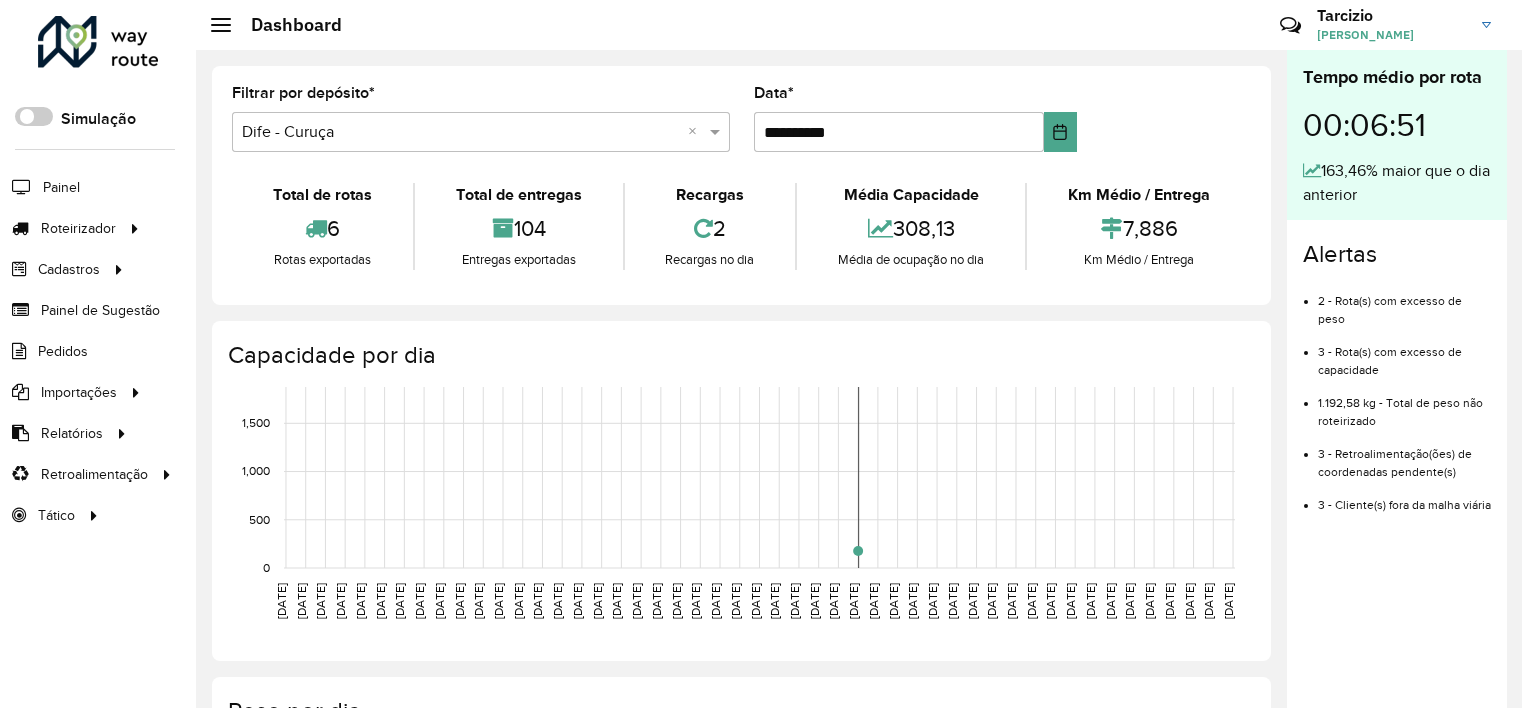 scroll, scrollTop: 0, scrollLeft: 0, axis: both 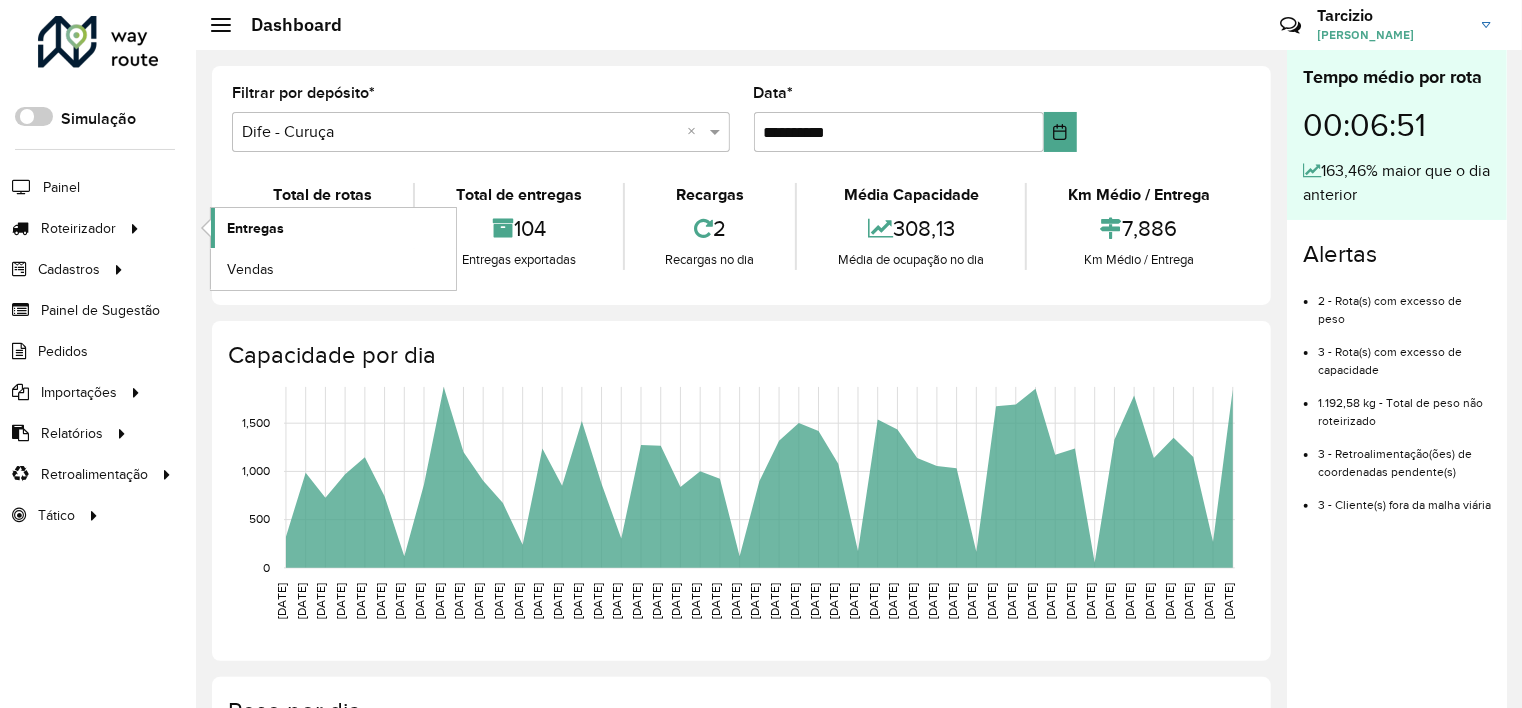 click on "Entregas" 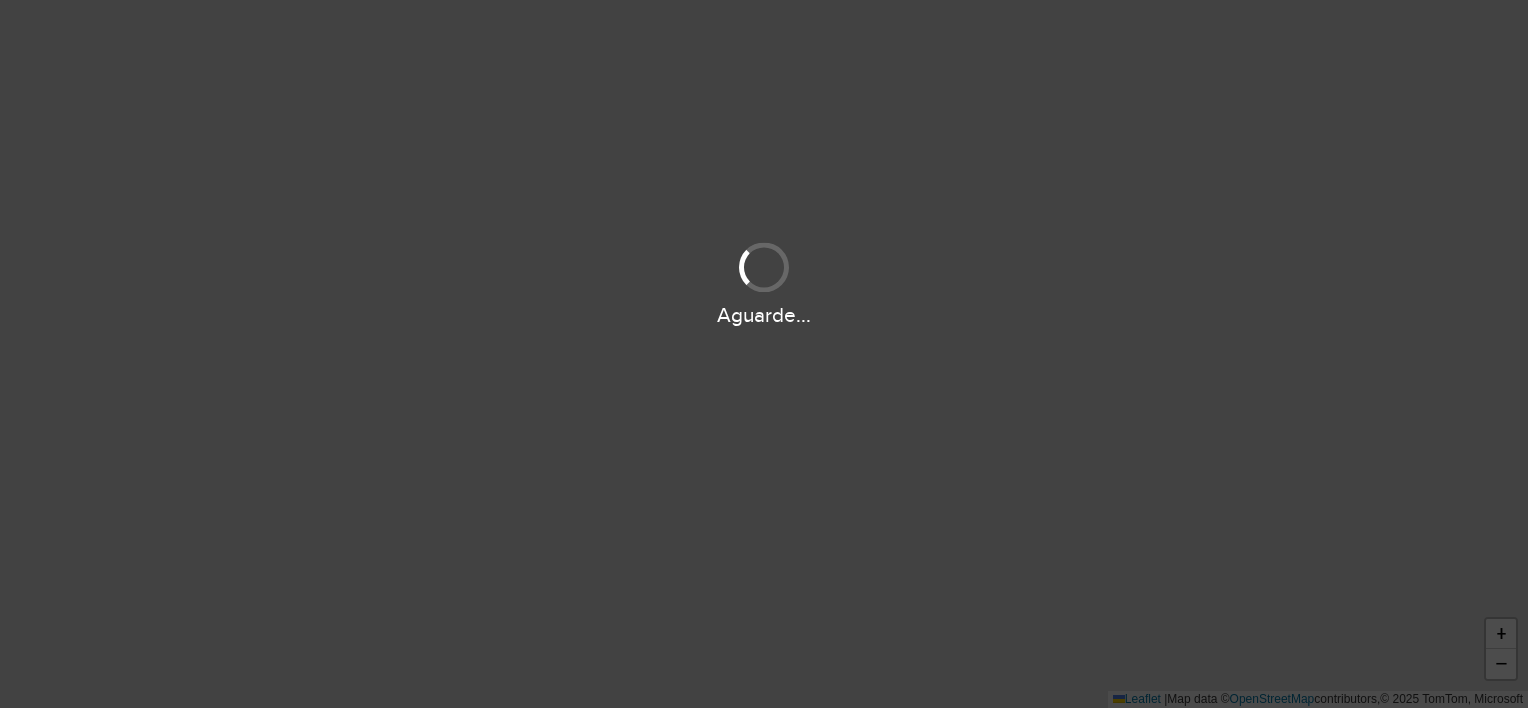 scroll, scrollTop: 0, scrollLeft: 0, axis: both 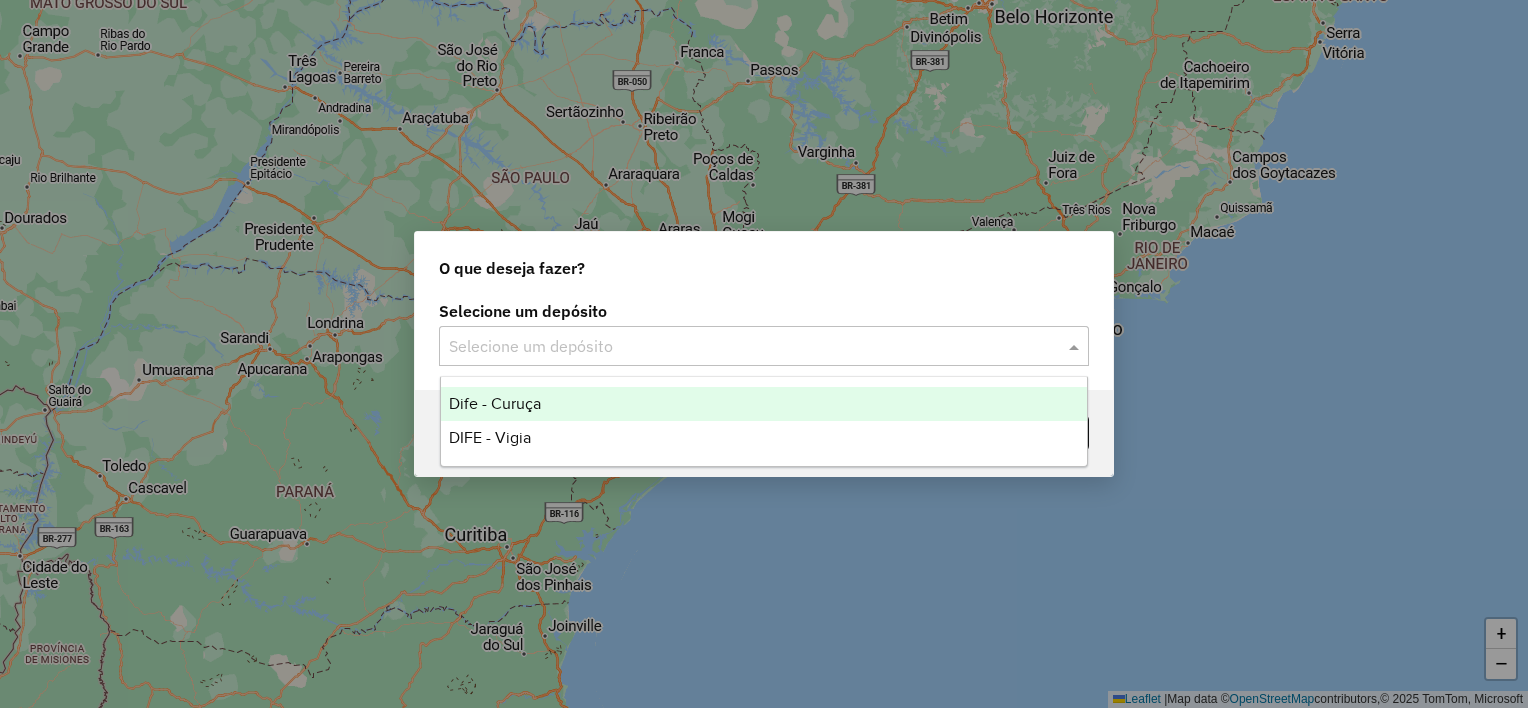 click 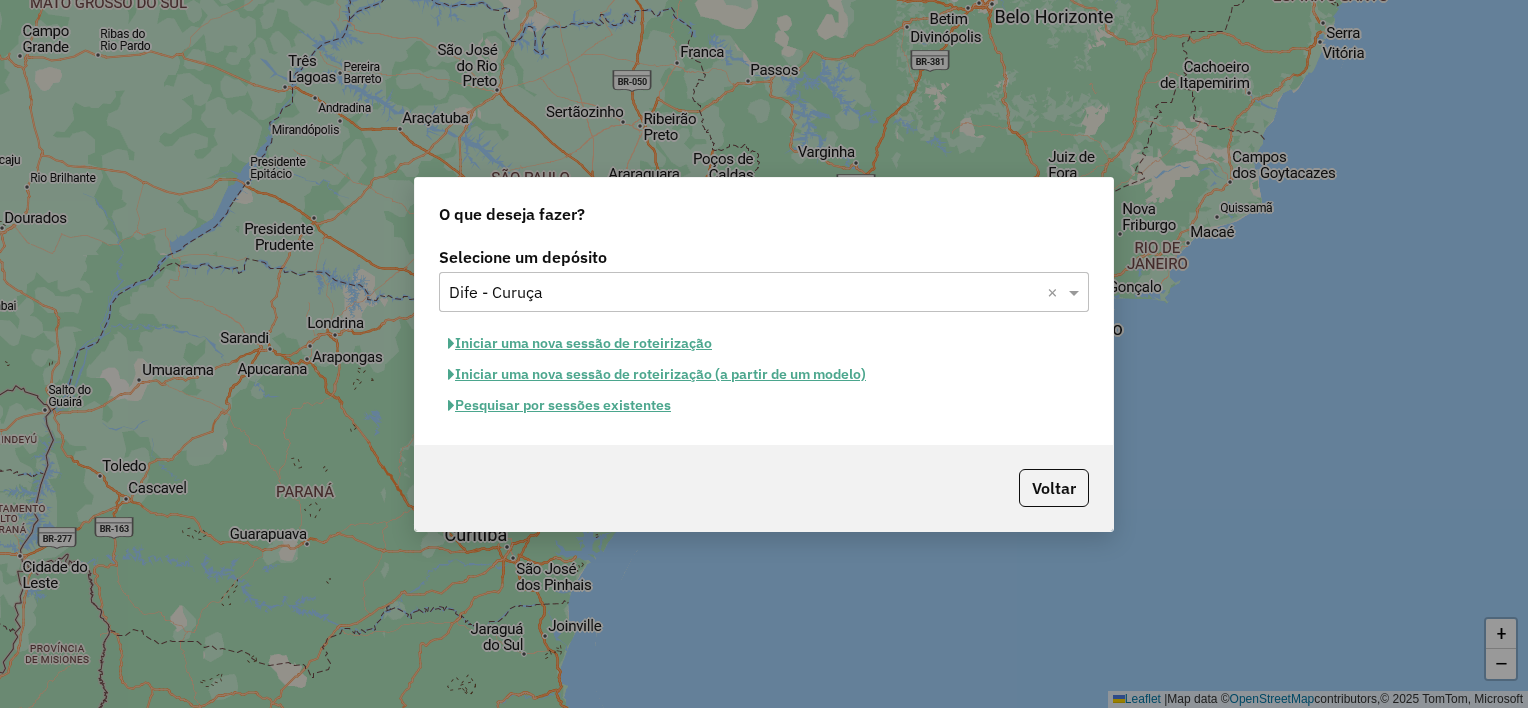click on "Iniciar uma nova sessão de roteirização" 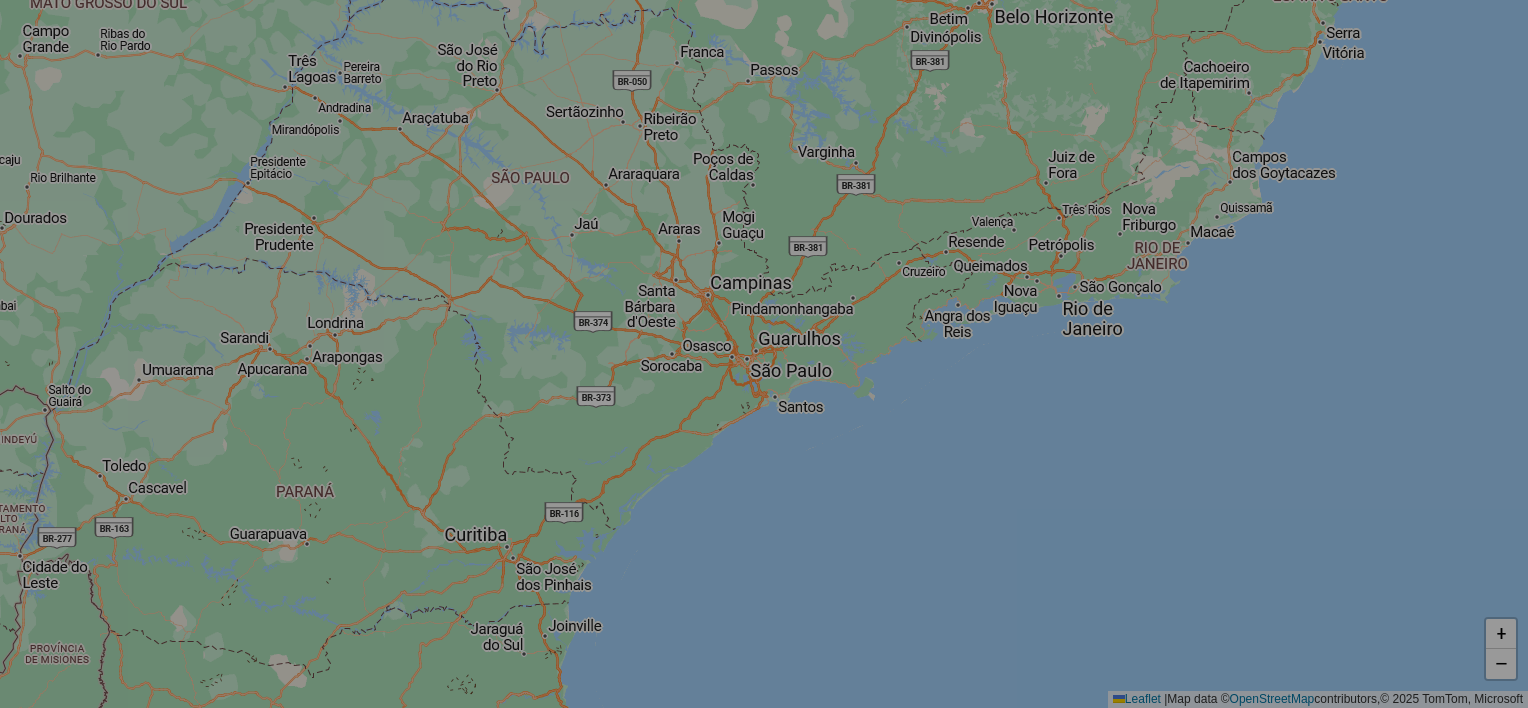 select on "*" 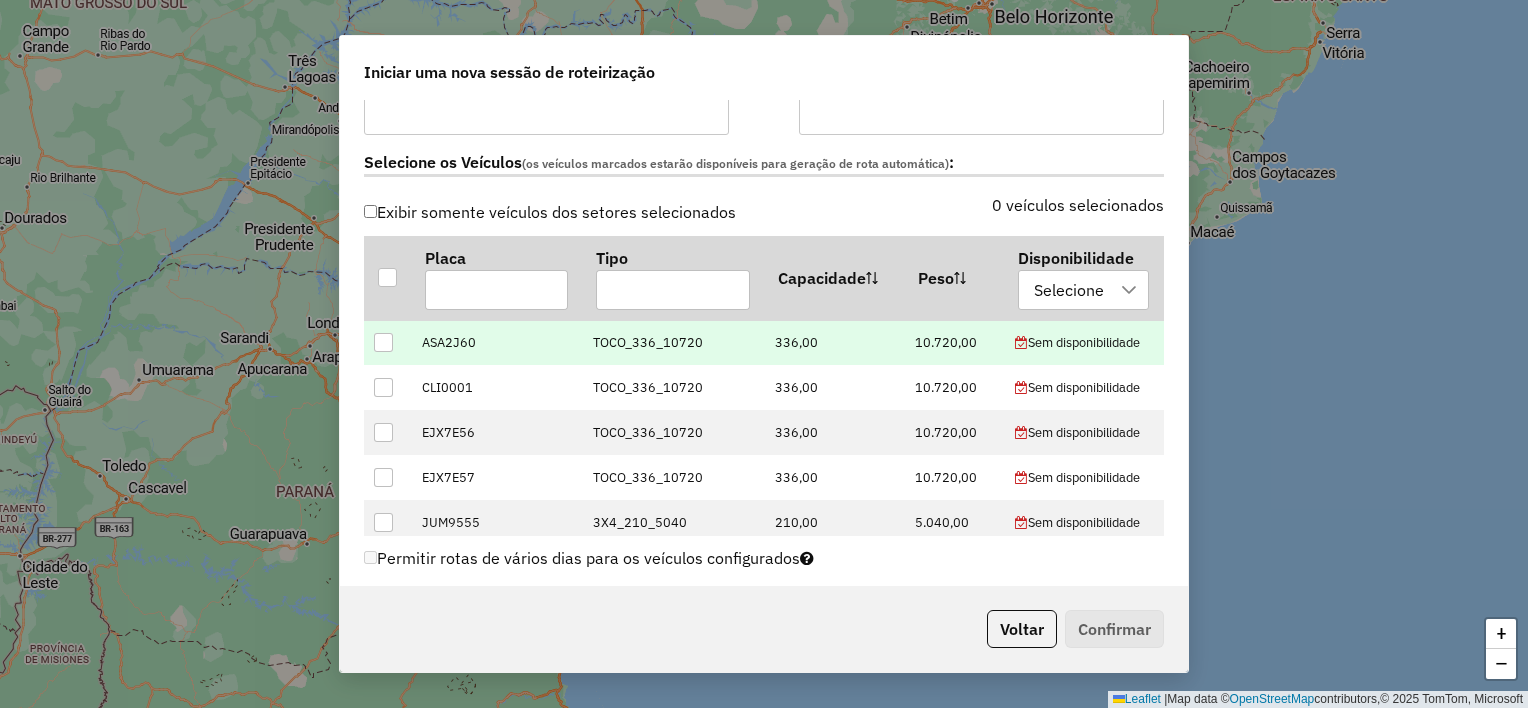scroll, scrollTop: 600, scrollLeft: 0, axis: vertical 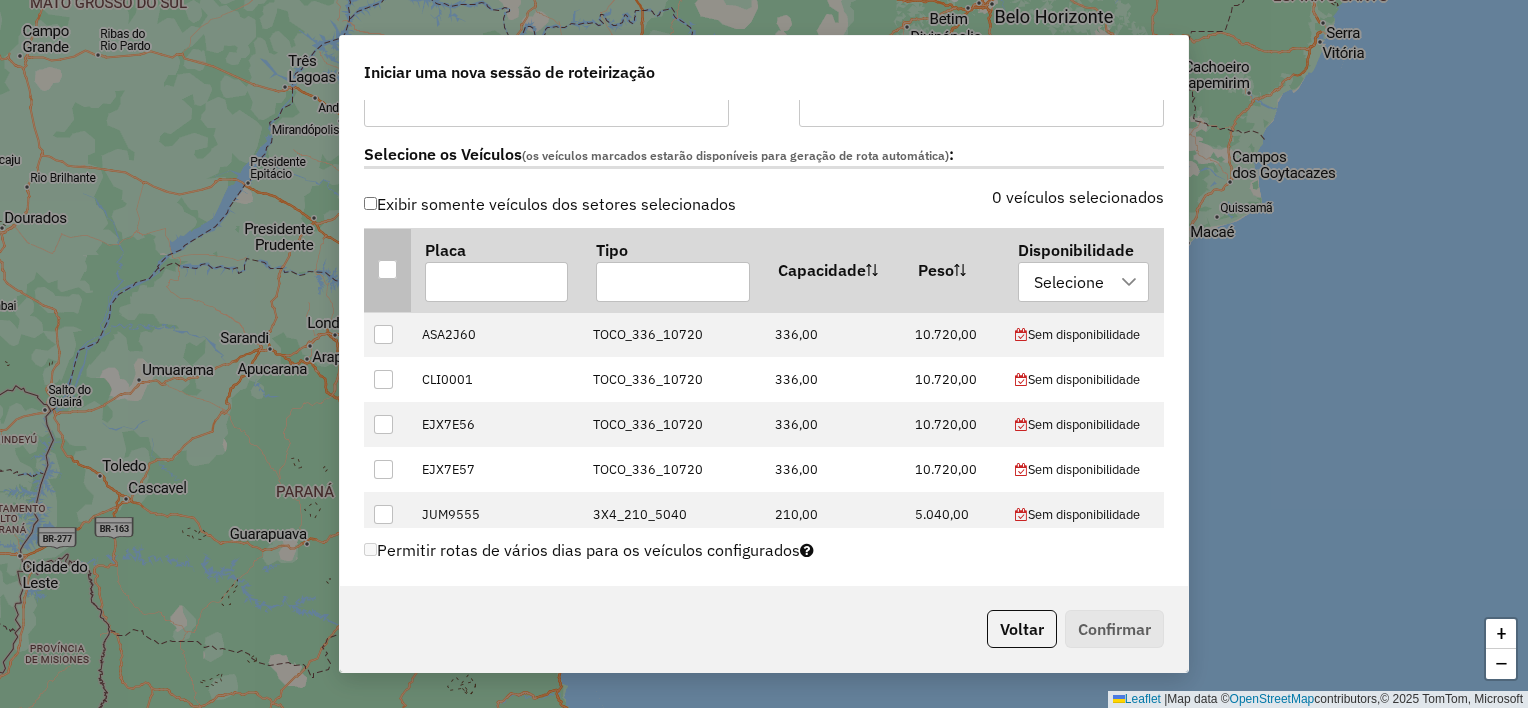 click at bounding box center [387, 269] 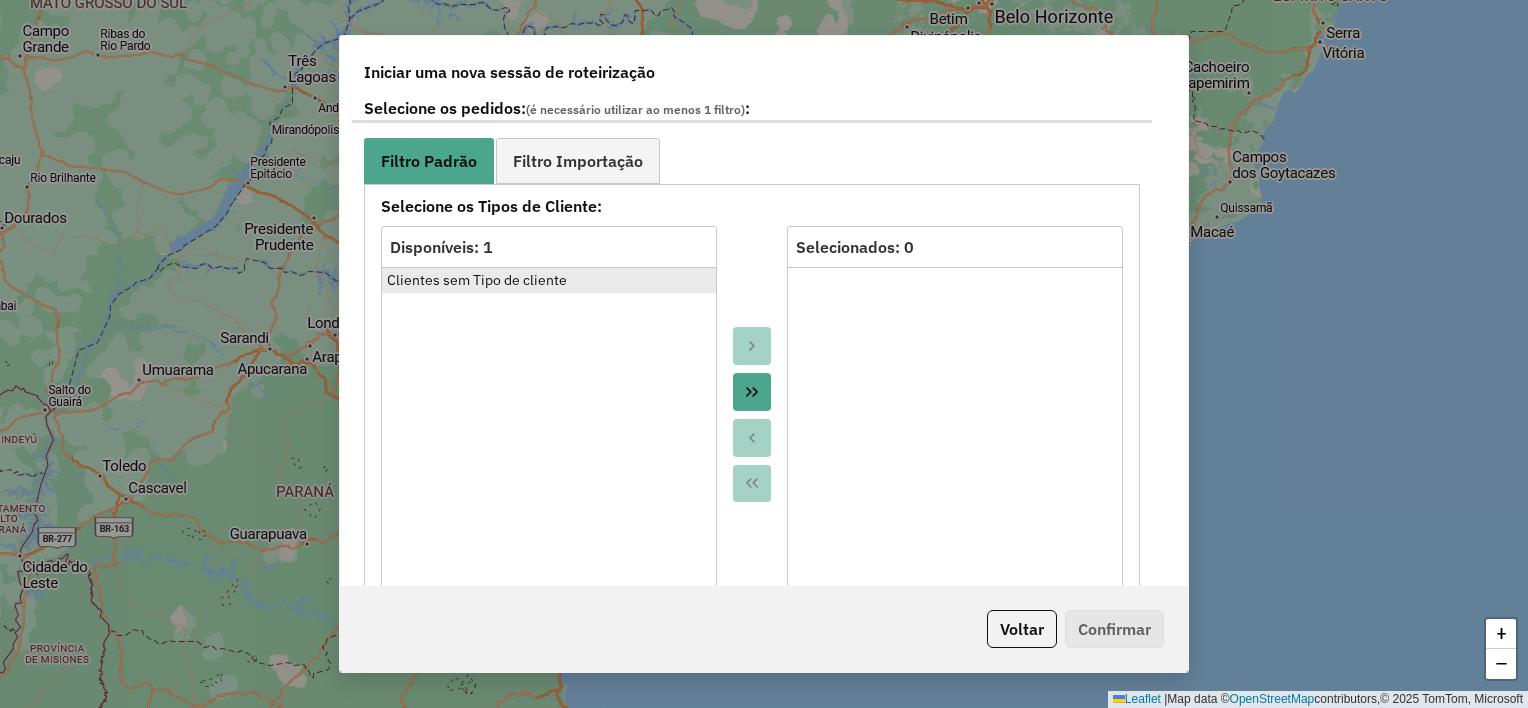 scroll, scrollTop: 1100, scrollLeft: 0, axis: vertical 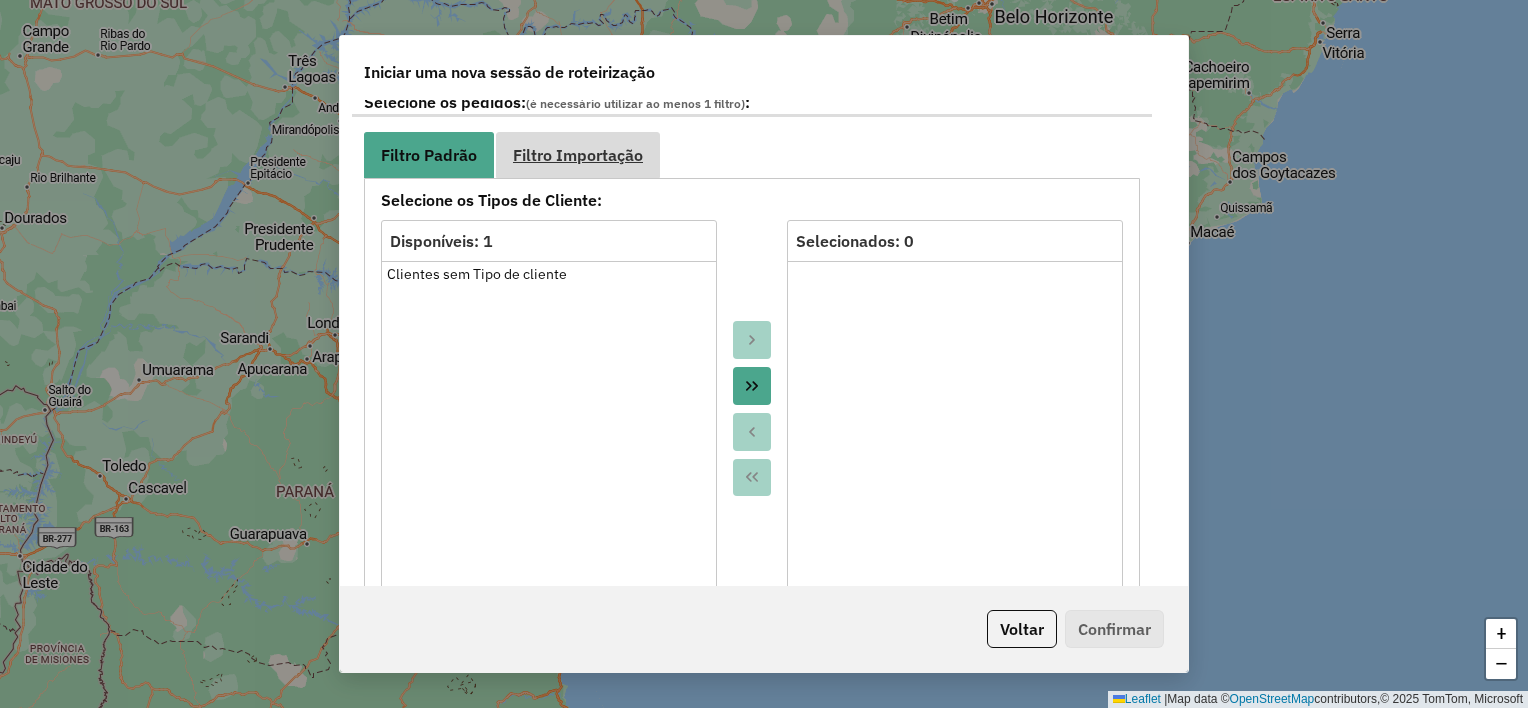 click on "Filtro Importação" at bounding box center (578, 155) 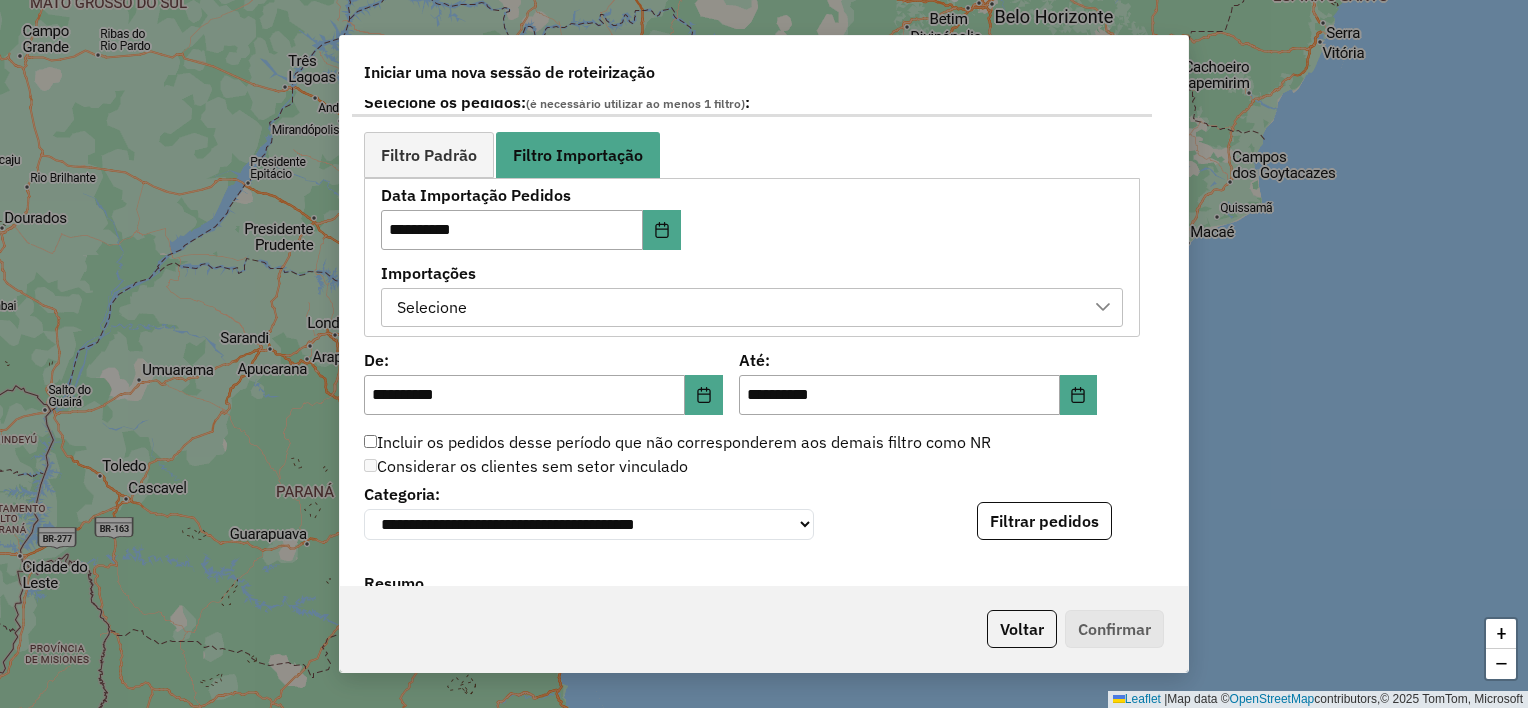 click on "Selecione" at bounding box center [737, 308] 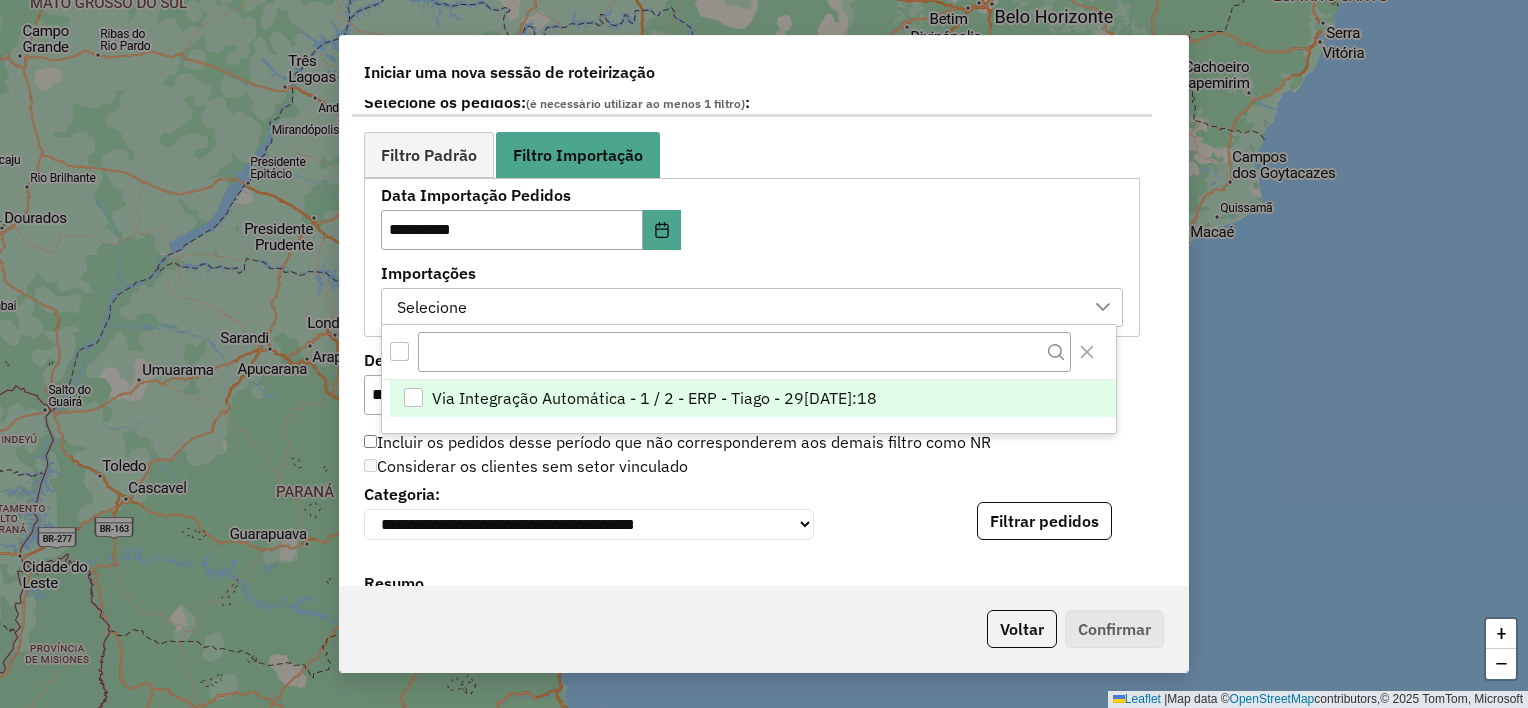 click on "Via Integração Automática - 1 / 2 - ERP - Tiago - 29[DATE]:18" at bounding box center [654, 398] 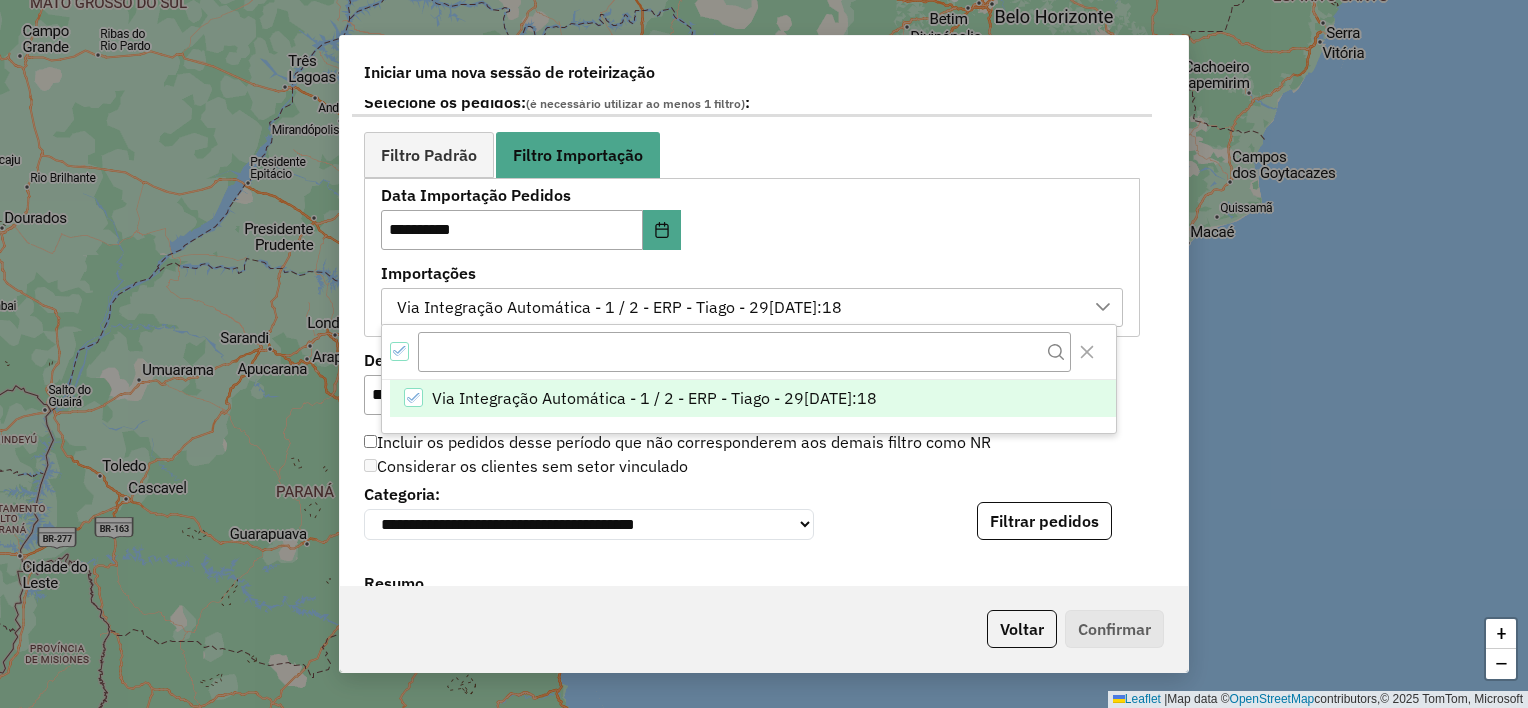 click on "**********" 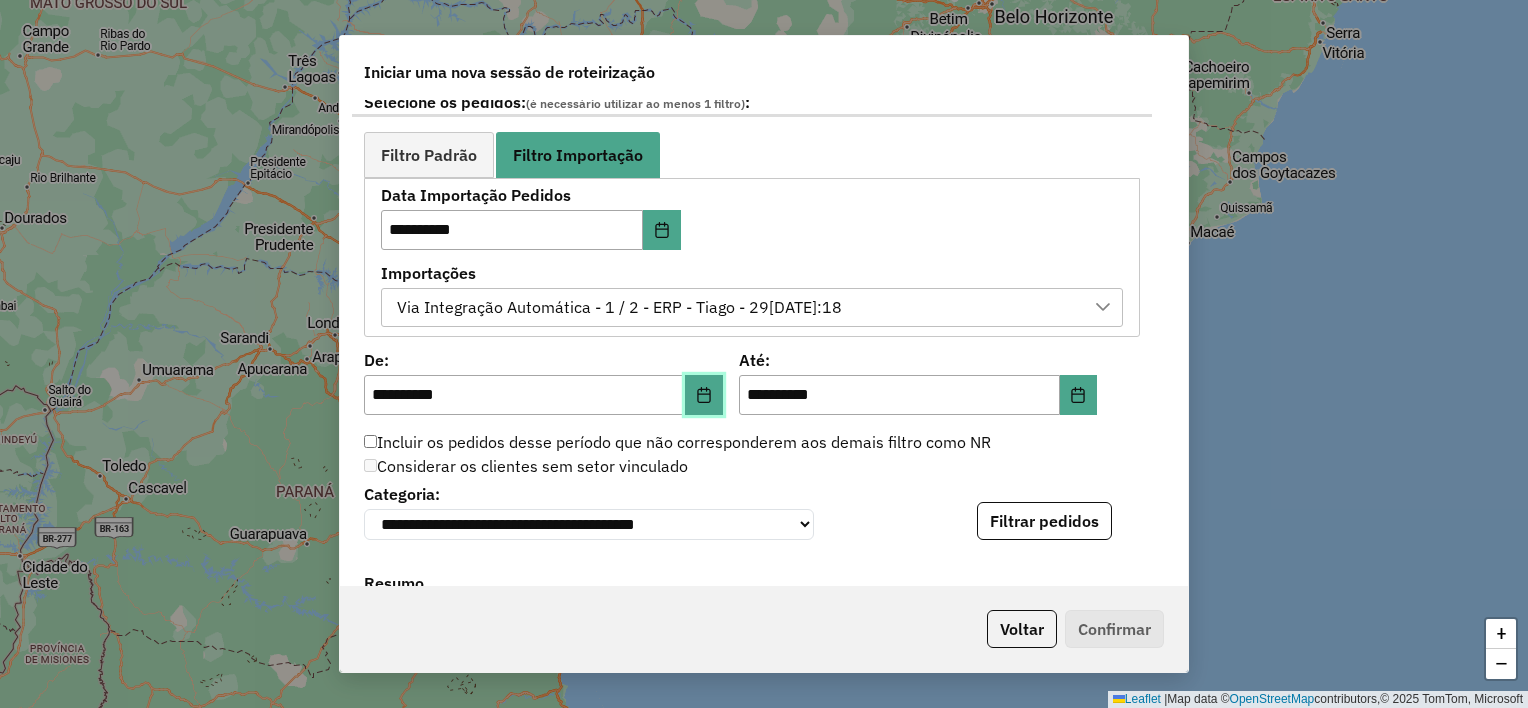 click 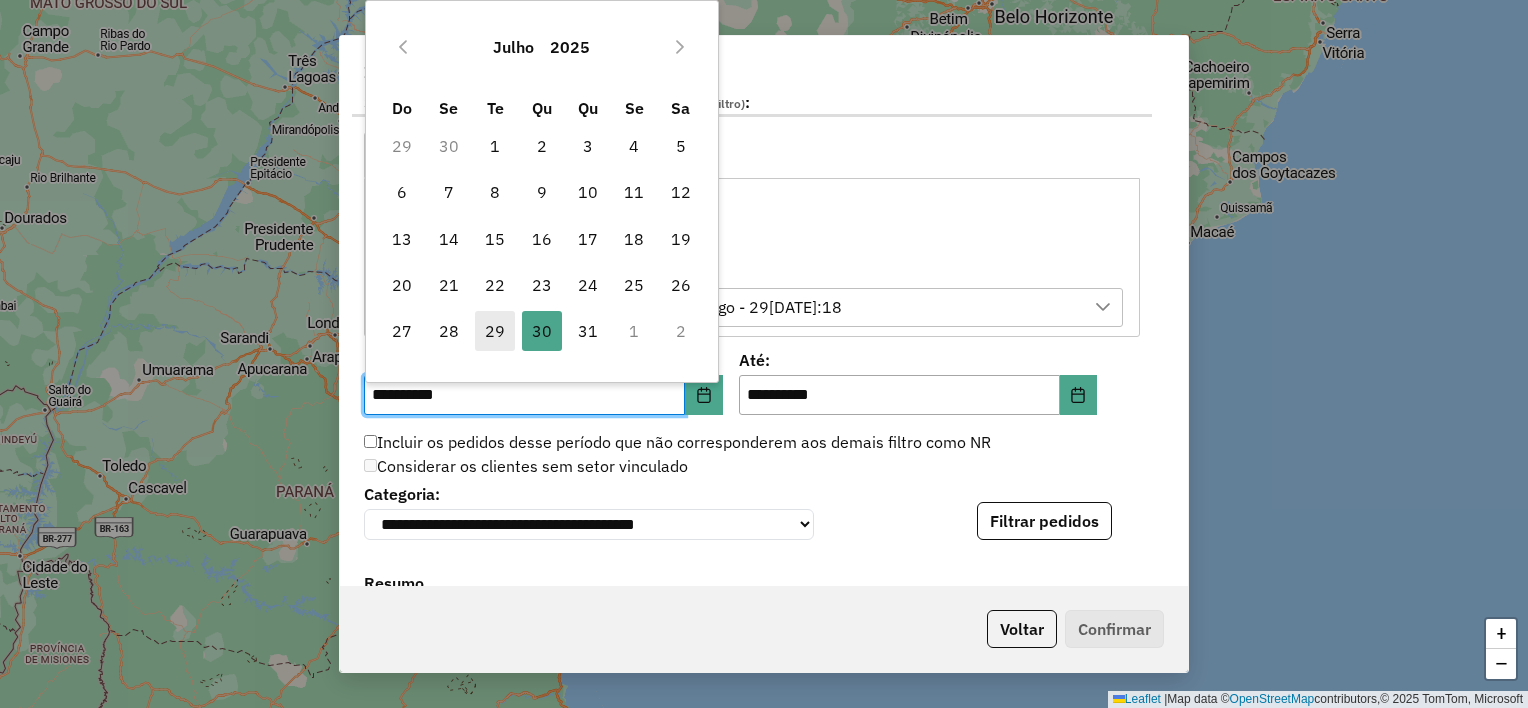 click on "29" at bounding box center (495, 331) 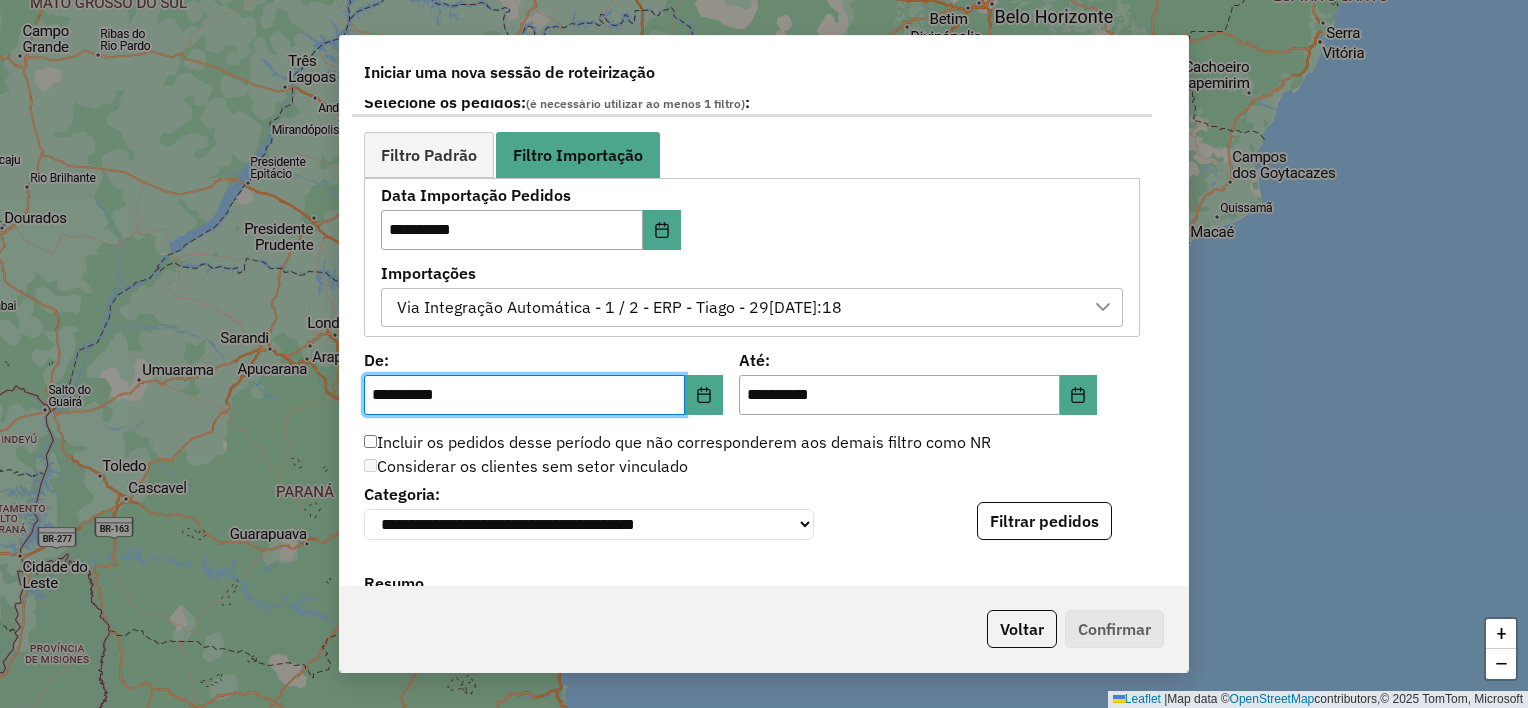 click on "**********" 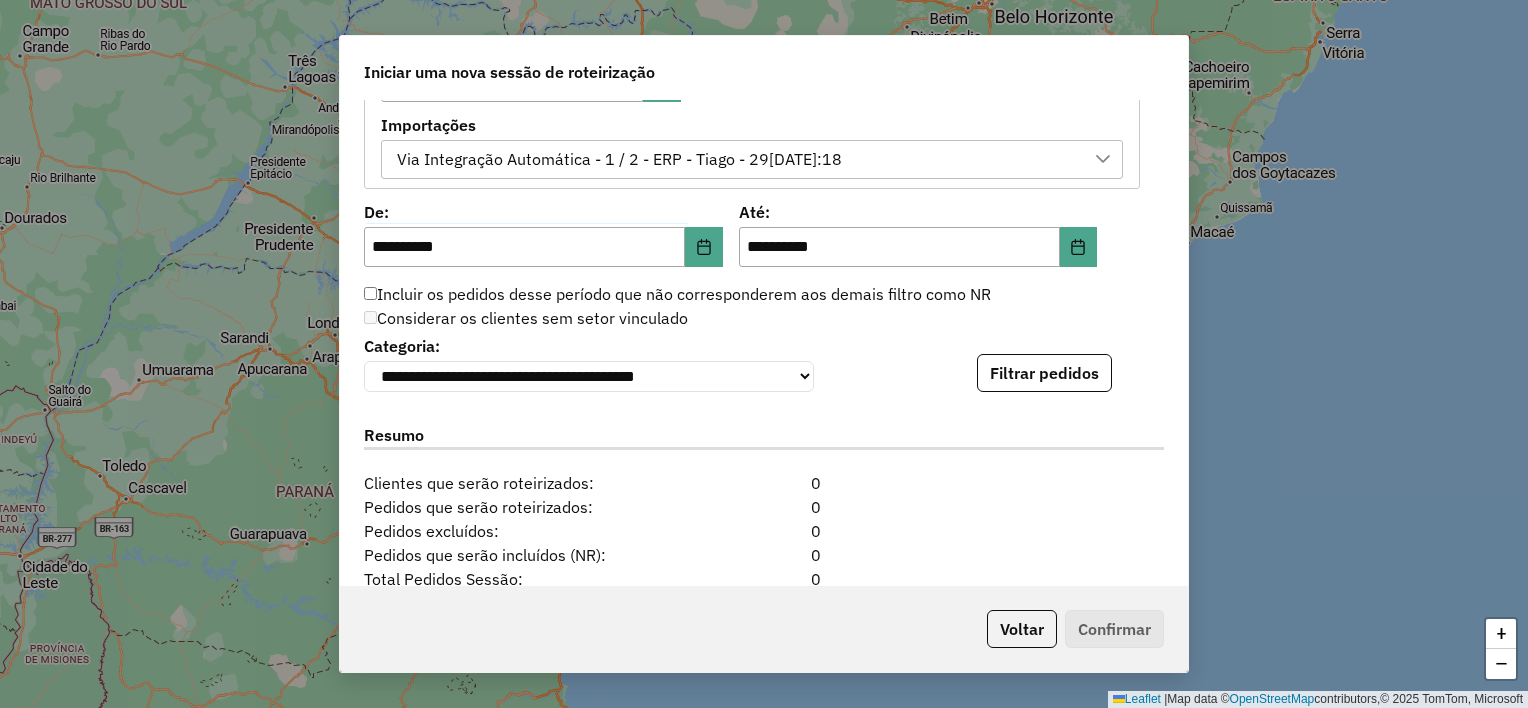 scroll, scrollTop: 1400, scrollLeft: 0, axis: vertical 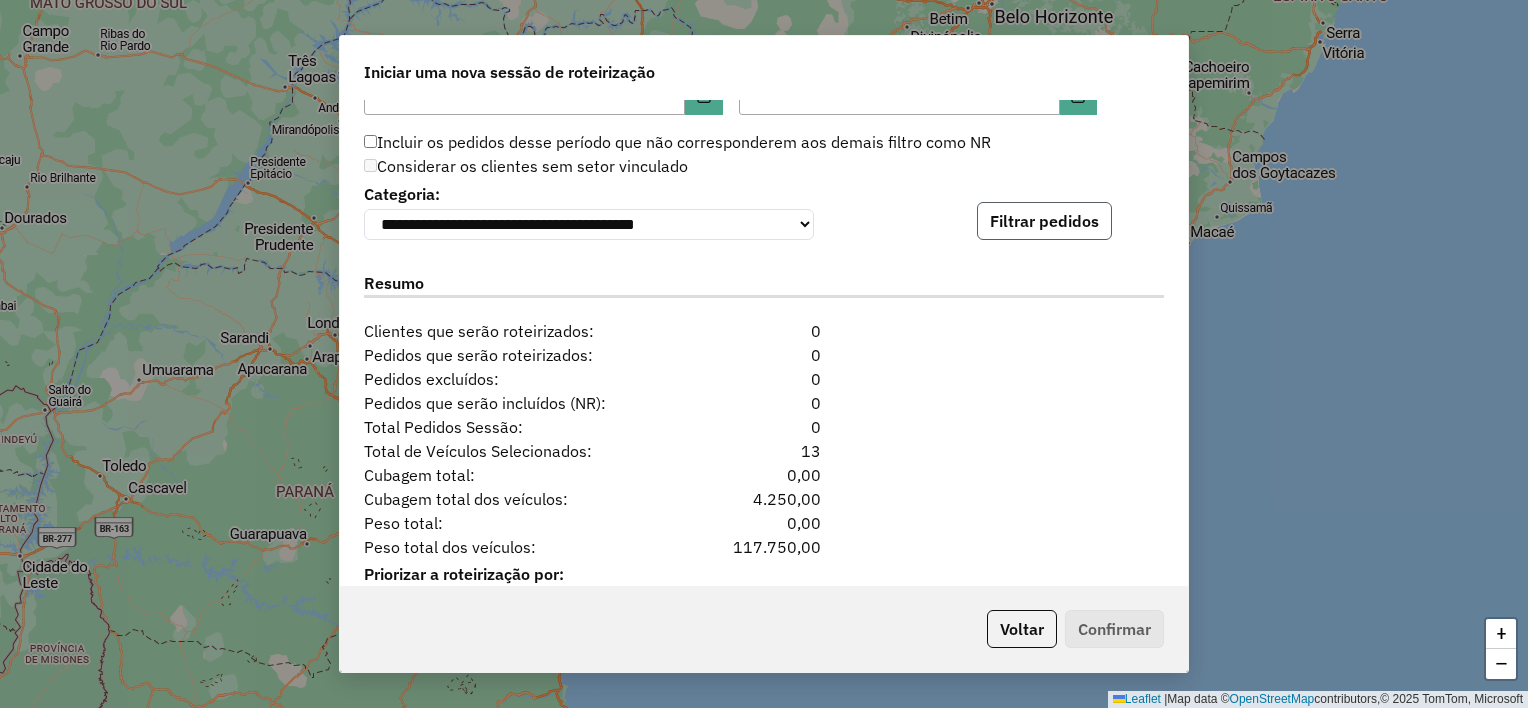 click on "Filtrar pedidos" 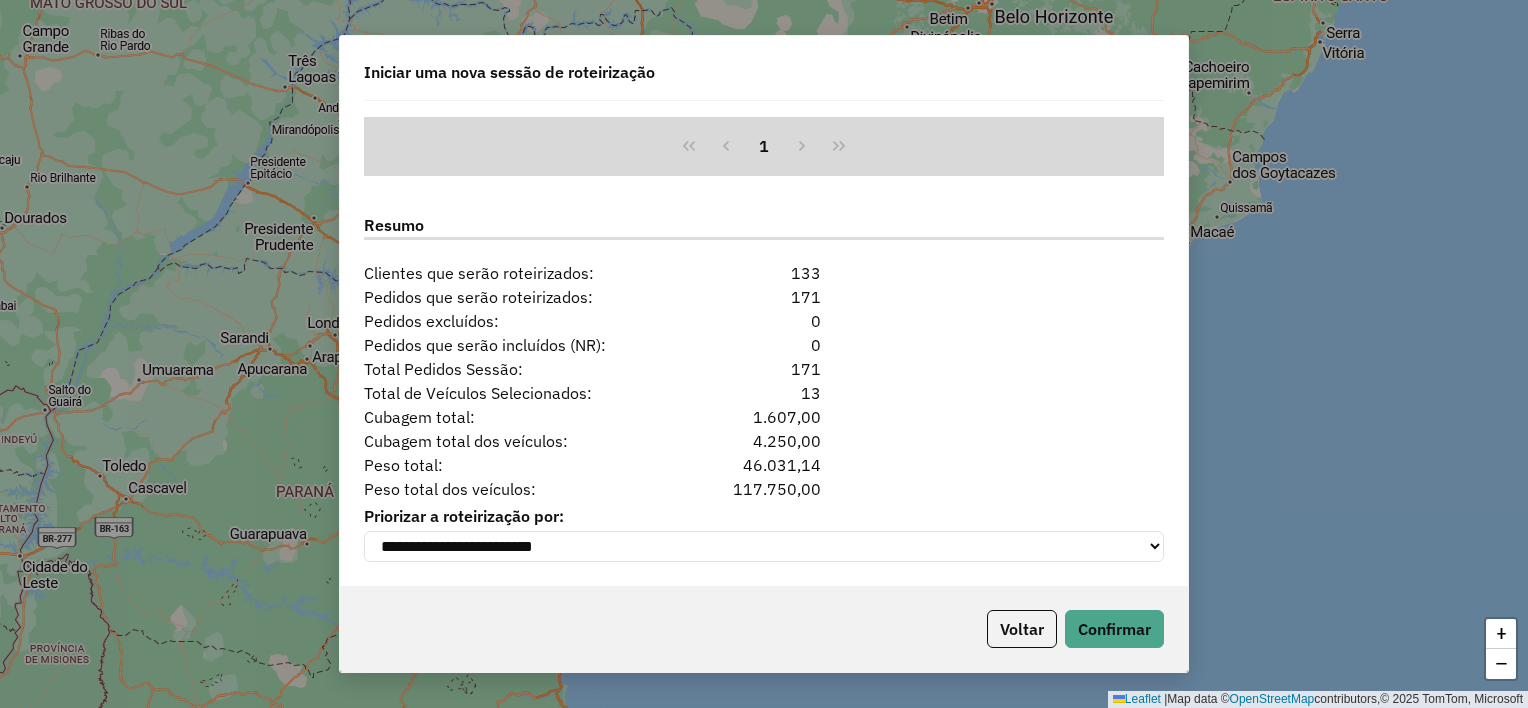 scroll, scrollTop: 1878, scrollLeft: 0, axis: vertical 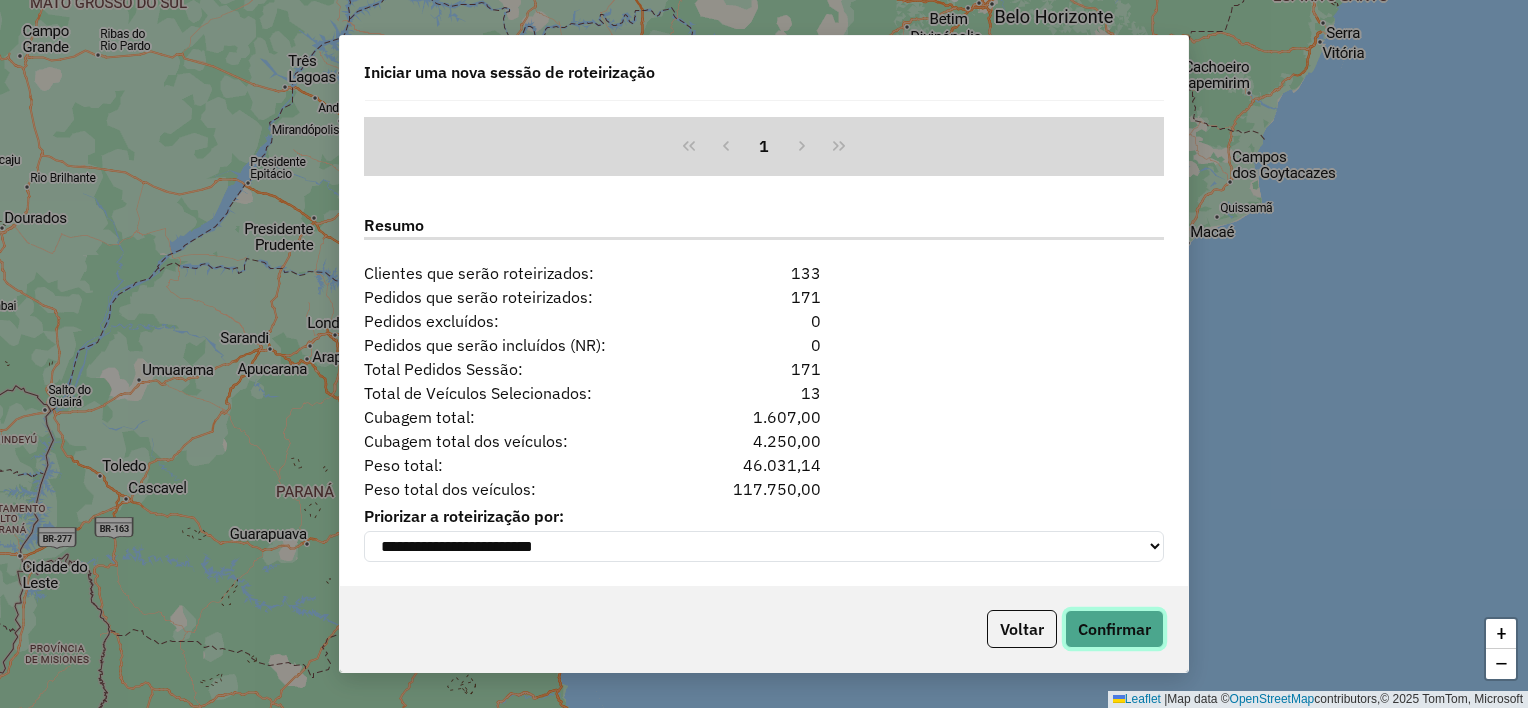 click on "Confirmar" 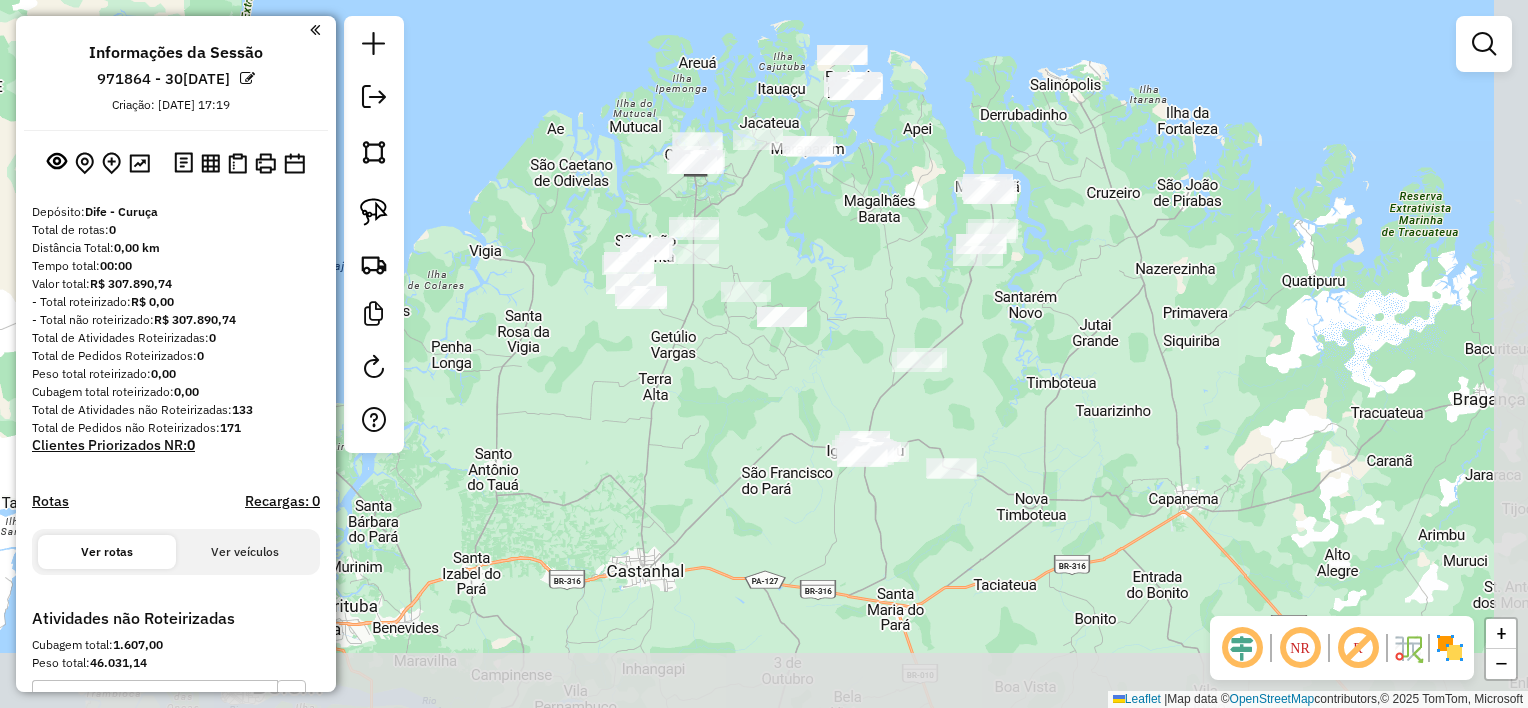 drag, startPoint x: 908, startPoint y: 477, endPoint x: 840, endPoint y: 285, distance: 203.68604 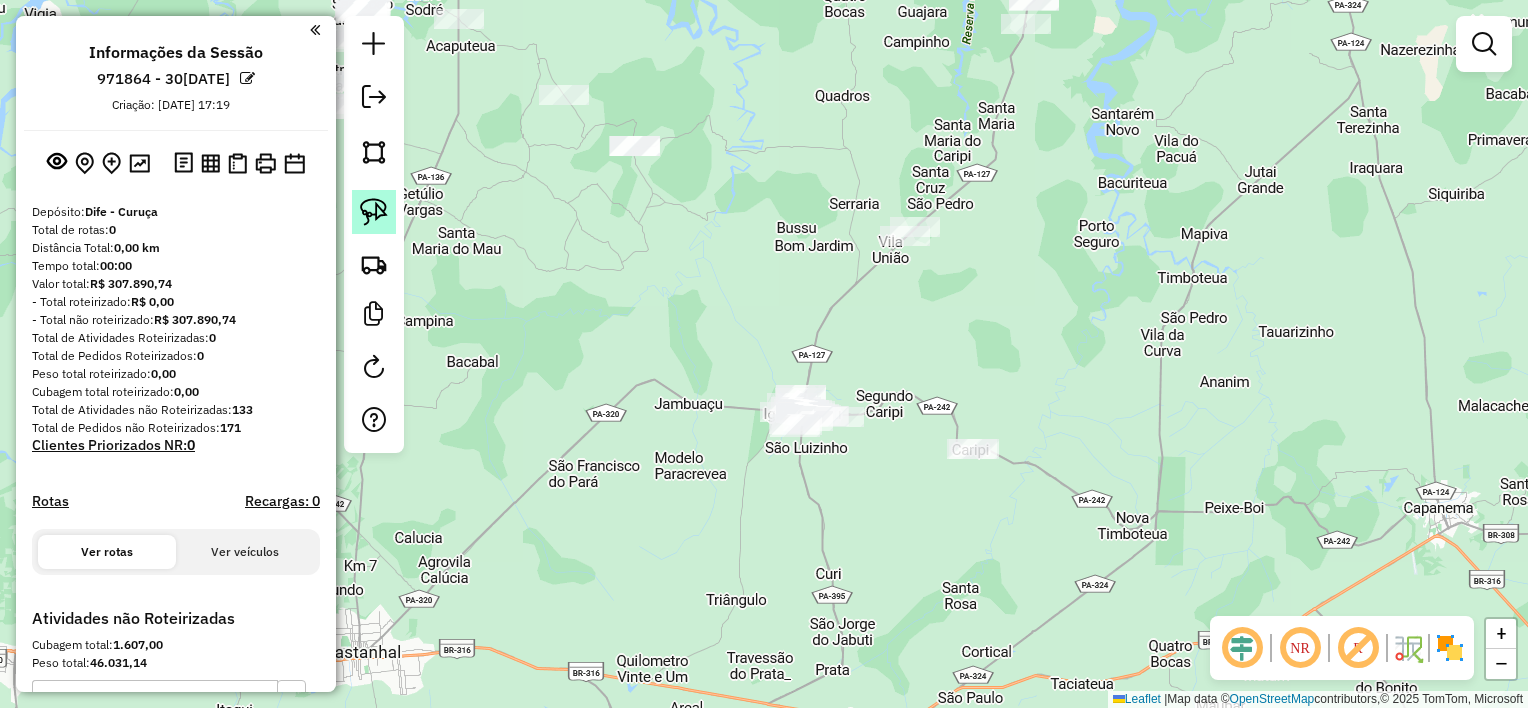 click 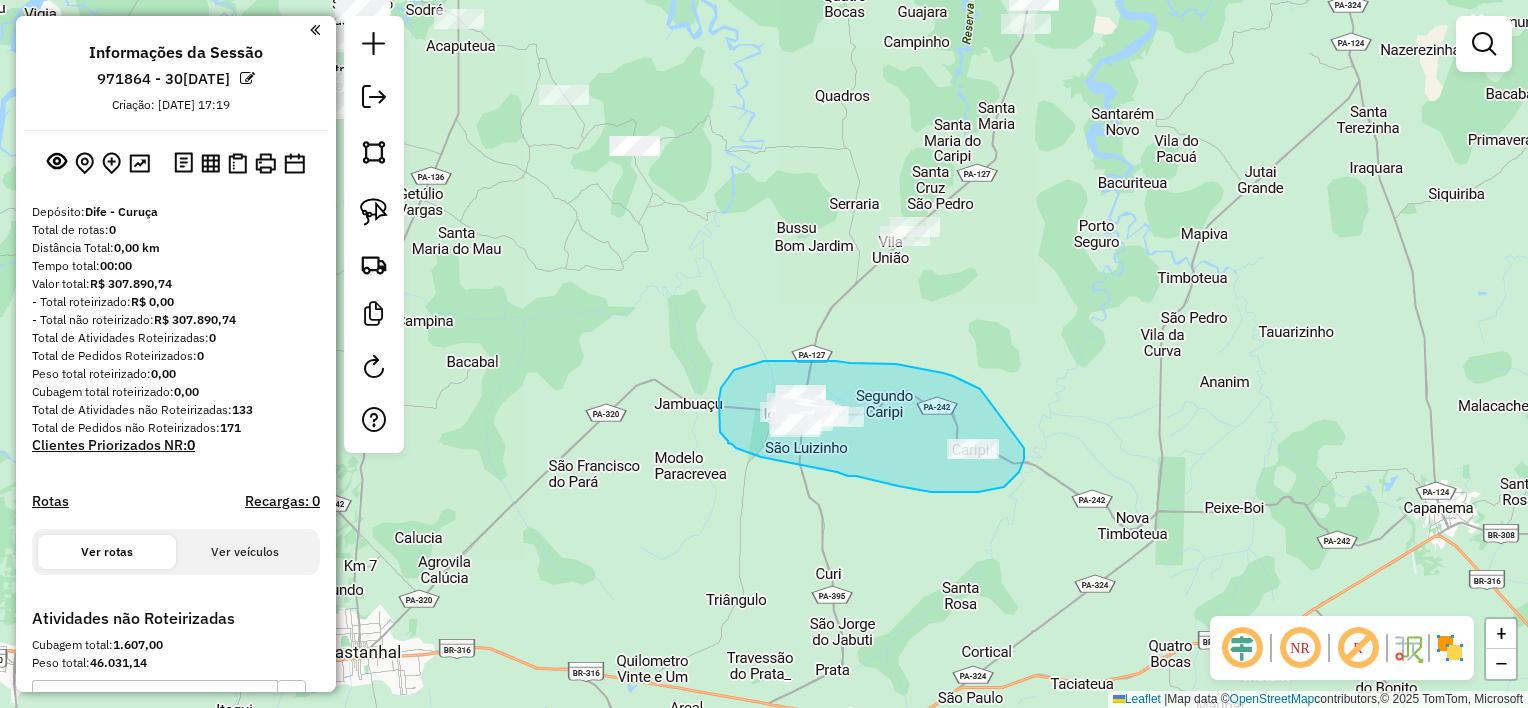 drag, startPoint x: 980, startPoint y: 389, endPoint x: 1024, endPoint y: 448, distance: 73.60027 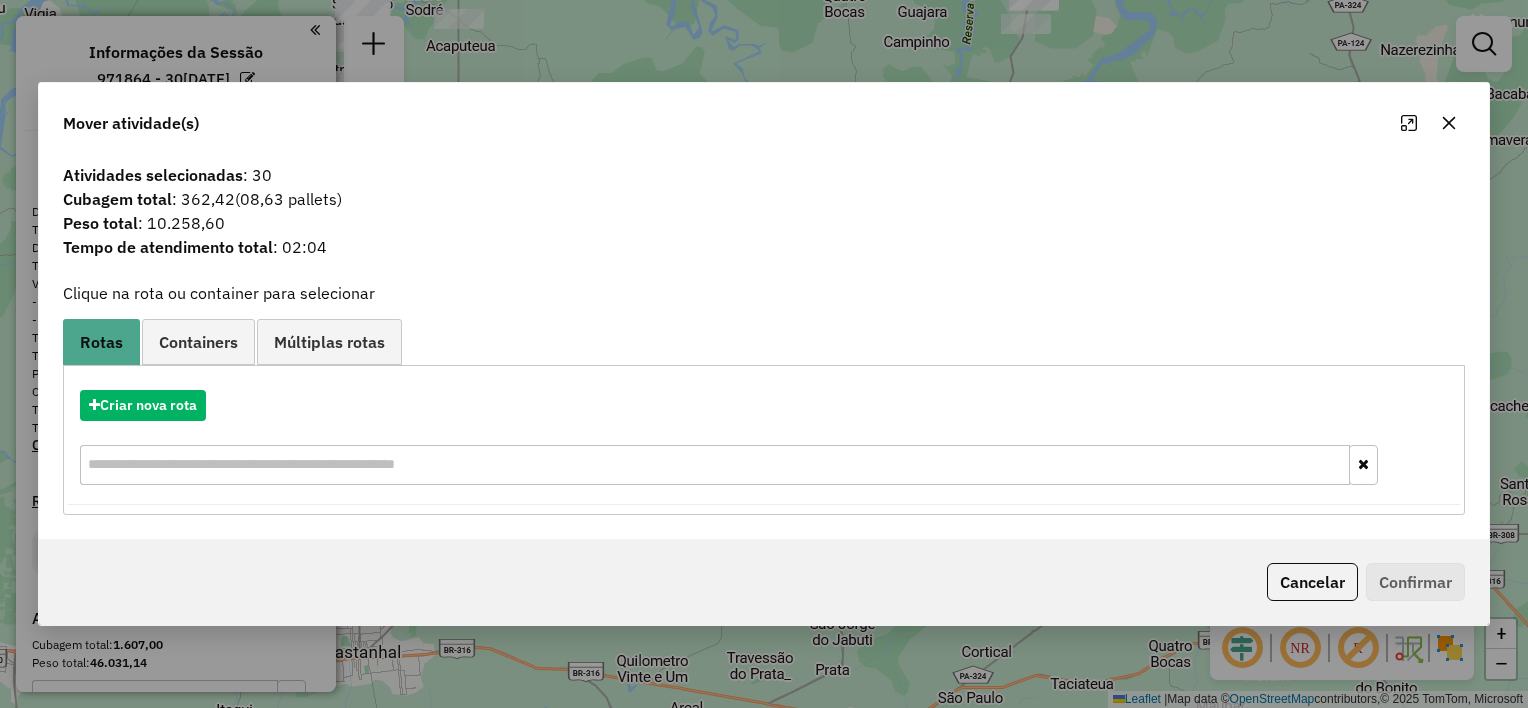 click 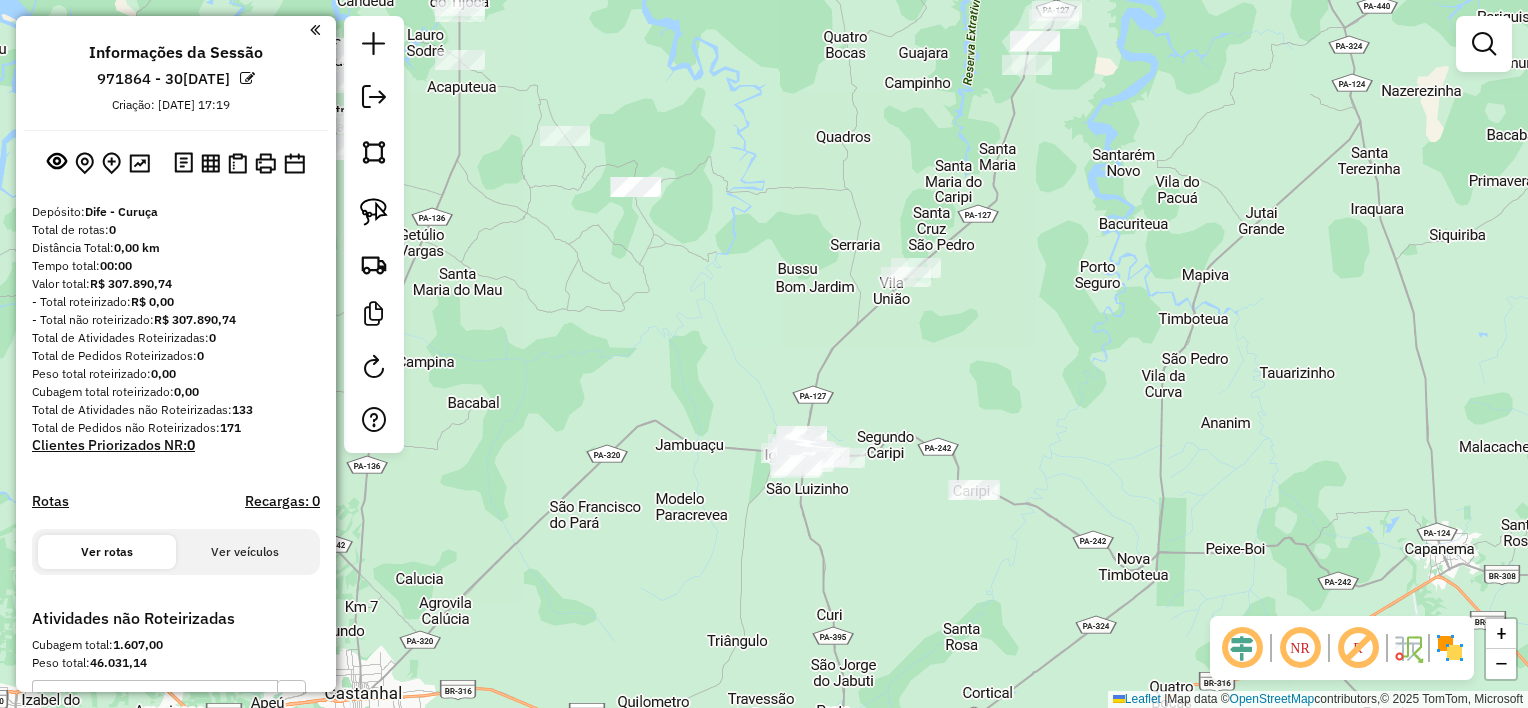drag, startPoint x: 1066, startPoint y: 346, endPoint x: 1068, endPoint y: 392, distance: 46.043457 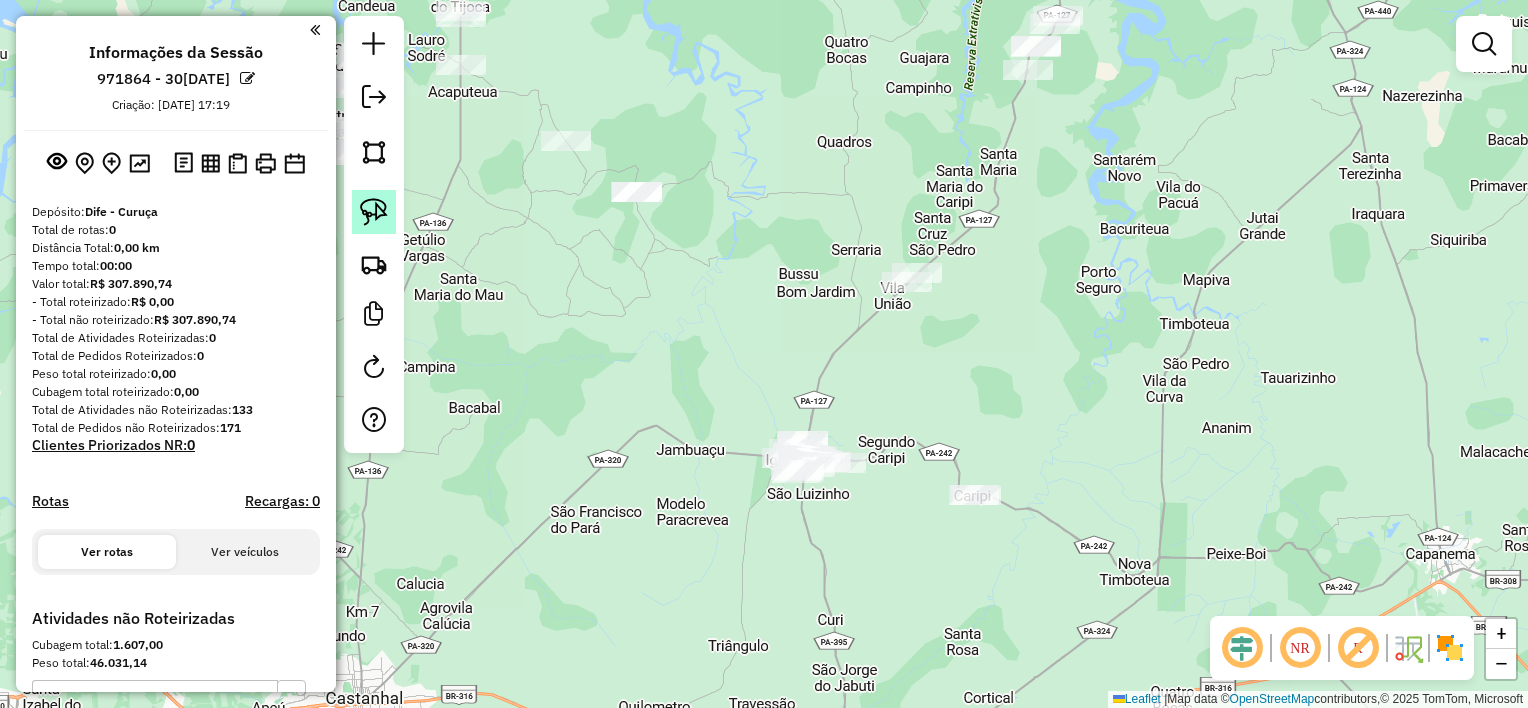 click 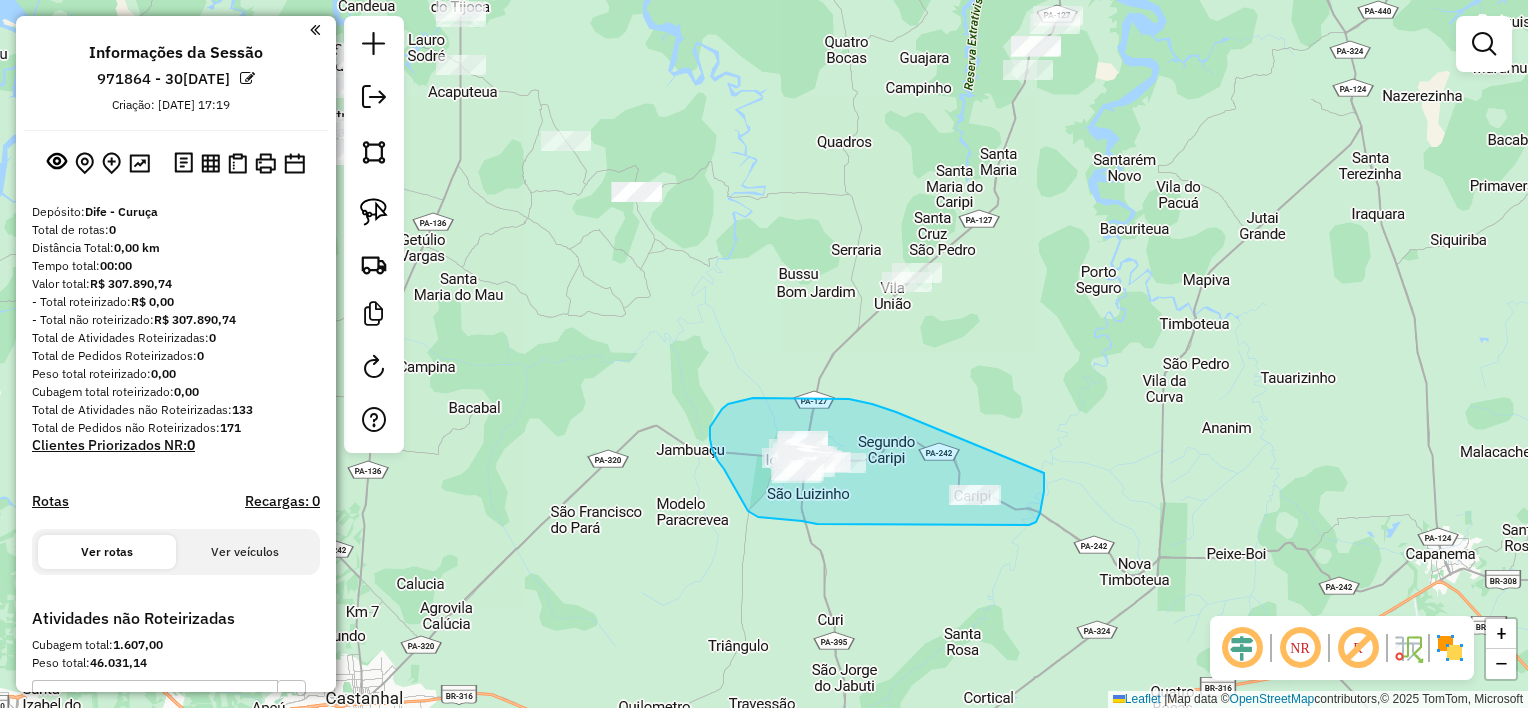 drag, startPoint x: 849, startPoint y: 399, endPoint x: 1044, endPoint y: 473, distance: 208.56894 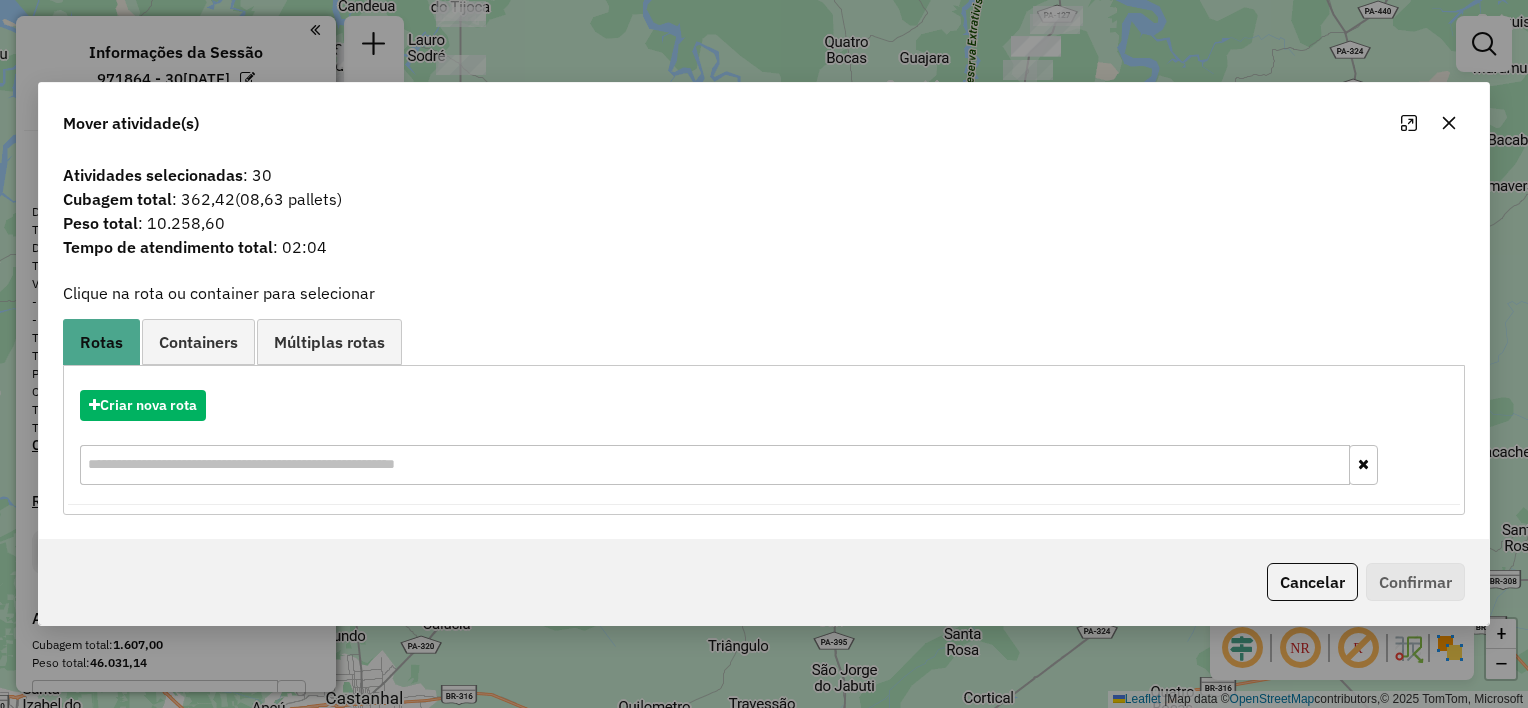 click 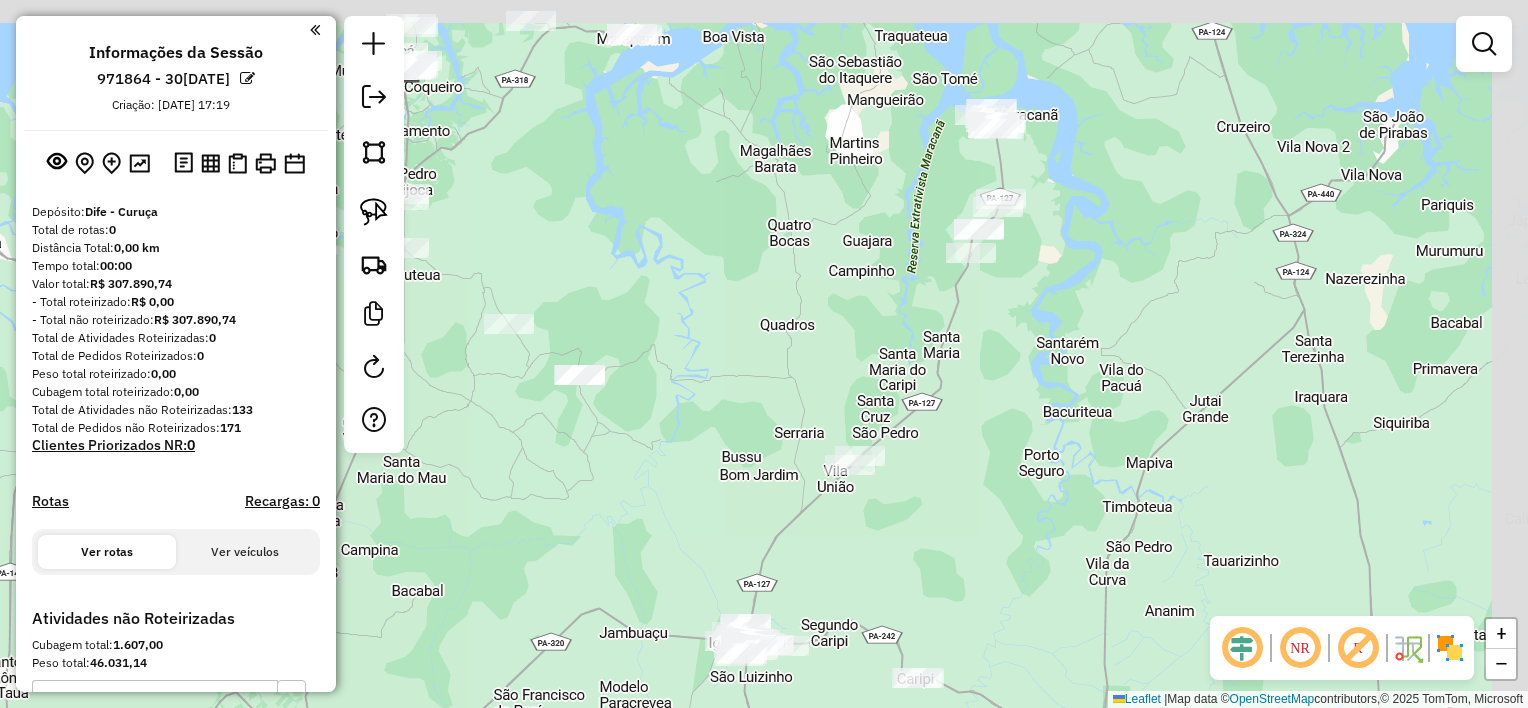 drag, startPoint x: 1240, startPoint y: 138, endPoint x: 1183, endPoint y: 344, distance: 213.7405 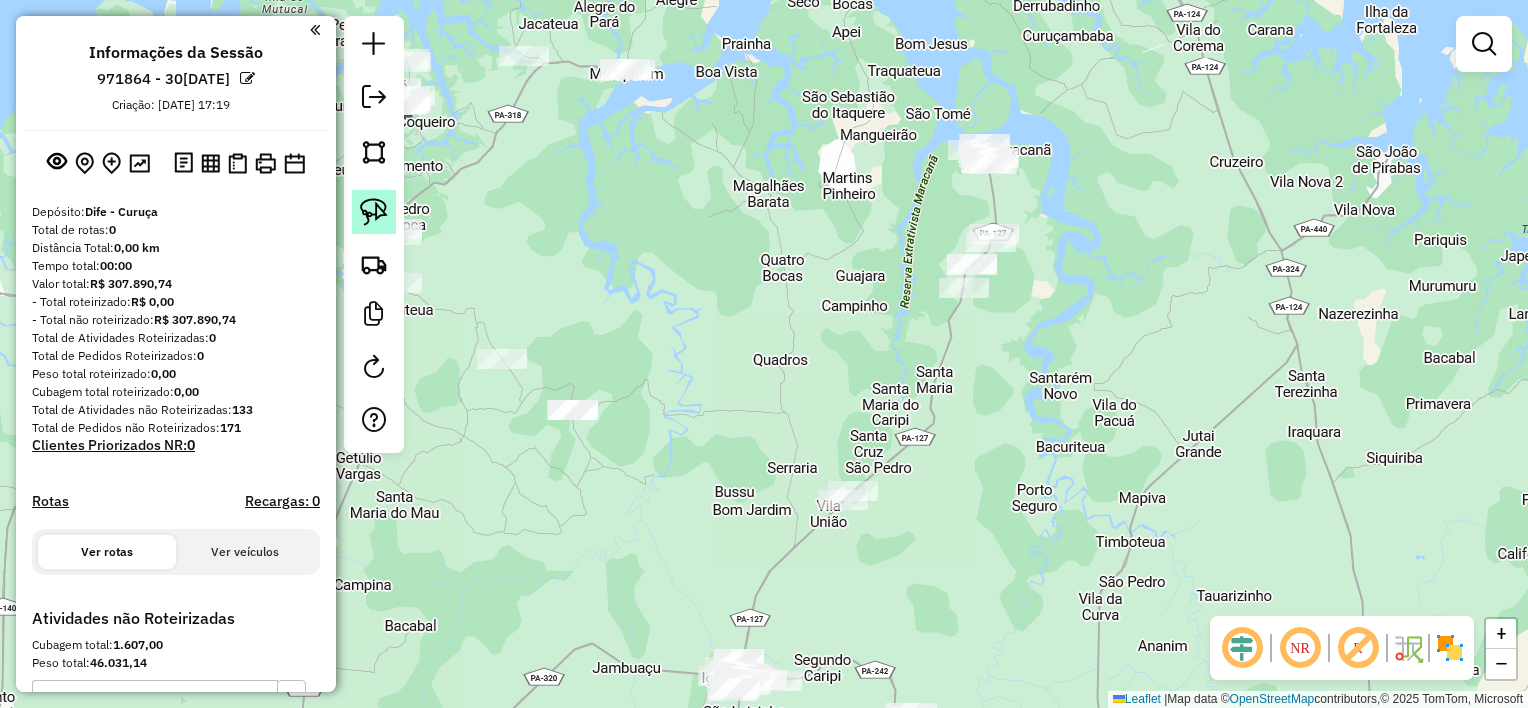 click 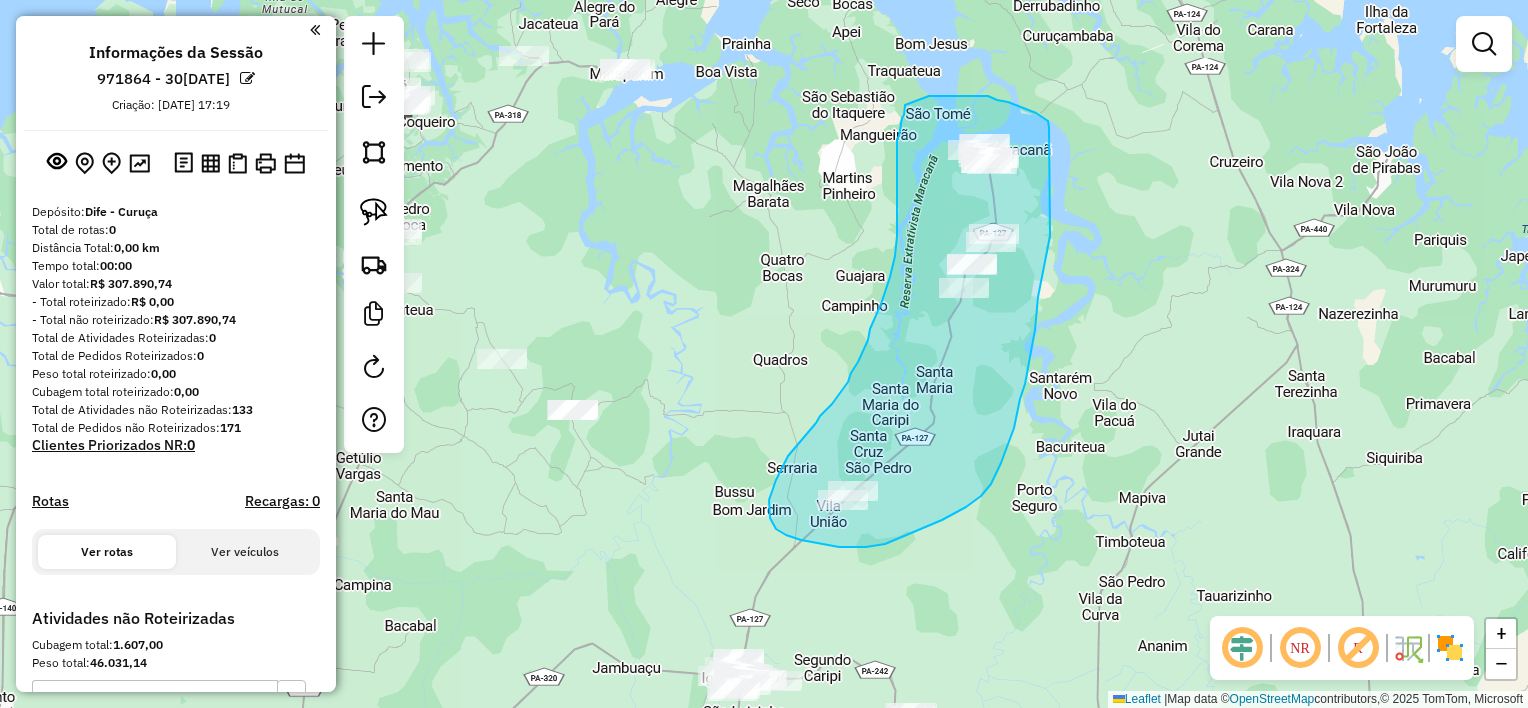 drag, startPoint x: 1049, startPoint y: 125, endPoint x: 1050, endPoint y: 236, distance: 111.0045 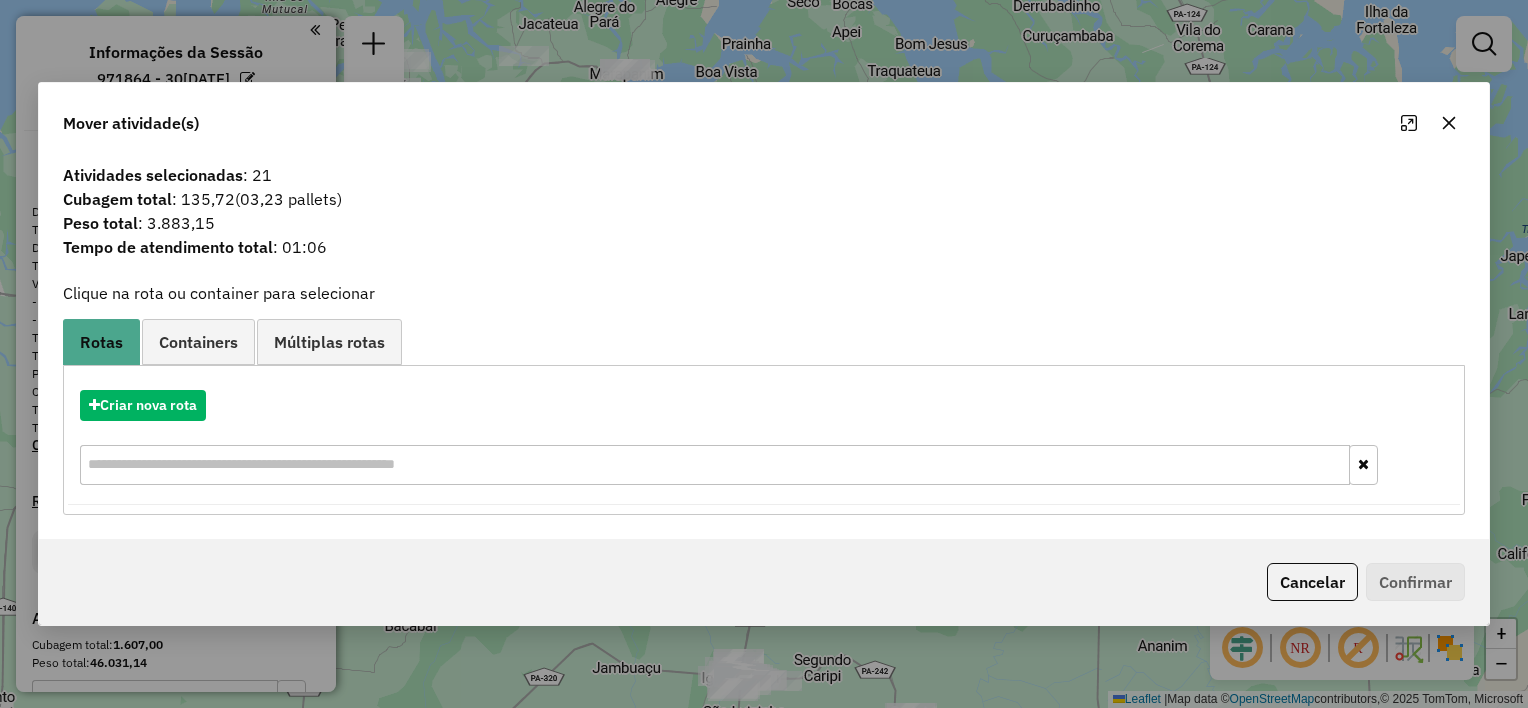 click 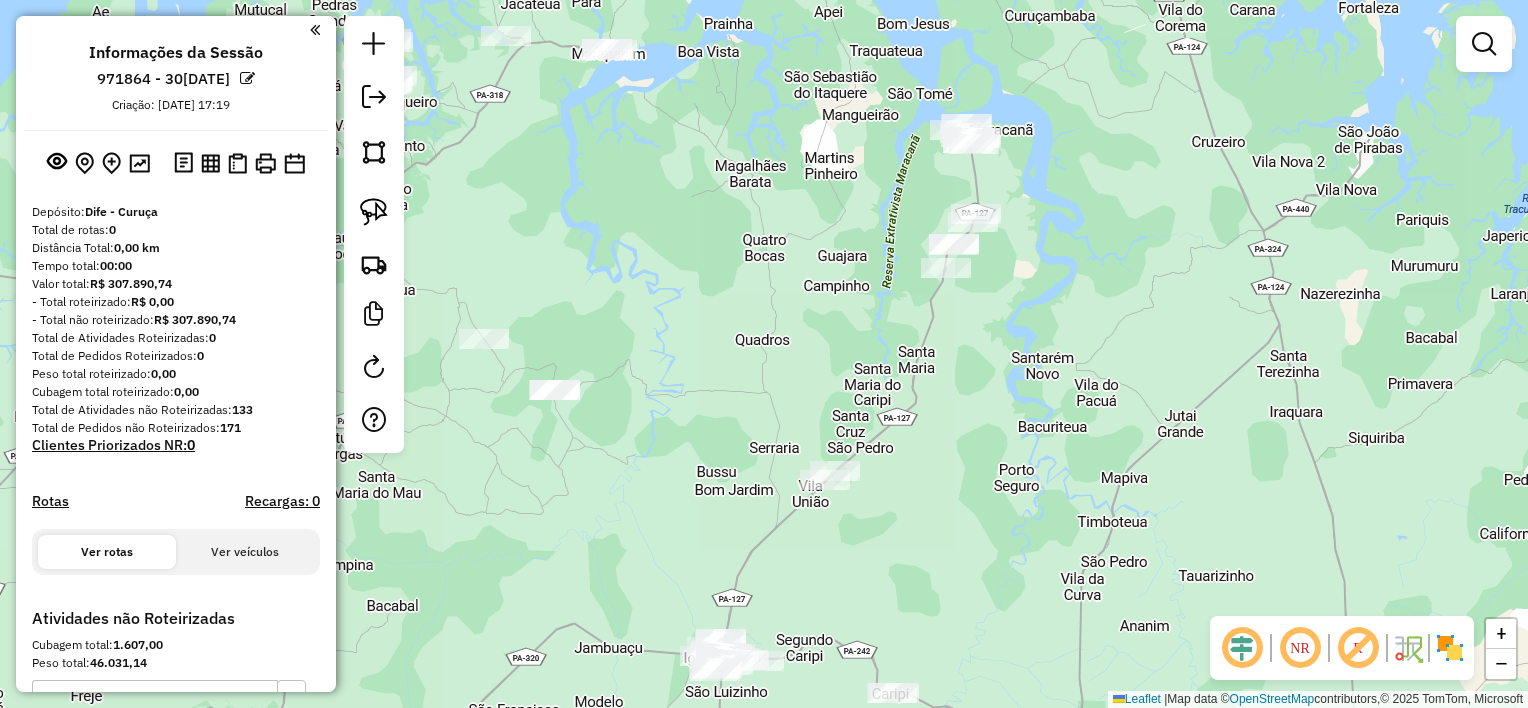 drag, startPoint x: 783, startPoint y: 348, endPoint x: 764, endPoint y: 314, distance: 38.948685 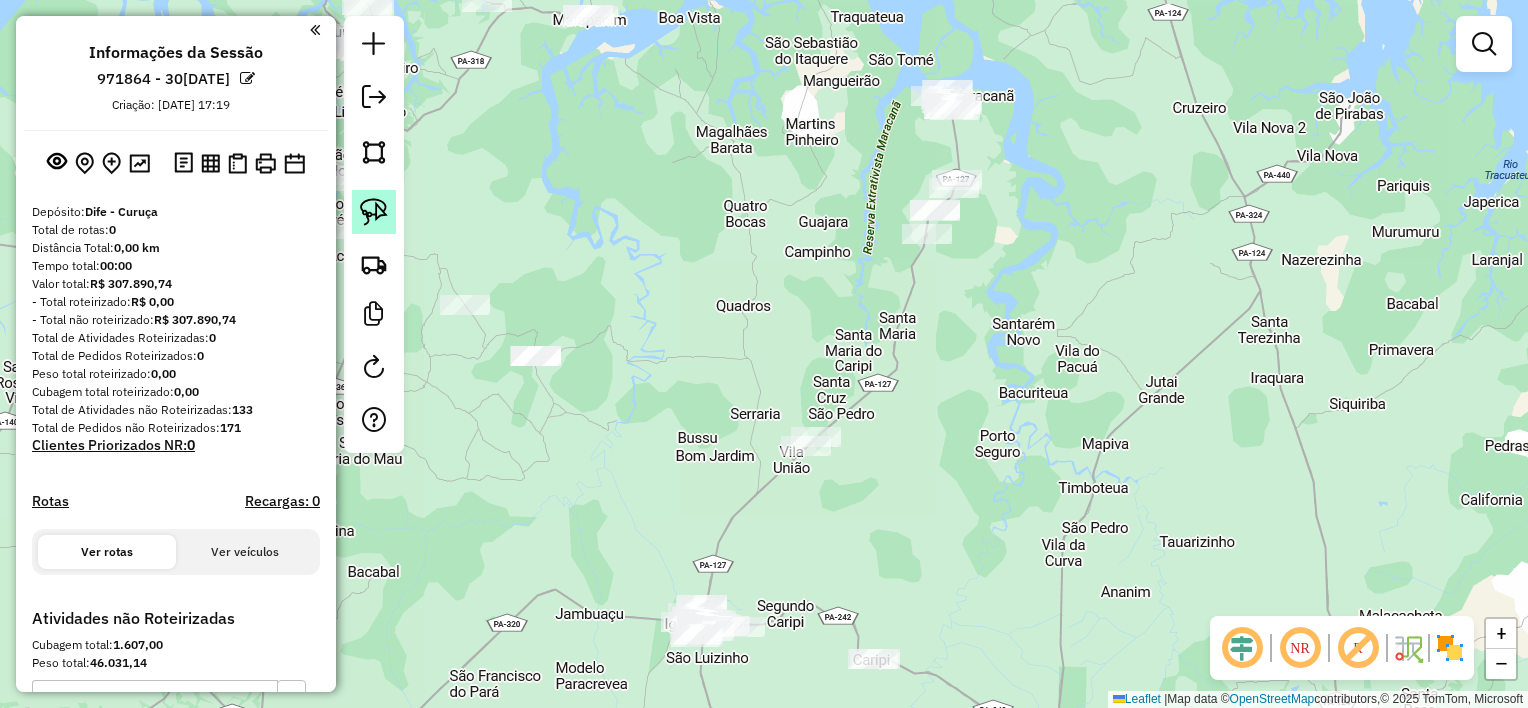 click 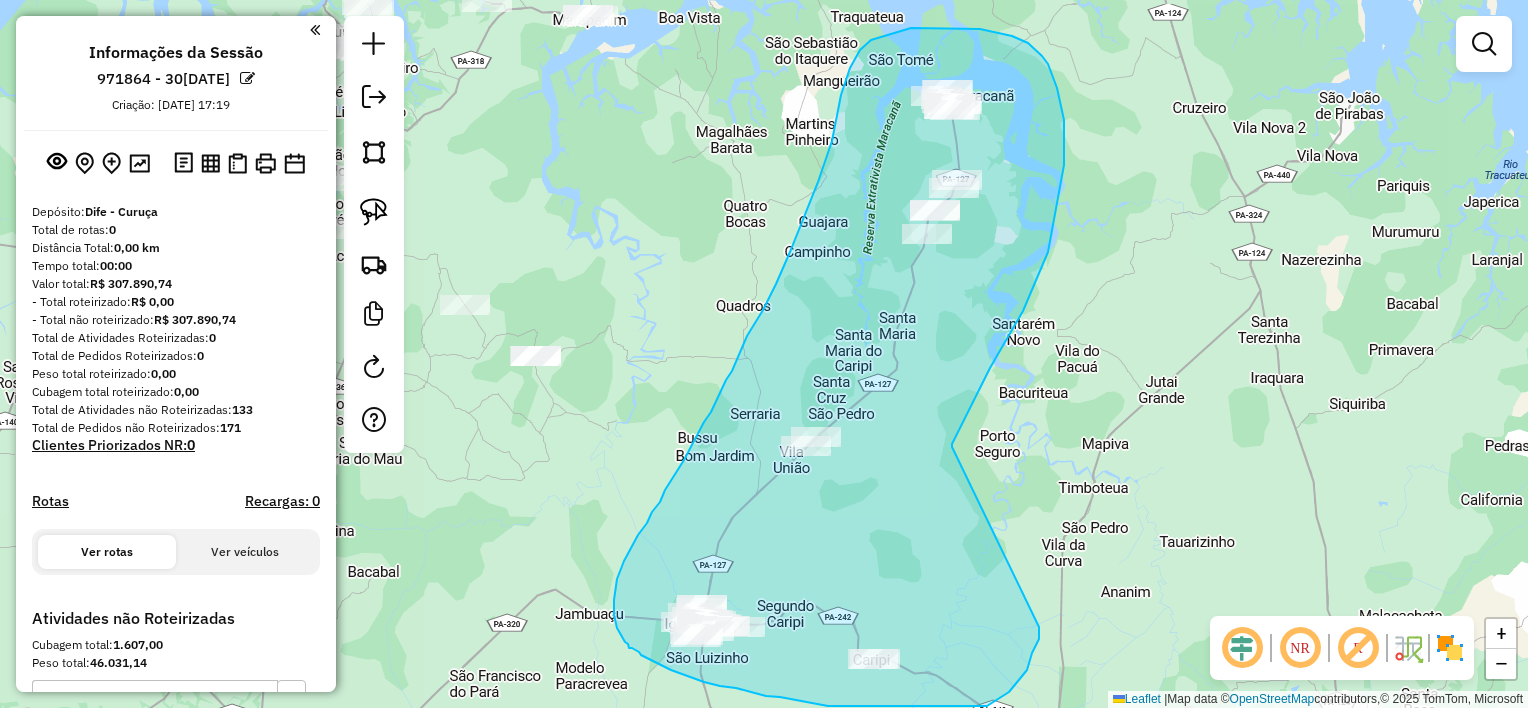 drag, startPoint x: 952, startPoint y: 447, endPoint x: 1039, endPoint y: 627, distance: 199.92249 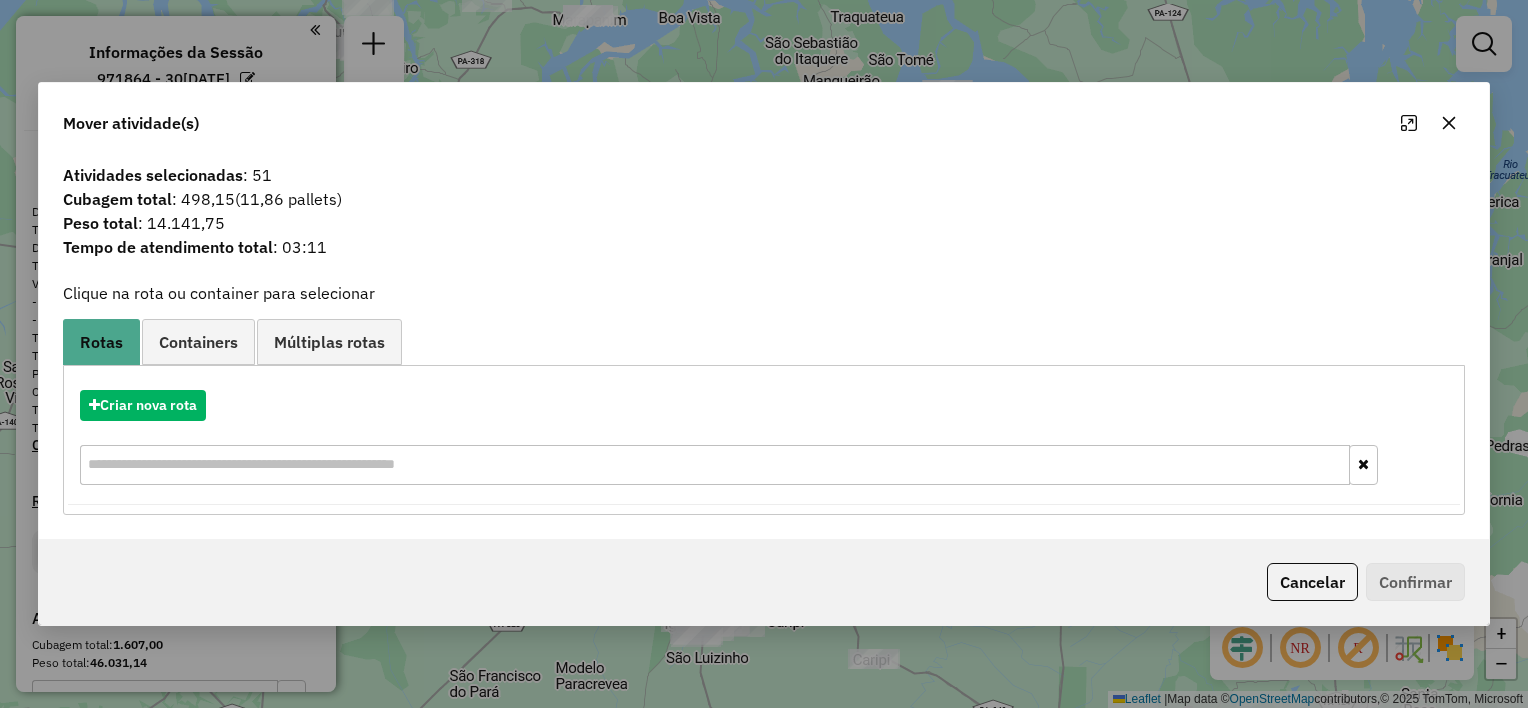 click 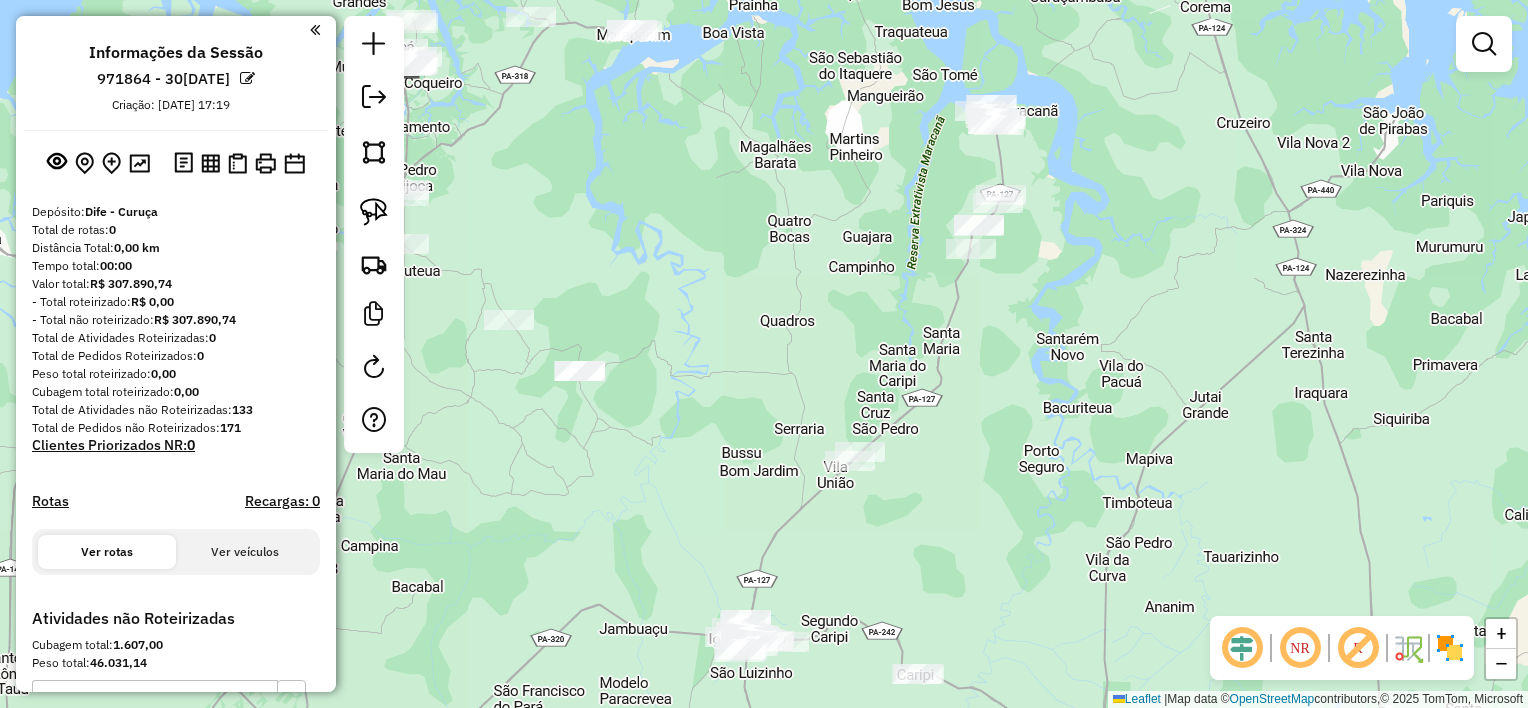 drag, startPoint x: 676, startPoint y: 336, endPoint x: 872, endPoint y: 409, distance: 209.15306 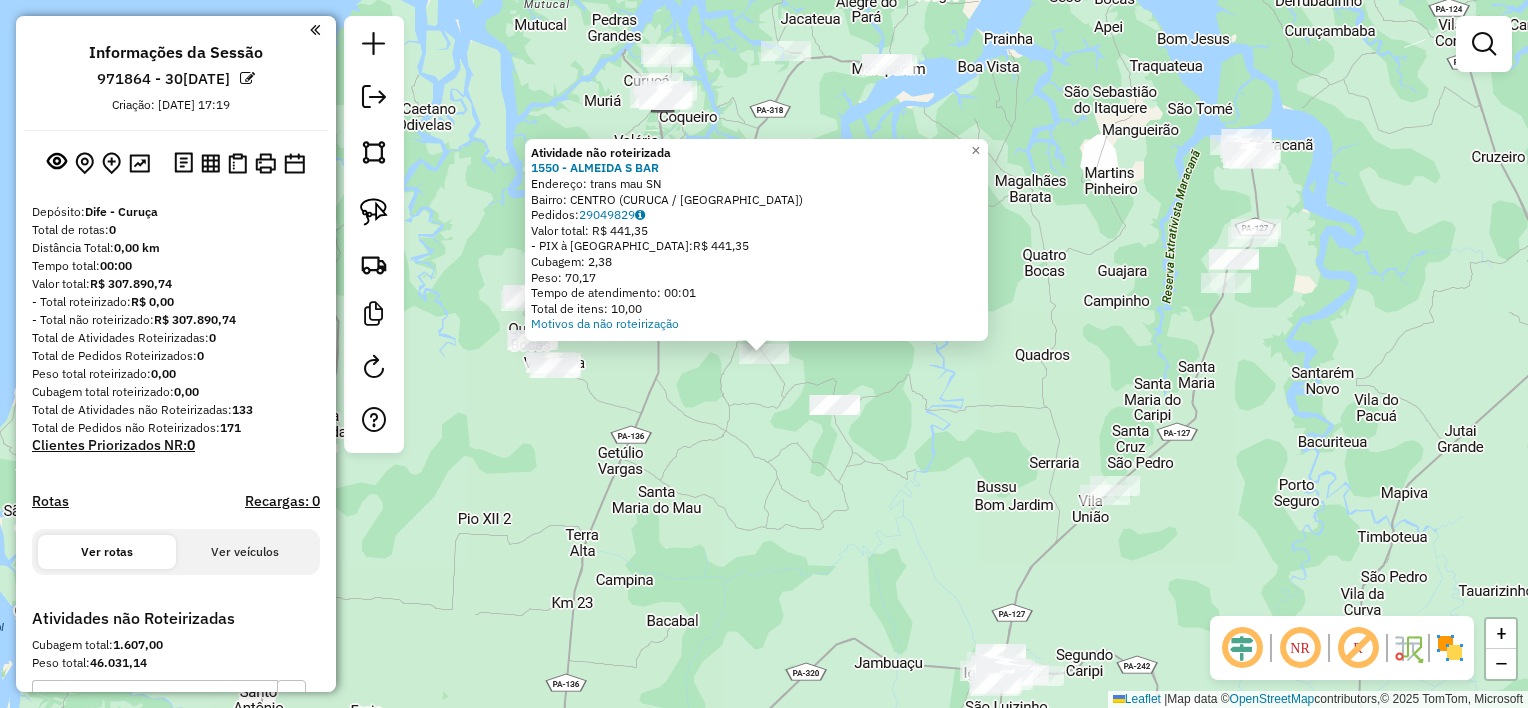 drag, startPoint x: 785, startPoint y: 436, endPoint x: 773, endPoint y: 434, distance: 12.165525 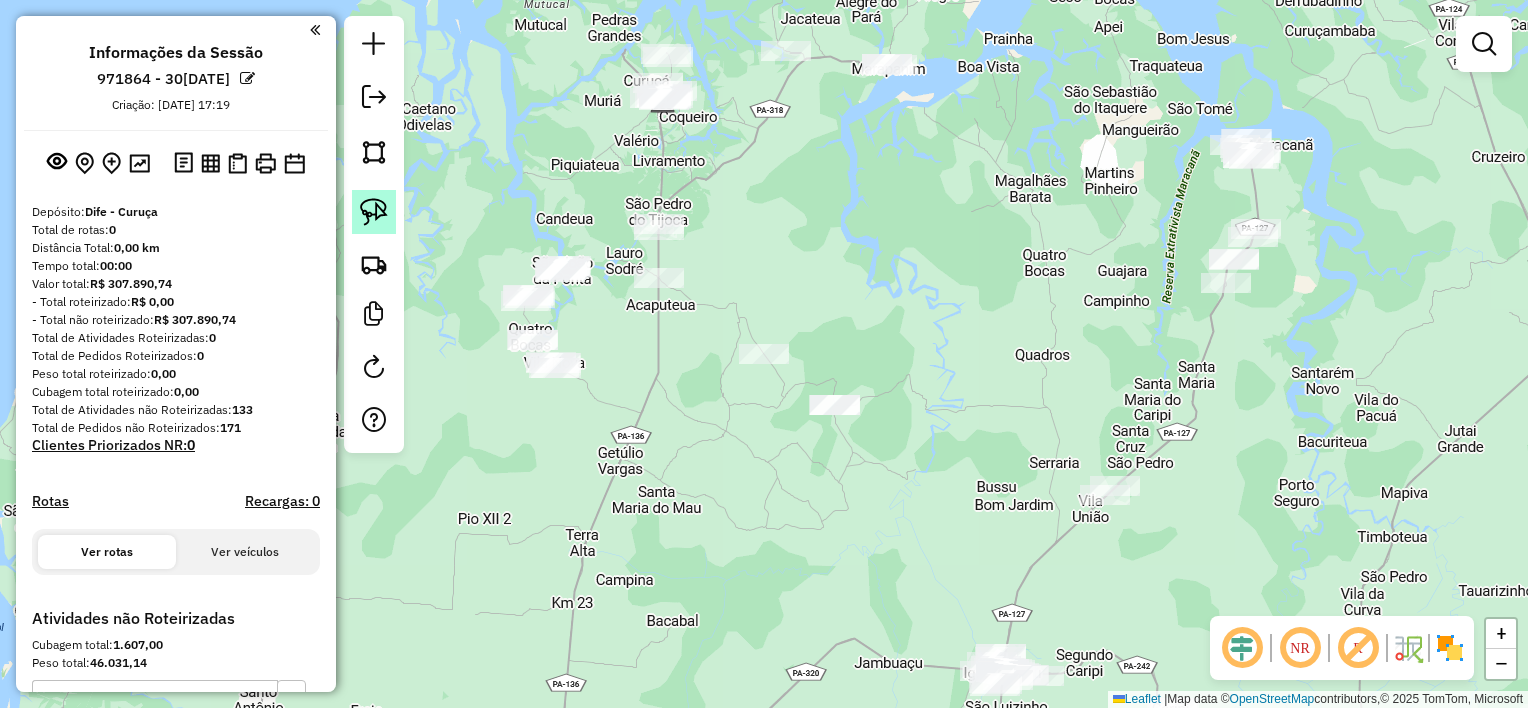 click 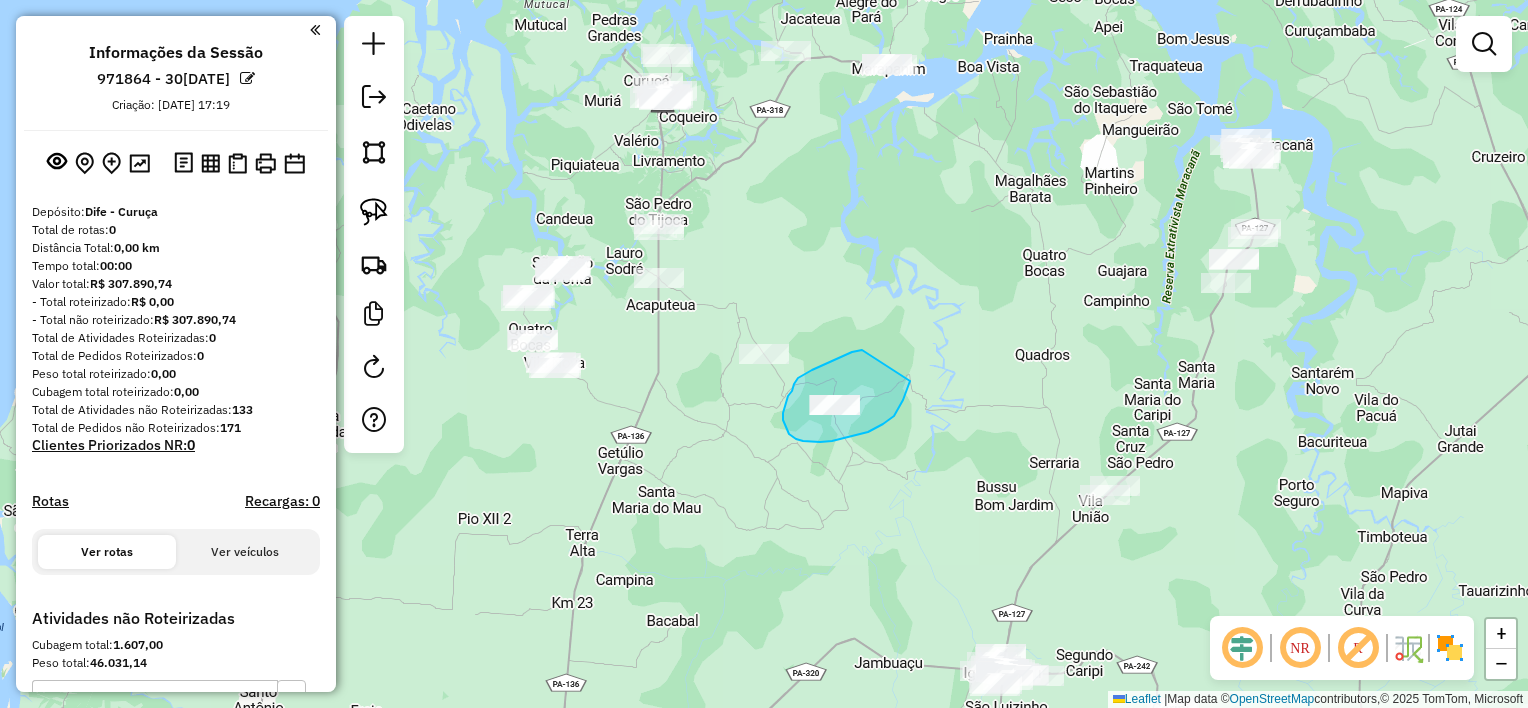 drag, startPoint x: 859, startPoint y: 350, endPoint x: 912, endPoint y: 376, distance: 59.03389 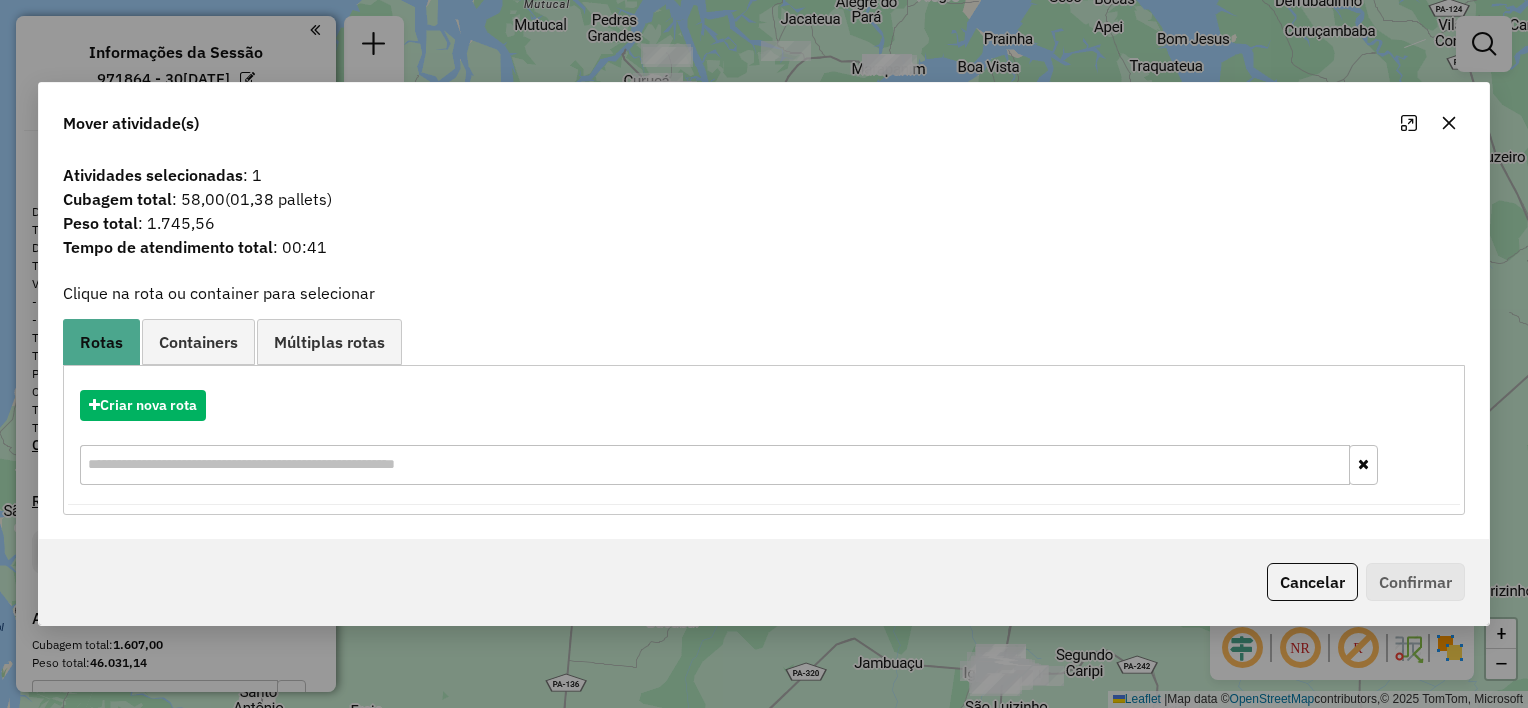 click 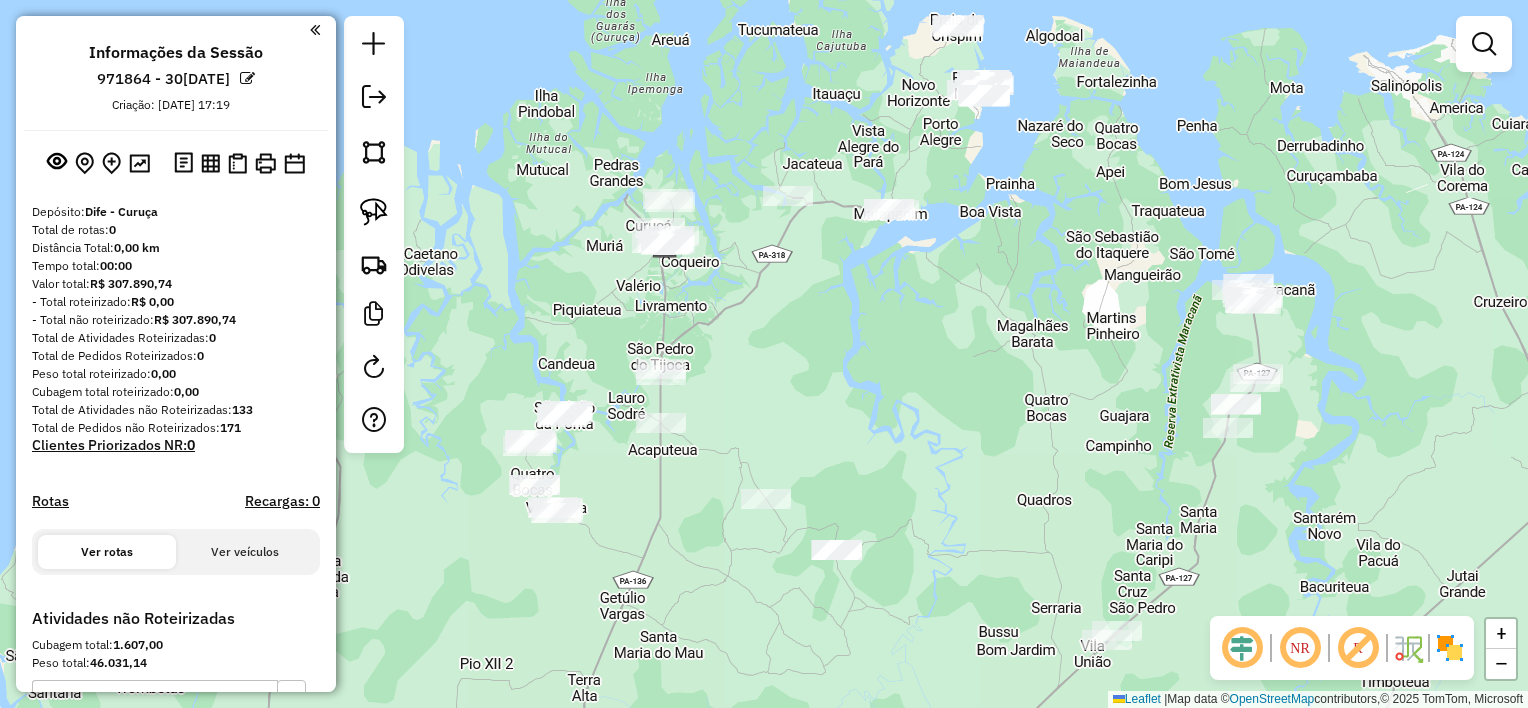 drag, startPoint x: 881, startPoint y: 288, endPoint x: 884, endPoint y: 334, distance: 46.09772 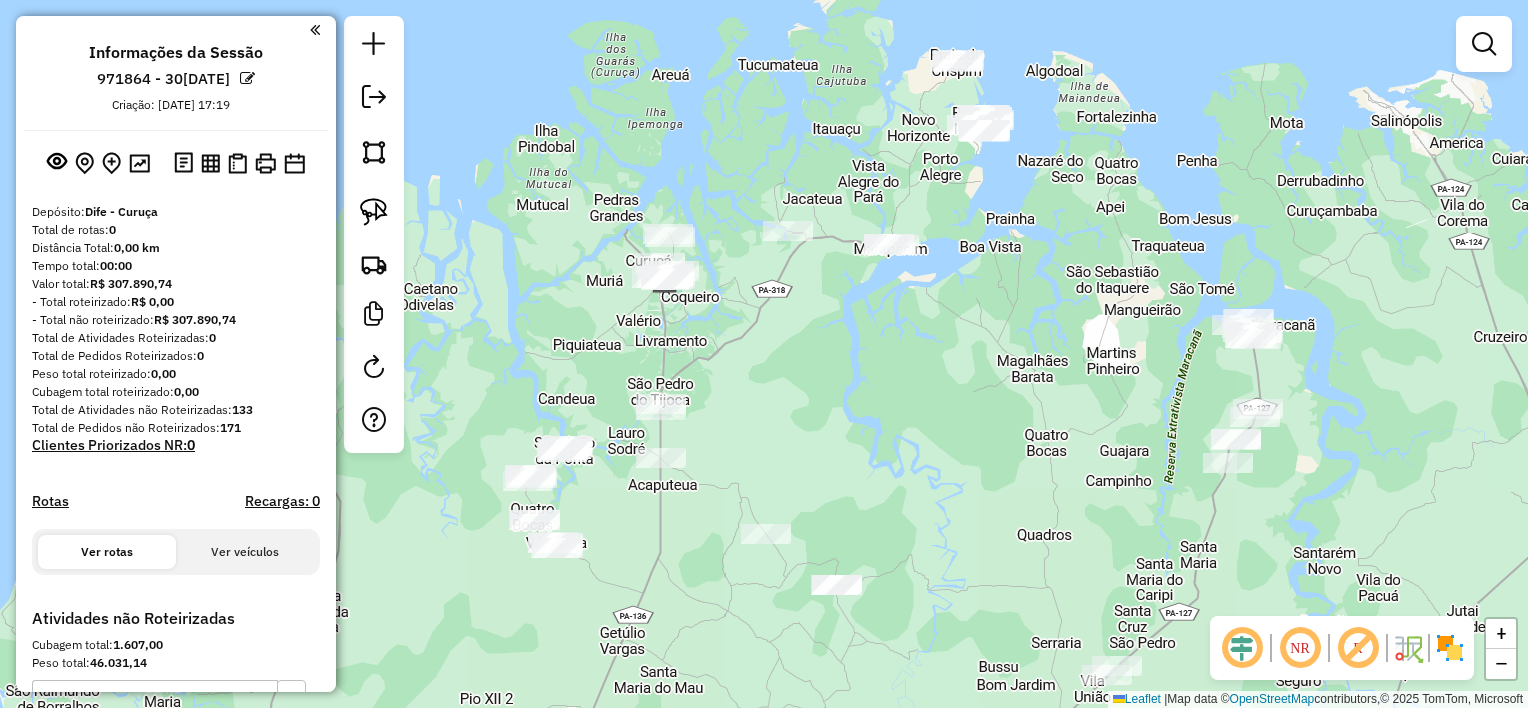 drag, startPoint x: 955, startPoint y: 194, endPoint x: 954, endPoint y: 258, distance: 64.00781 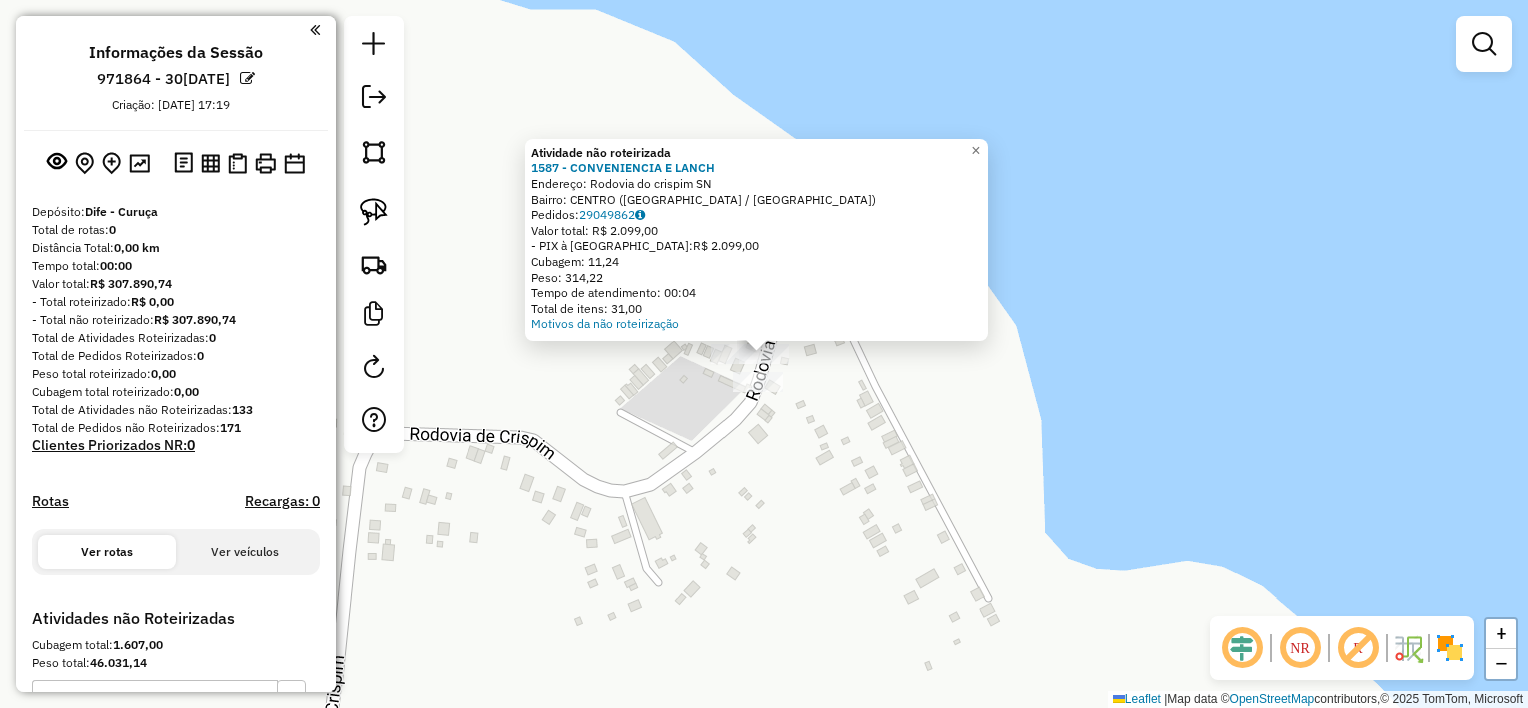 drag, startPoint x: 858, startPoint y: 404, endPoint x: 828, endPoint y: 409, distance: 30.413813 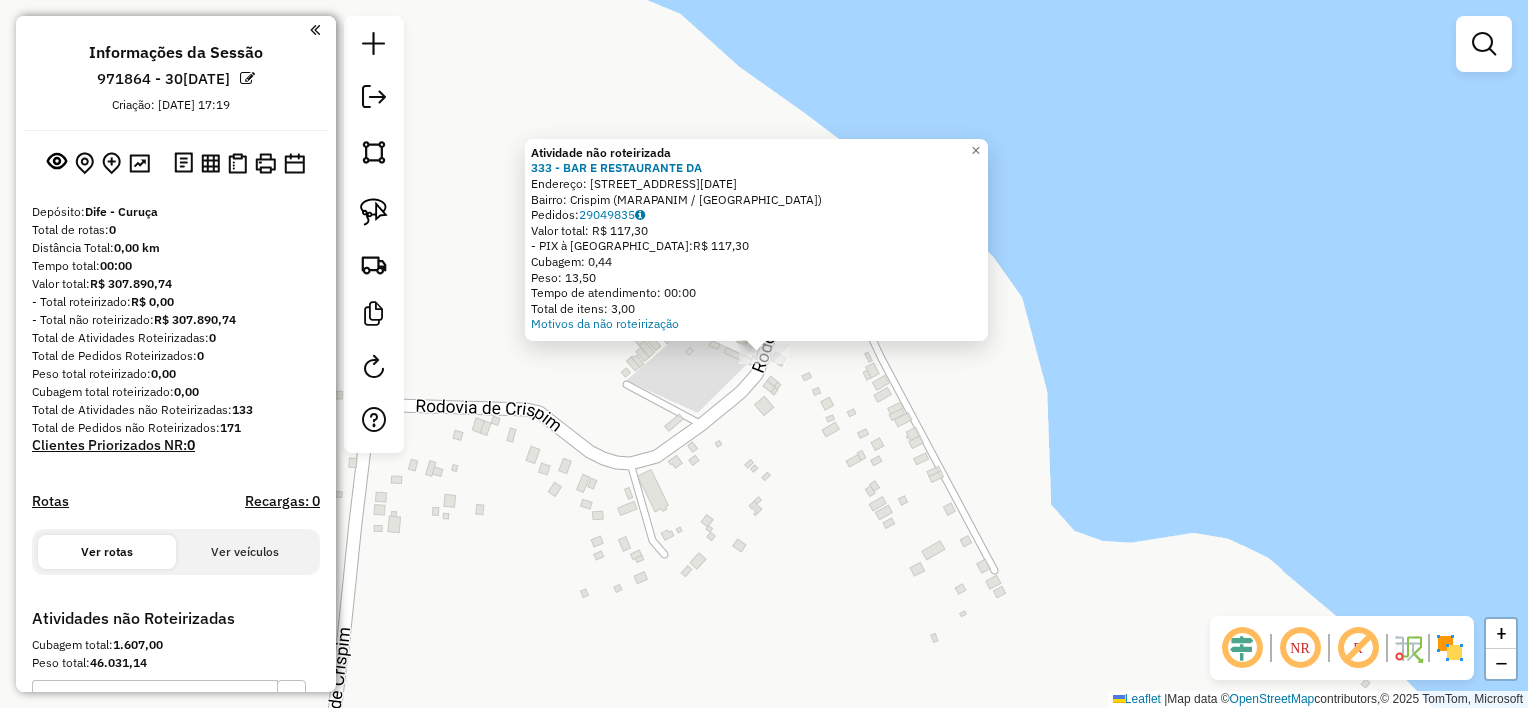 click on "Atividade não roteirizada 333 - BAR E RESTAURANTE DA  Endereço:  RU[STREET_ADDRESS][DATE] Bairro: Crispim (MARAPANIM / [GEOGRAPHIC_DATA])   Pedidos:  29049835   Valor total: R$ 117,30   - PIX à Vista:  R$ 117,30   Cubagem: 0,44   Peso: 13,50   Tempo de atendimento: 00:00   Total de itens: 3,00  Motivos da não roteirização × Janela de atendimento Grade de atendimento Capacidade Transportadoras Veículos Cliente Pedidos  Rotas Selecione os dias de semana para filtrar as janelas de atendimento  Seg   Ter   Qua   Qui   Sex   Sáb   Dom  Informe o período da janela de atendimento: De: Até:  Filtrar exatamente a janela do cliente  Considerar janela de atendimento padrão  Selecione os dias de semana para filtrar as grades de atendimento  Seg   Ter   Qua   Qui   Sex   Sáb   Dom   Considerar clientes sem dia de atendimento cadastrado  Clientes fora do dia de atendimento selecionado Filtrar as atividades entre os valores definidos abaixo:  Peso mínimo:   Peso máximo:   Cubagem mínima:   Cubagem máxima:   De:   Até:   De:  +" 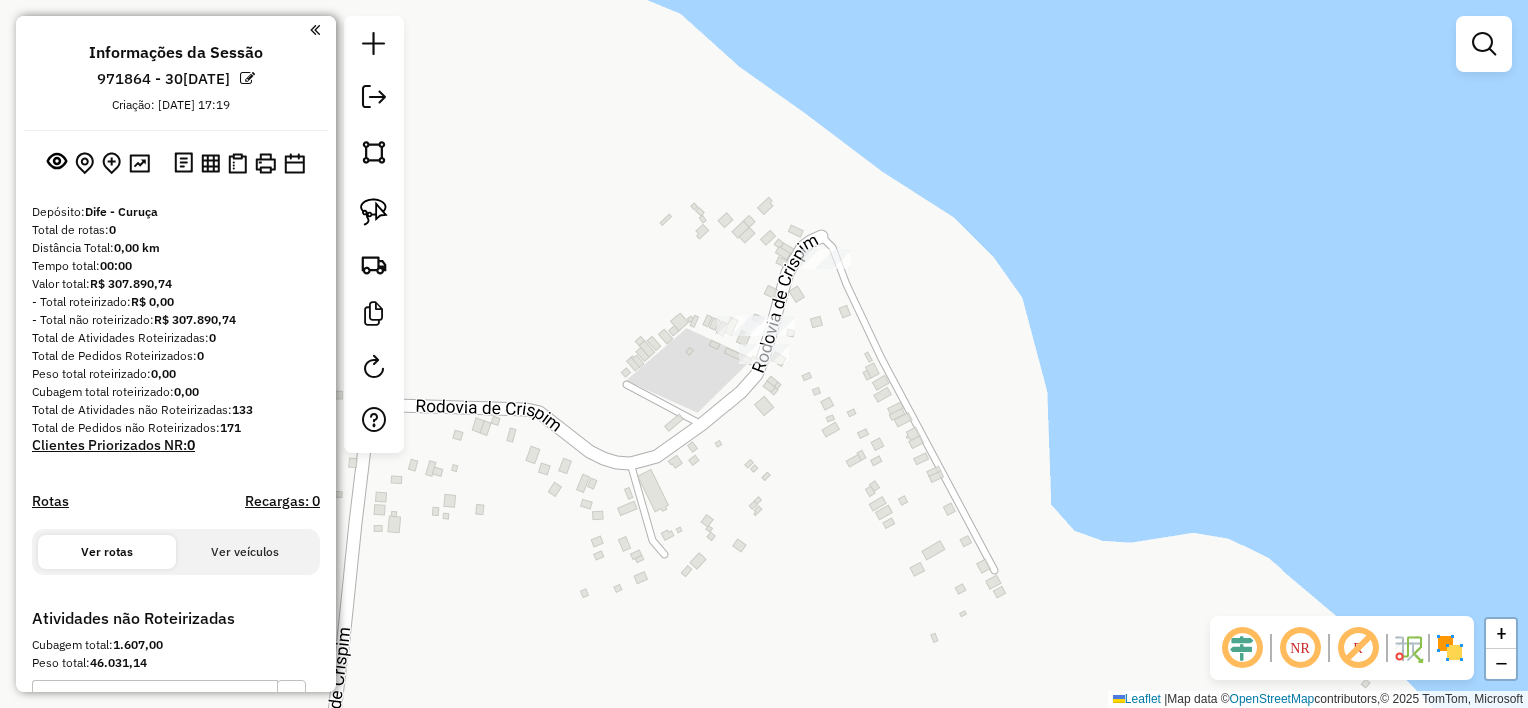 drag, startPoint x: 704, startPoint y: 464, endPoint x: 908, endPoint y: 284, distance: 272.0588 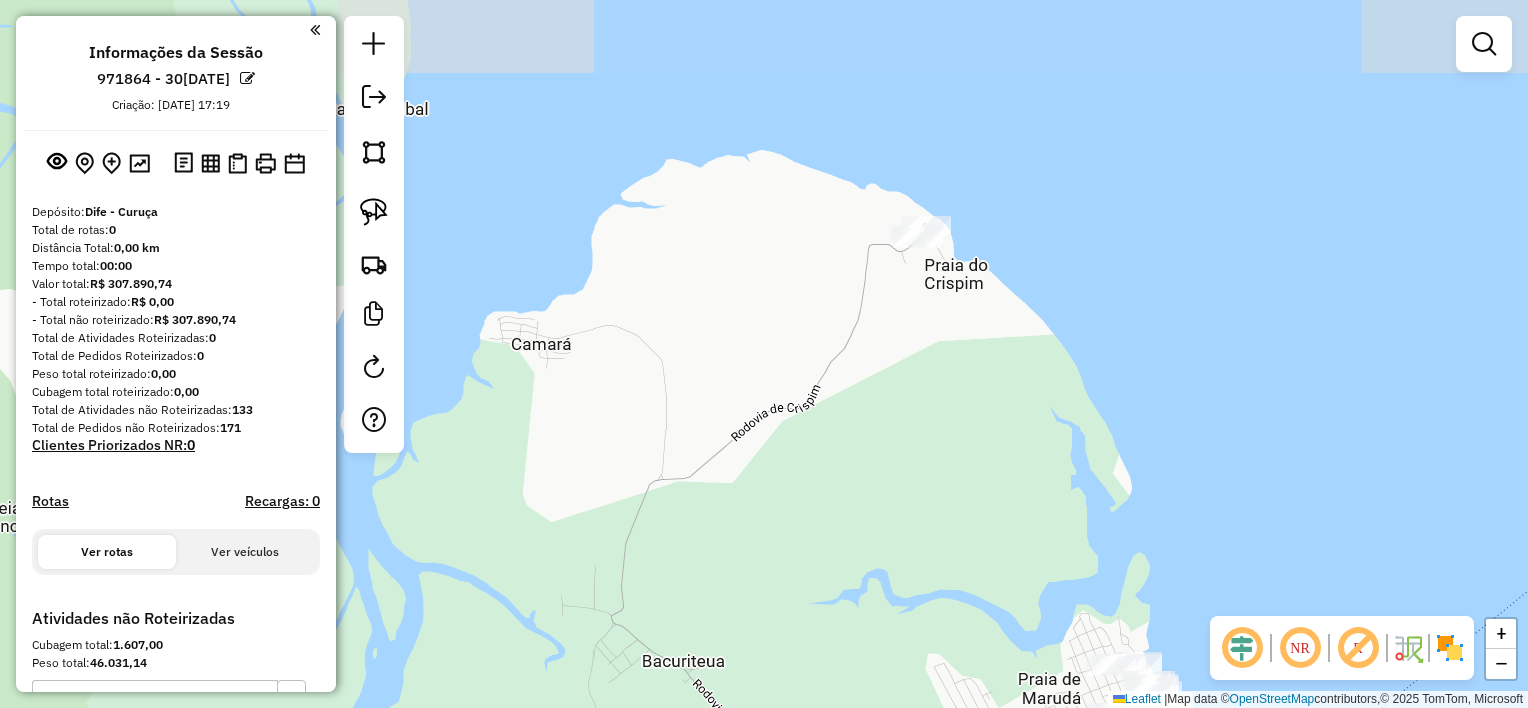 drag, startPoint x: 801, startPoint y: 507, endPoint x: 920, endPoint y: 202, distance: 327.39273 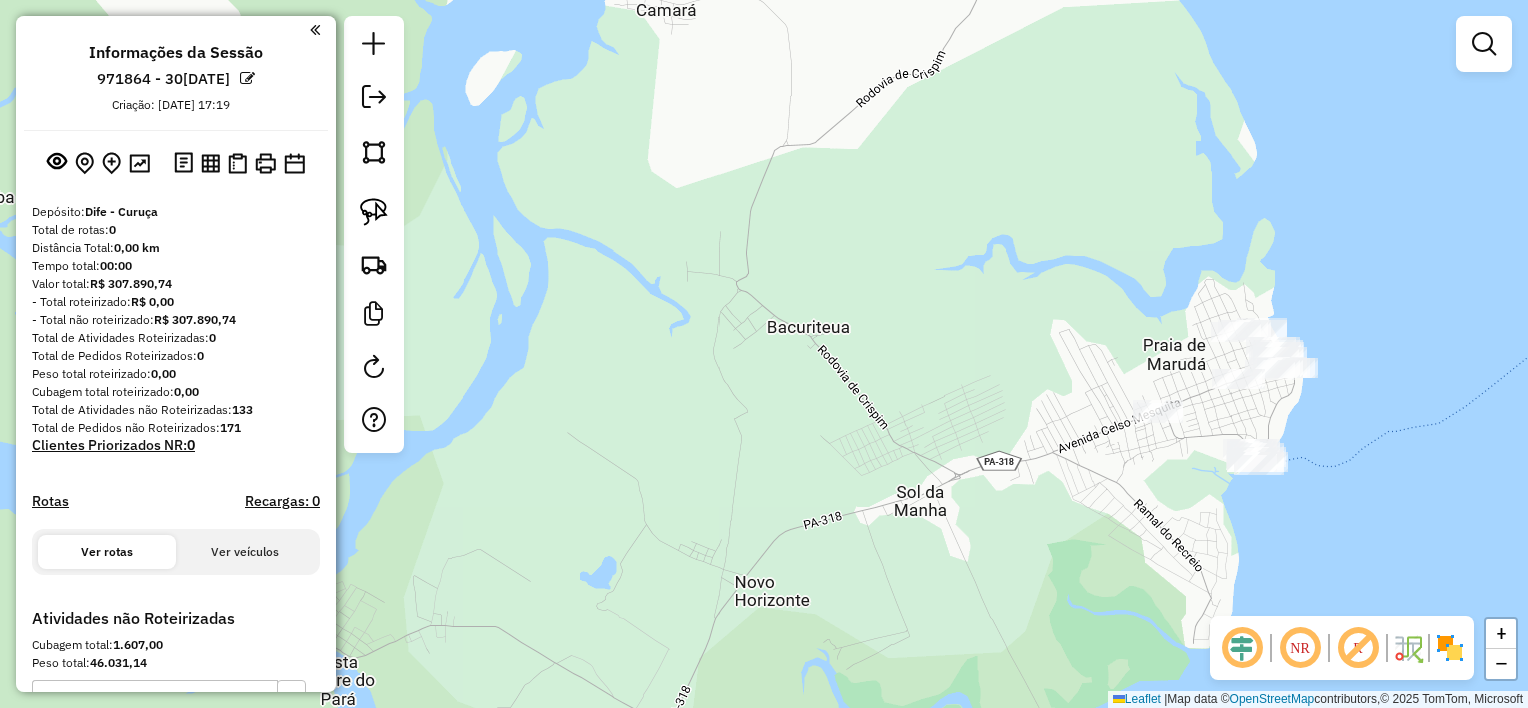 drag, startPoint x: 894, startPoint y: 390, endPoint x: 959, endPoint y: 197, distance: 203.65166 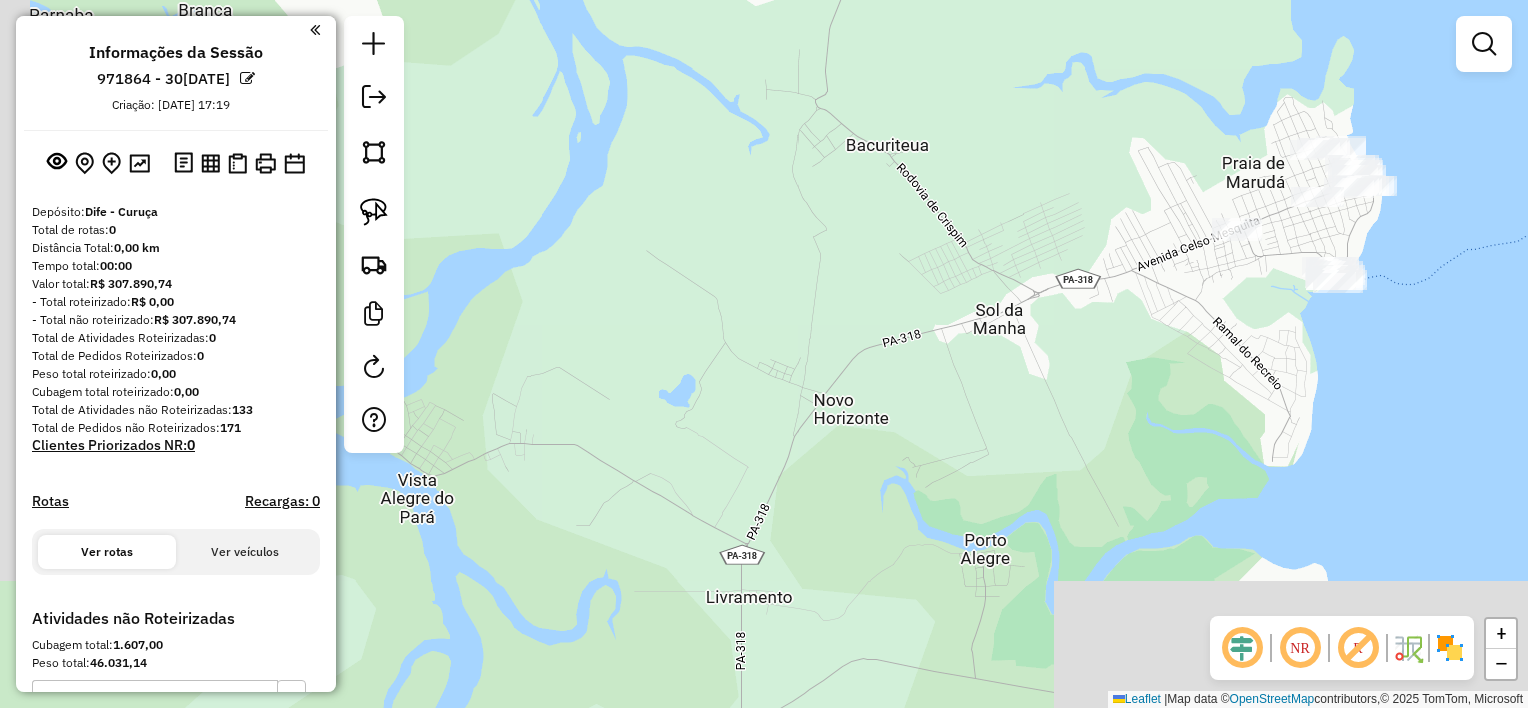 drag, startPoint x: 940, startPoint y: 324, endPoint x: 942, endPoint y: 180, distance: 144.01389 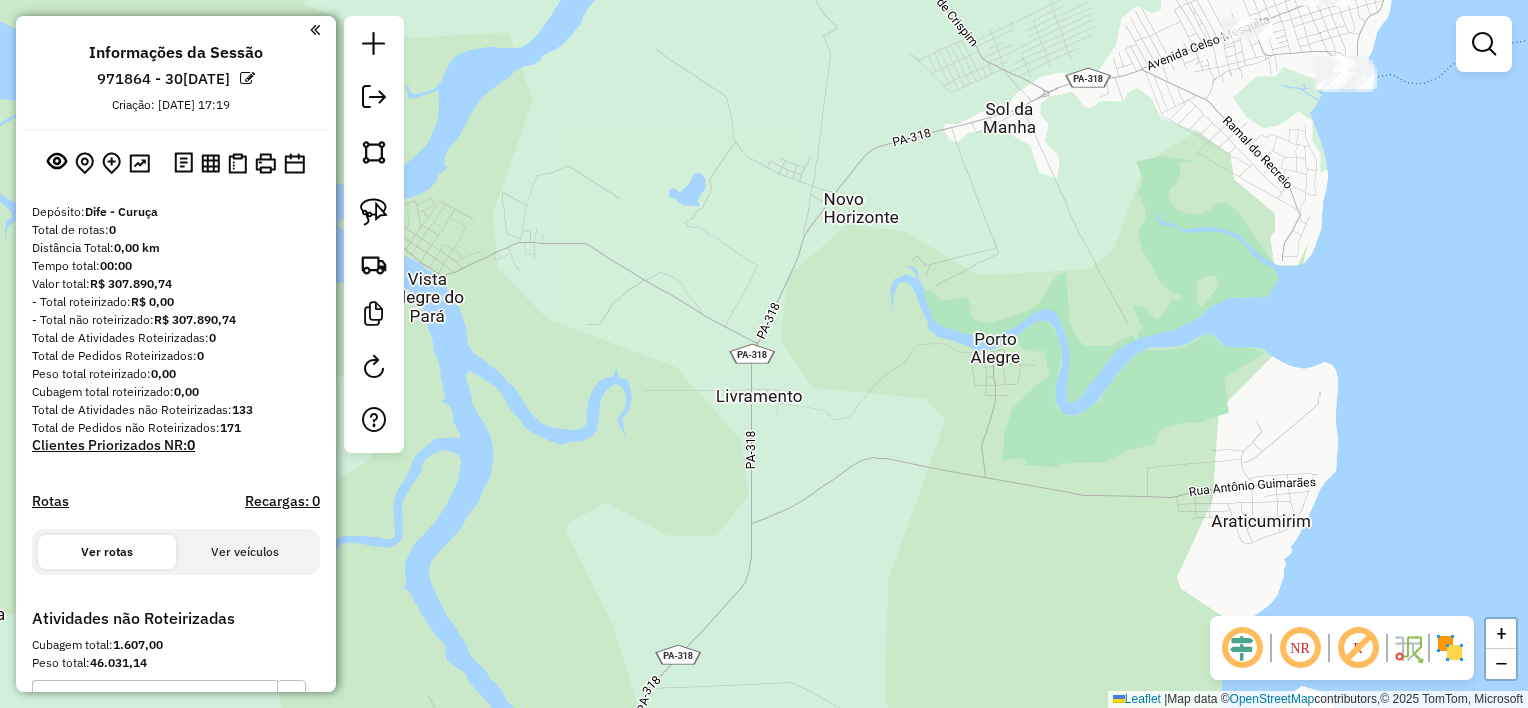 drag, startPoint x: 933, startPoint y: 298, endPoint x: 953, endPoint y: 231, distance: 69.92139 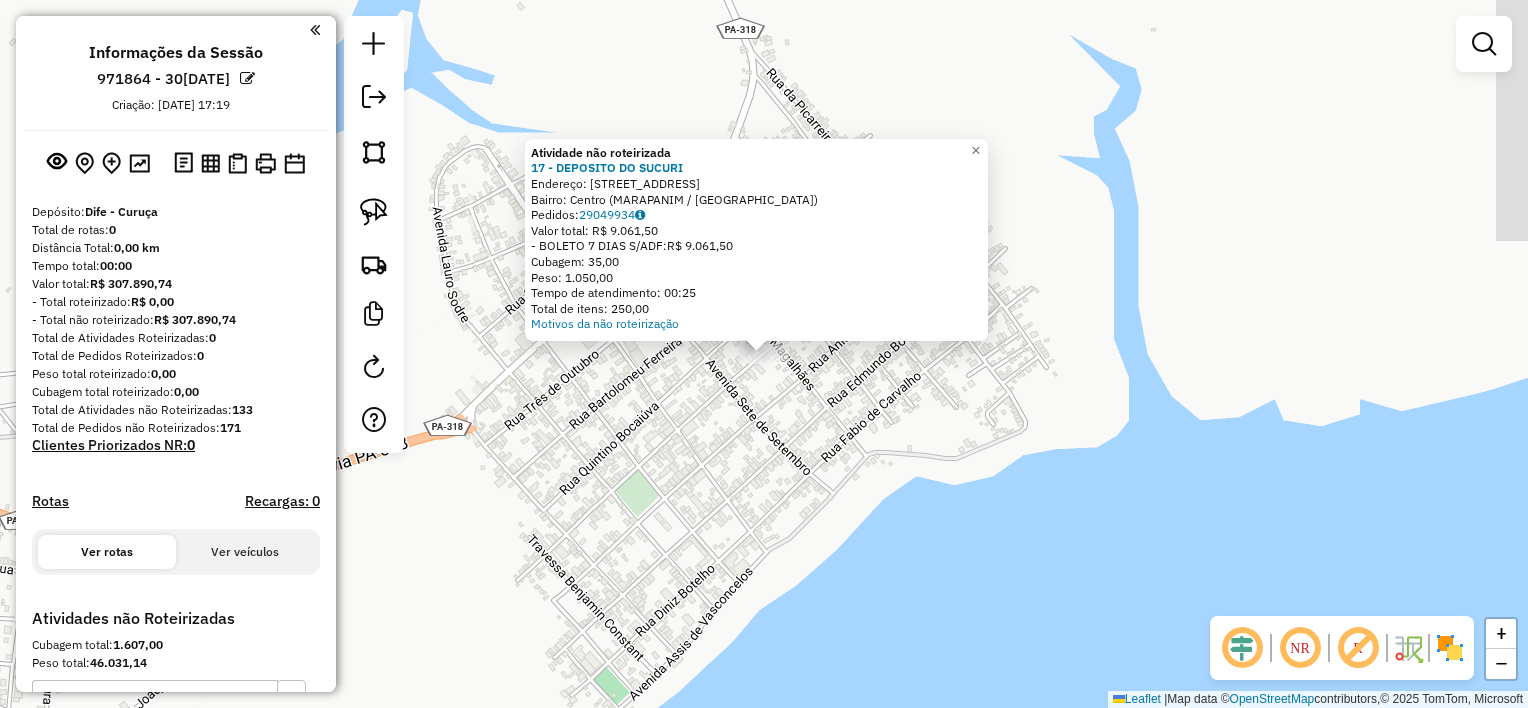 click on "Atividade não roteirizada 17 - DEPOSITO DO SUCURI  Endereço:  [STREET_ADDRESS]   Bairro: Centro (MARAPANIM / [GEOGRAPHIC_DATA])   Pedidos:  29049934   Valor total: R$ 9.061,50   - BOLETO 7 DIAS S/ADF:  R$ 9.061,50   Cubagem: 35,00   Peso: 1.050,00   Tempo de atendimento: 00:25   Total de itens: 250,00  Motivos da não roteirização × Janela de atendimento Grade de atendimento Capacidade Transportadoras Veículos Cliente Pedidos  Rotas Selecione os dias de semana para filtrar as janelas de atendimento  Seg   Ter   Qua   Qui   Sex   Sáb   Dom  Informe o período da janela de atendimento: De: Até:  Filtrar exatamente a janela do cliente  Considerar janela de atendimento padrão  Selecione os dias de semana para filtrar as grades de atendimento  Seg   Ter   Qua   Qui   Sex   Sáb   Dom   Considerar clientes sem dia de atendimento cadastrado  Clientes fora do dia de atendimento selecionado Filtrar as atividades entre os valores definidos abaixo:  Peso mínimo:   Peso máximo:   Cubagem mínima:   Cubagem máxima:" 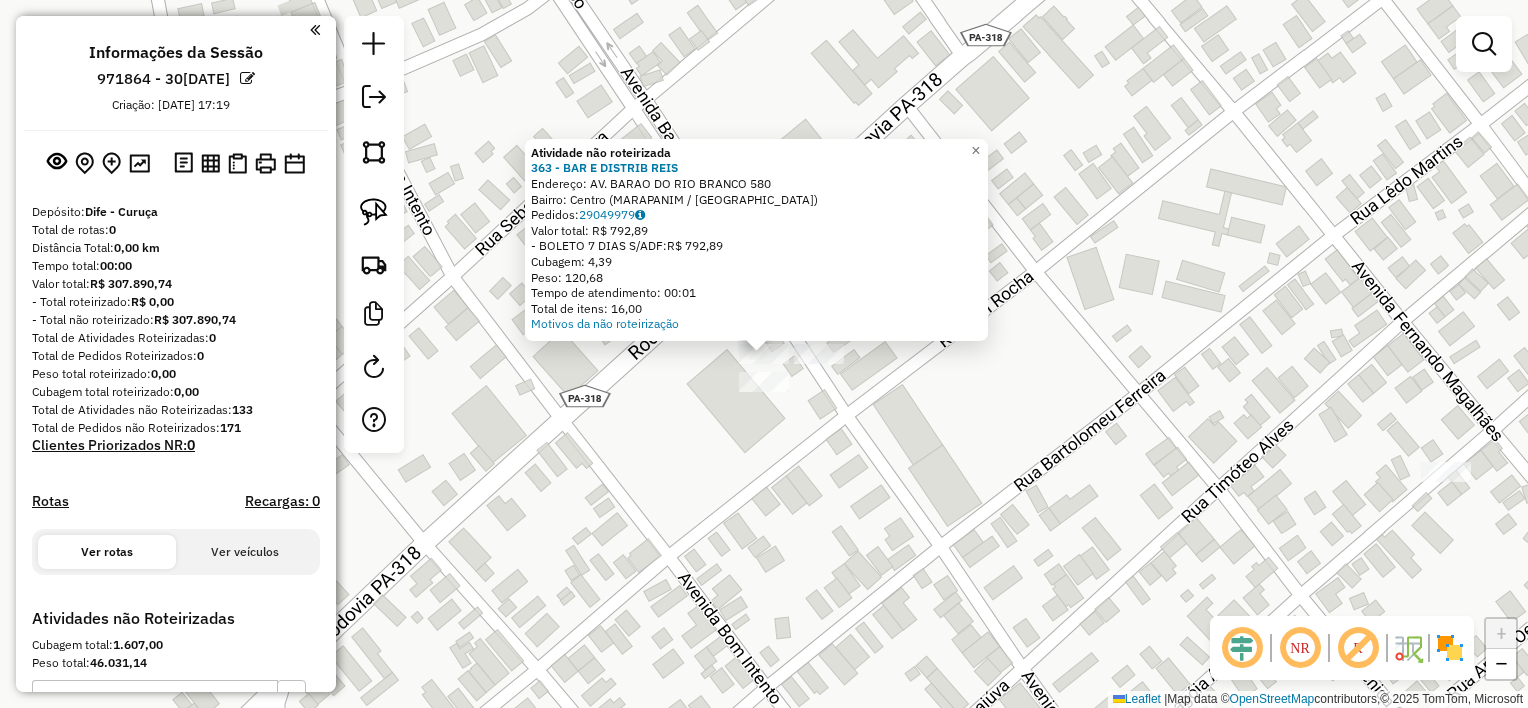 drag, startPoint x: 752, startPoint y: 413, endPoint x: 760, endPoint y: 403, distance: 12.806249 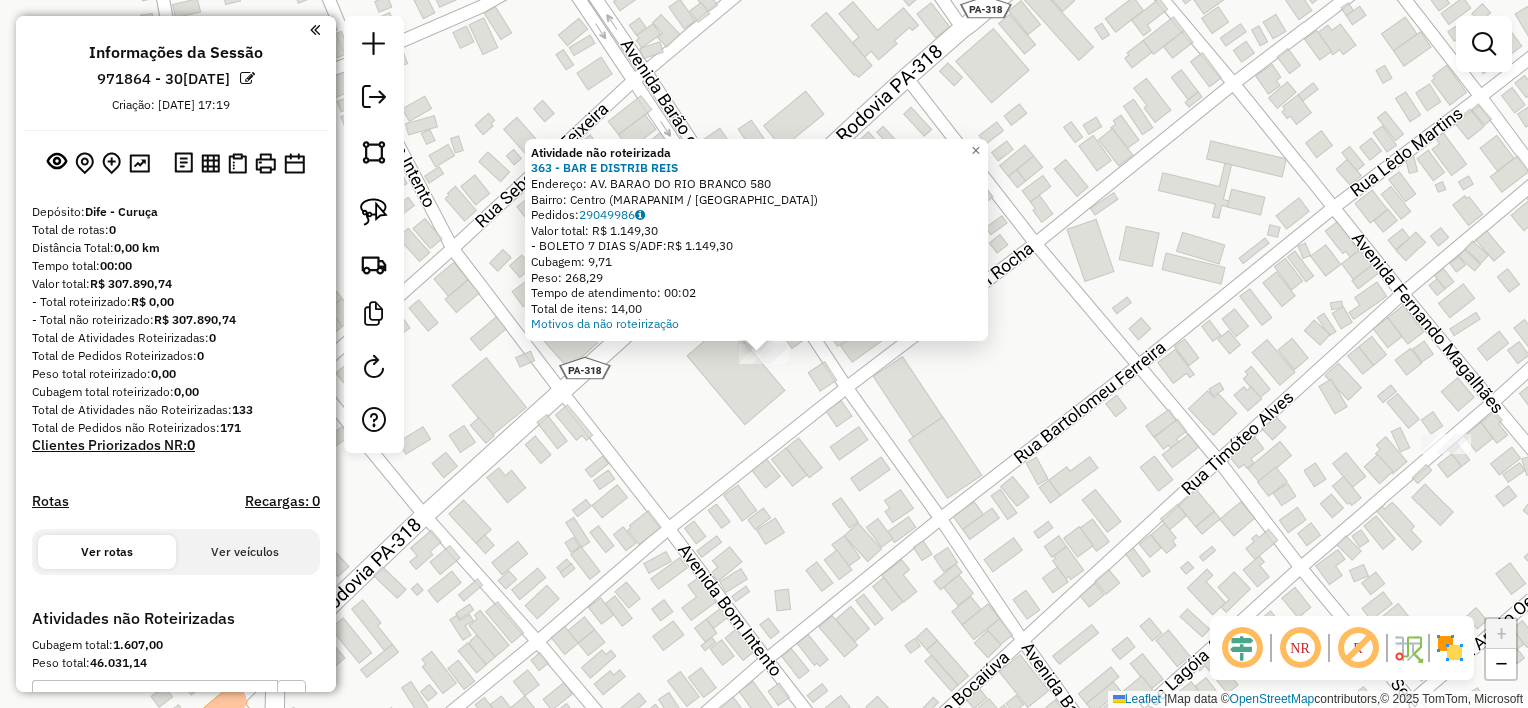 click on "Atividade não roteirizada 363 - BAR E DISTRIB REIS  Endereço:  AV. BARAO DO RIO BRANCO 580   Bairro: Centro (MARAPANIM / [GEOGRAPHIC_DATA])   Pedidos:  29049986   Valor total: R$ 1.149,30   - BOLETO 7 DIAS S/ADF:  R$ 1.149,30   Cubagem: 9,71   Peso: 268,29   Tempo de atendimento: 00:02   Total de itens: 14,00  Motivos da não roteirização × Janela de atendimento Grade de atendimento Capacidade Transportadoras Veículos Cliente Pedidos  Rotas Selecione os dias de semana para filtrar as janelas de atendimento  Seg   Ter   Qua   Qui   Sex   Sáb   Dom  Informe o período da janela de atendimento: De: Até:  Filtrar exatamente a janela do cliente  Considerar janela de atendimento padrão  Selecione os dias de semana para filtrar as grades de atendimento  Seg   Ter   Qua   Qui   Sex   Sáb   Dom   Considerar clientes sem dia de atendimento cadastrado  Clientes fora do dia de atendimento selecionado Filtrar as atividades entre os valores definidos abaixo:  Peso mínimo:   Peso máximo:   Cubagem mínima:   Cubagem máxima:" 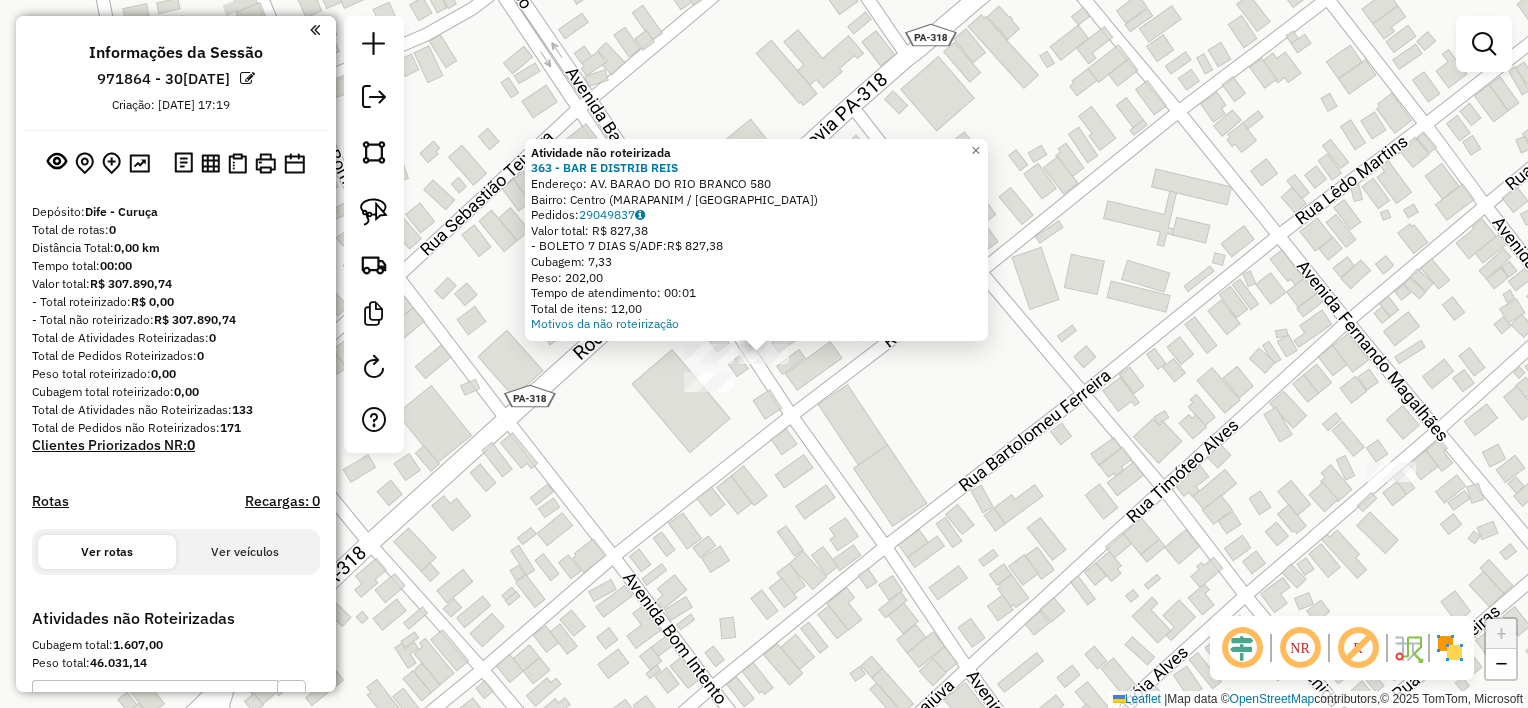click on "Atividade não roteirizada 363 - BAR E DISTRIB REIS  Endereço:  AV. BARAO DO RIO BRANCO 580   Bairro: Centro (MARAPANIM / [GEOGRAPHIC_DATA])   Pedidos:  29049837   Valor total: R$ 827,38   - BOLETO 7 DIAS S/ADF:  R$ 827,38   Cubagem: 7,33   Peso: 202,00   Tempo de atendimento: 00:01   Total de itens: 12,00  Motivos da não roteirização × Janela de atendimento Grade de atendimento Capacidade Transportadoras Veículos Cliente Pedidos  Rotas Selecione os dias de semana para filtrar as janelas de atendimento  Seg   Ter   Qua   Qui   Sex   Sáb   Dom  Informe o período da janela de atendimento: De: Até:  Filtrar exatamente a janela do cliente  Considerar janela de atendimento padrão  Selecione os dias de semana para filtrar as grades de atendimento  Seg   Ter   Qua   Qui   Sex   Sáb   Dom   Considerar clientes sem dia de atendimento cadastrado  Clientes fora do dia de atendimento selecionado Filtrar as atividades entre os valores definidos abaixo:  Peso mínimo:   Peso máximo:   Cubagem mínima:   Cubagem máxima:  De:" 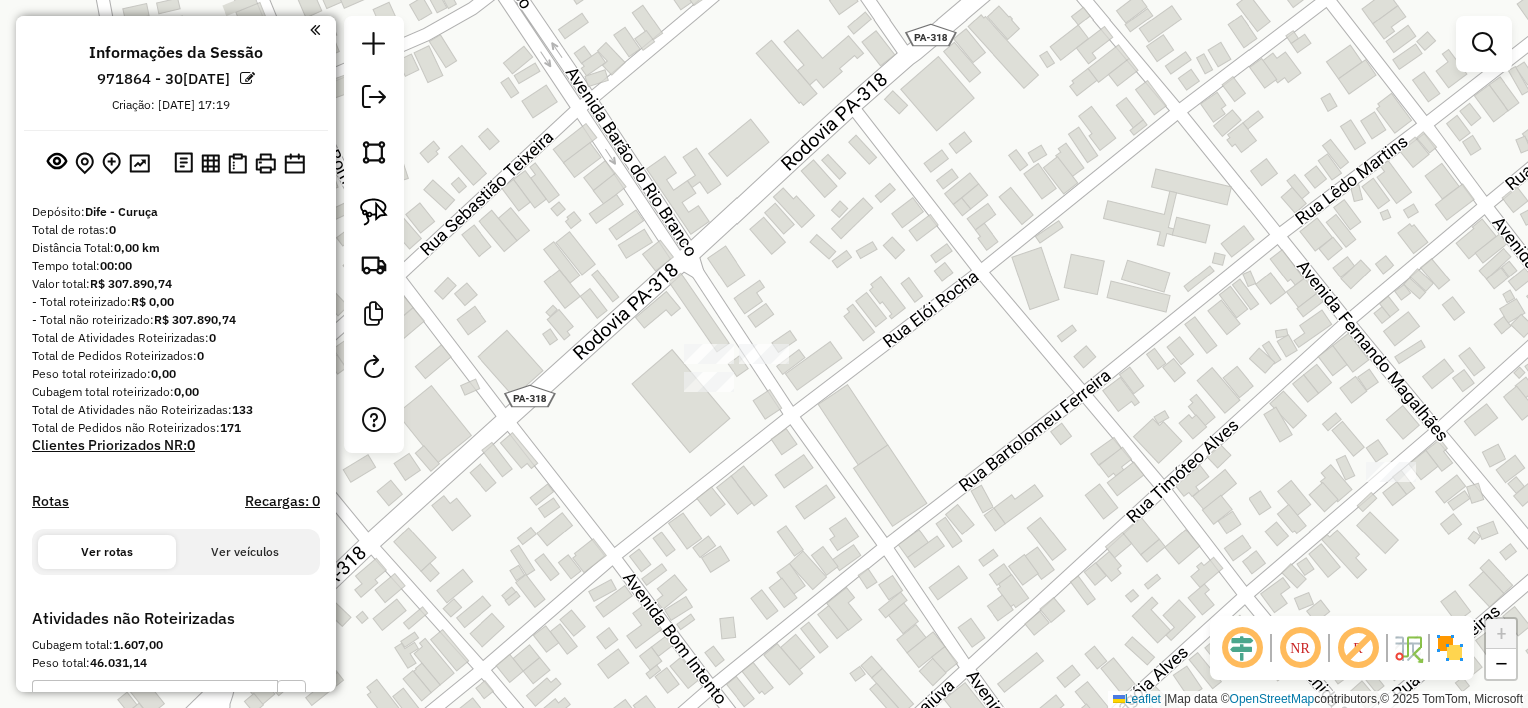 drag, startPoint x: 377, startPoint y: 217, endPoint x: 467, endPoint y: 231, distance: 91.08238 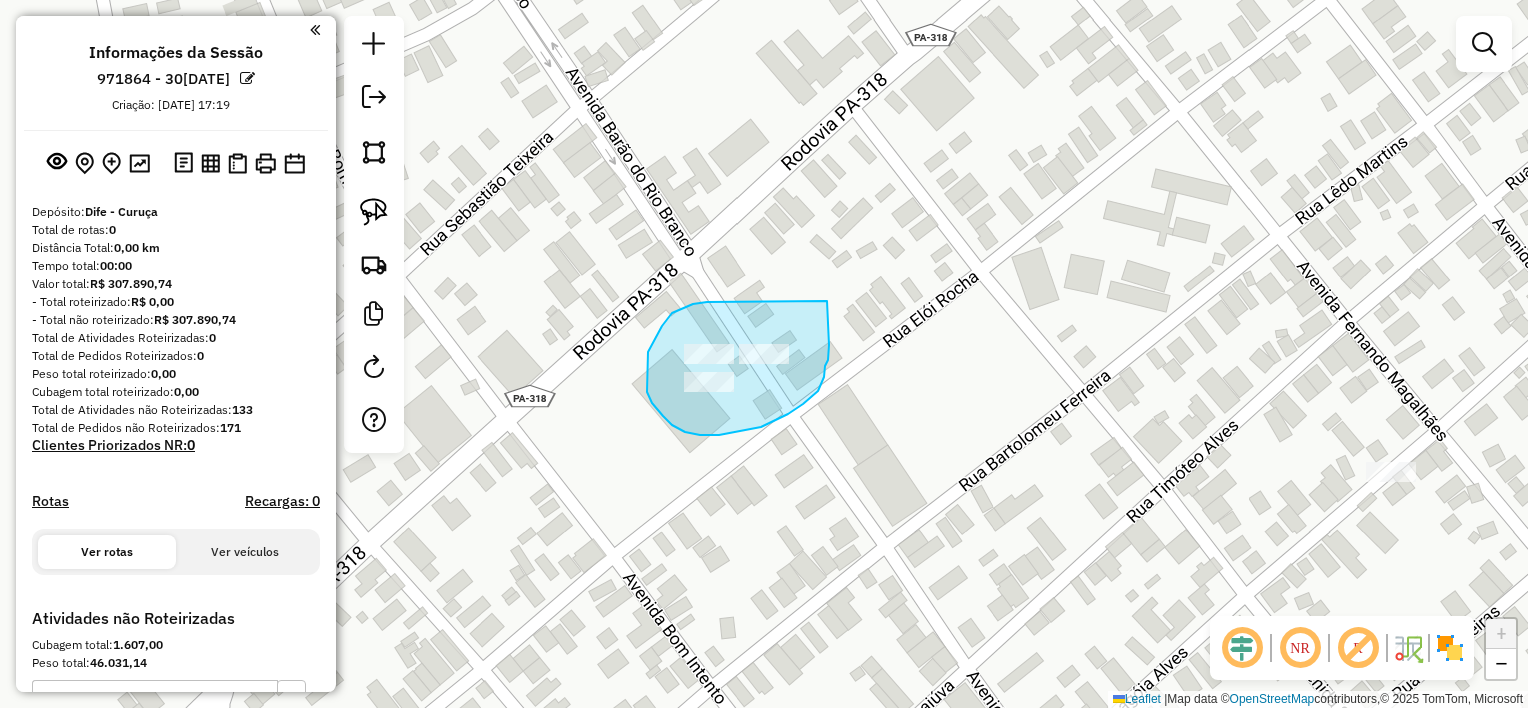 drag, startPoint x: 827, startPoint y: 301, endPoint x: 829, endPoint y: 345, distance: 44.04543 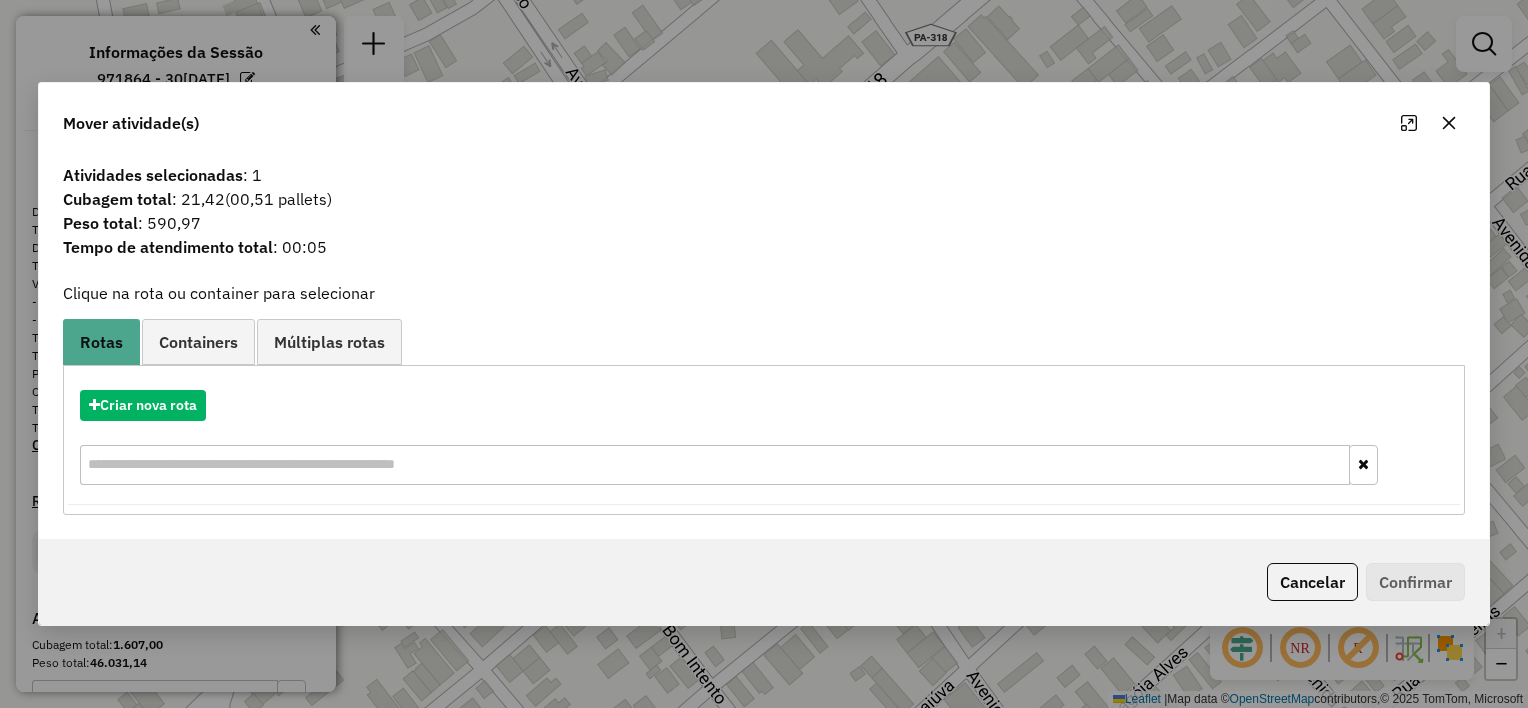 click 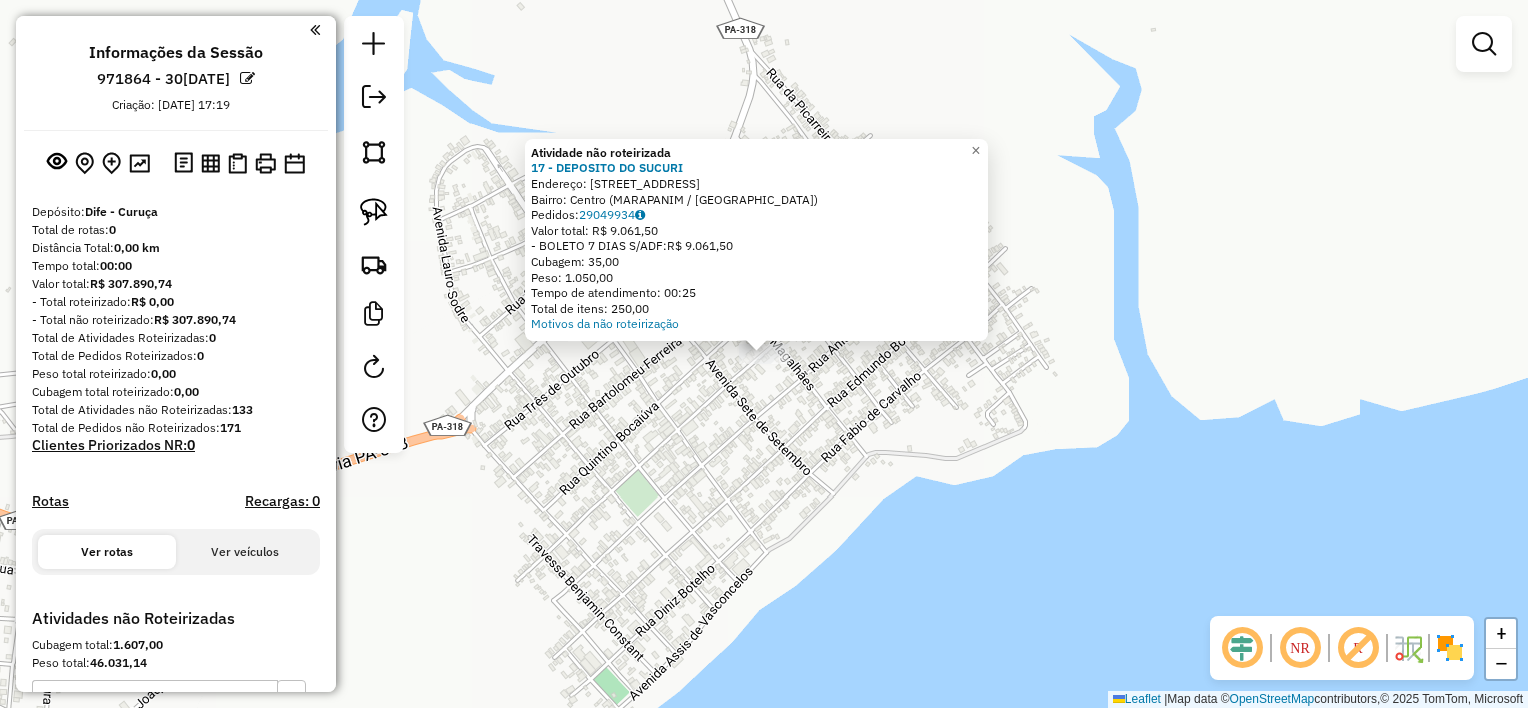 click on "Atividade não roteirizada 17 - DEPOSITO DO SUCURI  Endereço:  [STREET_ADDRESS]   Bairro: Centro (MARAPANIM / [GEOGRAPHIC_DATA])   Pedidos:  29049934   Valor total: R$ 9.061,50   - BOLETO 7 DIAS S/ADF:  R$ 9.061,50   Cubagem: 35,00   Peso: 1.050,00   Tempo de atendimento: 00:25   Total de itens: 250,00  Motivos da não roteirização × Janela de atendimento Grade de atendimento Capacidade Transportadoras Veículos Cliente Pedidos  Rotas Selecione os dias de semana para filtrar as janelas de atendimento  Seg   Ter   Qua   Qui   Sex   Sáb   Dom  Informe o período da janela de atendimento: De: Até:  Filtrar exatamente a janela do cliente  Considerar janela de atendimento padrão  Selecione os dias de semana para filtrar as grades de atendimento  Seg   Ter   Qua   Qui   Sex   Sáb   Dom   Considerar clientes sem dia de atendimento cadastrado  Clientes fora do dia de atendimento selecionado Filtrar as atividades entre os valores definidos abaixo:  Peso mínimo:   Peso máximo:   Cubagem mínima:   Cubagem máxima:" 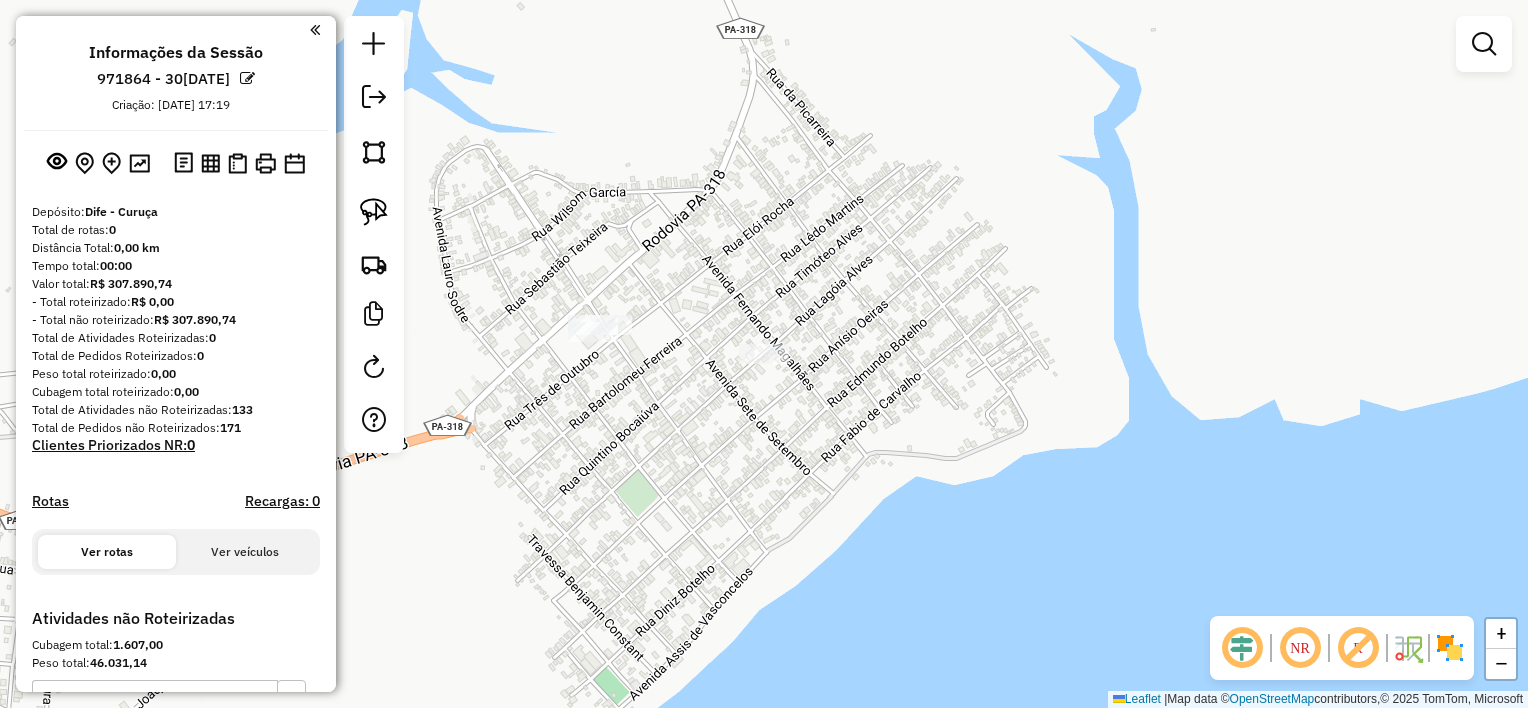 drag, startPoint x: 764, startPoint y: 413, endPoint x: 1047, endPoint y: 413, distance: 283 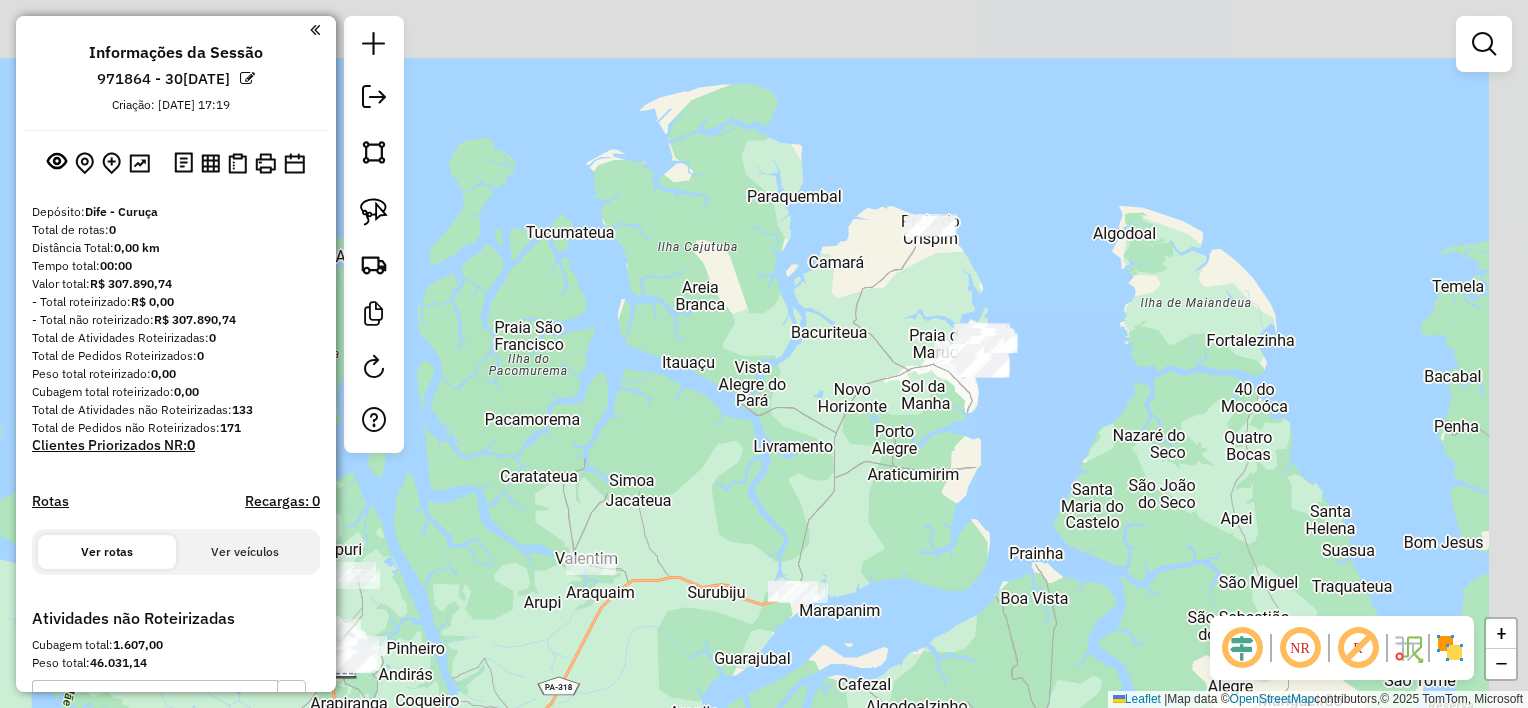 drag, startPoint x: 1121, startPoint y: 293, endPoint x: 903, endPoint y: 501, distance: 301.3105 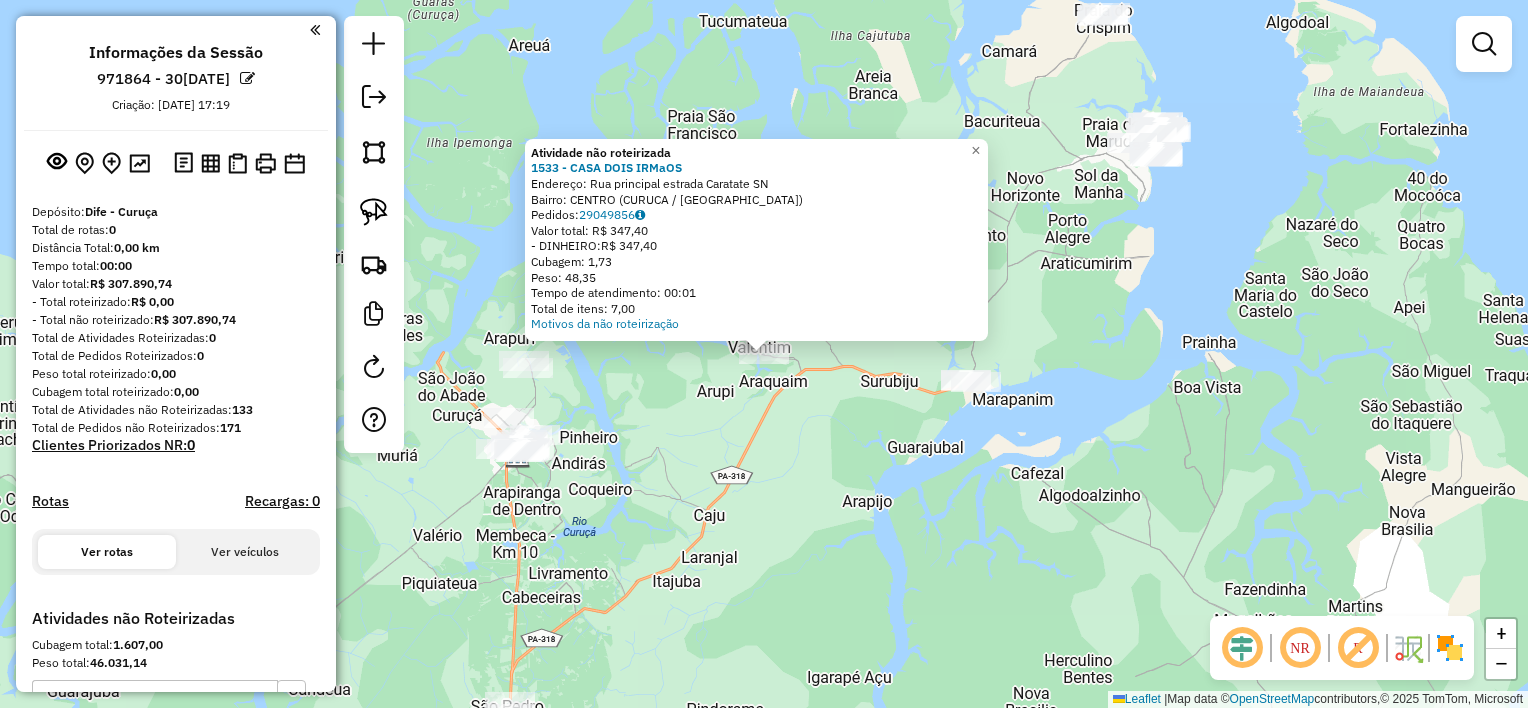 click on "Atividade não roteirizada 1533 - CASA DOIS IRMaOS  Endereço:  Rua principal estrada Caratate SN   Bairro: CENTRO ([GEOGRAPHIC_DATA] / [GEOGRAPHIC_DATA])   Pedidos:  29049856   Valor total: R$ 347,40   - DINHEIRO:  R$ 347,40   Cubagem: 1,73   Peso: 48,35   Tempo de atendimento: 00:01   Total de itens: 7,00  Motivos da não roteirização × Janela de atendimento Grade de atendimento Capacidade Transportadoras Veículos Cliente Pedidos  Rotas Selecione os dias de semana para filtrar as janelas de atendimento  Seg   Ter   Qua   Qui   Sex   Sáb   Dom  Informe o período da janela de atendimento: De: Até:  Filtrar exatamente a janela do cliente  Considerar janela de atendimento padrão  Selecione os dias de semana para filtrar as grades de atendimento  Seg   Ter   Qua   Qui   Sex   Sáb   Dom   Considerar clientes sem dia de atendimento cadastrado  Clientes fora do dia de atendimento selecionado Filtrar as atividades entre os valores definidos abaixo:  Peso mínimo:   Peso máximo:   Cubagem mínima:   Cubagem máxima:   De:   Até:  +" 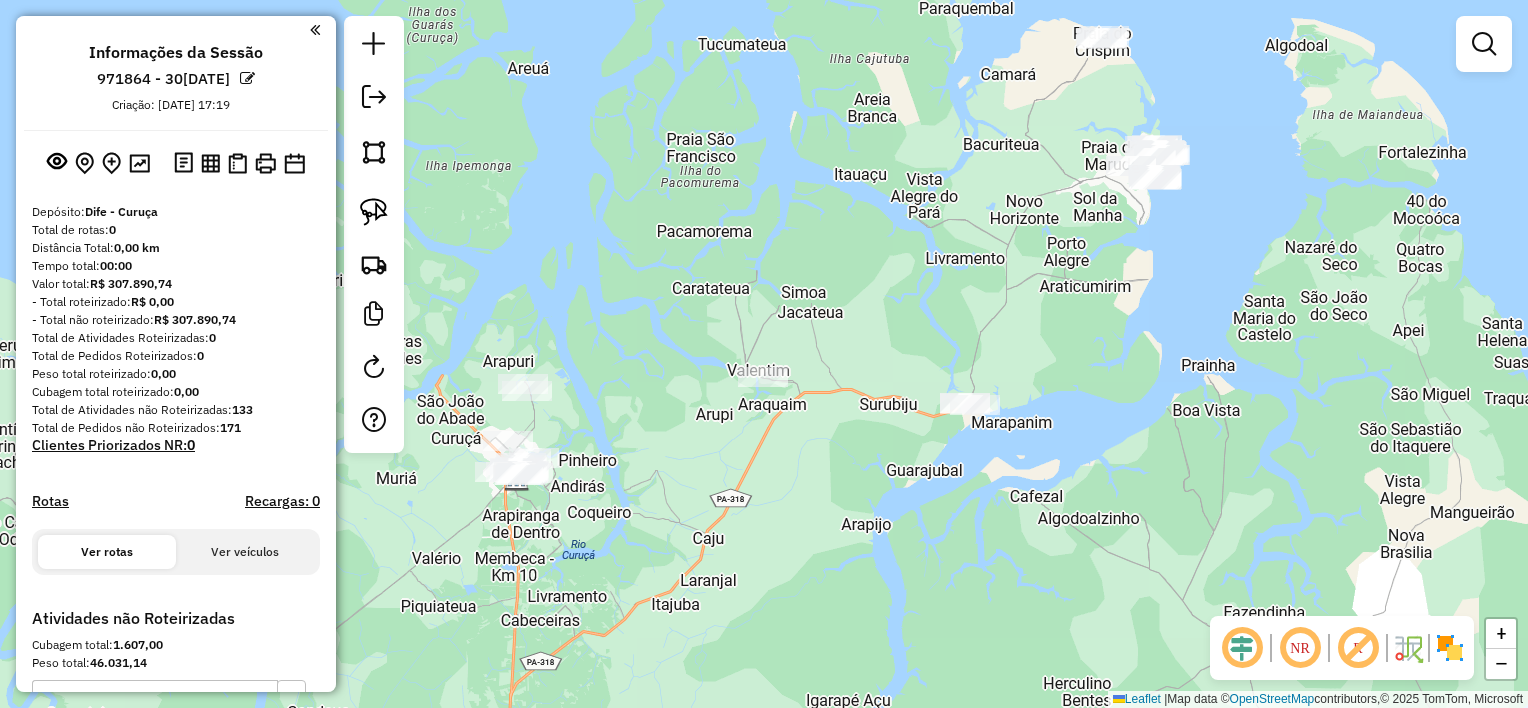 drag, startPoint x: 1131, startPoint y: 328, endPoint x: 1076, endPoint y: 465, distance: 147.62791 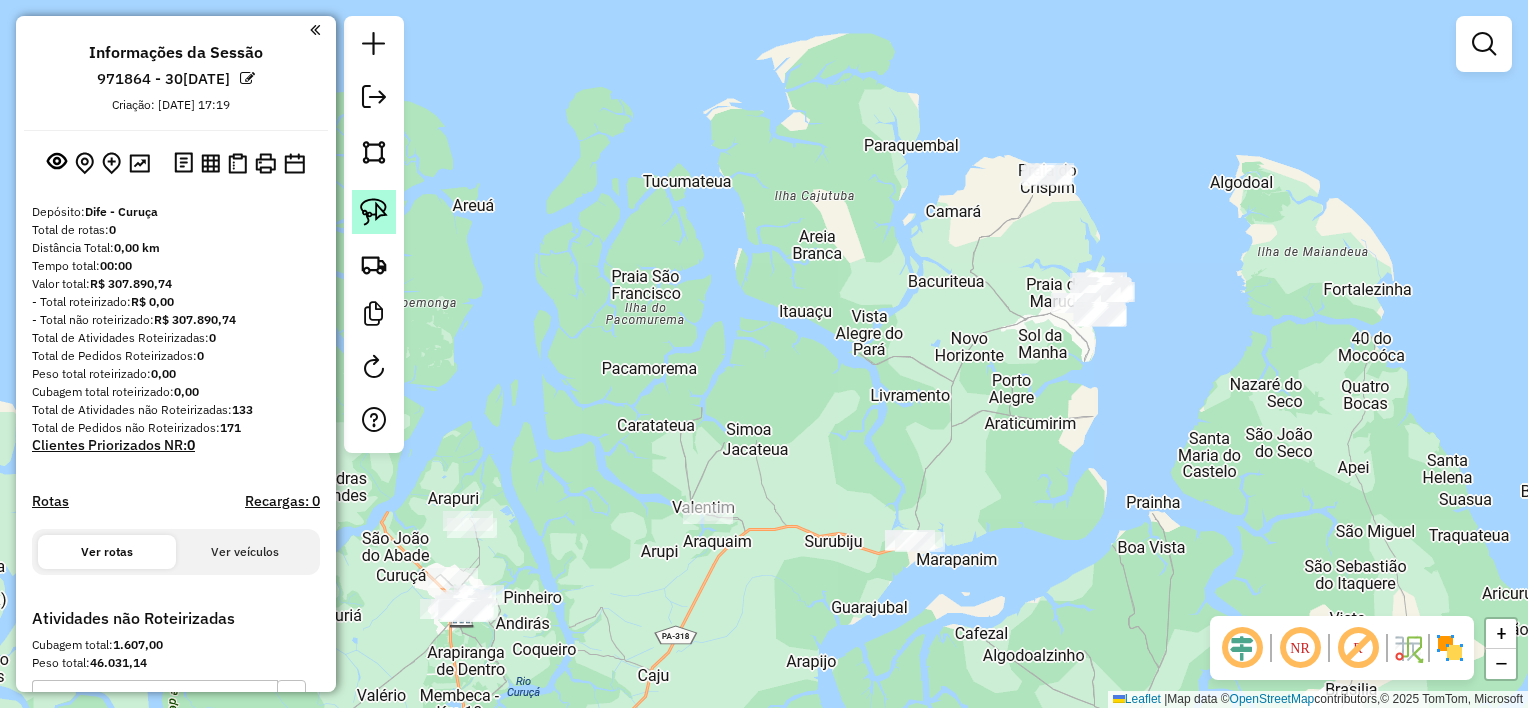 click 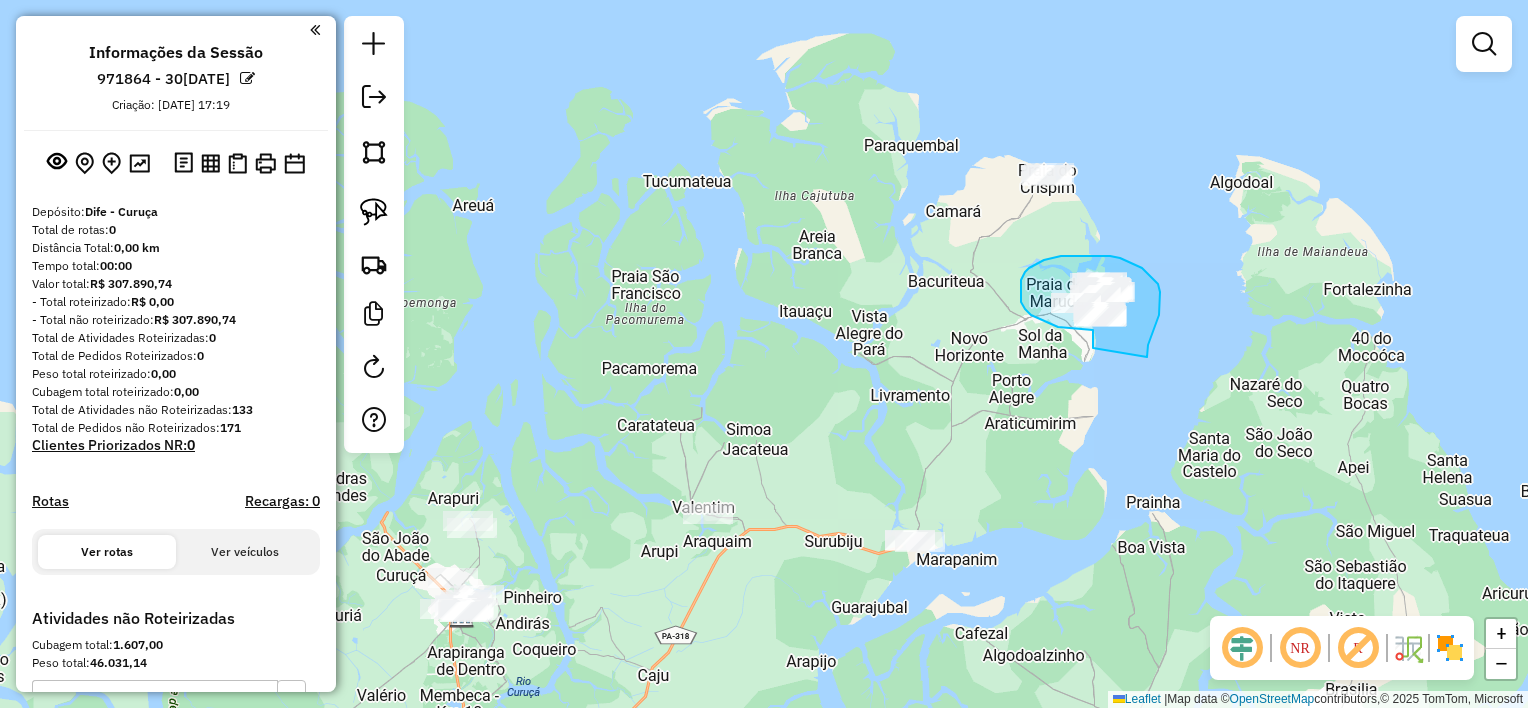 drag, startPoint x: 1157, startPoint y: 320, endPoint x: 1093, endPoint y: 348, distance: 69.856995 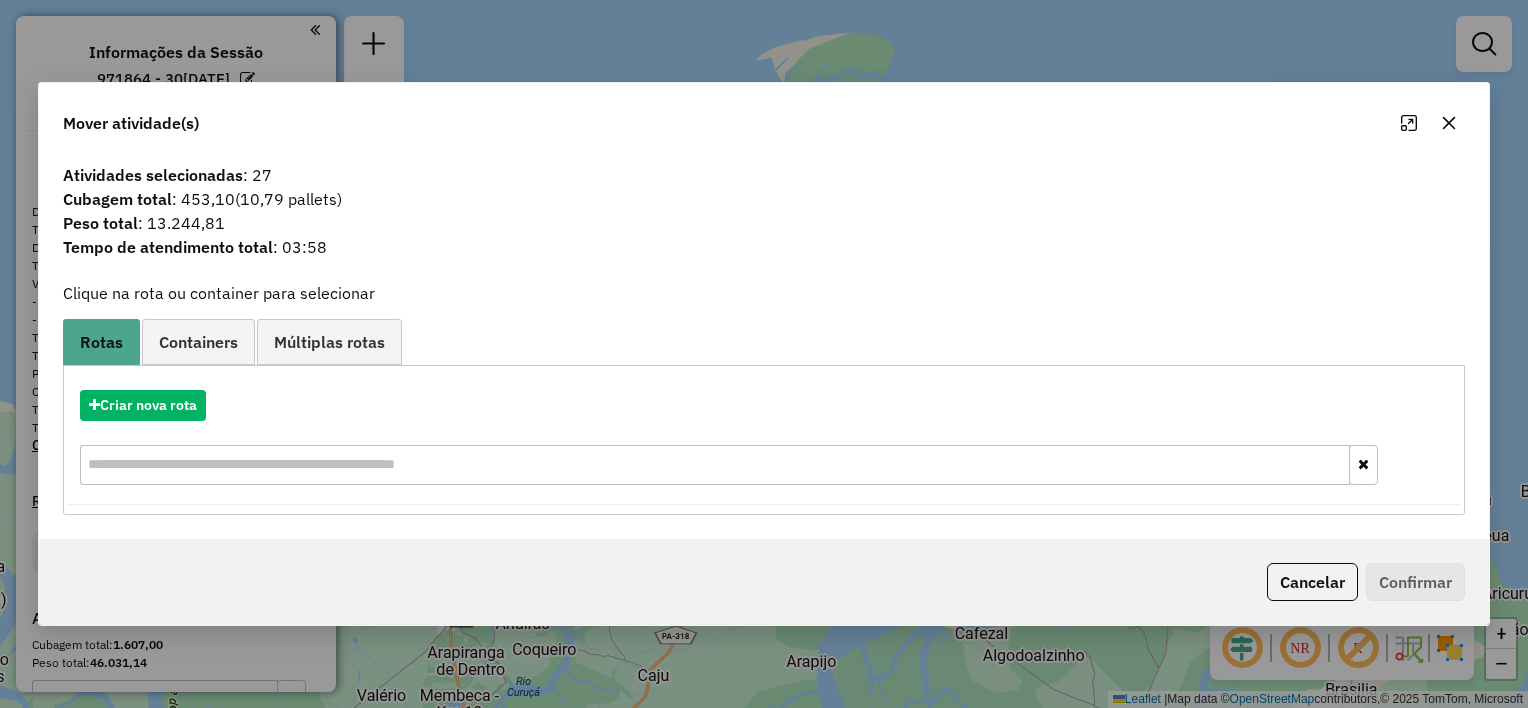 click 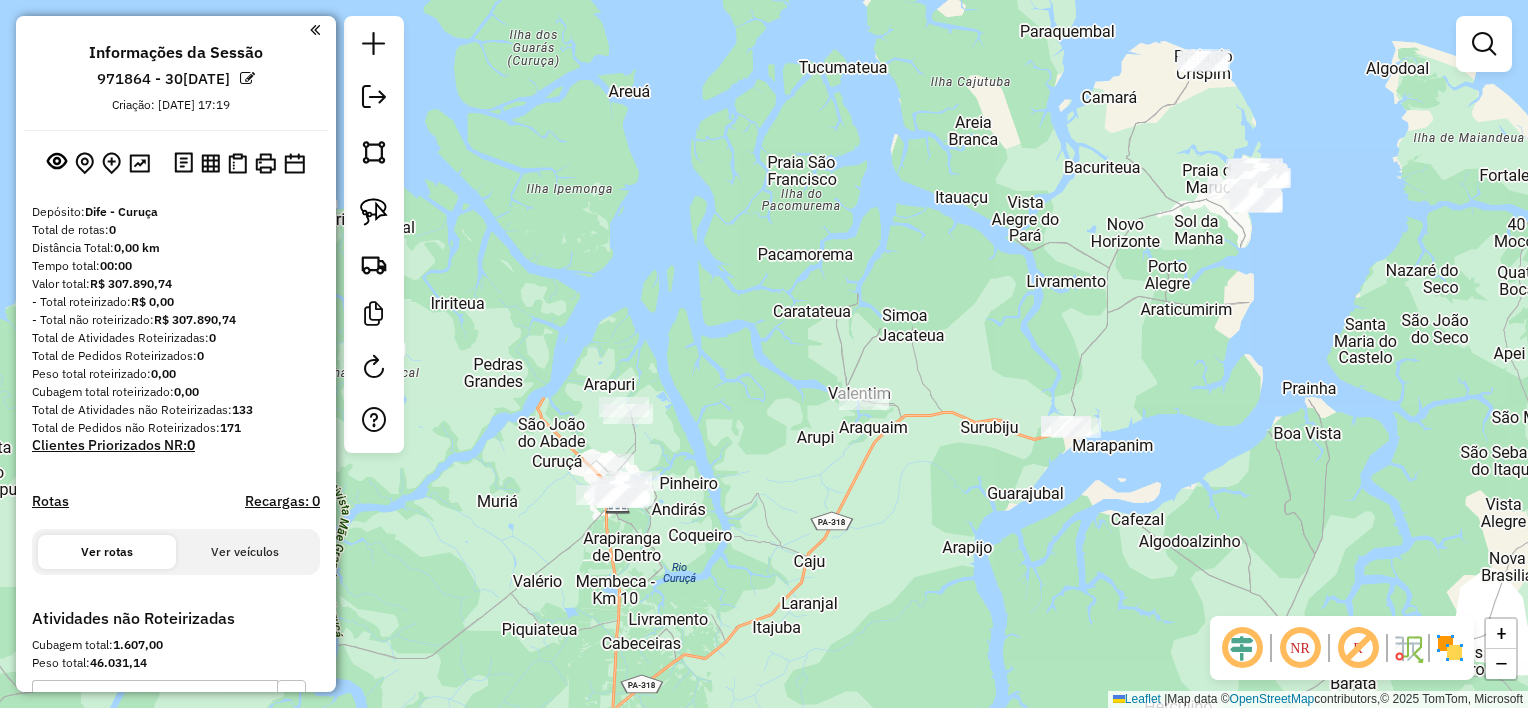 drag, startPoint x: 1170, startPoint y: 404, endPoint x: 1208, endPoint y: 360, distance: 58.137768 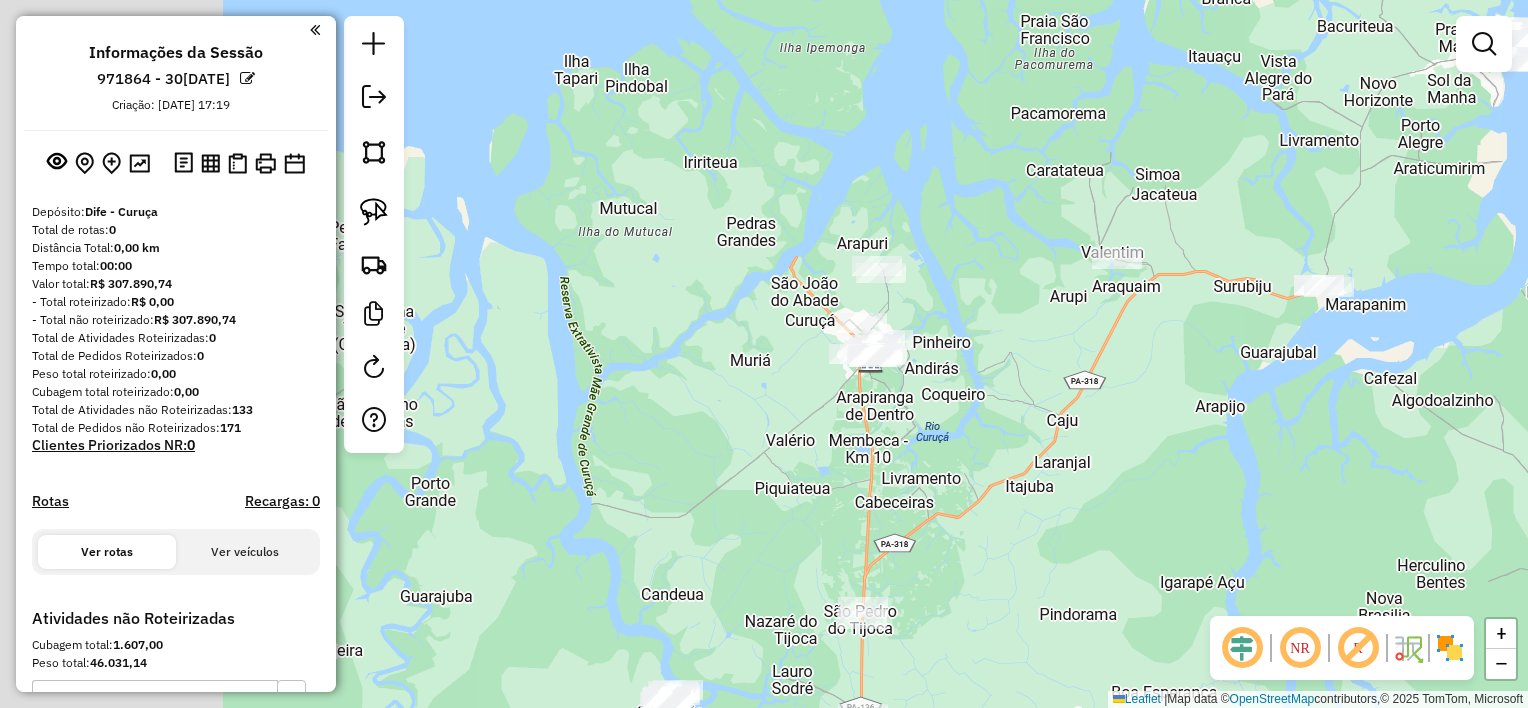 drag, startPoint x: 1228, startPoint y: 380, endPoint x: 1264, endPoint y: 356, distance: 43.266617 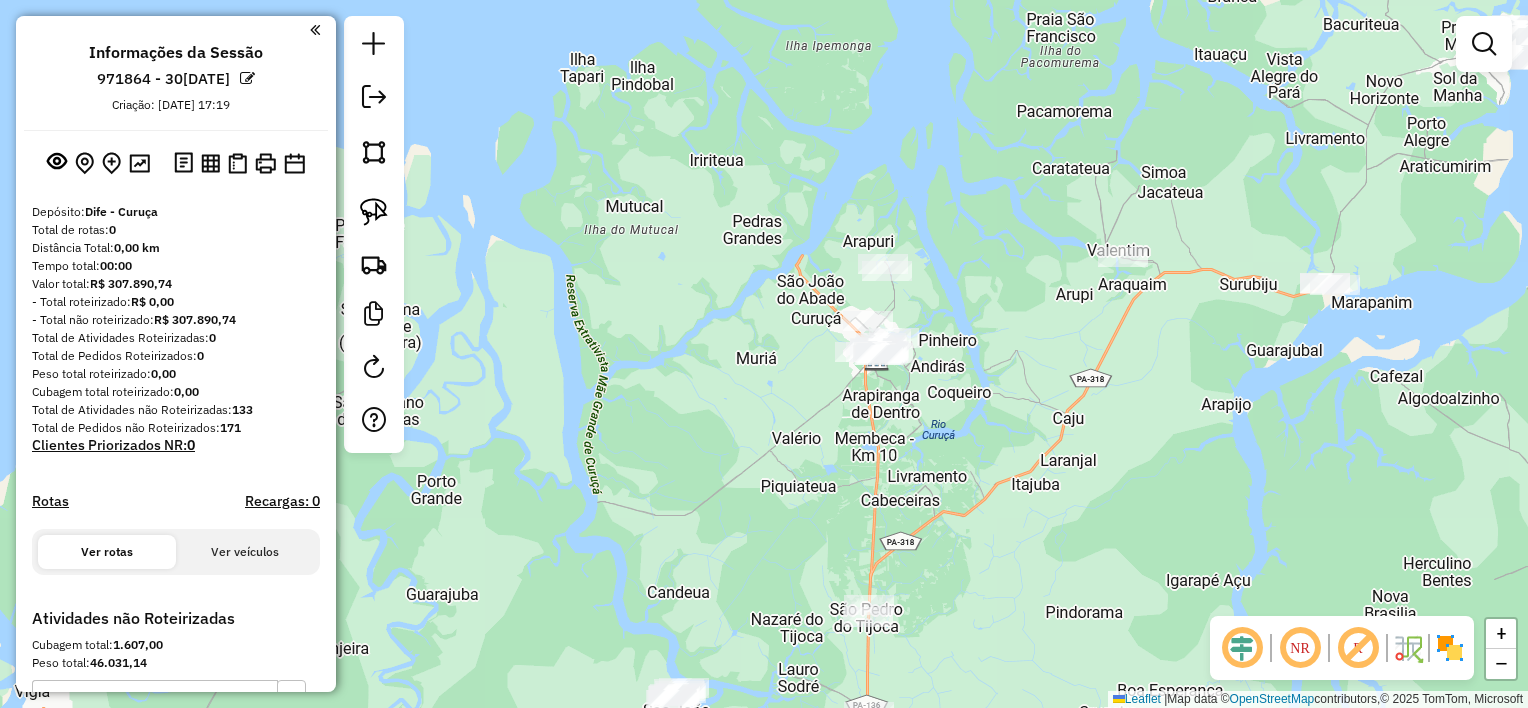 drag, startPoint x: 1041, startPoint y: 429, endPoint x: 1080, endPoint y: 135, distance: 296.57544 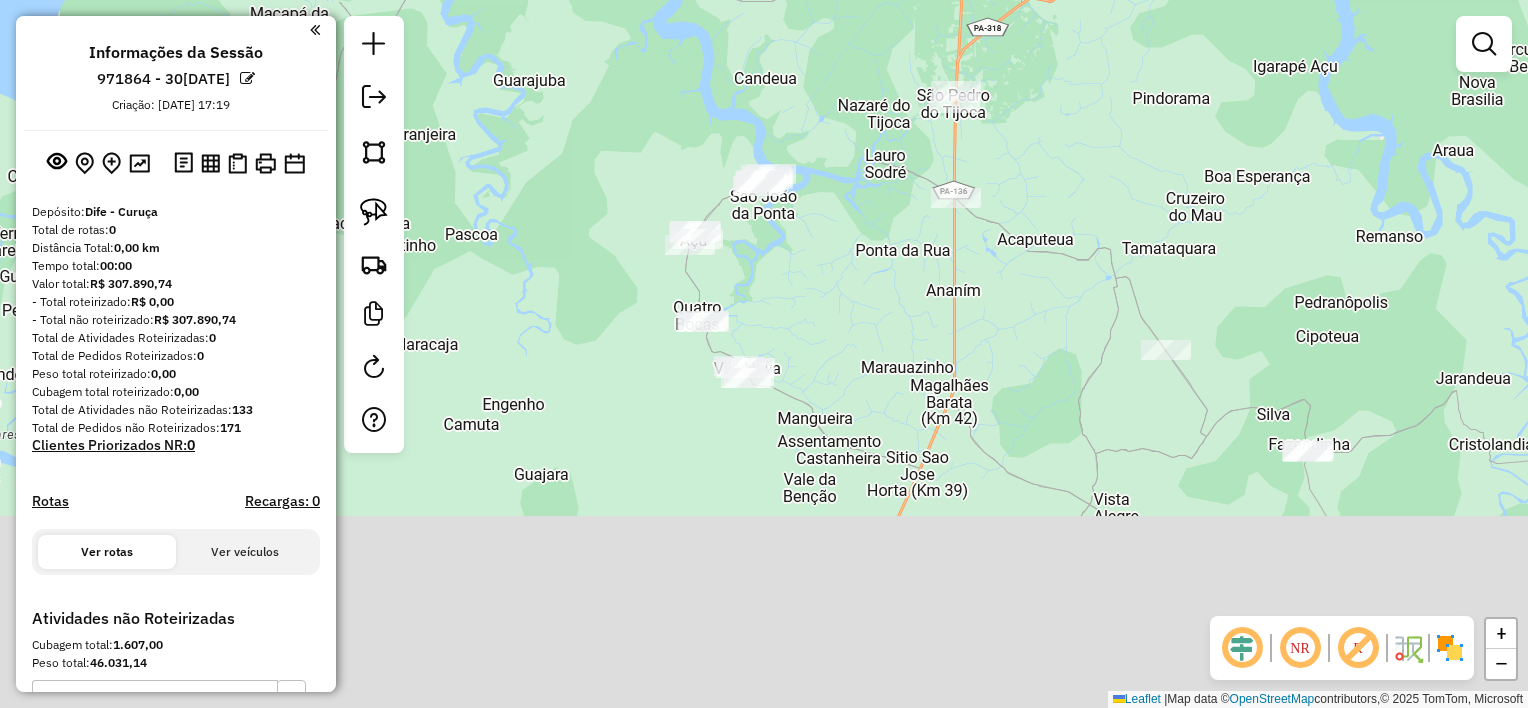 drag, startPoint x: 1068, startPoint y: 317, endPoint x: 1105, endPoint y: 124, distance: 196.51463 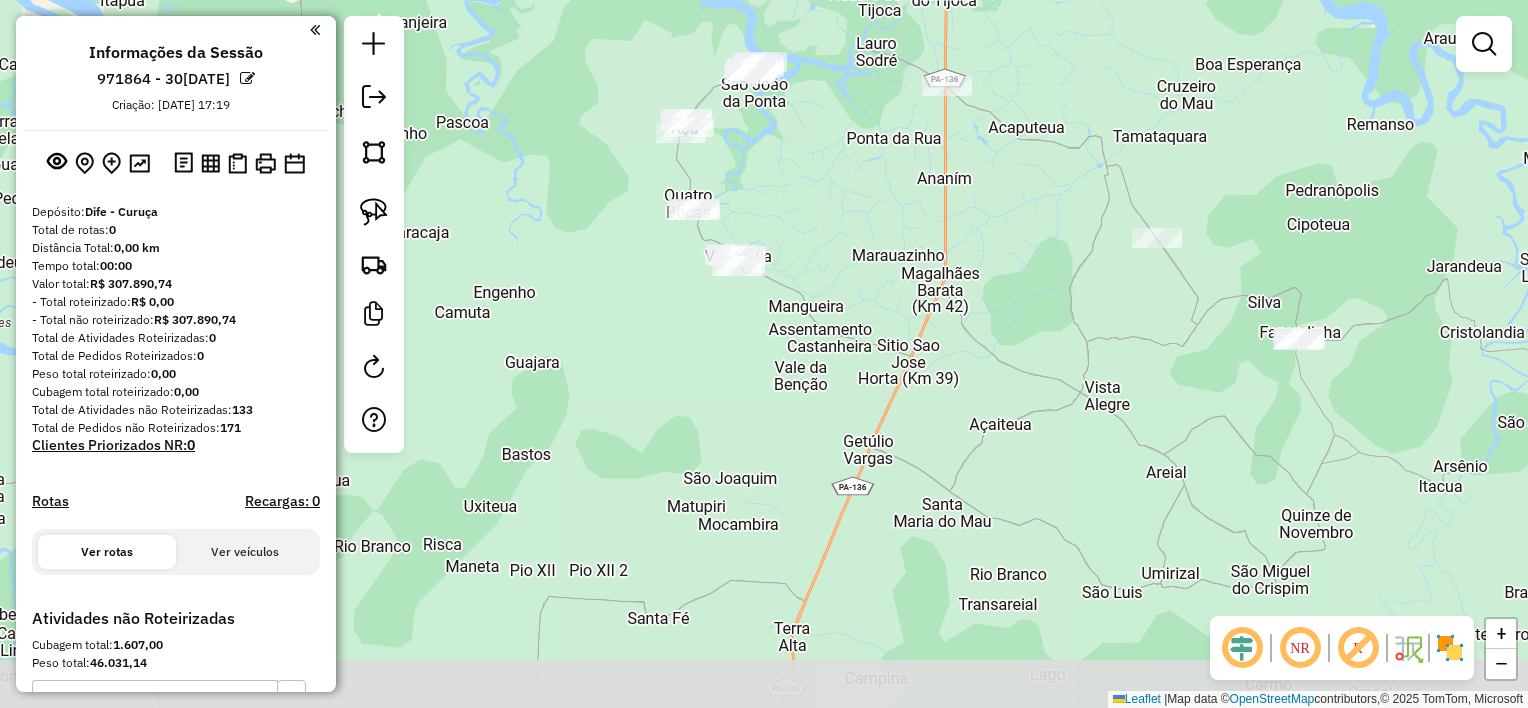 drag, startPoint x: 1070, startPoint y: 177, endPoint x: 1060, endPoint y: 68, distance: 109.457756 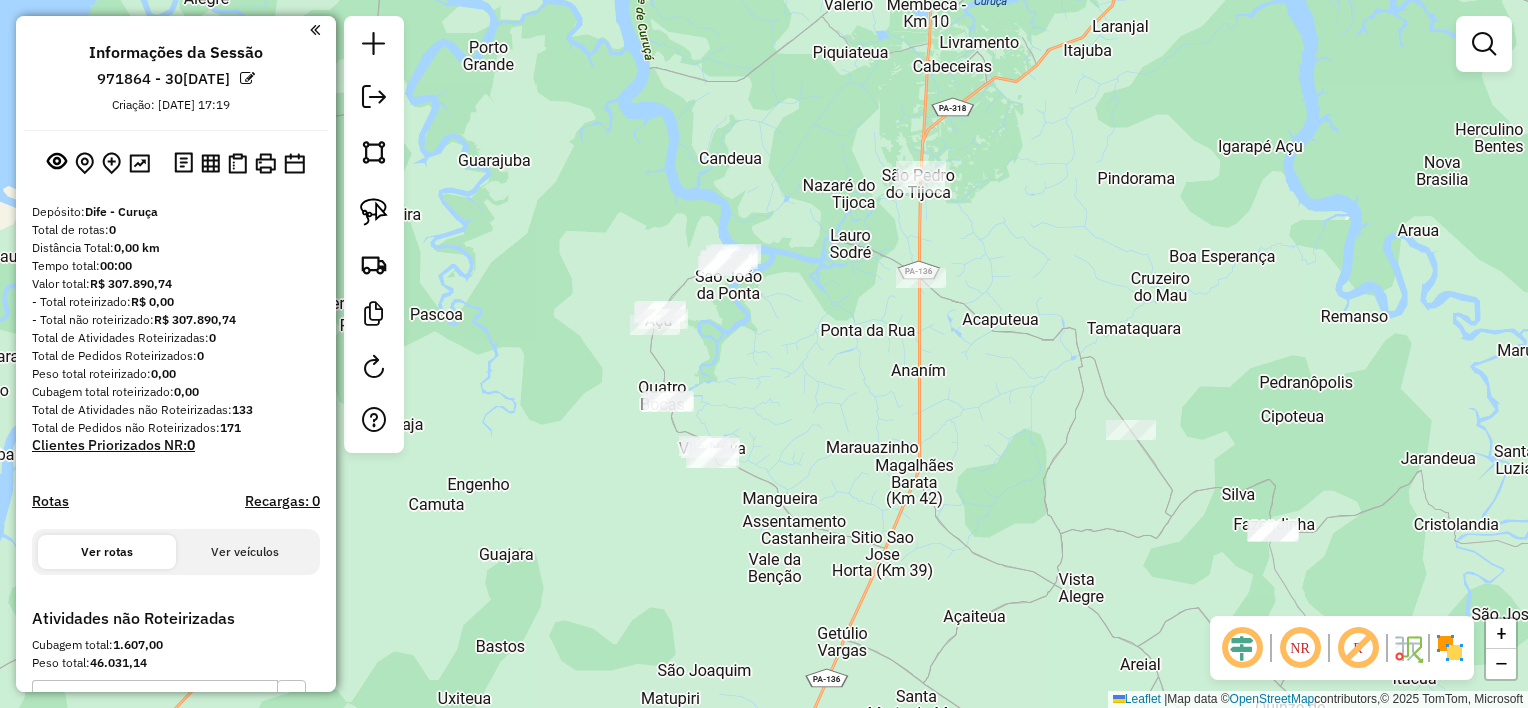 drag, startPoint x: 1052, startPoint y: 194, endPoint x: 1034, endPoint y: 280, distance: 87.86353 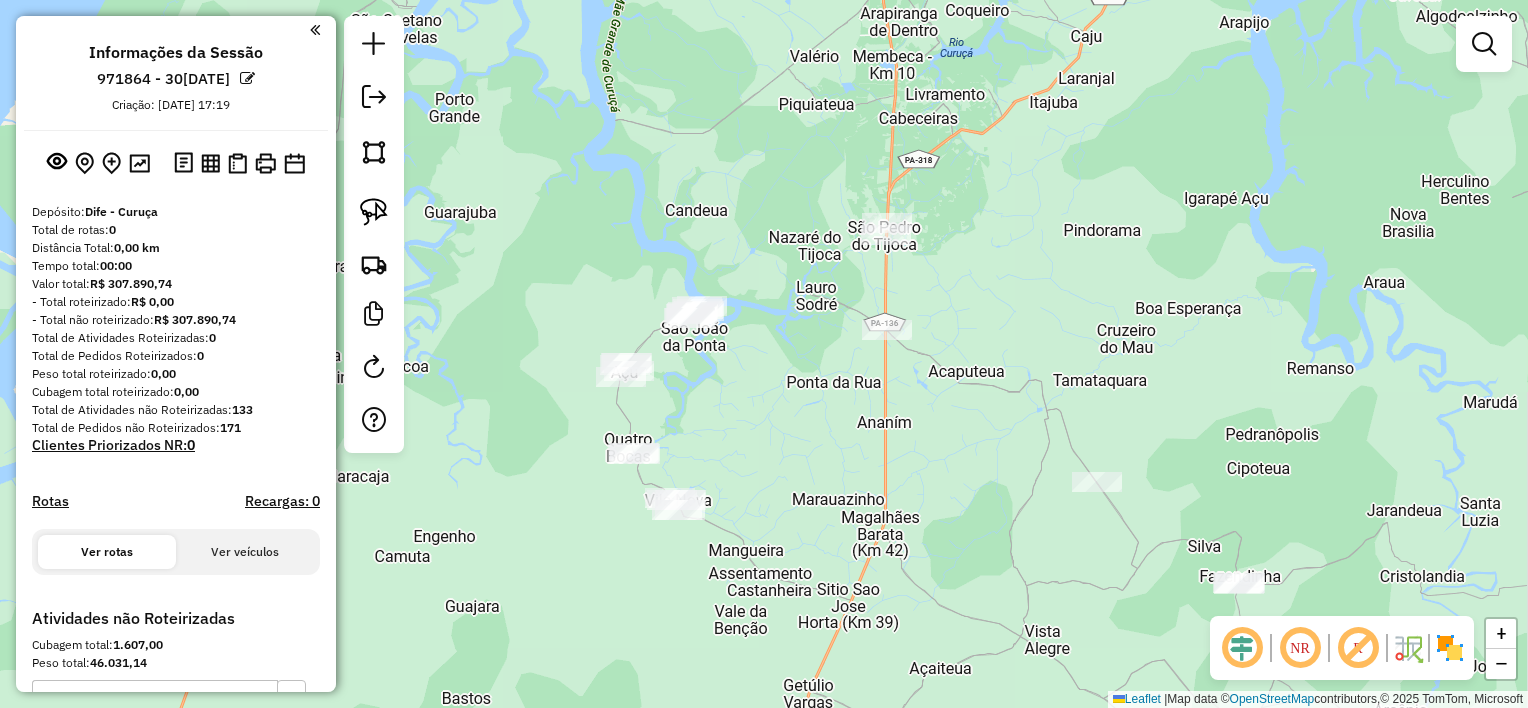 drag, startPoint x: 1005, startPoint y: 324, endPoint x: 980, endPoint y: 336, distance: 27.730848 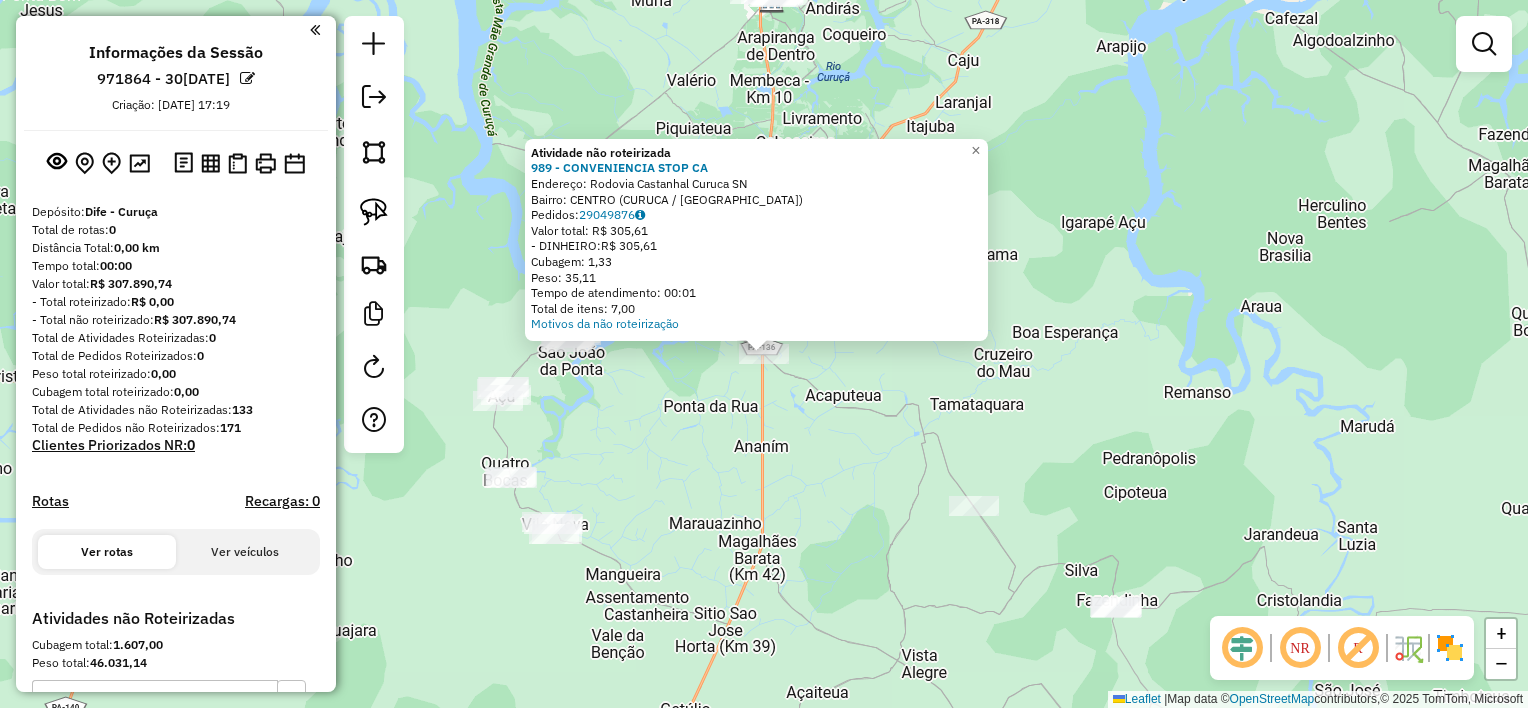 click on "Atividade não roteirizada 989 - CONVENIENCIA STOP CA  Endereço:  Rodovia Castanhal Curuca SN   Bairro: CENTRO ([GEOGRAPHIC_DATA] / [GEOGRAPHIC_DATA])   Pedidos:  29049876   Valor total: R$ 305,61   - DINHEIRO:  R$ 305,61   Cubagem: 1,33   Peso: 35,11   Tempo de atendimento: 00:01   Total de itens: 7,00  Motivos da não roteirização × Janela de atendimento Grade de atendimento Capacidade Transportadoras Veículos Cliente Pedidos  Rotas Selecione os dias de semana para filtrar as janelas de atendimento  Seg   Ter   Qua   Qui   Sex   Sáb   Dom  Informe o período da janela de atendimento: De: Até:  Filtrar exatamente a janela do cliente  Considerar janela de atendimento padrão  Selecione os dias de semana para filtrar as grades de atendimento  Seg   Ter   Qua   Qui   Sex   Sáb   Dom   Considerar clientes sem dia de atendimento cadastrado  Clientes fora do dia de atendimento selecionado Filtrar as atividades entre os valores definidos abaixo:  Peso mínimo:   Peso máximo:   Cubagem mínima:   Cubagem máxima:   De:   Até:  De:" 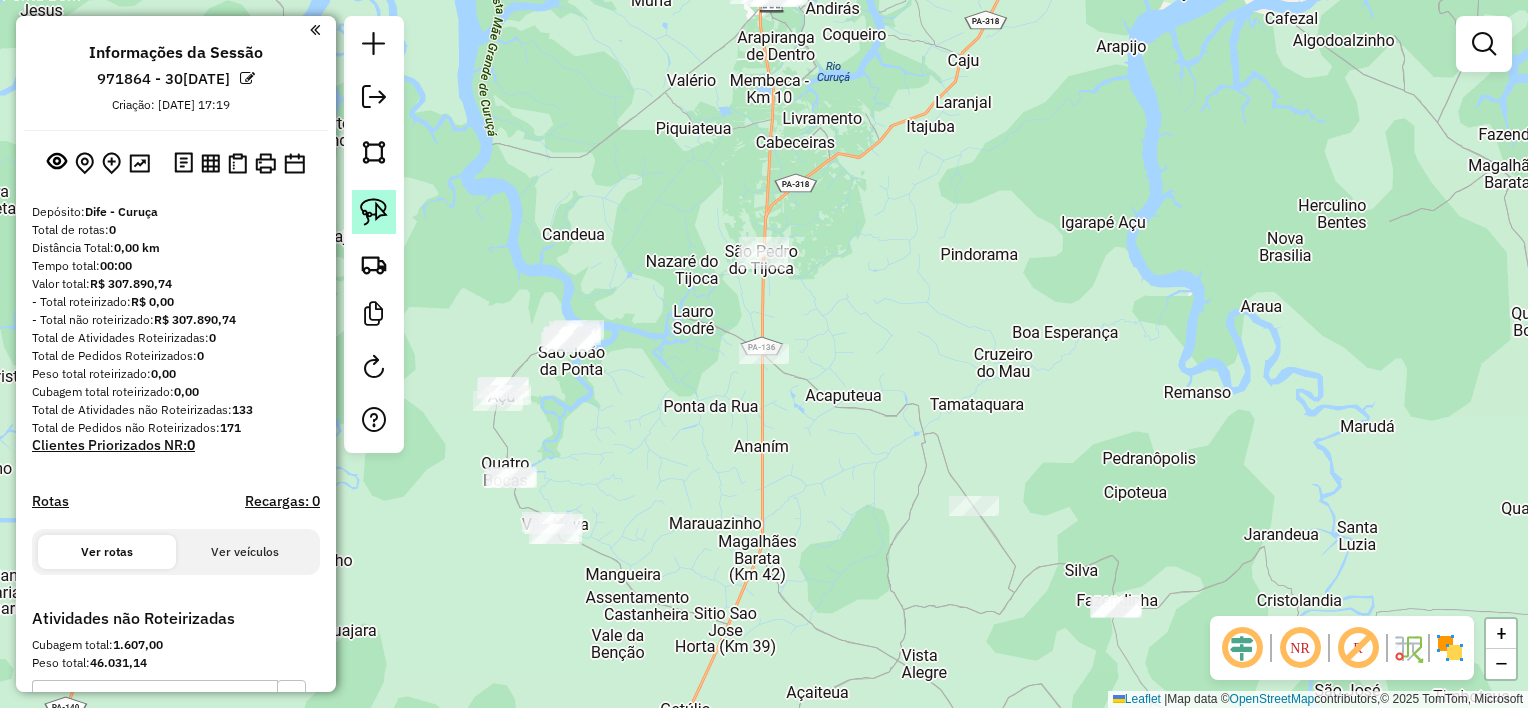 click 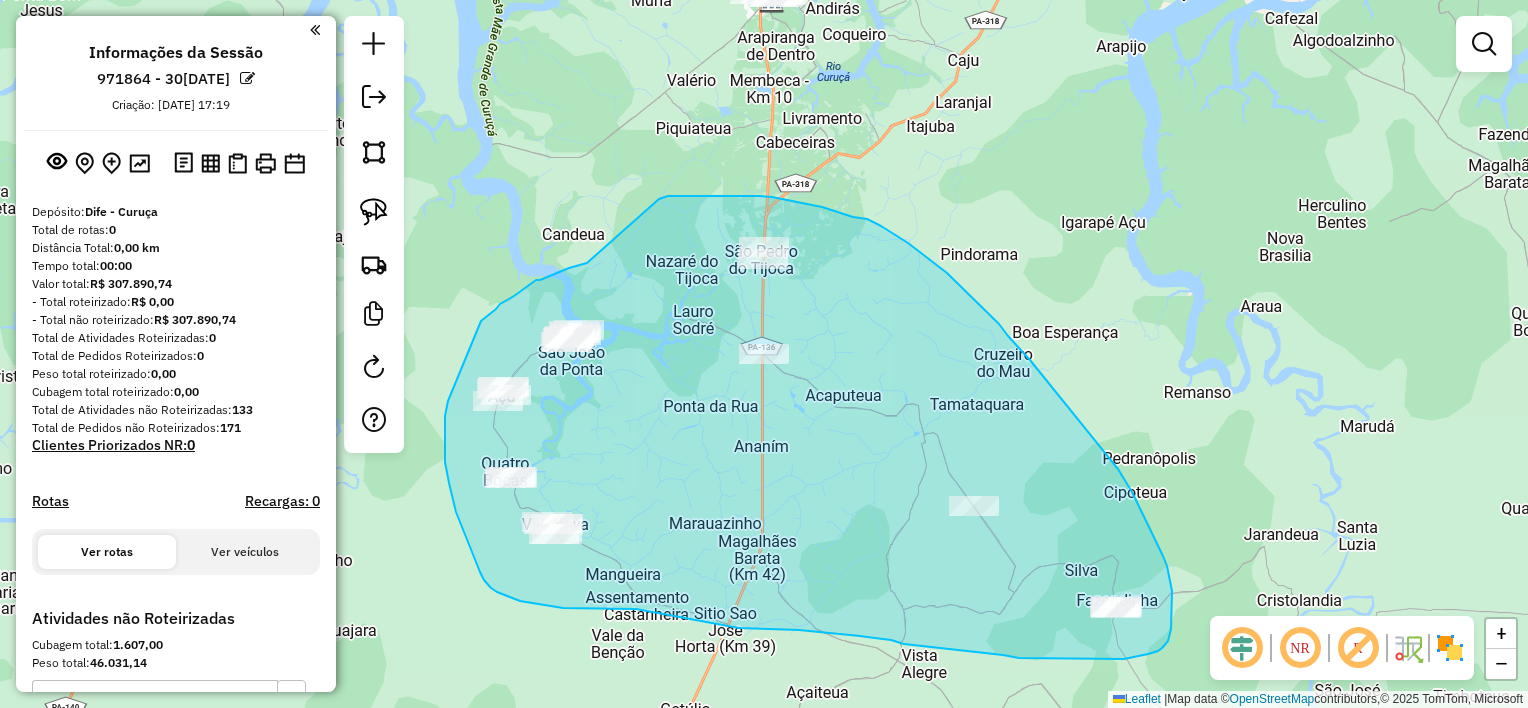 drag, startPoint x: 587, startPoint y: 263, endPoint x: 658, endPoint y: 199, distance: 95.587654 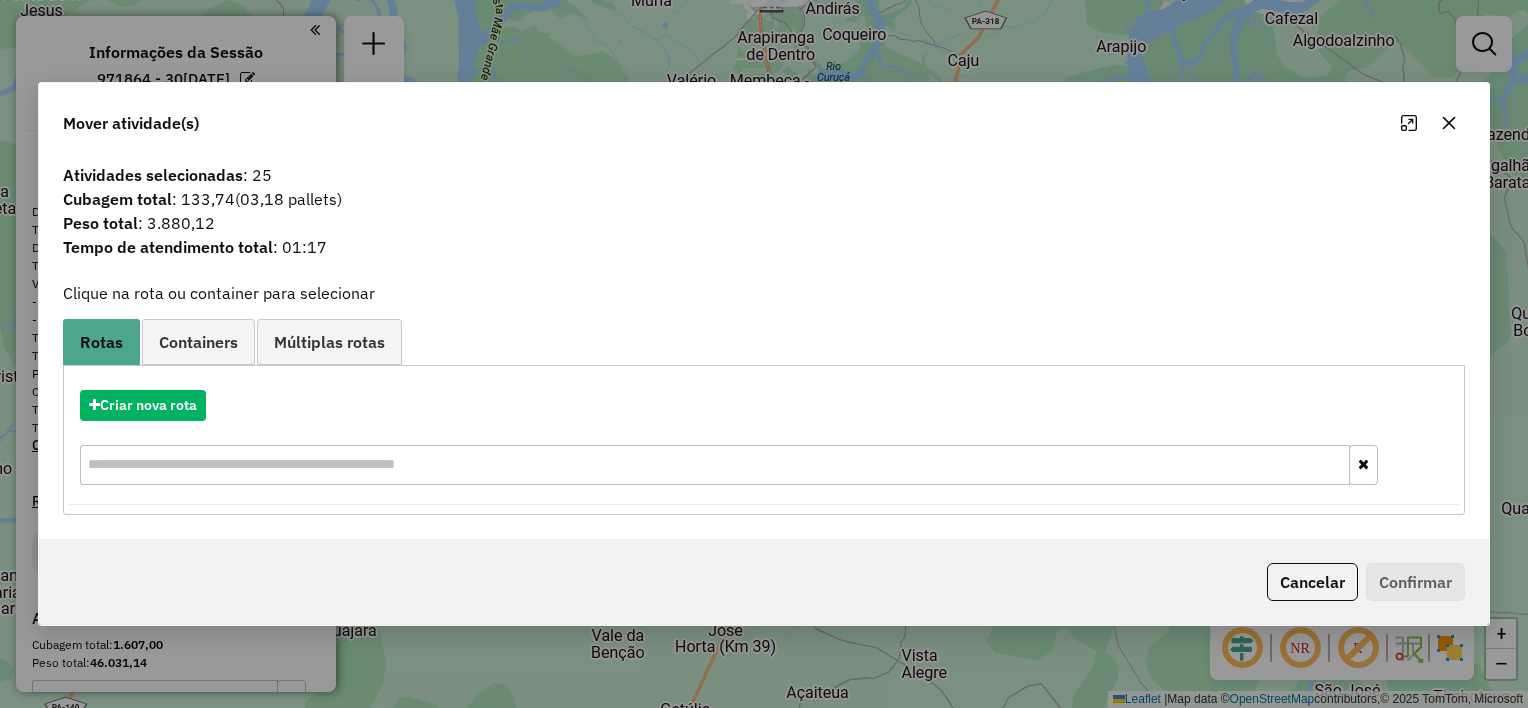 click 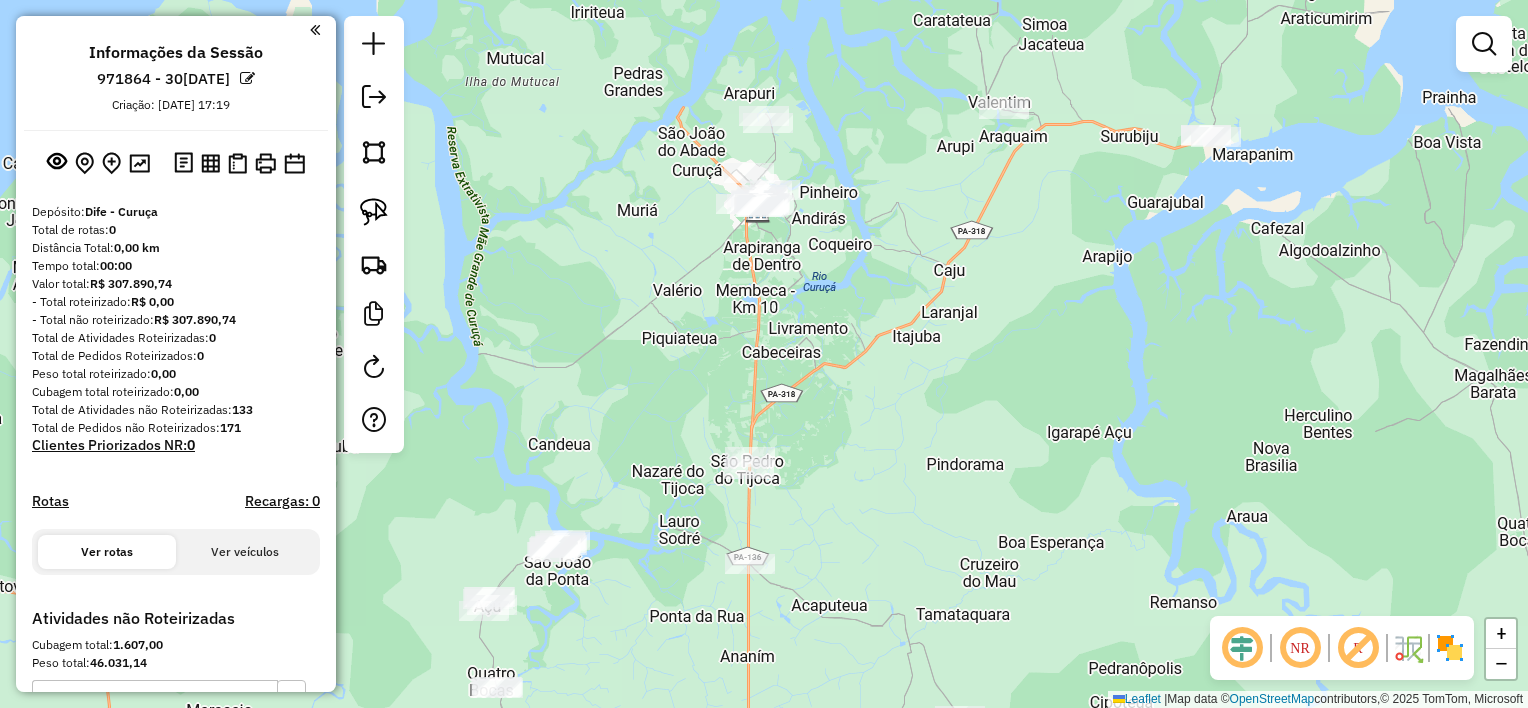 drag, startPoint x: 1036, startPoint y: 136, endPoint x: 1022, endPoint y: 348, distance: 212.46176 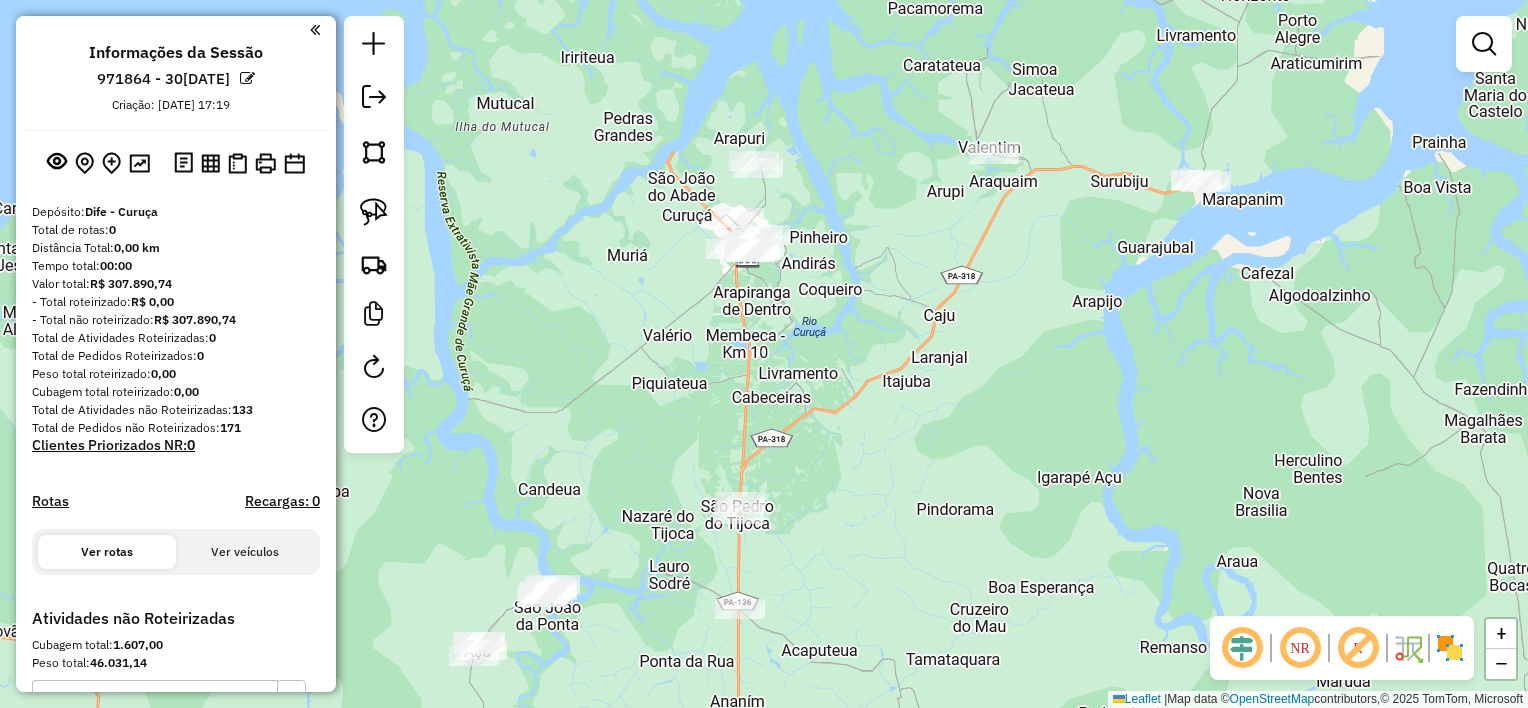 drag, startPoint x: 1015, startPoint y: 270, endPoint x: 1005, endPoint y: 313, distance: 44.14748 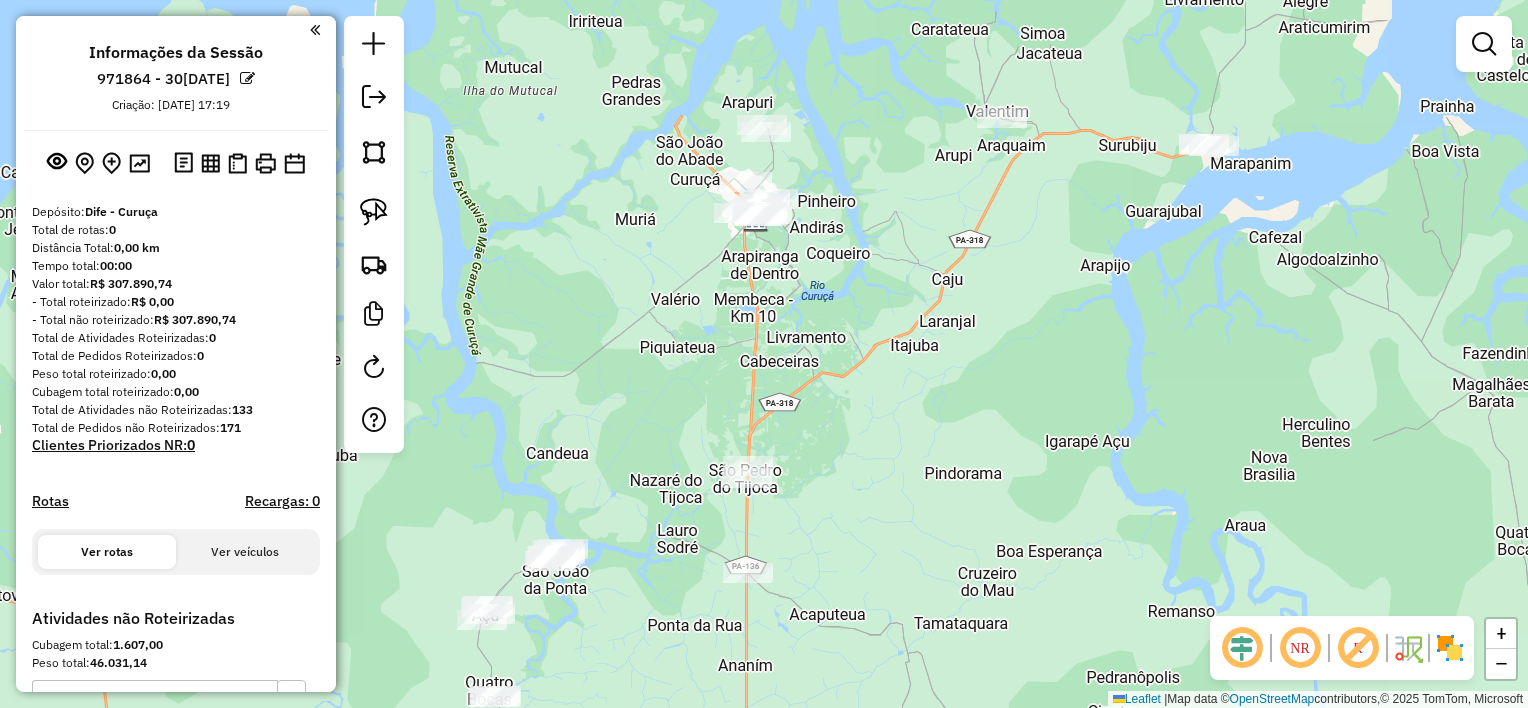 drag, startPoint x: 1032, startPoint y: 368, endPoint x: 1060, endPoint y: 182, distance: 188.09572 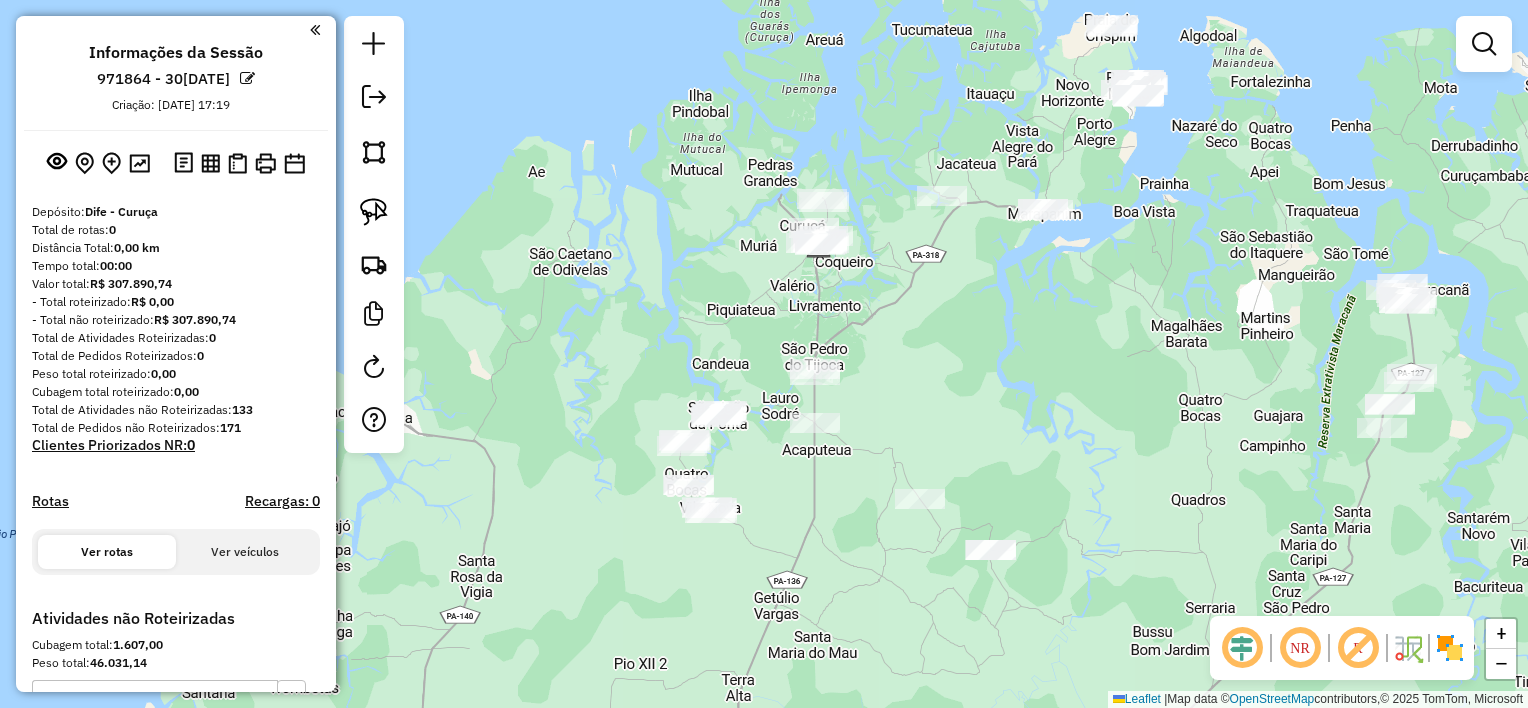 drag, startPoint x: 973, startPoint y: 331, endPoint x: 976, endPoint y: 344, distance: 13.341664 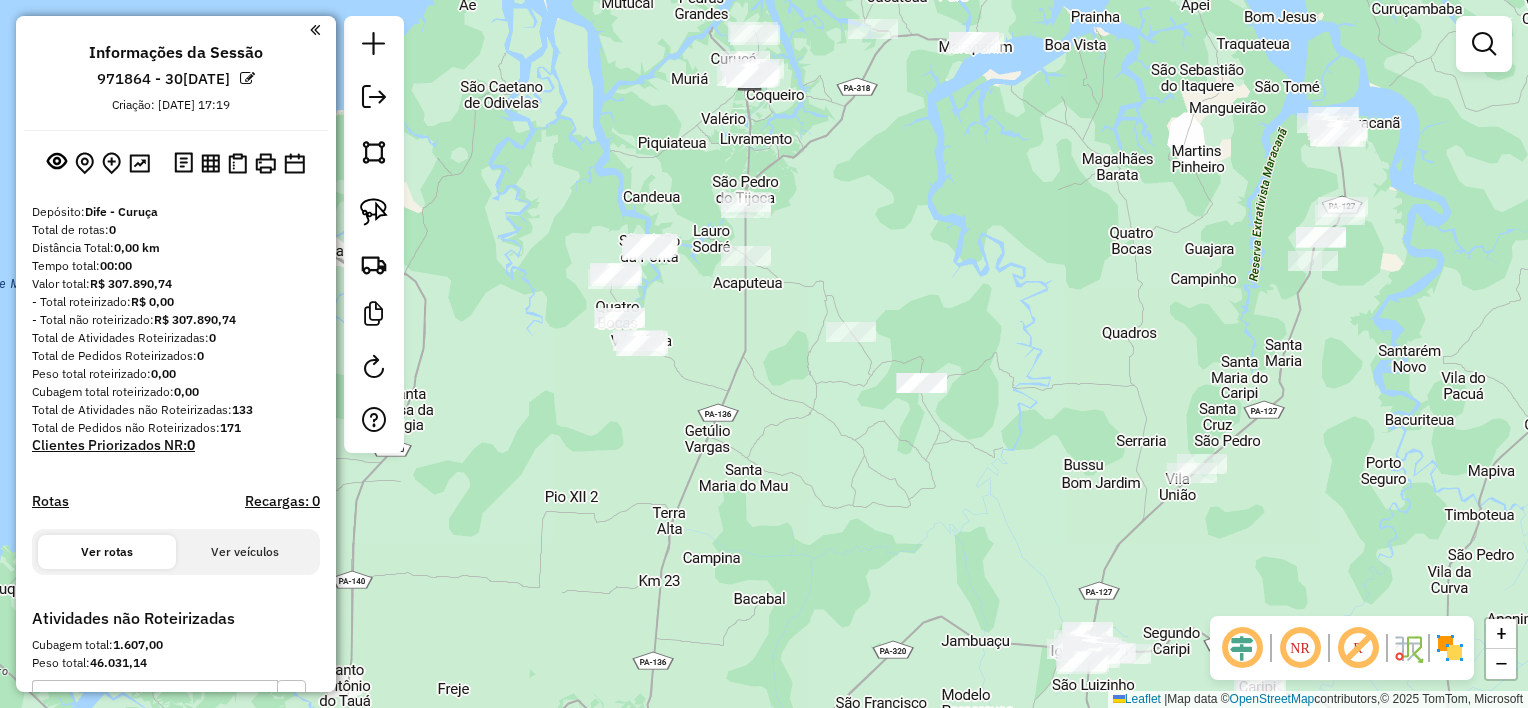 drag, startPoint x: 984, startPoint y: 433, endPoint x: 924, endPoint y: 259, distance: 184.05434 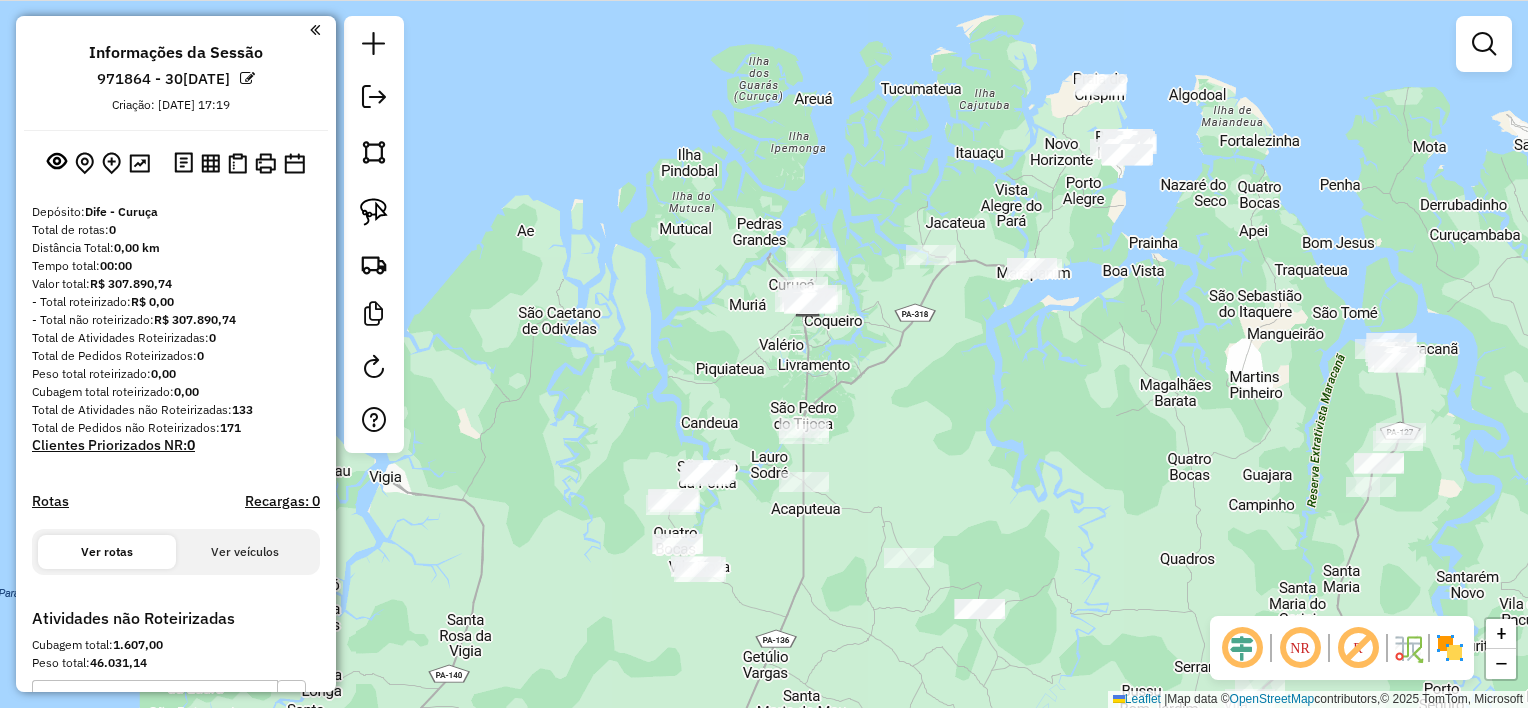 drag, startPoint x: 934, startPoint y: 235, endPoint x: 987, endPoint y: 457, distance: 228.2389 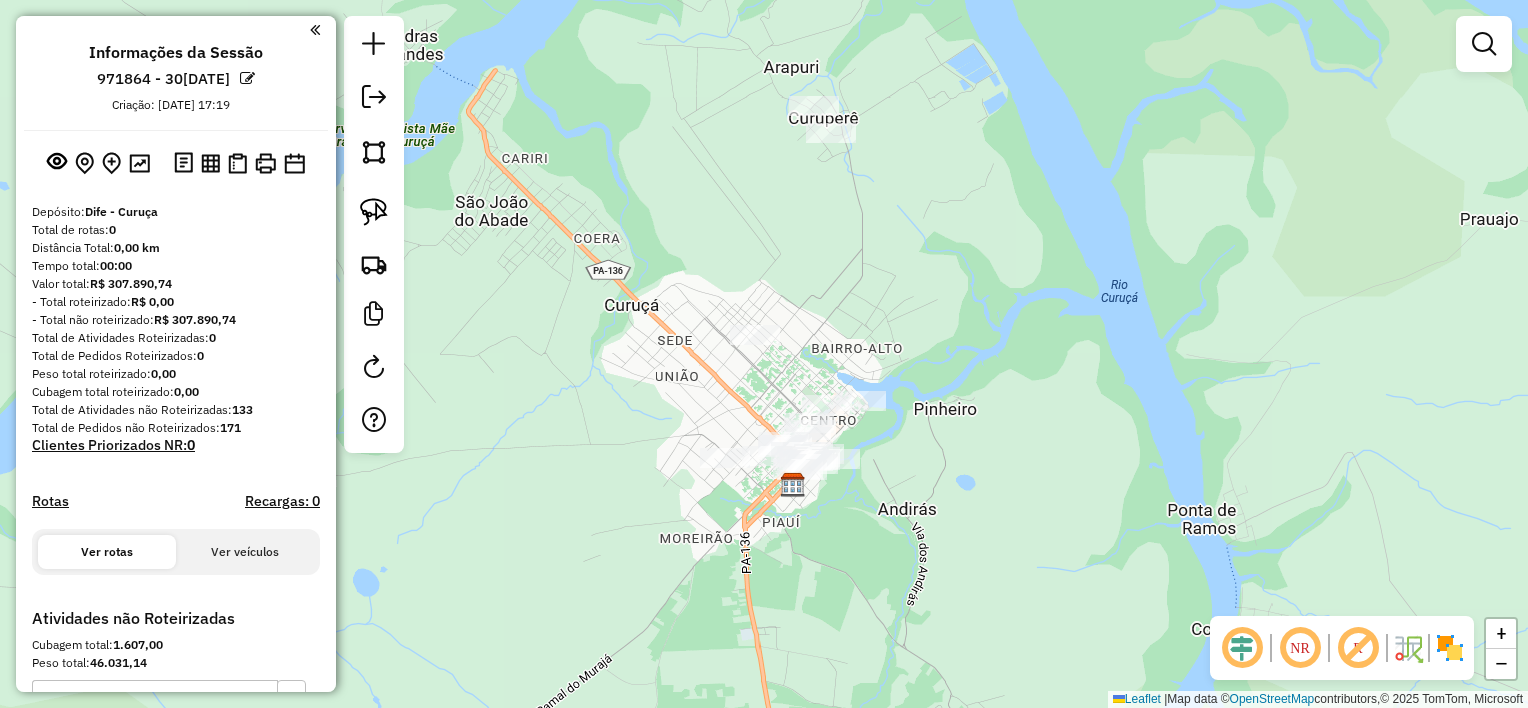 drag, startPoint x: 925, startPoint y: 263, endPoint x: 904, endPoint y: 324, distance: 64.513565 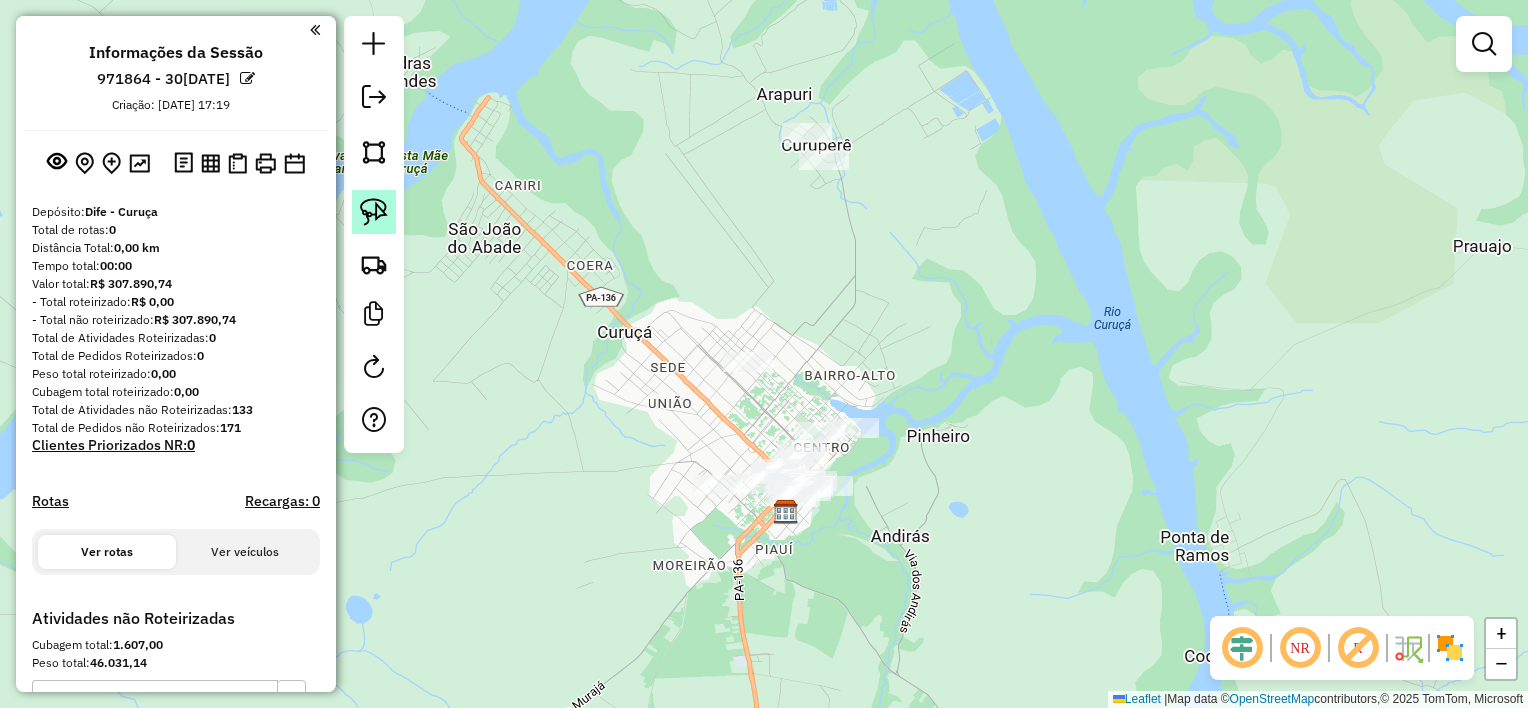 click 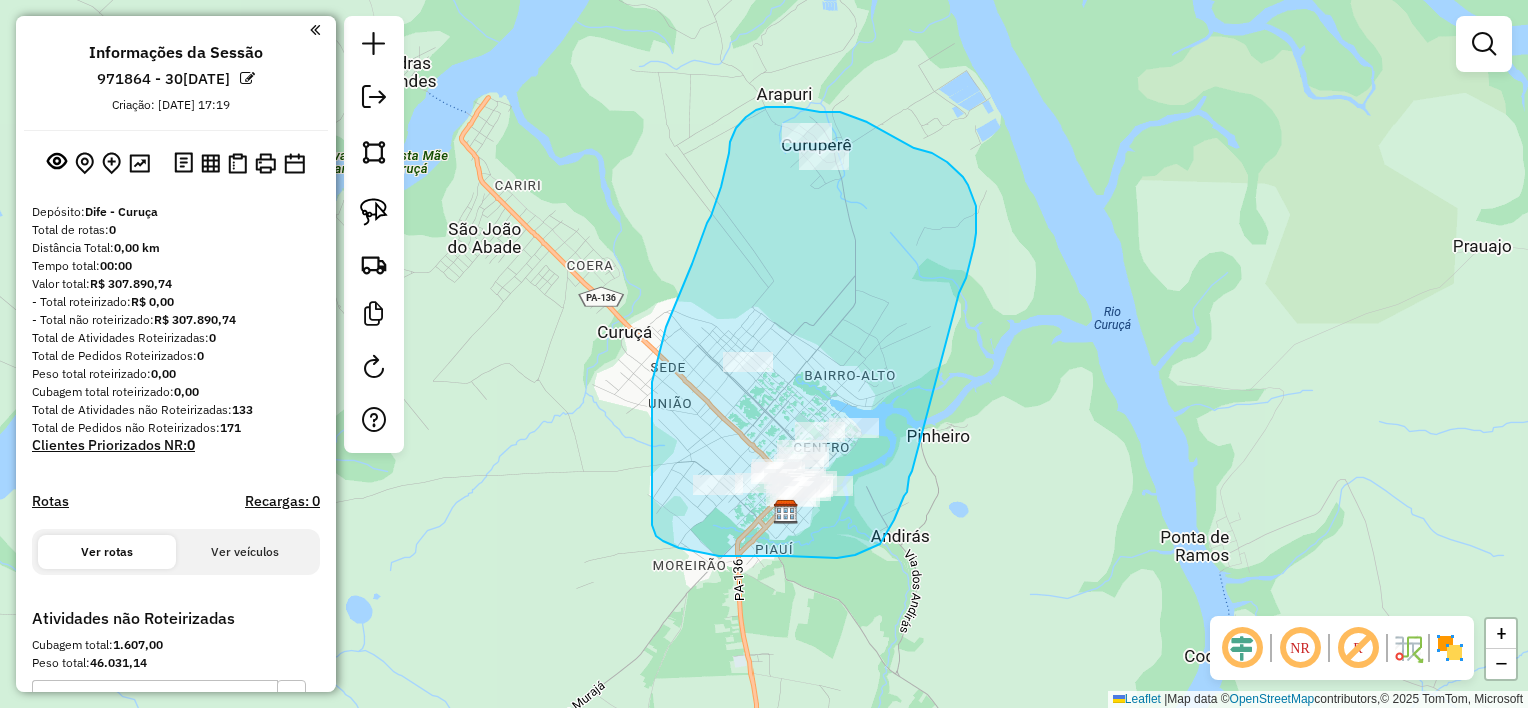 drag, startPoint x: 961, startPoint y: 288, endPoint x: 912, endPoint y: 471, distance: 189.44656 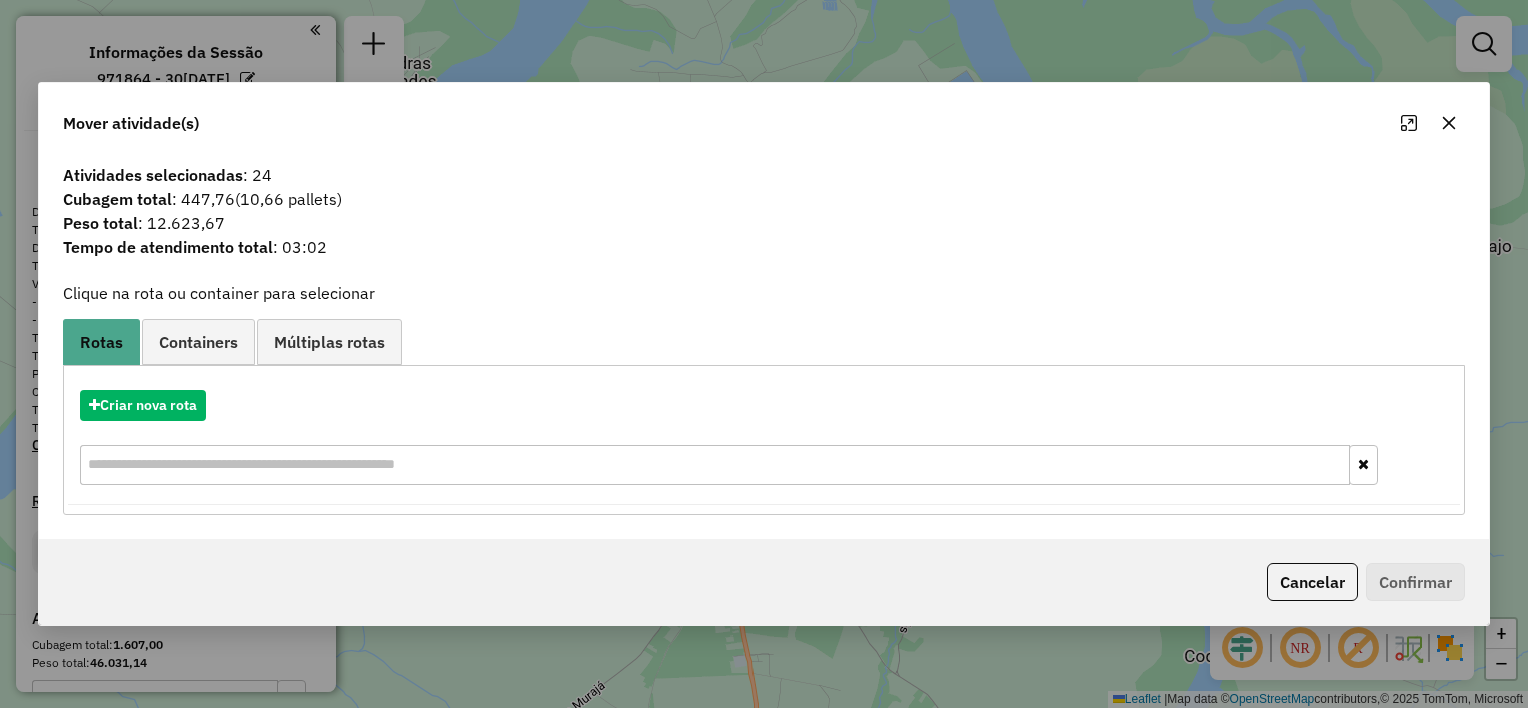 click 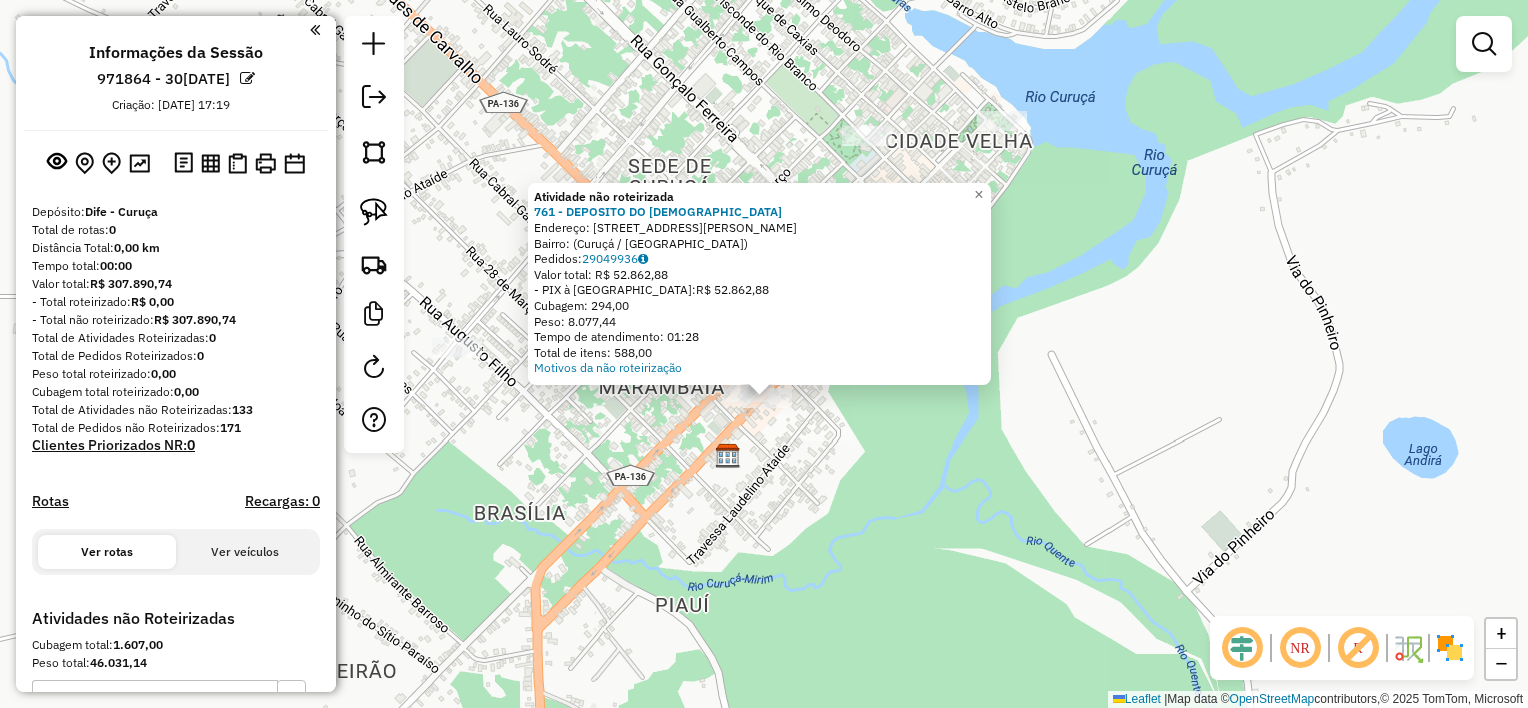 drag, startPoint x: 784, startPoint y: 383, endPoint x: 787, endPoint y: 427, distance: 44.102154 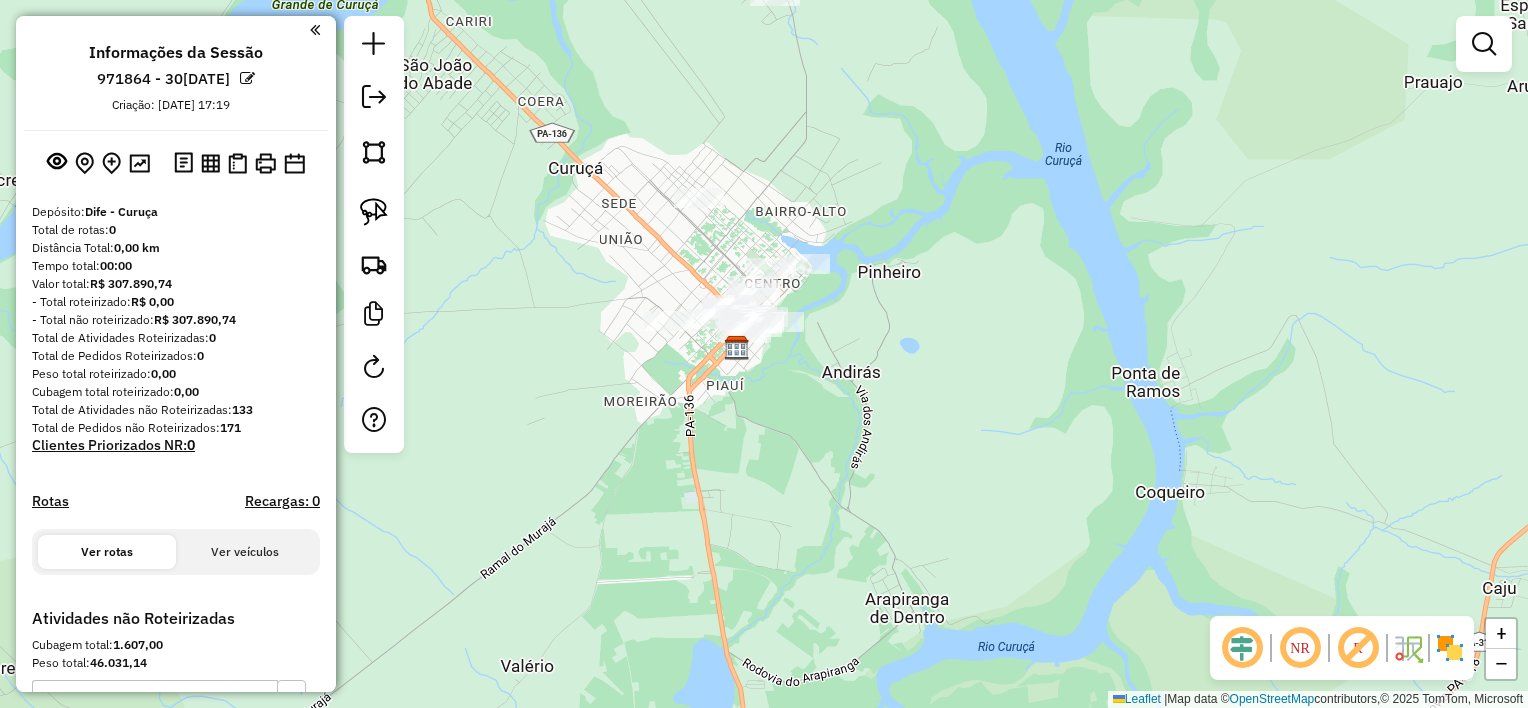 drag, startPoint x: 792, startPoint y: 187, endPoint x: 778, endPoint y: 355, distance: 168.58232 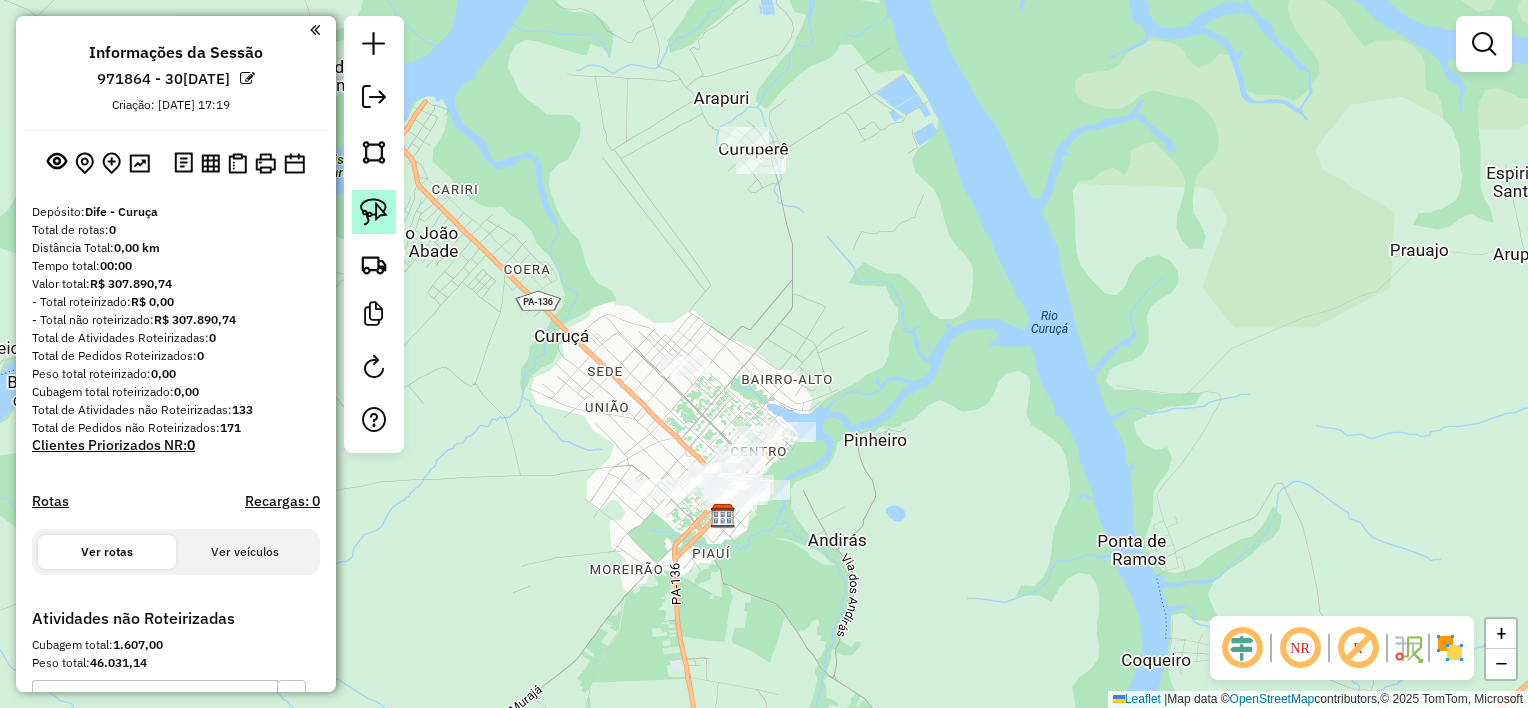 click 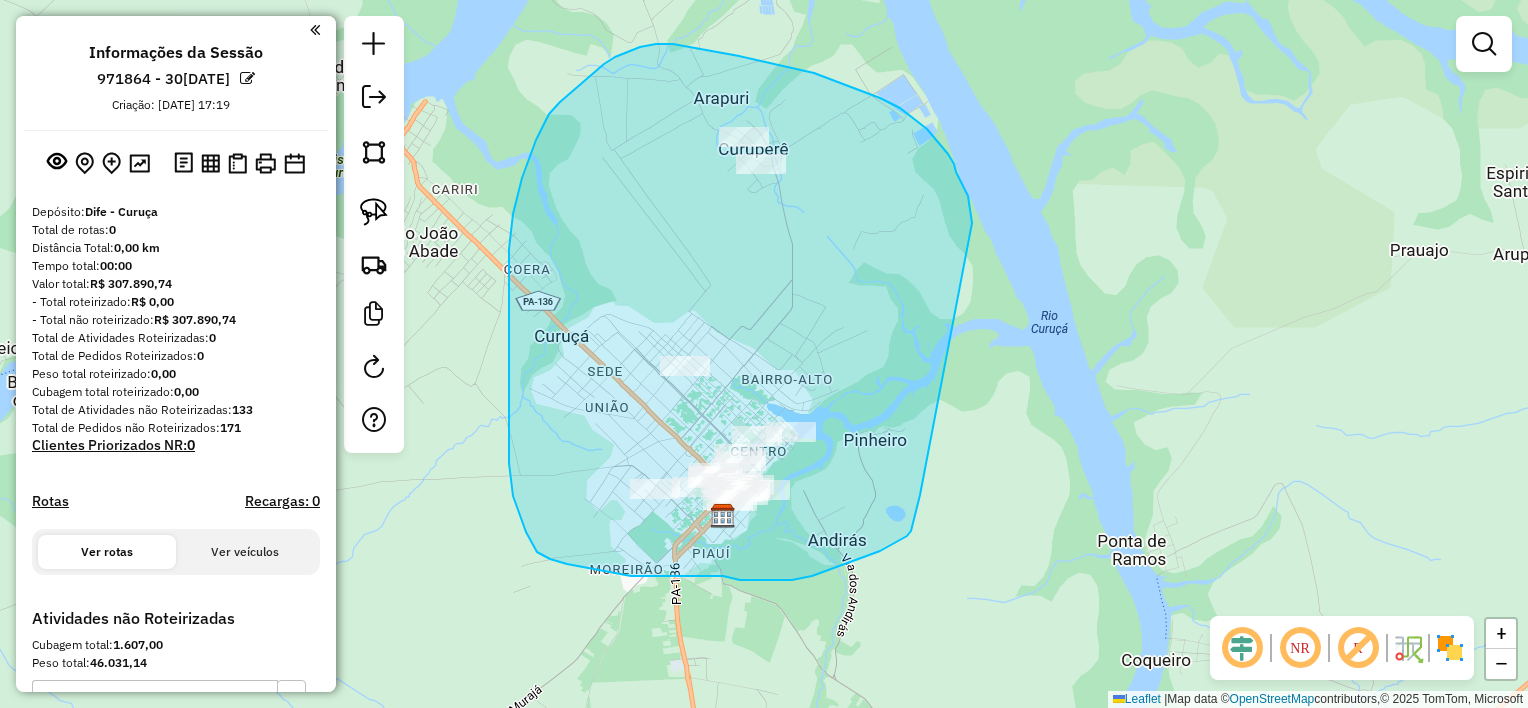 drag, startPoint x: 954, startPoint y: 164, endPoint x: 920, endPoint y: 493, distance: 330.75217 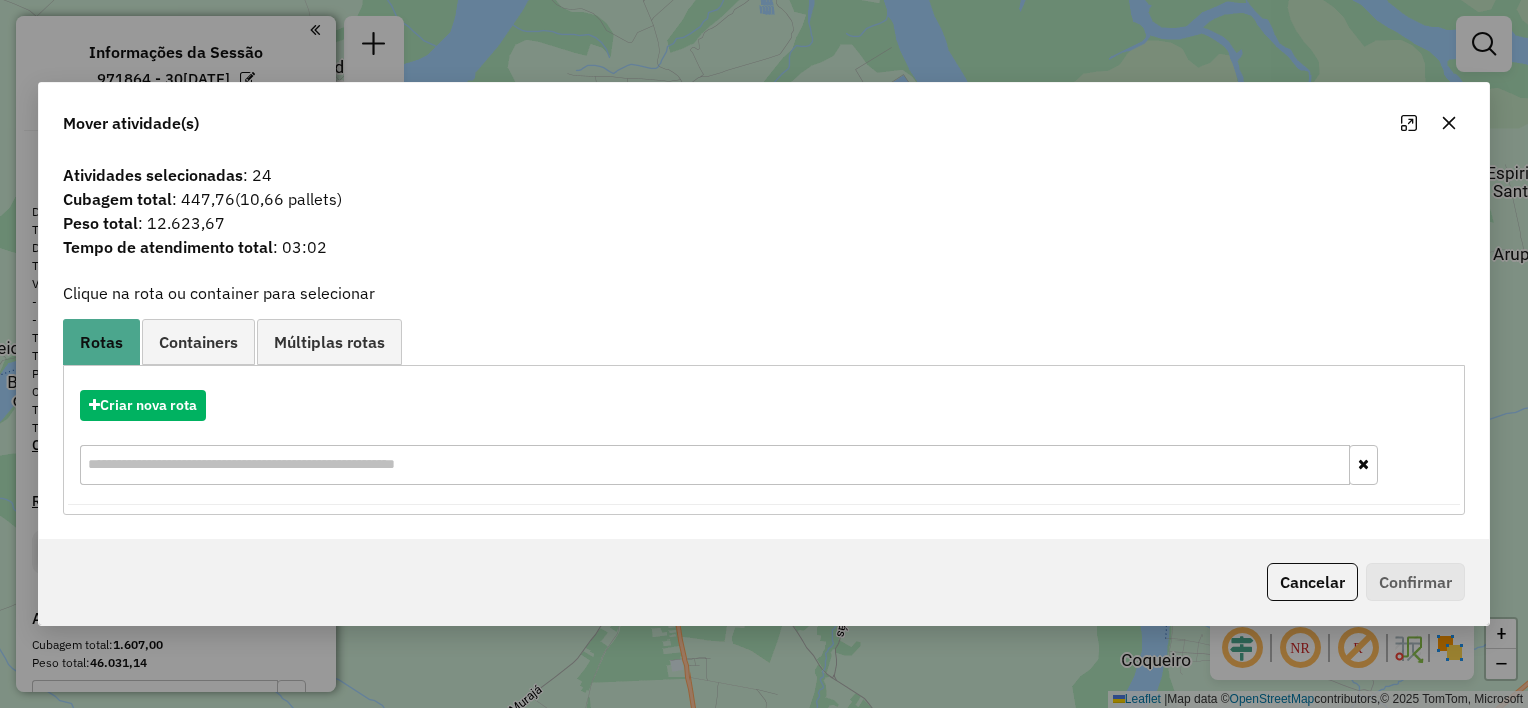 click 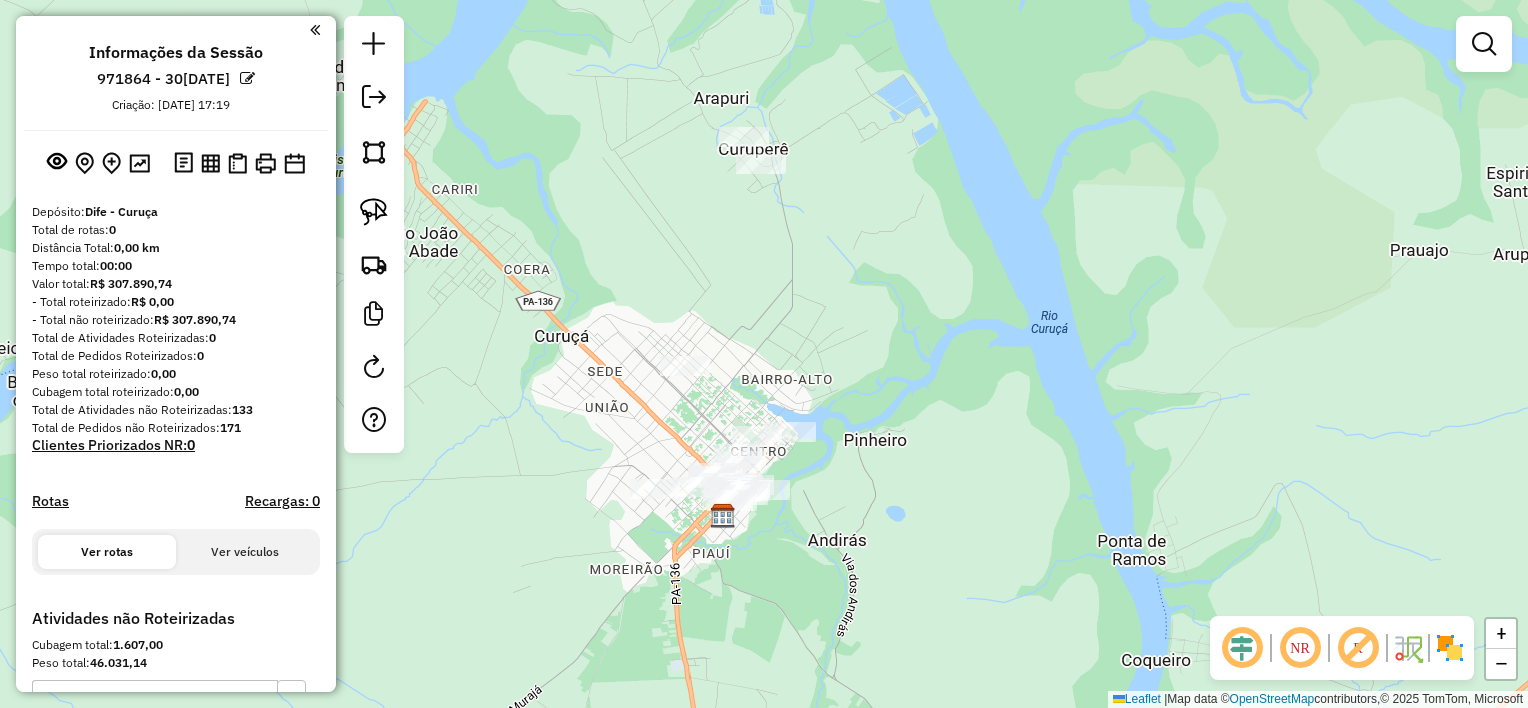 drag, startPoint x: 1160, startPoint y: 503, endPoint x: 1076, endPoint y: 319, distance: 202.26715 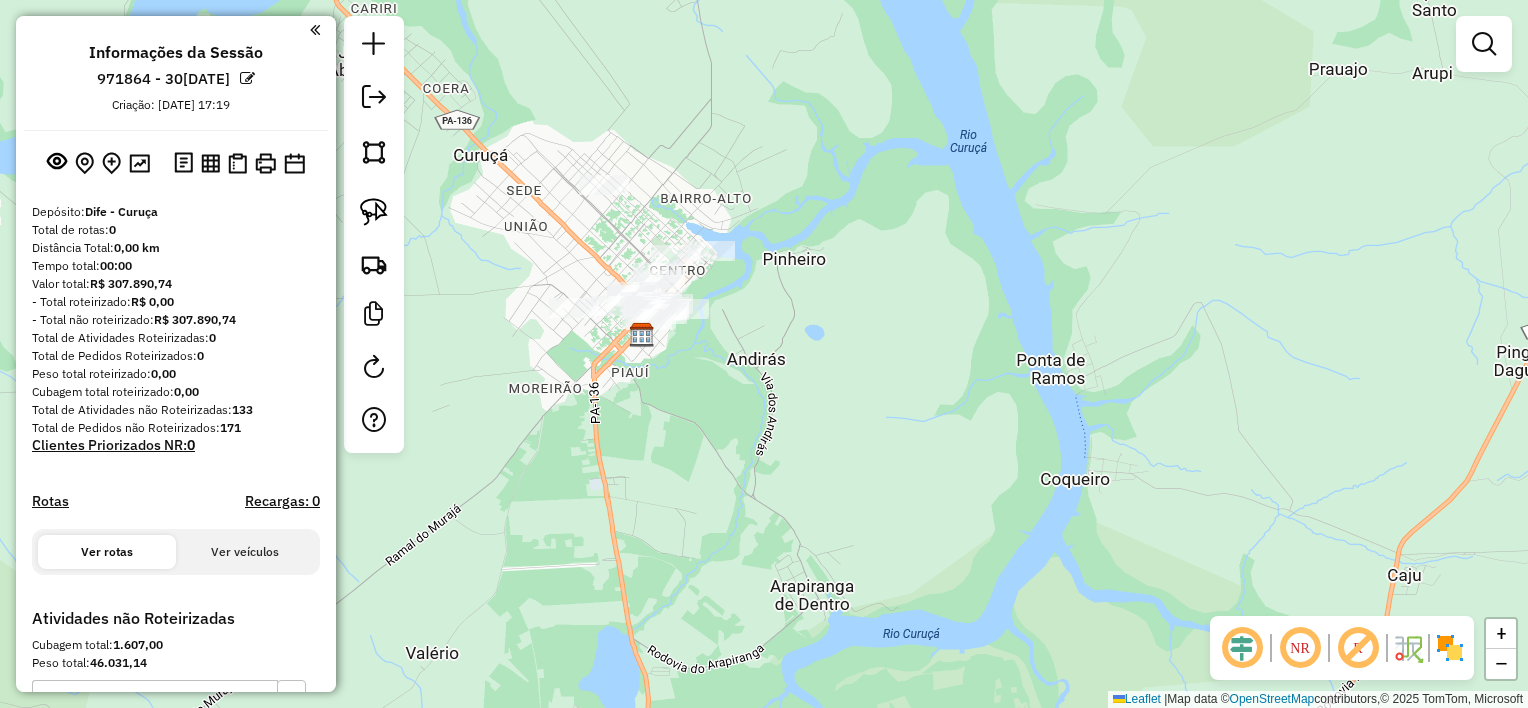 click on "Janela de atendimento Grade de atendimento Capacidade Transportadoras Veículos Cliente Pedidos  Rotas Selecione os dias de semana para filtrar as janelas de atendimento  Seg   Ter   Qua   Qui   Sex   Sáb   Dom  Informe o período da janela de atendimento: De: Até:  Filtrar exatamente a janela do cliente  Considerar janela de atendimento padrão  Selecione os dias de semana para filtrar as grades de atendimento  Seg   Ter   Qua   Qui   Sex   Sáb   Dom   Considerar clientes sem dia de atendimento cadastrado  Clientes fora do dia de atendimento selecionado Filtrar as atividades entre os valores definidos abaixo:  Peso mínimo:   Peso máximo:   Cubagem mínima:   Cubagem máxima:   De:   Até:  Filtrar as atividades entre o tempo de atendimento definido abaixo:  De:   Até:   Considerar capacidade total dos clientes não roteirizados Transportadora: Selecione um ou mais itens Tipo de veículo: Selecione um ou mais itens Veículo: Selecione um ou mais itens Motorista: Selecione um ou mais itens Nome: Rótulo:" 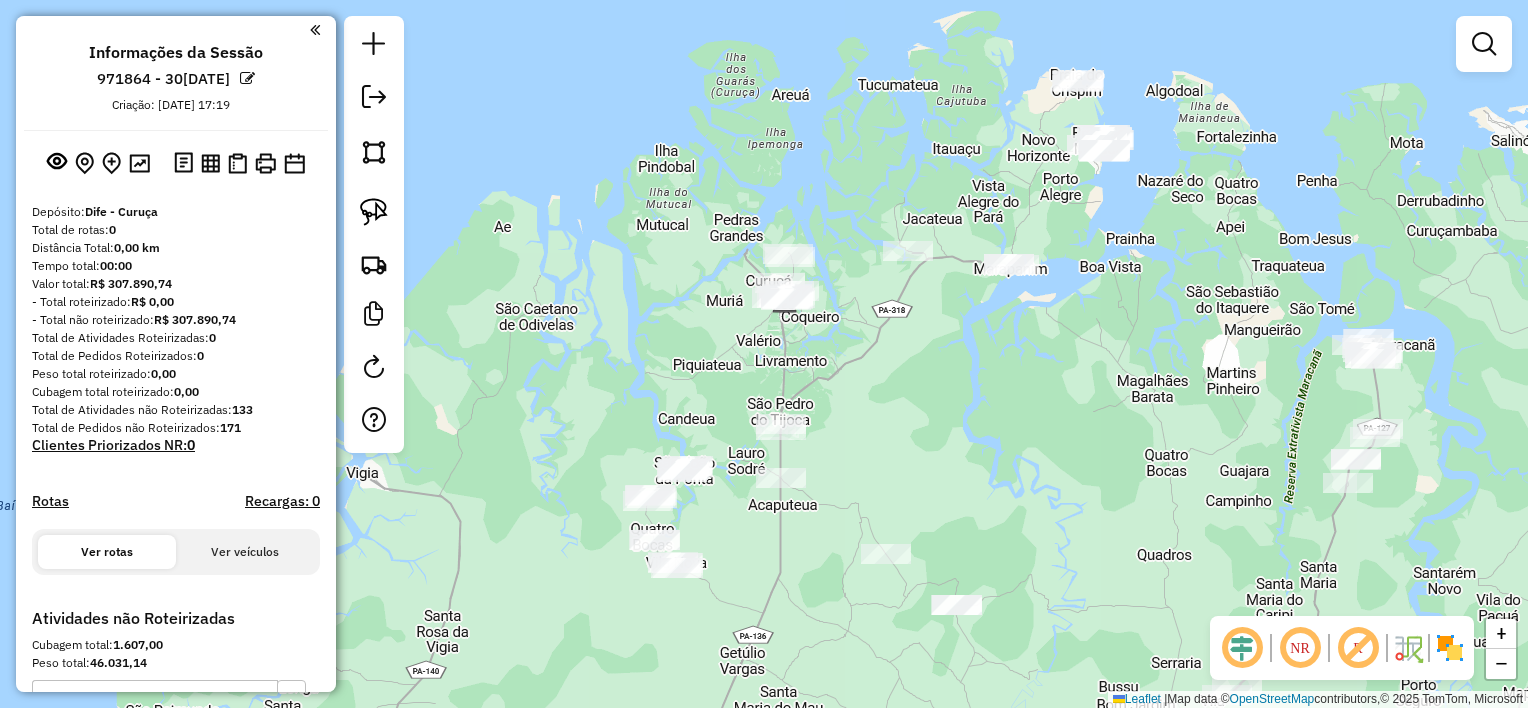 drag, startPoint x: 1192, startPoint y: 354, endPoint x: 984, endPoint y: 376, distance: 209.16023 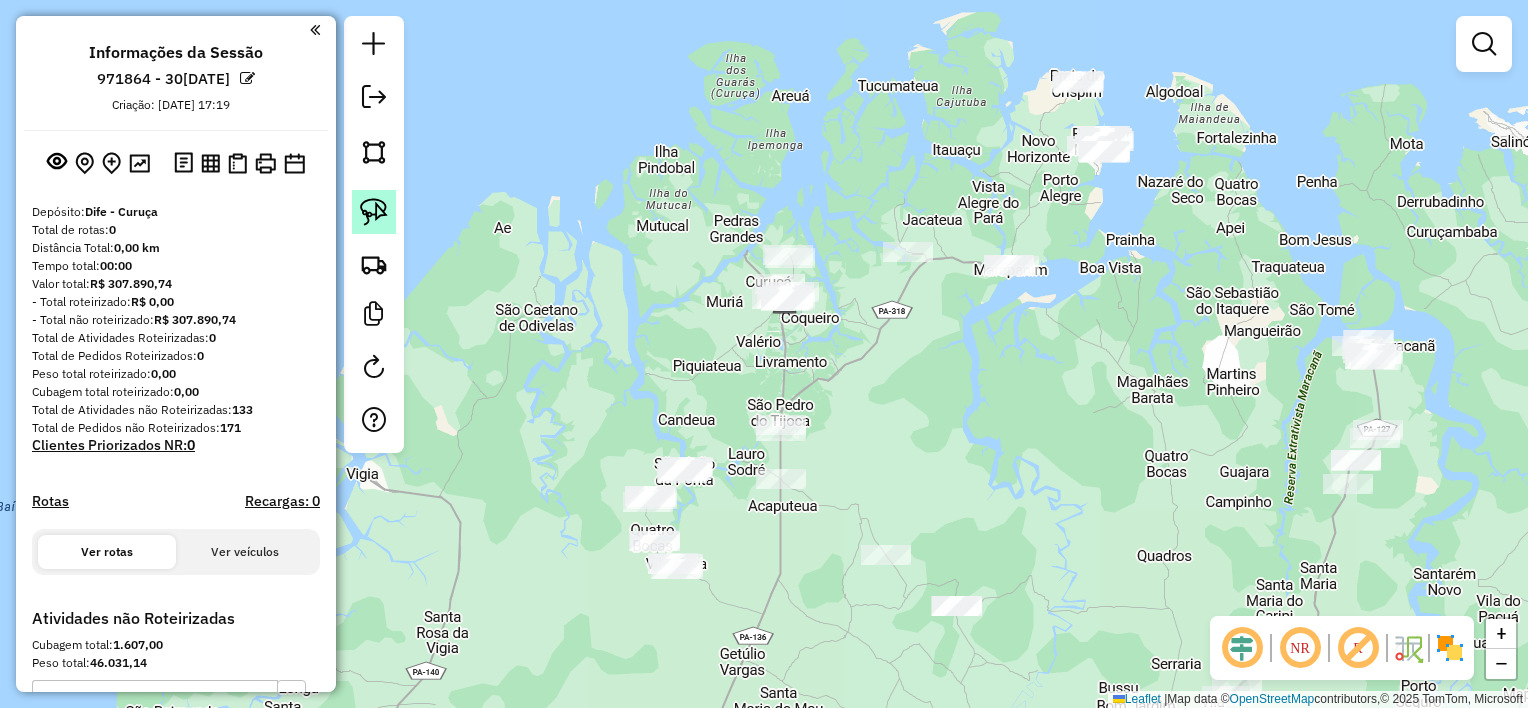 click 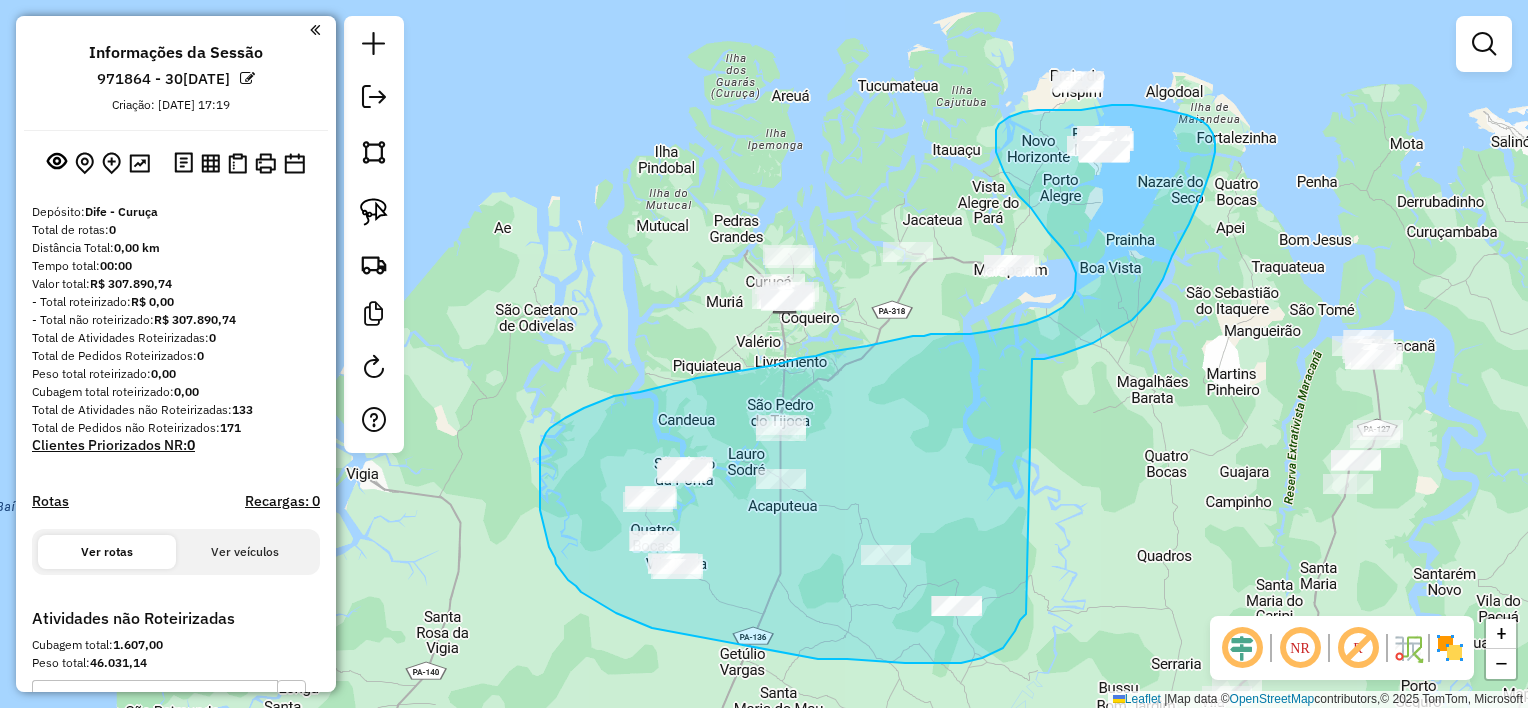 drag, startPoint x: 1106, startPoint y: 335, endPoint x: 1027, endPoint y: 602, distance: 278.4421 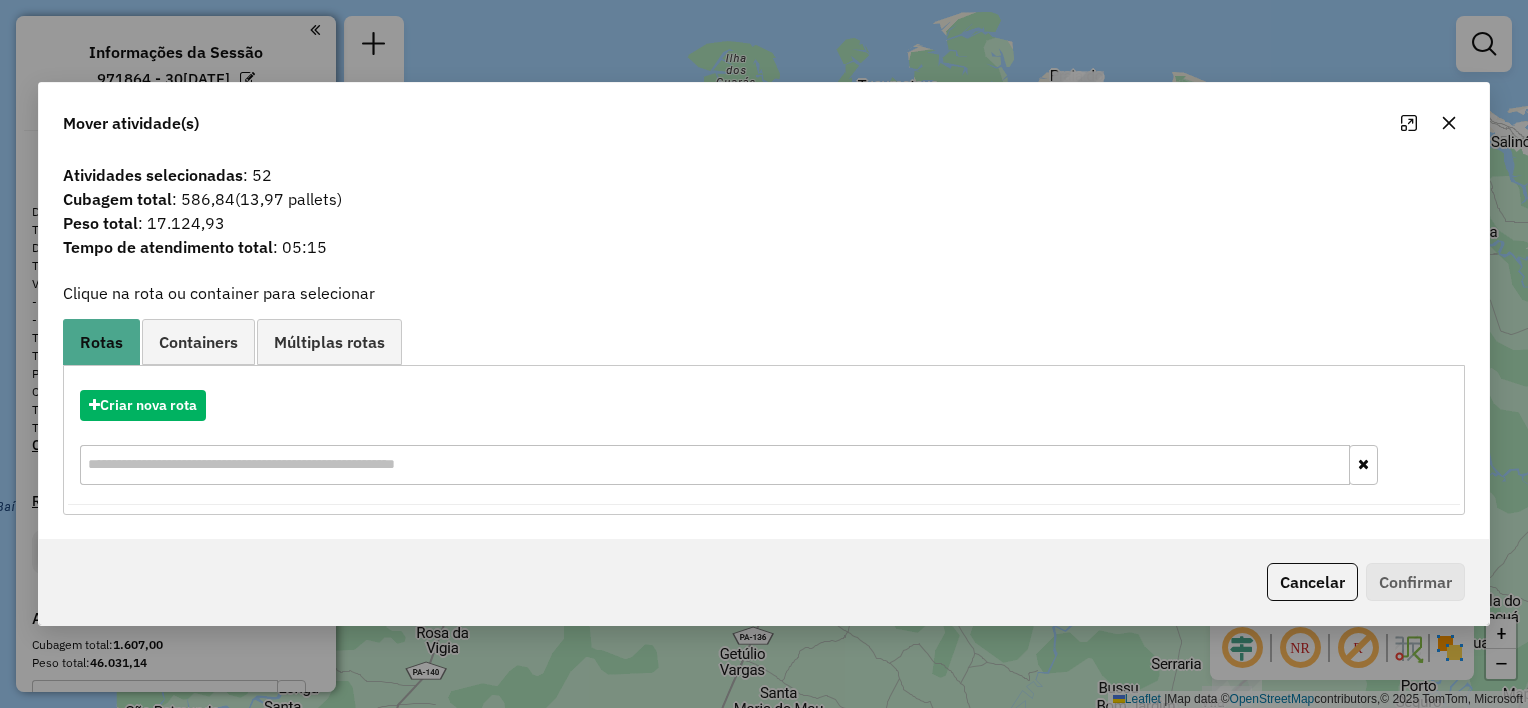 click 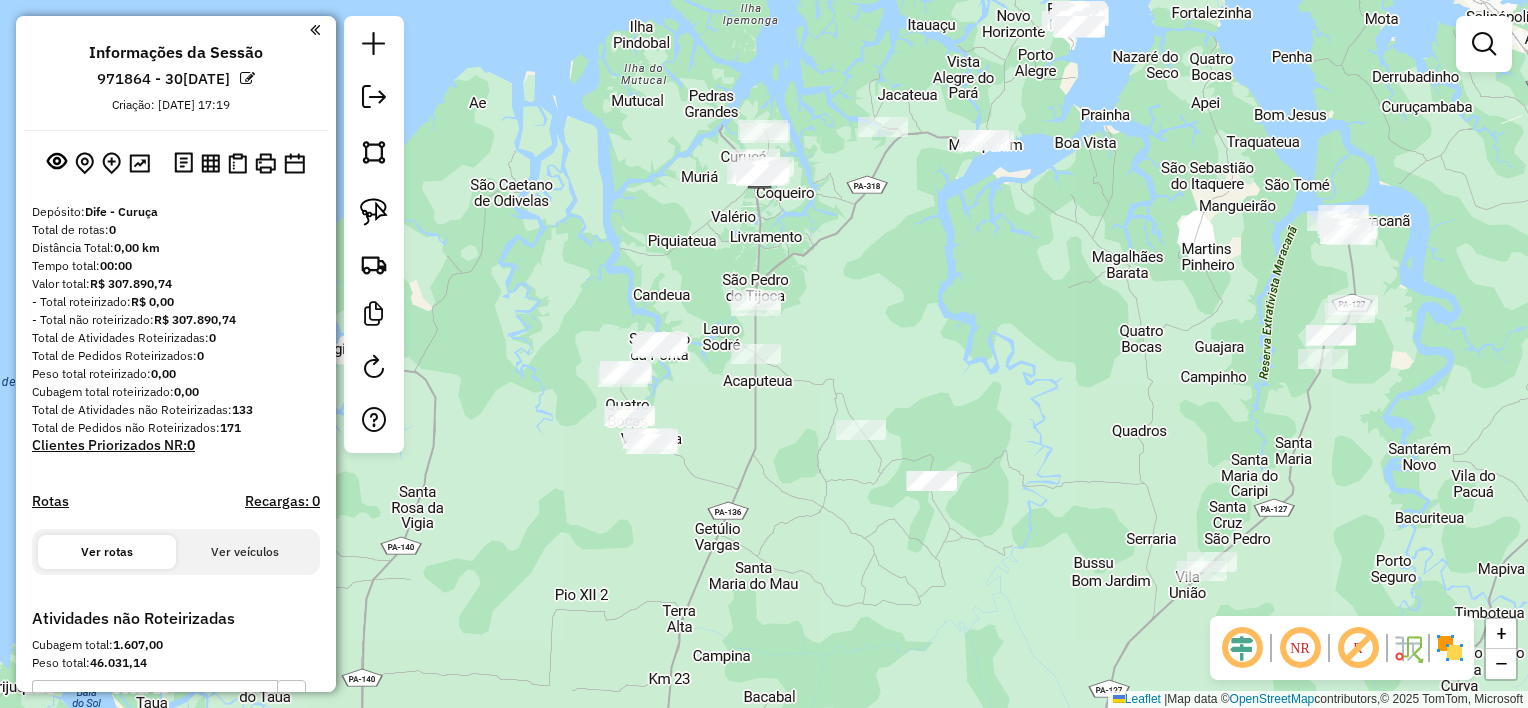 drag, startPoint x: 1163, startPoint y: 366, endPoint x: 1168, endPoint y: 192, distance: 174.07182 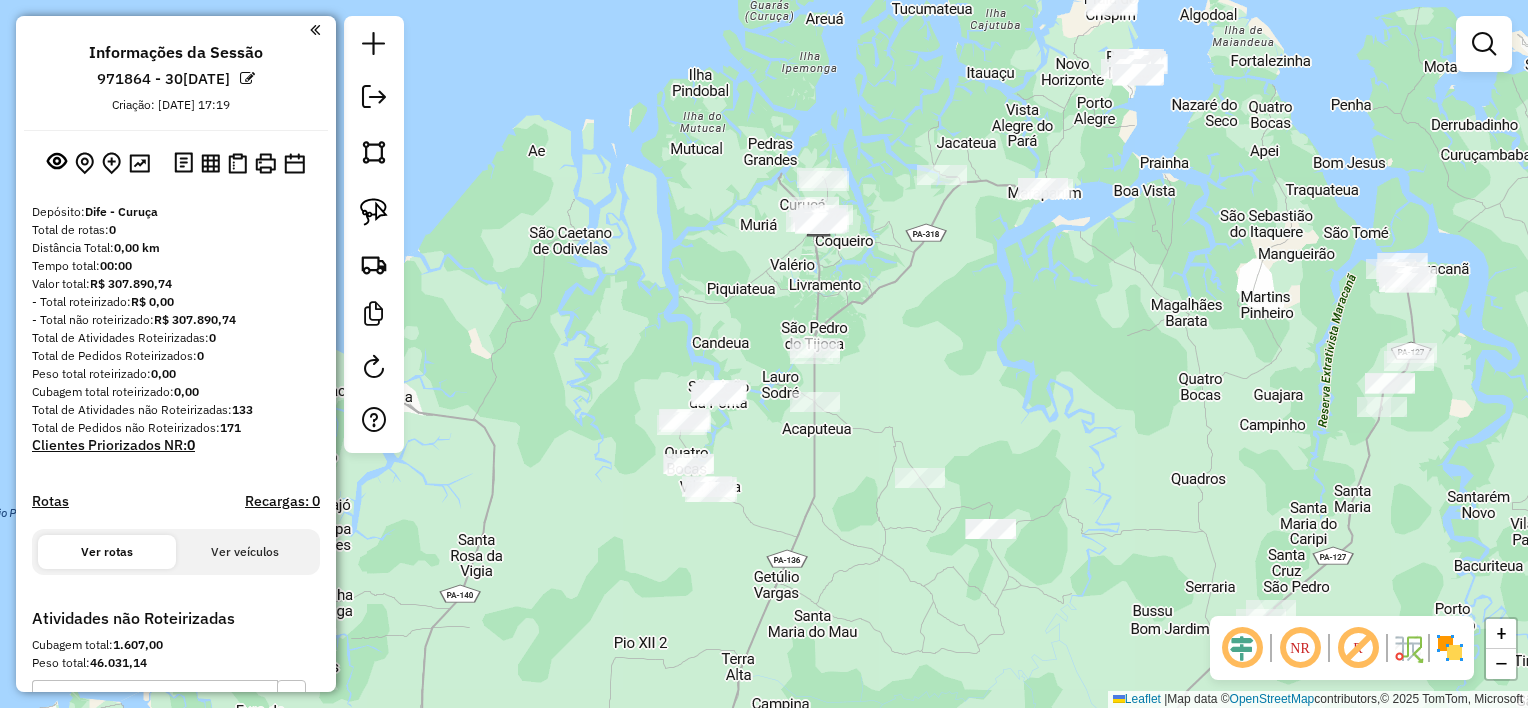 drag, startPoint x: 1143, startPoint y: 333, endPoint x: 1176, endPoint y: 463, distance: 134.12308 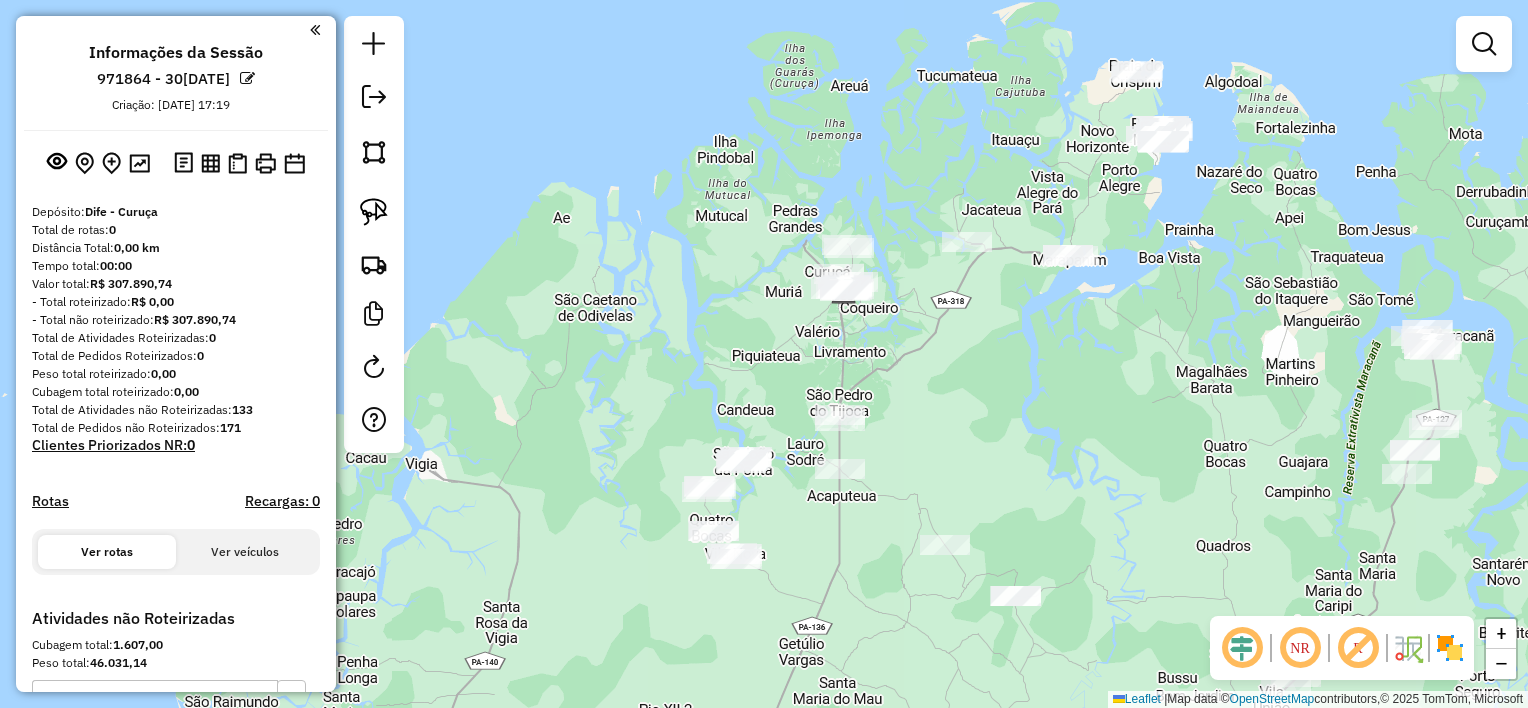 drag, startPoint x: 1048, startPoint y: 402, endPoint x: 1068, endPoint y: 439, distance: 42.059483 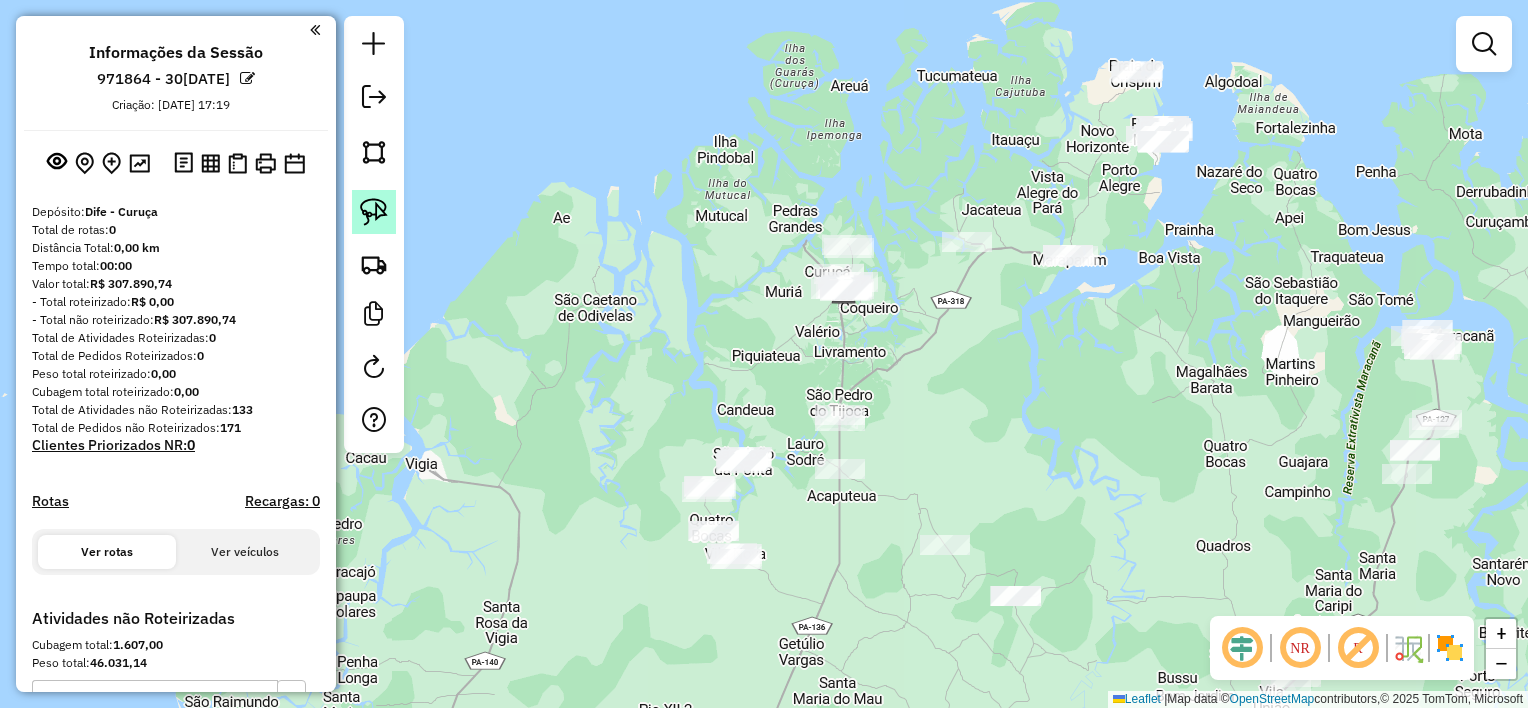 click 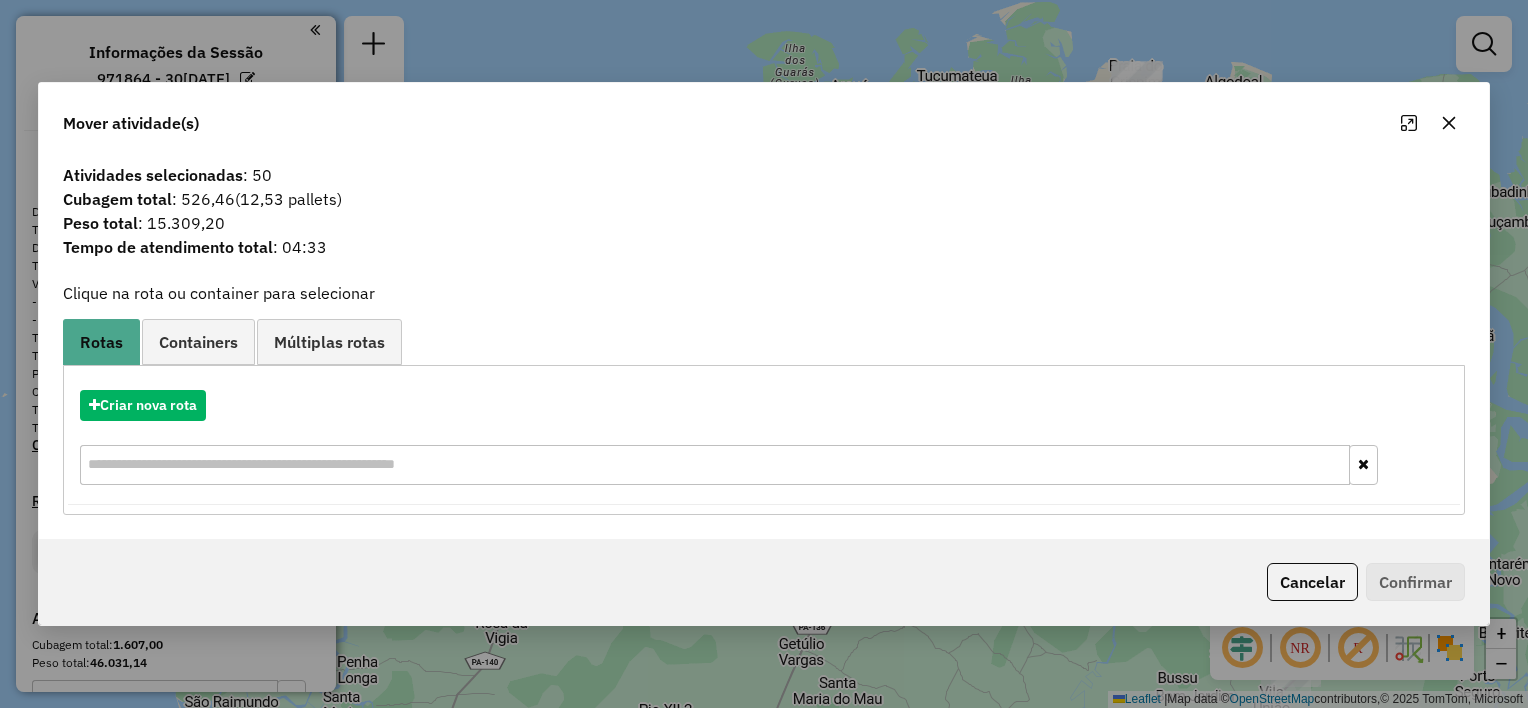 click 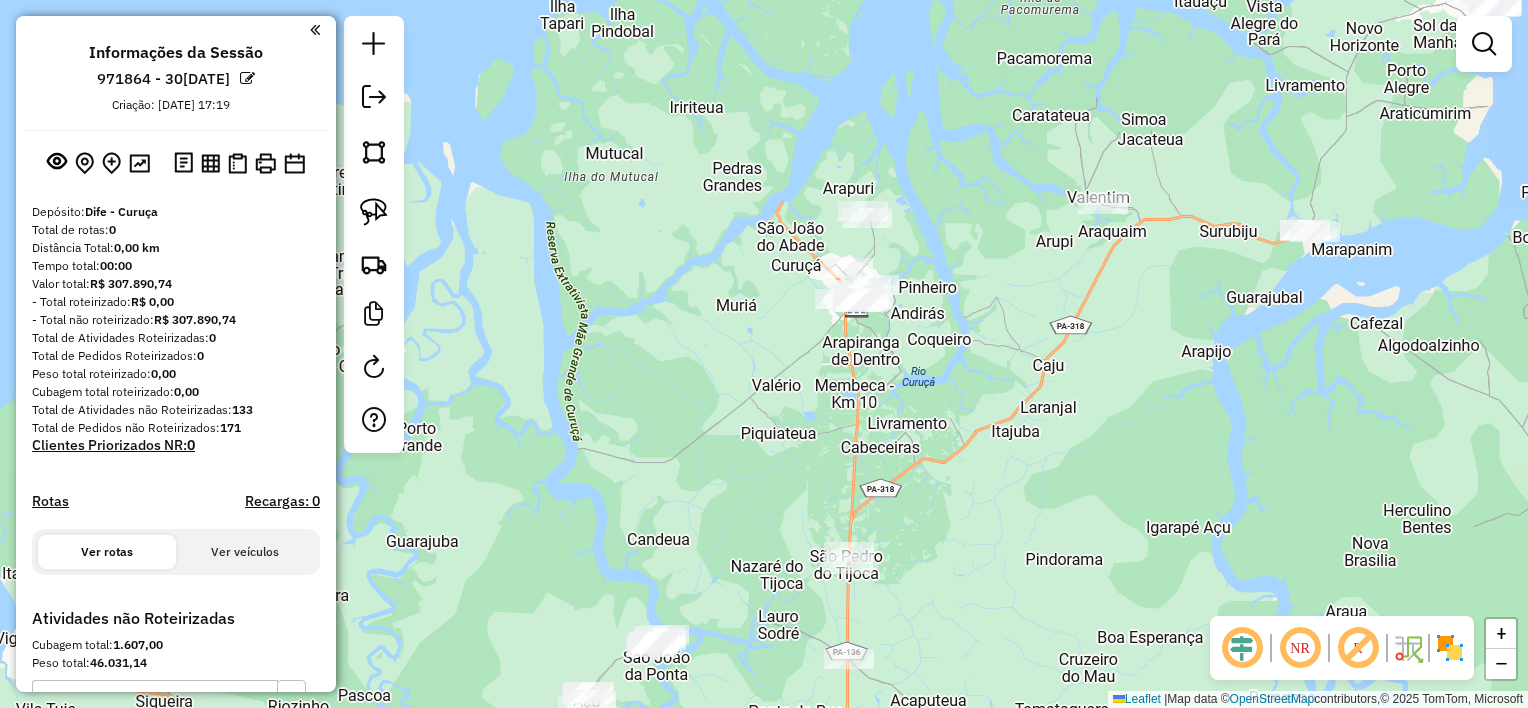 click on "Janela de atendimento Grade de atendimento Capacidade Transportadoras Veículos Cliente Pedidos  Rotas Selecione os dias de semana para filtrar as janelas de atendimento  Seg   Ter   Qua   Qui   Sex   Sáb   Dom  Informe o período da janela de atendimento: De: Até:  Filtrar exatamente a janela do cliente  Considerar janela de atendimento padrão  Selecione os dias de semana para filtrar as grades de atendimento  Seg   Ter   Qua   Qui   Sex   Sáb   Dom   Considerar clientes sem dia de atendimento cadastrado  Clientes fora do dia de atendimento selecionado Filtrar as atividades entre os valores definidos abaixo:  Peso mínimo:   Peso máximo:   Cubagem mínima:   Cubagem máxima:   De:   Até:  Filtrar as atividades entre o tempo de atendimento definido abaixo:  De:   Até:   Considerar capacidade total dos clientes não roteirizados Transportadora: Selecione um ou mais itens Tipo de veículo: Selecione um ou mais itens Veículo: Selecione um ou mais itens Motorista: Selecione um ou mais itens Nome: Rótulo:" 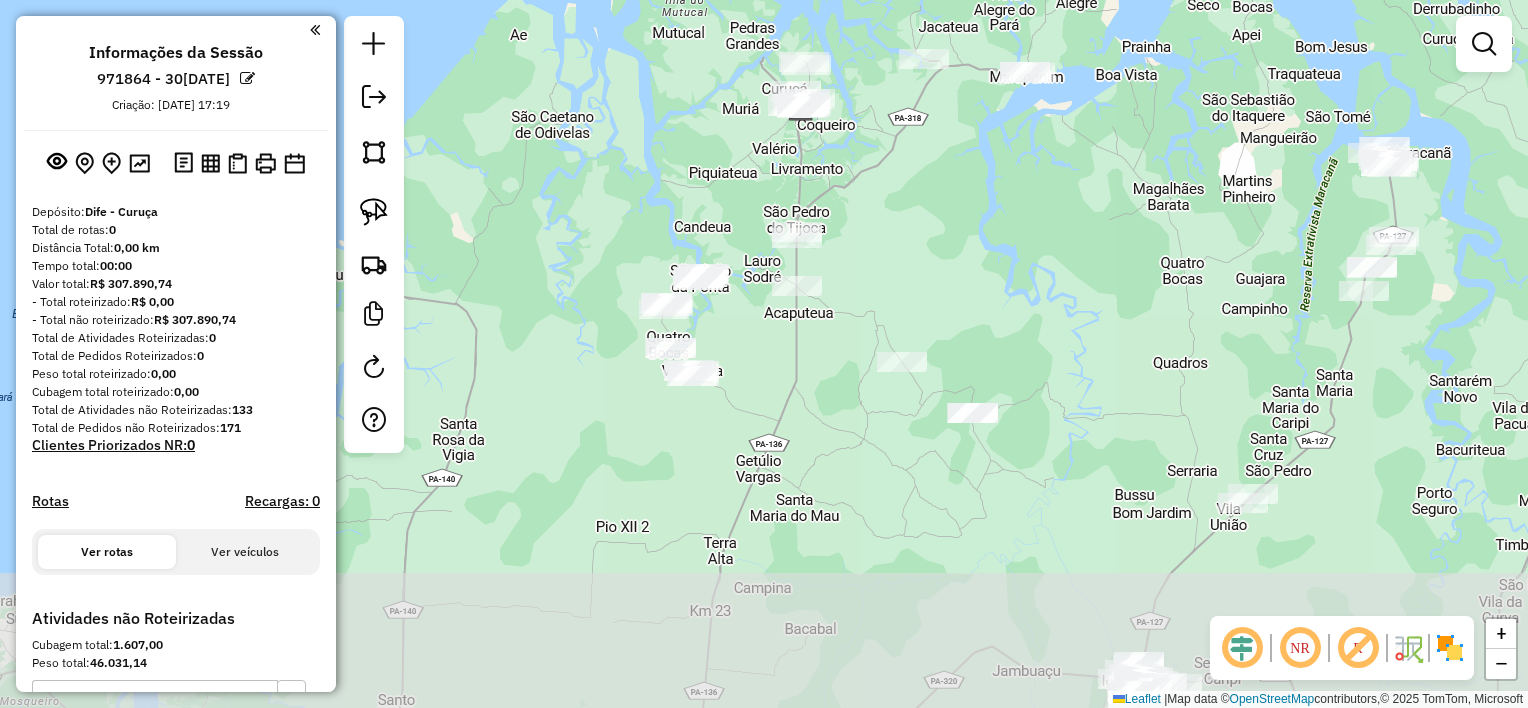 drag, startPoint x: 1142, startPoint y: 400, endPoint x: 1089, endPoint y: 290, distance: 122.10242 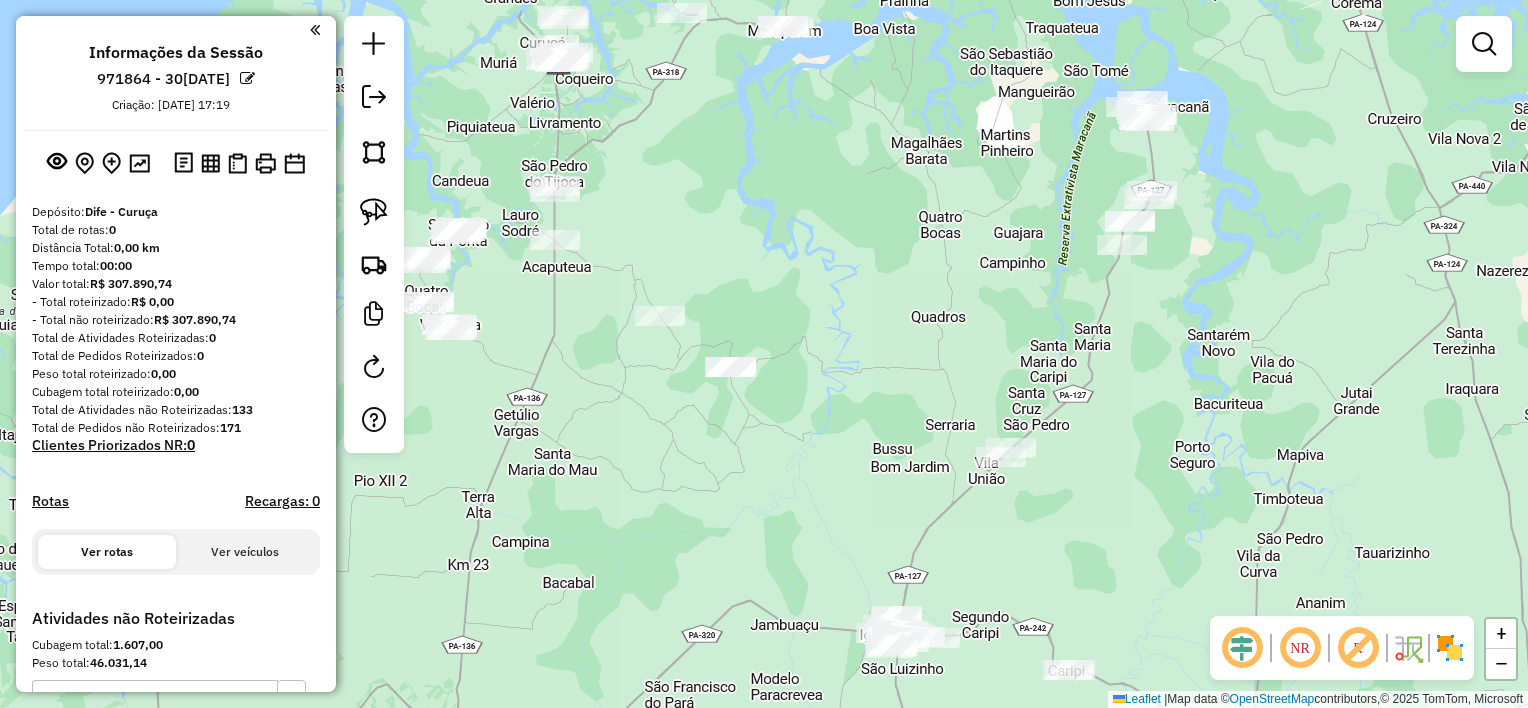 drag, startPoint x: 1311, startPoint y: 293, endPoint x: 1140, endPoint y: 379, distance: 191.40794 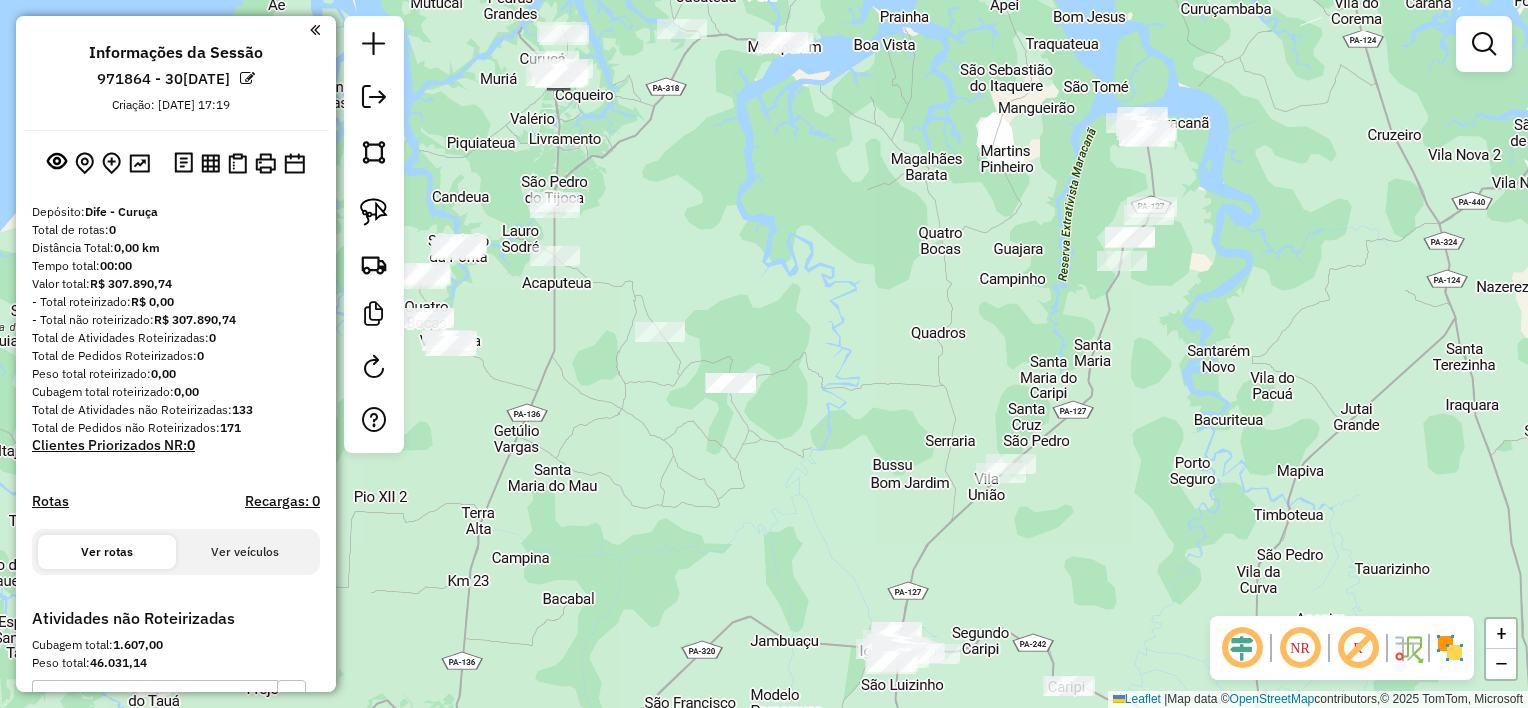 drag, startPoint x: 1005, startPoint y: 292, endPoint x: 1005, endPoint y: 308, distance: 16 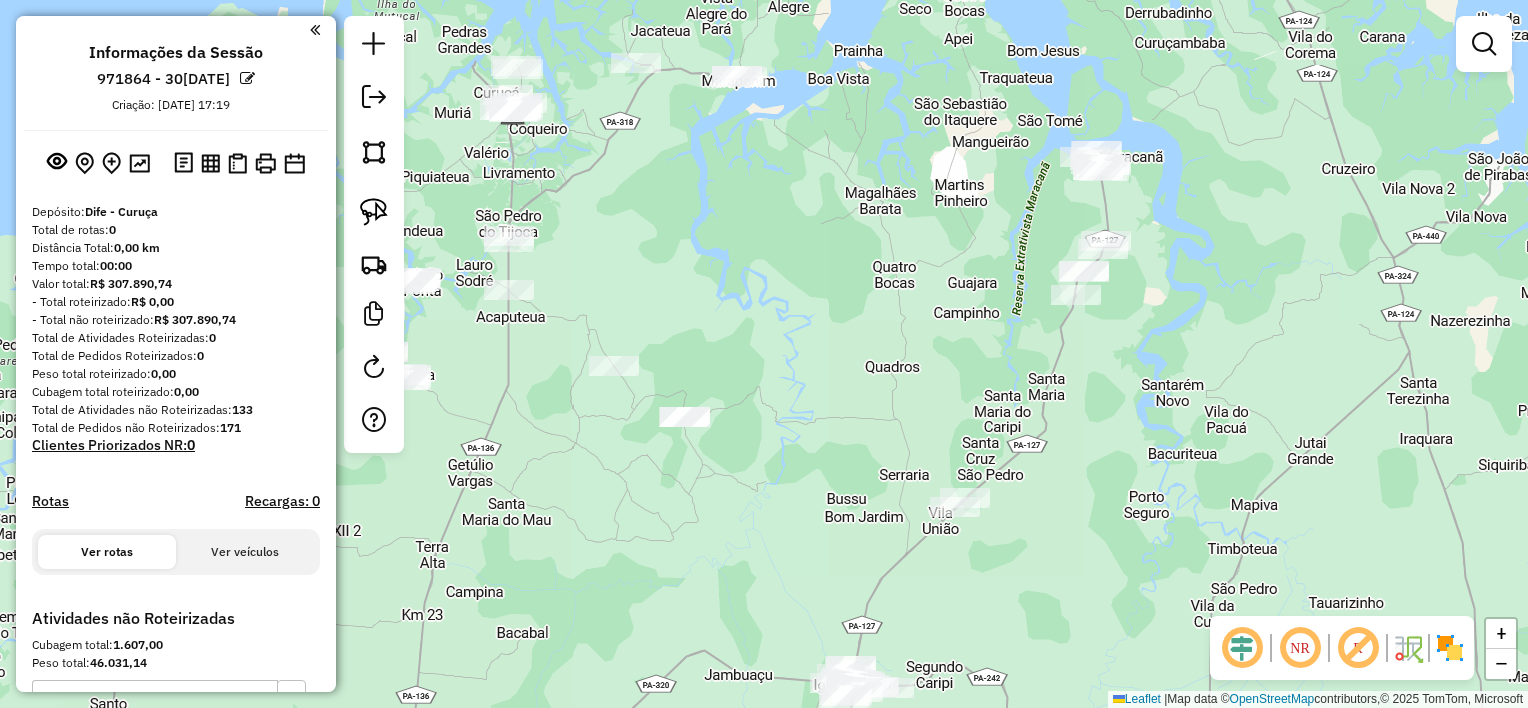 drag, startPoint x: 844, startPoint y: 290, endPoint x: 775, endPoint y: 312, distance: 72.42237 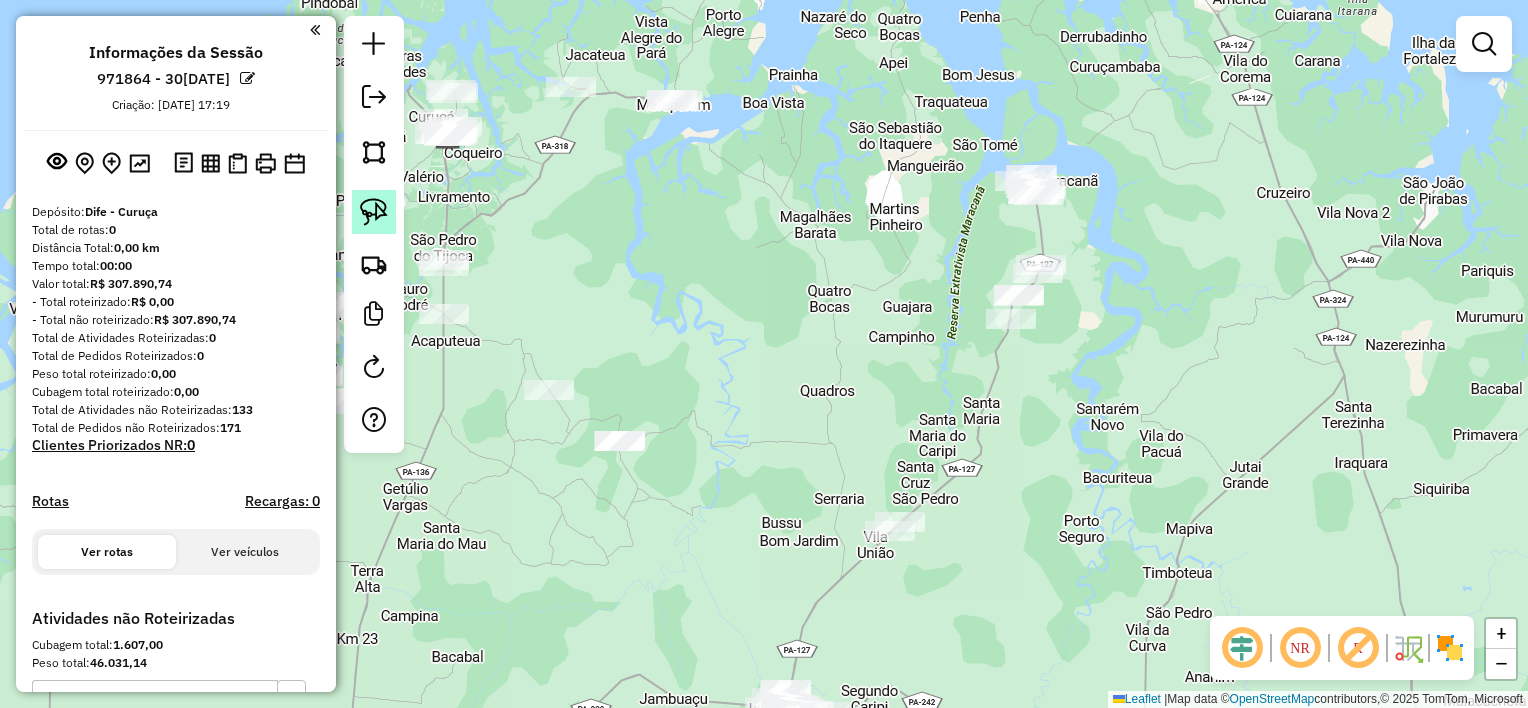 click 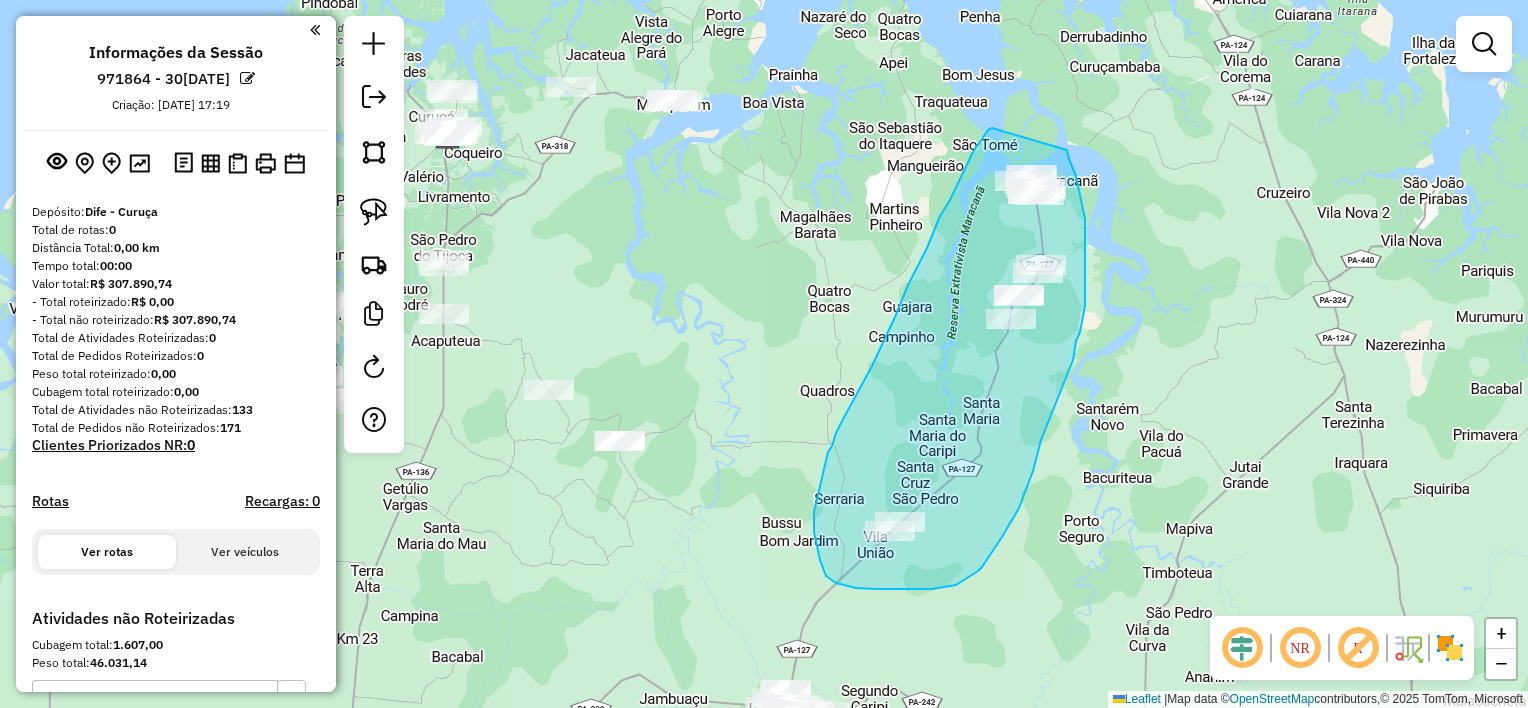 drag, startPoint x: 992, startPoint y: 128, endPoint x: 1066, endPoint y: 150, distance: 77.201035 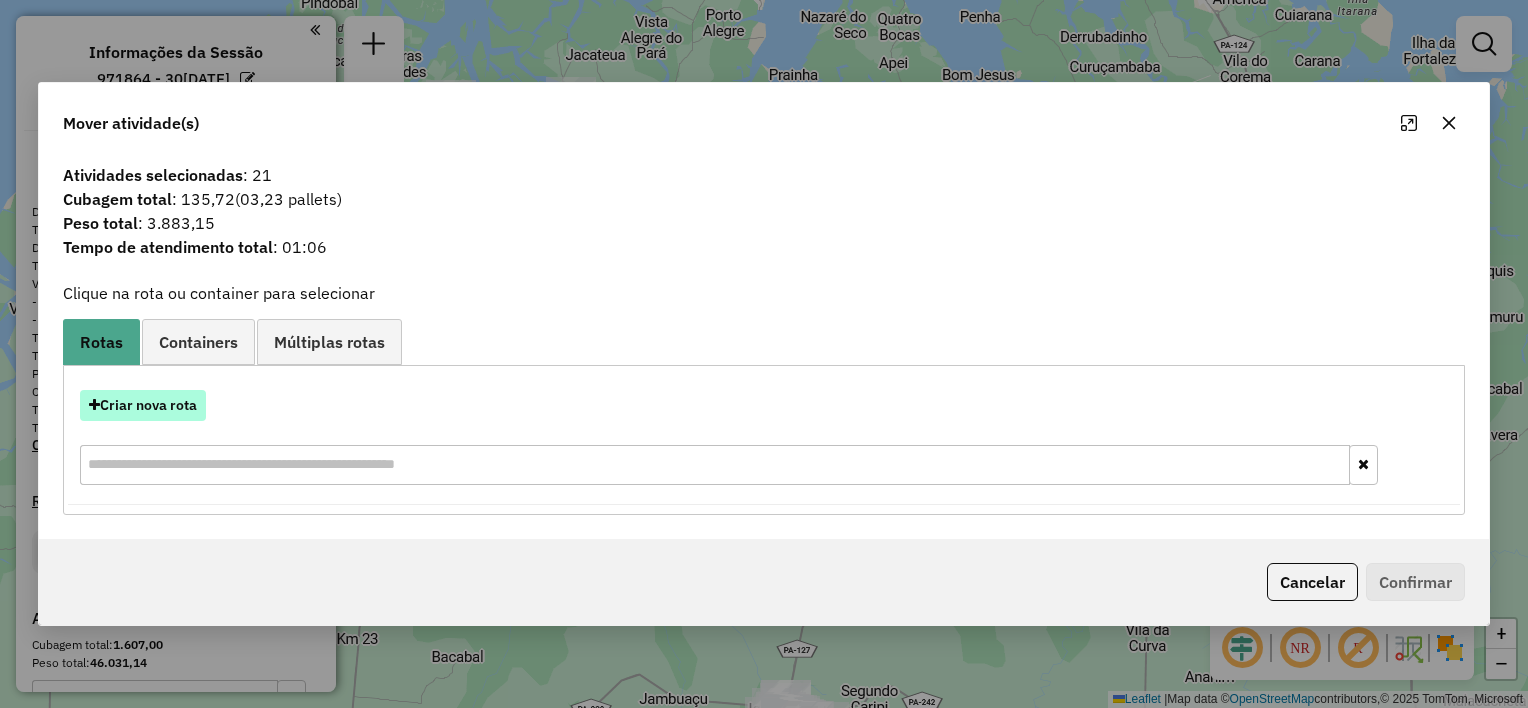 click on "Criar nova rota" at bounding box center [143, 405] 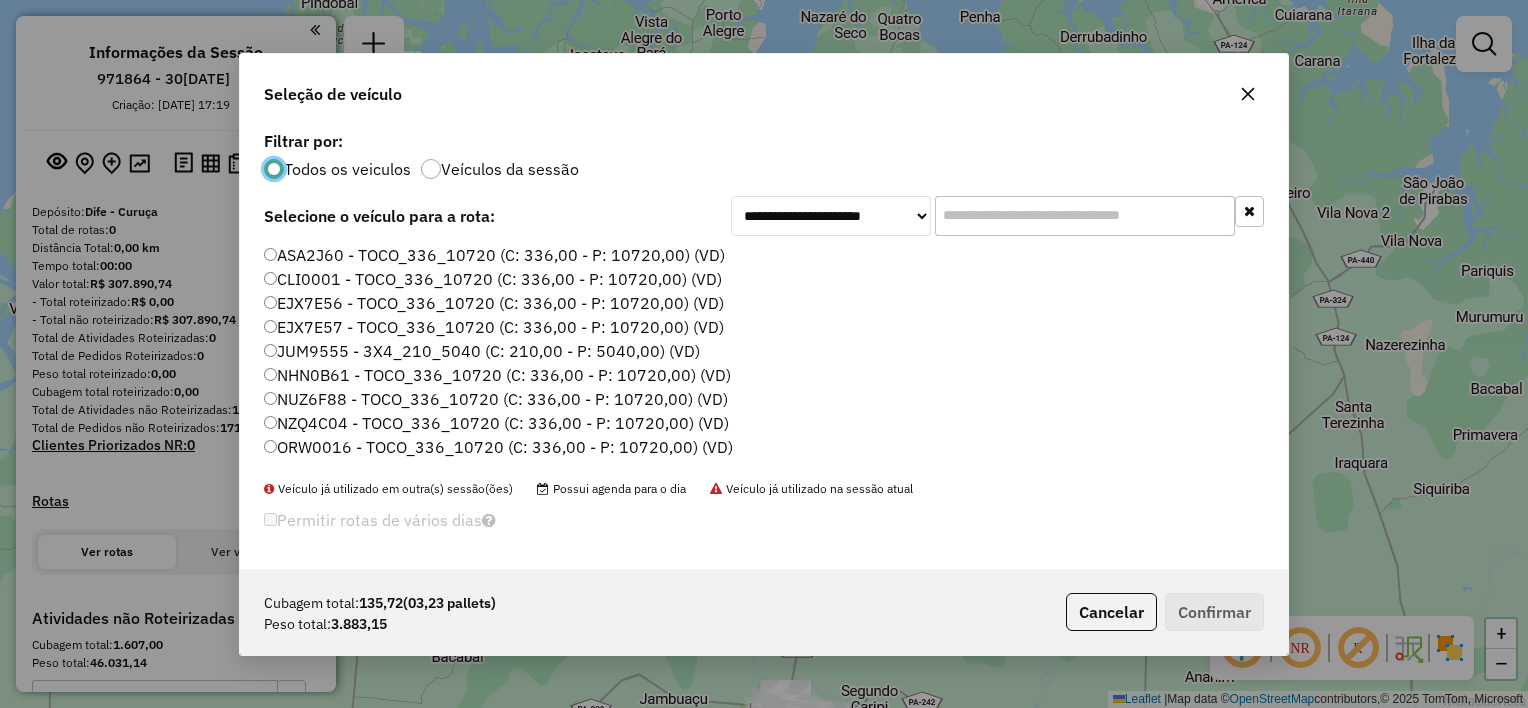 scroll, scrollTop: 10, scrollLeft: 6, axis: both 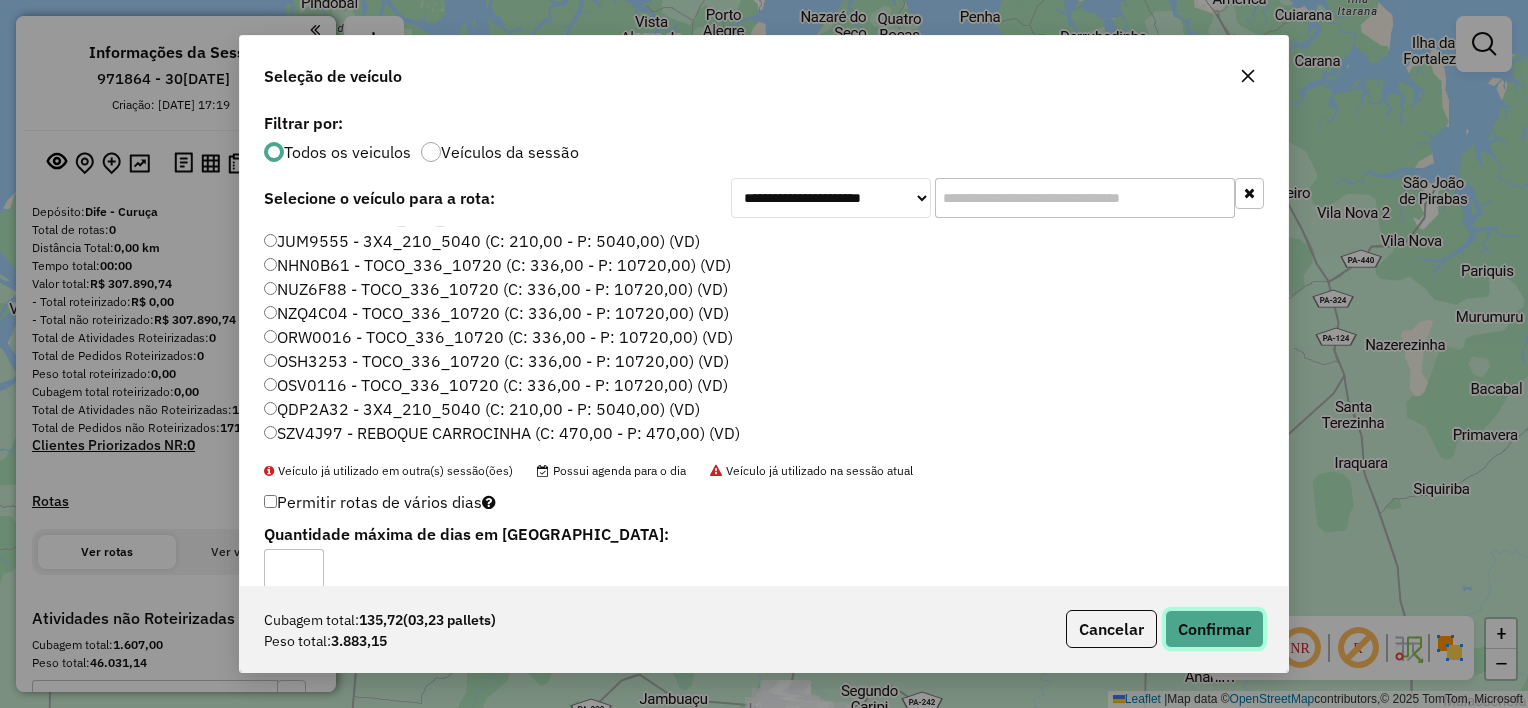 drag, startPoint x: 1228, startPoint y: 637, endPoint x: 1216, endPoint y: 628, distance: 15 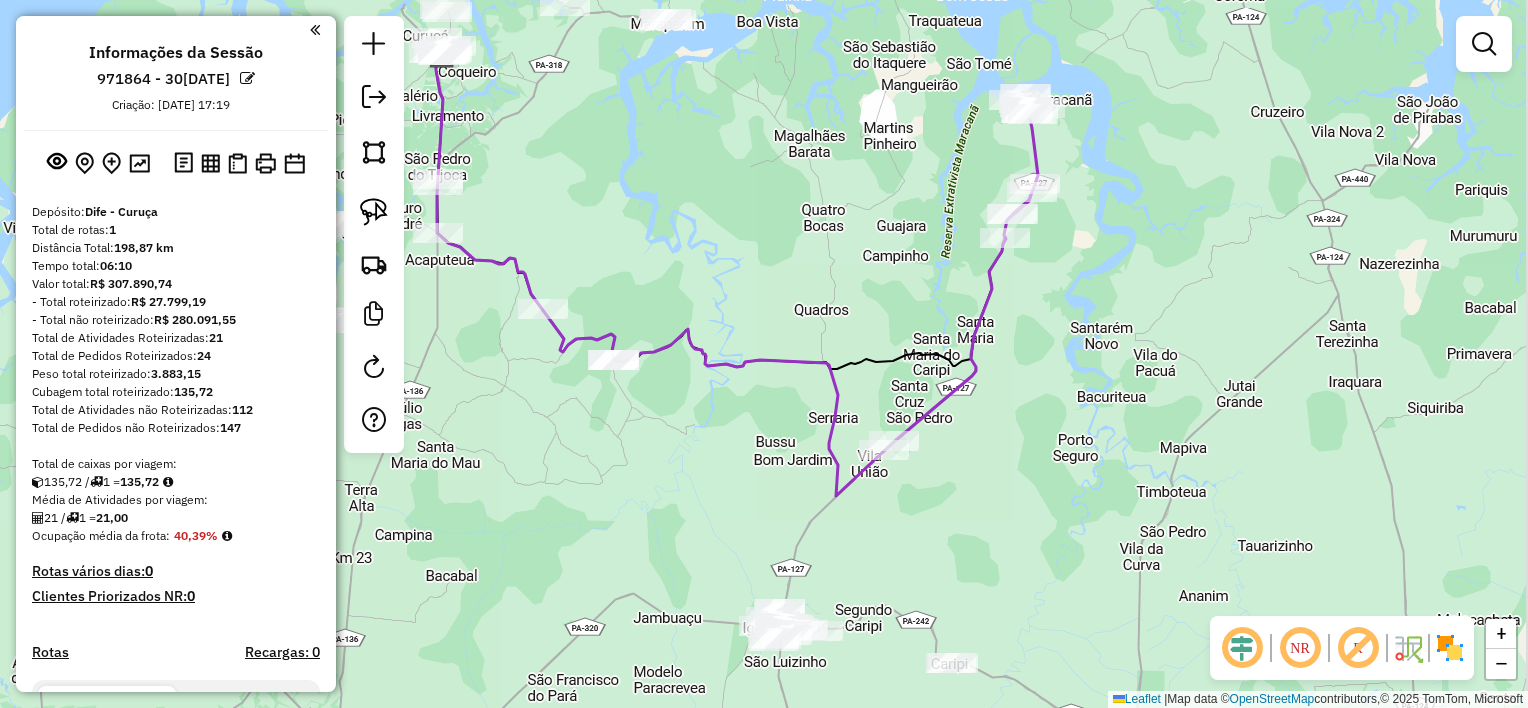 drag, startPoint x: 783, startPoint y: 440, endPoint x: 797, endPoint y: 335, distance: 105.92922 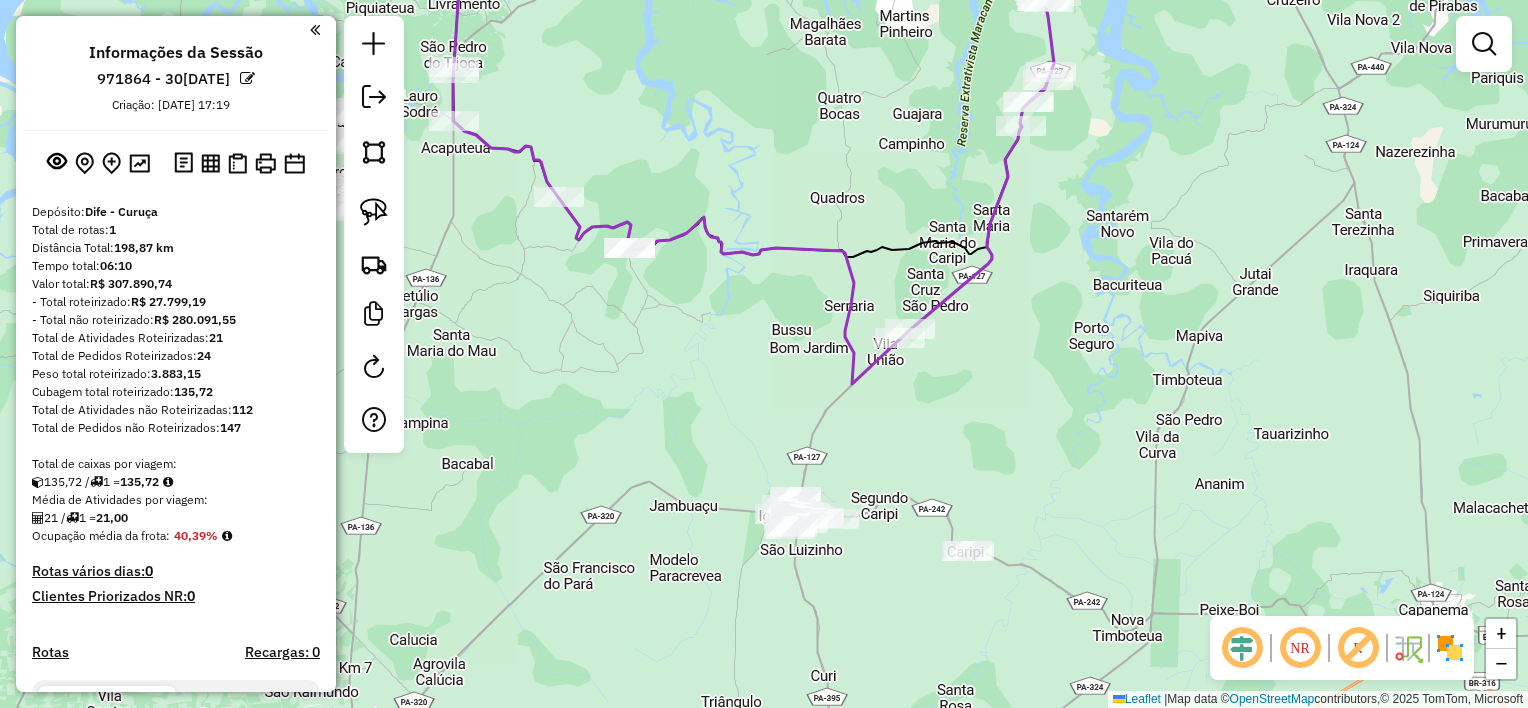 drag, startPoint x: 791, startPoint y: 168, endPoint x: 872, endPoint y: 444, distance: 287.6404 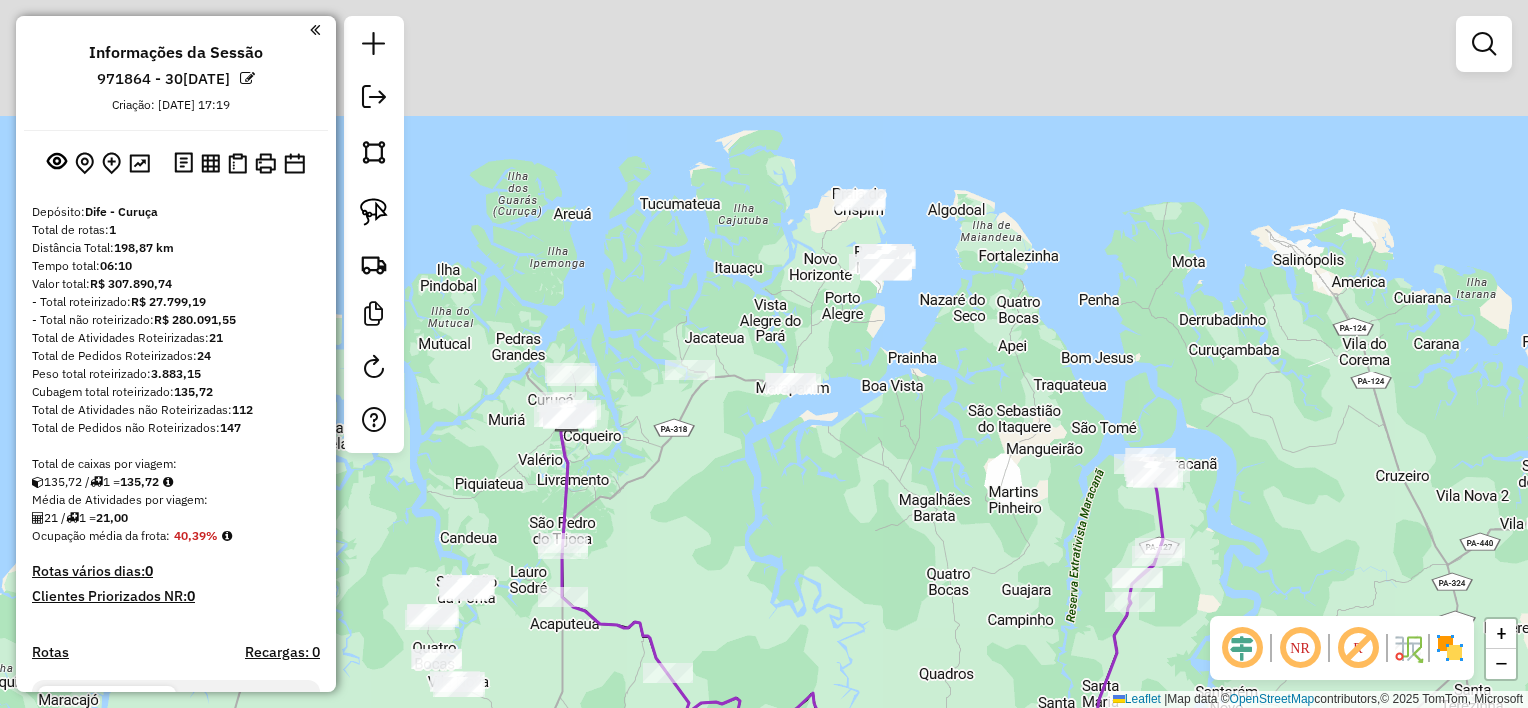 drag, startPoint x: 844, startPoint y: 404, endPoint x: 847, endPoint y: 383, distance: 21.213203 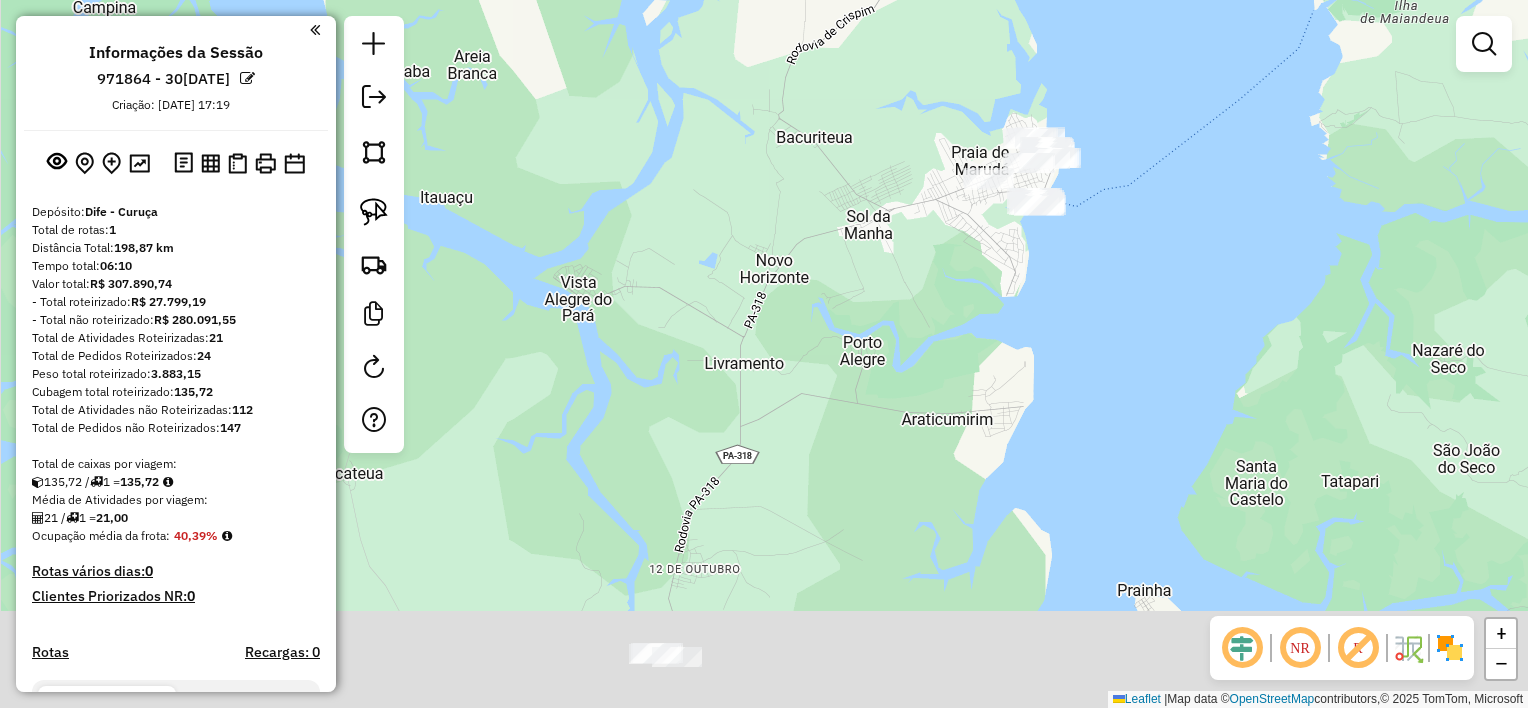 drag, startPoint x: 848, startPoint y: 464, endPoint x: 960, endPoint y: 347, distance: 161.96605 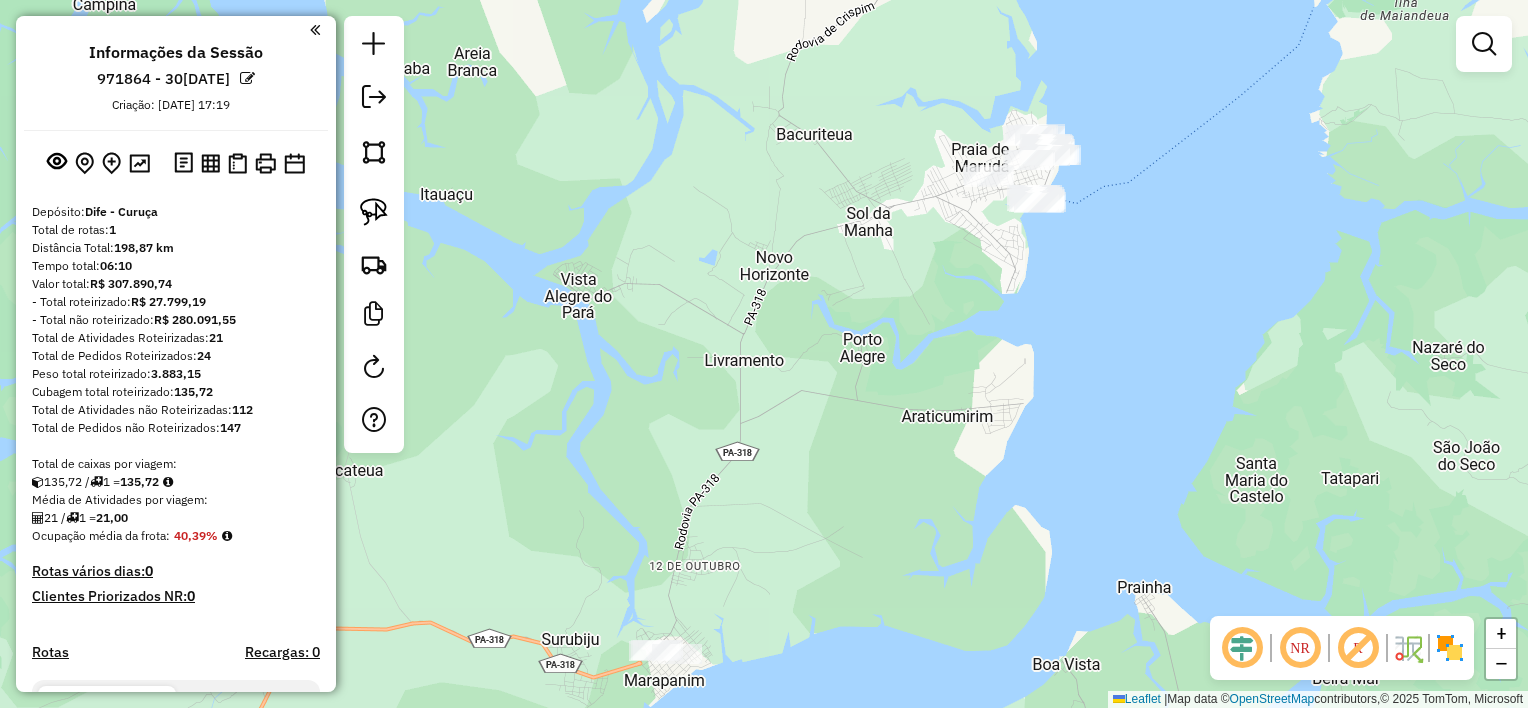 drag, startPoint x: 828, startPoint y: 446, endPoint x: 836, endPoint y: 304, distance: 142.22517 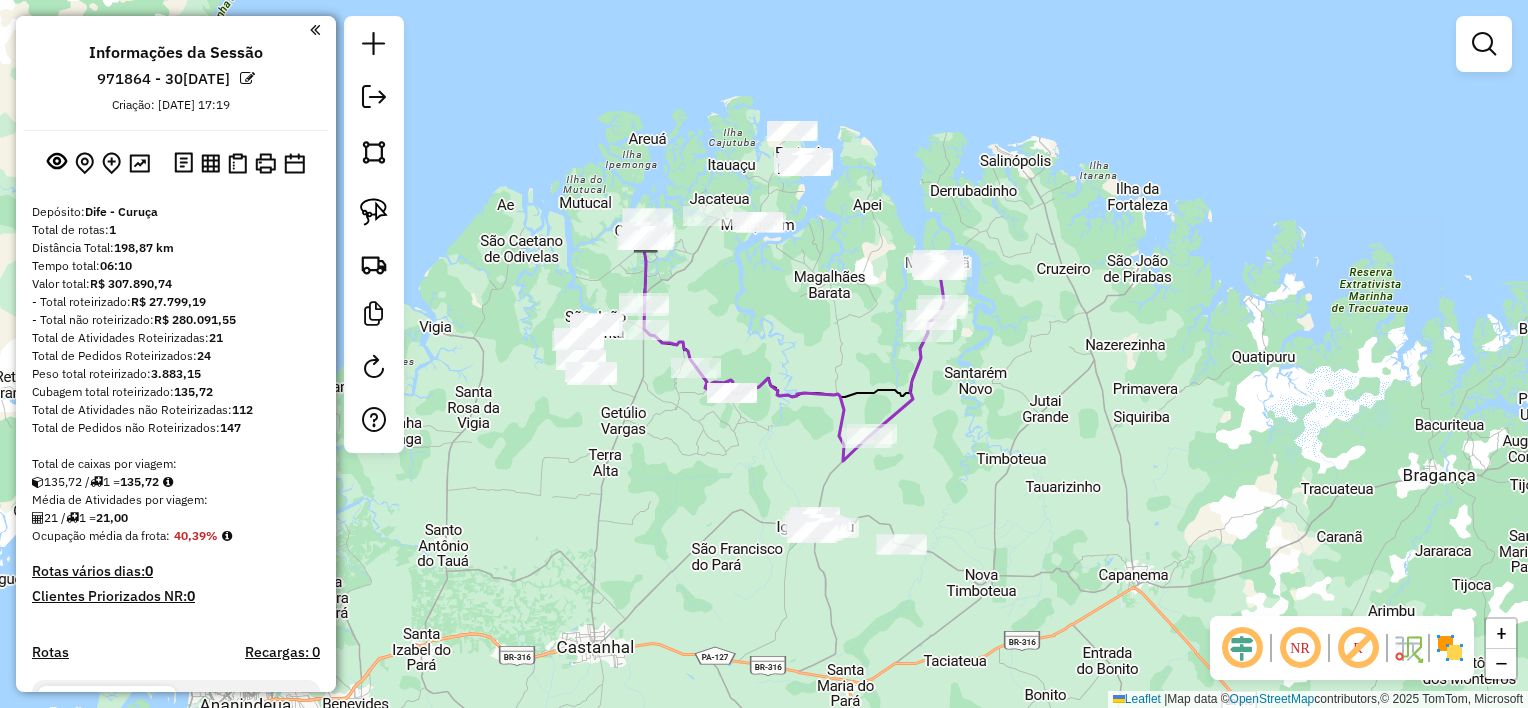 drag, startPoint x: 794, startPoint y: 352, endPoint x: 811, endPoint y: 352, distance: 17 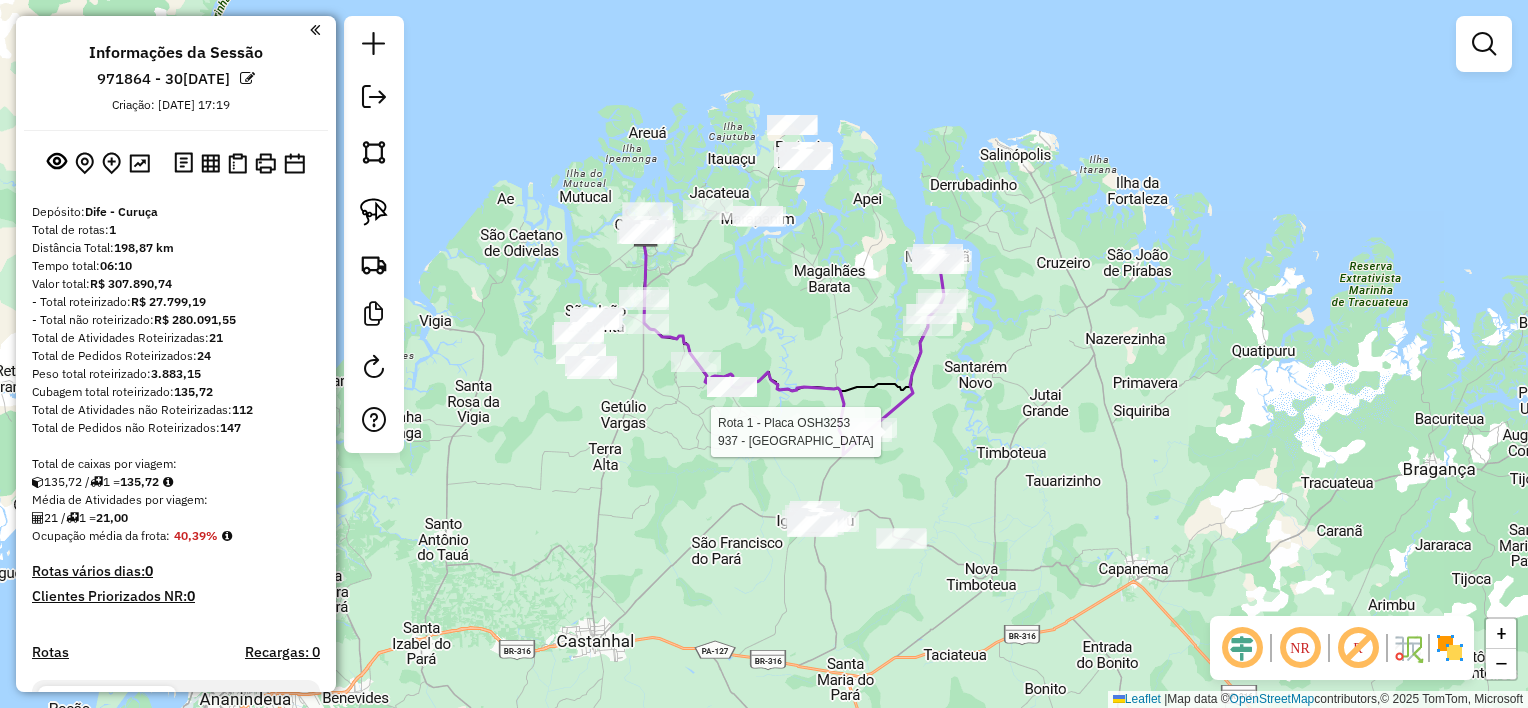 select on "**********" 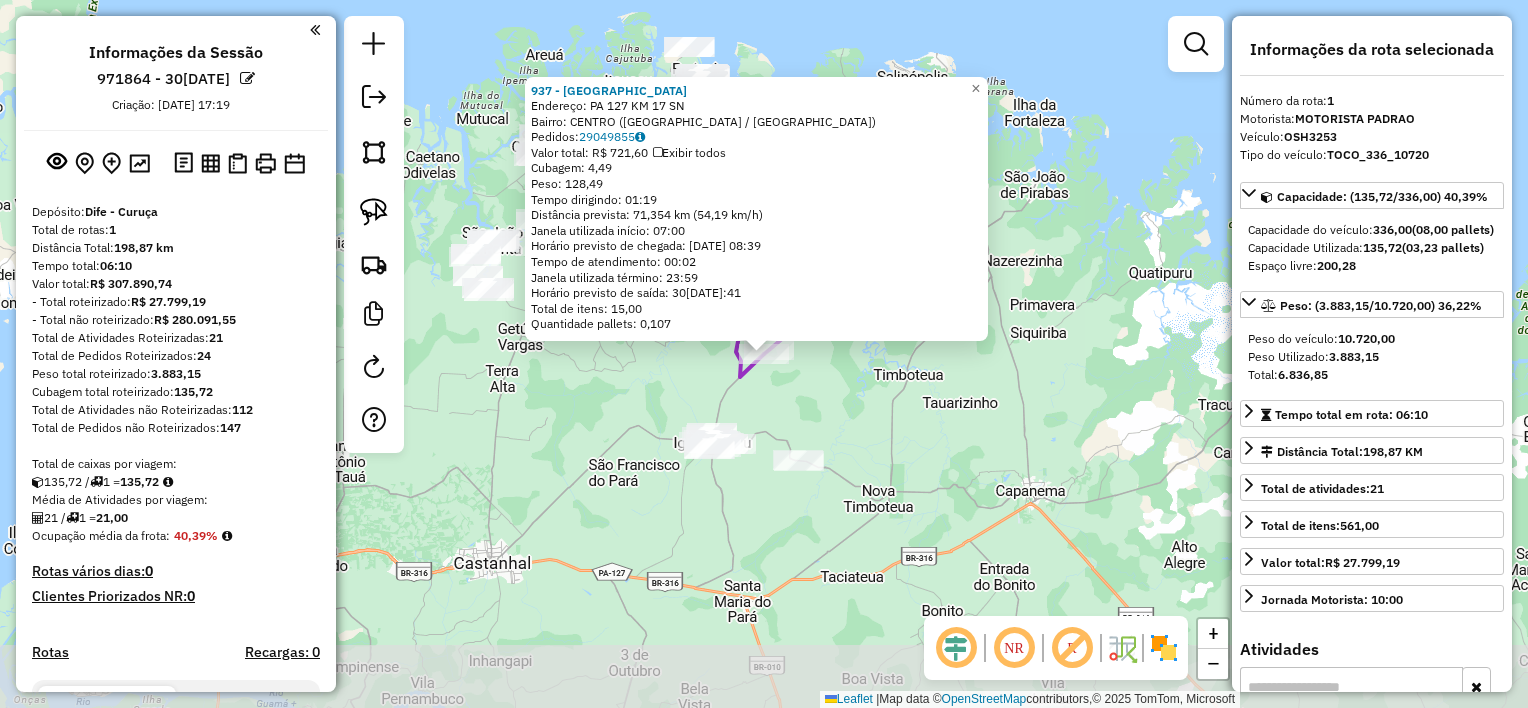 scroll, scrollTop: 520, scrollLeft: 0, axis: vertical 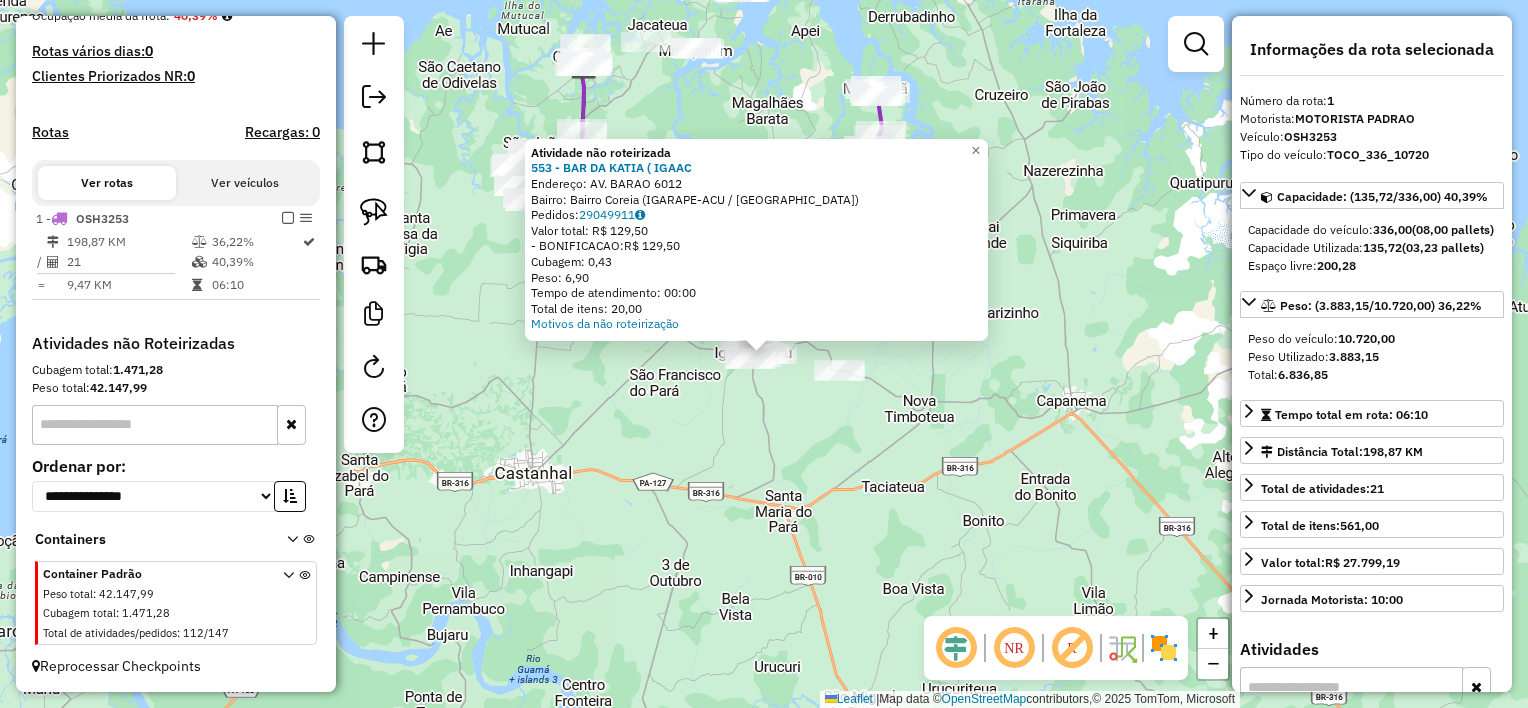 drag, startPoint x: 742, startPoint y: 410, endPoint x: 688, endPoint y: 386, distance: 59.093147 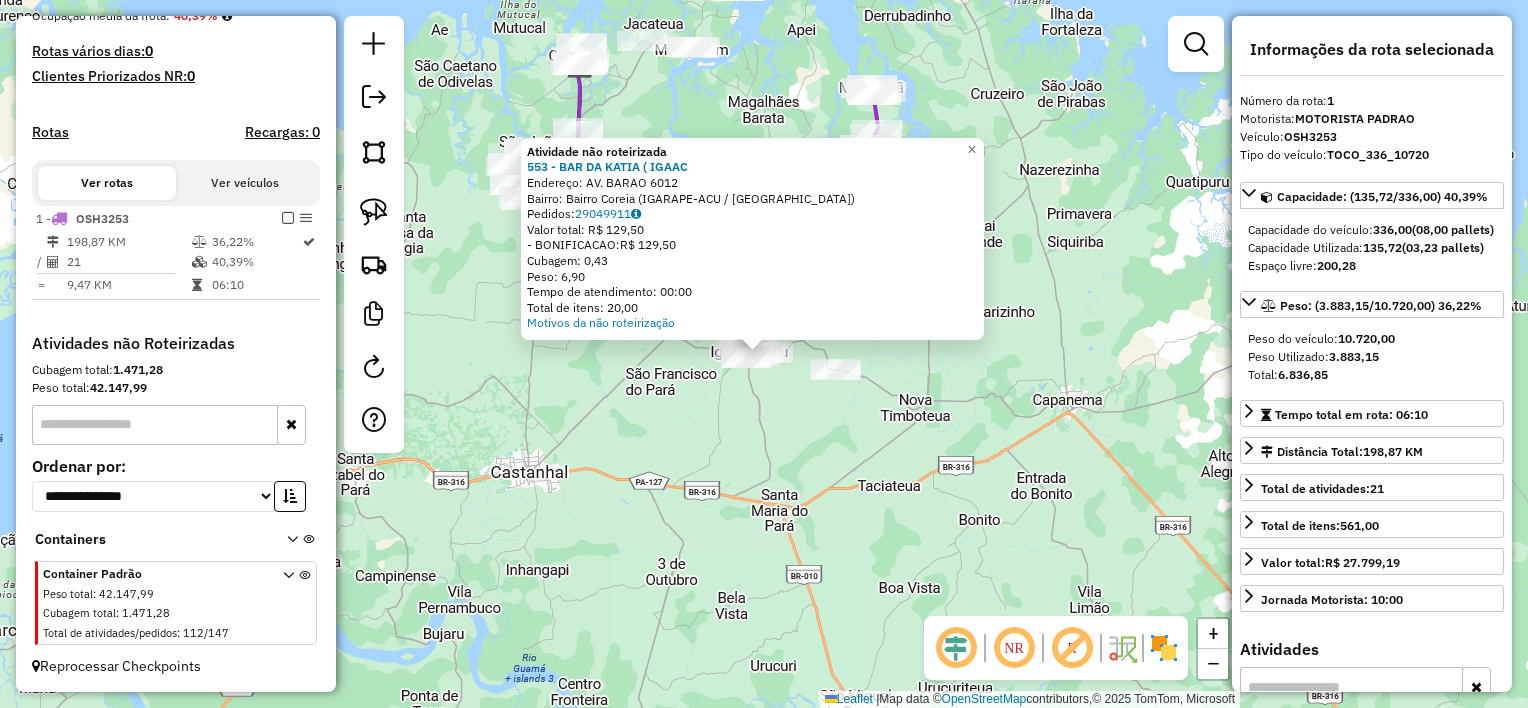 drag, startPoint x: 559, startPoint y: 385, endPoint x: 495, endPoint y: 339, distance: 78.81624 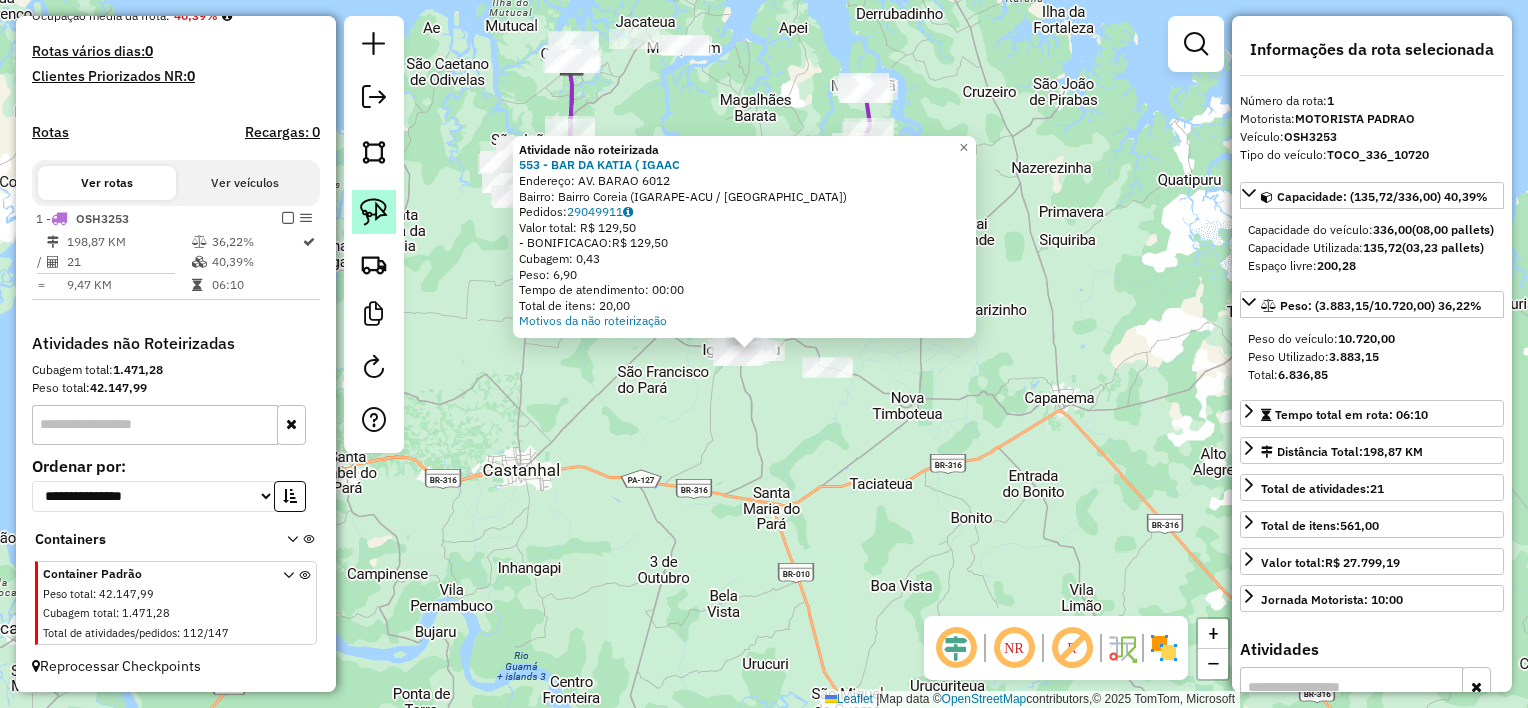 click 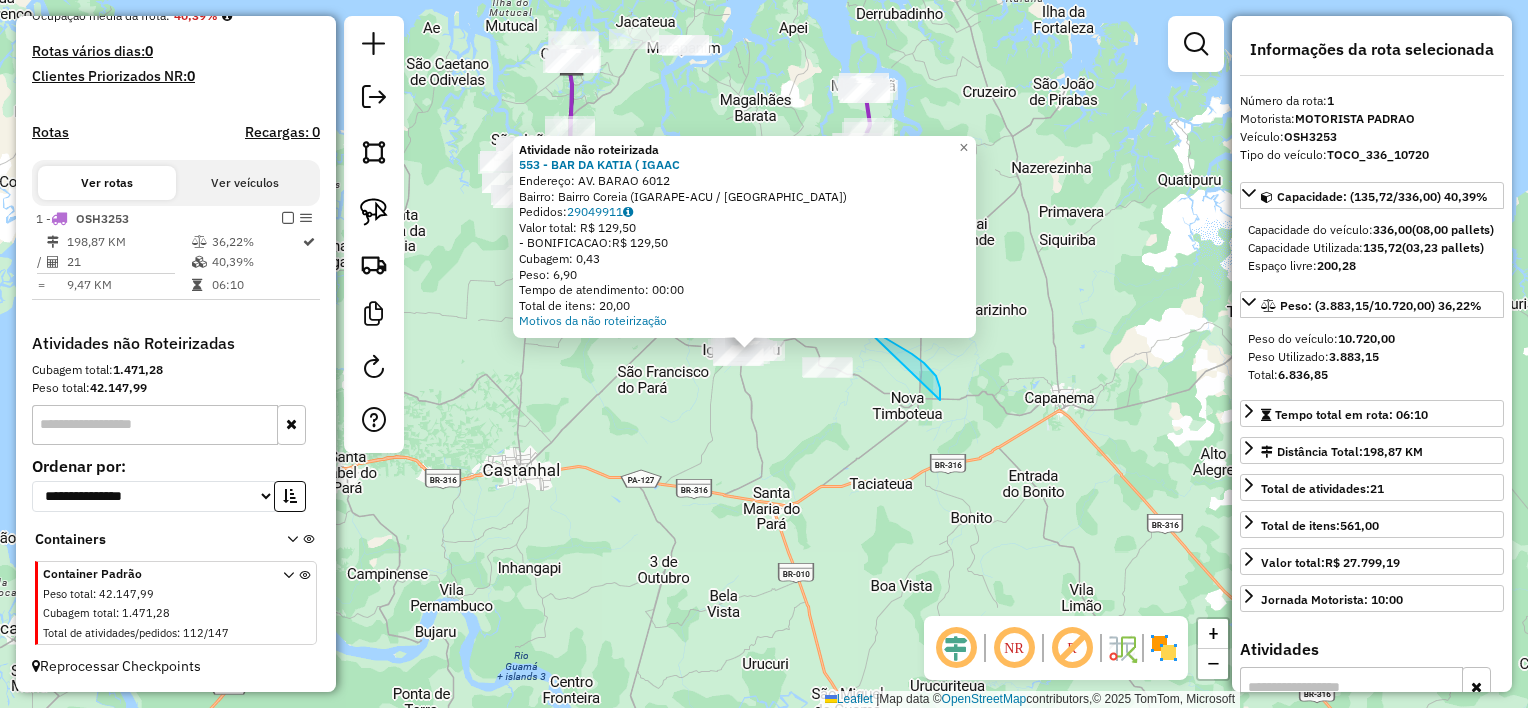 drag, startPoint x: 924, startPoint y: 363, endPoint x: 799, endPoint y: 308, distance: 136.565 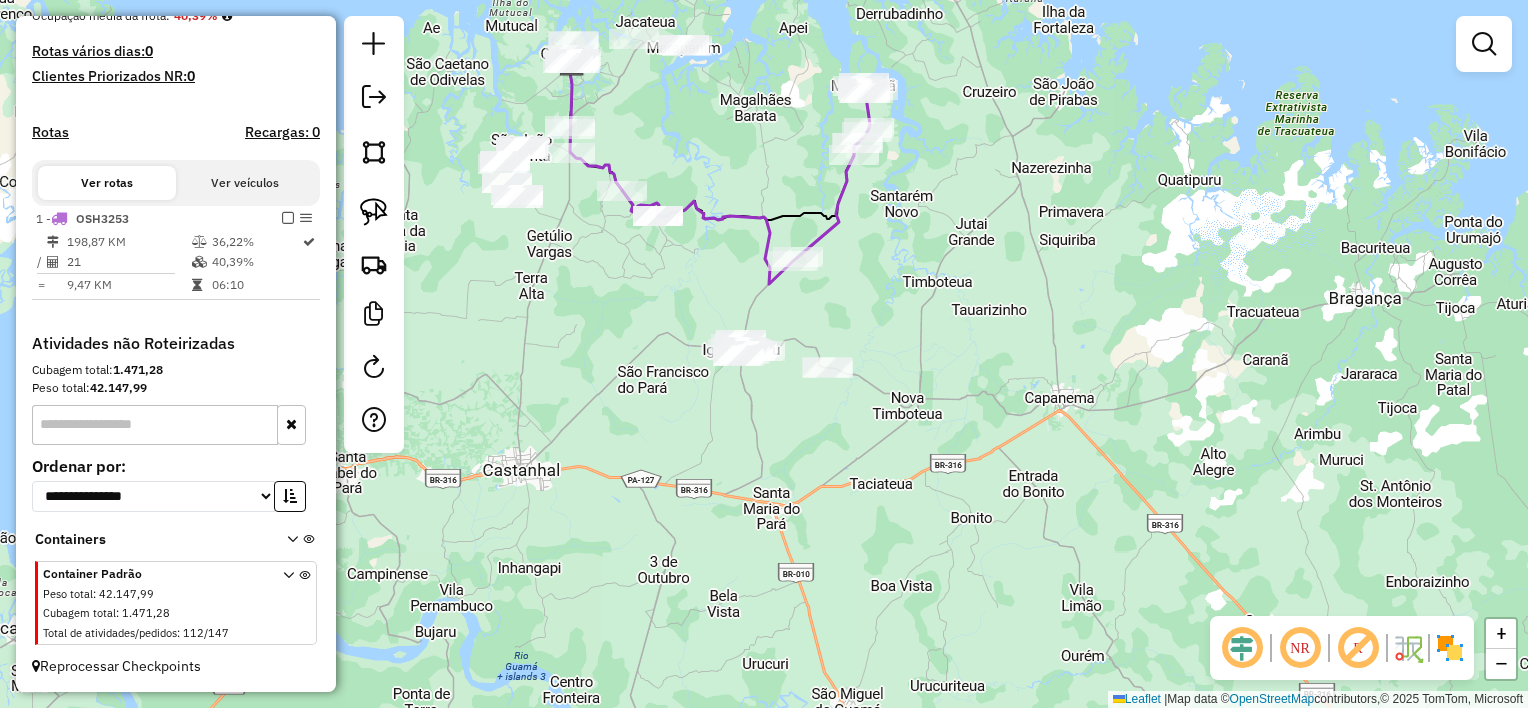 click on "Janela de atendimento Grade de atendimento Capacidade Transportadoras Veículos Cliente Pedidos  Rotas Selecione os dias de semana para filtrar as janelas de atendimento  Seg   Ter   Qua   Qui   Sex   Sáb   Dom  Informe o período da janela de atendimento: De: Até:  Filtrar exatamente a janela do cliente  Considerar janela de atendimento padrão  Selecione os dias de semana para filtrar as grades de atendimento  Seg   Ter   Qua   Qui   Sex   Sáb   Dom   Considerar clientes sem dia de atendimento cadastrado  Clientes fora do dia de atendimento selecionado Filtrar as atividades entre os valores definidos abaixo:  Peso mínimo:   Peso máximo:   Cubagem mínima:   Cubagem máxima:   De:   Até:  Filtrar as atividades entre o tempo de atendimento definido abaixo:  De:   Até:   Considerar capacidade total dos clientes não roteirizados Transportadora: Selecione um ou mais itens Tipo de veículo: Selecione um ou mais itens Veículo: Selecione um ou mais itens Motorista: Selecione um ou mais itens Nome: Rótulo:" 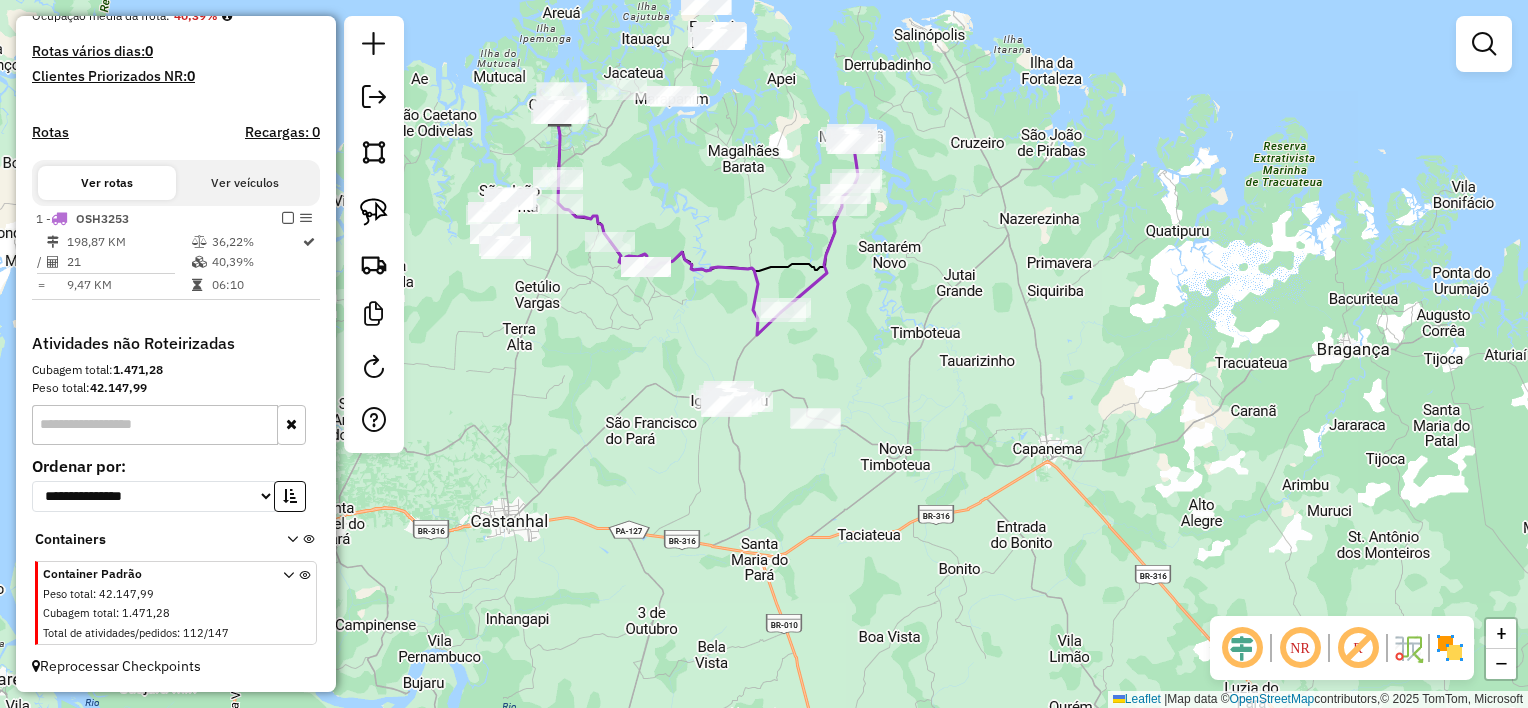drag, startPoint x: 380, startPoint y: 217, endPoint x: 412, endPoint y: 228, distance: 33.83785 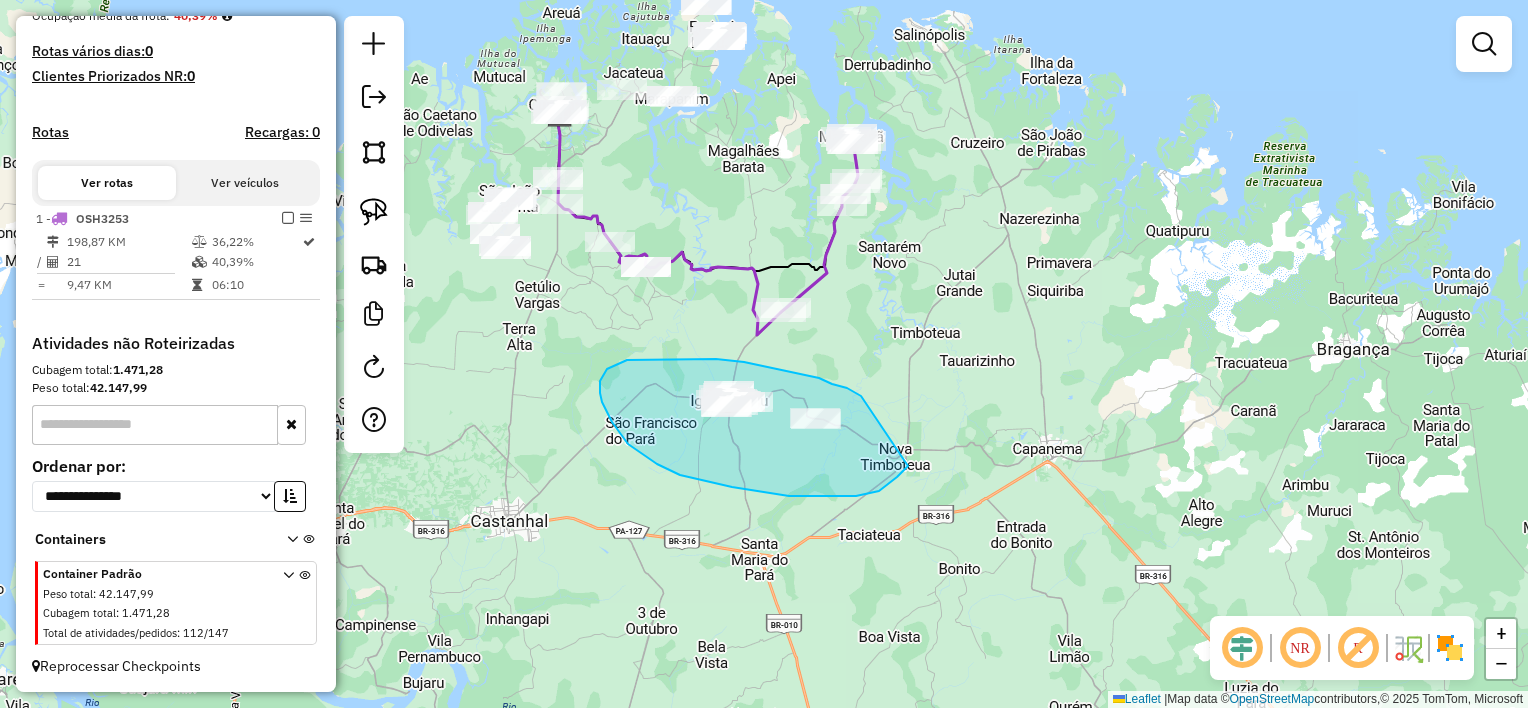 drag, startPoint x: 832, startPoint y: 384, endPoint x: 928, endPoint y: 435, distance: 108.706024 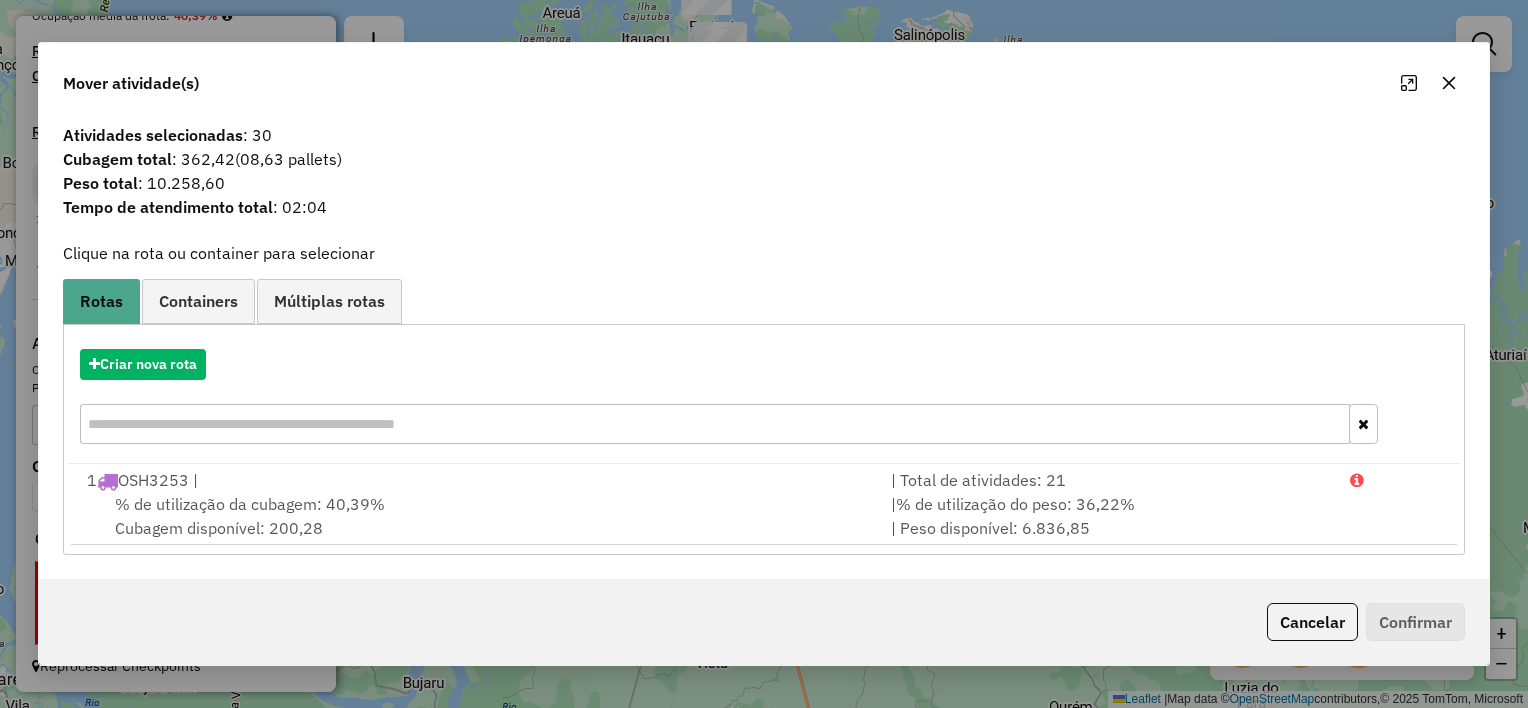 click 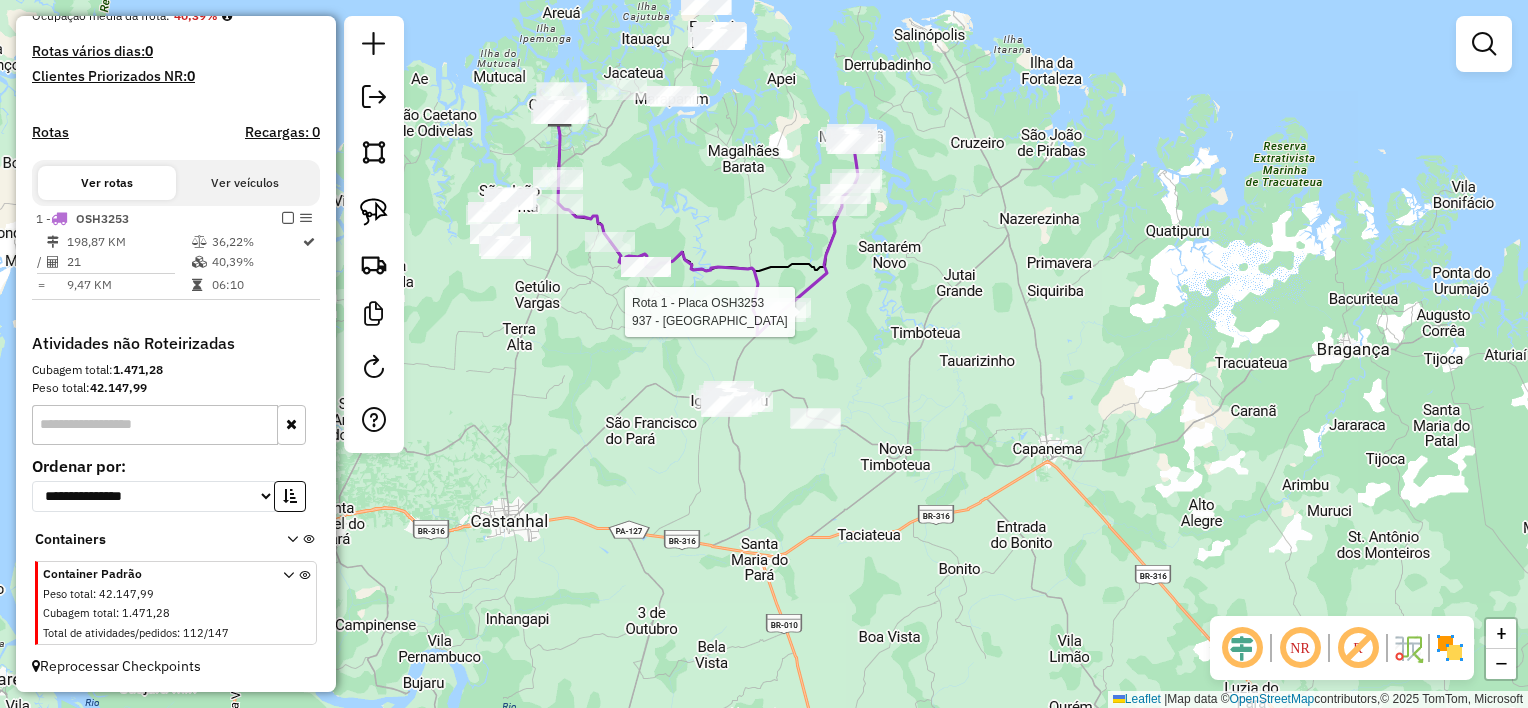 select on "**********" 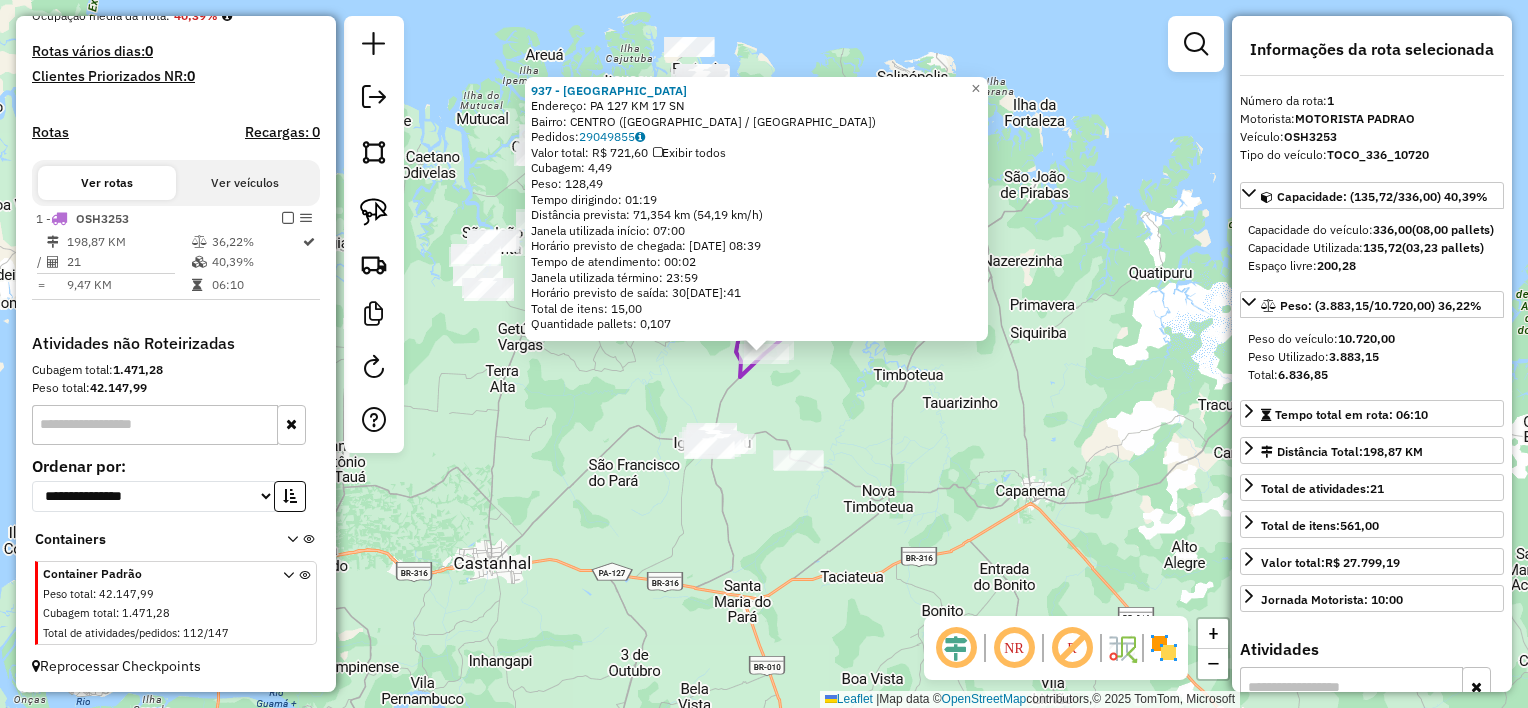 click on "937 - [GEOGRAPHIC_DATA]  Endereço:  PA 127 KM 17 SN   Bairro: [GEOGRAPHIC_DATA] ([GEOGRAPHIC_DATA] / [GEOGRAPHIC_DATA])   [GEOGRAPHIC_DATA]:  29049855   Valor total: R$ 721,60   Exibir todos   Cubagem: 4,49  Peso: 128,49  Tempo dirigindo: 01:19   Distância prevista: 71,354 km (54,19 km/h)   [GEOGRAPHIC_DATA] utilizada início: 07:00   Horário previsto de chegada: 30[DATE]:39   Tempo de atendimento: 00:02   Janela utilizada término: 23:59   Horário previsto de saída: 30[DATE]:41   Total de itens: 15,00   Quantidade pallets: 0,107  × Janela de atendimento Grade de atendimento Capacidade Transportadoras Veículos Cliente Pedidos  Rotas Selecione os dias de semana para filtrar as janelas de atendimento  Seg   Ter   Qua   Qui   Sex   Sáb   Dom  Informe o período da janela de atendimento: De: Até:  Filtrar exatamente a janela do cliente  Considerar janela de atendimento padrão  Selecione os dias de semana para filtrar as grades de atendimento  Seg   Ter   Qua   Qui   Sex   Sáb   Dom   Considerar clientes sem dia de atendimento cadastrado  De:   De:" 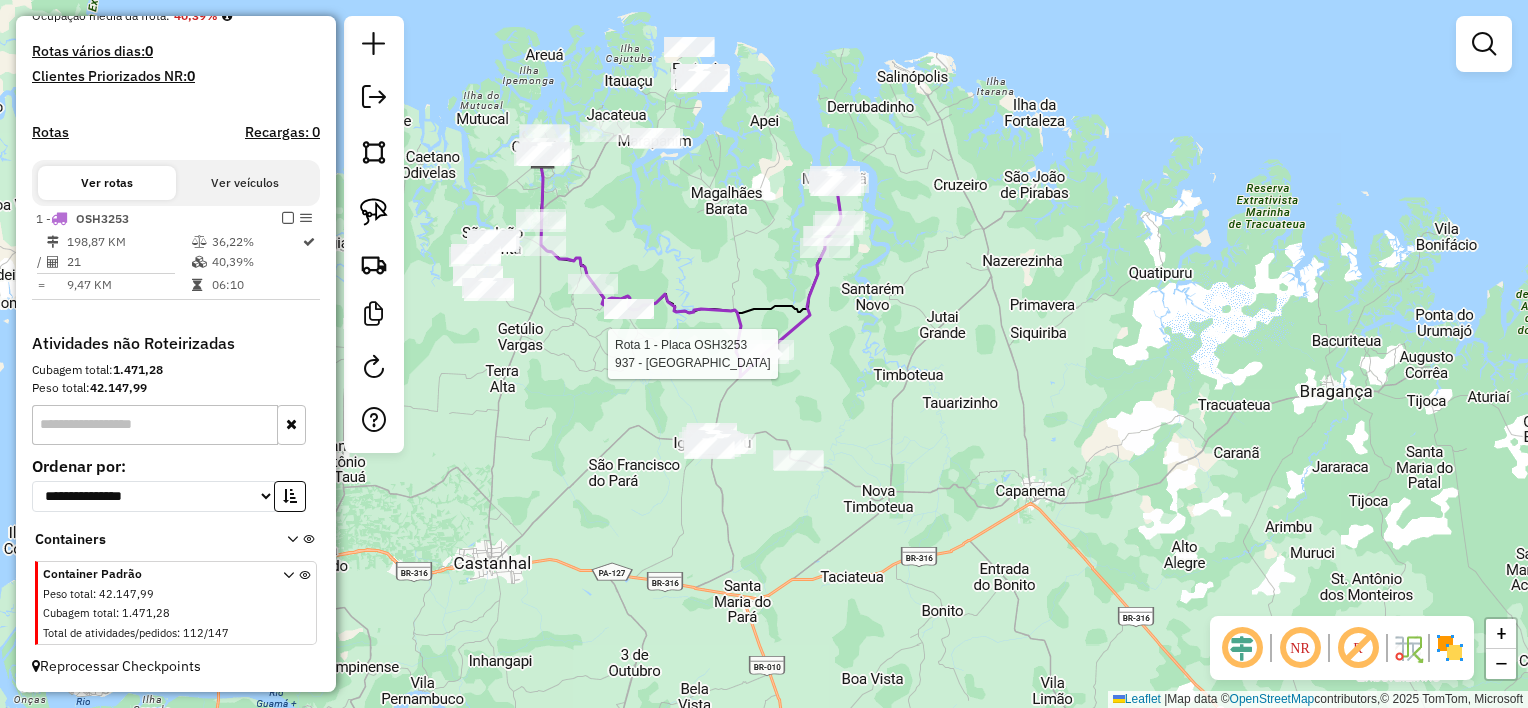 select on "**********" 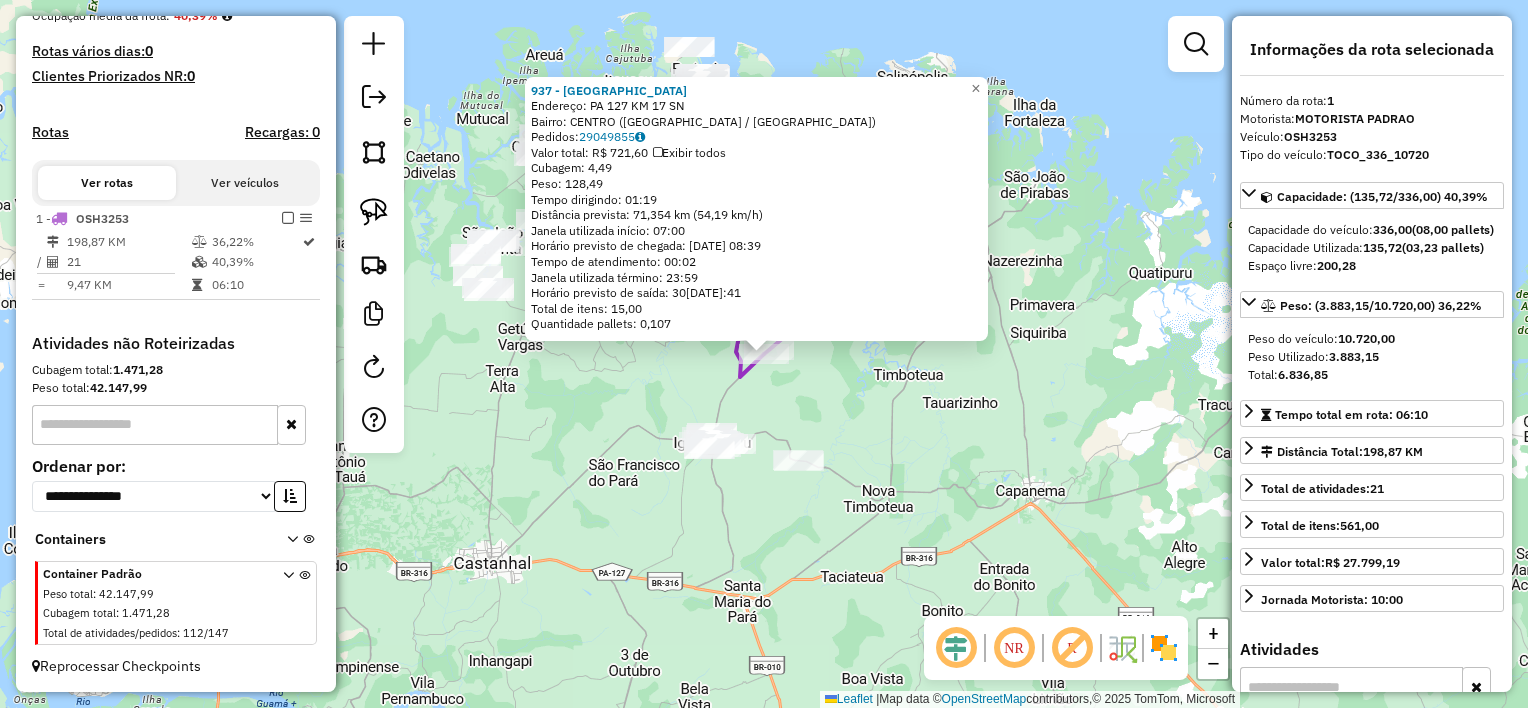 click on "937 - [GEOGRAPHIC_DATA]  Endereço:  PA 127 KM 17 SN   Bairro: [GEOGRAPHIC_DATA] ([GEOGRAPHIC_DATA] / [GEOGRAPHIC_DATA])   [GEOGRAPHIC_DATA]:  29049855   Valor total: R$ 721,60   Exibir todos   Cubagem: 4,49  Peso: 128,49  Tempo dirigindo: 01:19   Distância prevista: 71,354 km (54,19 km/h)   [GEOGRAPHIC_DATA] utilizada início: 07:00   Horário previsto de chegada: 30[DATE]:39   Tempo de atendimento: 00:02   Janela utilizada término: 23:59   Horário previsto de saída: 30[DATE]:41   Total de itens: 15,00   Quantidade pallets: 0,107  × Janela de atendimento Grade de atendimento Capacidade Transportadoras Veículos Cliente Pedidos  Rotas Selecione os dias de semana para filtrar as janelas de atendimento  Seg   Ter   Qua   Qui   Sex   Sáb   Dom  Informe o período da janela de atendimento: De: Até:  Filtrar exatamente a janela do cliente  Considerar janela de atendimento padrão  Selecione os dias de semana para filtrar as grades de atendimento  Seg   Ter   Qua   Qui   Sex   Sáb   Dom   Considerar clientes sem dia de atendimento cadastrado  De:   De:" 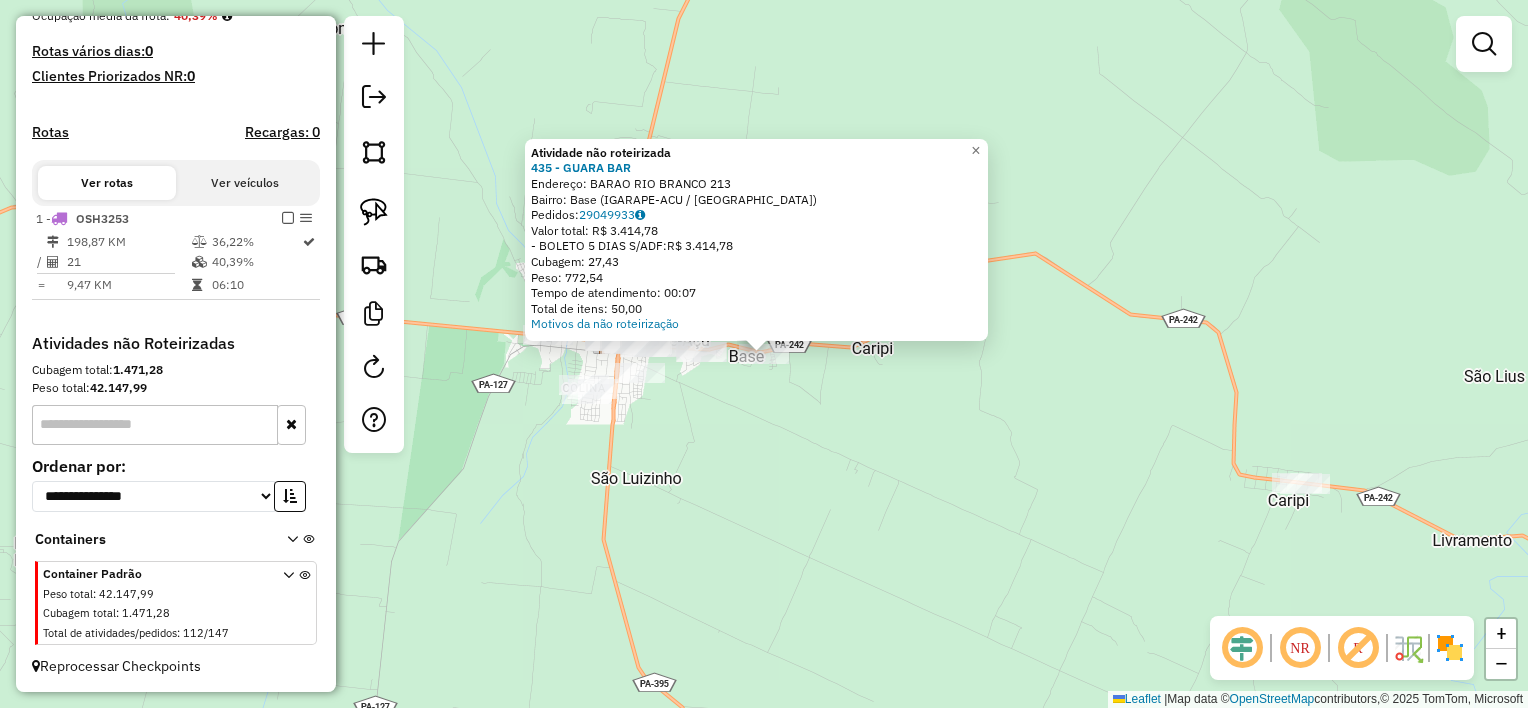 click on "Atividade não roteirizada 435 - GUARA BAR  Endereço:  BARAO RIO BRANCO 213   Bairro: Base (IGARAPE-ACU / PA)   Pedidos:  29049933   Valor total: R$ 3.414,78   - BOLETO 5 DIAS S/ADF:  R$ 3.414,78   Cubagem: 27,43   Peso: 772,54   Tempo de atendimento: 00:07   Total de itens: 50,00  Motivos da não roteirização × Janela de atendimento Grade de atendimento Capacidade Transportadoras Veículos Cliente Pedidos  Rotas Selecione os dias de semana para filtrar as janelas de atendimento  Seg   Ter   Qua   Qui   Sex   Sáb   Dom  Informe o período da janela de atendimento: De: Até:  Filtrar exatamente a janela do cliente  Considerar janela de atendimento padrão  Selecione os dias de semana para filtrar as grades de atendimento  Seg   Ter   Qua   Qui   Sex   Sáb   Dom   Considerar clientes sem dia de atendimento cadastrado  Clientes fora do dia de atendimento selecionado Filtrar as atividades entre os valores definidos abaixo:  Peso mínimo:   Peso máximo:   Cubagem mínima:   Cubagem máxima:   De:   Até:  +" 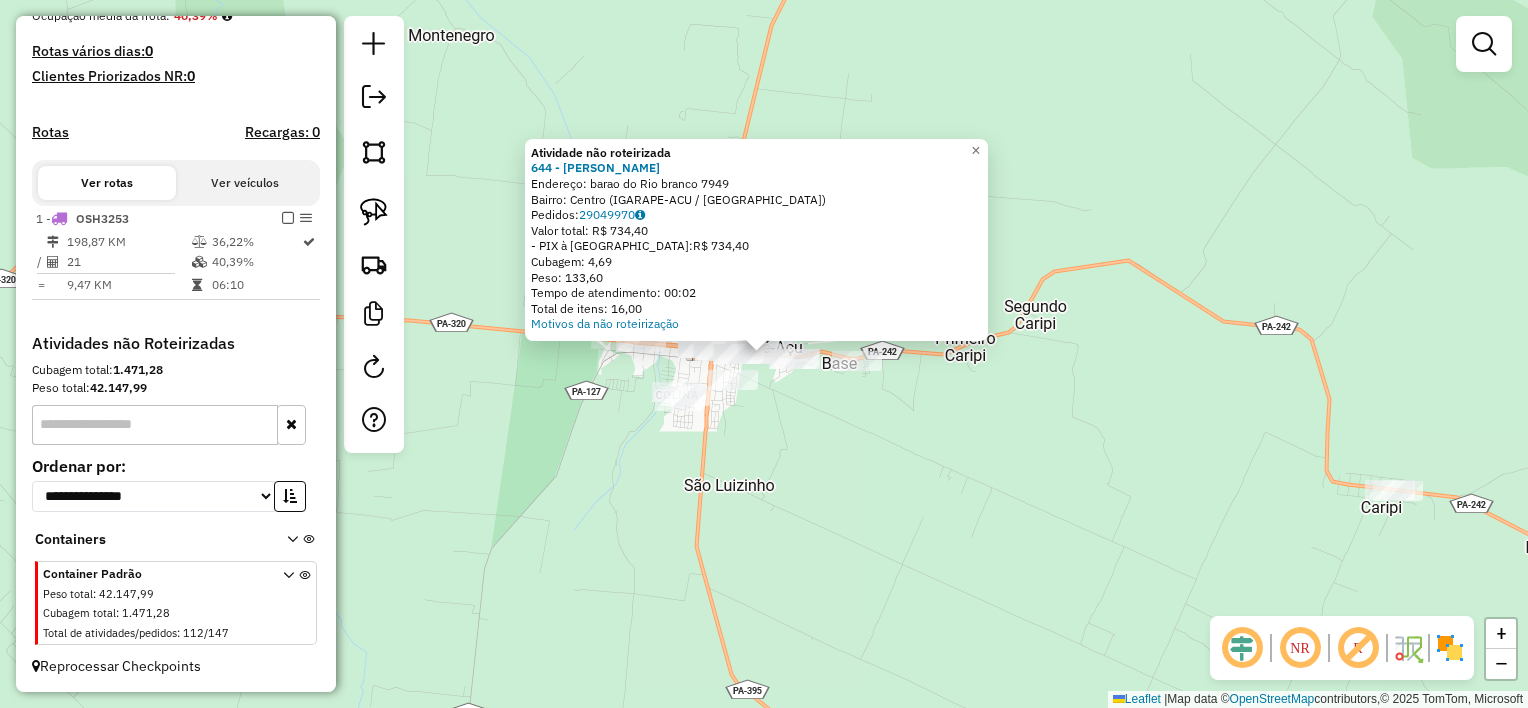 click on "Atividade não roteirizada 644 - Mercadinho samauma  Endereço:  barao do Rio branco 7949   Bairro: Centro (IGARAPE-ACU / [GEOGRAPHIC_DATA])   Pedidos:  29049970   Valor total: R$ 734,40   - PIX à Vista:  R$ 734,40   Cubagem: 4,69   Peso: 133,60   Tempo de atendimento: 00:02   Total de itens: 16,00  Motivos da não roteirização × Janela de atendimento Grade de atendimento Capacidade Transportadoras Veículos Cliente Pedidos  Rotas Selecione os dias de semana para filtrar as janelas de atendimento  Seg   Ter   Qua   Qui   Sex   Sáb   Dom  Informe o período da janela de atendimento: De: Até:  Filtrar exatamente a janela do cliente  Considerar janela de atendimento padrão  Selecione os dias de semana para filtrar as grades de atendimento  Seg   Ter   Qua   Qui   Sex   Sáb   Dom   Considerar clientes sem dia de atendimento cadastrado  Clientes fora do dia de atendimento selecionado Filtrar as atividades entre os valores definidos abaixo:  Peso mínimo:   Peso máximo:   Cubagem mínima:   Cubagem máxima:   De:   De:" 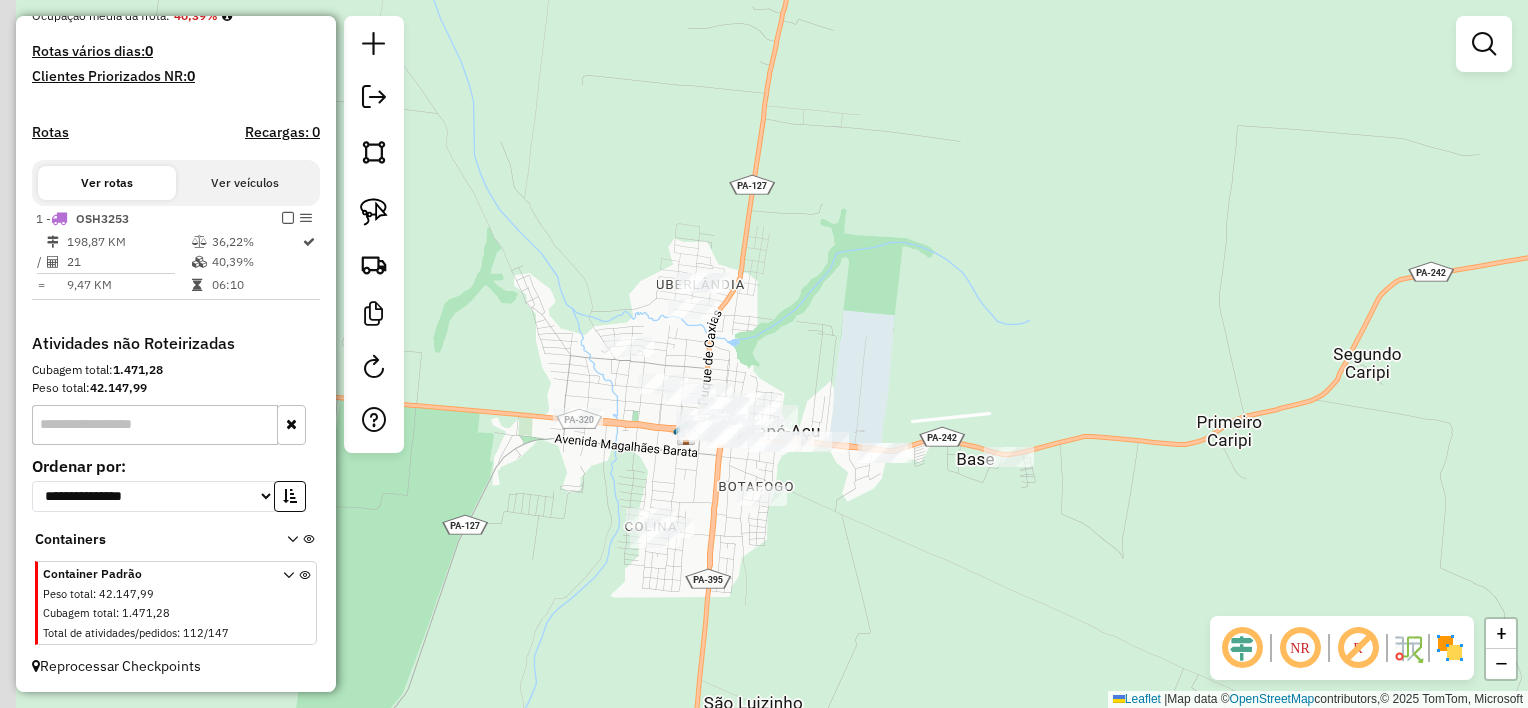 drag, startPoint x: 600, startPoint y: 236, endPoint x: 653, endPoint y: 292, distance: 77.10383 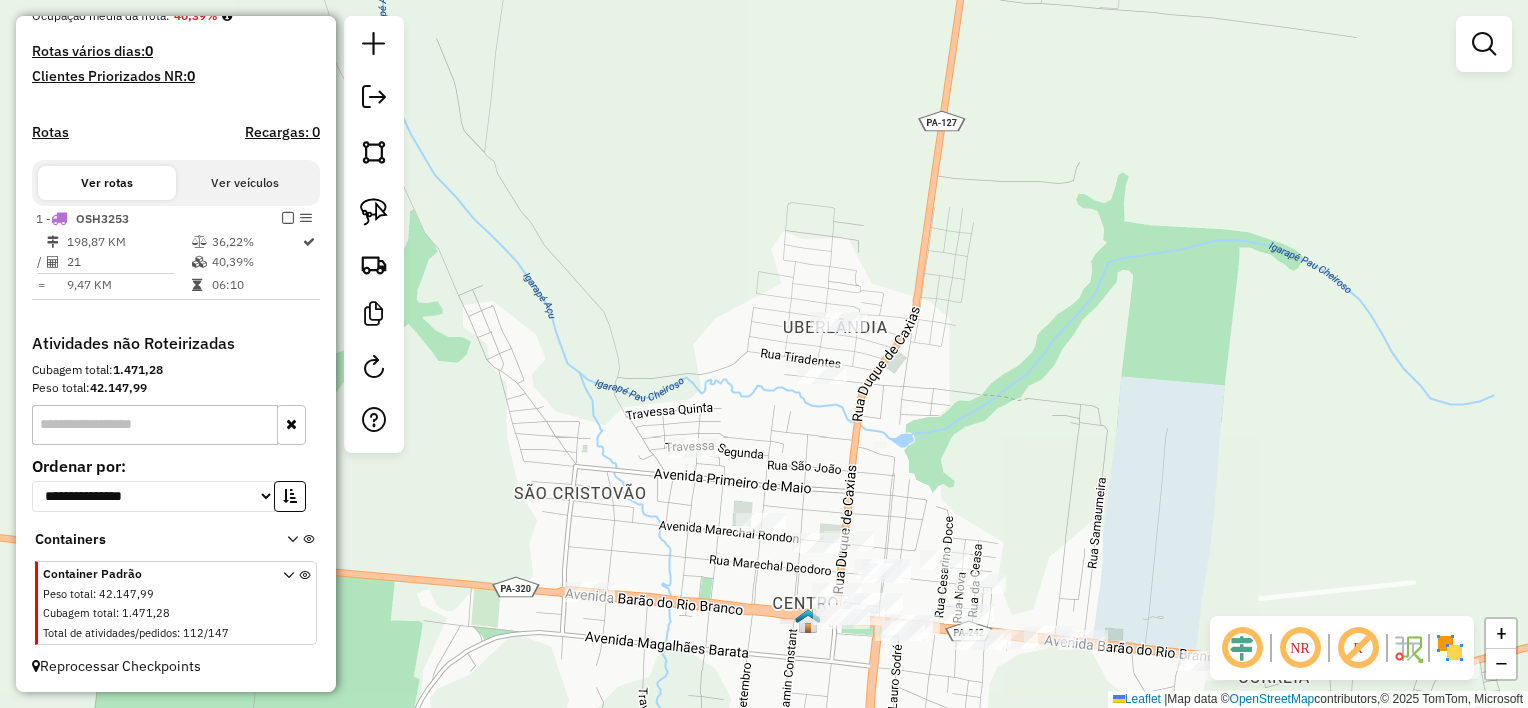 drag, startPoint x: 672, startPoint y: 289, endPoint x: 629, endPoint y: 293, distance: 43.185646 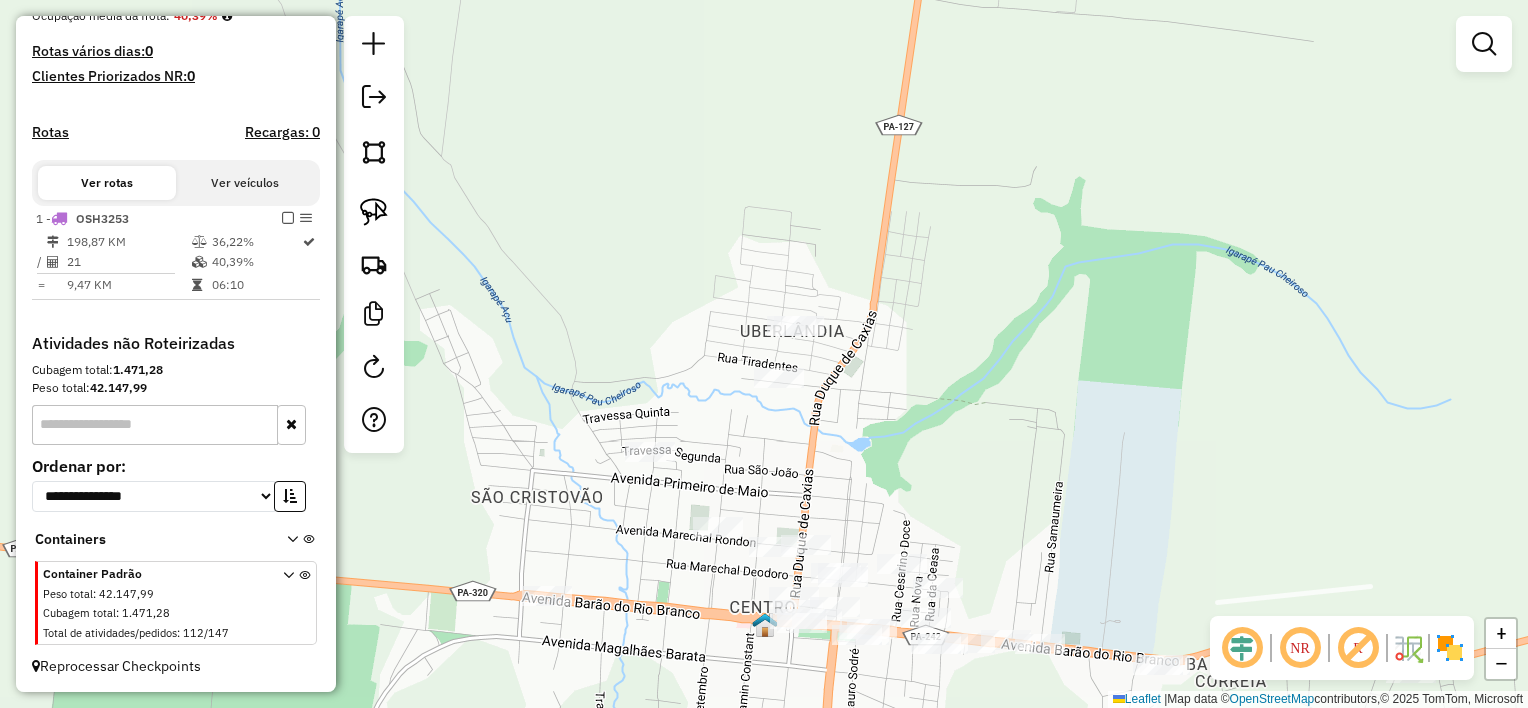 drag, startPoint x: 368, startPoint y: 213, endPoint x: 667, endPoint y: 236, distance: 299.8833 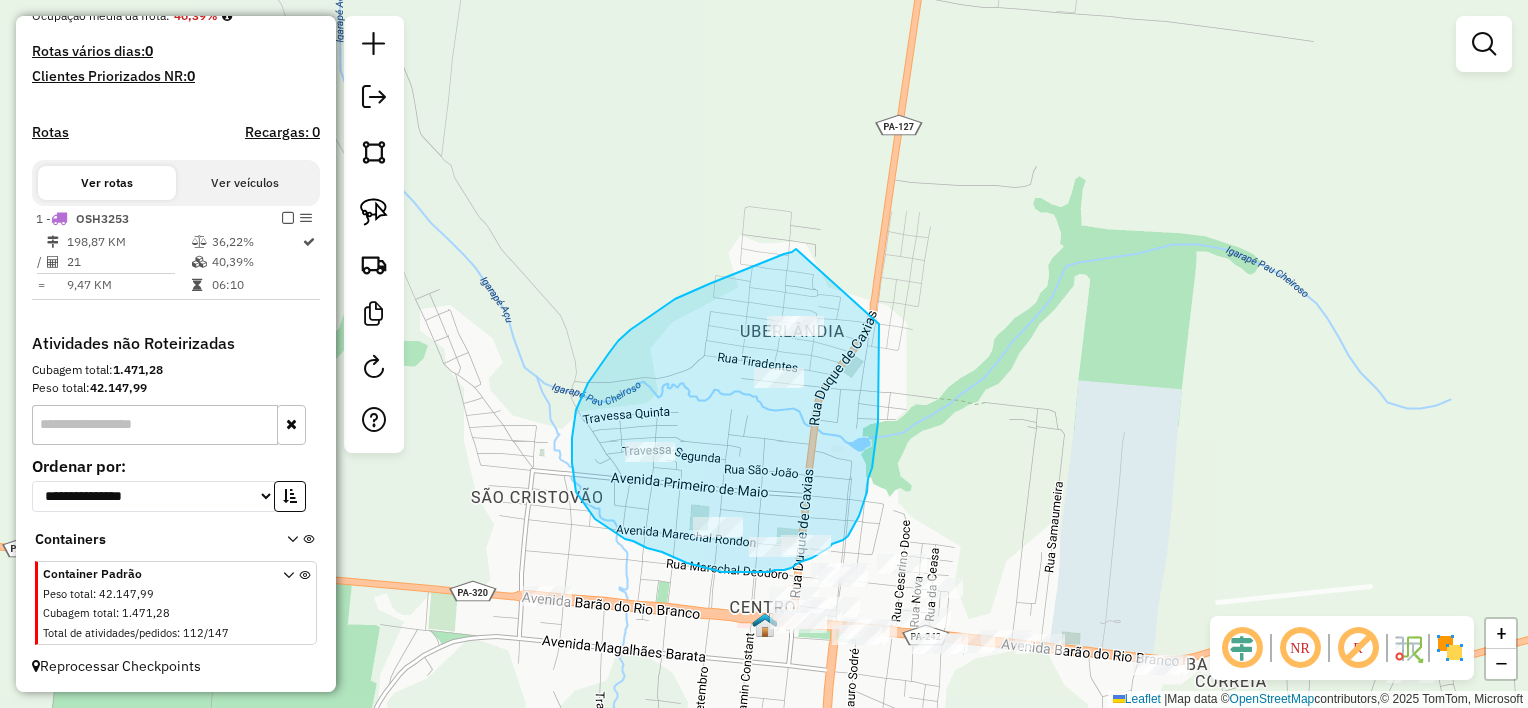 drag, startPoint x: 796, startPoint y: 249, endPoint x: 879, endPoint y: 324, distance: 111.86599 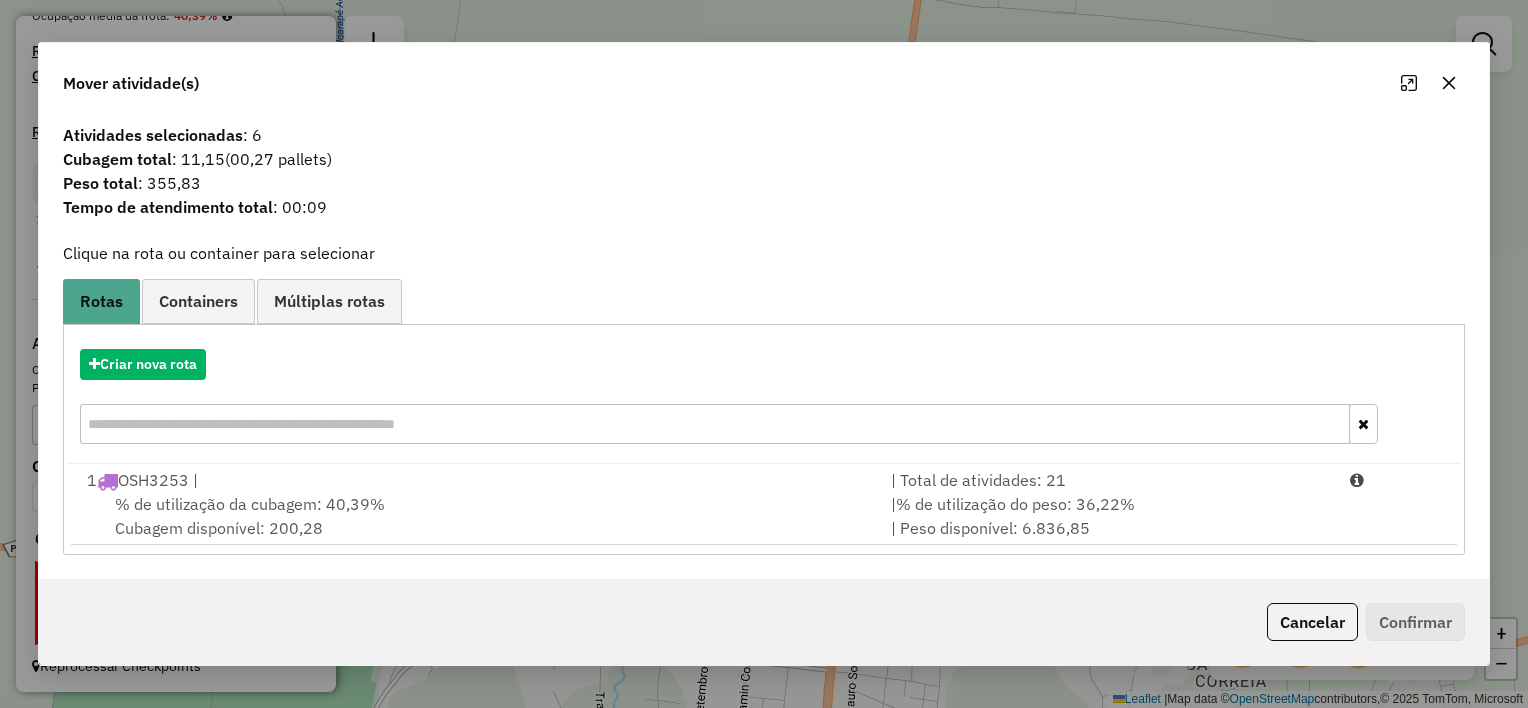 click 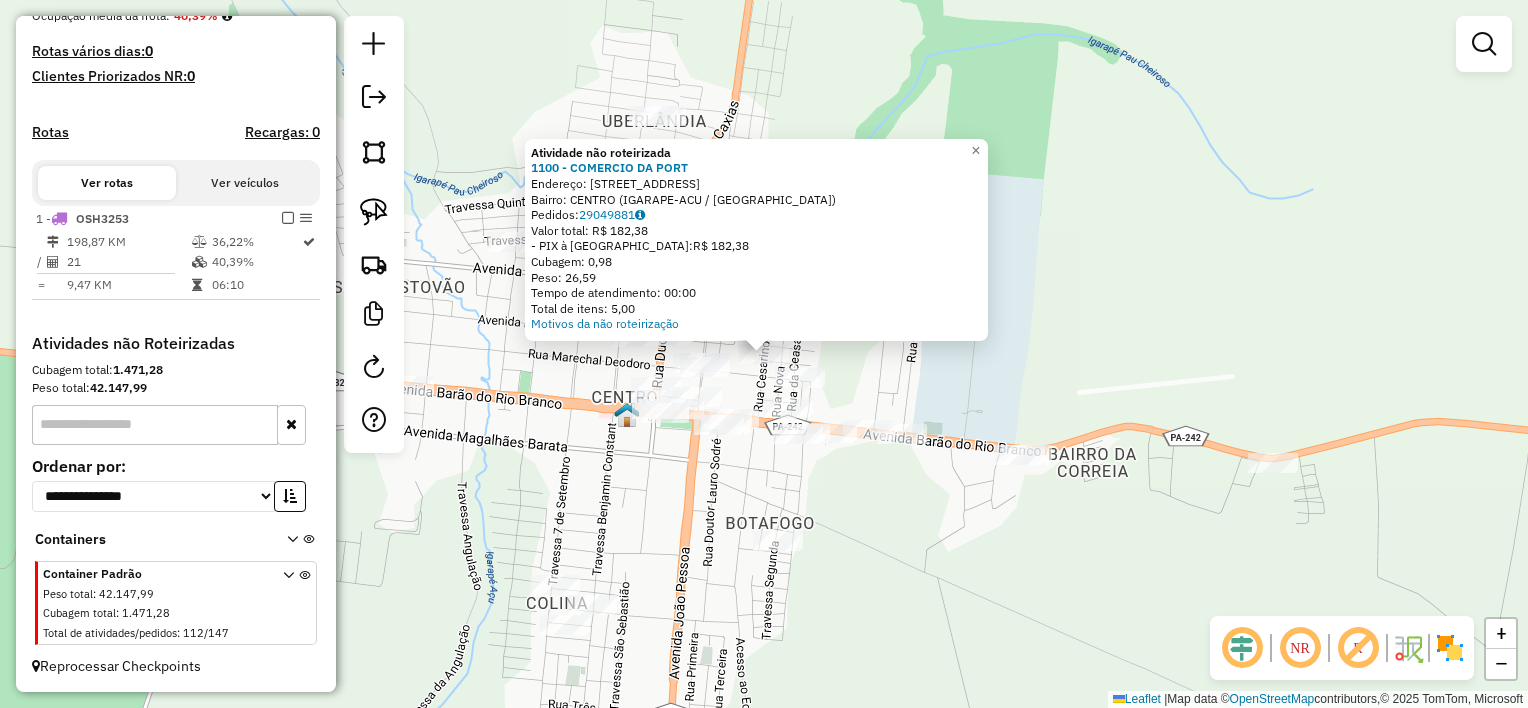 click on "Atividade não roteirizada 1100 - COMERCIO DA PORT  Endereço:  [STREET_ADDRESS]   Pedidos:  29049881   Valor total: R$ 182,38   - PIX à Vista:  R$ 182,38   Cubagem: 0,98   Peso: 26,59   Tempo de atendimento: 00:00   Total de itens: 5,00  Motivos da não roteirização × Janela de atendimento Grade de atendimento Capacidade Transportadoras Veículos Cliente Pedidos  Rotas Selecione os dias de semana para filtrar as janelas de atendimento  Seg   Ter   Qua   Qui   Sex   Sáb   Dom  Informe o período da janela de atendimento: De: Até:  Filtrar exatamente a janela do cliente  Considerar janela de atendimento padrão  Selecione os dias de semana para filtrar as grades de atendimento  Seg   Ter   Qua   Qui   Sex   Sáb   Dom   Considerar clientes sem dia de atendimento cadastrado  Clientes fora do dia de atendimento selecionado Filtrar as atividades entre os valores definidos abaixo:  Peso mínimo:   Peso máximo:   Cubagem mínima:   Cubagem máxima:   De:   Até:   De:" 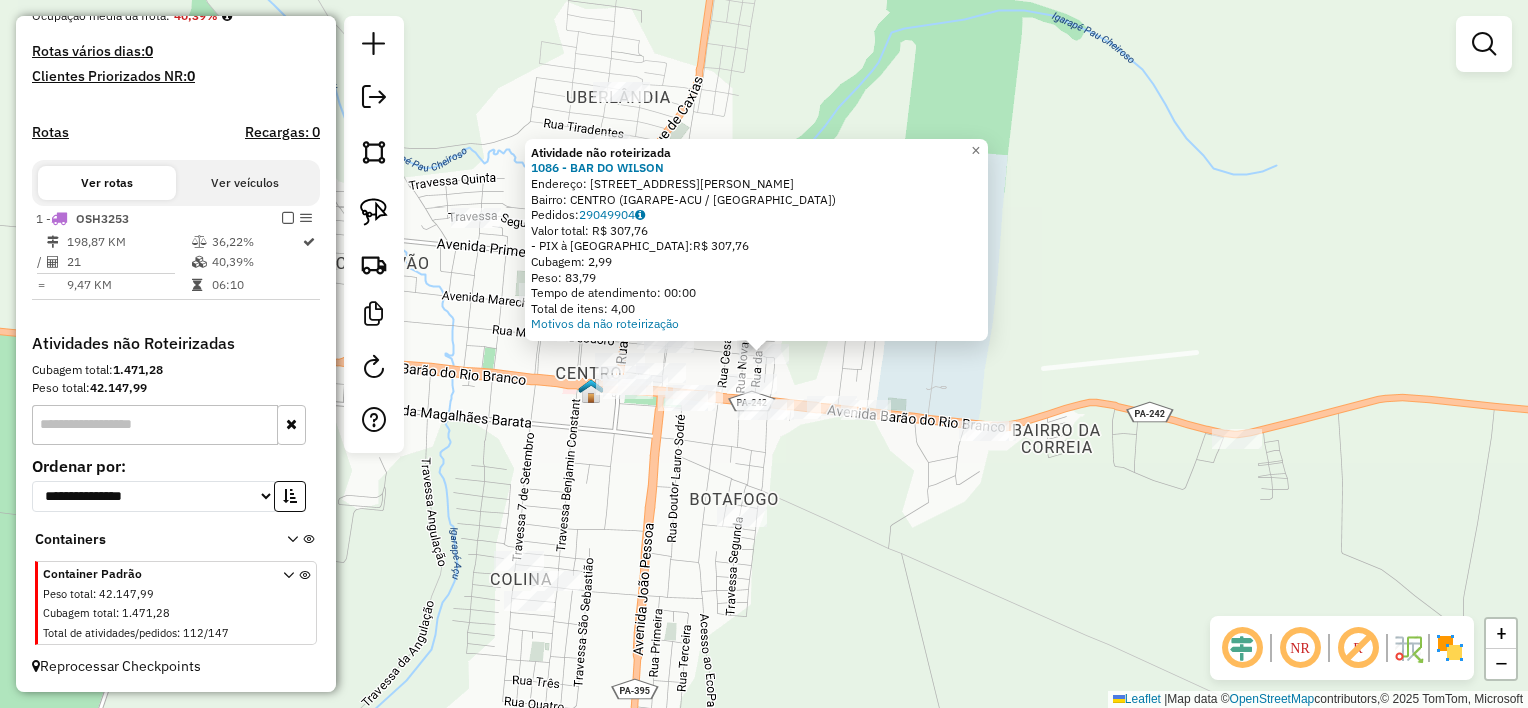 click on "Atividade não roteirizada 1086 - BAR DO WILSON  Endereço:  [STREET_ADDRESS]: CENTRO (IGARAPE-ACU / [GEOGRAPHIC_DATA])   Pedidos:  29049904   Valor total: R$ 307,76   - PIX à Vista:  R$ 307,76   Cubagem: 2,99   Peso: 83,79   Tempo de atendimento: 00:00   Total de itens: 4,00  Motivos da não roteirização × Janela de atendimento Grade de atendimento Capacidade Transportadoras Veículos Cliente Pedidos  Rotas Selecione os dias de semana para filtrar as janelas de atendimento  Seg   Ter   Qua   Qui   Sex   Sáb   Dom  Informe o período da janela de atendimento: De: Até:  Filtrar exatamente a janela do cliente  Considerar janela de atendimento padrão  Selecione os dias de semana para filtrar as grades de atendimento  Seg   Ter   Qua   Qui   Sex   Sáb   Dom   Considerar clientes sem dia de atendimento cadastrado  Clientes fora do dia de atendimento selecionado Filtrar as atividades entre os valores definidos abaixo:  Peso mínimo:   Peso máximo:   Cubagem mínima:   Cubagem máxima:   De:   Até:  De:" 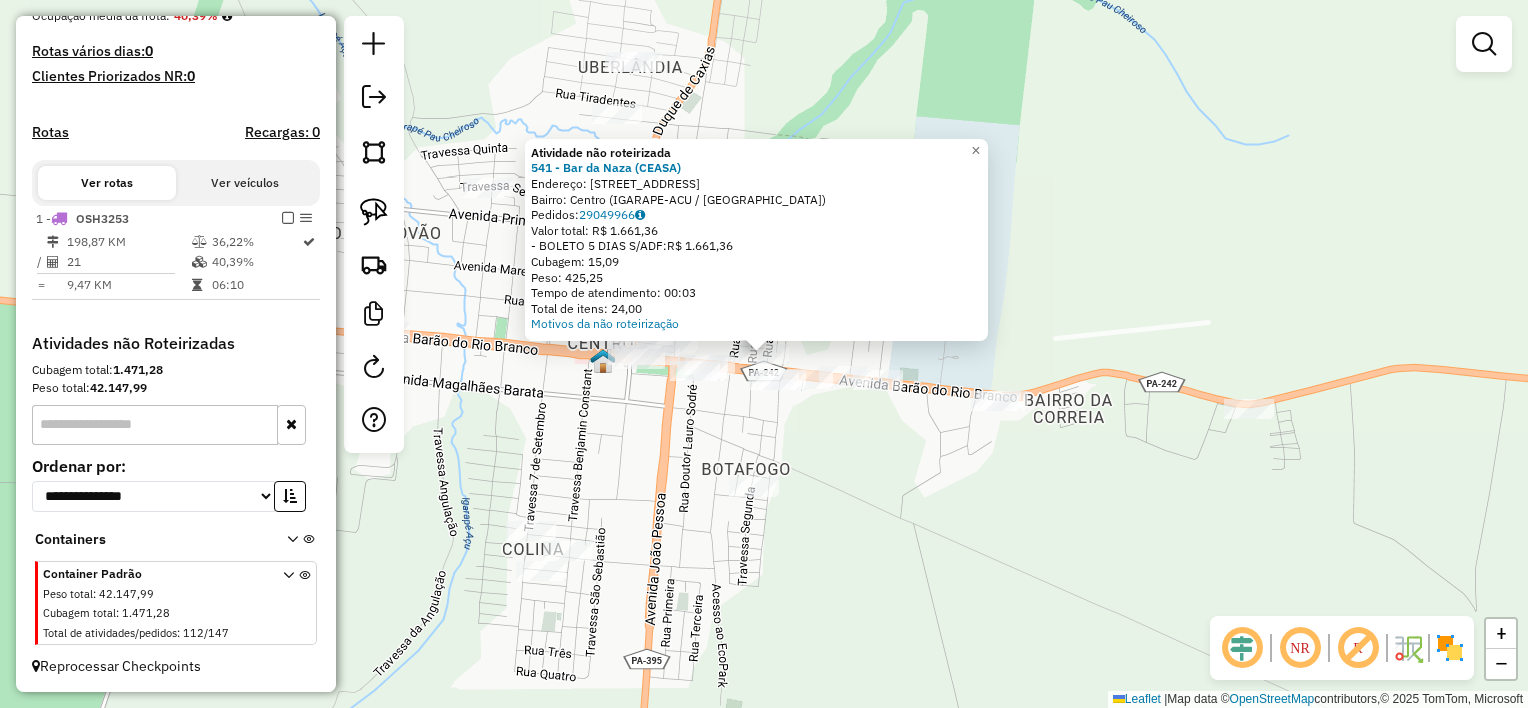 click on "Atividade não roteirizada 541 - Bar da Naza (CEASA)  Endereço:  [STREET_ADDRESS]   Pedidos:  29049966   Valor total: R$ 1.661,36   - BOLETO 5 DIAS S/ADF:  R$ 1.661,36   Cubagem: 15,09   Peso: 425,25   Tempo de atendimento: 00:03   Total de itens: 24,00  Motivos da não roteirização × Janela de atendimento Grade de atendimento Capacidade Transportadoras Veículos Cliente Pedidos  Rotas Selecione os dias de semana para filtrar as janelas de atendimento  Seg   Ter   Qua   Qui   Sex   Sáb   Dom  Informe o período da janela de atendimento: De: Até:  Filtrar exatamente a janela do cliente  Considerar janela de atendimento padrão  Selecione os dias de semana para filtrar as grades de atendimento  Seg   Ter   Qua   Qui   Sex   Sáb   Dom   Considerar clientes sem dia de atendimento cadastrado  Clientes fora do dia de atendimento selecionado Filtrar as atividades entre os valores definidos abaixo:  Peso mínimo:   Peso máximo:   Cubagem mínima:   Cubagem máxima:   De:" 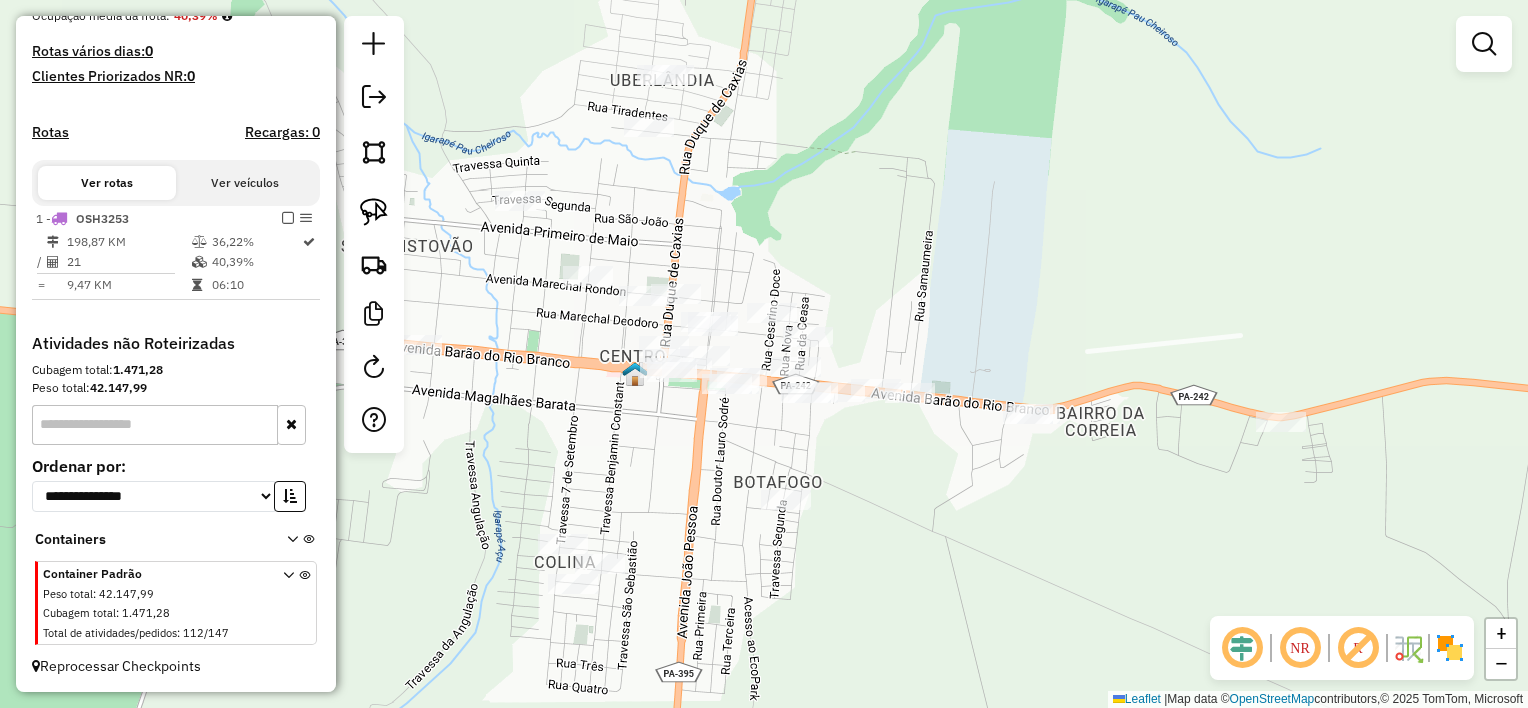 drag, startPoint x: 692, startPoint y: 464, endPoint x: 725, endPoint y: 440, distance: 40.804413 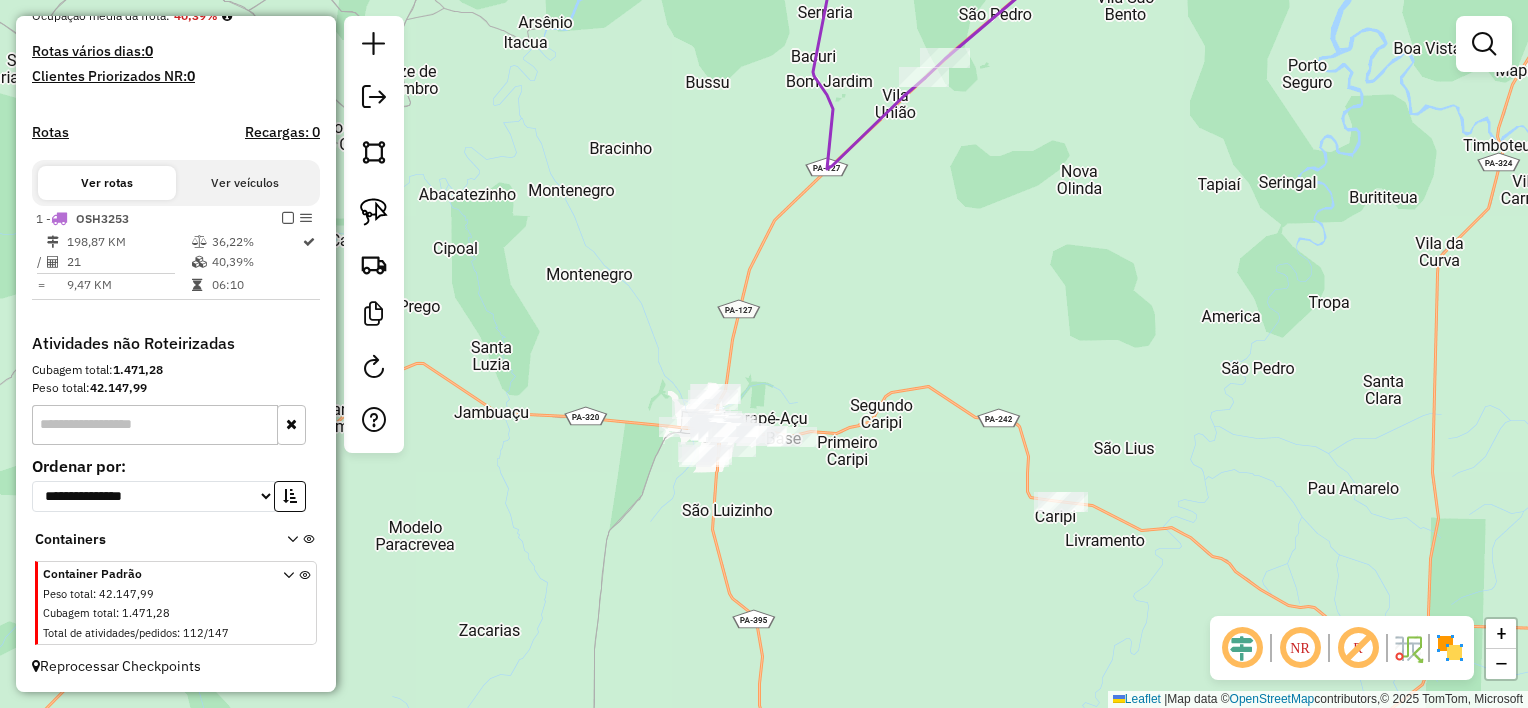 drag, startPoint x: 368, startPoint y: 205, endPoint x: 439, endPoint y: 225, distance: 73.76314 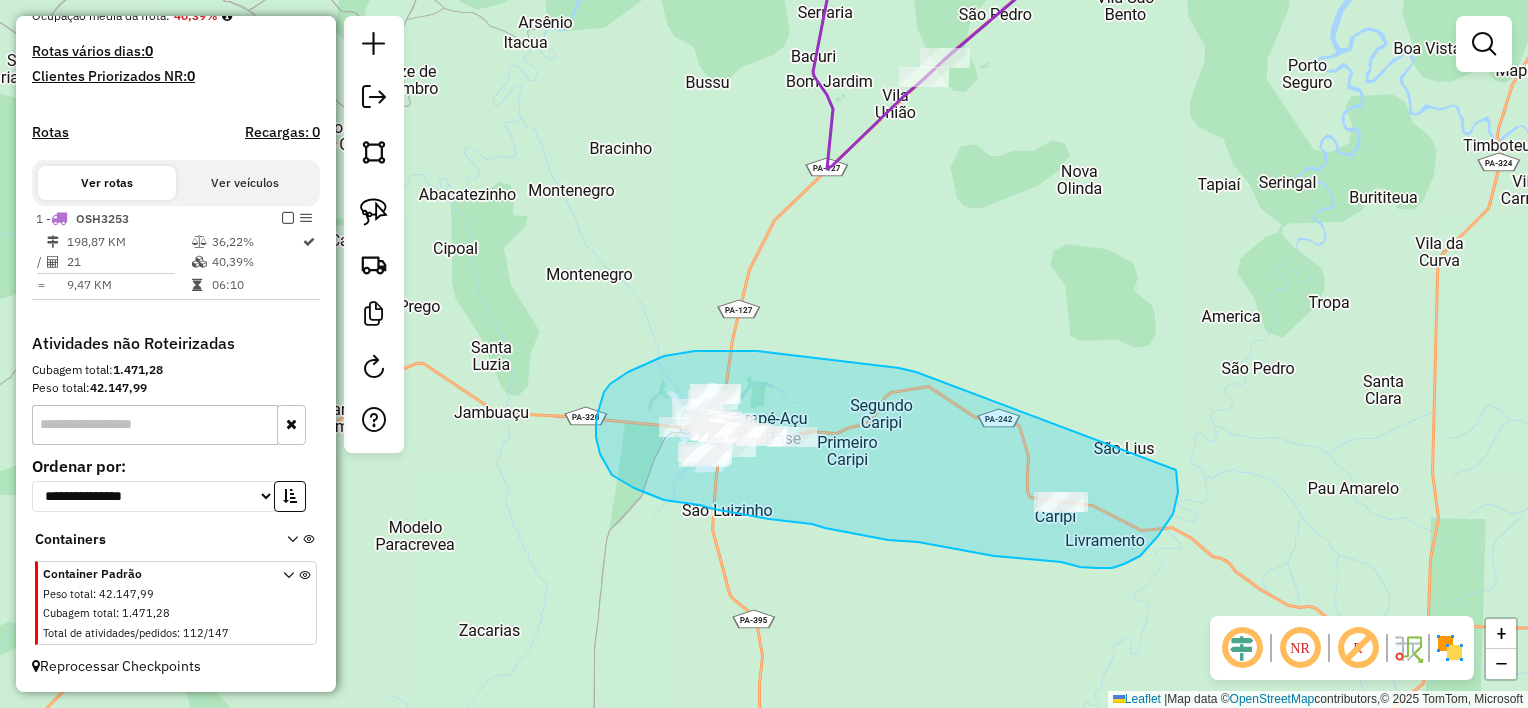 drag, startPoint x: 829, startPoint y: 359, endPoint x: 1173, endPoint y: 462, distance: 359.0891 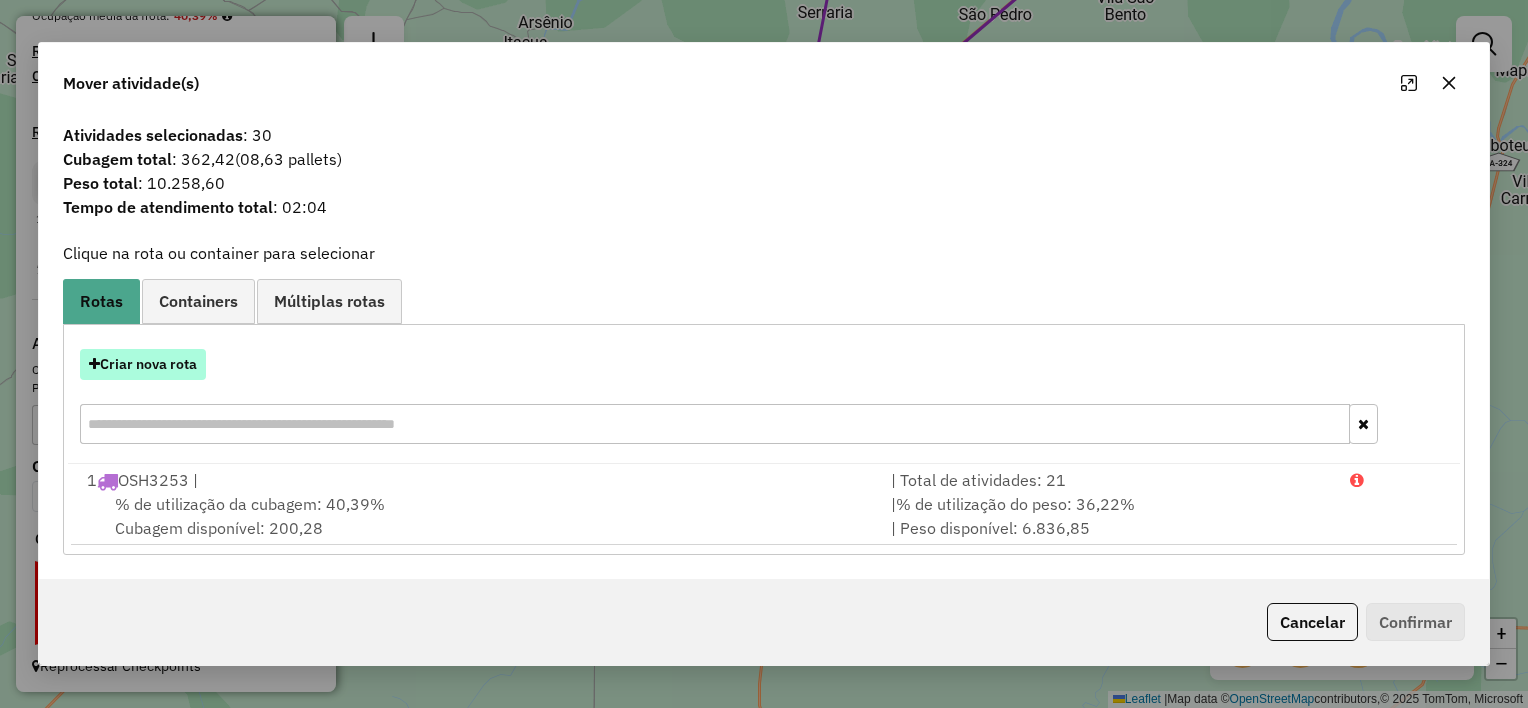 click on "Criar nova rota" at bounding box center (143, 364) 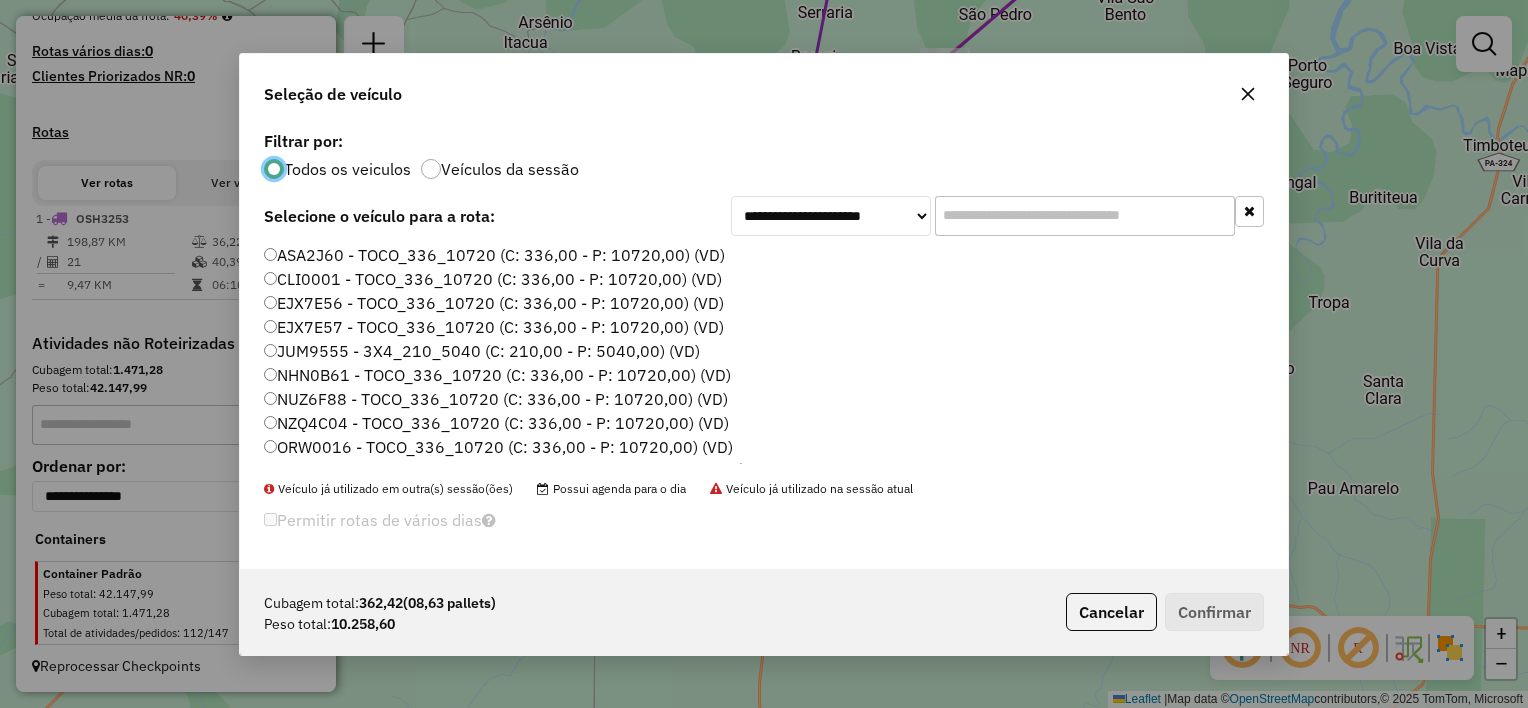 scroll, scrollTop: 10, scrollLeft: 6, axis: both 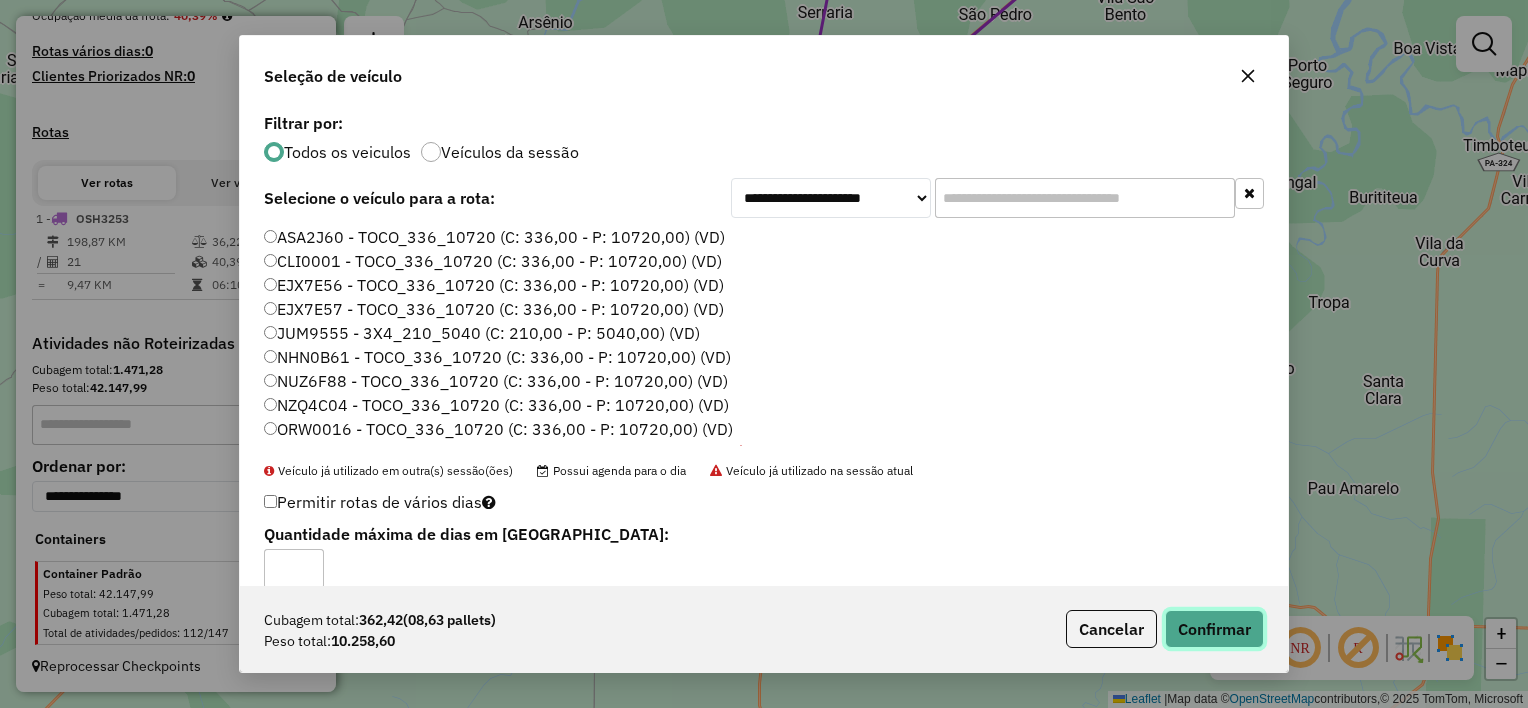 click on "Confirmar" 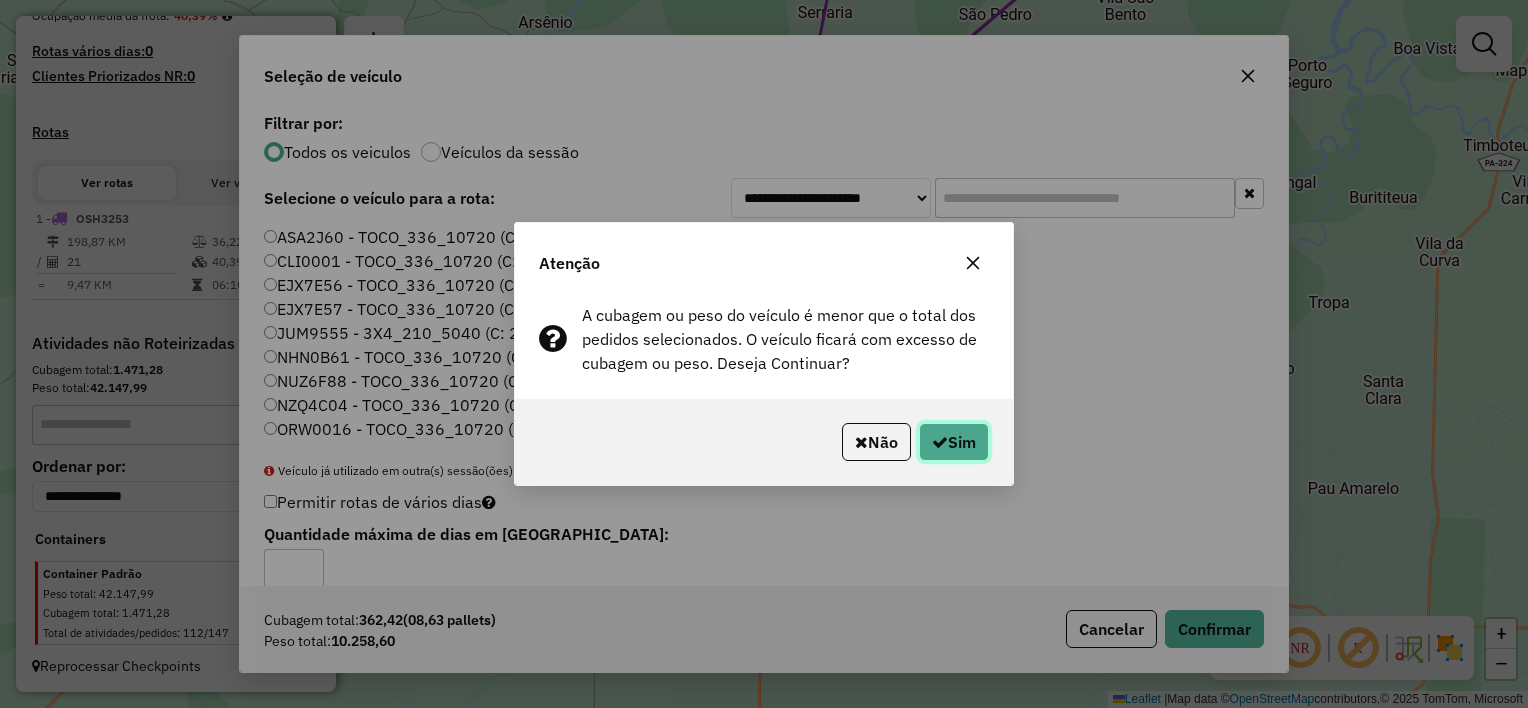 click on "Sim" 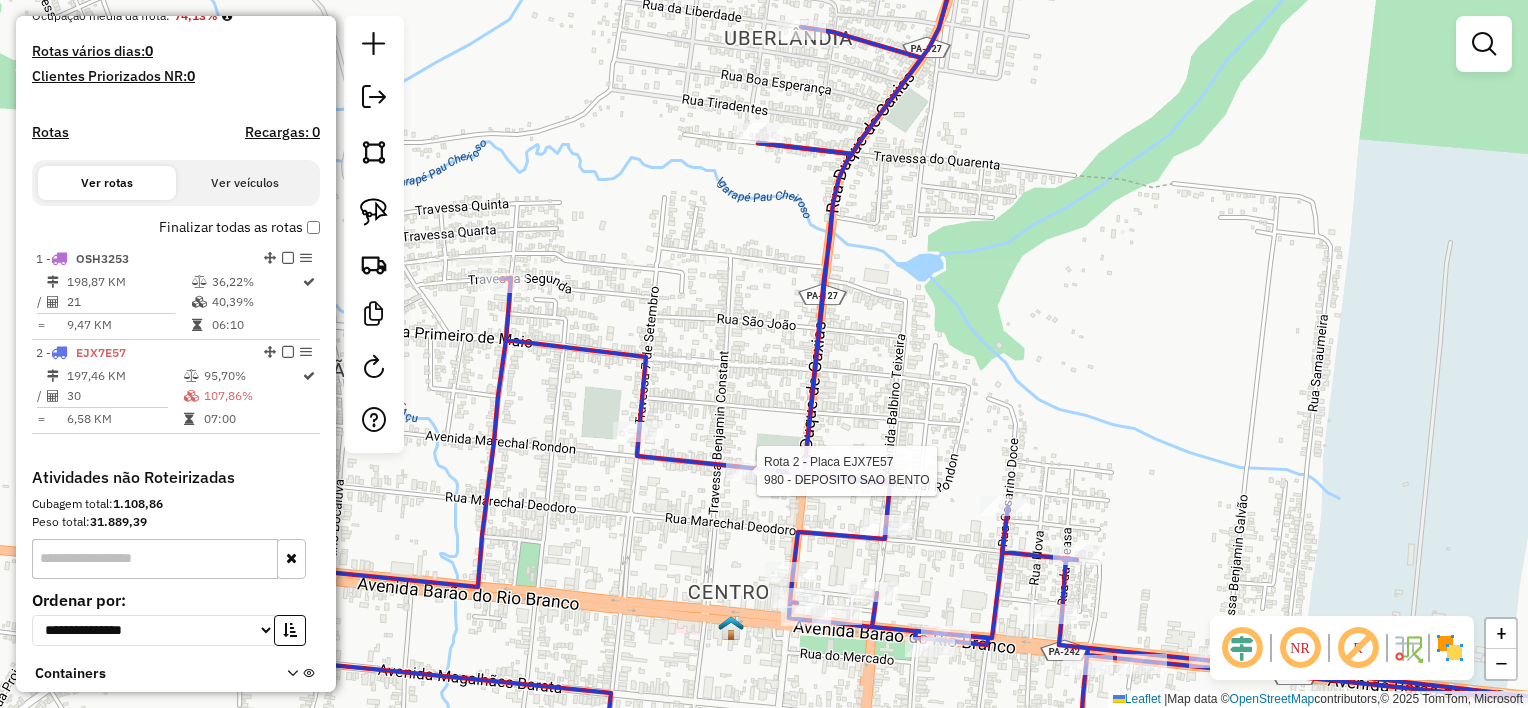 select on "**********" 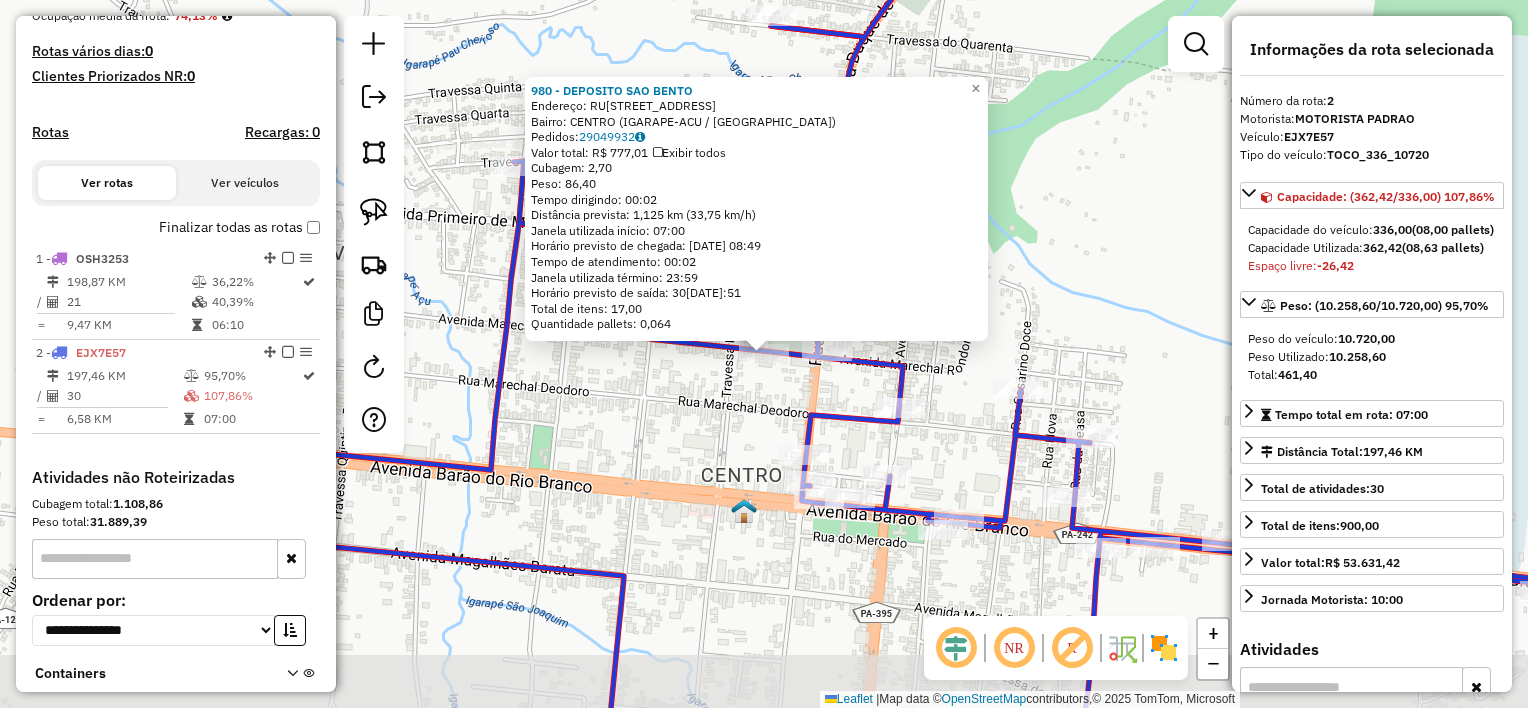 scroll, scrollTop: 653, scrollLeft: 0, axis: vertical 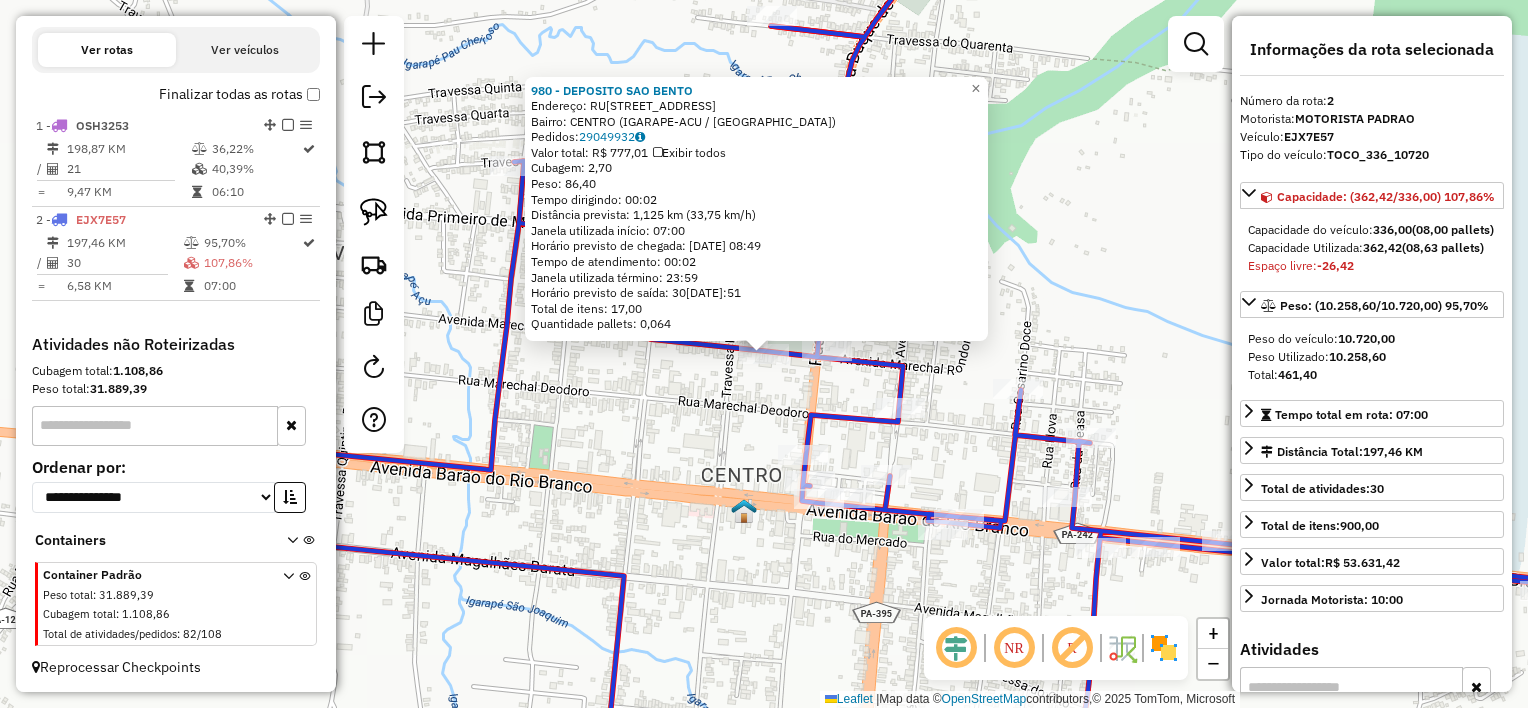 click on "980 - DEPOSITO SAO BENTO  Endereço:  [STREET_ADDRESS]   Bairro: CENTRO (IGARAPE-ACU / [GEOGRAPHIC_DATA])   Pedidos:  29049932   Valor total: R$ 777,01   Exibir todos   Cubagem: 2,70  Peso: 86,40  Tempo dirigindo: 00:02   Distância prevista: 1,125 km (33,75 km/h)   [GEOGRAPHIC_DATA] utilizada início: 07:00   Horário previsto de chegada: [DATE] 08:49   Tempo de atendimento: 00:02   Janela utilizada término: 23:59   Horário previsto de saída: [DATE] 08:51   Total de itens: 17,00   Quantidade pallets: 0,064  × Janela de atendimento Grade de atendimento Capacidade Transportadoras Veículos Cliente Pedidos  Rotas Selecione os dias de semana para filtrar as janelas de atendimento  Seg   Ter   Qua   Qui   Sex   Sáb   Dom  Informe o período da janela de atendimento: De: Até:  Filtrar exatamente a janela do cliente  Considerar janela de atendimento padrão  Selecione os dias de semana para filtrar as grades de atendimento  Seg   Ter   Qua   Qui   Sex   Sáb   Dom   Considerar clientes sem dia de atendimento cadastrado" 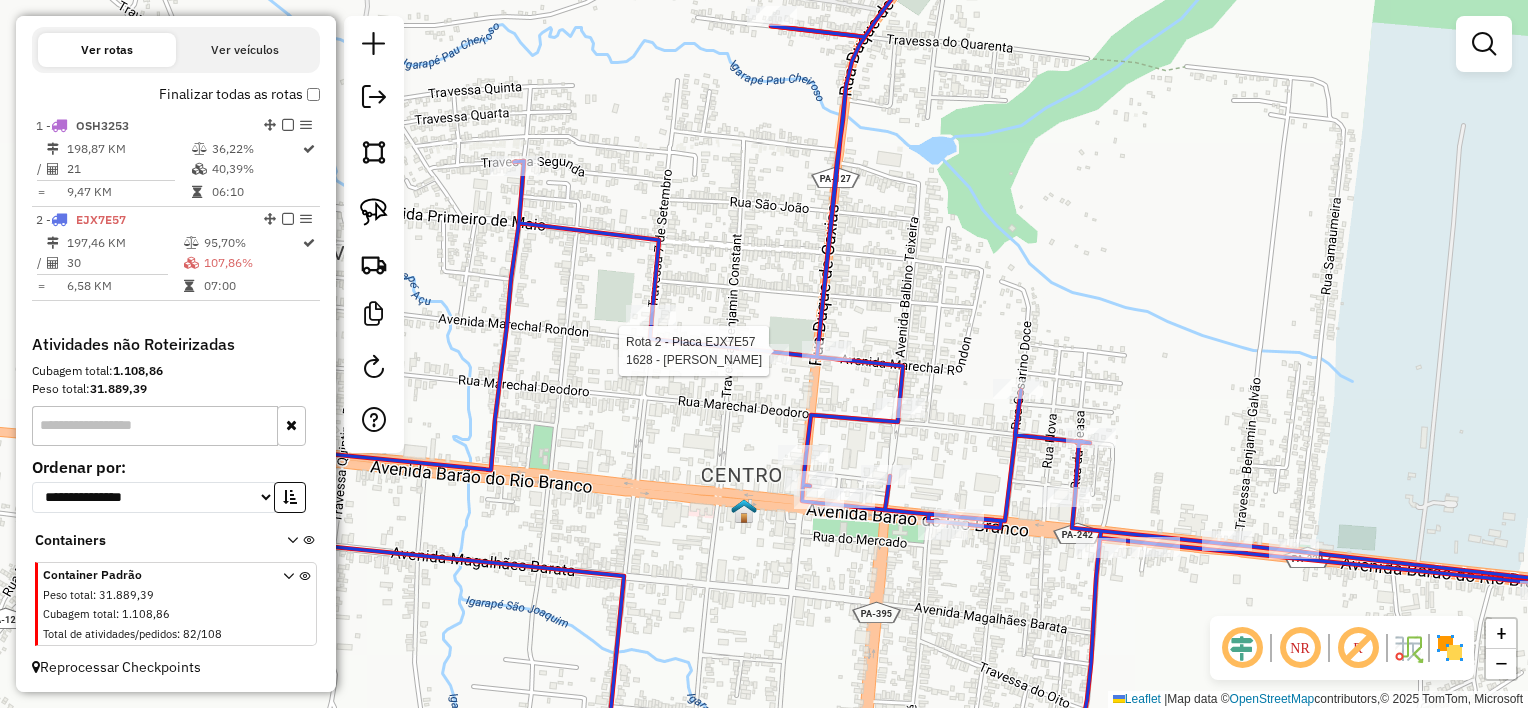 select on "**********" 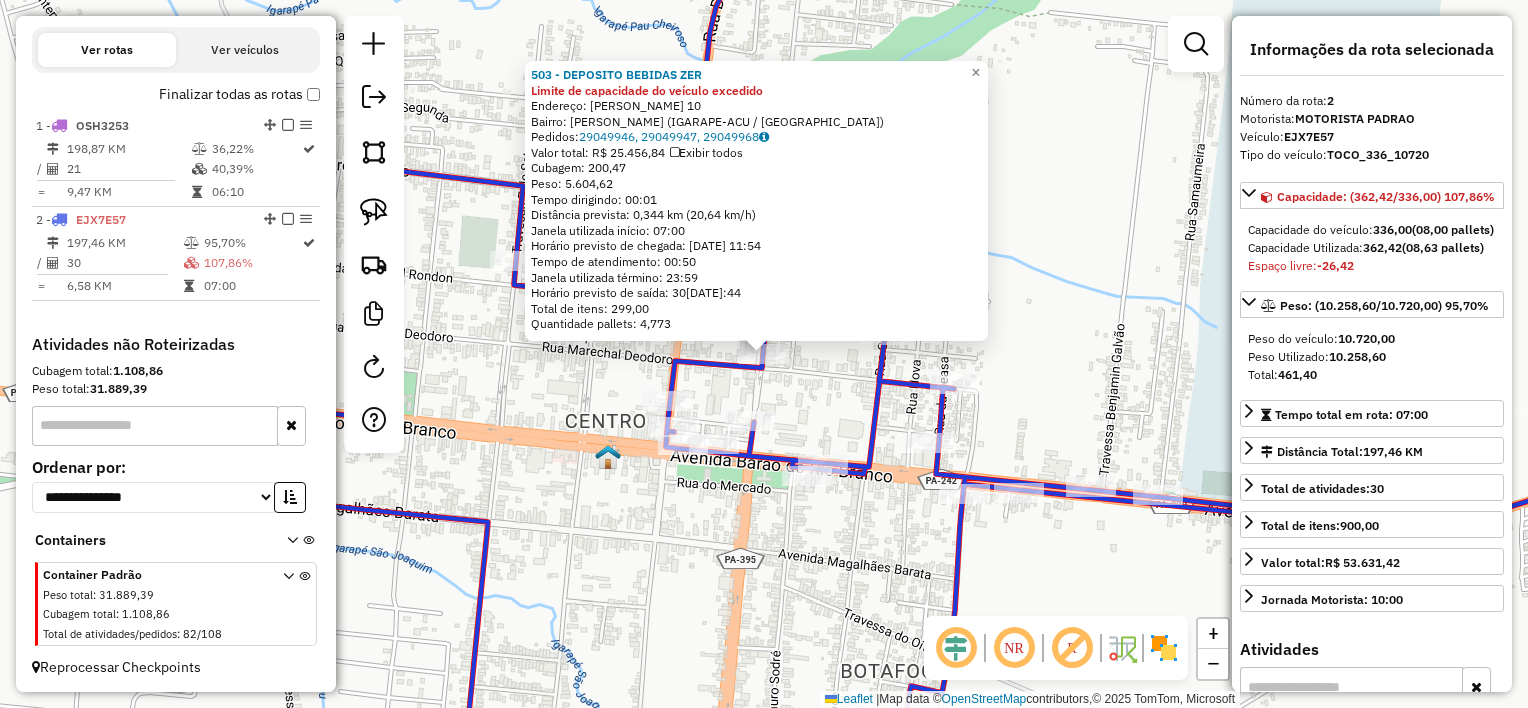 click on "503 - DEPOSITO BEBIDAS ZER Limite de capacidade do veículo excedido  Endereço:  [PERSON_NAME] 10   Bairro: [PERSON_NAME] (IGARAPE-ACU / PA)   Pedidos:  29049946, 29049947, 29049968   Valor total: R$ 25.456,84   Exibir todos   Cubagem: 200,47  Peso: 5.604,62  Tempo dirigindo: 00:01   Distância prevista: 0,344 km (20,64 km/h)   Janela utilizada início: 07:00   Horário previsto de chegada: 30[DATE]:54   Tempo de atendimento: 00:50   Janela utilizada término: 23:59   Horário previsto de saída: 30[DATE]:44   Total de itens: 299,00   Quantidade pallets: 4,773  × Janela de atendimento Grade de atendimento Capacidade Transportadoras Veículos Cliente Pedidos  Rotas Selecione os dias de semana para filtrar as janelas de atendimento  Seg   Ter   Qua   Qui   Sex   Sáb   Dom  Informe o período da janela de atendimento: De: Até:  Filtrar exatamente a janela do cliente  Considerar janela de atendimento padrão  Selecione os dias de semana para filtrar as grades de atendimento  Seg   Ter   Qua   Qui  De:" 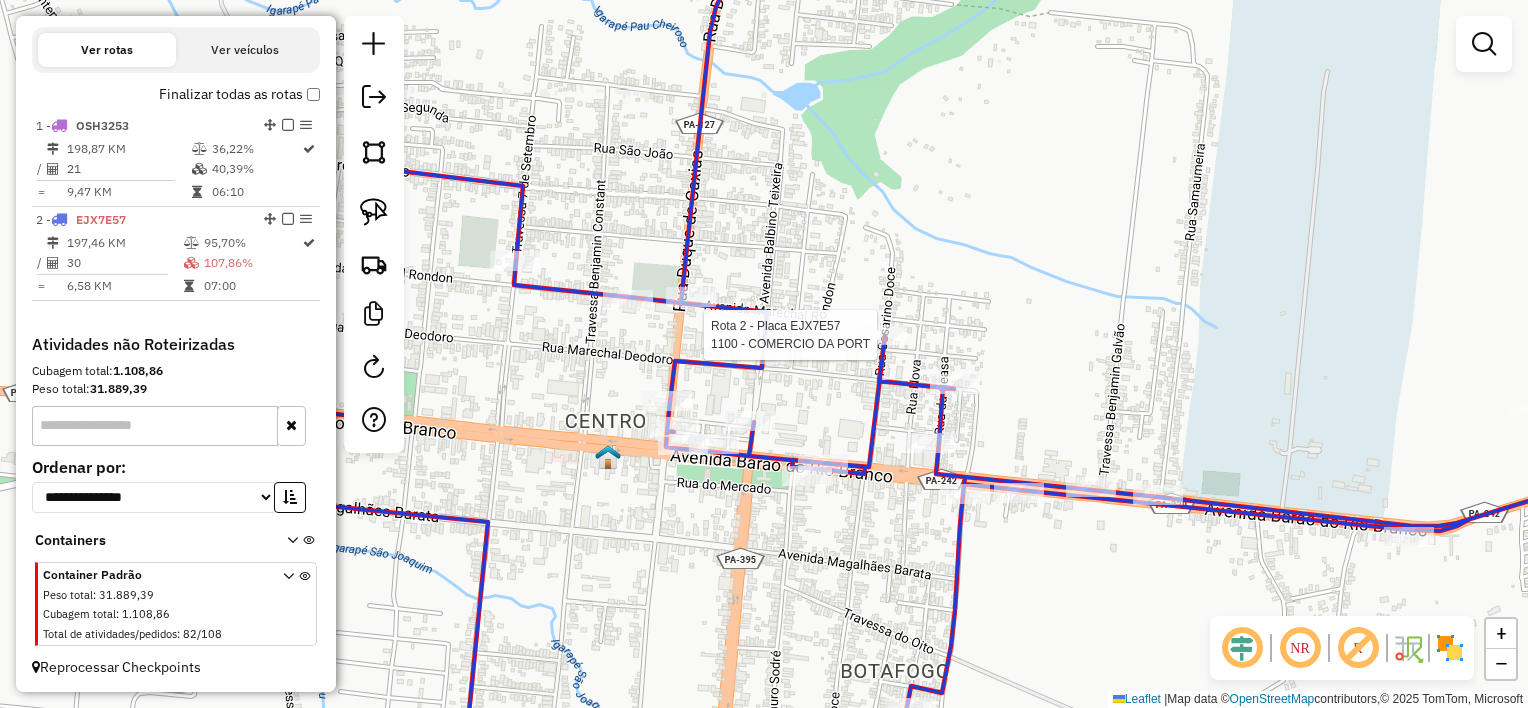 select on "**********" 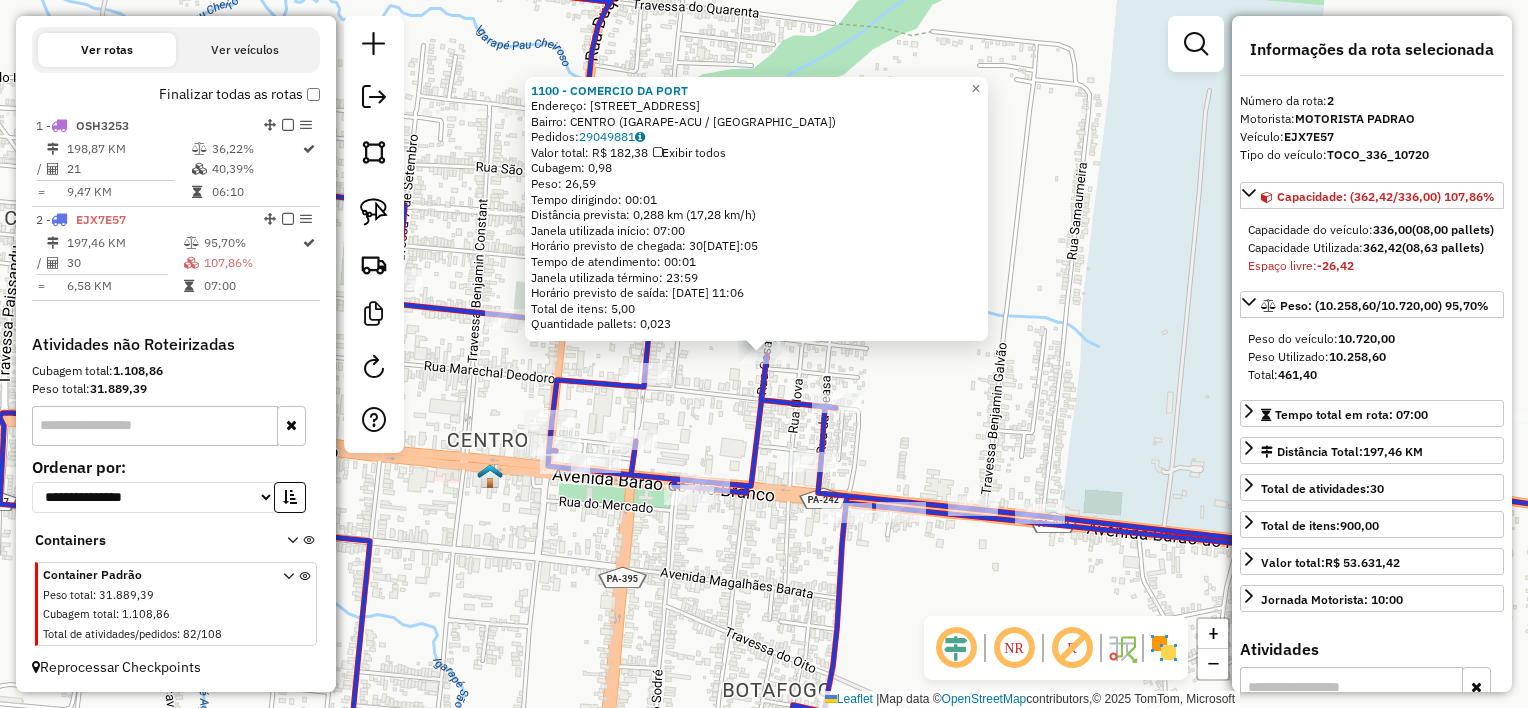 click on "1100 - COMERCIO DA [GEOGRAPHIC_DATA]:  [STREET_ADDRESS]   Pedidos:  29049881   Valor total: R$ 182,38   Exibir todos   Cubagem: 0,98  Peso: 26,59  Tempo dirigindo: 00:01   Distância prevista: 0,288 km (17,28 km/h)   [GEOGRAPHIC_DATA] utilizada início: 07:00   Horário previsto de chegada: [DATE] 11:05   Tempo de atendimento: 00:01   Janela utilizada término: 23:59   Horário previsto de saída: [DATE] 11:06   Total de itens: 5,00   Quantidade pallets: 0,023  × Janela de atendimento Grade de atendimento Capacidade Transportadoras Veículos Cliente Pedidos  Rotas Selecione os dias de semana para filtrar as janelas de atendimento  Seg   Ter   Qua   Qui   Sex   Sáb   Dom  Informe o período da janela de atendimento: De: Até:  Filtrar exatamente a janela do cliente  Considerar janela de atendimento padrão  Selecione os dias de semana para filtrar as grades de atendimento  Seg   Ter   Qua   Qui   Sex   Sáb   Dom   Considerar clientes sem dia de atendimento cadastrado  De:" 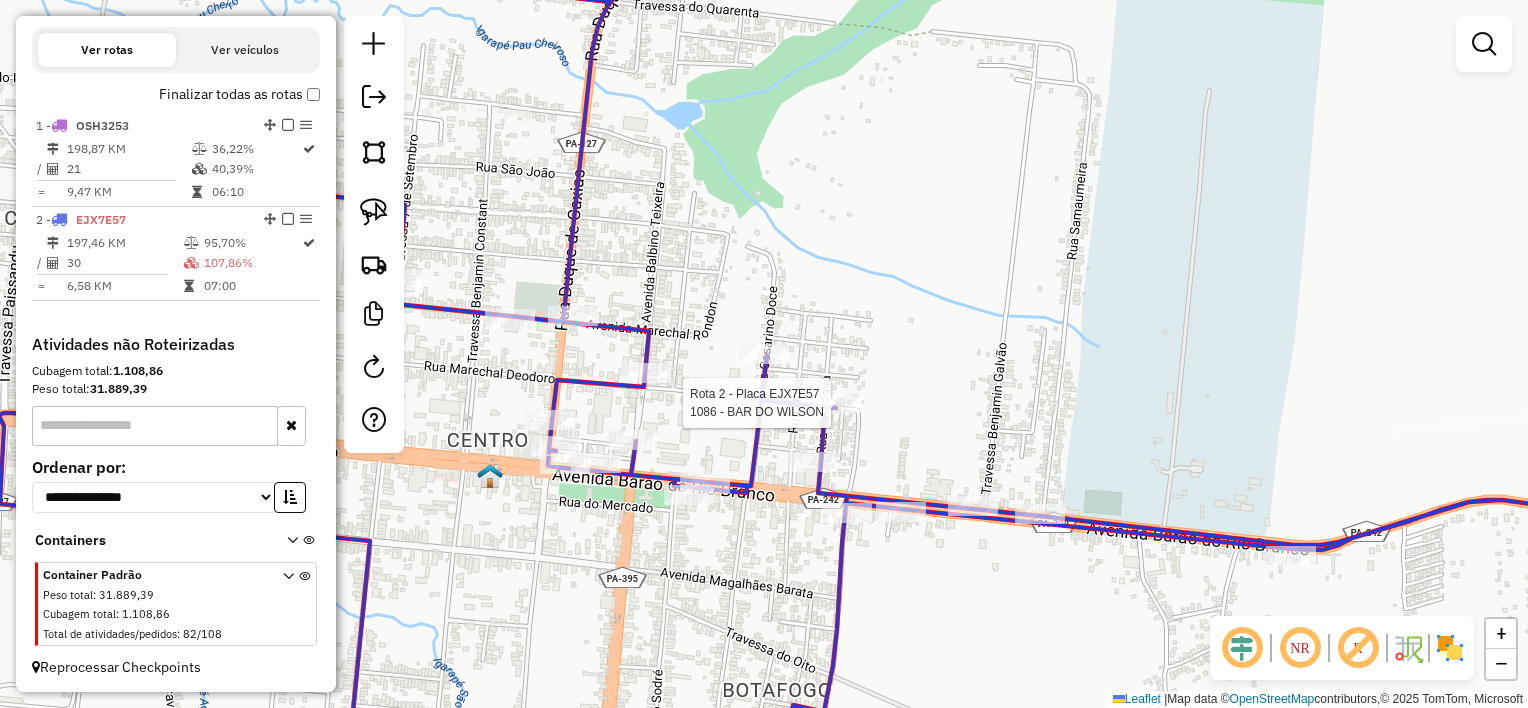 select on "**********" 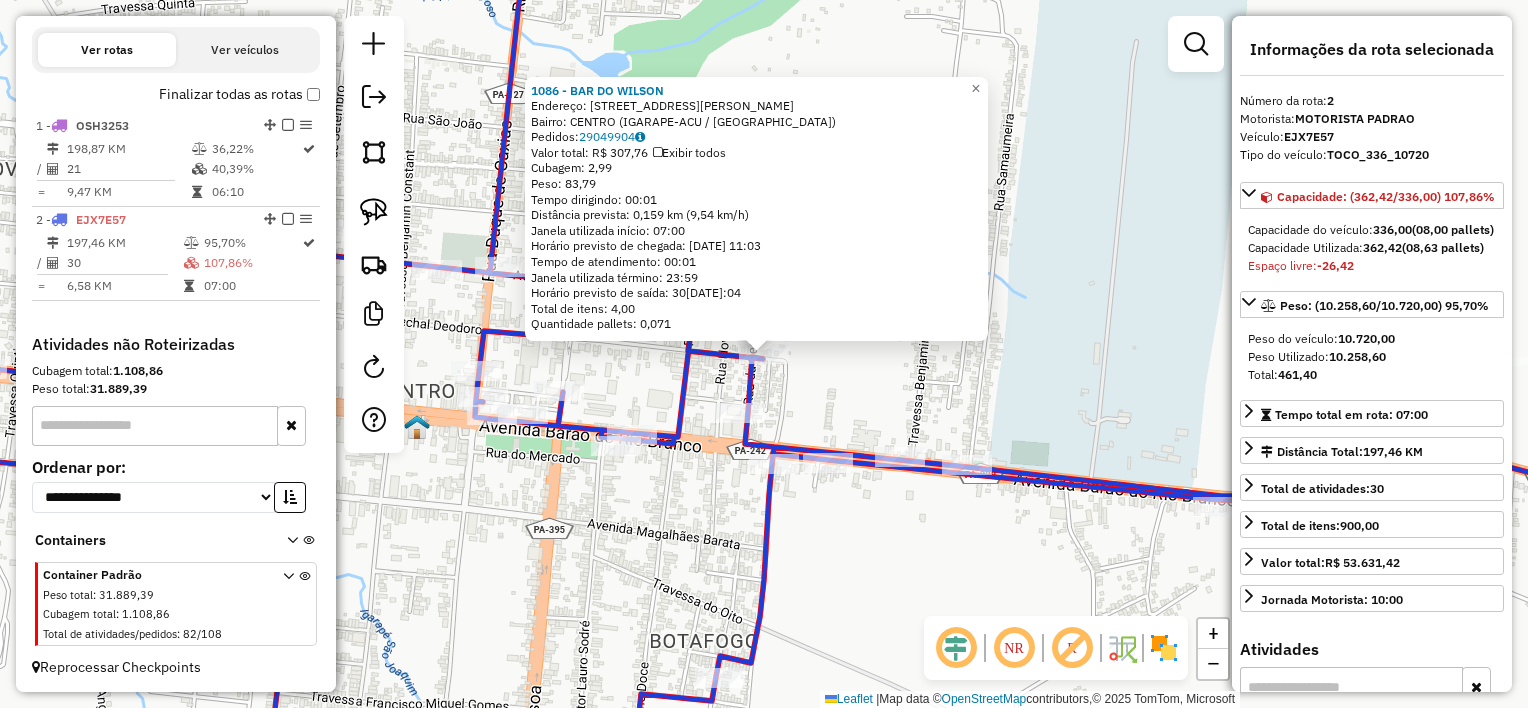 click on "1086 - BAR DO WILSON  Endereço:  [STREET_ADDRESS]   Pedidos:  29049904   Valor total: R$ 307,76   Exibir todos   Cubagem: 2,99  Peso: 83,79  Tempo dirigindo: 00:01   Distância prevista: 0,159 km (9,54 km/h)   [GEOGRAPHIC_DATA] utilizada início: 07:00   Horário previsto de chegada: [DATE] 11:03   Tempo de atendimento: 00:01   Janela utilizada término: 23:59   Horário previsto de saída: [DATE] 11:04   Total de itens: 4,00   Quantidade pallets: 0,071  × Janela de atendimento Grade de atendimento Capacidade Transportadoras Veículos Cliente Pedidos  Rotas Selecione os dias de semana para filtrar as janelas de atendimento  Seg   Ter   Qua   Qui   Sex   Sáb   Dom  Informe o período da janela de atendimento: De: Até:  Filtrar exatamente a janela do cliente  Considerar janela de atendimento padrão  Selecione os dias de semana para filtrar as grades de atendimento  Seg   Ter   Qua   Qui   Sex   Sáb   Dom   Considerar clientes sem dia de atendimento cadastrado De:" 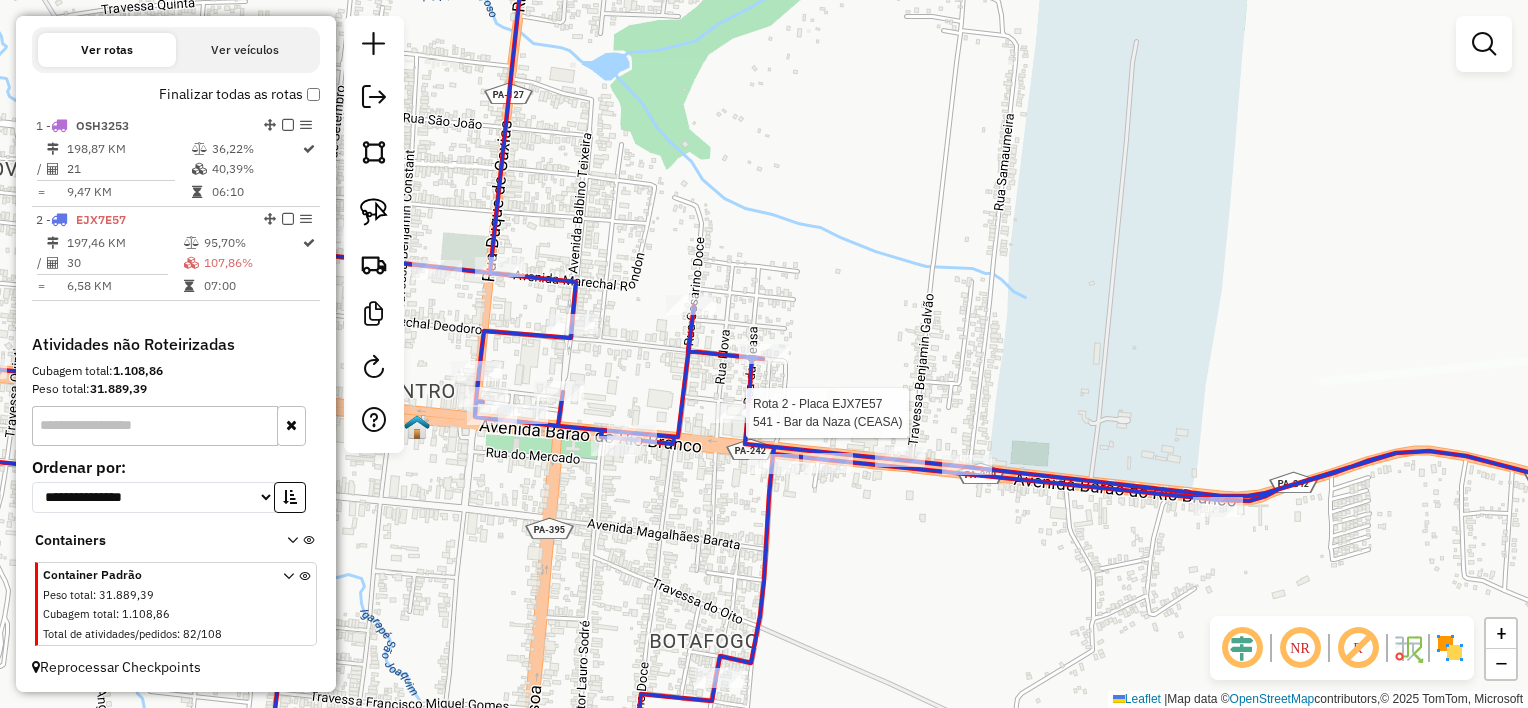 select on "**********" 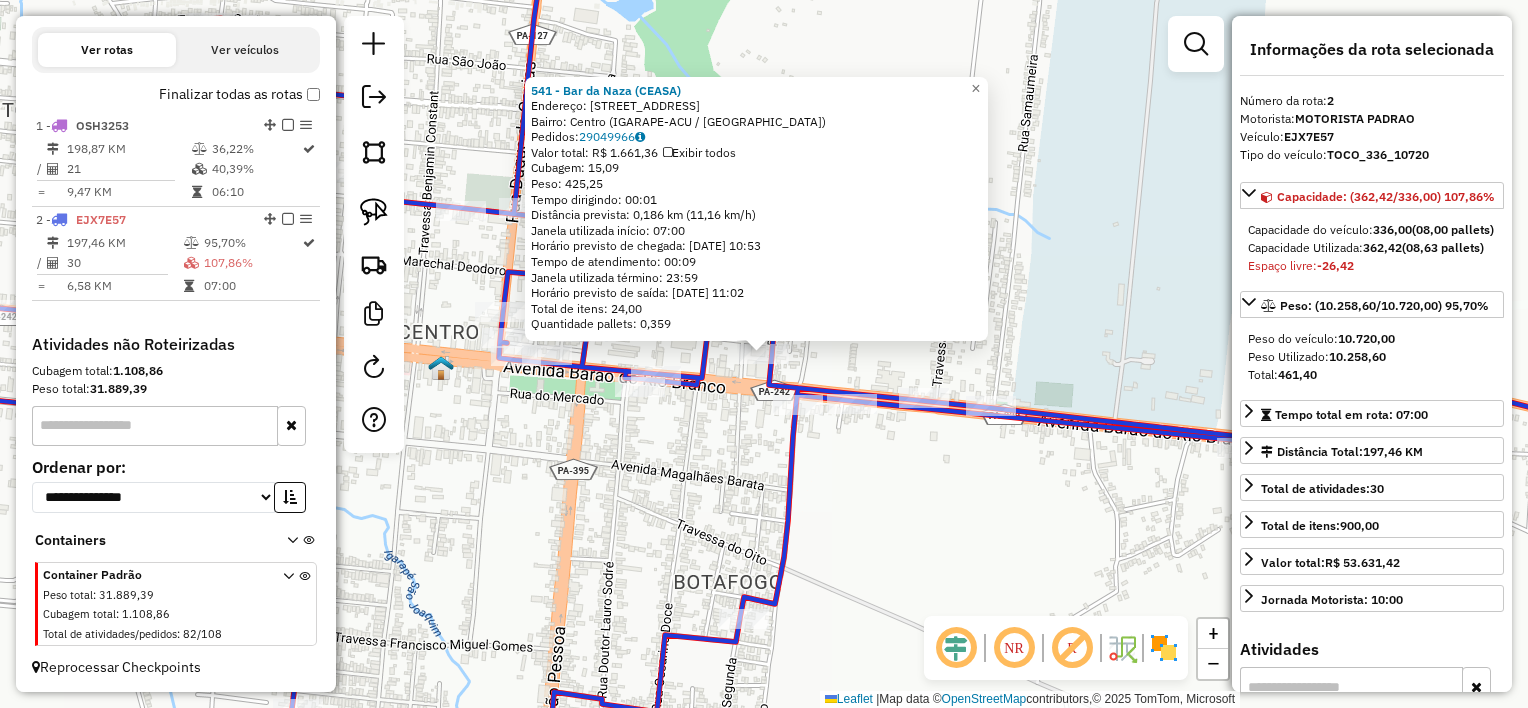 click on "541 - Bar da Naza (CEASA)  Endereço:  [GEOGRAPHIC_DATA] 976   Bairro: [GEOGRAPHIC_DATA] (IGARAPE-ACU / [GEOGRAPHIC_DATA])   Pedidos:  29049966   Valor total: R$ 1.661,36   Exibir todos   Cubagem: 15,09  Peso: 425,25  Tempo dirigindo: 00:01   Distância prevista: 0,186 km (11,16 km/h)   [GEOGRAPHIC_DATA] utilizada início: 07:00   Horário previsto de chegada: 30[DATE]:53   Tempo de atendimento: 00:09   Janela utilizada término: 23:59   Horário previsto de saída: 30[DATE]:02   Total de itens: 24,00   Quantidade pallets: 0,359  × Janela de atendimento Grade de atendimento Capacidade Transportadoras Veículos Cliente Pedidos  Rotas Selecione os dias de semana para filtrar as janelas de atendimento  Seg   Ter   Qua   Qui   Sex   Sáb   Dom  Informe o período da janela de atendimento: De: Até:  Filtrar exatamente a janela do cliente  Considerar janela de atendimento padrão  Selecione os dias de semana para filtrar as grades de atendimento  Seg   Ter   Qua   Qui   Sex   Sáb   Dom   Considerar clientes sem dia de atendimento cadastrado +" 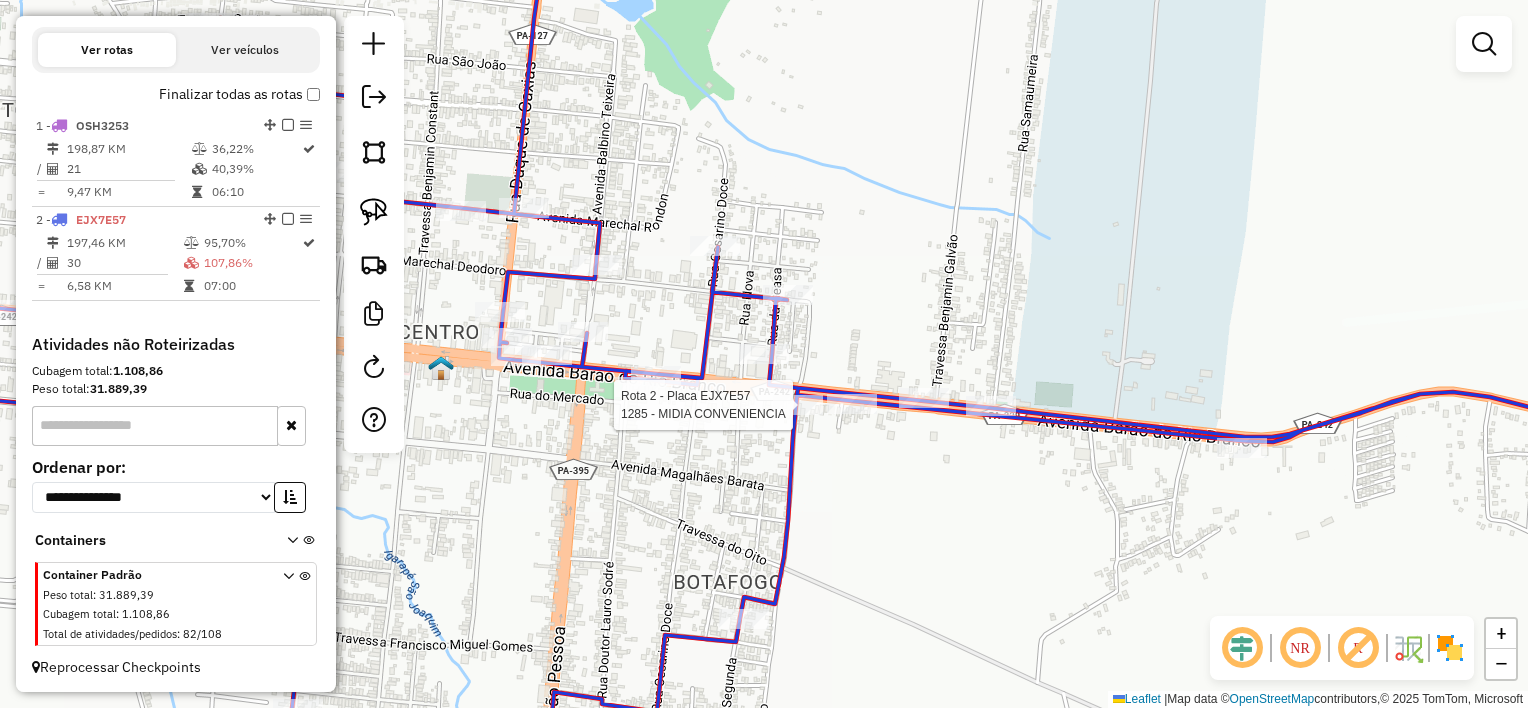 select on "**********" 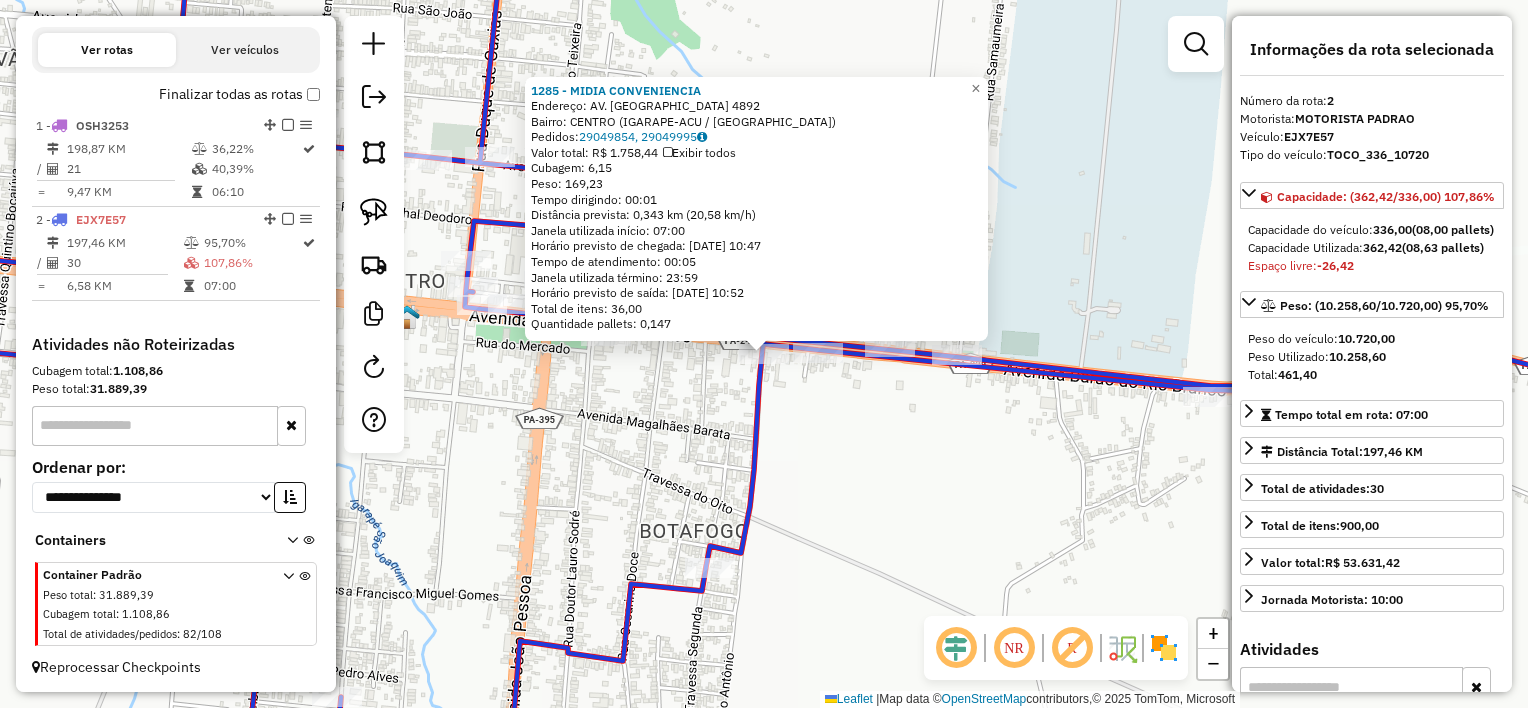 click on "1285 - MIDIA CONVENIENCIA  Endereço:  AV. BARAO DO RIO BRANCO 4892   Bairro: [GEOGRAPHIC_DATA] (IGARAPE-ACU / [GEOGRAPHIC_DATA])   Pedidos:  29049854, 29049995   Valor total: R$ 1.758,44   Exibir todos   Cubagem: 6,15  Peso: 169,23  Tempo dirigindo: 00:01   Distância prevista: 0,343 km (20,58 km/h)   [GEOGRAPHIC_DATA] utilizada início: 07:00   Horário previsto de chegada: [DATE] 10:47   Tempo de atendimento: 00:05   Janela utilizada término: 23:59   Horário previsto de saída: [DATE] 10:52   Total de itens: 36,00   Quantidade pallets: 0,147  × Janela de atendimento Grade de atendimento Capacidade Transportadoras Veículos Cliente Pedidos  Rotas Selecione os dias de semana para filtrar as janelas de atendimento  Seg   Ter   Qua   Qui   Sex   Sáb   Dom  Informe o período da janela de atendimento: De: Até:  Filtrar exatamente a janela do cliente  Considerar janela de atendimento padrão  Selecione os dias de semana para filtrar as grades de atendimento  Seg   Ter   Qua   Qui   Sex   Sáb   Dom   Peso mínimo:   Peso máximo:  De:" 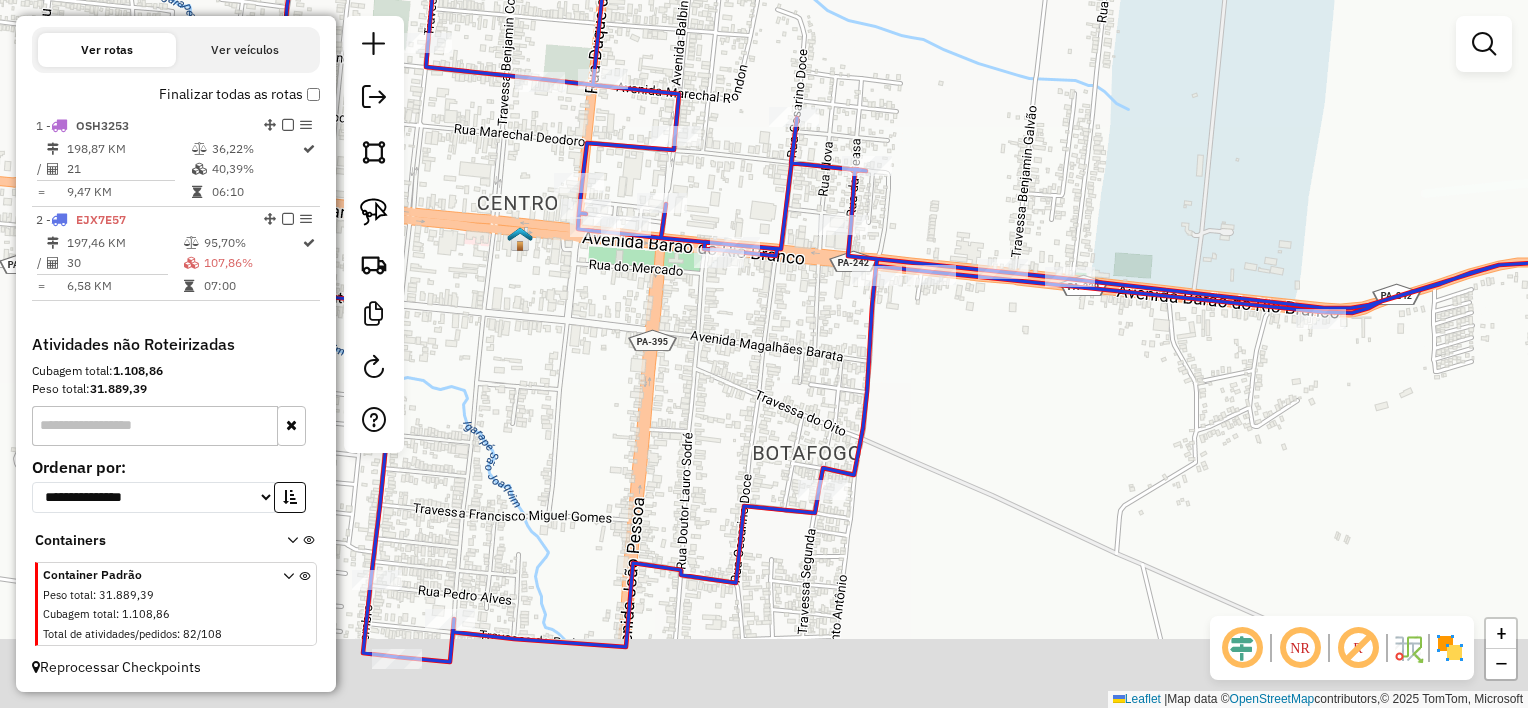drag, startPoint x: 694, startPoint y: 466, endPoint x: 782, endPoint y: 408, distance: 105.3945 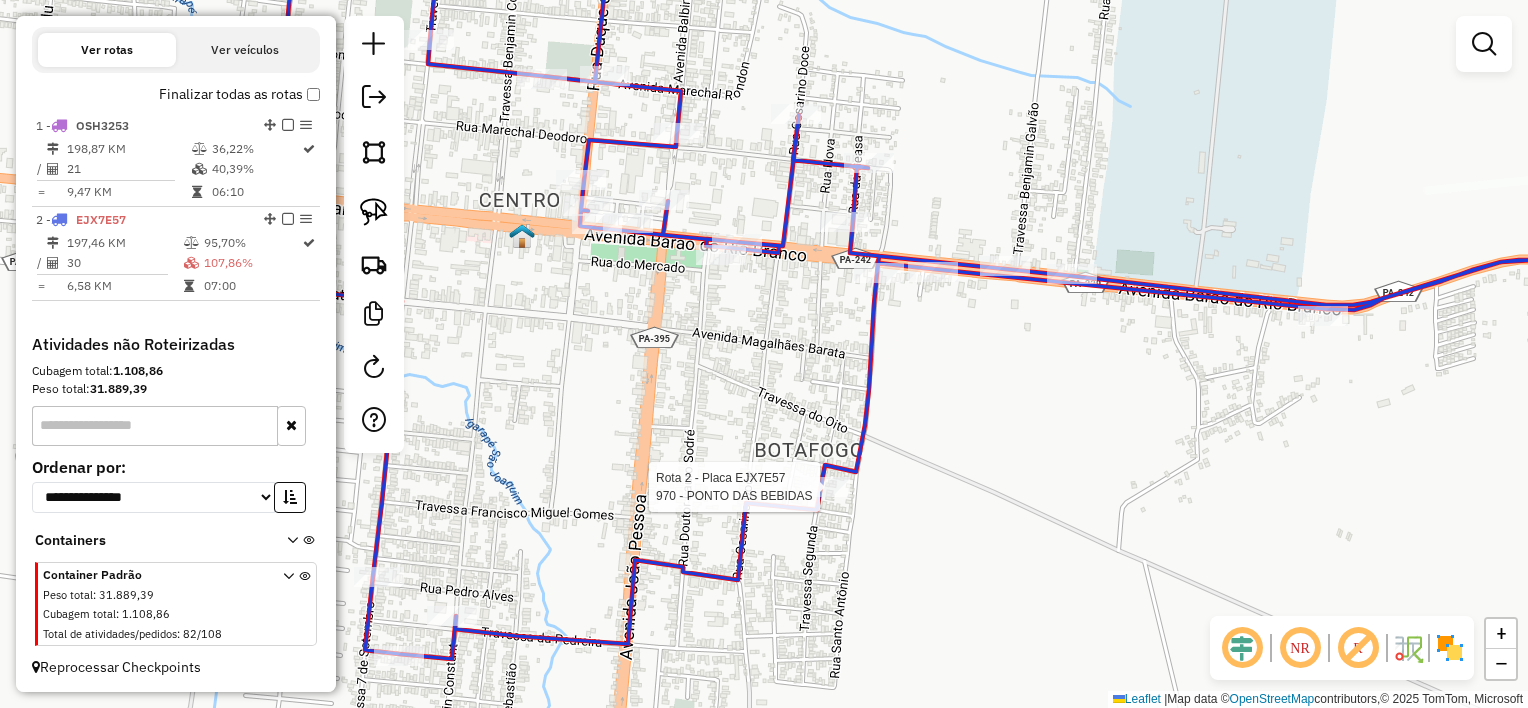 select on "**********" 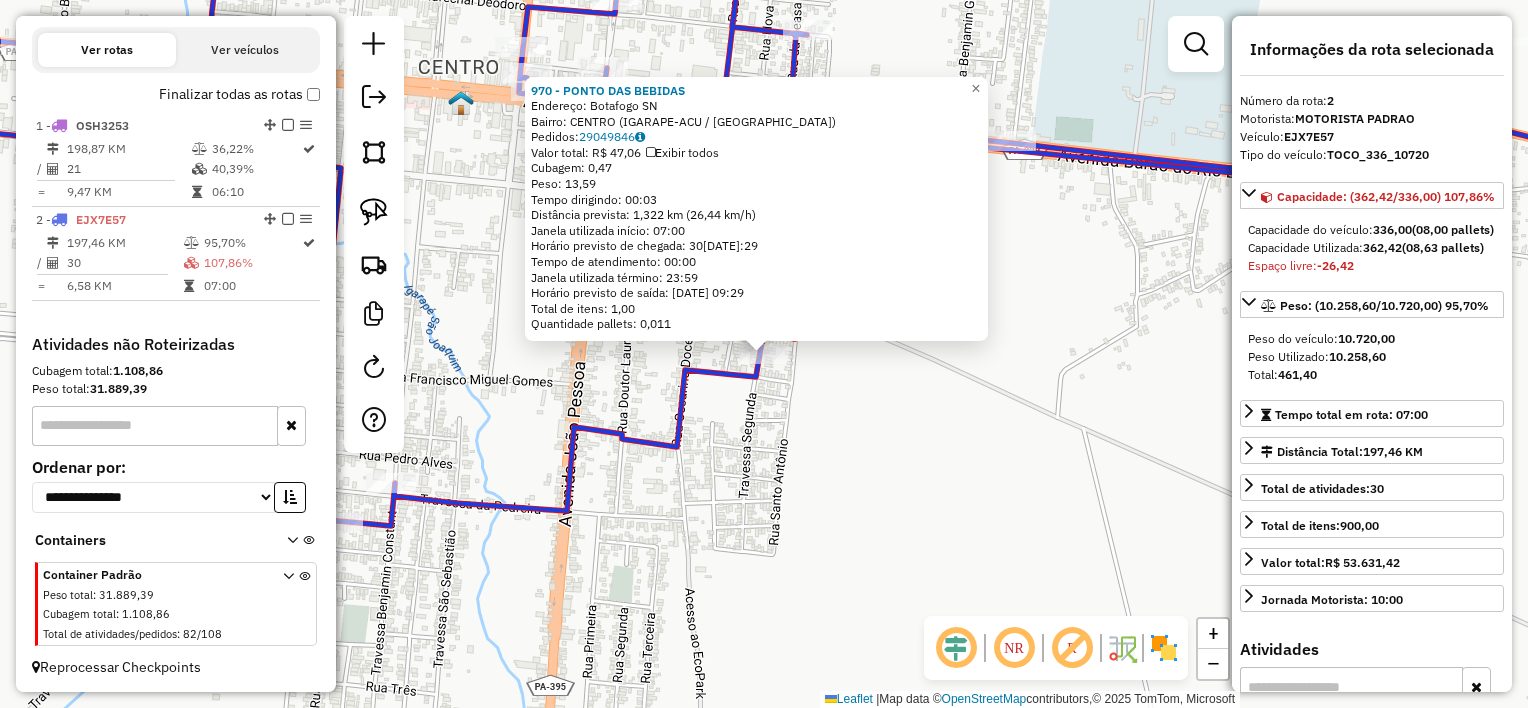 click on "970 - PONTO DAS BEBIDAS  Endereço:  Botafogo SN   Bairro: CENTRO (IGARAPE-ACU / [GEOGRAPHIC_DATA])   Pedidos:  29049846   Valor total: R$ 47,06   Exibir todos   Cubagem: 0,47  Peso: 13,59  Tempo dirigindo: 00:03   Distância prevista: 1,322 km (26,44 km/h)   [GEOGRAPHIC_DATA] utilizada início: 07:00   Horário previsto de chegada: [DATE] 09:29   Tempo de atendimento: 00:00   Janela utilizada término: 23:59   Horário previsto de saída: [DATE] 09:29   Total de itens: 1,00   Quantidade pallets: 0,011  × Janela de atendimento Grade de atendimento Capacidade Transportadoras Veículos Cliente Pedidos  Rotas Selecione os dias de semana para filtrar as janelas de atendimento  Seg   Ter   Qua   Qui   Sex   Sáb   Dom  Informe o período da janela de atendimento: De: Até:  Filtrar exatamente a janela do cliente  Considerar janela de atendimento padrão  Selecione os dias de semana para filtrar as grades de atendimento  Seg   Ter   Qua   Qui   Sex   Sáb   Dom   Considerar clientes sem dia de atendimento cadastrado  Peso mínimo:" 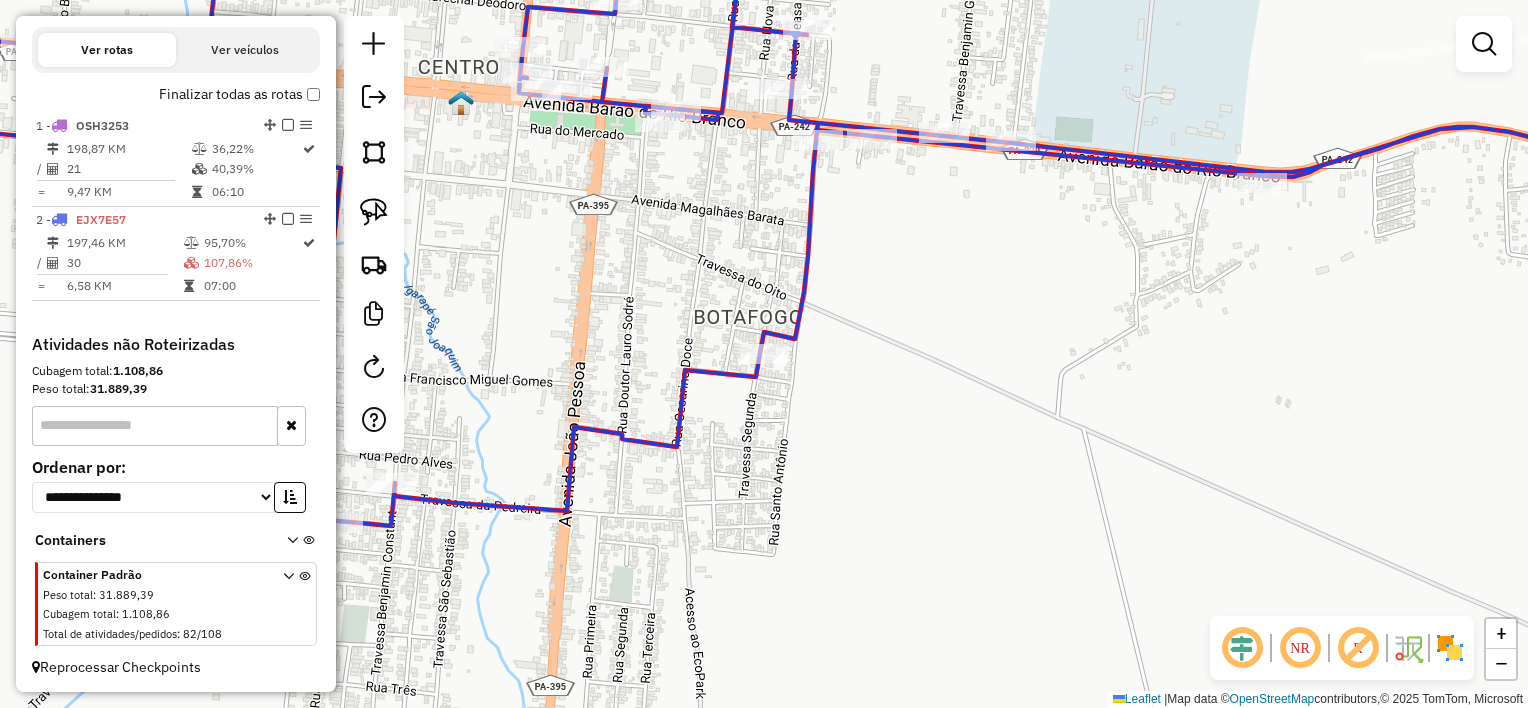 drag, startPoint x: 1024, startPoint y: 448, endPoint x: 1064, endPoint y: 440, distance: 40.792156 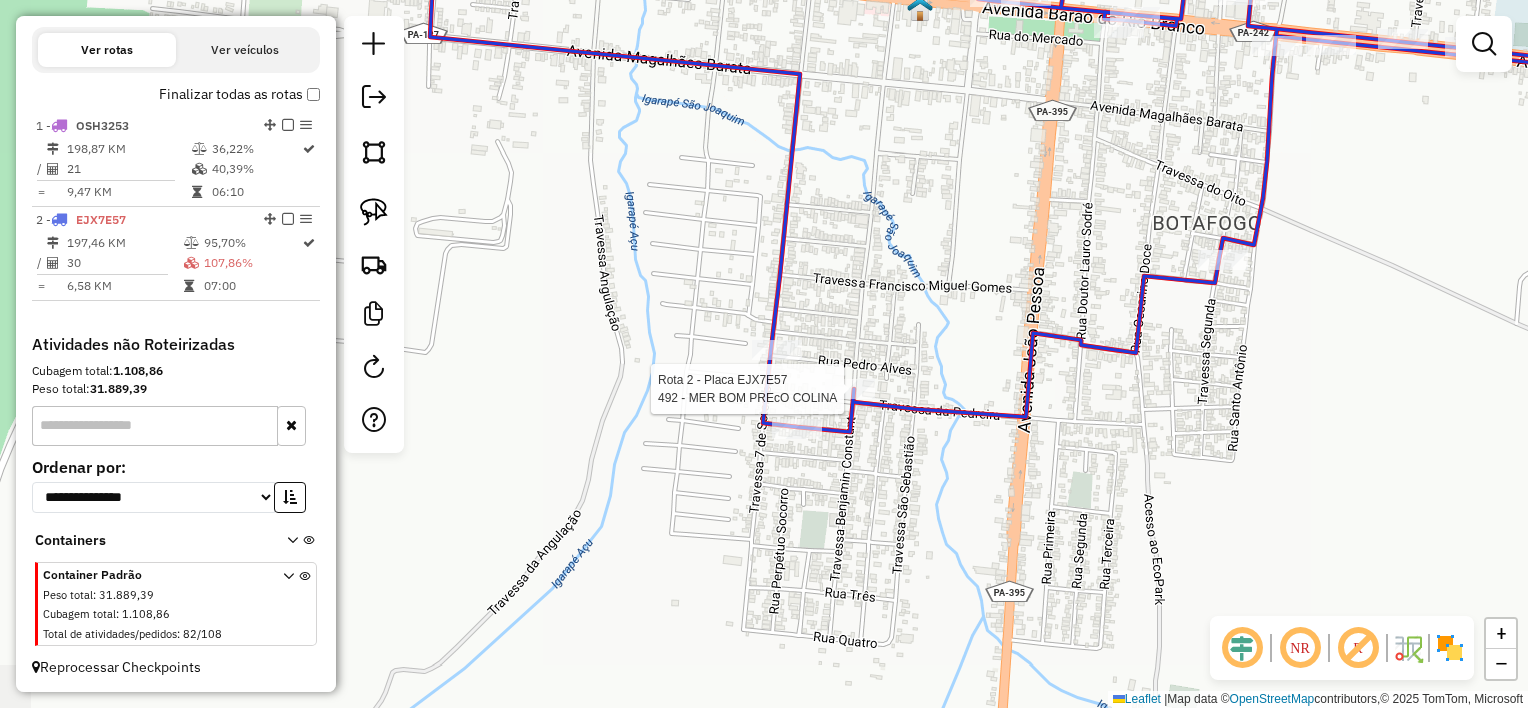 select on "**********" 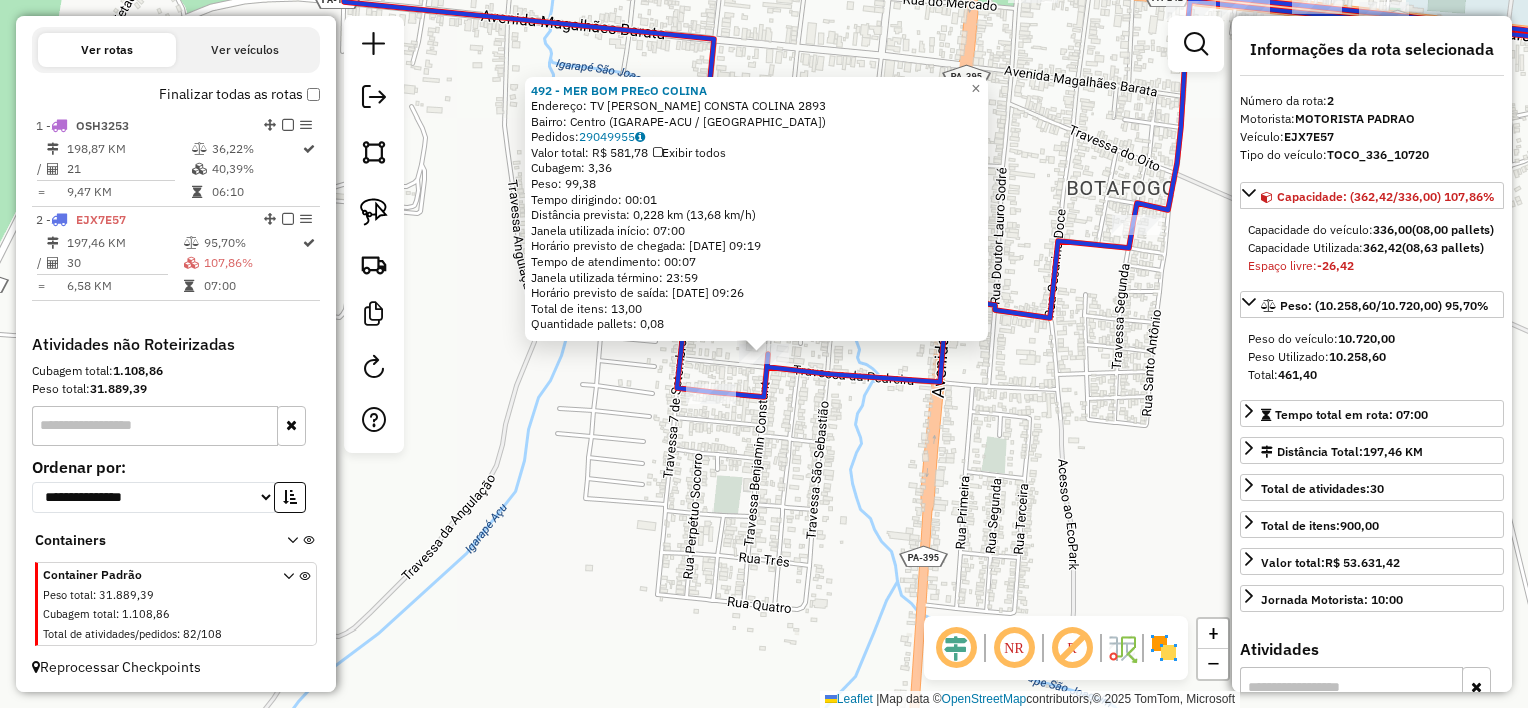 drag, startPoint x: 808, startPoint y: 420, endPoint x: 790, endPoint y: 411, distance: 20.12461 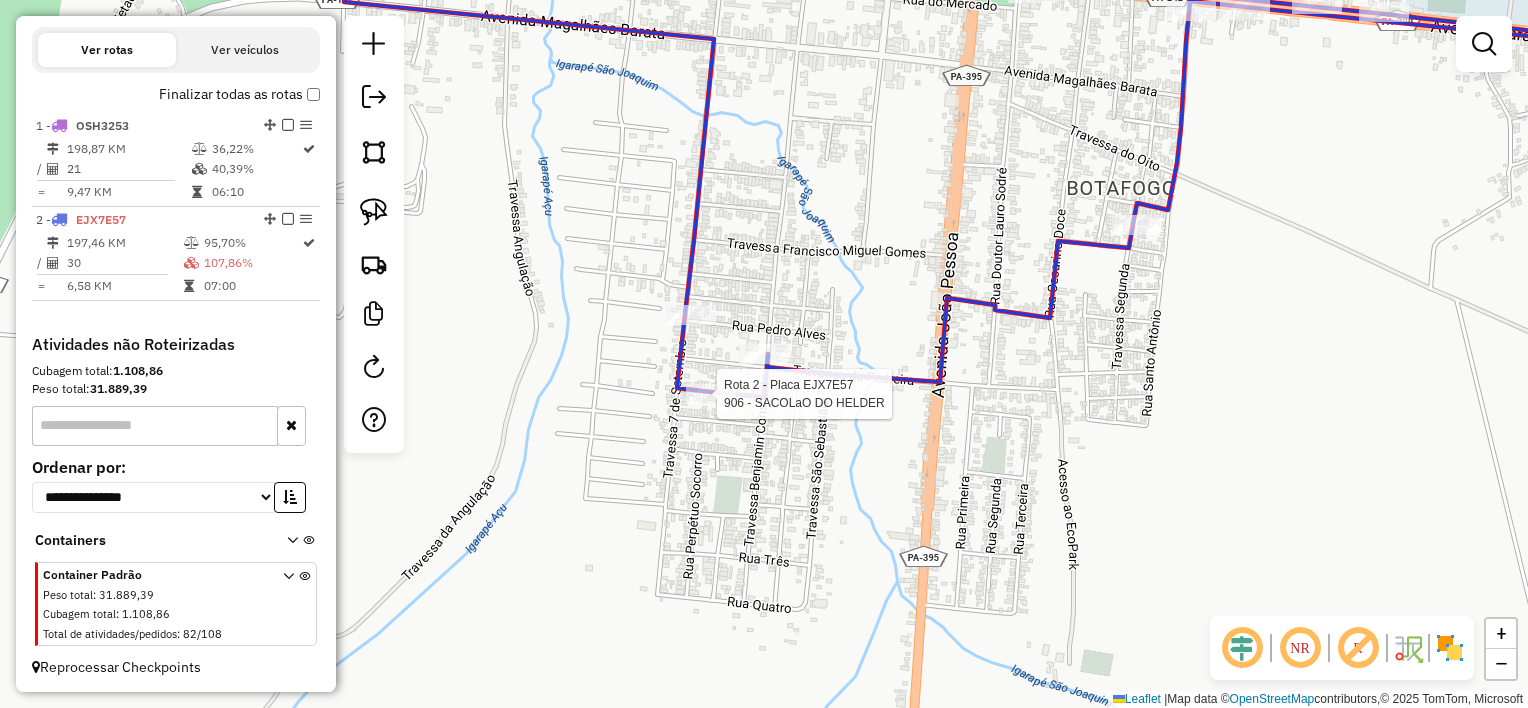select on "**********" 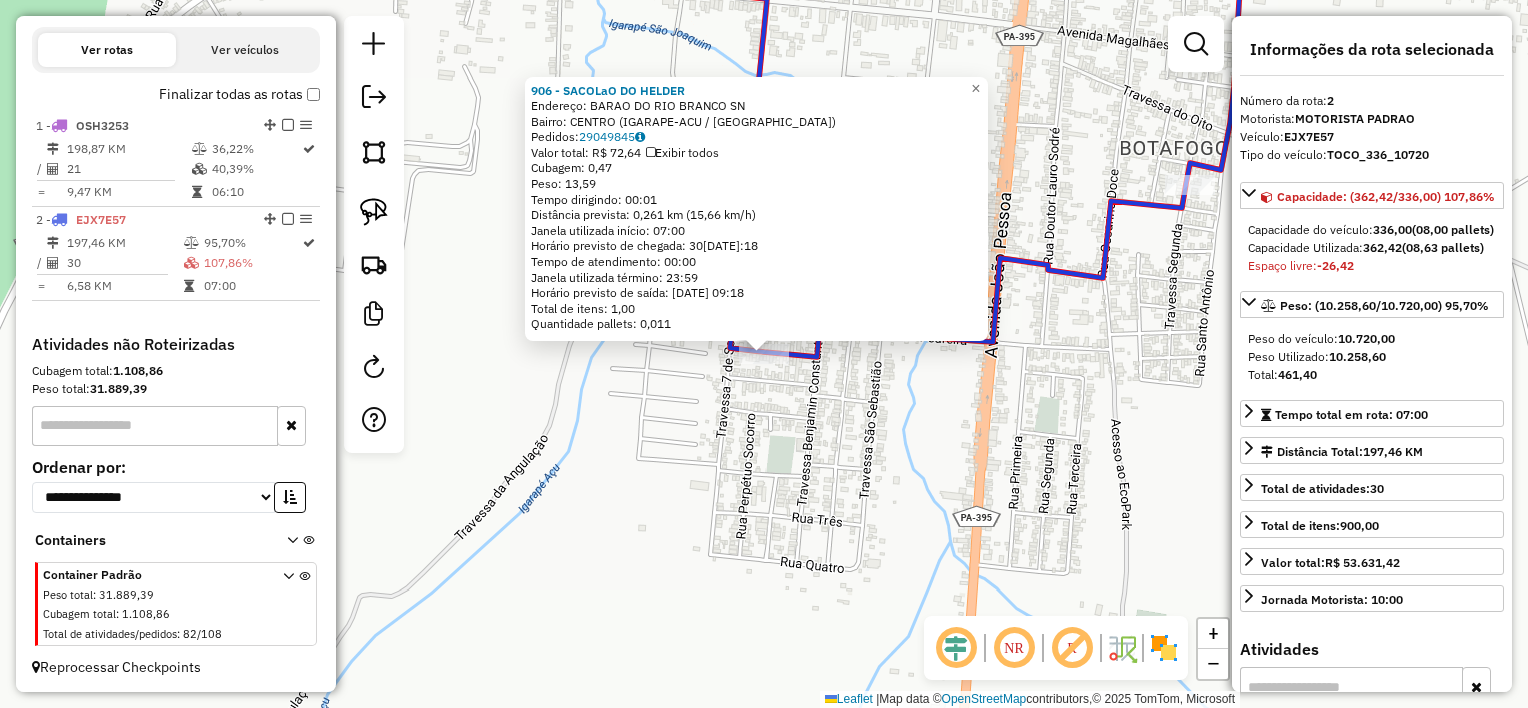 drag, startPoint x: 777, startPoint y: 430, endPoint x: 728, endPoint y: 368, distance: 79.025314 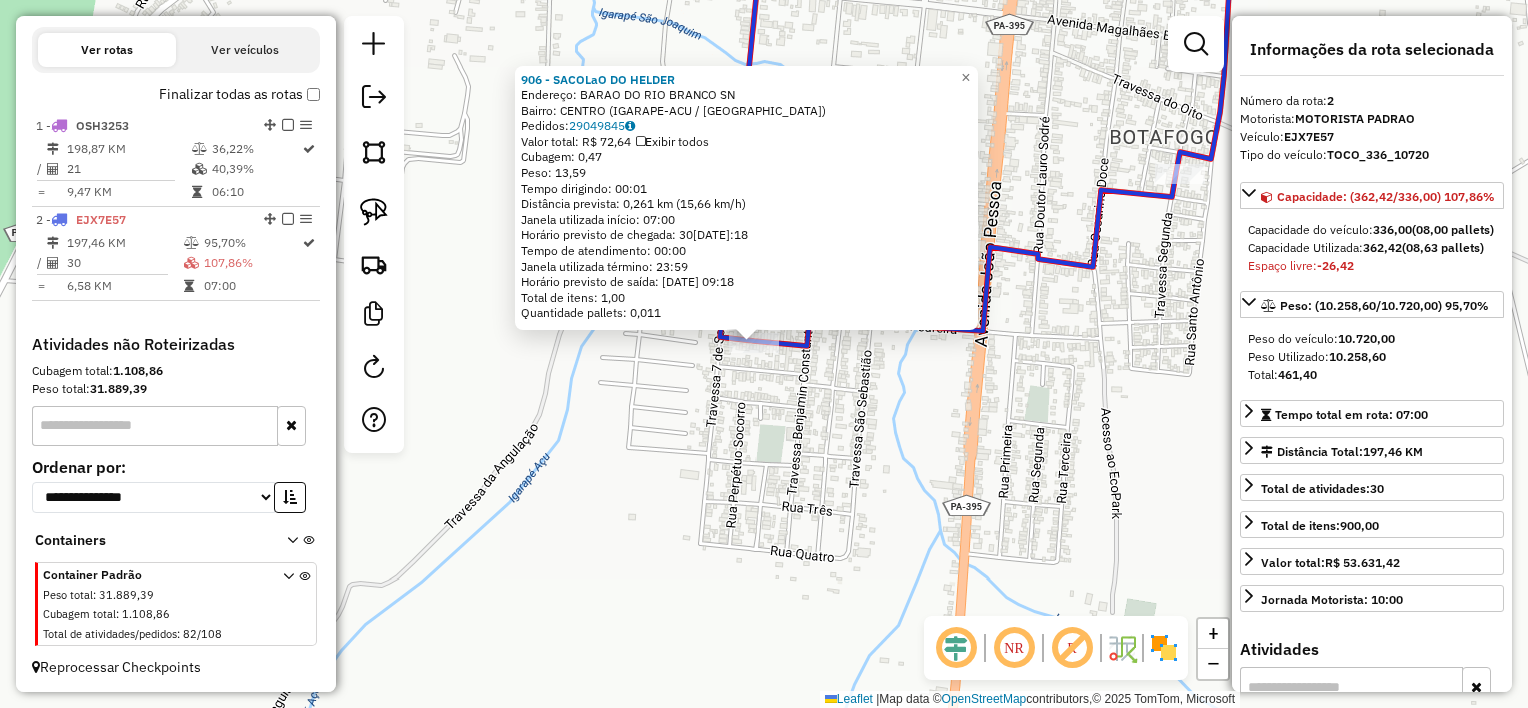 drag, startPoint x: 696, startPoint y: 382, endPoint x: 704, endPoint y: 348, distance: 34.928497 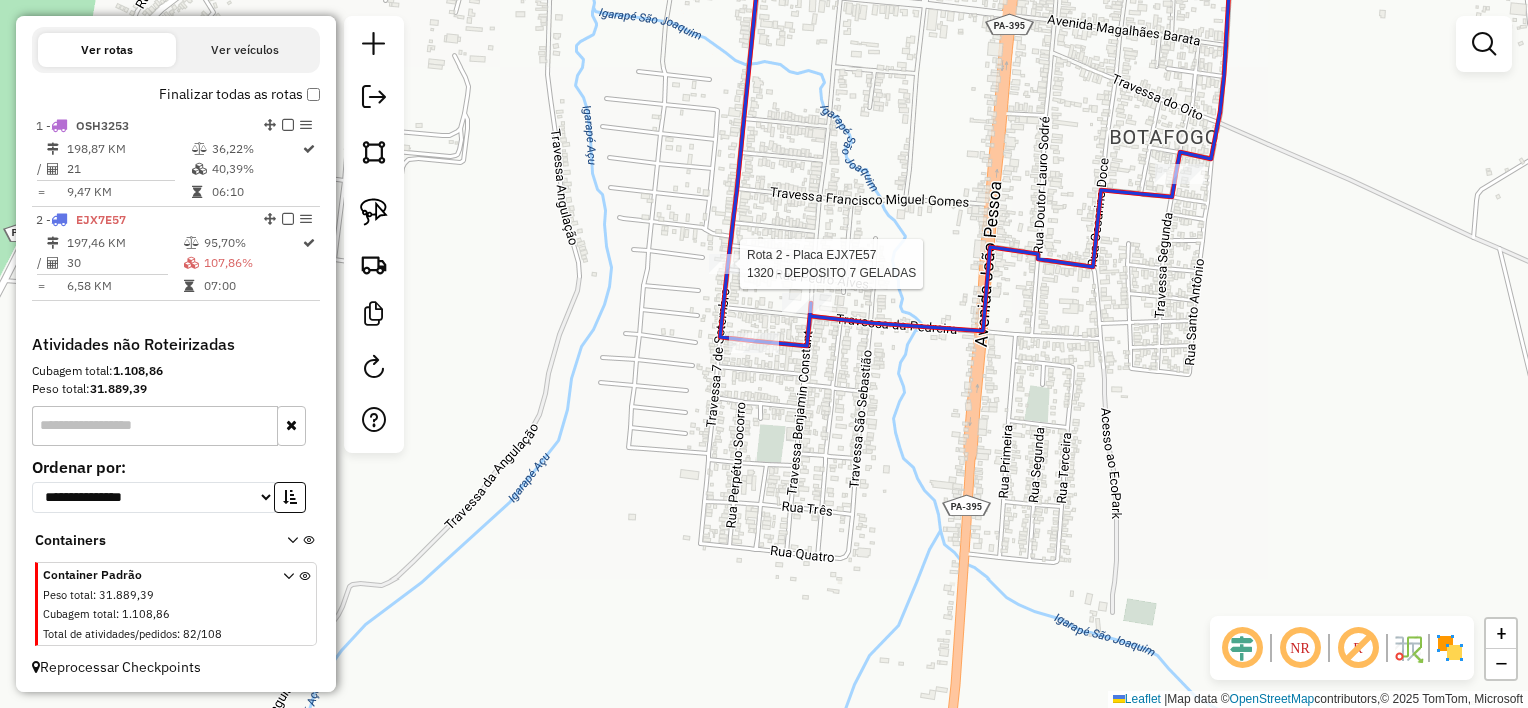 select on "**********" 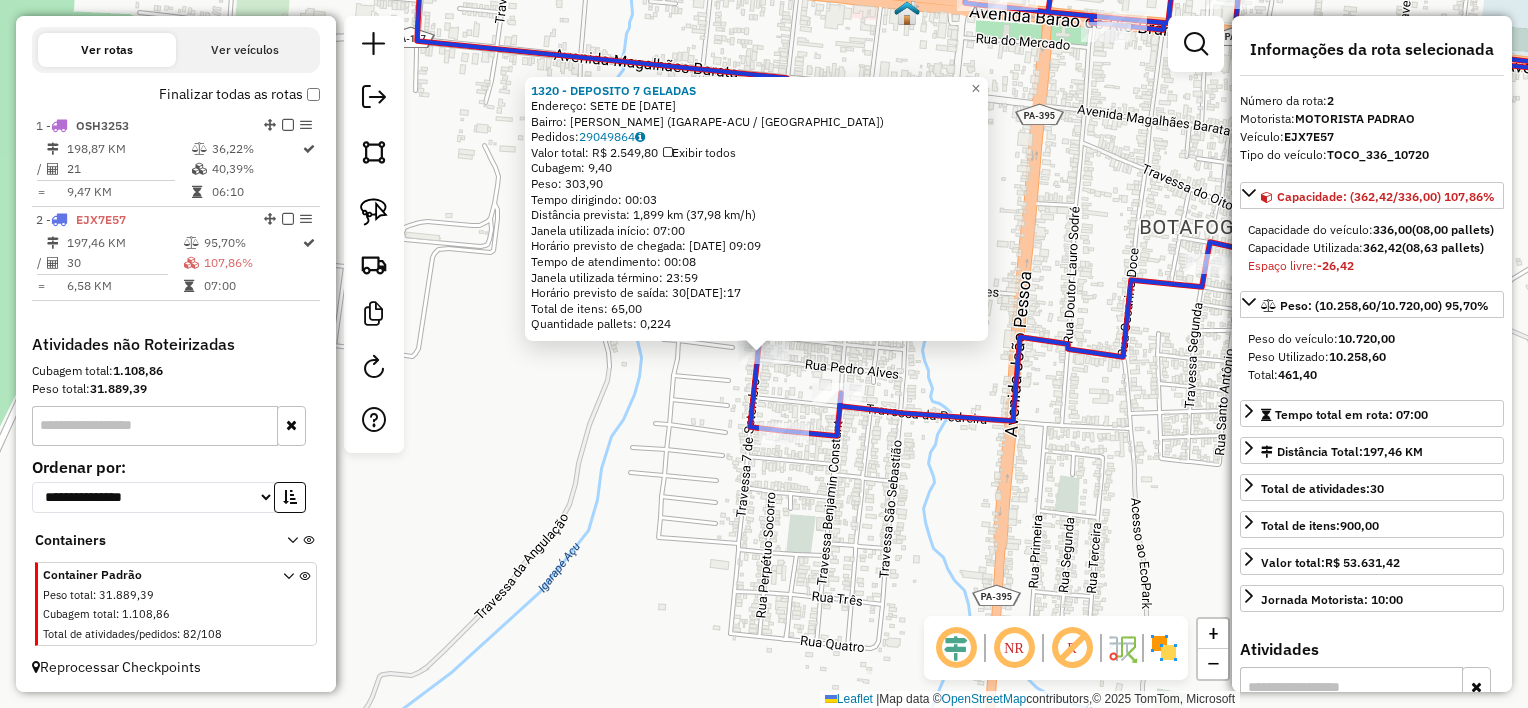 click on "1320 - DEPOSITO 7 GELADAS  Endereço:  SETE DE [DATE]   Bairro: [PERSON_NAME] (IGARAPE-ACU / [GEOGRAPHIC_DATA])   Pedidos:  29049864   Valor total: R$ 2.549,80   Exibir todos   Cubagem: 9,40  Peso: 303,90  Tempo dirigindo: 00:03   Distância prevista: 1,899 km (37,98 km/h)   [GEOGRAPHIC_DATA] utilizada início: 07:00   Horário previsto de chegada: [DATE] 09:09   Tempo de atendimento: 00:08   Janela utilizada término: 23:59   Horário previsto de saída: [DATE] 09:17   Total de itens: 65,00   Quantidade pallets: 0,224  × Janela de atendimento Grade de atendimento Capacidade Transportadoras Veículos Cliente Pedidos  Rotas Selecione os dias de semana para filtrar as janelas de atendimento  Seg   Ter   Qua   Qui   Sex   Sáb   Dom  Informe o período da janela de atendimento: De: Até:  Filtrar exatamente a janela do cliente  Considerar janela de atendimento padrão  Selecione os dias de semana para filtrar as grades de atendimento  Seg   Ter   Qua   Qui   Sex   Sáb   Dom   Clientes fora do dia de atendimento selecionado De:" 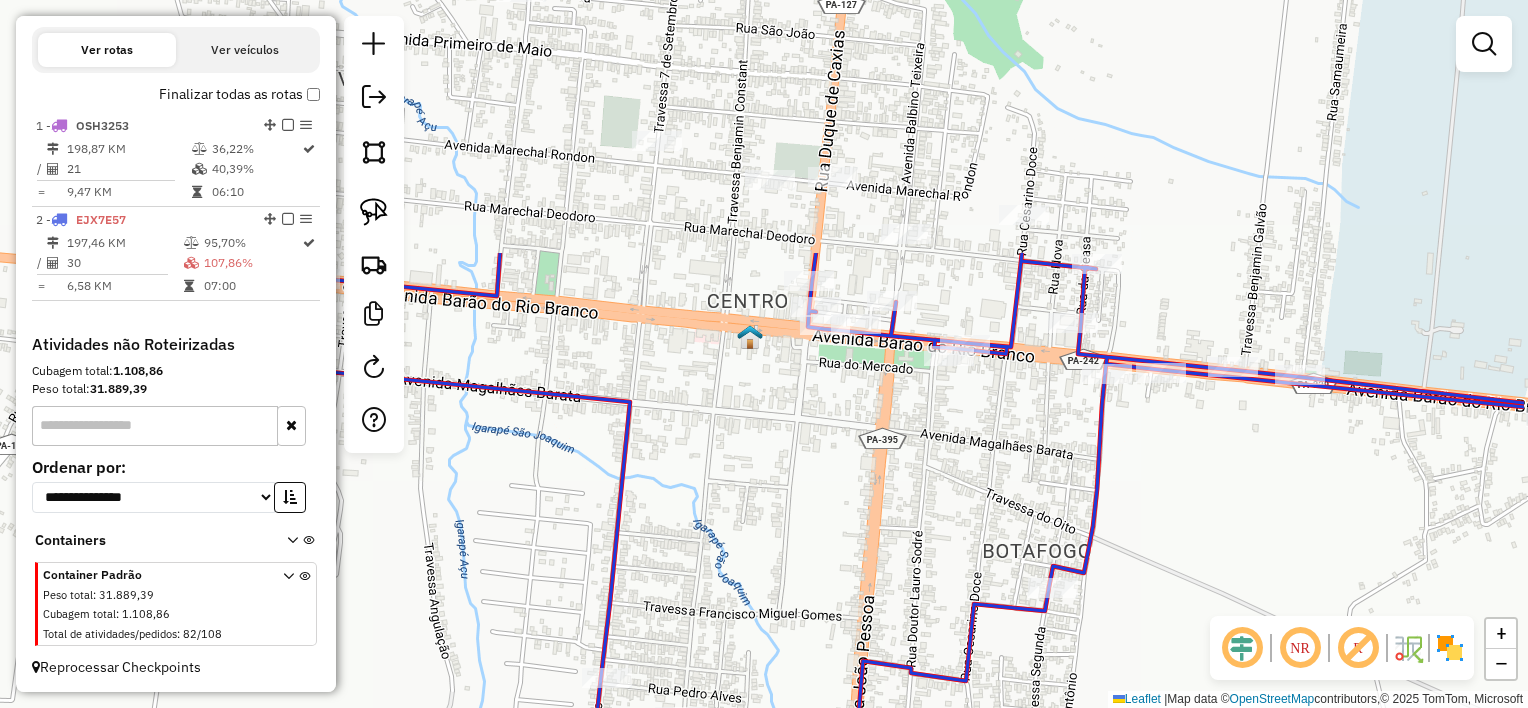drag, startPoint x: 965, startPoint y: 224, endPoint x: 797, endPoint y: 563, distance: 378.3451 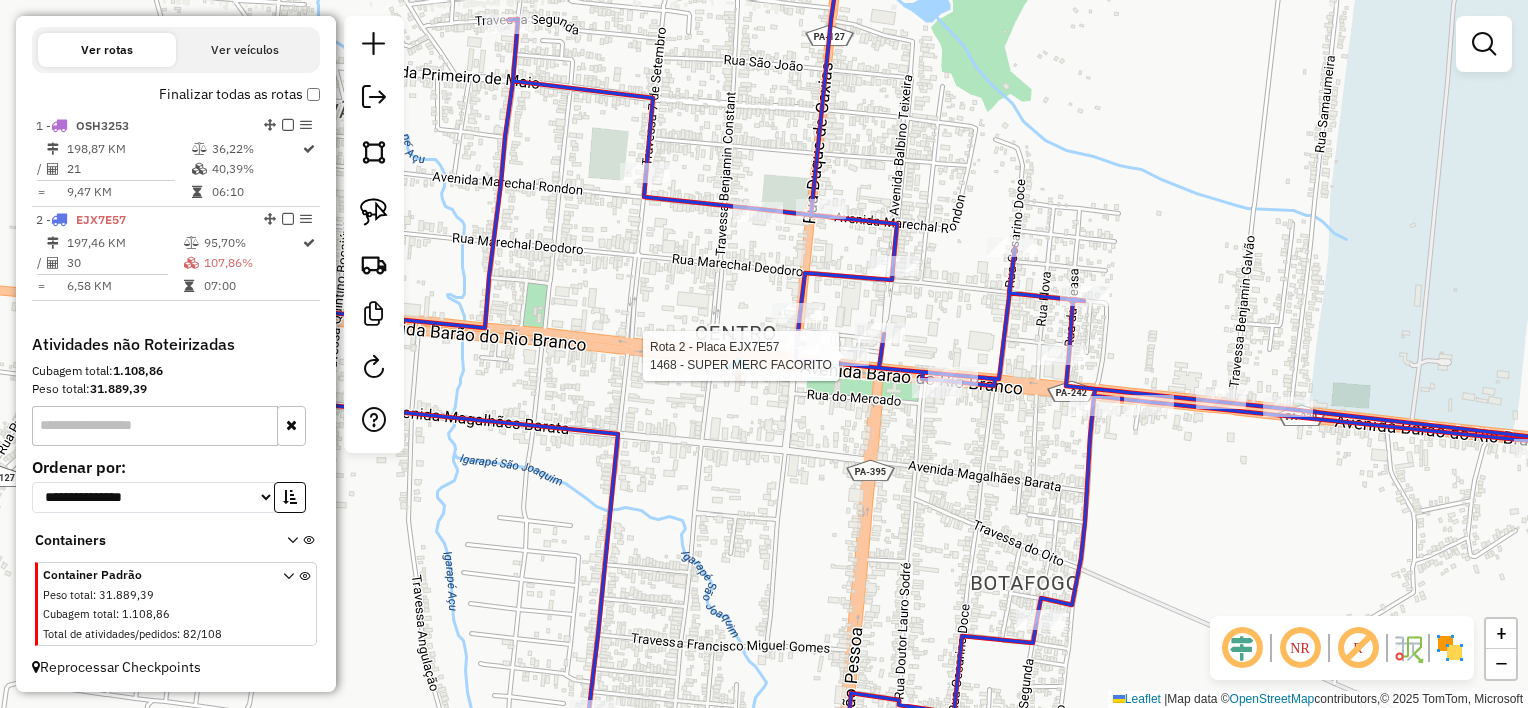 select on "**********" 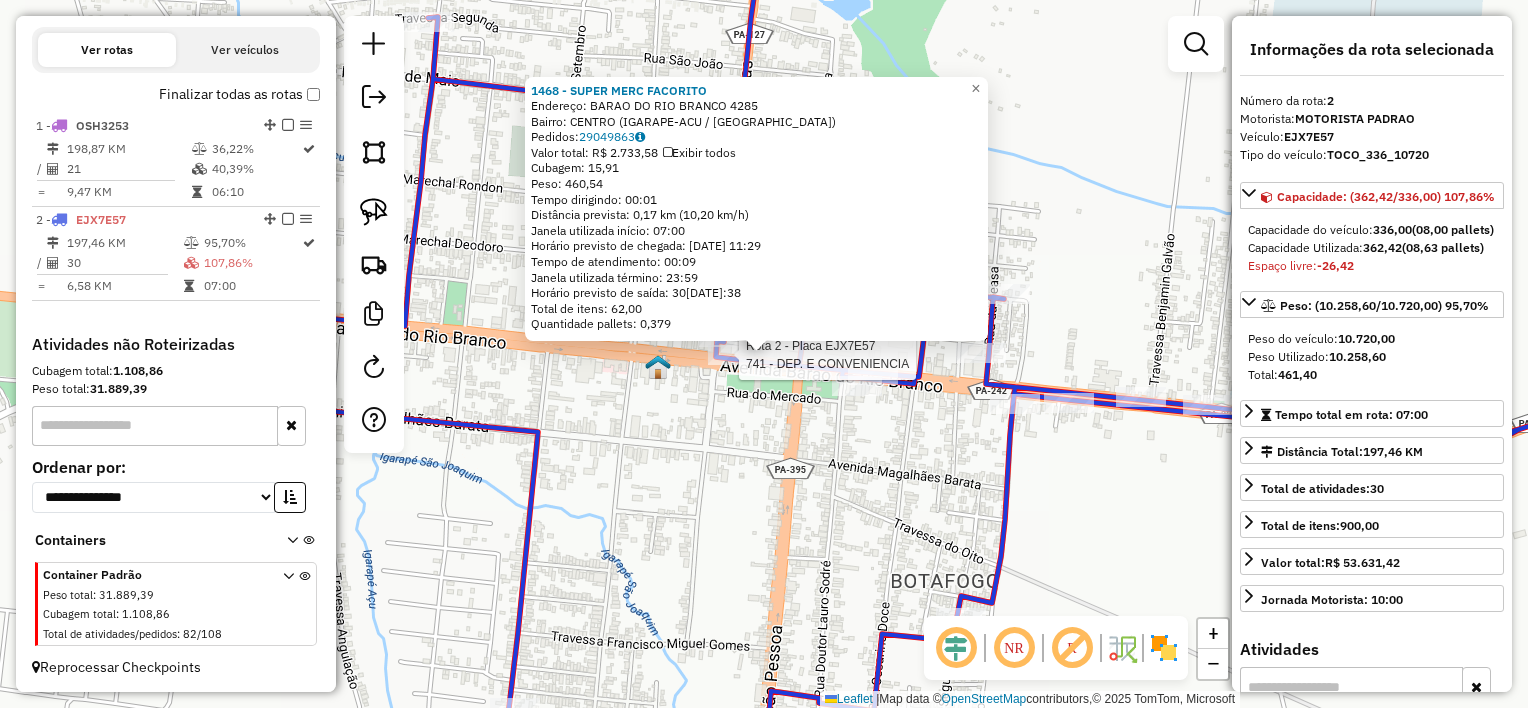 click 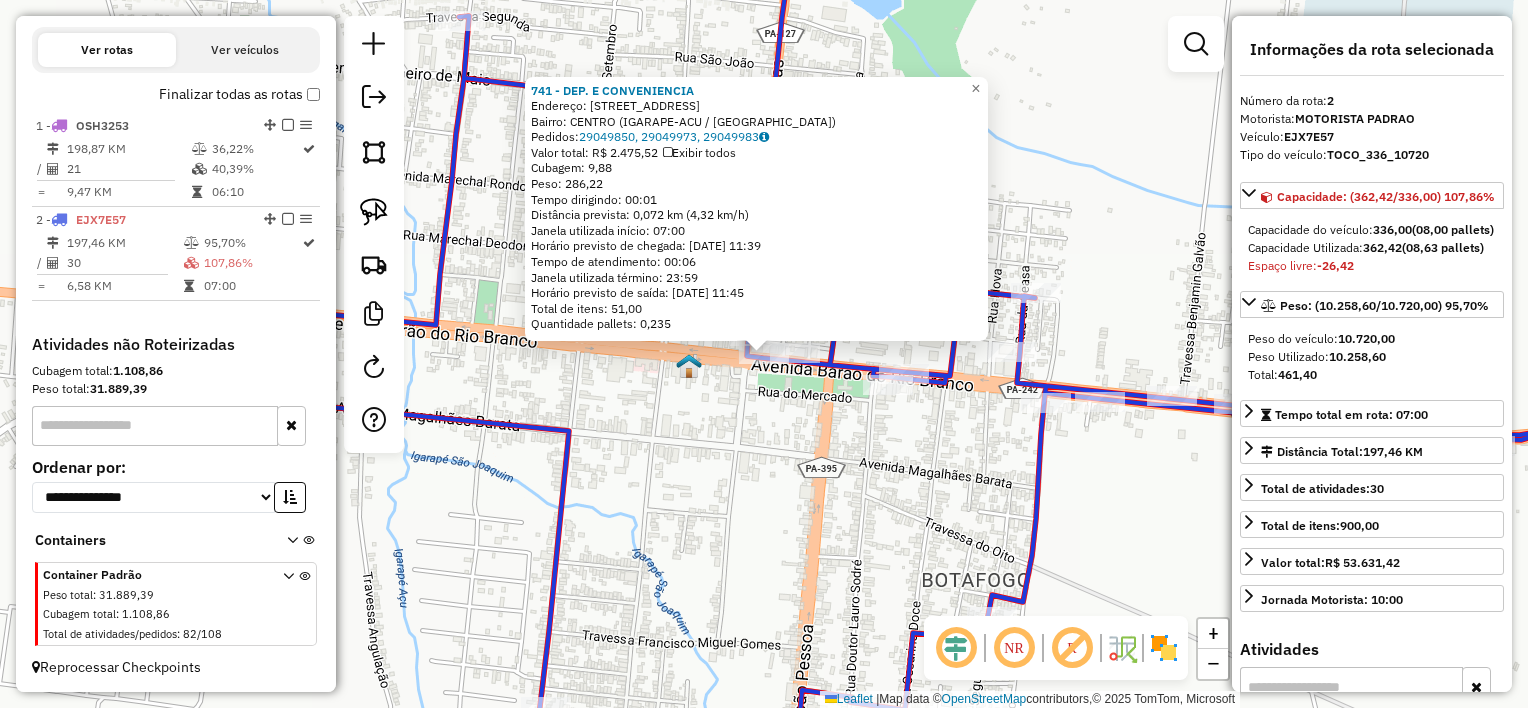 click on "741 - DEP. E CONVENIENCIA  Endereço:  [STREET_ADDRESS]   Pedidos:  29049850, 29049973, 29049983   Valor total: R$ 2.475,52   Exibir todos   Cubagem: 9,88  Peso: 286,22  Tempo dirigindo: 00:01   Distância prevista: 0,072 km (4,32 km/h)   [GEOGRAPHIC_DATA] utilizada início: 07:00   Horário previsto de chegada: [DATE] 11:39   Tempo de atendimento: 00:06   Janela utilizada término: 23:59   Horário previsto de saída: [DATE] 11:45   Total de itens: 51,00   Quantidade pallets: 0,235  × Janela de atendimento Grade de atendimento Capacidade Transportadoras Veículos Cliente Pedidos  Rotas Selecione os dias de semana para filtrar as janelas de atendimento  Seg   Ter   Qua   Qui   Sex   Sáb   Dom  Informe o período da janela de atendimento: De: Até:  Filtrar exatamente a janela do cliente  Considerar janela de atendimento padrão  Selecione os dias de semana para filtrar as grades de atendimento  Seg   Ter   Qua   Qui   Sex   Sáb   Dom   Peso mínimo:   De:  +" 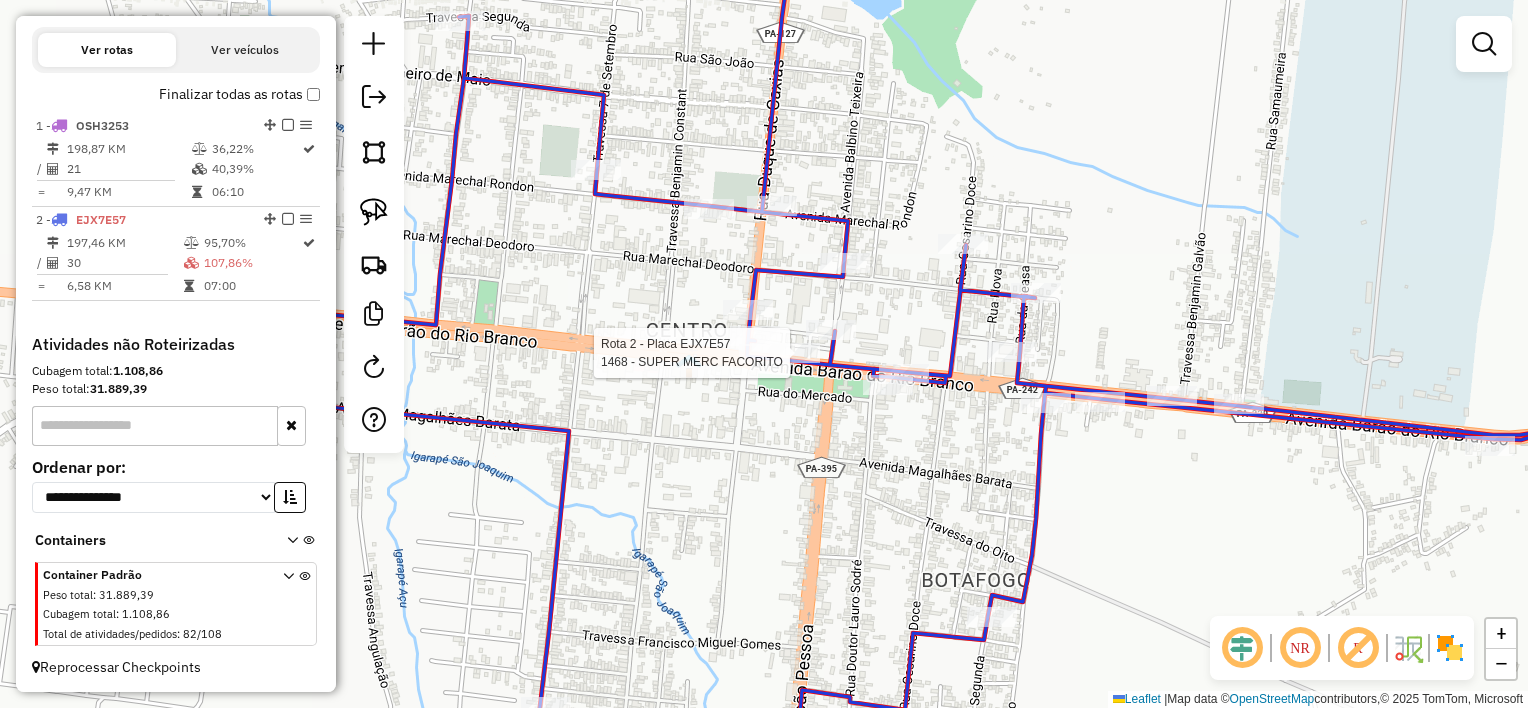 select on "**********" 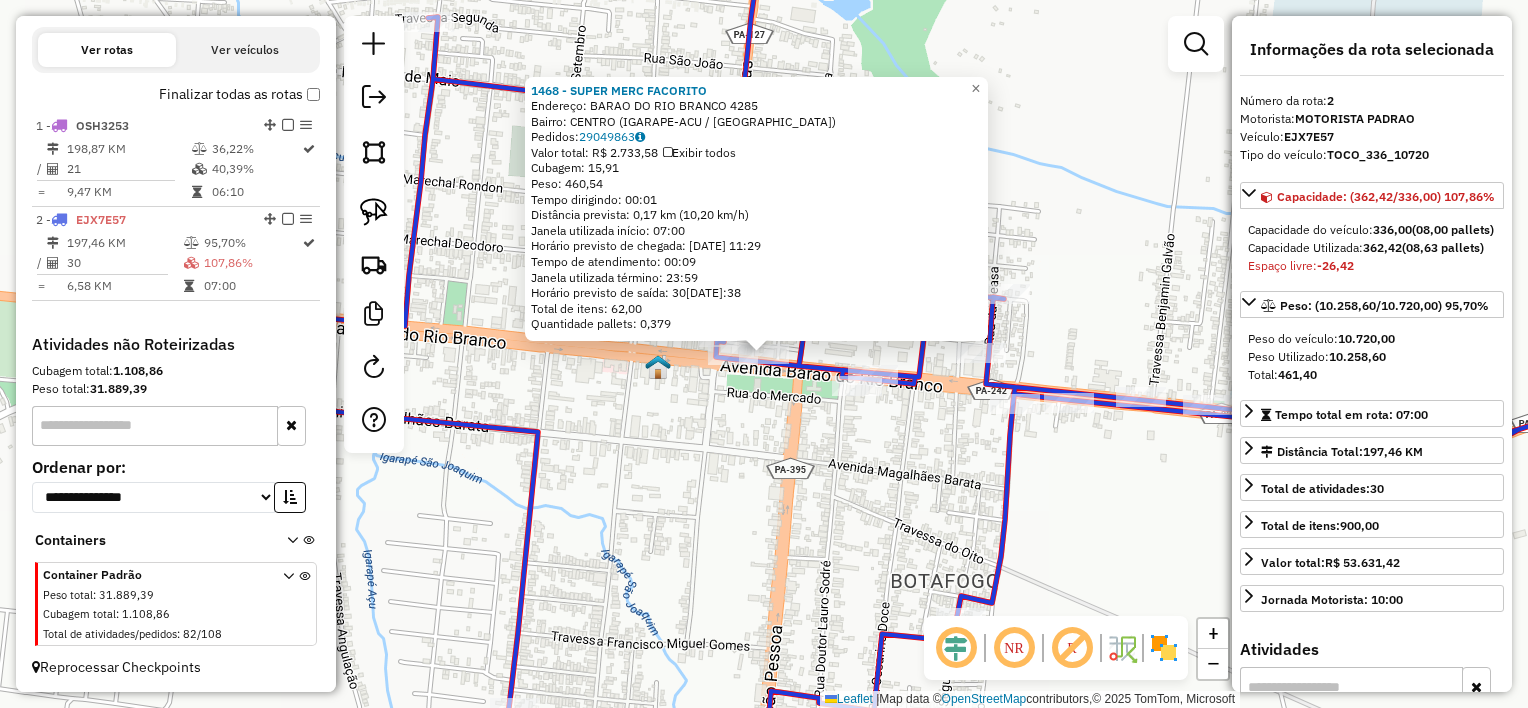 click on "1468 - SUPER MERC FACORITO  Endereço:  BARAO DO RIO BRANCO 4285   Bairro: CENTRO (IGARAPE-ACU / [GEOGRAPHIC_DATA])   Pedidos:  29049863   Valor total: R$ 2.733,58   Exibir todos   Cubagem: 15,91  Peso: 460,54  Tempo dirigindo: 00:01   Distância prevista: 0,17 km (10,20 km/h)   [GEOGRAPHIC_DATA] utilizada início: 07:00   Horário previsto de chegada: [DATE] 11:29   Tempo de atendimento: 00:09   Janela utilizada término: 23:59   Horário previsto de saída: [DATE] 11:38   Total de itens: 62,00   Quantidade pallets: 0,379  × Janela de atendimento Grade de atendimento Capacidade Transportadoras Veículos Cliente Pedidos  Rotas Selecione os dias de semana para filtrar as janelas de atendimento  Seg   Ter   Qua   Qui   Sex   Sáb   Dom  Informe o período da janela de atendimento: De: Até:  Filtrar exatamente a janela do cliente  Considerar janela de atendimento padrão  Selecione os dias de semana para filtrar as grades de atendimento  Seg   Ter   Qua   Qui   Sex   Sáb   Dom   Clientes fora do dia de atendimento selecionado" 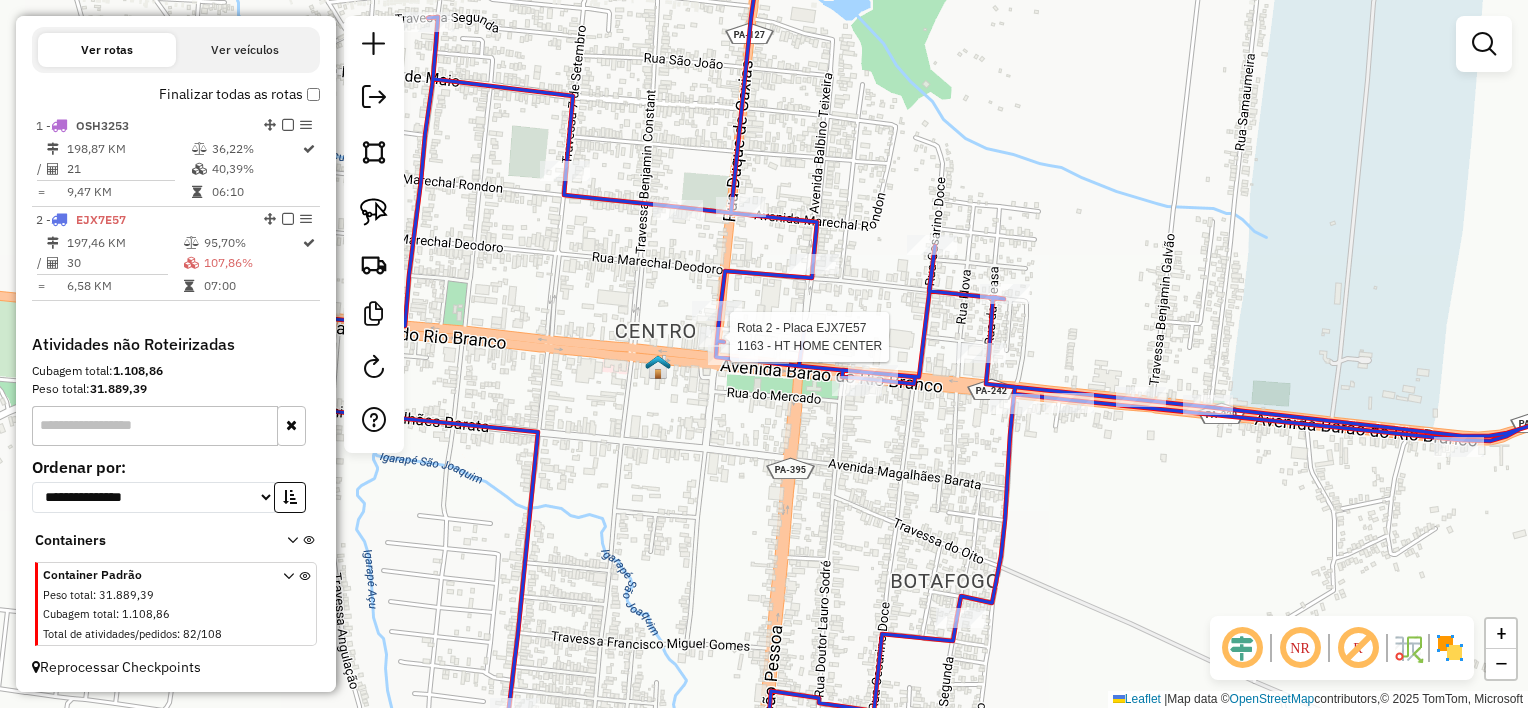 select on "**********" 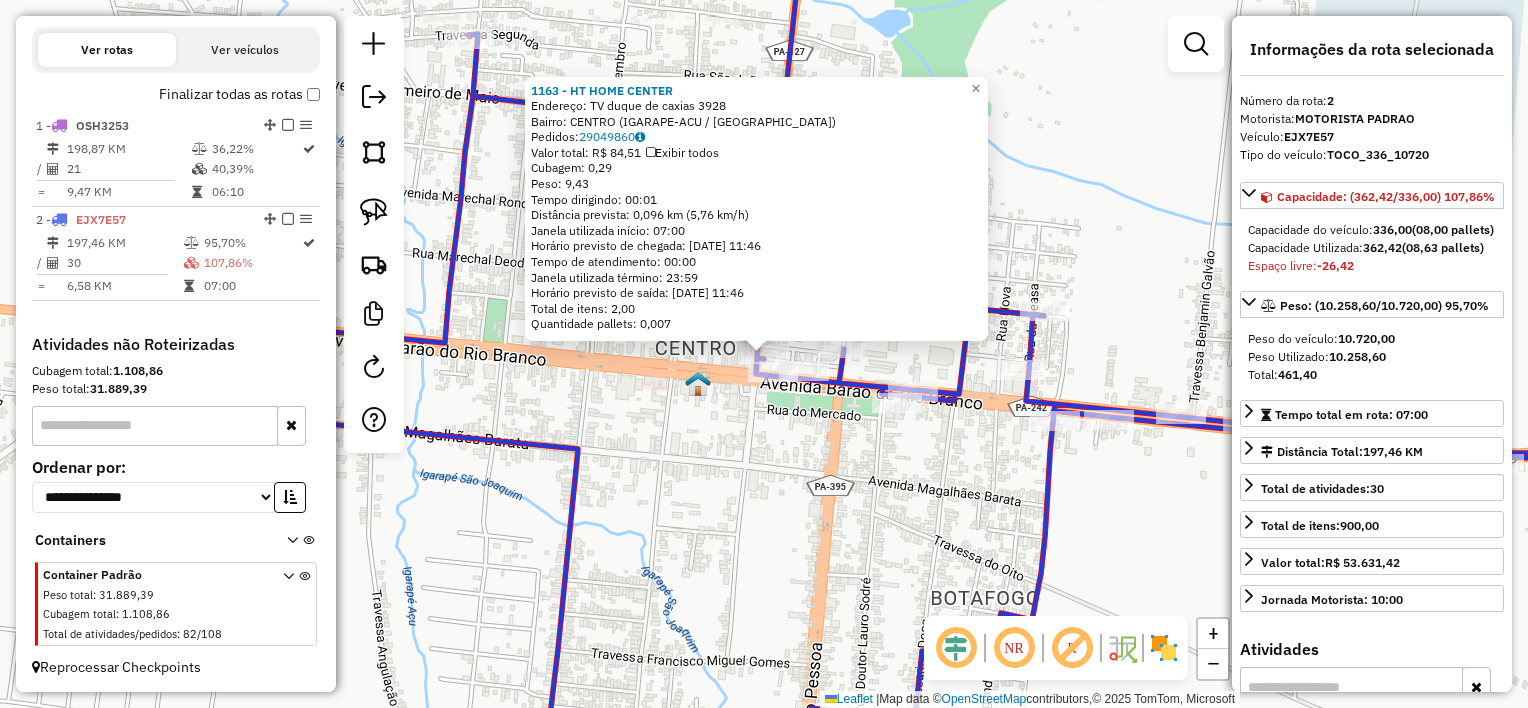 click on "Rota 2 - Placa EJX7E57  1163 - [GEOGRAPHIC_DATA] 1163 - HT HOME CENTER  Endereço:  TV [GEOGRAPHIC_DATA] 3928   [GEOGRAPHIC_DATA]: [GEOGRAPHIC_DATA] (IGARAPE-ACU / [GEOGRAPHIC_DATA])   Pedidos:  29049860   Valor total: R$ 84,51   Exibir todos   Cubagem: 0,29  Peso: 9,43  Tempo dirigindo: 00:01   Distância prevista: 0,096 km (5,76 km/h)   Janela utilizada início: 07:00   Horário previsto de chegada: 30[DATE]:46   Tempo de atendimento: 00:00   Janela utilizada término: 23:59   Horário previsto de saída: 30[DATE]:46   Total de itens: 2,00   Quantidade pallets: 0,007  × Janela de atendimento Grade de atendimento Capacidade Transportadoras Veículos Cliente Pedidos  Rotas Selecione os dias de semana para filtrar as janelas de atendimento  Seg   Ter   Qua   Qui   Sex   Sáb   Dom  Informe o período da janela de atendimento: De: Até:  Filtrar exatamente a janela do cliente  Considerar janela de atendimento padrão  Selecione os dias de semana para filtrar as grades de atendimento  Seg   Ter   Qua   Qui   Sex   Sáb   Dom   Peso mínimo:" 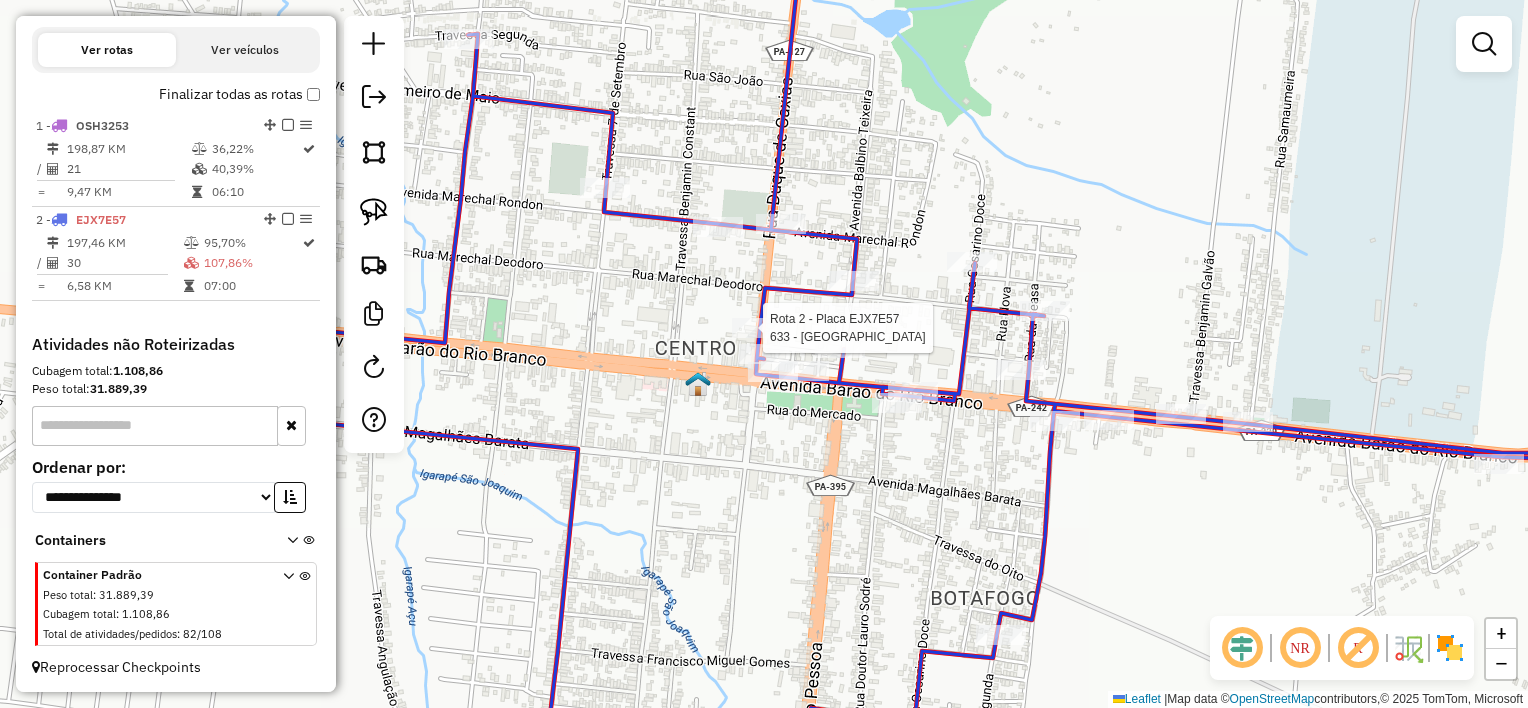 select on "**********" 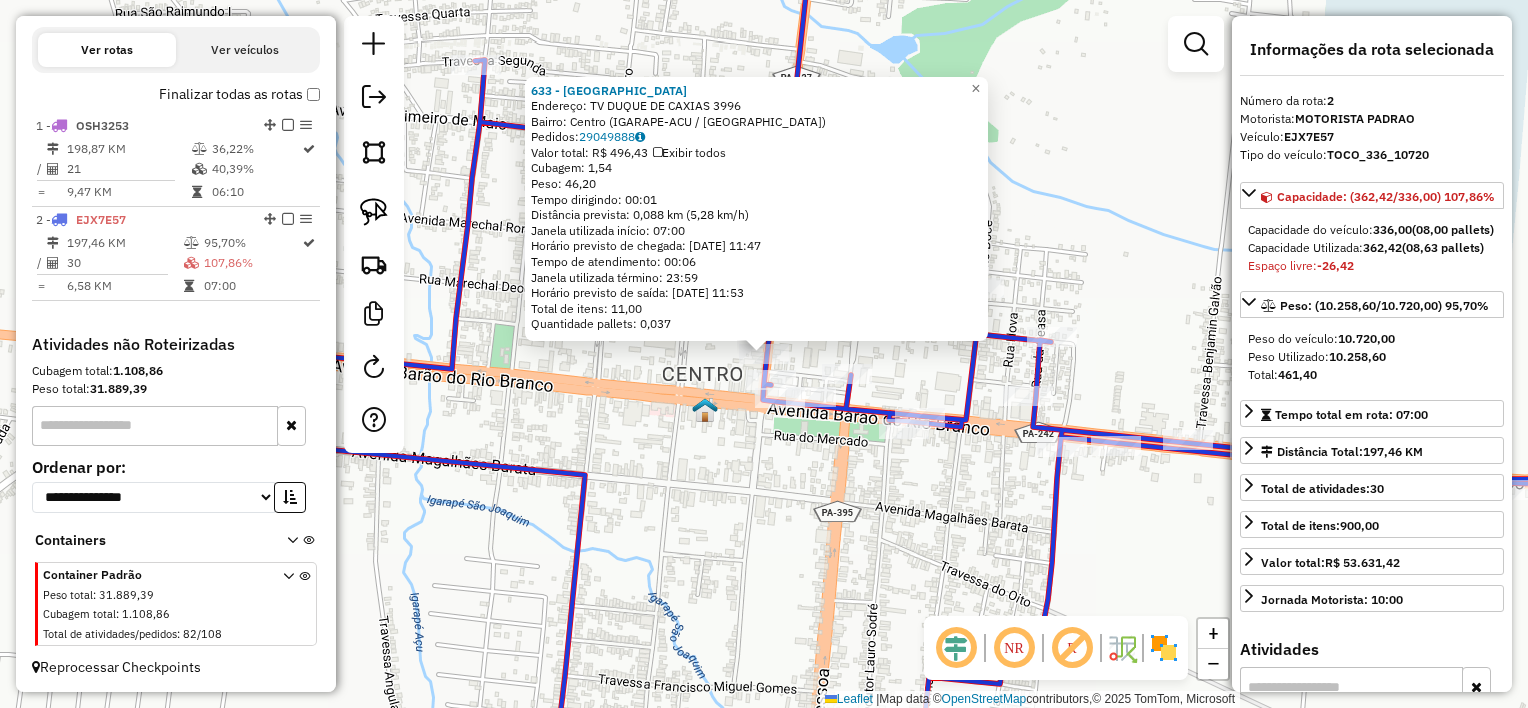 click on "Rota 2 - Placa EJX7E57  633 - KOLINA   CENTRO Rota 2 - Placa EJX7E57  1163 - [GEOGRAPHIC_DATA] 633 - [GEOGRAPHIC_DATA]  Endereço:  [GEOGRAPHIC_DATA]   Bairro: Centro (IGARAPE-ACU / [GEOGRAPHIC_DATA])   Pedidos:  29049888   Valor total: R$ 496,43   Exibir todos   Cubagem: 1,54  Peso: 46,20  Tempo dirigindo: 00:01   Distância prevista: 0,088 km (5,28 km/h)   Janela utilizada início: 07:00   Horário previsto de chegada: 30[DATE]:47   Tempo de atendimento: 00:06   Janela utilizada término: 23:59   Horário previsto de saída: 30[DATE]:53   Total de itens: 11,00   Quantidade pallets: 0,037  × Janela de atendimento Grade de atendimento Capacidade Transportadoras Veículos Cliente Pedidos  Rotas Selecione os dias de semana para filtrar as janelas de atendimento  Seg   Ter   Qua   Qui   Sex   Sáb   Dom  Informe o período da janela de atendimento: De: Até:  Filtrar exatamente a janela do cliente  Considerar janela de atendimento padrão  Selecione os dias de semana para filtrar as grades de atendimento  Seg  De:" 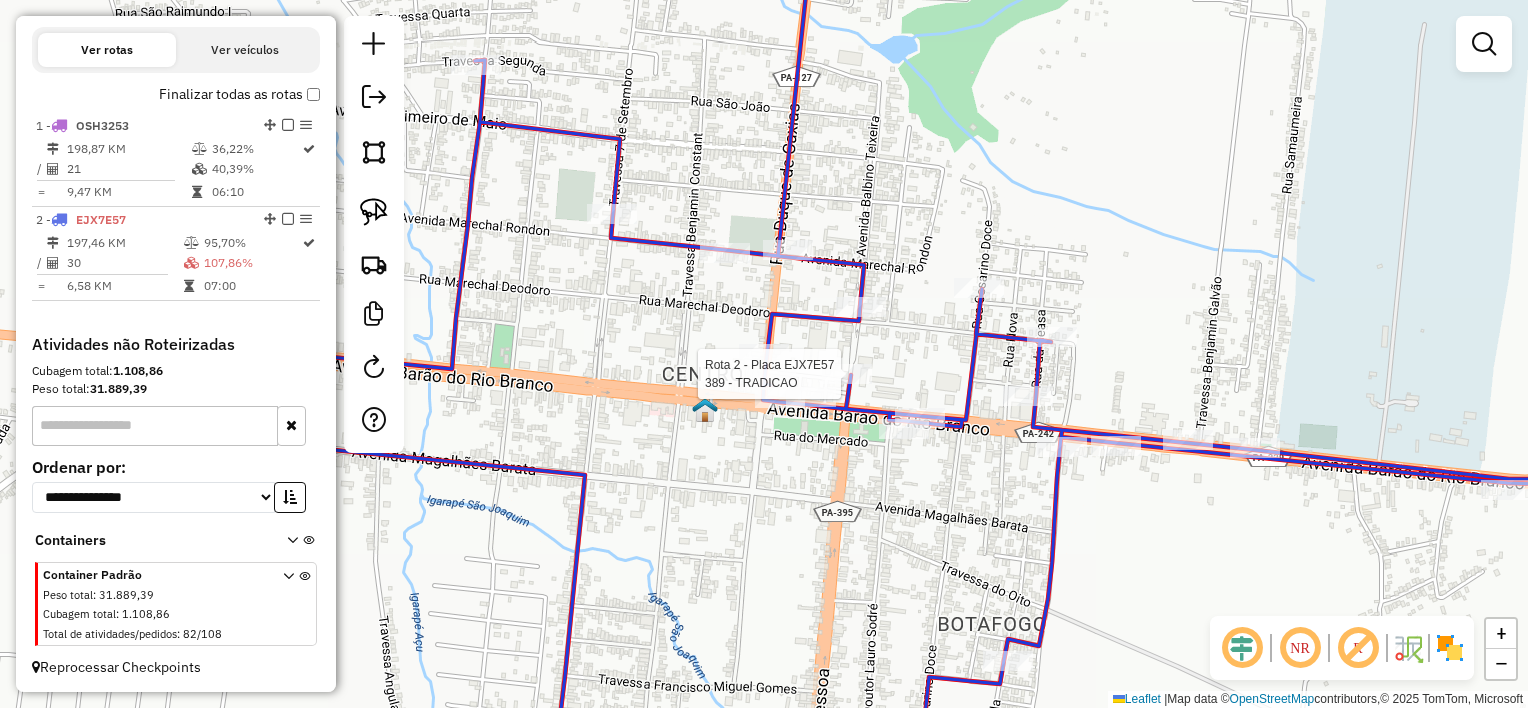 select on "**********" 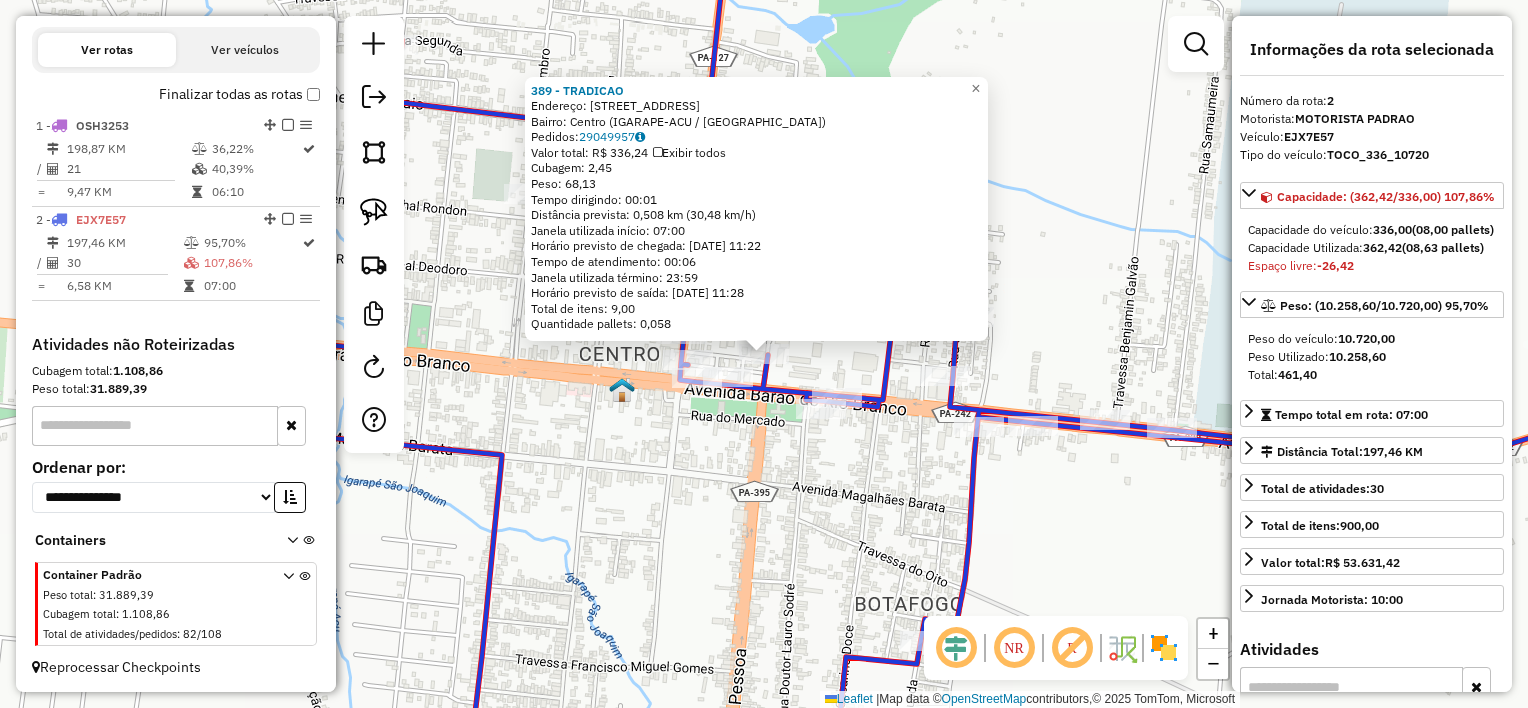 click on "389 - TRADICAO  Endereço:  [STREET_ADDRESS]   Bairro: Centro (IGARAPE-ACU / [GEOGRAPHIC_DATA])   Pedidos:  29049957   Valor total: R$ 336,24   Exibir todos   Cubagem: 2,45  Peso: 68,13  Tempo dirigindo: 00:01   Distância prevista: 0,508 km (30,48 km/h)   [GEOGRAPHIC_DATA] utilizada início: 07:00   Horário previsto de chegada: [DATE] 11:22   Tempo de atendimento: 00:06   Janela utilizada término: 23:59   Horário previsto de saída: [DATE] 11:28   Total de itens: 9,00   Quantidade pallets: 0,058  × Janela de atendimento Grade de atendimento Capacidade Transportadoras Veículos Cliente Pedidos  Rotas Selecione os dias de semana para filtrar as janelas de atendimento  Seg   Ter   Qua   Qui   Sex   Sáb   Dom  Informe o período da janela de atendimento: De: Até:  Filtrar exatamente a janela do cliente  Considerar janela de atendimento padrão  Selecione os dias de semana para filtrar as grades de atendimento  Seg   Ter   Qua   Qui   Sex   Sáb   Dom   Considerar clientes sem dia de atendimento cadastrado  De:   De:" 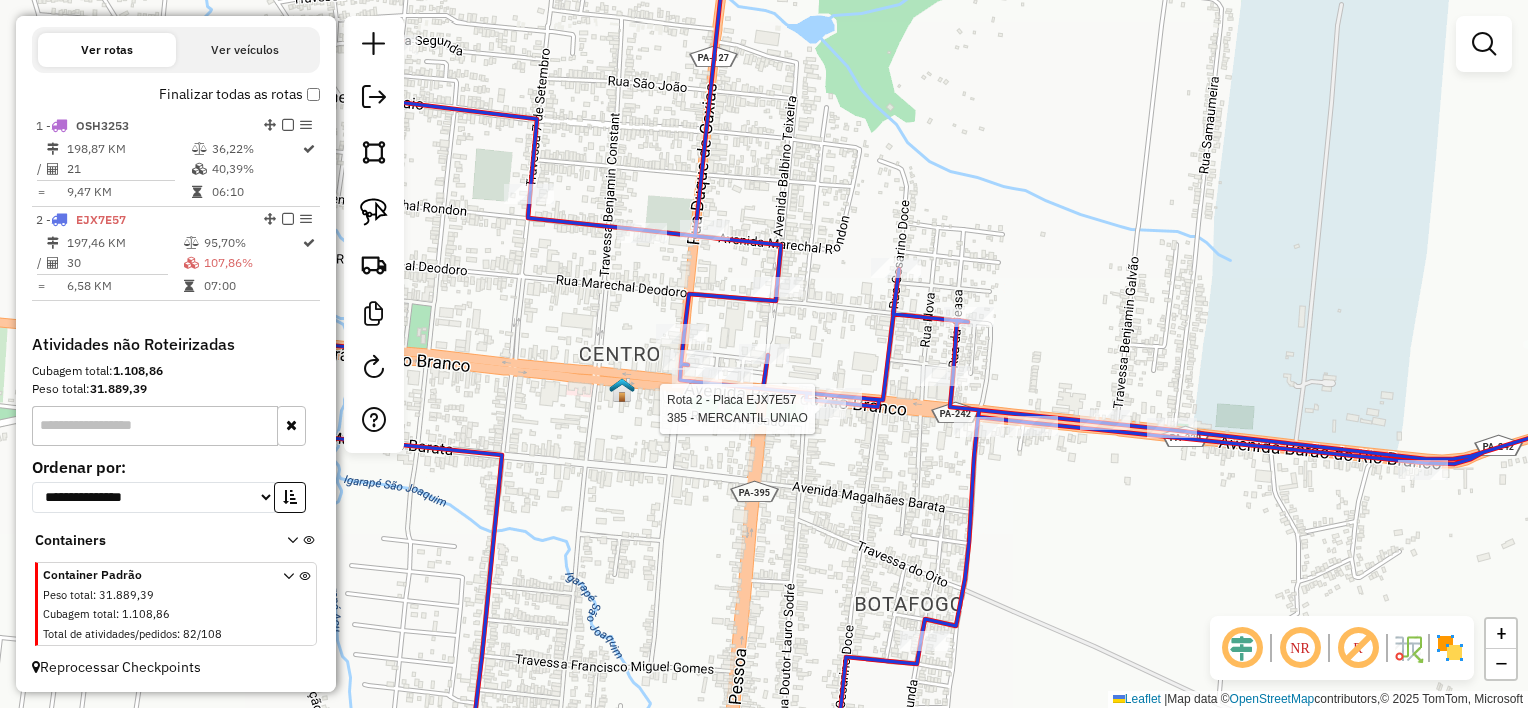 select on "**********" 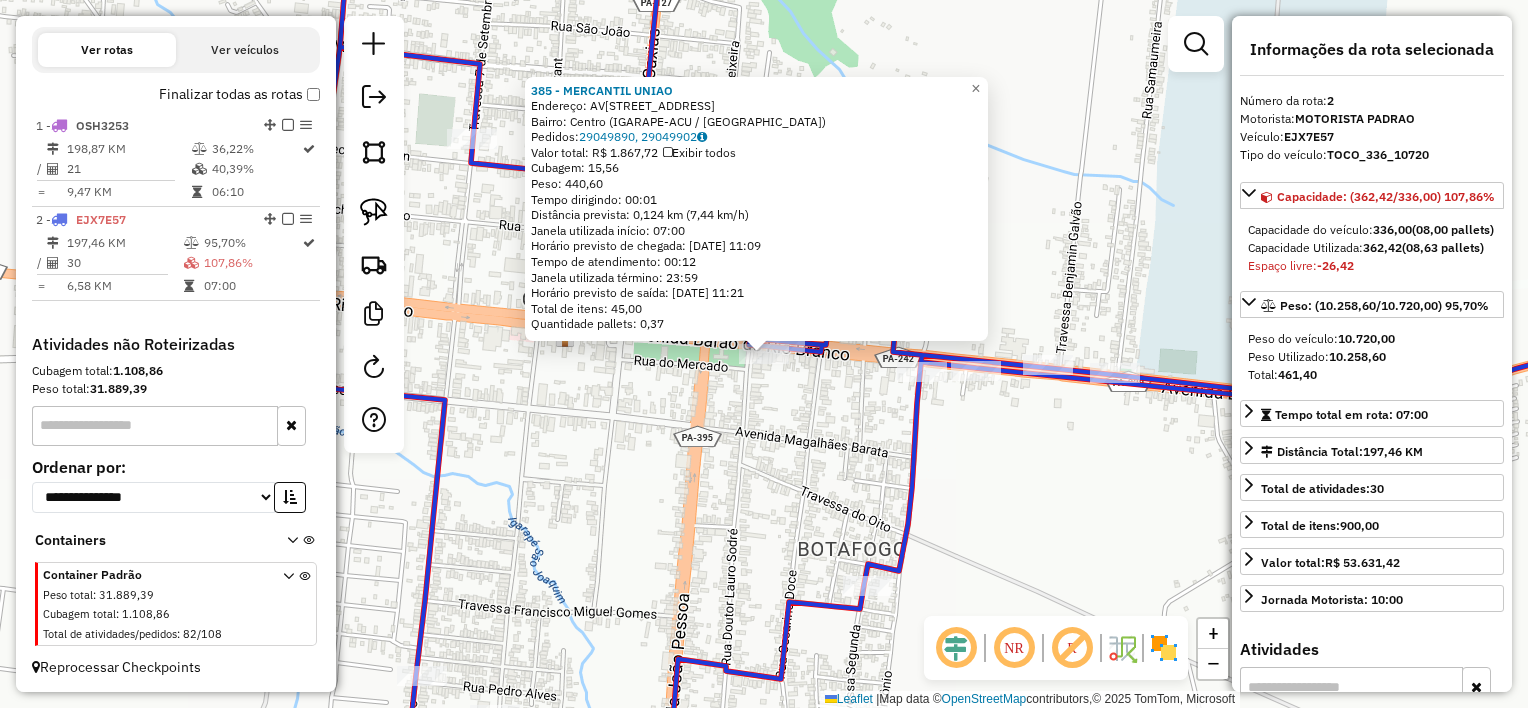 click on "385 - MERCANTIL UNIAO  Endereço:  [STREET_ADDRESS]   Bairro: [GEOGRAPHIC_DATA] (IGARAPE-ACU / [GEOGRAPHIC_DATA])   Pedidos:  29049890, 29049902   Valor total: R$ 1.867,72   Exibir todos   Cubagem: 15,56  Peso: 440,60  Tempo dirigindo: 00:01   Distância prevista: 0,124 km (7,44 km/h)   [GEOGRAPHIC_DATA] utilizada início: 07:00   Horário previsto de chegada: [DATE] 11:09   Tempo de atendimento: 00:12   Janela utilizada término: 23:59   Horário previsto de saída: [DATE] 11:21   Total de itens: 45,00   Quantidade pallets: 0,37  × Janela de atendimento Grade de atendimento Capacidade Transportadoras Veículos Cliente Pedidos  Rotas Selecione os dias de semana para filtrar as janelas de atendimento  Seg   Ter   Qua   Qui   Sex   Sáb   Dom  Informe o período da janela de atendimento: De: Até:  Filtrar exatamente a janela do cliente  Considerar janela de atendimento padrão  Selecione os dias de semana para filtrar as grades de atendimento  Seg   Ter   Qua   Qui   Sex   Sáb   Dom   Peso mínimo:   Peso máximo:   De:   Até:" 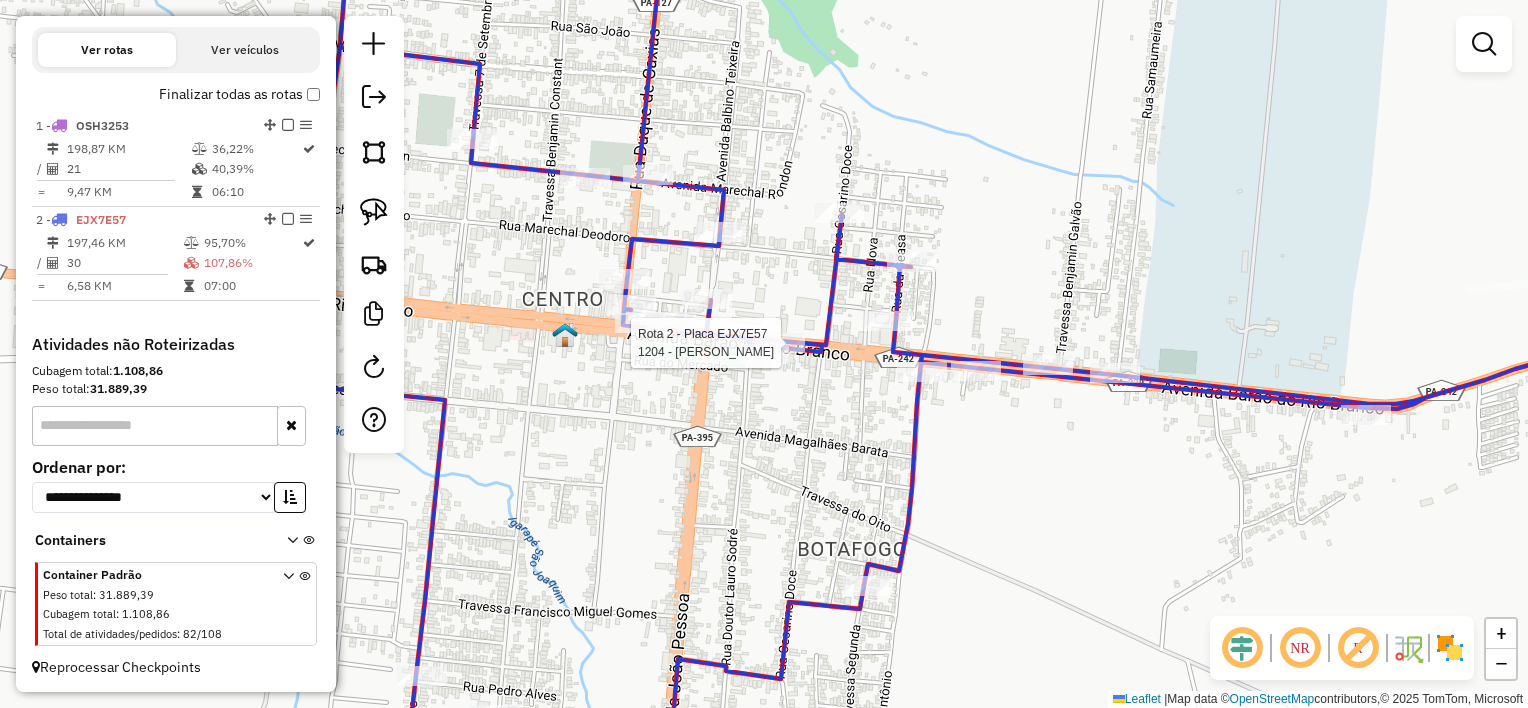 select on "**********" 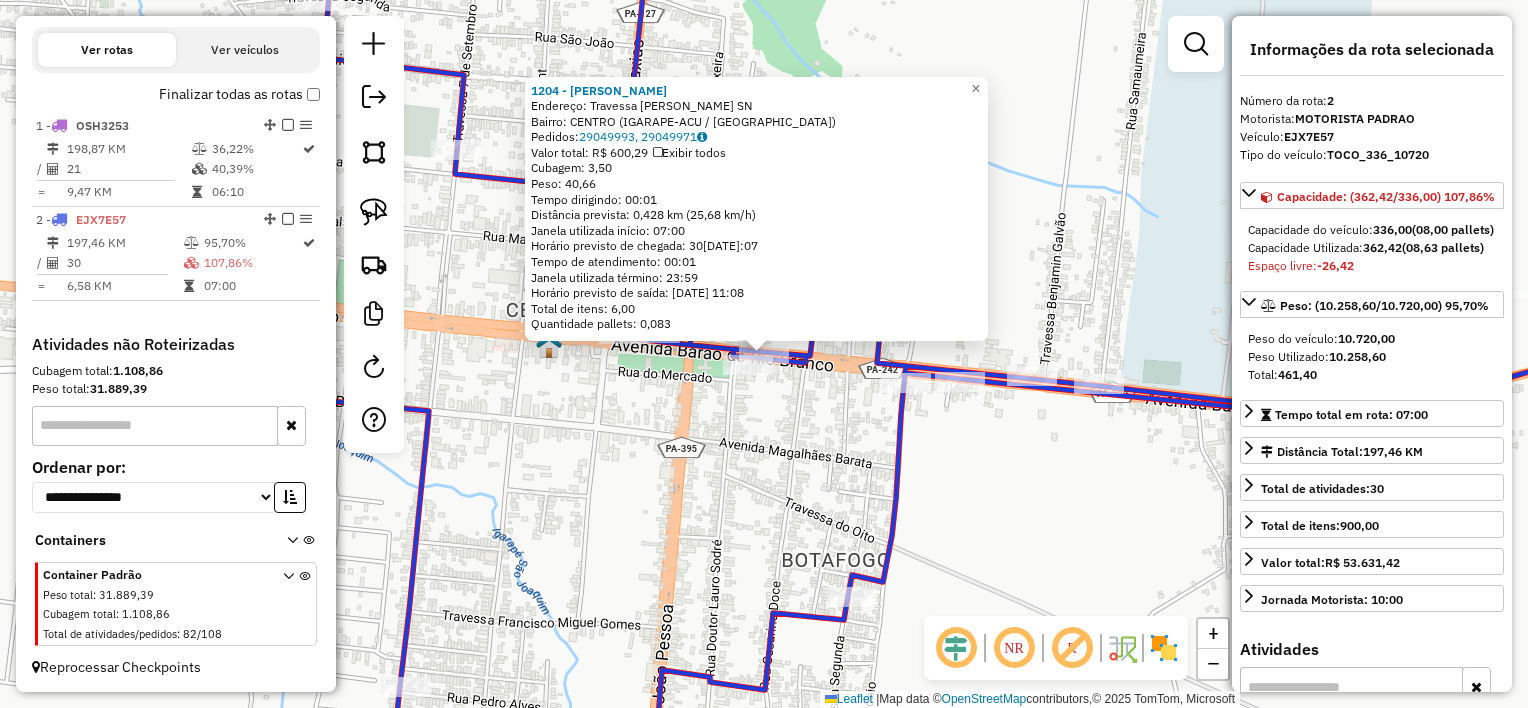 click on "1204 - [PERSON_NAME]:  Travessa [GEOGRAPHIC_DATA] SN   Bairro: [GEOGRAPHIC_DATA] (IGARAPE-ACU / [GEOGRAPHIC_DATA])   [GEOGRAPHIC_DATA]:  29049993, 29049971   Valor total: R$ 600,29   Exibir todos   Cubagem: 3,50  Peso: 40,66  Tempo dirigindo: 00:01   Distância prevista: 0,428 km (25,68 km/h)   [GEOGRAPHIC_DATA] utilizada início: 07:00   Horário previsto de chegada: 30[DATE]:07   Tempo de atendimento: 00:01   Janela utilizada término: 23:59   Horário previsto de saída: 30[DATE]:08   Total de itens: 6,00   Quantidade pallets: 0,083  × Janela de atendimento Grade de atendimento Capacidade Transportadoras Veículos Cliente Pedidos  Rotas Selecione os dias de semana para filtrar as janelas de atendimento  Seg   Ter   Qua   Qui   Sex   Sáb   Dom  Informe o período da janela de atendimento: De: Até:  Filtrar exatamente a janela do cliente  Considerar janela de atendimento padrão  Selecione os dias de semana para filtrar as grades de atendimento  Seg   Ter   Qua   Qui   Sex   Sáb   Dom   Peso mínimo:   Peso máximo:   De:   De:" 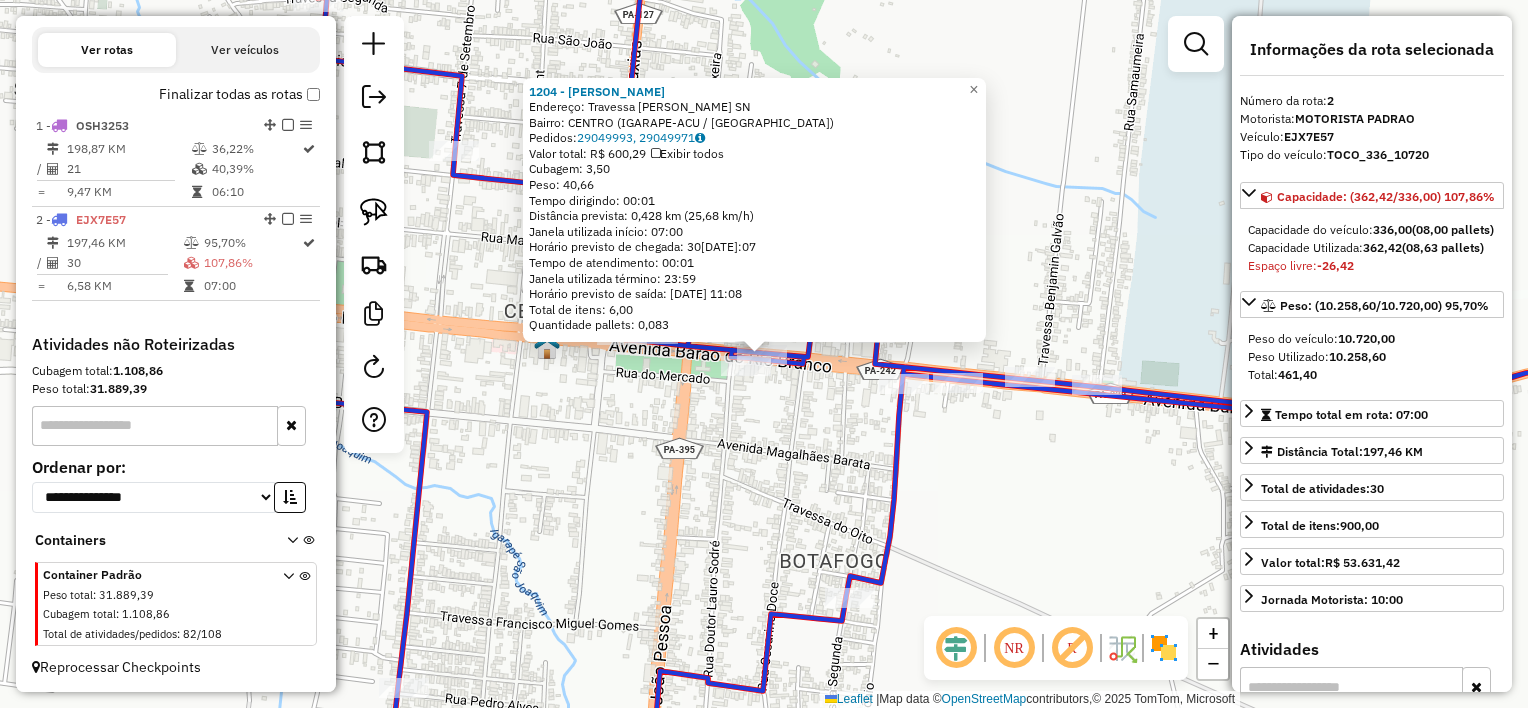 drag, startPoint x: 762, startPoint y: 396, endPoint x: 807, endPoint y: 377, distance: 48.8467 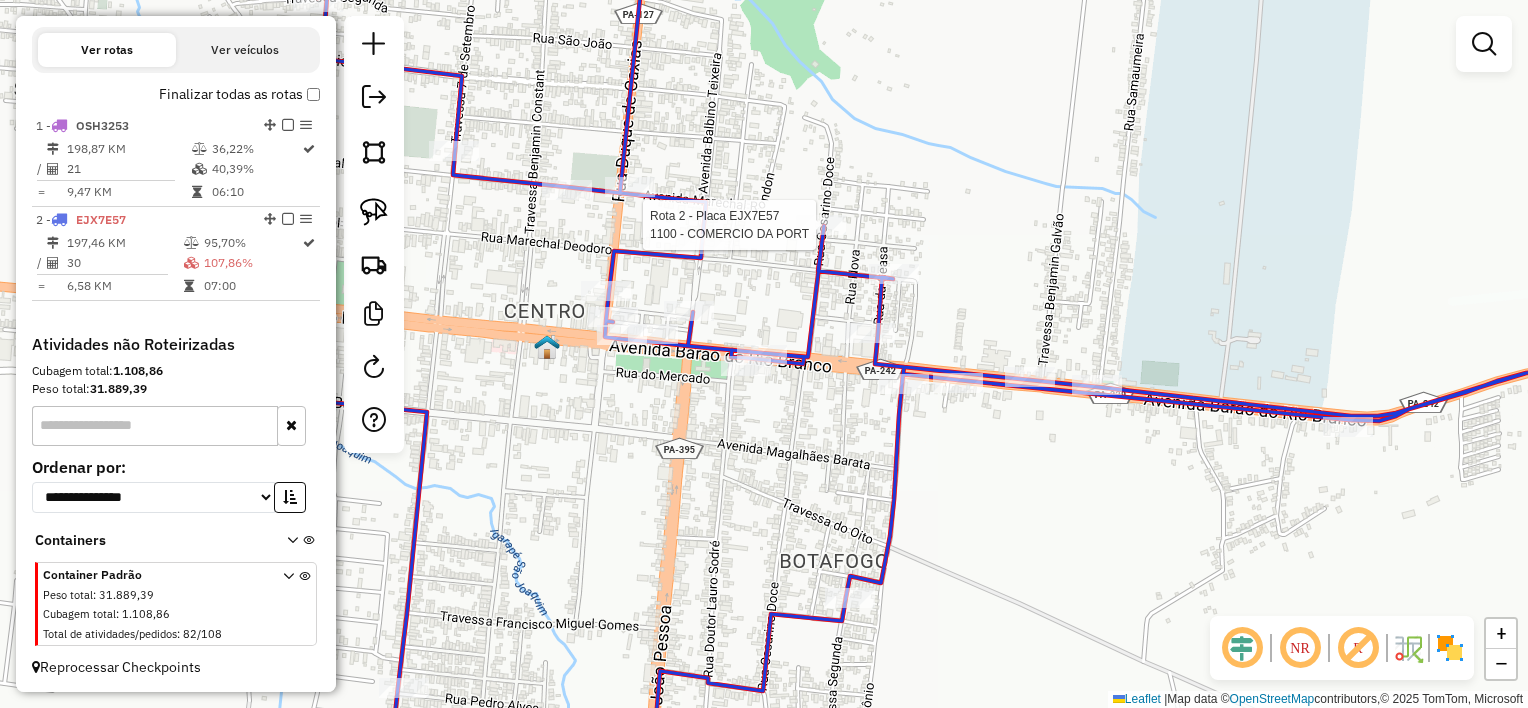 select on "**********" 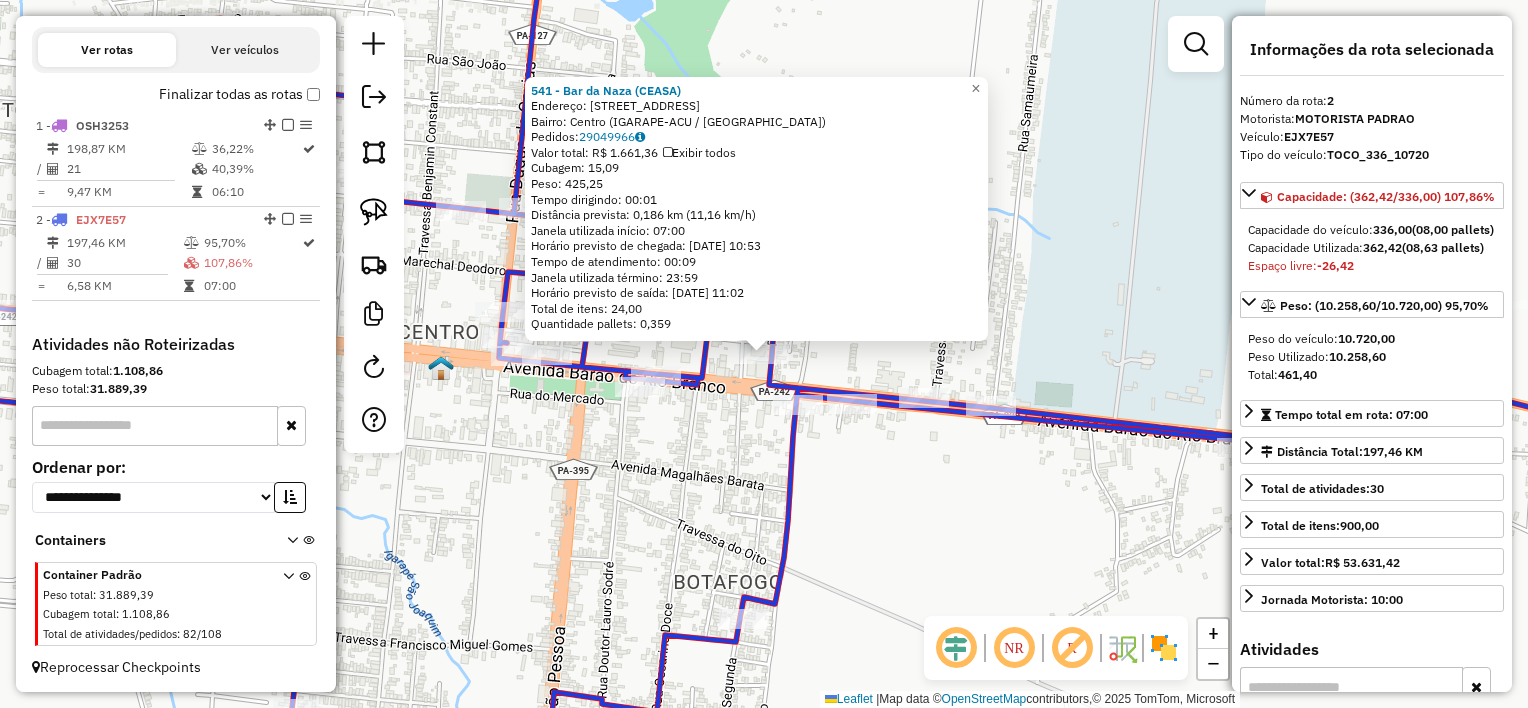 click on "541 - Bar da Naza (CEASA)  Endereço:  [GEOGRAPHIC_DATA] 976   Bairro: [GEOGRAPHIC_DATA] (IGARAPE-ACU / [GEOGRAPHIC_DATA])   Pedidos:  29049966   Valor total: R$ 1.661,36   Exibir todos   Cubagem: 15,09  Peso: 425,25  Tempo dirigindo: 00:01   Distância prevista: 0,186 km (11,16 km/h)   [GEOGRAPHIC_DATA] utilizada início: 07:00   Horário previsto de chegada: 30[DATE]:53   Tempo de atendimento: 00:09   Janela utilizada término: 23:59   Horário previsto de saída: 30[DATE]:02   Total de itens: 24,00   Quantidade pallets: 0,359  × Janela de atendimento Grade de atendimento Capacidade Transportadoras Veículos Cliente Pedidos  Rotas Selecione os dias de semana para filtrar as janelas de atendimento  Seg   Ter   Qua   Qui   Sex   Sáb   Dom  Informe o período da janela de atendimento: De: Até:  Filtrar exatamente a janela do cliente  Considerar janela de atendimento padrão  Selecione os dias de semana para filtrar as grades de atendimento  Seg   Ter   Qua   Qui   Sex   Sáb   Dom   Considerar clientes sem dia de atendimento cadastrado +" 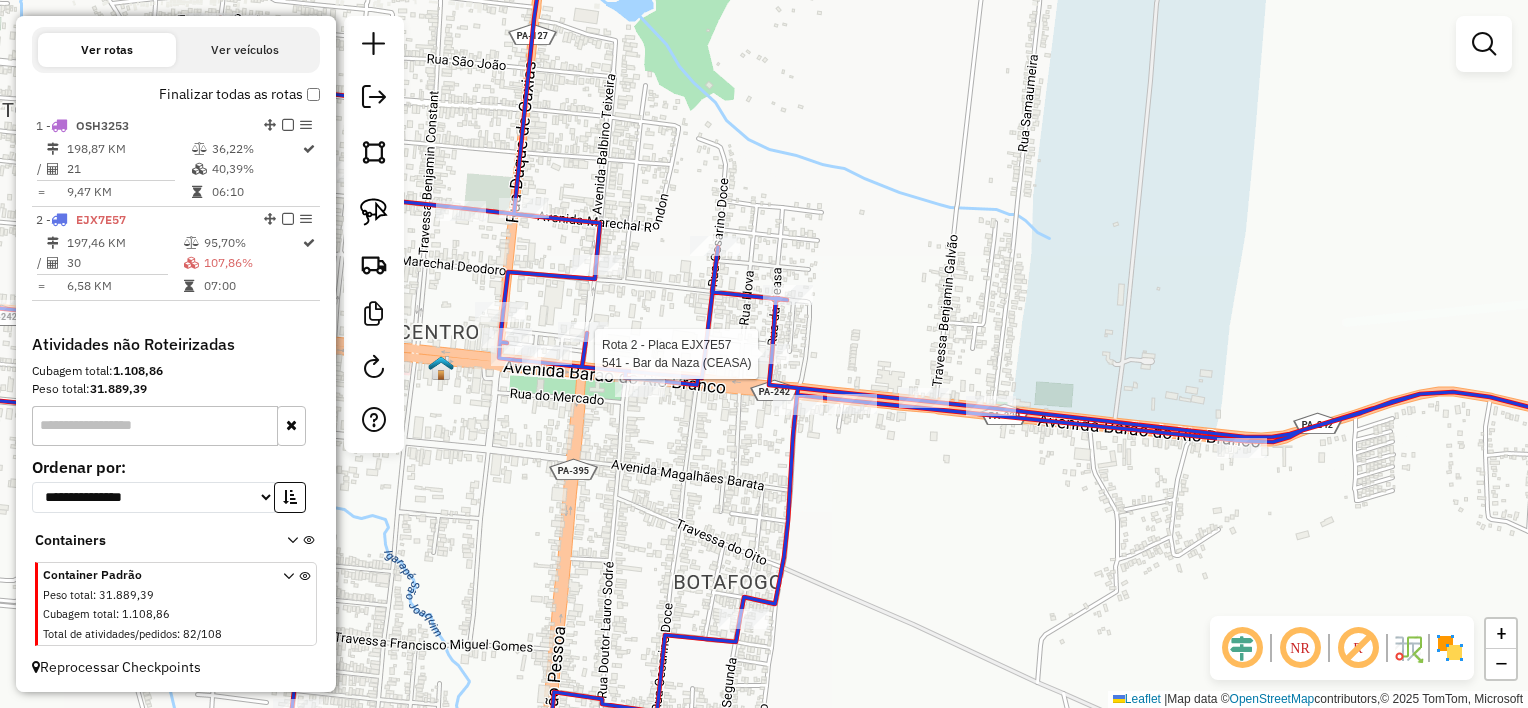 select on "**********" 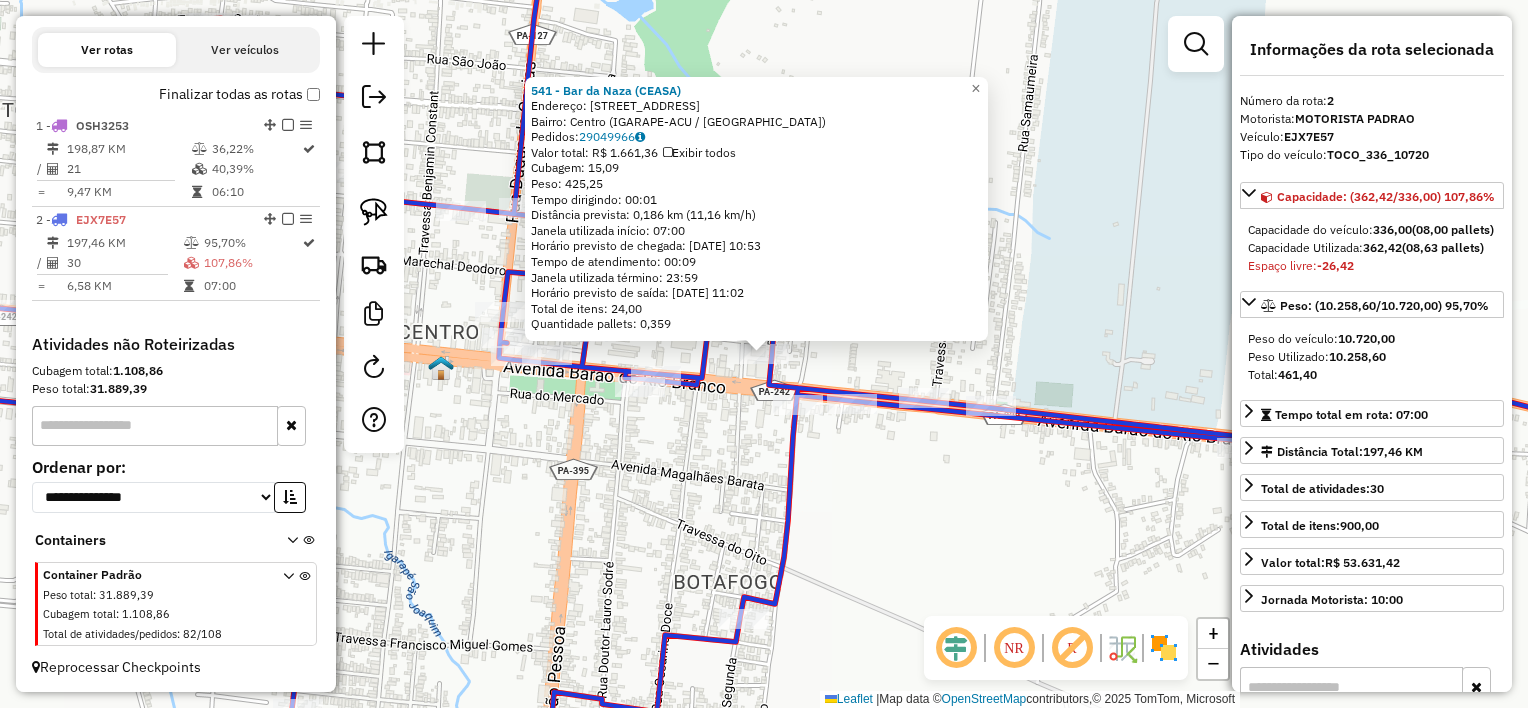click on "541 - Bar da Naza (CEASA)  Endereço:  [GEOGRAPHIC_DATA] 976   Bairro: [GEOGRAPHIC_DATA] (IGARAPE-ACU / [GEOGRAPHIC_DATA])   Pedidos:  29049966   Valor total: R$ 1.661,36   Exibir todos   Cubagem: 15,09  Peso: 425,25  Tempo dirigindo: 00:01   Distância prevista: 0,186 km (11,16 km/h)   [GEOGRAPHIC_DATA] utilizada início: 07:00   Horário previsto de chegada: 30[DATE]:53   Tempo de atendimento: 00:09   Janela utilizada término: 23:59   Horário previsto de saída: 30[DATE]:02   Total de itens: 24,00   Quantidade pallets: 0,359  × Janela de atendimento Grade de atendimento Capacidade Transportadoras Veículos Cliente Pedidos  Rotas Selecione os dias de semana para filtrar as janelas de atendimento  Seg   Ter   Qua   Qui   Sex   Sáb   Dom  Informe o período da janela de atendimento: De: Até:  Filtrar exatamente a janela do cliente  Considerar janela de atendimento padrão  Selecione os dias de semana para filtrar as grades de atendimento  Seg   Ter   Qua   Qui   Sex   Sáb   Dom   Considerar clientes sem dia de atendimento cadastrado +" 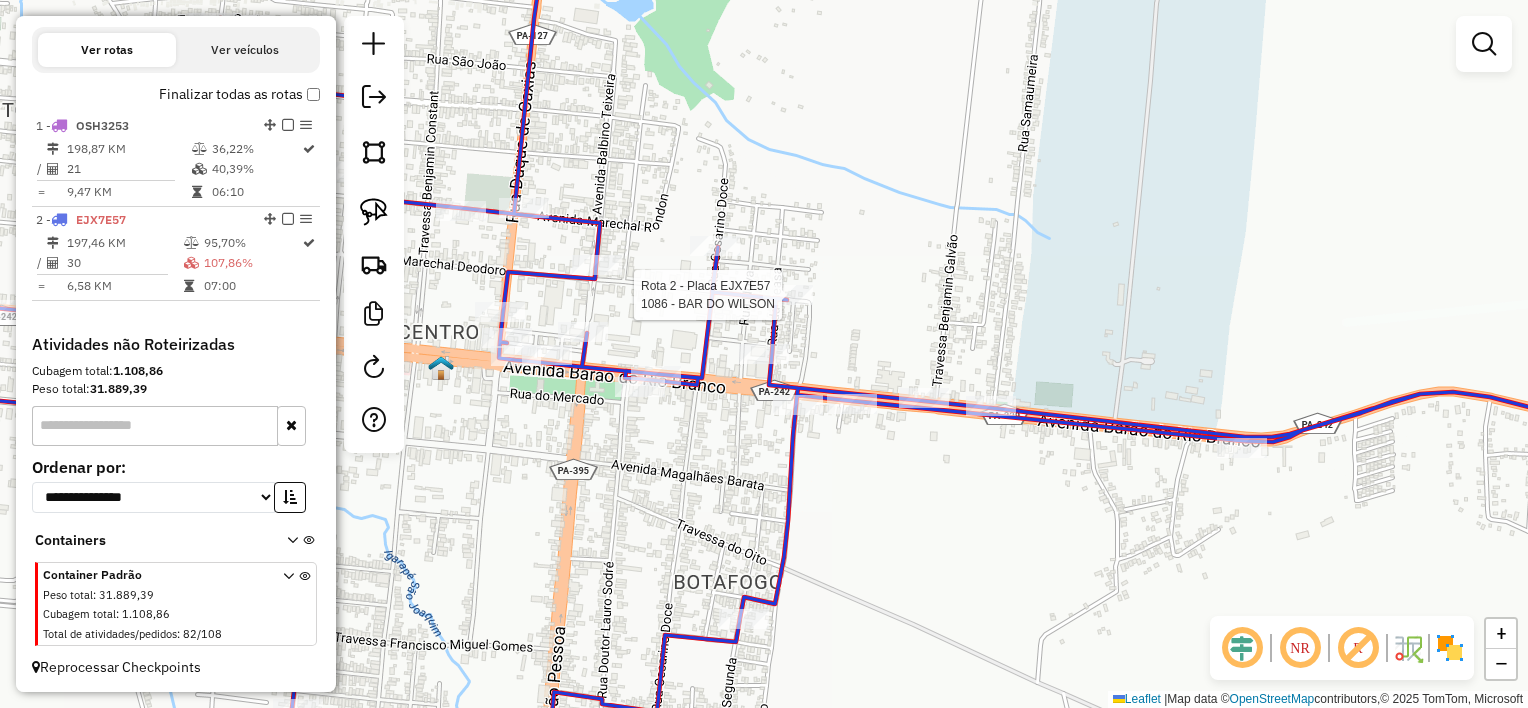 select on "**********" 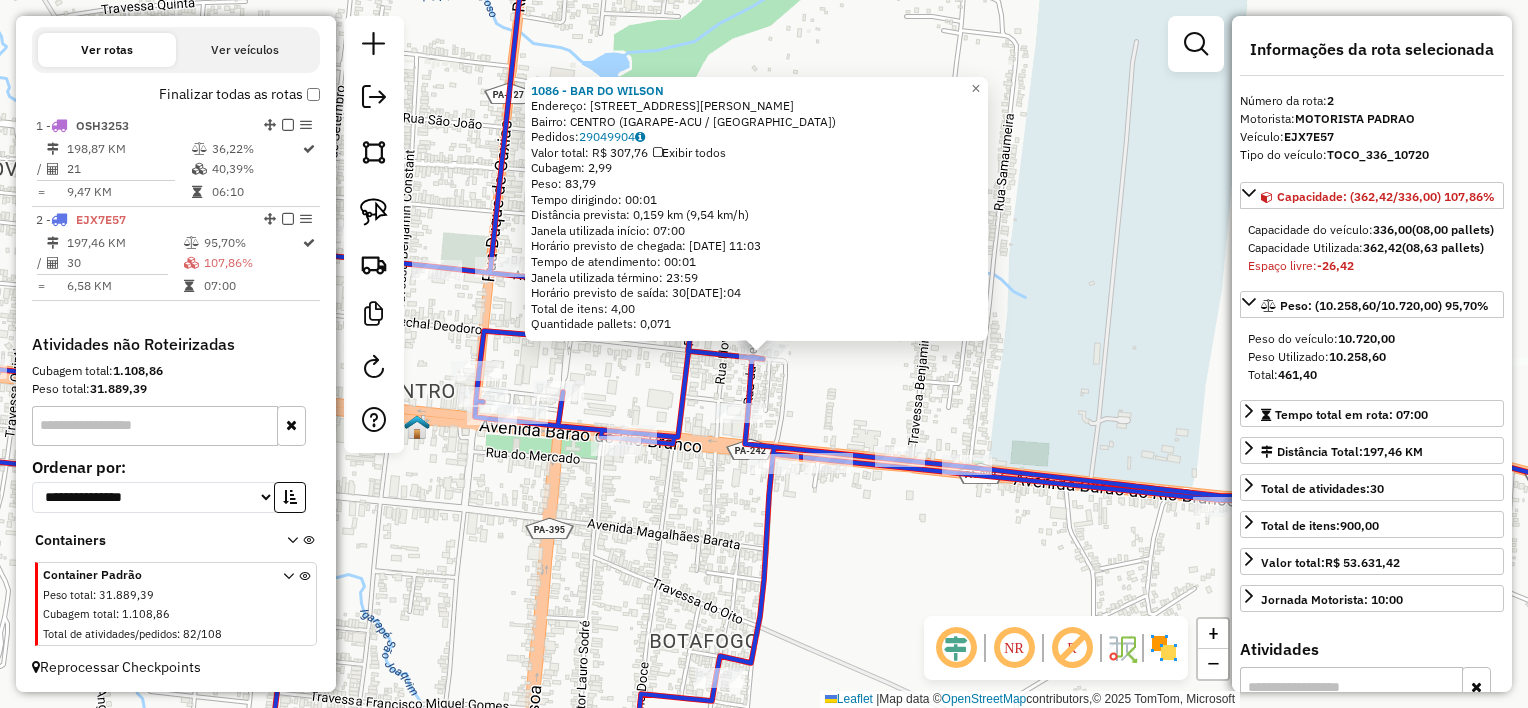 click on "Rota 2 - Placa EJX7E57  1086 - BAR DO WILSON 1086 - BAR DO WILSON  Endereço:  [STREET_ADDRESS]   Pedidos:  29049904   Valor total: R$ 307,76   Exibir todos   Cubagem: 2,99  Peso: 83,79  Tempo dirigindo: 00:01   Distância prevista: 0,159 km (9,54 km/h)   [GEOGRAPHIC_DATA] utilizada início: 07:00   Horário previsto de chegada: [DATE] 11:03   Tempo de atendimento: 00:01   Janela utilizada término: 23:59   Horário previsto de saída: [DATE] 11:04   Total de itens: 4,00   Quantidade pallets: 0,071  × Janela de atendimento Grade de atendimento Capacidade Transportadoras Veículos Cliente Pedidos  Rotas Selecione os dias de semana para filtrar as janelas de atendimento  Seg   Ter   Qua   Qui   Sex   Sáb   Dom  Informe o período da janela de atendimento: De: Até:  Filtrar exatamente a janela do cliente  Considerar janela de atendimento padrão  Selecione os dias de semana para filtrar as grades de atendimento  Seg   Ter   Qua   Qui   Sex   Sáb   Dom   De:   Até:" 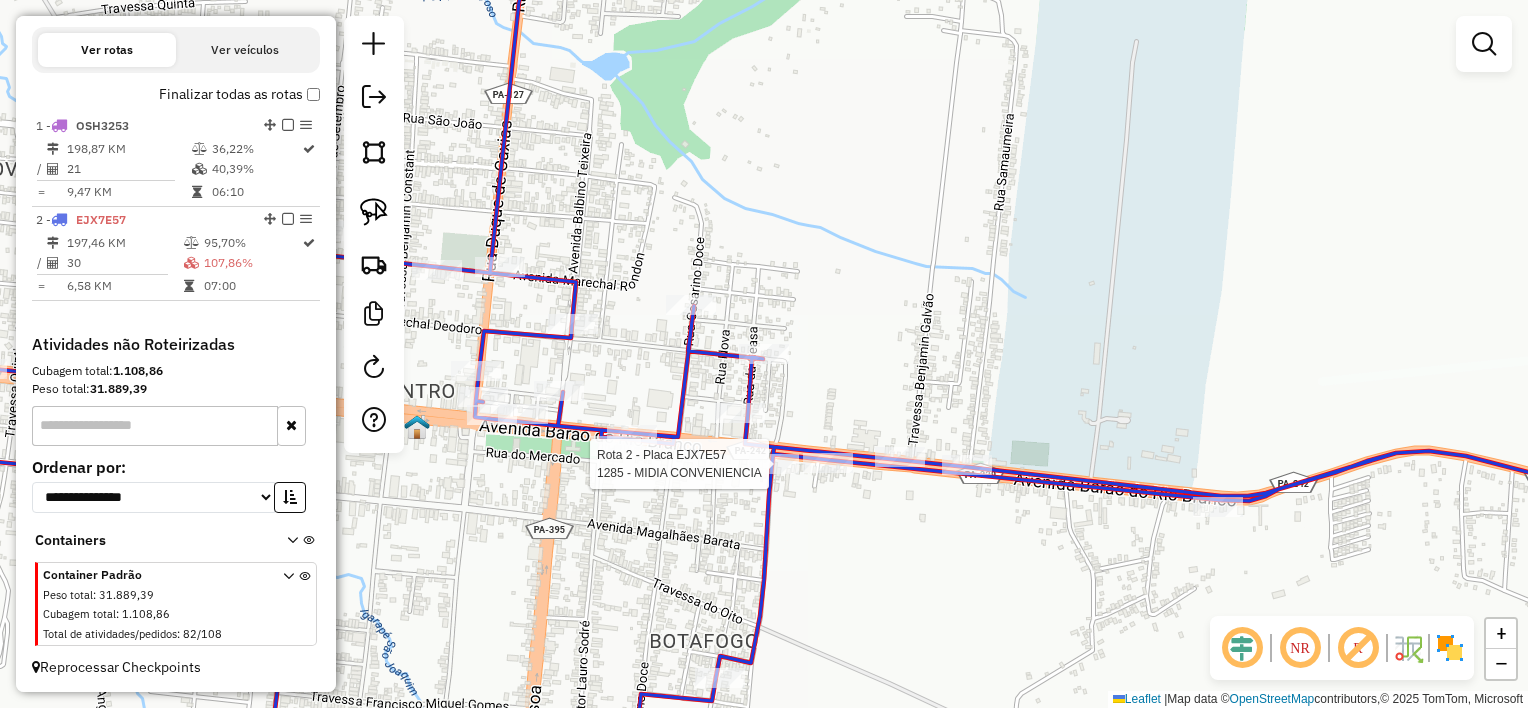 select on "**********" 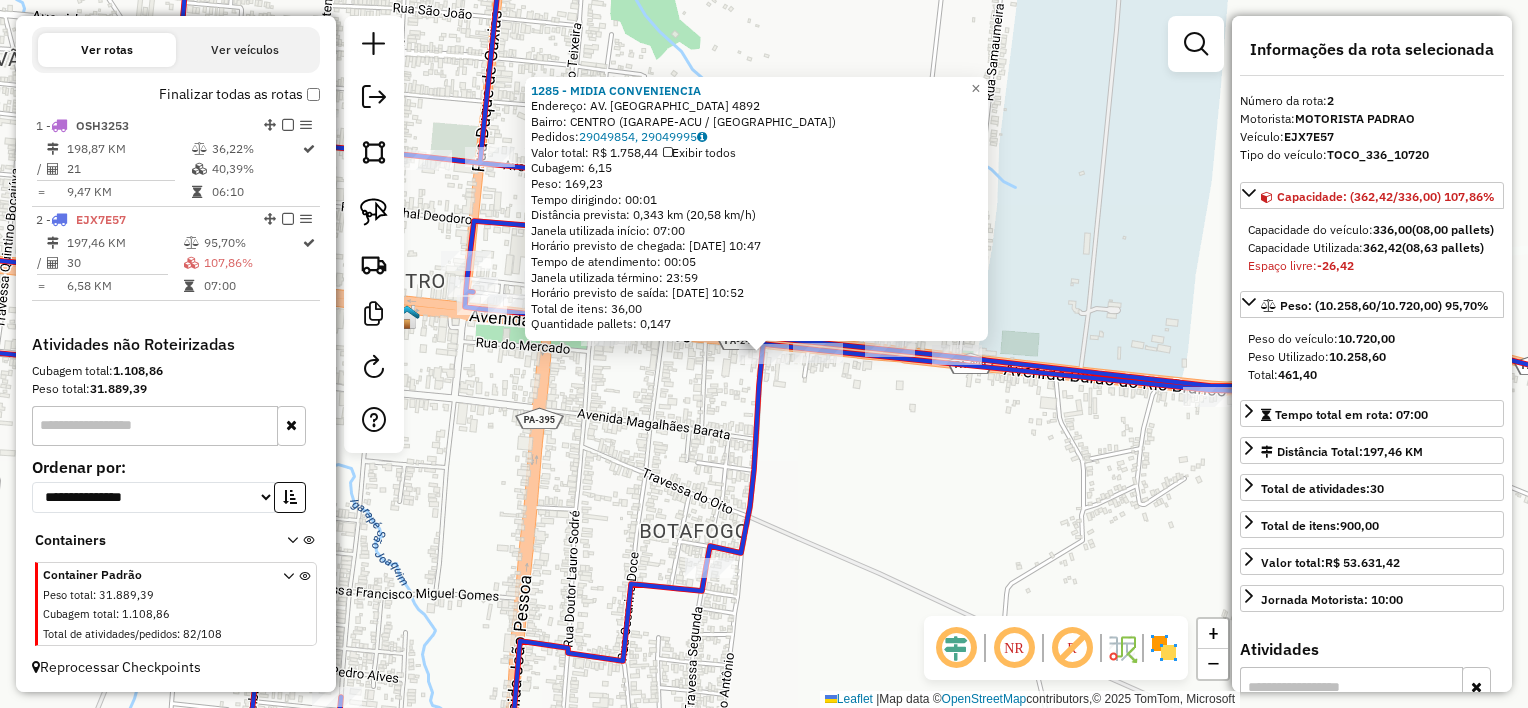 click on "1285 - MIDIA CONVENIENCIA  Endereço:  AV. BARAO DO RIO BRANCO 4892   Bairro: [GEOGRAPHIC_DATA] (IGARAPE-ACU / [GEOGRAPHIC_DATA])   Pedidos:  29049854, 29049995   Valor total: R$ 1.758,44   Exibir todos   Cubagem: 6,15  Peso: 169,23  Tempo dirigindo: 00:01   Distância prevista: 0,343 km (20,58 km/h)   [GEOGRAPHIC_DATA] utilizada início: 07:00   Horário previsto de chegada: [DATE] 10:47   Tempo de atendimento: 00:05   Janela utilizada término: 23:59   Horário previsto de saída: [DATE] 10:52   Total de itens: 36,00   Quantidade pallets: 0,147  × Janela de atendimento Grade de atendimento Capacidade Transportadoras Veículos Cliente Pedidos  Rotas Selecione os dias de semana para filtrar as janelas de atendimento  Seg   Ter   Qua   Qui   Sex   Sáb   Dom  Informe o período da janela de atendimento: De: Até:  Filtrar exatamente a janela do cliente  Considerar janela de atendimento padrão  Selecione os dias de semana para filtrar as grades de atendimento  Seg   Ter   Qua   Qui   Sex   Sáb   Dom   Peso mínimo:   Peso máximo:  De:" 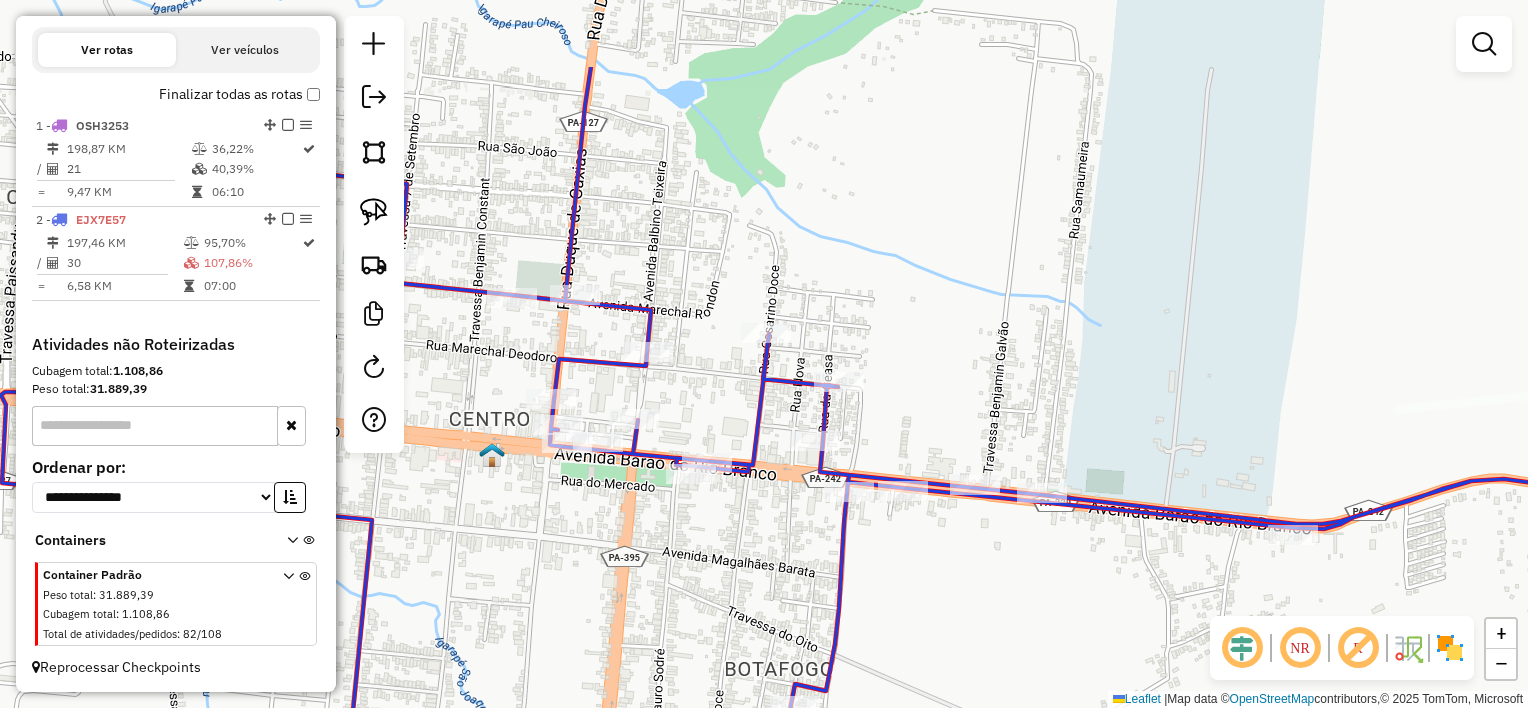 drag, startPoint x: 697, startPoint y: 411, endPoint x: 787, endPoint y: 555, distance: 169.81166 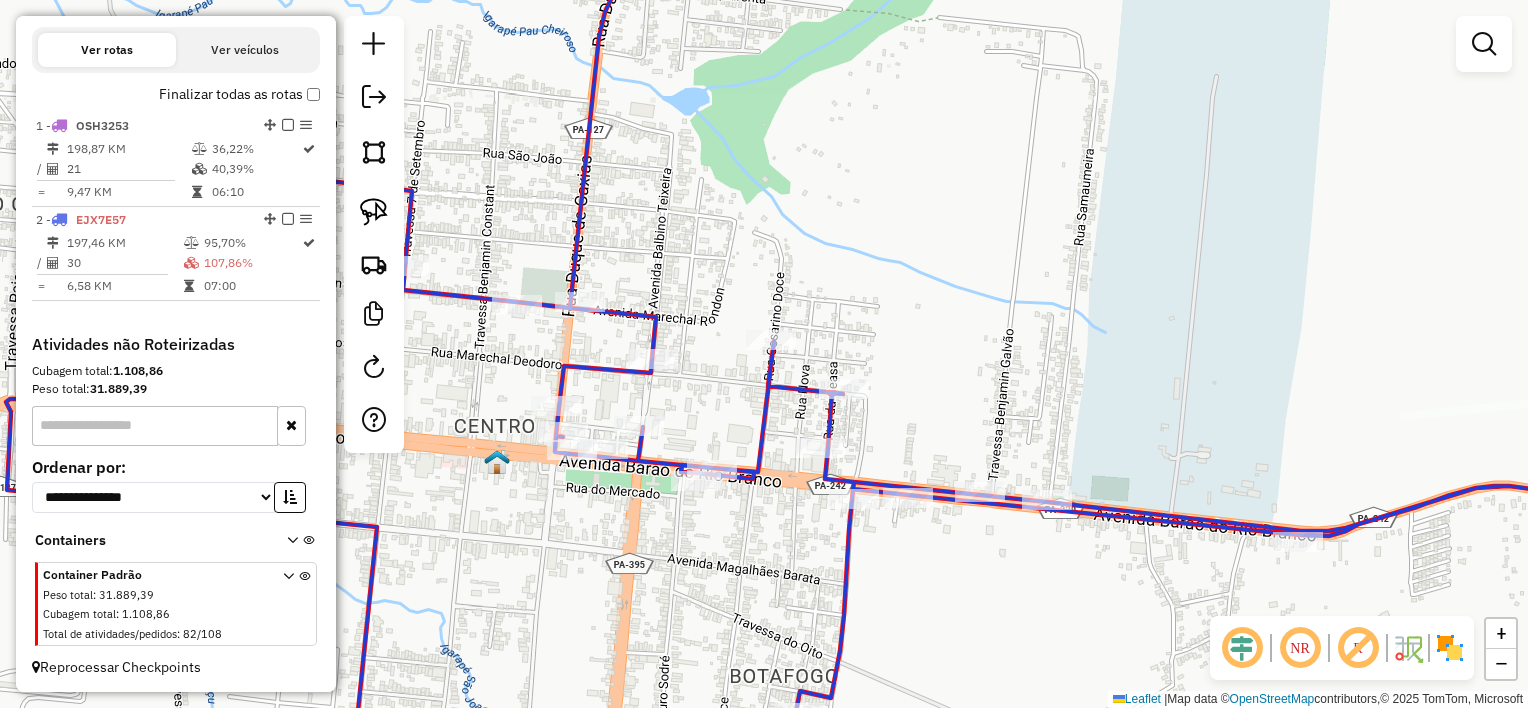 drag, startPoint x: 378, startPoint y: 210, endPoint x: 404, endPoint y: 224, distance: 29.529646 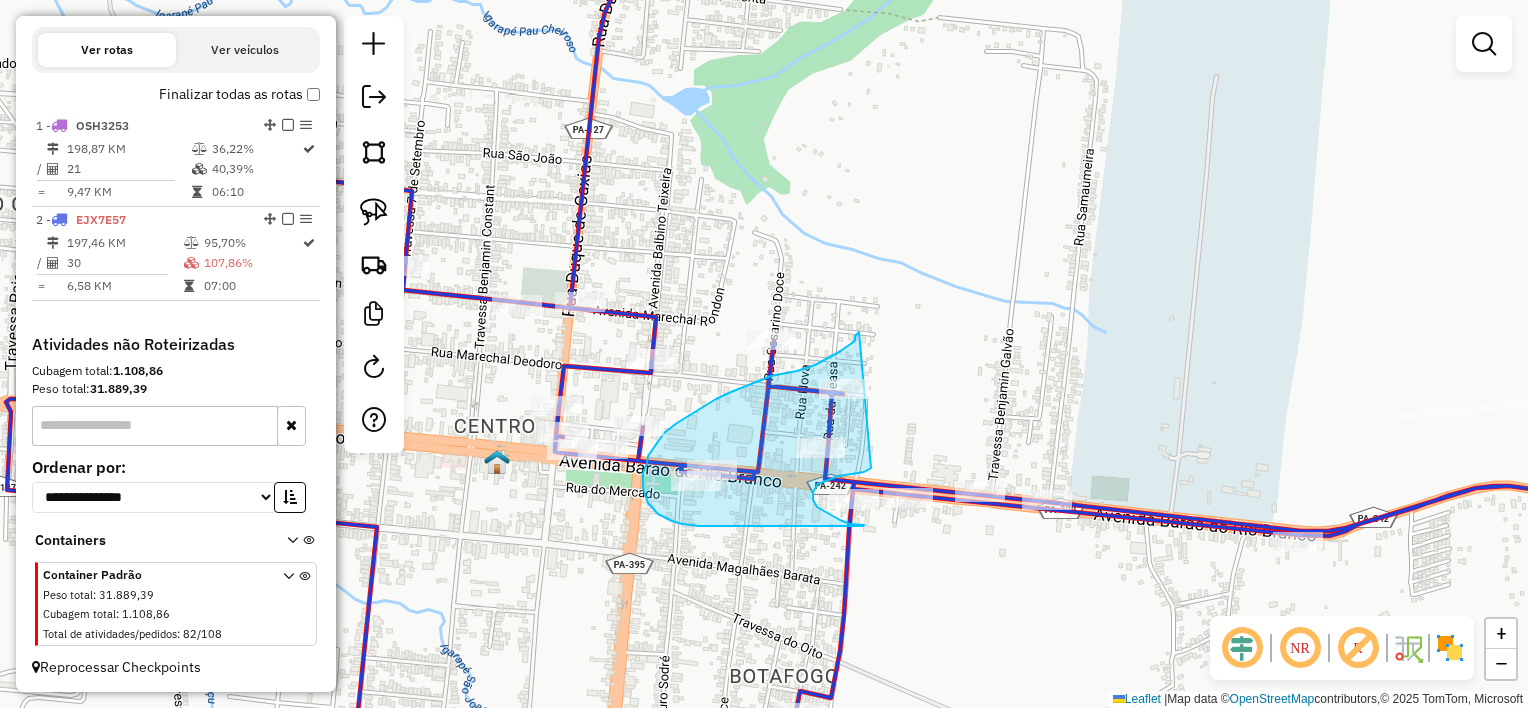 drag, startPoint x: 859, startPoint y: 332, endPoint x: 920, endPoint y: 320, distance: 62.169125 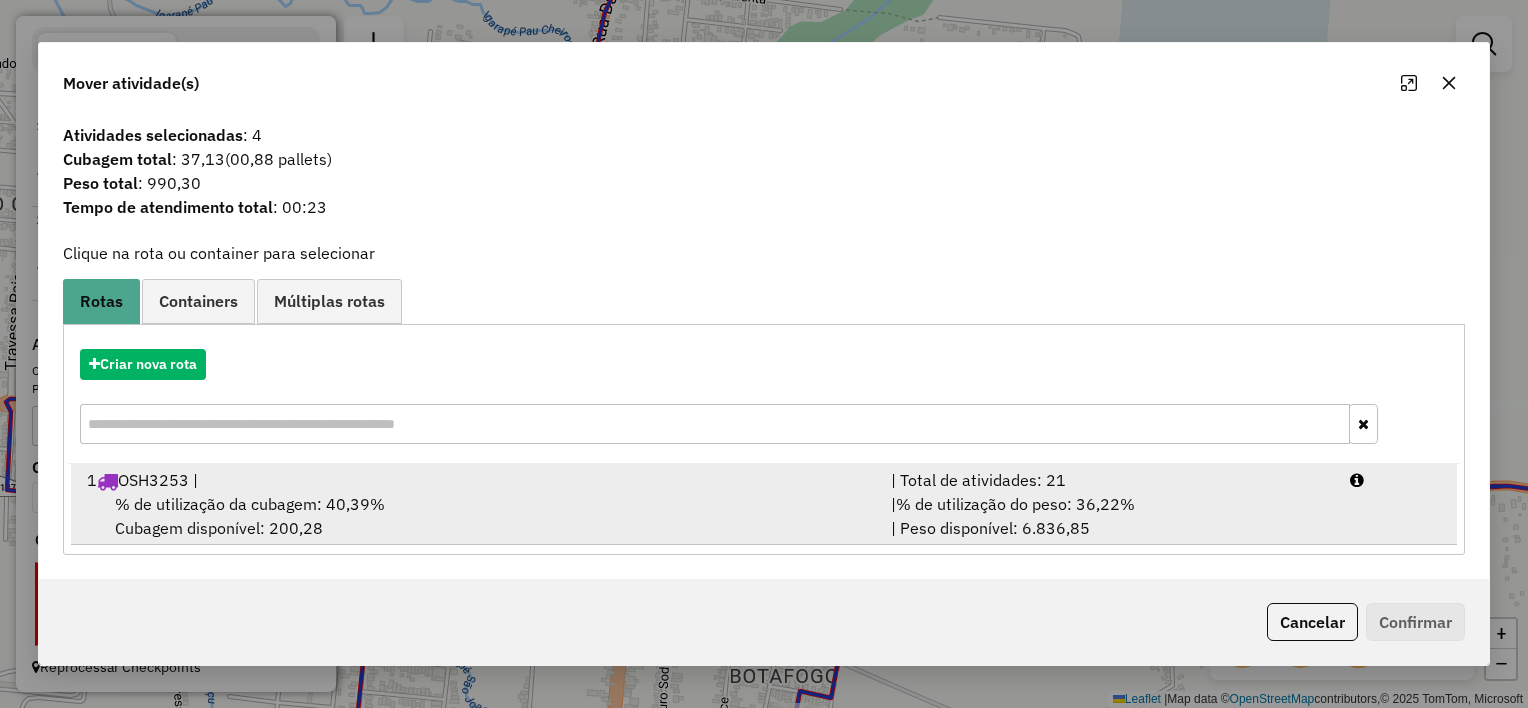 click on "% de utilização da cubagem: 40,39%  Cubagem disponível: 200,28" at bounding box center [477, 516] 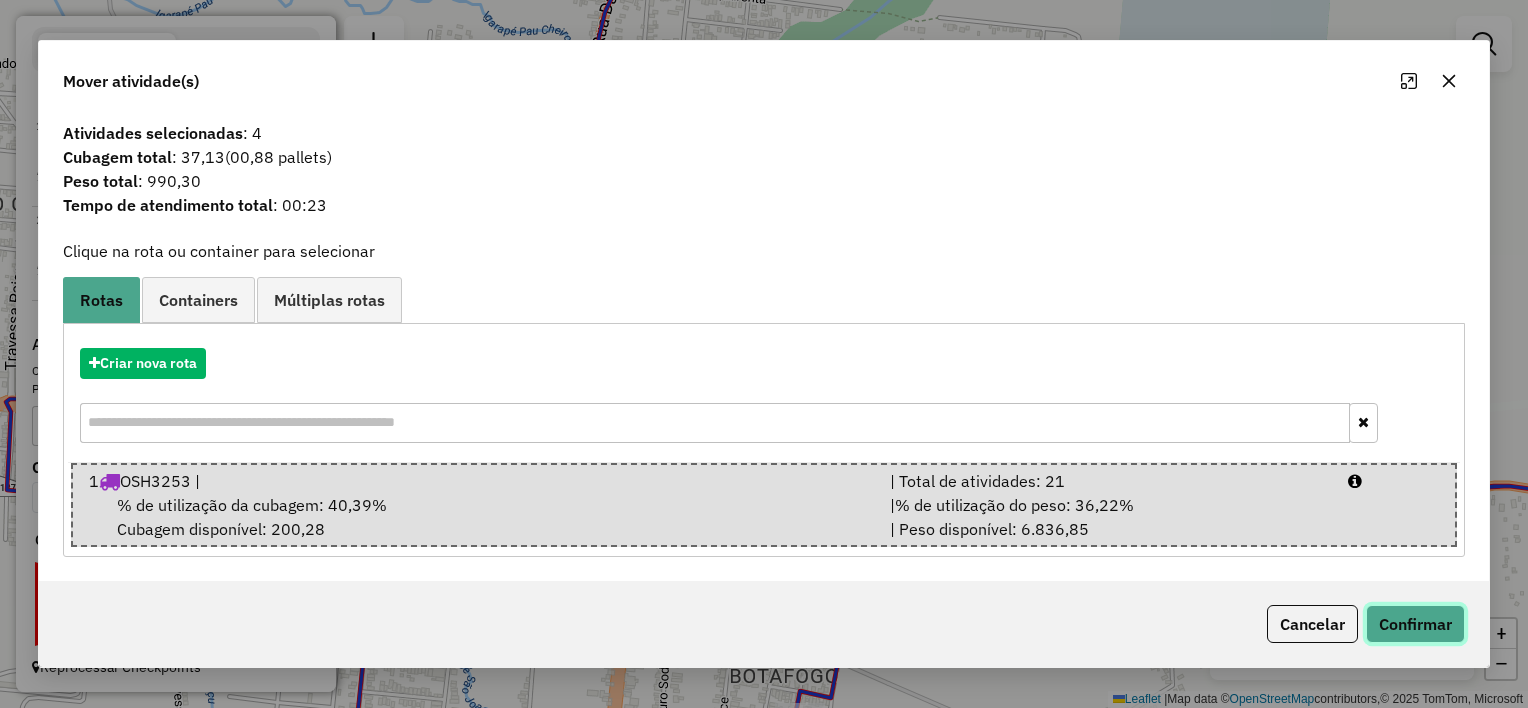 click on "Confirmar" 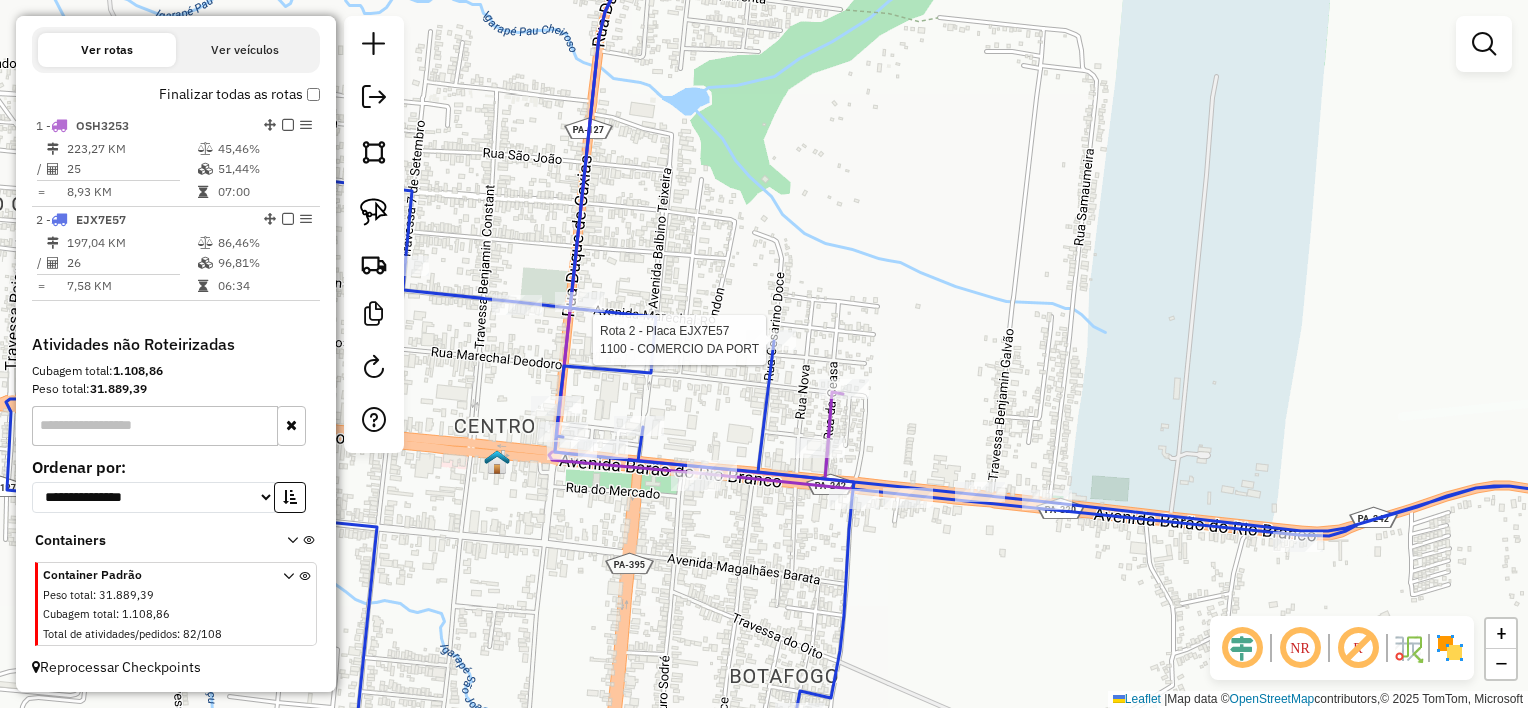 select on "**********" 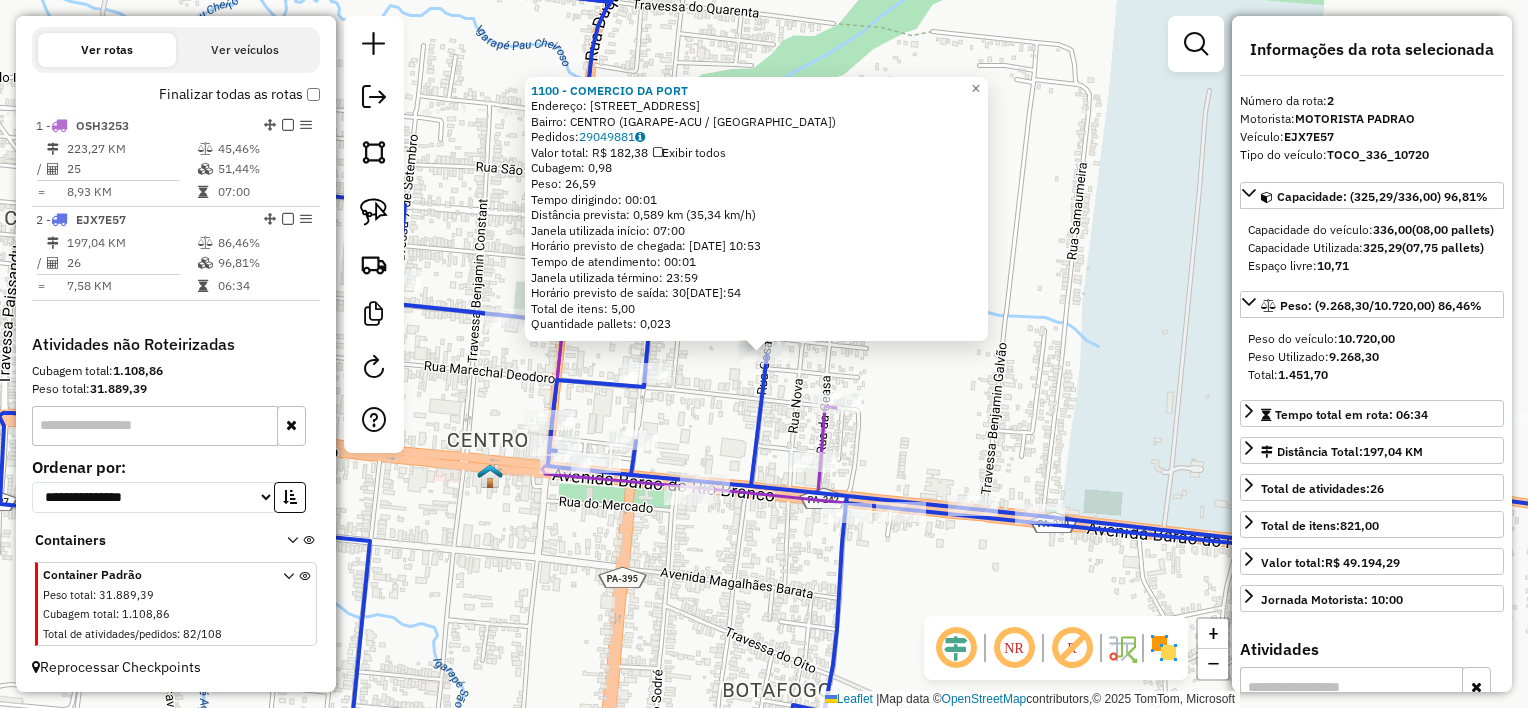 click on "1100 - COMERCIO DA PORT  Endereço:  [STREET_ADDRESS]   Pedidos:  29049881   Valor total: R$ 182,38   Exibir todos   Cubagem: 0,98  Peso: 26,59  Tempo dirigindo: 00:01   Distância prevista: 0,589 km (35,34 km/h)   [GEOGRAPHIC_DATA] utilizada início: 07:00   Horário previsto de chegada: [DATE] 10:53   Tempo de atendimento: 00:01   Janela utilizada término: 23:59   Horário previsto de saída: [DATE] 10:54   Total de itens: 5,00   Quantidade pallets: 0,023  × Janela de atendimento Grade de atendimento Capacidade Transportadoras Veículos Cliente Pedidos  Rotas Selecione os dias de semana para filtrar as janelas de atendimento  Seg   Ter   Qua   Qui   Sex   Sáb   Dom  Informe o período da janela de atendimento: De: Até:  Filtrar exatamente a janela do cliente  Considerar janela de atendimento padrão  Selecione os dias de semana para filtrar as grades de atendimento  Seg   Ter   Qua   Qui   Sex   Sáb   Dom   Considerar clientes sem dia de atendimento cadastrado  De:" 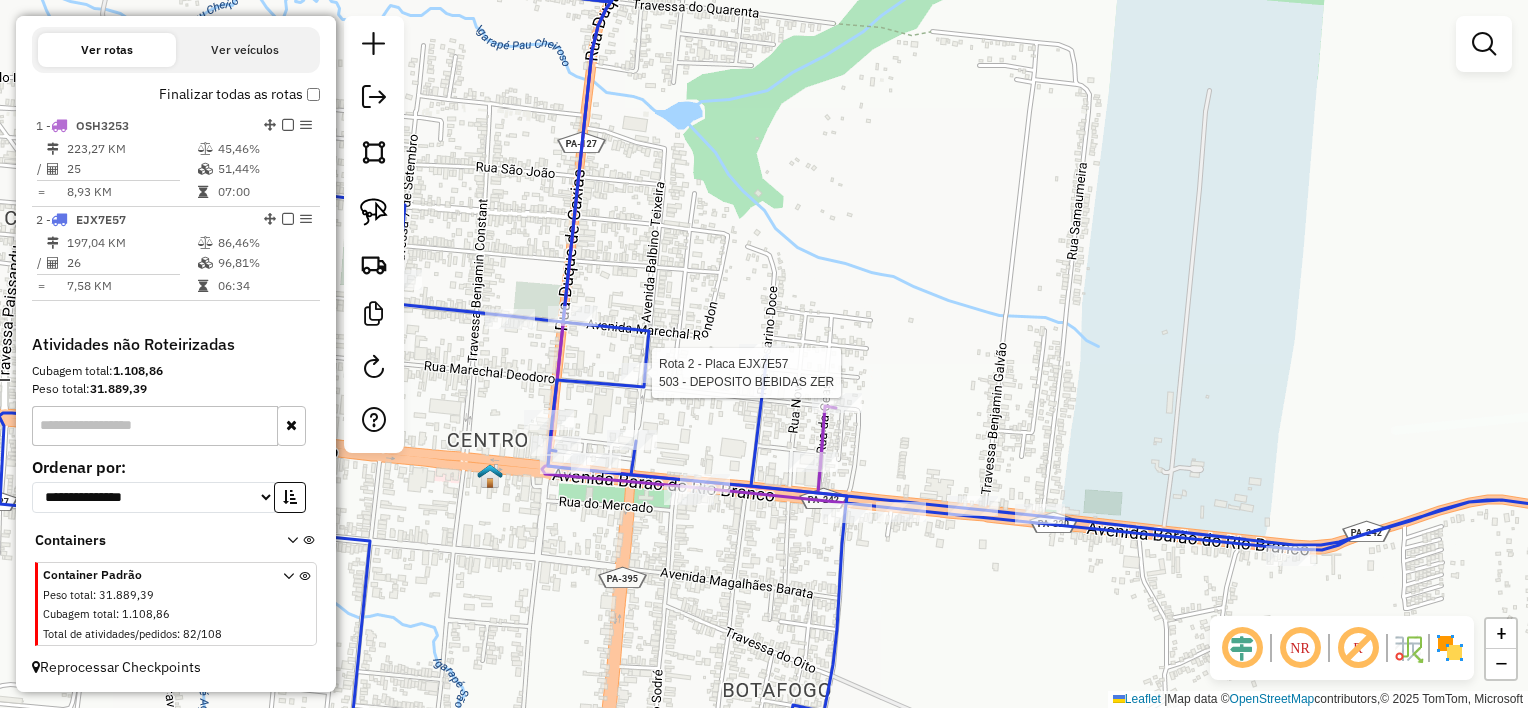 select on "**********" 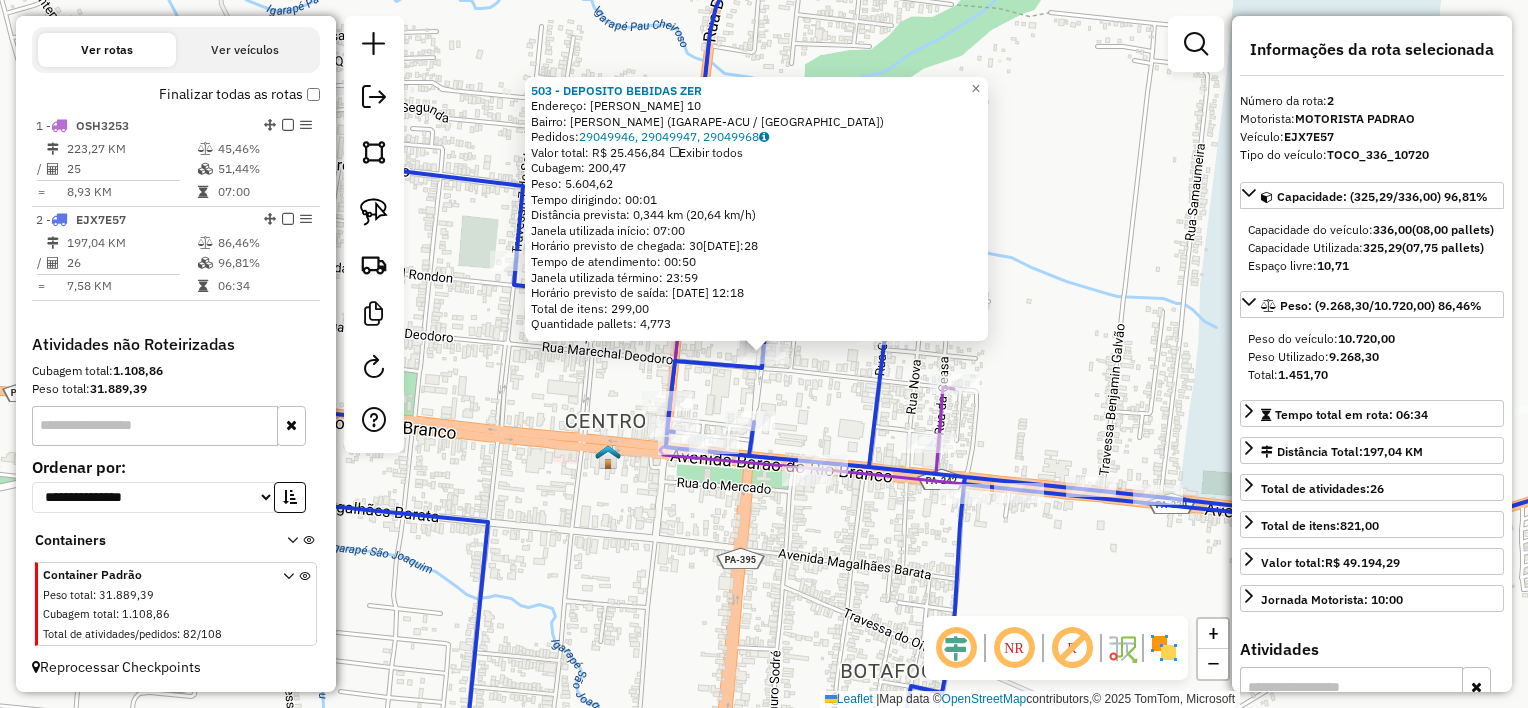 click on "503 - DEPOSITO BEBIDAS ZER  Endereço:  [PERSON_NAME] 10   Bairro: [PERSON_NAME] (IGARAPE-ACU / [GEOGRAPHIC_DATA])   Pedidos:  29049946, 29049947, 29049968   Valor total: R$ 25.456,84   Exibir todos   Cubagem: 200,47  Peso: 5.604,62  Tempo dirigindo: 00:01   Distância prevista: 0,344 km (20,64 km/h)   [GEOGRAPHIC_DATA] utilizada início: 07:00   Horário previsto de chegada: [DATE] 11:28   Tempo de atendimento: 00:50   Janela utilizada término: 23:59   Horário previsto de saída: [DATE] 12:18   Total de itens: 299,00   Quantidade pallets: 4,773  × Janela de atendimento Grade de atendimento Capacidade Transportadoras Veículos Cliente Pedidos  Rotas Selecione os dias de semana para filtrar as janelas de atendimento  Seg   Ter   Qua   Qui   Sex   Sáb   Dom  Informe o período da janela de atendimento: De: Até:  Filtrar exatamente a janela do cliente  Considerar janela de atendimento padrão  Selecione os dias de semana para filtrar as grades de atendimento  Seg   Ter   Qua   Qui   Sex   Sáb   Dom   Peso mínimo:   De:  De:" 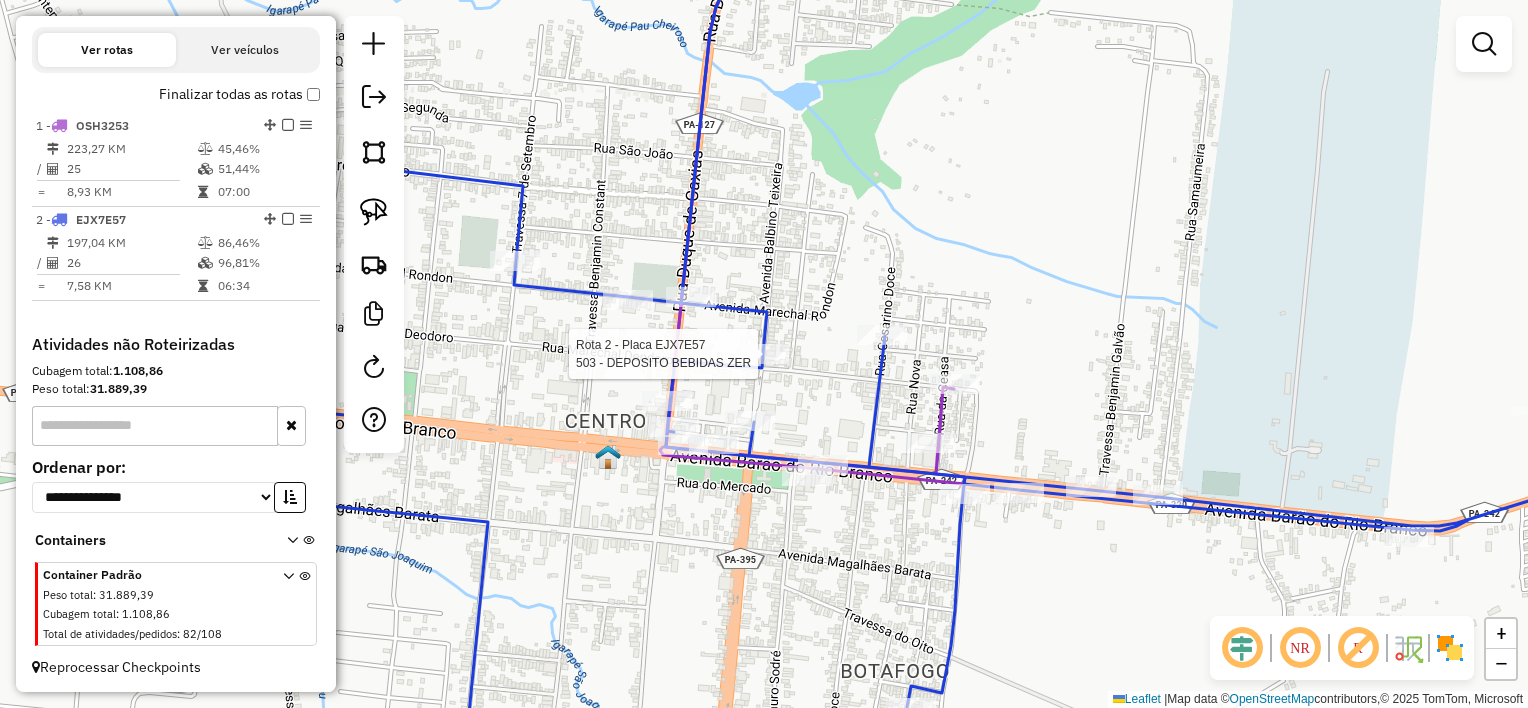select on "**********" 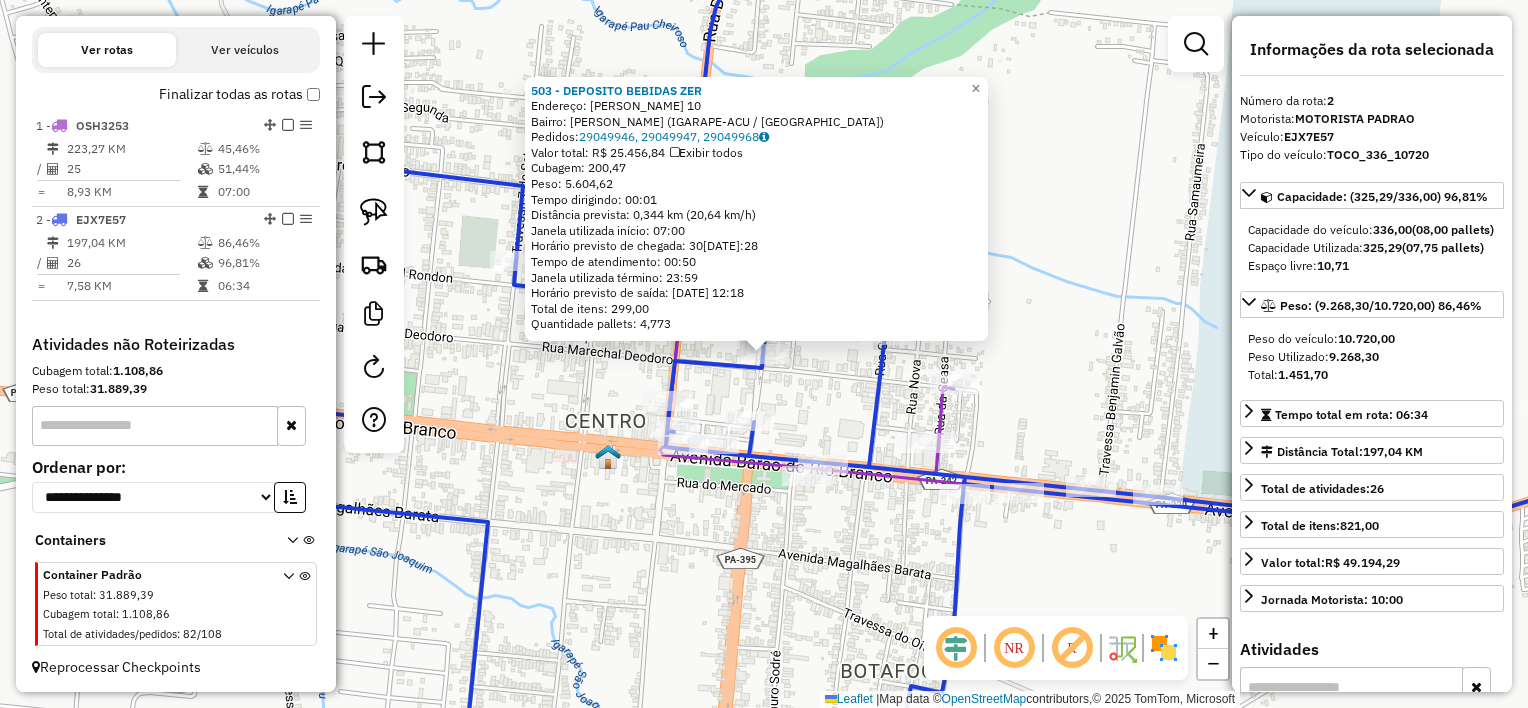click on "Rota 2 - Placa EJX7E57  503 - DEPOSITO BEBIDAS ZER 503 - DEPOSITO BEBIDAS ZER  Endereço:  Pau Cheiroso 10   Bairro: [PERSON_NAME] (IGARAPE-ACU / [GEOGRAPHIC_DATA])   Pedidos:  29049946, 29049947, 29049968   Valor total: R$ 25.456,84   Exibir todos   Cubagem: 200,47  Peso: 5.604,62  Tempo dirigindo: 00:01   Distância prevista: 0,344 km (20,64 km/h)   [GEOGRAPHIC_DATA] utilizada início: 07:00   Horário previsto de chegada: [DATE] 11:28   Tempo de atendimento: 00:50   Janela utilizada término: 23:59   Horário previsto de saída: [DATE] 12:18   Total de itens: 299,00   Quantidade pallets: 4,773  × Janela de atendimento Grade de atendimento Capacidade Transportadoras Veículos Cliente Pedidos  Rotas Selecione os dias de semana para filtrar as janelas de atendimento  Seg   Ter   Qua   Qui   Sex   Sáb   Dom  Informe o período da janela de atendimento: De: Até:  Filtrar exatamente a janela do cliente  Considerar janela de atendimento padrão  Selecione os dias de semana para filtrar as grades de atendimento  Seg   Ter   Qua" 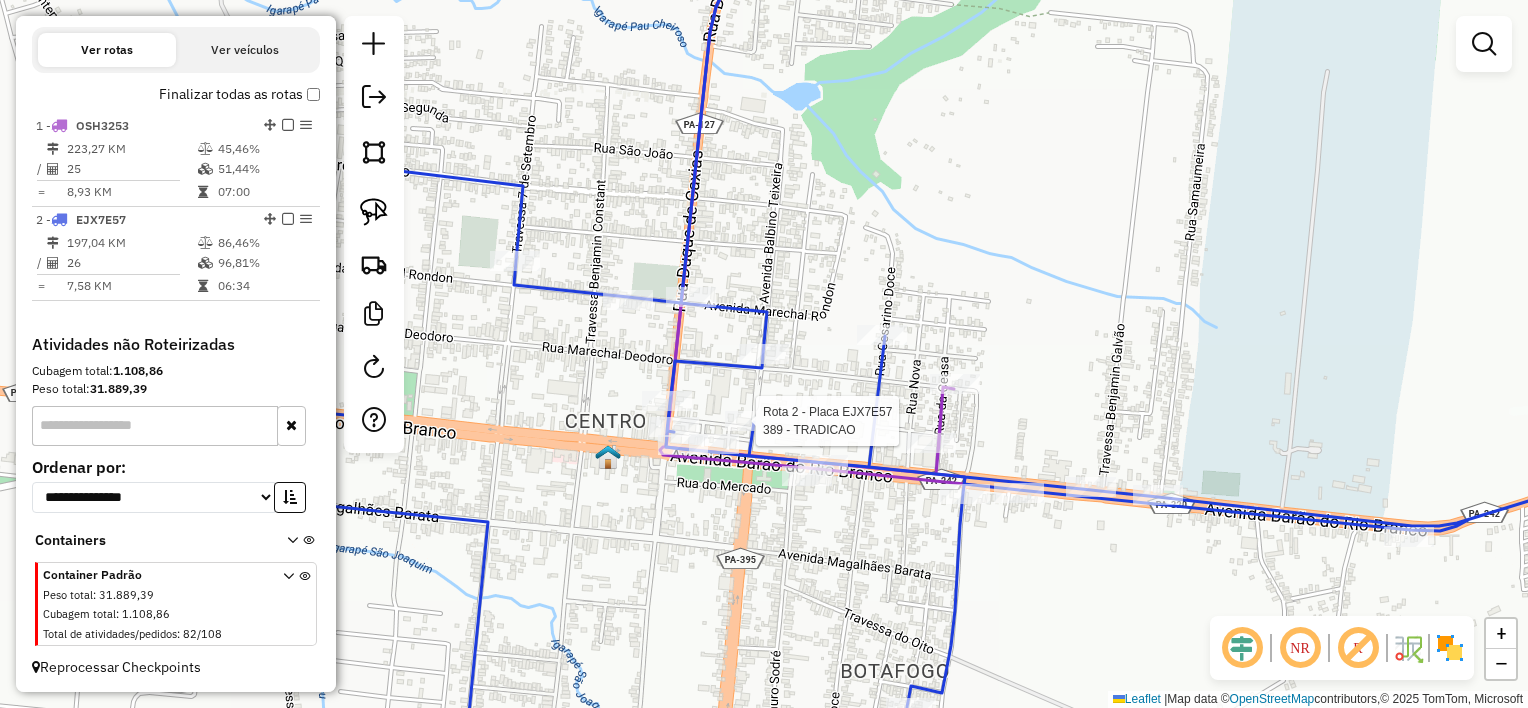 select on "**********" 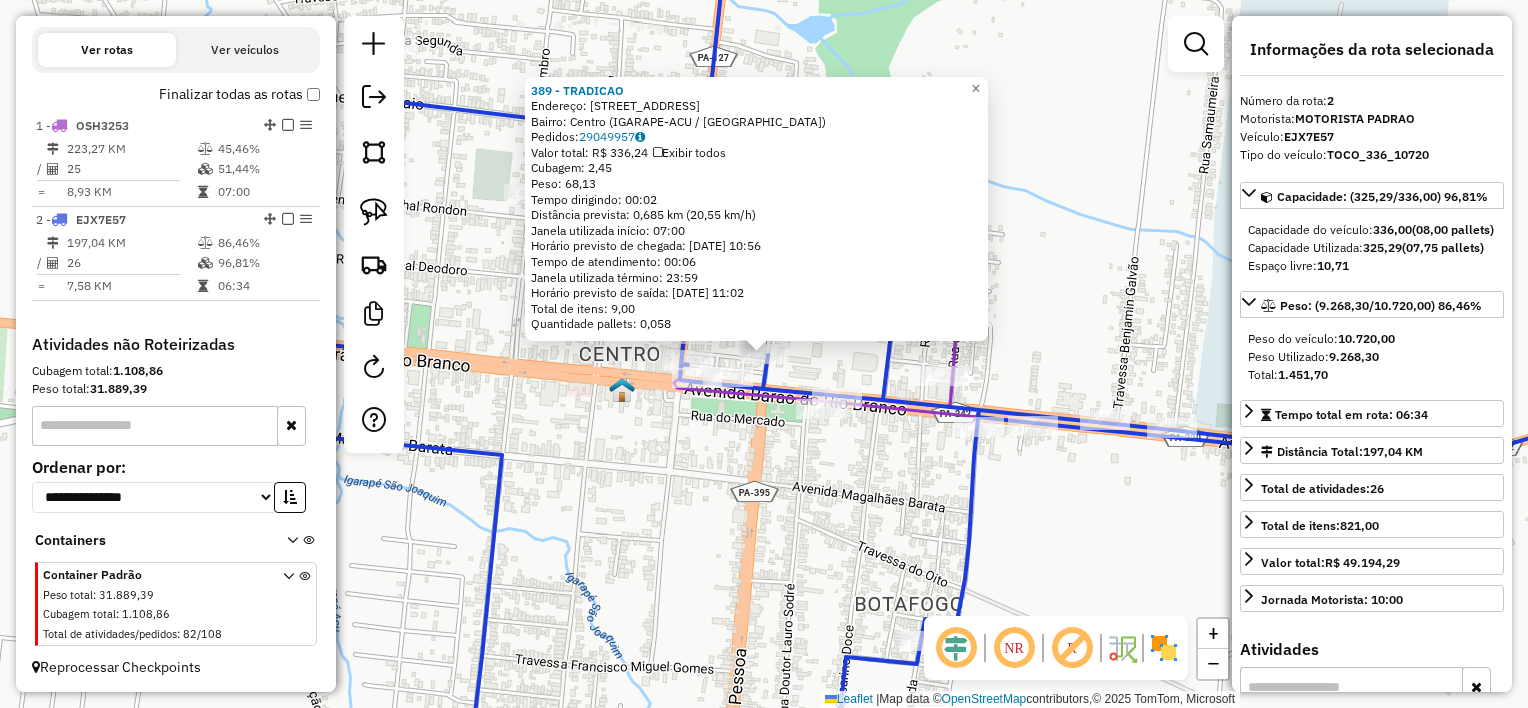 click 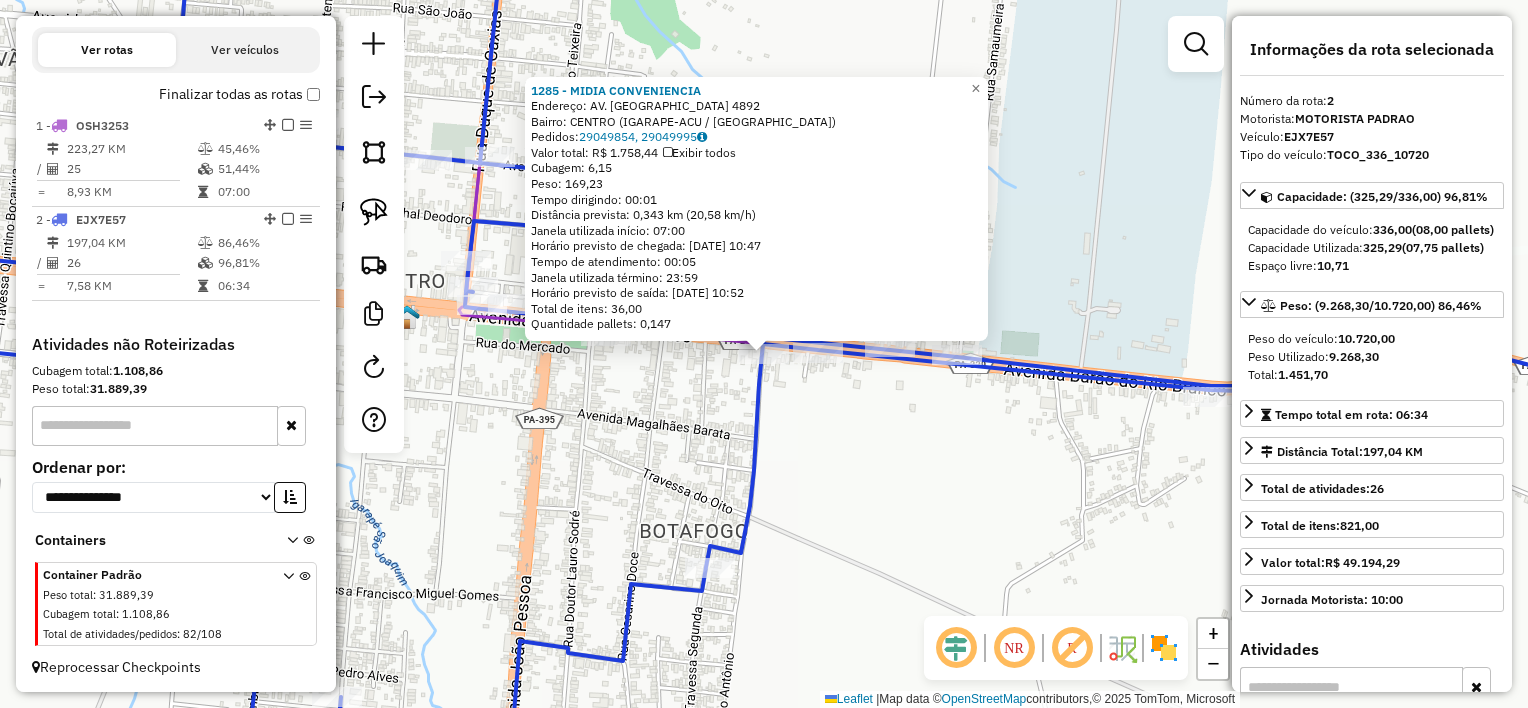 click on "1285 - MIDIA CONVENIENCIA  Endereço:  AV. BARAO DO RIO BRANCO 4892   Bairro: [GEOGRAPHIC_DATA] (IGARAPE-ACU / [GEOGRAPHIC_DATA])   Pedidos:  29049854, 29049995   Valor total: R$ 1.758,44   Exibir todos   Cubagem: 6,15  Peso: 169,23  Tempo dirigindo: 00:01   Distância prevista: 0,343 km (20,58 km/h)   [GEOGRAPHIC_DATA] utilizada início: 07:00   Horário previsto de chegada: [DATE] 10:47   Tempo de atendimento: 00:05   Janela utilizada término: 23:59   Horário previsto de saída: [DATE] 10:52   Total de itens: 36,00   Quantidade pallets: 0,147  × Janela de atendimento Grade de atendimento Capacidade Transportadoras Veículos Cliente Pedidos  Rotas Selecione os dias de semana para filtrar as janelas de atendimento  Seg   Ter   Qua   Qui   Sex   Sáb   Dom  Informe o período da janela de atendimento: De: Até:  Filtrar exatamente a janela do cliente  Considerar janela de atendimento padrão  Selecione os dias de semana para filtrar as grades de atendimento  Seg   Ter   Qua   Qui   Sex   Sáb   Dom   Peso mínimo:   Peso máximo:  De:" 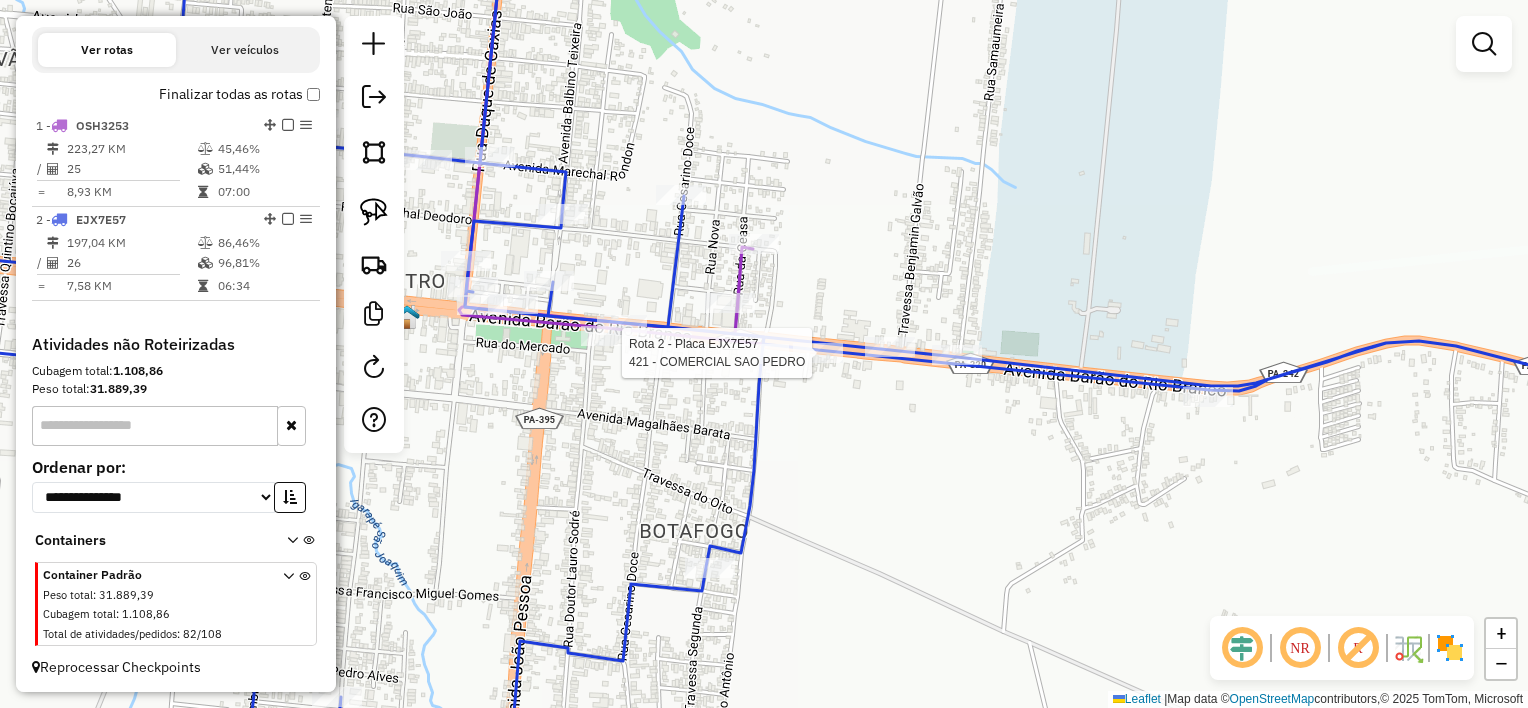 select on "**********" 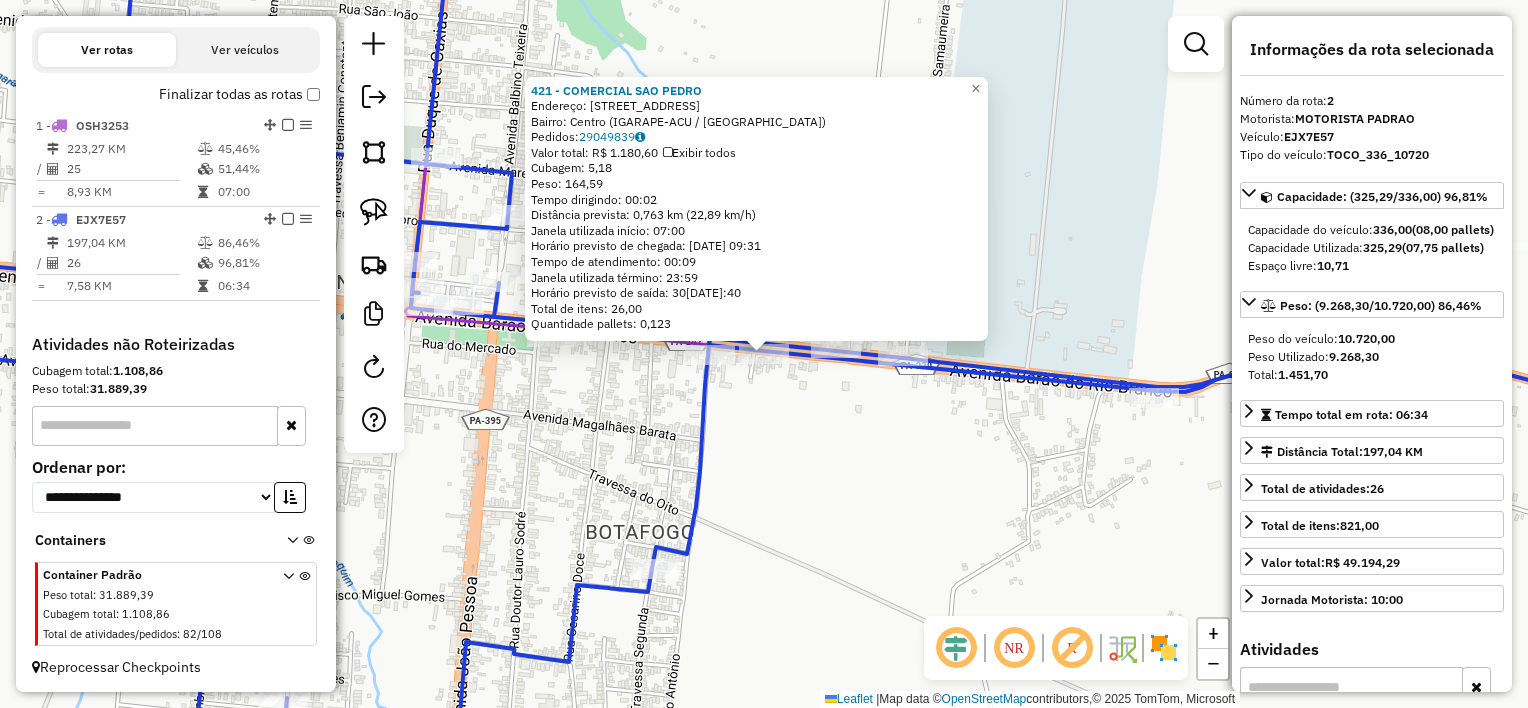 drag, startPoint x: 792, startPoint y: 395, endPoint x: 812, endPoint y: 376, distance: 27.58623 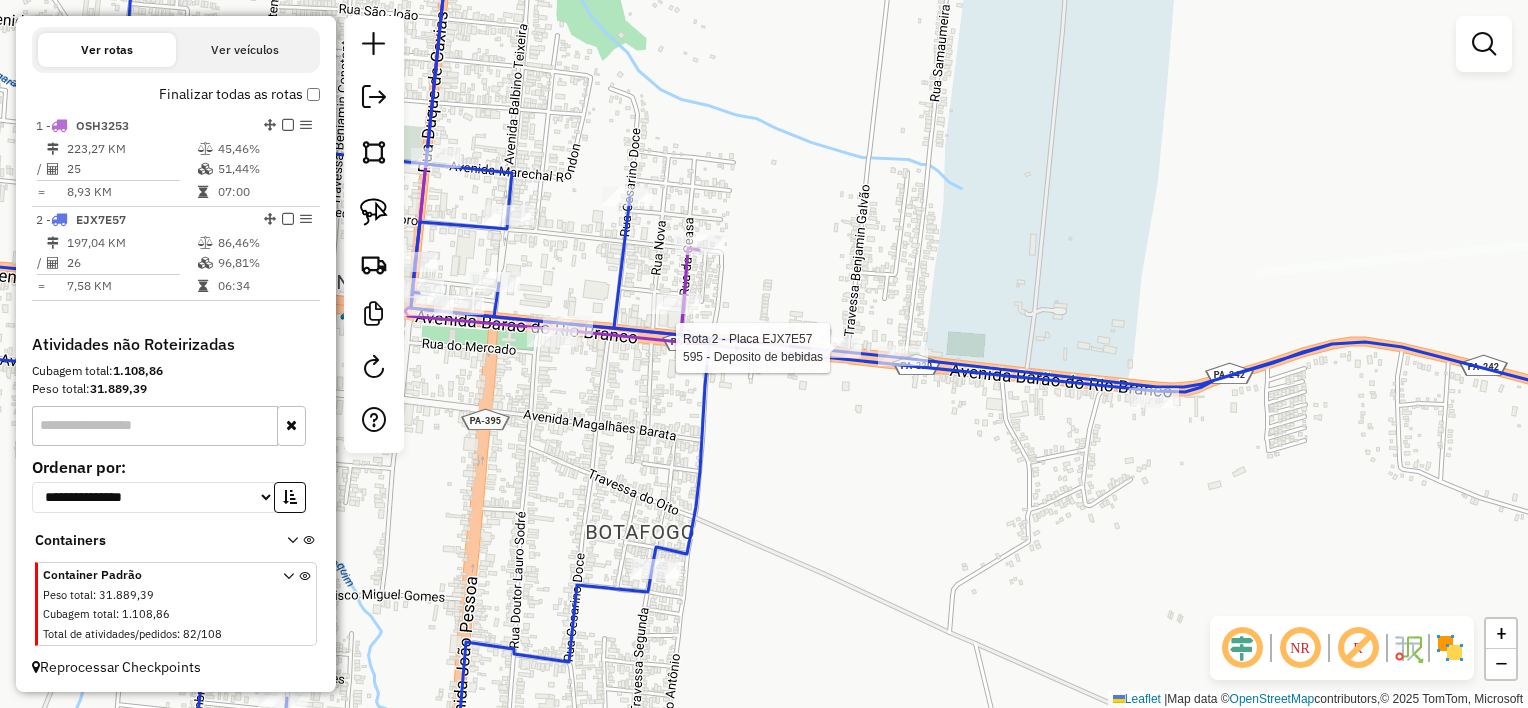 select on "**********" 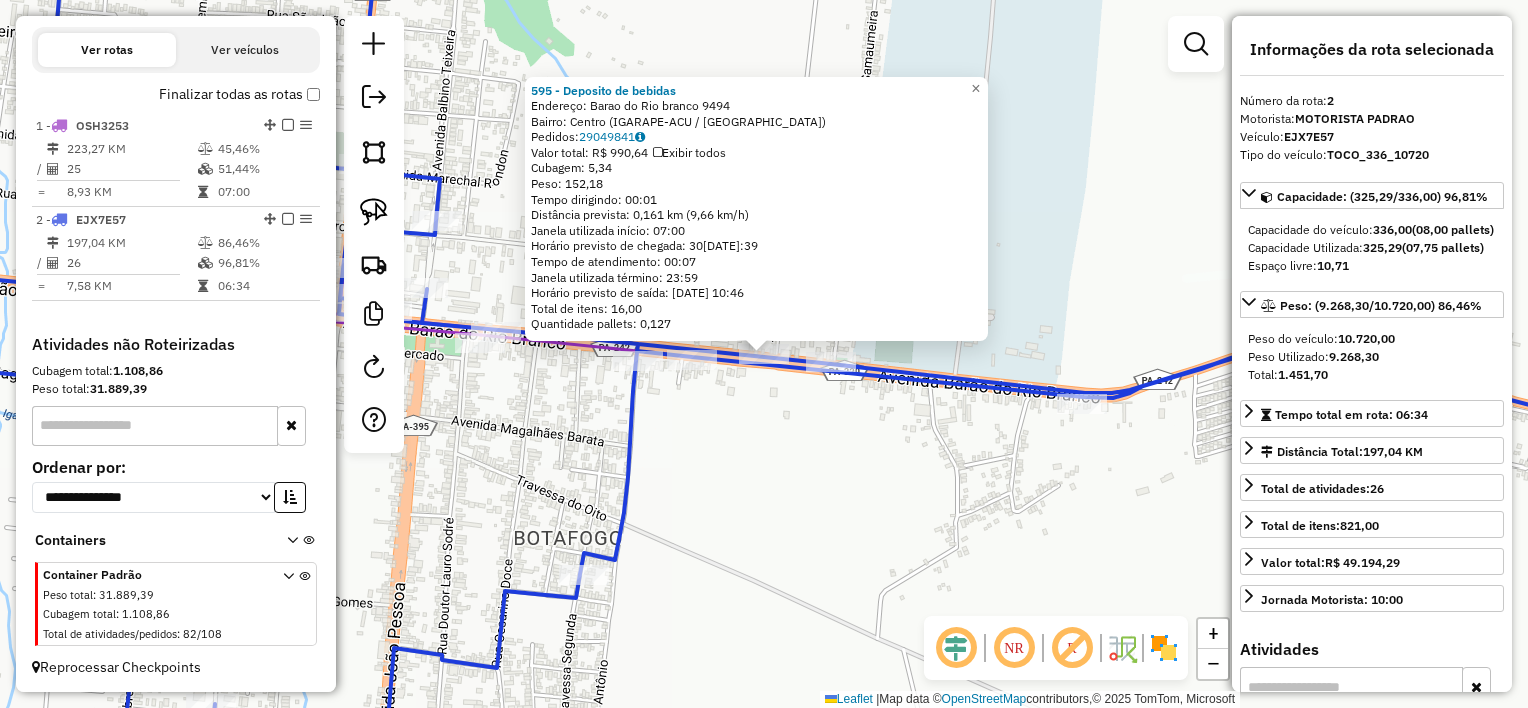 drag, startPoint x: 779, startPoint y: 411, endPoint x: 820, endPoint y: 383, distance: 49.648766 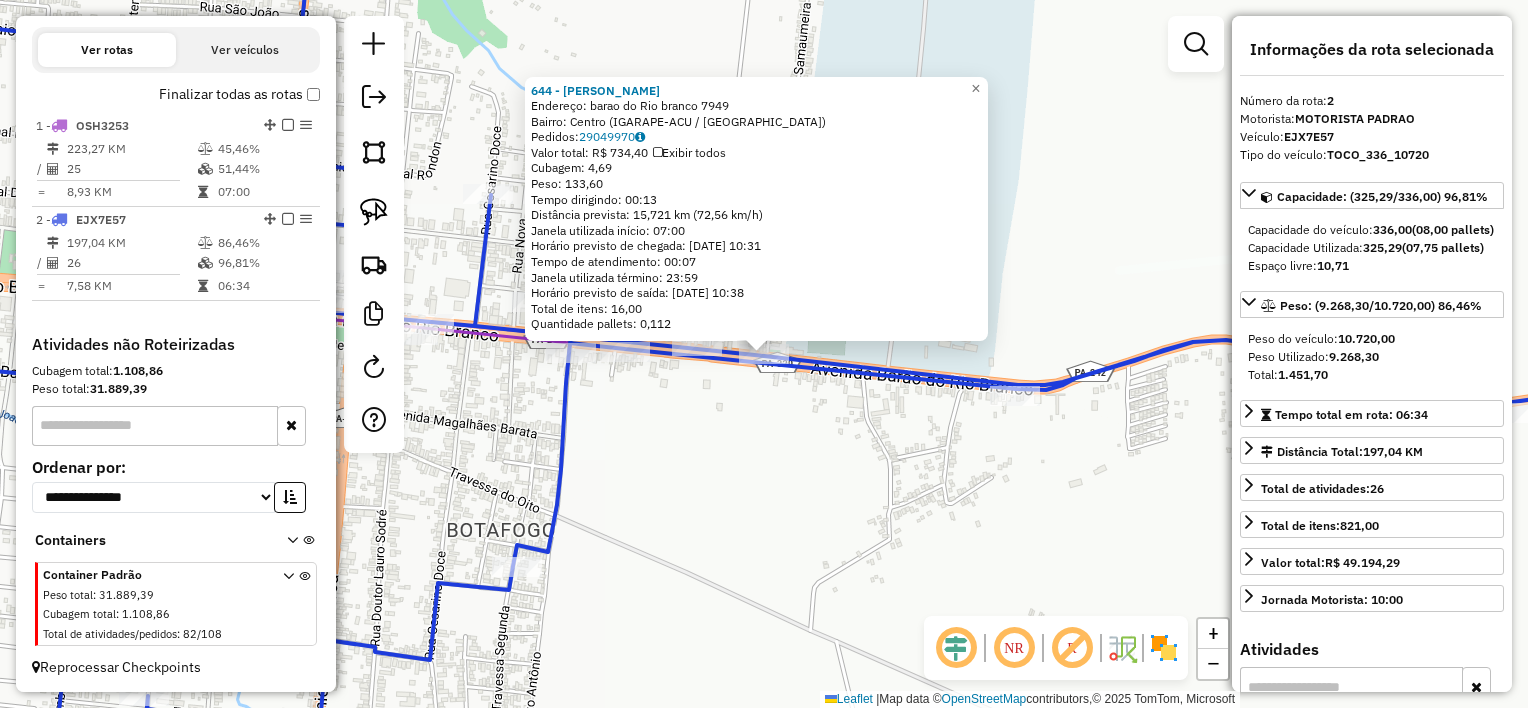 drag, startPoint x: 771, startPoint y: 407, endPoint x: 740, endPoint y: 418, distance: 32.89377 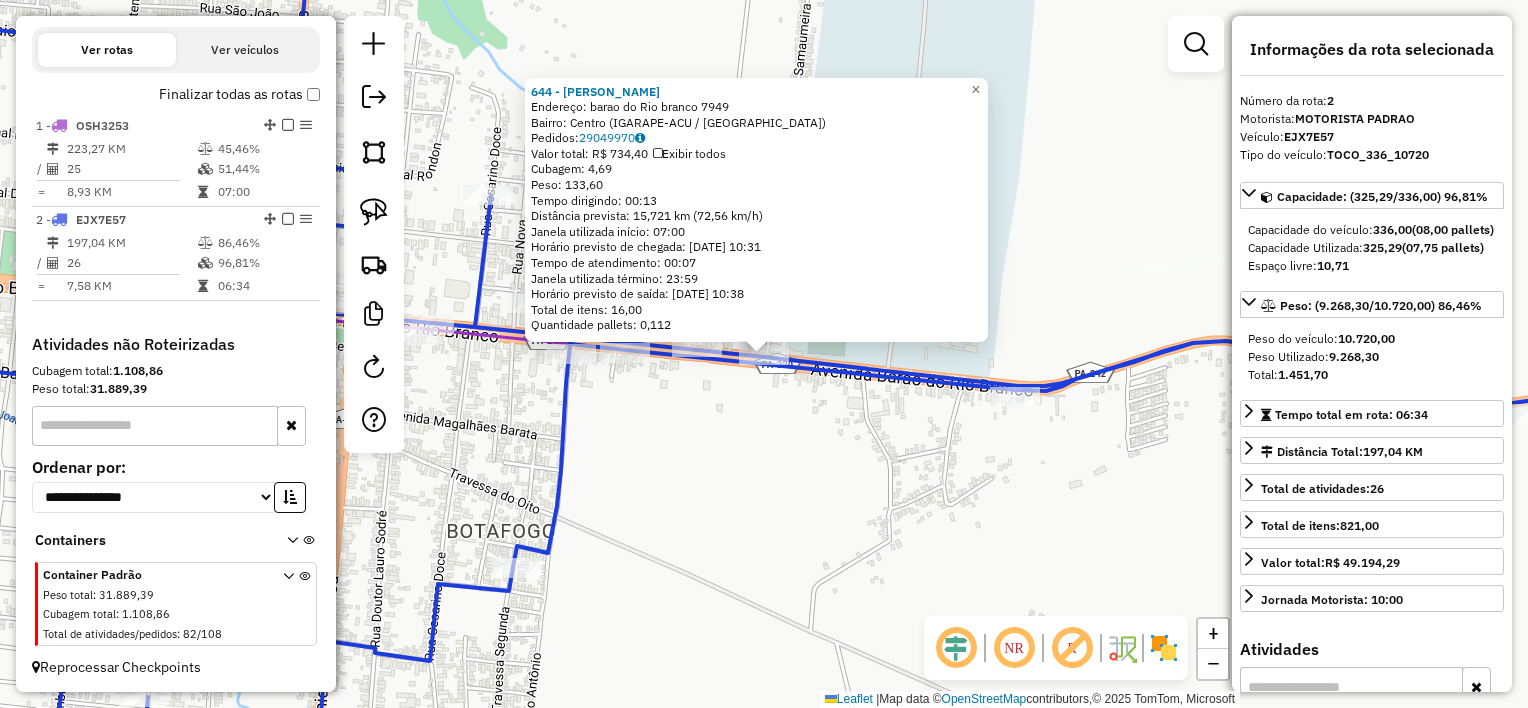 drag, startPoint x: 744, startPoint y: 424, endPoint x: 1016, endPoint y: 461, distance: 274.505 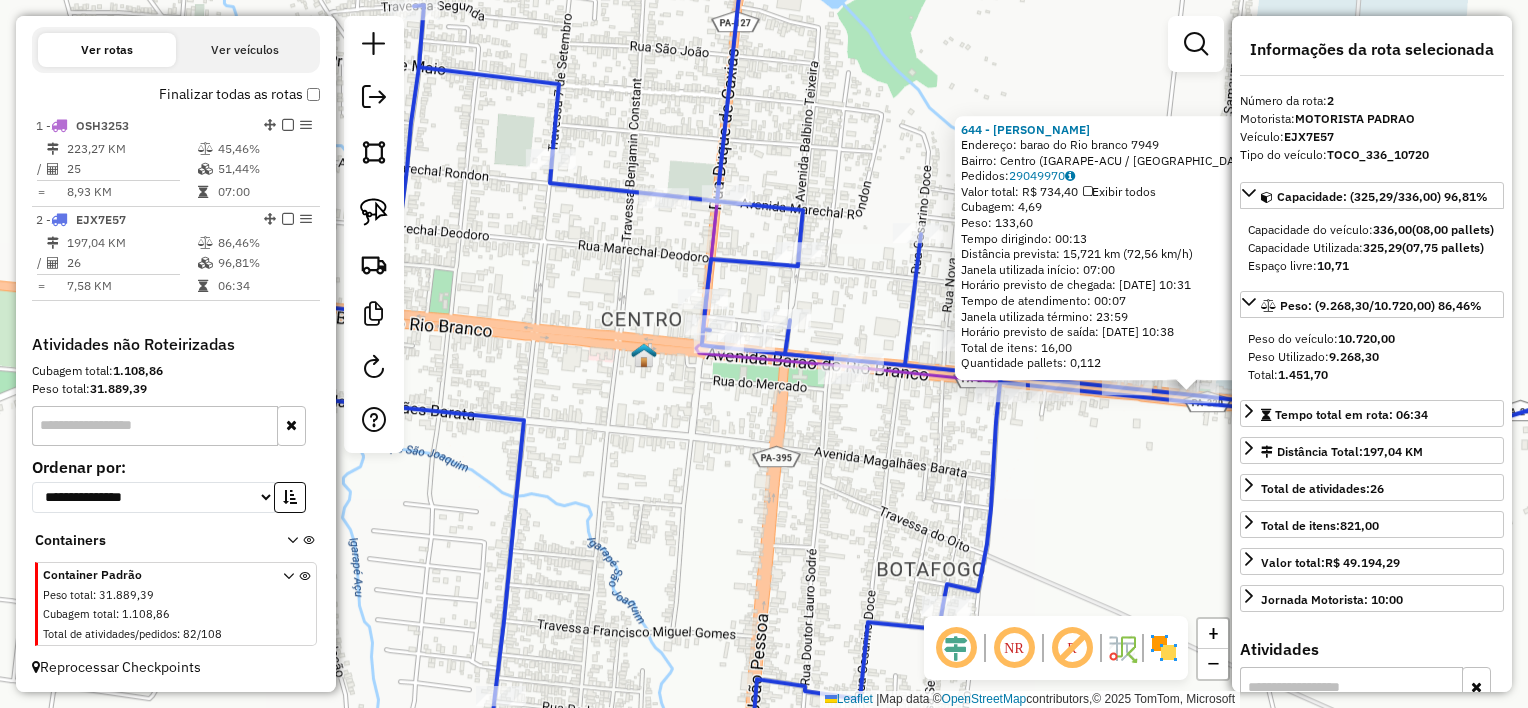 click on "644 - Mercadinho samauma  Endereço:  [GEOGRAPHIC_DATA] 7949   Bairro: Centro (IGARAPE-ACU / [GEOGRAPHIC_DATA])   Pedidos:  29049970   Valor total: R$ 734,40   Exibir todos   Cubagem: 4,69  Peso: 133,60  Tempo dirigindo: 00:13   Distância prevista: 15,721 km (72,56 km/h)   [GEOGRAPHIC_DATA] utilizada início: 07:00   Horário previsto de chegada: [DATE] 10:31   Tempo de atendimento: 00:07   Janela utilizada término: 23:59   Horário previsto de saída: [DATE] 10:38   Total de itens: 16,00   Quantidade pallets: 0,112  × Janela de atendimento Grade de atendimento Capacidade Transportadoras Veículos Cliente Pedidos  Rotas Selecione os dias de semana para filtrar as janelas de atendimento  Seg   Ter   Qua   Qui   Sex   Sáb   Dom  Informe o período da janela de atendimento: De: Até:  Filtrar exatamente a janela do cliente  Considerar janela de atendimento padrão  Selecione os dias de semana para filtrar as grades de atendimento  Seg   Ter   Qua   Qui   Sex   Sáb   Dom   Clientes fora do dia de atendimento selecionado De:" 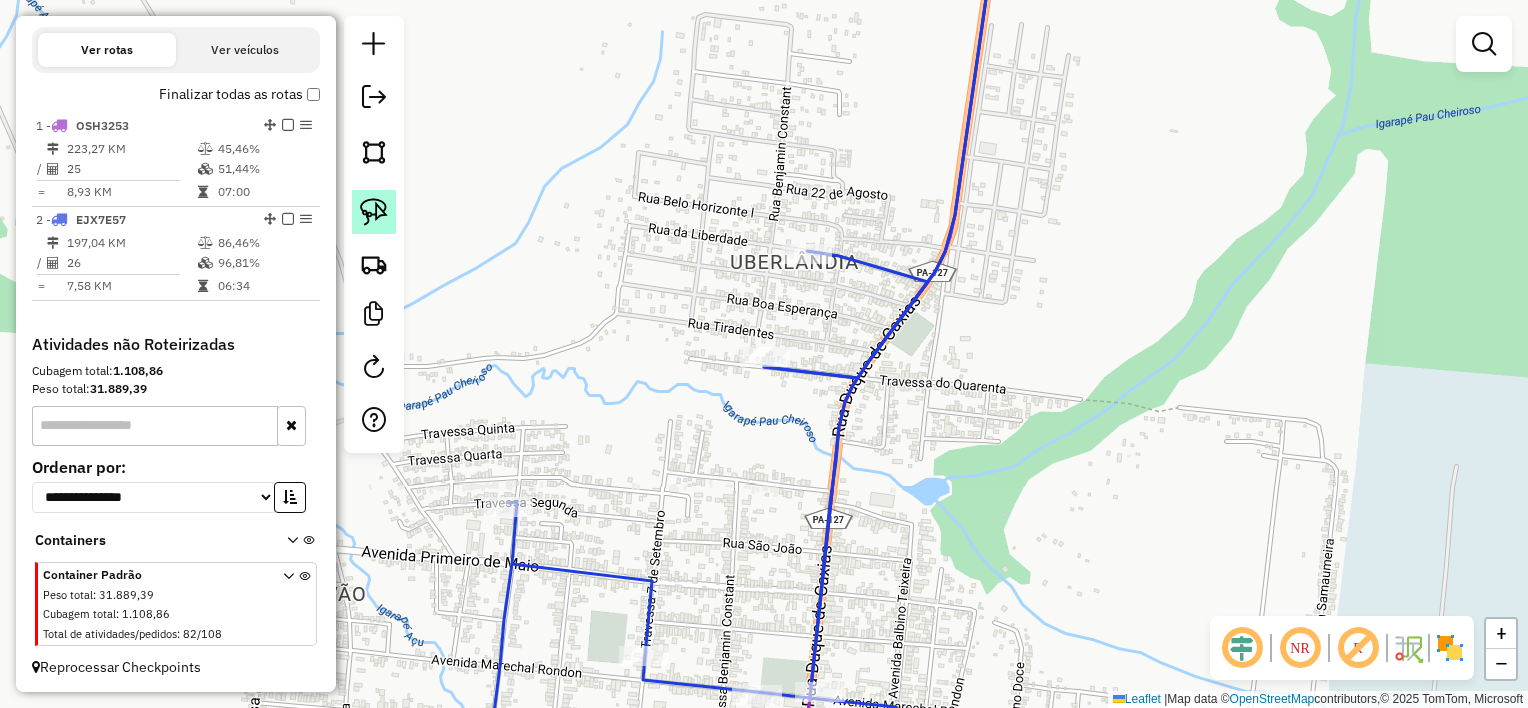 click 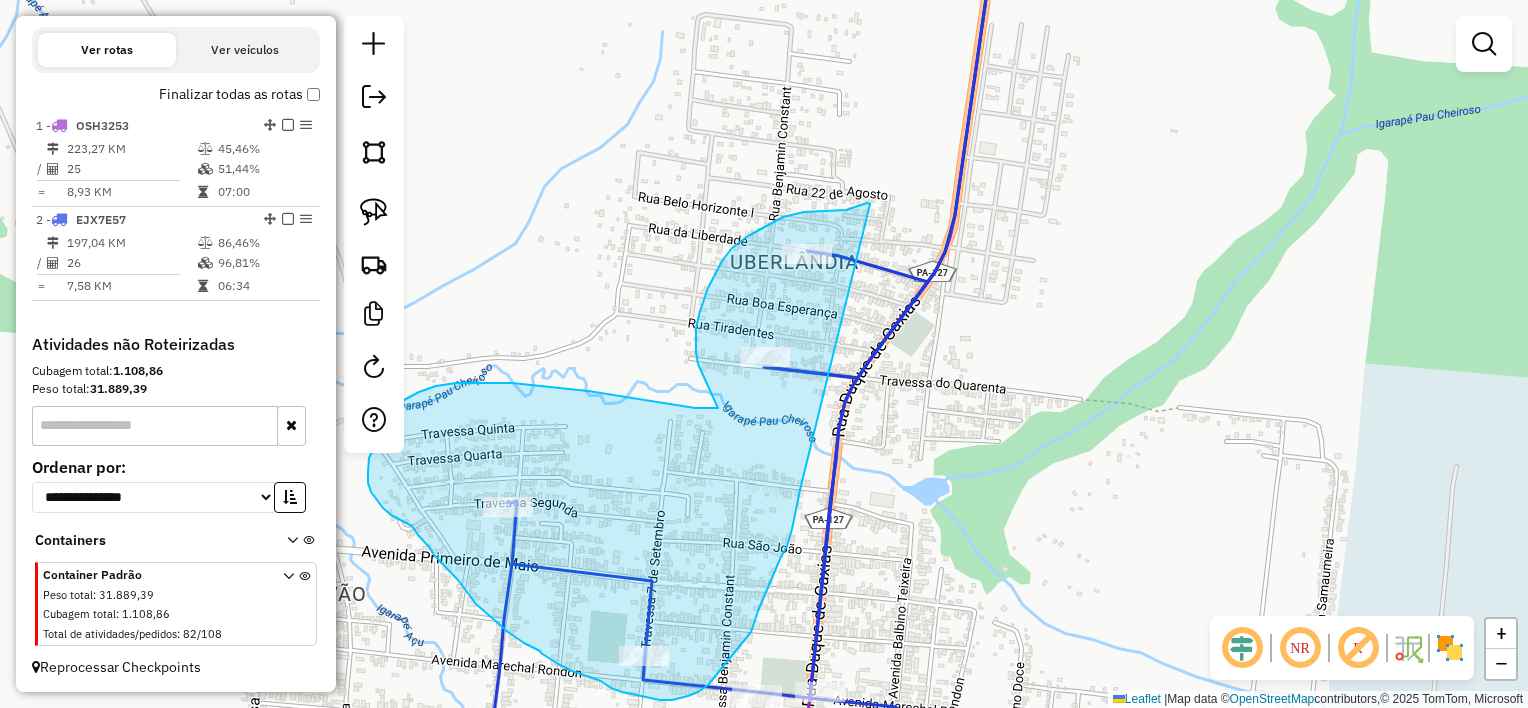 drag, startPoint x: 870, startPoint y: 204, endPoint x: 815, endPoint y: 435, distance: 237.45737 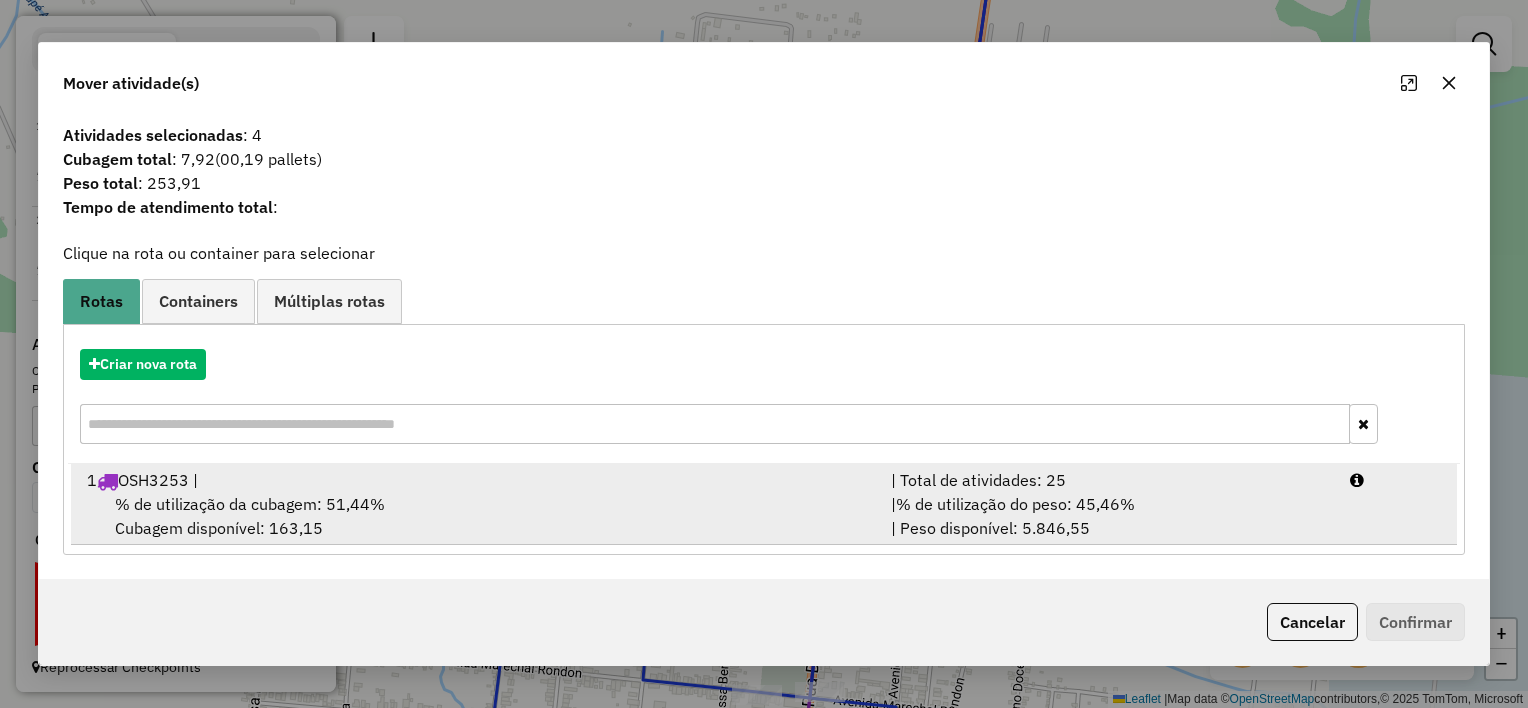 click on "% de utilização da cubagem: 51,44%  Cubagem disponível: 163,15" at bounding box center (477, 516) 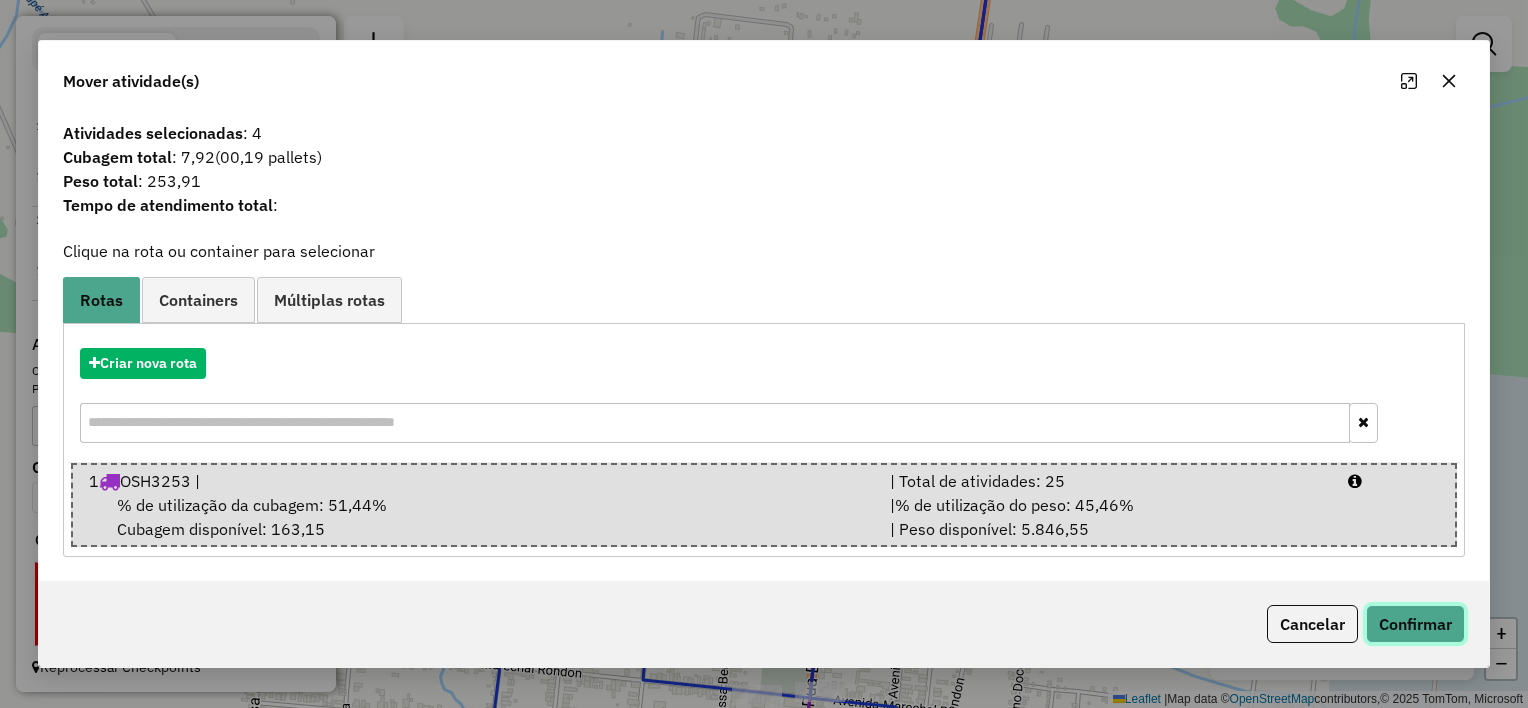 click on "Confirmar" 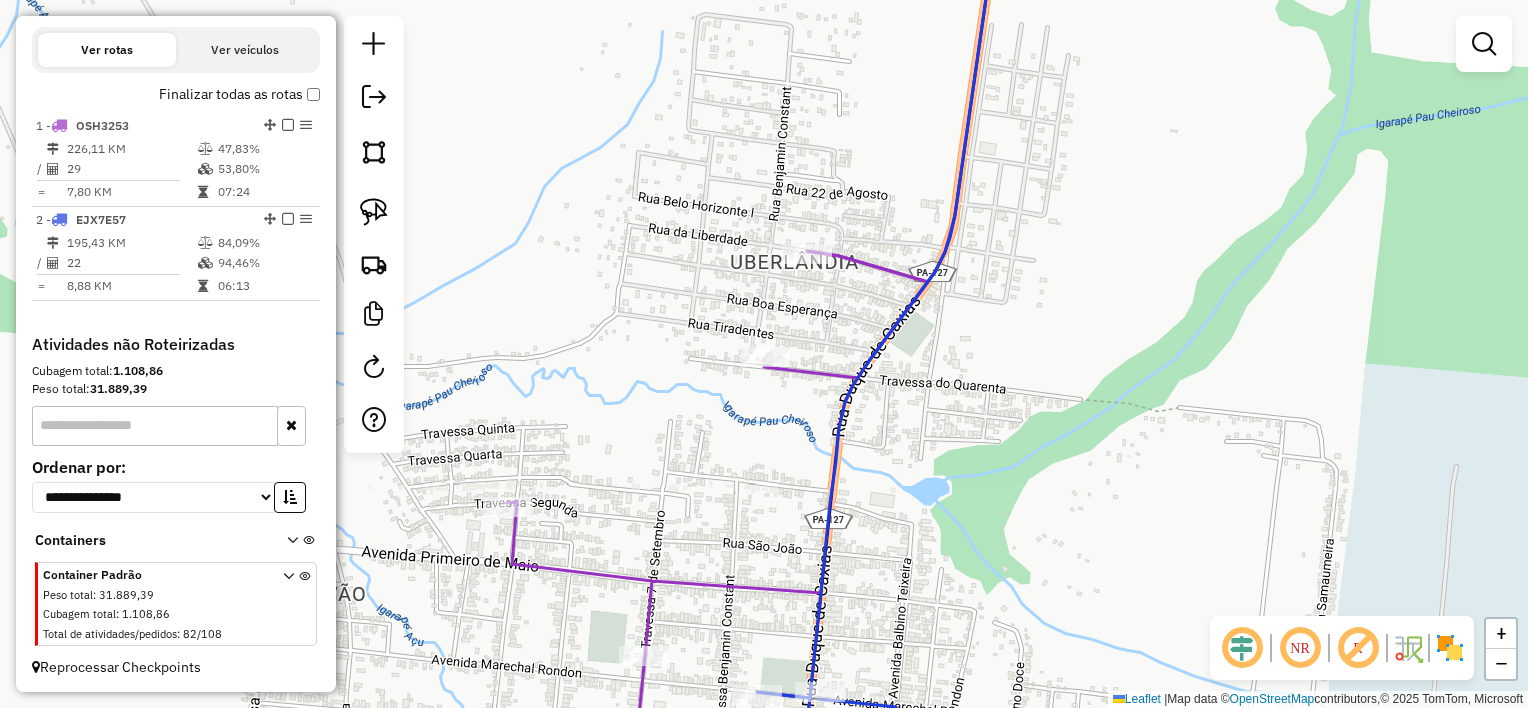 drag, startPoint x: 722, startPoint y: 496, endPoint x: 669, endPoint y: 316, distance: 187.64061 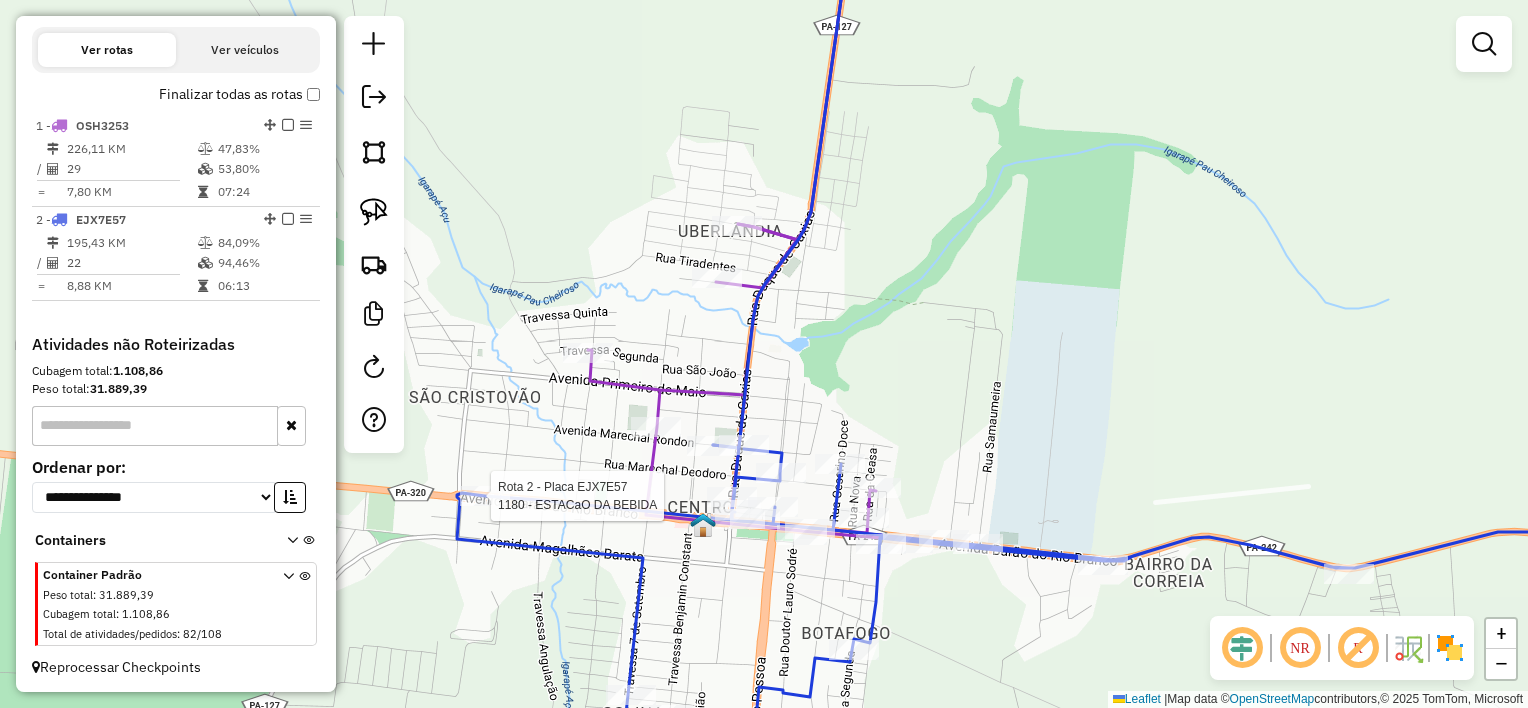 select on "**********" 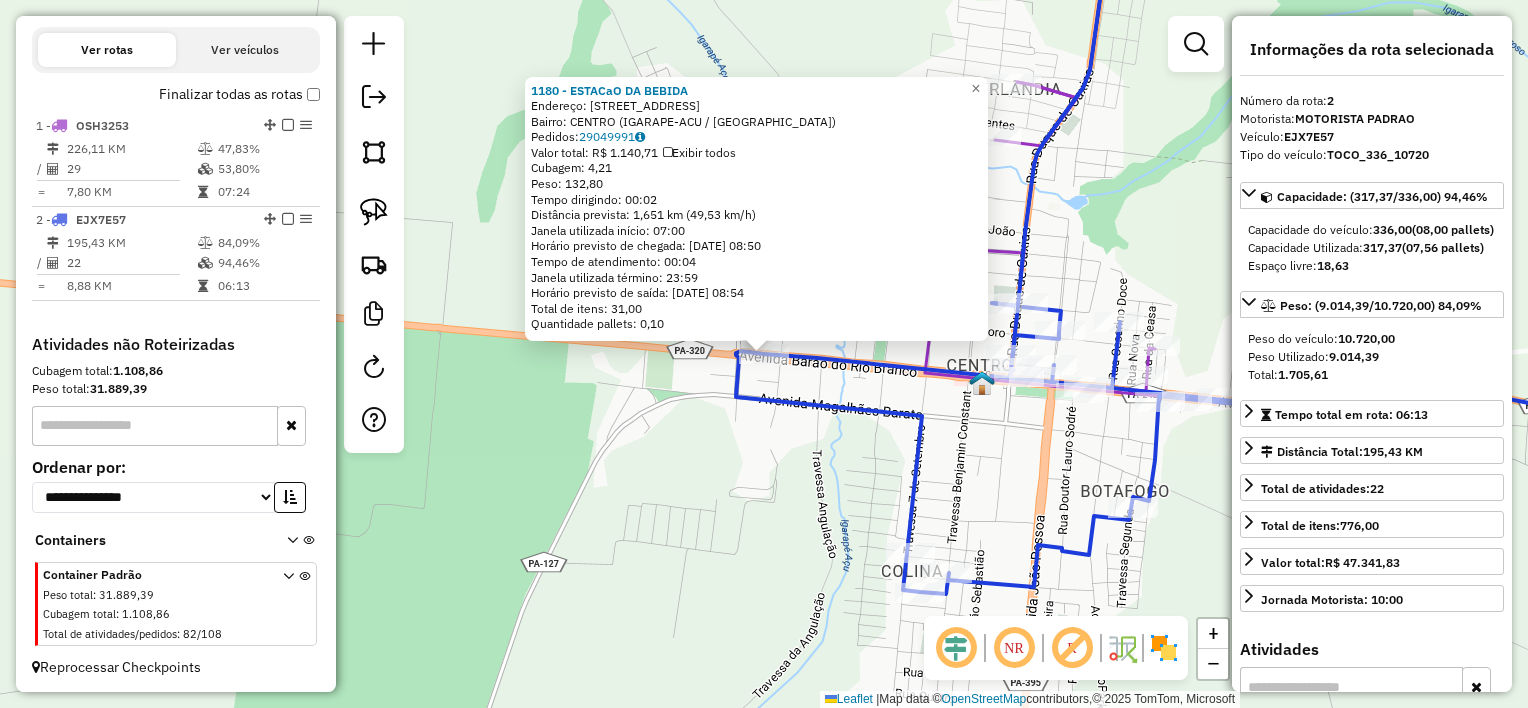 click on "1180 - ESTACaO DA BEBIDA  Endereço:  [STREET_ADDRESS]   [GEOGRAPHIC_DATA]:  29049991   Valor total: R$ 1.140,71   Exibir todos   Cubagem: 4,21  Peso: 132,80  Tempo dirigindo: 00:02   Distância prevista: 1,651 km (49,53 km/h)   Janela utilizada início: 07:00   Horário previsto de chegada: [DATE] 08:50   Tempo de atendimento: 00:04   Janela utilizada término: 23:59   Horário previsto de saída: [DATE] 08:54   Total de itens: 31,00   Quantidade pallets: 0,10  × Janela de atendimento Grade de atendimento Capacidade Transportadoras Veículos Cliente Pedidos  Rotas Selecione os dias de semana para filtrar as janelas de atendimento  Seg   Ter   Qua   Qui   Sex   Sáb   Dom  Informe o período da janela de atendimento: De: Até:  Filtrar exatamente a janela do cliente  Considerar janela de atendimento padrão  Selecione os dias de semana para filtrar as grades de atendimento  Seg   Ter   Qua   Qui   Sex   Sáb   Dom   Peso mínimo:   Peso máximo:   De:   De:" 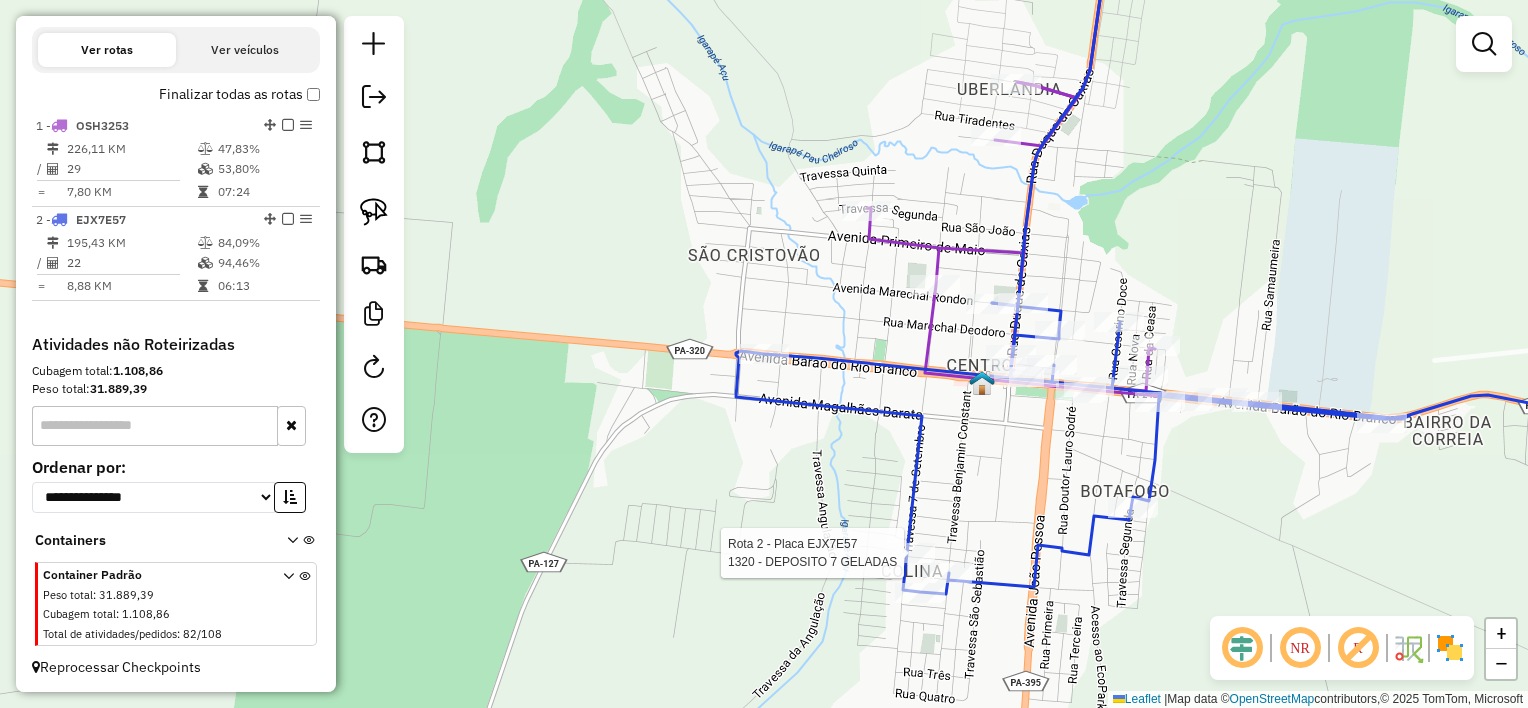 select on "**********" 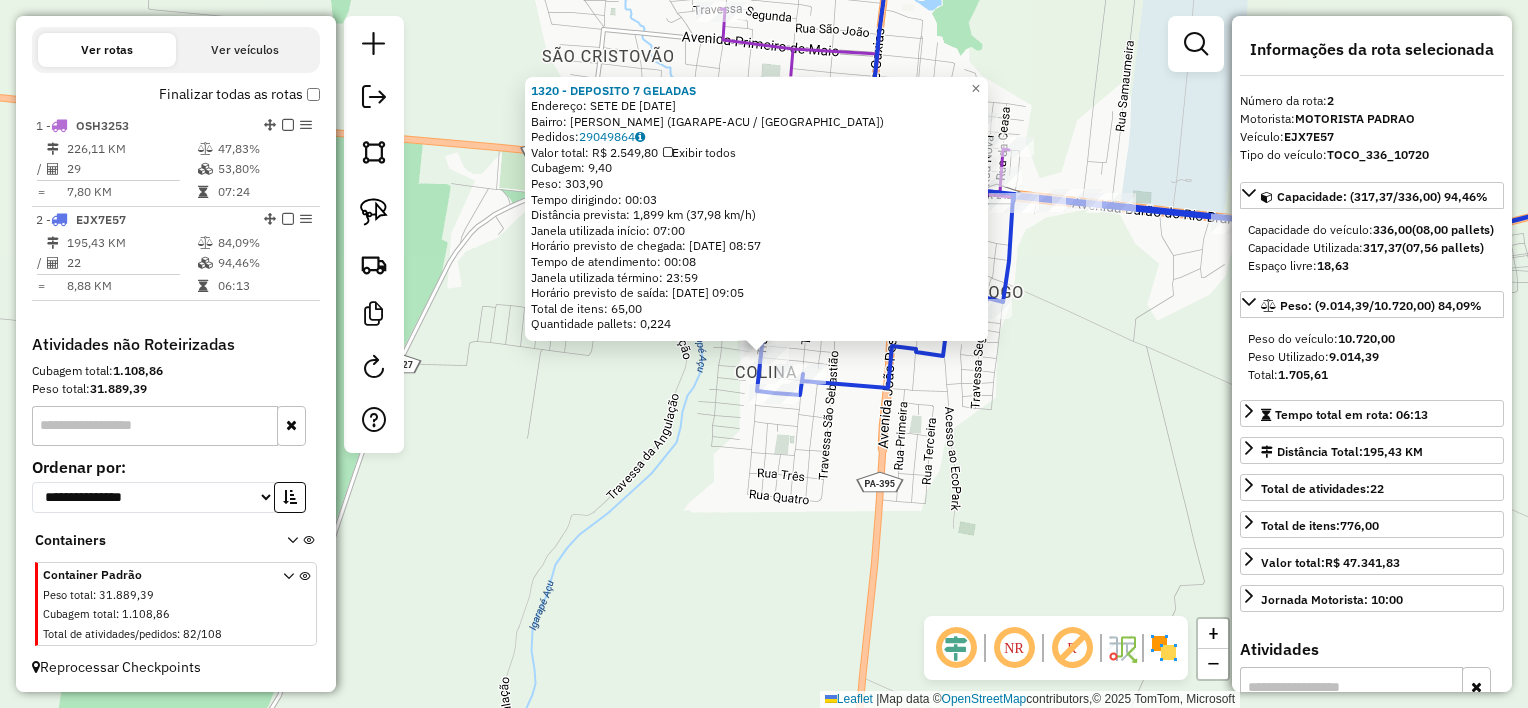 click on "1320 - DEPOSITO 7 GELADAS  Endereço:  SETE DE [DATE]   Bairro: [PERSON_NAME] (IGARAPE-ACU / [GEOGRAPHIC_DATA])   Pedidos:  29049864   Valor total: R$ 2.549,80   Exibir todos   Cubagem: 9,40  Peso: 303,90  Tempo dirigindo: 00:03   Distância prevista: 1,899 km (37,98 km/h)   [GEOGRAPHIC_DATA] utilizada início: 07:00   Horário previsto de chegada: [DATE] 08:57   Tempo de atendimento: 00:08   Janela utilizada término: 23:59   Horário previsto de saída: [DATE] 09:05   Total de itens: 65,00   Quantidade pallets: 0,224  × Janela de atendimento Grade de atendimento Capacidade Transportadoras Veículos Cliente Pedidos  Rotas Selecione os dias de semana para filtrar as janelas de atendimento  Seg   Ter   Qua   Qui   Sex   Sáb   Dom  Informe o período da janela de atendimento: De: Até:  Filtrar exatamente a janela do cliente  Considerar janela de atendimento padrão  Selecione os dias de semana para filtrar as grades de atendimento  Seg   Ter   Qua   Qui   Sex   Sáb   Dom   Clientes fora do dia de atendimento selecionado De:" 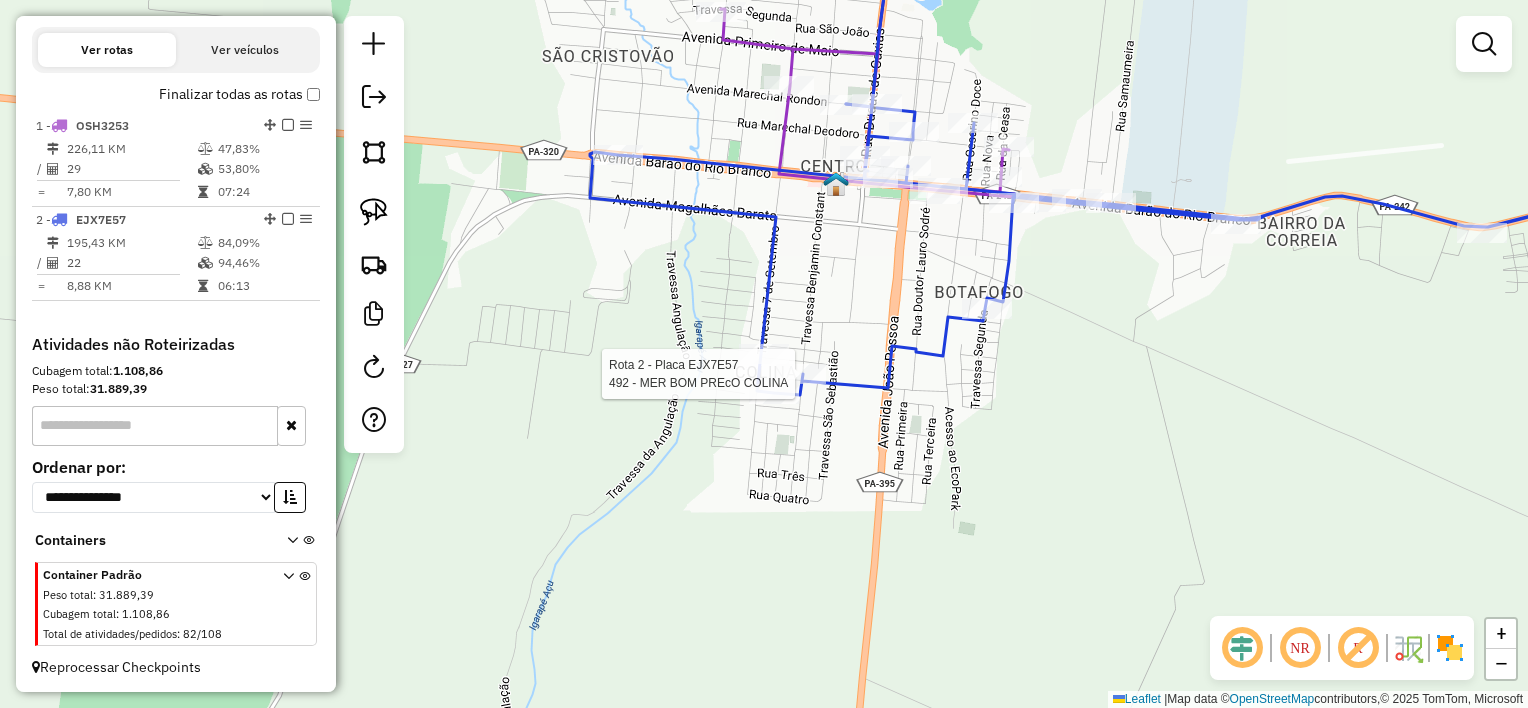 select on "**********" 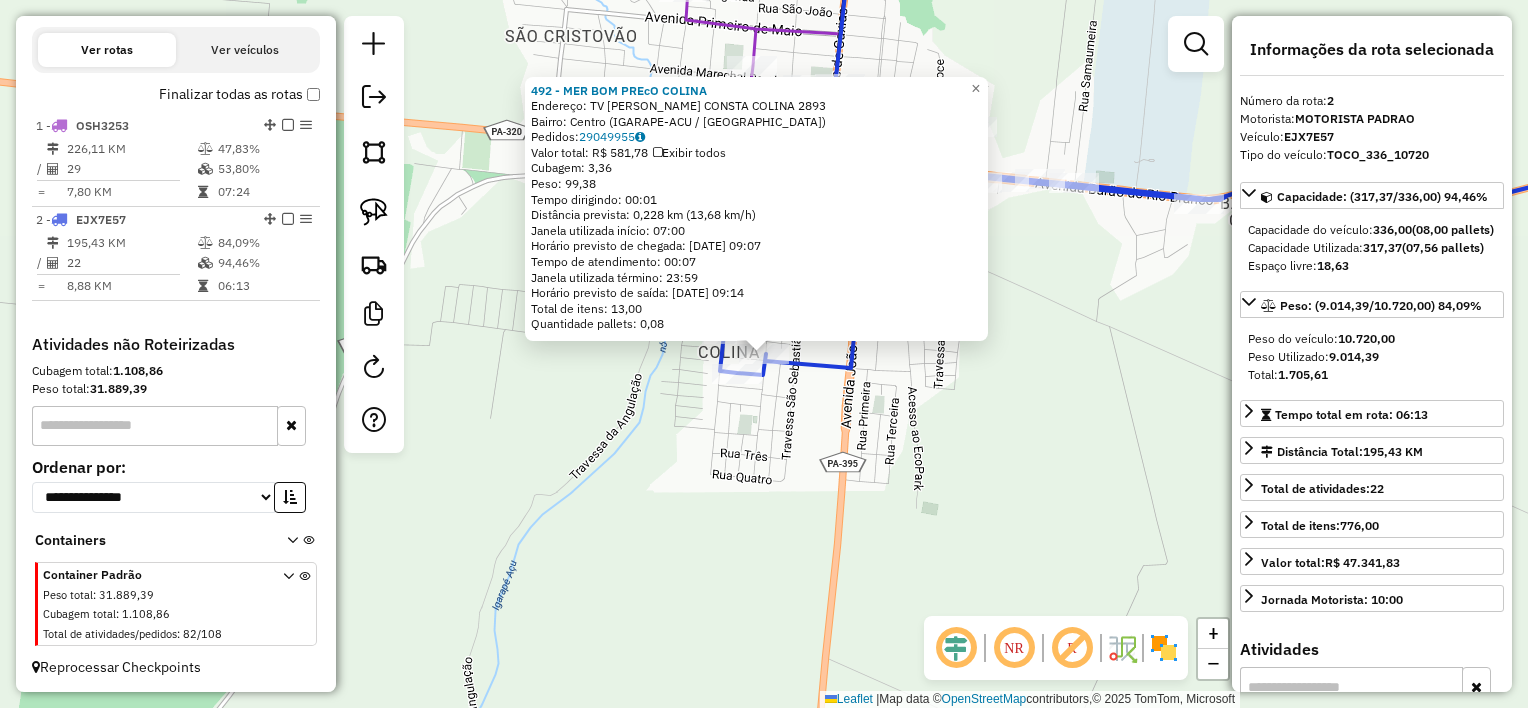 drag, startPoint x: 810, startPoint y: 420, endPoint x: 783, endPoint y: 409, distance: 29.15476 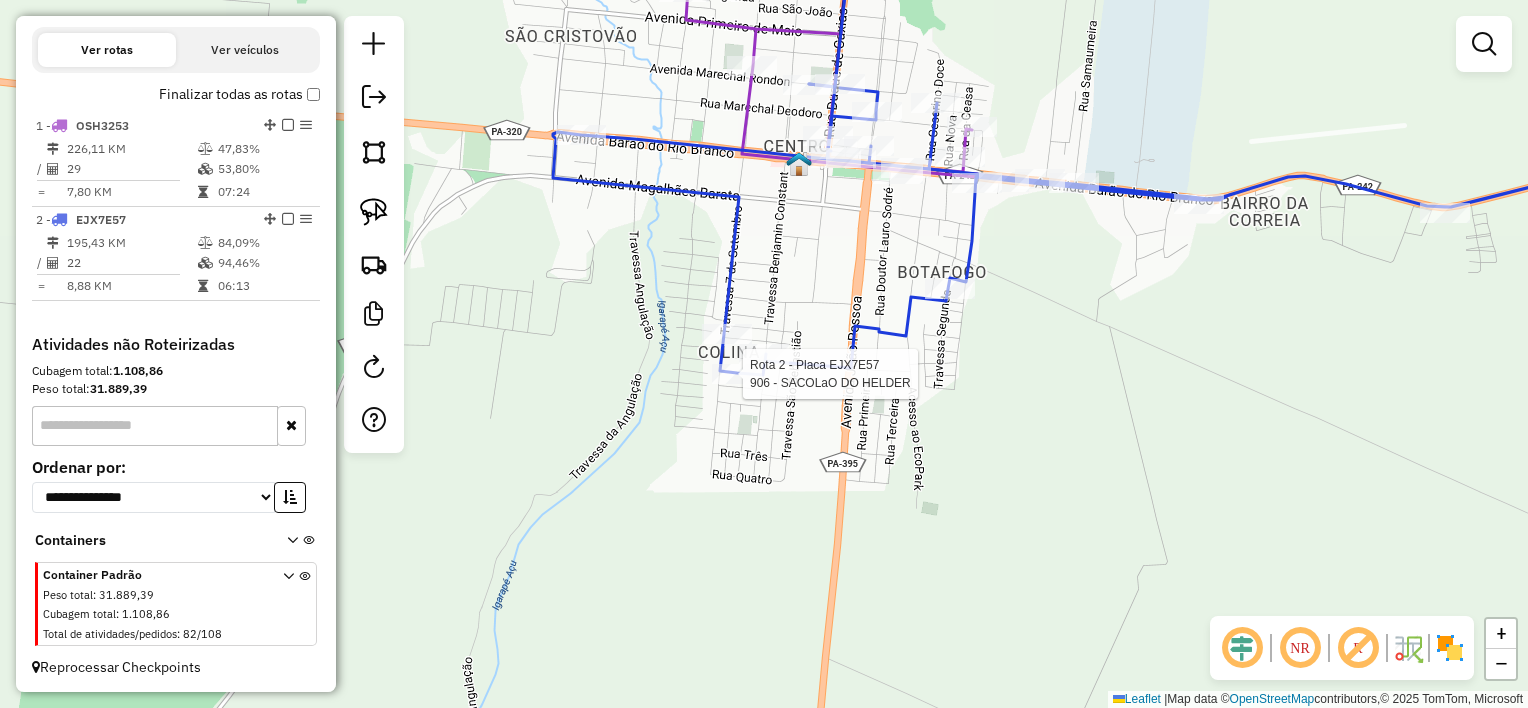 click 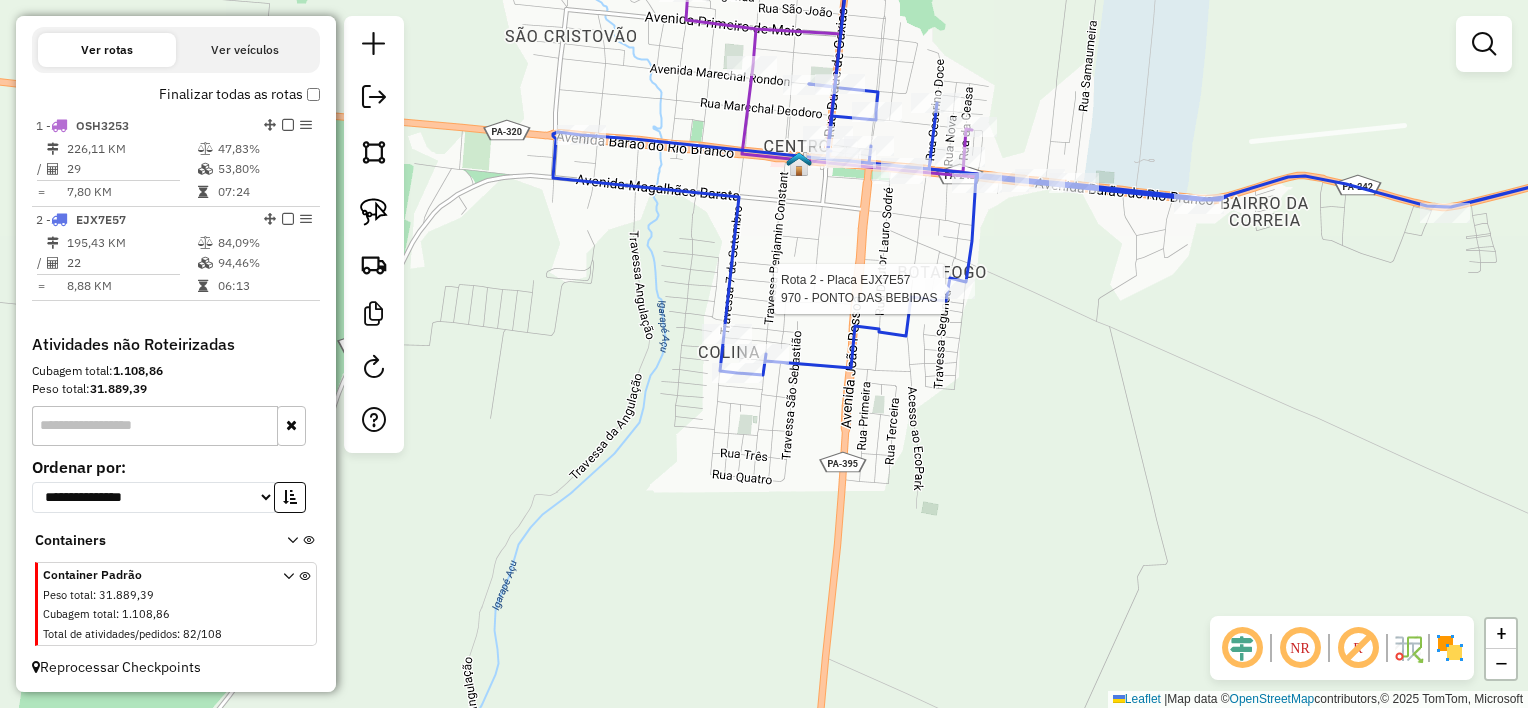 click 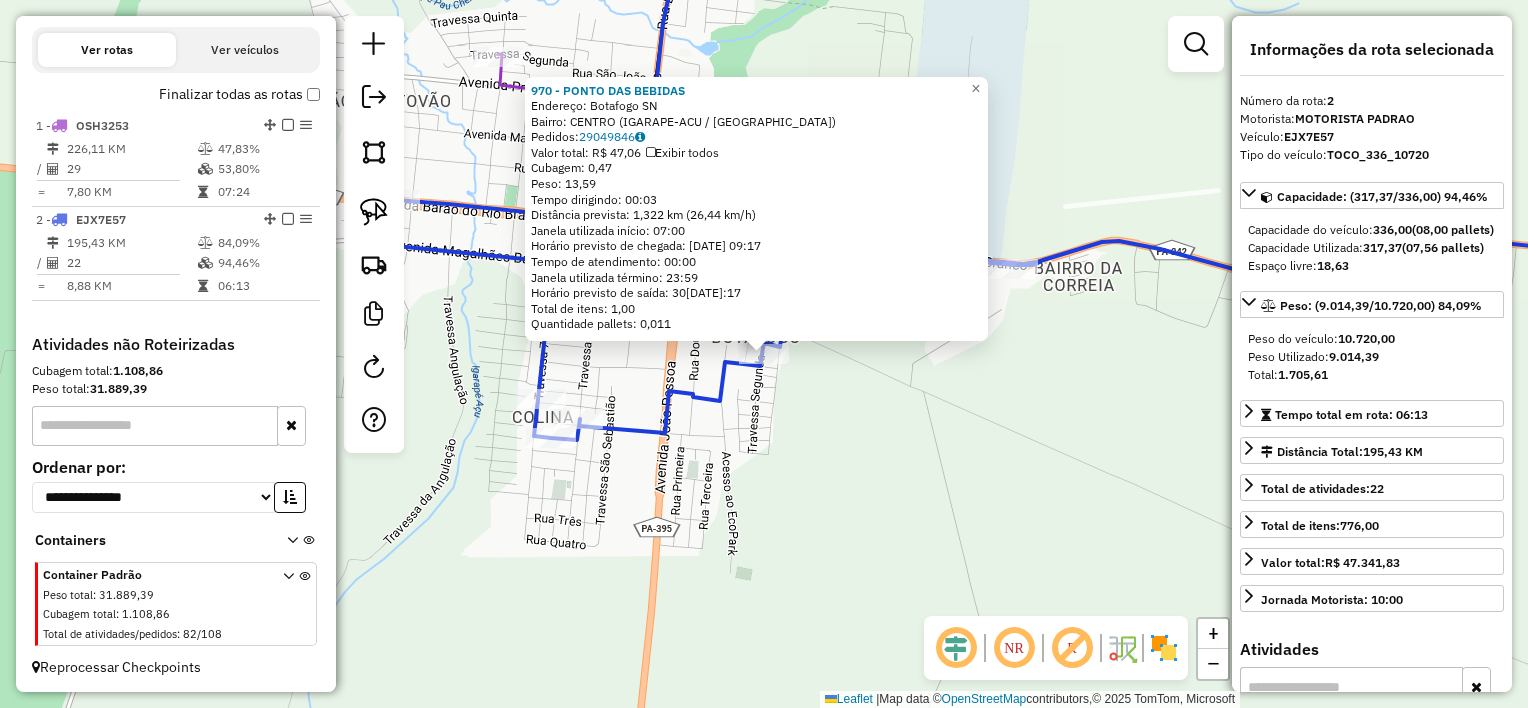 drag, startPoint x: 844, startPoint y: 427, endPoint x: 840, endPoint y: 404, distance: 23.345236 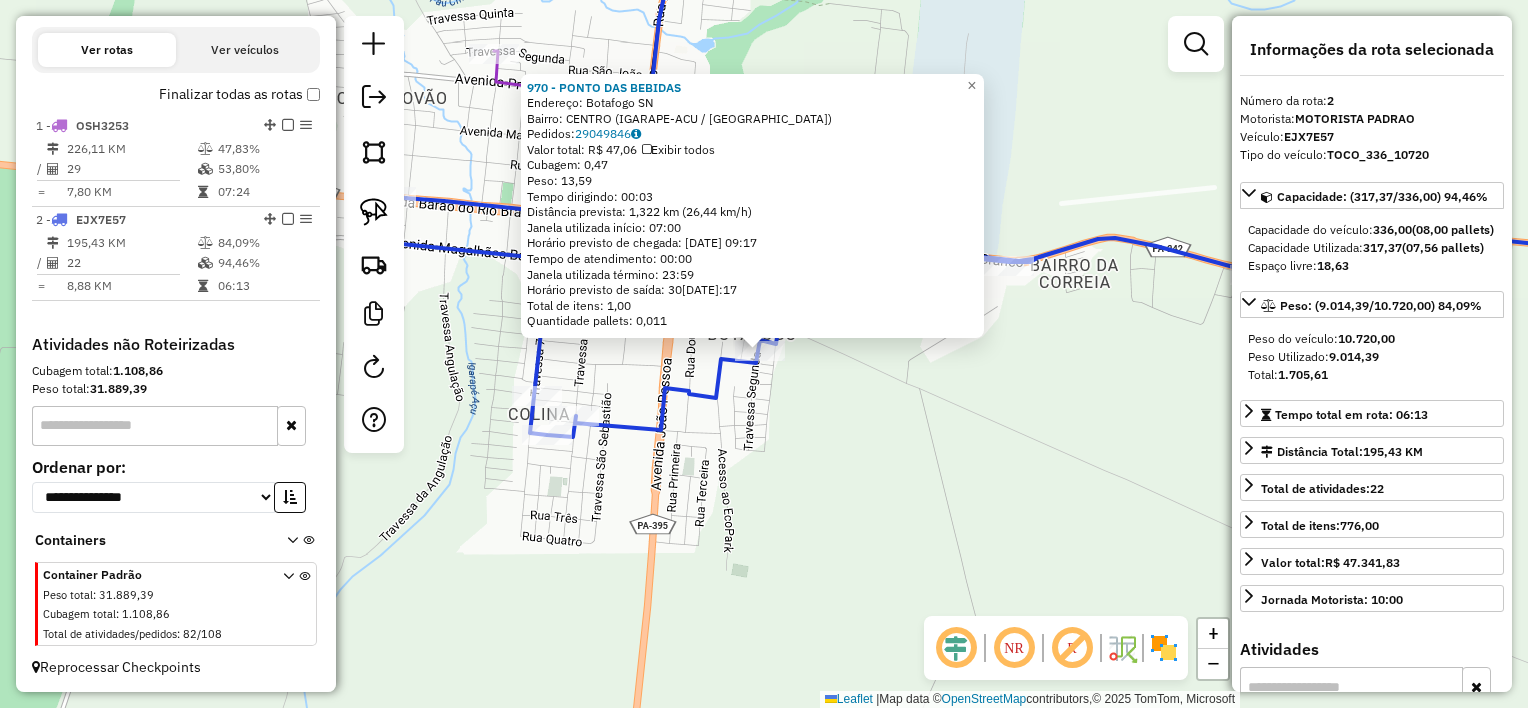 click on "970 - PONTO DAS BEBIDAS  Endereço:  Botafogo SN   Bairro: CENTRO (IGARAPE-ACU / [GEOGRAPHIC_DATA])   Pedidos:  29049846   Valor total: R$ 47,06   Exibir todos   Cubagem: 0,47  Peso: 13,59  Tempo dirigindo: 00:03   Distância prevista: 1,322 km (26,44 km/h)   [GEOGRAPHIC_DATA] utilizada início: 07:00   Horário previsto de chegada: [DATE] 09:17   Tempo de atendimento: 00:00   Janela utilizada término: 23:59   Horário previsto de saída: [DATE] 09:17   Total de itens: 1,00   Quantidade pallets: 0,011  × Janela de atendimento Grade de atendimento Capacidade Transportadoras Veículos Cliente Pedidos  Rotas Selecione os dias de semana para filtrar as janelas de atendimento  Seg   Ter   Qua   Qui   Sex   Sáb   Dom  Informe o período da janela de atendimento: De: Até:  Filtrar exatamente a janela do cliente  Considerar janela de atendimento padrão  Selecione os dias de semana para filtrar as grades de atendimento  Seg   Ter   Qua   Qui   Sex   Sáb   Dom   Considerar clientes sem dia de atendimento cadastrado  Peso mínimo:" 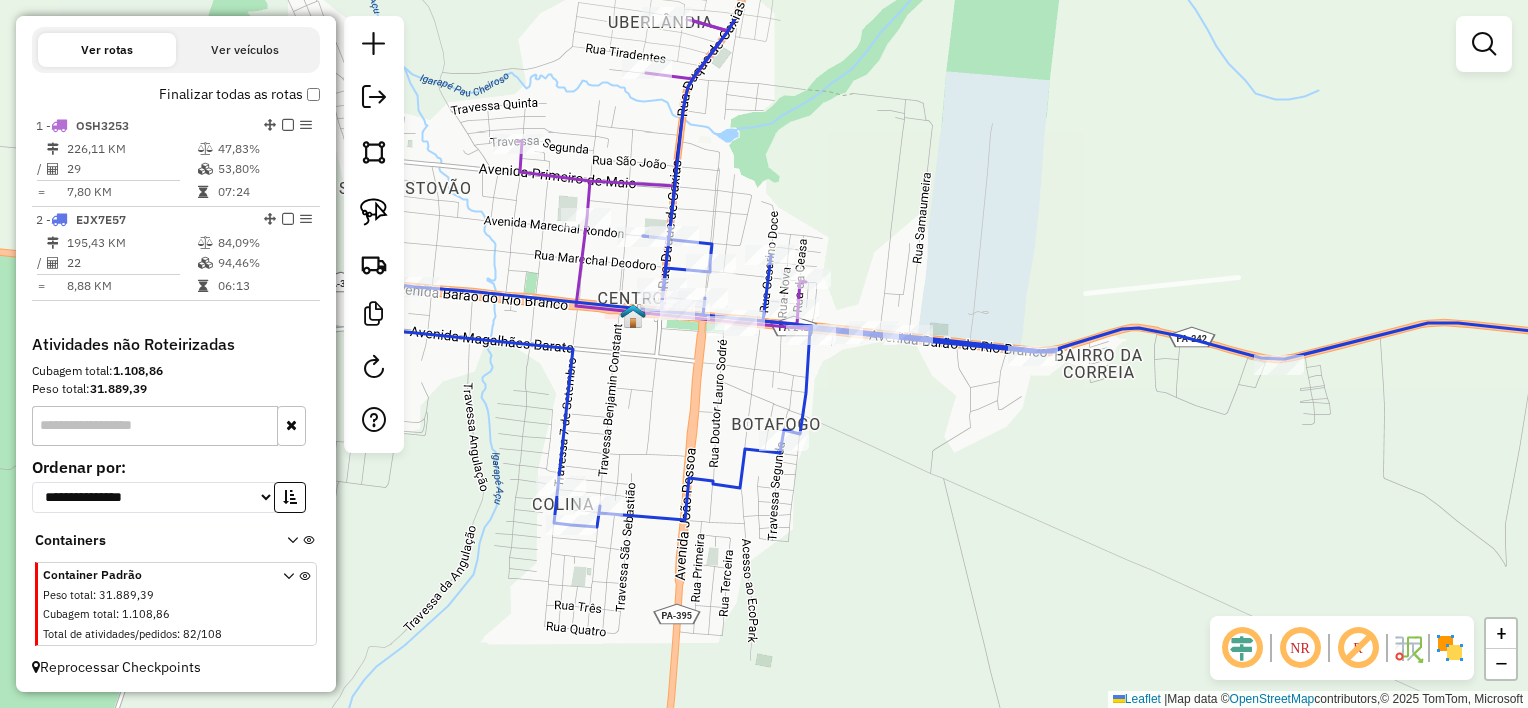 drag, startPoint x: 874, startPoint y: 429, endPoint x: 885, endPoint y: 484, distance: 56.089214 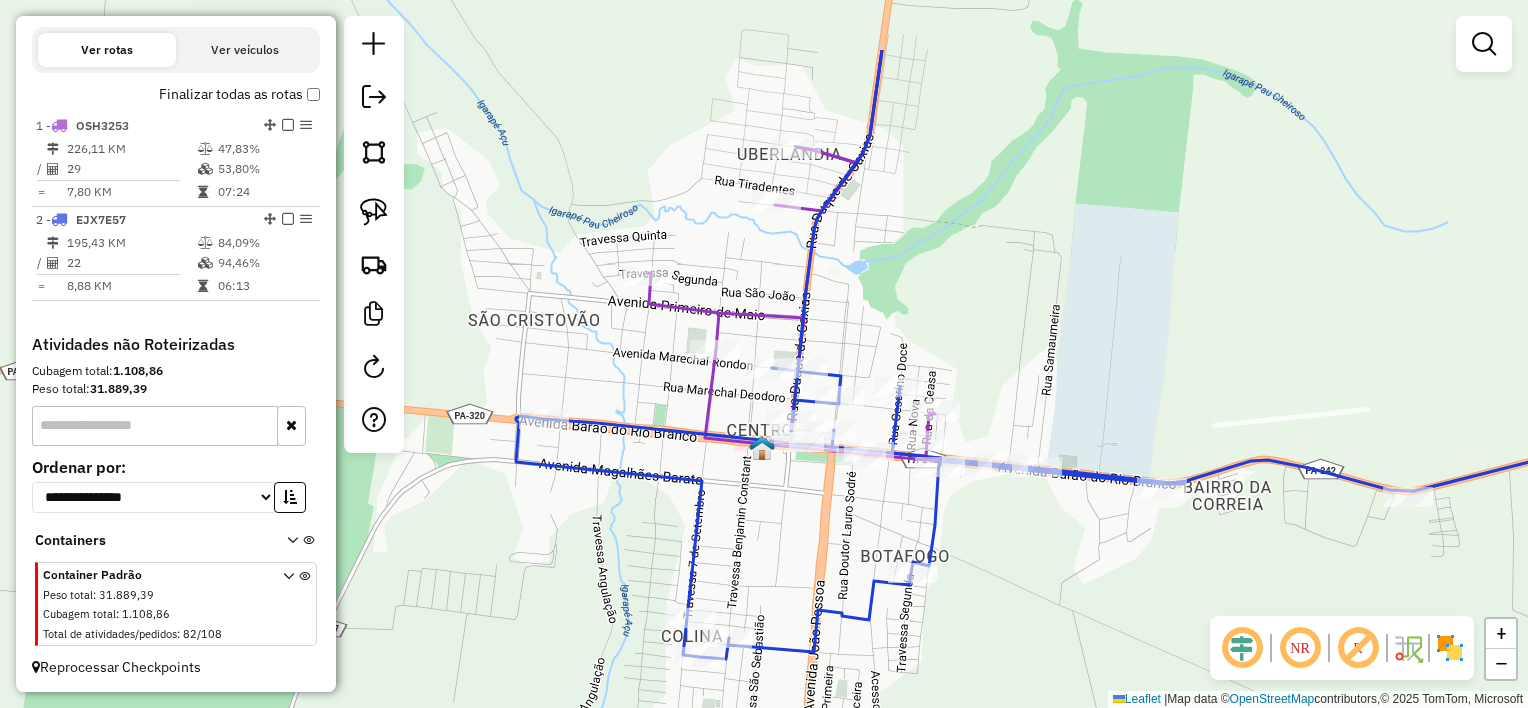 drag, startPoint x: 874, startPoint y: 435, endPoint x: 981, endPoint y: 540, distance: 149.91331 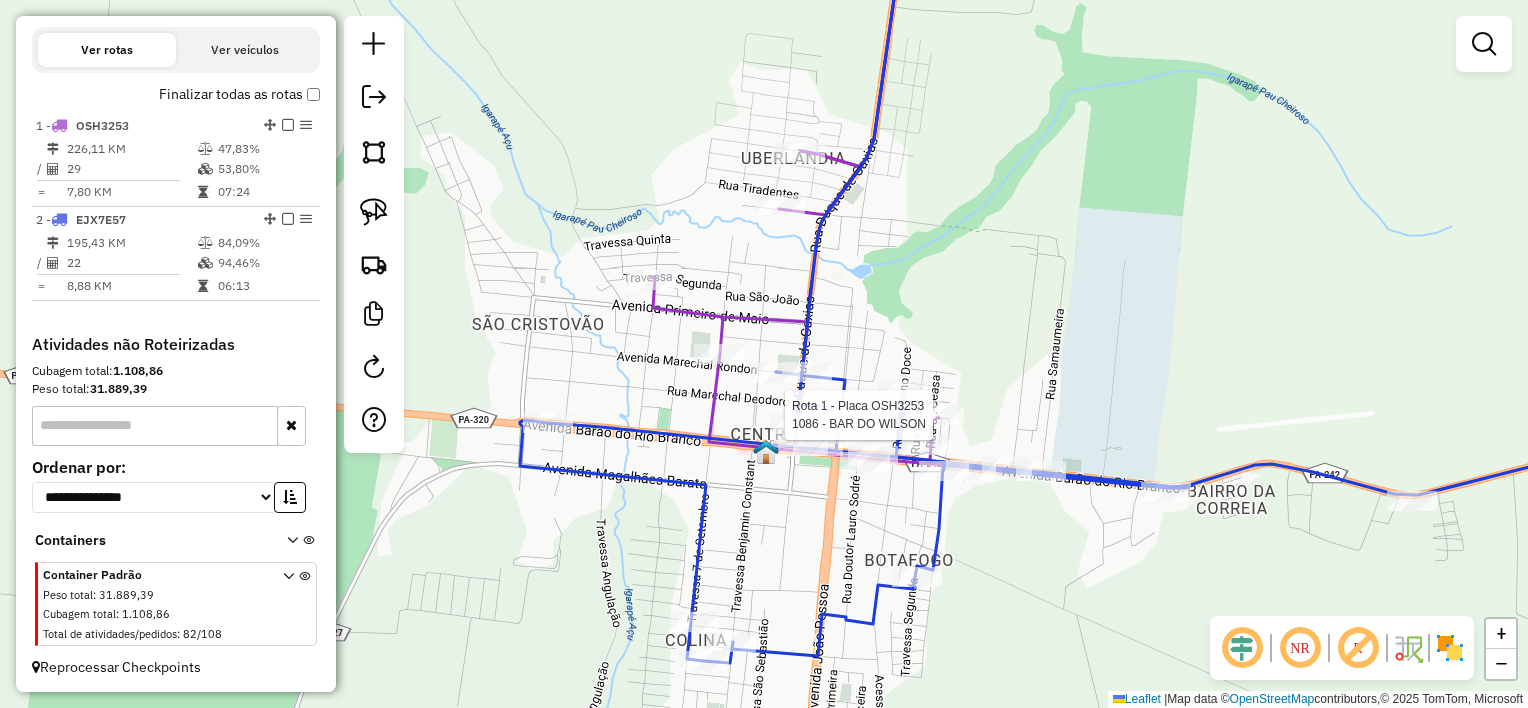 select on "**********" 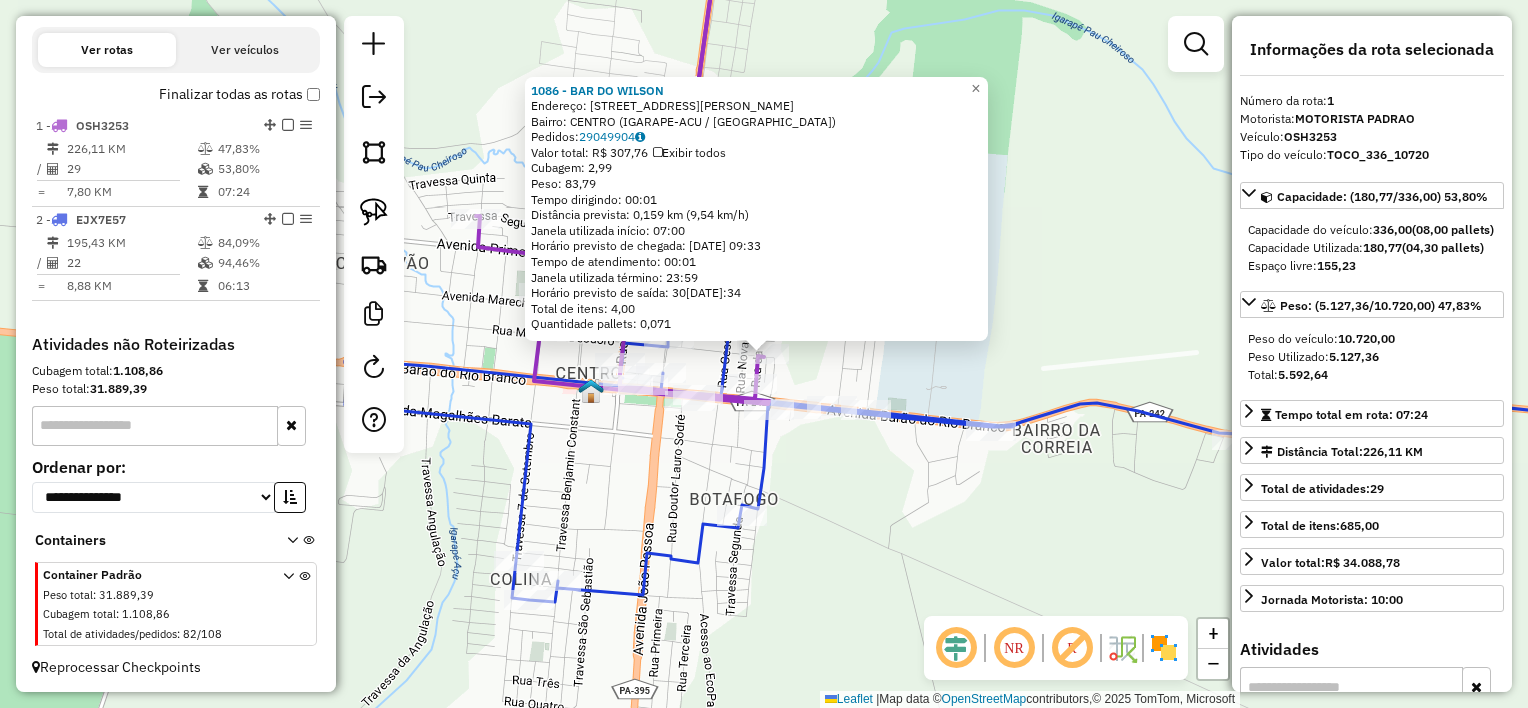 click on "1086 - BAR DO WILSON  Endereço:  [STREET_ADDRESS][PERSON_NAME]   Pedidos:  29049904   Valor total: R$ 307,76   Exibir todos   Cubagem: 2,99  Peso: 83,79  Tempo dirigindo: 00:01   Distância prevista: 0,159 km (9,54 km/h)   [GEOGRAPHIC_DATA] utilizada início: 07:00   Horário previsto de chegada: [DATE] 09:33   Tempo de atendimento: 00:01   Janela utilizada término: 23:59   Horário previsto de saída: [DATE] 09:34   Total de itens: 4,00   Quantidade pallets: 0,071  × Janela de atendimento Grade de atendimento Capacidade Transportadoras Veículos Cliente Pedidos  Rotas Selecione os dias de semana para filtrar as janelas de atendimento  Seg   Ter   Qua   Qui   Sex   Sáb   Dom  Informe o período da janela de atendimento: De: Até:  Filtrar exatamente a janela do cliente  Considerar janela de atendimento padrão  Selecione os dias de semana para filtrar as grades de atendimento  Seg   Ter   Qua   Qui   Sex   Sáb   Dom   Considerar clientes sem dia de atendimento cadastrado De:" 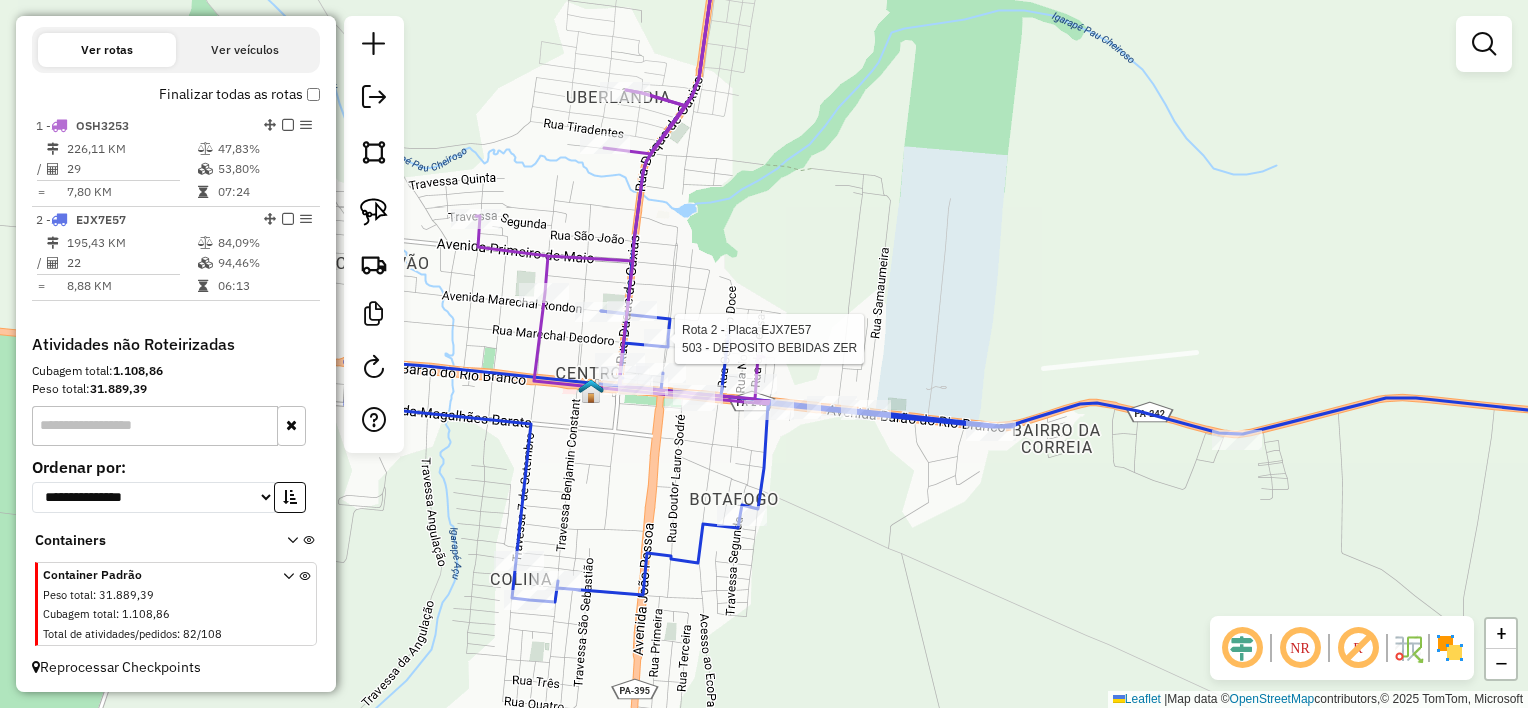 select on "**********" 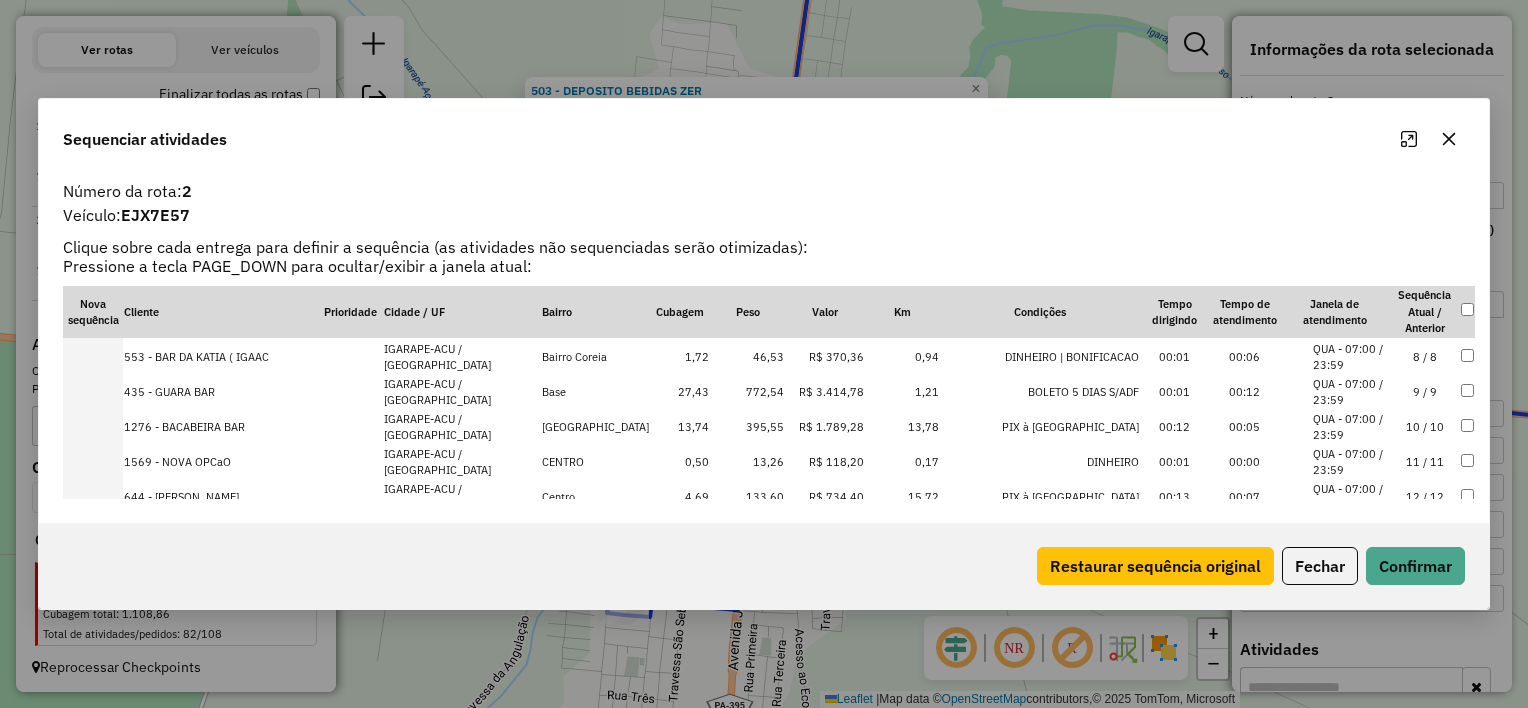 scroll, scrollTop: 244, scrollLeft: 0, axis: vertical 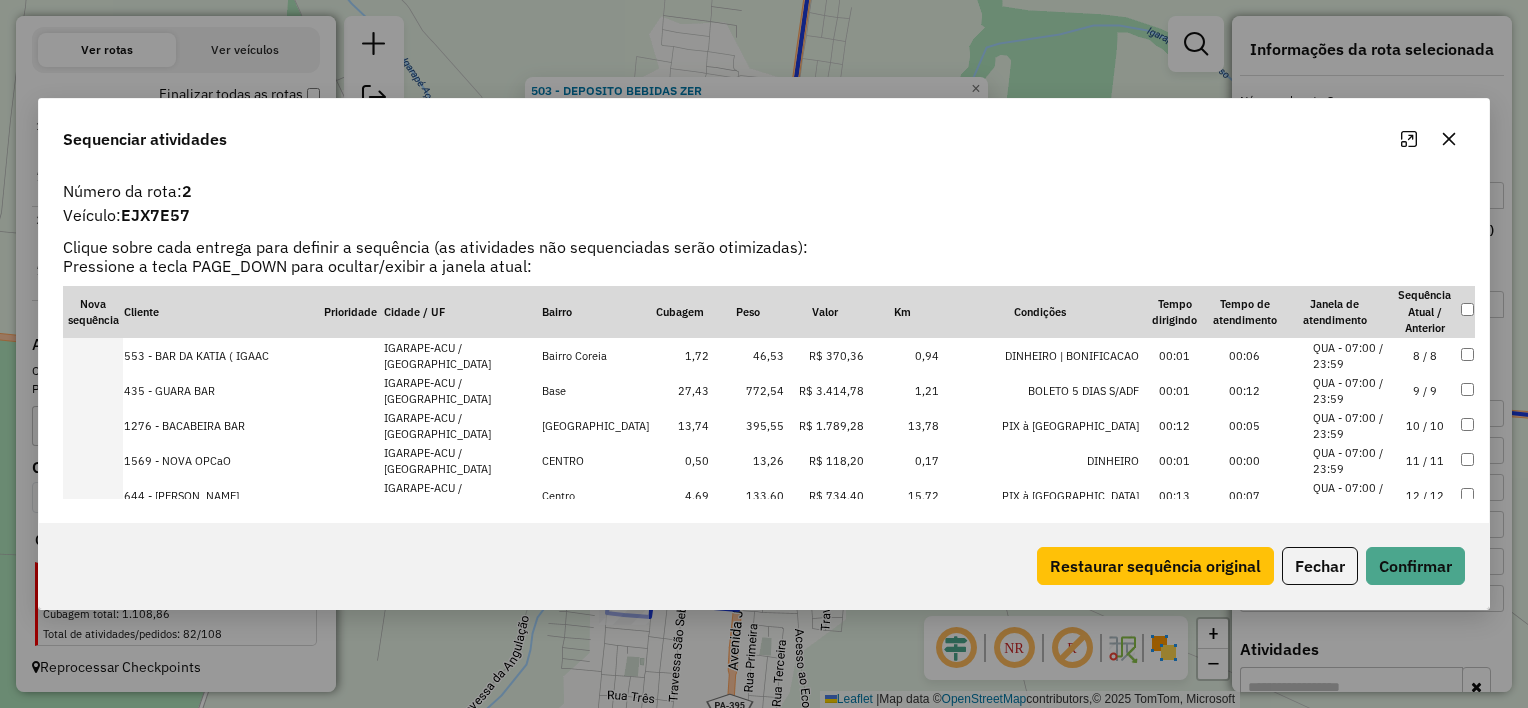 click 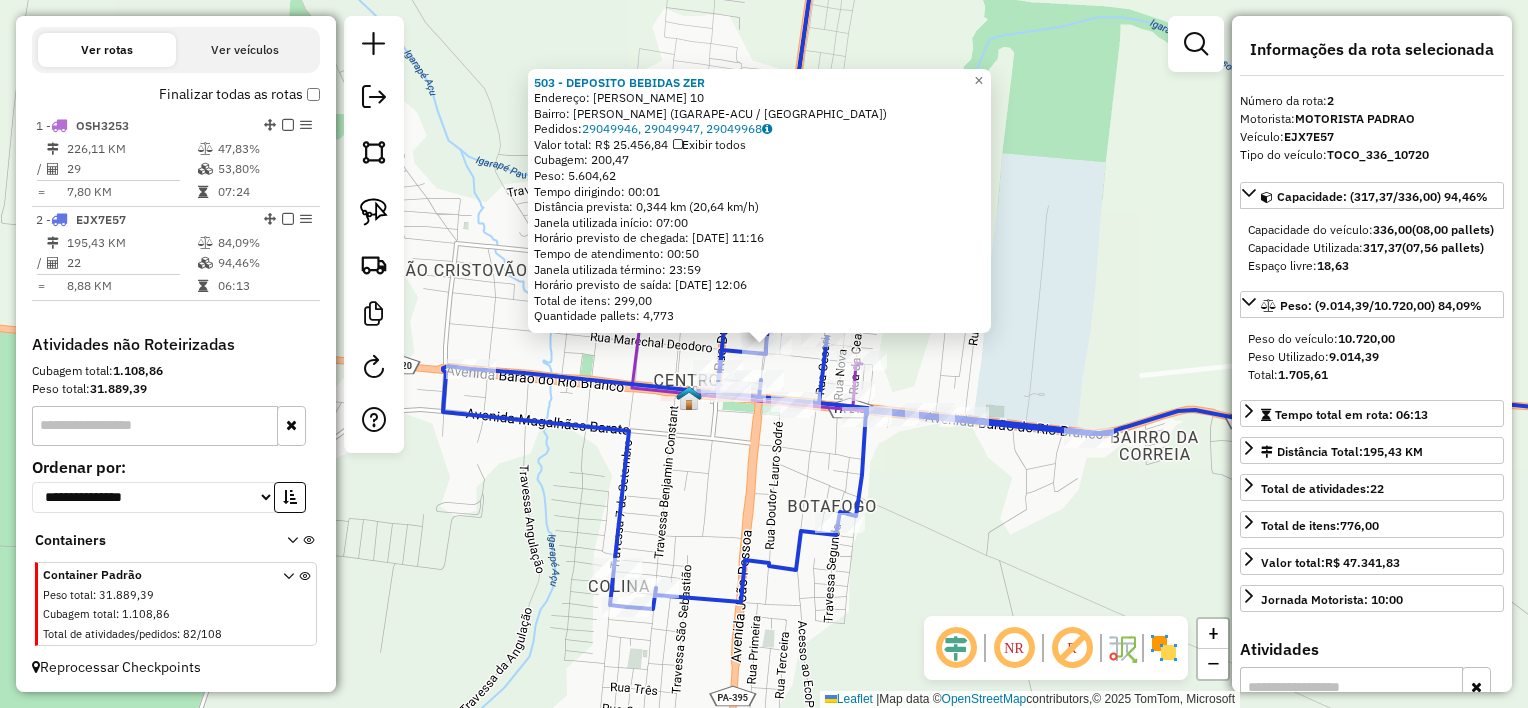 drag, startPoint x: 1028, startPoint y: 565, endPoint x: 1060, endPoint y: 391, distance: 176.91806 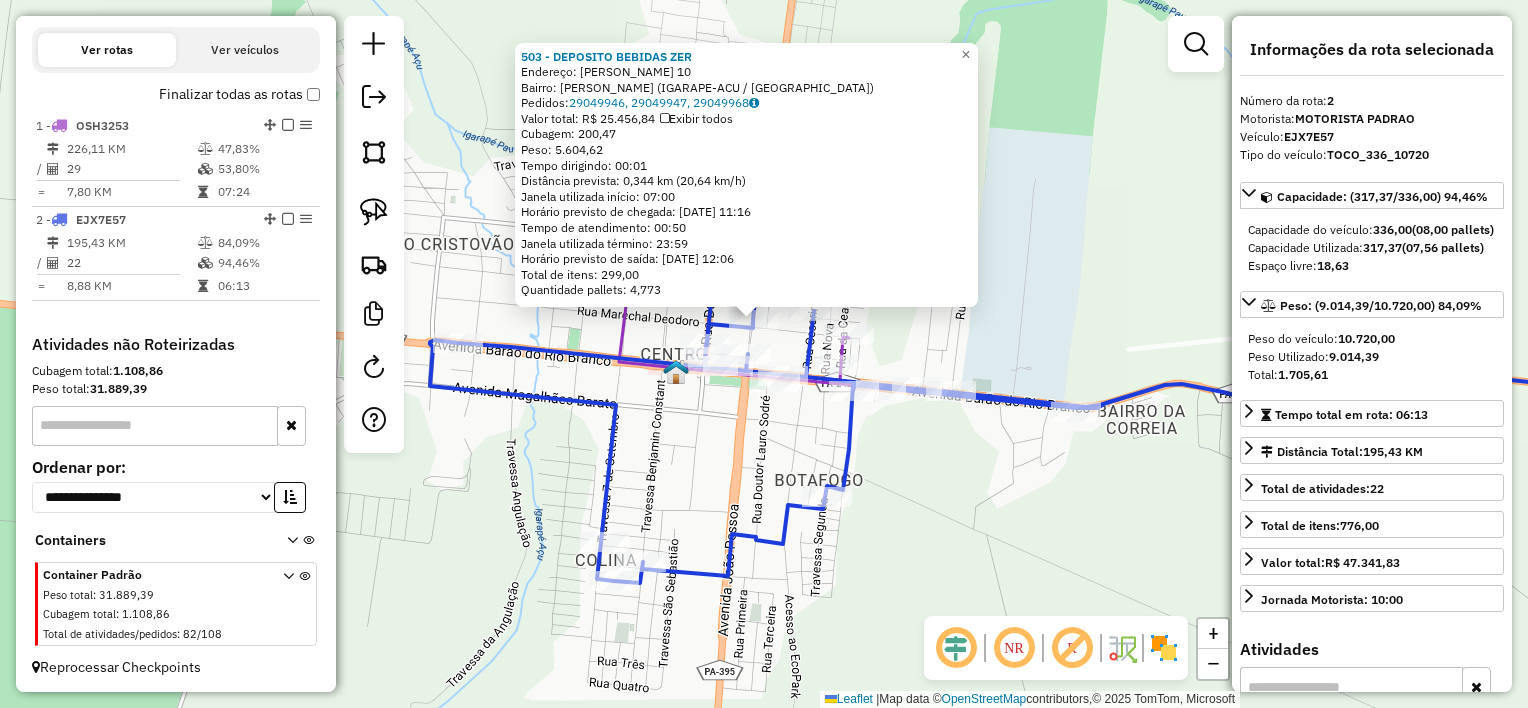 drag, startPoint x: 1028, startPoint y: 515, endPoint x: 1012, endPoint y: 549, distance: 37.576588 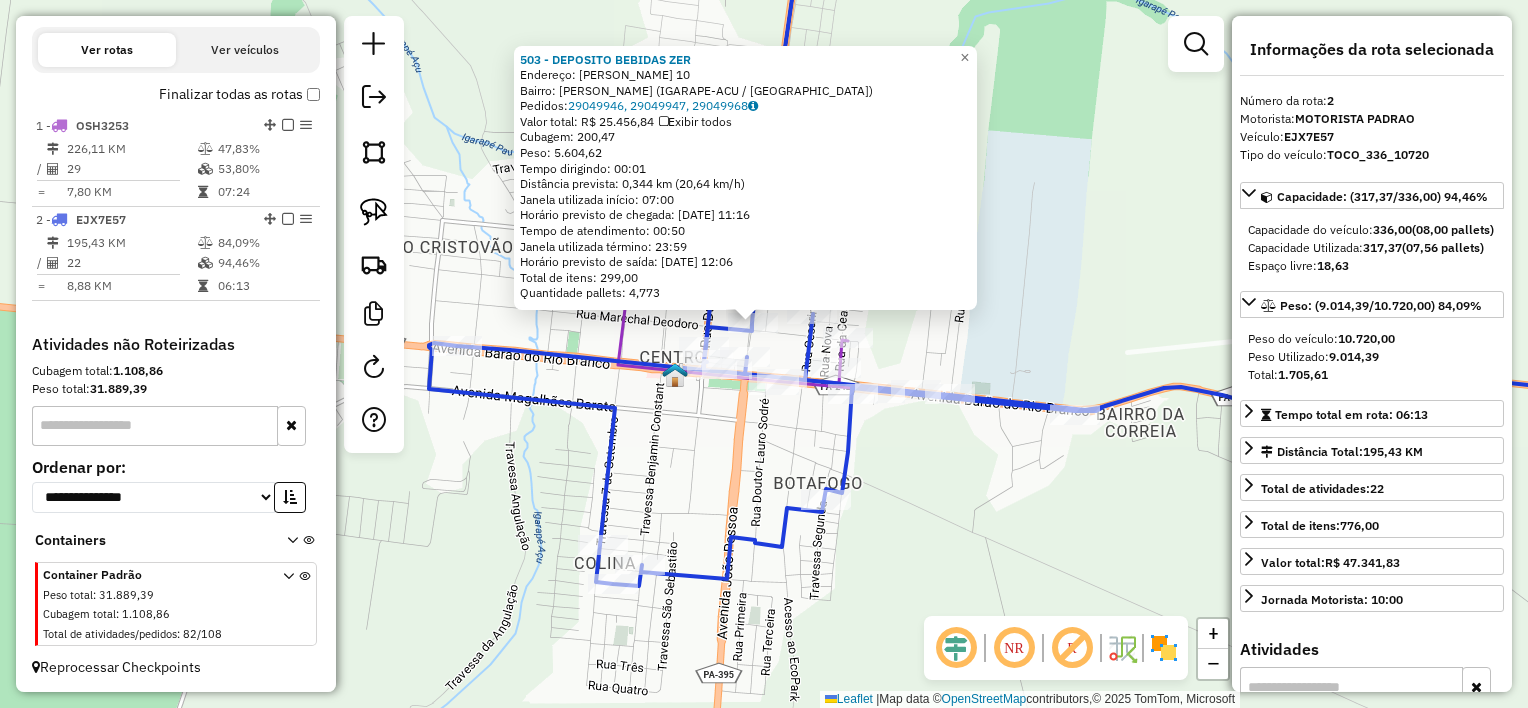 click on "503 - DEPOSITO BEBIDAS ZER  Endereço:  [PERSON_NAME] 10   Bairro: [PERSON_NAME] (IGARAPE-ACU / [GEOGRAPHIC_DATA])   Pedidos:  29049946, 29049947, 29049968   Valor total: R$ 25.456,84   Exibir todos   Cubagem: 200,47  Peso: 5.604,62  Tempo dirigindo: 00:01   Distância prevista: 0,344 km (20,64 km/h)   [GEOGRAPHIC_DATA] utilizada início: 07:00   Horário previsto de chegada: [DATE] 11:16   Tempo de atendimento: 00:50   Janela utilizada término: 23:59   Horário previsto de saída: [DATE] 12:06   Total de itens: 299,00   Quantidade pallets: 4,773  × Janela de atendimento Grade de atendimento Capacidade Transportadoras Veículos Cliente Pedidos  Rotas Selecione os dias de semana para filtrar as janelas de atendimento  Seg   Ter   Qua   Qui   Sex   Sáb   Dom  Informe o período da janela de atendimento: De: Até:  Filtrar exatamente a janela do cliente  Considerar janela de atendimento padrão  Selecione os dias de semana para filtrar as grades de atendimento  Seg   Ter   Qua   Qui   Sex   Sáb   Dom   Peso mínimo:   De:  De:" 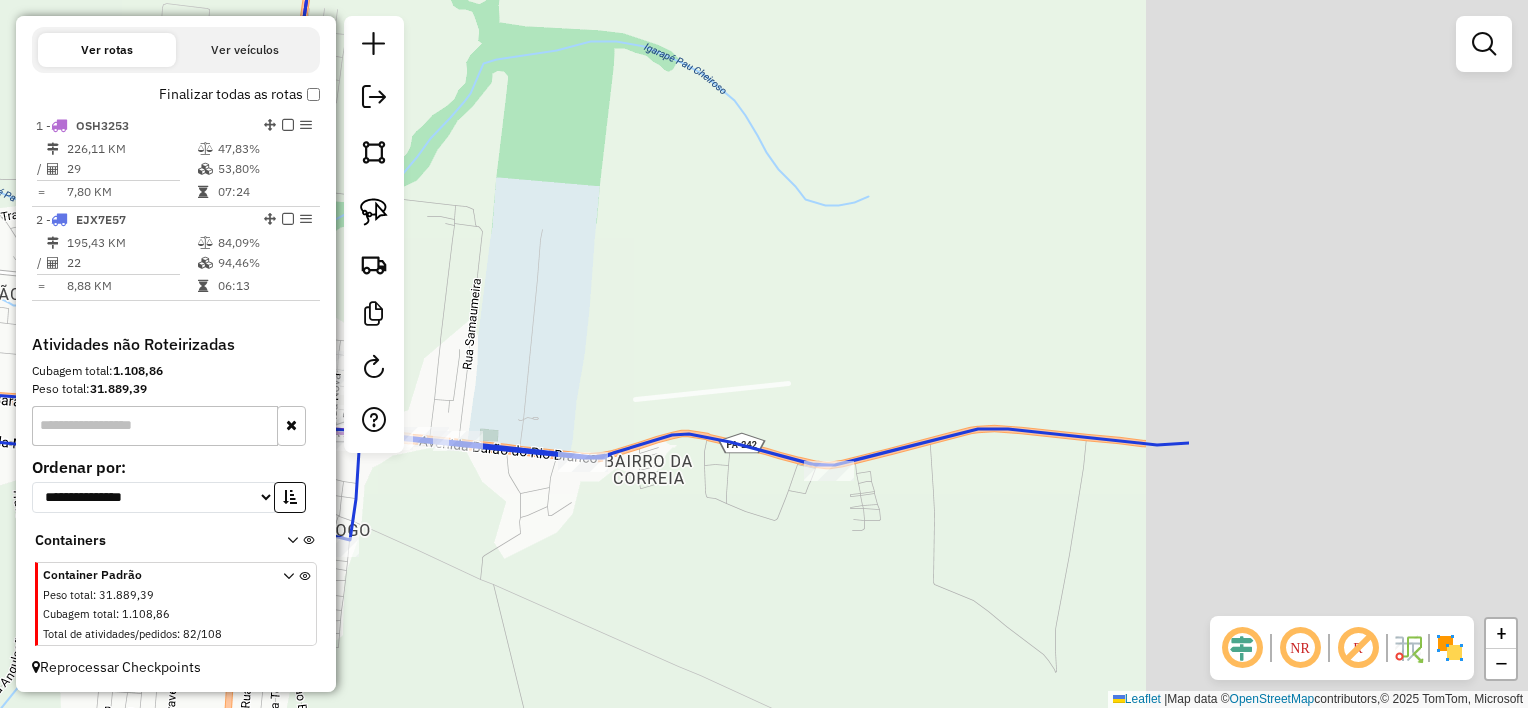 drag, startPoint x: 1196, startPoint y: 472, endPoint x: 599, endPoint y: 516, distance: 598.61926 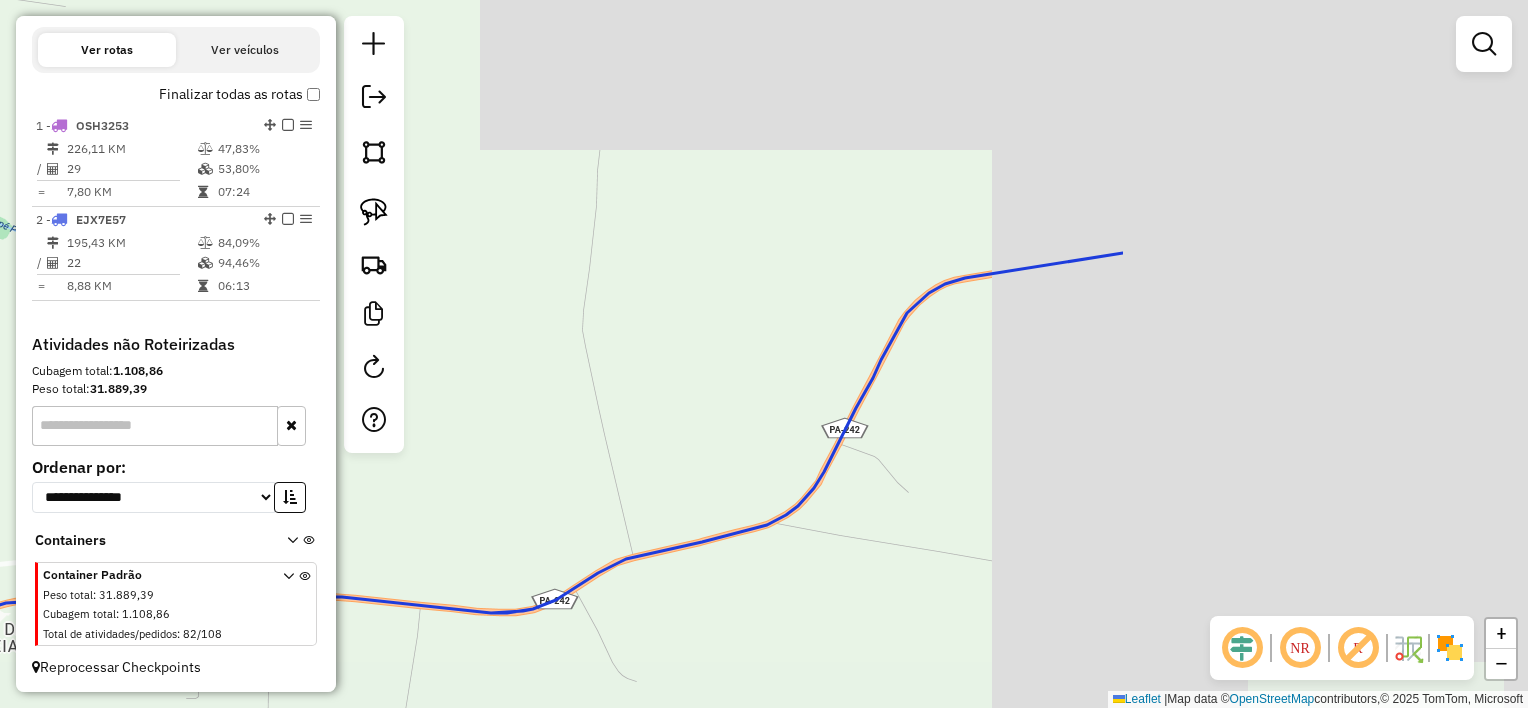 drag, startPoint x: 1260, startPoint y: 417, endPoint x: 720, endPoint y: 552, distance: 556.61926 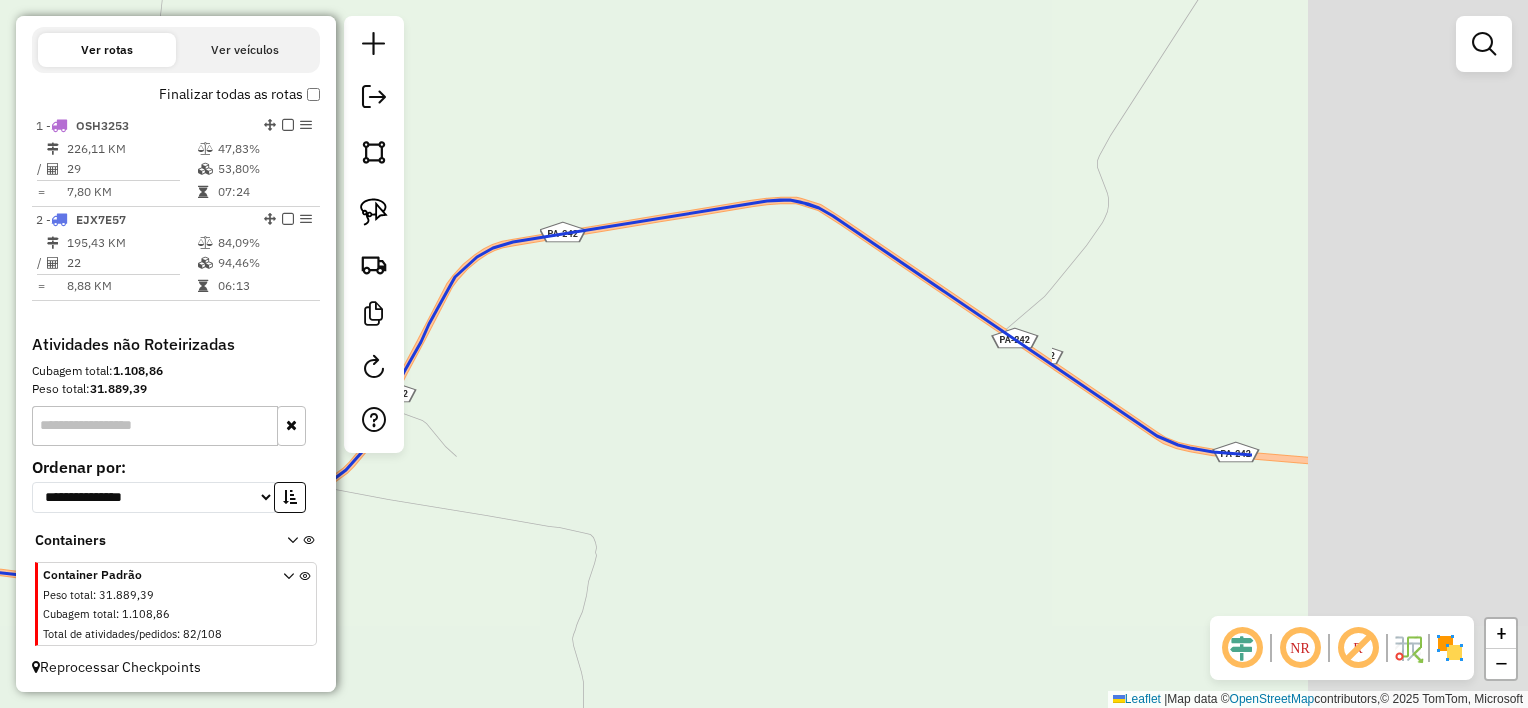drag, startPoint x: 1169, startPoint y: 352, endPoint x: 757, endPoint y: 316, distance: 413.56982 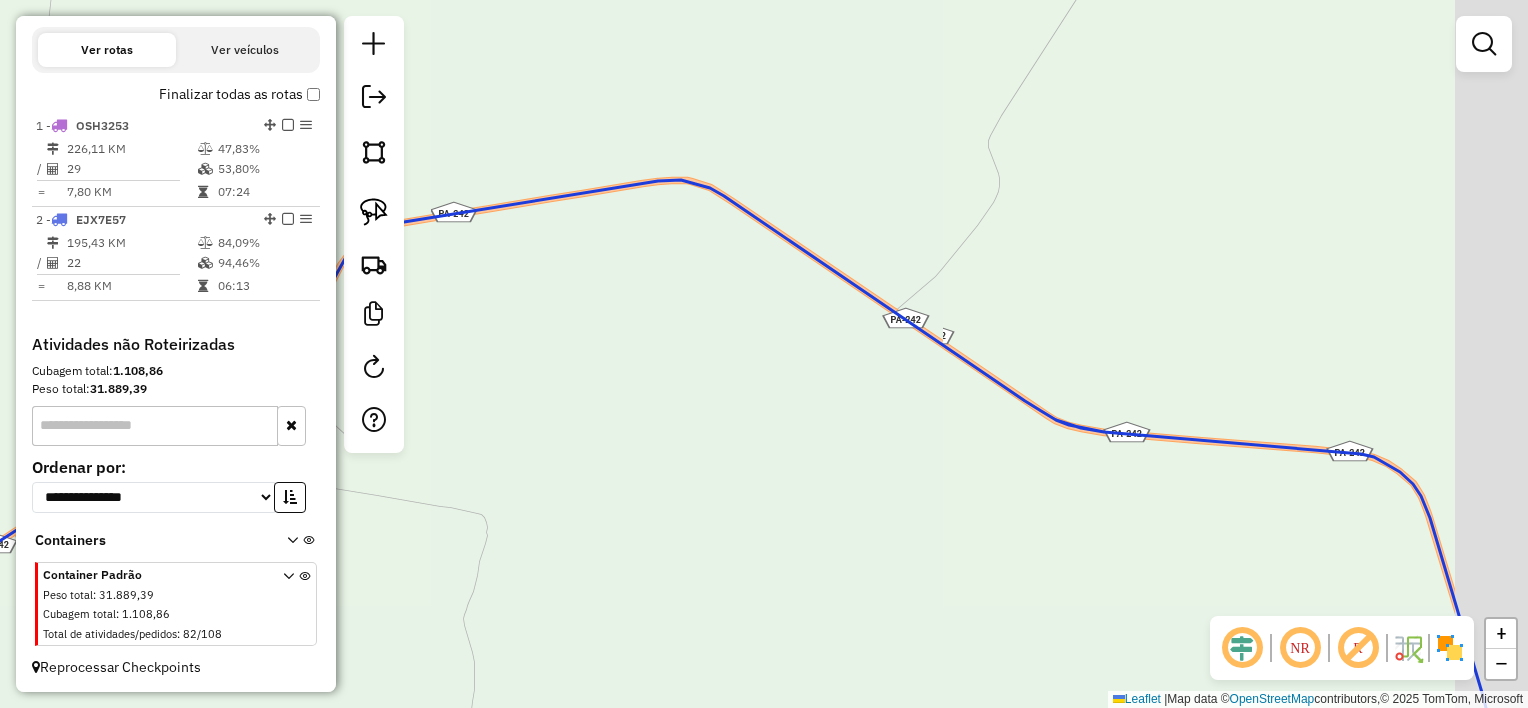 drag, startPoint x: 1201, startPoint y: 511, endPoint x: 724, endPoint y: 343, distance: 505.72028 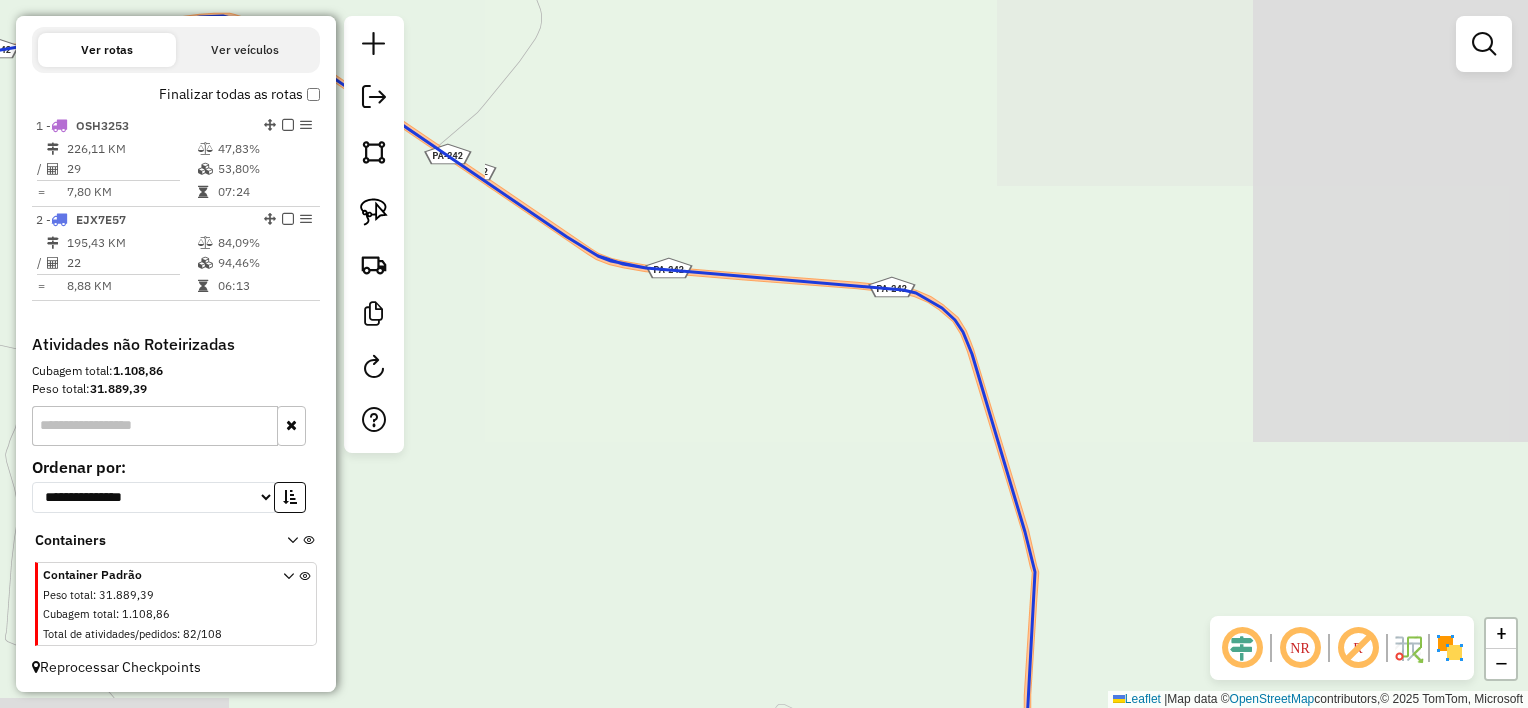 drag, startPoint x: 924, startPoint y: 462, endPoint x: 889, endPoint y: 209, distance: 255.40947 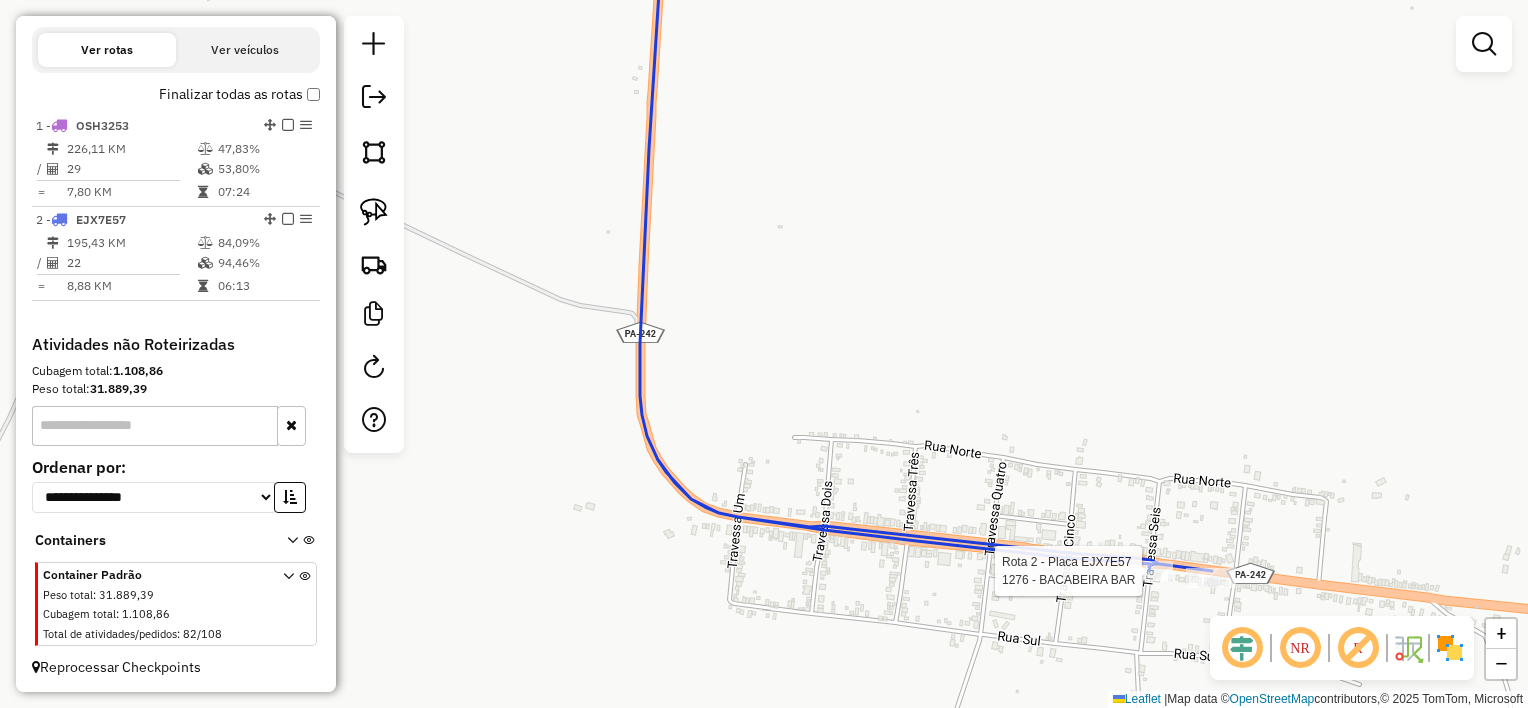 select on "**********" 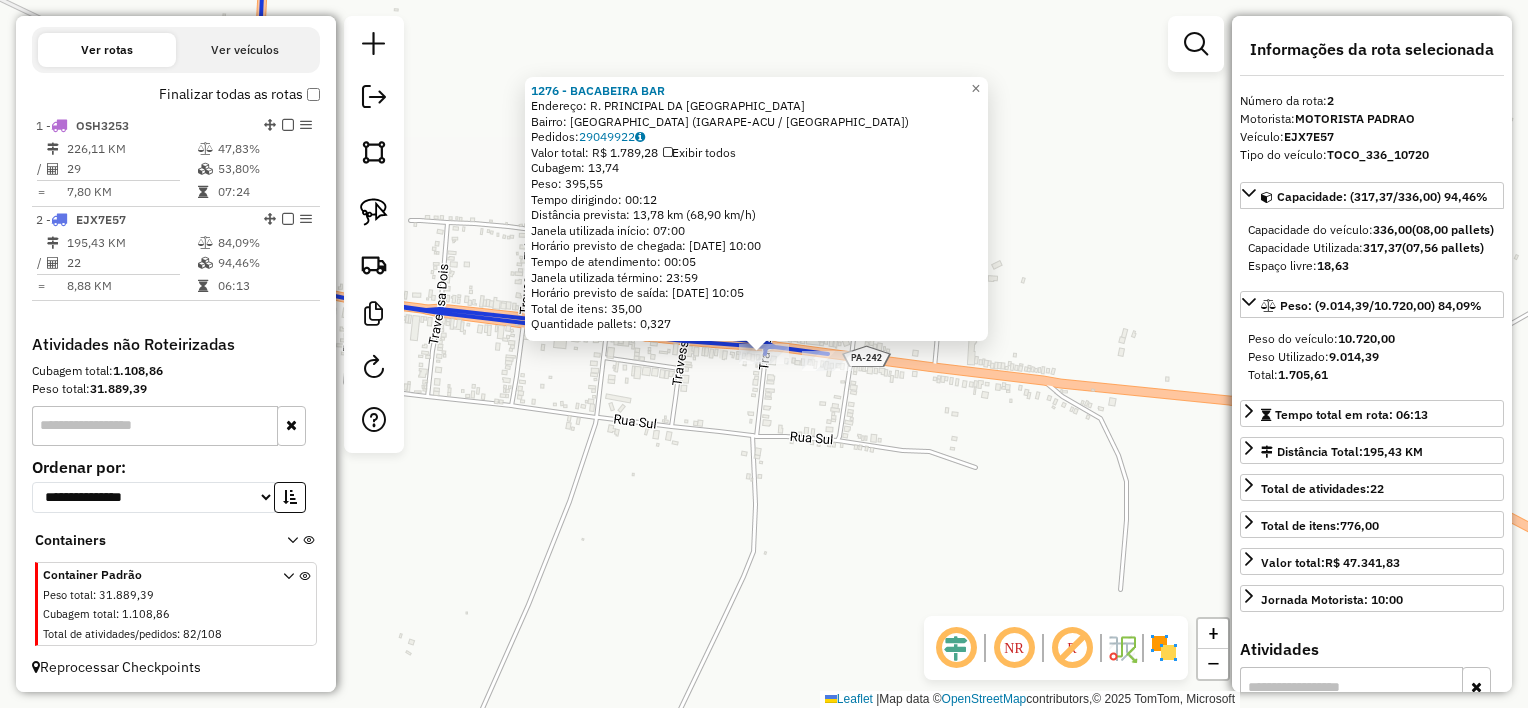 click on "1276 - [PERSON_NAME]:  R. PRINCIPAL DA [GEOGRAPHIC_DATA]: [GEOGRAPHIC_DATA] (IGARAPE-ACU / [GEOGRAPHIC_DATA])   Pedidos:  29049922   Valor total: R$ 1.789,28   Exibir todos   Cubagem: 13,74  Peso: 395,55  Tempo dirigindo: 00:12   Distância prevista: 13,78 km (68,90 km/h)   Janela utilizada início: 07:00   Horário previsto de chegada: [DATE] 10:00   Tempo de atendimento: 00:05   Janela utilizada término: 23:59   Horário previsto de saída: [DATE] 10:05   Total de itens: 35,00   Quantidade pallets: 0,327  × Janela de atendimento Grade de atendimento Capacidade Transportadoras Veículos Cliente Pedidos  Rotas Selecione os dias de semana para filtrar as janelas de atendimento  Seg   Ter   Qua   Qui   Sex   Sáb   Dom  Informe o período da janela de atendimento: De: Até:  Filtrar exatamente a janela do cliente  Considerar janela de atendimento padrão  Selecione os dias de semana para filtrar as grades de atendimento  Seg   Ter   Qua   Qui   Sex   Sáb   Dom   Clientes fora do dia de atendimento selecionado" 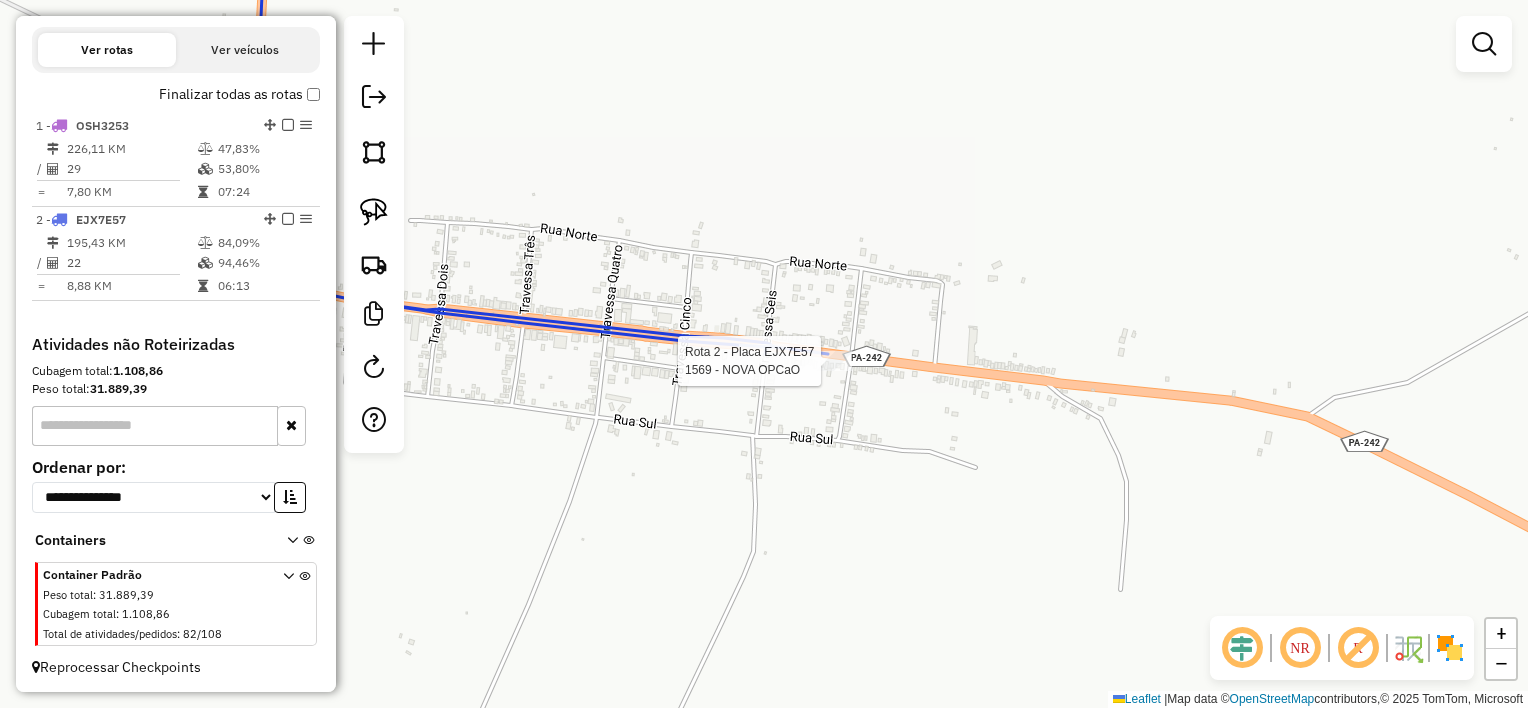 select on "**********" 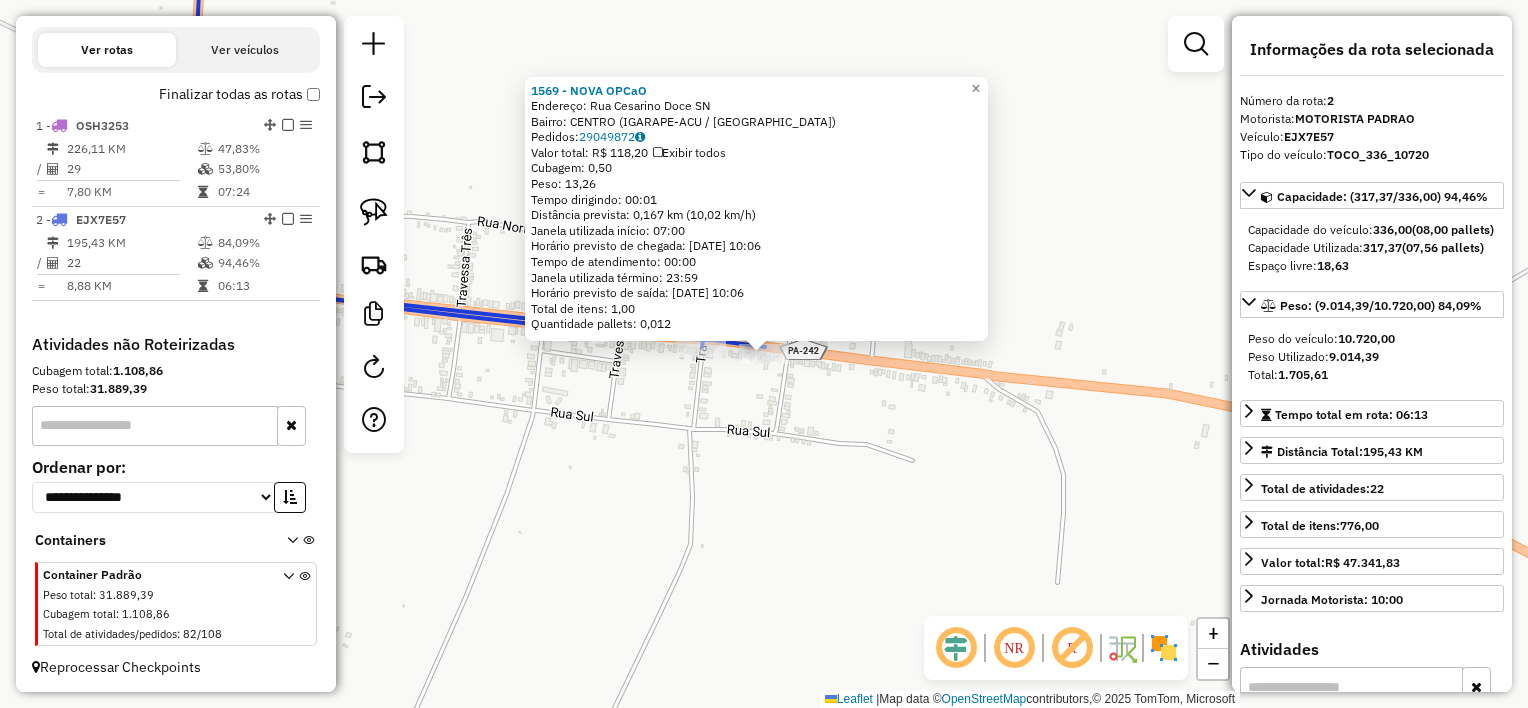 drag, startPoint x: 732, startPoint y: 420, endPoint x: 631, endPoint y: 420, distance: 101 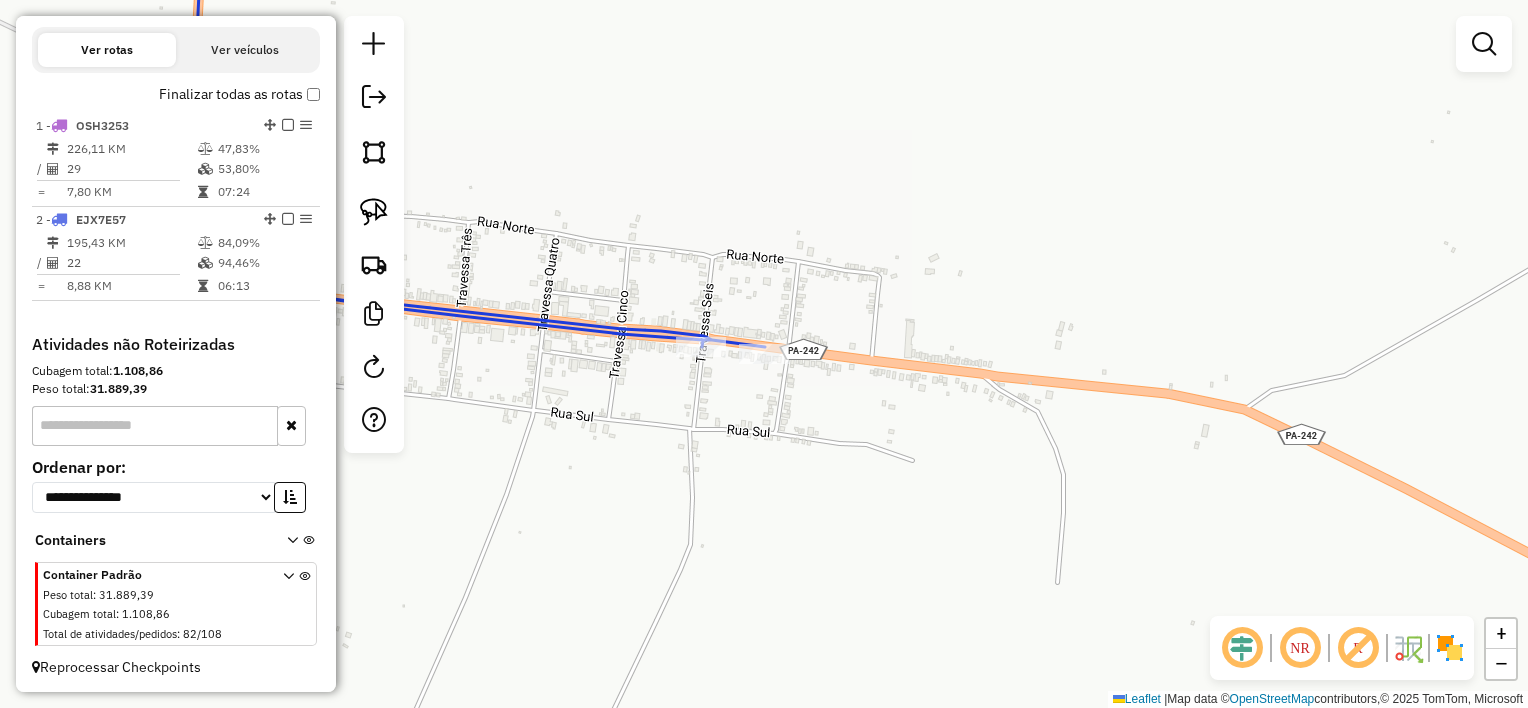 drag, startPoint x: 664, startPoint y: 427, endPoint x: 871, endPoint y: 455, distance: 208.88513 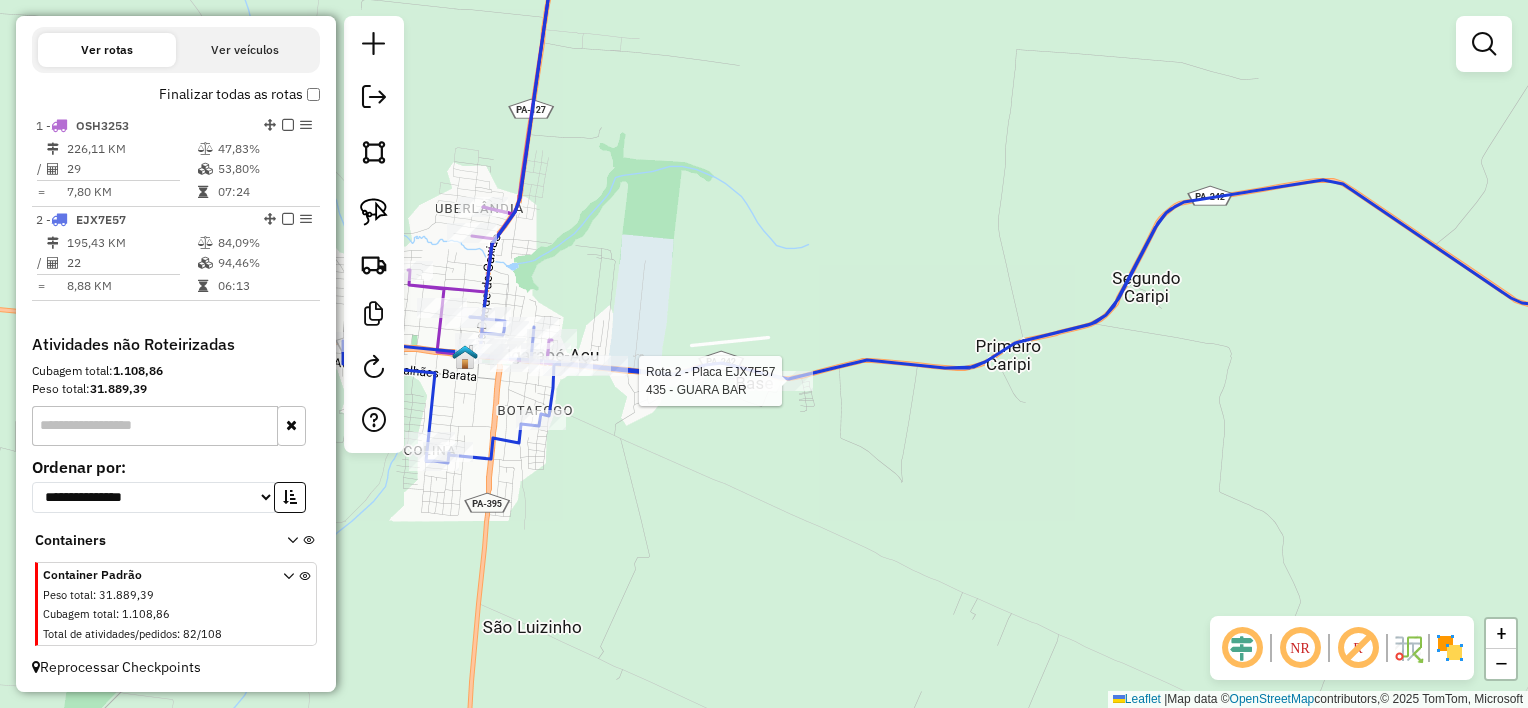 select on "**********" 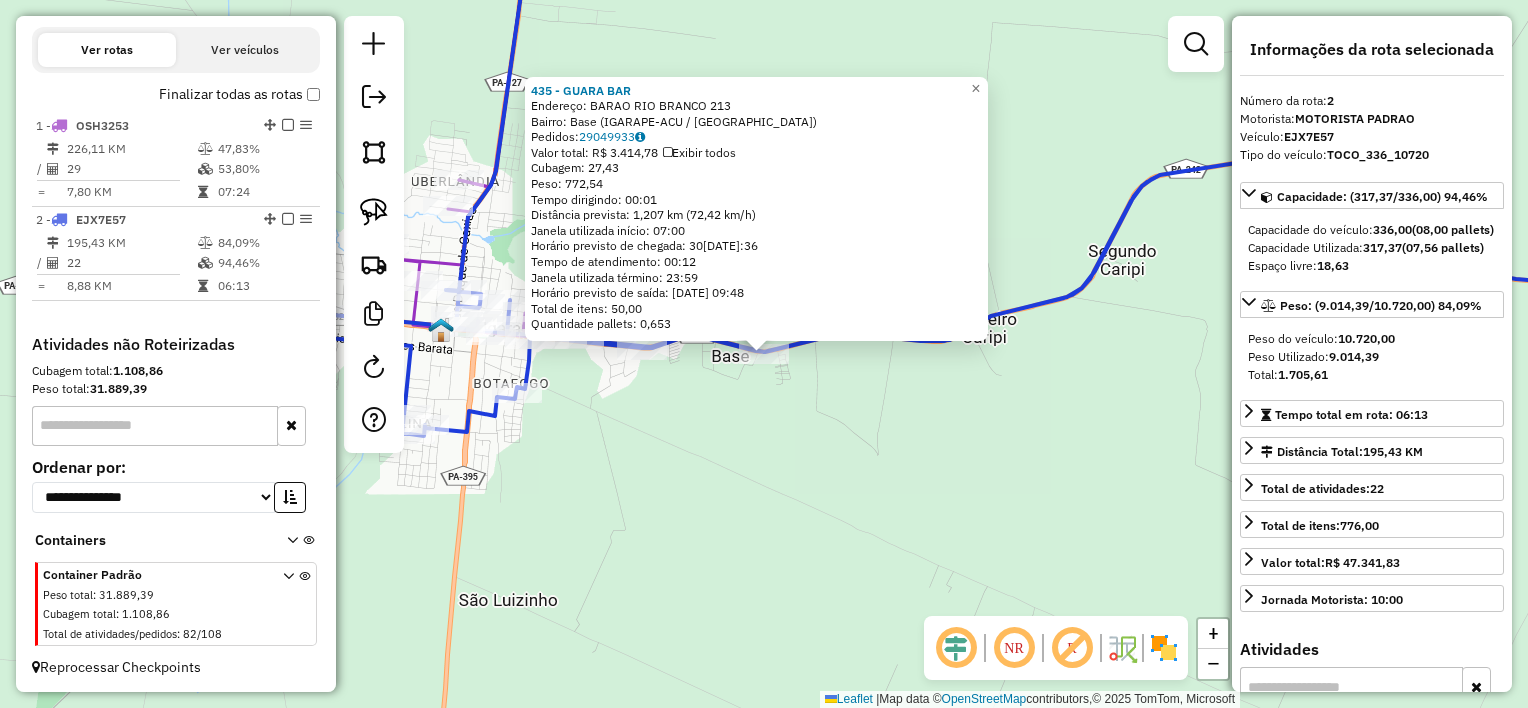 click on "435 - GUARA BAR  Endereço:  BARAO RIO BRANCO 213   Bairro: Base (IGARAPE-ACU / [GEOGRAPHIC_DATA])   Pedidos:  29049933   Valor total: R$ 3.414,78   Exibir todos   Cubagem: 27,43  Peso: 772,54  Tempo dirigindo: 00:01   Distância prevista: 1,207 km (72,42 km/h)   [GEOGRAPHIC_DATA] utilizada início: 07:00   Horário previsto de chegada: 30[DATE]:36   Tempo de atendimento: 00:12   Janela utilizada término: 23:59   Horário previsto de saída: 30[DATE]:48   Total de itens: 50,00   Quantidade pallets: 0,653  × Janela de atendimento Grade de atendimento Capacidade Transportadoras Veículos Cliente Pedidos  Rotas Selecione os dias de semana para filtrar as janelas de atendimento  Seg   Ter   Qua   Qui   Sex   Sáb   Dom  Informe o período da janela de atendimento: De: Até:  Filtrar exatamente a janela do cliente  Considerar janela de atendimento padrão  Selecione os dias de semana para filtrar as grades de atendimento  Seg   Ter   Qua   Qui   Sex   Sáb   Dom   Considerar clientes sem dia de atendimento cadastrado  De:  De:" 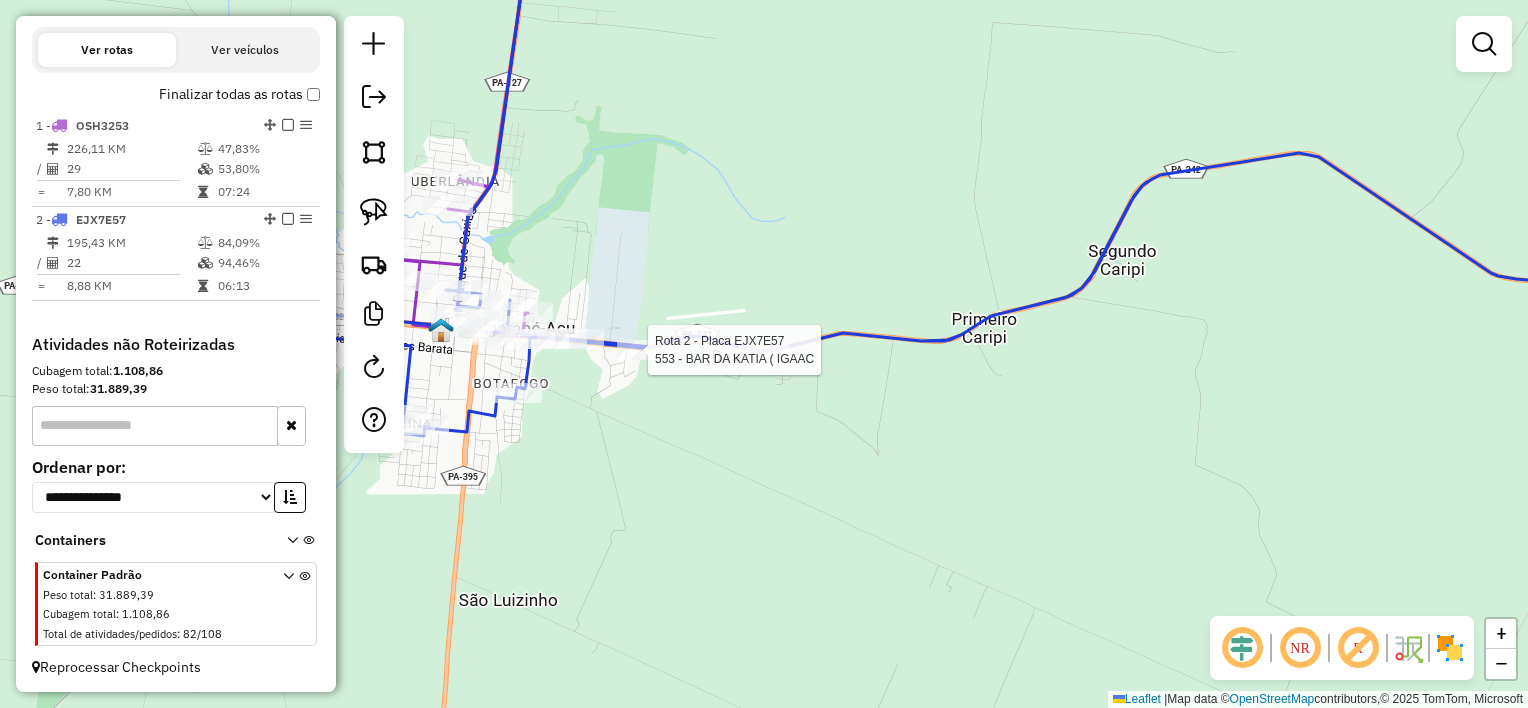 select on "**********" 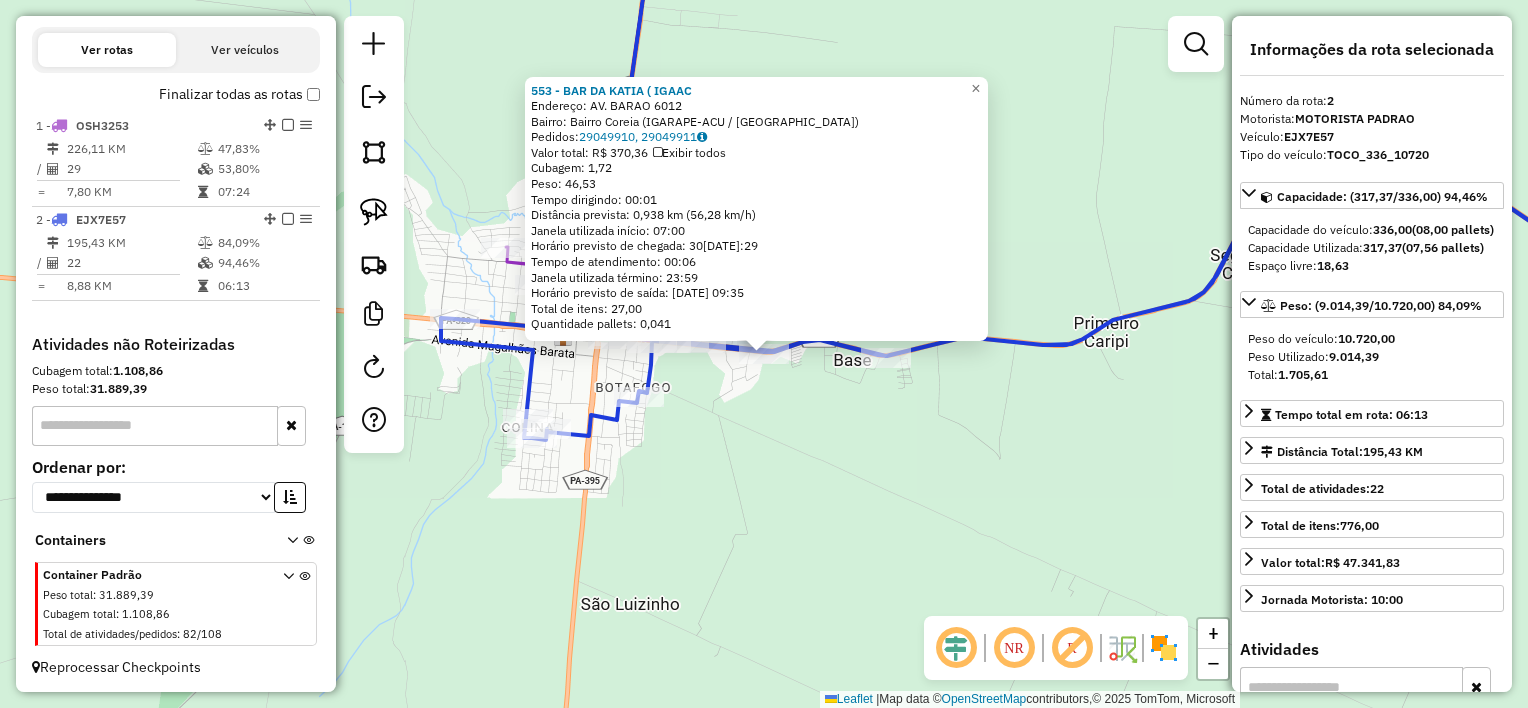 click on "553 - BAR DA KATIA ( IGAAC  Endereço:  AV. BARAO 6012   Bairro: Bairro Coreia (IGARAPE-ACU / [GEOGRAPHIC_DATA])   Pedidos:  29049910, 29049911   Valor total: R$ 370,36   Exibir todos   Cubagem: 1,72  Peso: 46,53  Tempo dirigindo: 00:01   Distância prevista: 0,938 km (56,28 km/h)   Janela utilizada início: 07:00   Horário previsto de chegada: 30[DATE]:29   Tempo de atendimento: 00:06   Janela utilizada término: 23:59   Horário previsto de saída: 30[DATE]:35   Total de itens: 27,00   Quantidade pallets: 0,041  × Janela de atendimento Grade de atendimento Capacidade Transportadoras Veículos Cliente Pedidos  Rotas Selecione os dias de semana para filtrar as janelas de atendimento  Seg   Ter   Qua   Qui   Sex   Sáb   Dom  Informe o período da janela de atendimento: De: Até:  Filtrar exatamente a janela do cliente  Considerar janela de atendimento padrão  Selecione os dias de semana para filtrar as grades de atendimento  Seg   Ter   Qua   Qui   Sex   Sáb   Dom   Peso mínimo:   Peso máximo:   De:   Até:" 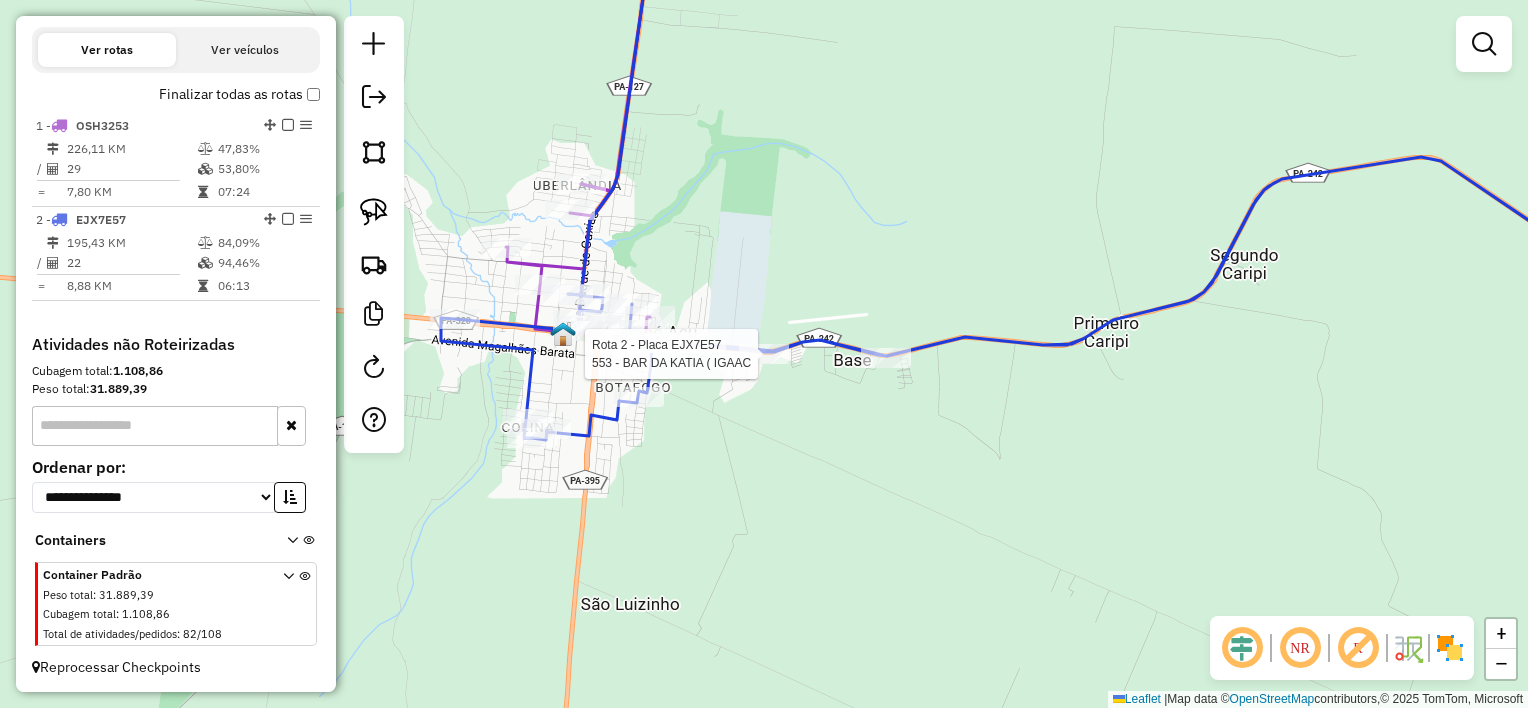 select on "**********" 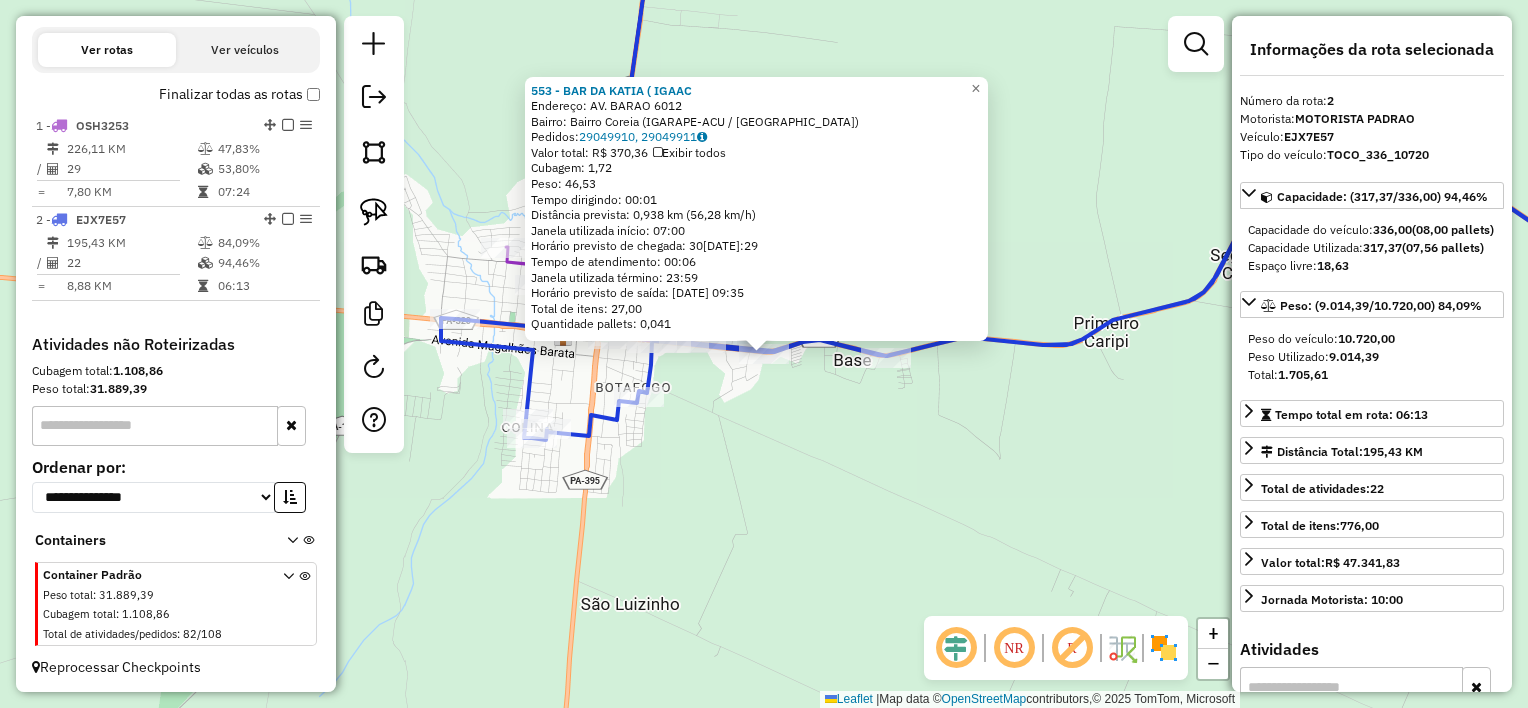 click 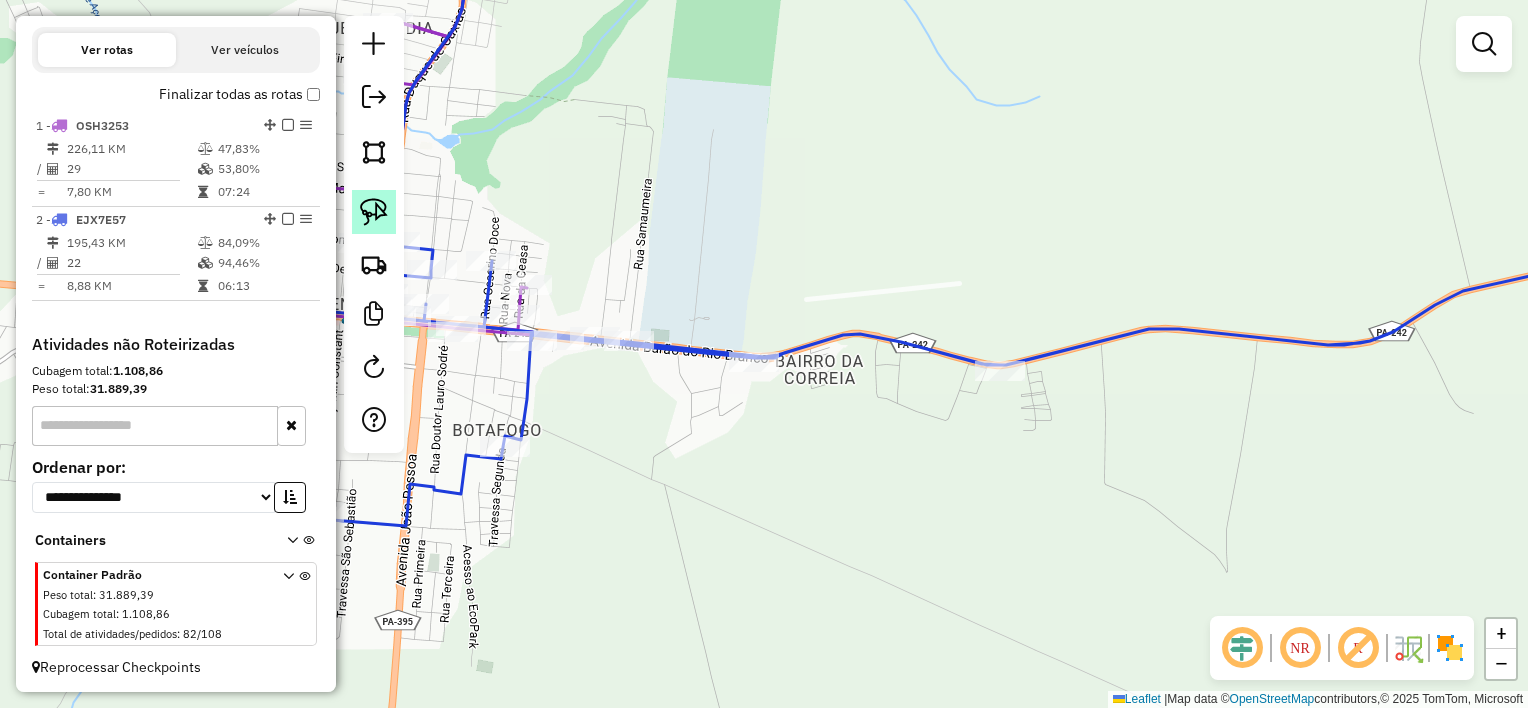 click 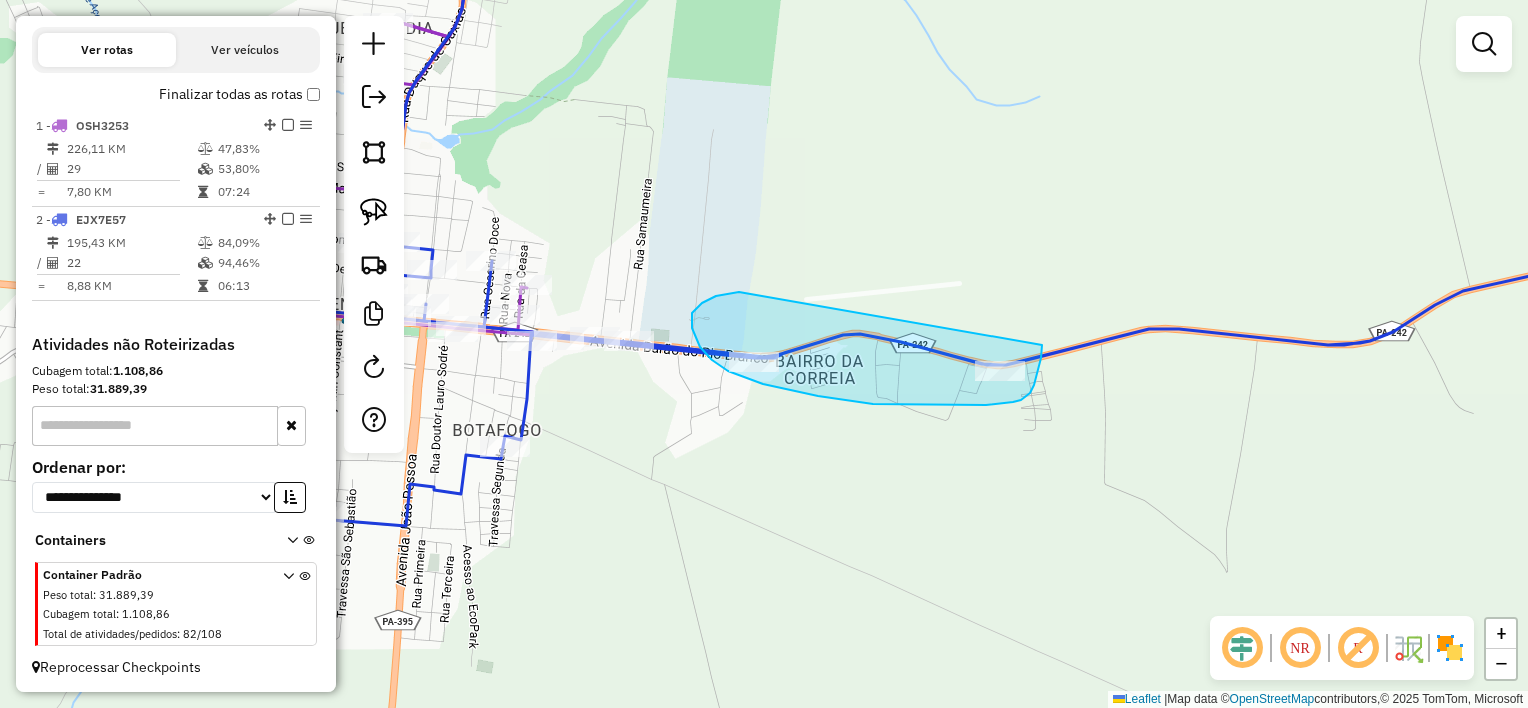 drag, startPoint x: 733, startPoint y: 293, endPoint x: 1042, endPoint y: 345, distance: 313.34485 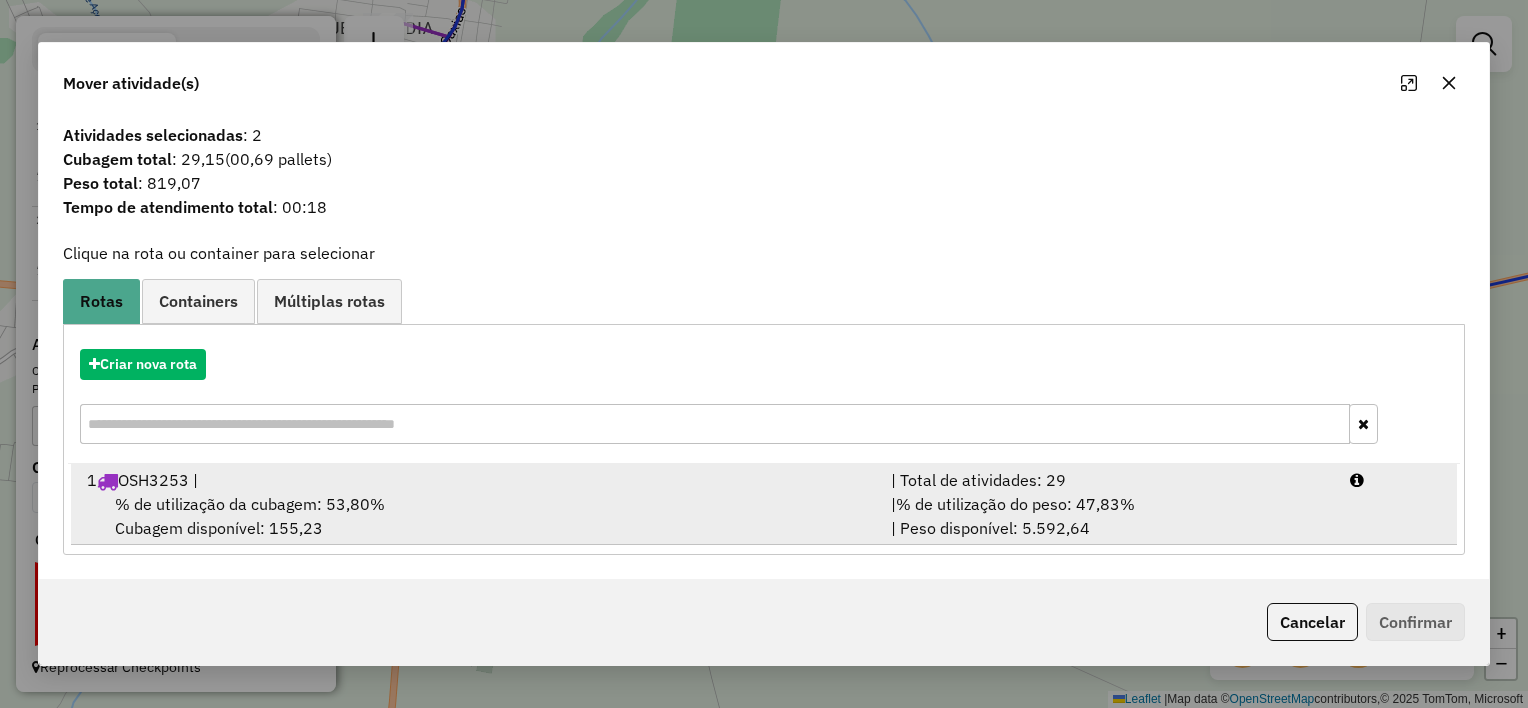 click on "% de utilização da cubagem: 53,80%  Cubagem disponível: 155,23" at bounding box center [477, 516] 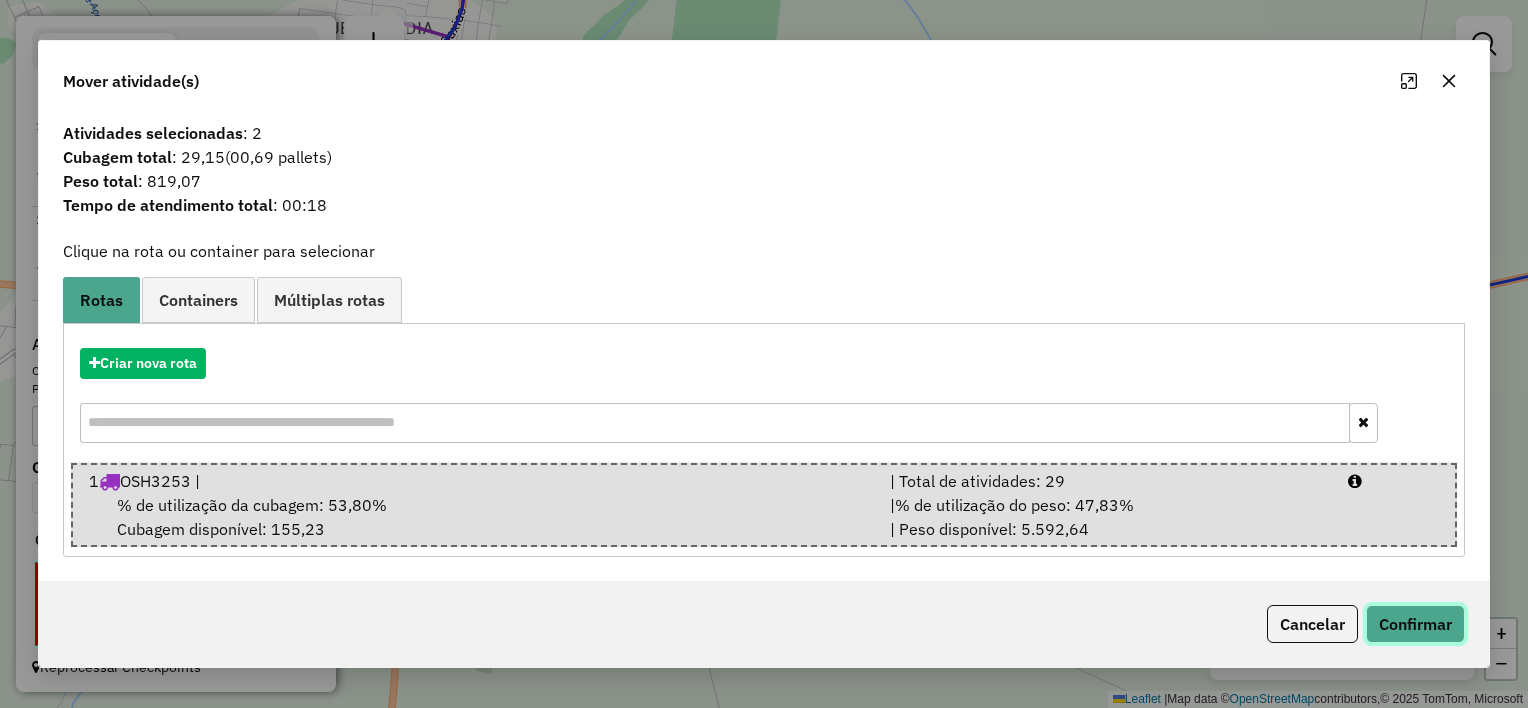 click on "Confirmar" 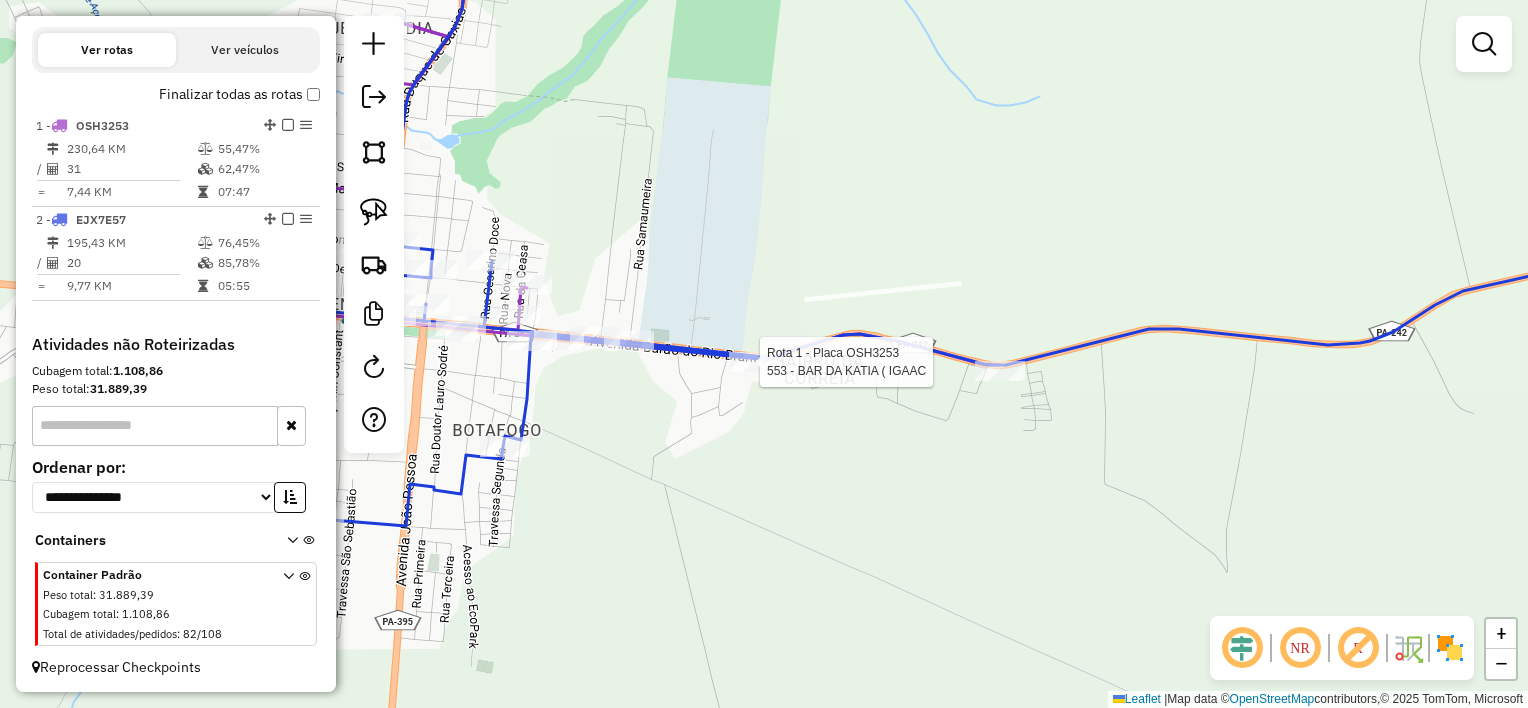 click 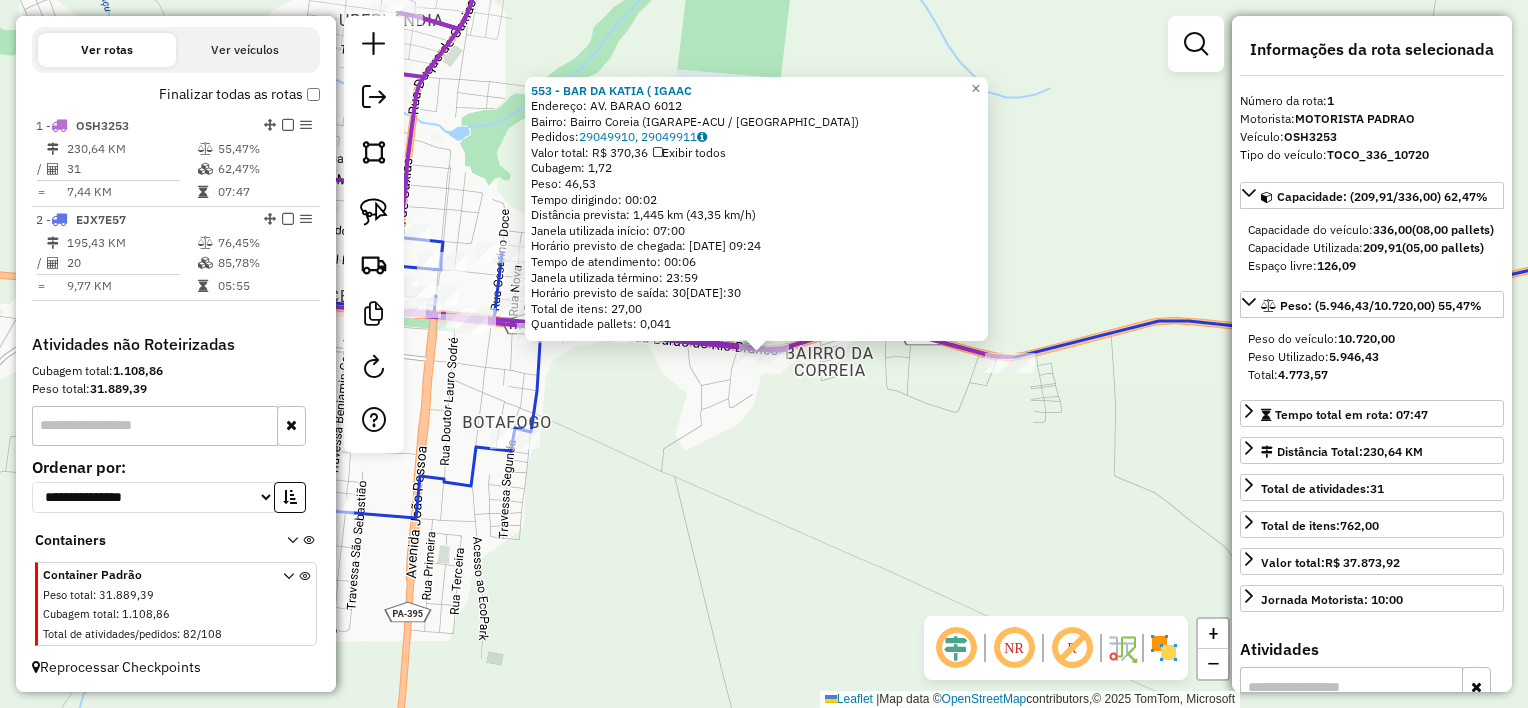 click on "553 - BAR DA KATIA ( IGAAC  Endereço:  AV. BARAO 6012   Bairro: Bairro Coreia (IGARAPE-ACU / [GEOGRAPHIC_DATA])   Pedidos:  29049910, 29049911   Valor total: R$ 370,36   Exibir todos   Cubagem: 1,72  Peso: 46,53  Tempo dirigindo: 00:02   Distância prevista: 1,445 km (43,35 km/h)   Janela utilizada início: 07:00   Horário previsto de chegada: 30[DATE]:24   Tempo de atendimento: 00:06   Janela utilizada término: 23:59   Horário previsto de saída: 30[DATE]:30   Total de itens: 27,00   Quantidade pallets: 0,041  × Janela de atendimento Grade de atendimento Capacidade Transportadoras Veículos Cliente Pedidos  Rotas Selecione os dias de semana para filtrar as janelas de atendimento  Seg   Ter   Qua   Qui   Sex   Sáb   Dom  Informe o período da janela de atendimento: De: Até:  Filtrar exatamente a janela do cliente  Considerar janela de atendimento padrão  Selecione os dias de semana para filtrar as grades de atendimento  Seg   Ter   Qua   Qui   Sex   Sáb   Dom   Peso mínimo:   Peso máximo:   De:   Até:" 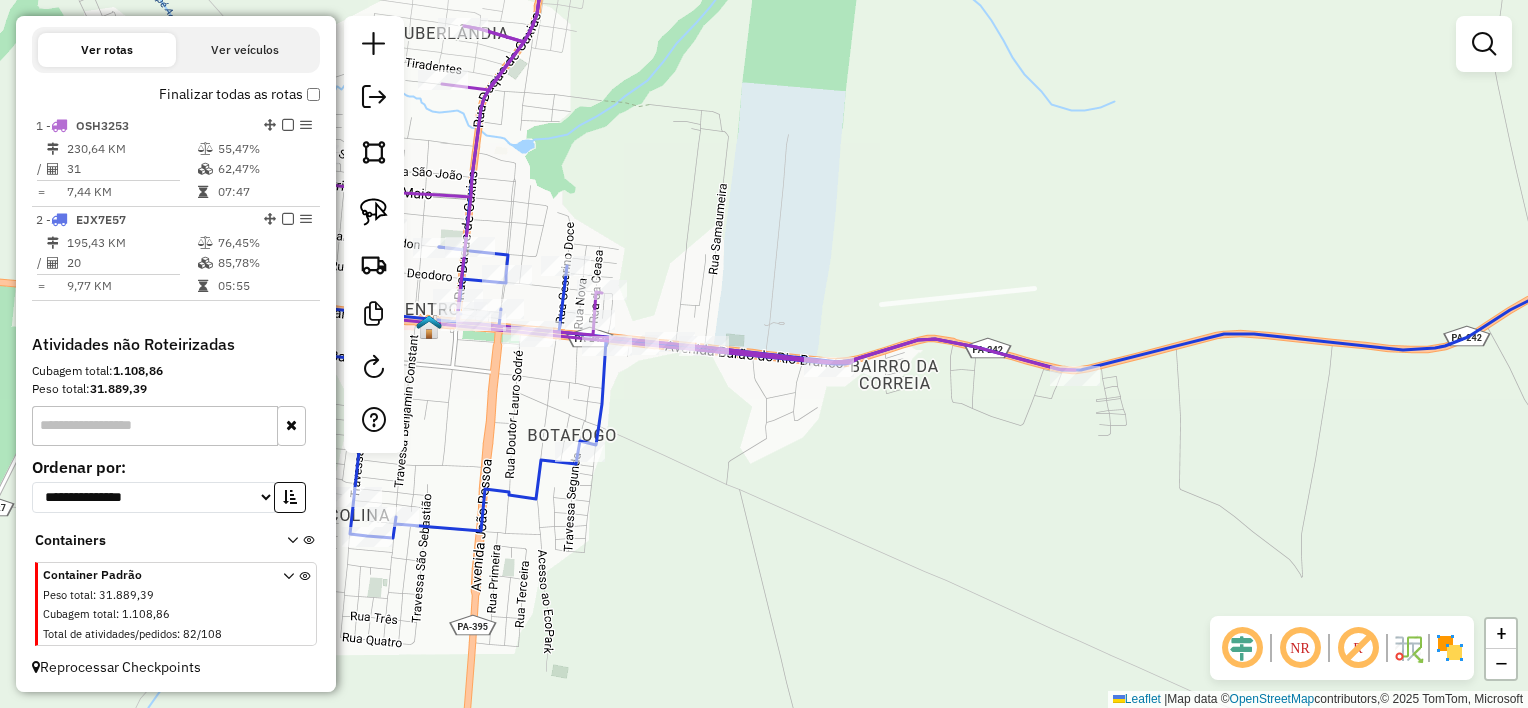 drag, startPoint x: 841, startPoint y: 433, endPoint x: 1130, endPoint y: 476, distance: 292.18146 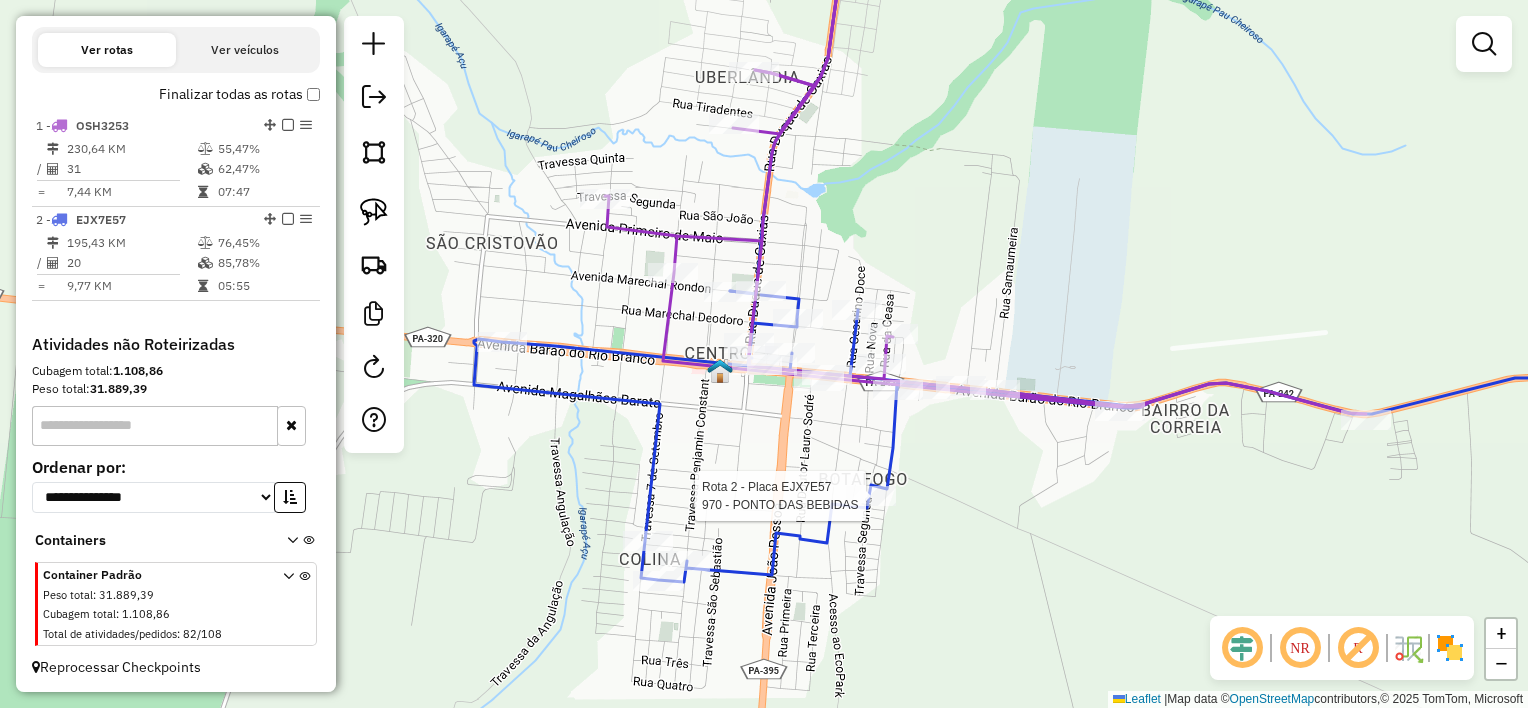 select on "**********" 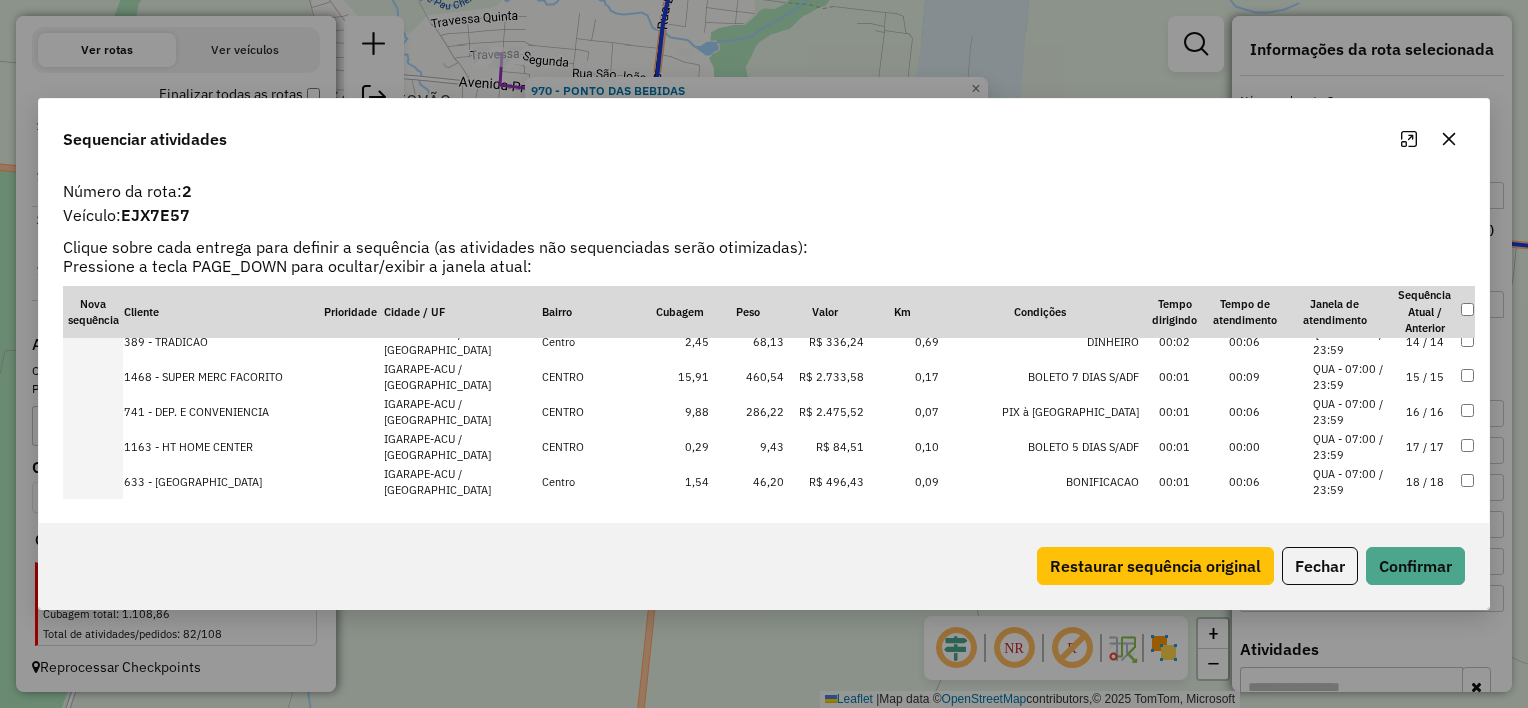 scroll, scrollTop: 471, scrollLeft: 0, axis: vertical 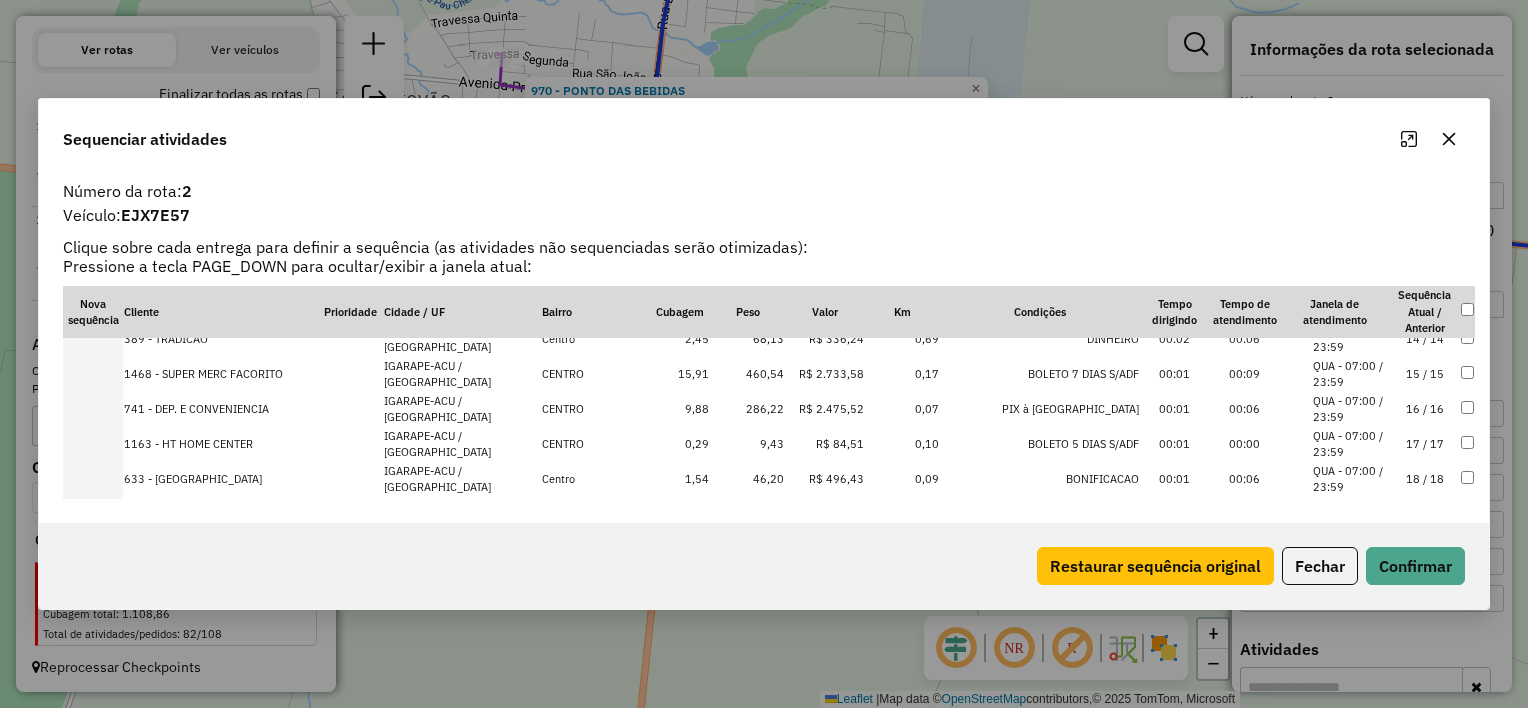 click on "Sequenciar atividades" 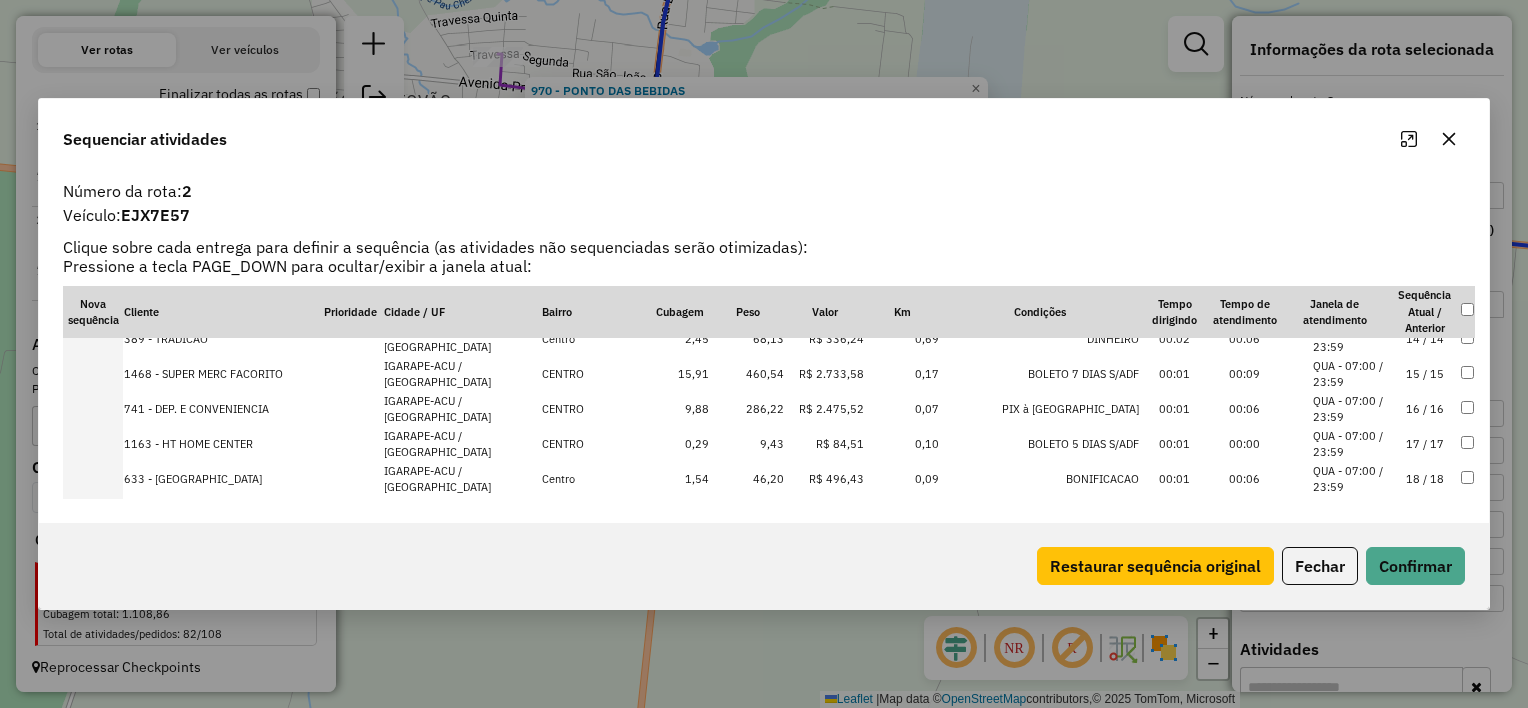 drag, startPoint x: 1452, startPoint y: 144, endPoint x: 1417, endPoint y: 150, distance: 35.510563 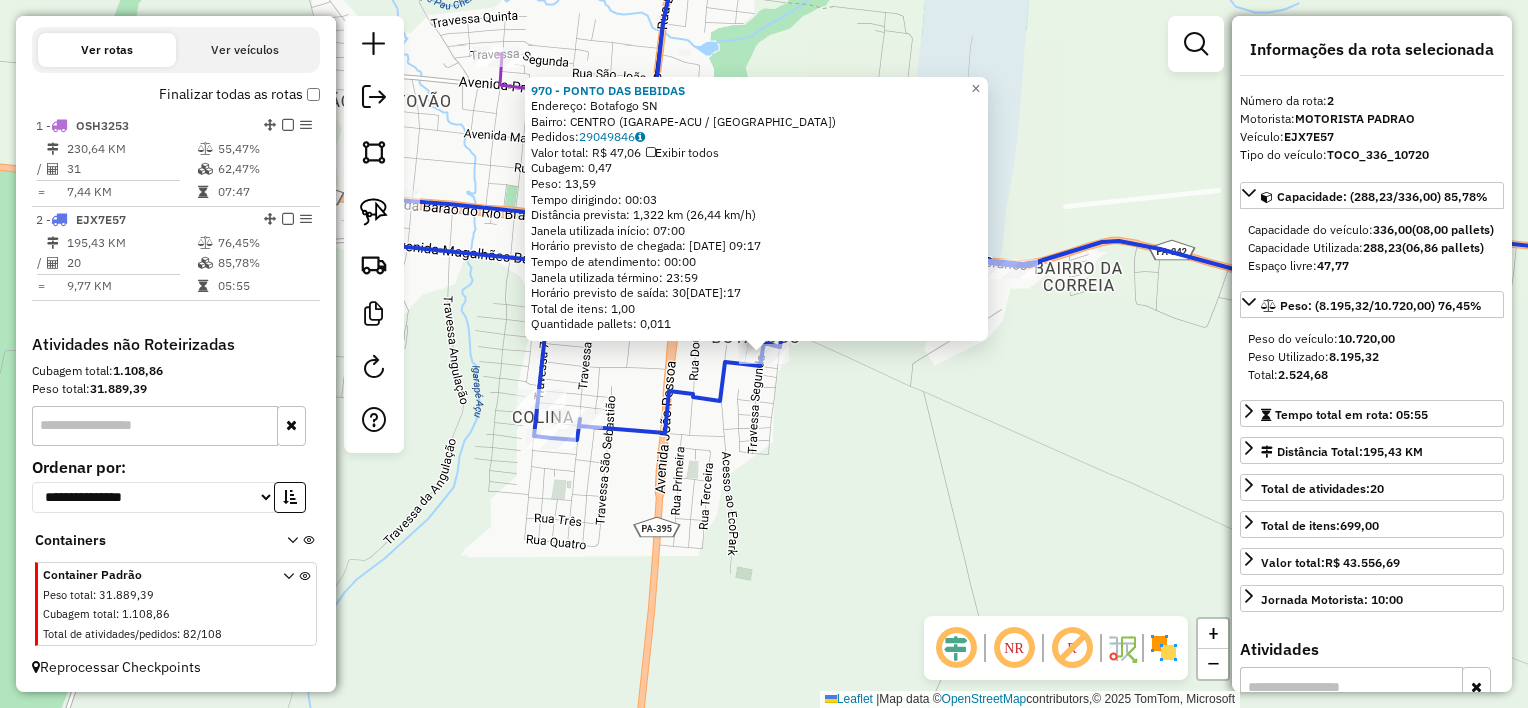 click on "970 - PONTO DAS BEBIDAS  Endereço:  Botafogo SN   Bairro: CENTRO (IGARAPE-ACU / [GEOGRAPHIC_DATA])   Pedidos:  29049846   Valor total: R$ 47,06   Exibir todos   Cubagem: 0,47  Peso: 13,59  Tempo dirigindo: 00:03   Distância prevista: 1,322 km (26,44 km/h)   [GEOGRAPHIC_DATA] utilizada início: 07:00   Horário previsto de chegada: [DATE] 09:17   Tempo de atendimento: 00:00   Janela utilizada término: 23:59   Horário previsto de saída: [DATE] 09:17   Total de itens: 1,00   Quantidade pallets: 0,011  × Janela de atendimento Grade de atendimento Capacidade Transportadoras Veículos Cliente Pedidos  Rotas Selecione os dias de semana para filtrar as janelas de atendimento  Seg   Ter   Qua   Qui   Sex   Sáb   Dom  Informe o período da janela de atendimento: De: Até:  Filtrar exatamente a janela do cliente  Considerar janela de atendimento padrão  Selecione os dias de semana para filtrar as grades de atendimento  Seg   Ter   Qua   Qui   Sex   Sáb   Dom   Considerar clientes sem dia de atendimento cadastrado  Peso mínimo:" 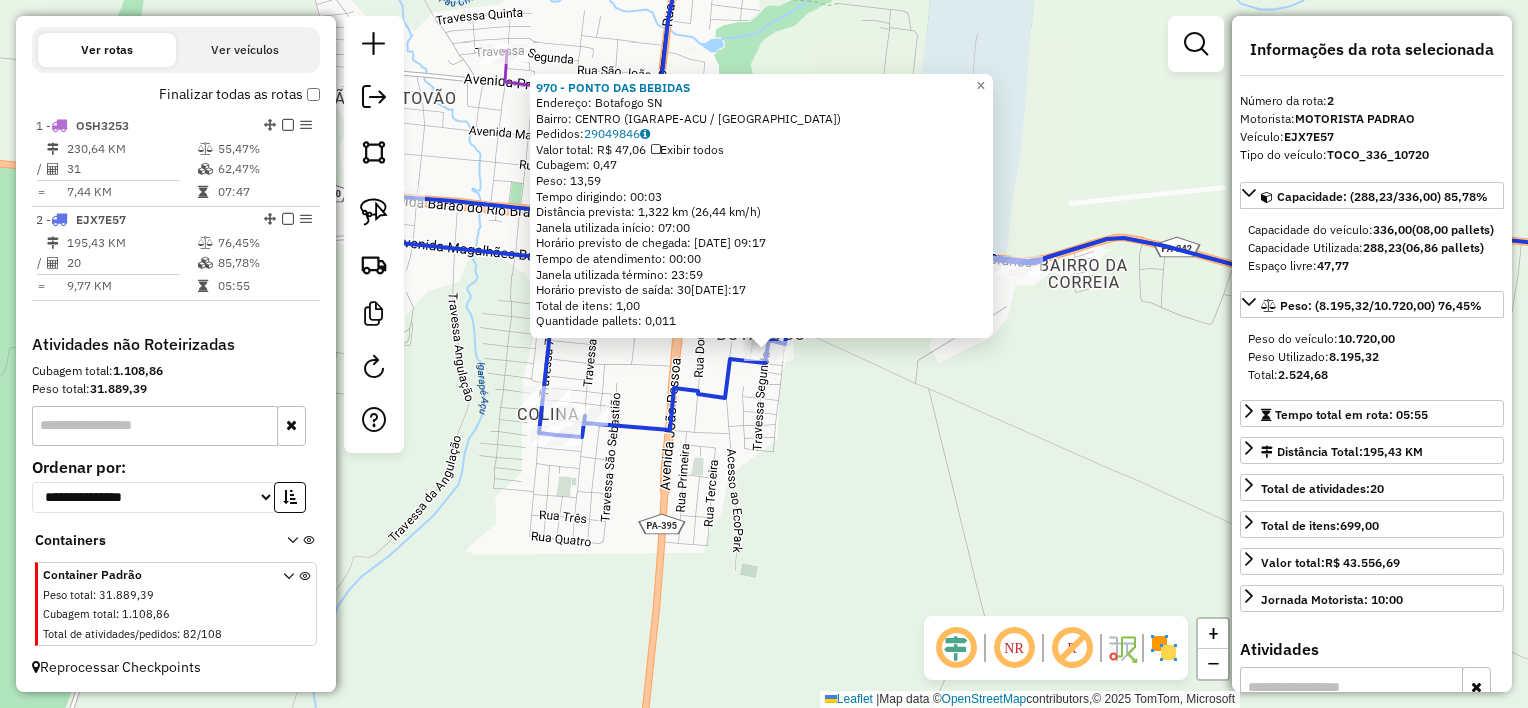 drag, startPoint x: 812, startPoint y: 475, endPoint x: 826, endPoint y: 470, distance: 14.866069 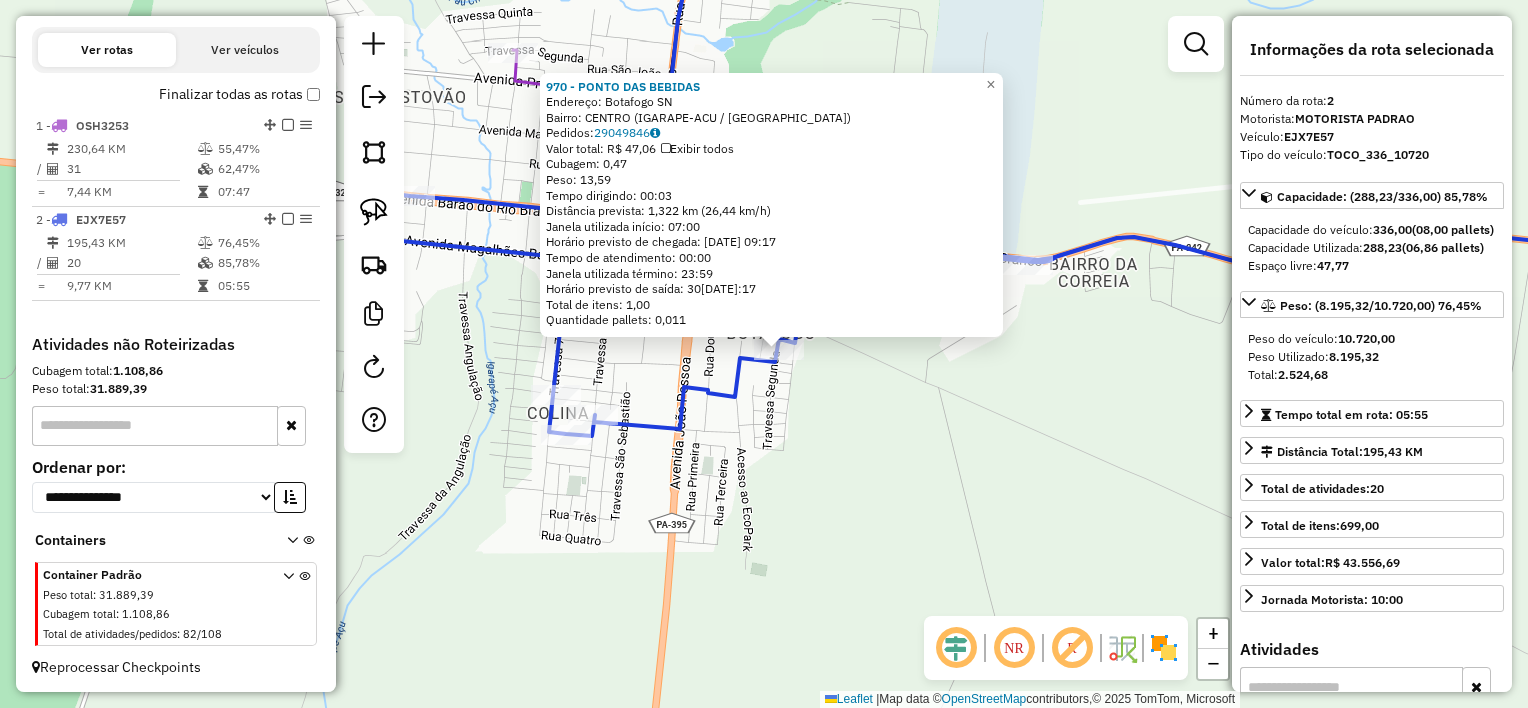 click on "970 - PONTO DAS BEBIDAS  Endereço:  Botafogo SN   Bairro: CENTRO (IGARAPE-ACU / [GEOGRAPHIC_DATA])   Pedidos:  29049846   Valor total: R$ 47,06   Exibir todos   Cubagem: 0,47  Peso: 13,59  Tempo dirigindo: 00:03   Distância prevista: 1,322 km (26,44 km/h)   [GEOGRAPHIC_DATA] utilizada início: 07:00   Horário previsto de chegada: [DATE] 09:17   Tempo de atendimento: 00:00   Janela utilizada término: 23:59   Horário previsto de saída: [DATE] 09:17   Total de itens: 1,00   Quantidade pallets: 0,011  × Janela de atendimento Grade de atendimento Capacidade Transportadoras Veículos Cliente Pedidos  Rotas Selecione os dias de semana para filtrar as janelas de atendimento  Seg   Ter   Qua   Qui   Sex   Sáb   Dom  Informe o período da janela de atendimento: De: Até:  Filtrar exatamente a janela do cliente  Considerar janela de atendimento padrão  Selecione os dias de semana para filtrar as grades de atendimento  Seg   Ter   Qua   Qui   Sex   Sáb   Dom   Considerar clientes sem dia de atendimento cadastrado  Peso mínimo:" 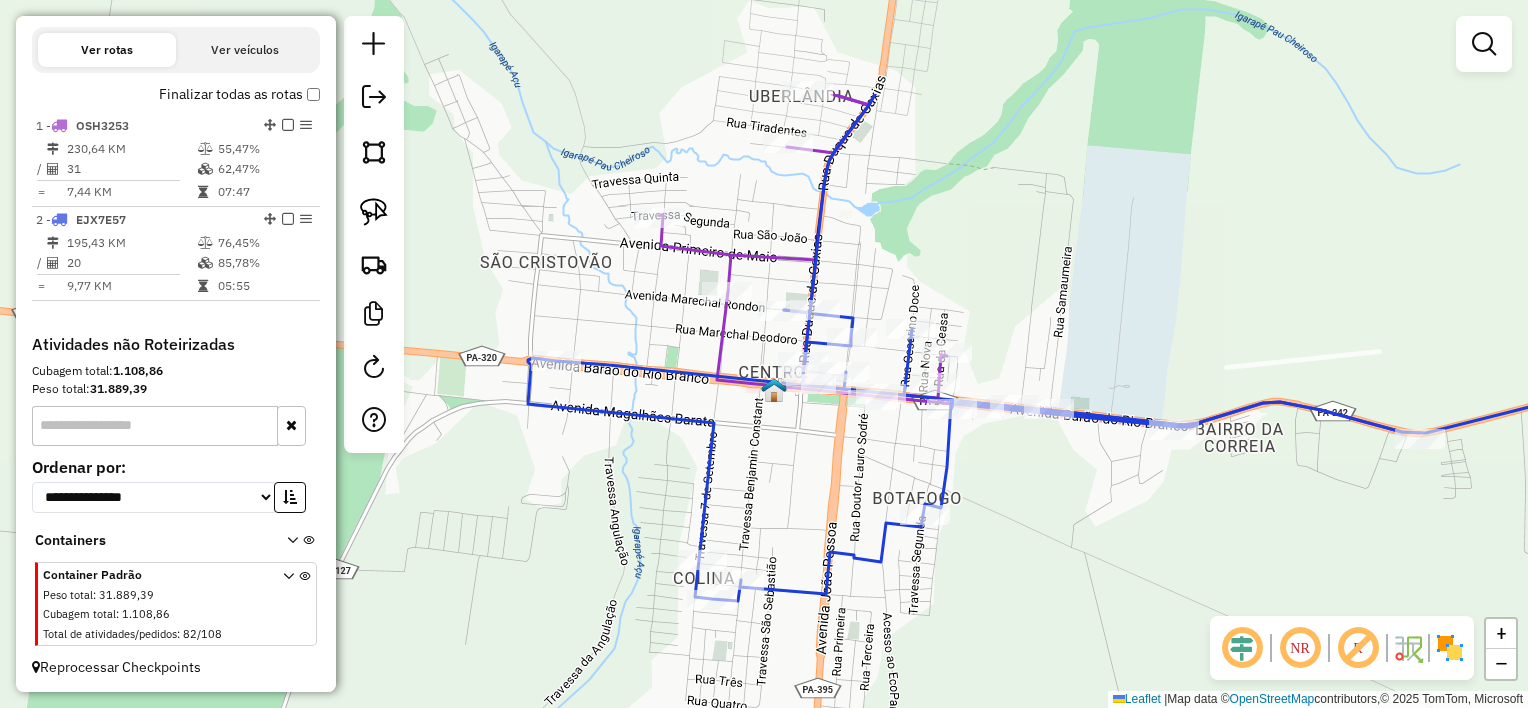 drag, startPoint x: 931, startPoint y: 515, endPoint x: 967, endPoint y: 588, distance: 81.394104 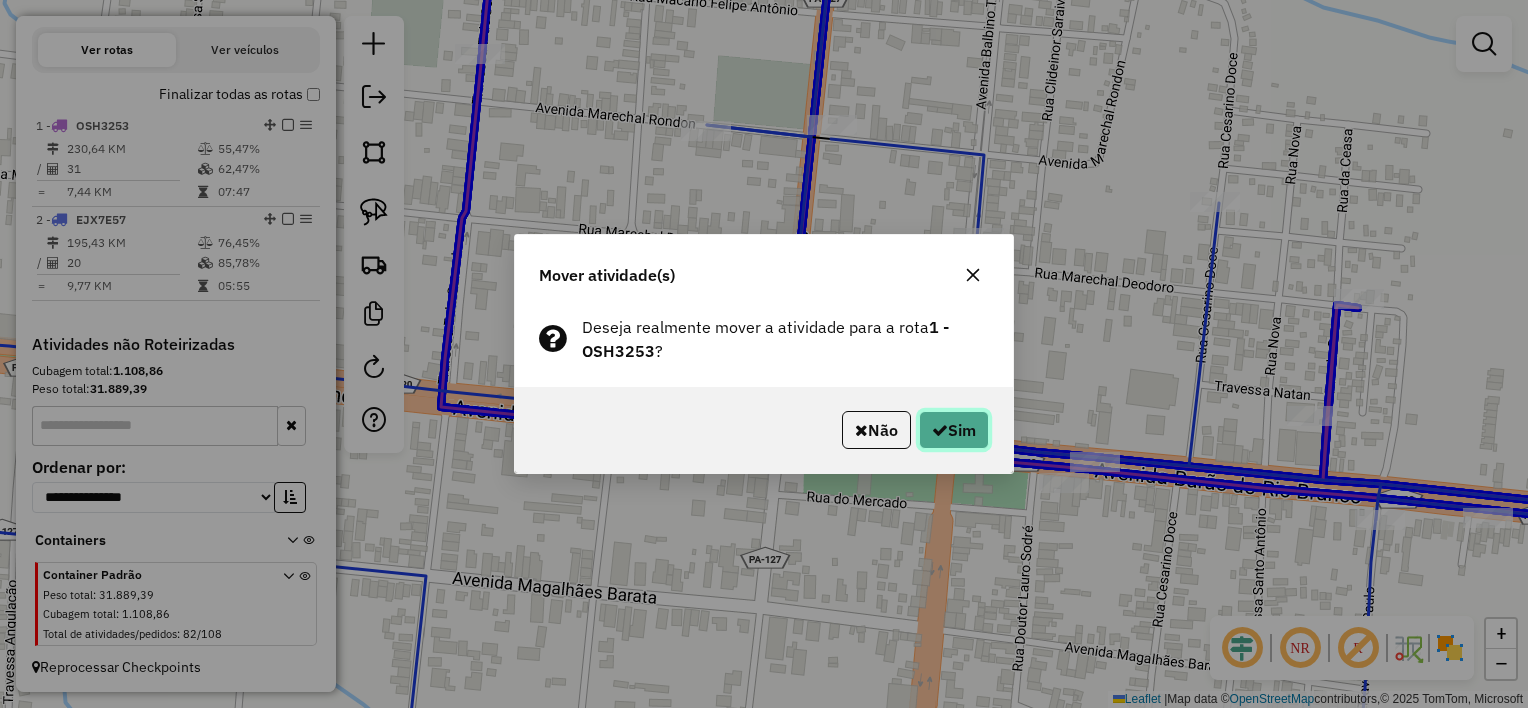 click on "Sim" 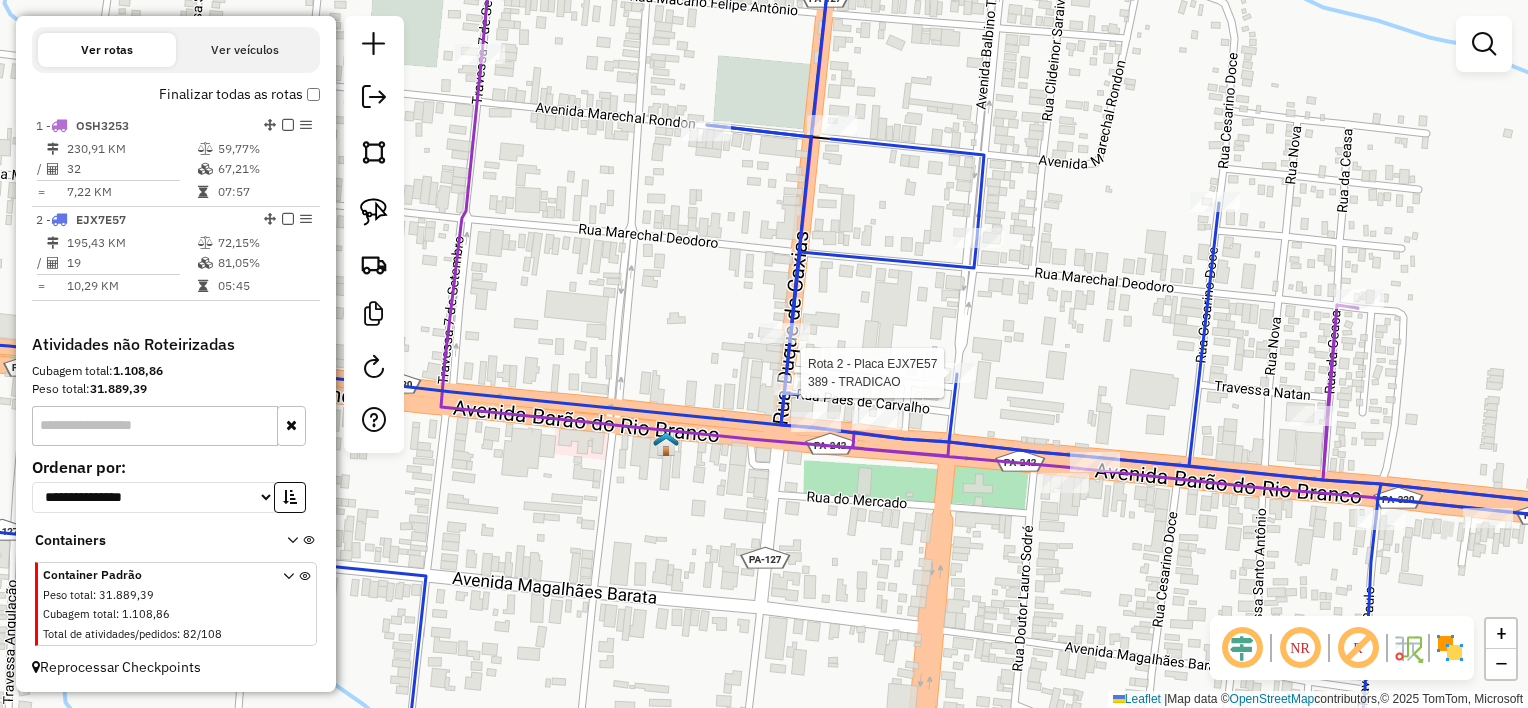 select on "**********" 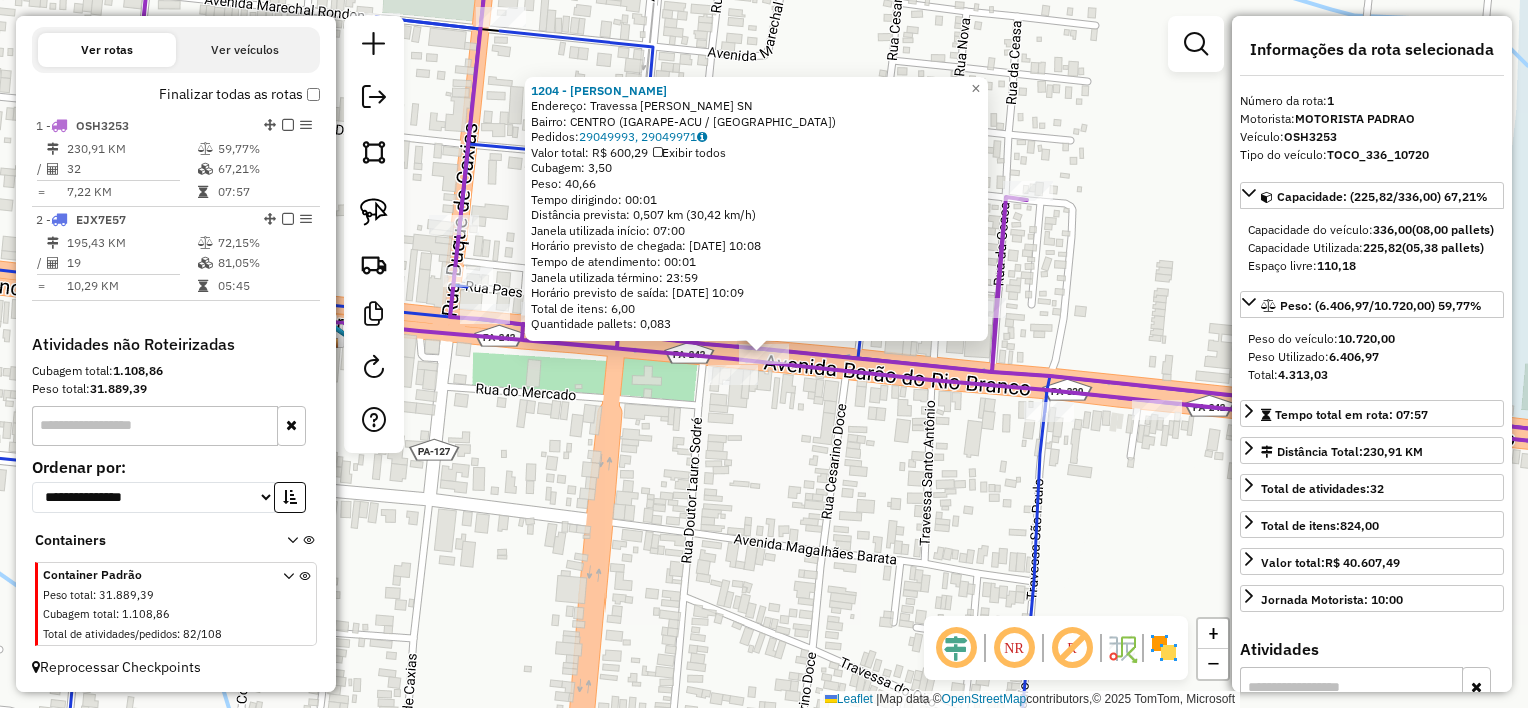 click on "1204 - [PERSON_NAME]:  Travessa [GEOGRAPHIC_DATA] SN   Bairro: [GEOGRAPHIC_DATA] (IGARAPE-ACU / [GEOGRAPHIC_DATA])   [GEOGRAPHIC_DATA]:  29049993, 29049971   Valor total: R$ 600,29   Exibir todos   Cubagem: 3,50  Peso: 40,66  Tempo dirigindo: 00:01   Distância prevista: 0,507 km (30,42 km/h)   [GEOGRAPHIC_DATA] utilizada início: 07:00   Horário previsto de chegada: [DATE] 10:08   Tempo de atendimento: 00:01   Janela utilizada término: 23:59   Horário previsto de saída: [DATE] 10:09   Total de itens: 6,00   Quantidade pallets: 0,083  × Janela de atendimento Grade de atendimento Capacidade Transportadoras Veículos Cliente Pedidos  Rotas Selecione os dias de semana para filtrar as janelas de atendimento  Seg   Ter   Qua   Qui   Sex   Sáb   Dom  Informe o período da janela de atendimento: De: Até:  Filtrar exatamente a janela do cliente  Considerar janela de atendimento padrão  Selecione os dias de semana para filtrar as grades de atendimento  Seg   Ter   Qua   Qui   Sex   Sáb   Dom   Peso mínimo:   Peso máximo:   De:   De:" 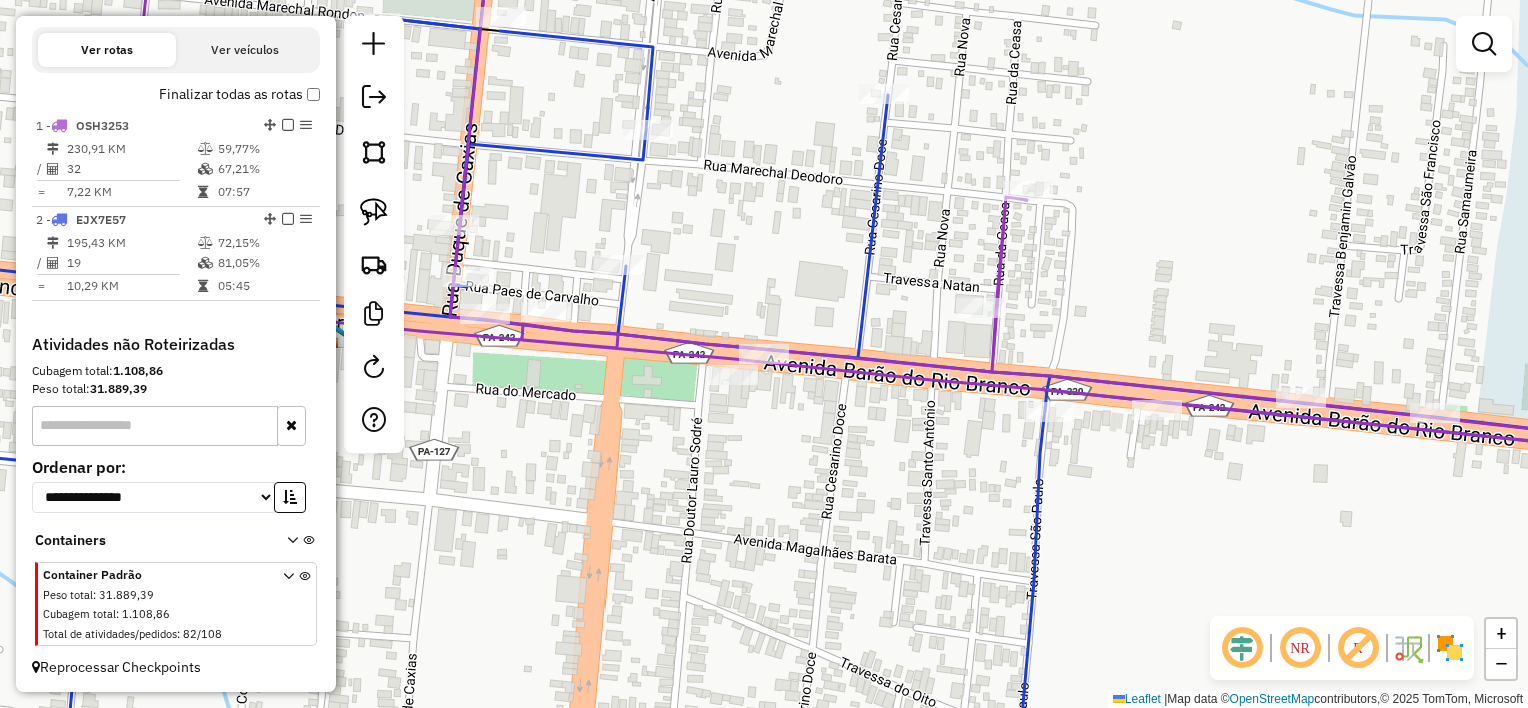 drag, startPoint x: 845, startPoint y: 428, endPoint x: 932, endPoint y: 580, distance: 175.13708 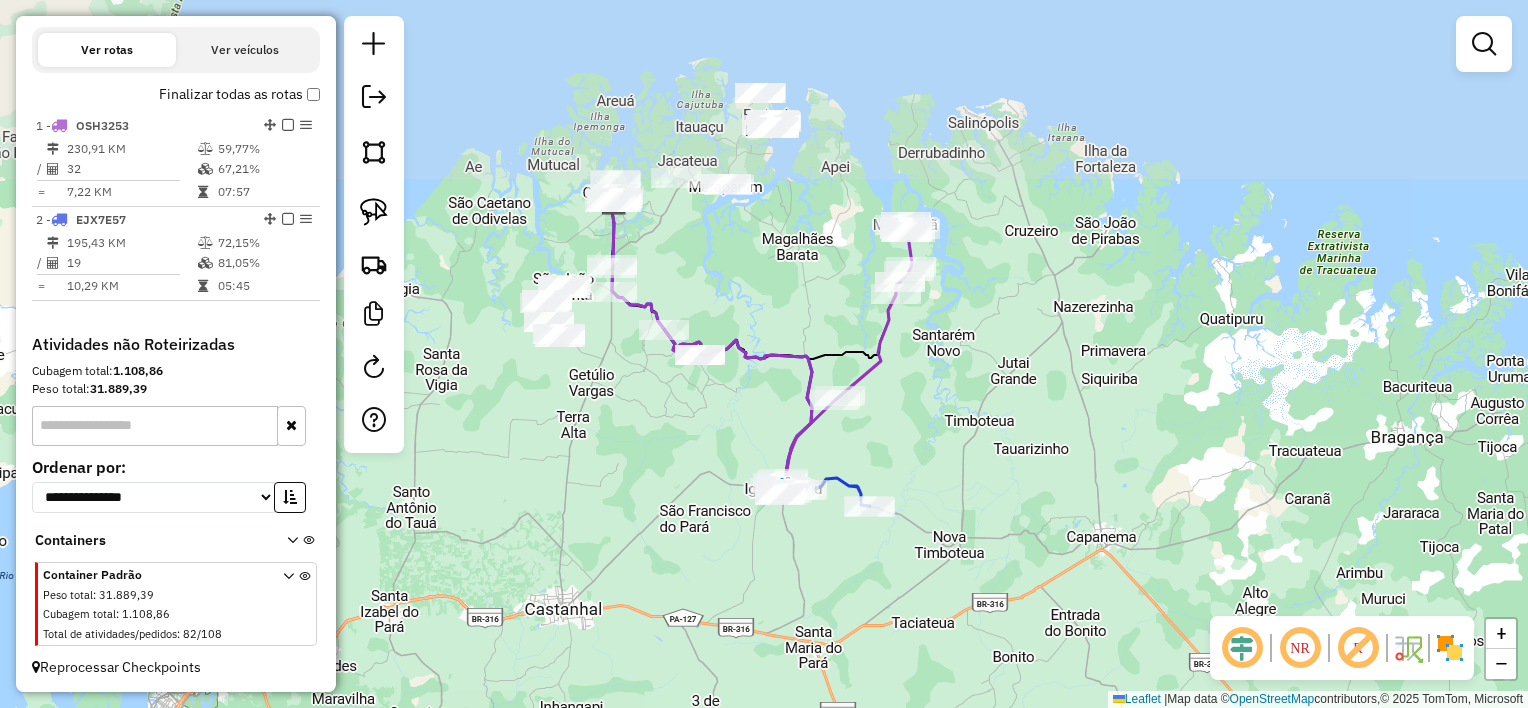 drag, startPoint x: 964, startPoint y: 254, endPoint x: 920, endPoint y: 419, distance: 170.76591 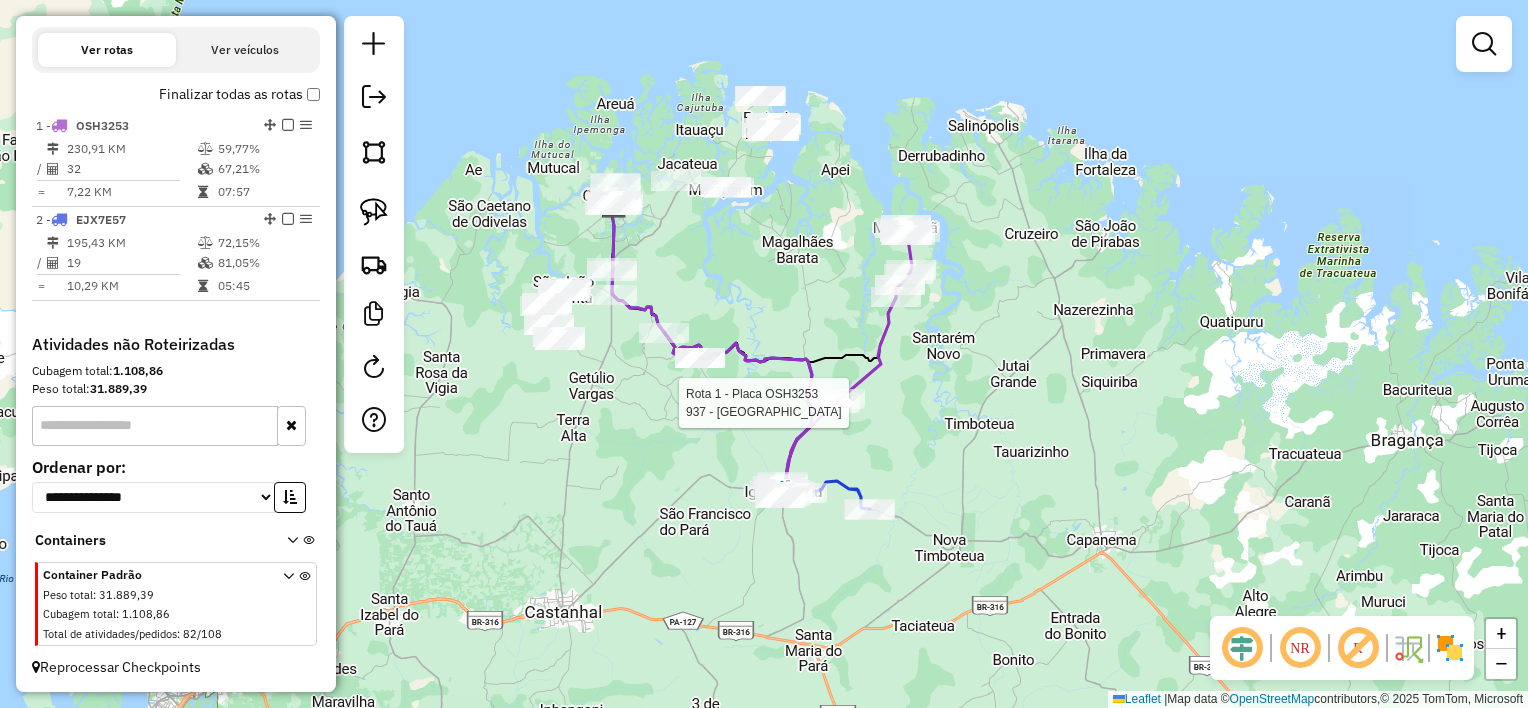 select on "**********" 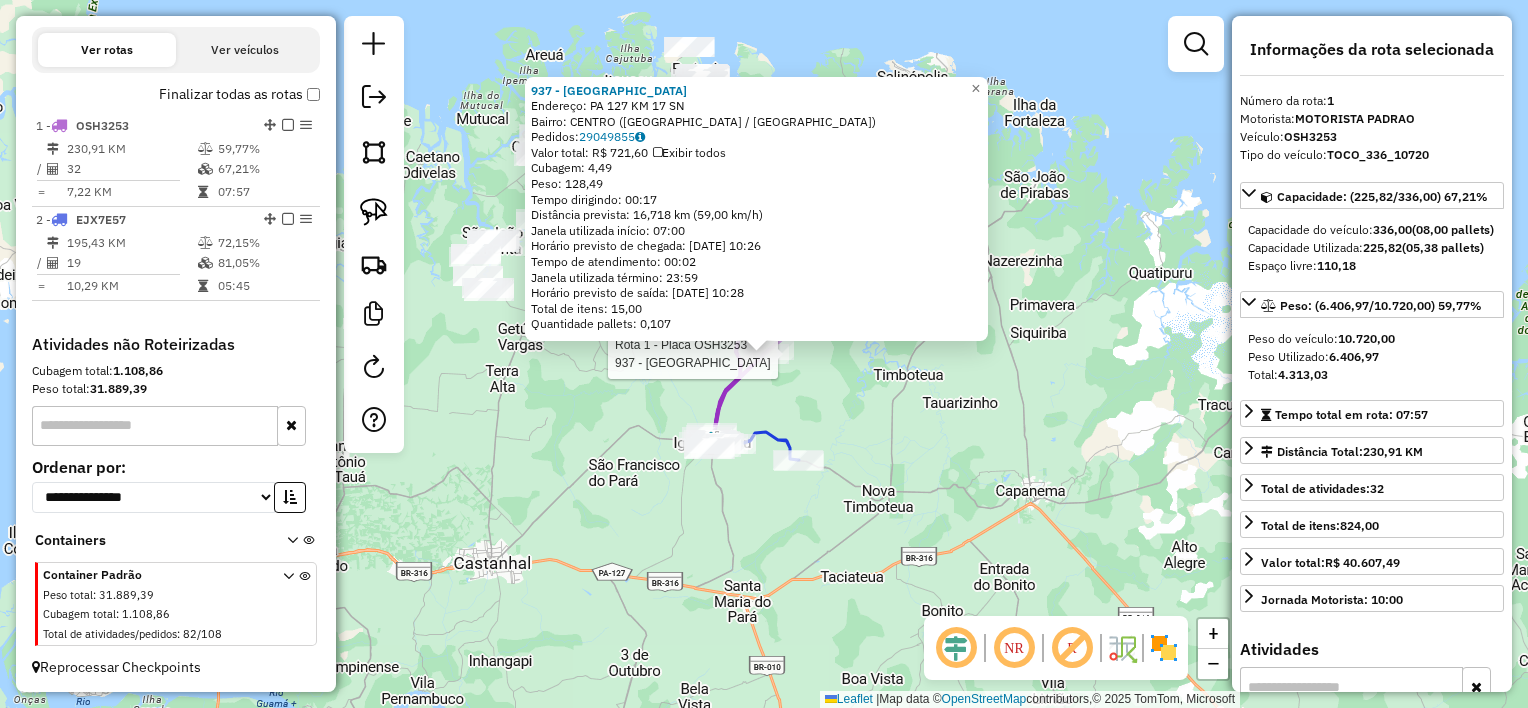 click on "Rota 1 - Placa OSH3253  937 - BAR DO PAULISTA 937 - [GEOGRAPHIC_DATA]  [GEOGRAPHIC_DATA]:  PA 127 KM 17 SN   Bairro: [GEOGRAPHIC_DATA] ([GEOGRAPHIC_DATA] / [GEOGRAPHIC_DATA])   Pedidos:  29049855   Valor total: R$ 721,60   Exibir todos   Cubagem: 4,49  Peso: 128,49  Tempo dirigindo: 00:17   Distância prevista: 16,718 km (59,00 km/h)   [GEOGRAPHIC_DATA] utilizada início: 07:00   Horário previsto de chegada: 30[DATE]:26   Tempo de atendimento: 00:02   Janela utilizada término: 23:59   Horário previsto de saída: 30[DATE]:28   Total de itens: 15,00   Quantidade pallets: 0,107  × Janela de atendimento Grade de atendimento Capacidade Transportadoras Veículos Cliente Pedidos  Rotas Selecione os dias de semana para filtrar as janelas de atendimento  Seg   Ter   Qua   Qui   Sex   Sáb   Dom  Informe o período da janela de atendimento: De: Até:  Filtrar exatamente a janela do cliente  Considerar janela de atendimento padrão  Selecione os dias de semana para filtrar as grades de atendimento  Seg   Ter   Qua   Qui   Sex   Sáb   Dom   Peso mínimo:   De:" 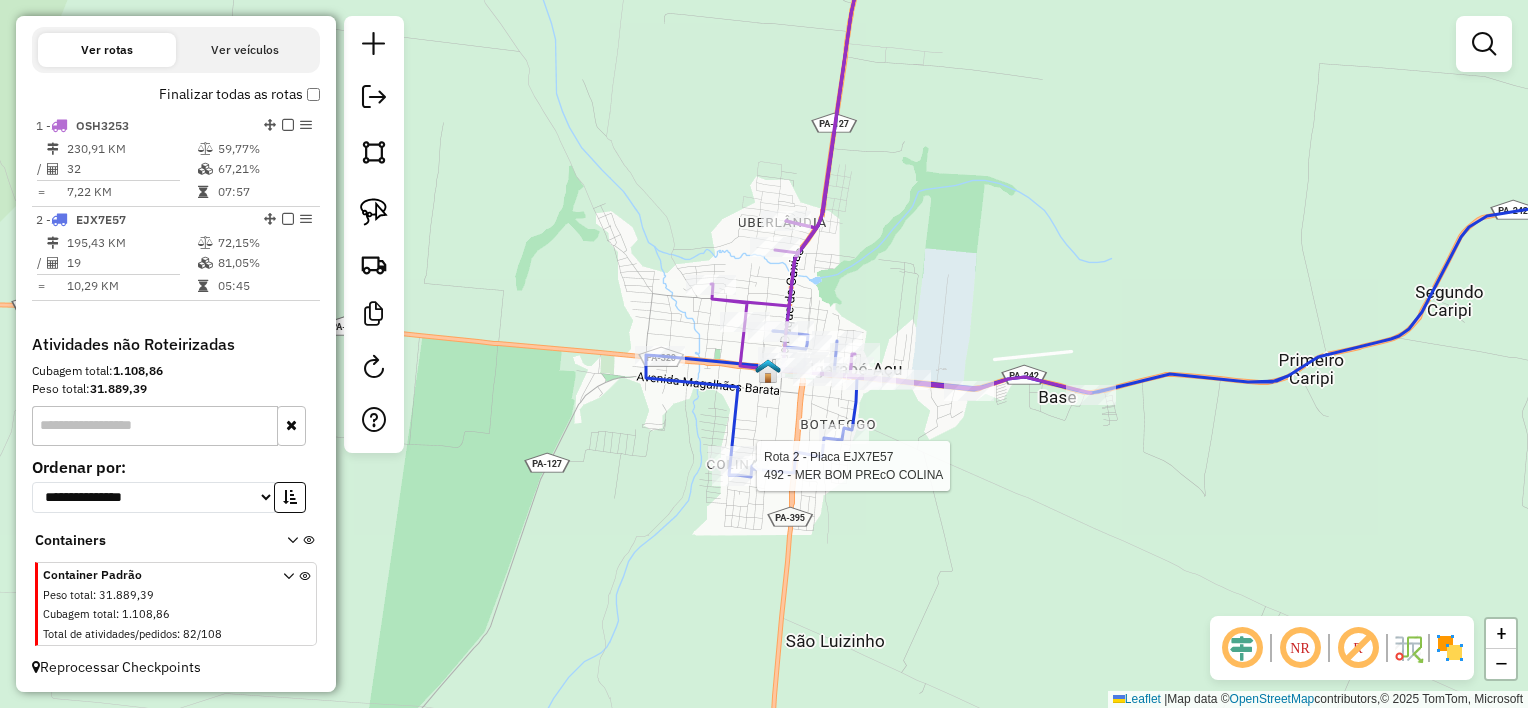 select on "**********" 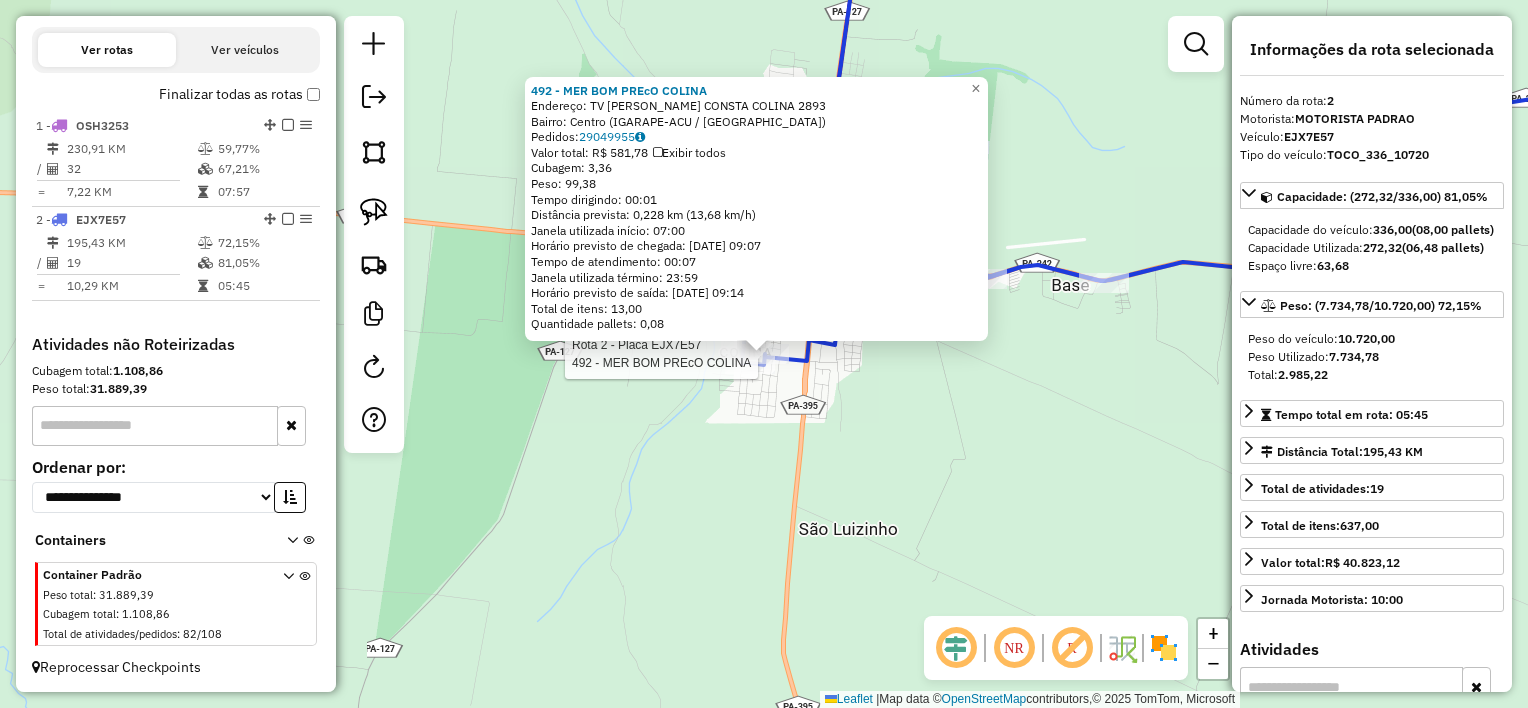 drag, startPoint x: 951, startPoint y: 487, endPoint x: 928, endPoint y: 483, distance: 23.345236 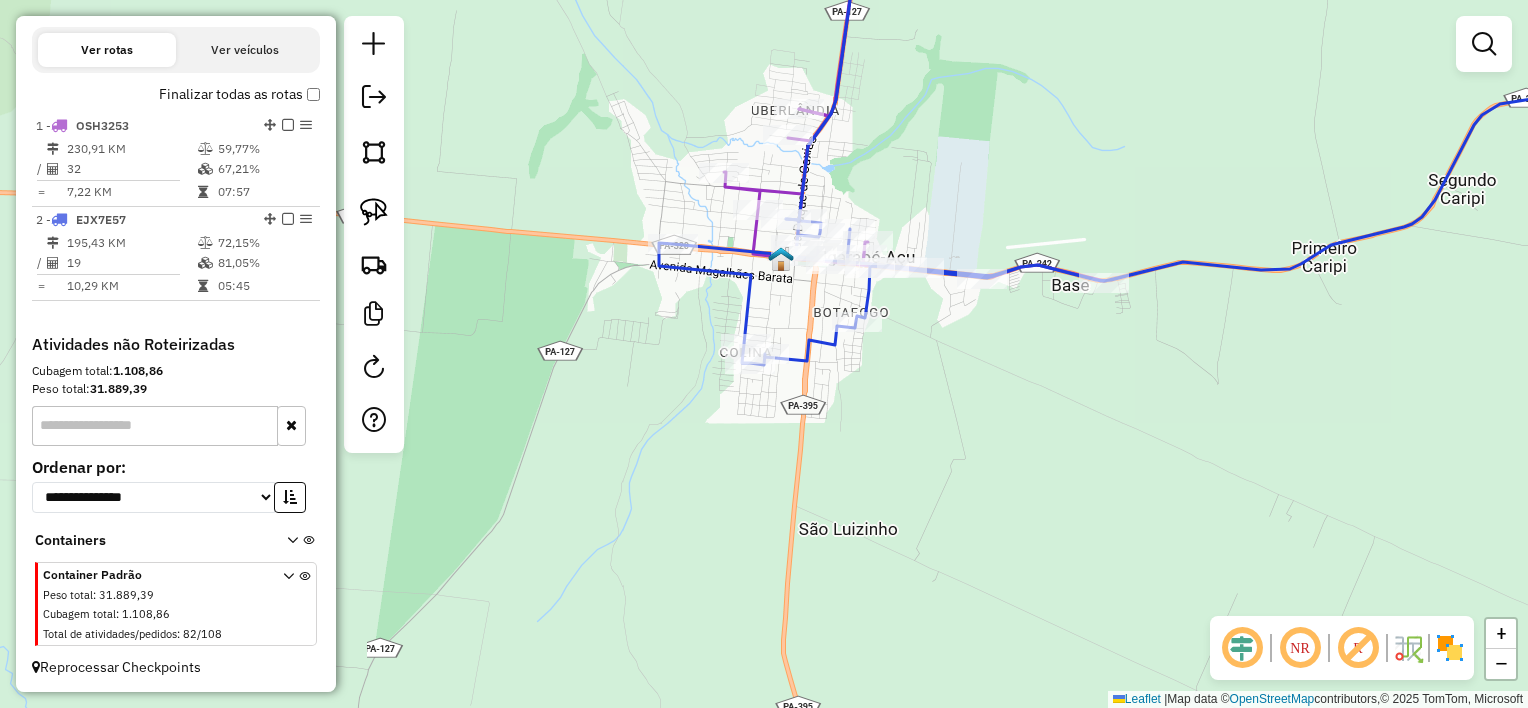 drag, startPoint x: 996, startPoint y: 544, endPoint x: 941, endPoint y: 515, distance: 62.177166 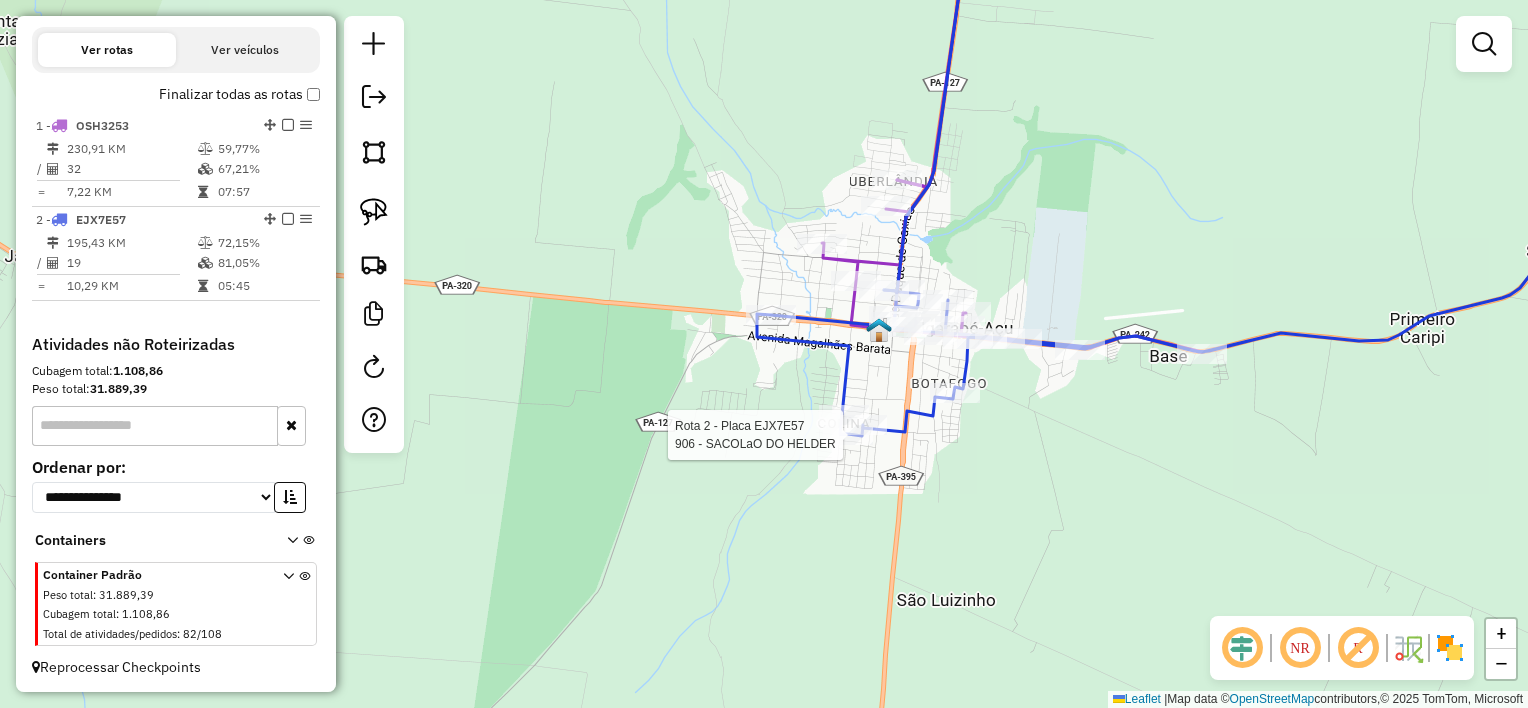 select on "**********" 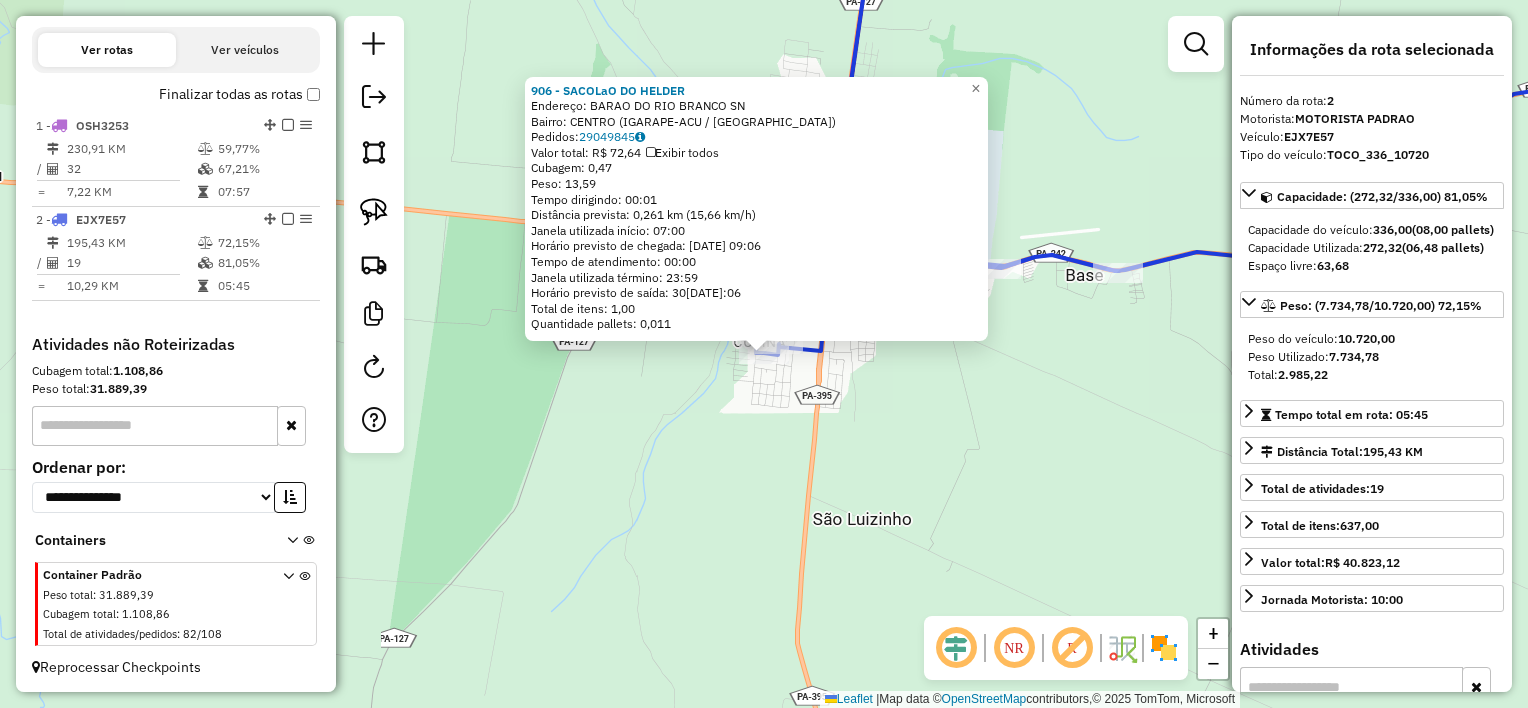 click on "906 - SACOLaO DO HELDER  Endereço:  BARAO DO RIO BRANCO SN   Bairro: CENTRO (IGARAPE-ACU / [GEOGRAPHIC_DATA])   Pedidos:  29049845   Valor total: R$ 72,64   Exibir todos   Cubagem: 0,47  Peso: 13,59  Tempo dirigindo: 00:01   Distância prevista: 0,261 km (15,66 km/h)   [GEOGRAPHIC_DATA] utilizada início: 07:00   Horário previsto de chegada: 30[DATE]:06   Tempo de atendimento: 00:00   Janela utilizada término: 23:59   Horário previsto de saída: 30[DATE]:06   Total de itens: 1,00   Quantidade pallets: 0,011  × Janela de atendimento Grade de atendimento Capacidade Transportadoras Veículos Cliente Pedidos  Rotas Selecione os dias de semana para filtrar as janelas de atendimento  Seg   Ter   Qua   Qui   Sex   Sáb   Dom  Informe o período da janela de atendimento: De: Até:  Filtrar exatamente a janela do cliente  Considerar janela de atendimento padrão  Selecione os dias de semana para filtrar as grades de atendimento  Seg   Ter   Qua   Qui   Sex   Sáb   Dom   Considerar clientes sem dia de atendimento cadastrado De:" 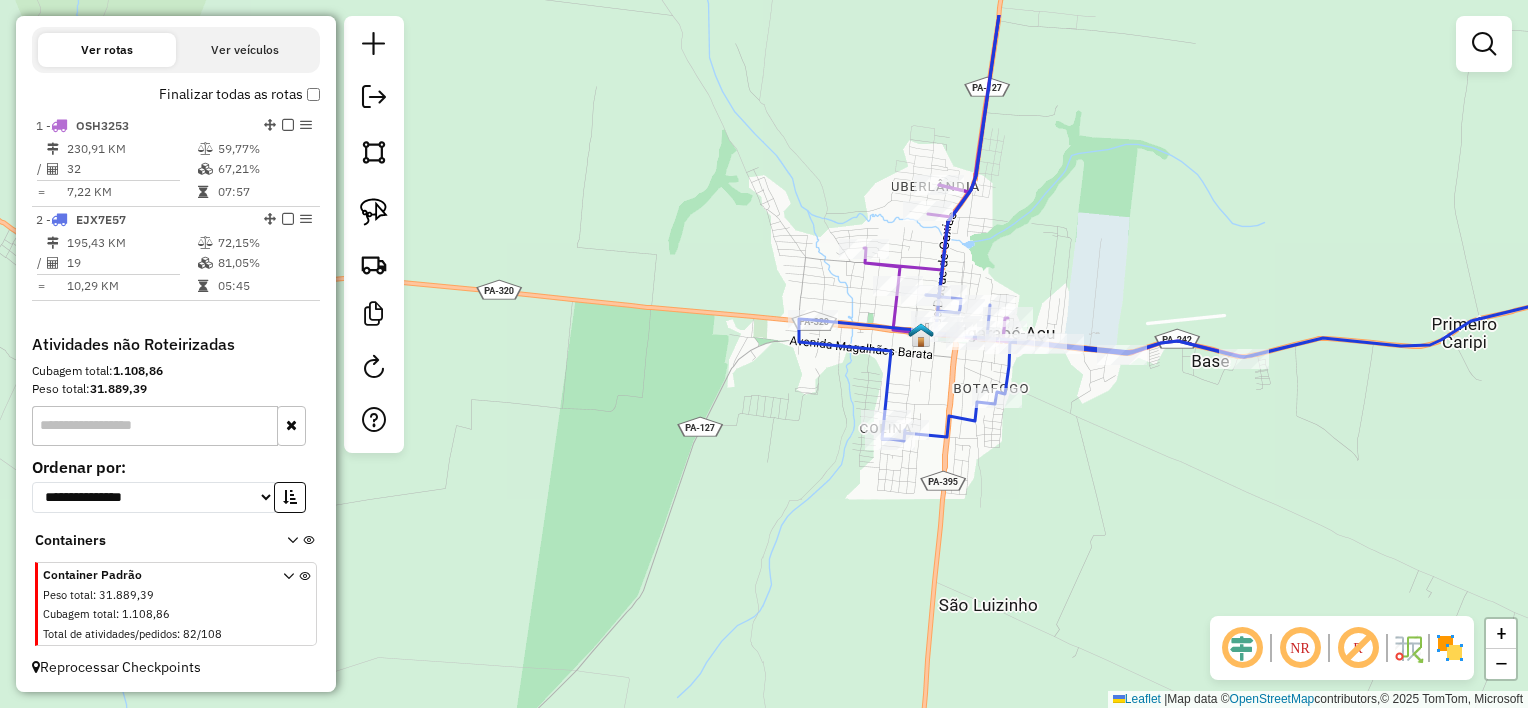 drag, startPoint x: 893, startPoint y: 430, endPoint x: 980, endPoint y: 507, distance: 116.18089 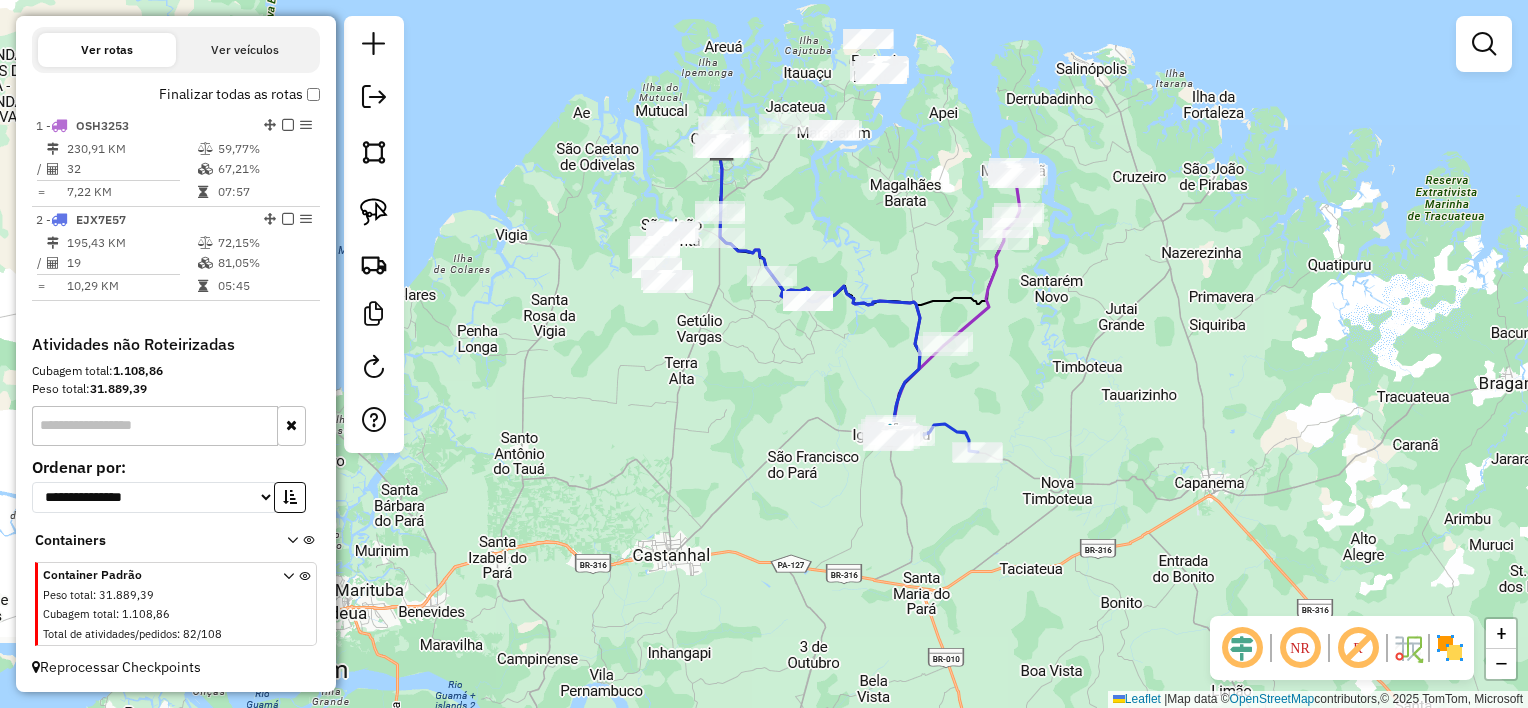 click on "Janela de atendimento Grade de atendimento Capacidade Transportadoras Veículos Cliente Pedidos  Rotas Selecione os dias de semana para filtrar as janelas de atendimento  Seg   Ter   Qua   Qui   Sex   Sáb   Dom  Informe o período da janela de atendimento: De: Até:  Filtrar exatamente a janela do cliente  Considerar janela de atendimento padrão  Selecione os dias de semana para filtrar as grades de atendimento  Seg   Ter   Qua   Qui   Sex   Sáb   Dom   Considerar clientes sem dia de atendimento cadastrado  Clientes fora do dia de atendimento selecionado Filtrar as atividades entre os valores definidos abaixo:  Peso mínimo:   Peso máximo:   Cubagem mínima:   Cubagem máxima:   De:   Até:  Filtrar as atividades entre o tempo de atendimento definido abaixo:  De:   Até:   Considerar capacidade total dos clientes não roteirizados Transportadora: Selecione um ou mais itens Tipo de veículo: Selecione um ou mais itens Veículo: Selecione um ou mais itens Motorista: Selecione um ou mais itens Nome: Rótulo:" 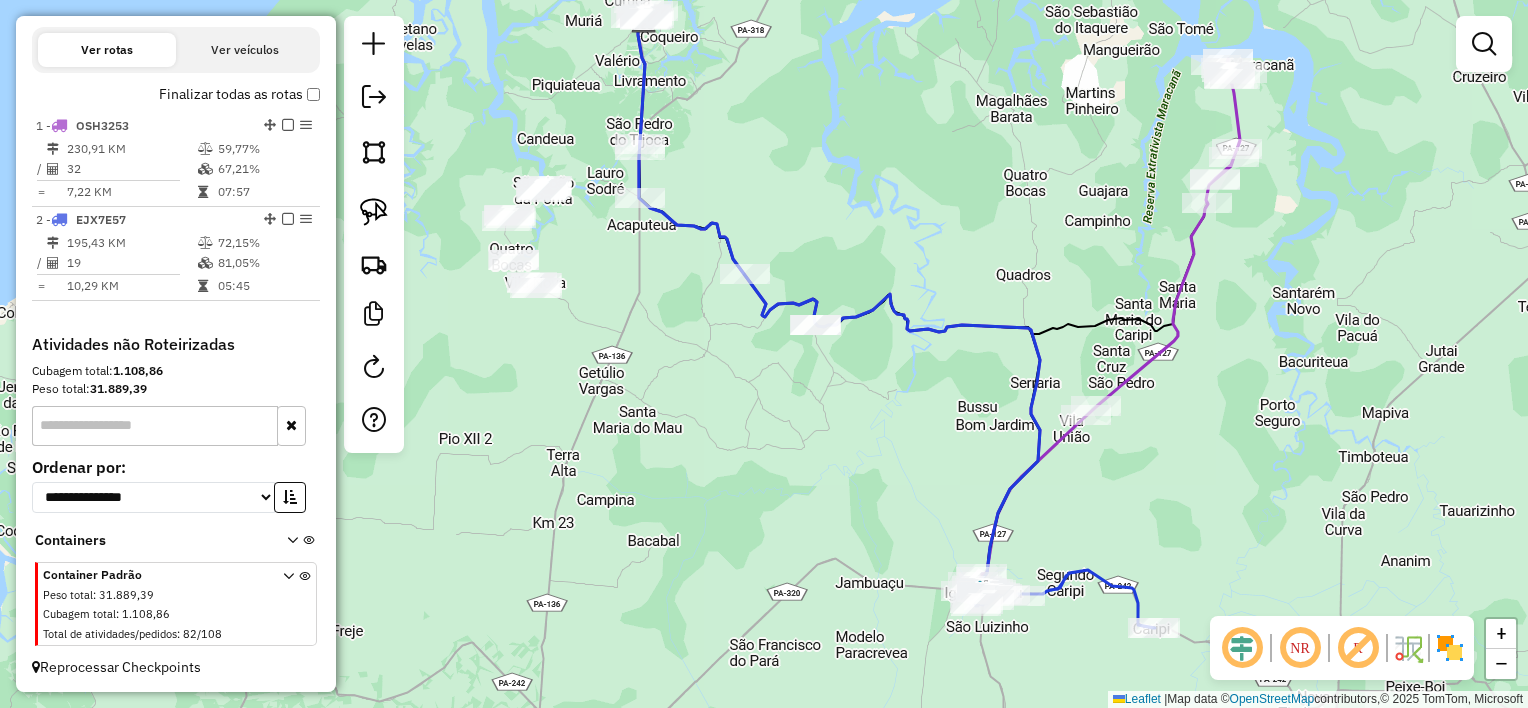 drag, startPoint x: 383, startPoint y: 215, endPoint x: 424, endPoint y: 228, distance: 43.011627 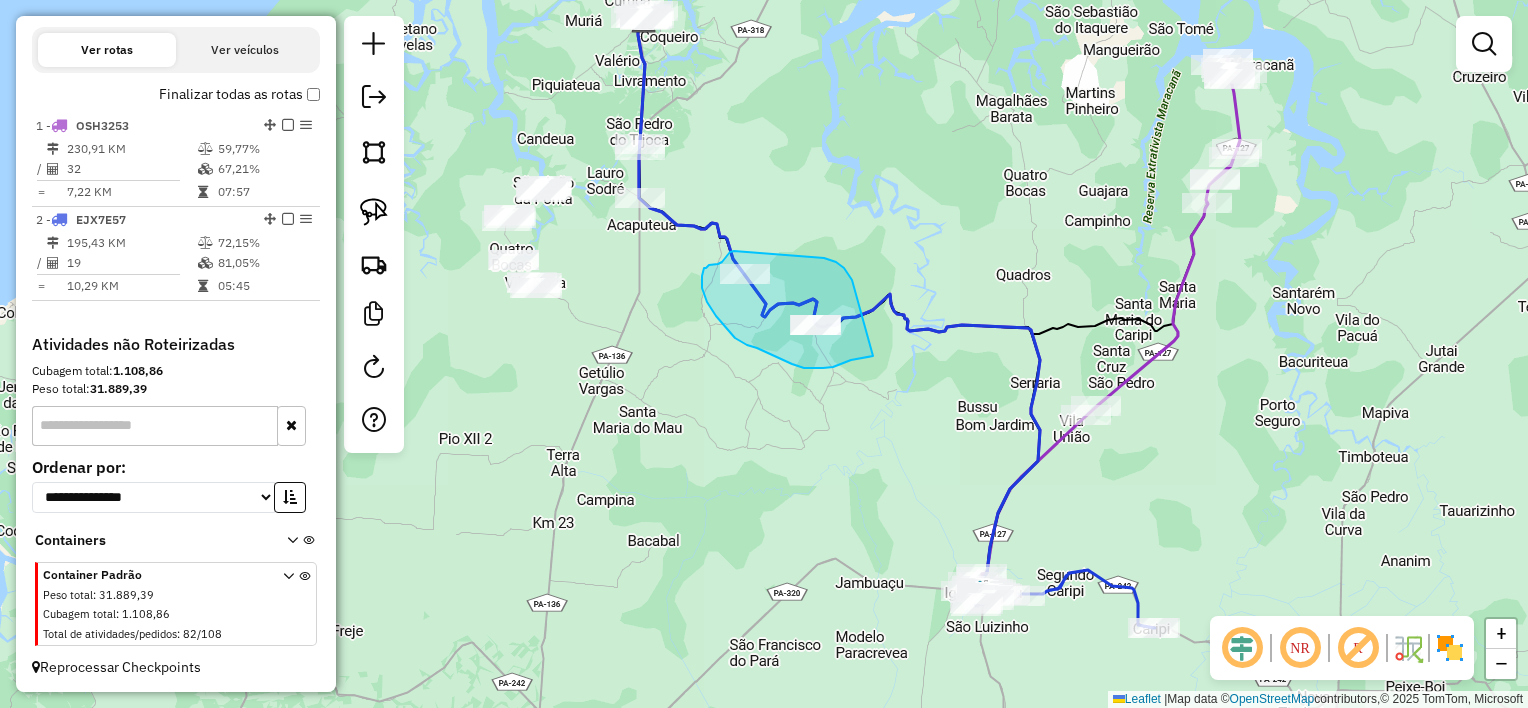 drag, startPoint x: 836, startPoint y: 262, endPoint x: 898, endPoint y: 329, distance: 91.28527 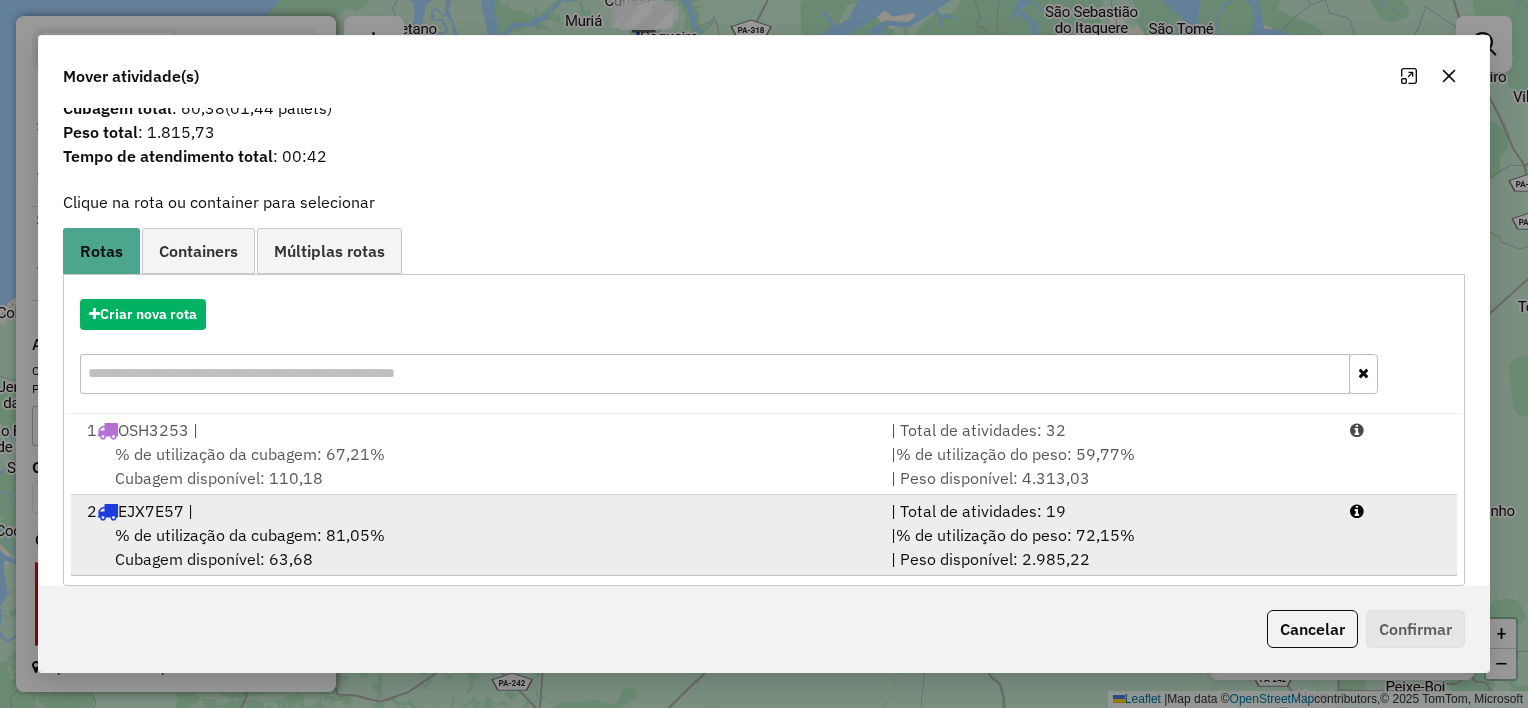 scroll, scrollTop: 67, scrollLeft: 0, axis: vertical 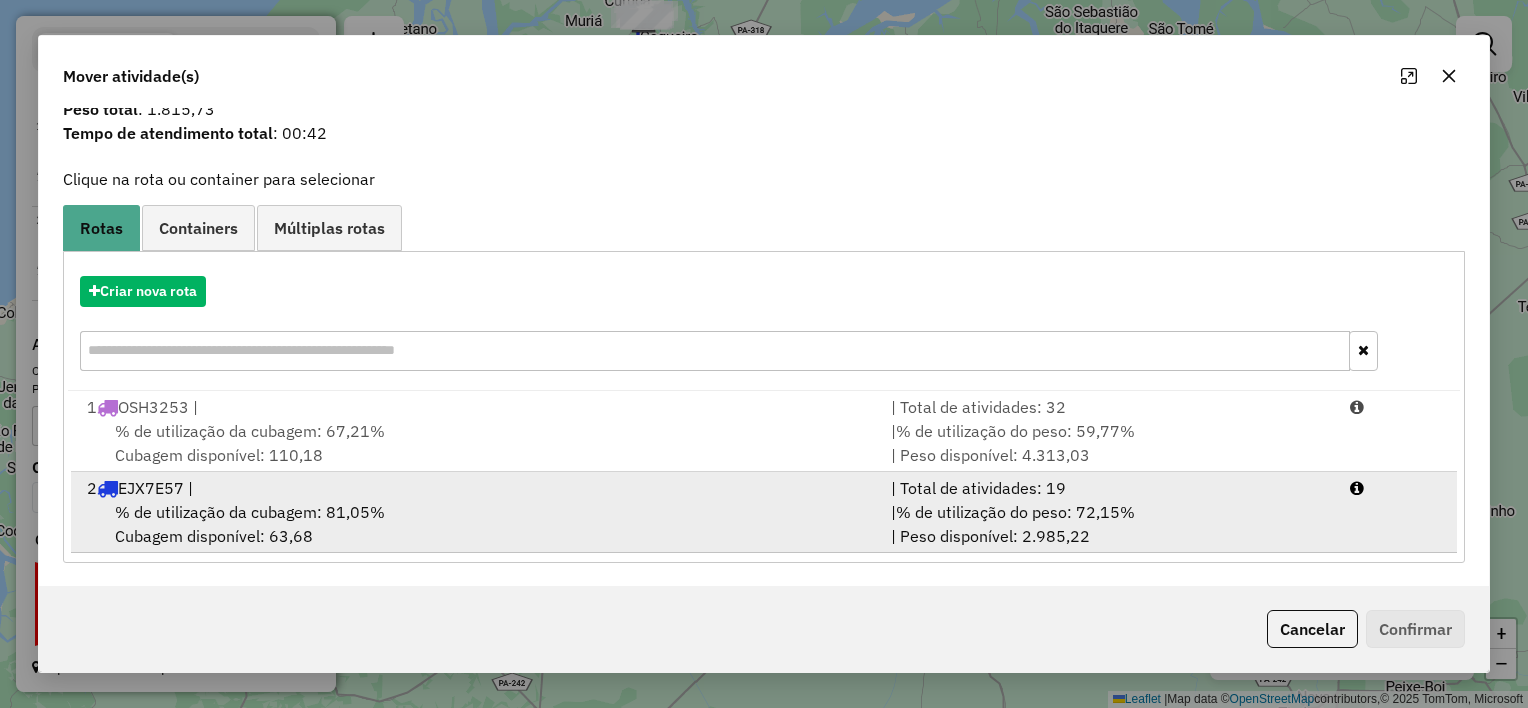 click on "% de utilização da cubagem: 81,05%  Cubagem disponível: 63,68" at bounding box center (477, 524) 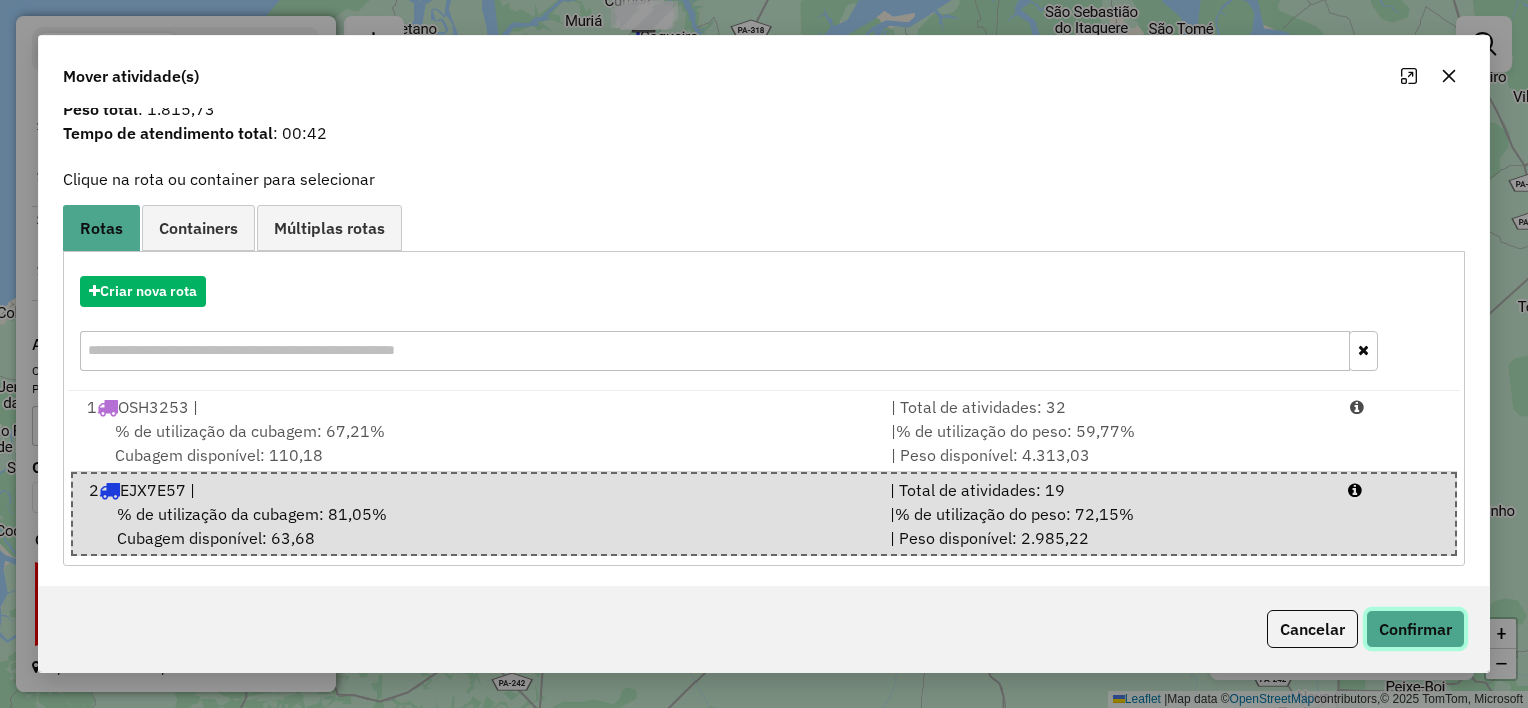 click on "Confirmar" 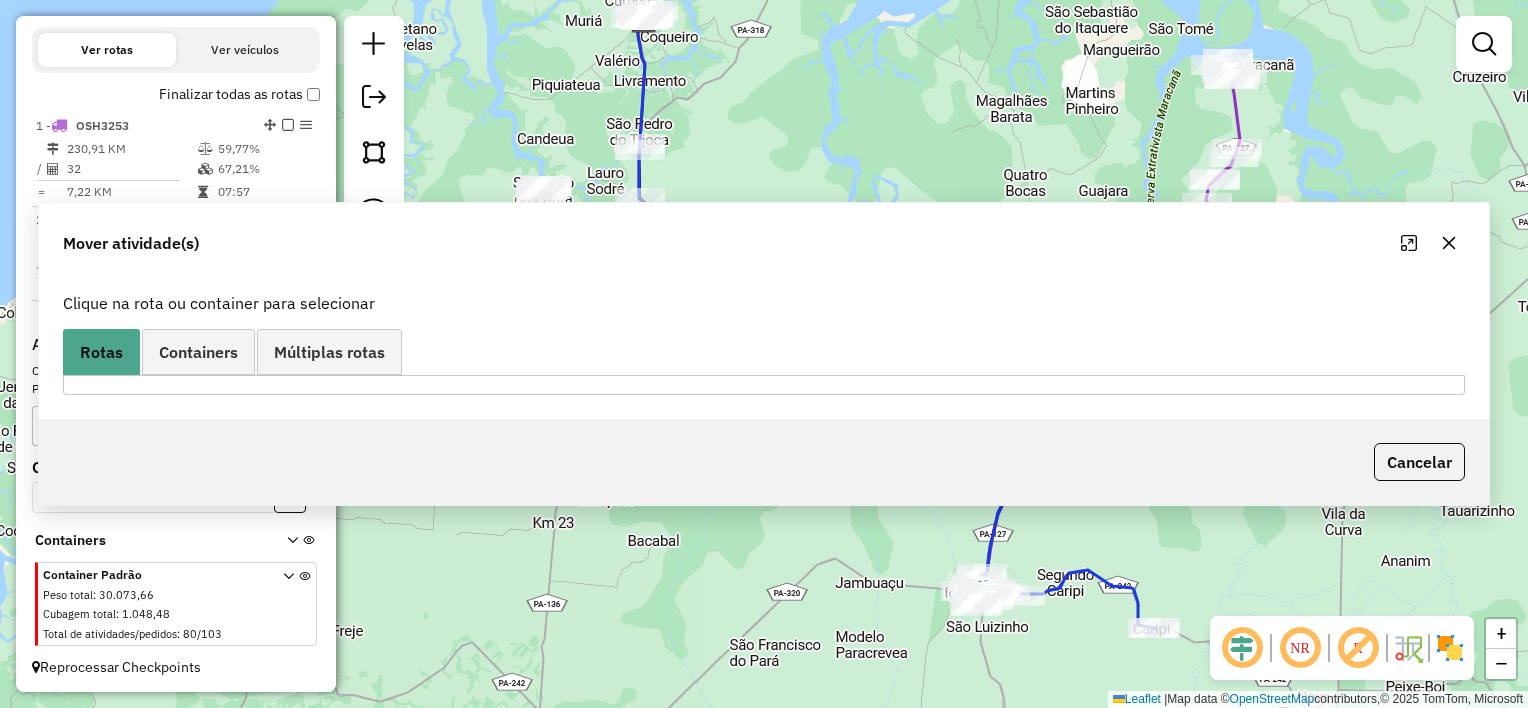 scroll, scrollTop: 0, scrollLeft: 0, axis: both 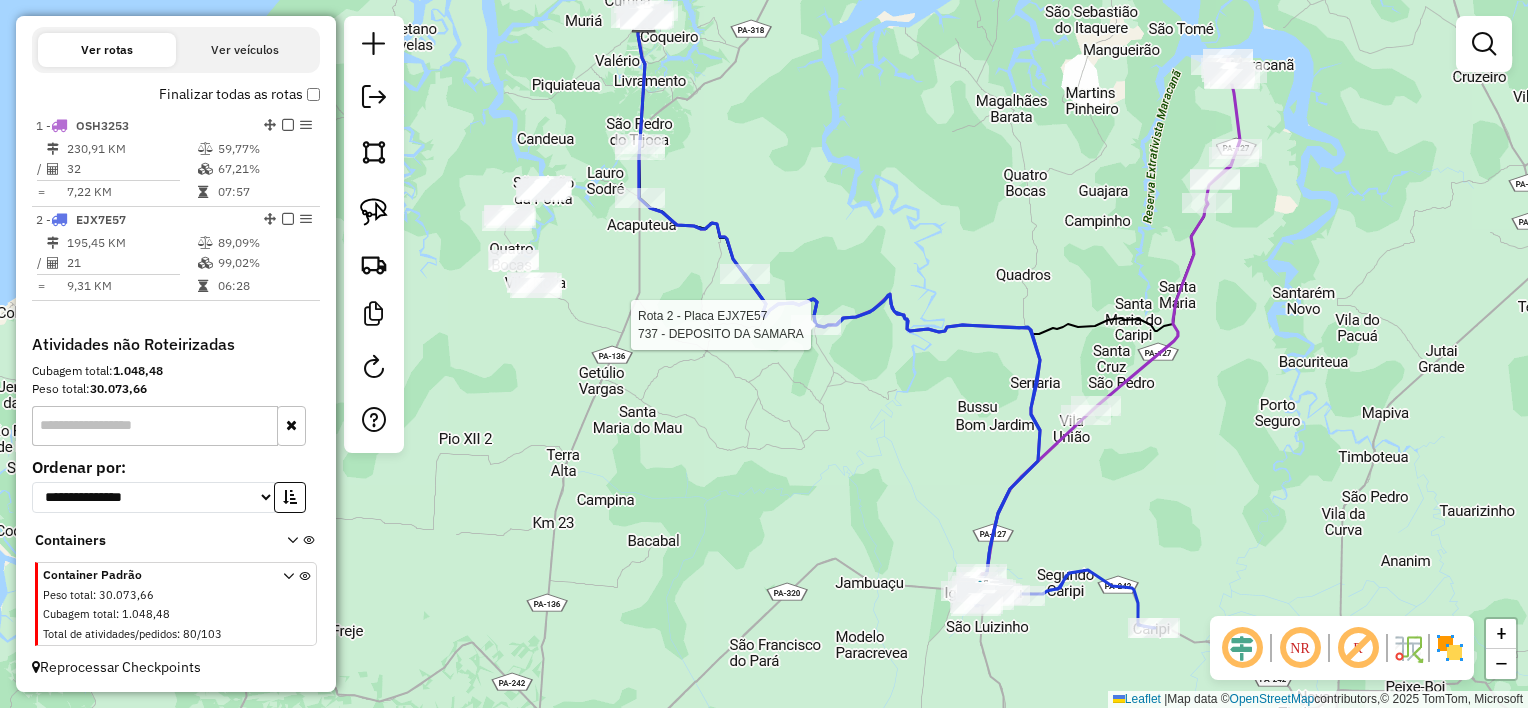 select on "**********" 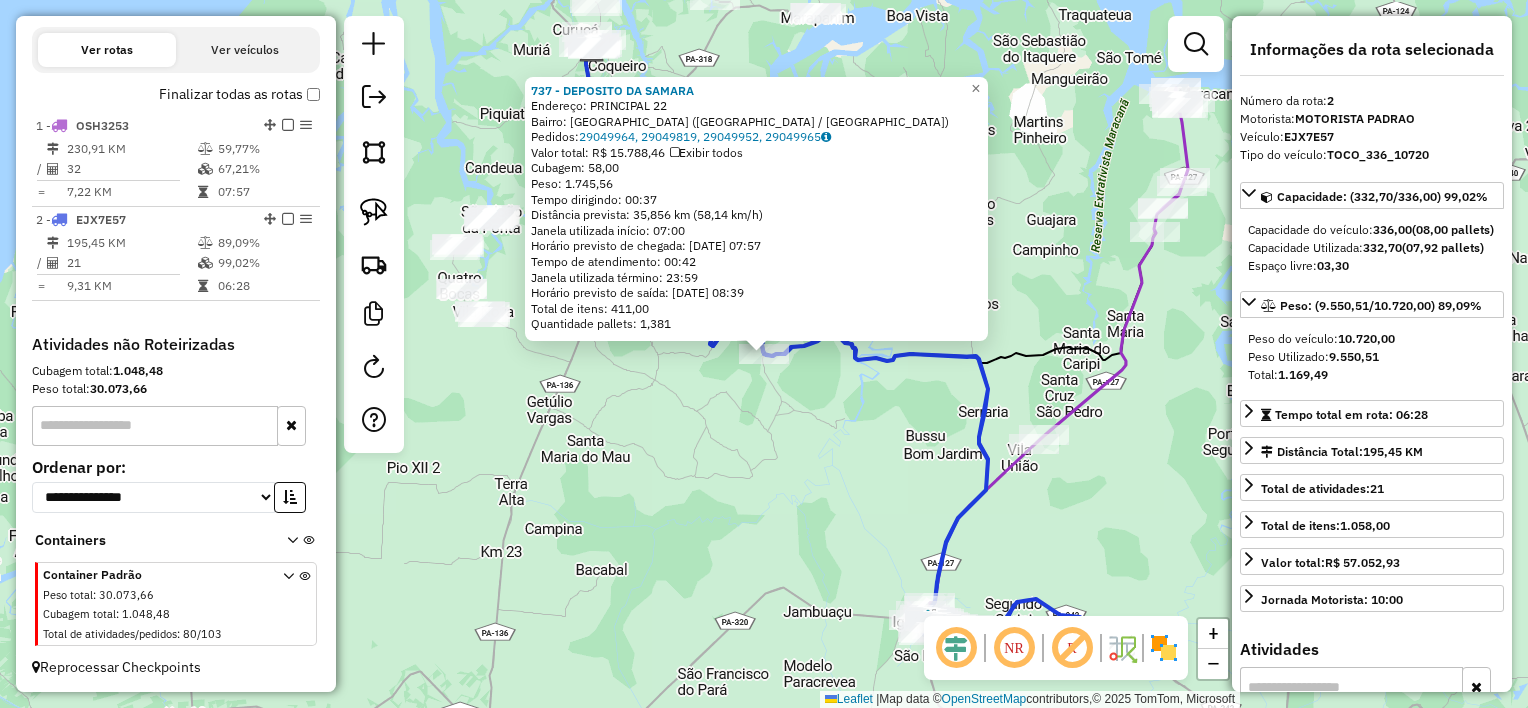 click on "Rota 2 - Placa EJX7E57  737 - DEPOSITO DA SAMARA 737 - DEPOSITO DA SAMARA  Endereço:  PRINCIPAL 22   Bairro: [GEOGRAPHIC_DATA] ([GEOGRAPHIC_DATA] / [GEOGRAPHIC_DATA])   Pedidos:  29049964, 29049819, 29049952, 29049965   Valor total: R$ 15.788,46   Exibir todos   Cubagem: 58,00  Peso: 1.745,56  Tempo dirigindo: 00:37   Distância prevista: 35,856 km (58,14 km/h)   Janela utilizada início: 07:00   Horário previsto de chegada: 30[DATE]:57   Tempo de atendimento: 00:42   Janela utilizada término: 23:59   Horário previsto de saída: 30[DATE]:39   Total de itens: 411,00   Quantidade pallets: 1,381  × Janela de atendimento Grade de atendimento Capacidade Transportadoras Veículos Cliente Pedidos  Rotas Selecione os dias de semana para filtrar as janelas de atendimento  Seg   Ter   Qua   Qui   Sex   Sáb   Dom  Informe o período da janela de atendimento: De: Até:  Filtrar exatamente a janela do cliente  Considerar janela de atendimento padrão  Selecione os dias de semana para filtrar as grades de atendimento  Seg   Ter  +" 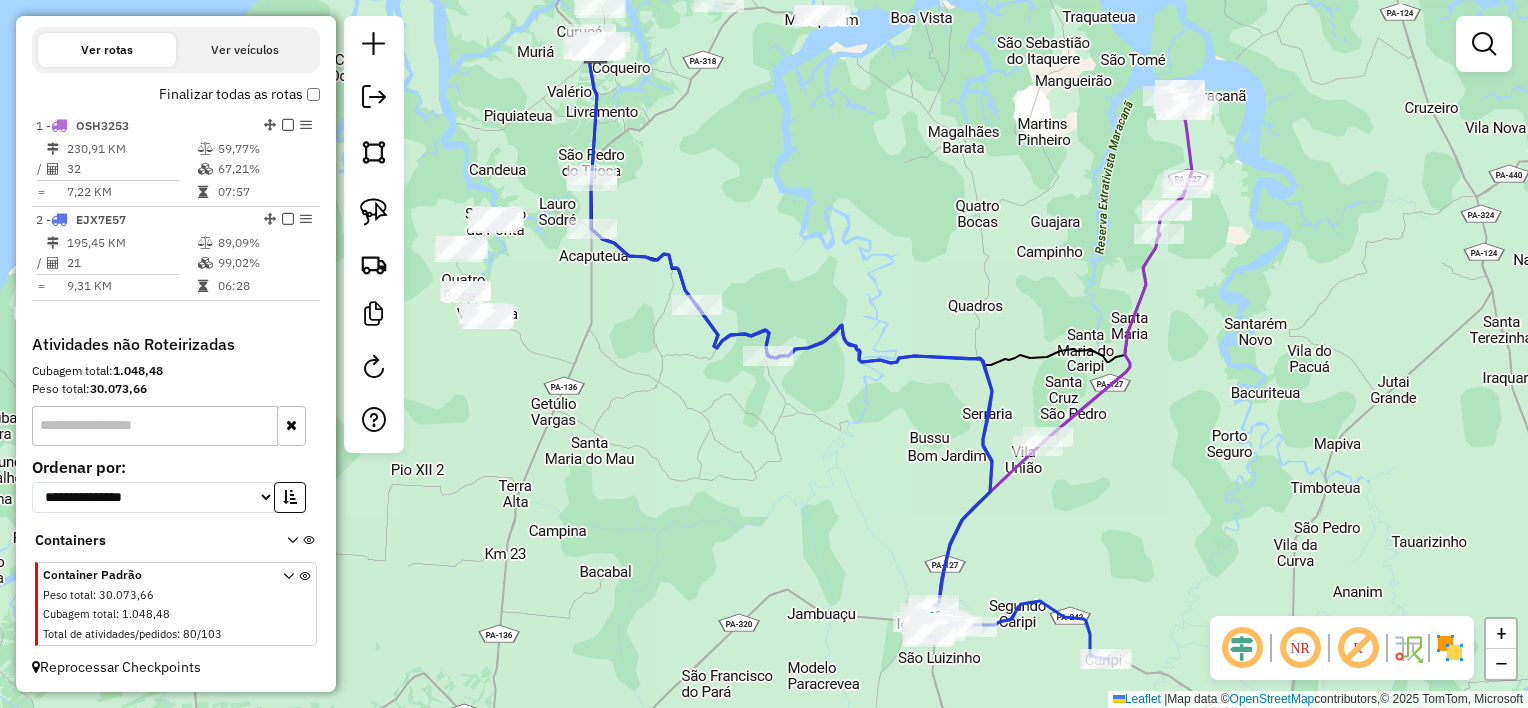 drag, startPoint x: 740, startPoint y: 410, endPoint x: 814, endPoint y: 508, distance: 122.80065 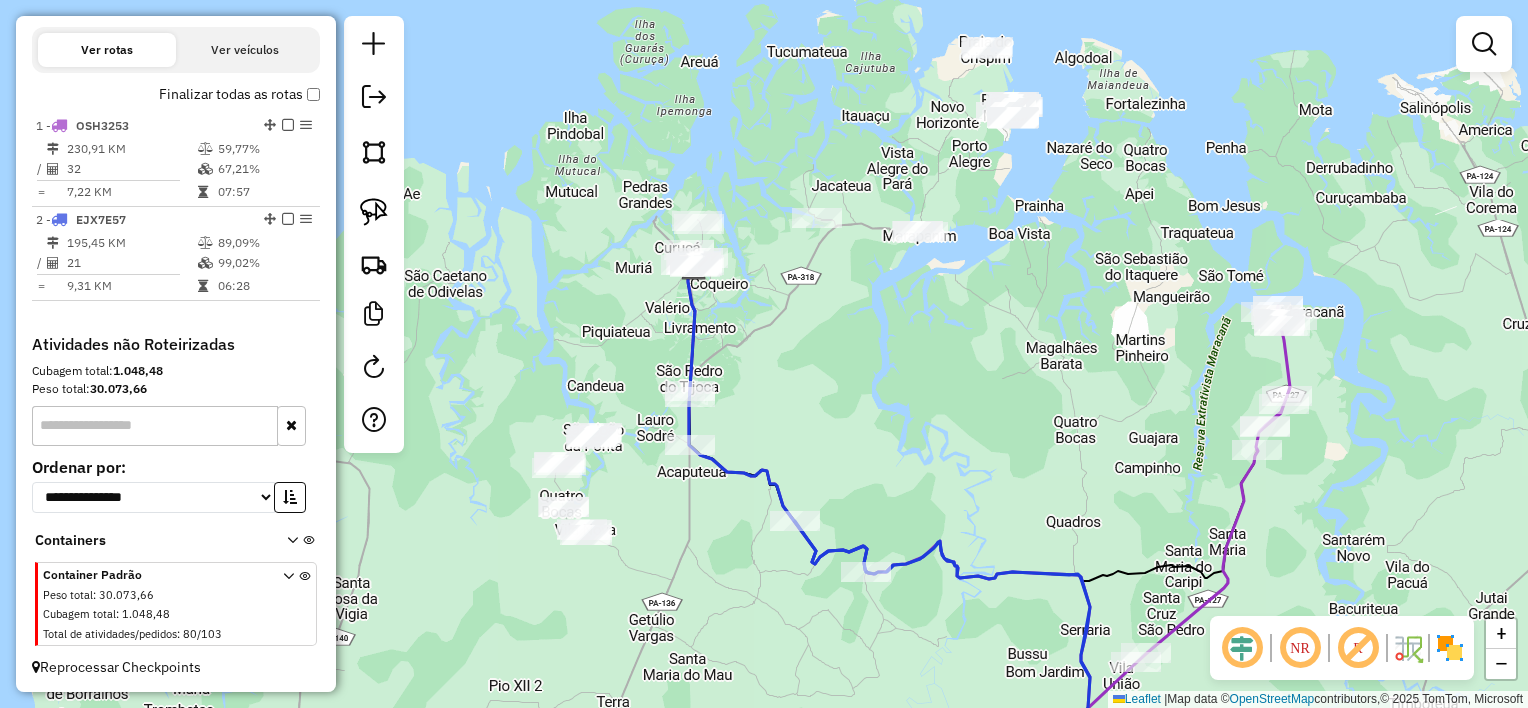 drag, startPoint x: 790, startPoint y: 296, endPoint x: 832, endPoint y: 481, distance: 189.70767 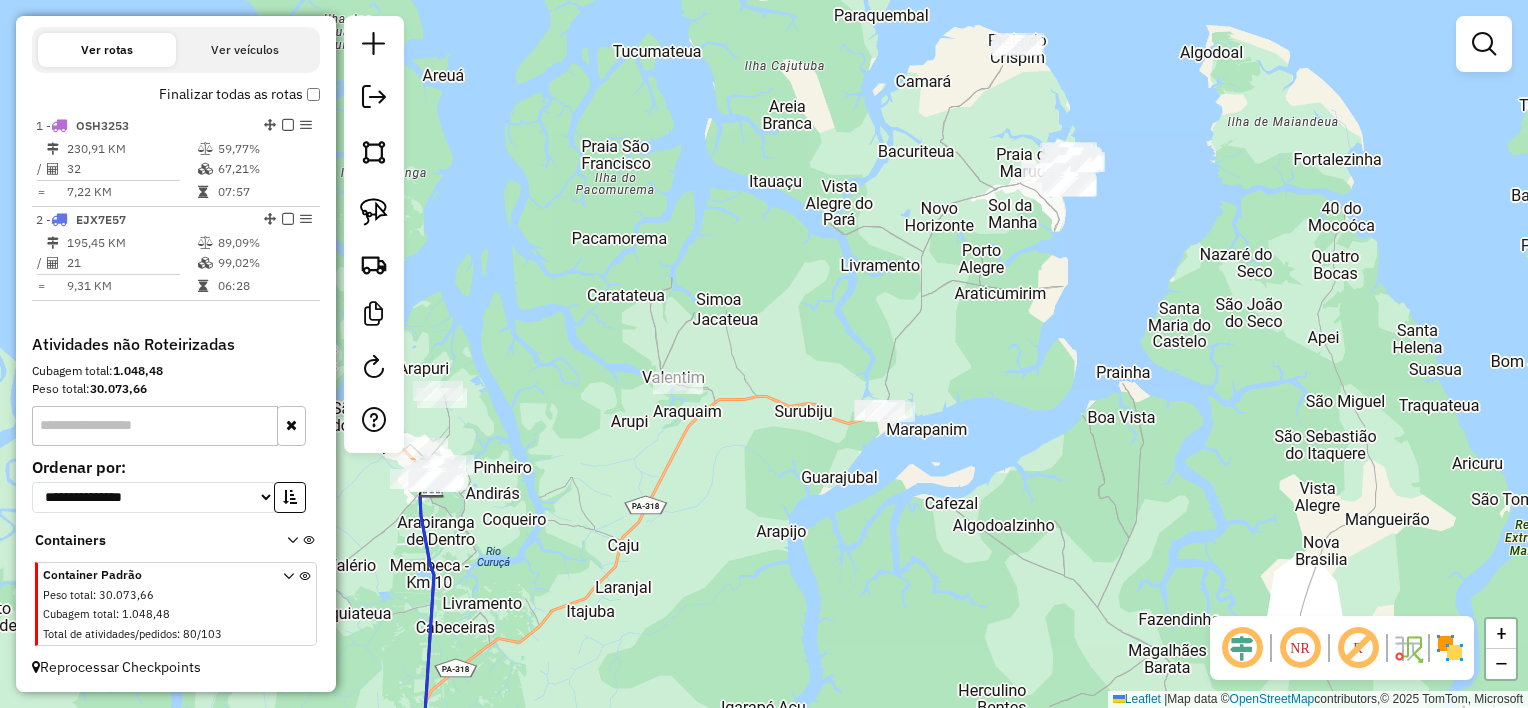 drag, startPoint x: 1030, startPoint y: 284, endPoint x: 944, endPoint y: 461, distance: 196.78668 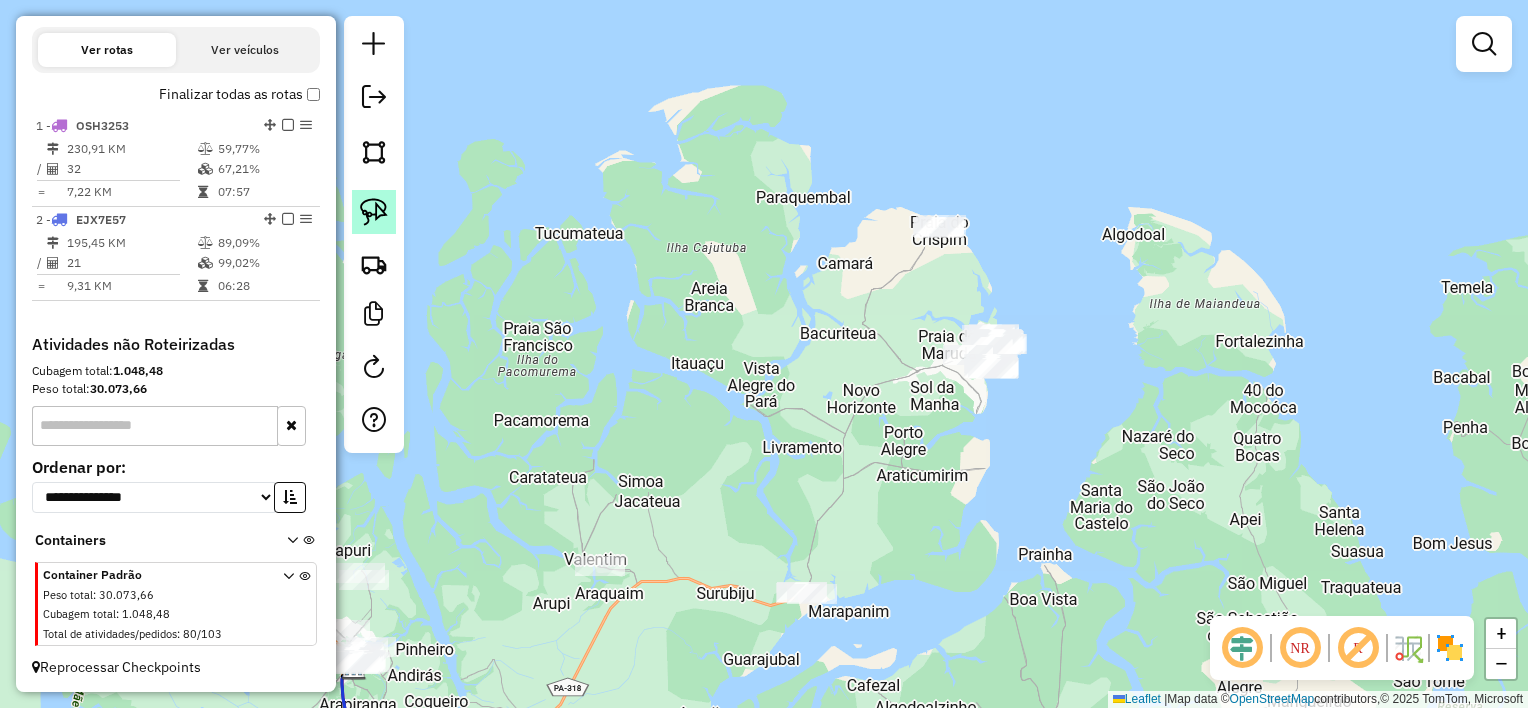 click 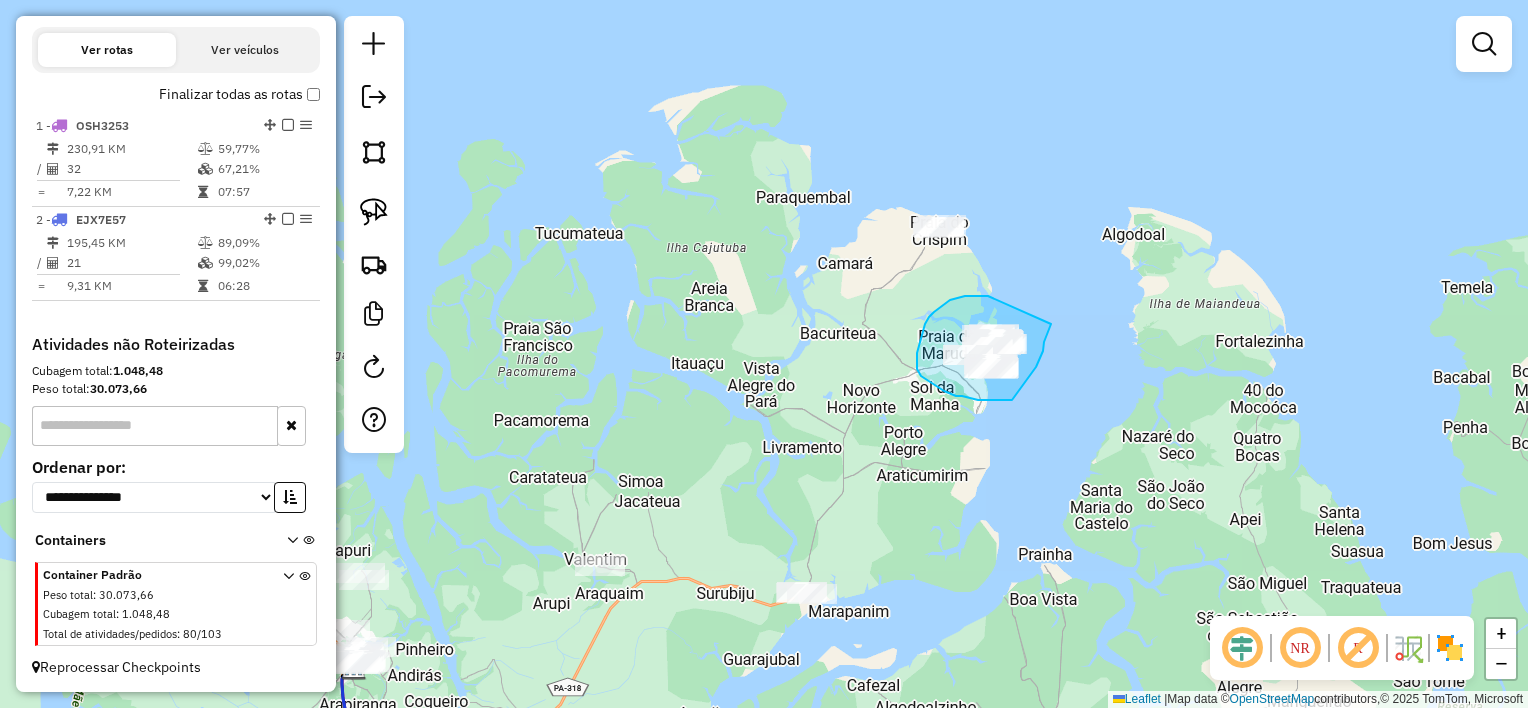 drag, startPoint x: 988, startPoint y: 296, endPoint x: 1051, endPoint y: 324, distance: 68.942 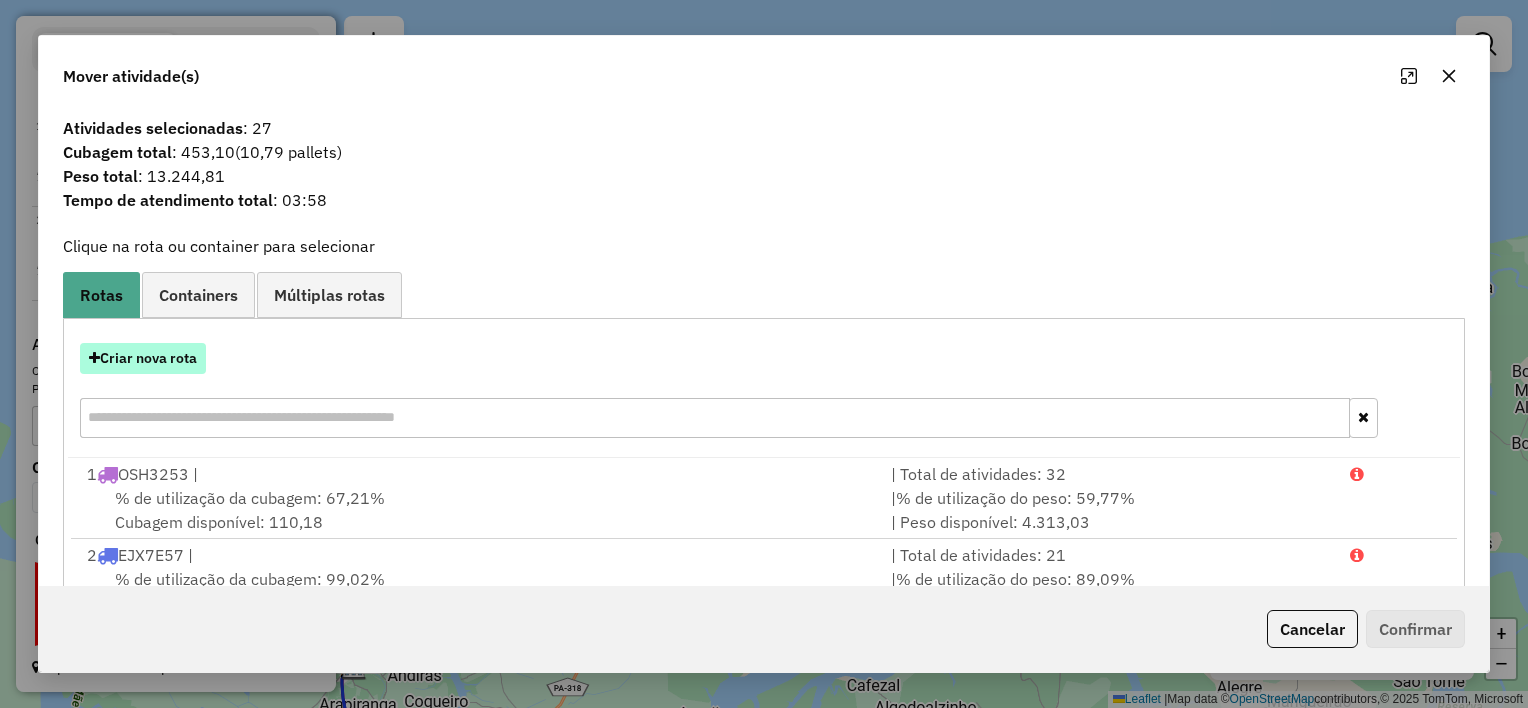 click on "Criar nova rota" at bounding box center [143, 358] 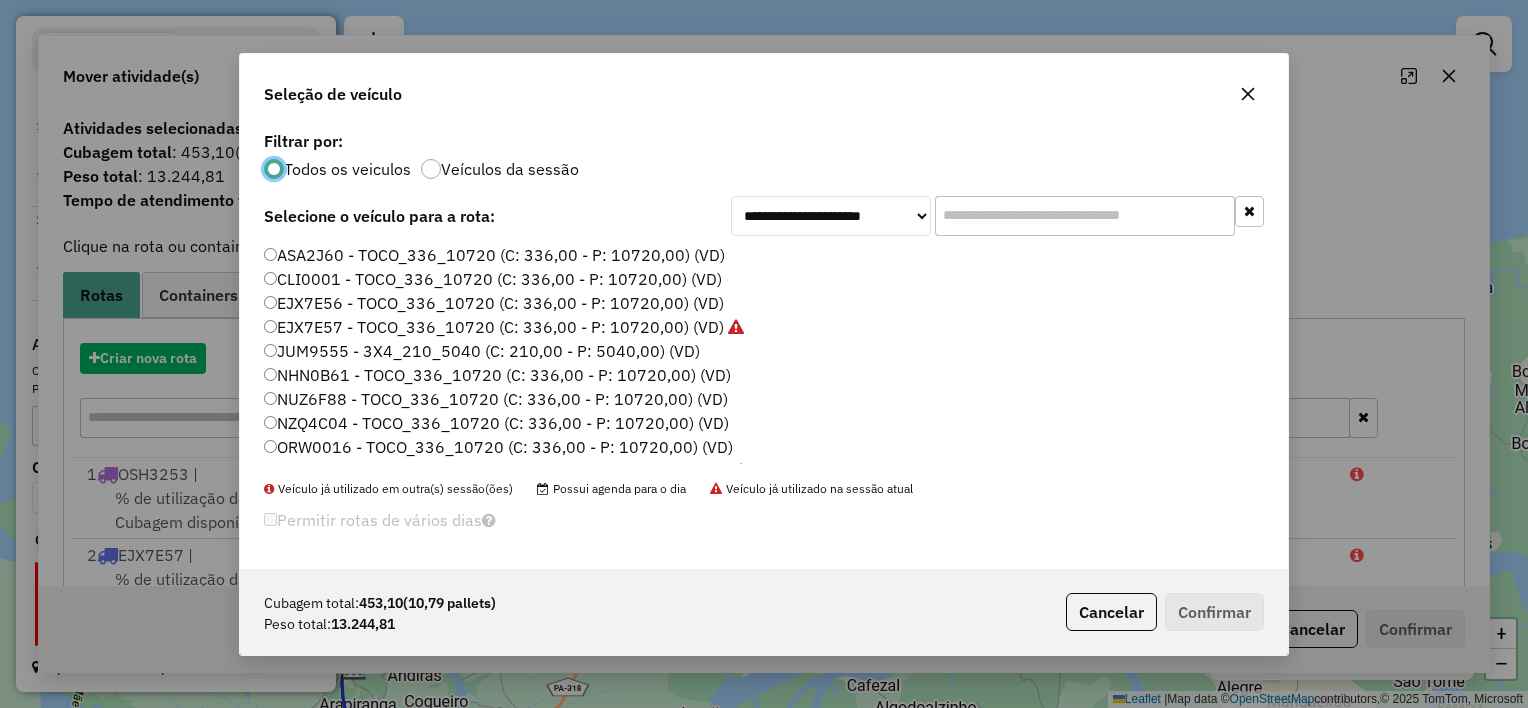 scroll, scrollTop: 10, scrollLeft: 6, axis: both 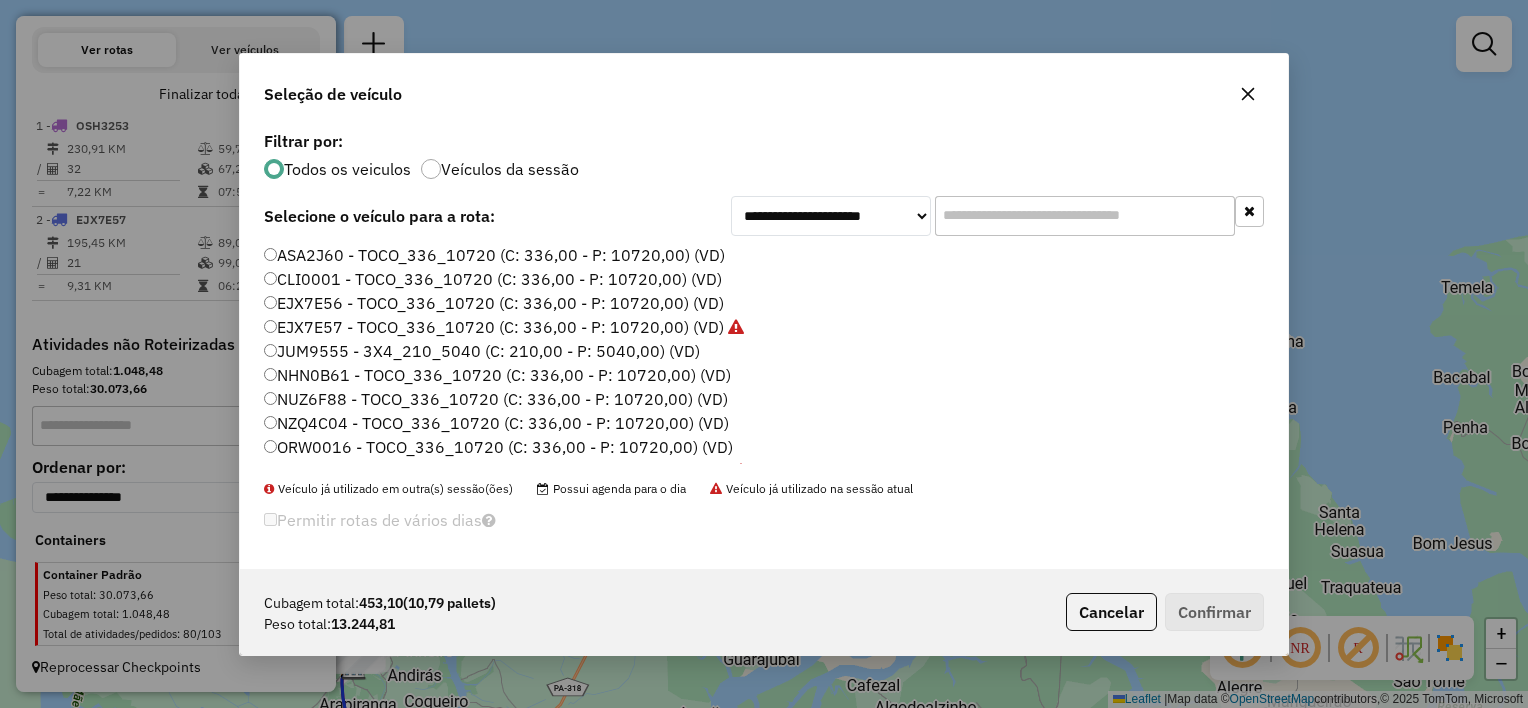 click 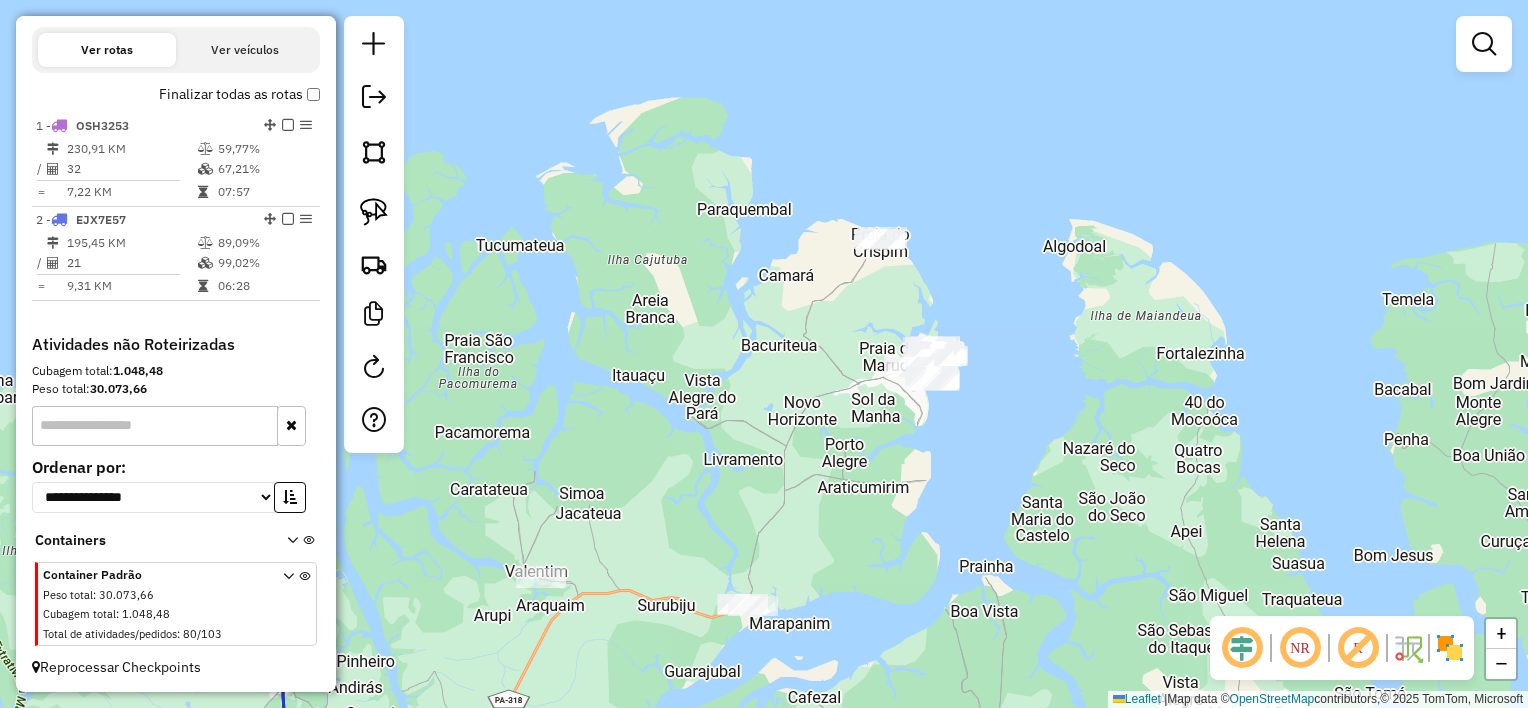drag, startPoint x: 999, startPoint y: 460, endPoint x: 945, endPoint y: 456, distance: 54.147945 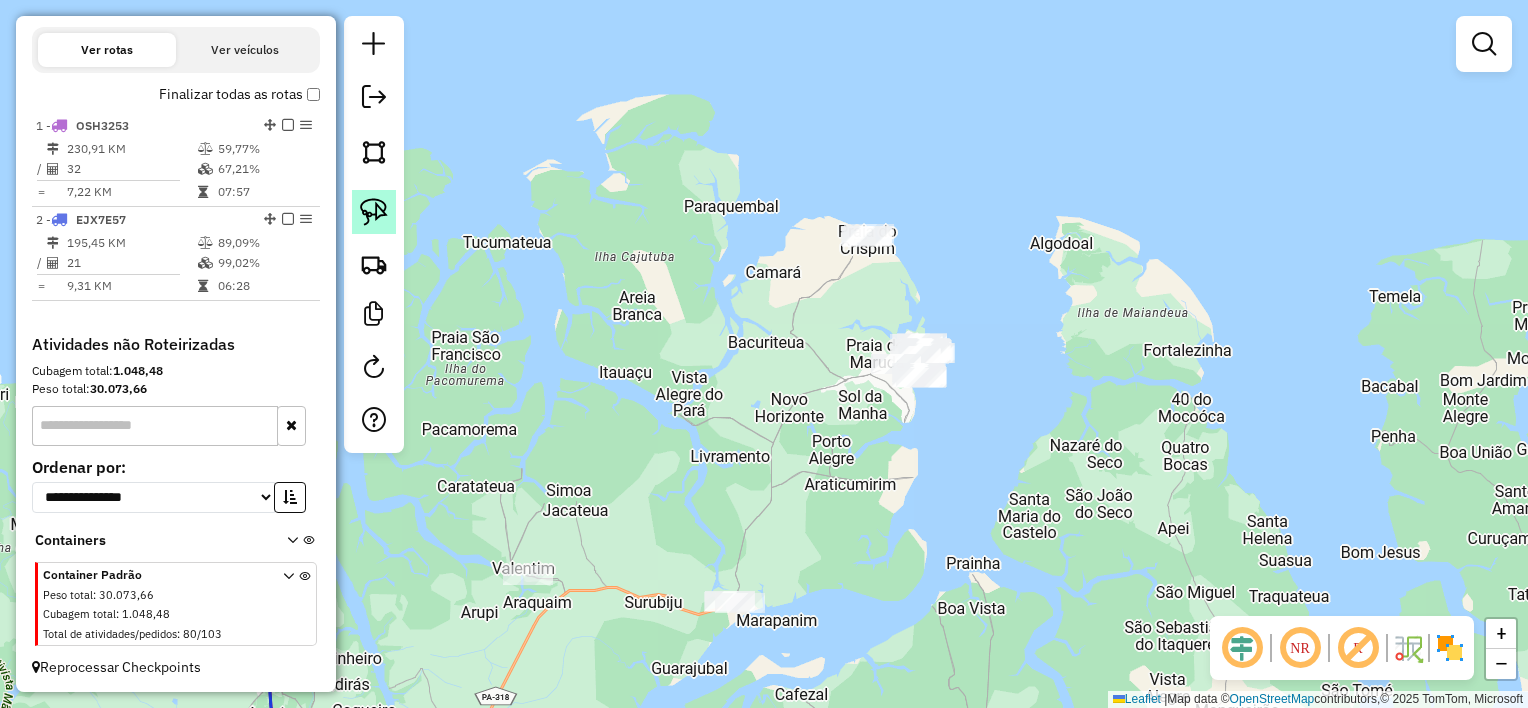 drag, startPoint x: 374, startPoint y: 216, endPoint x: 394, endPoint y: 219, distance: 20.22375 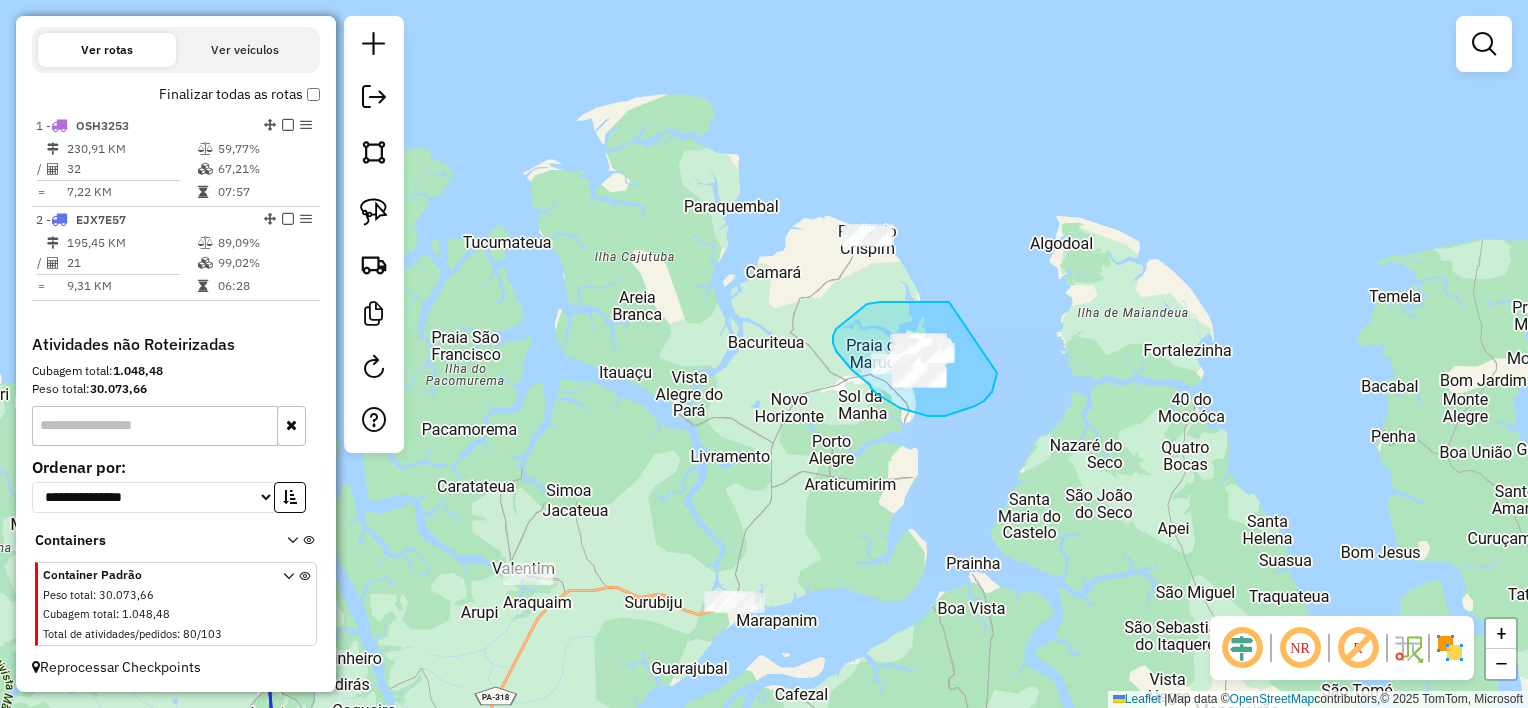 drag, startPoint x: 949, startPoint y: 302, endPoint x: 1000, endPoint y: 337, distance: 61.854668 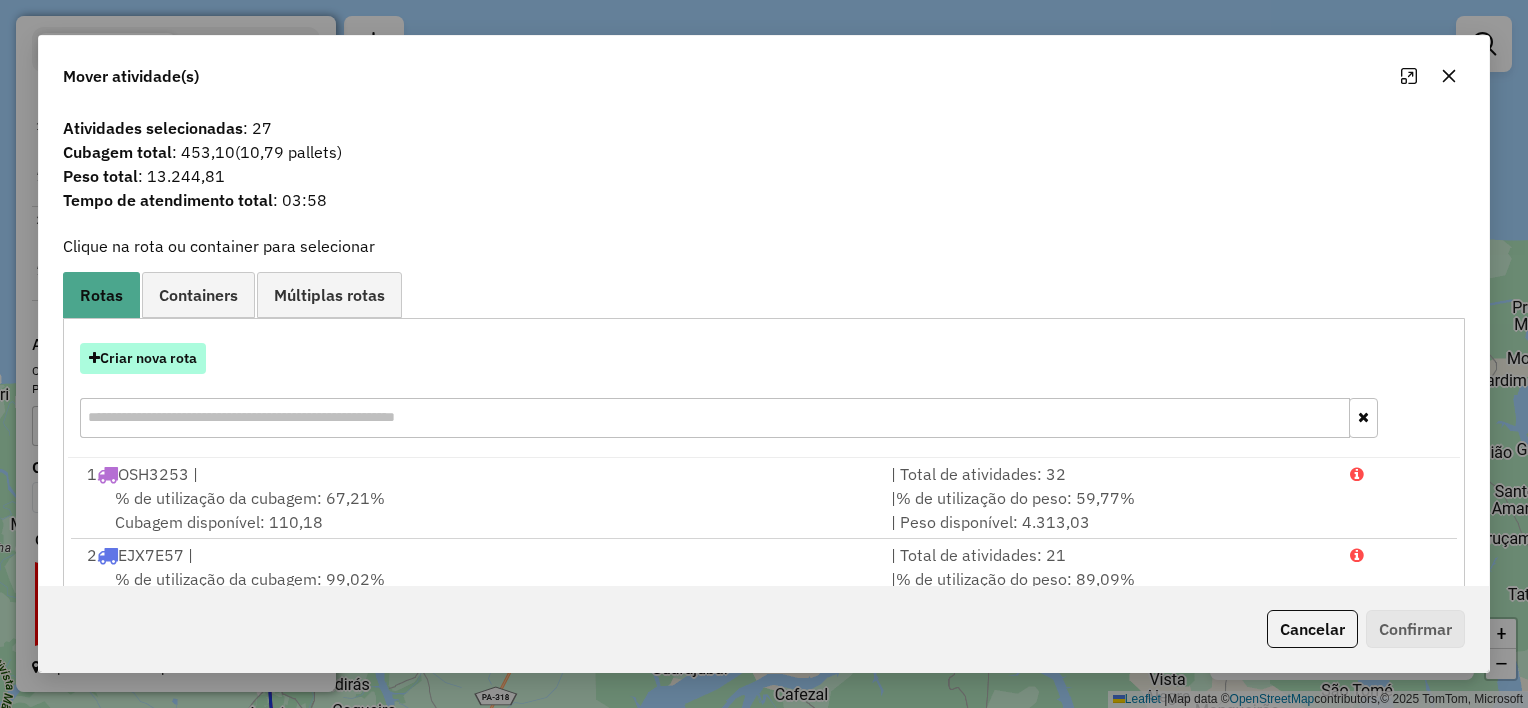 click on "Criar nova rota" at bounding box center (143, 358) 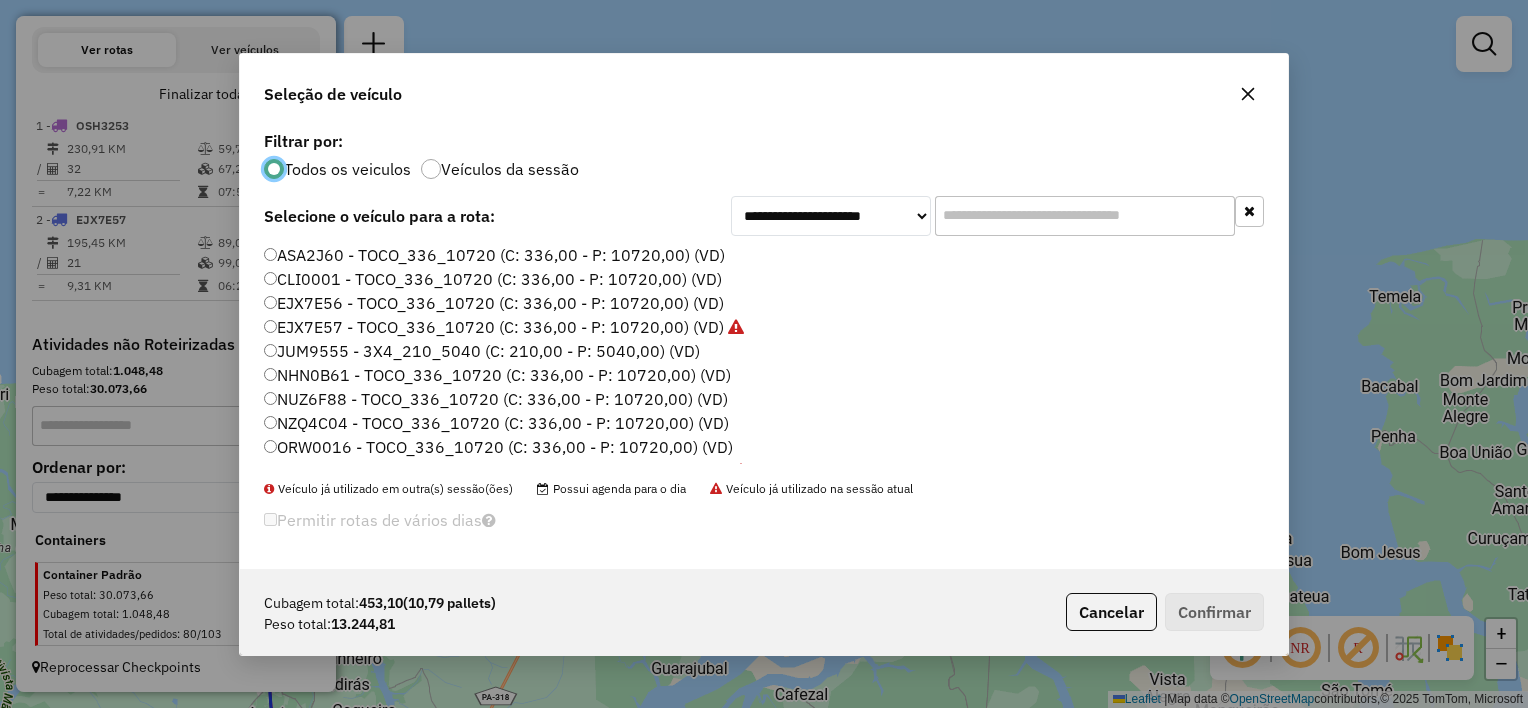 scroll, scrollTop: 10, scrollLeft: 6, axis: both 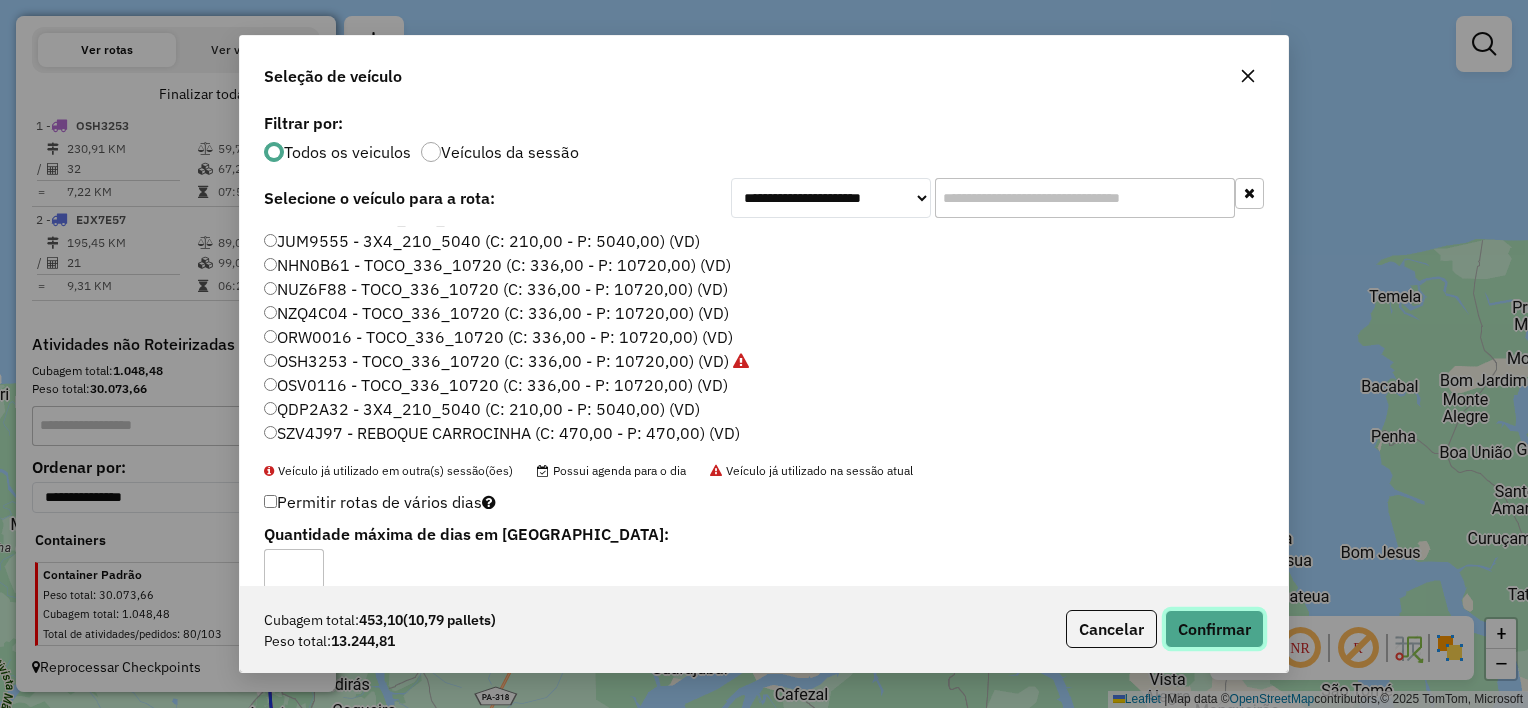 click on "Confirmar" 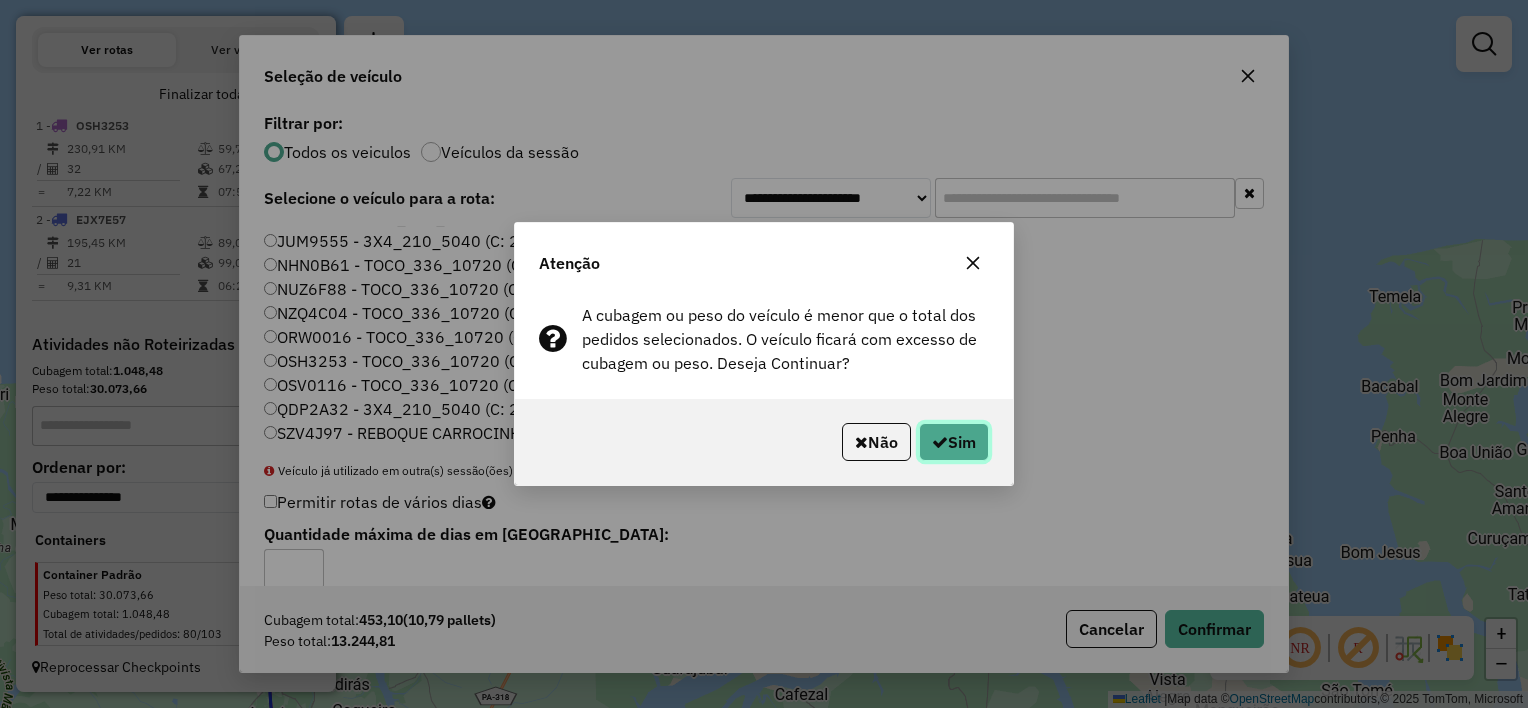 click on "Sim" 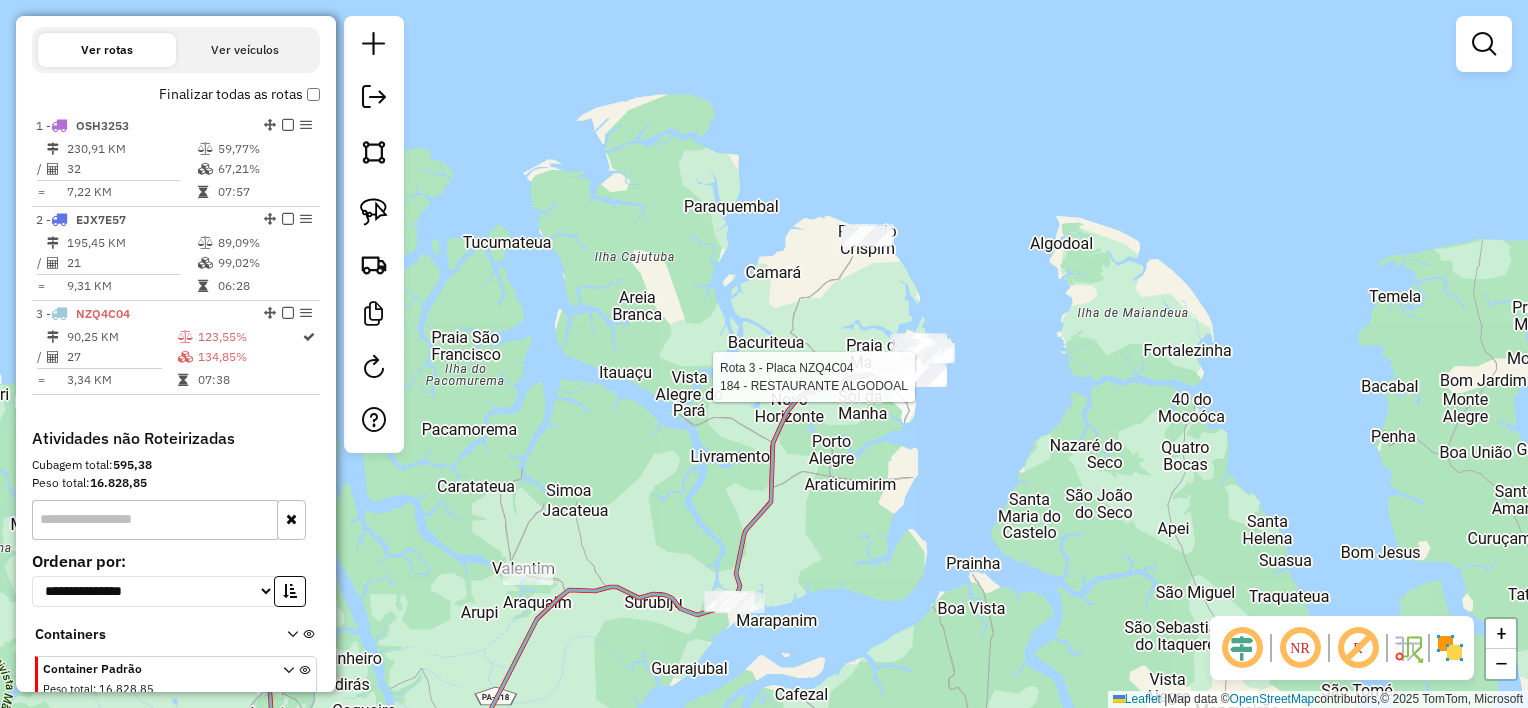 select on "**********" 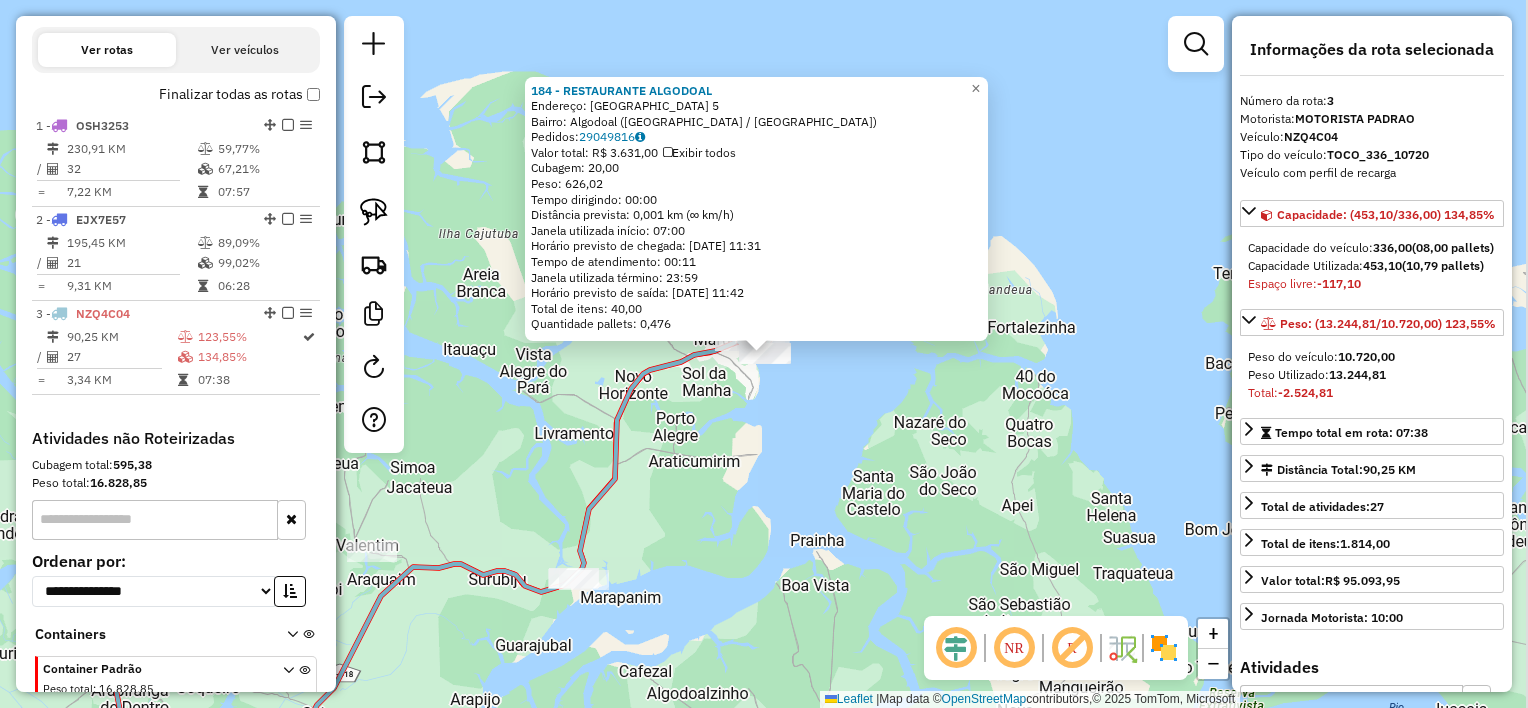 scroll, scrollTop: 747, scrollLeft: 0, axis: vertical 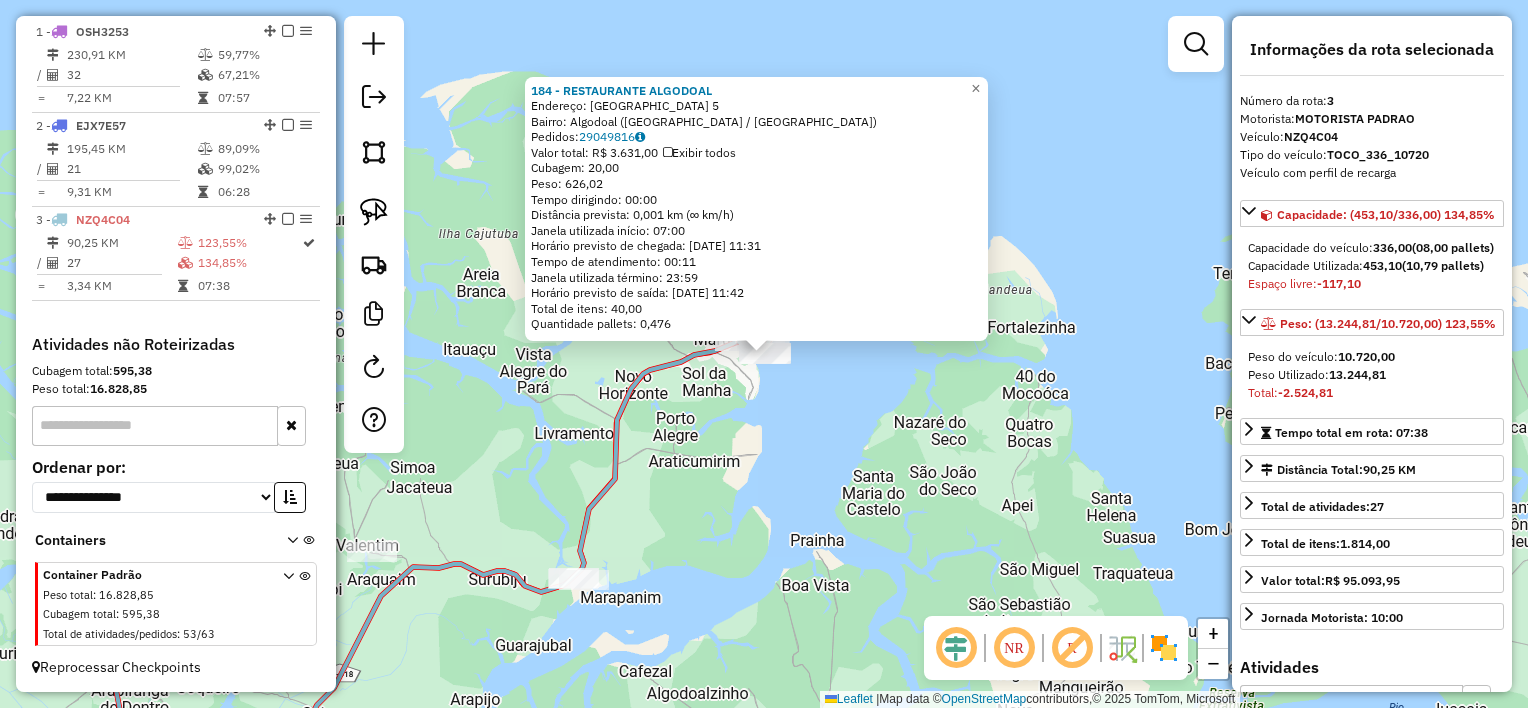 click on "184 - RESTAURANTE ALGODOAL  Endereço:  [GEOGRAPHIC_DATA] 5   Bairro: [GEOGRAPHIC_DATA] ([GEOGRAPHIC_DATA] / [GEOGRAPHIC_DATA])   Pedidos:  29049816   Valor total: R$ 3.631,00   Exibir todos   Cubagem: 20,00  Peso: 626,02  Tempo dirigindo: 00:00   Distância prevista: 0,001 km (∞ km/h)   Janela utilizada início: 07:00   Horário previsto de chegada: [DATE] 11:31   Tempo de atendimento: 00:11   Janela utilizada término: 23:59   Horário previsto de saída: [DATE] 11:42   Total de itens: 40,00   Quantidade pallets: 0,476  × Janela de atendimento Grade de atendimento Capacidade Transportadoras Veículos Cliente Pedidos  Rotas Selecione os dias de semana para filtrar as janelas de atendimento  Seg   Ter   Qua   Qui   Sex   Sáb   Dom  Informe o período da janela de atendimento: De: Até:  Filtrar exatamente a janela do cliente  Considerar janela de atendimento padrão  Selecione os dias de semana para filtrar as grades de atendimento  Seg   Ter   Qua   Qui   Sex   Sáb   Dom   Considerar clientes sem dia de atendimento cadastrado +" 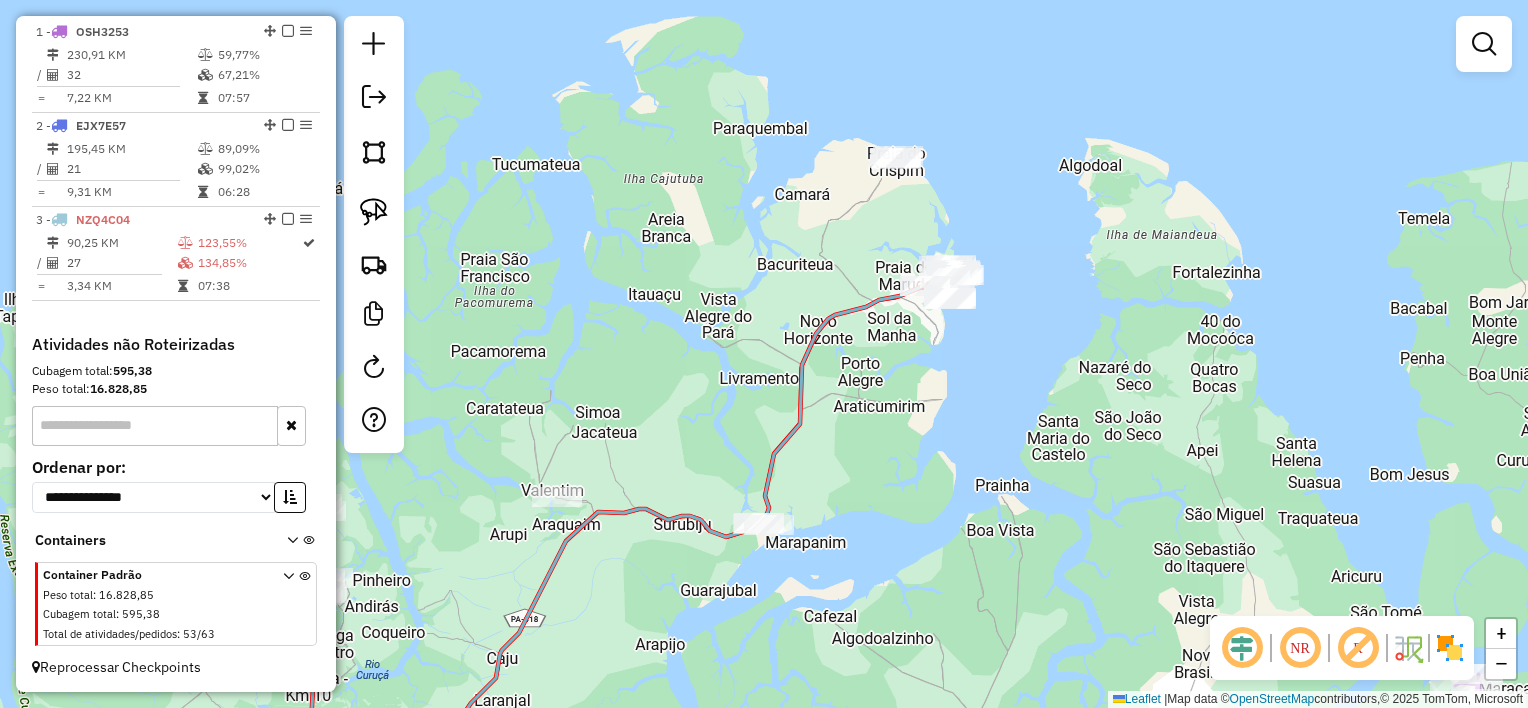 drag, startPoint x: 774, startPoint y: 464, endPoint x: 951, endPoint y: 400, distance: 188.2153 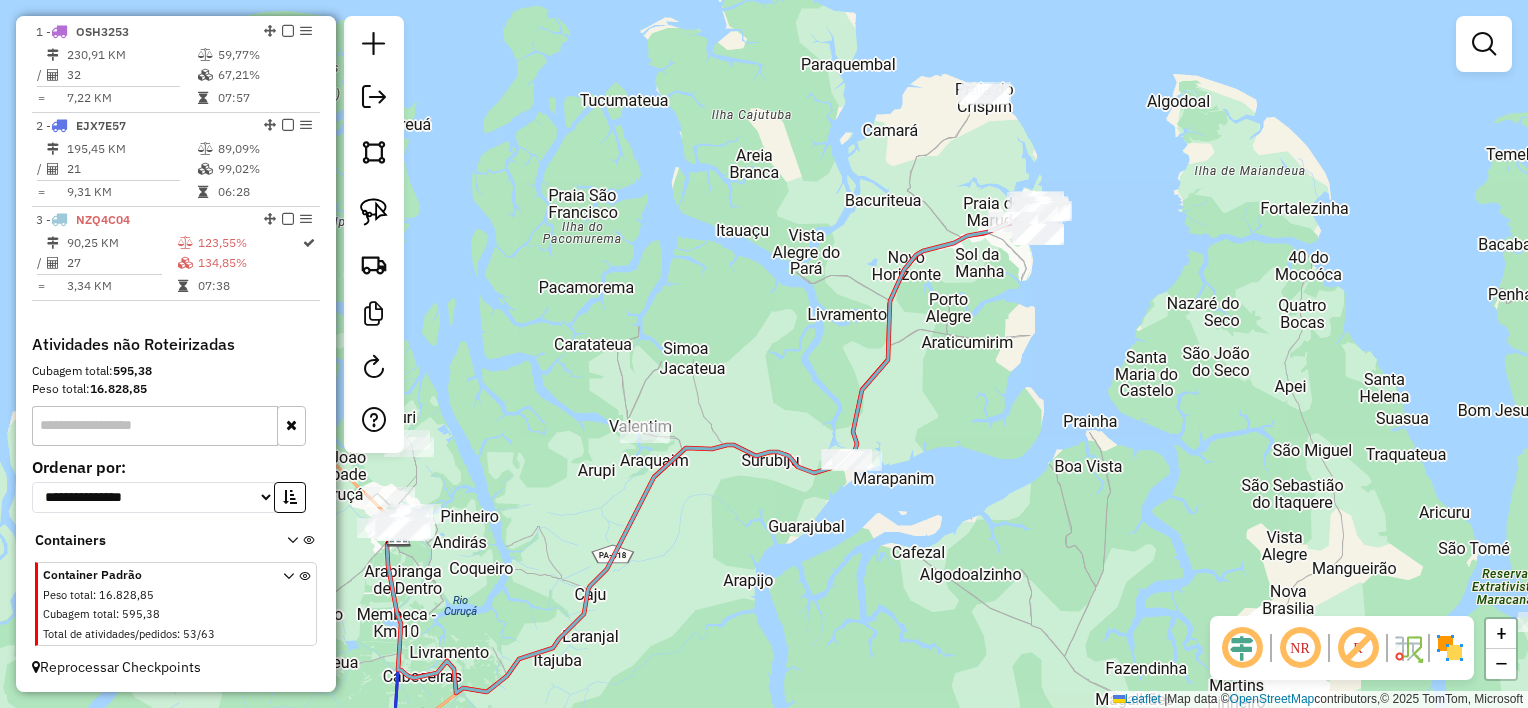 drag, startPoint x: 877, startPoint y: 422, endPoint x: 916, endPoint y: 328, distance: 101.76935 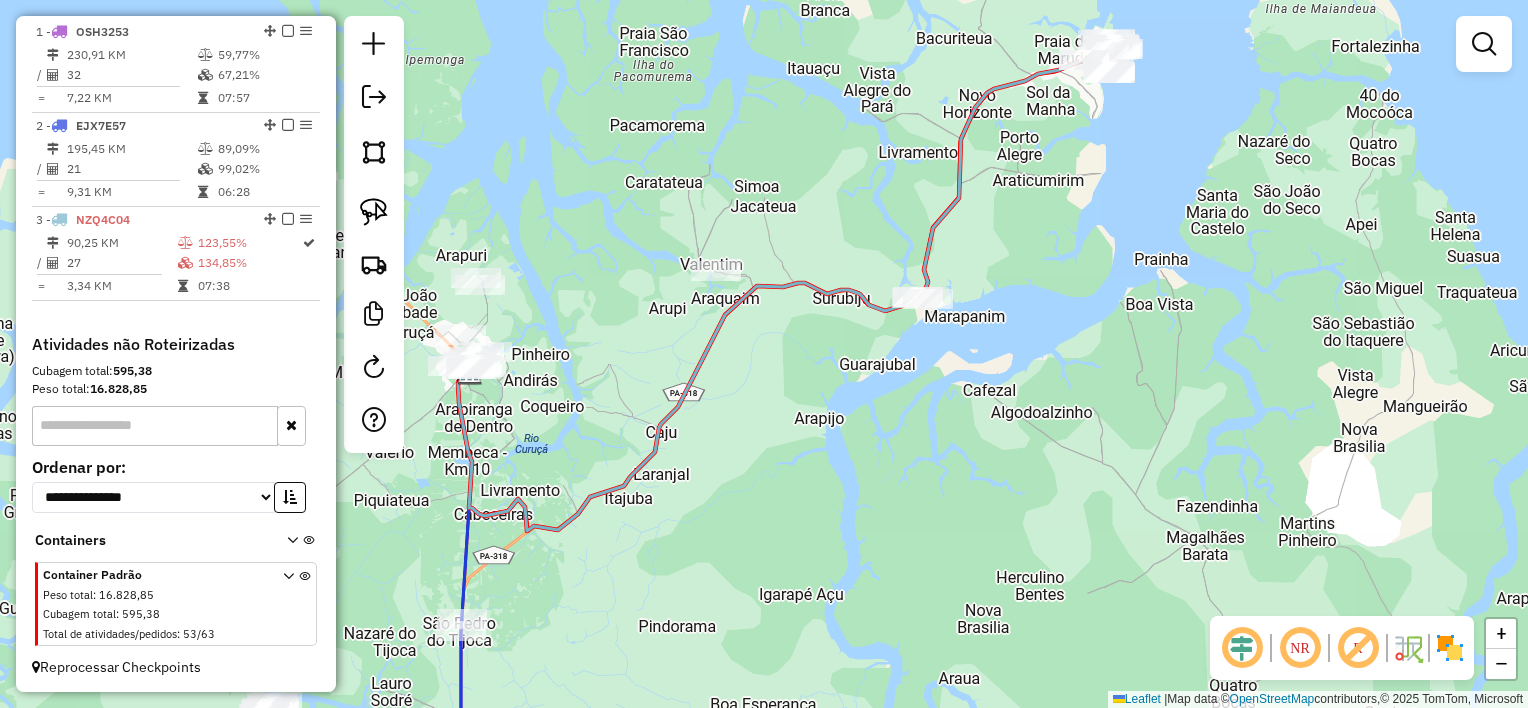 drag, startPoint x: 872, startPoint y: 447, endPoint x: 930, endPoint y: 327, distance: 133.28166 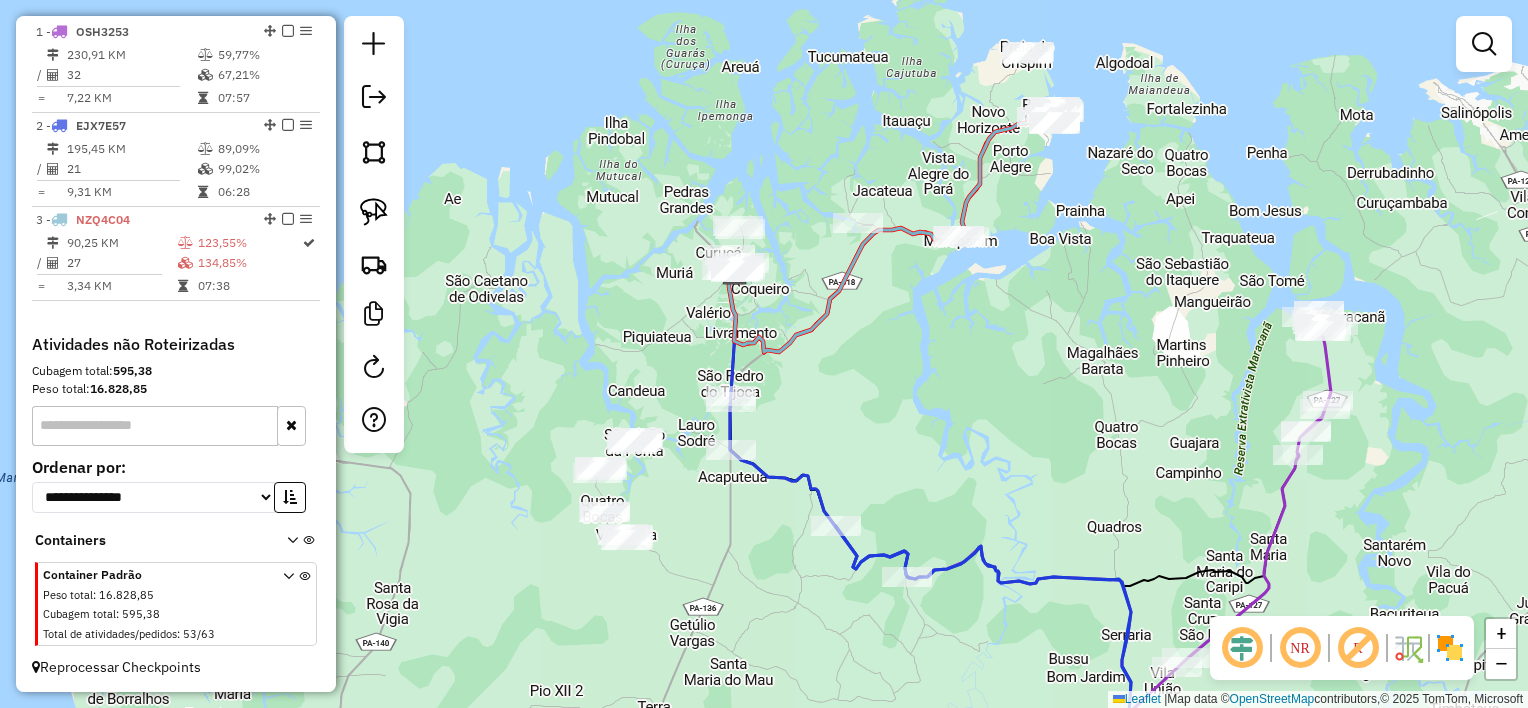 click on "Janela de atendimento Grade de atendimento Capacidade Transportadoras Veículos Cliente Pedidos  Rotas Selecione os dias de semana para filtrar as janelas de atendimento  Seg   Ter   Qua   Qui   Sex   Sáb   Dom  Informe o período da janela de atendimento: De: Até:  Filtrar exatamente a janela do cliente  Considerar janela de atendimento padrão  Selecione os dias de semana para filtrar as grades de atendimento  Seg   Ter   Qua   Qui   Sex   Sáb   Dom   Considerar clientes sem dia de atendimento cadastrado  Clientes fora do dia de atendimento selecionado Filtrar as atividades entre os valores definidos abaixo:  Peso mínimo:   Peso máximo:   Cubagem mínima:   Cubagem máxima:   De:   Até:  Filtrar as atividades entre o tempo de atendimento definido abaixo:  De:   Até:   Considerar capacidade total dos clientes não roteirizados Transportadora: Selecione um ou mais itens Tipo de veículo: Selecione um ou mais itens Veículo: Selecione um ou mais itens Motorista: Selecione um ou mais itens Nome: Rótulo:" 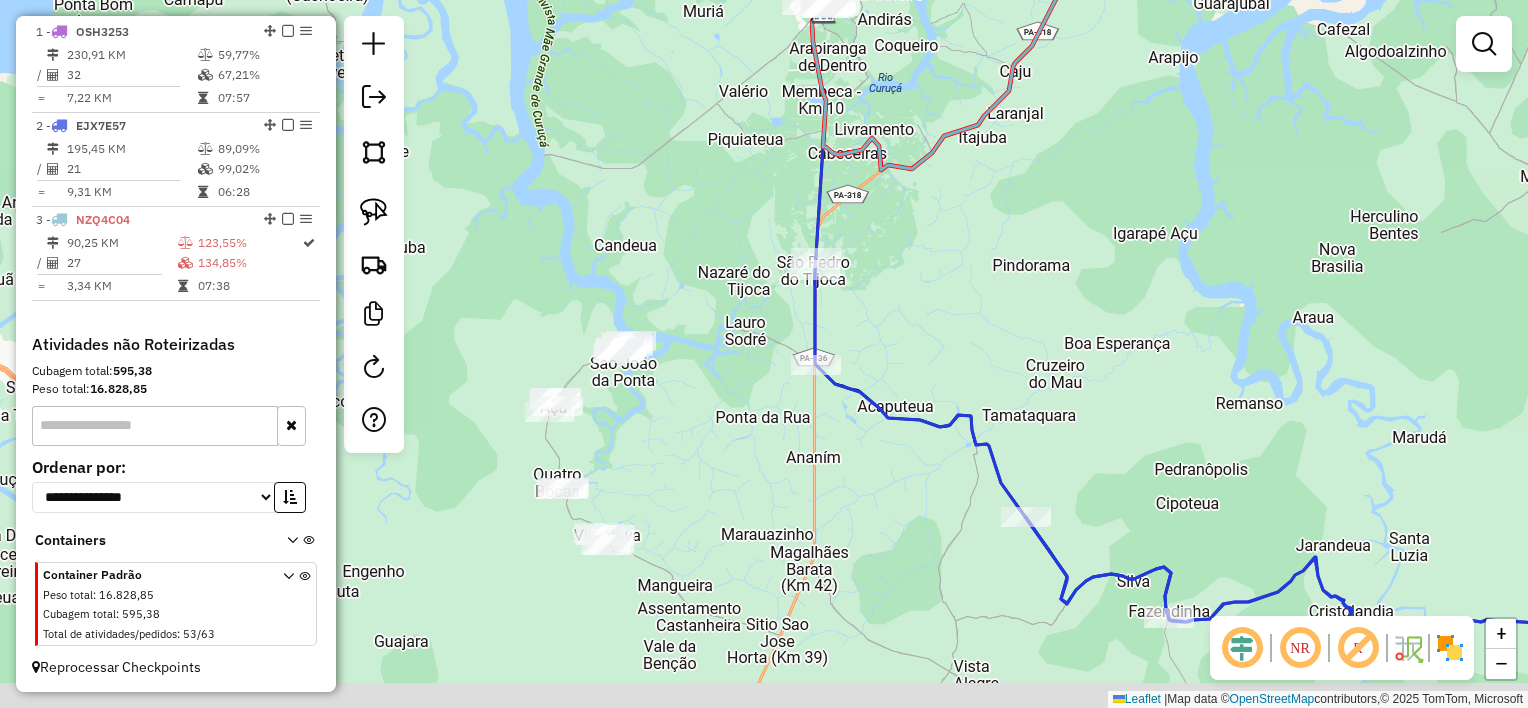 drag, startPoint x: 703, startPoint y: 473, endPoint x: 723, endPoint y: 352, distance: 122.641754 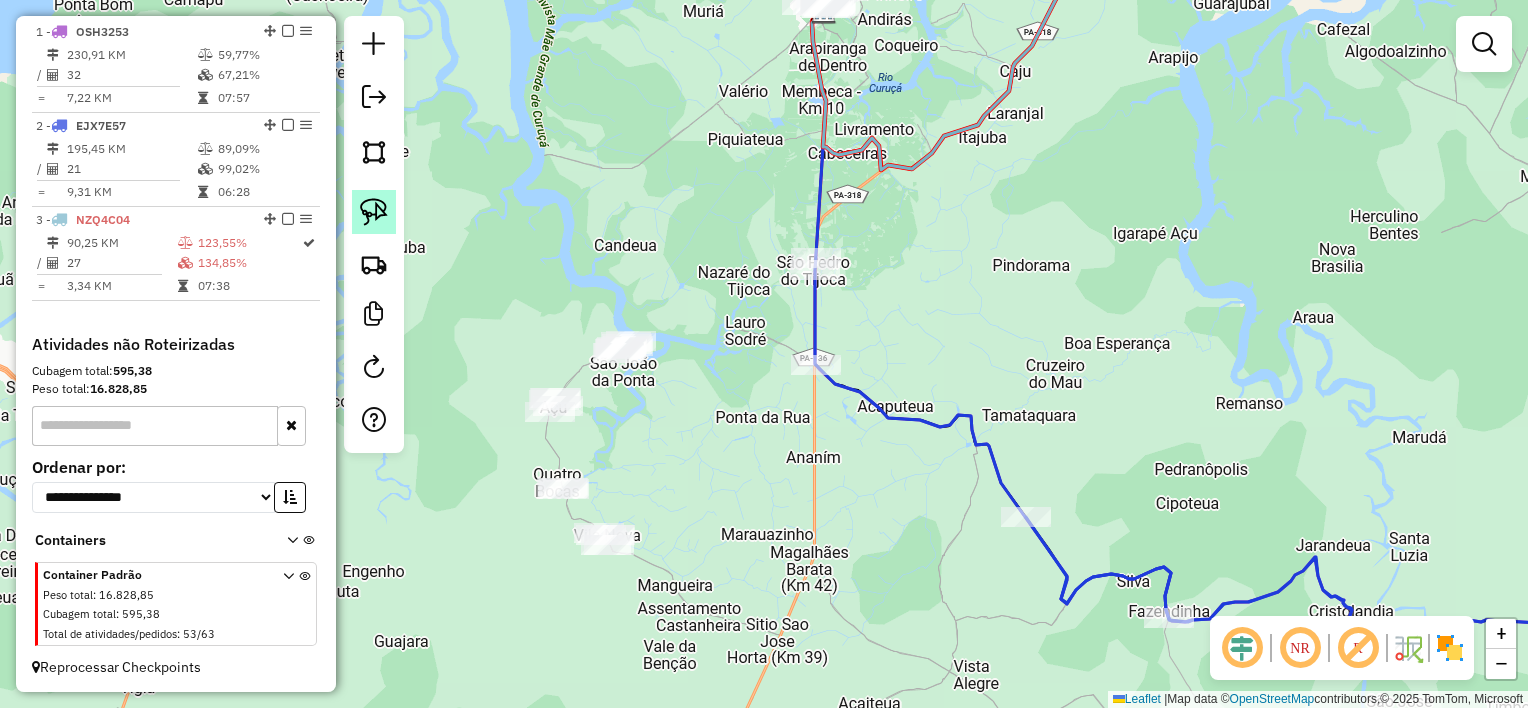 click 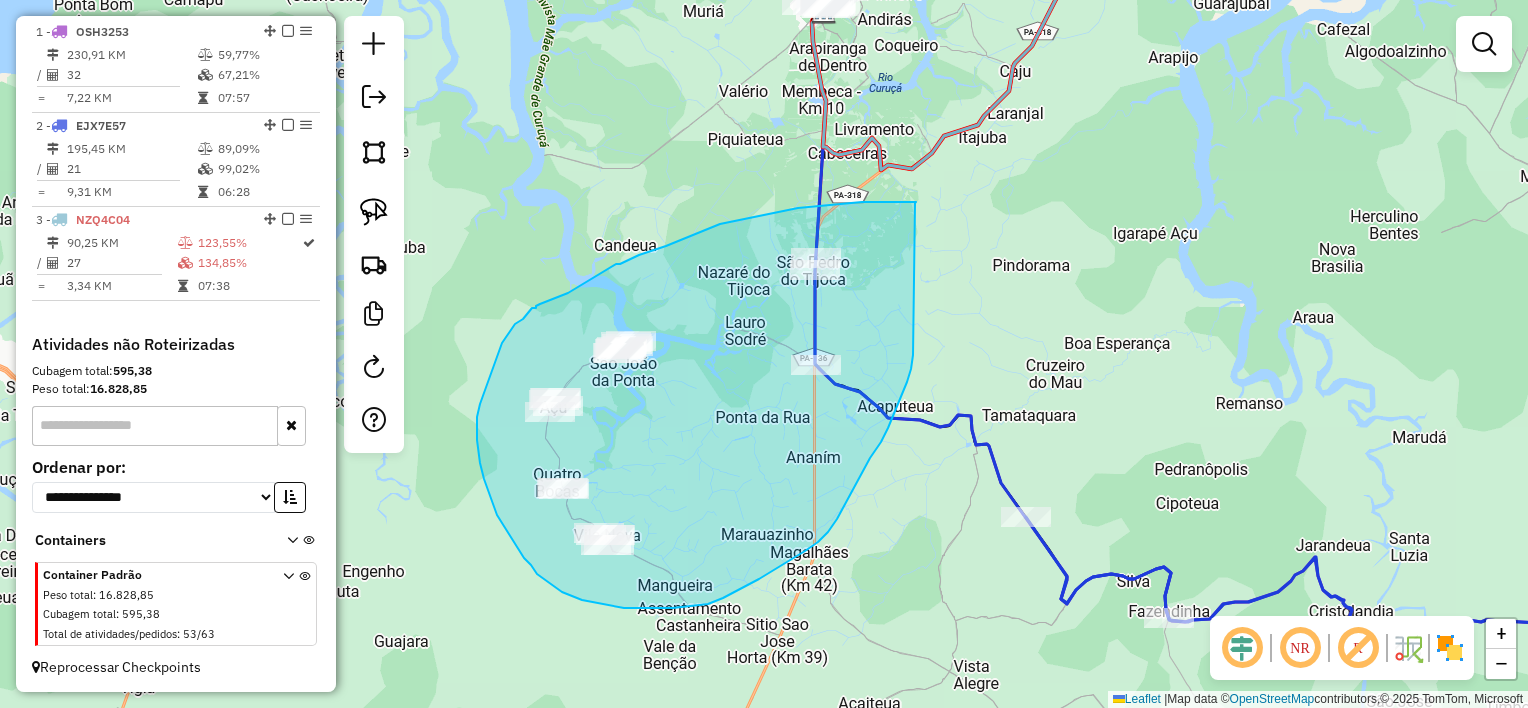 drag, startPoint x: 915, startPoint y: 203, endPoint x: 914, endPoint y: 350, distance: 147.0034 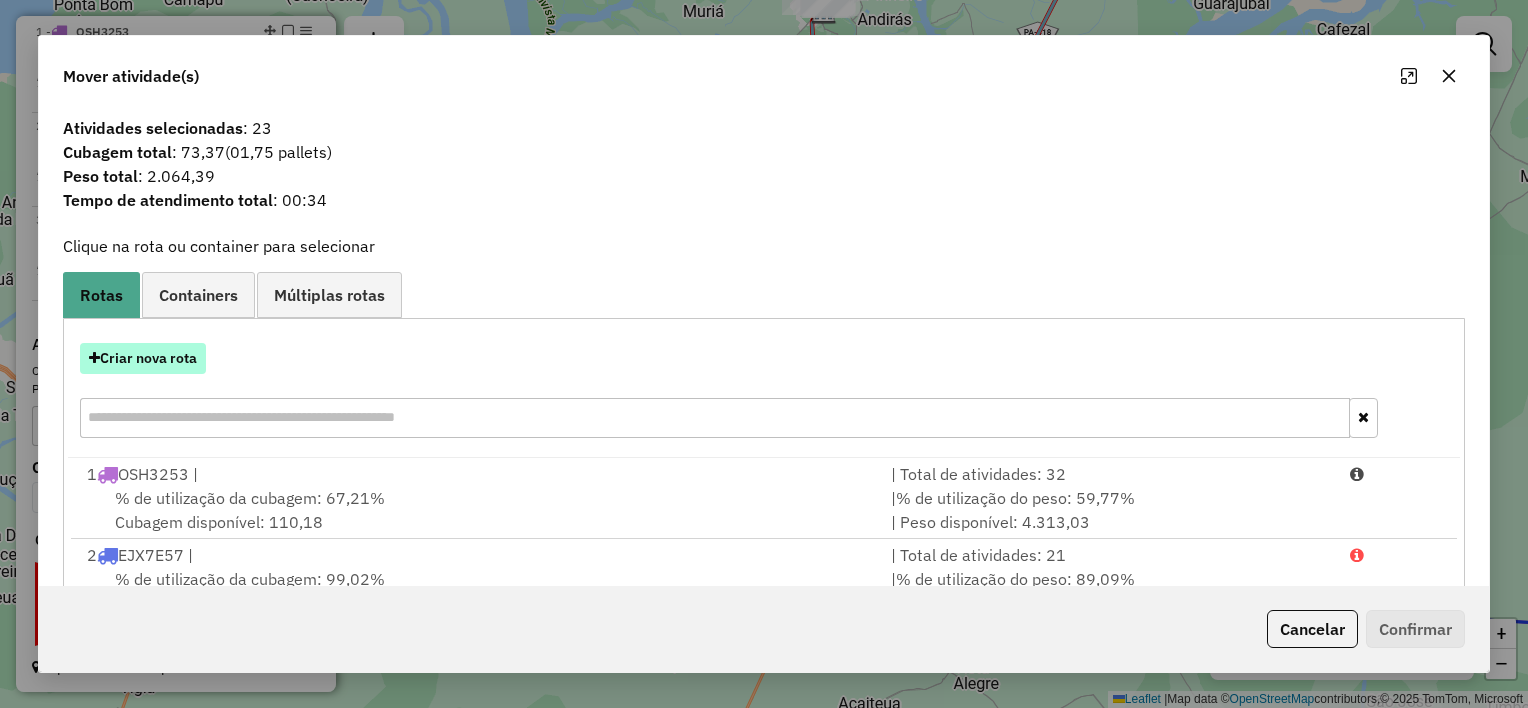 click on "Criar nova rota" at bounding box center (143, 358) 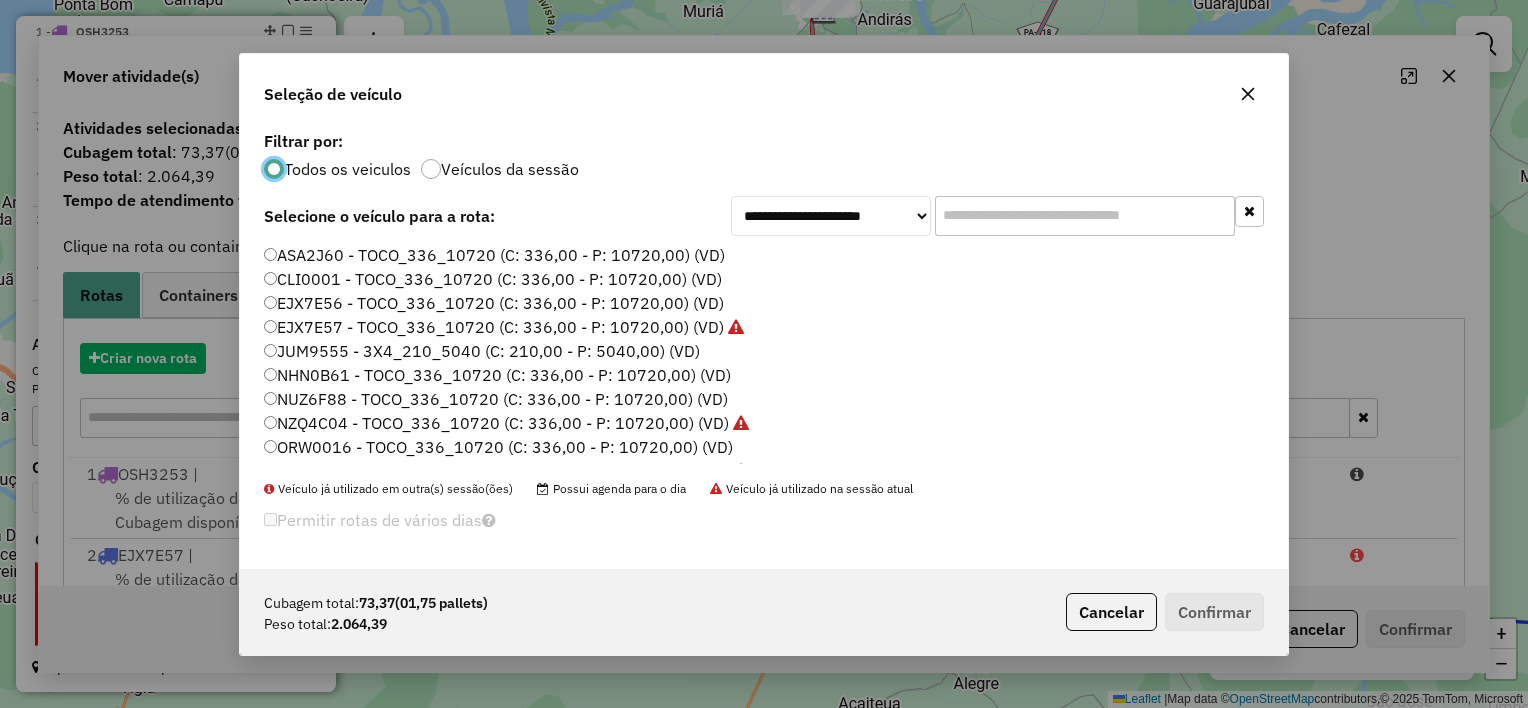 scroll, scrollTop: 10, scrollLeft: 6, axis: both 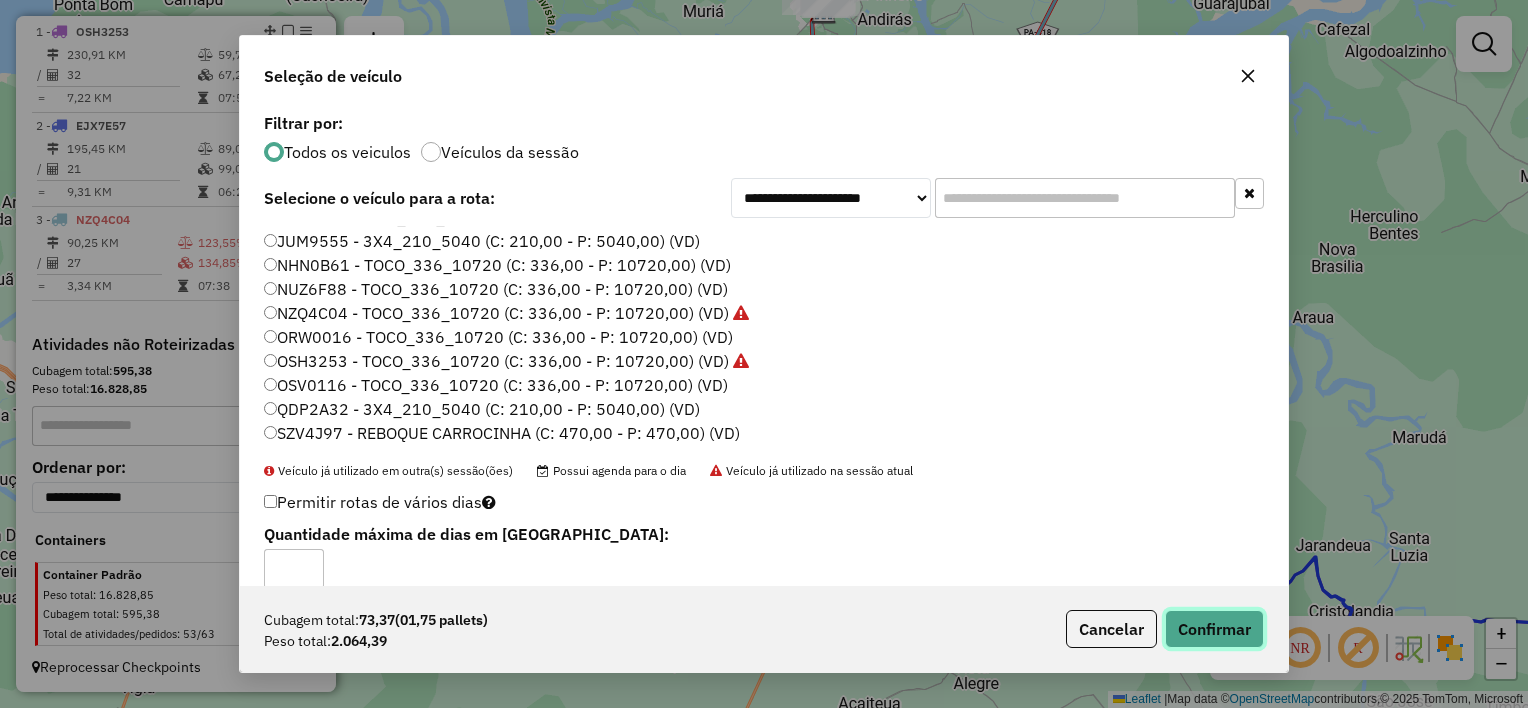 click on "Confirmar" 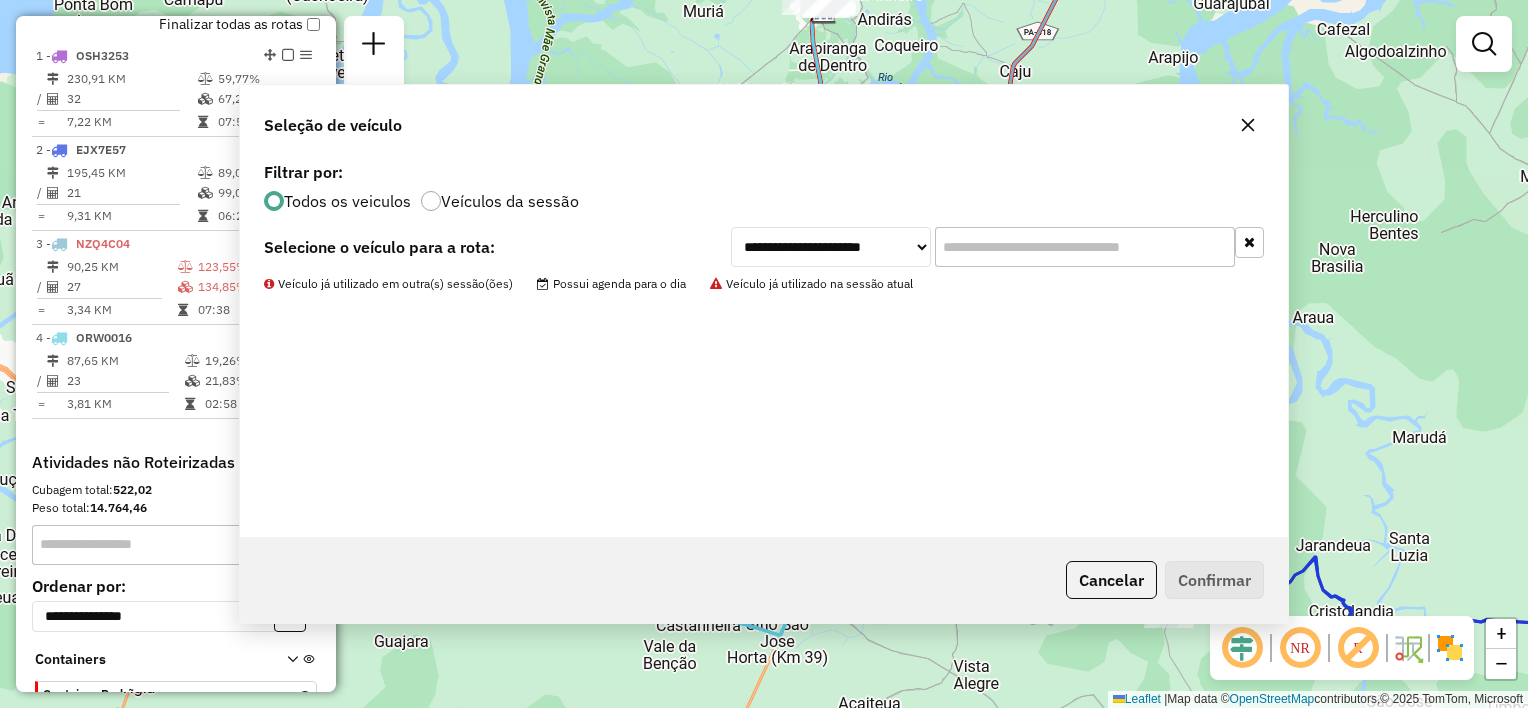 scroll, scrollTop: 772, scrollLeft: 0, axis: vertical 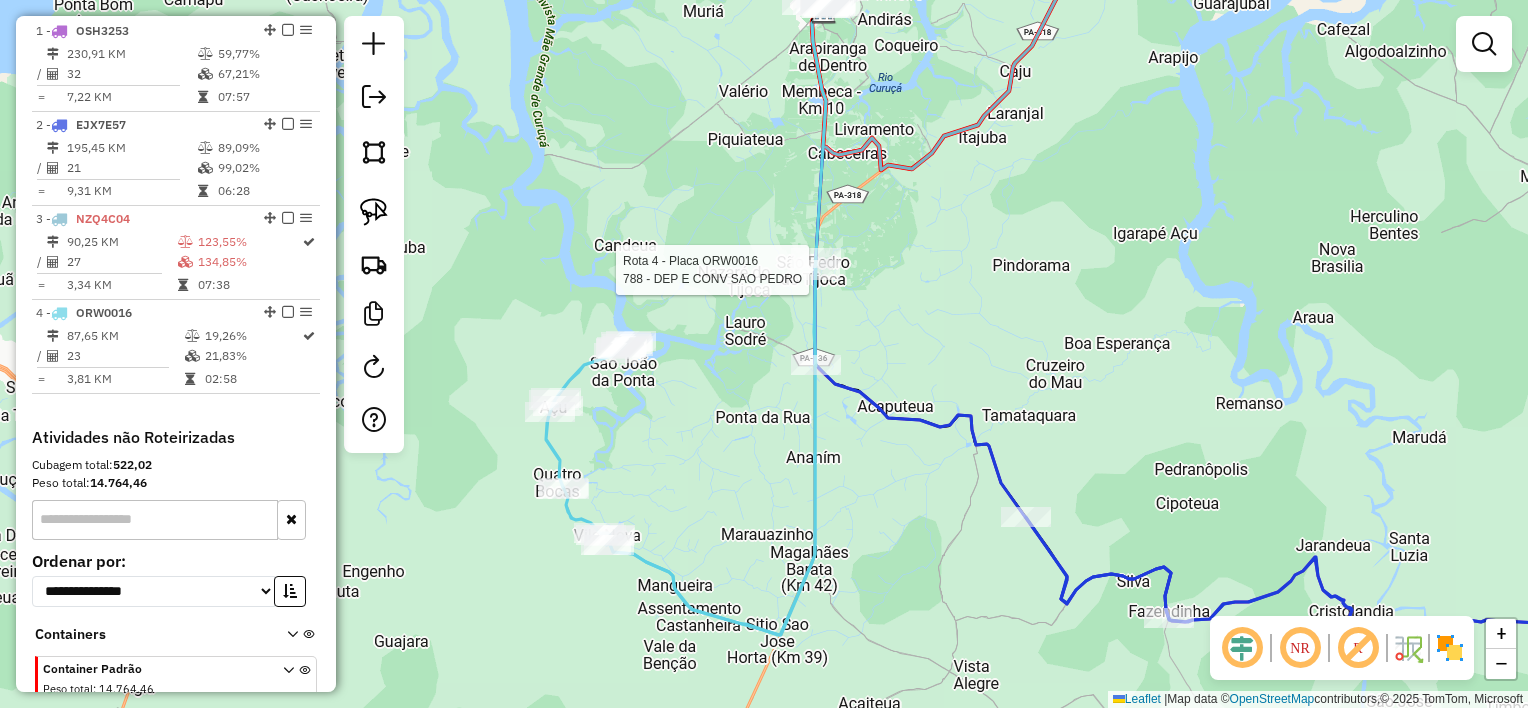 select on "**********" 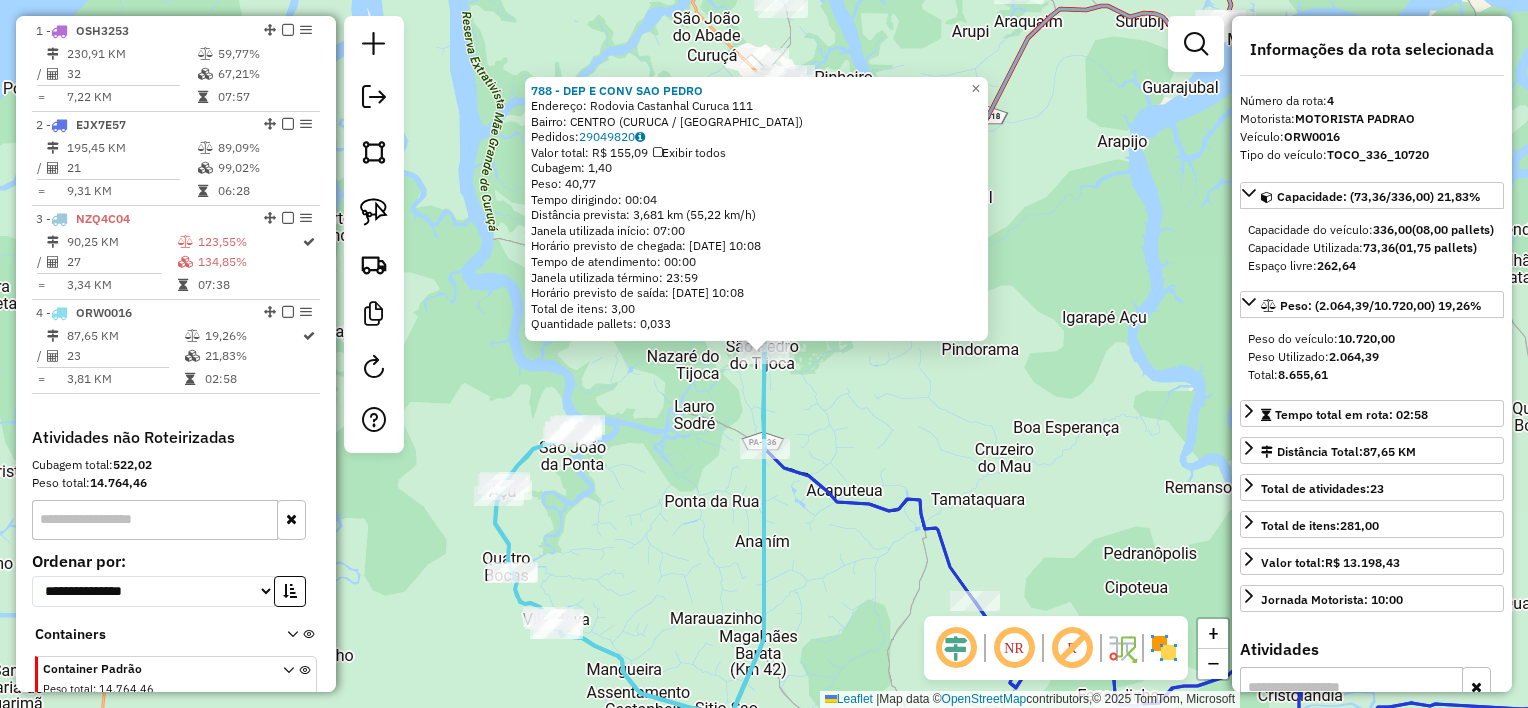 scroll, scrollTop: 866, scrollLeft: 0, axis: vertical 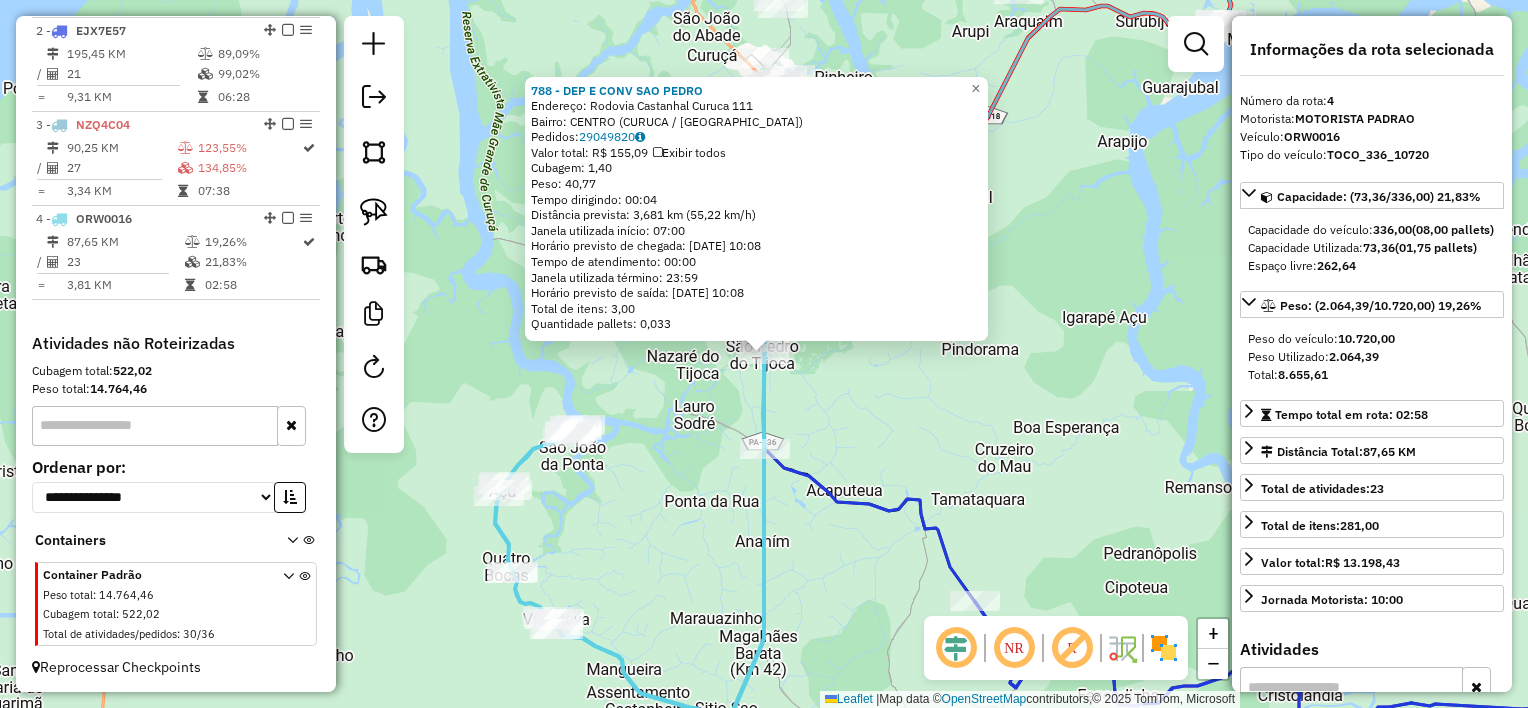 click on "788 - DEP E CONV SAO [PERSON_NAME]:  Rodovia Castanhal Curuca 111   Bairro: [GEOGRAPHIC_DATA] ([GEOGRAPHIC_DATA] / [GEOGRAPHIC_DATA])   Pedidos:  29049820   Valor total: R$ 155,09   Exibir todos   Cubagem: 1,40  Peso: 40,77  Tempo dirigindo: 00:04   Distância prevista: 3,681 km (55,22 km/h)   [GEOGRAPHIC_DATA] utilizada início: 07:00   Horário previsto de chegada: [DATE] 10:08   Tempo de atendimento: 00:00   Janela utilizada término: 23:59   Horário previsto de saída: [DATE] 10:08   Total de itens: 3,00   Quantidade pallets: 0,033  × Janela de atendimento Grade de atendimento Capacidade Transportadoras Veículos Cliente Pedidos  Rotas Selecione os dias de semana para filtrar as janelas de atendimento  Seg   Ter   Qua   Qui   Sex   Sáb   Dom  Informe o período da janela de atendimento: De: Até:  Filtrar exatamente a janela do cliente  Considerar janela de atendimento padrão  Selecione os dias de semana para filtrar as grades de atendimento  Seg   Ter   Qua   Qui   Sex   Sáb   Dom   Considerar clientes sem dia de atendimento cadastrado" 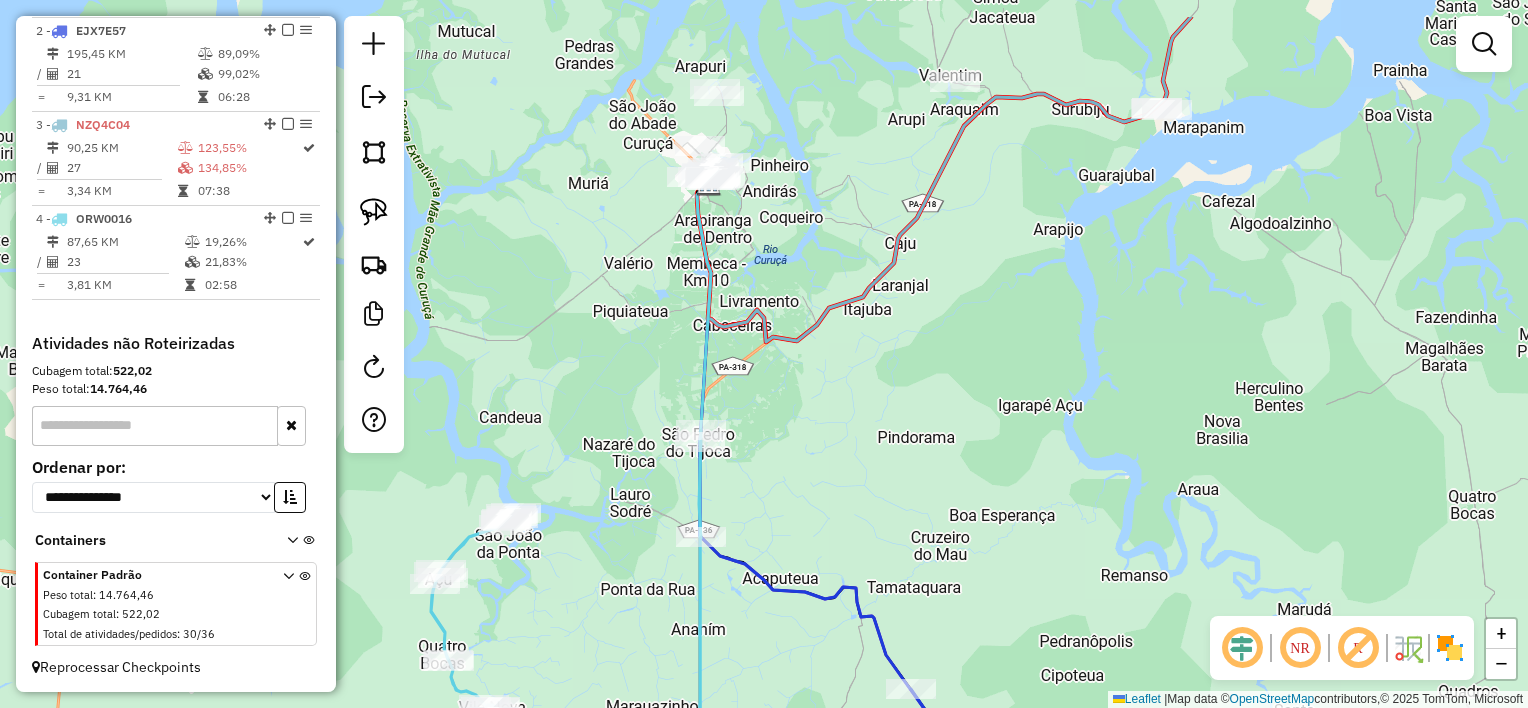 drag, startPoint x: 936, startPoint y: 269, endPoint x: 845, endPoint y: 404, distance: 162.80664 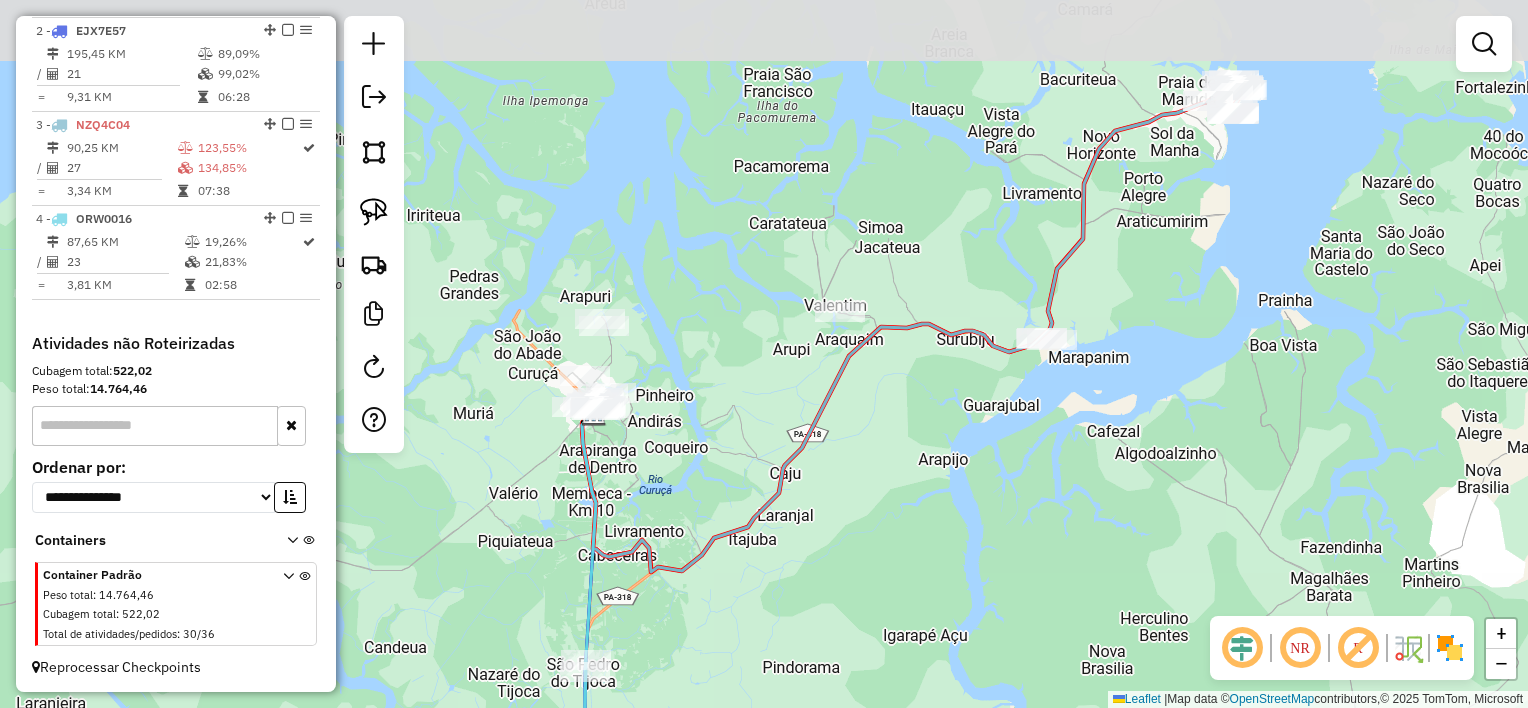 drag, startPoint x: 1013, startPoint y: 261, endPoint x: 926, endPoint y: 432, distance: 191.85933 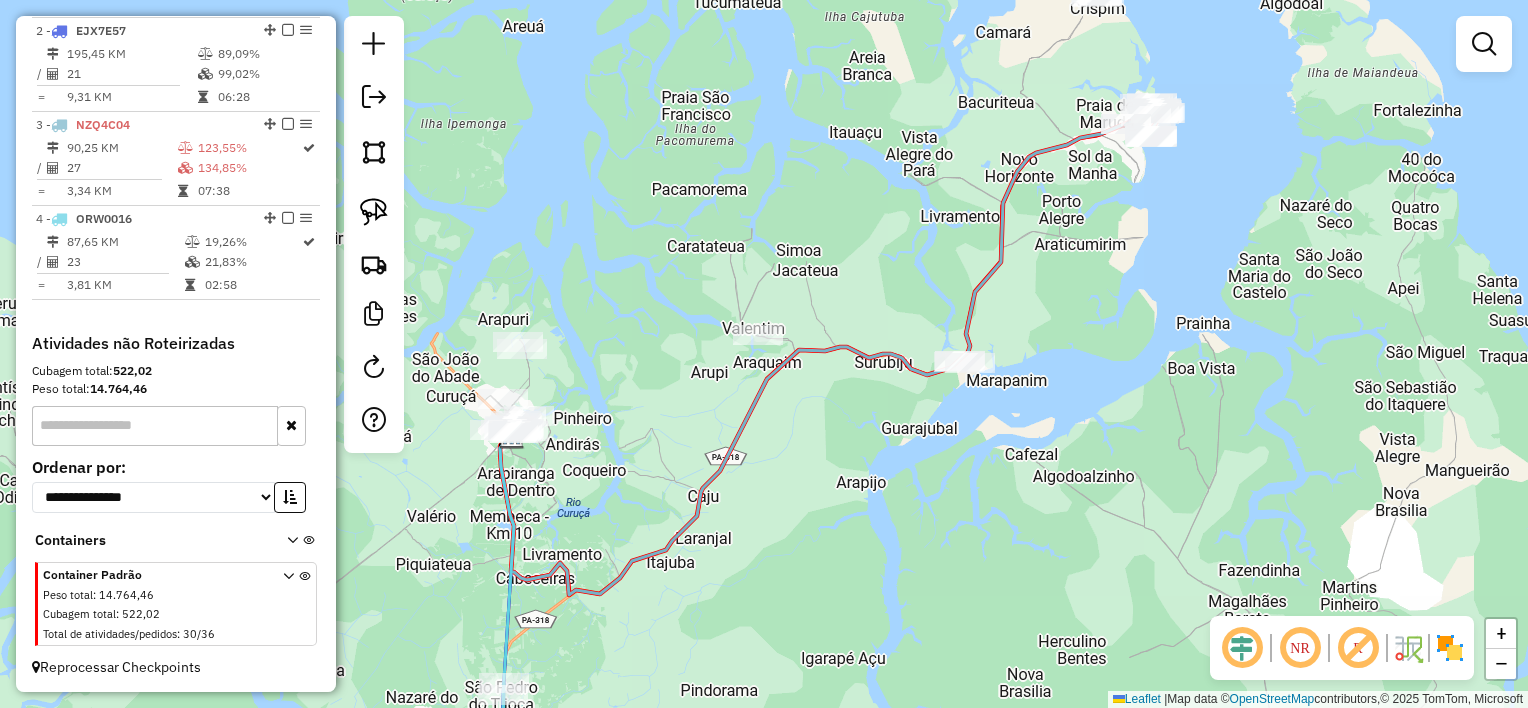 click on "Janela de atendimento Grade de atendimento Capacidade Transportadoras Veículos Cliente Pedidos  Rotas Selecione os dias de semana para filtrar as janelas de atendimento  Seg   Ter   Qua   Qui   Sex   Sáb   Dom  Informe o período da janela de atendimento: De: Até:  Filtrar exatamente a janela do cliente  Considerar janela de atendimento padrão  Selecione os dias de semana para filtrar as grades de atendimento  Seg   Ter   Qua   Qui   Sex   Sáb   Dom   Considerar clientes sem dia de atendimento cadastrado  Clientes fora do dia de atendimento selecionado Filtrar as atividades entre os valores definidos abaixo:  Peso mínimo:   Peso máximo:   Cubagem mínima:   Cubagem máxima:   De:   Até:  Filtrar as atividades entre o tempo de atendimento definido abaixo:  De:   Até:   Considerar capacidade total dos clientes não roteirizados Transportadora: Selecione um ou mais itens Tipo de veículo: Selecione um ou mais itens Veículo: Selecione um ou mais itens Motorista: Selecione um ou mais itens Nome: Rótulo:" 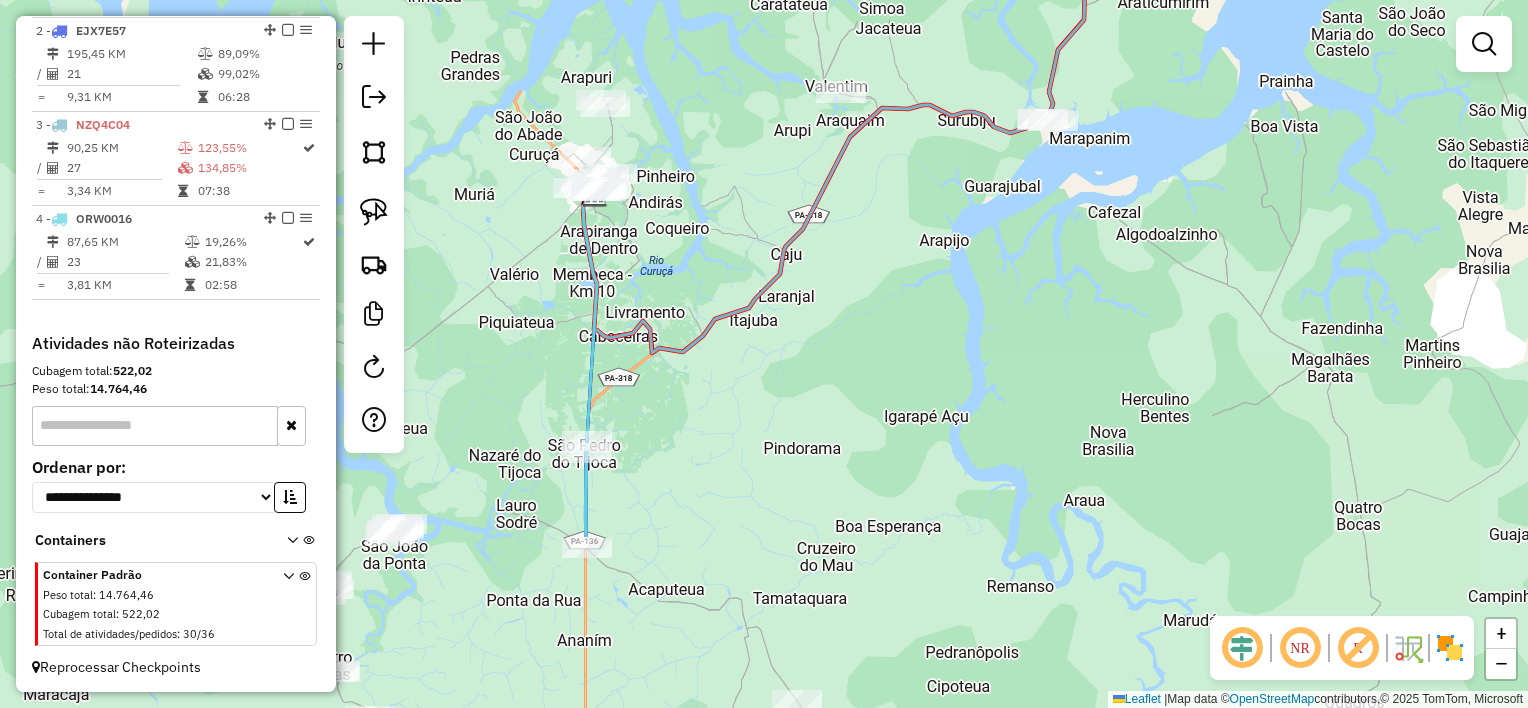 drag, startPoint x: 672, startPoint y: 366, endPoint x: 755, endPoint y: 124, distance: 255.83784 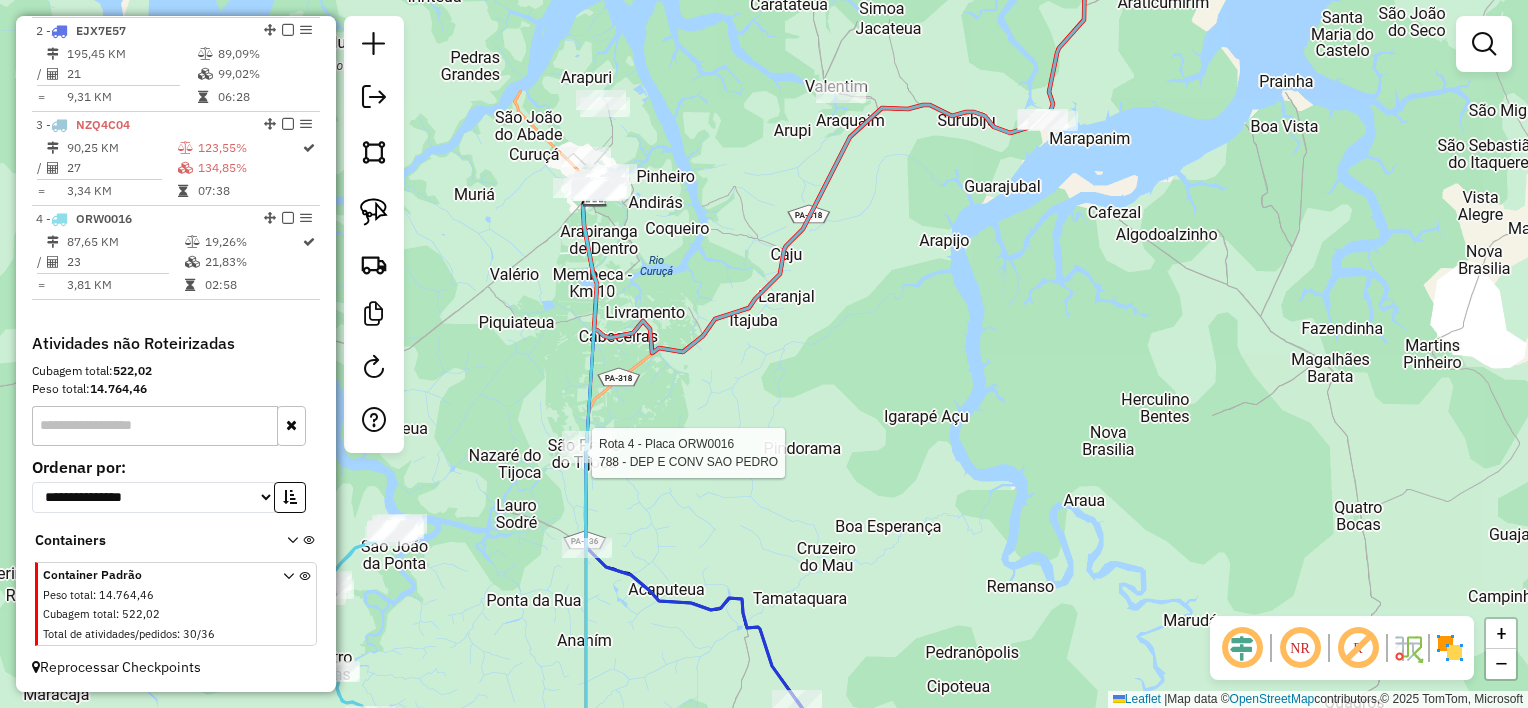 select on "**********" 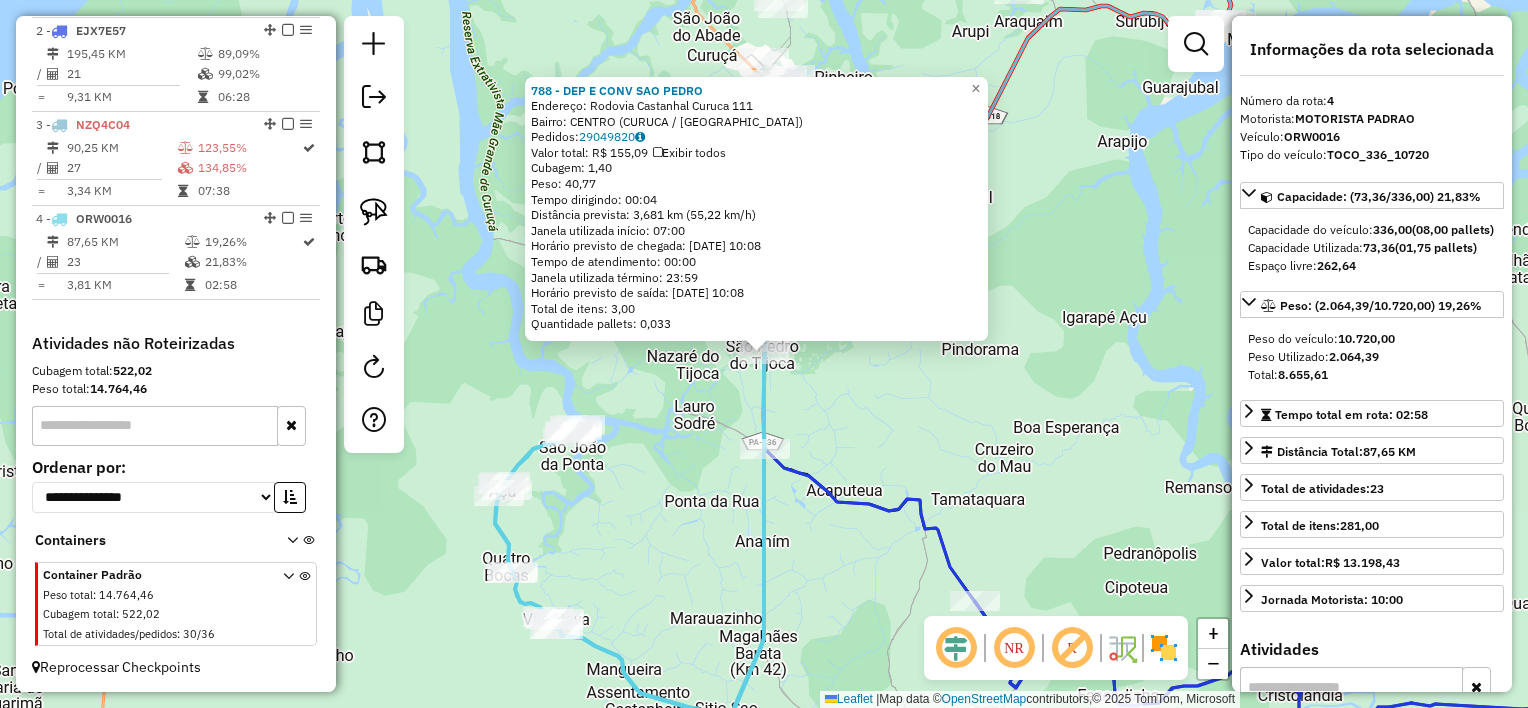 click on "788 - DEP E CONV SAO [PERSON_NAME]:  Rodovia Castanhal Curuca 111   Bairro: [GEOGRAPHIC_DATA] ([GEOGRAPHIC_DATA] / [GEOGRAPHIC_DATA])   Pedidos:  29049820   Valor total: R$ 155,09   Exibir todos   Cubagem: 1,40  Peso: 40,77  Tempo dirigindo: 00:04   Distância prevista: 3,681 km (55,22 km/h)   [GEOGRAPHIC_DATA] utilizada início: 07:00   Horário previsto de chegada: [DATE] 10:08   Tempo de atendimento: 00:00   Janela utilizada término: 23:59   Horário previsto de saída: [DATE] 10:08   Total de itens: 3,00   Quantidade pallets: 0,033  × Janela de atendimento Grade de atendimento Capacidade Transportadoras Veículos Cliente Pedidos  Rotas Selecione os dias de semana para filtrar as janelas de atendimento  Seg   Ter   Qua   Qui   Sex   Sáb   Dom  Informe o período da janela de atendimento: De: Até:  Filtrar exatamente a janela do cliente  Considerar janela de atendimento padrão  Selecione os dias de semana para filtrar as grades de atendimento  Seg   Ter   Qua   Qui   Sex   Sáb   Dom   Considerar clientes sem dia de atendimento cadastrado" 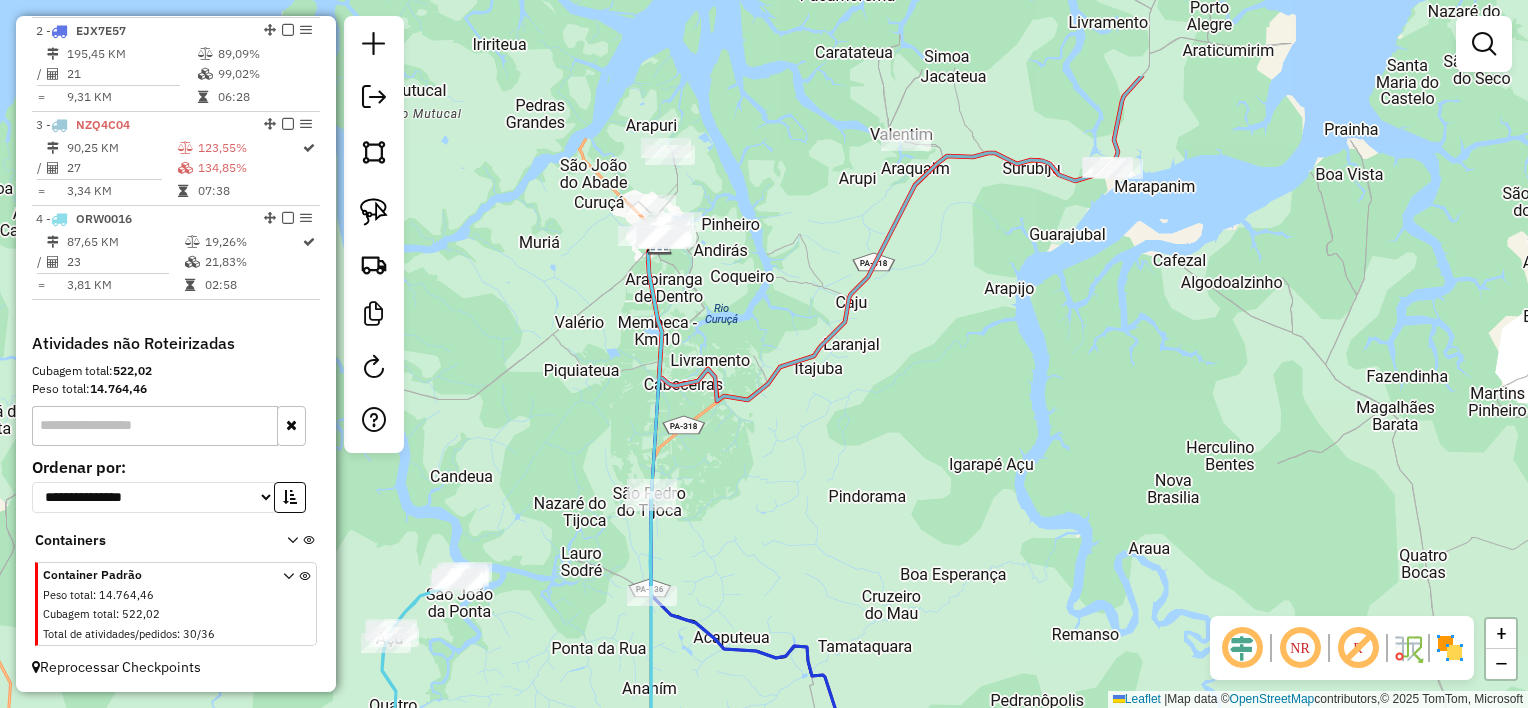 drag, startPoint x: 1163, startPoint y: 249, endPoint x: 922, endPoint y: 421, distance: 296.08276 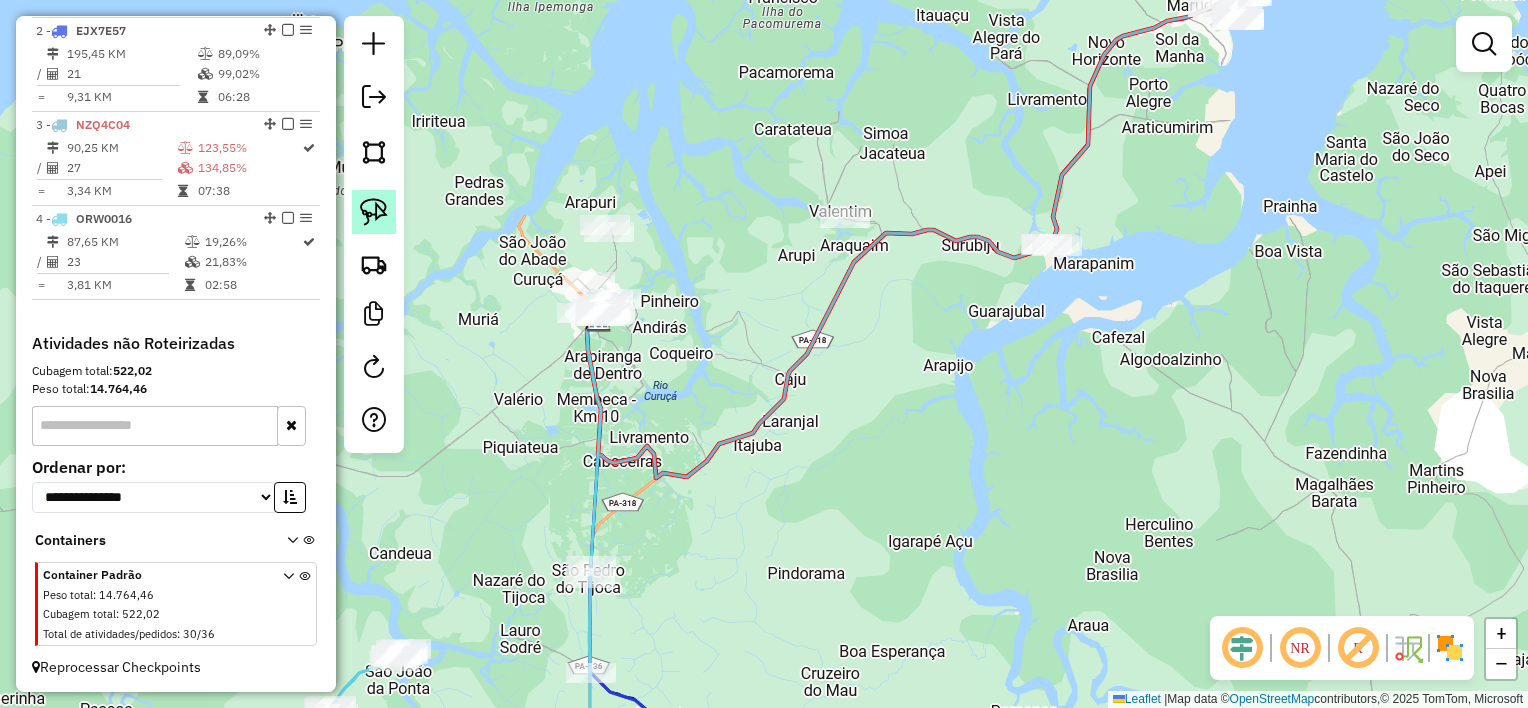 click 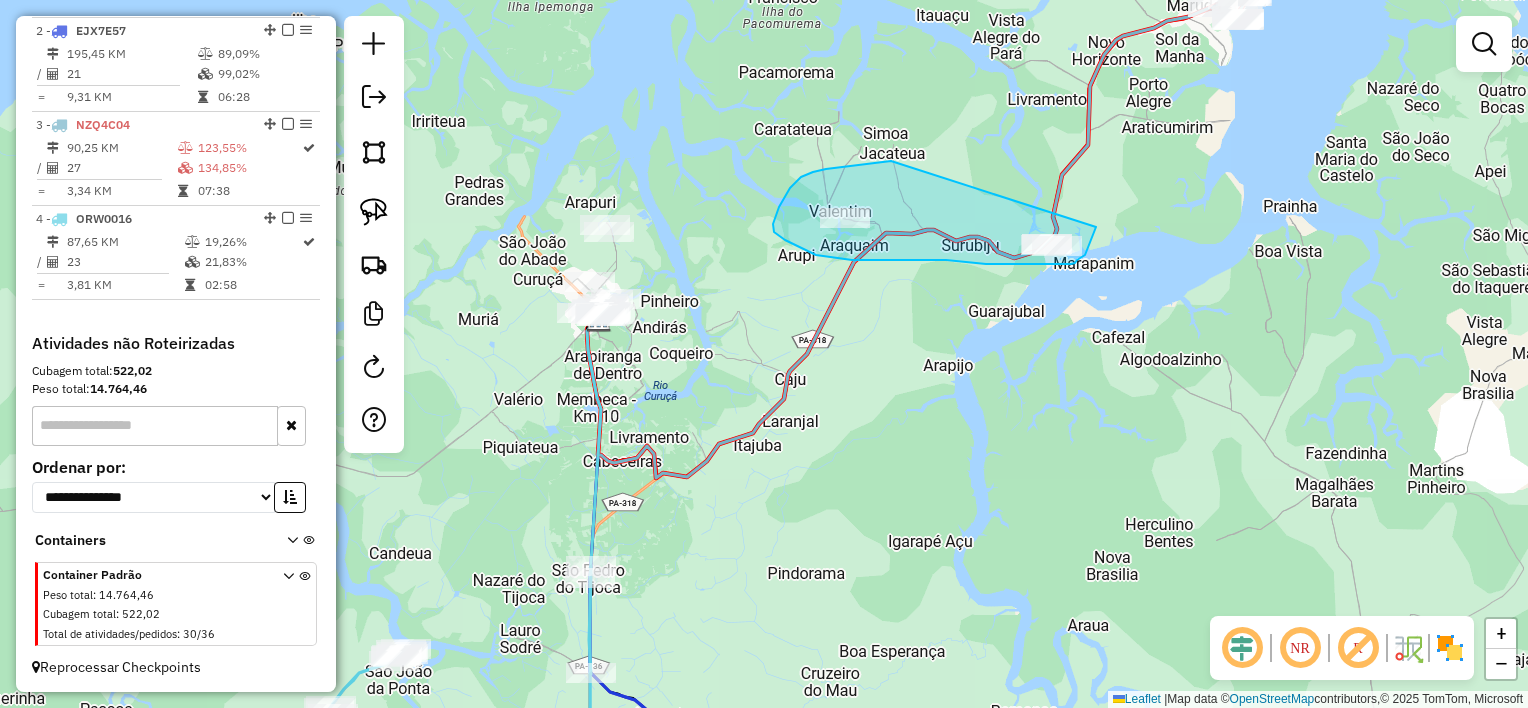 drag, startPoint x: 891, startPoint y: 161, endPoint x: 1099, endPoint y: 220, distance: 216.20592 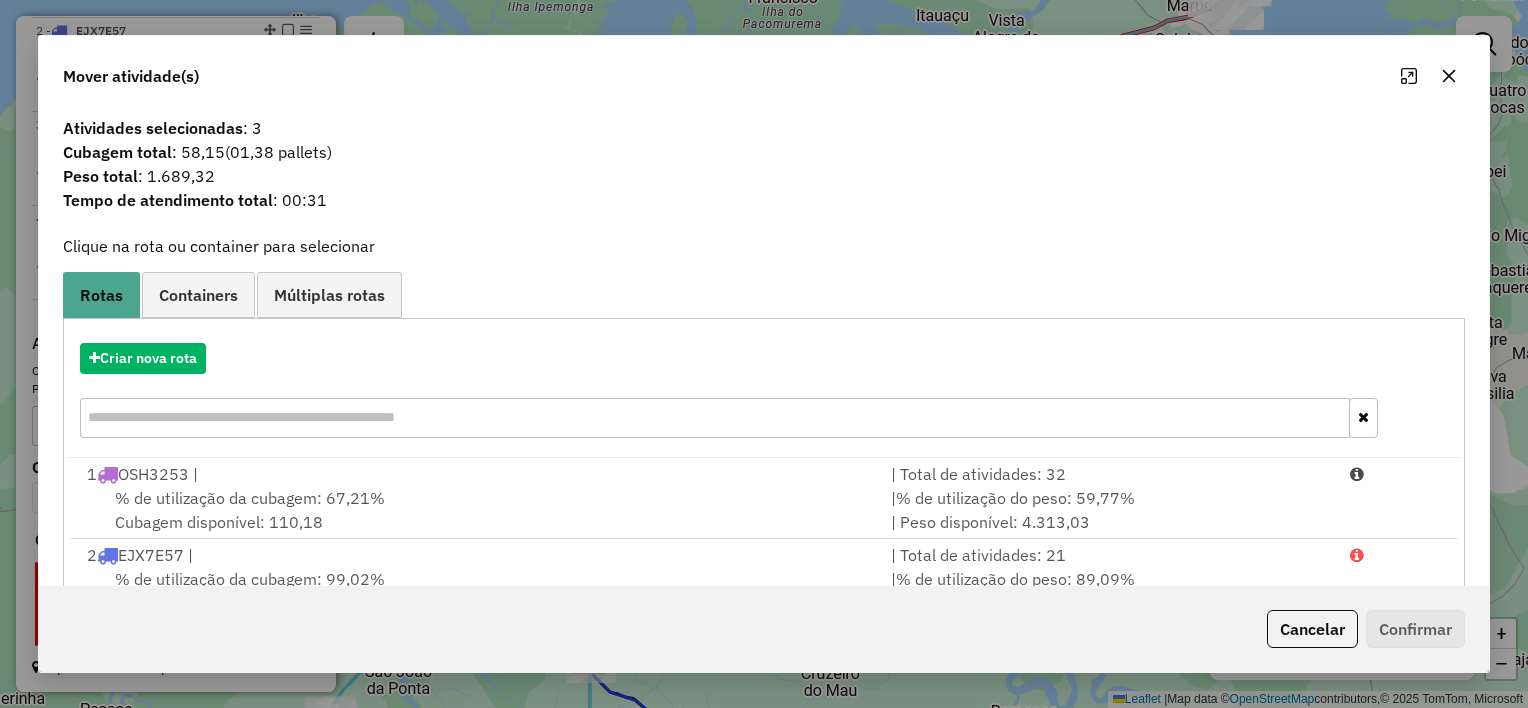 click 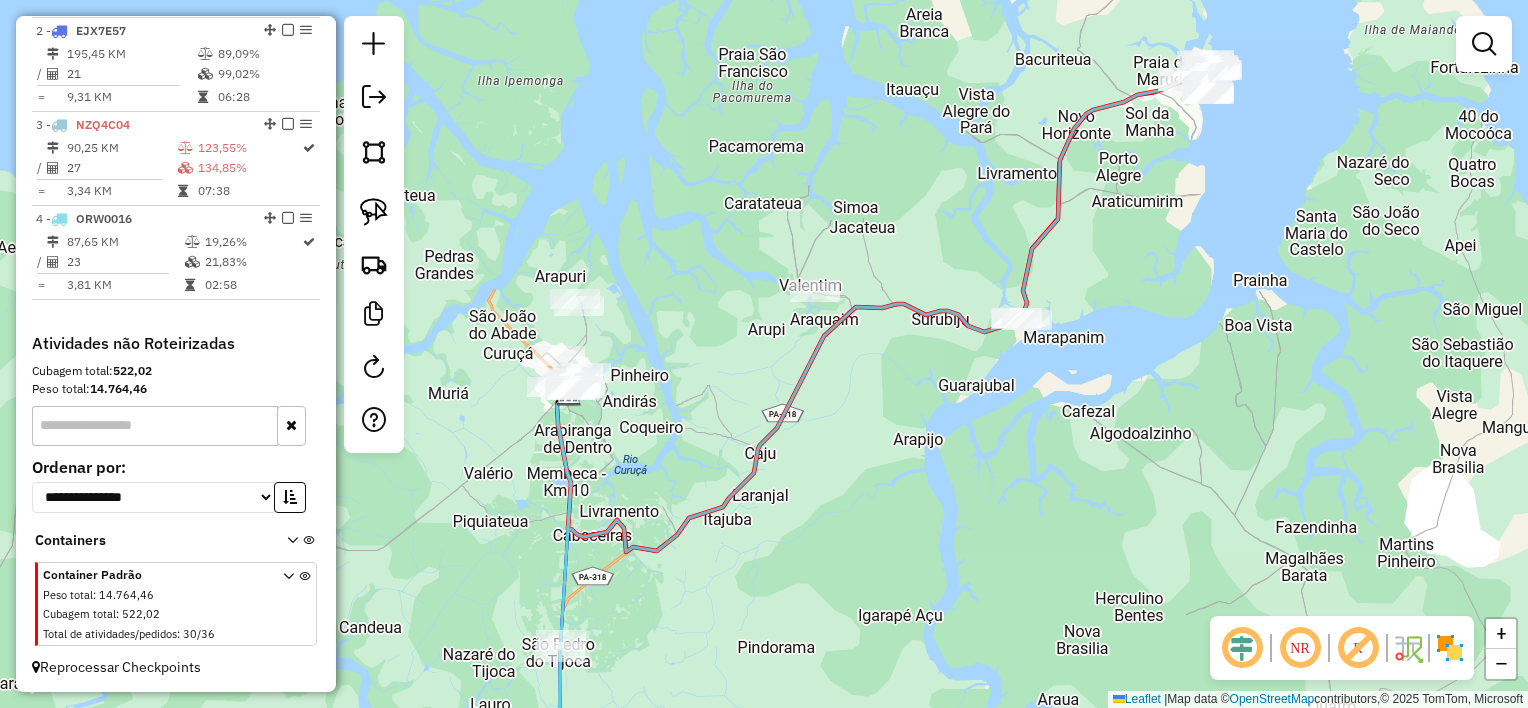 drag, startPoint x: 1272, startPoint y: 135, endPoint x: 1238, endPoint y: 216, distance: 87.84646 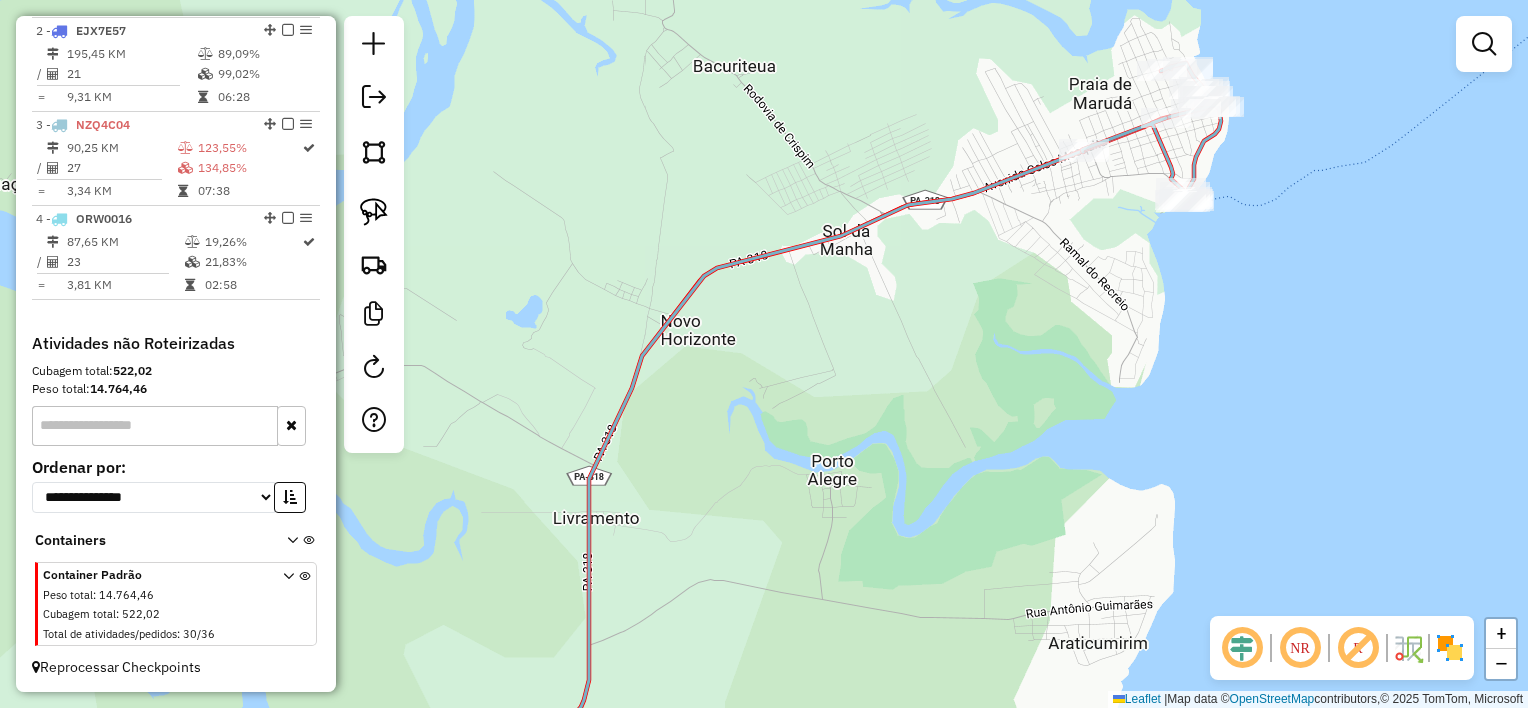 drag, startPoint x: 1116, startPoint y: 312, endPoint x: 1180, endPoint y: 176, distance: 150.30635 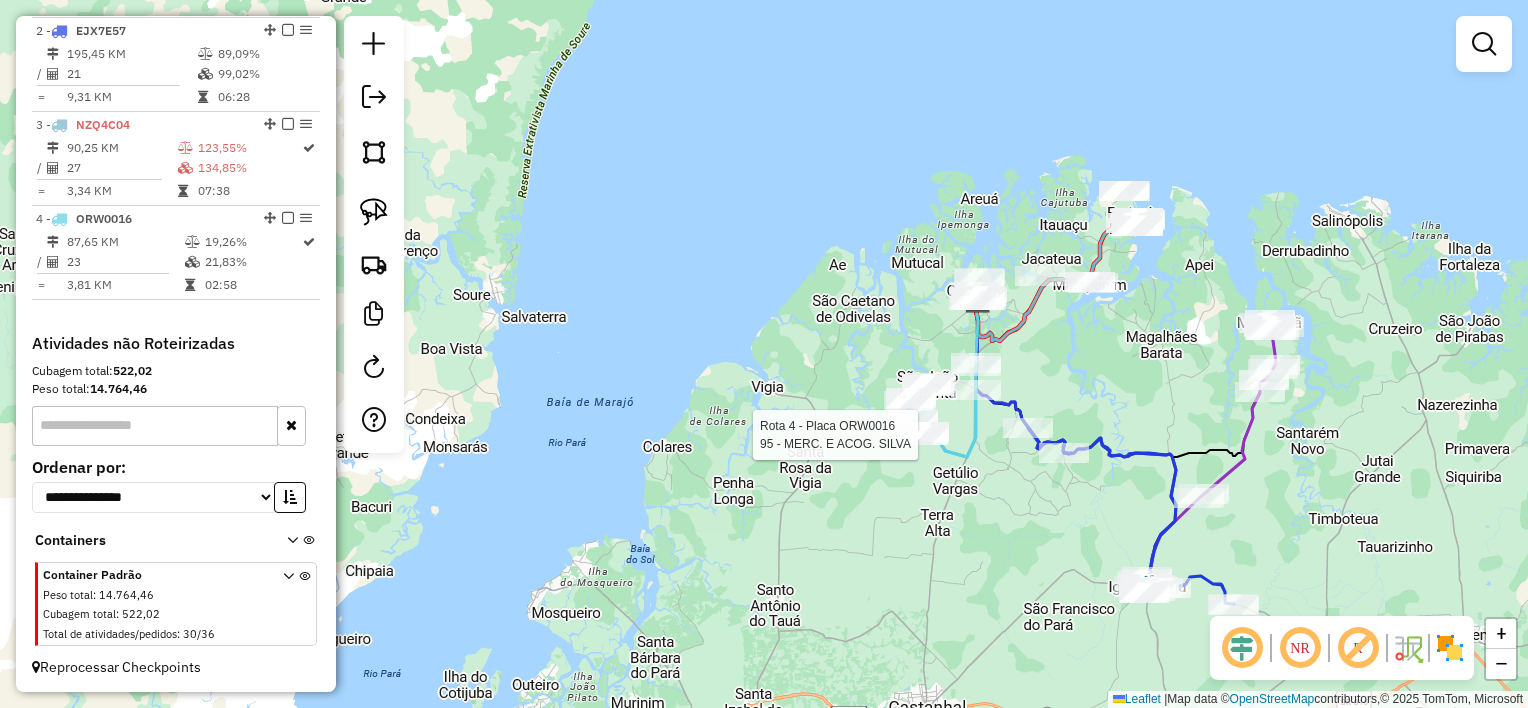 select on "**********" 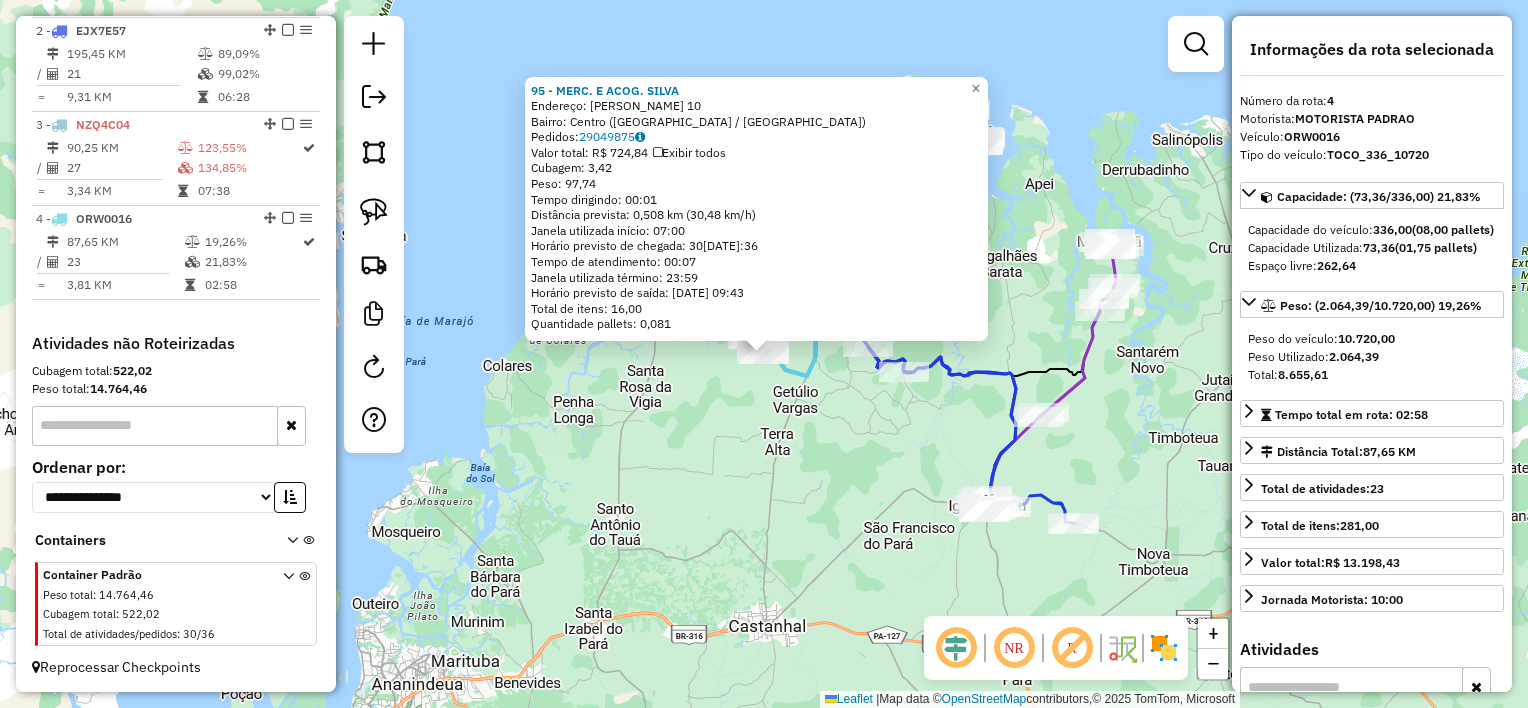 click on "95 - MERC. E ACOG.  [PERSON_NAME]:  [PERSON_NAME] 10   Bairro: Centro ([GEOGRAPHIC_DATA] / [GEOGRAPHIC_DATA])   [GEOGRAPHIC_DATA]:  29049875   Valor total: R$ 724,84   Exibir todos   Cubagem: 3,42  Peso: 97,74  Tempo dirigindo: 00:01   Distância prevista: 0,508 km (30,48 km/h)   Janela utilizada início: 07:00   Horário previsto de chegada: [DATE] 09:36   Tempo de atendimento: 00:07   Janela utilizada término: 23:59   Horário previsto de saída: [DATE] 09:43   Total de itens: 16,00   Quantidade pallets: 0,081  × Janela de atendimento Grade de atendimento Capacidade Transportadoras Veículos Cliente Pedidos  Rotas Selecione os dias de semana para filtrar as janelas de atendimento  Seg   Ter   Qua   Qui   Sex   Sáb   Dom  Informe o período da janela de atendimento: De: Até:  Filtrar exatamente a janela do cliente  Considerar janela de atendimento padrão  Selecione os dias de semana para filtrar as grades de atendimento  Seg   Ter   Qua   Qui   Sex   Sáb   Dom   Clientes fora do dia de atendimento selecionado +" 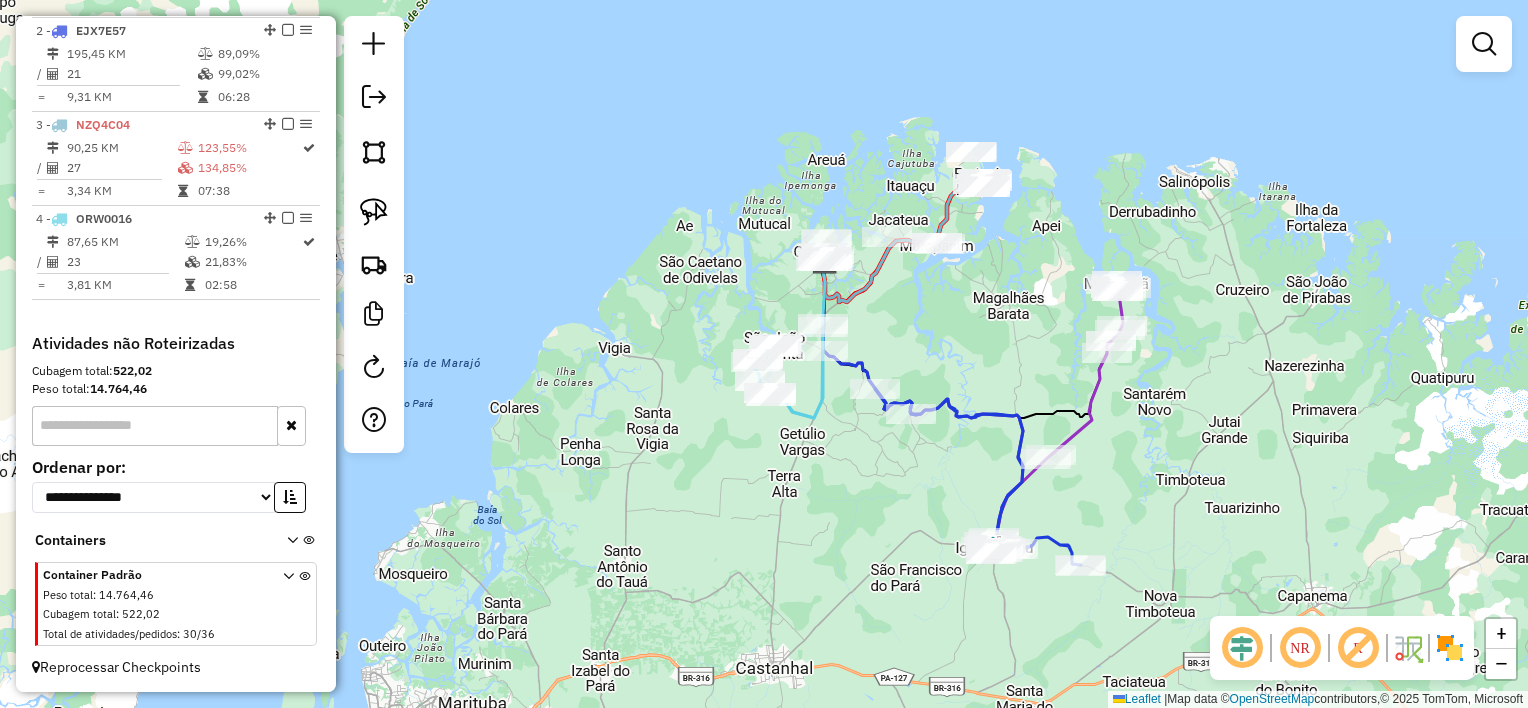 click on "Janela de atendimento Grade de atendimento Capacidade Transportadoras Veículos Cliente Pedidos  Rotas Selecione os dias de semana para filtrar as janelas de atendimento  Seg   Ter   Qua   Qui   Sex   Sáb   Dom  Informe o período da janela de atendimento: De: Até:  Filtrar exatamente a janela do cliente  Considerar janela de atendimento padrão  Selecione os dias de semana para filtrar as grades de atendimento  Seg   Ter   Qua   Qui   Sex   Sáb   Dom   Considerar clientes sem dia de atendimento cadastrado  Clientes fora do dia de atendimento selecionado Filtrar as atividades entre os valores definidos abaixo:  Peso mínimo:   Peso máximo:   Cubagem mínima:   Cubagem máxima:   De:   Até:  Filtrar as atividades entre o tempo de atendimento definido abaixo:  De:   Até:   Considerar capacidade total dos clientes não roteirizados Transportadora: Selecione um ou mais itens Tipo de veículo: Selecione um ou mais itens Veículo: Selecione um ou mais itens Motorista: Selecione um ou mais itens Nome: Rótulo:" 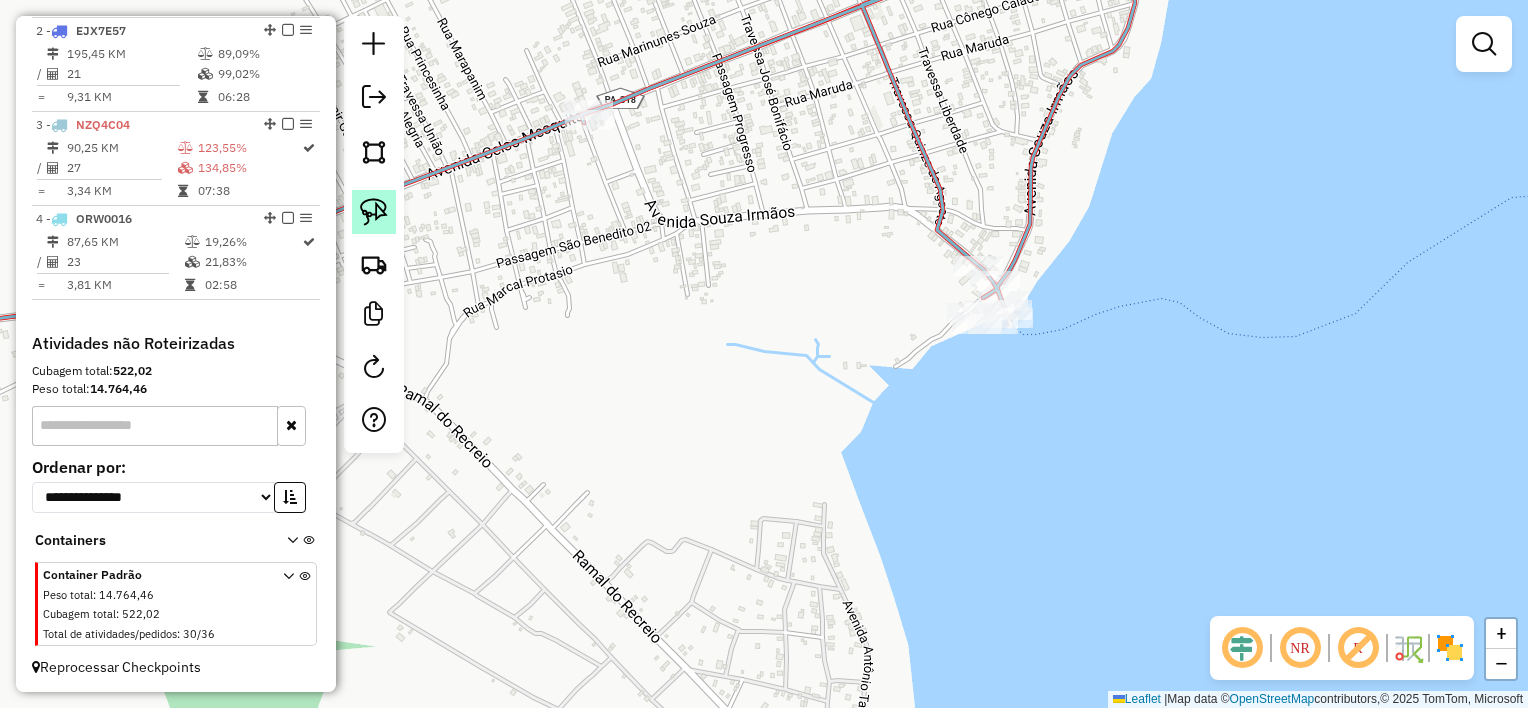 click 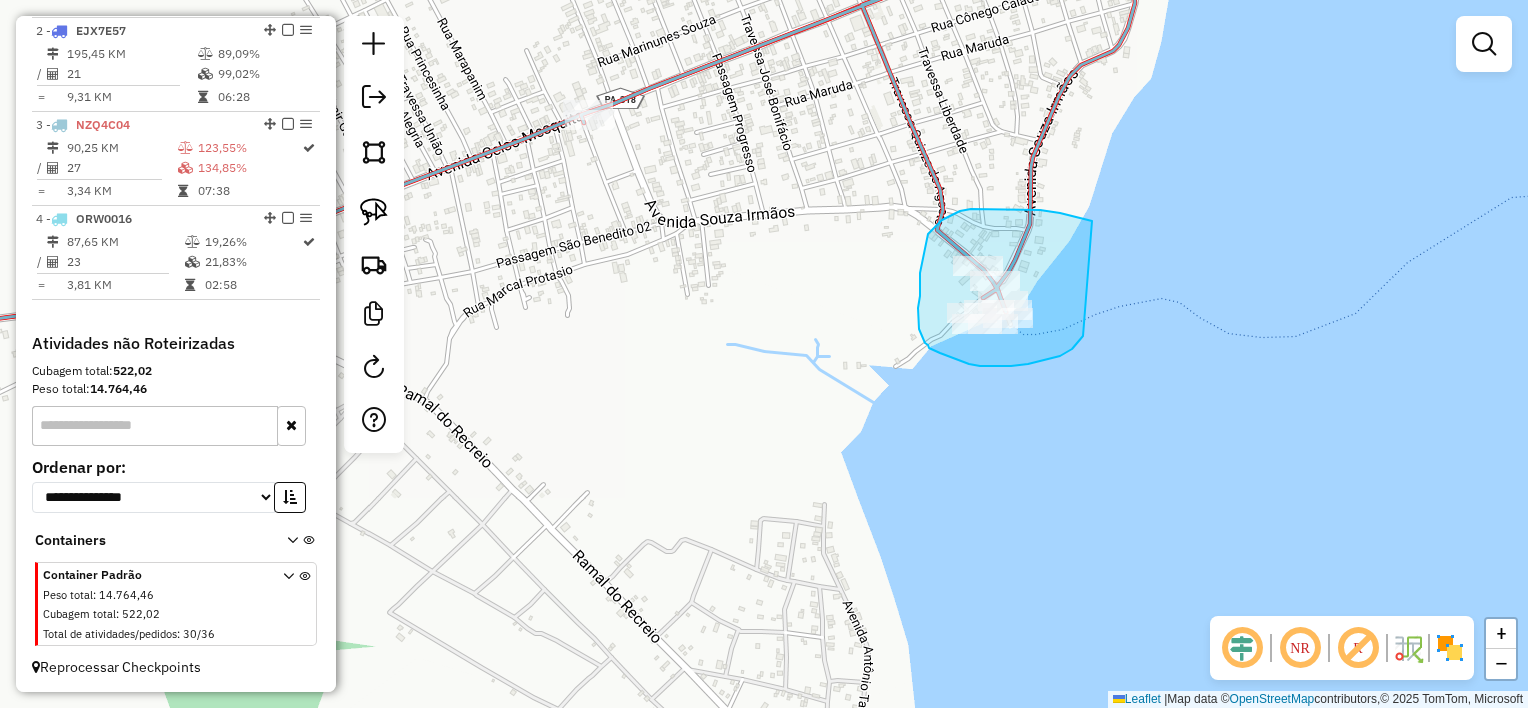 drag, startPoint x: 1040, startPoint y: 210, endPoint x: 1098, endPoint y: 286, distance: 95.60335 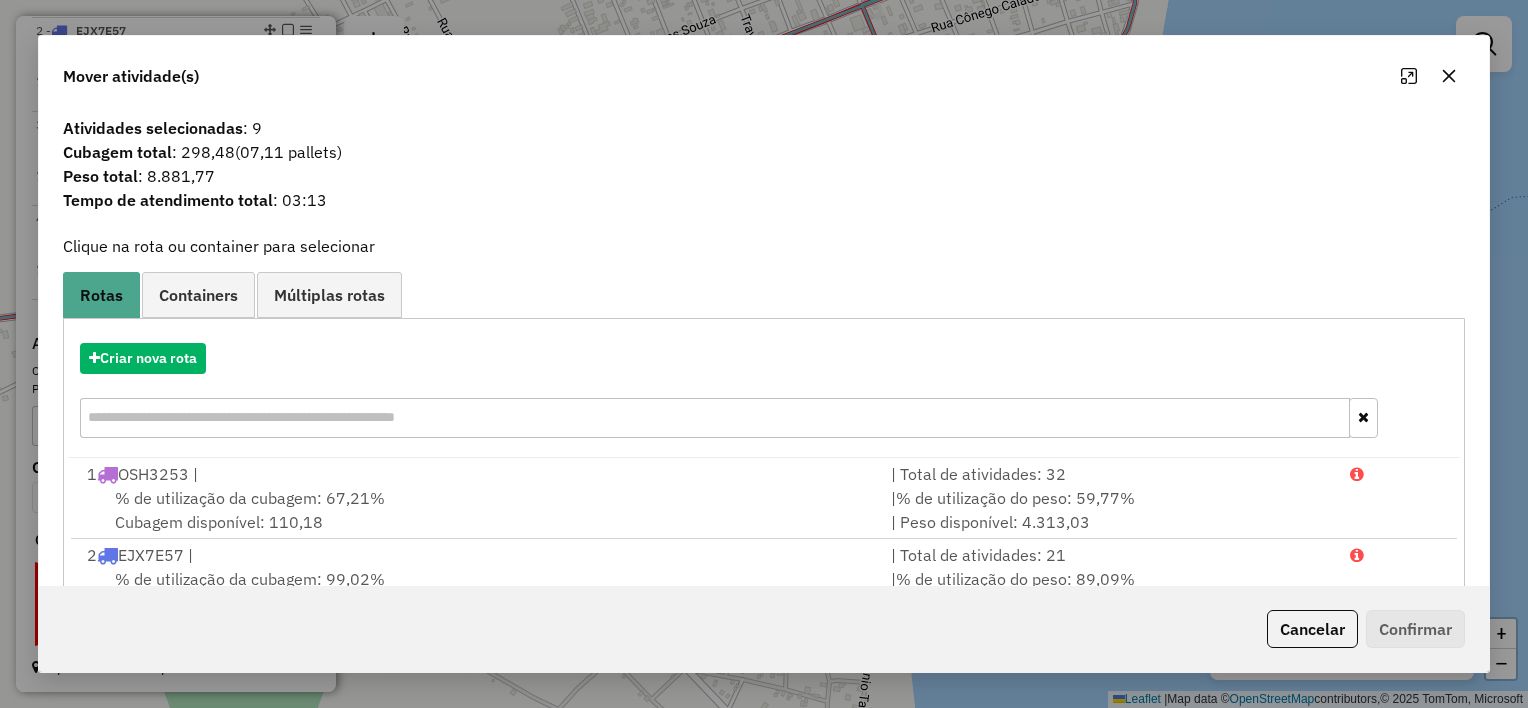 click 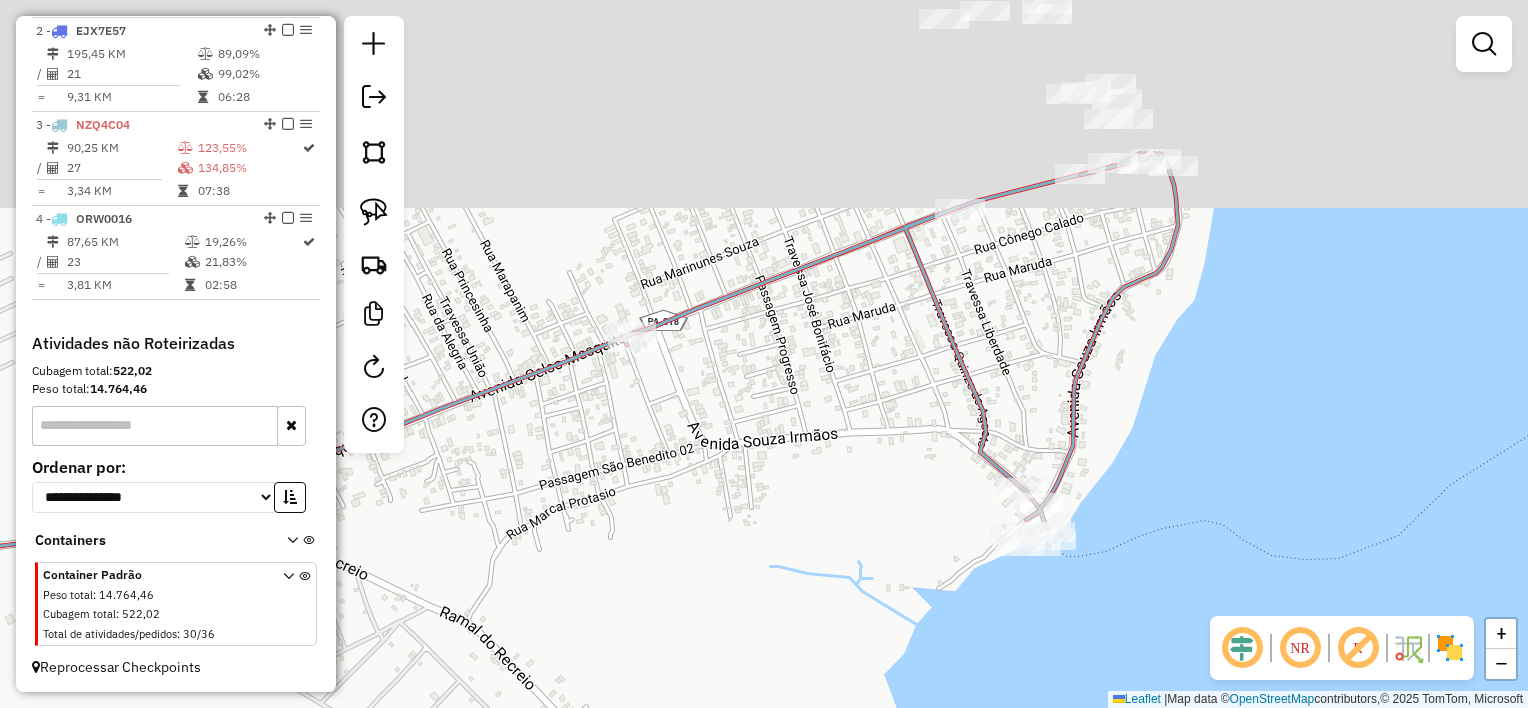 drag, startPoint x: 1076, startPoint y: 176, endPoint x: 1101, endPoint y: 298, distance: 124.53513 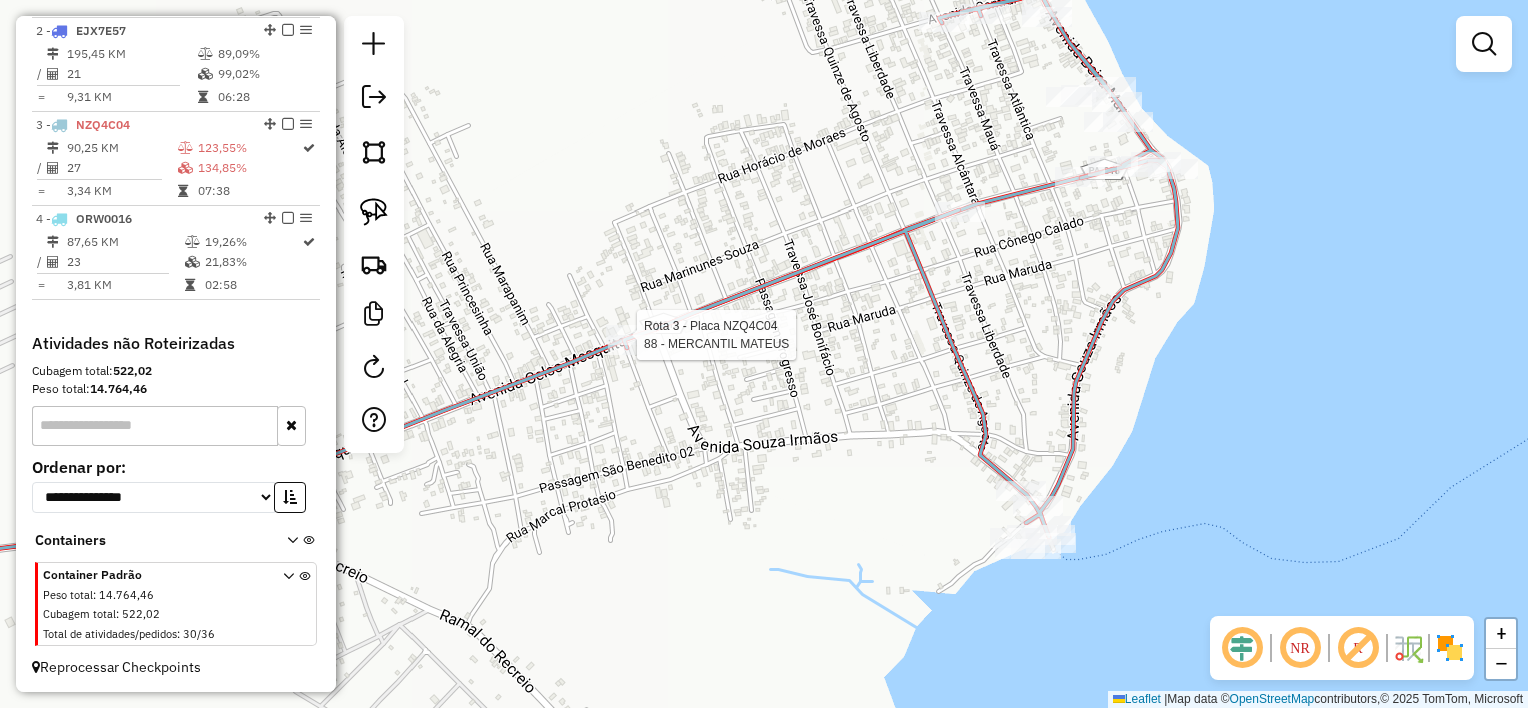 select on "**********" 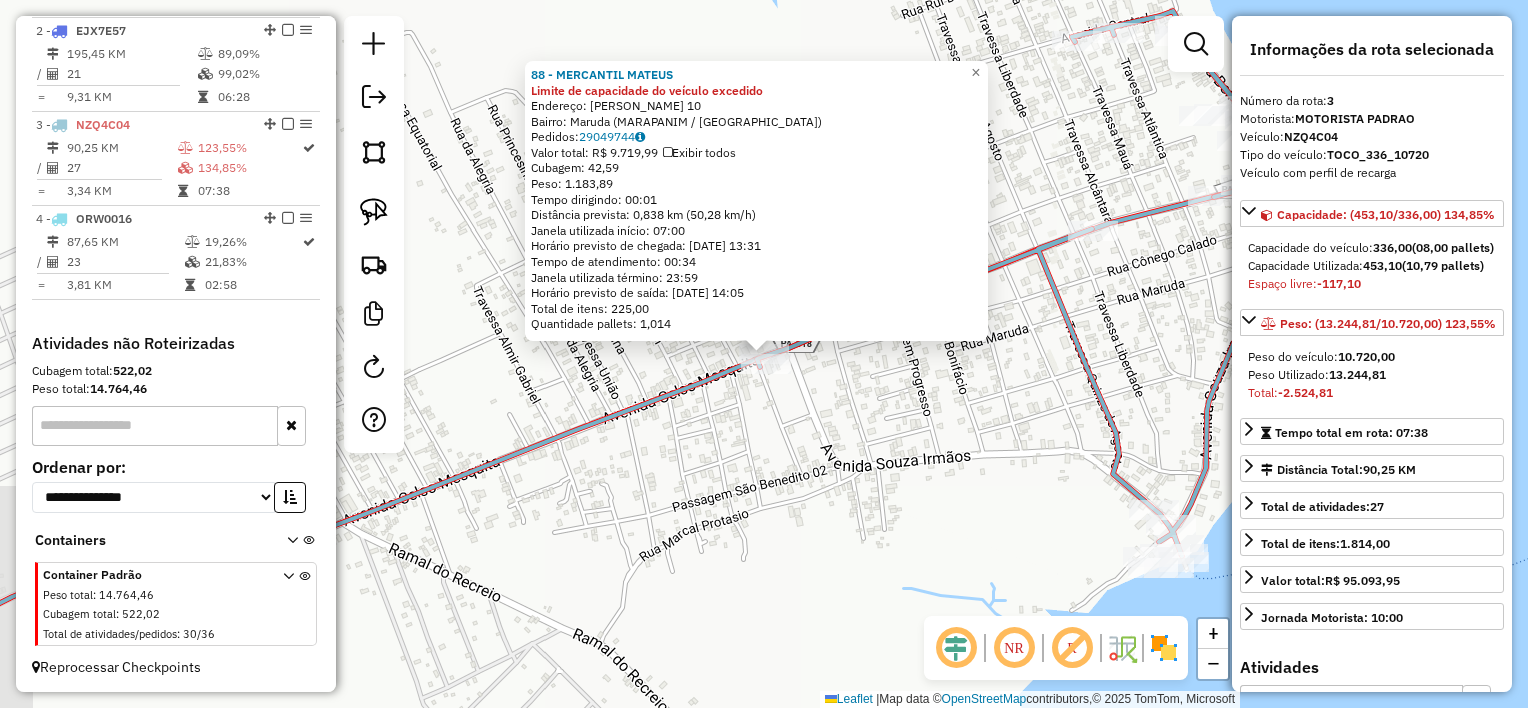 drag, startPoint x: 805, startPoint y: 419, endPoint x: 790, endPoint y: 392, distance: 30.88689 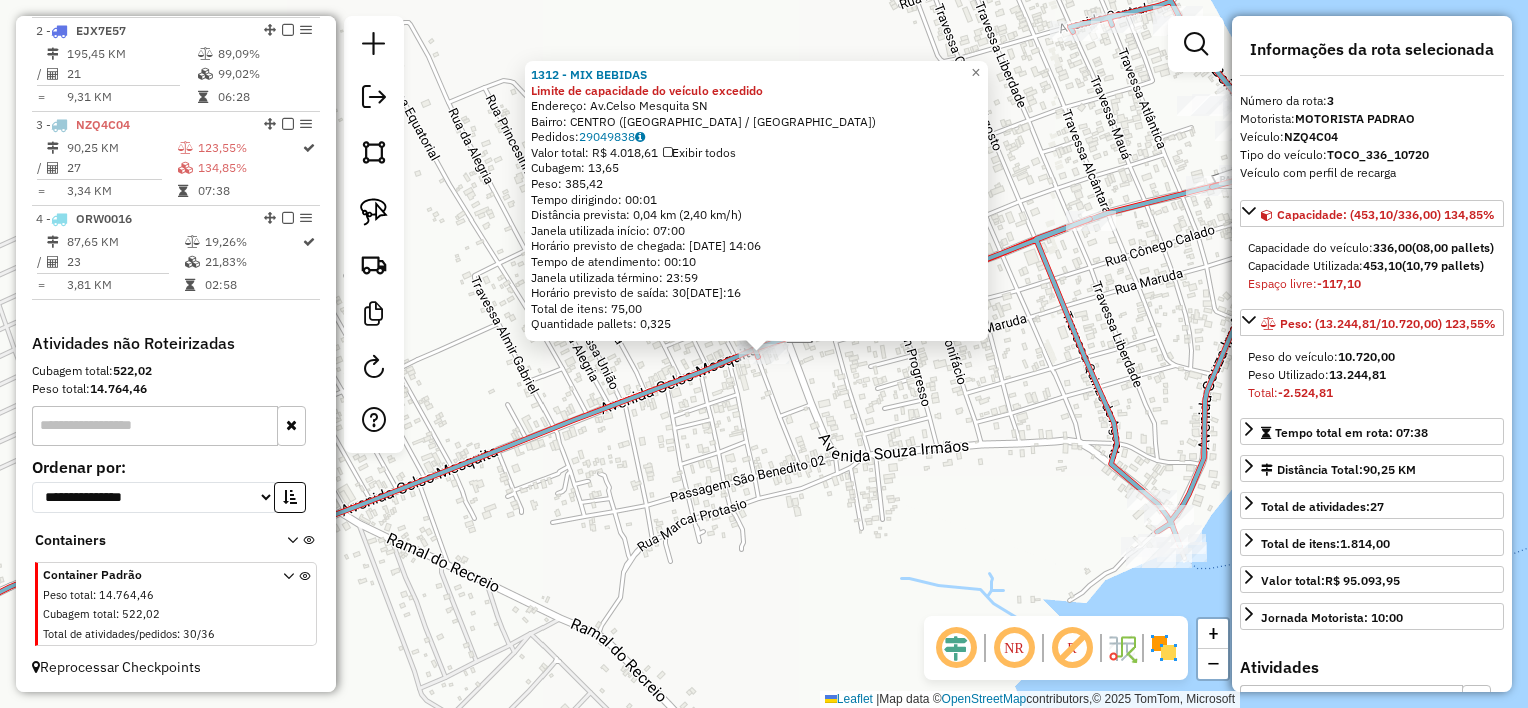 click on "Rota 3 - Placa NZQ4C04  1312 - MIX BEBIDAS 1312 - MIX BEBIDAS Limite de capacidade do veículo excedido  Endereço:  Av.Celso Mesquita SN   Bairro: CENTRO (MARAPANIM / [GEOGRAPHIC_DATA])   Pedidos:  29049838   Valor total: R$ 4.018,61   Exibir todos   Cubagem: 13,65  Peso: 385,42  Tempo dirigindo: 00:01   Distância prevista: 0,04 km (2,40 km/h)   [GEOGRAPHIC_DATA] utilizada início: 07:00   Horário previsto de chegada: [DATE] 14:06   Tempo de atendimento: 00:10   Janela utilizada término: 23:59   Horário previsto de saída: [DATE] 14:16   Total de itens: 75,00   Quantidade pallets: 0,325  × Janela de atendimento Grade de atendimento Capacidade Transportadoras Veículos Cliente Pedidos  Rotas Selecione os dias de semana para filtrar as janelas de atendimento  Seg   Ter   Qua   Qui   Sex   Sáb   Dom  Informe o período da janela de atendimento: De: Até:  Filtrar exatamente a janela do cliente  Considerar janela de atendimento padrão  Selecione os dias de semana para filtrar as grades de atendimento  Seg   Ter   Qua  De:" 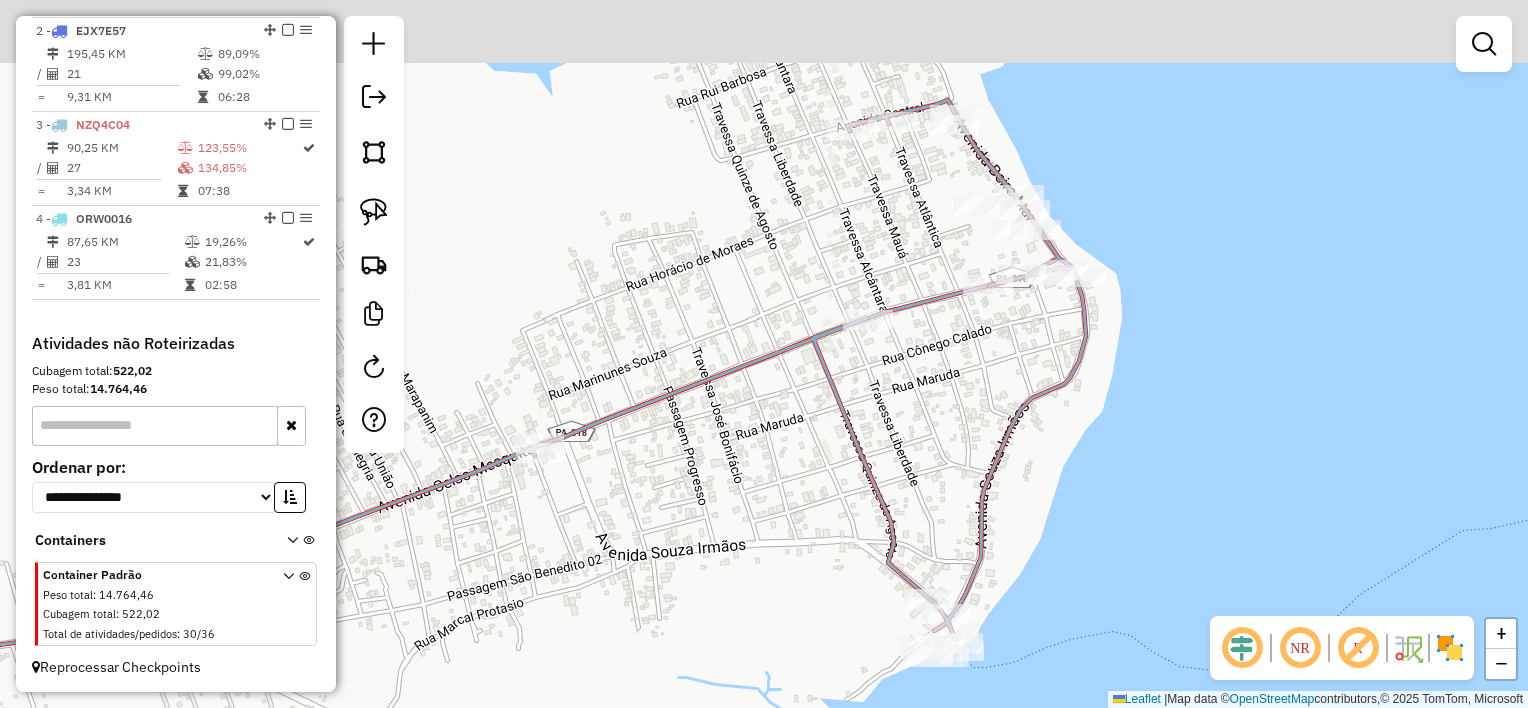 drag, startPoint x: 1112, startPoint y: 362, endPoint x: 862, endPoint y: 372, distance: 250.19992 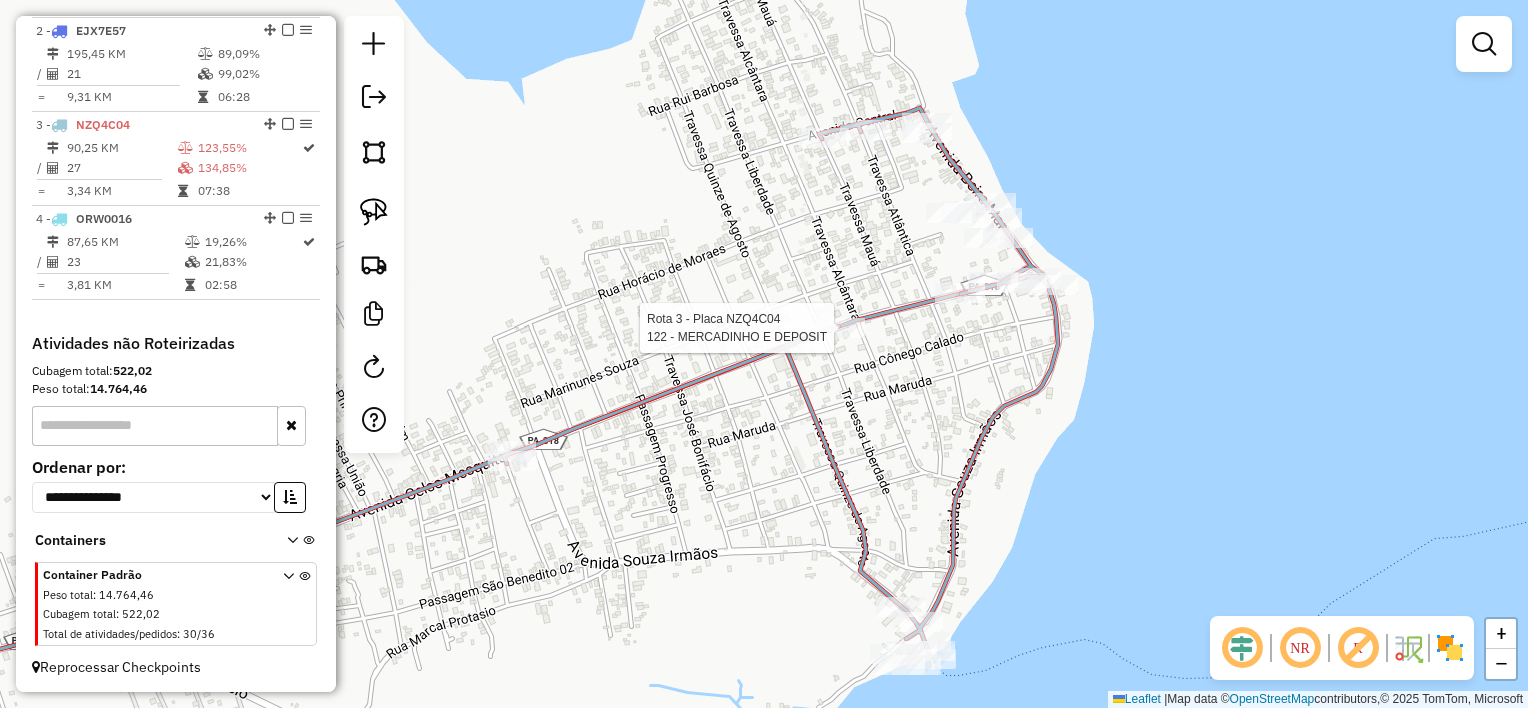 select on "**********" 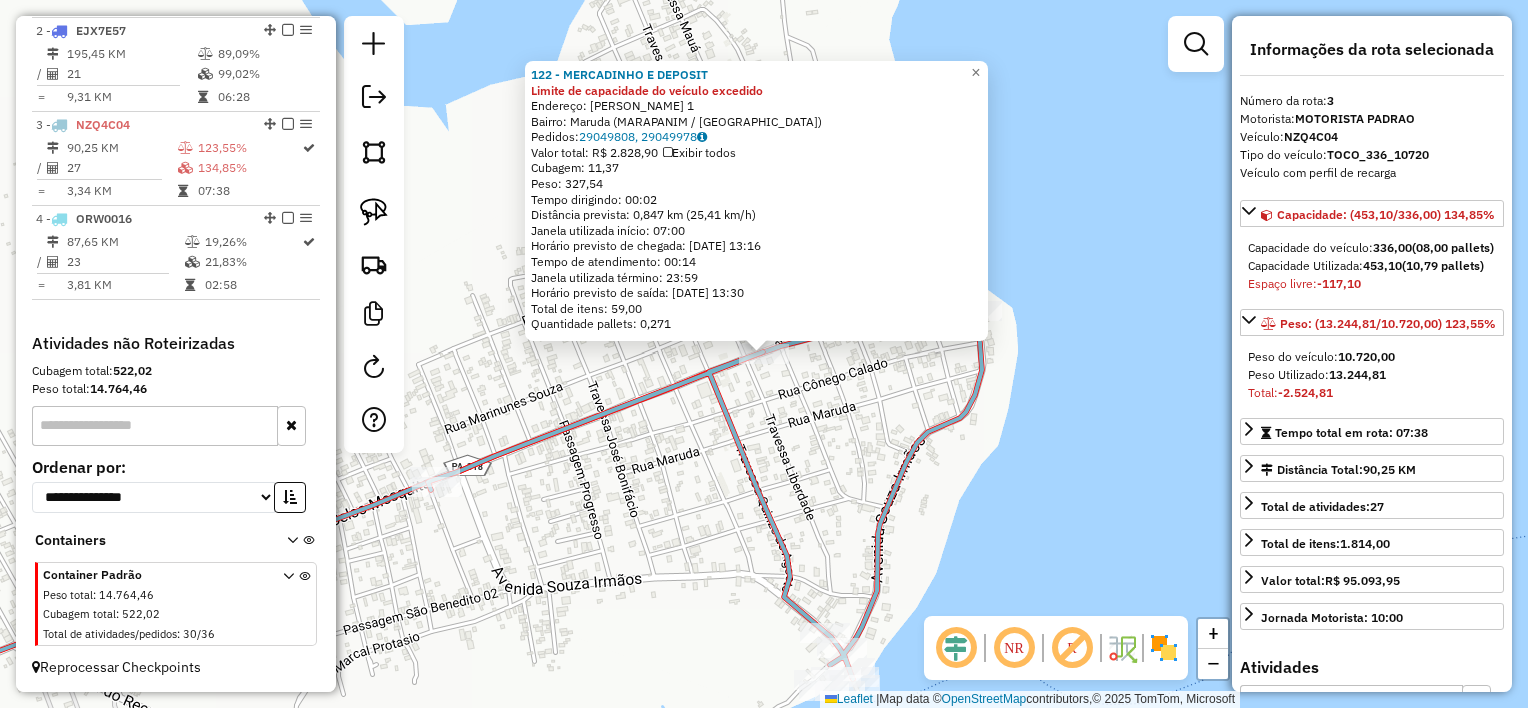drag, startPoint x: 835, startPoint y: 408, endPoint x: 855, endPoint y: 372, distance: 41.18252 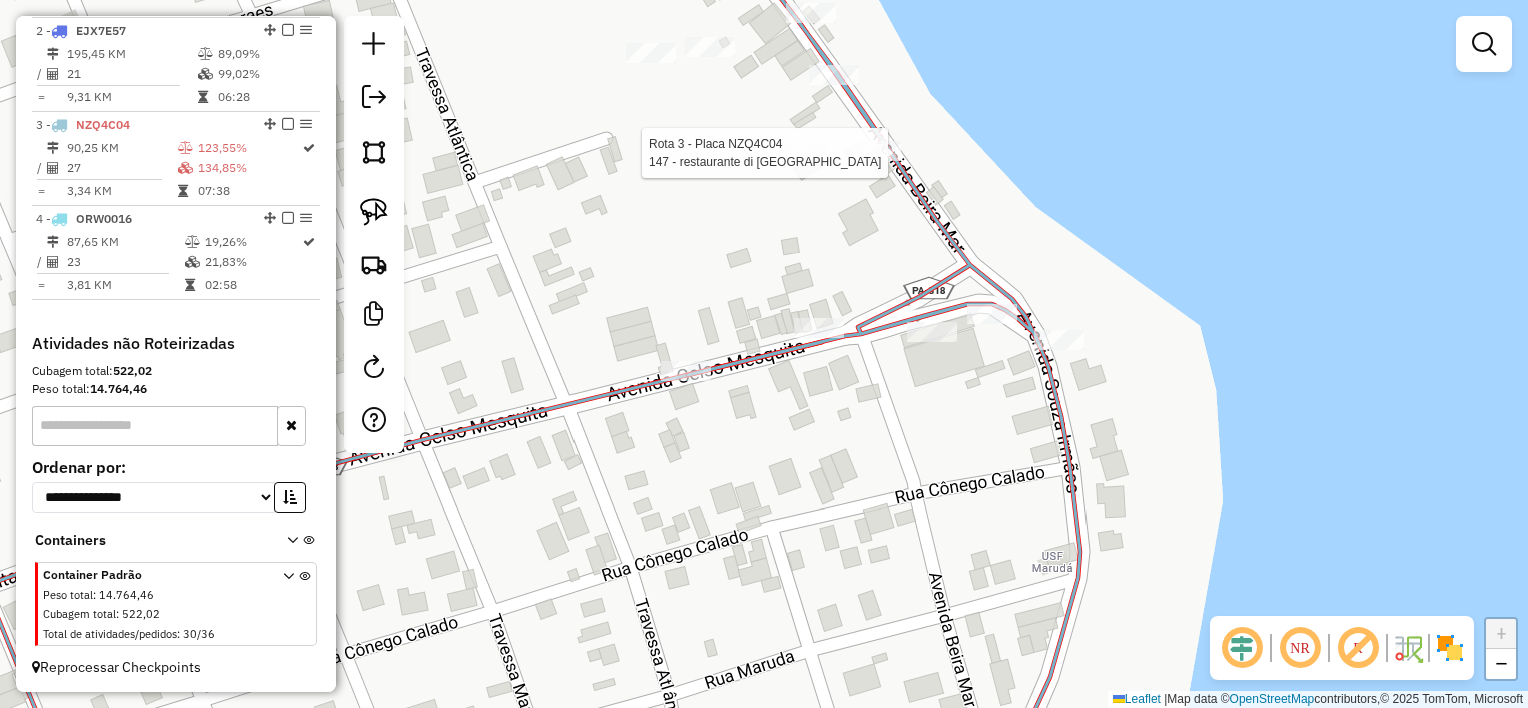 select on "**********" 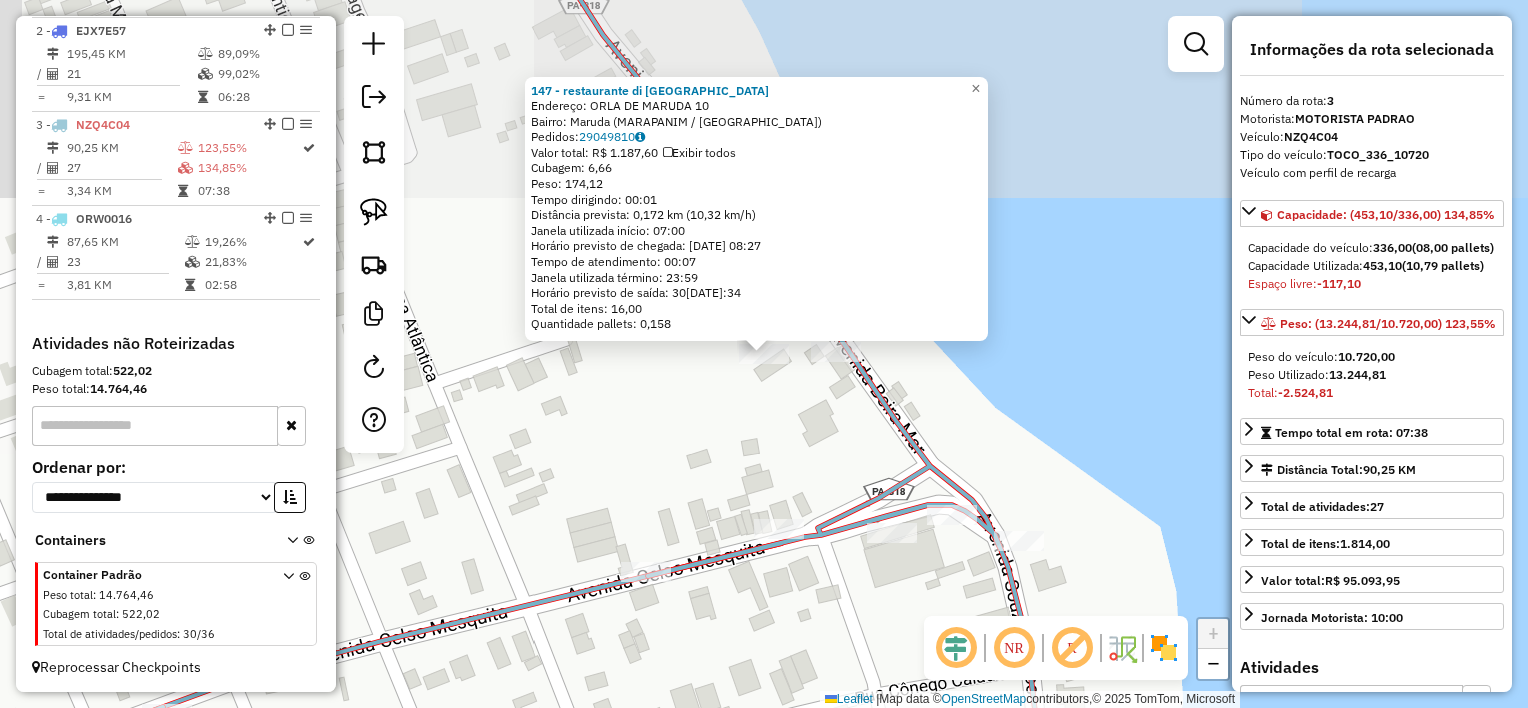 drag, startPoint x: 827, startPoint y: 402, endPoint x: 833, endPoint y: 372, distance: 30.594116 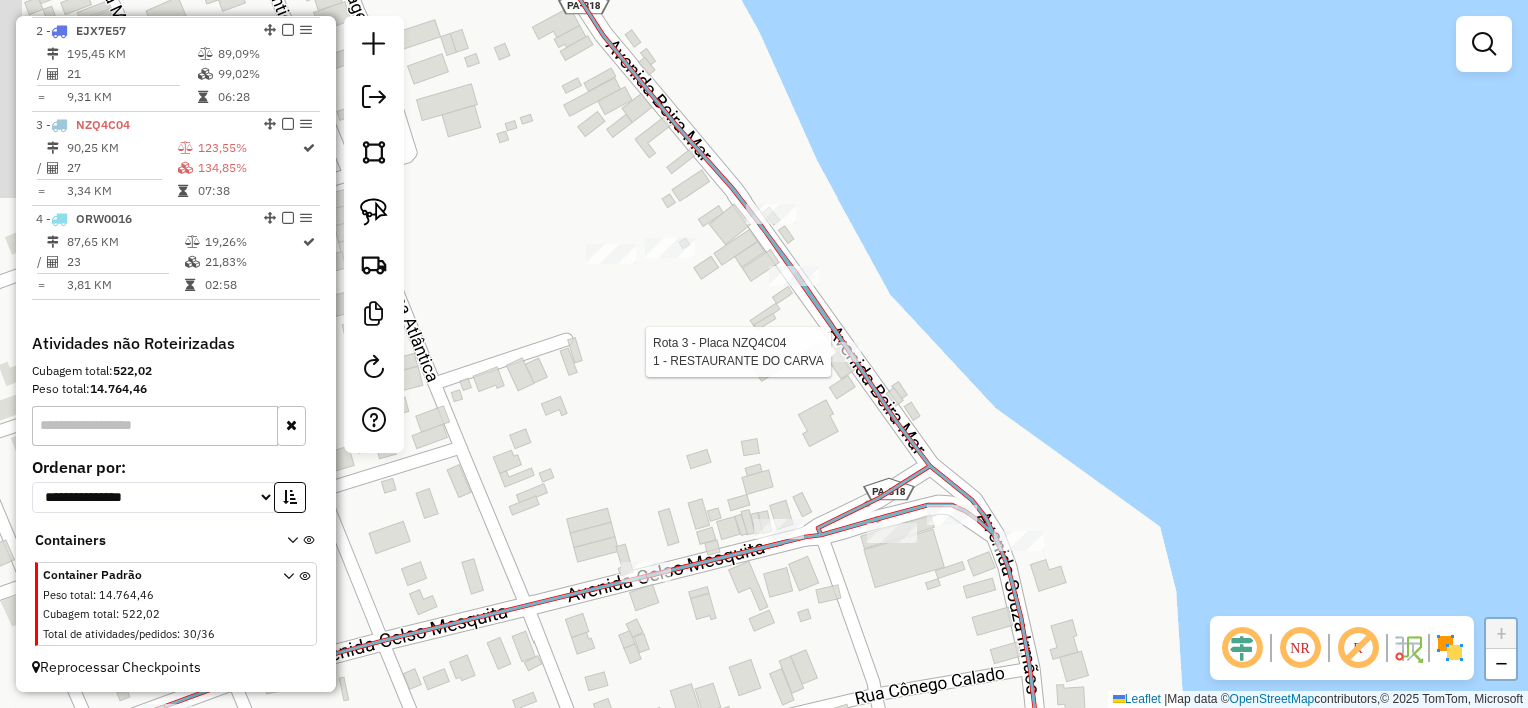 select on "**********" 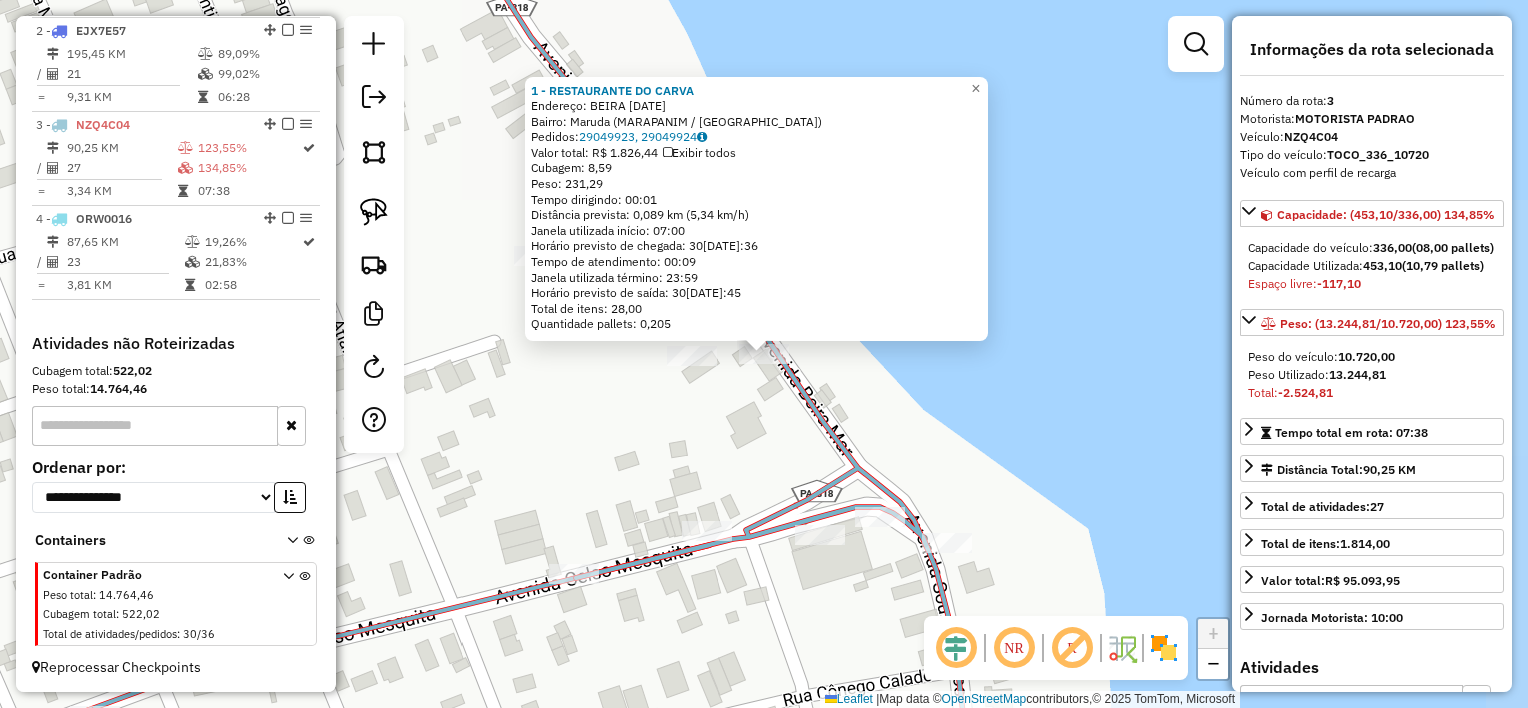 click on "1 - RESTAURANTE DO CARVA  Endereço:  BEIRA MA[DATE]   Bairro: [GEOGRAPHIC_DATA] ([GEOGRAPHIC_DATA] / [GEOGRAPHIC_DATA])   Pedidos:  29049923, 29049924   Valor total: R$ 1.826,44   Exibir todos   Cubagem: 8,59  Peso: 231,29  Tempo dirigindo: 00:01   Distância prevista: 0,089 km (5,34 km/h)   [GEOGRAPHIC_DATA] utilizada início: 07:00   Horário previsto de chegada: 30[DATE]:36   Tempo de atendimento: 00:09   Janela utilizada término: 23:59   Horário previsto de saída: 30[DATE]:45   Total de itens: 28,00   Quantidade pallets: 0,205  × Janela de atendimento Grade de atendimento Capacidade Transportadoras Veículos Cliente Pedidos  Rotas Selecione os dias de semana para filtrar as janelas de atendimento  Seg   Ter   Qua   Qui   Sex   Sáb   Dom  Informe o período da janela de atendimento: De: Até:  Filtrar exatamente a janela do cliente  Considerar janela de atendimento padrão  Selecione os dias de semana para filtrar as grades de atendimento  Seg   Ter   Qua   Qui   Sex   Sáb   Dom   Considerar clientes sem dia de atendimento cadastrado" 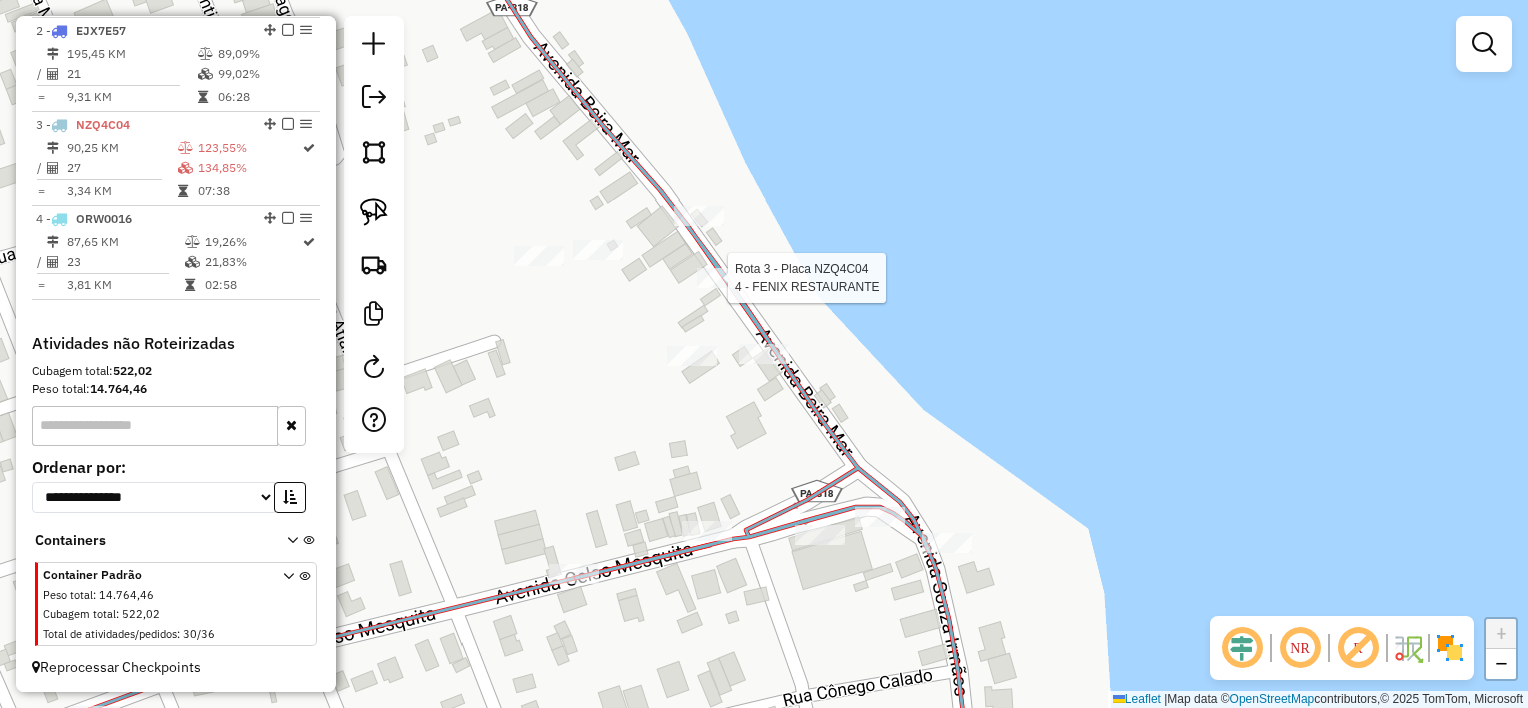 select on "**********" 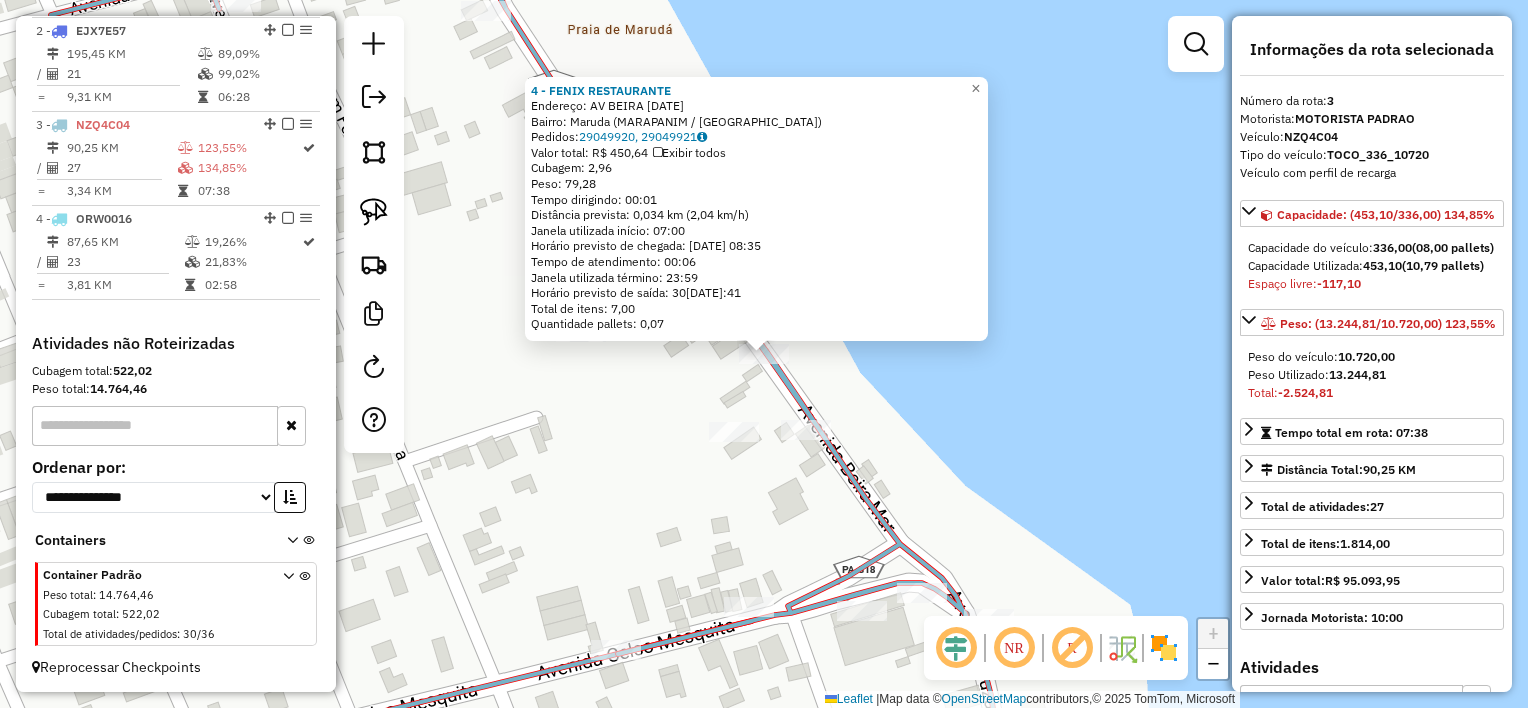 click on "4 - FENIX RESTAURANTE  Endereço:  AV BEIRA MA[DATE]   Bairro: Maruda (MARAPANIM / [GEOGRAPHIC_DATA])   Pedidos:  29049920, 29049921   Valor total: R$ 450,64   Exibir todos   Cubagem: 2,96  Peso: 79,28  Tempo dirigindo: 00:01   Distância prevista: 0,034 km (2,04 km/h)   [GEOGRAPHIC_DATA] utilizada início: 07:00   Horário previsto de chegada: 30[DATE]:35   Tempo de atendimento: 00:06   Janela utilizada término: 23:59   Horário previsto de saída: 30[DATE]:41   Total de itens: 7,00   Quantidade pallets: 0,07  × Janela de atendimento Grade de atendimento Capacidade Transportadoras Veículos Cliente Pedidos  Rotas Selecione os dias de semana para filtrar as janelas de atendimento  Seg   Ter   Qua   Qui   Sex   Sáb   Dom  Informe o período da janela de atendimento: De: Até:  Filtrar exatamente a janela do cliente  Considerar janela de atendimento padrão  Selecione os dias de semana para filtrar as grades de atendimento  Seg   Ter   Qua   Qui   Sex   Sáb   Dom   Considerar clientes sem dia de atendimento cadastrado  De:  +" 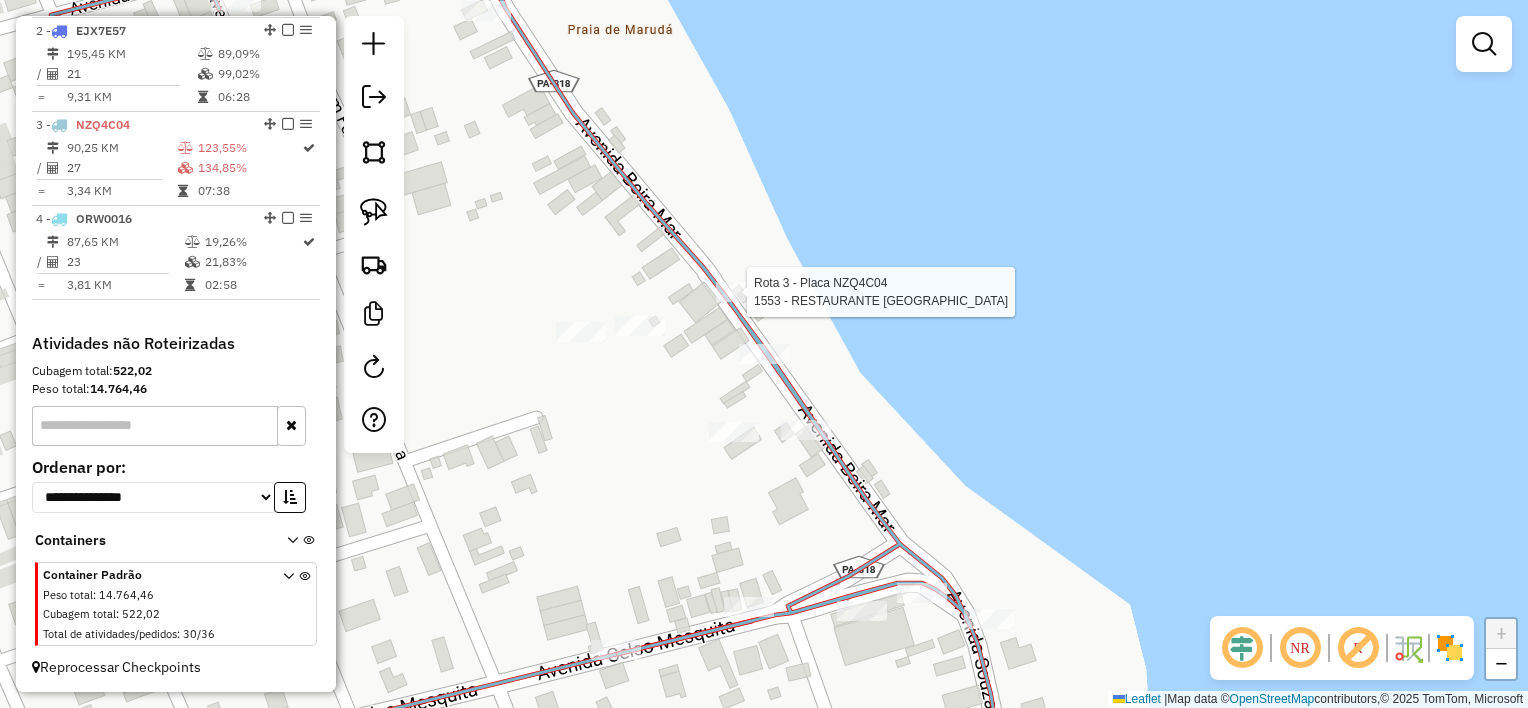 select on "**********" 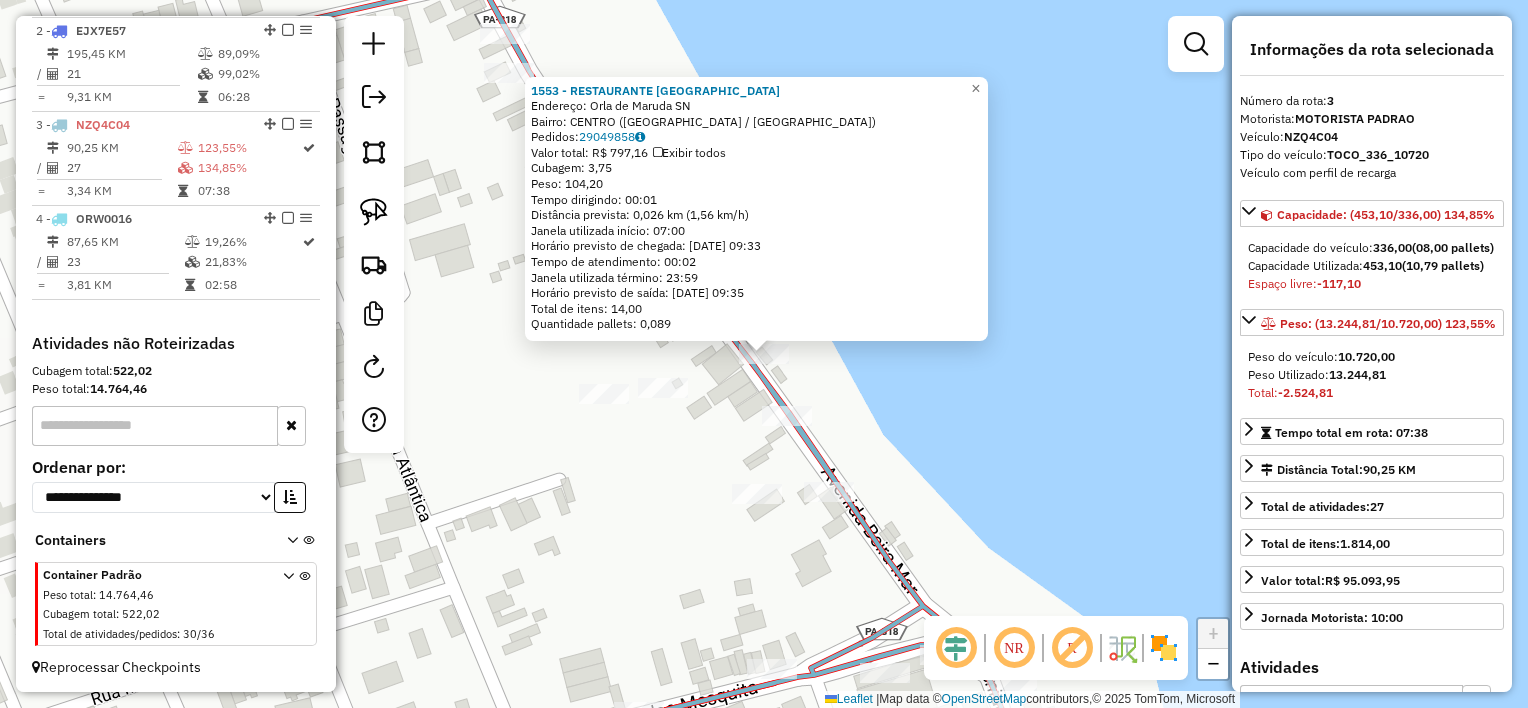 click on "Rota 3 - Placa NZQ4C04  90 - CARA FINA  ORLA 1553 - RESTAURANTE VEGAS  [GEOGRAPHIC_DATA]:  [GEOGRAPHIC_DATA] SN   Bairro: [GEOGRAPHIC_DATA] ([GEOGRAPHIC_DATA] / [GEOGRAPHIC_DATA])   Pedidos:  29049858   Valor total: R$ 797,16   Exibir todos   Cubagem: 3,75  Peso: 104,20  Tempo dirigindo: 00:01   Distância prevista: 0,026 km (1,56 km/h)   [GEOGRAPHIC_DATA] utilizada início: 07:00   Horário previsto de chegada: 30[DATE]:33   Tempo de atendimento: 00:02   Janela utilizada término: 23:59   Horário previsto de saída: 30[DATE]:35   Total de itens: 14,00   Quantidade pallets: 0,089  × Janela de atendimento Grade de atendimento Capacidade Transportadoras Veículos Cliente Pedidos  Rotas Selecione os dias de semana para filtrar as janelas de atendimento  Seg   Ter   Qua   Qui   Sex   Sáb   Dom  Informe o período da janela de atendimento: De: Até:  Filtrar exatamente a janela do cliente  Considerar janela de atendimento padrão  Selecione os dias de semana para filtrar as grades de atendimento  Seg   Ter   Qua   Qui   Sex   Sáb   Dom   Peso mínimo:  +" 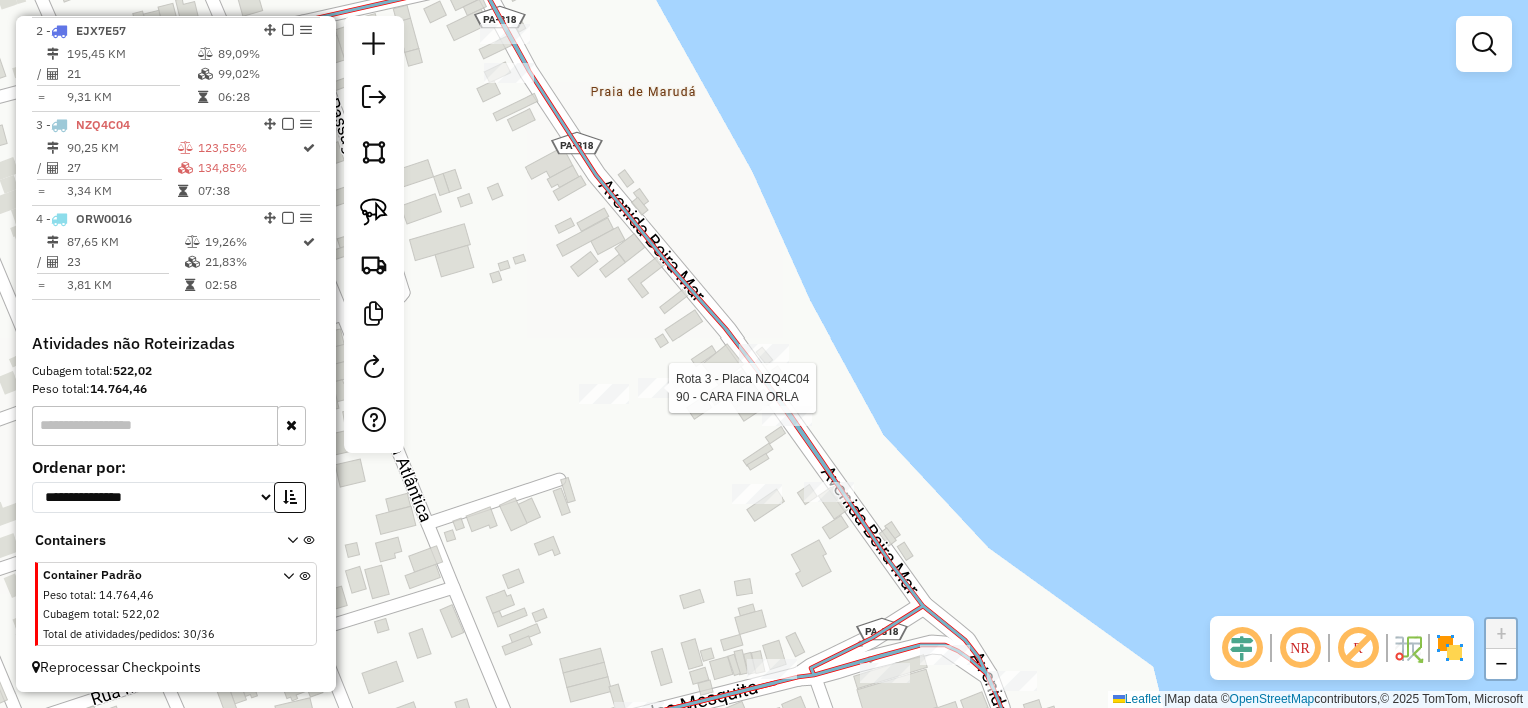 select on "**********" 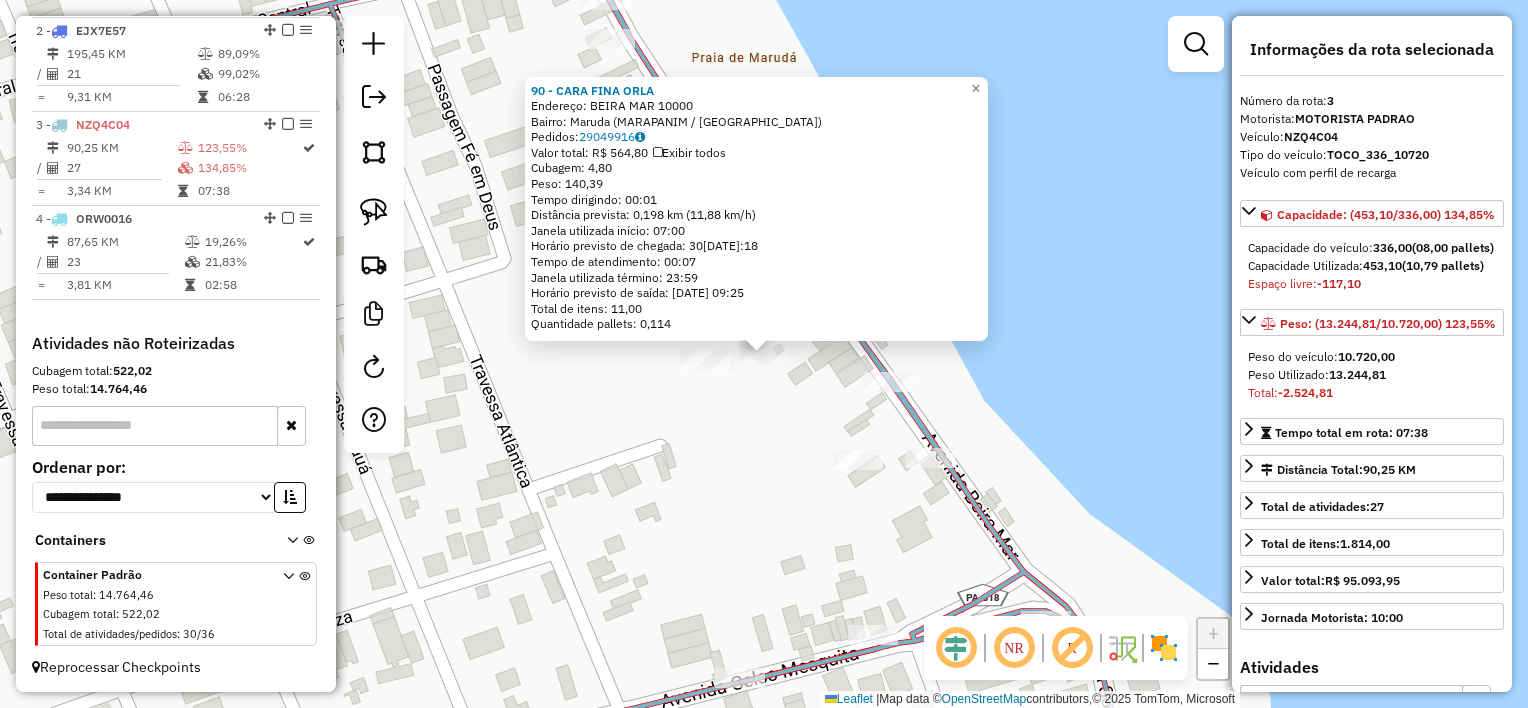 drag, startPoint x: 693, startPoint y: 400, endPoint x: 692, endPoint y: 388, distance: 12.0415945 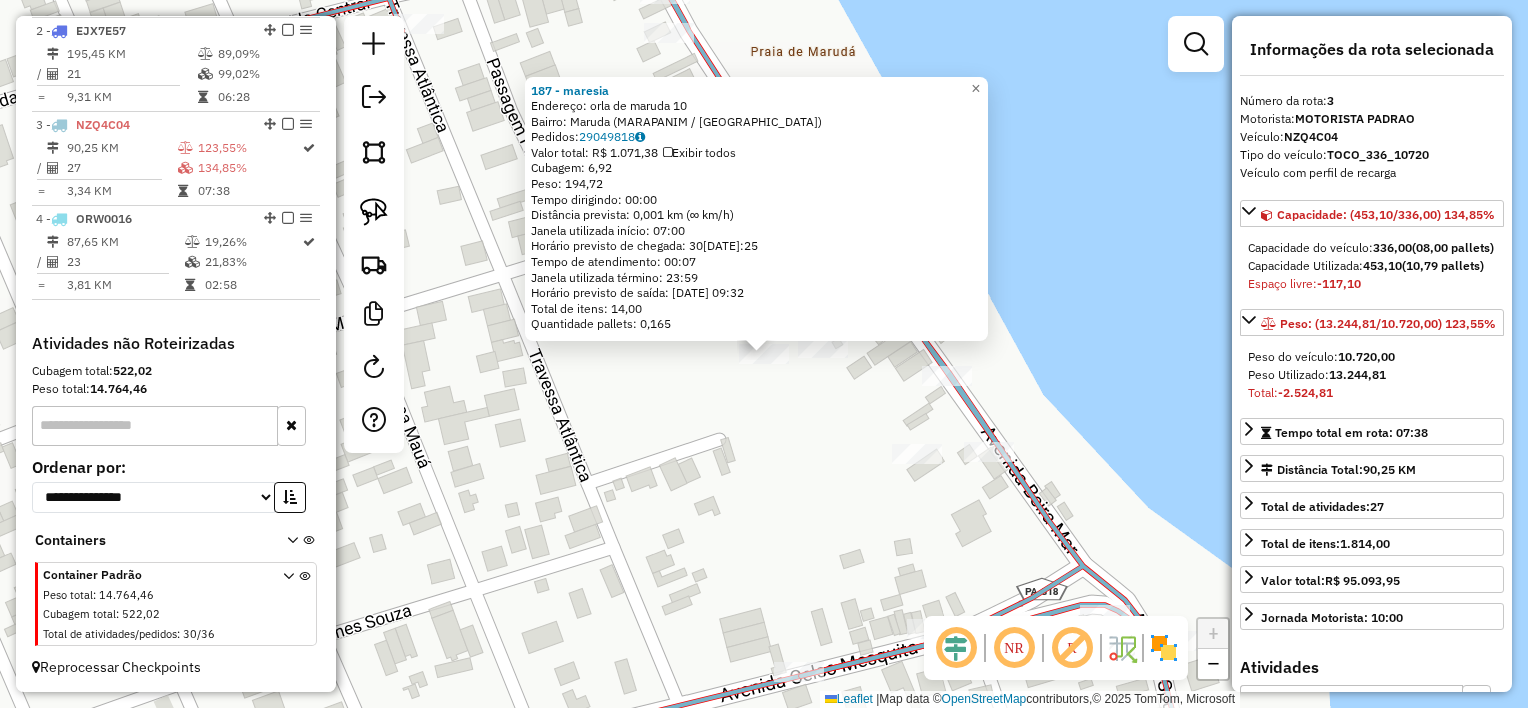 click on "187 - [PERSON_NAME]:  orla de maruda 10   Bairro: Maruda ([GEOGRAPHIC_DATA] / [GEOGRAPHIC_DATA])   Pedidos:  29049818   Valor total: R$ 1.071,38   Exibir todos   Cubagem: 6,92  Peso: 194,72  Tempo dirigindo: 00:00   Distância prevista: 0,001 km (∞ km/h)   [GEOGRAPHIC_DATA] utilizada início: 07:00   Horário previsto de chegada: 30[DATE]:25   Tempo de atendimento: 00:07   Janela utilizada término: 23:59   Horário previsto de saída: 30[DATE]:32   Total de itens: 14,00   Quantidade pallets: 0,165  × Janela de atendimento Grade de atendimento Capacidade Transportadoras Veículos Cliente Pedidos  Rotas Selecione os dias de semana para filtrar as janelas de atendimento  Seg   Ter   Qua   Qui   Sex   Sáb   Dom  Informe o período da janela de atendimento: De: Até:  Filtrar exatamente a janela do cliente  Considerar janela de atendimento padrão  Selecione os dias de semana para filtrar as grades de atendimento  Seg   Ter   Qua   Qui   Sex   Sáb   Dom   Considerar clientes sem dia de atendimento cadastrado  Peso mínimo:  +" 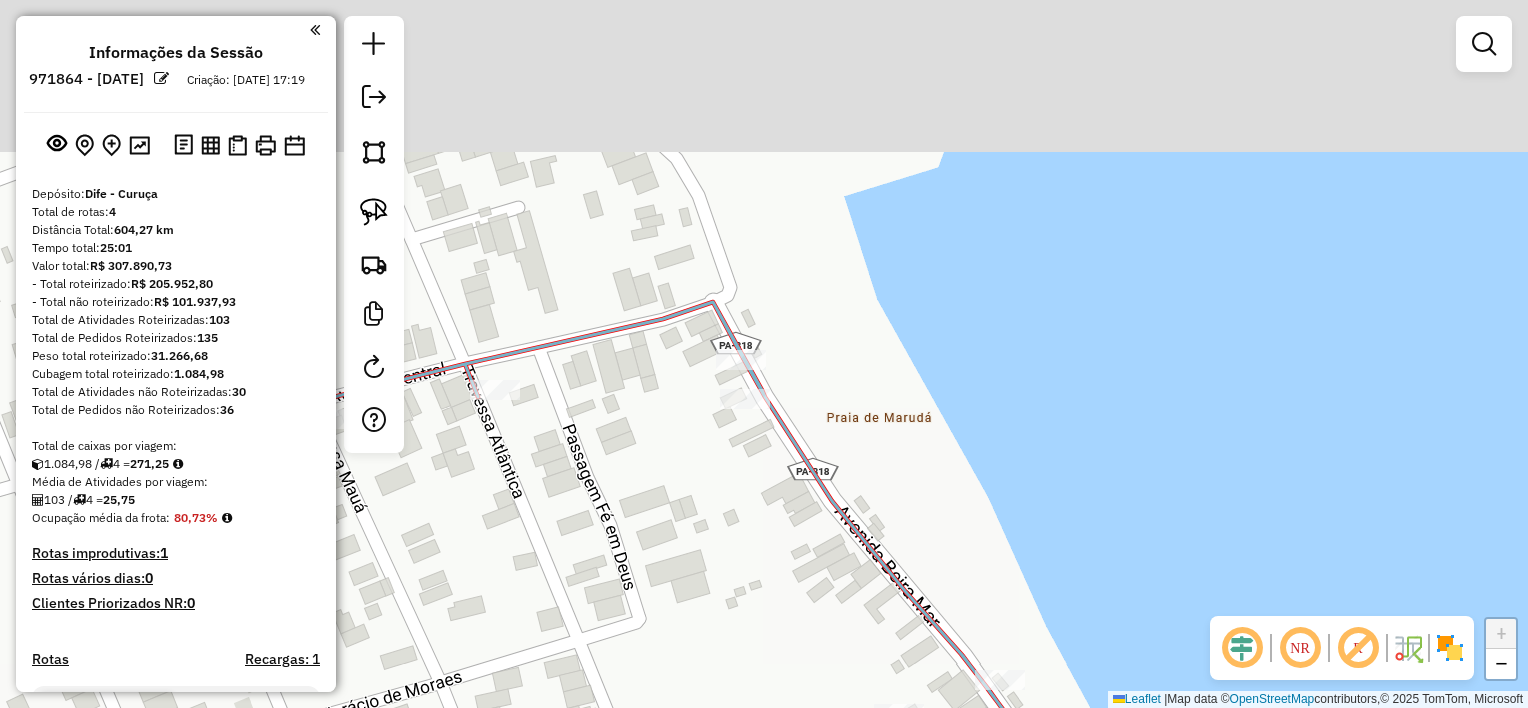 scroll, scrollTop: 0, scrollLeft: 0, axis: both 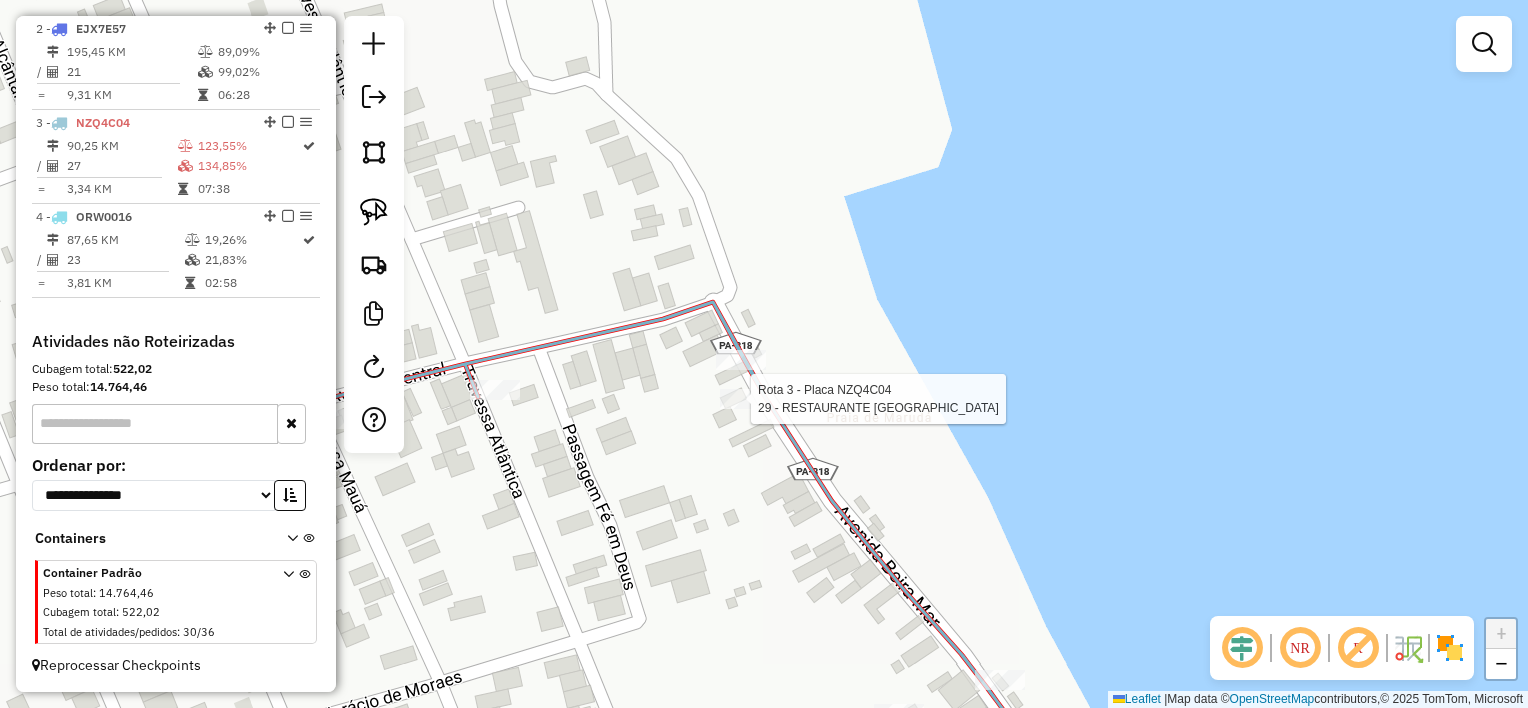 select on "**********" 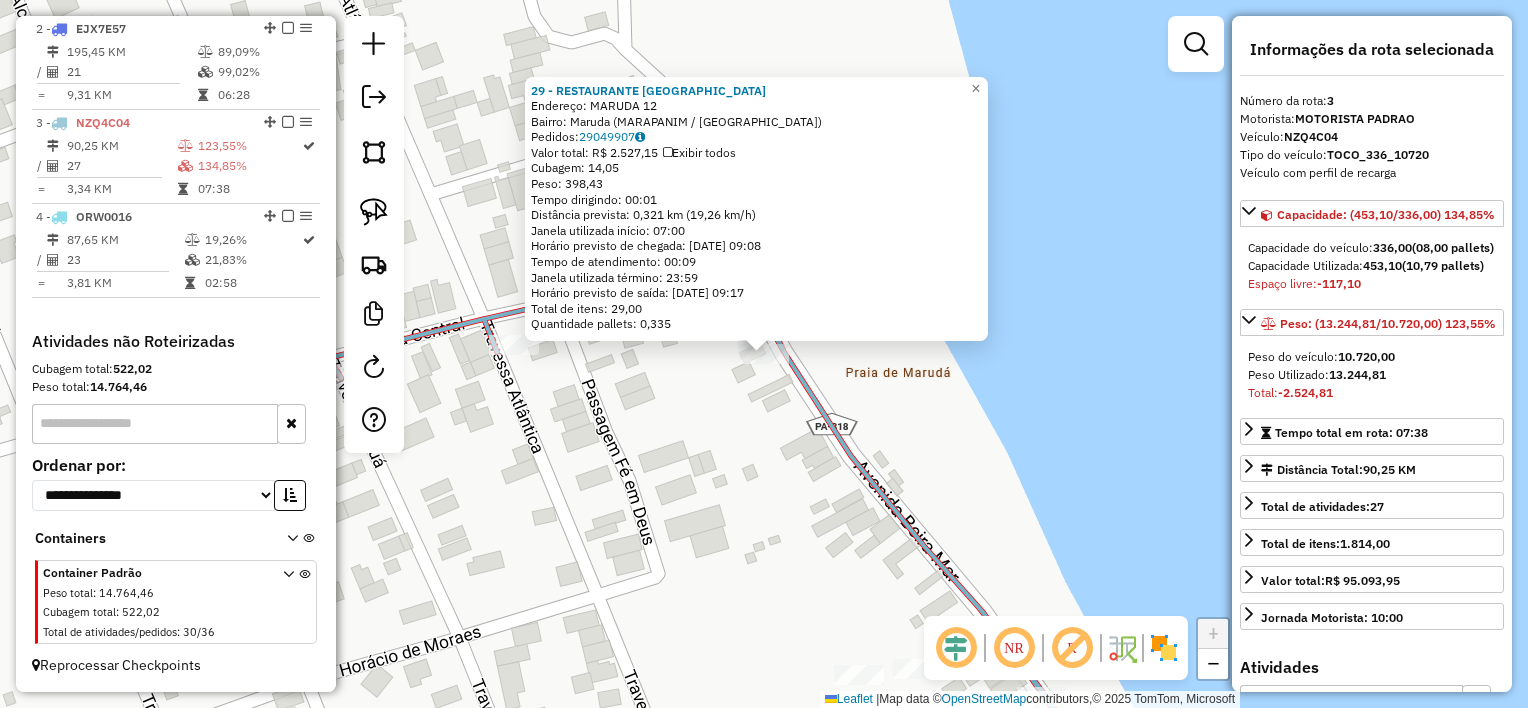 click on "29 - RESTAURANTE DO PAULI  Endereço:  MARUDA 12   Bairro: Maruda (MARAPANIM / PA)   Pedidos:  29049907   Valor total: R$ 2.527,15   Exibir todos   Cubagem: 14,05  Peso: 398,43  Tempo dirigindo: 00:01   Distância prevista: 0,321 km (19,26 km/h)   Janela utilizada início: 07:00   Horário previsto de chegada: 30/07/2025 09:08   Tempo de atendimento: 00:09   Janela utilizada término: 23:59   Horário previsto de saída: 30/07/2025 09:17   Total de itens: 29,00   Quantidade pallets: 0,335  × Janela de atendimento Grade de atendimento Capacidade Transportadoras Veículos Cliente Pedidos  Rotas Selecione os dias de semana para filtrar as janelas de atendimento  Seg   Ter   Qua   Qui   Sex   Sáb   Dom  Informe o período da janela de atendimento: De: Até:  Filtrar exatamente a janela do cliente  Considerar janela de atendimento padrão  Selecione os dias de semana para filtrar as grades de atendimento  Seg   Ter   Qua   Qui   Sex   Sáb   Dom   Considerar clientes sem dia de atendimento cadastrado  De:   De:" 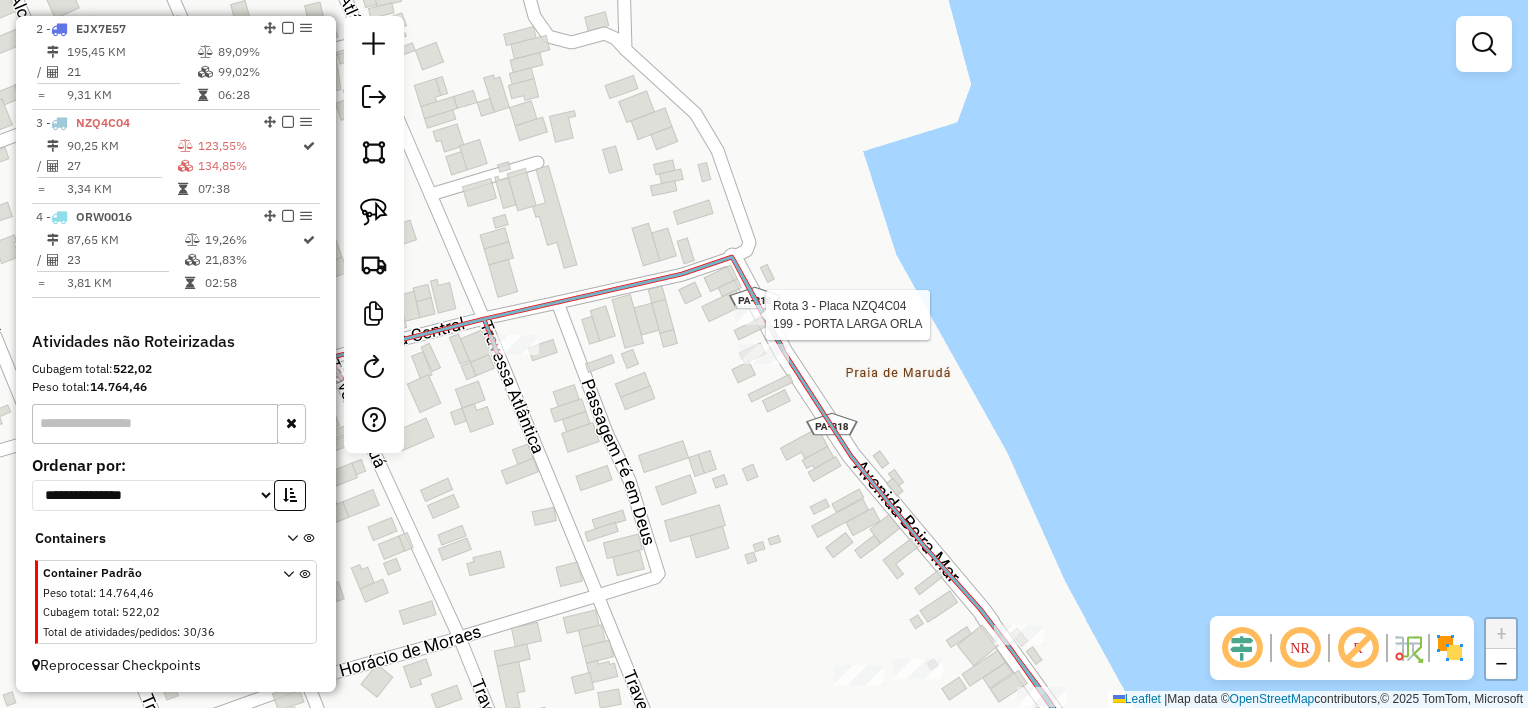select on "**********" 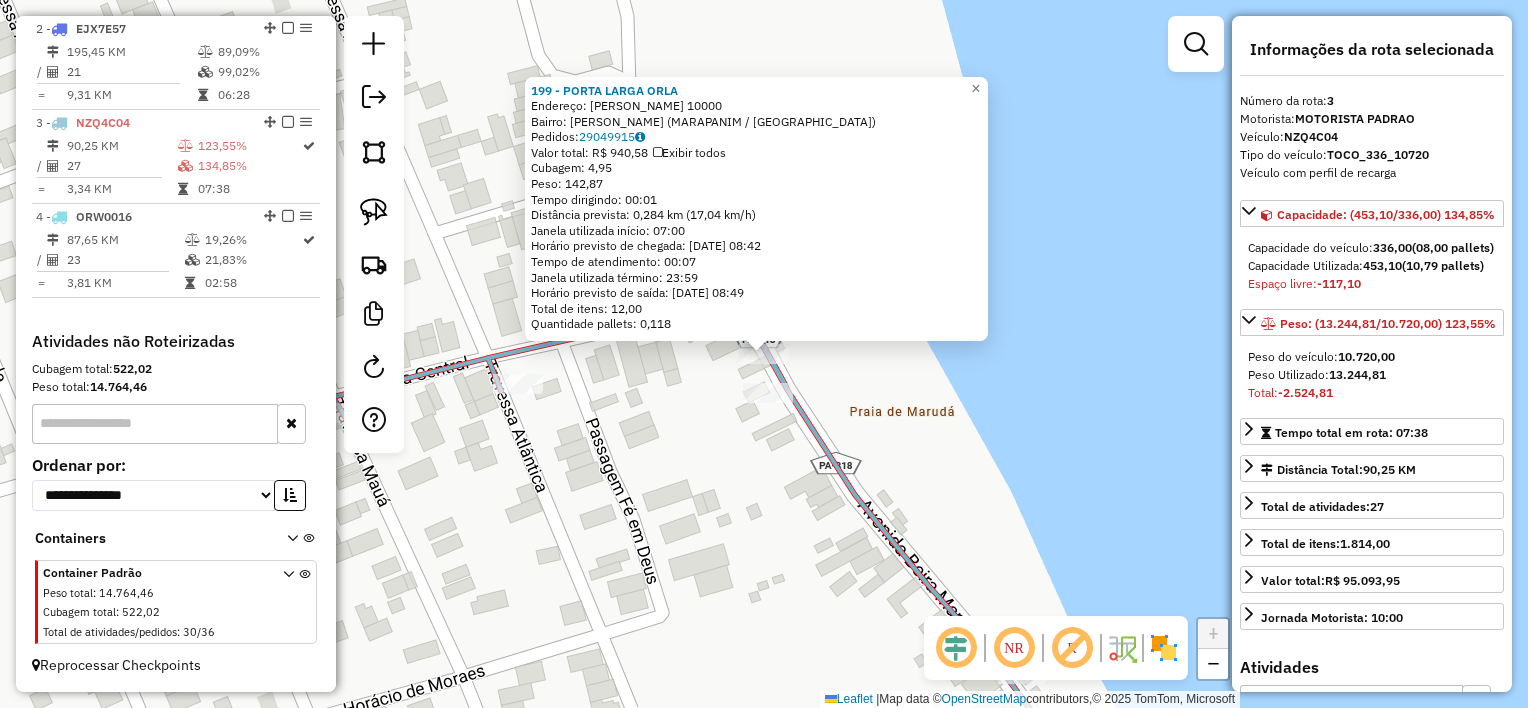click on "199 - PORTA LARGA  ORLA  Endereço:  orla maruda 10000   Bairro: Orla Maruda (MARAPANIM / PA)   Pedidos:  29049915   Valor total: R$ 940,58   Exibir todos   Cubagem: 4,95  Peso: 142,87  Tempo dirigindo: 00:01   Distância prevista: 0,284 km (17,04 km/h)   Janela utilizada início: 07:00   Horário previsto de chegada: 30/07/2025 08:42   Tempo de atendimento: 00:07   Janela utilizada término: 23:59   Horário previsto de saída: 30/07/2025 08:49   Total de itens: 12,00   Quantidade pallets: 0,118  × Janela de atendimento Grade de atendimento Capacidade Transportadoras Veículos Cliente Pedidos  Rotas Selecione os dias de semana para filtrar as janelas de atendimento  Seg   Ter   Qua   Qui   Sex   Sáb   Dom  Informe o período da janela de atendimento: De: Até:  Filtrar exatamente a janela do cliente  Considerar janela de atendimento padrão  Selecione os dias de semana para filtrar as grades de atendimento  Seg   Ter   Qua   Qui   Sex   Sáb   Dom   Considerar clientes sem dia de atendimento cadastrado De:" 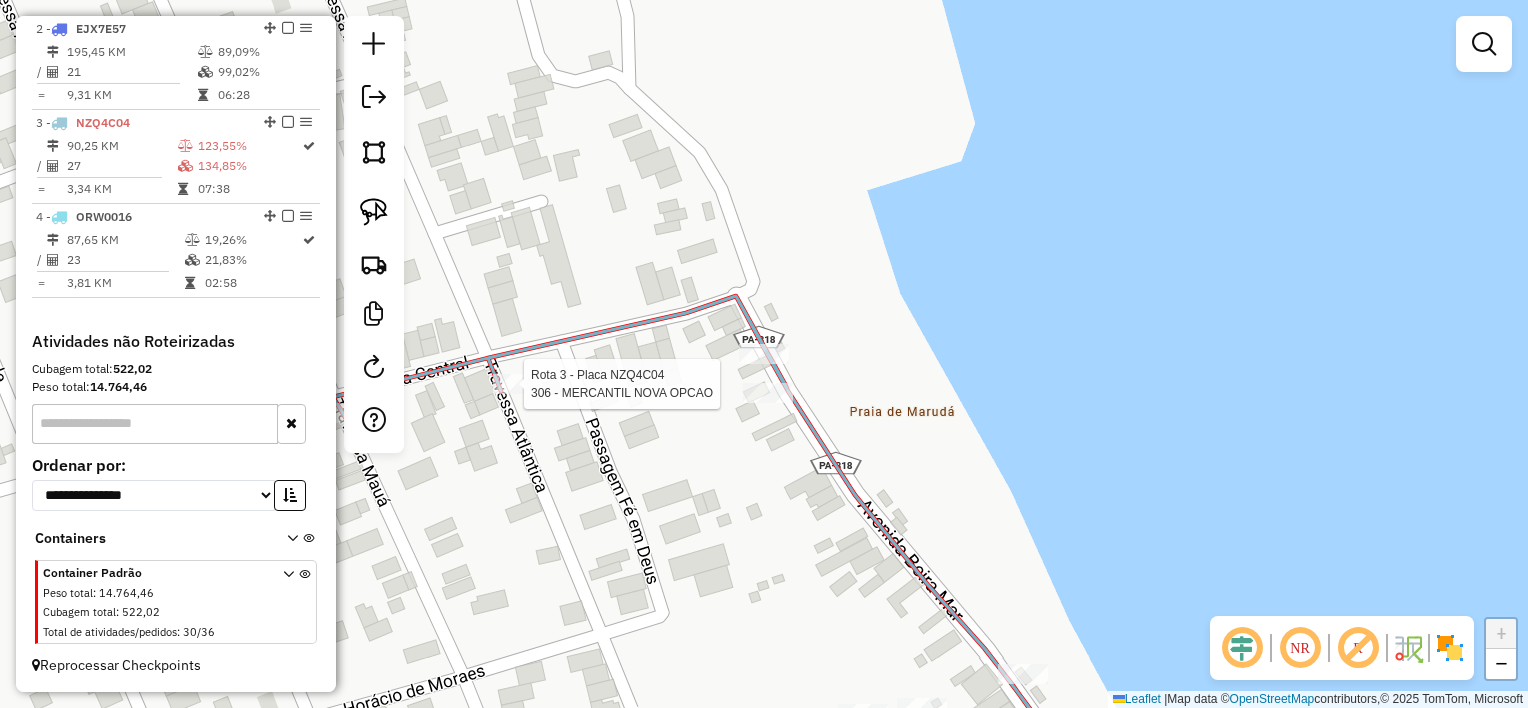 select on "**********" 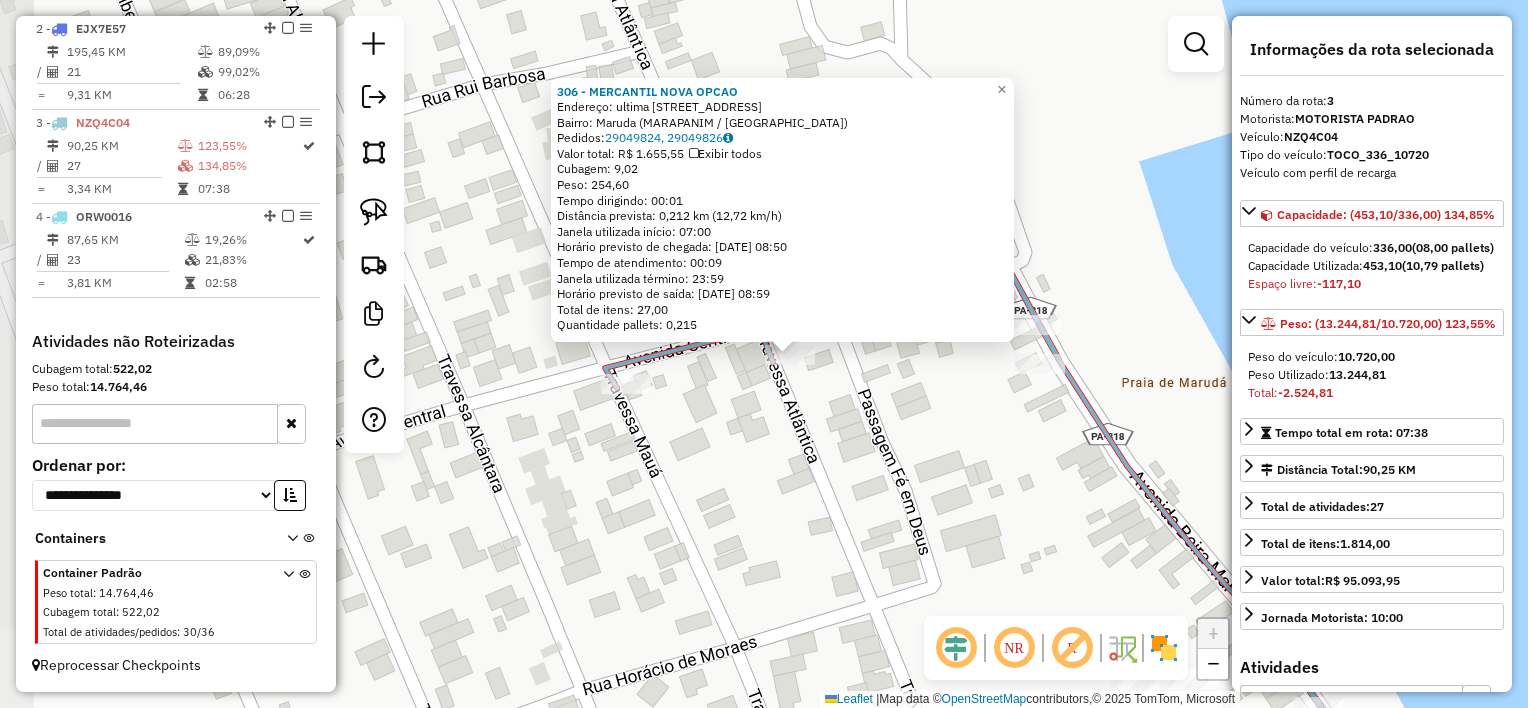 drag, startPoint x: 624, startPoint y: 469, endPoint x: 675, endPoint y: 430, distance: 64.202805 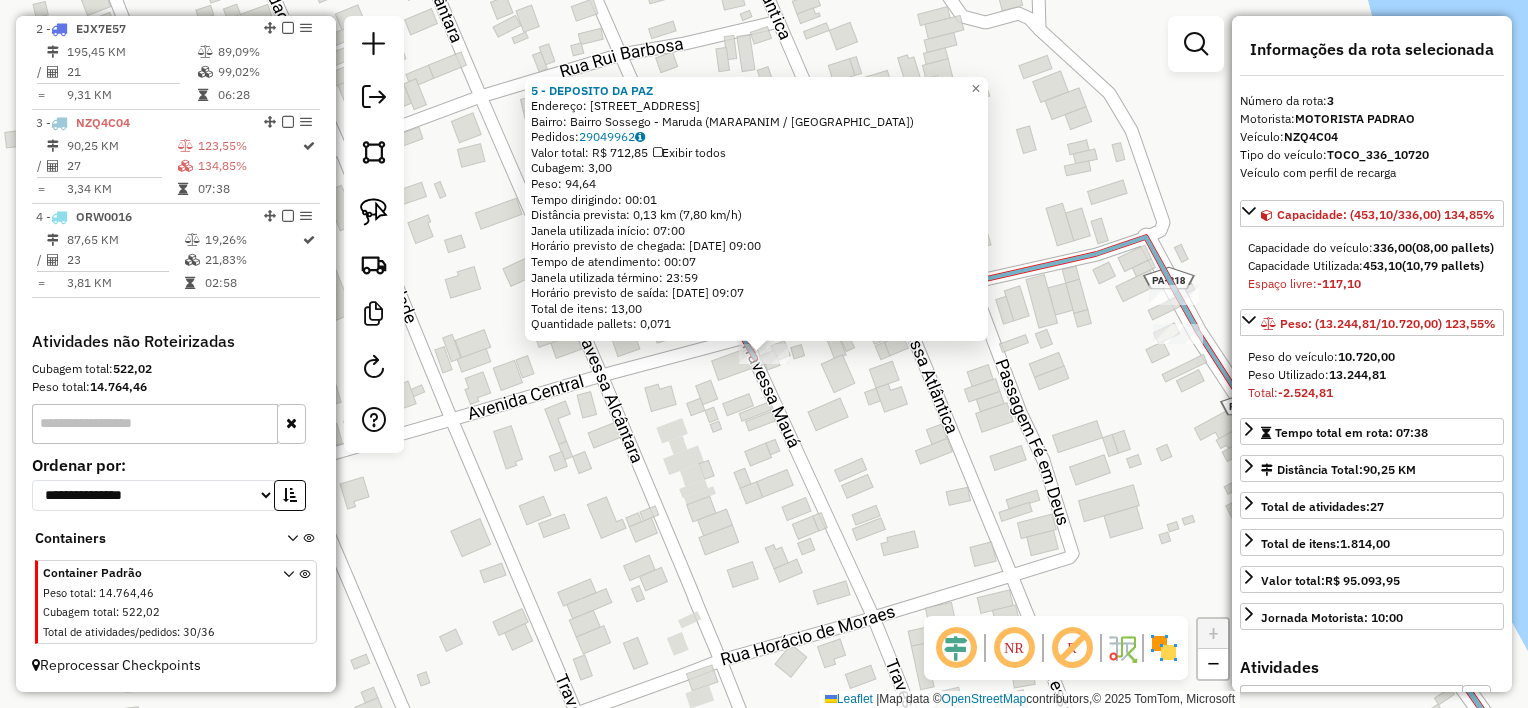 click on "5 - DEPOSITO DA PAZ  Endereço:  travessa maua 1000   Bairro: Bairro Sossego - Maruda (MARAPANIM / PA)   Pedidos:  29049962   Valor total: R$ 712,85   Exibir todos   Cubagem: 3,00  Peso: 94,64  Tempo dirigindo: 00:01   Distância prevista: 0,13 km (7,80 km/h)   Janela utilizada início: 07:00   Horário previsto de chegada: 30/07/2025 09:00   Tempo de atendimento: 00:07   Janela utilizada término: 23:59   Horário previsto de saída: 30/07/2025 09:07   Total de itens: 13,00   Quantidade pallets: 0,071  × Janela de atendimento Grade de atendimento Capacidade Transportadoras Veículos Cliente Pedidos  Rotas Selecione os dias de semana para filtrar as janelas de atendimento  Seg   Ter   Qua   Qui   Sex   Sáb   Dom  Informe o período da janela de atendimento: De: Até:  Filtrar exatamente a janela do cliente  Considerar janela de atendimento padrão  Selecione os dias de semana para filtrar as grades de atendimento  Seg   Ter   Qua   Qui   Sex   Sáb   Dom   Clientes fora do dia de atendimento selecionado De:" 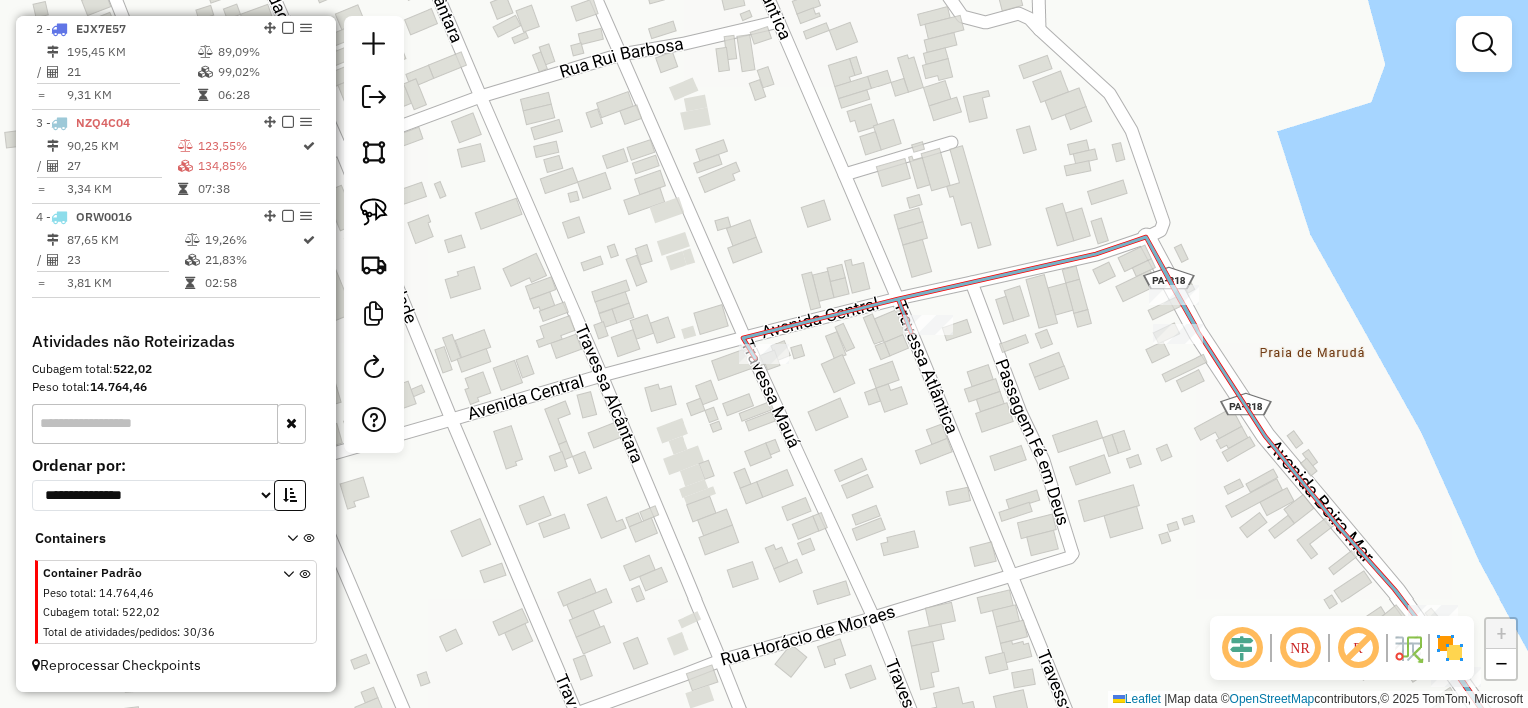 drag, startPoint x: 777, startPoint y: 401, endPoint x: 729, endPoint y: 284, distance: 126.46343 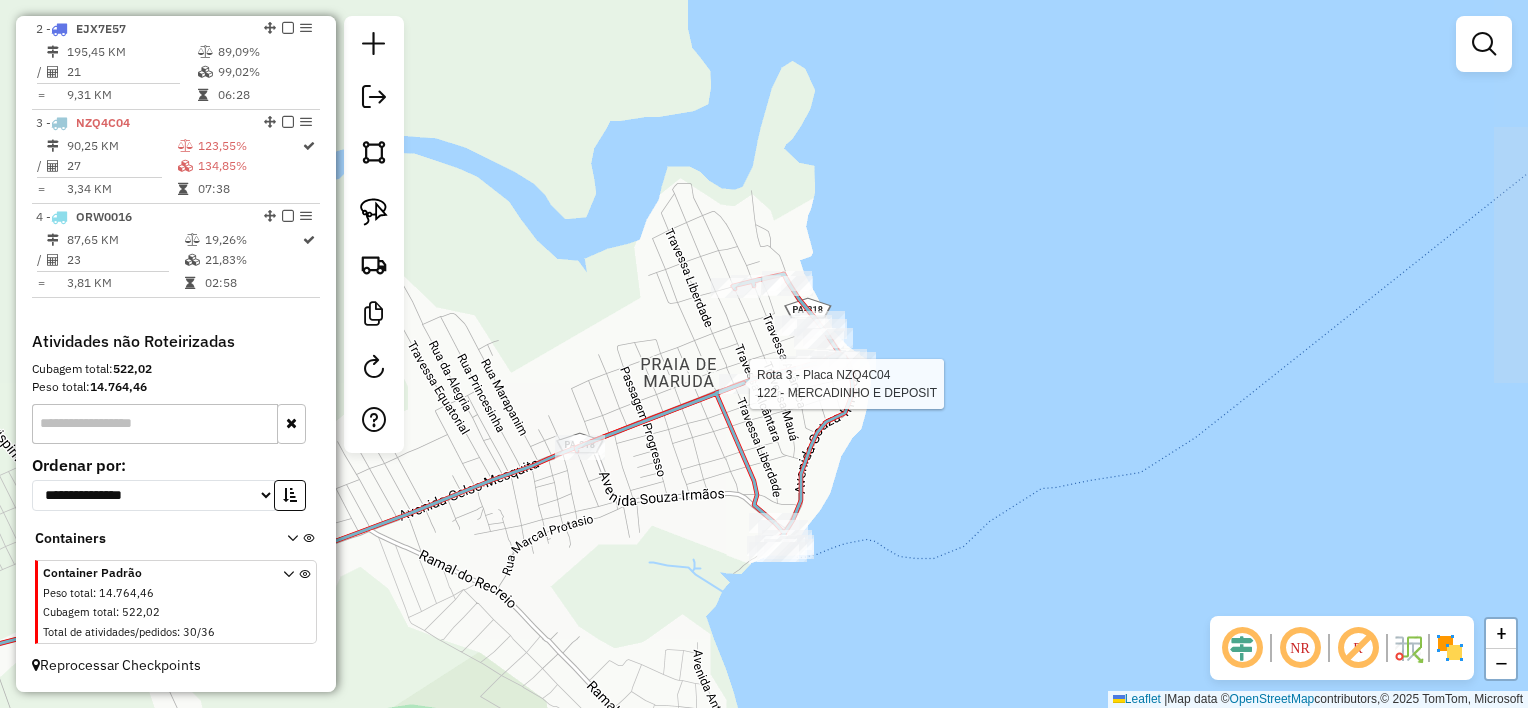 select on "**********" 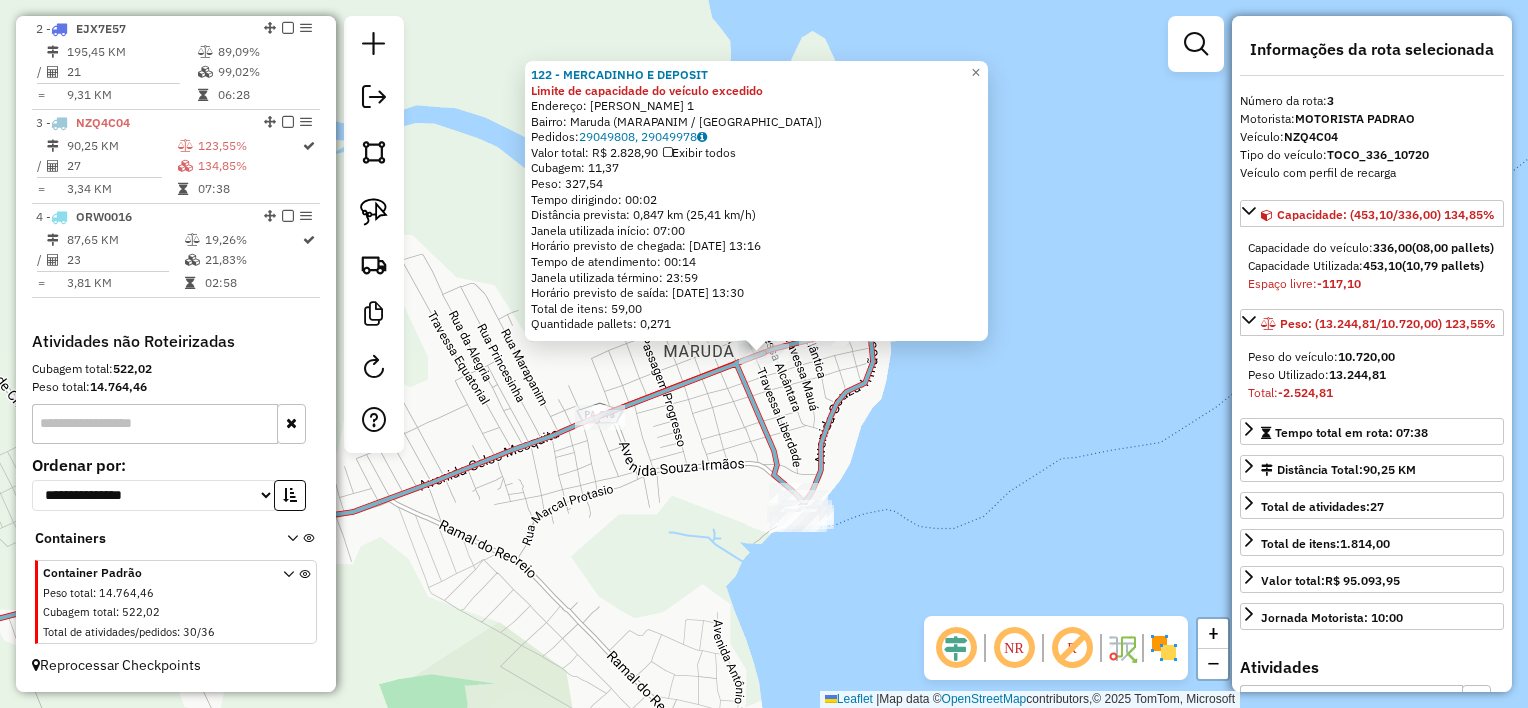 click on "122 - MERCADINHO E DEPOSIT Limite de capacidade do veículo excedido  Endereço:  Celso mesquita 1   Bairro: Maruda ([GEOGRAPHIC_DATA] / [GEOGRAPHIC_DATA])   Pedidos:  29049808, 29049978   Valor total: R$ 2.828,90   Exibir todos   Cubagem: 11,37  Peso: 327,54  Tempo dirigindo: 00:02   Distância prevista: 0,847 km (25,41 km/h)   Janela utilizada início: 07:00   Horário previsto de chegada: 30[DATE]:16   Tempo de atendimento: 00:14   Janela utilizada término: 23:59   Horário previsto de saída: 30[DATE]:30   Total de itens: 59,00   Quantidade pallets: 0,271  × Janela de atendimento Grade de atendimento Capacidade Transportadoras Veículos Cliente Pedidos  Rotas Selecione os dias de semana para filtrar as janelas de atendimento  Seg   Ter   Qua   Qui   Sex   Sáb   Dom  Informe o período da janela de atendimento: De: Até:  Filtrar exatamente a janela do cliente  Considerar janela de atendimento padrão  Selecione os dias de semana para filtrar as grades de atendimento  Seg   Ter   Qua   Qui   Sex   Sáb   Dom   De:" 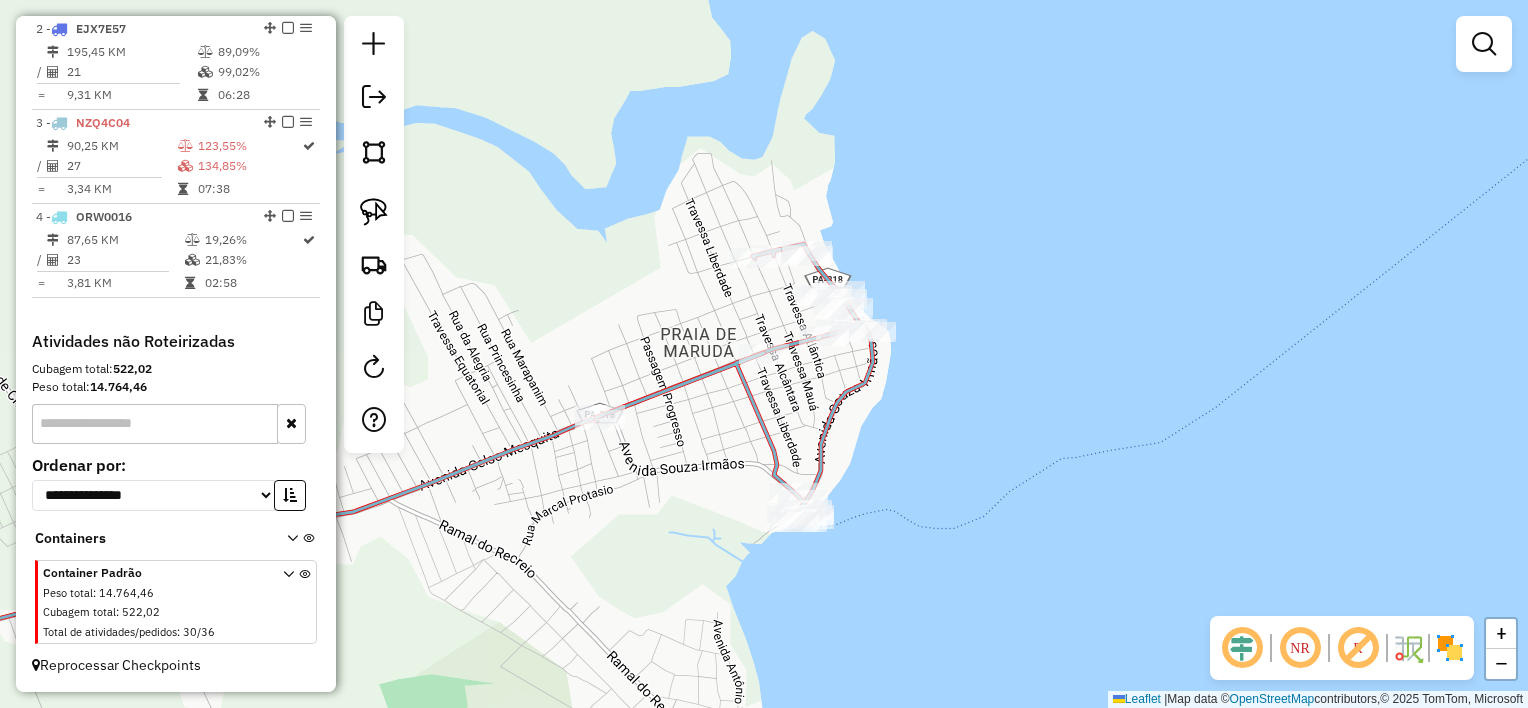 click on "Janela de atendimento Grade de atendimento Capacidade Transportadoras Veículos Cliente Pedidos  Rotas Selecione os dias de semana para filtrar as janelas de atendimento  Seg   Ter   Qua   Qui   Sex   Sáb   Dom  Informe o período da janela de atendimento: De: Até:  Filtrar exatamente a janela do cliente  Considerar janela de atendimento padrão  Selecione os dias de semana para filtrar as grades de atendimento  Seg   Ter   Qua   Qui   Sex   Sáb   Dom   Considerar clientes sem dia de atendimento cadastrado  Clientes fora do dia de atendimento selecionado Filtrar as atividades entre os valores definidos abaixo:  Peso mínimo:   Peso máximo:   Cubagem mínima:   Cubagem máxima:   De:   Até:  Filtrar as atividades entre o tempo de atendimento definido abaixo:  De:   Até:   Considerar capacidade total dos clientes não roteirizados Transportadora: Selecione um ou mais itens Tipo de veículo: Selecione um ou mais itens Veículo: Selecione um ou mais itens Motorista: Selecione um ou mais itens Nome: Rótulo:" 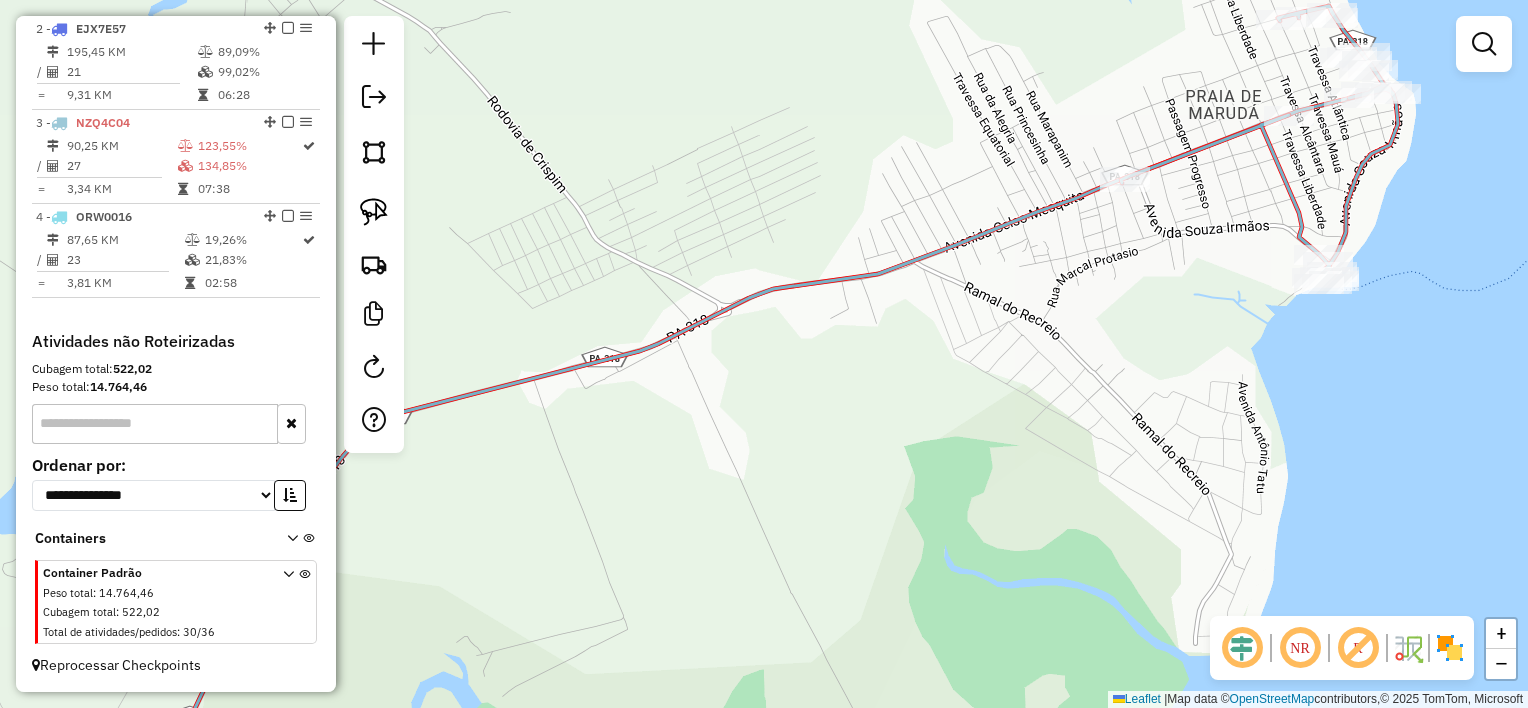 drag, startPoint x: 1068, startPoint y: 325, endPoint x: 854, endPoint y: 318, distance: 214.11446 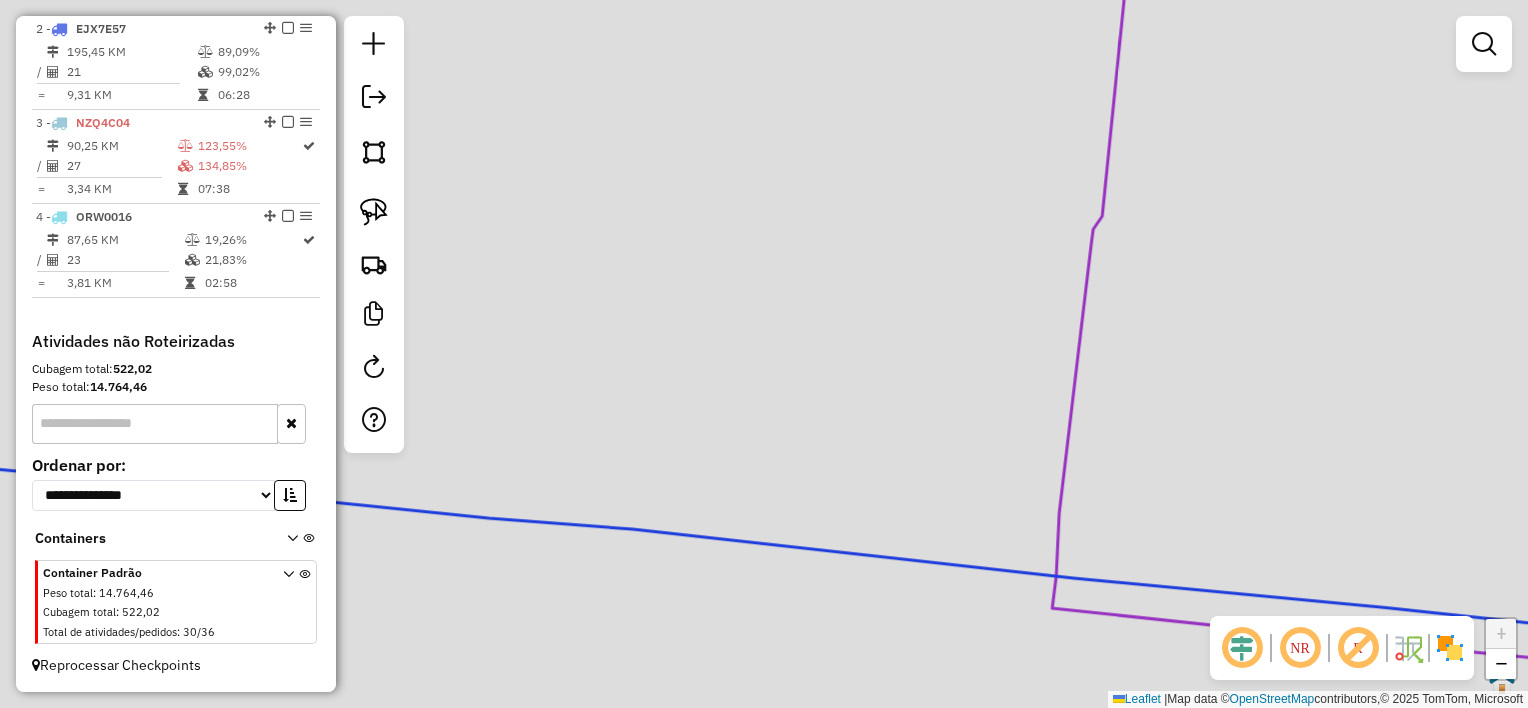 scroll, scrollTop: 0, scrollLeft: 0, axis: both 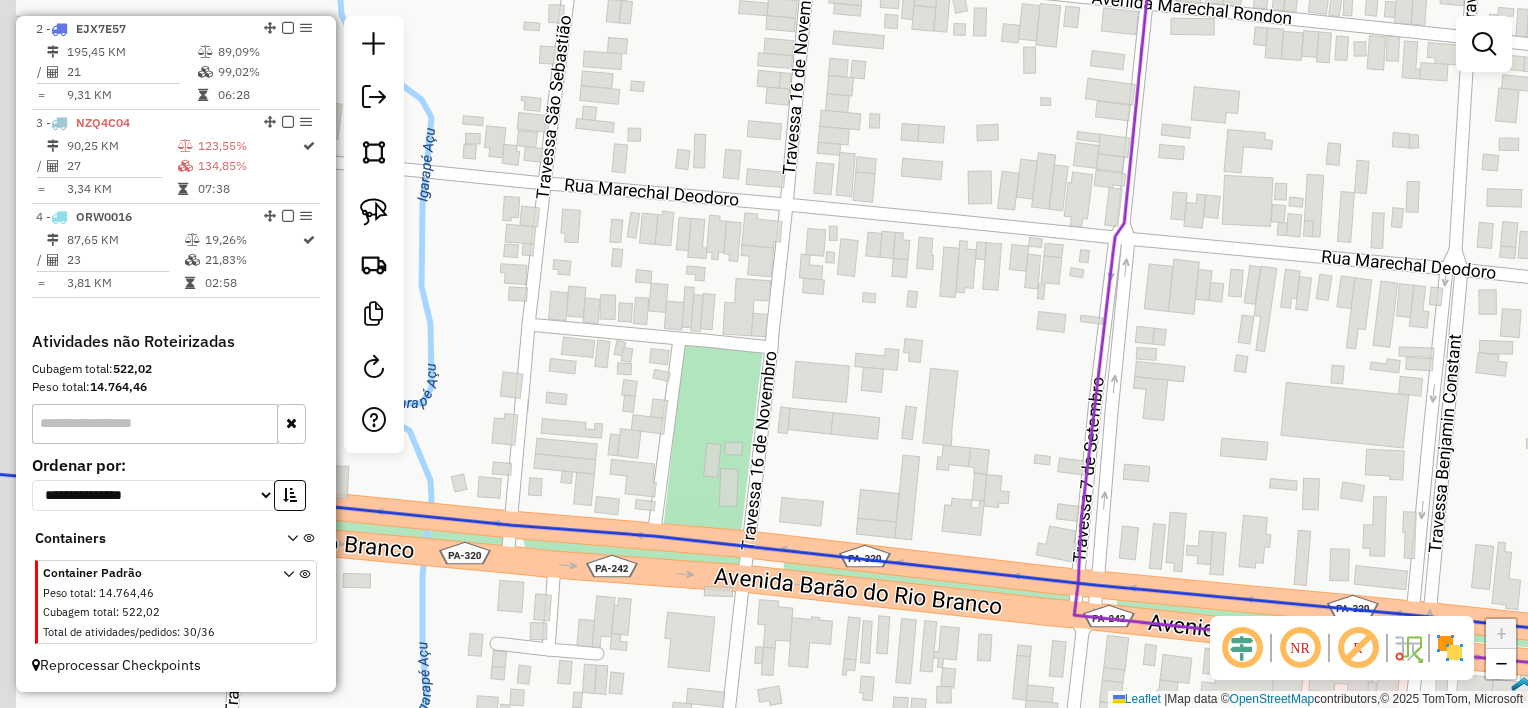 drag, startPoint x: 964, startPoint y: 332, endPoint x: 1084, endPoint y: 355, distance: 122.18429 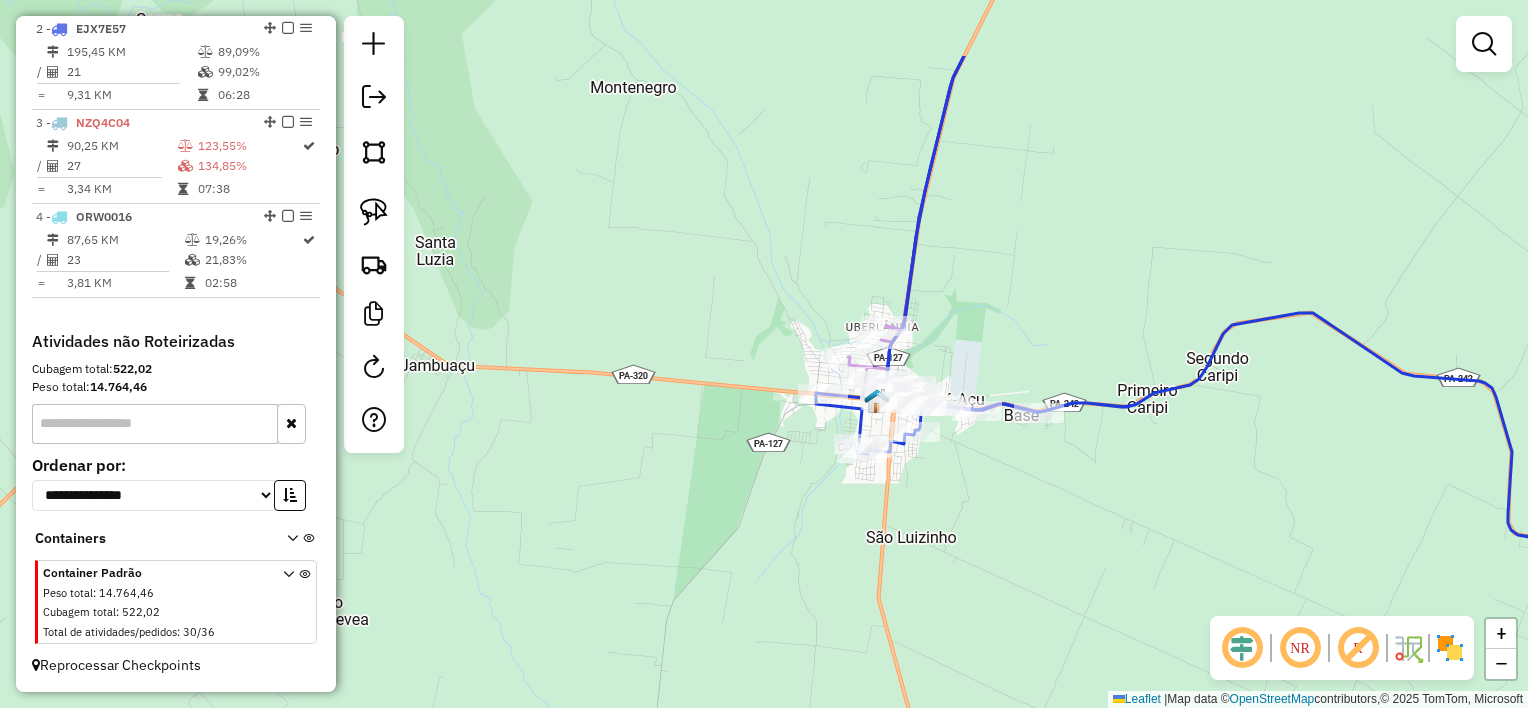 drag, startPoint x: 788, startPoint y: 284, endPoint x: 722, endPoint y: 372, distance: 110 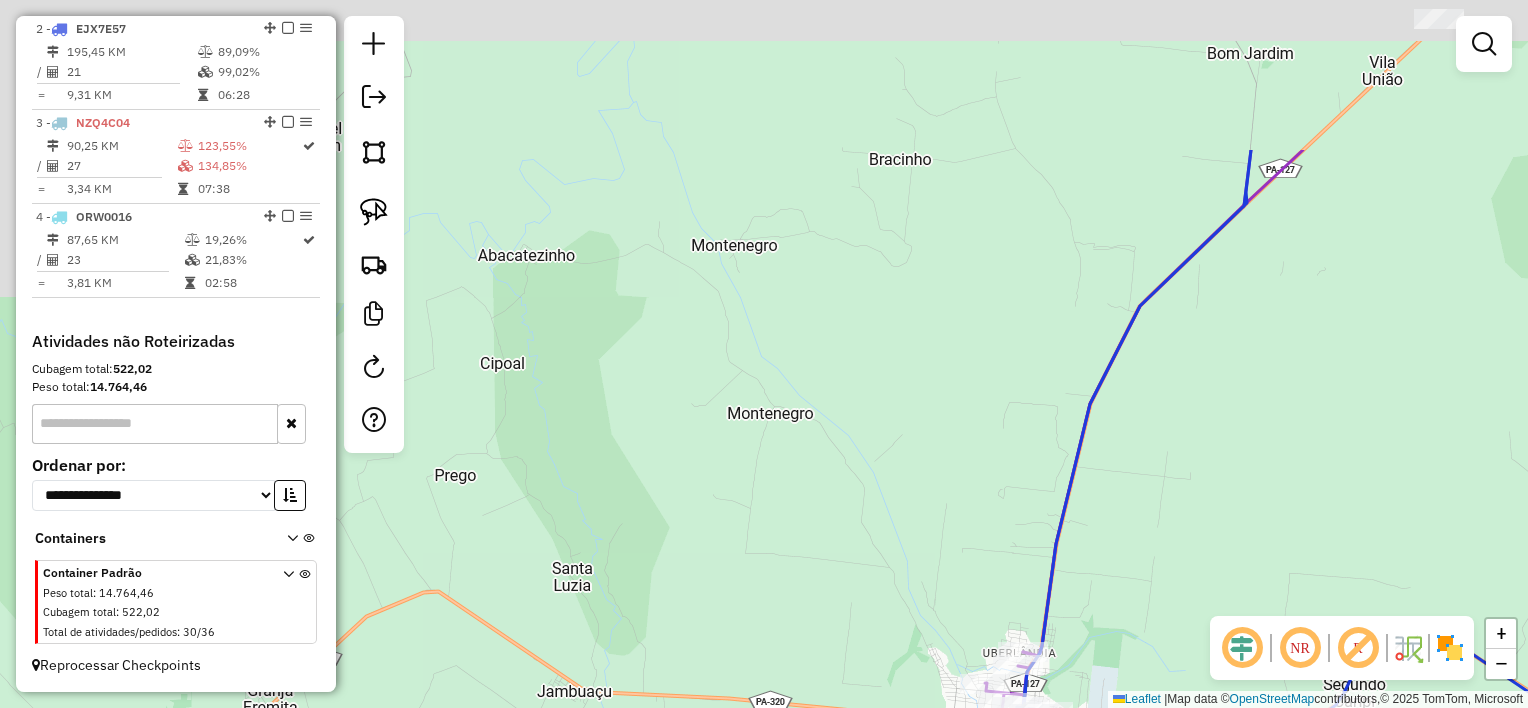 drag, startPoint x: 808, startPoint y: 239, endPoint x: 983, endPoint y: 432, distance: 260.5264 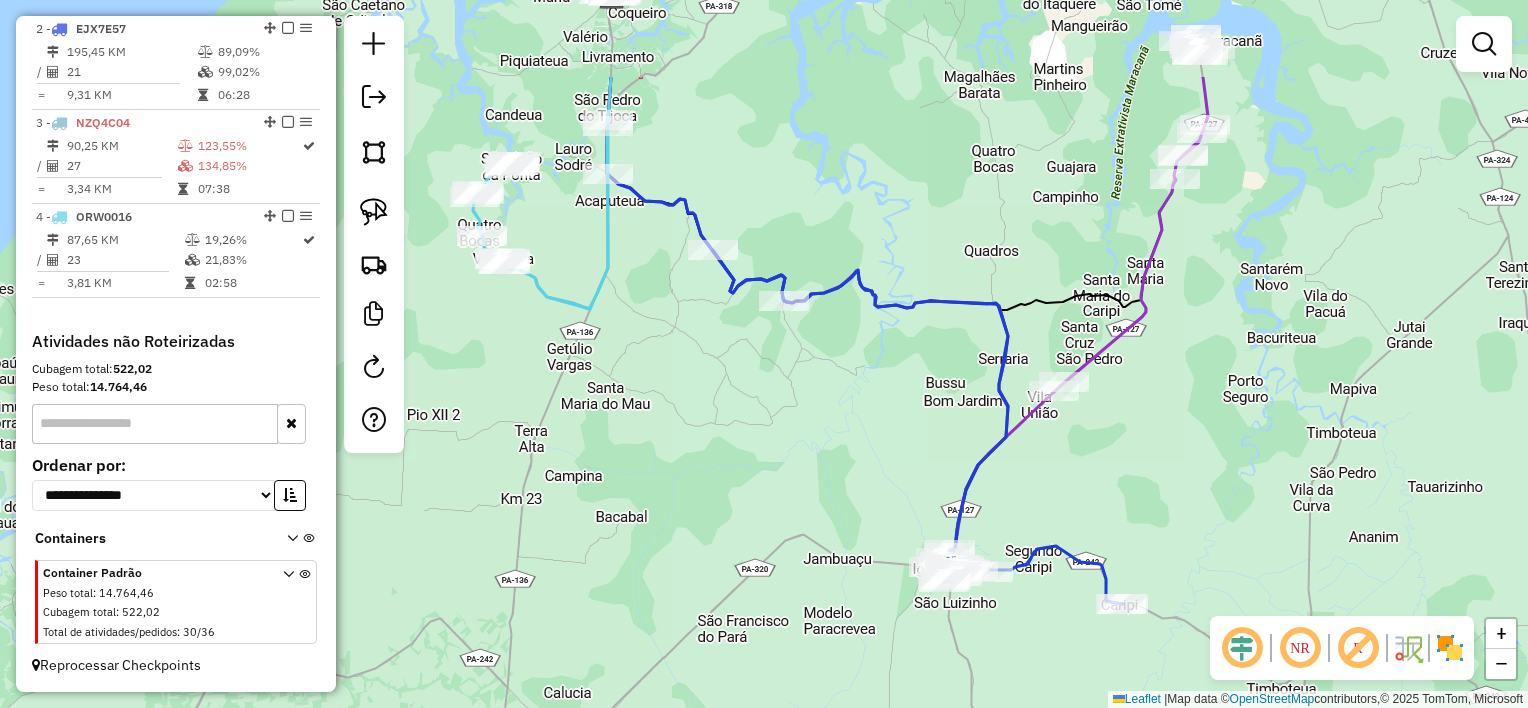 drag, startPoint x: 865, startPoint y: 128, endPoint x: 896, endPoint y: 514, distance: 387.24283 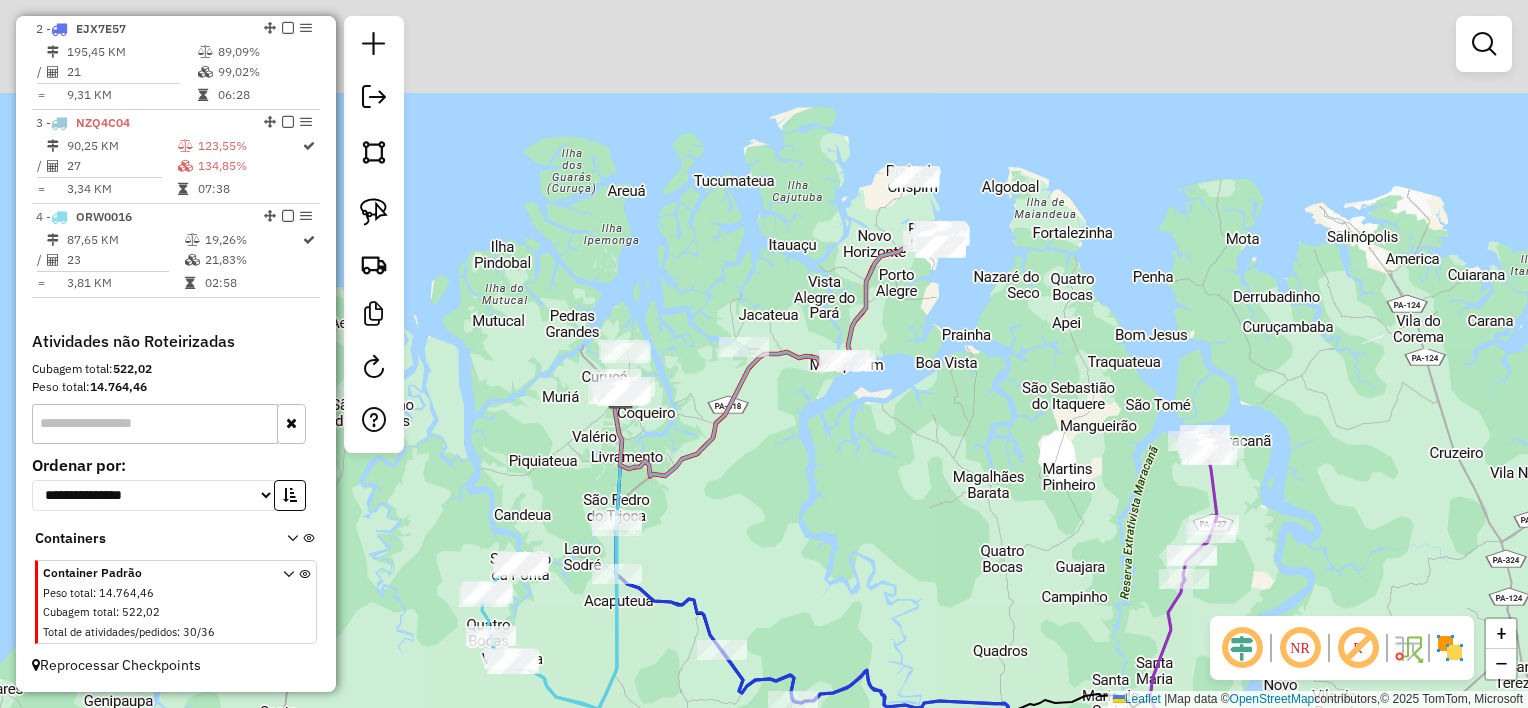 drag, startPoint x: 916, startPoint y: 299, endPoint x: 916, endPoint y: 310, distance: 11 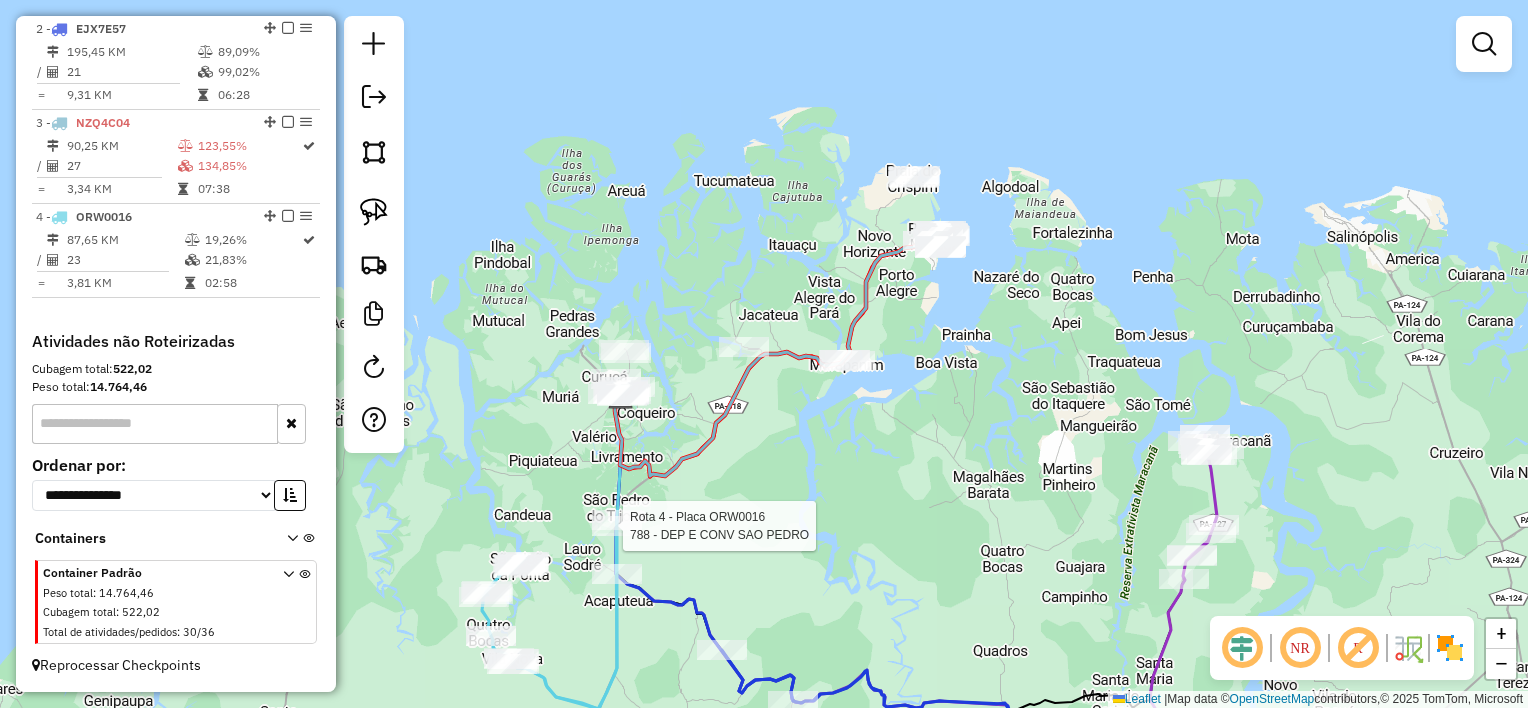 select on "**********" 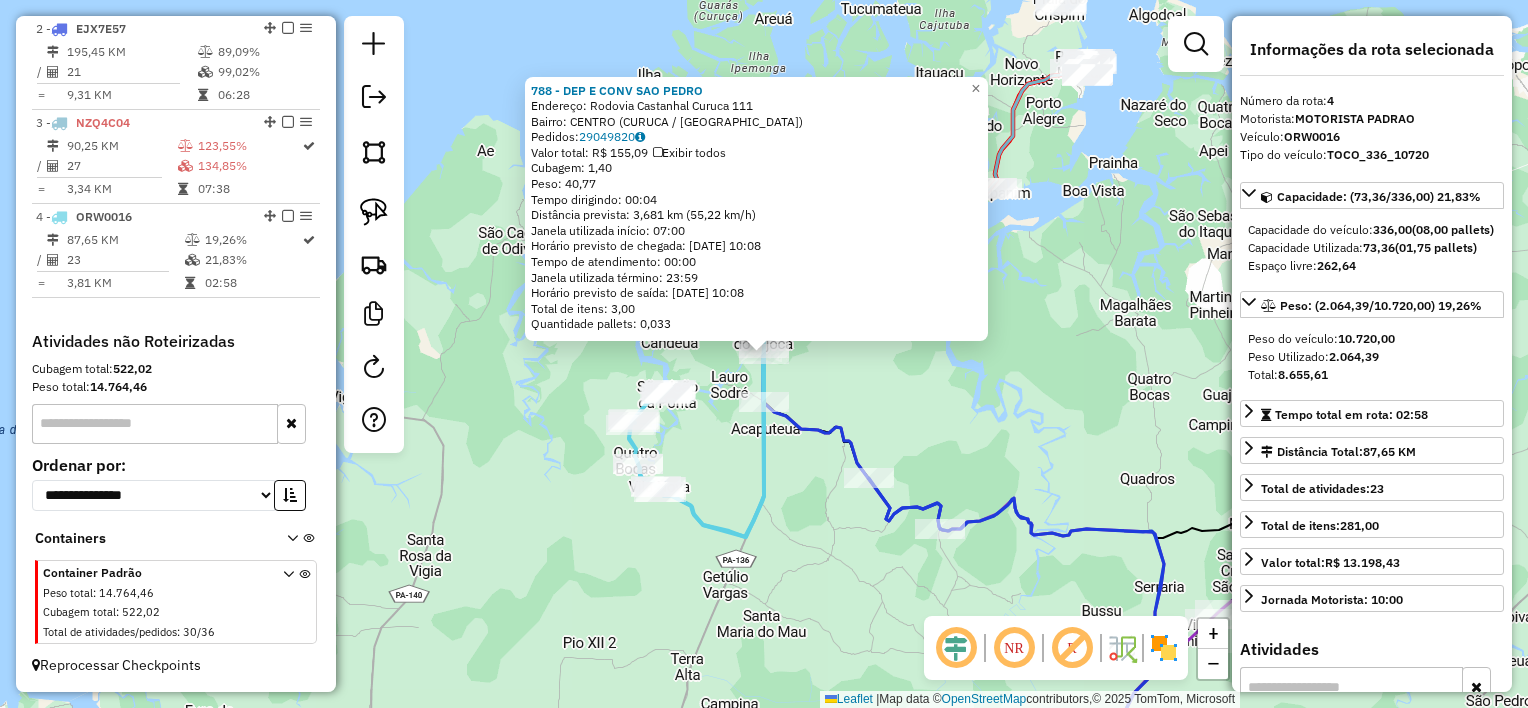 click on "788 - DEP E CONV SAO [PERSON_NAME]:  Rodovia Castanhal Curuca 111   Bairro: [GEOGRAPHIC_DATA] ([GEOGRAPHIC_DATA] / [GEOGRAPHIC_DATA])   Pedidos:  29049820   Valor total: R$ 155,09   Exibir todos   Cubagem: 1,40  Peso: 40,77  Tempo dirigindo: 00:04   Distância prevista: 3,681 km (55,22 km/h)   [GEOGRAPHIC_DATA] utilizada início: 07:00   Horário previsto de chegada: [DATE] 10:08   Tempo de atendimento: 00:00   Janela utilizada término: 23:59   Horário previsto de saída: [DATE] 10:08   Total de itens: 3,00   Quantidade pallets: 0,033  × Janela de atendimento Grade de atendimento Capacidade Transportadoras Veículos Cliente Pedidos  Rotas Selecione os dias de semana para filtrar as janelas de atendimento  Seg   Ter   Qua   Qui   Sex   Sáb   Dom  Informe o período da janela de atendimento: De: Até:  Filtrar exatamente a janela do cliente  Considerar janela de atendimento padrão  Selecione os dias de semana para filtrar as grades de atendimento  Seg   Ter   Qua   Qui   Sex   Sáb   Dom   Considerar clientes sem dia de atendimento cadastrado" 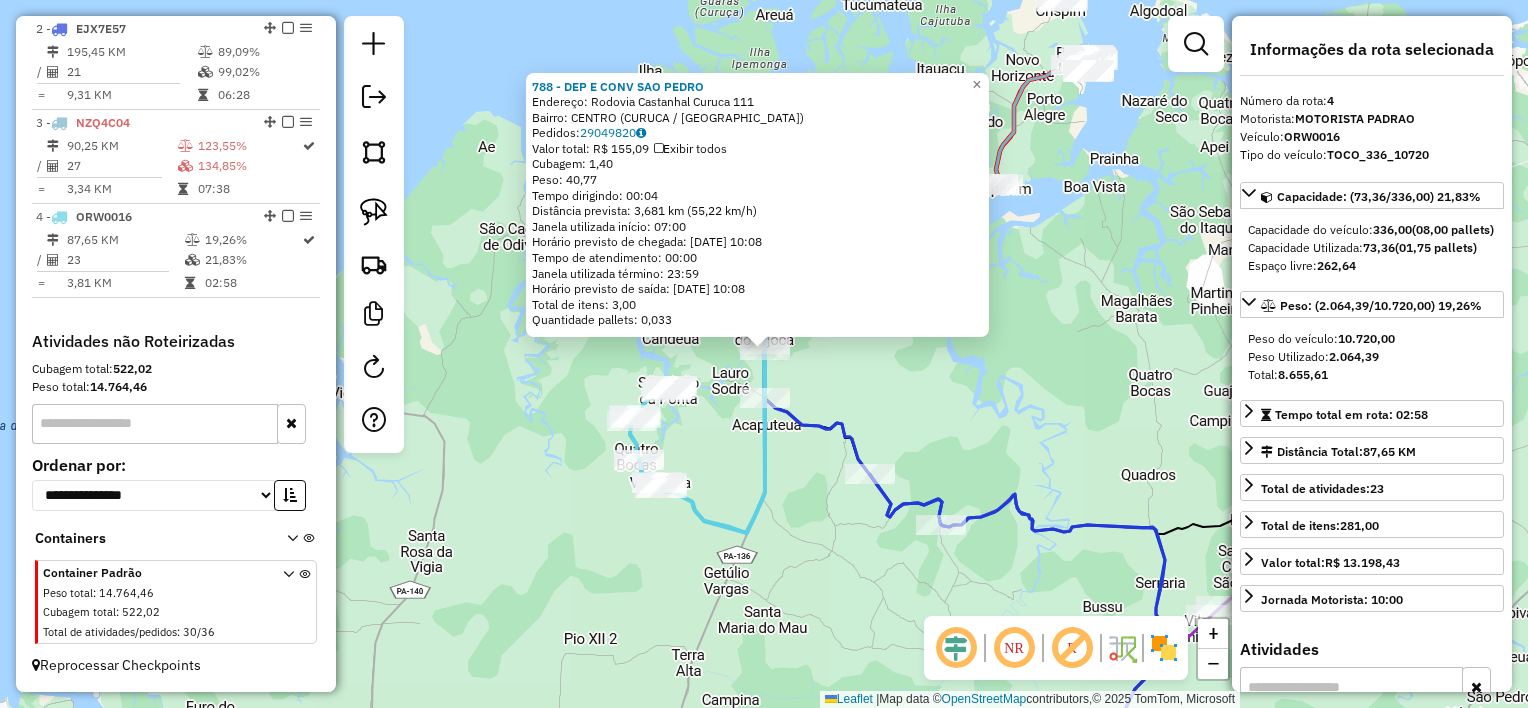 click on "788 - DEP E CONV SAO [PERSON_NAME]:  Rodovia Castanhal Curuca 111   Bairro: [GEOGRAPHIC_DATA] ([GEOGRAPHIC_DATA] / [GEOGRAPHIC_DATA])   Pedidos:  29049820   Valor total: R$ 155,09   Exibir todos   Cubagem: 1,40  Peso: 40,77  Tempo dirigindo: 00:04   Distância prevista: 3,681 km (55,22 km/h)   [GEOGRAPHIC_DATA] utilizada início: 07:00   Horário previsto de chegada: [DATE] 10:08   Tempo de atendimento: 00:00   Janela utilizada término: 23:59   Horário previsto de saída: [DATE] 10:08   Total de itens: 3,00   Quantidade pallets: 0,033  × Janela de atendimento Grade de atendimento Capacidade Transportadoras Veículos Cliente Pedidos  Rotas Selecione os dias de semana para filtrar as janelas de atendimento  Seg   Ter   Qua   Qui   Sex   Sáb   Dom  Informe o período da janela de atendimento: De: Até:  Filtrar exatamente a janela do cliente  Considerar janela de atendimento padrão  Selecione os dias de semana para filtrar as grades de atendimento  Seg   Ter   Qua   Qui   Sex   Sáb   Dom   Considerar clientes sem dia de atendimento cadastrado" 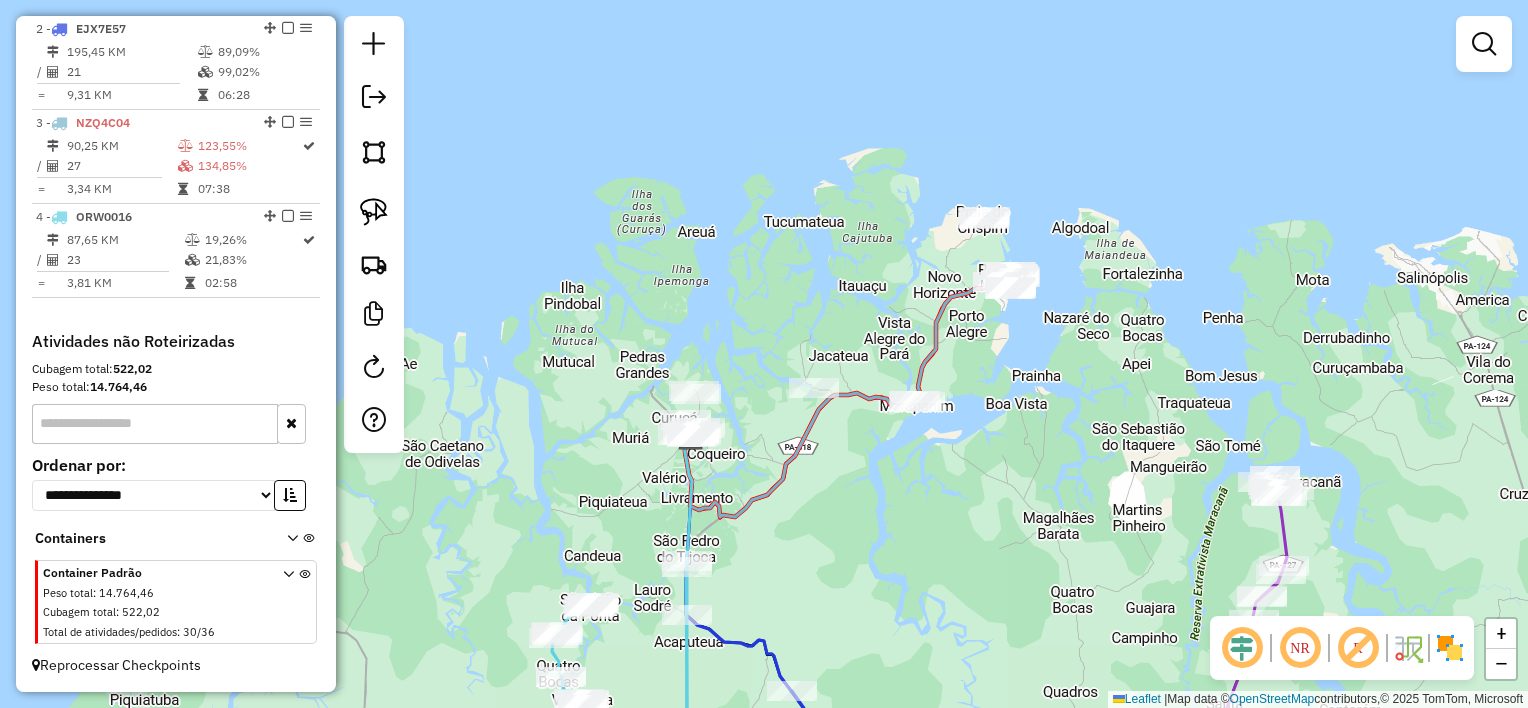 drag, startPoint x: 1094, startPoint y: 239, endPoint x: 998, endPoint y: 390, distance: 178.93295 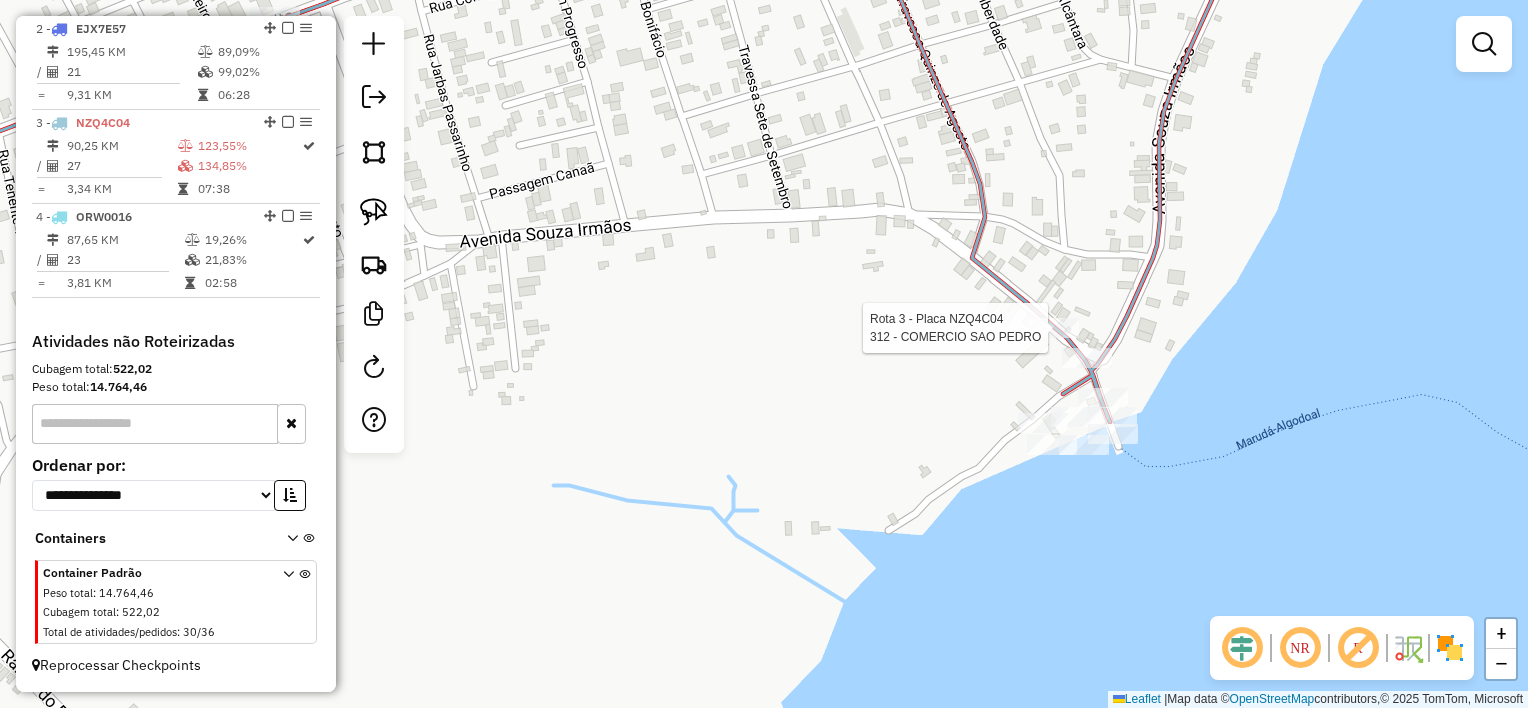 select on "**********" 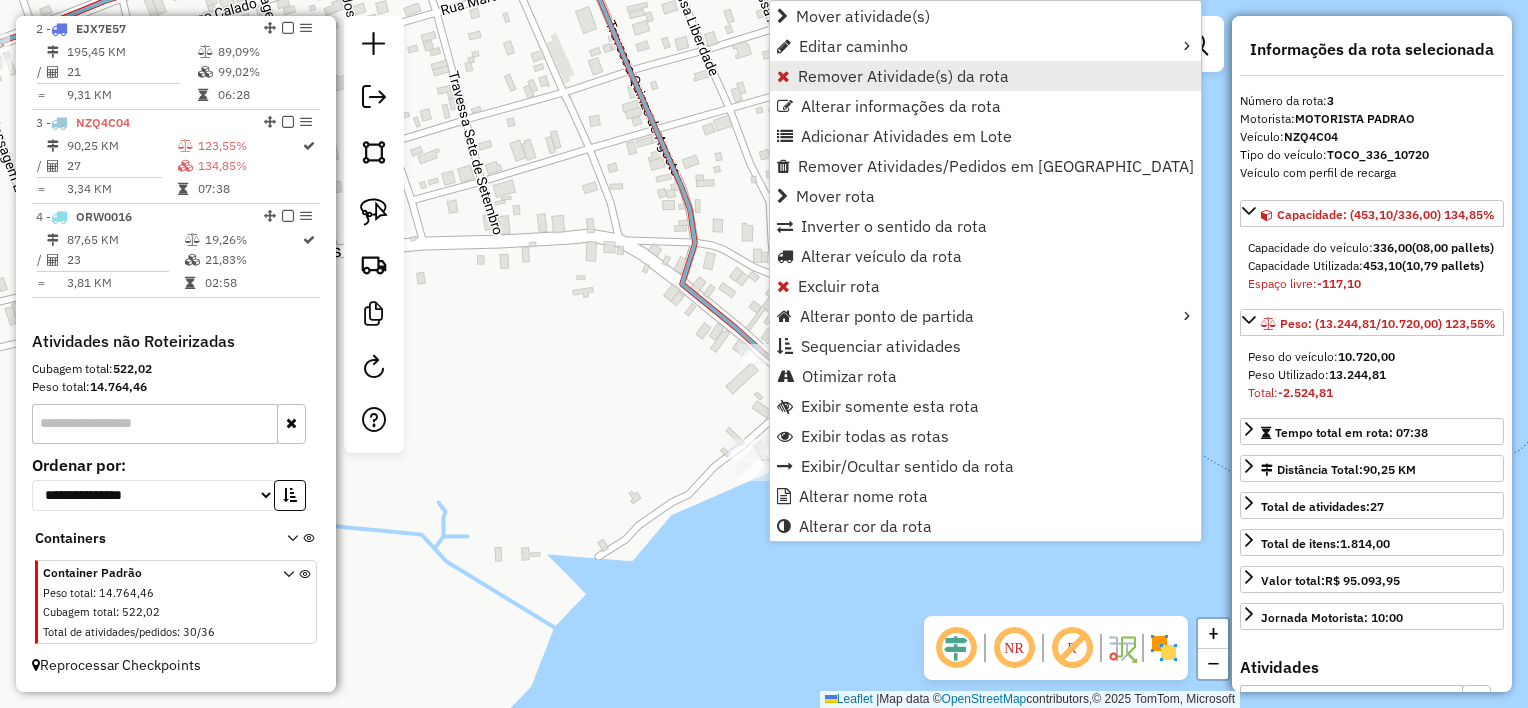 click on "Remover Atividade(s) da rota" at bounding box center (903, 76) 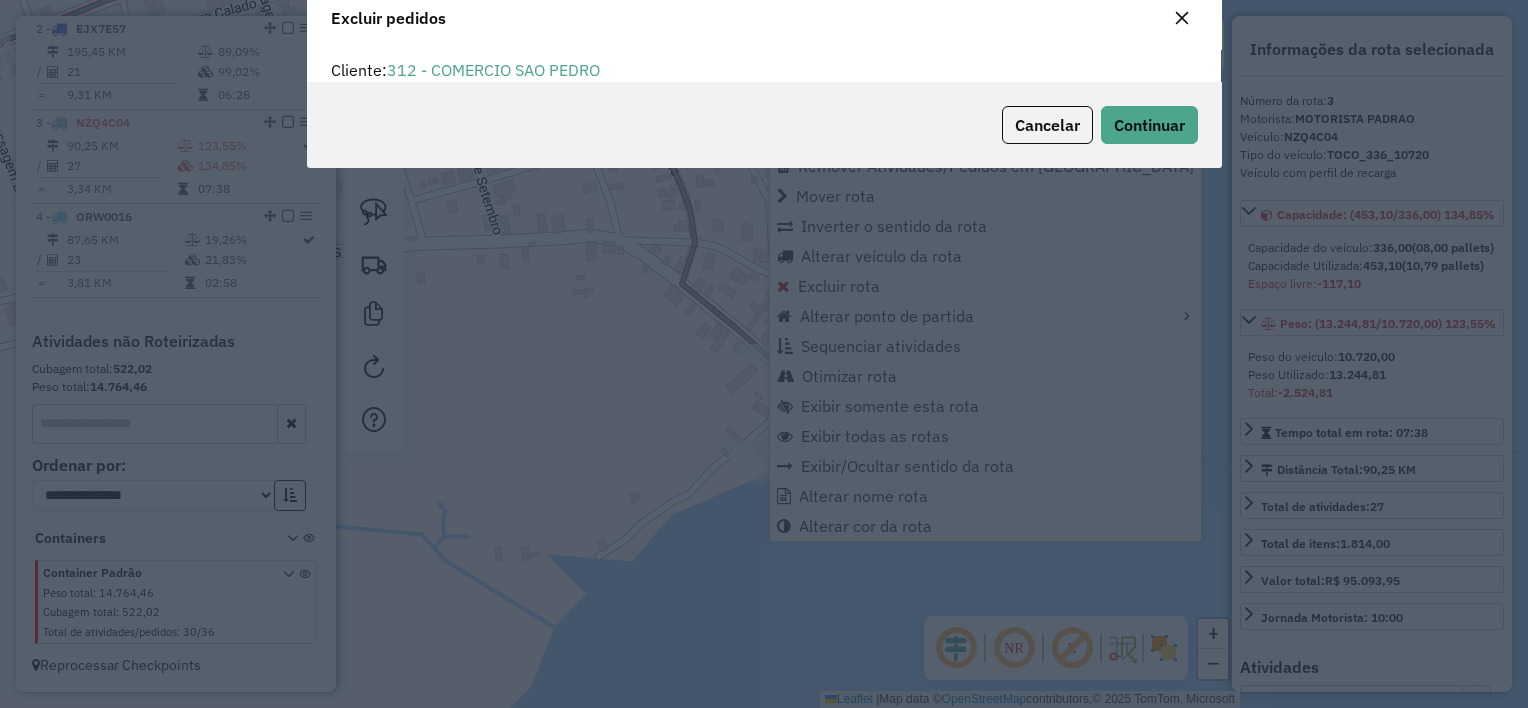 scroll, scrollTop: 10, scrollLeft: 6, axis: both 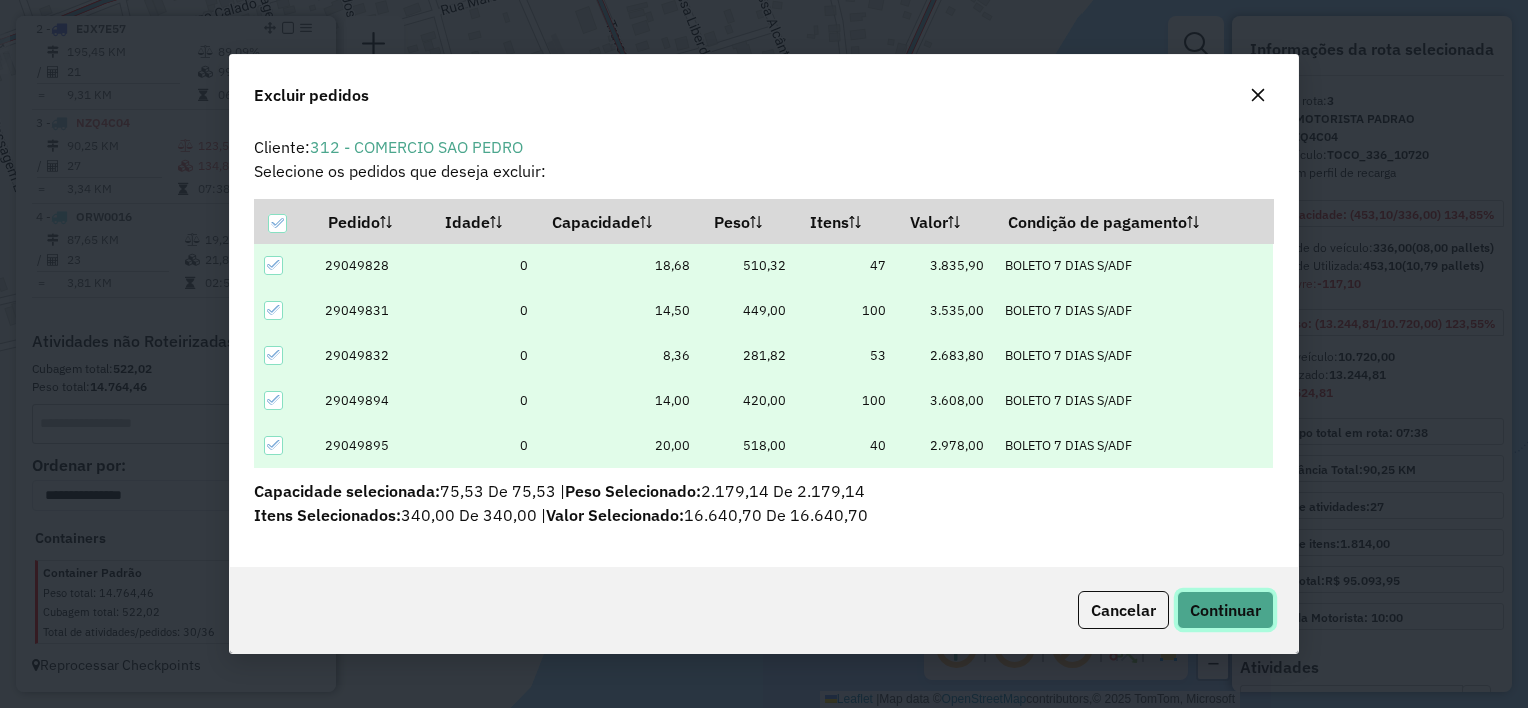 click on "Continuar" 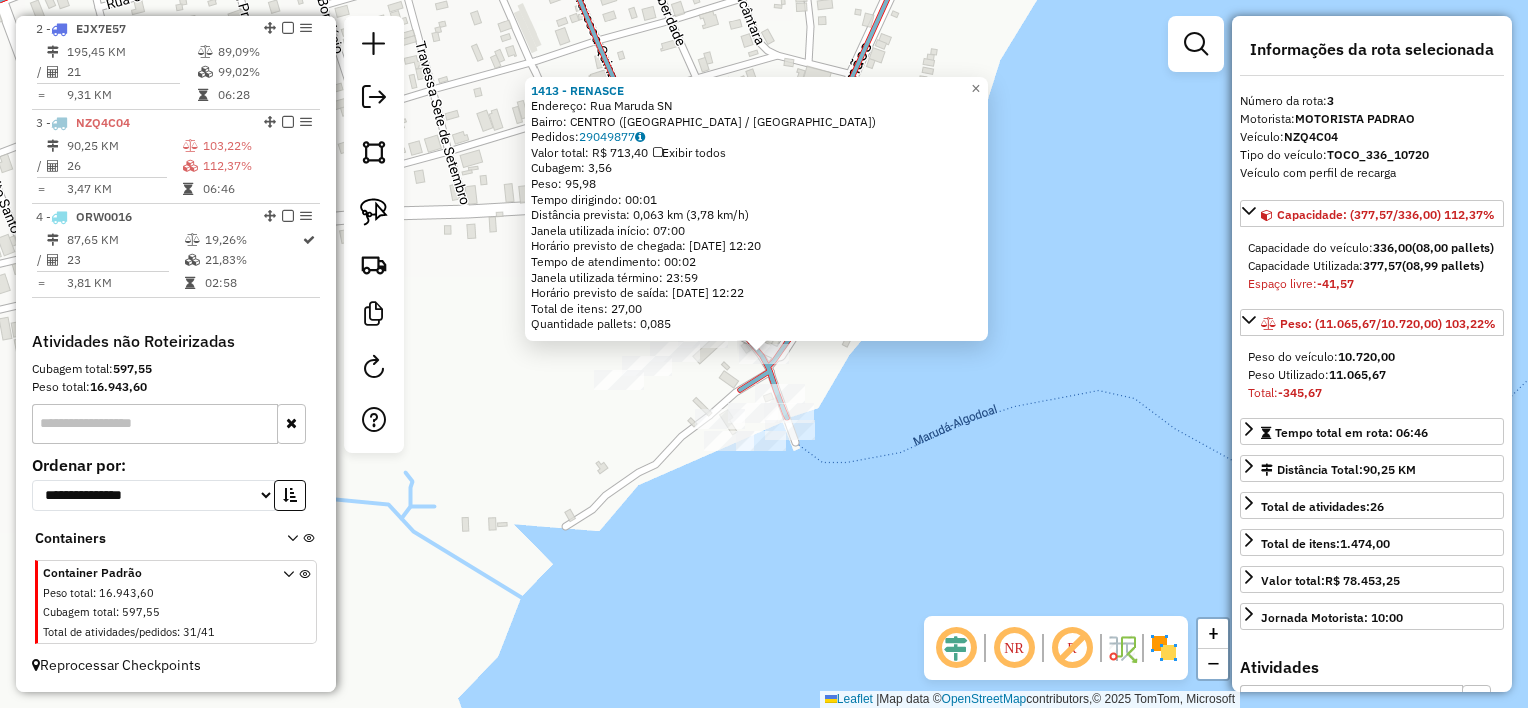 click on "1413 - RENASCE  Endereço:  Rua Maruda SN   Bairro: CENTRO (MARAPANIM / PA)   Pedidos:  29049877   Valor total: R$ 713,40   Exibir todos   Cubagem: 3,56  Peso: 95,98  Tempo dirigindo: 00:01   Distância prevista: 0,063 km (3,78 km/h)   Janela utilizada início: 07:00   Horário previsto de chegada: 30/07/2025 12:20   Tempo de atendimento: 00:02   Janela utilizada término: 23:59   Horário previsto de saída: 30/07/2025 12:22   Total de itens: 27,00   Quantidade pallets: 0,085  × Janela de atendimento Grade de atendimento Capacidade Transportadoras Veículos Cliente Pedidos  Rotas Selecione os dias de semana para filtrar as janelas de atendimento  Seg   Ter   Qua   Qui   Sex   Sáb   Dom  Informe o período da janela de atendimento: De: Até:  Filtrar exatamente a janela do cliente  Considerar janela de atendimento padrão  Selecione os dias de semana para filtrar as grades de atendimento  Seg   Ter   Qua   Qui   Sex   Sáb   Dom   Considerar clientes sem dia de atendimento cadastrado  Peso mínimo:   De:  +" 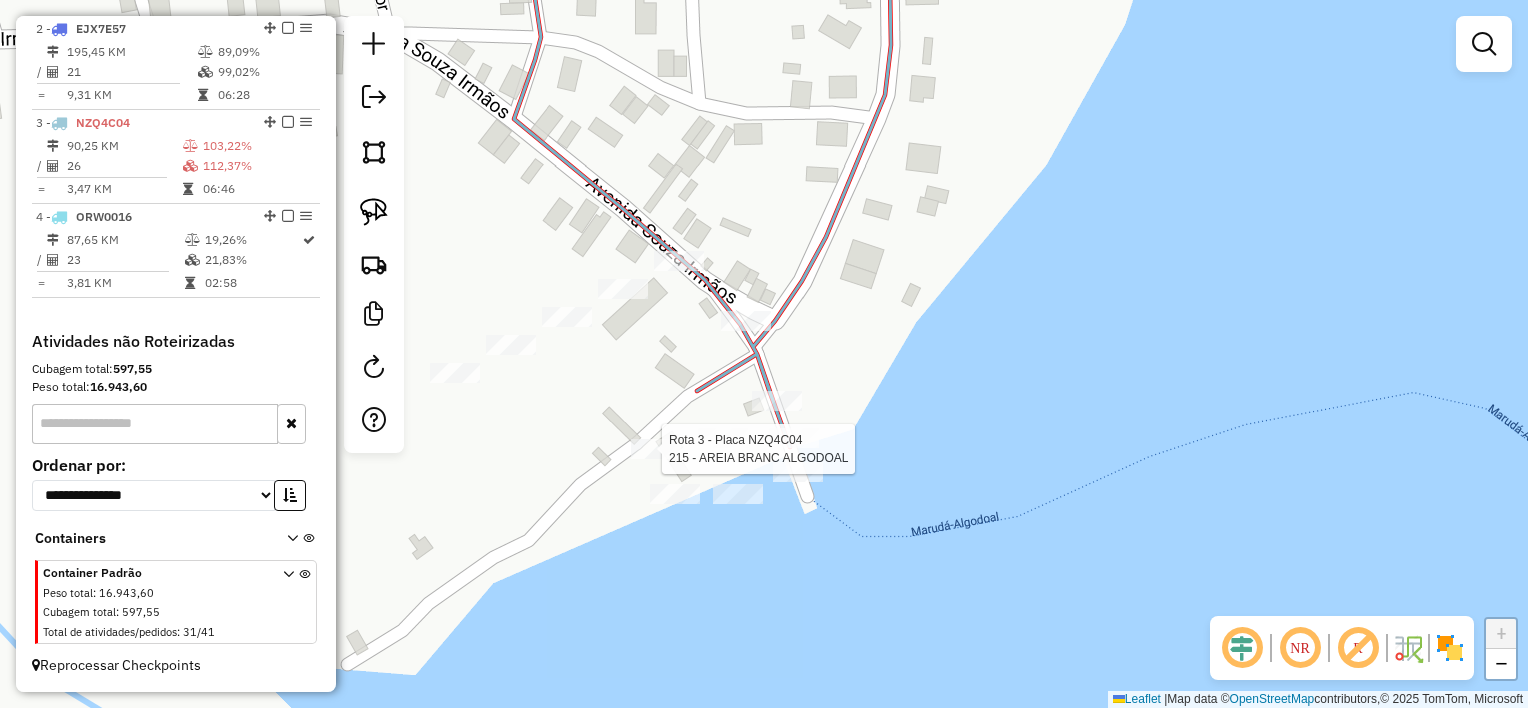 select on "**********" 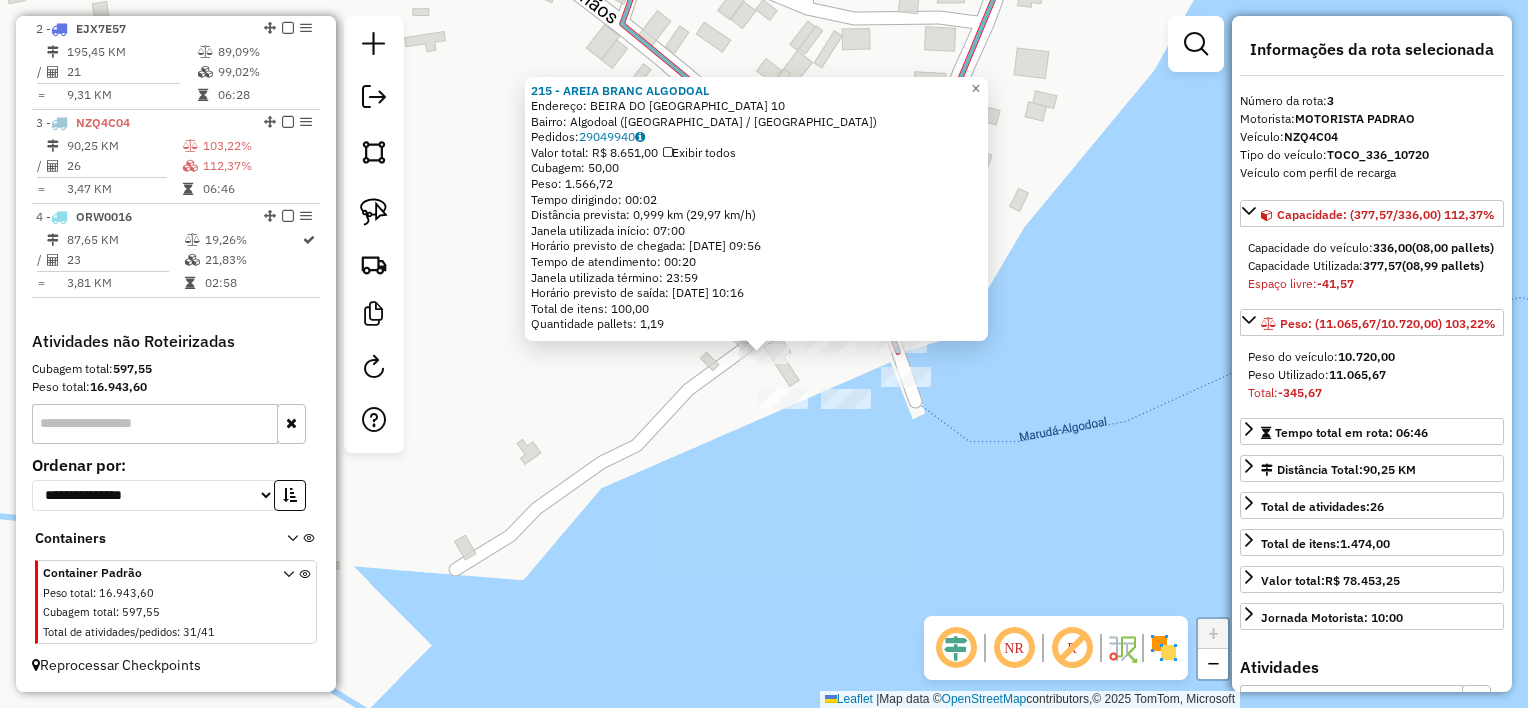 click on "215 - AREIA BRANC ALGODOAL  Endereço:  BEIRA DO PORTO MARUDA 10   Bairro: Algodoal (MARACANA / PA)   Pedidos:  29049940   Valor total: R$ 8.651,00   Exibir todos   Cubagem: 50,00  Peso: 1.566,72  Tempo dirigindo: 00:02   Distância prevista: 0,999 km (29,97 km/h)   Janela utilizada início: 07:00   Horário previsto de chegada: 30/07/2025 09:56   Tempo de atendimento: 00:20   Janela utilizada término: 23:59   Horário previsto de saída: 30/07/2025 10:16   Total de itens: 100,00   Quantidade pallets: 1,19  × Janela de atendimento Grade de atendimento Capacidade Transportadoras Veículos Cliente Pedidos  Rotas Selecione os dias de semana para filtrar as janelas de atendimento  Seg   Ter   Qua   Qui   Sex   Sáb   Dom  Informe o período da janela de atendimento: De: Até:  Filtrar exatamente a janela do cliente  Considerar janela de atendimento padrão  Selecione os dias de semana para filtrar as grades de atendimento  Seg   Ter   Qua   Qui   Sex   Sáb   Dom   Peso mínimo:   Peso máximo:   De:   Até:  +" 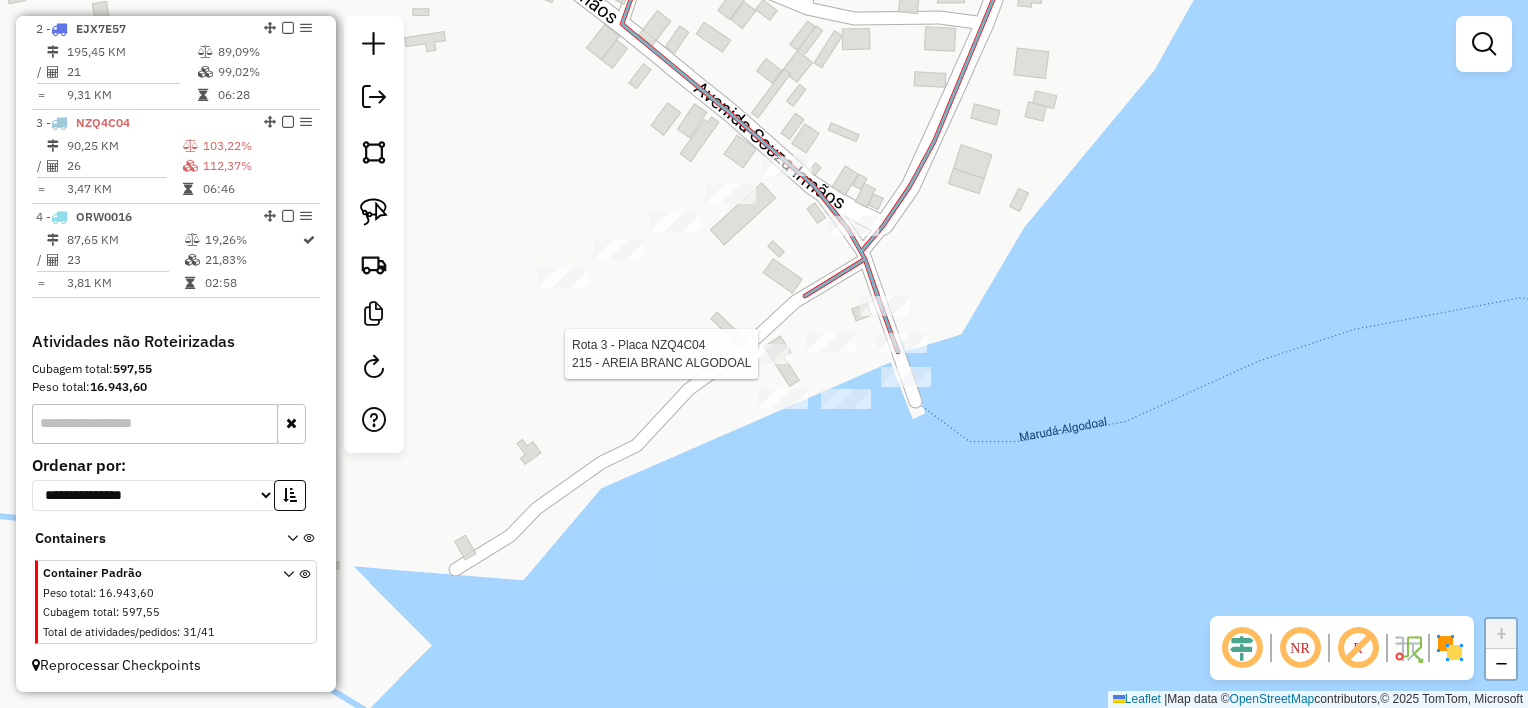 click 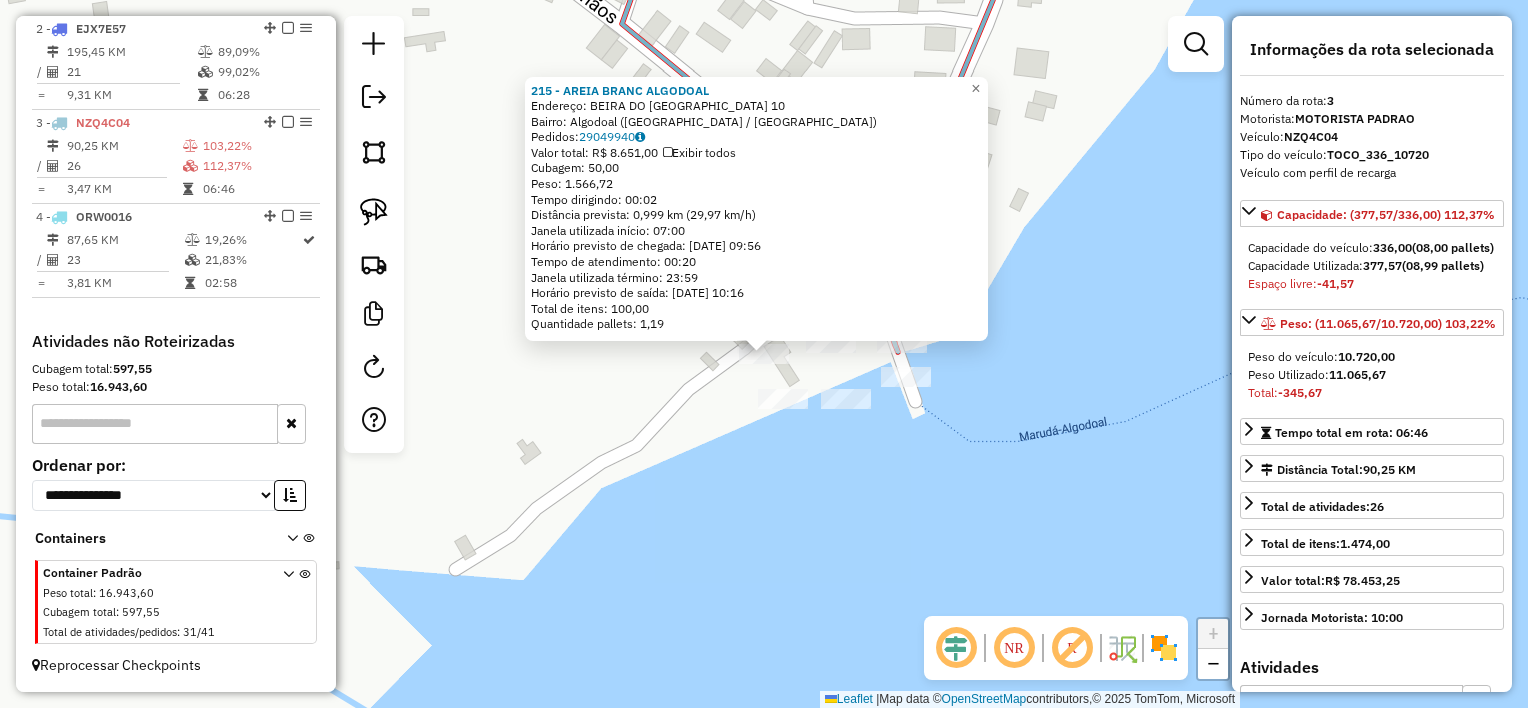 drag, startPoint x: 735, startPoint y: 399, endPoint x: 751, endPoint y: 400, distance: 16.03122 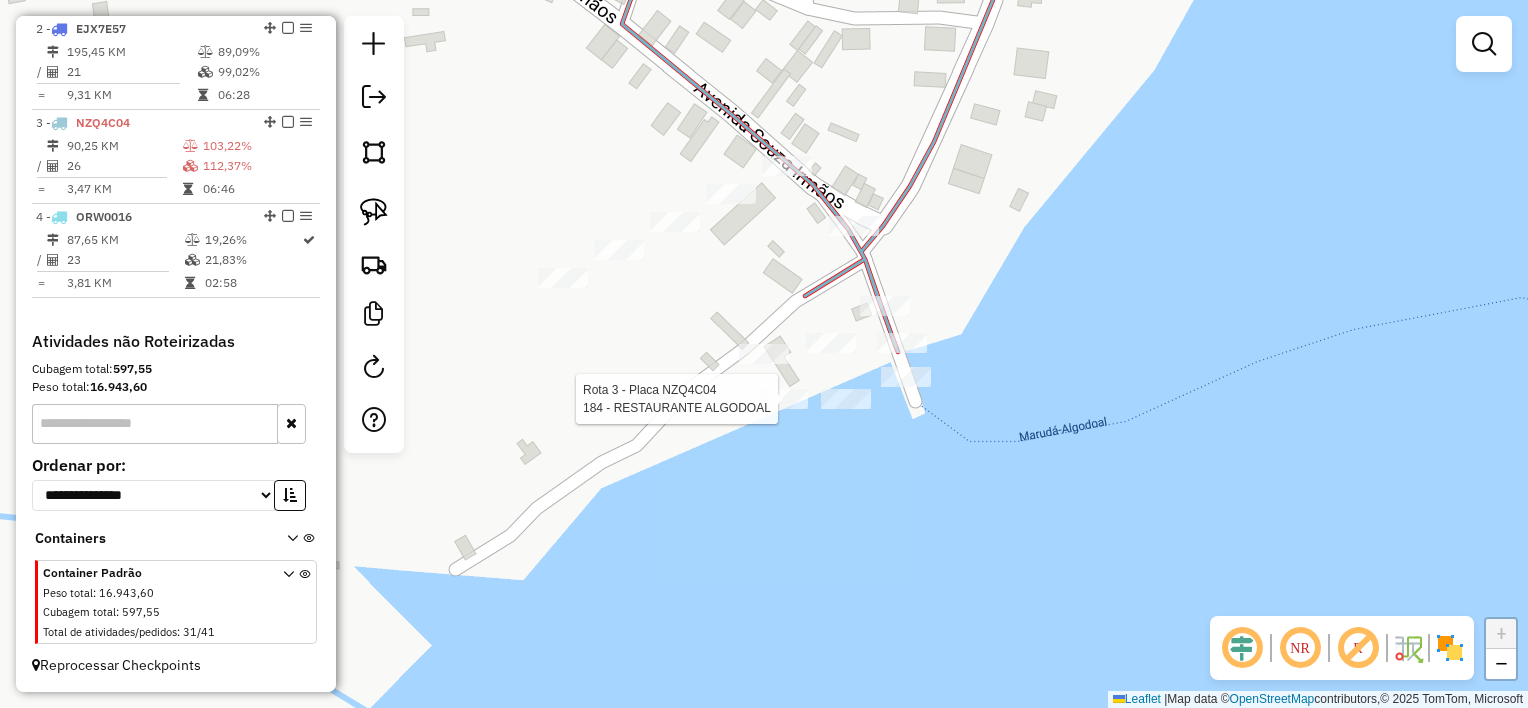 select on "**********" 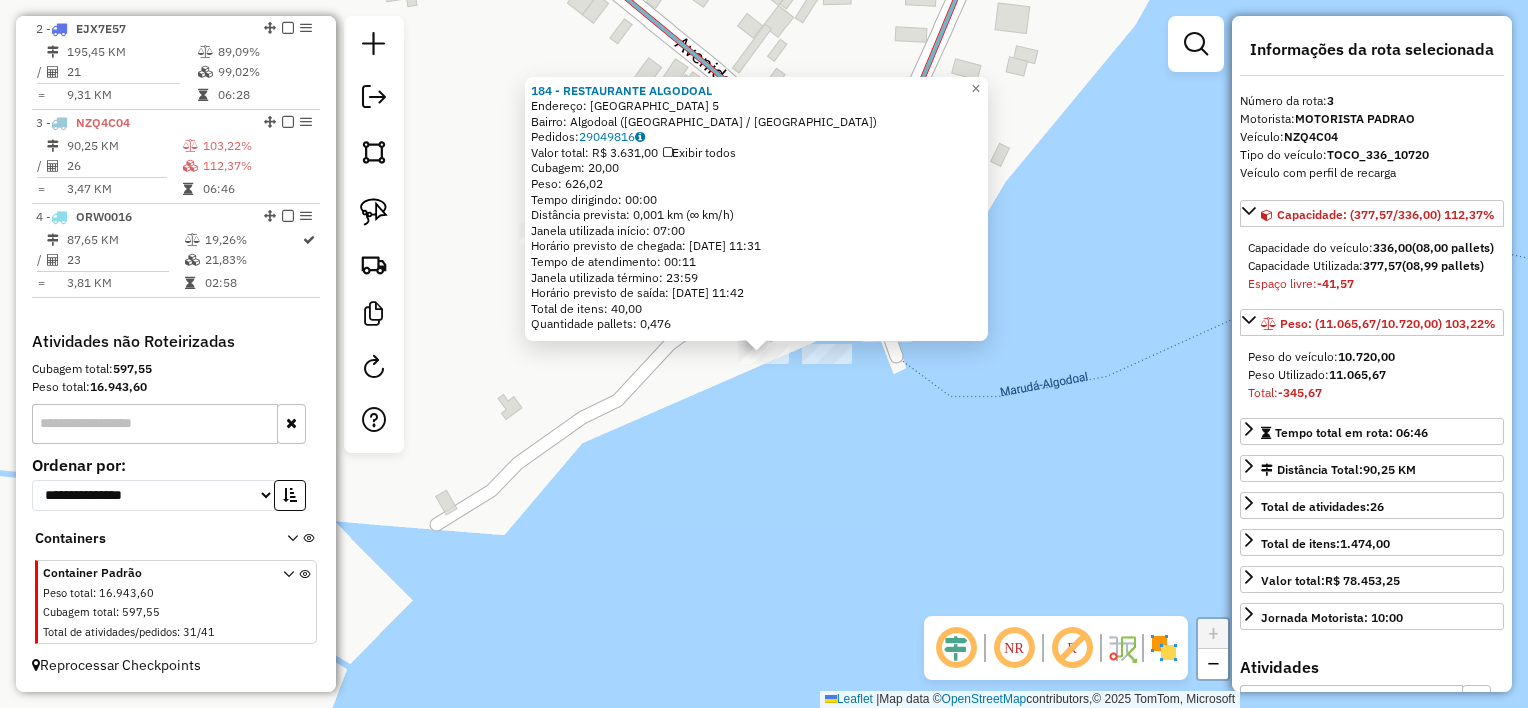 click on "184 - RESTAURANTE ALGODOAL  Endereço:  [GEOGRAPHIC_DATA] 5   Bairro: [GEOGRAPHIC_DATA] ([GEOGRAPHIC_DATA] / [GEOGRAPHIC_DATA])   Pedidos:  29049816   Valor total: R$ 3.631,00   Exibir todos   Cubagem: 20,00  Peso: 626,02  Tempo dirigindo: 00:00   Distância prevista: 0,001 km (∞ km/h)   Janela utilizada início: 07:00   Horário previsto de chegada: [DATE] 11:31   Tempo de atendimento: 00:11   Janela utilizada término: 23:59   Horário previsto de saída: [DATE] 11:42   Total de itens: 40,00   Quantidade pallets: 0,476  × Janela de atendimento Grade de atendimento Capacidade Transportadoras Veículos Cliente Pedidos  Rotas Selecione os dias de semana para filtrar as janelas de atendimento  Seg   Ter   Qua   Qui   Sex   Sáb   Dom  Informe o período da janela de atendimento: De: Até:  Filtrar exatamente a janela do cliente  Considerar janela de atendimento padrão  Selecione os dias de semana para filtrar as grades de atendimento  Seg   Ter   Qua   Qui   Sex   Sáb   Dom   Considerar clientes sem dia de atendimento cadastrado +" 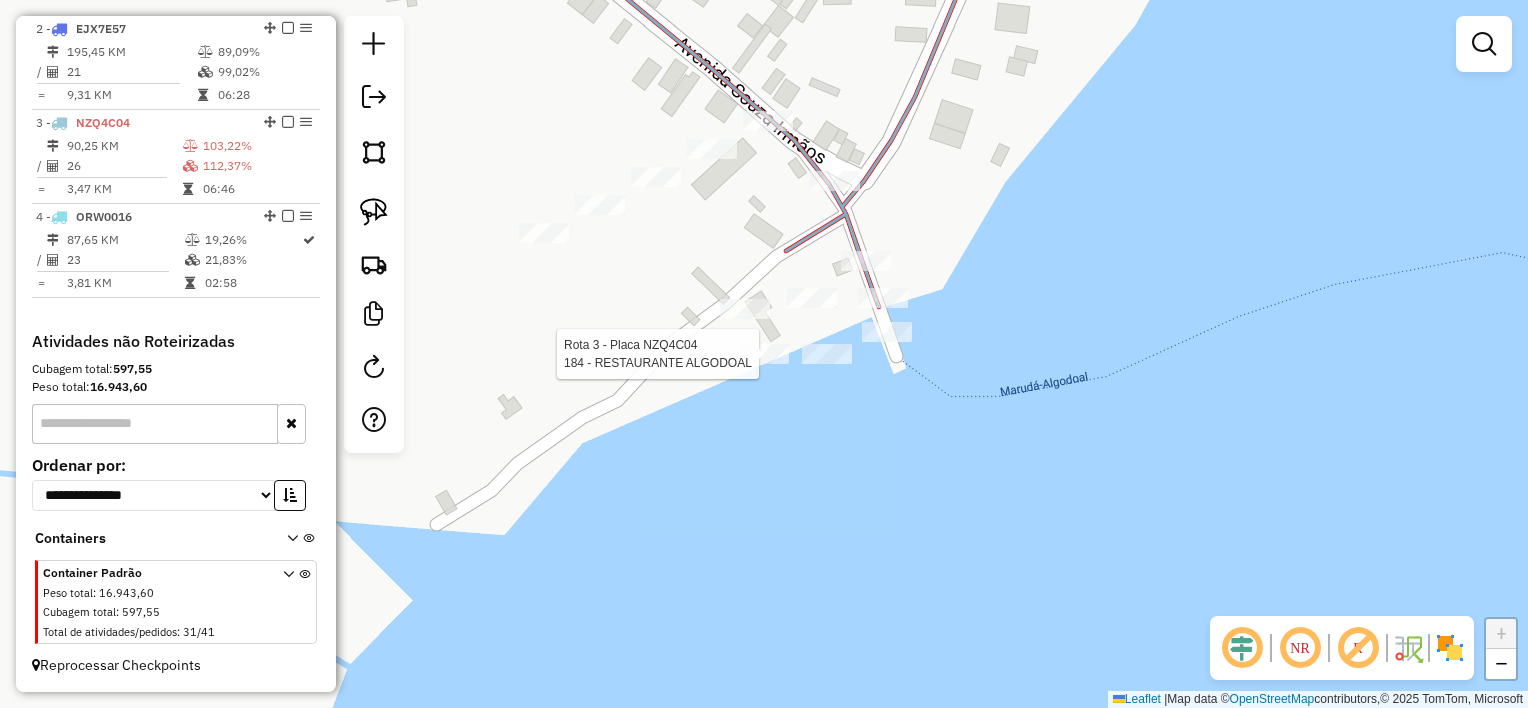 select on "**********" 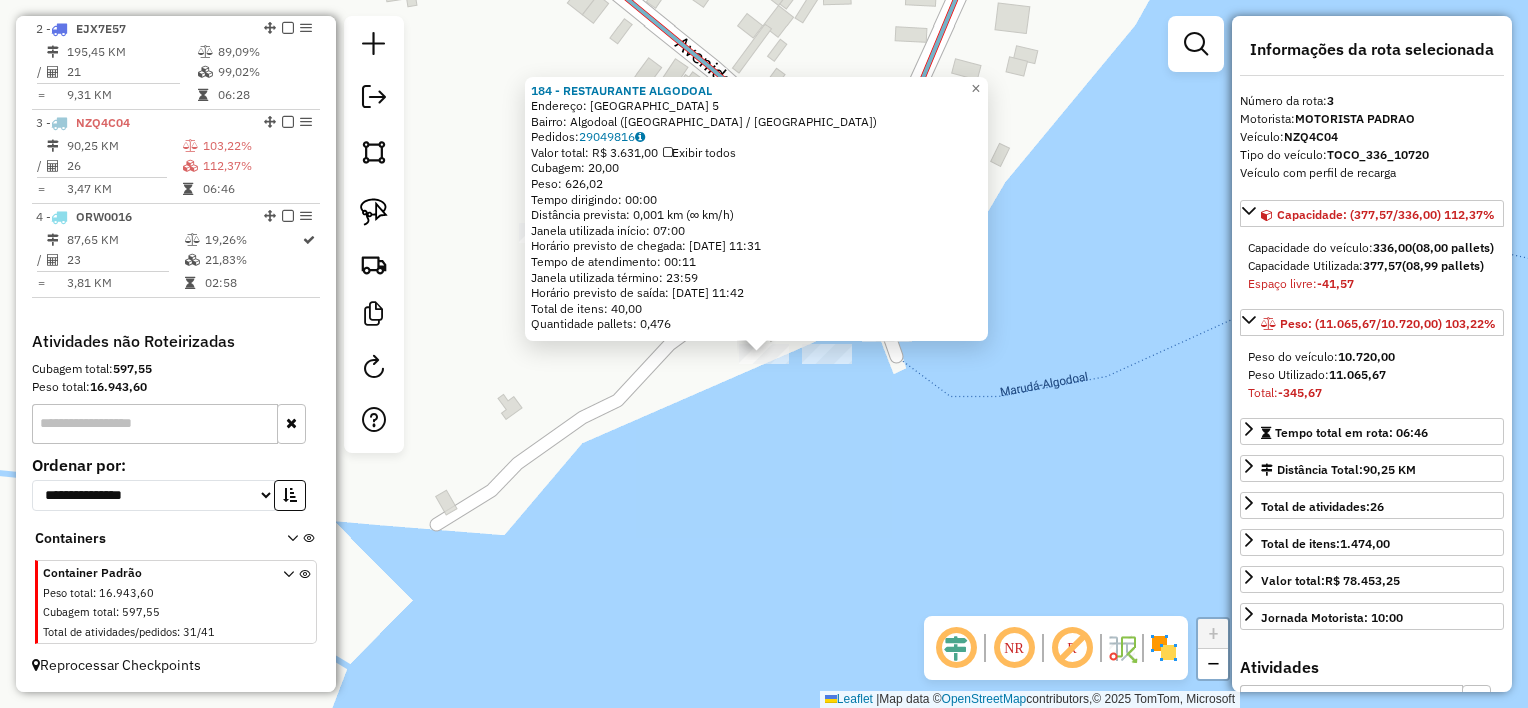 click on "184 - RESTAURANTE ALGODOAL  Endereço:  [GEOGRAPHIC_DATA] 5   Bairro: [GEOGRAPHIC_DATA] ([GEOGRAPHIC_DATA] / [GEOGRAPHIC_DATA])   Pedidos:  29049816   Valor total: R$ 3.631,00   Exibir todos   Cubagem: 20,00  Peso: 626,02  Tempo dirigindo: 00:00   Distância prevista: 0,001 km (∞ km/h)   Janela utilizada início: 07:00   Horário previsto de chegada: [DATE] 11:31   Tempo de atendimento: 00:11   Janela utilizada término: 23:59   Horário previsto de saída: [DATE] 11:42   Total de itens: 40,00   Quantidade pallets: 0,476  × Janela de atendimento Grade de atendimento Capacidade Transportadoras Veículos Cliente Pedidos  Rotas Selecione os dias de semana para filtrar as janelas de atendimento  Seg   Ter   Qua   Qui   Sex   Sáb   Dom  Informe o período da janela de atendimento: De: Até:  Filtrar exatamente a janela do cliente  Considerar janela de atendimento padrão  Selecione os dias de semana para filtrar as grades de atendimento  Seg   Ter   Qua   Qui   Sex   Sáb   Dom   Considerar clientes sem dia de atendimento cadastrado +" 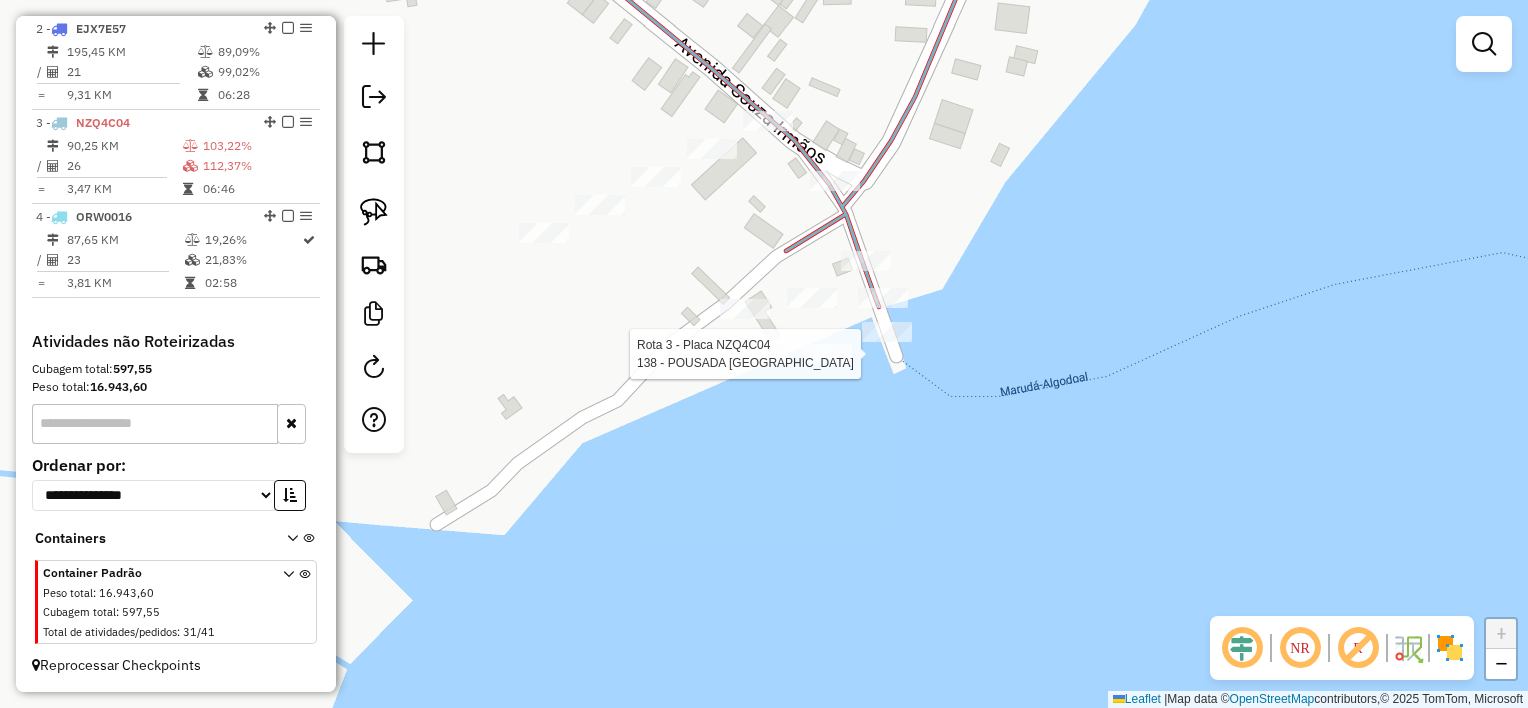 select on "**********" 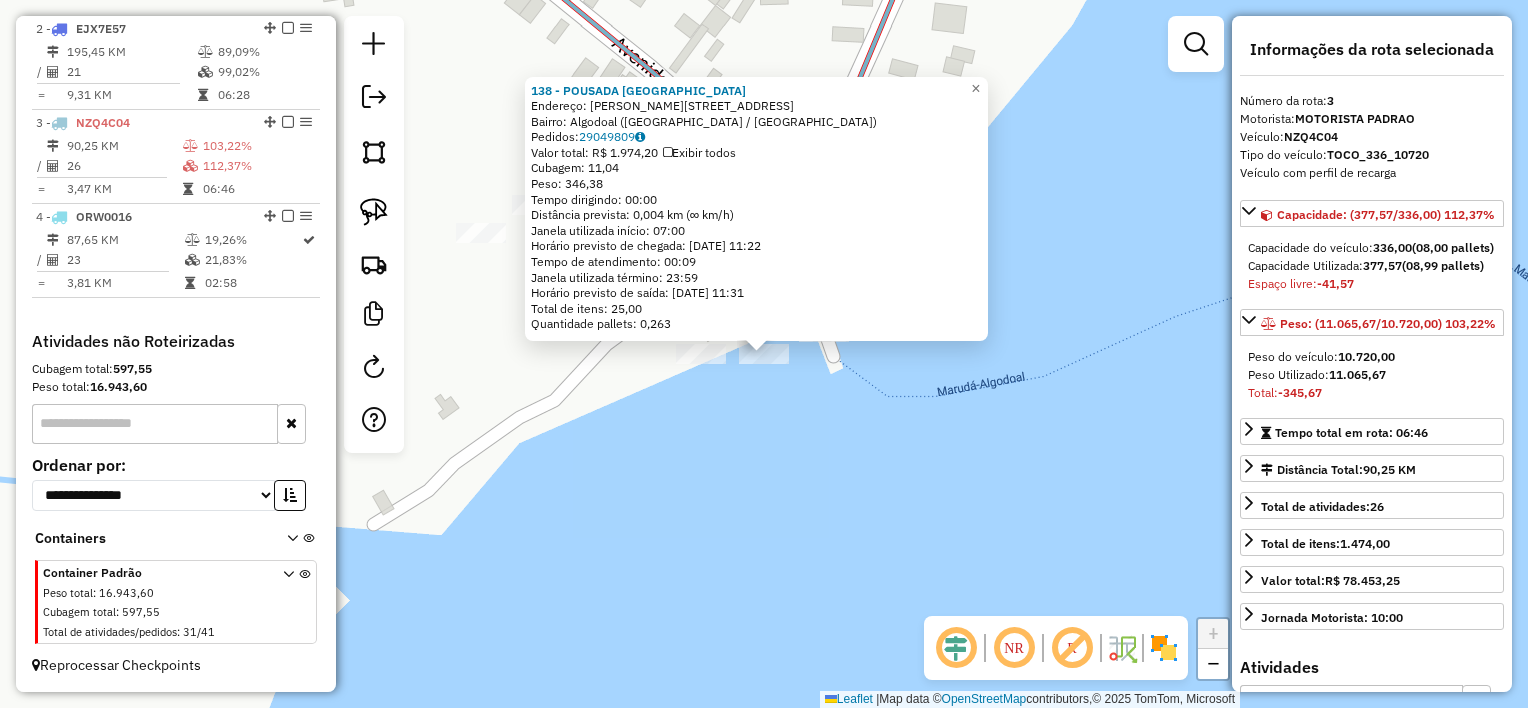click on "Rota 3 - Placa NZQ4C04  138 - POUSADA PONTA DO BOI 138 - POUSADA PONTA DO BOI  Endereço:  Bertoldo costa 44   Bairro: Algodoal (MARACANA / PA)   Pedidos:  29049809   Valor total: R$ 1.974,20   Exibir todos   Cubagem: 11,04  Peso: 346,38  Tempo dirigindo: 00:00   Distância prevista: 0,004 km (∞ km/h)   Janela utilizada início: 07:00   Horário previsto de chegada: 30/07/2025 11:22   Tempo de atendimento: 00:09   Janela utilizada término: 23:59   Horário previsto de saída: 30/07/2025 11:31   Total de itens: 25,00   Quantidade pallets: 0,263  × Janela de atendimento Grade de atendimento Capacidade Transportadoras Veículos Cliente Pedidos  Rotas Selecione os dias de semana para filtrar as janelas de atendimento  Seg   Ter   Qua   Qui   Sex   Sáb   Dom  Informe o período da janela de atendimento: De: Até:  Filtrar exatamente a janela do cliente  Considerar janela de atendimento padrão  Selecione os dias de semana para filtrar as grades de atendimento  Seg   Ter   Qua   Qui   Sex   Sáb   Dom   De:  +" 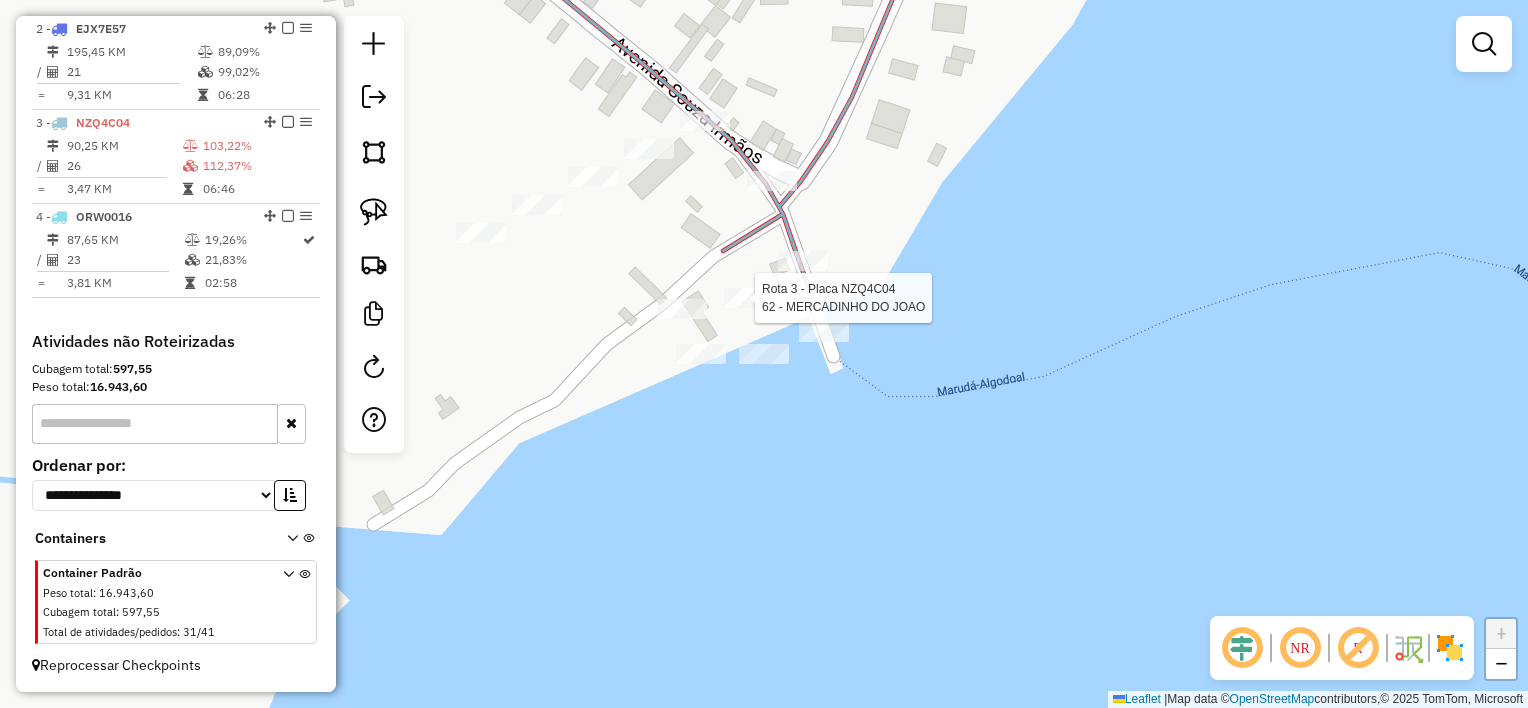 select on "**********" 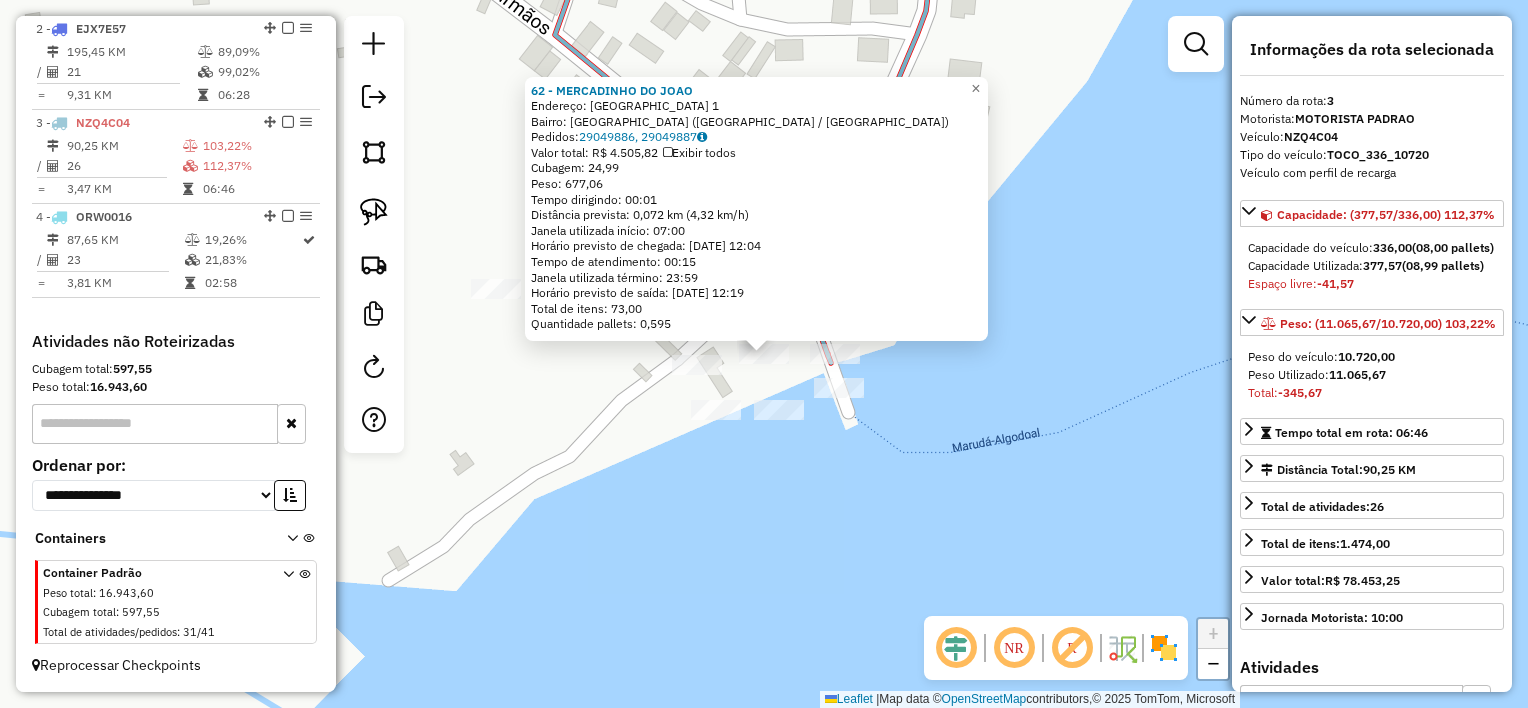 click on "Rota 3 - Placa NZQ4C04  62 - MERCADINHO DO JOAO 62 - MERCADINHO DO JOAO  Endereço:  PORTO DE ALGODOAL 1   Bairro: Porto Algodoal (MARAPANIM / PA)   Pedidos:  29049886, 29049887   Valor total: R$ 4.505,82   Exibir todos   Cubagem: 24,99  Peso: 677,06  Tempo dirigindo: 00:01   Distância prevista: 0,072 km (4,32 km/h)   Janela utilizada início: 07:00   Horário previsto de chegada: 30/07/2025 12:04   Tempo de atendimento: 00:15   Janela utilizada término: 23:59   Horário previsto de saída: 30/07/2025 12:19   Total de itens: 73,00   Quantidade pallets: 0,595  × Janela de atendimento Grade de atendimento Capacidade Transportadoras Veículos Cliente Pedidos  Rotas Selecione os dias de semana para filtrar as janelas de atendimento  Seg   Ter   Qua   Qui   Sex   Sáb   Dom  Informe o período da janela de atendimento: De: Até:  Filtrar exatamente a janela do cliente  Considerar janela de atendimento padrão  Selecione os dias de semana para filtrar as grades de atendimento  Seg   Ter   Qua   Qui   Sex   Sáb" 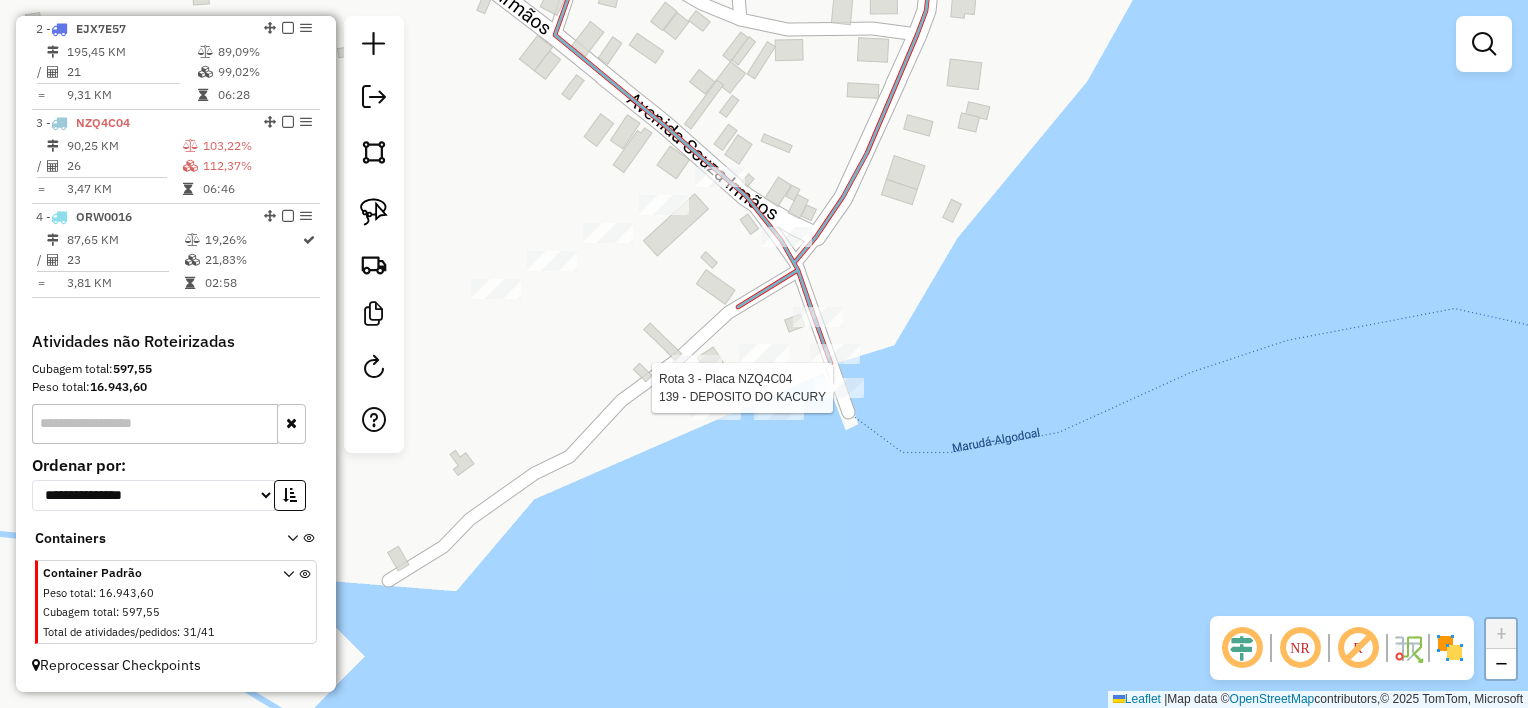 select on "**********" 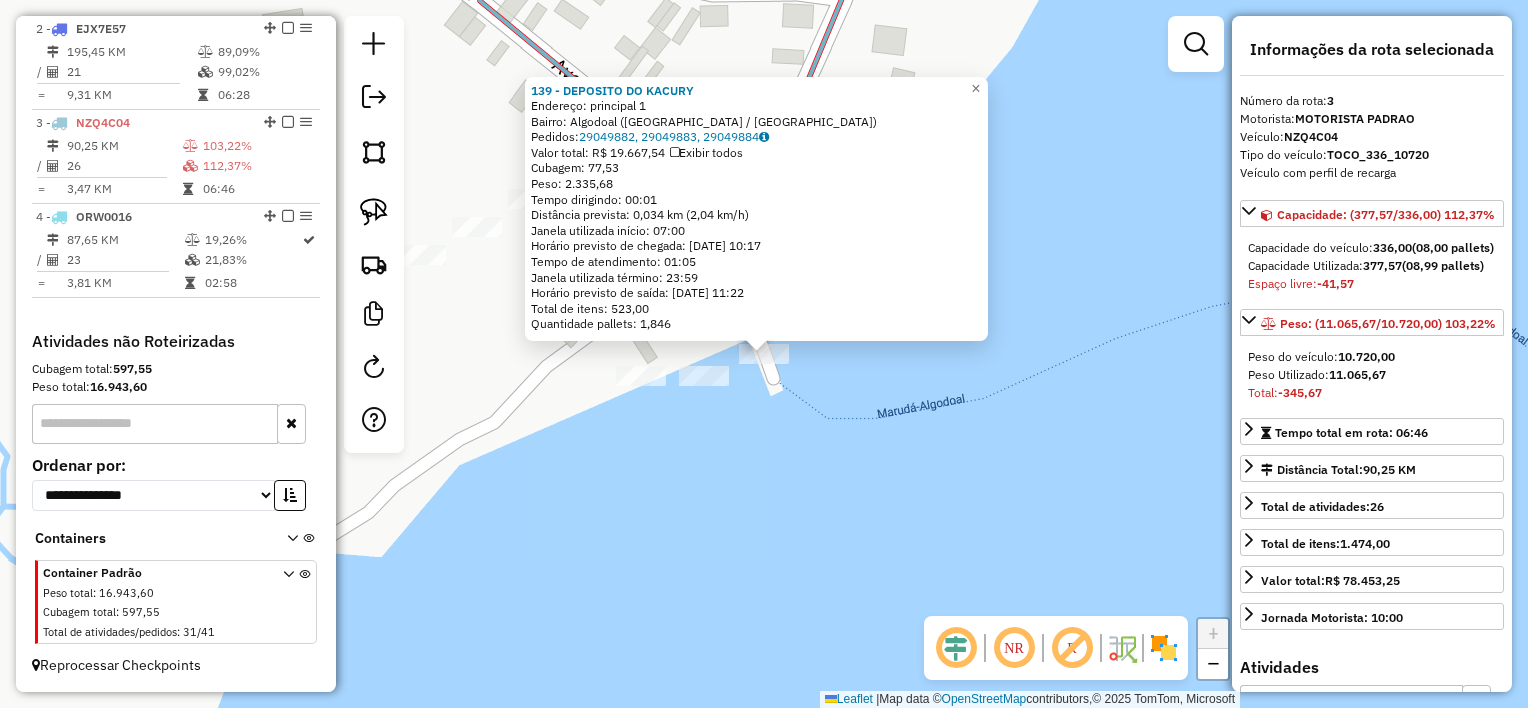 click on "139 - DEPOSITO DO KACURY  Endereço:  principal 1   Bairro: Algodoal (MARACANA / PA)   Pedidos:  29049882, 29049883, 29049884   Valor total: R$ 19.667,54   Exibir todos   Cubagem: 77,53  Peso: 2.335,68  Tempo dirigindo: 00:01   Distância prevista: 0,034 km (2,04 km/h)   Janela utilizada início: 07:00   Horário previsto de chegada: 30/07/2025 10:17   Tempo de atendimento: 01:05   Janela utilizada término: 23:59   Horário previsto de saída: 30/07/2025 11:22   Total de itens: 523,00   Quantidade pallets: 1,846  × Janela de atendimento Grade de atendimento Capacidade Transportadoras Veículos Cliente Pedidos  Rotas Selecione os dias de semana para filtrar as janelas de atendimento  Seg   Ter   Qua   Qui   Sex   Sáb   Dom  Informe o período da janela de atendimento: De: Até:  Filtrar exatamente a janela do cliente  Considerar janela de atendimento padrão  Selecione os dias de semana para filtrar as grades de atendimento  Seg   Ter   Qua   Qui   Sex   Sáb   Dom   Peso mínimo:   Peso máximo:   De:  De:" 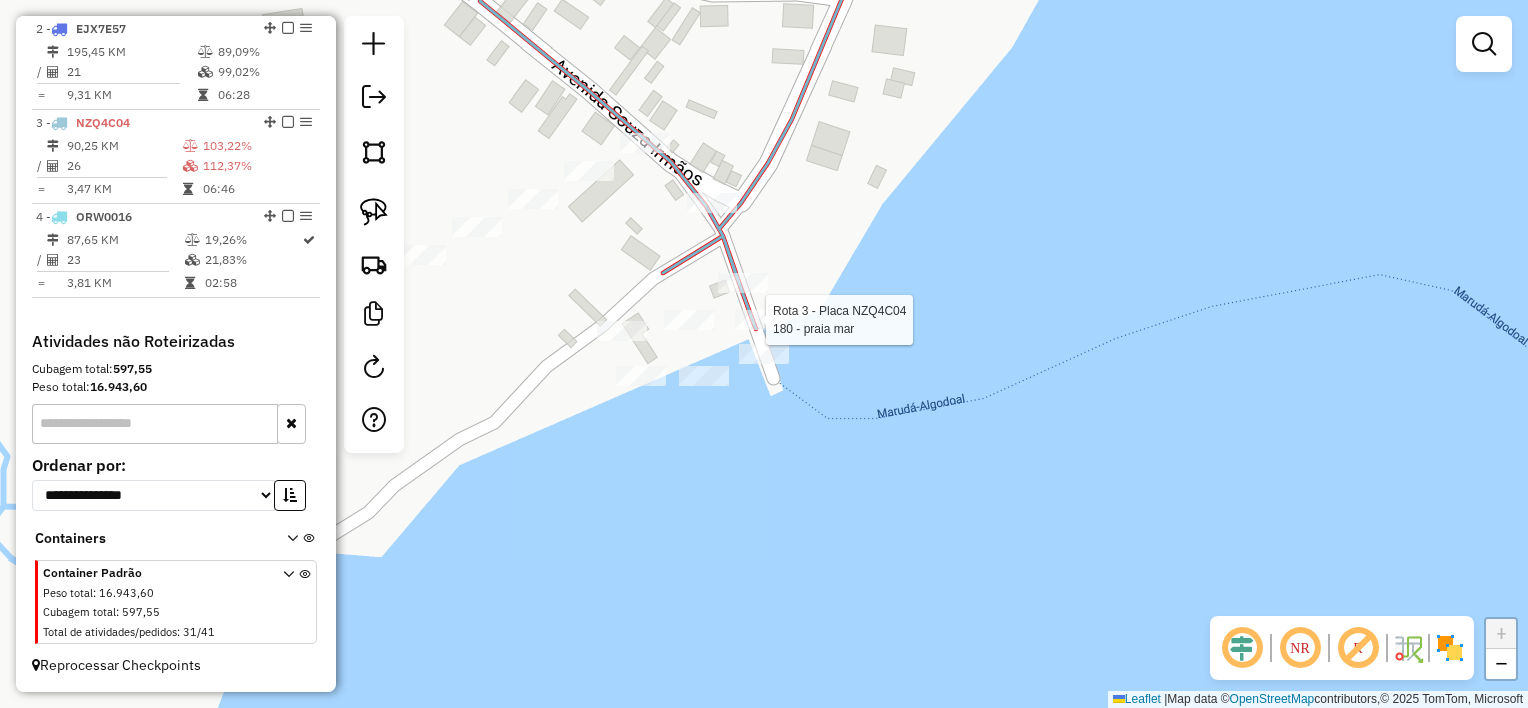 select on "**********" 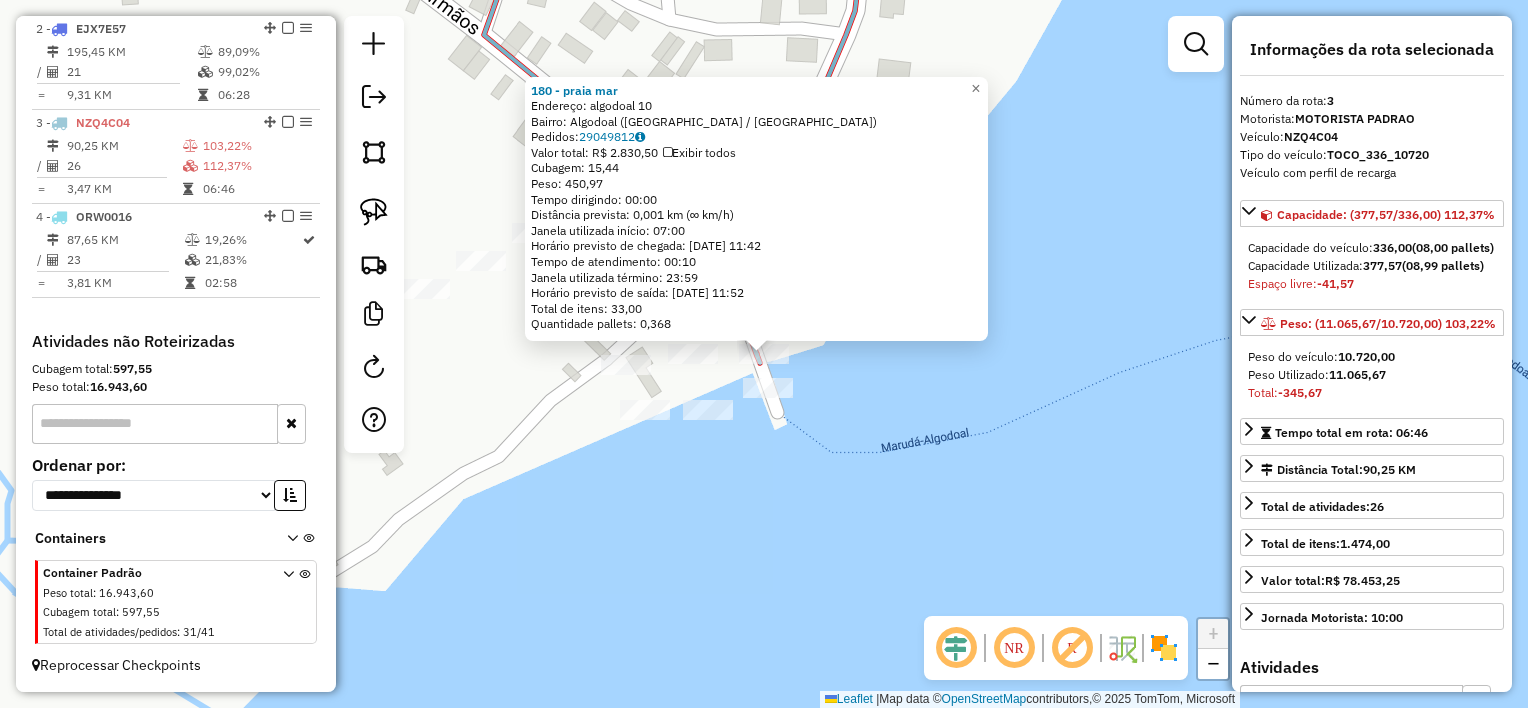 click on "180 - praia mar  Endereço:  algodoal 10   Bairro: Algodoal (MARACANA / PA)   Pedidos:  29049812   Valor total: R$ 2.830,50   Exibir todos   Cubagem: 15,44  Peso: 450,97  Tempo dirigindo: 00:00   Distância prevista: 0,001 km (∞ km/h)   Janela utilizada início: 07:00   Horário previsto de chegada: 30/07/2025 11:42   Tempo de atendimento: 00:10   Janela utilizada término: 23:59   Horário previsto de saída: 30/07/2025 11:52   Total de itens: 33,00   Quantidade pallets: 0,368  × Janela de atendimento Grade de atendimento Capacidade Transportadoras Veículos Cliente Pedidos  Rotas Selecione os dias de semana para filtrar as janelas de atendimento  Seg   Ter   Qua   Qui   Sex   Sáb   Dom  Informe o período da janela de atendimento: De: Até:  Filtrar exatamente a janela do cliente  Considerar janela de atendimento padrão  Selecione os dias de semana para filtrar as grades de atendimento  Seg   Ter   Qua   Qui   Sex   Sáb   Dom   Considerar clientes sem dia de atendimento cadastrado  Peso mínimo:  De:" 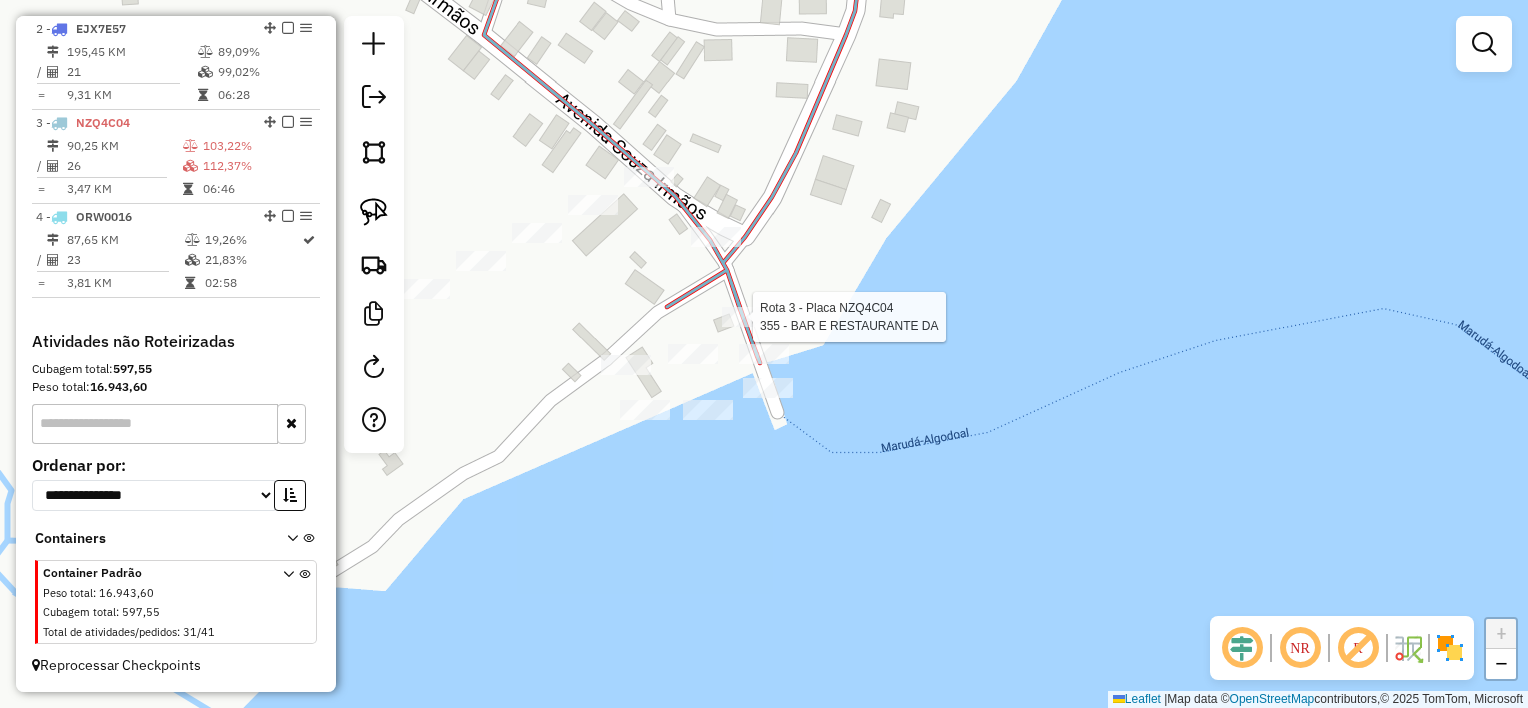 select on "**********" 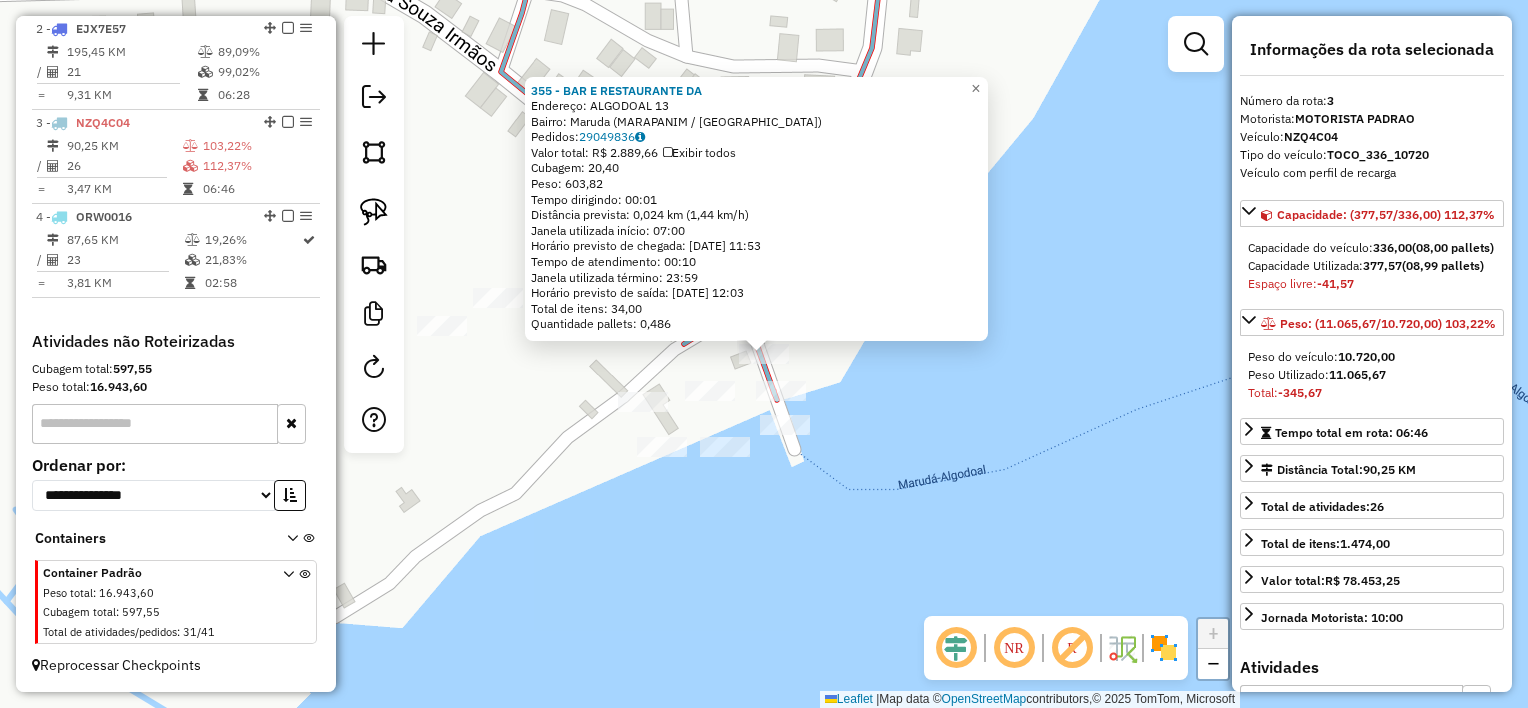 click on "355 - BAR E RESTAURANTE DA  Endereço:  ALGODOAL 13   Bairro: Maruda (MARAPANIM / PA)   Pedidos:  29049836   Valor total: R$ 2.889,66   Exibir todos   Cubagem: 20,40  Peso: 603,82  Tempo dirigindo: 00:01   Distância prevista: 0,024 km (1,44 km/h)   Janela utilizada início: 07:00   Horário previsto de chegada: 30/07/2025 11:53   Tempo de atendimento: 00:10   Janela utilizada término: 23:59   Horário previsto de saída: 30/07/2025 12:03   Total de itens: 34,00   Quantidade pallets: 0,486  × Janela de atendimento Grade de atendimento Capacidade Transportadoras Veículos Cliente Pedidos  Rotas Selecione os dias de semana para filtrar as janelas de atendimento  Seg   Ter   Qua   Qui   Sex   Sáb   Dom  Informe o período da janela de atendimento: De: Até:  Filtrar exatamente a janela do cliente  Considerar janela de atendimento padrão  Selecione os dias de semana para filtrar as grades de atendimento  Seg   Ter   Qua   Qui   Sex   Sáb   Dom   Considerar clientes sem dia de atendimento cadastrado  De:  De:" 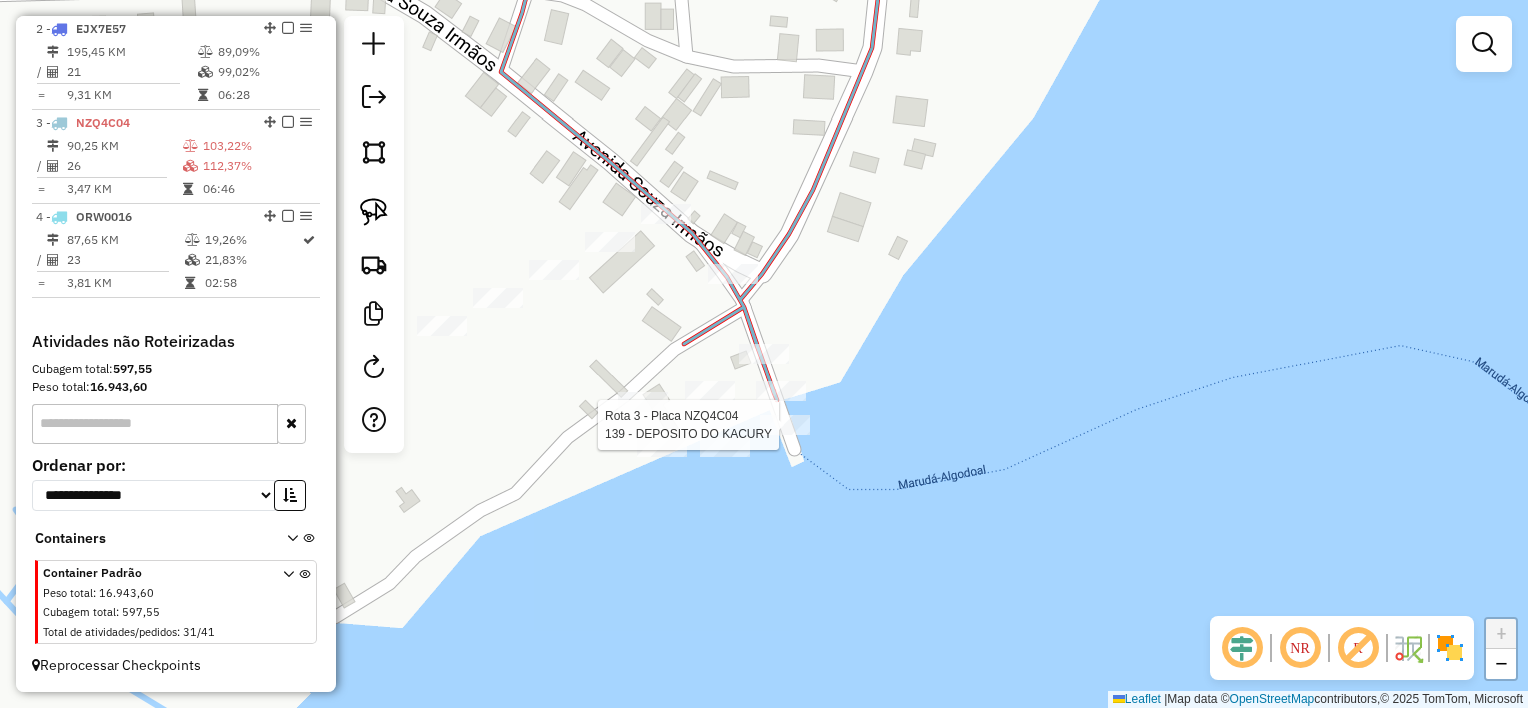 select on "**********" 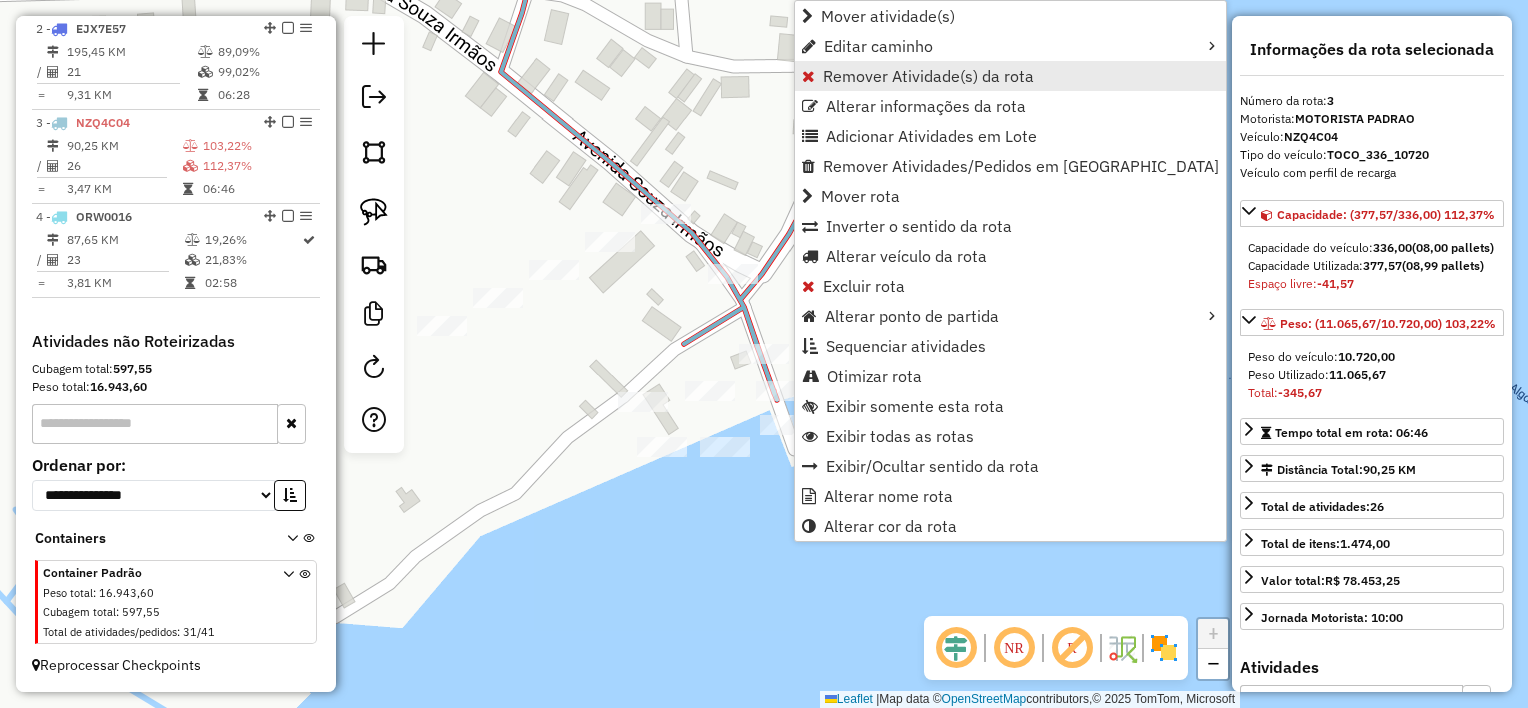 click on "Remover Atividade(s) da rota" at bounding box center [928, 76] 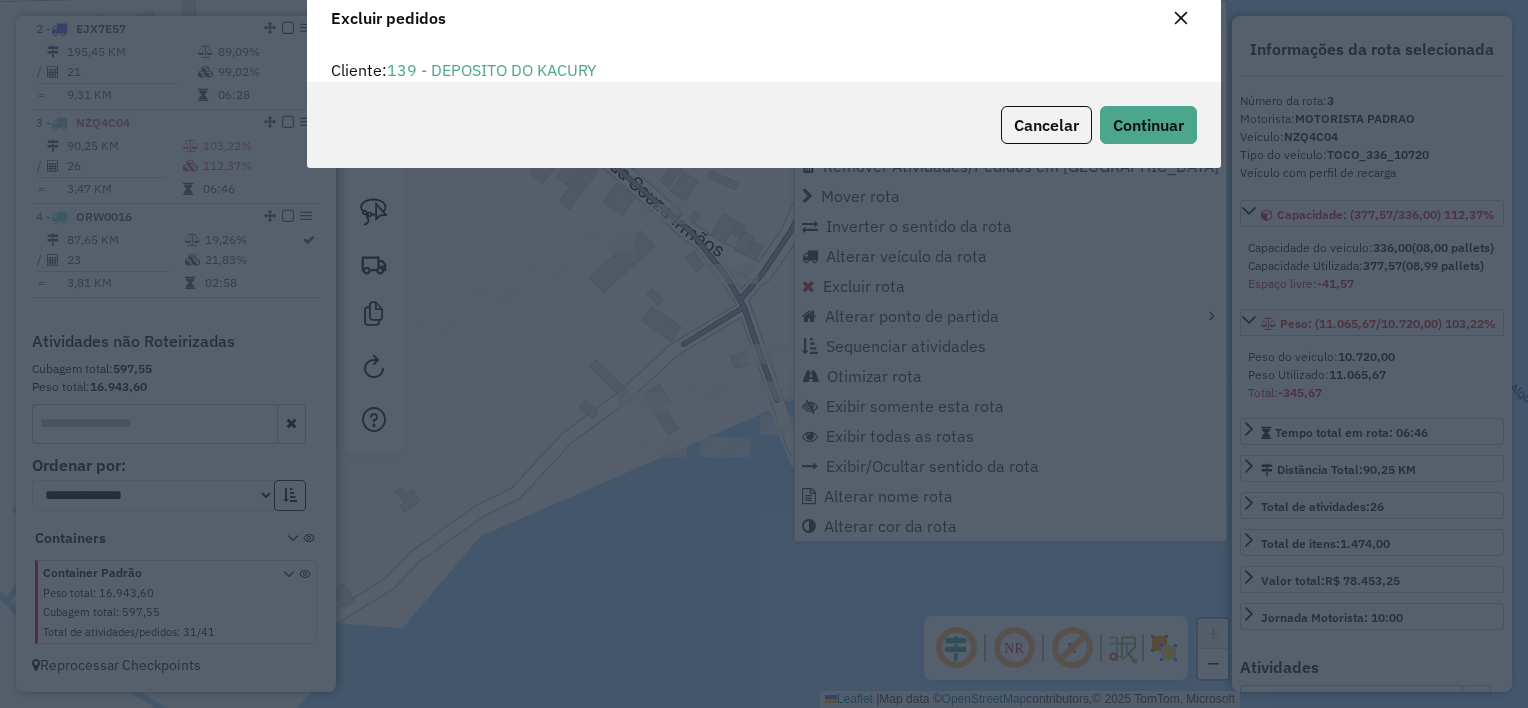 scroll, scrollTop: 69, scrollLeft: 0, axis: vertical 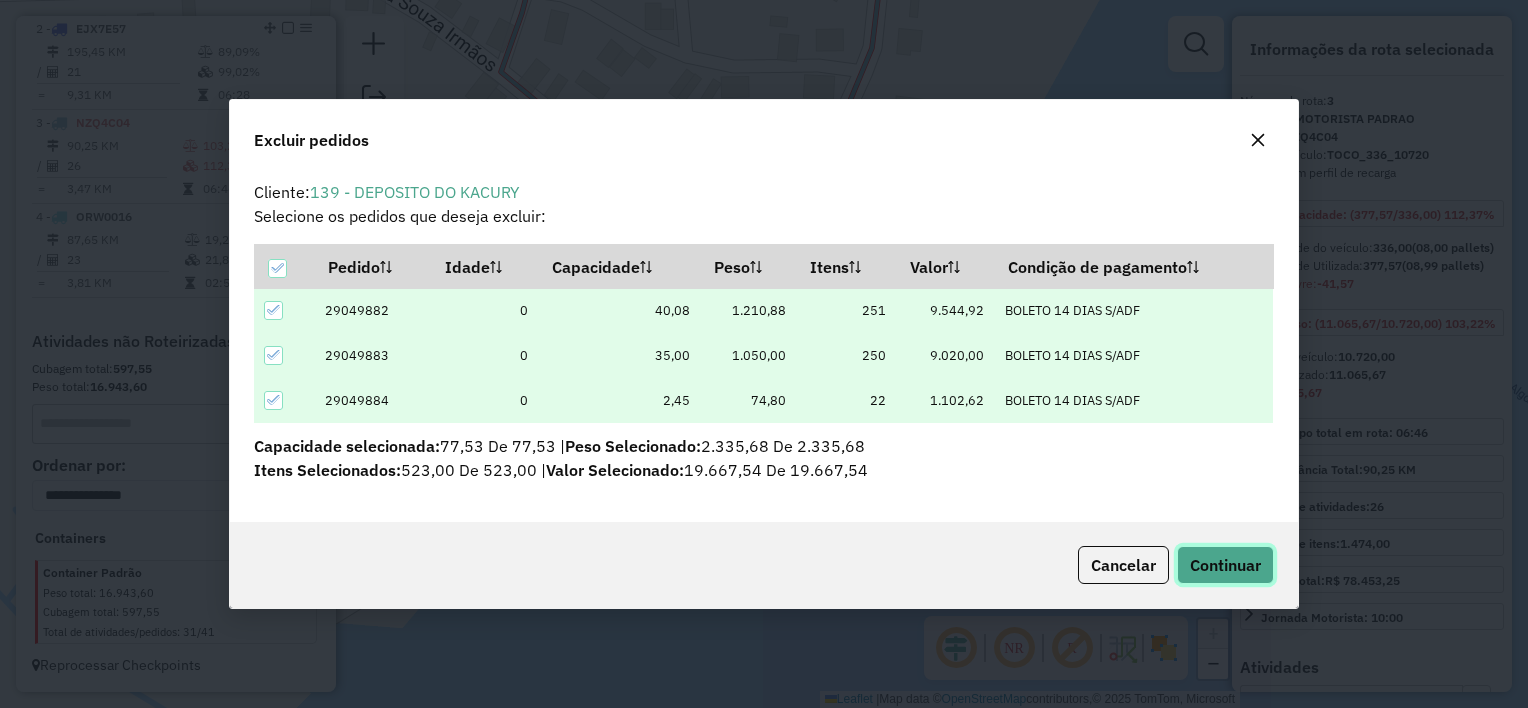 click on "Continuar" 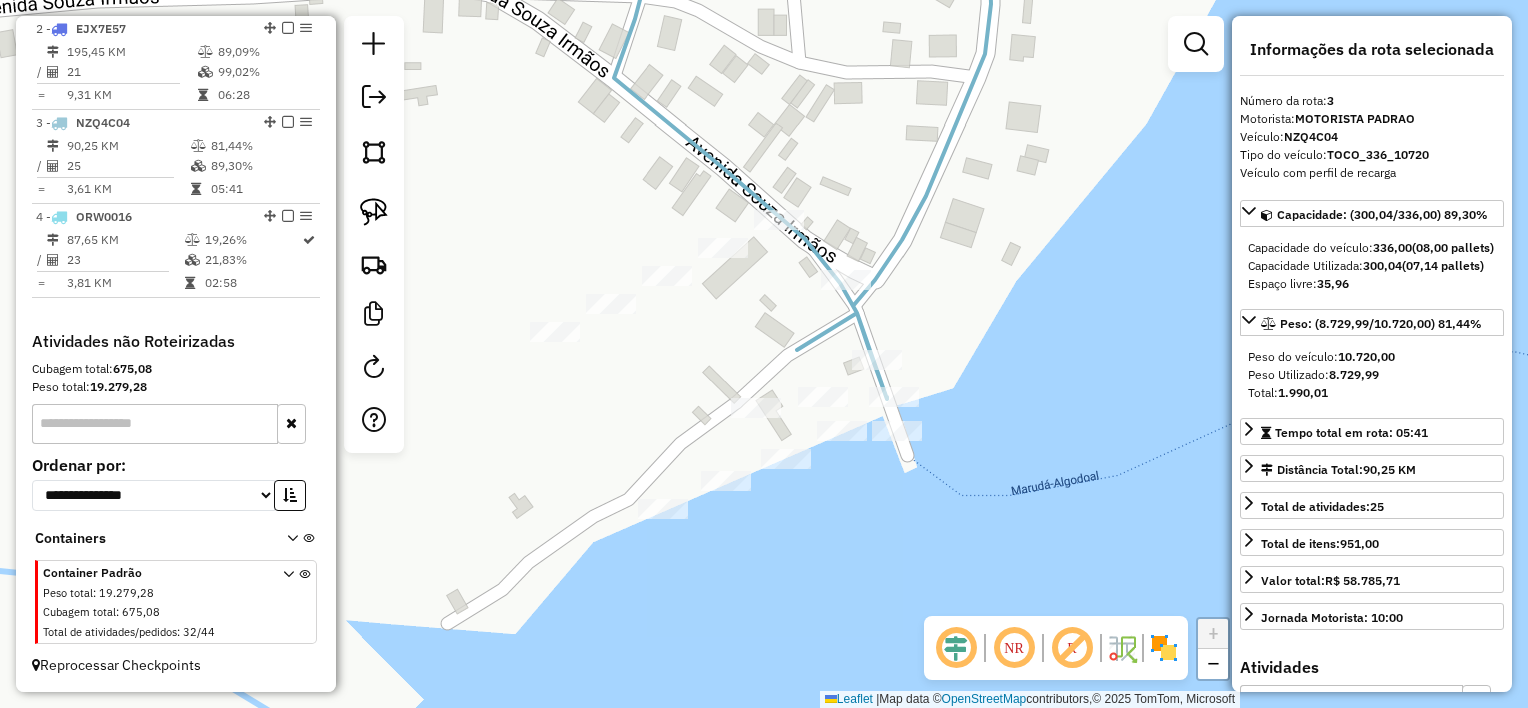drag, startPoint x: 680, startPoint y: 344, endPoint x: 812, endPoint y: 357, distance: 132.63861 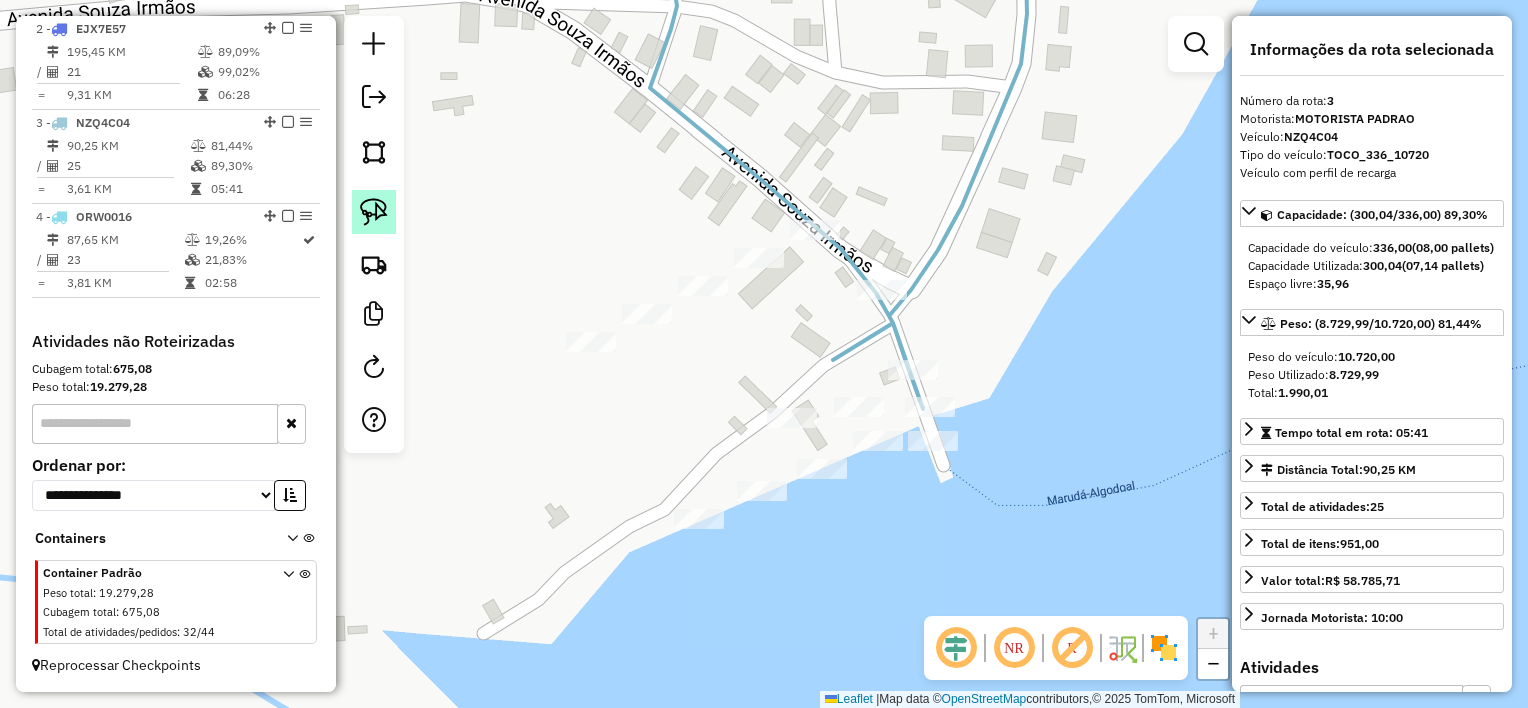 click 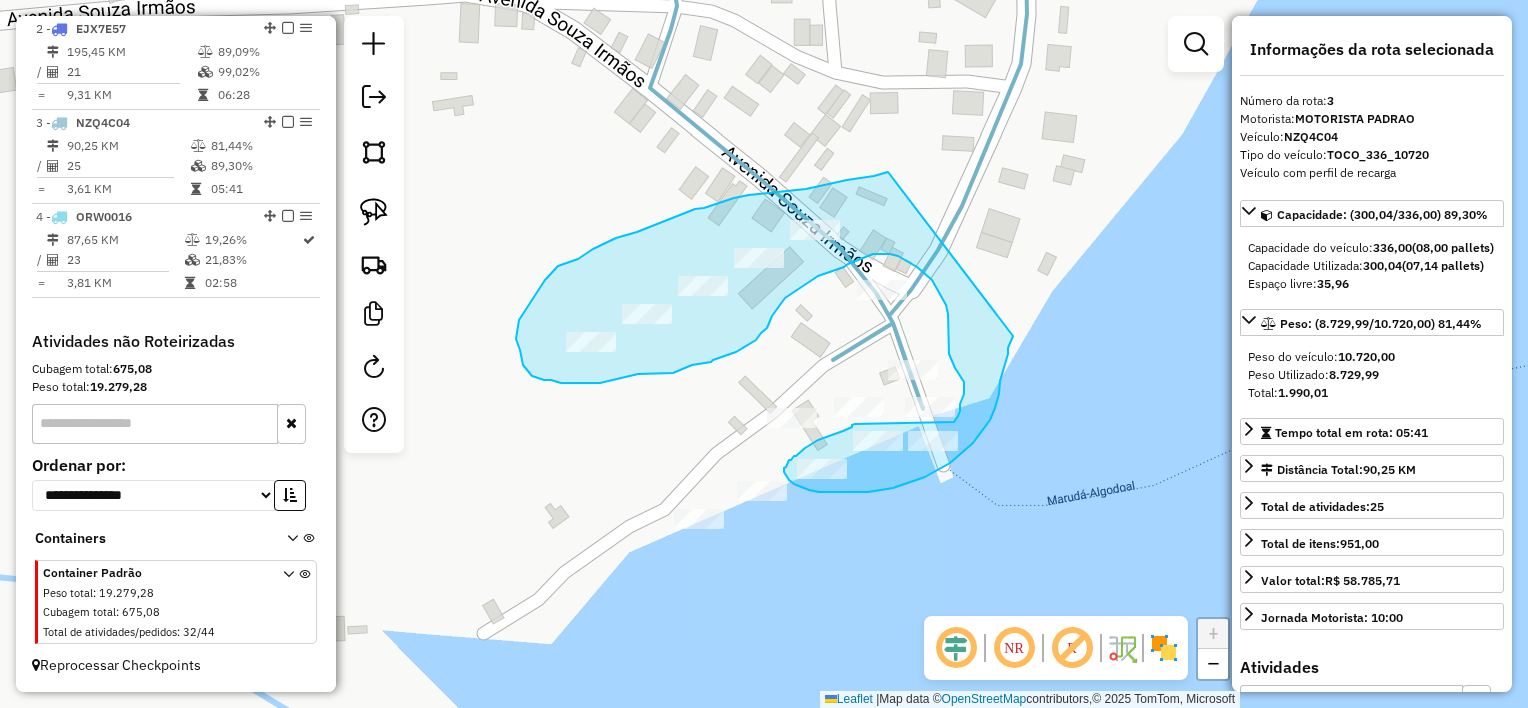 drag, startPoint x: 860, startPoint y: 178, endPoint x: 1013, endPoint y: 336, distance: 219.93863 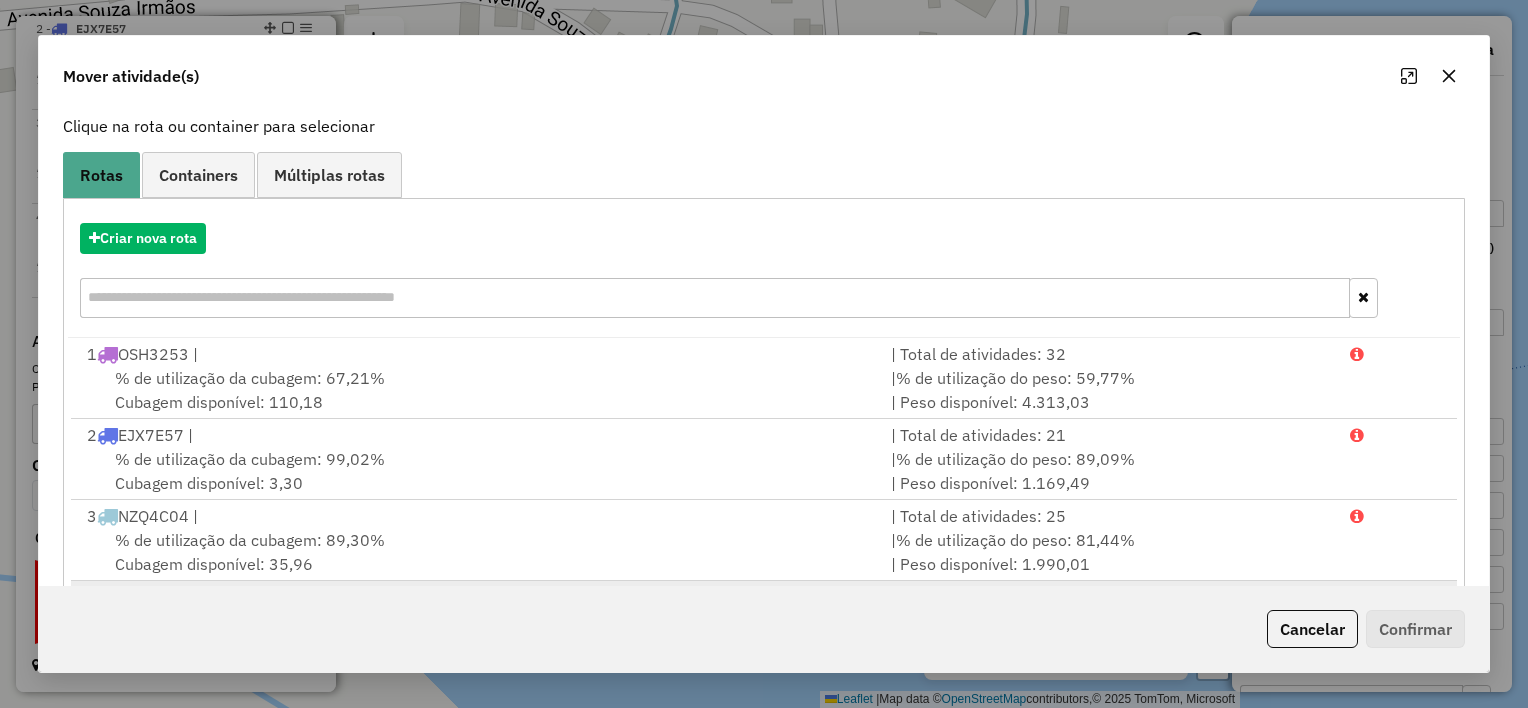 scroll, scrollTop: 228, scrollLeft: 0, axis: vertical 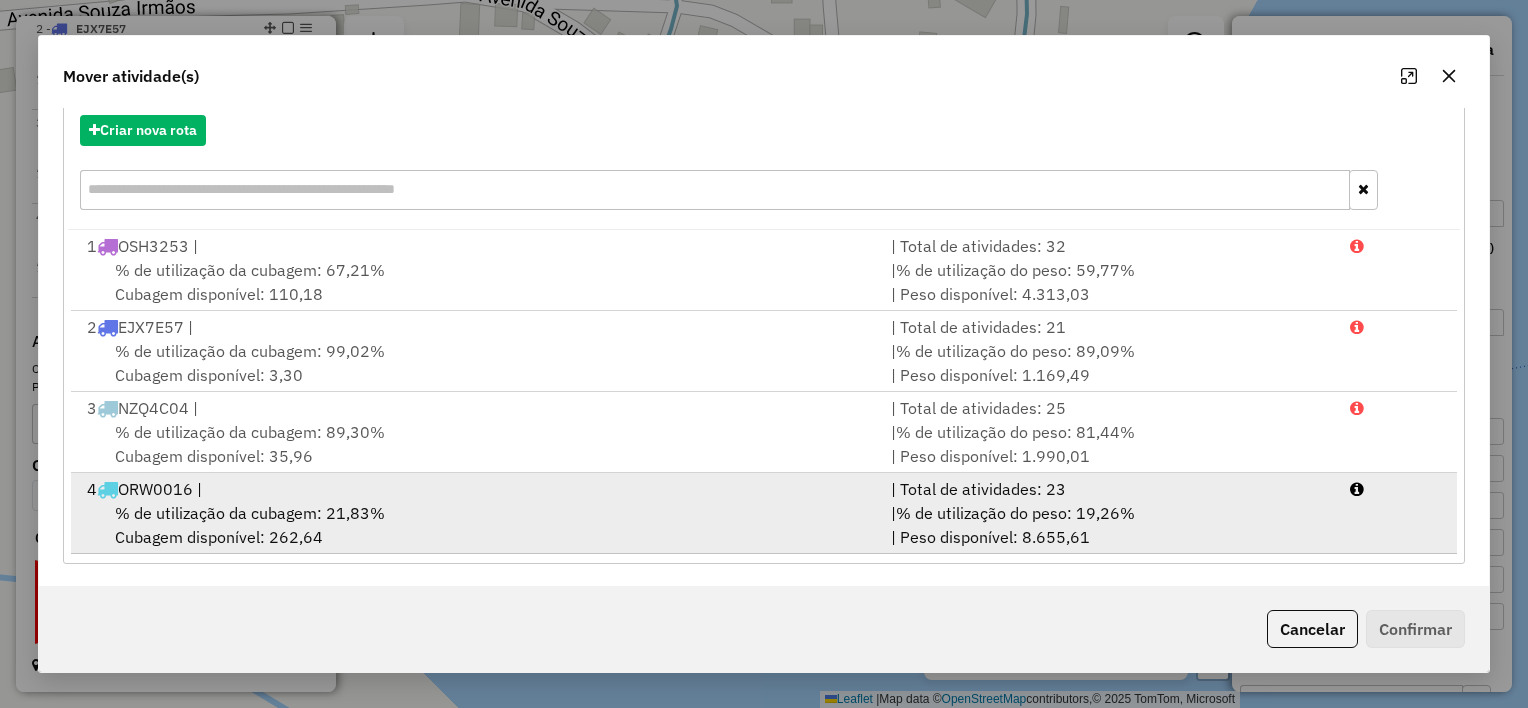 drag, startPoint x: 602, startPoint y: 519, endPoint x: 629, endPoint y: 494, distance: 36.796738 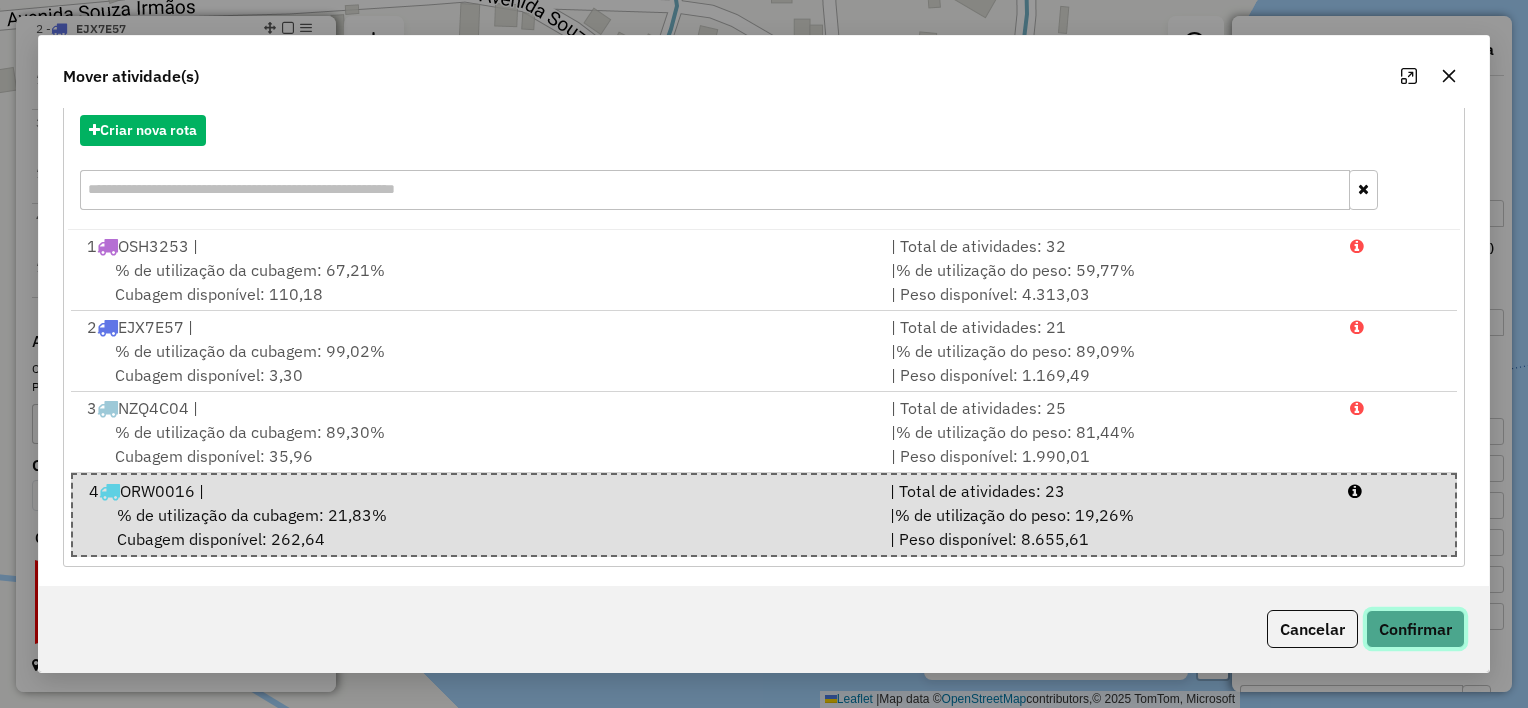 click on "Confirmar" 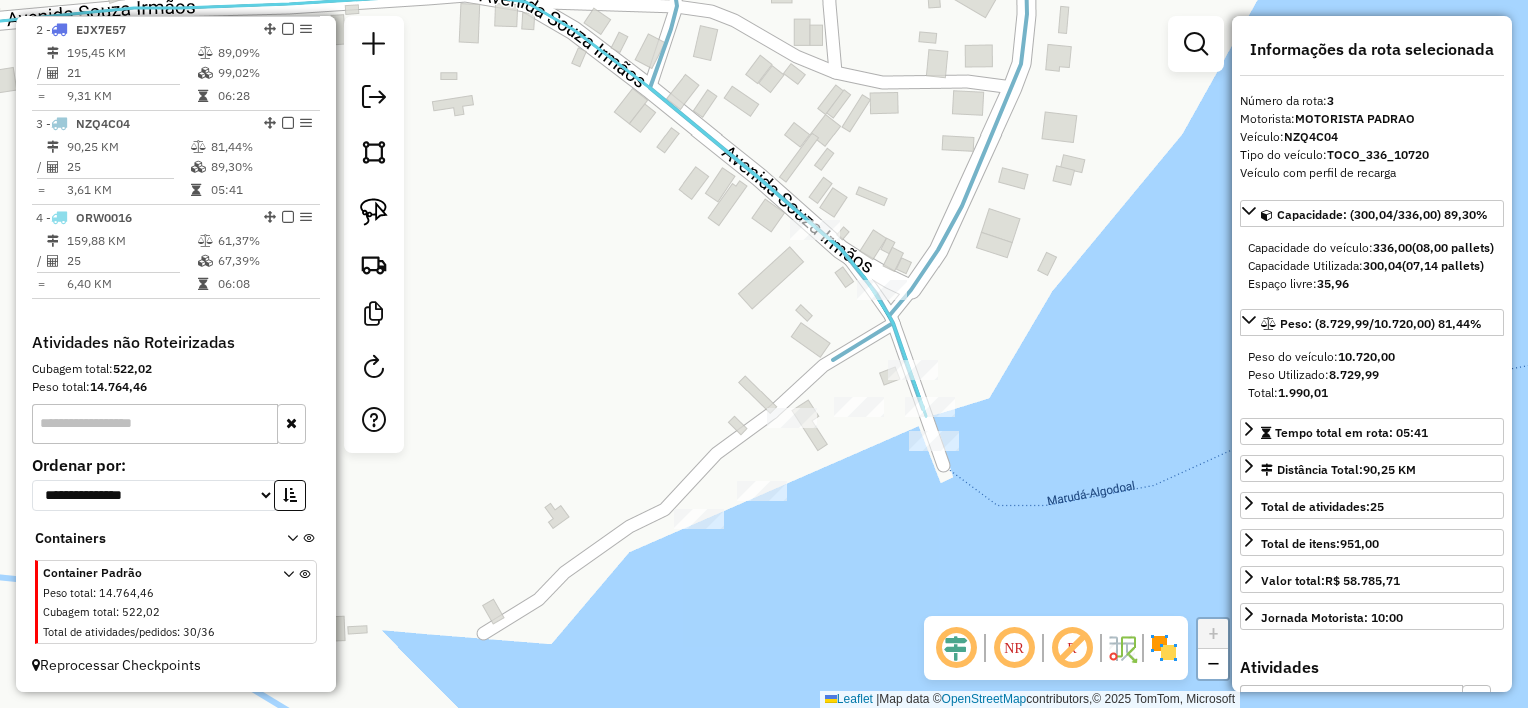 scroll, scrollTop: 841, scrollLeft: 0, axis: vertical 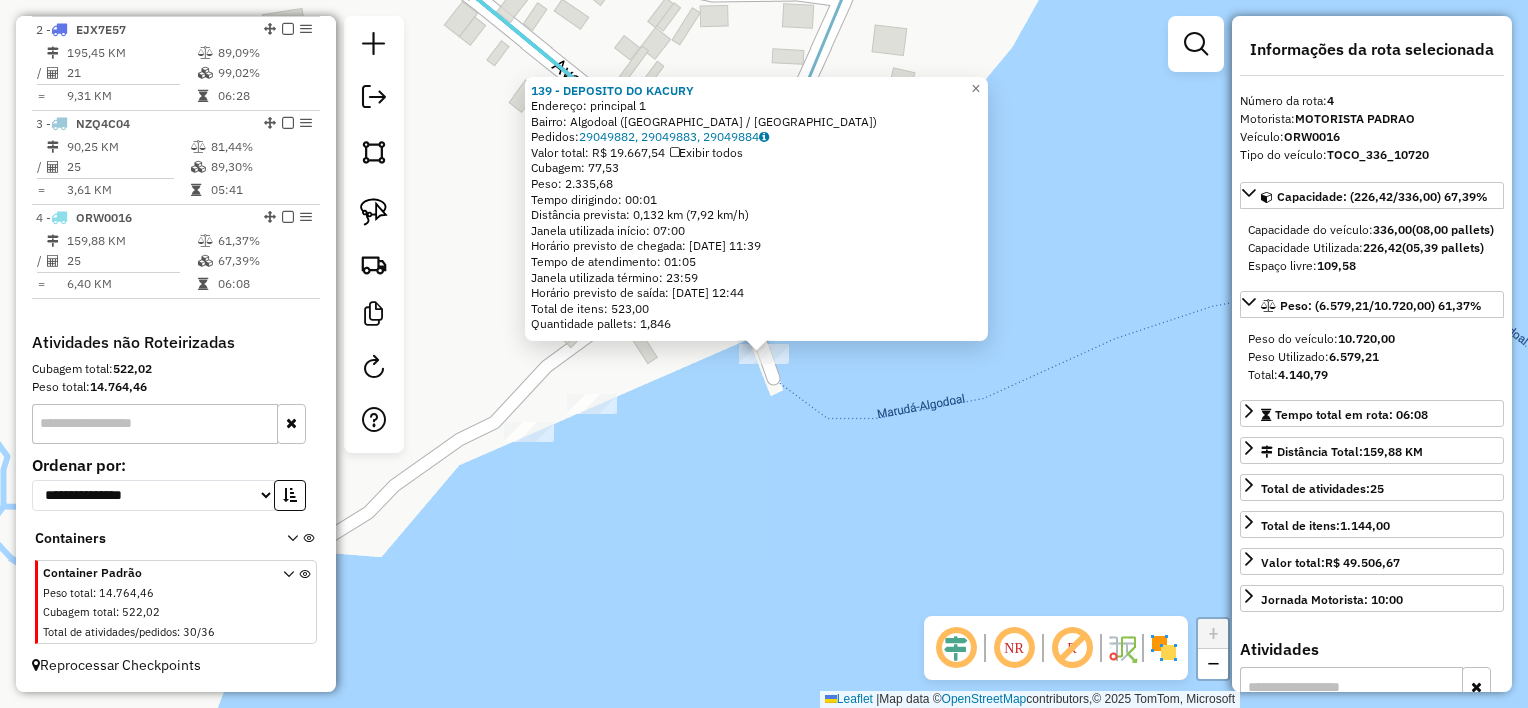 click on "139 - DEPOSITO DO KACURY  Endereço:  principal 1   Bairro: Algodoal (MARACANA / PA)   Pedidos:  29049882, 29049883, 29049884   Valor total: R$ 19.667,54   Exibir todos   Cubagem: 77,53  Peso: 2.335,68  Tempo dirigindo: 00:01   Distância prevista: 0,132 km (7,92 km/h)   Janela utilizada início: 07:00   Horário previsto de chegada: 30/07/2025 11:39   Tempo de atendimento: 01:05   Janela utilizada término: 23:59   Horário previsto de saída: 30/07/2025 12:44   Total de itens: 523,00   Quantidade pallets: 1,846  × Janela de atendimento Grade de atendimento Capacidade Transportadoras Veículos Cliente Pedidos  Rotas Selecione os dias de semana para filtrar as janelas de atendimento  Seg   Ter   Qua   Qui   Sex   Sáb   Dom  Informe o período da janela de atendimento: De: Até:  Filtrar exatamente a janela do cliente  Considerar janela de atendimento padrão  Selecione os dias de semana para filtrar as grades de atendimento  Seg   Ter   Qua   Qui   Sex   Sáb   Dom   Peso mínimo:   Peso máximo:   De:  De:" 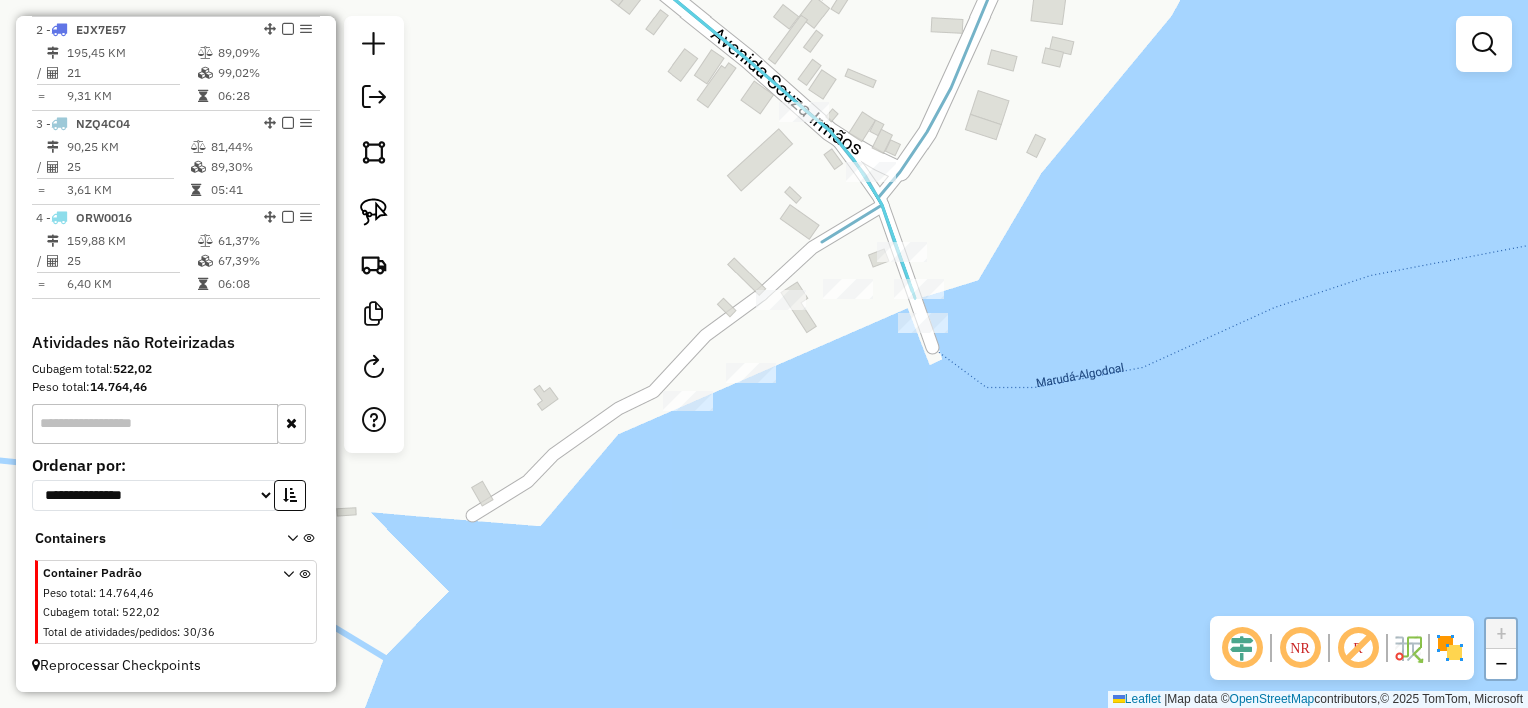 drag, startPoint x: 951, startPoint y: 400, endPoint x: 985, endPoint y: 379, distance: 39.962482 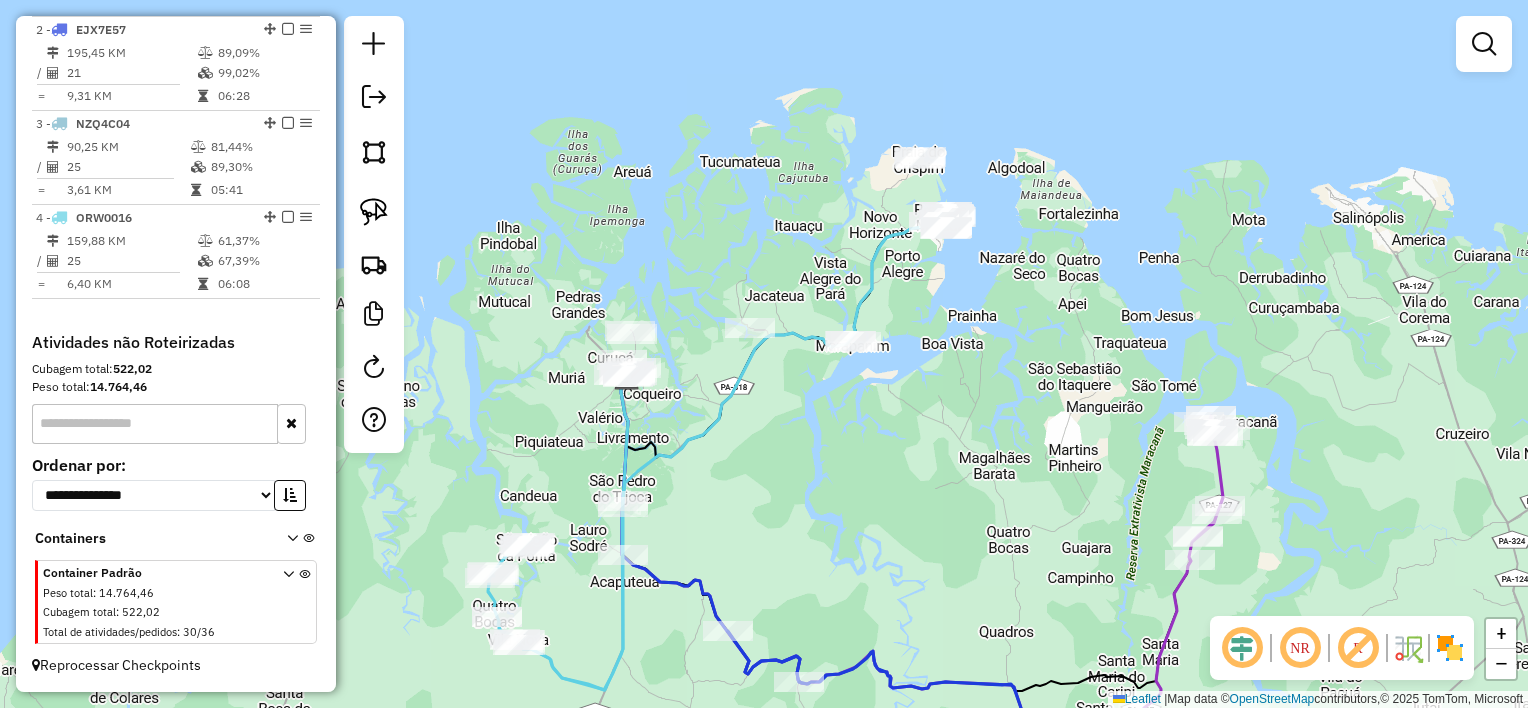 drag, startPoint x: 718, startPoint y: 518, endPoint x: 943, endPoint y: 264, distance: 339.32434 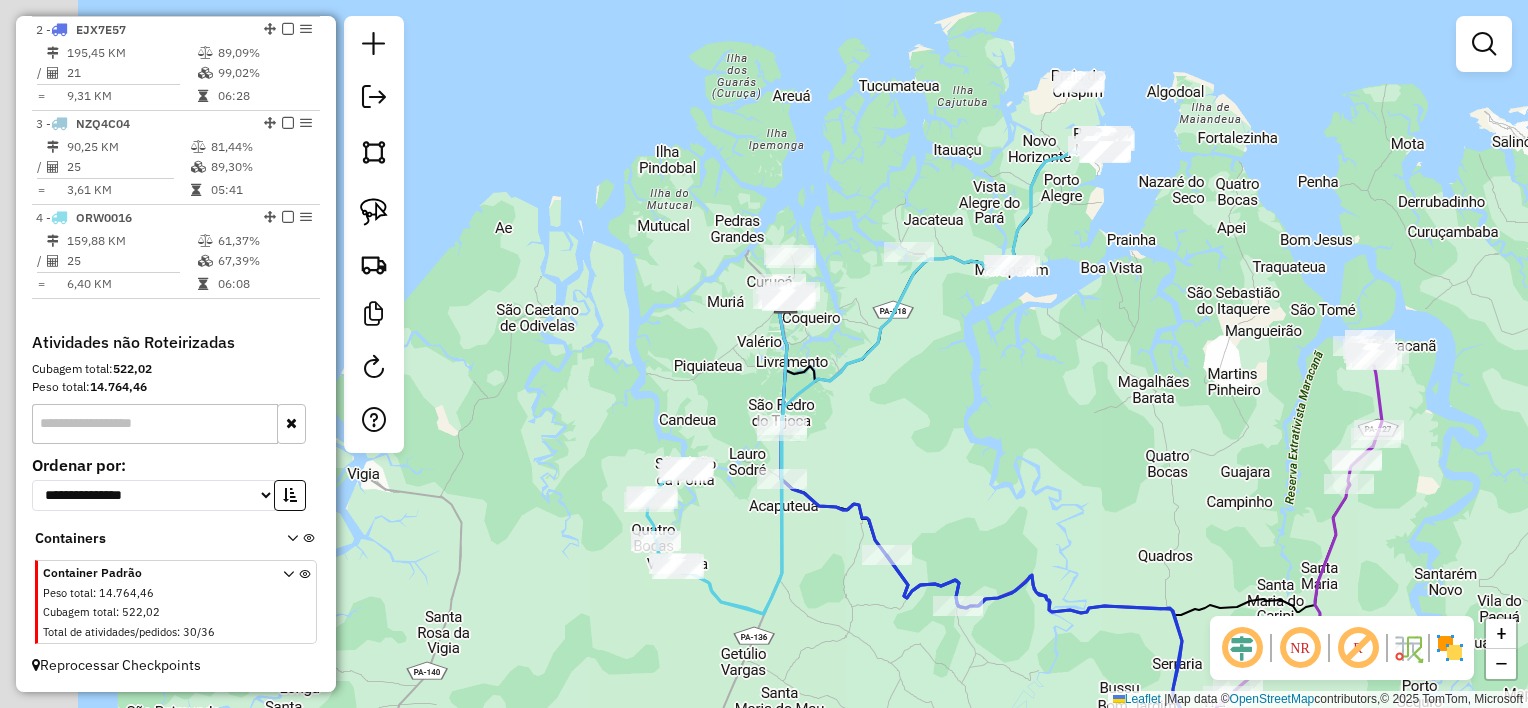 drag, startPoint x: 930, startPoint y: 366, endPoint x: 920, endPoint y: 347, distance: 21.470911 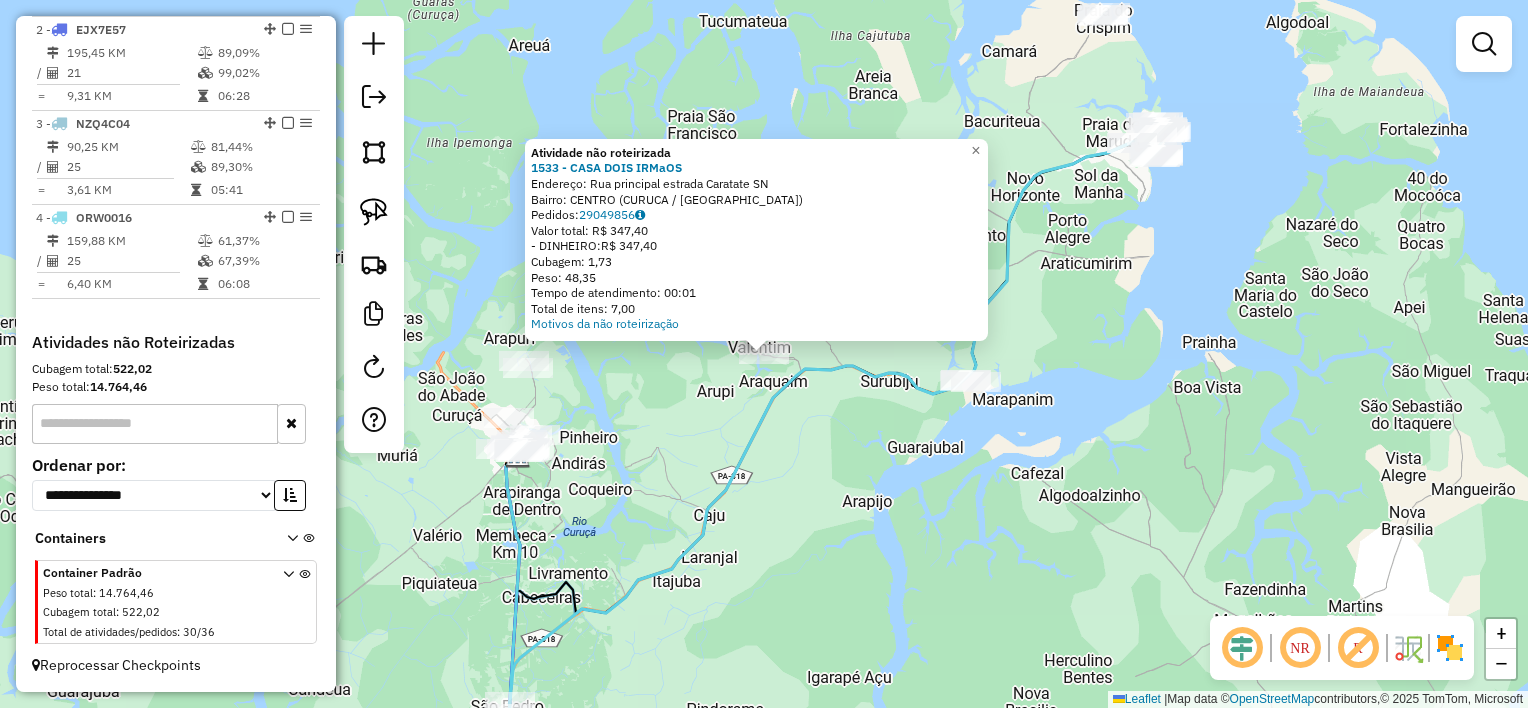 click on "Atividade não roteirizada 1533 - CASA DOIS IRMaOS  Endereço:  Rua principal estrada Caratate SN   Bairro: CENTRO ([GEOGRAPHIC_DATA] / [GEOGRAPHIC_DATA])   Pedidos:  29049856   Valor total: R$ 347,40   - DINHEIRO:  R$ 347,40   Cubagem: 1,73   Peso: 48,35   Tempo de atendimento: 00:01   Total de itens: 7,00  Motivos da não roteirização × Janela de atendimento Grade de atendimento Capacidade Transportadoras Veículos Cliente Pedidos  Rotas Selecione os dias de semana para filtrar as janelas de atendimento  Seg   Ter   Qua   Qui   Sex   Sáb   Dom  Informe o período da janela de atendimento: De: Até:  Filtrar exatamente a janela do cliente  Considerar janela de atendimento padrão  Selecione os dias de semana para filtrar as grades de atendimento  Seg   Ter   Qua   Qui   Sex   Sáb   Dom   Considerar clientes sem dia de atendimento cadastrado  Clientes fora do dia de atendimento selecionado Filtrar as atividades entre os valores definidos abaixo:  Peso mínimo:   Peso máximo:   Cubagem mínima:   Cubagem máxima:   De:   Até:  +" 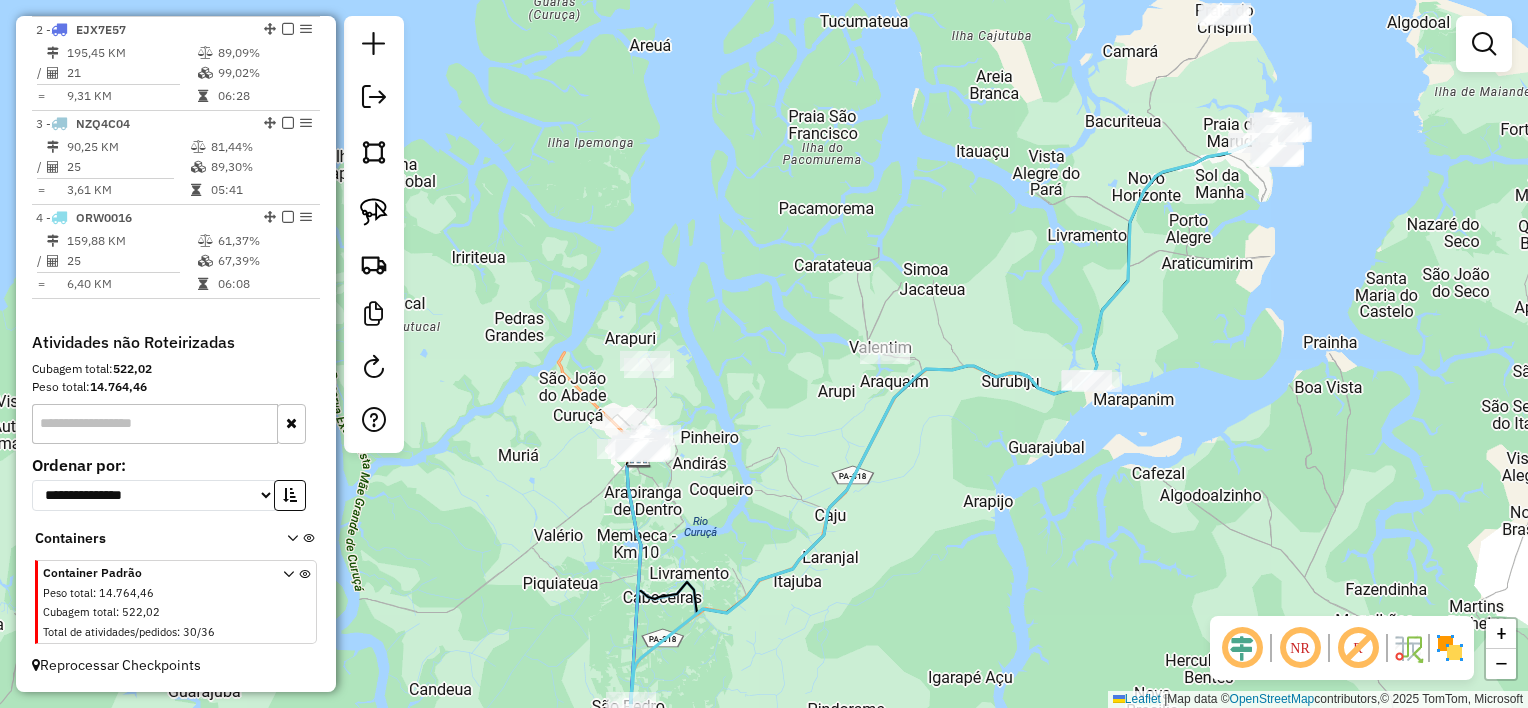 drag, startPoint x: 835, startPoint y: 429, endPoint x: 956, endPoint y: 429, distance: 121 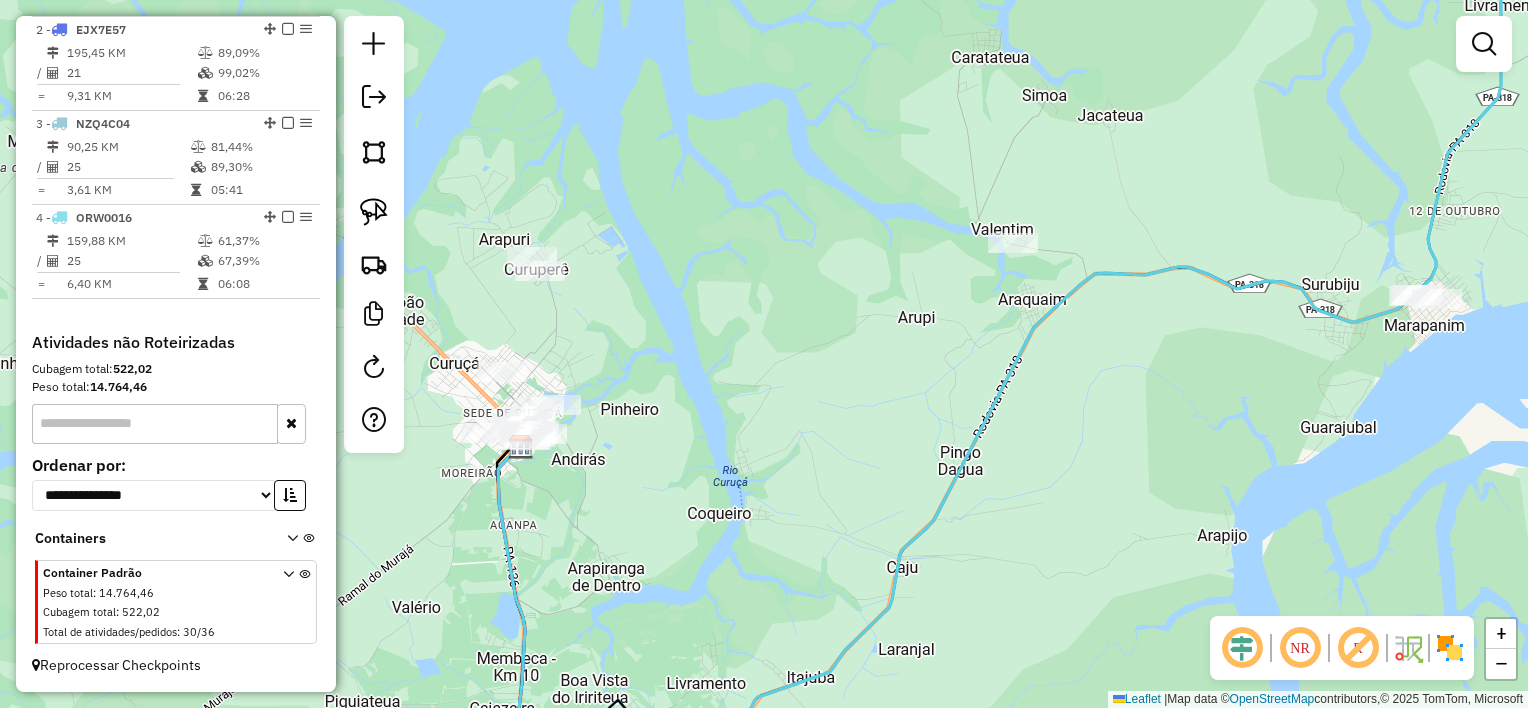 drag, startPoint x: 877, startPoint y: 400, endPoint x: 1045, endPoint y: 380, distance: 169.1863 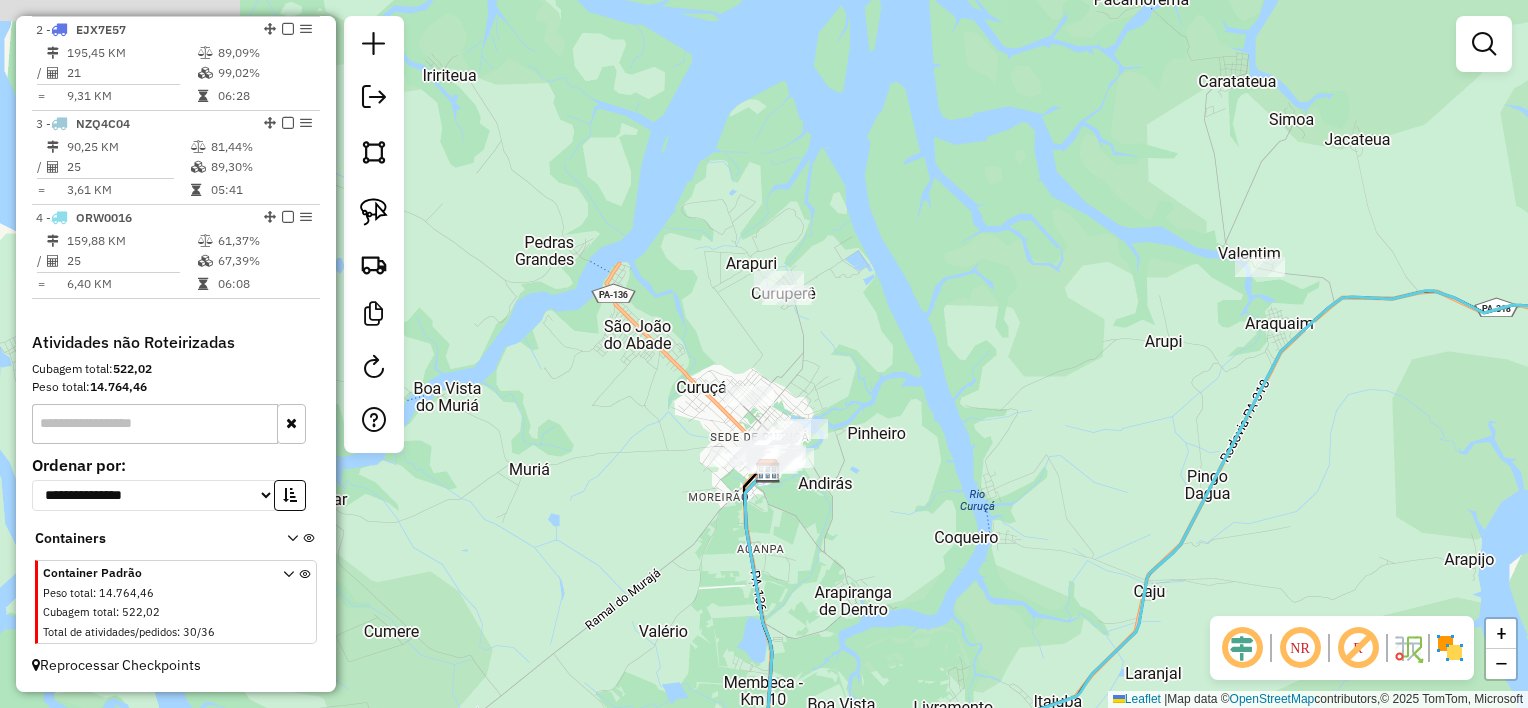 drag, startPoint x: 955, startPoint y: 385, endPoint x: 1107, endPoint y: 416, distance: 155.12898 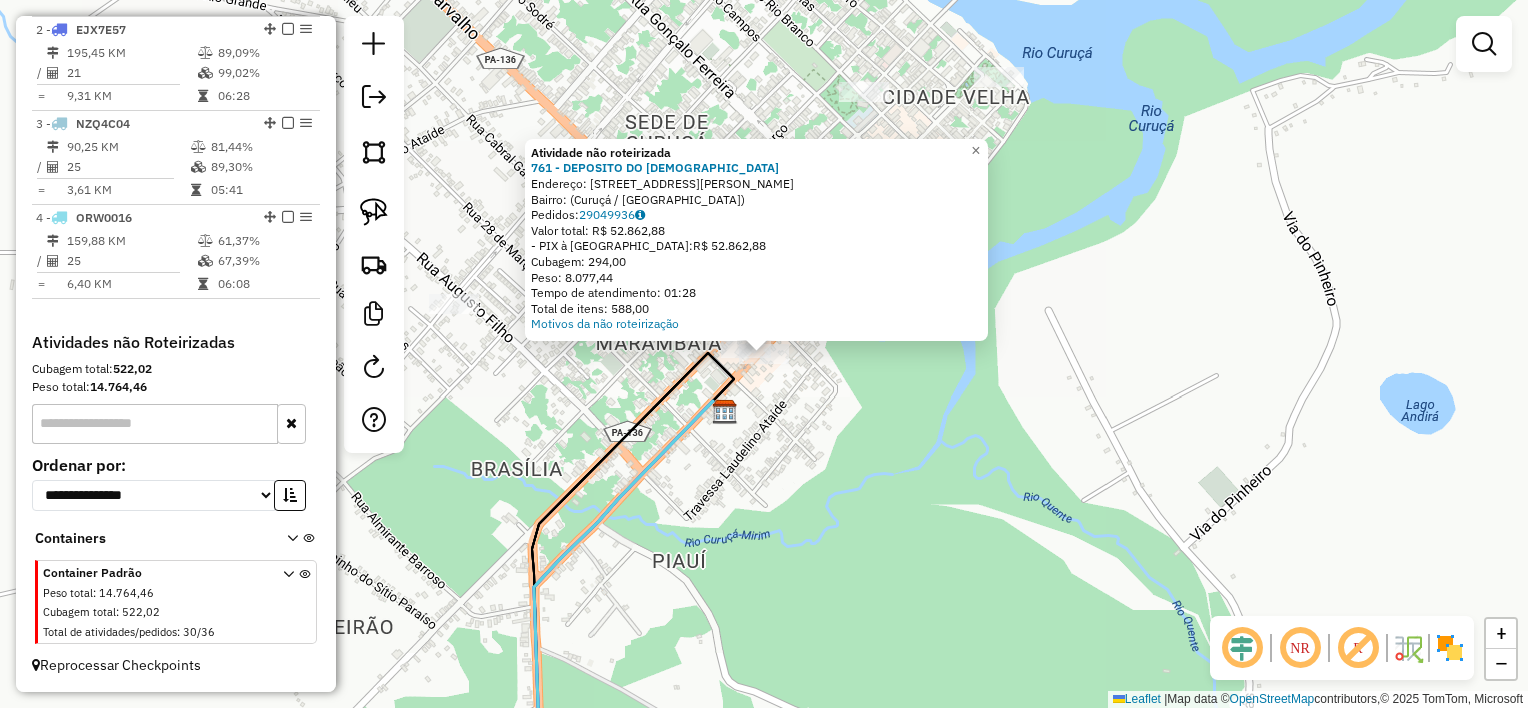 click on "Atividade não roteirizada 761 - DEPOSITO DO JOSIVAN  Endereço: [GEOGRAPHIC_DATA][PERSON_NAME], 1235   Bairro:  (Curuçá / [GEOGRAPHIC_DATA])   Pedidos:  29049936   Valor total: R$ 52.862,88   - PIX à Vista:  R$ 52.862,88   Cubagem: 294,00   Peso: 8.077,44   Tempo de atendimento: 01:28   Total de itens: 588,00  Motivos da não roteirização × Janela de atendimento Grade de atendimento Capacidade Transportadoras Veículos Cliente Pedidos  Rotas Selecione os dias de semana para filtrar as janelas de atendimento  Seg   Ter   Qua   Qui   Sex   Sáb   Dom  Informe o período da janela de atendimento: De: Até:  Filtrar exatamente a janela do cliente  Considerar janela de atendimento padrão  Selecione os dias de semana para filtrar as grades de atendimento  Seg   Ter   Qua   Qui   Sex   Sáb   Dom   Considerar clientes sem dia de atendimento cadastrado  Clientes fora do dia de atendimento selecionado Filtrar as atividades entre os valores definidos abaixo:  Peso mínimo:   Peso máximo:   Cubagem mínima:   Cubagem máxima:   De:" 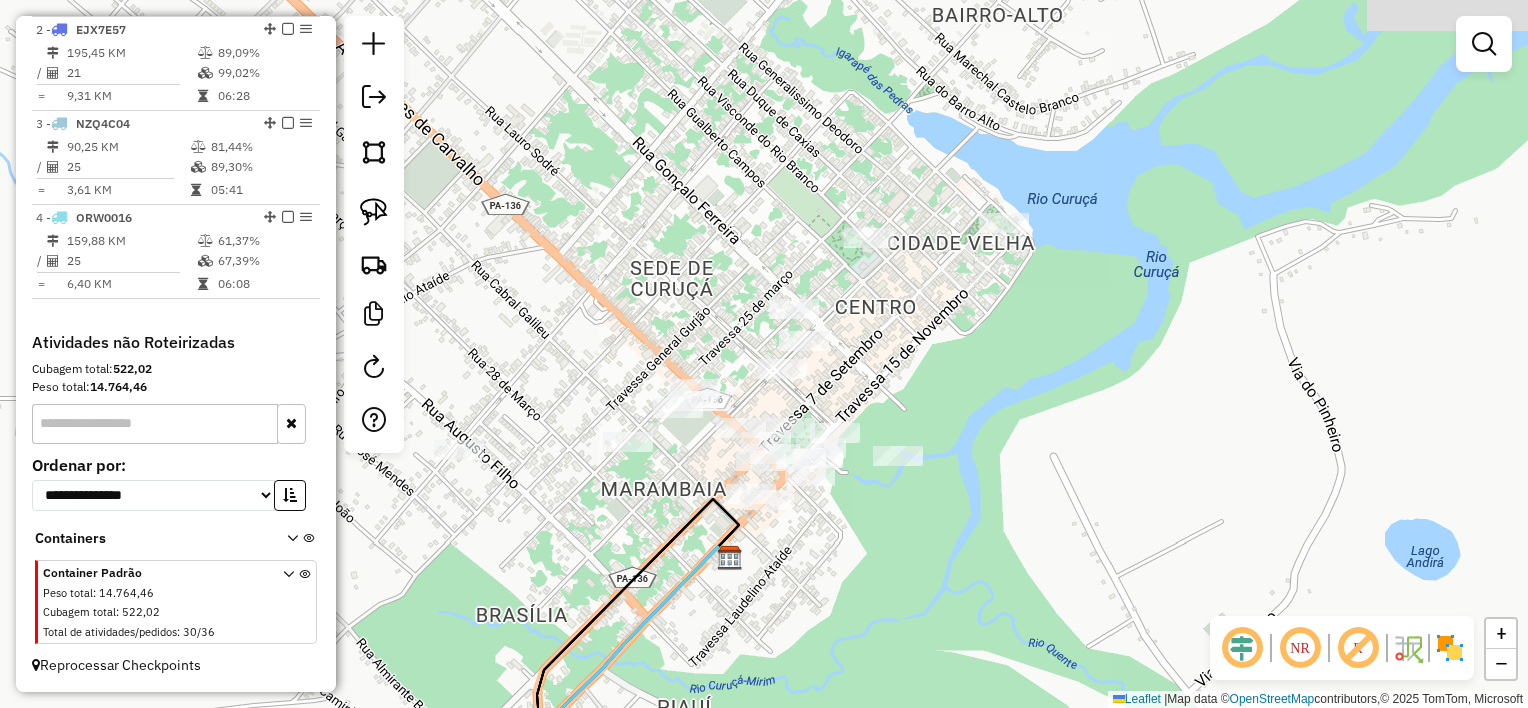 drag, startPoint x: 823, startPoint y: 380, endPoint x: 828, endPoint y: 526, distance: 146.08559 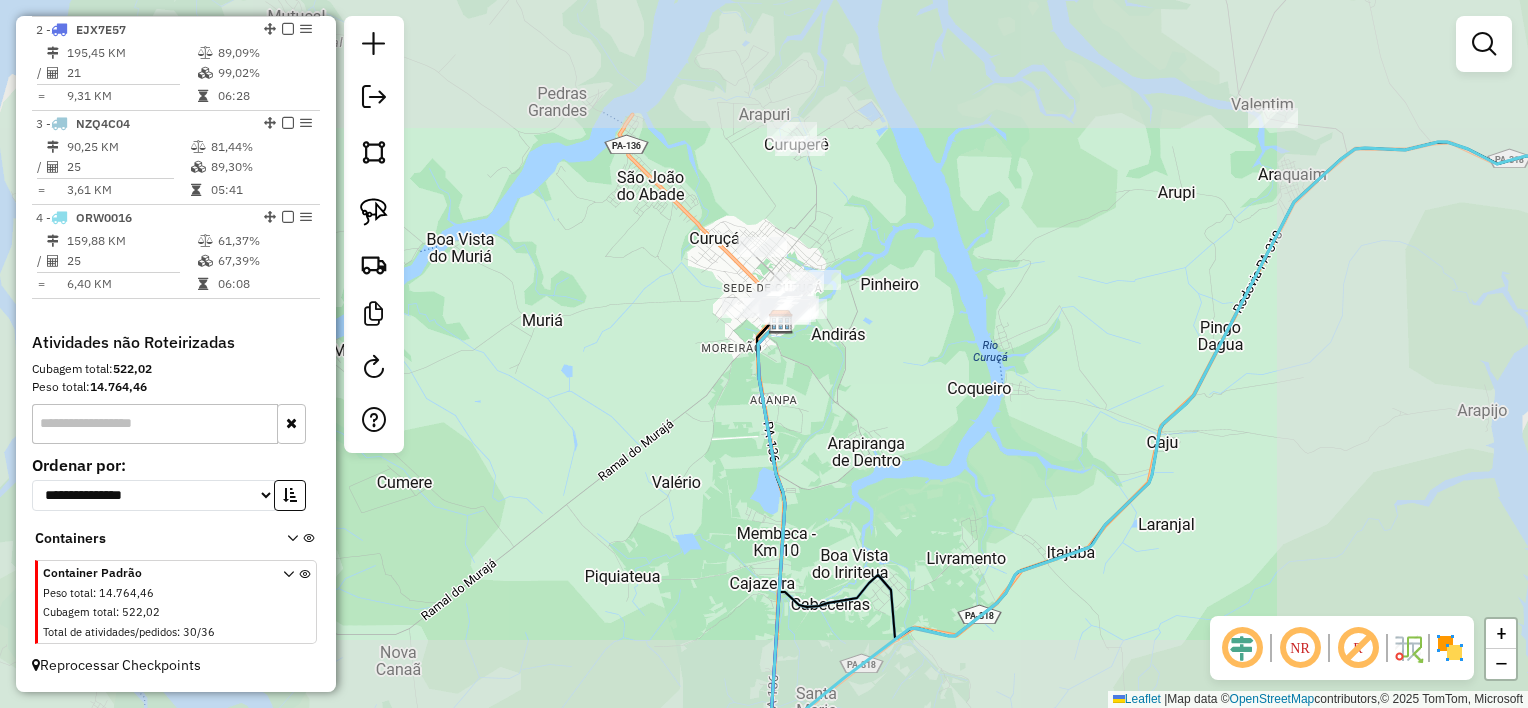 drag, startPoint x: 820, startPoint y: 316, endPoint x: 818, endPoint y: 329, distance: 13.152946 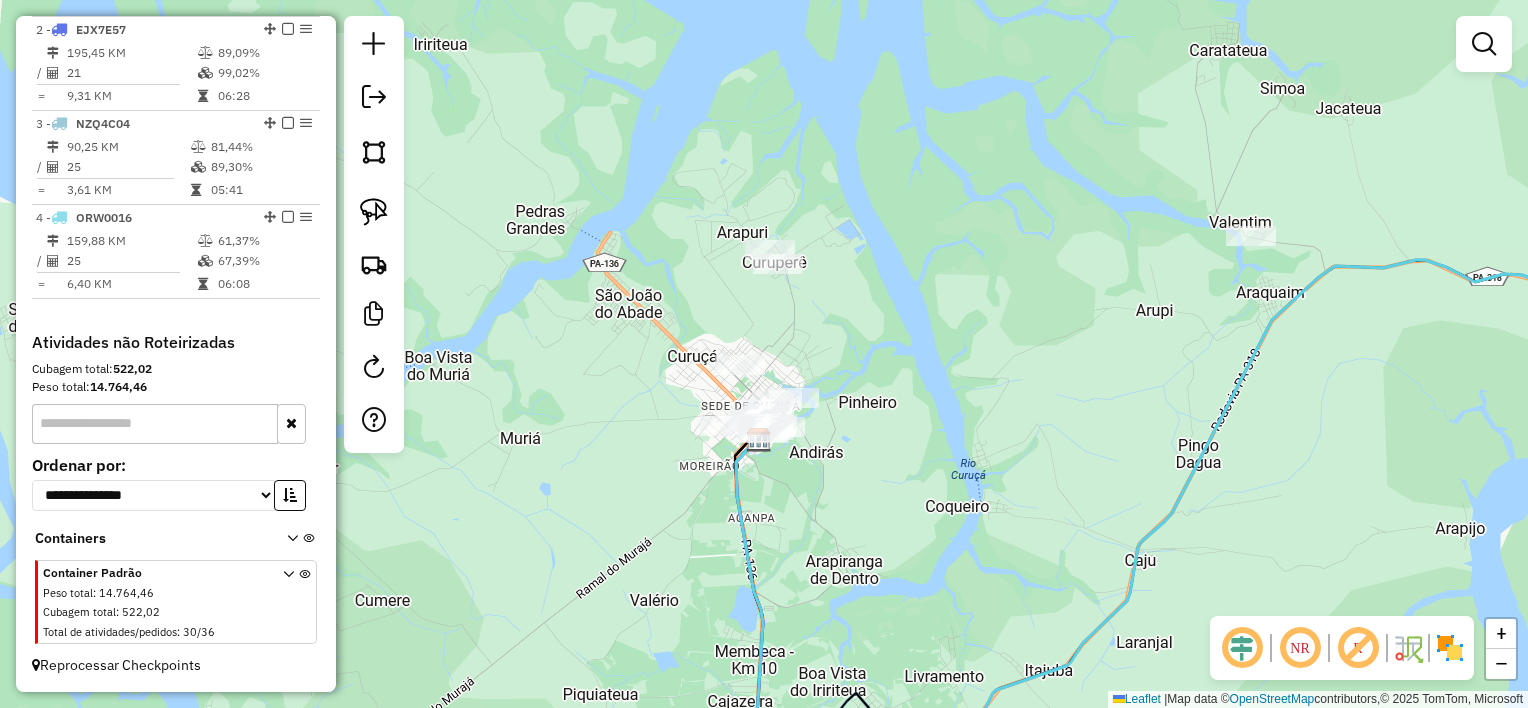 drag, startPoint x: 377, startPoint y: 216, endPoint x: 404, endPoint y: 209, distance: 27.89265 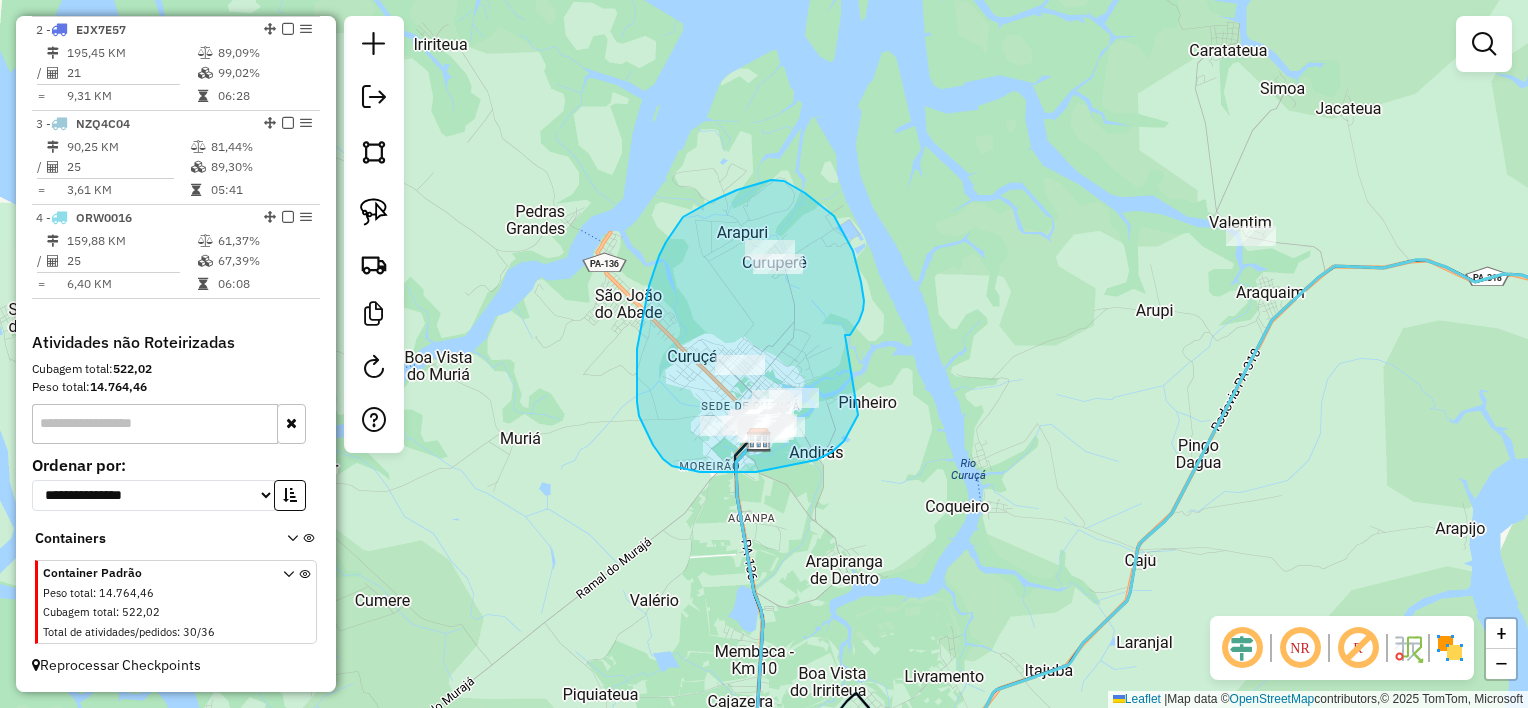 drag, startPoint x: 845, startPoint y: 335, endPoint x: 858, endPoint y: 412, distance: 78.08969 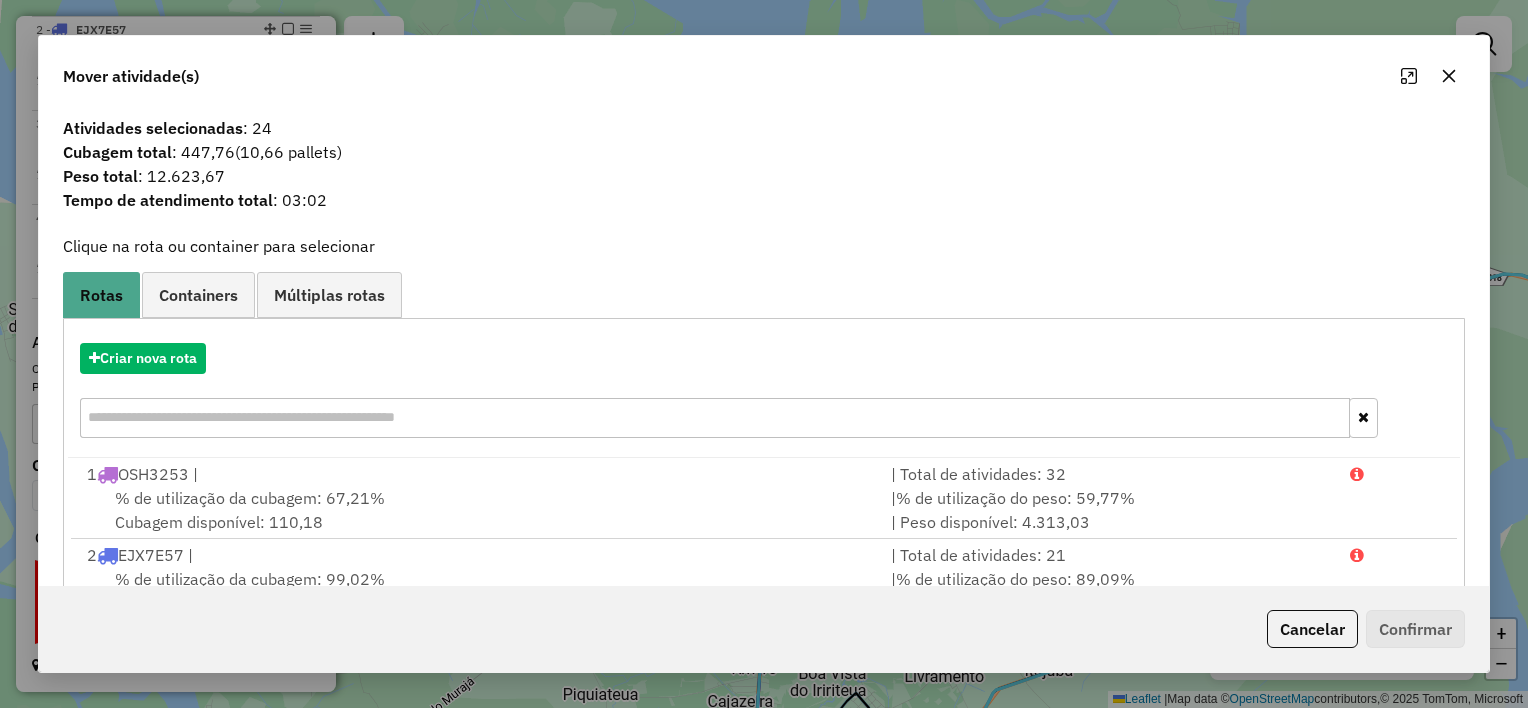 click 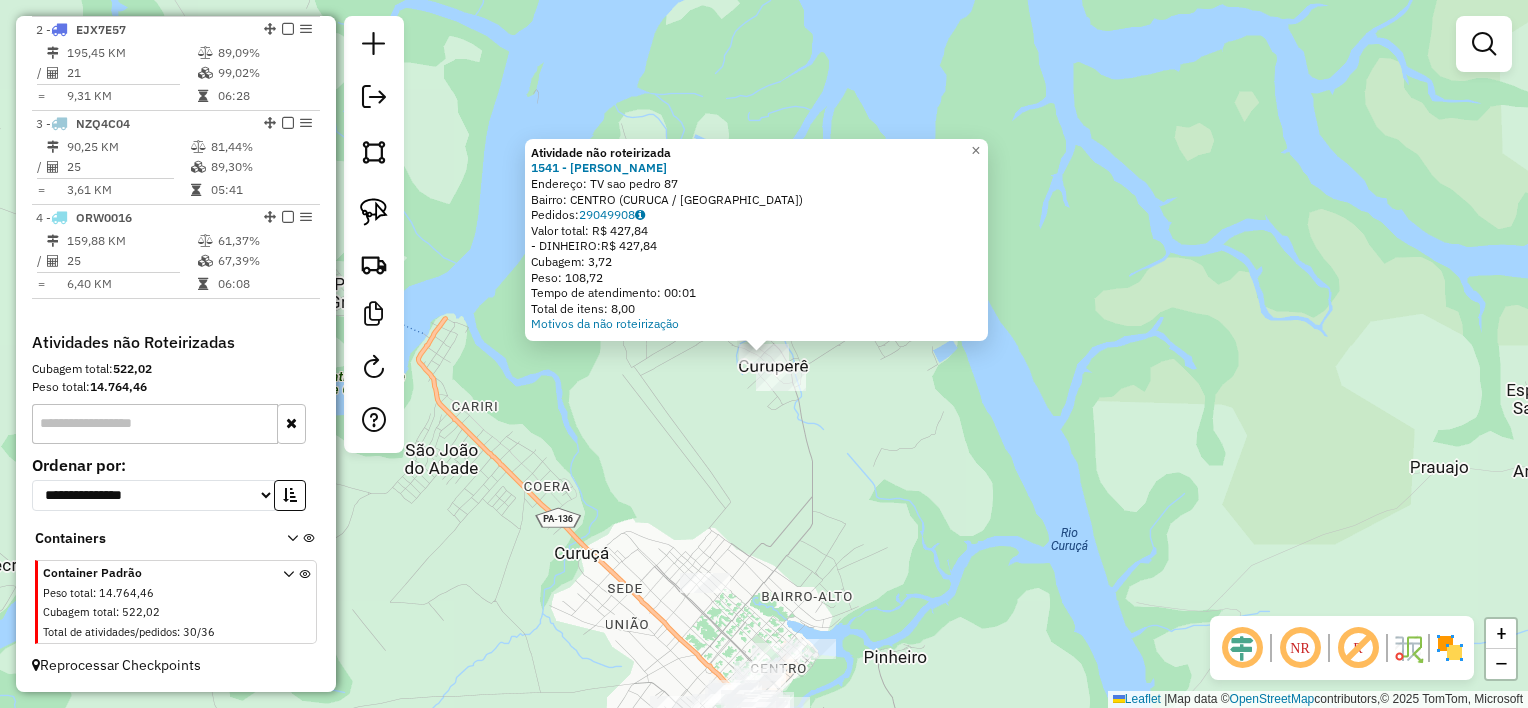 click on "Atividade não roteirizada 1541 - CASA SILVA  Endereço:  TV sao pedro 87   Bairro: CENTRO (CURUCA / PA)   Pedidos:  29049908   Valor total: R$ 427,84   - DINHEIRO:  R$ 427,84   Cubagem: 3,72   Peso: 108,72   Tempo de atendimento: 00:01   Total de itens: 8,00  Motivos da não roteirização × Janela de atendimento Grade de atendimento Capacidade Transportadoras Veículos Cliente Pedidos  Rotas Selecione os dias de semana para filtrar as janelas de atendimento  Seg   Ter   Qua   Qui   Sex   Sáb   Dom  Informe o período da janela de atendimento: De: Até:  Filtrar exatamente a janela do cliente  Considerar janela de atendimento padrão  Selecione os dias de semana para filtrar as grades de atendimento  Seg   Ter   Qua   Qui   Sex   Sáb   Dom   Considerar clientes sem dia de atendimento cadastrado  Clientes fora do dia de atendimento selecionado Filtrar as atividades entre os valores definidos abaixo:  Peso mínimo:   Peso máximo:   Cubagem mínima:   Cubagem máxima:   De:   Até:   De:   Até:  Veículo:" 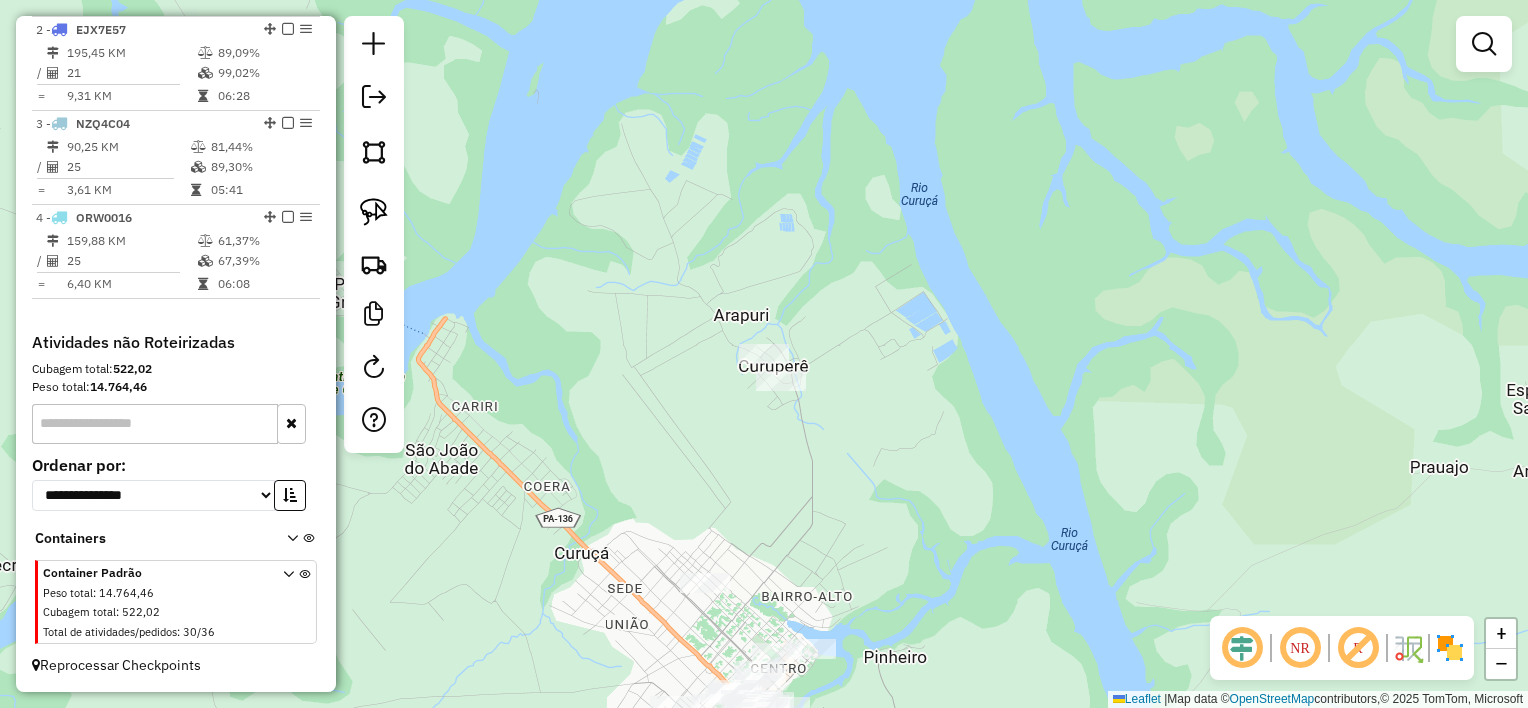 click on "Atividade não roteirizada 1541 - CASA SILVA  Endereço:  TV sao pedro 87   Bairro: CENTRO (CURUCA / PA)   Pedidos:  29049908   Valor total: R$ 427,84   - DINHEIRO:  R$ 427,84   Cubagem: 3,72   Peso: 108,72   Tempo de atendimento: 00:01   Total de itens: 8,00  Motivos da não roteirização × Janela de atendimento Grade de atendimento Capacidade Transportadoras Veículos Cliente Pedidos  Rotas Selecione os dias de semana para filtrar as janelas de atendimento  Seg   Ter   Qua   Qui   Sex   Sáb   Dom  Informe o período da janela de atendimento: De: Até:  Filtrar exatamente a janela do cliente  Considerar janela de atendimento padrão  Selecione os dias de semana para filtrar as grades de atendimento  Seg   Ter   Qua   Qui   Sex   Sáb   Dom   Considerar clientes sem dia de atendimento cadastrado  Clientes fora do dia de atendimento selecionado Filtrar as atividades entre os valores definidos abaixo:  Peso mínimo:   Peso máximo:   Cubagem mínima:   Cubagem máxima:   De:   Até:   De:   Até:  Veículo:" 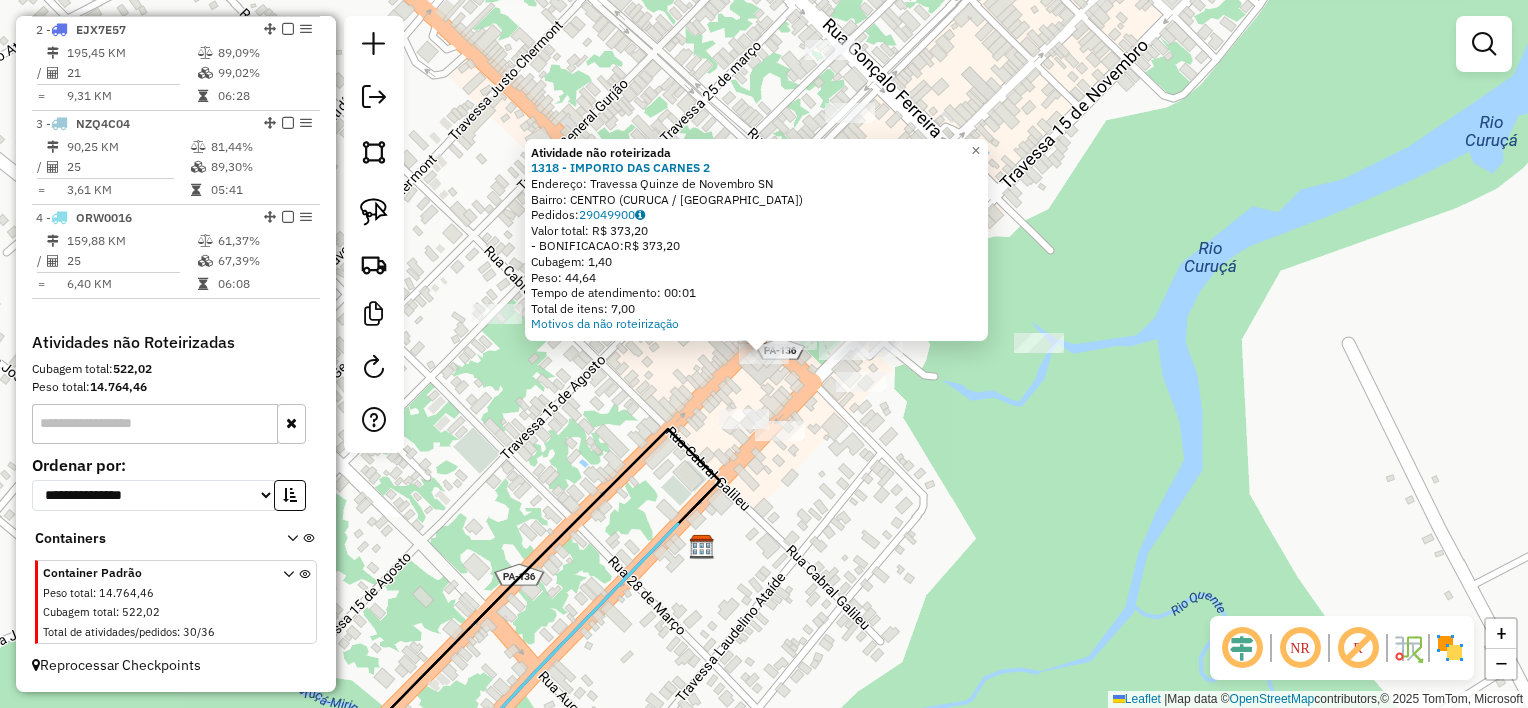 drag, startPoint x: 772, startPoint y: 385, endPoint x: 784, endPoint y: 368, distance: 20.808653 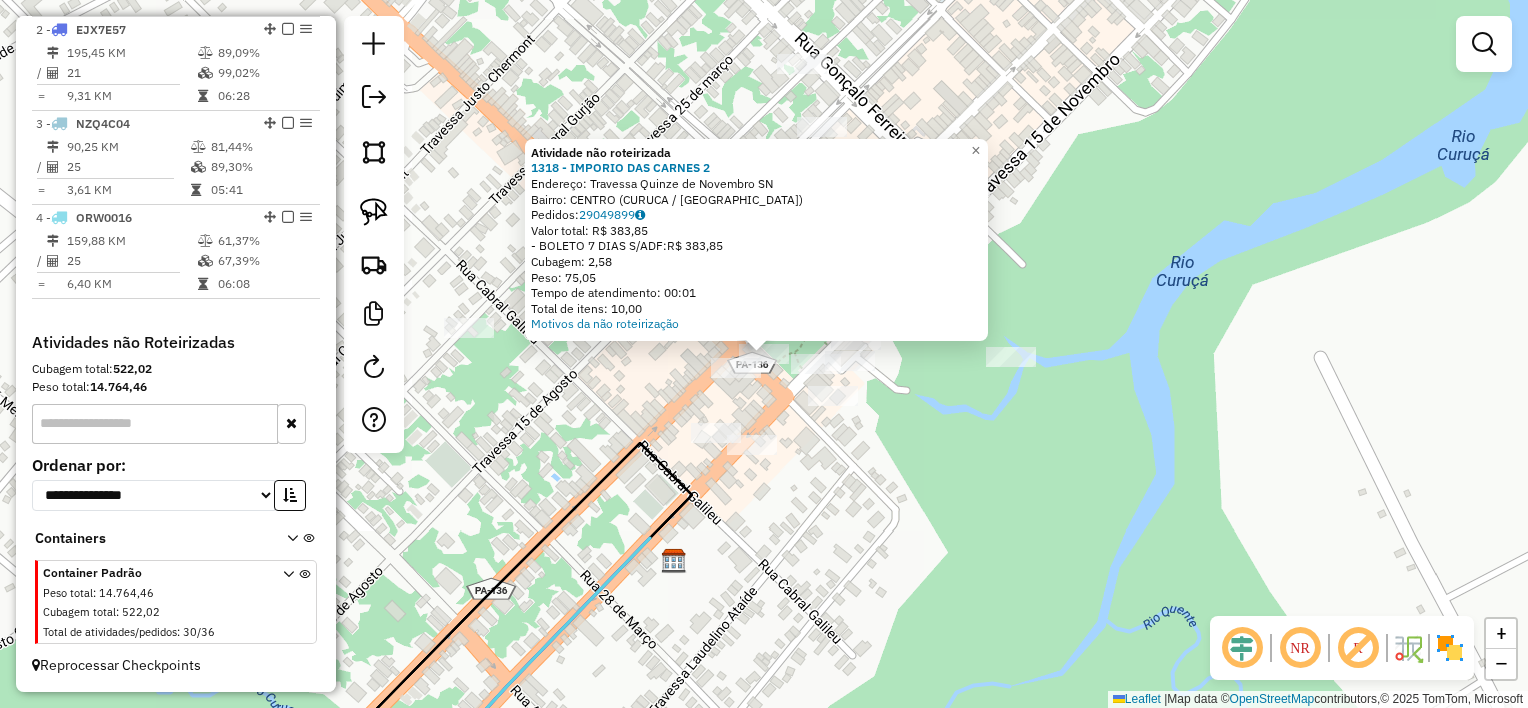 click on "Atividade não roteirizada 1318 - IMPORIO DAS CARNES 2  Endereço:  Travessa Quinze de Novembro SN   Bairro: CENTRO (CURUCA / PA)   Pedidos:  29049899   Valor total: R$ 383,85   - BOLETO 7 DIAS S/ADF:  R$ 383,85   Cubagem: 2,58   Peso: 75,05   Tempo de atendimento: 00:01   Total de itens: 10,00  Motivos da não roteirização × Janela de atendimento Grade de atendimento Capacidade Transportadoras Veículos Cliente Pedidos  Rotas Selecione os dias de semana para filtrar as janelas de atendimento  Seg   Ter   Qua   Qui   Sex   Sáb   Dom  Informe o período da janela de atendimento: De: Até:  Filtrar exatamente a janela do cliente  Considerar janela de atendimento padrão  Selecione os dias de semana para filtrar as grades de atendimento  Seg   Ter   Qua   Qui   Sex   Sáb   Dom   Considerar clientes sem dia de atendimento cadastrado  Clientes fora do dia de atendimento selecionado Filtrar as atividades entre os valores definidos abaixo:  Peso mínimo:   Peso máximo:   Cubagem mínima:   Cubagem máxima:  +" 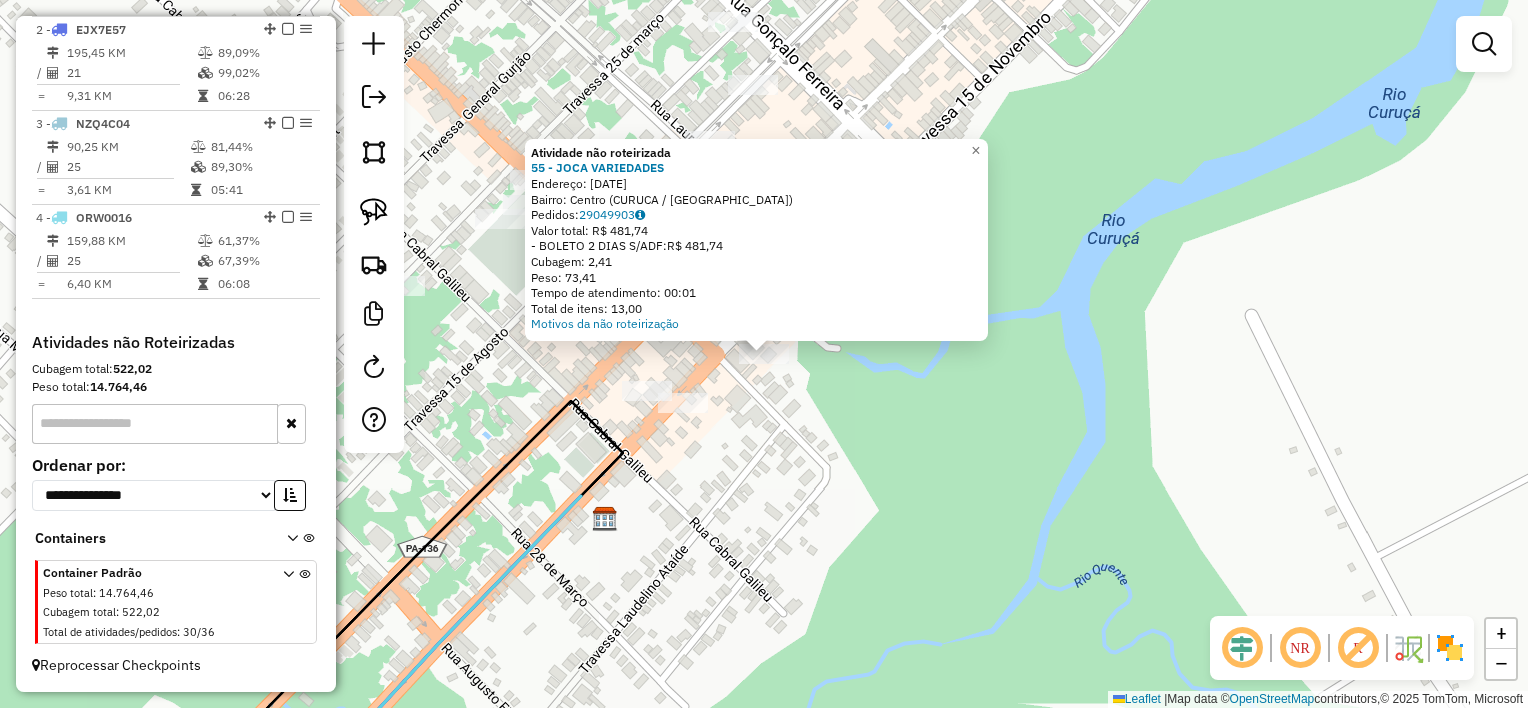 click on "Atividade não roteirizada 55 - JOCA VARIEDADES  Endereço:  15 DE NOVEMBRO 317   Bairro: Centro (CURUCA / PA)   Pedidos:  29049903   Valor total: R$ 481,74   - BOLETO 2 DIAS S/ADF:  R$ 481,74   Cubagem: 2,41   Peso: 73,41   Tempo de atendimento: 00:01   Total de itens: 13,00  Motivos da não roteirização × Janela de atendimento Grade de atendimento Capacidade Transportadoras Veículos Cliente Pedidos  Rotas Selecione os dias de semana para filtrar as janelas de atendimento  Seg   Ter   Qua   Qui   Sex   Sáb   Dom  Informe o período da janela de atendimento: De: Até:  Filtrar exatamente a janela do cliente  Considerar janela de atendimento padrão  Selecione os dias de semana para filtrar as grades de atendimento  Seg   Ter   Qua   Qui   Sex   Sáb   Dom   Considerar clientes sem dia de atendimento cadastrado  Clientes fora do dia de atendimento selecionado Filtrar as atividades entre os valores definidos abaixo:  Peso mínimo:   Peso máximo:   Cubagem mínima:   Cubagem máxima:   De:   Até:   De:  +" 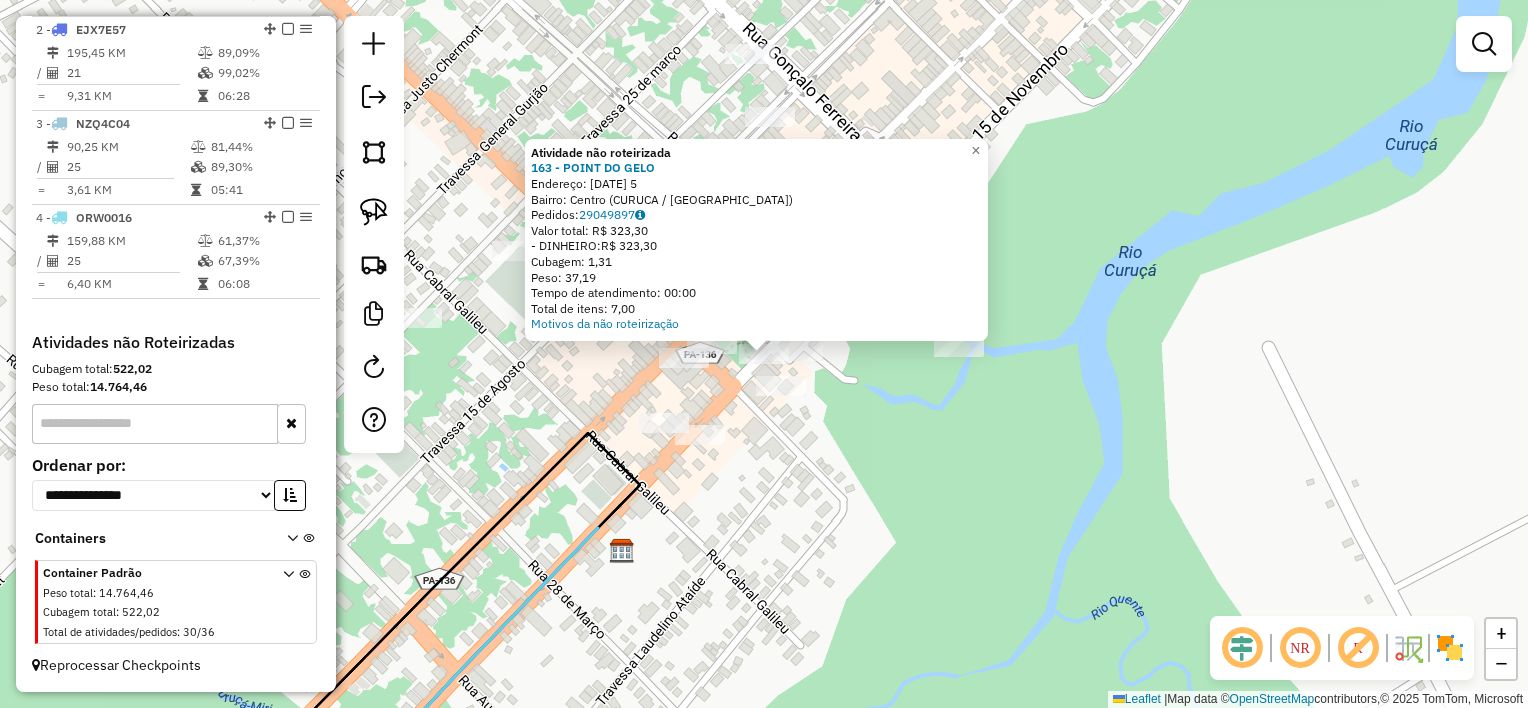 click on "Atividade não roteirizada 163 - POINT DO GELO  Endereço:  15 DE NOVEMBRO 5   Bairro: Centro (CURUCA / PA)   Pedidos:  29049897   Valor total: R$ 323,30   - DINHEIRO:  R$ 323,30   Cubagem: 1,31   Peso: 37,19   Tempo de atendimento: 00:00   Total de itens: 7,00  Motivos da não roteirização × Janela de atendimento Grade de atendimento Capacidade Transportadoras Veículos Cliente Pedidos  Rotas Selecione os dias de semana para filtrar as janelas de atendimento  Seg   Ter   Qua   Qui   Sex   Sáb   Dom  Informe o período da janela de atendimento: De: Até:  Filtrar exatamente a janela do cliente  Considerar janela de atendimento padrão  Selecione os dias de semana para filtrar as grades de atendimento  Seg   Ter   Qua   Qui   Sex   Sáb   Dom   Considerar clientes sem dia de atendimento cadastrado  Clientes fora do dia de atendimento selecionado Filtrar as atividades entre os valores definidos abaixo:  Peso mínimo:   Peso máximo:   Cubagem mínima:   Cubagem máxima:   De:   Até:   De:   Até:  Nome: +" 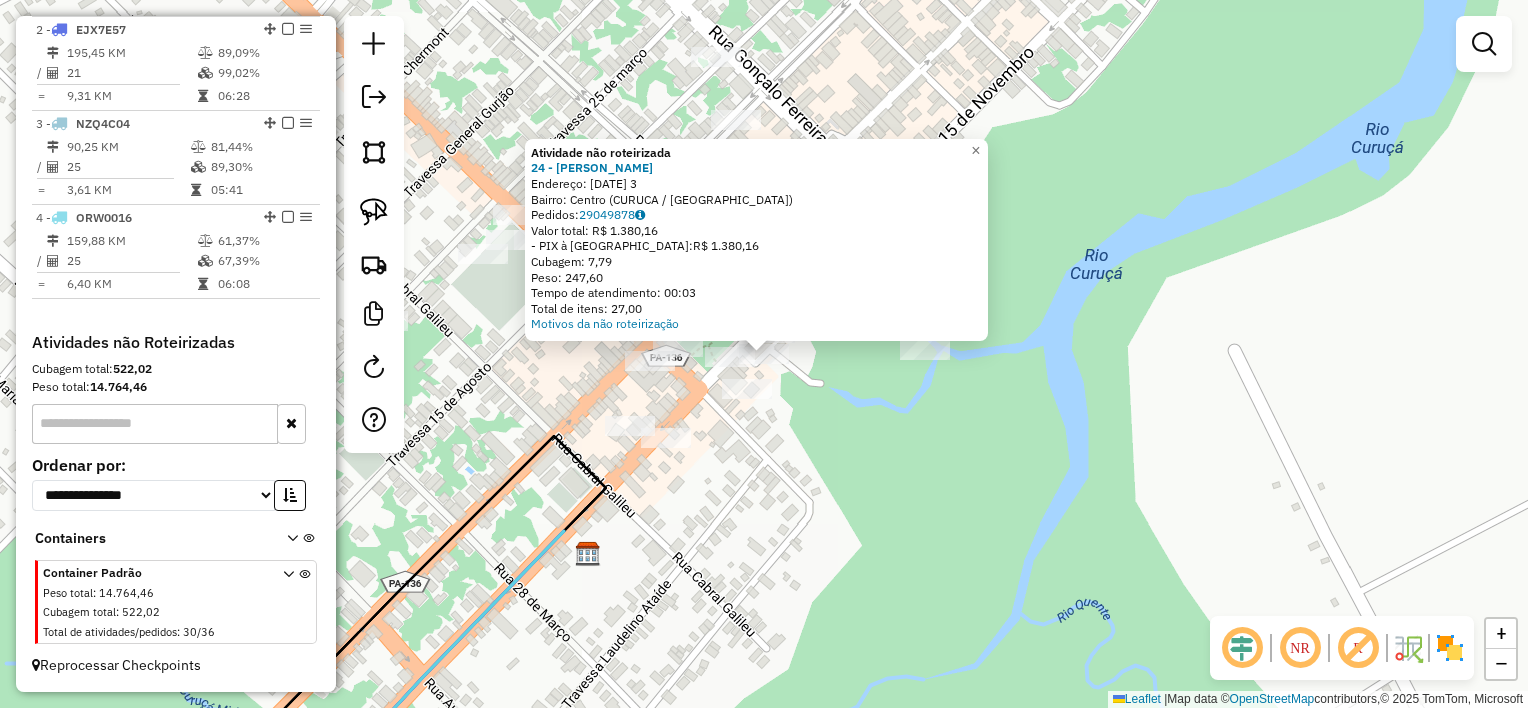 click on "Atividade não roteirizada 24 - JANECO BAR  Endereço:  15 DE NOVEMBRO 3   Bairro: Centro (CURUCA / PA)   Pedidos:  29049878   Valor total: R$ 1.380,16   - PIX à Vista:  R$ 1.380,16   Cubagem: 7,79   Peso: 247,60   Tempo de atendimento: 00:03   Total de itens: 27,00  Motivos da não roteirização × Janela de atendimento Grade de atendimento Capacidade Transportadoras Veículos Cliente Pedidos  Rotas Selecione os dias de semana para filtrar as janelas de atendimento  Seg   Ter   Qua   Qui   Sex   Sáb   Dom  Informe o período da janela de atendimento: De: Até:  Filtrar exatamente a janela do cliente  Considerar janela de atendimento padrão  Selecione os dias de semana para filtrar as grades de atendimento  Seg   Ter   Qua   Qui   Sex   Sáb   Dom   Considerar clientes sem dia de atendimento cadastrado  Clientes fora do dia de atendimento selecionado Filtrar as atividades entre os valores definidos abaixo:  Peso mínimo:   Peso máximo:   Cubagem mínima:   Cubagem máxima:   De:   Até:   De:   Até:  +" 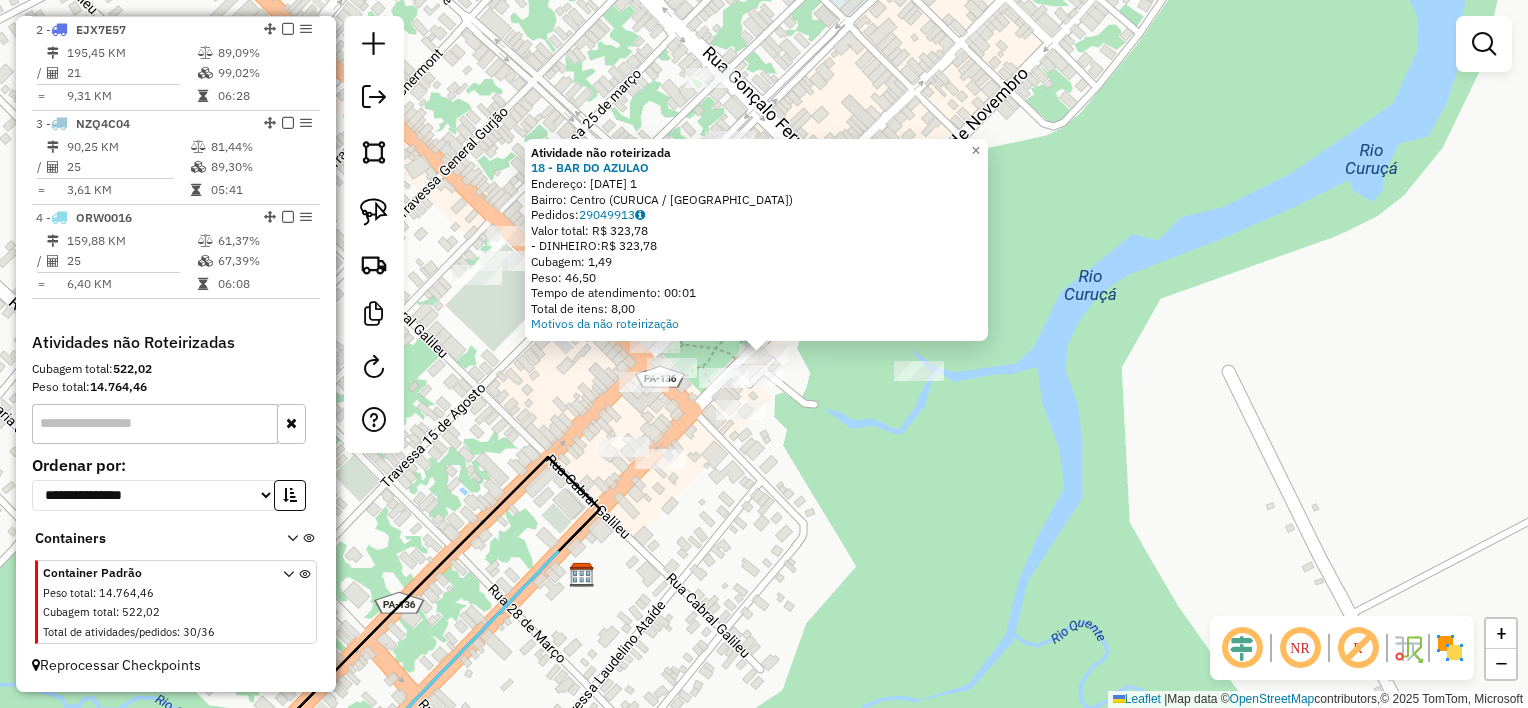 drag, startPoint x: 811, startPoint y: 380, endPoint x: 783, endPoint y: 365, distance: 31.764761 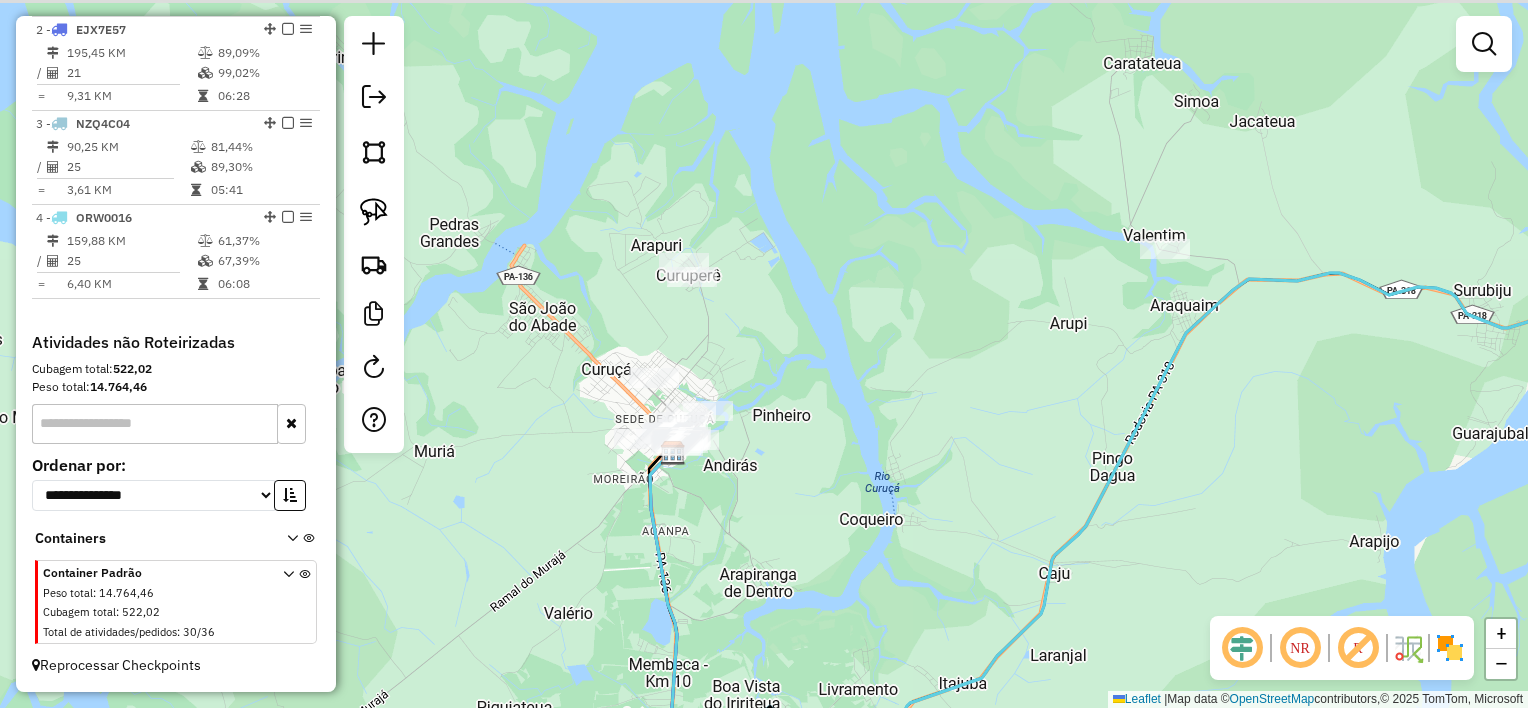 drag, startPoint x: 730, startPoint y: 171, endPoint x: 704, endPoint y: 363, distance: 193.75243 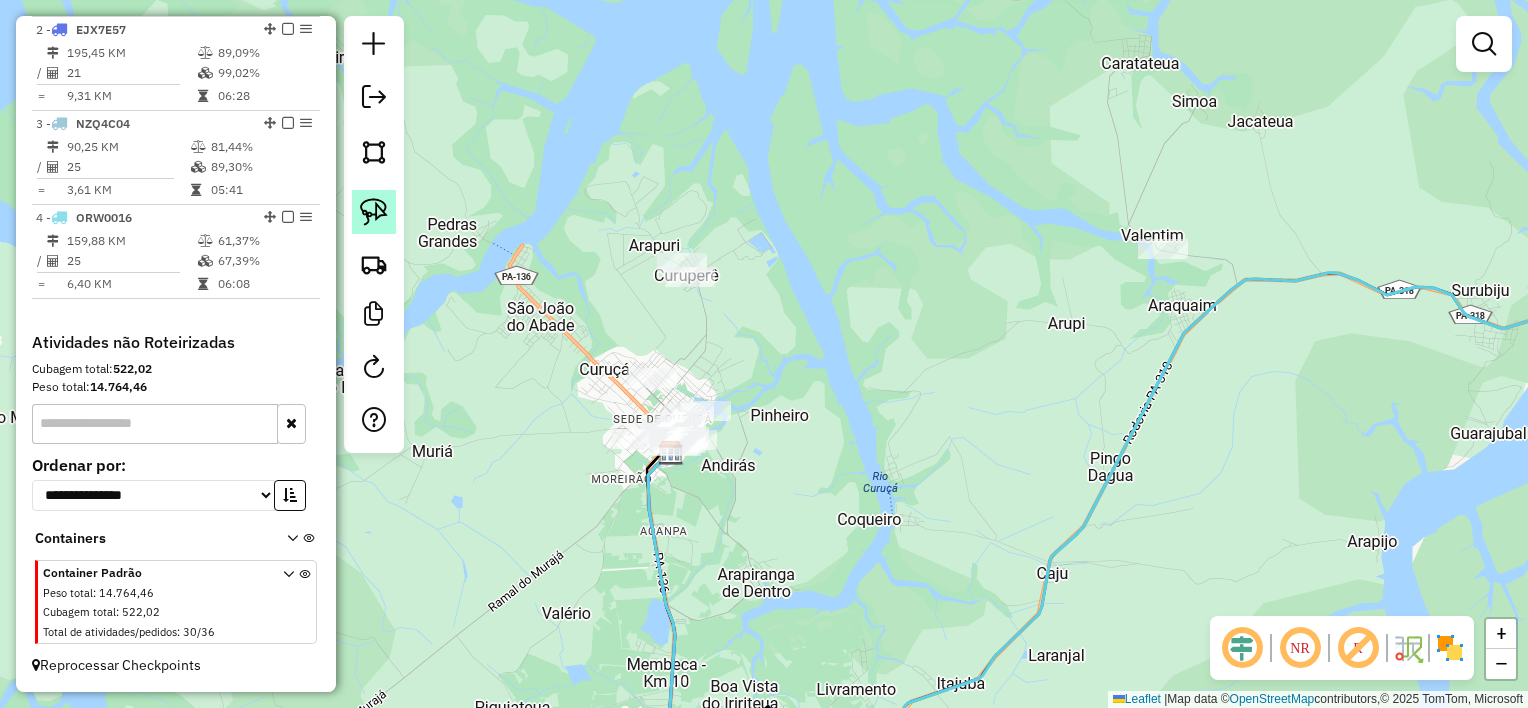 click 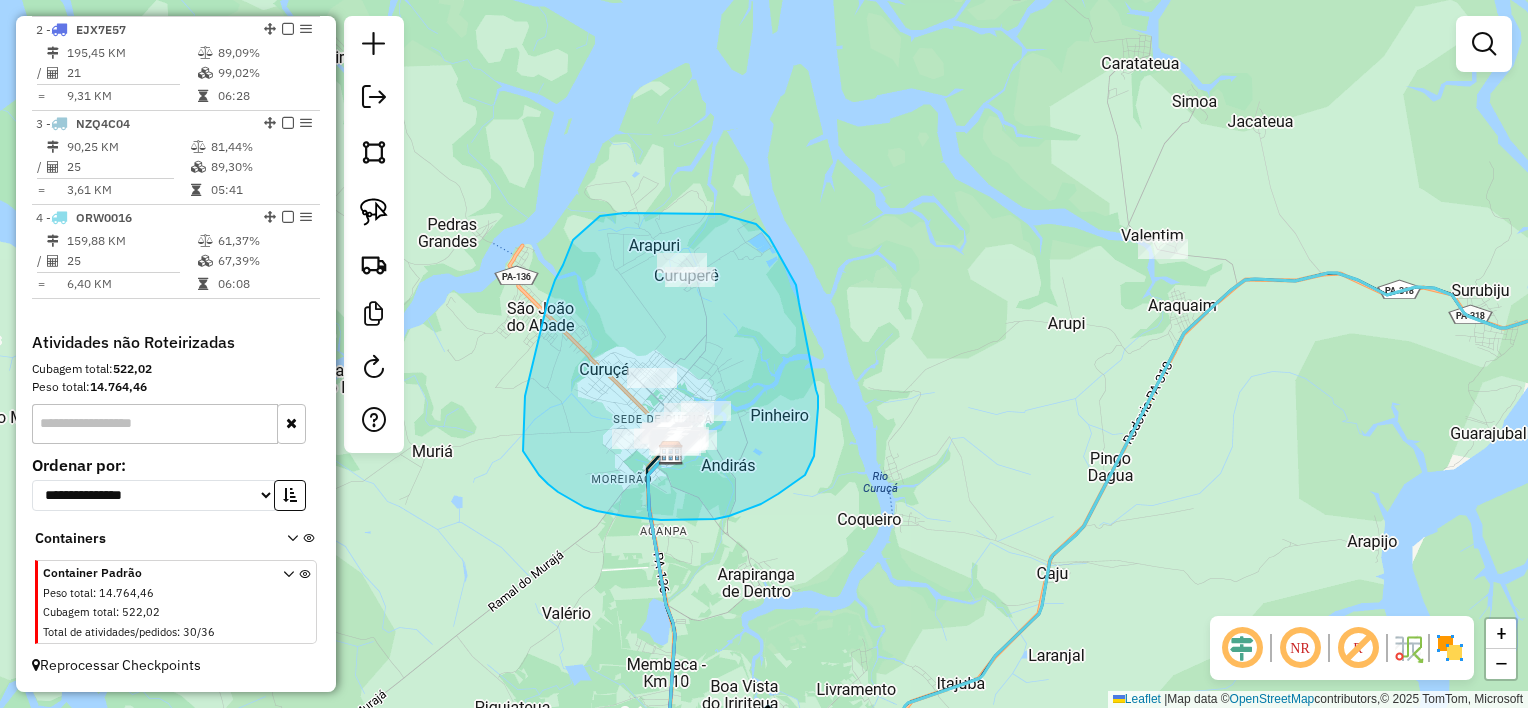drag, startPoint x: 796, startPoint y: 285, endPoint x: 814, endPoint y: 387, distance: 103.57606 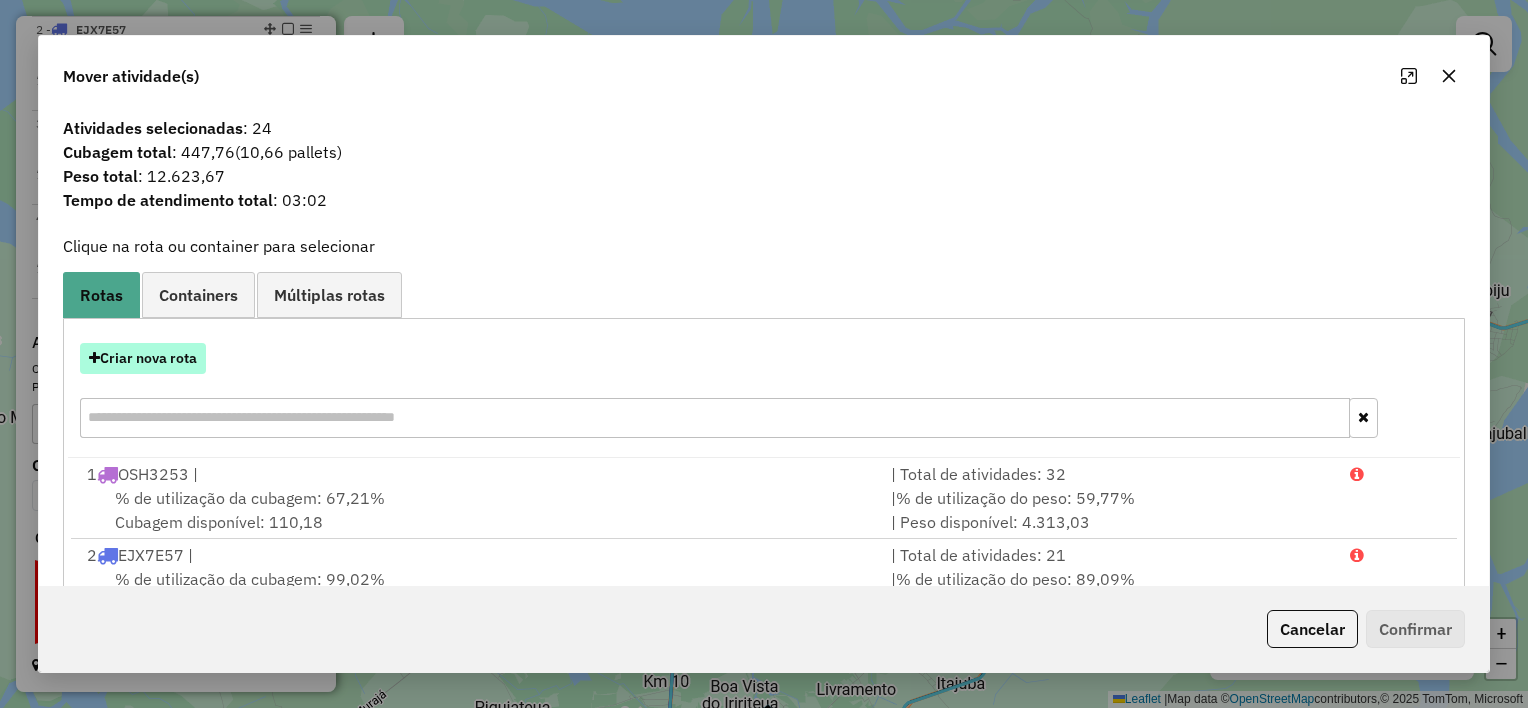 click on "Criar nova rota" at bounding box center (143, 358) 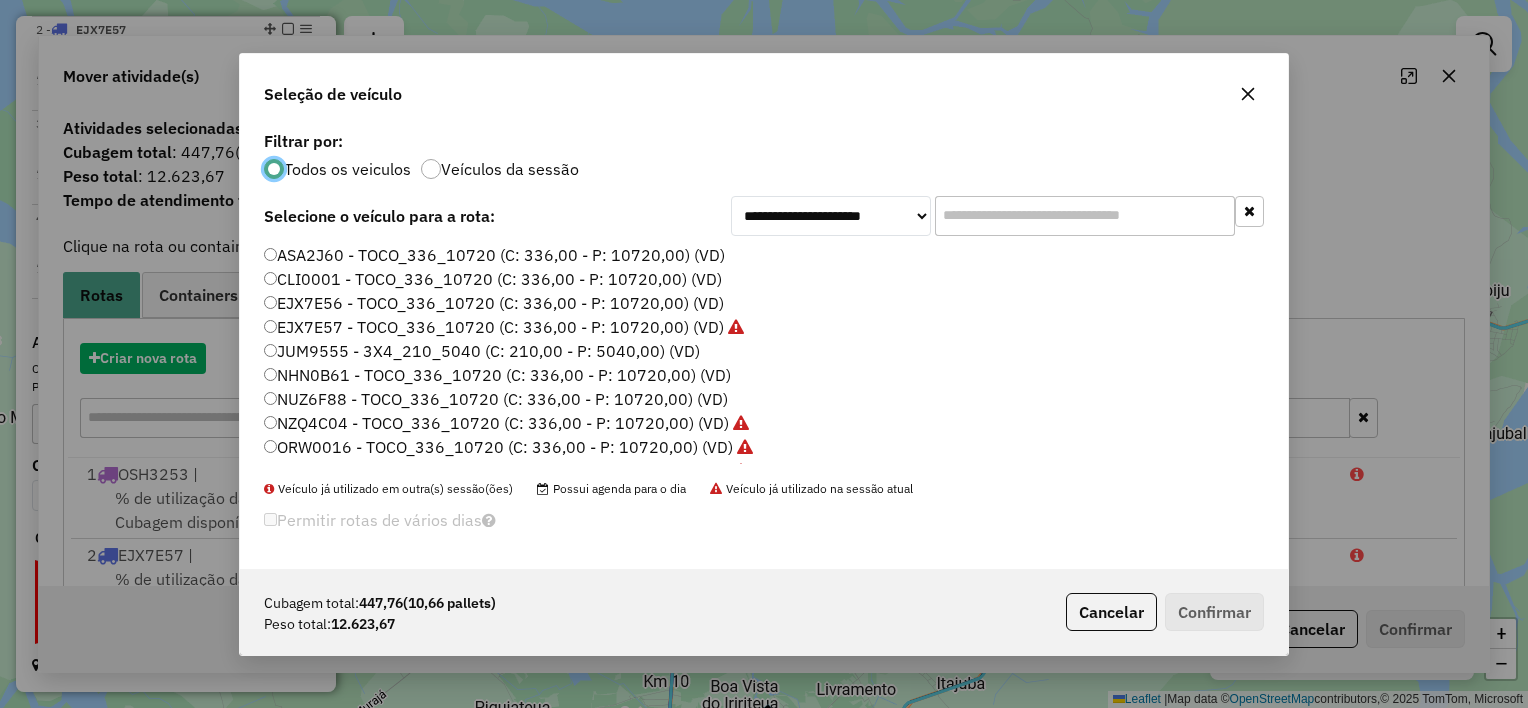scroll, scrollTop: 10, scrollLeft: 6, axis: both 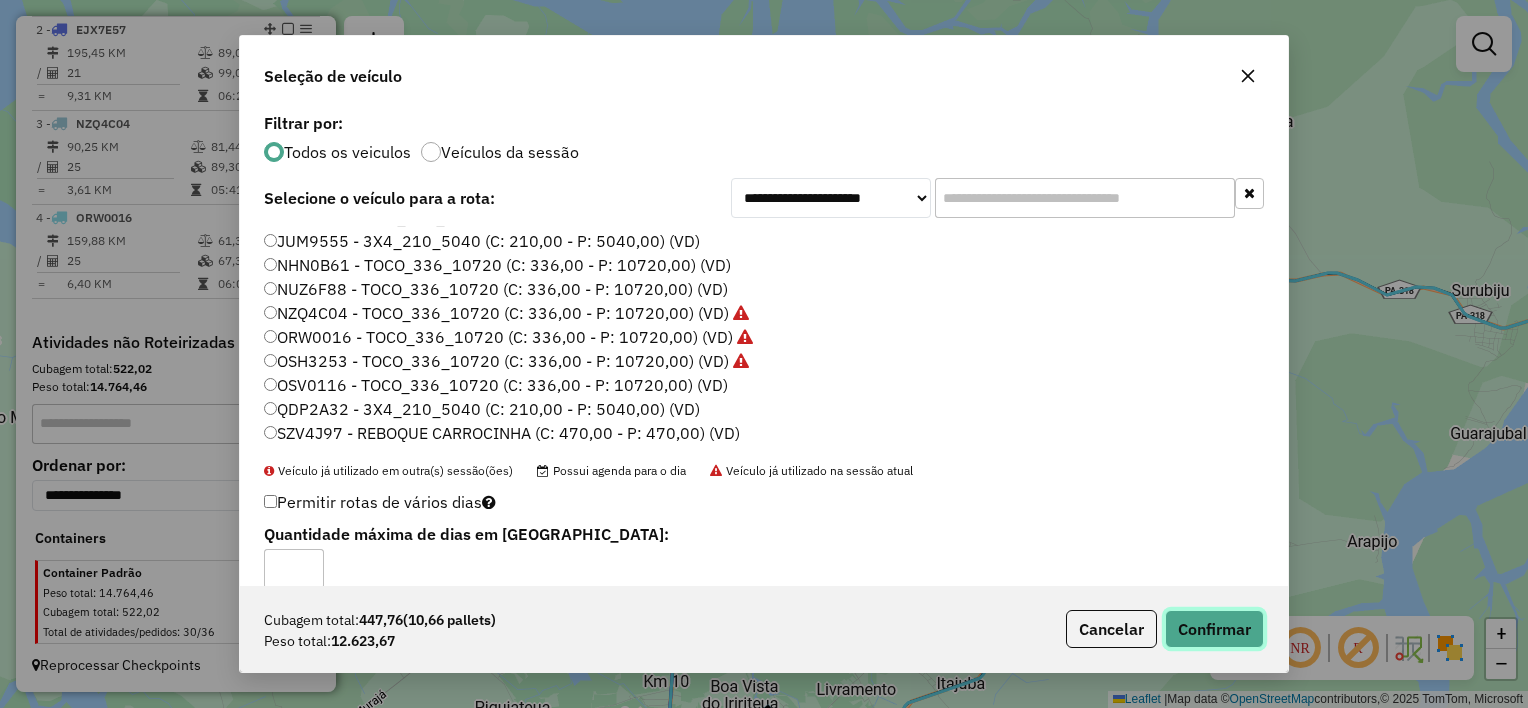click on "Confirmar" 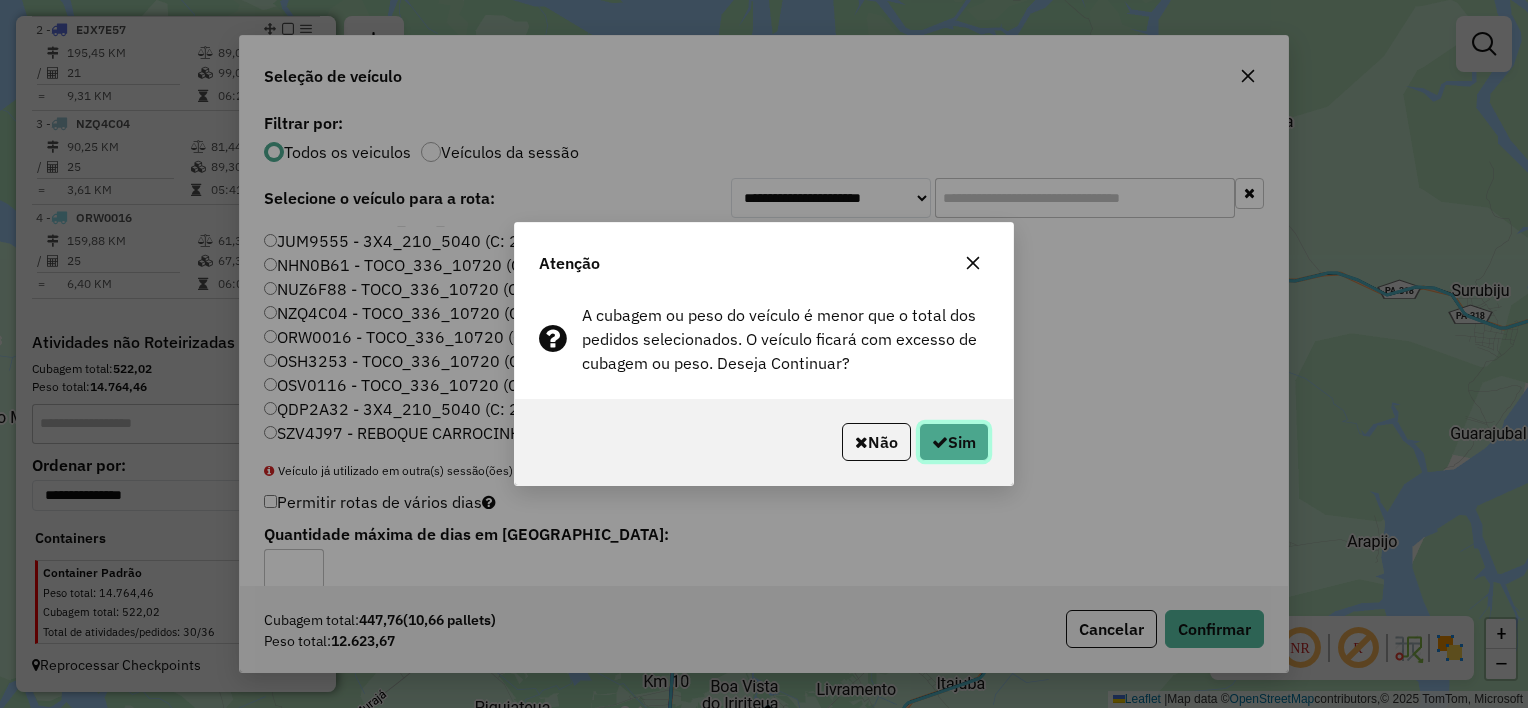 click on "Sim" 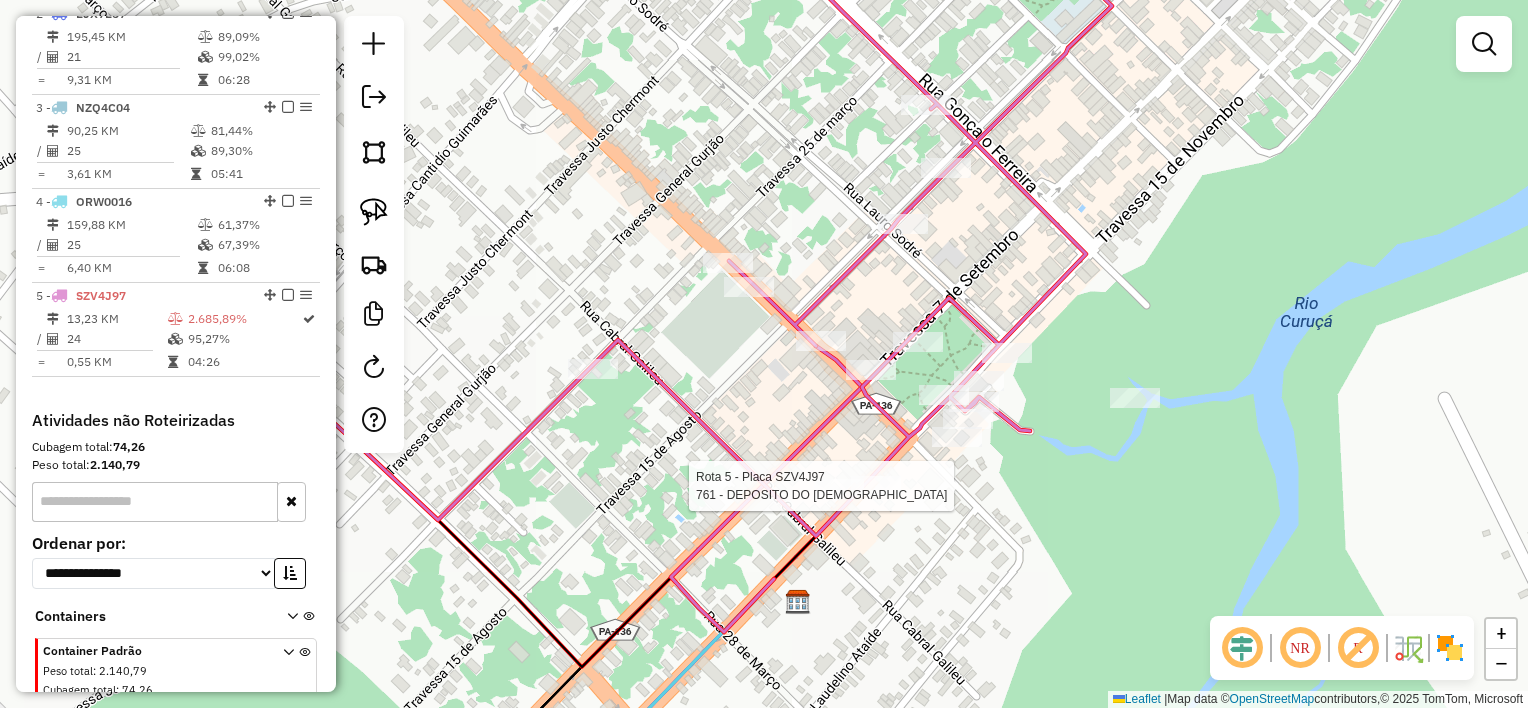 scroll, scrollTop: 935, scrollLeft: 0, axis: vertical 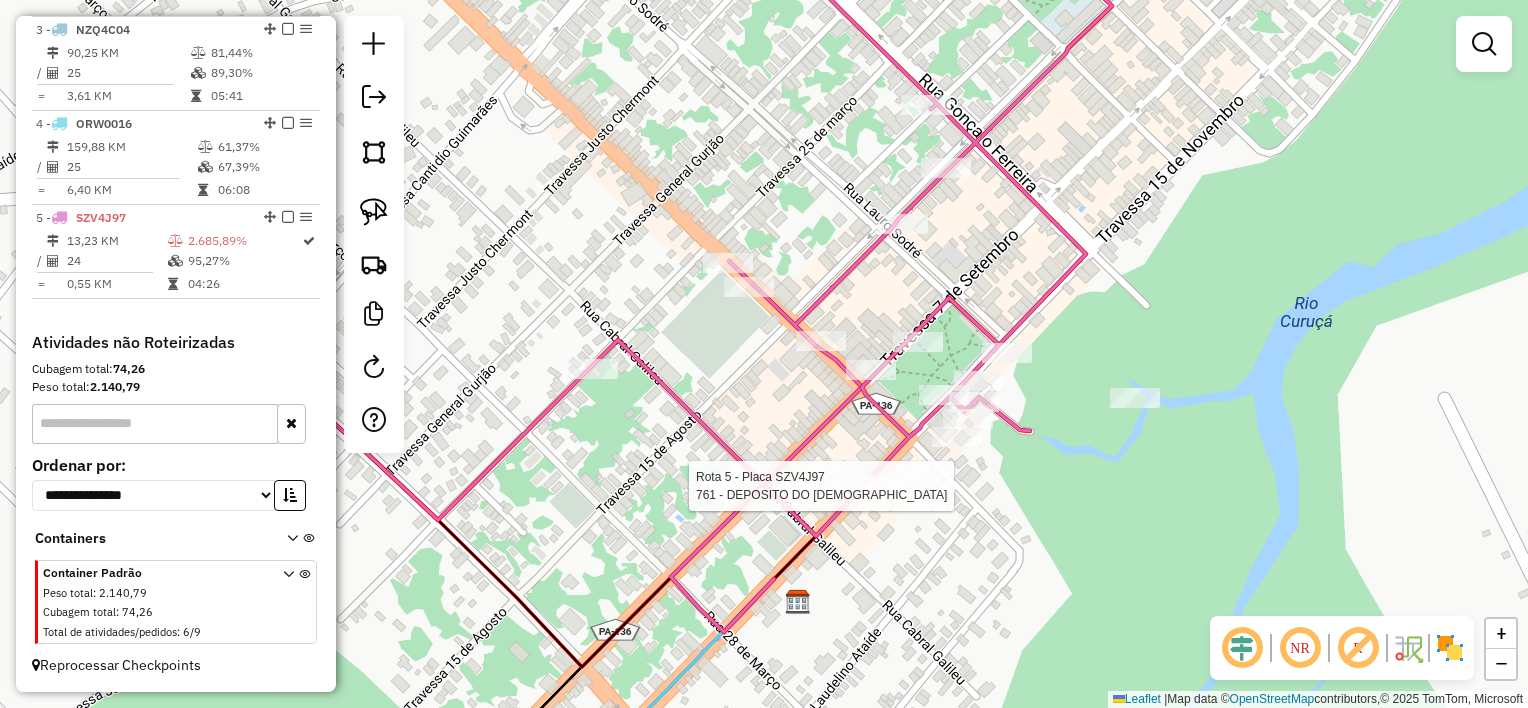 select on "**********" 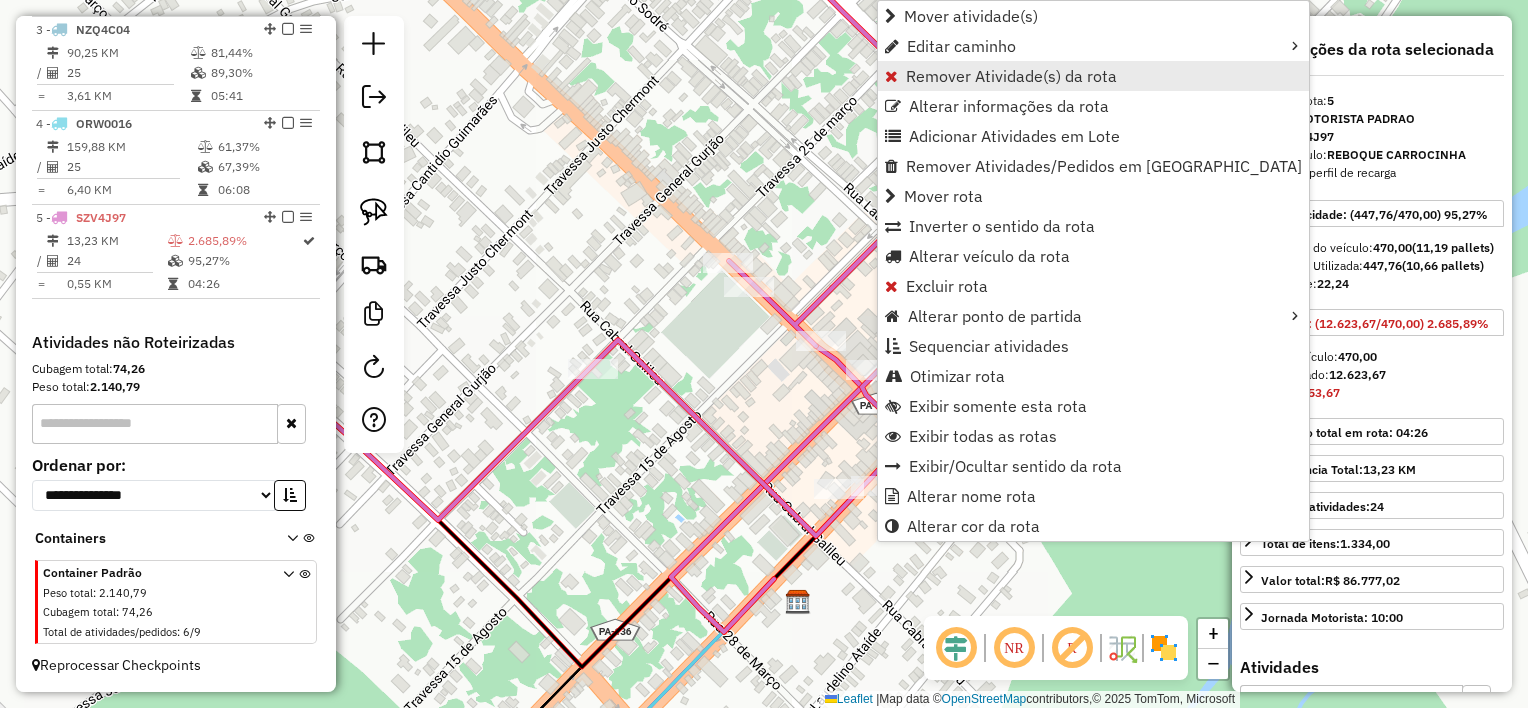 click on "Remover Atividade(s) da rota" at bounding box center [1011, 76] 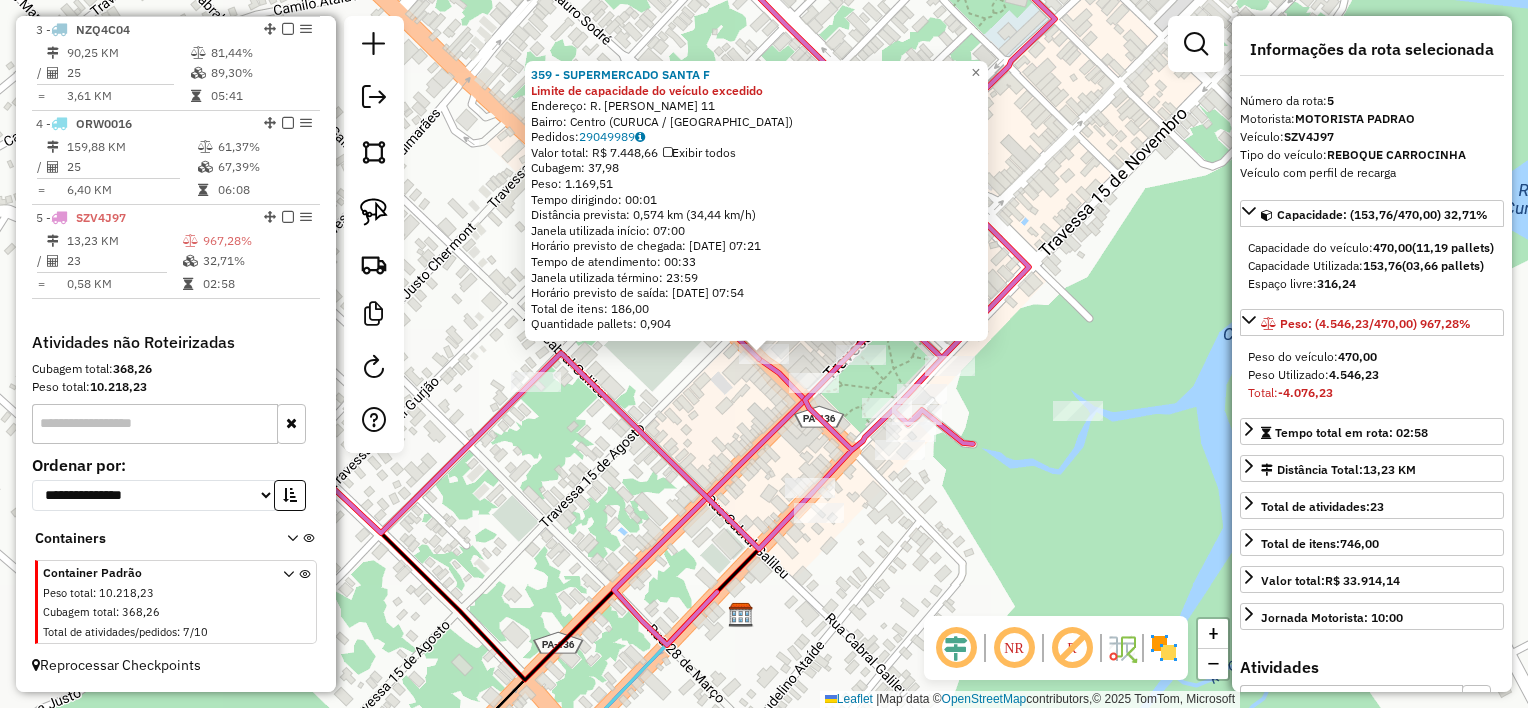 click on "359 - SUPERMERCADO SANTA F Limite de capacidade do veículo excedido  Endereço:  R. PAES DE CARVALHO 11   Bairro: Centro (CURUCA / PA)   Pedidos:  29049989   Valor total: R$ 7.448,66   Exibir todos   Cubagem: 37,98  Peso: 1.169,51  Tempo dirigindo: 00:01   Distância prevista: 0,574 km (34,44 km/h)   Janela utilizada início: 07:00   Horário previsto de chegada: 30/07/2025 07:21   Tempo de atendimento: 00:33   Janela utilizada término: 23:59   Horário previsto de saída: 30/07/2025 07:54   Total de itens: 186,00   Quantidade pallets: 0,904  × Janela de atendimento Grade de atendimento Capacidade Transportadoras Veículos Cliente Pedidos  Rotas Selecione os dias de semana para filtrar as janelas de atendimento  Seg   Ter   Qua   Qui   Sex   Sáb   Dom  Informe o período da janela de atendimento: De: Até:  Filtrar exatamente a janela do cliente  Considerar janela de atendimento padrão  Selecione os dias de semana para filtrar as grades de atendimento  Seg   Ter   Qua   Qui   Sex   Sáb   Dom   De:  De:" 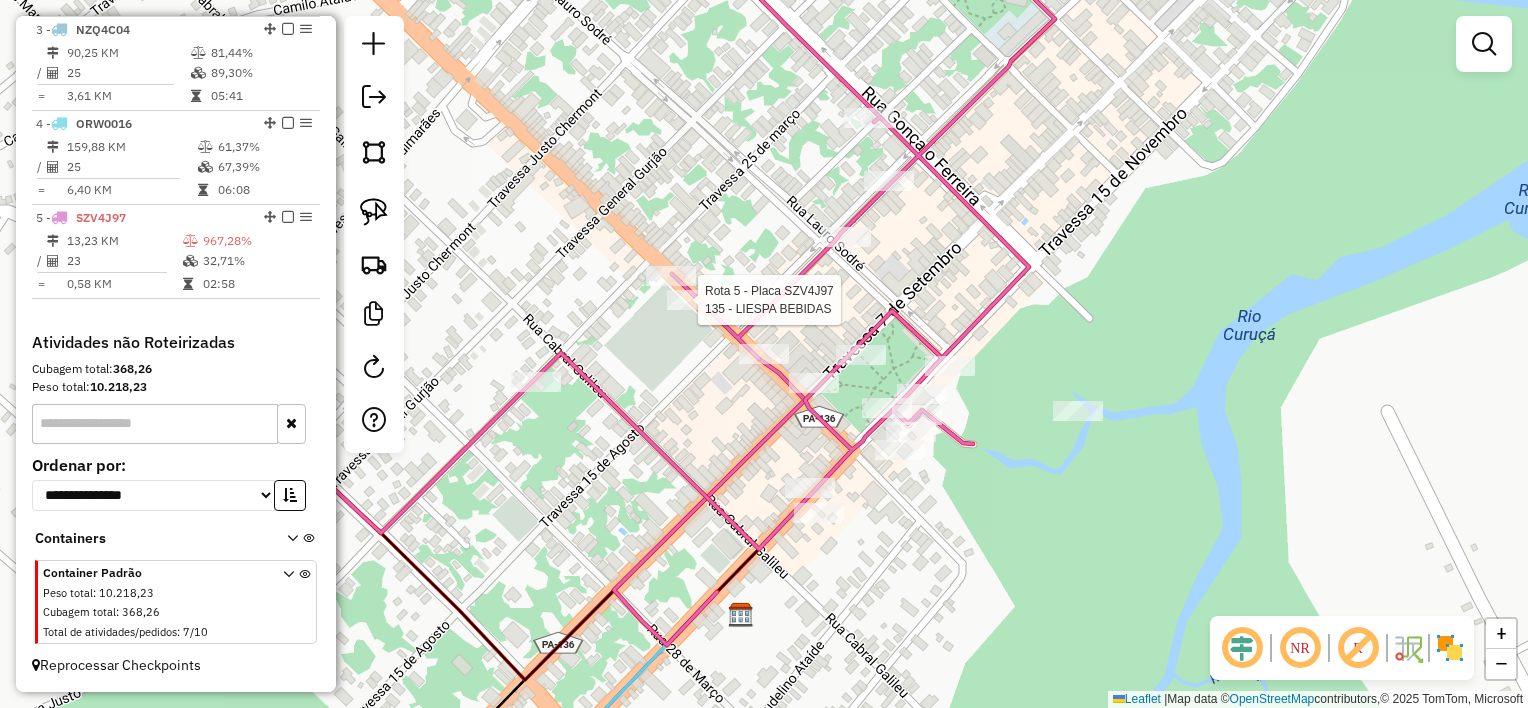 select on "**********" 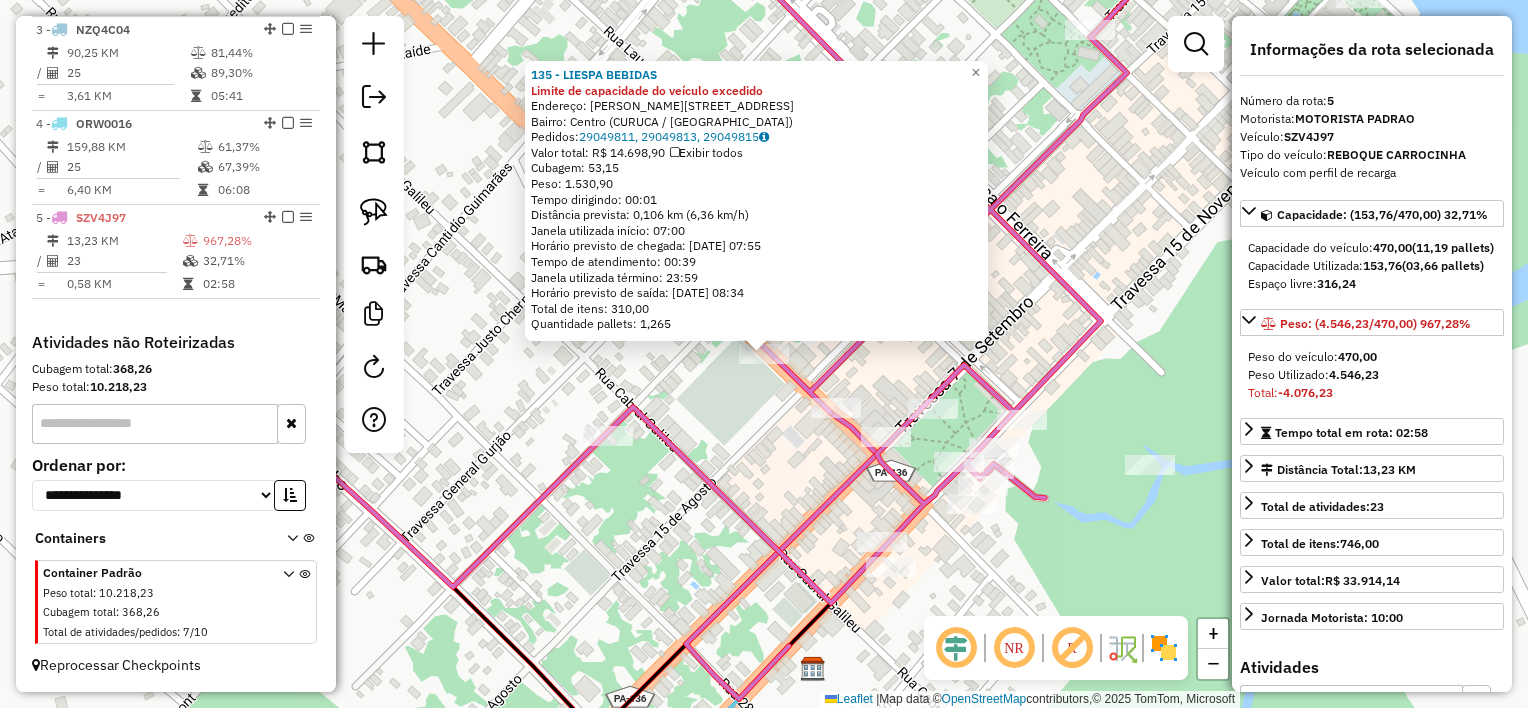 drag, startPoint x: 782, startPoint y: 407, endPoint x: 775, endPoint y: 392, distance: 16.552946 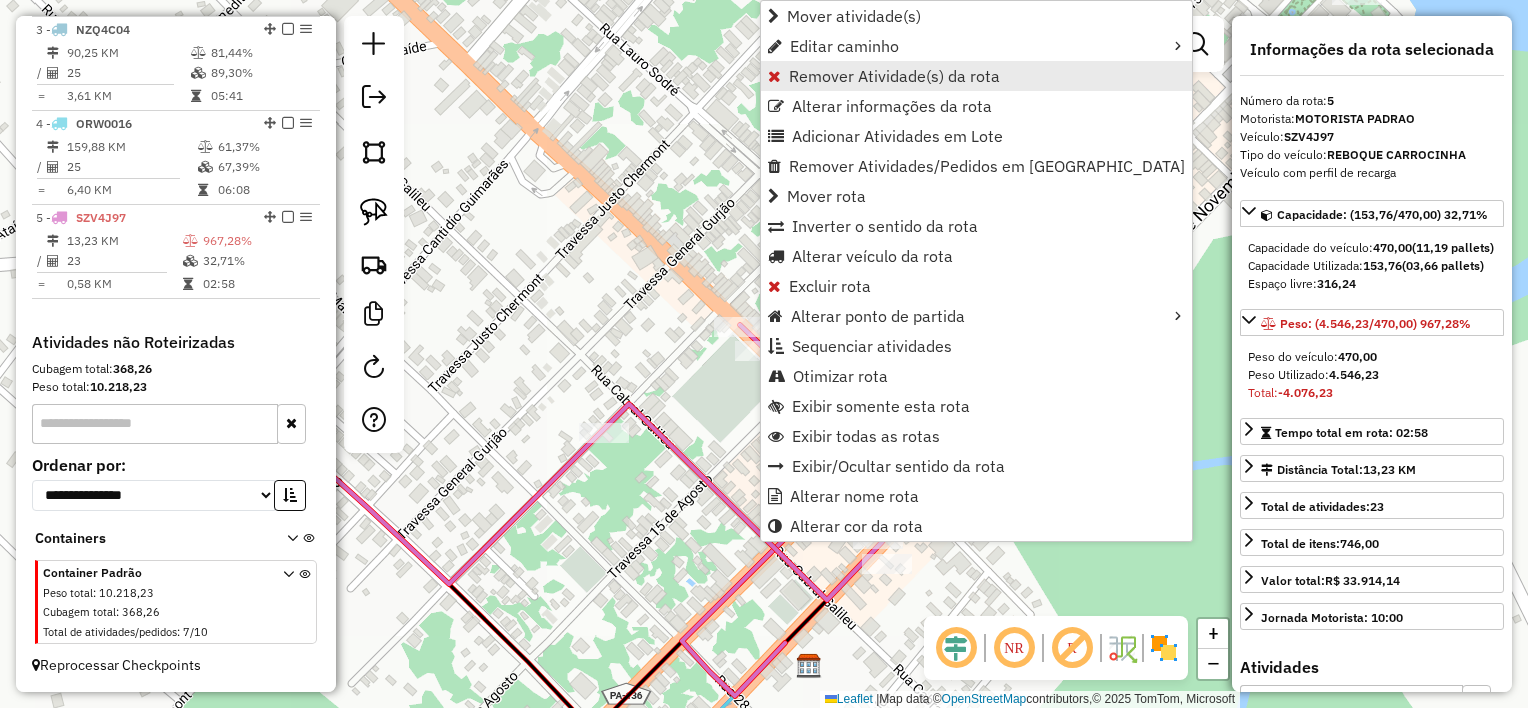 click on "Remover Atividade(s) da rota" at bounding box center [894, 76] 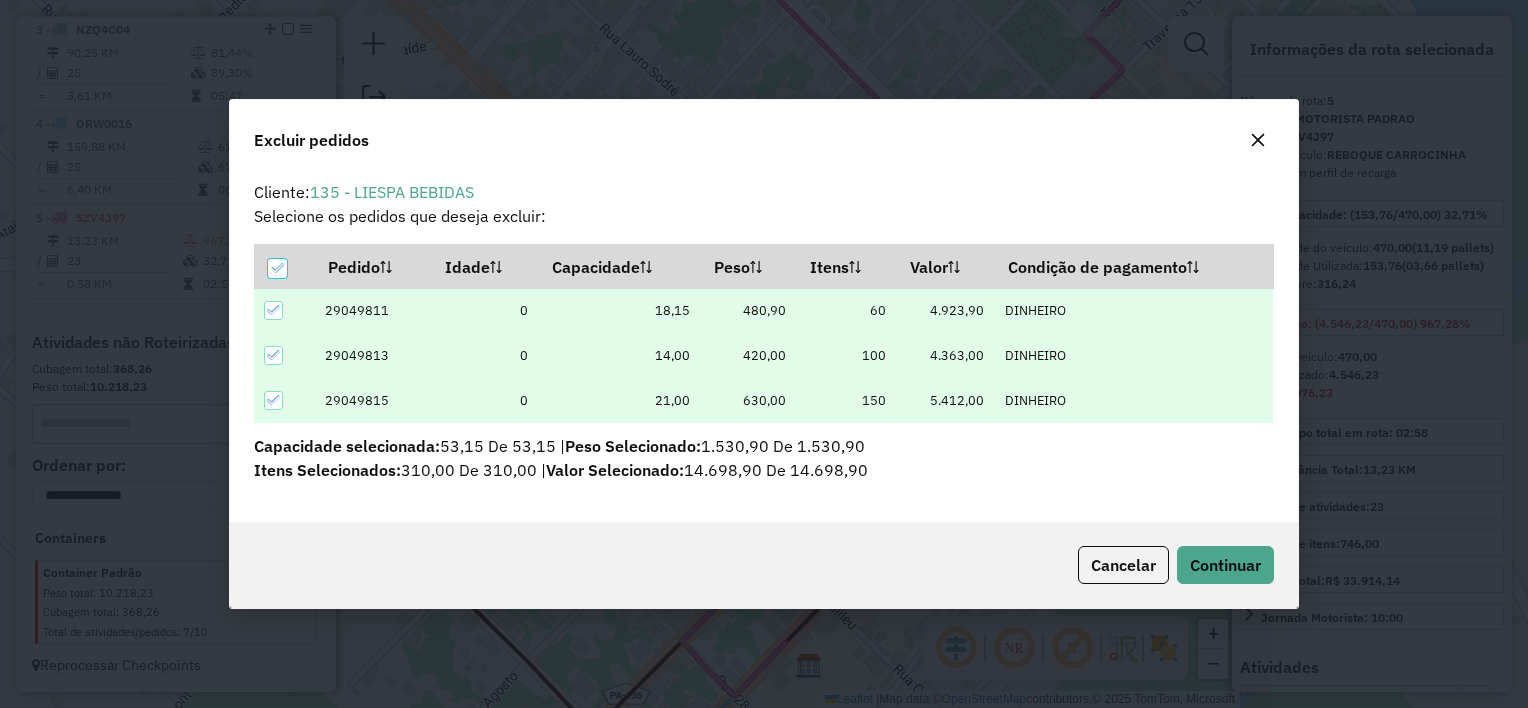 scroll, scrollTop: 0, scrollLeft: 0, axis: both 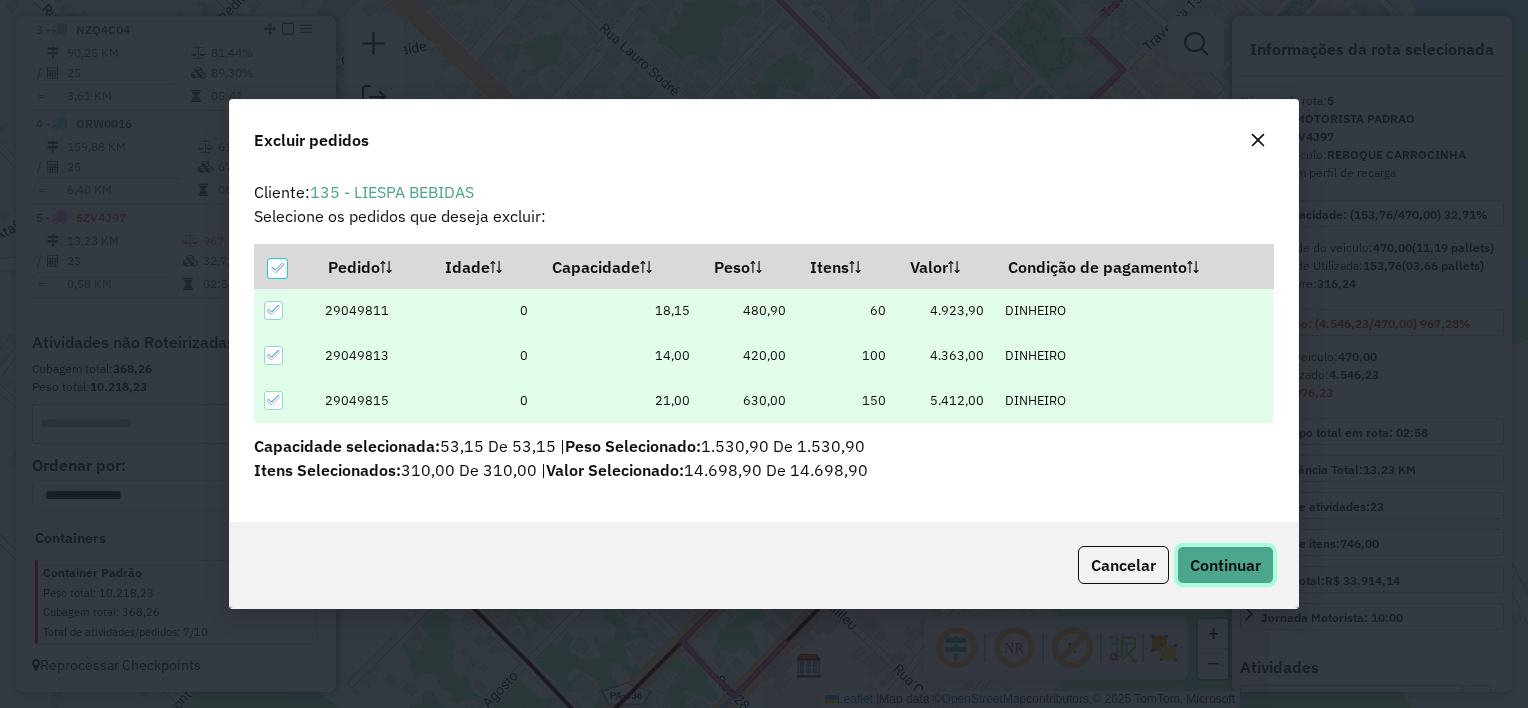 click on "Continuar" 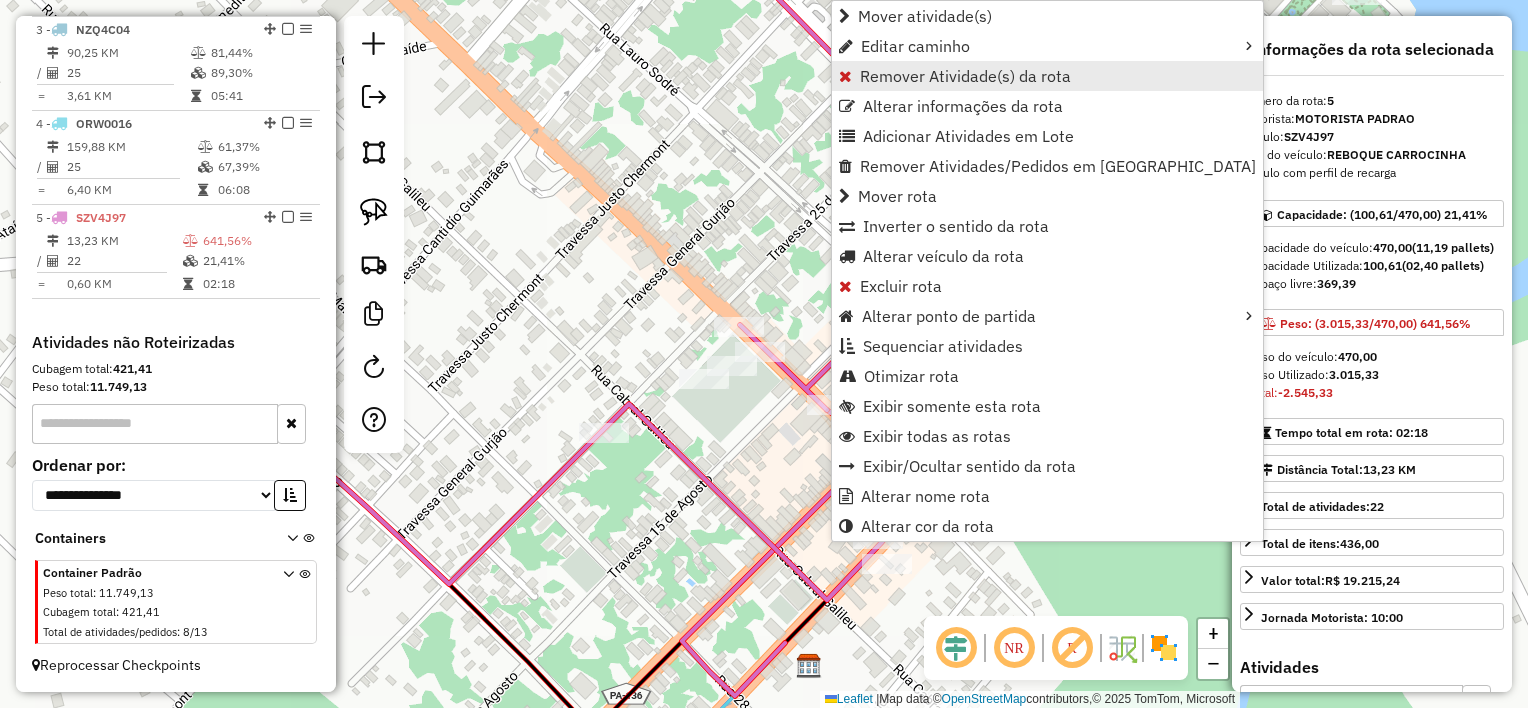 click on "Remover Atividade(s) da rota" at bounding box center (965, 76) 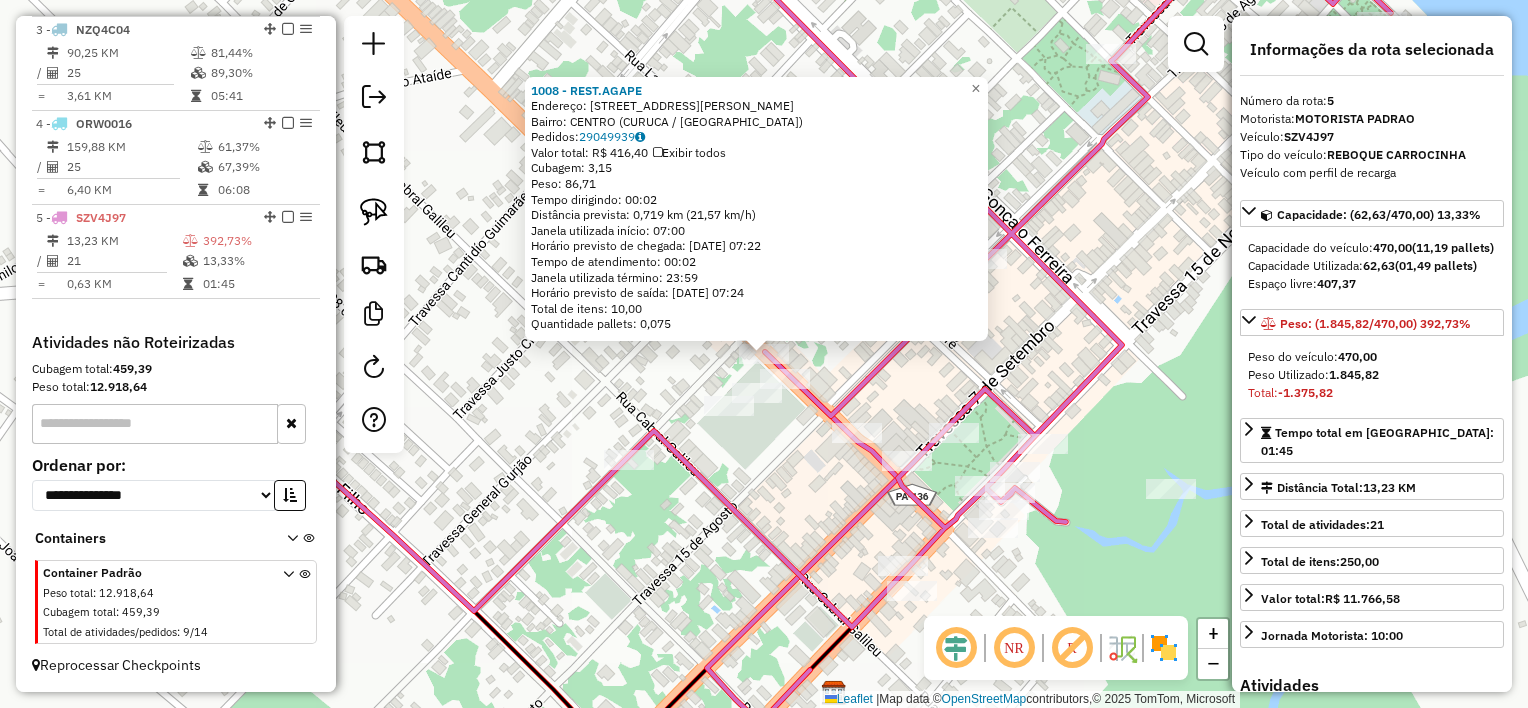 click on "1008 - REST.AGAPE  Endereço:  Avenida Paes de Carvalho 240   Bairro: CENTRO (CURUCA / PA)   Pedidos:  29049939   Valor total: R$ 416,40   Exibir todos   Cubagem: 3,15  Peso: 86,71  Tempo dirigindo: 00:02   Distância prevista: 0,719 km (21,57 km/h)   Janela utilizada início: 07:00   Horário previsto de chegada: 30/07/2025 07:22   Tempo de atendimento: 00:02   Janela utilizada término: 23:59   Horário previsto de saída: 30/07/2025 07:24   Total de itens: 10,00   Quantidade pallets: 0,075  × Janela de atendimento Grade de atendimento Capacidade Transportadoras Veículos Cliente Pedidos  Rotas Selecione os dias de semana para filtrar as janelas de atendimento  Seg   Ter   Qua   Qui   Sex   Sáb   Dom  Informe o período da janela de atendimento: De: Até:  Filtrar exatamente a janela do cliente  Considerar janela de atendimento padrão  Selecione os dias de semana para filtrar as grades de atendimento  Seg   Ter   Qua   Qui   Sex   Sáb   Dom   Considerar clientes sem dia de atendimento cadastrado  De:  +" 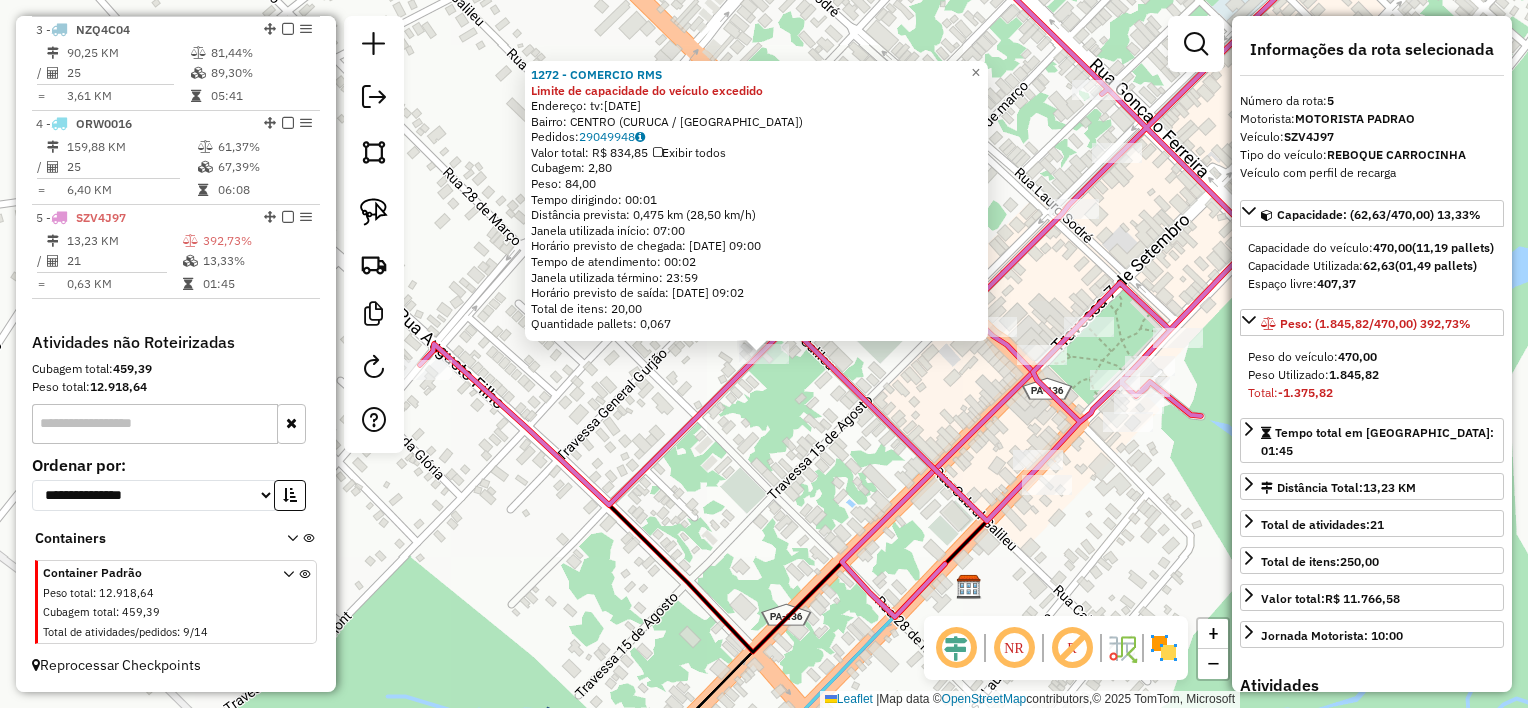 click on "1272 - COMERCIO RMS Limite de capacidade do veículo excedido  Endereço:  tv:25 de marco 499   Bairro: CENTRO (CURUCA / PA)   Pedidos:  29049948   Valor total: R$ 834,85   Exibir todos   Cubagem: 2,80  Peso: 84,00  Tempo dirigindo: 00:01   Distância prevista: 0,475 km (28,50 km/h)   Janela utilizada início: 07:00   Horário previsto de chegada: 30/07/2025 09:00   Tempo de atendimento: 00:02   Janela utilizada término: 23:59   Horário previsto de saída: 30/07/2025 09:02   Total de itens: 20,00   Quantidade pallets: 0,067  × Janela de atendimento Grade de atendimento Capacidade Transportadoras Veículos Cliente Pedidos  Rotas Selecione os dias de semana para filtrar as janelas de atendimento  Seg   Ter   Qua   Qui   Sex   Sáb   Dom  Informe o período da janela de atendimento: De: Até:  Filtrar exatamente a janela do cliente  Considerar janela de atendimento padrão  Selecione os dias de semana para filtrar as grades de atendimento  Seg   Ter   Qua   Qui   Sex   Sáb   Dom   Peso mínimo:   De:   De:" 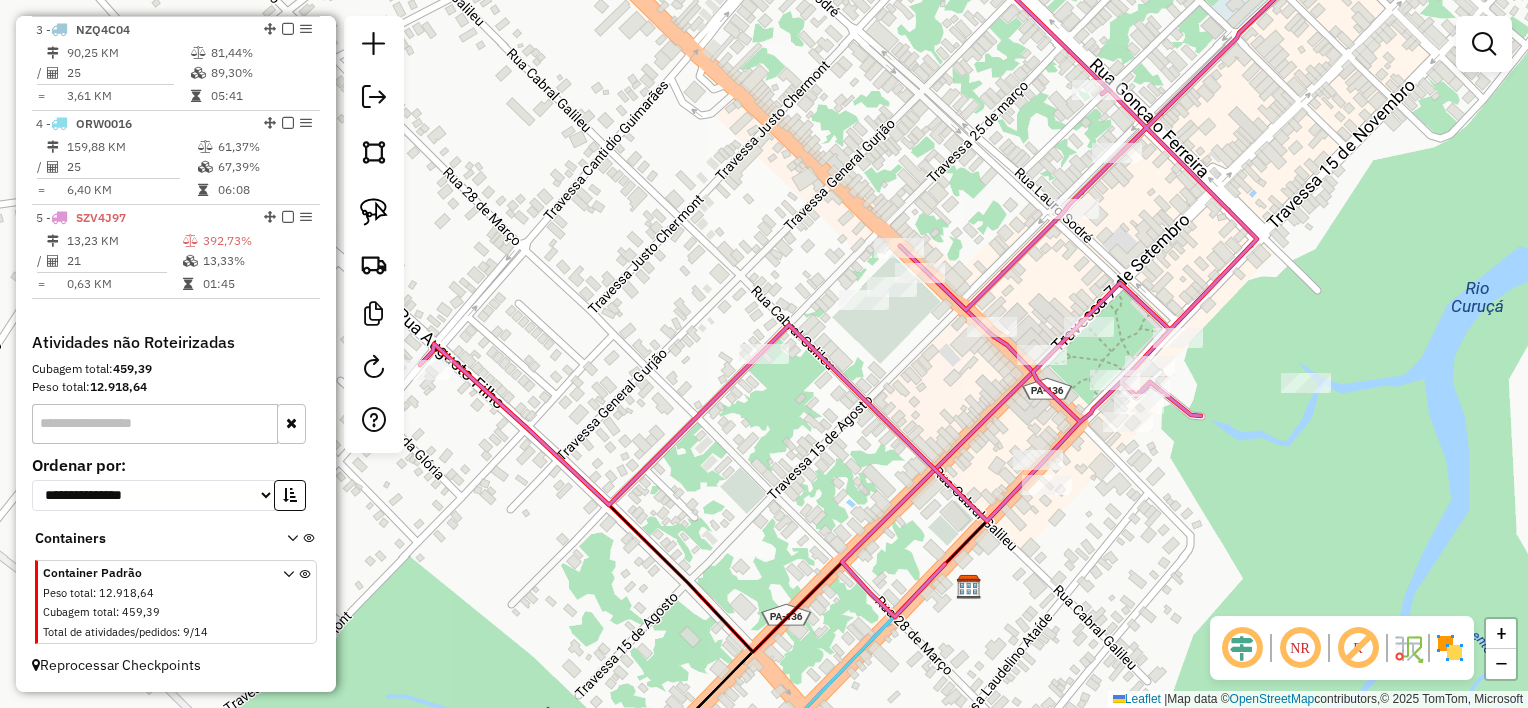 drag, startPoint x: 796, startPoint y: 424, endPoint x: 754, endPoint y: 446, distance: 47.41308 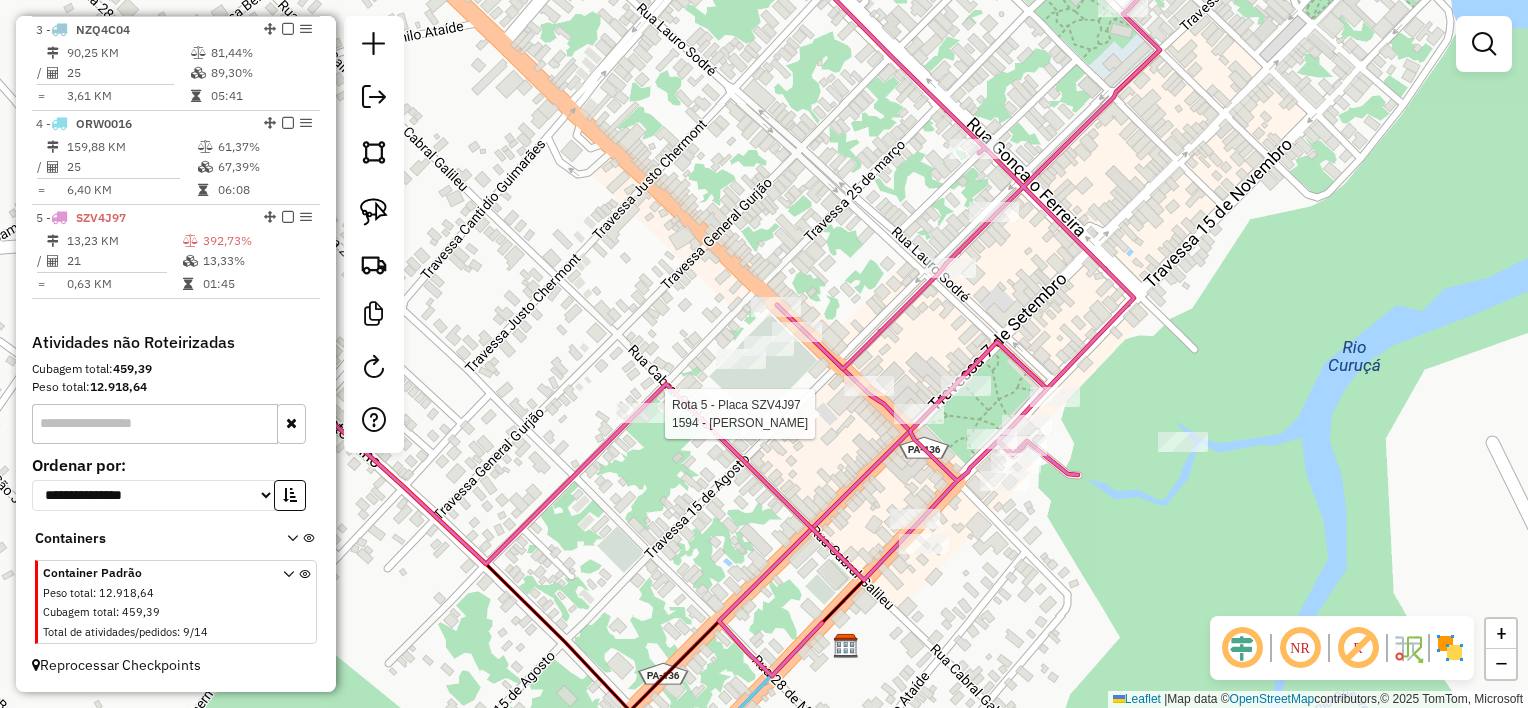 select on "**********" 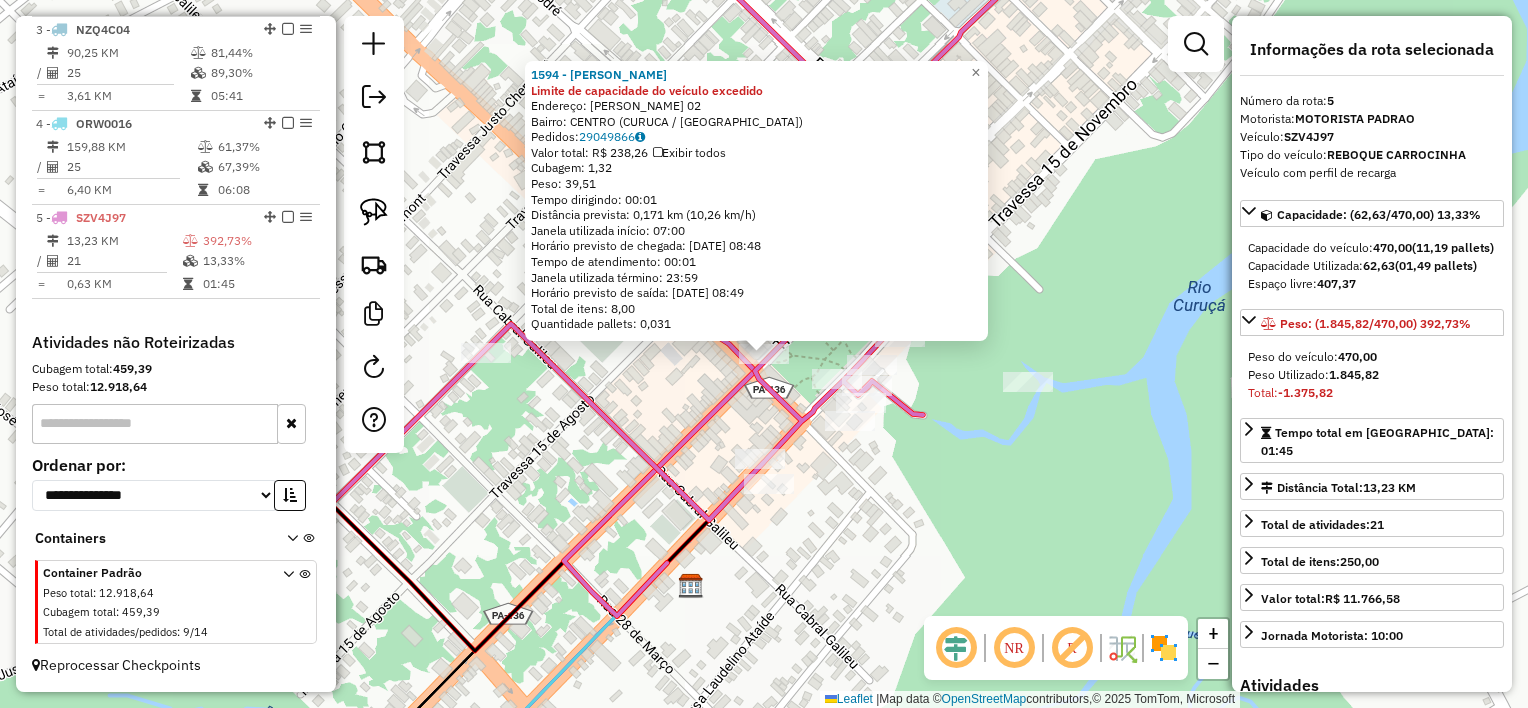 click 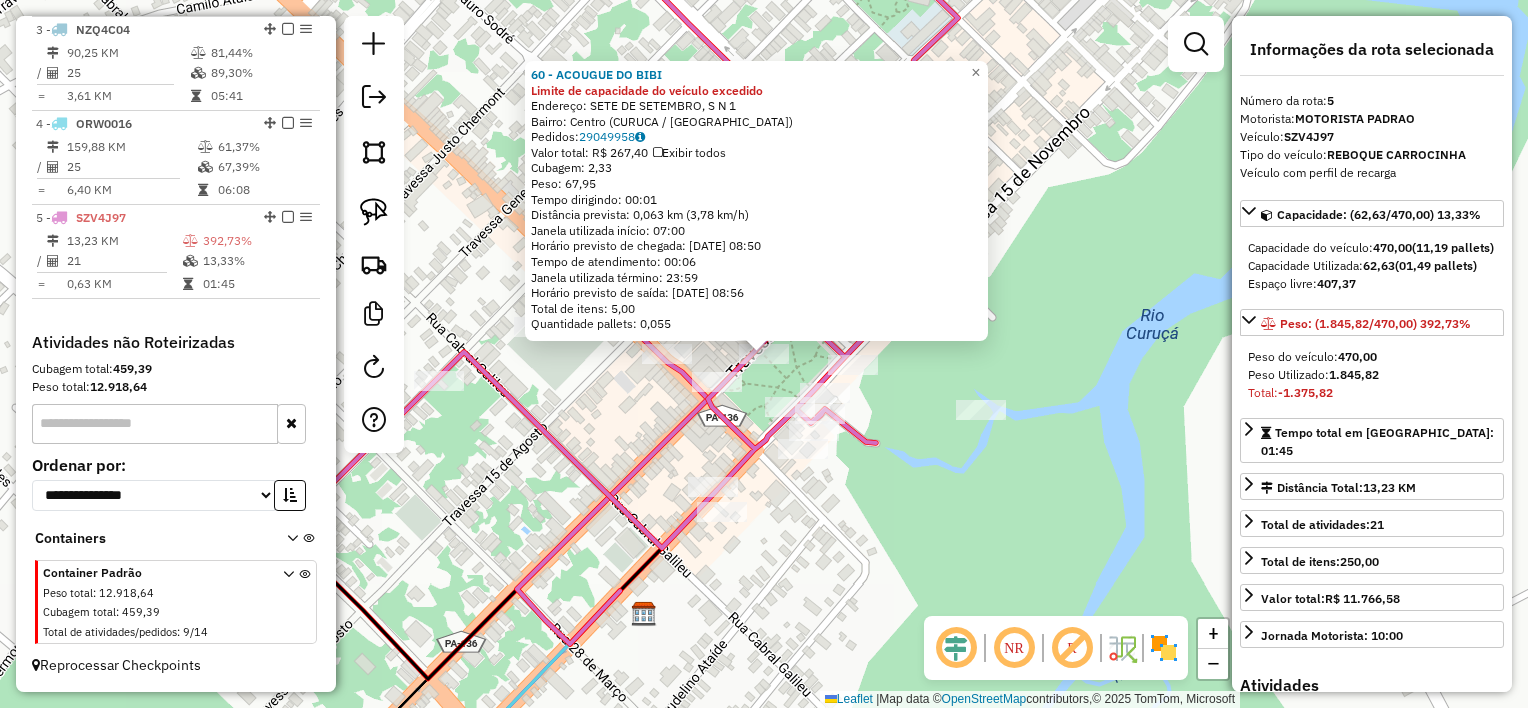click on "60 - ACOUGUE DO BIBI Limite de capacidade do veículo excedido  Endereço:  SETE DE SETEMBRO, S N 1   Bairro: Centro (CURUCA / PA)   Pedidos:  29049958   Valor total: R$ 267,40   Exibir todos   Cubagem: 2,33  Peso: 67,95  Tempo dirigindo: 00:01   Distância prevista: 0,063 km (3,78 km/h)   Janela utilizada início: 07:00   Horário previsto de chegada: 30/07/2025 08:50   Tempo de atendimento: 00:06   Janela utilizada término: 23:59   Horário previsto de saída: 30/07/2025 08:56   Total de itens: 5,00   Quantidade pallets: 0,055  × Janela de atendimento Grade de atendimento Capacidade Transportadoras Veículos Cliente Pedidos  Rotas Selecione os dias de semana para filtrar as janelas de atendimento  Seg   Ter   Qua   Qui   Sex   Sáb   Dom  Informe o período da janela de atendimento: De: Até:  Filtrar exatamente a janela do cliente  Considerar janela de atendimento padrão  Selecione os dias de semana para filtrar as grades de atendimento  Seg   Ter   Qua   Qui   Sex   Sáb   Dom   Peso mínimo:   De:  +" 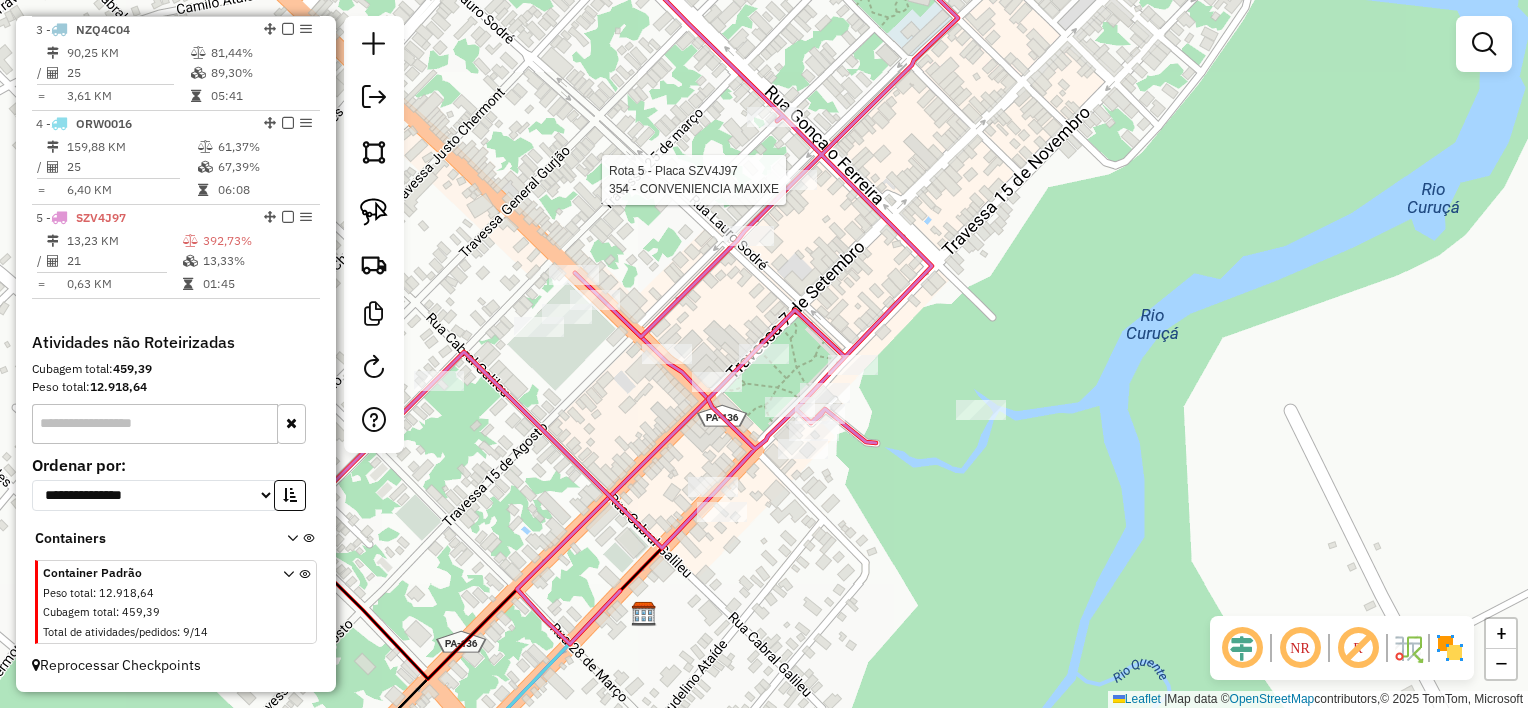 select on "**********" 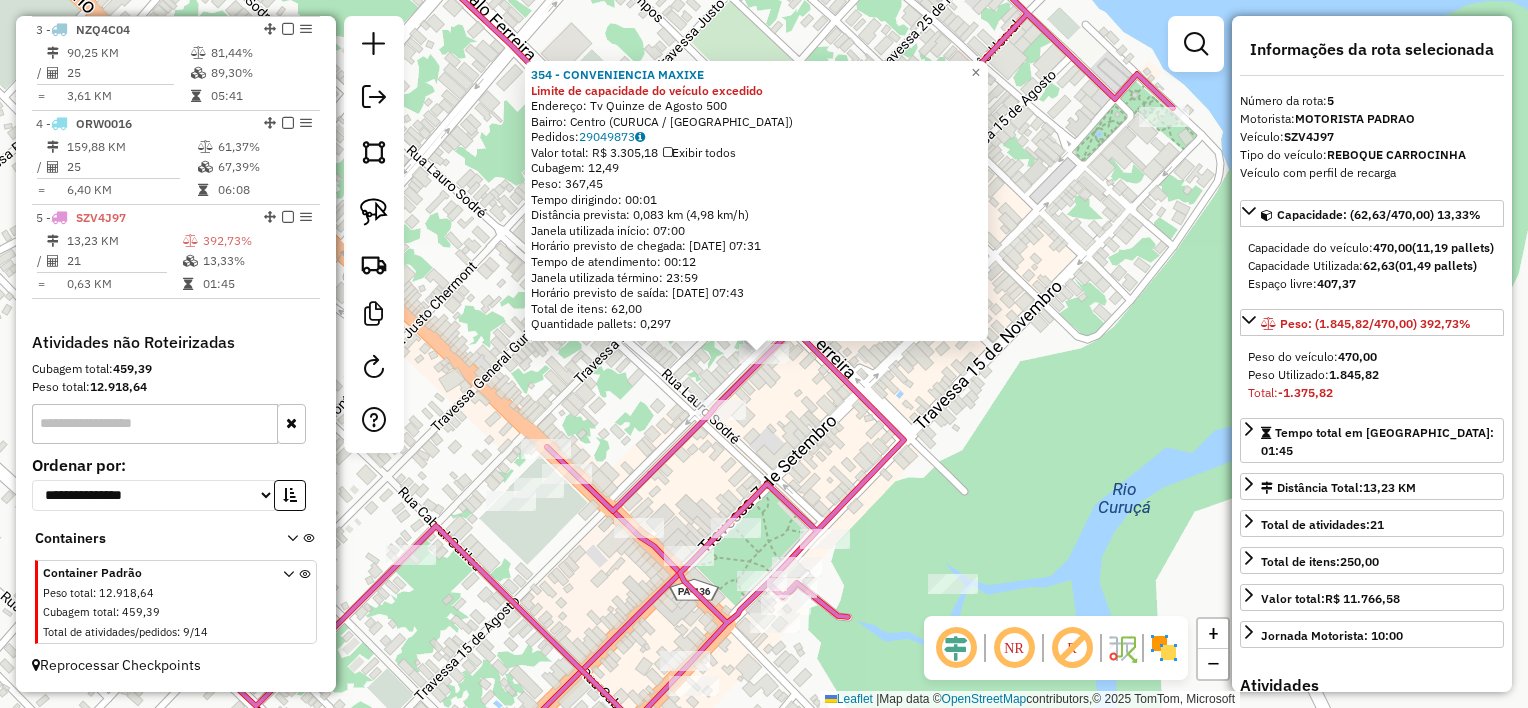 click on "Rota 5 - Placa SZV4J97  354 - CONVENIENCIA MAXIXE 354 - CONVENIENCIA MAXIXE Limite de capacidade do veículo excedido  Endereço:  Tv Quinze de Agosto 500   Bairro: Centro (CURUCA / PA)   Pedidos:  29049873   Valor total: R$ 3.305,18   Exibir todos   Cubagem: 12,49  Peso: 367,45  Tempo dirigindo: 00:01   Distância prevista: 0,083 km (4,98 km/h)   Janela utilizada início: 07:00   Horário previsto de chegada: 30/07/2025 07:31   Tempo de atendimento: 00:12   Janela utilizada término: 23:59   Horário previsto de saída: 30/07/2025 07:43   Total de itens: 62,00   Quantidade pallets: 0,297  × Janela de atendimento Grade de atendimento Capacidade Transportadoras Veículos Cliente Pedidos  Rotas Selecione os dias de semana para filtrar as janelas de atendimento  Seg   Ter   Qua   Qui   Sex   Sáb   Dom  Informe o período da janela de atendimento: De: Até:  Filtrar exatamente a janela do cliente  Considerar janela de atendimento padrão  Selecione os dias de semana para filtrar as grades de atendimento  Seg  +" 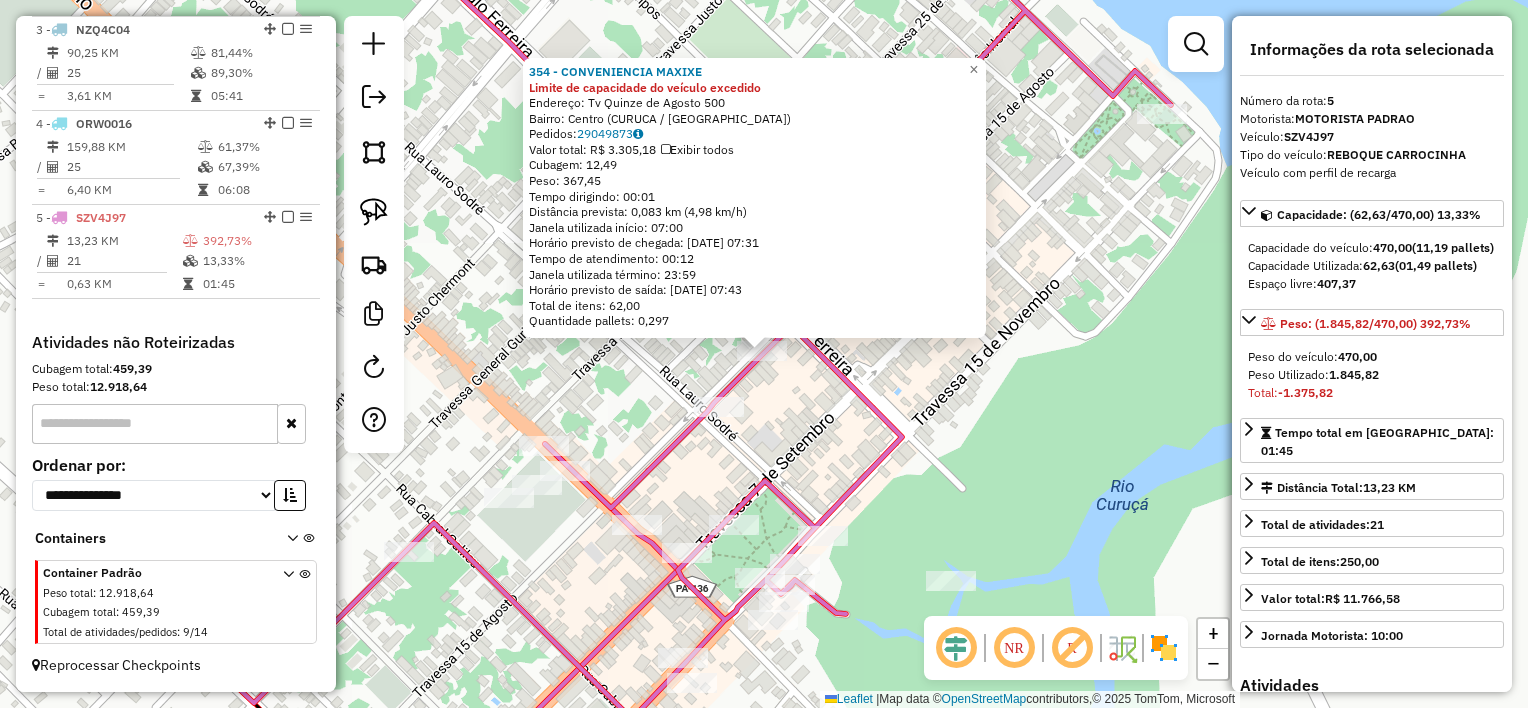 click on "354 - CONVENIENCIA MAXIXE Limite de capacidade do veículo excedido  Endereço:  Tv Quinze de Agosto 500   Bairro: Centro (CURUCA / PA)   Pedidos:  29049873   Valor total: R$ 3.305,18   Exibir todos   Cubagem: 12,49  Peso: 367,45  Tempo dirigindo: 00:01   Distância prevista: 0,083 km (4,98 km/h)   Janela utilizada início: 07:00   Horário previsto de chegada: 30/07/2025 07:31   Tempo de atendimento: 00:12   Janela utilizada término: 23:59   Horário previsto de saída: 30/07/2025 07:43   Total de itens: 62,00   Quantidade pallets: 0,297  × Janela de atendimento Grade de atendimento Capacidade Transportadoras Veículos Cliente Pedidos  Rotas Selecione os dias de semana para filtrar as janelas de atendimento  Seg   Ter   Qua   Qui   Sex   Sáb   Dom  Informe o período da janela de atendimento: De: Até:  Filtrar exatamente a janela do cliente  Considerar janela de atendimento padrão  Selecione os dias de semana para filtrar as grades de atendimento  Seg   Ter   Qua   Qui   Sex   Sáb   Dom   De:   Até:" 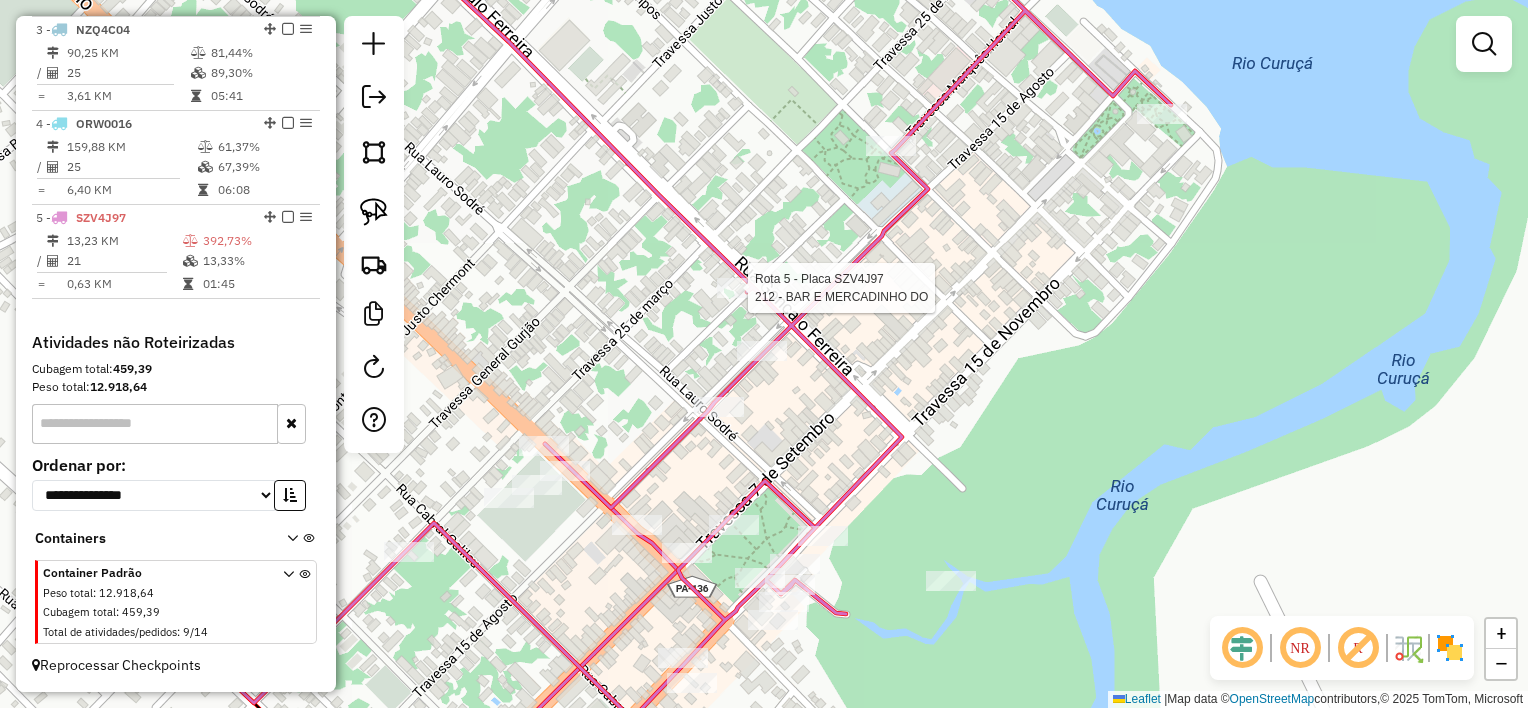 select on "**********" 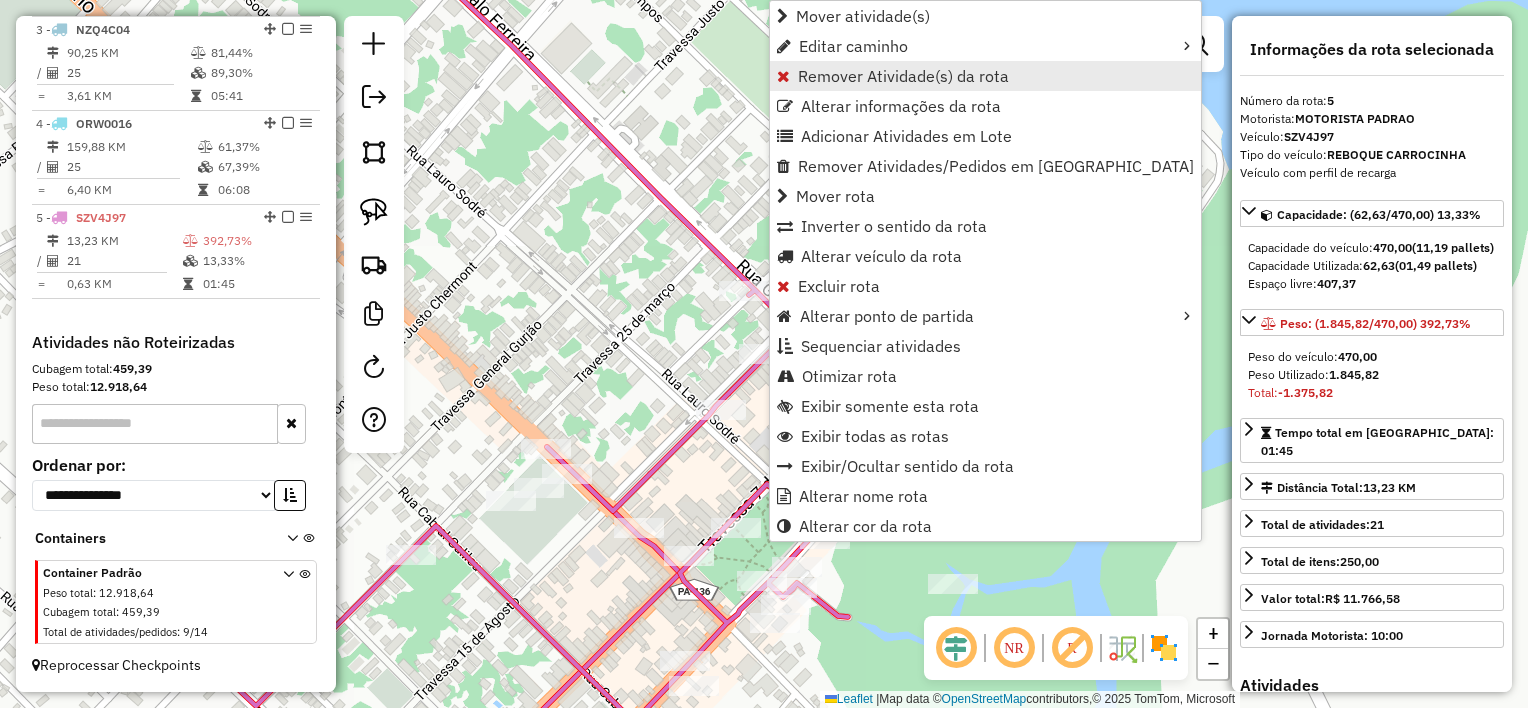 click on "Remover Atividade(s) da rota" at bounding box center (903, 76) 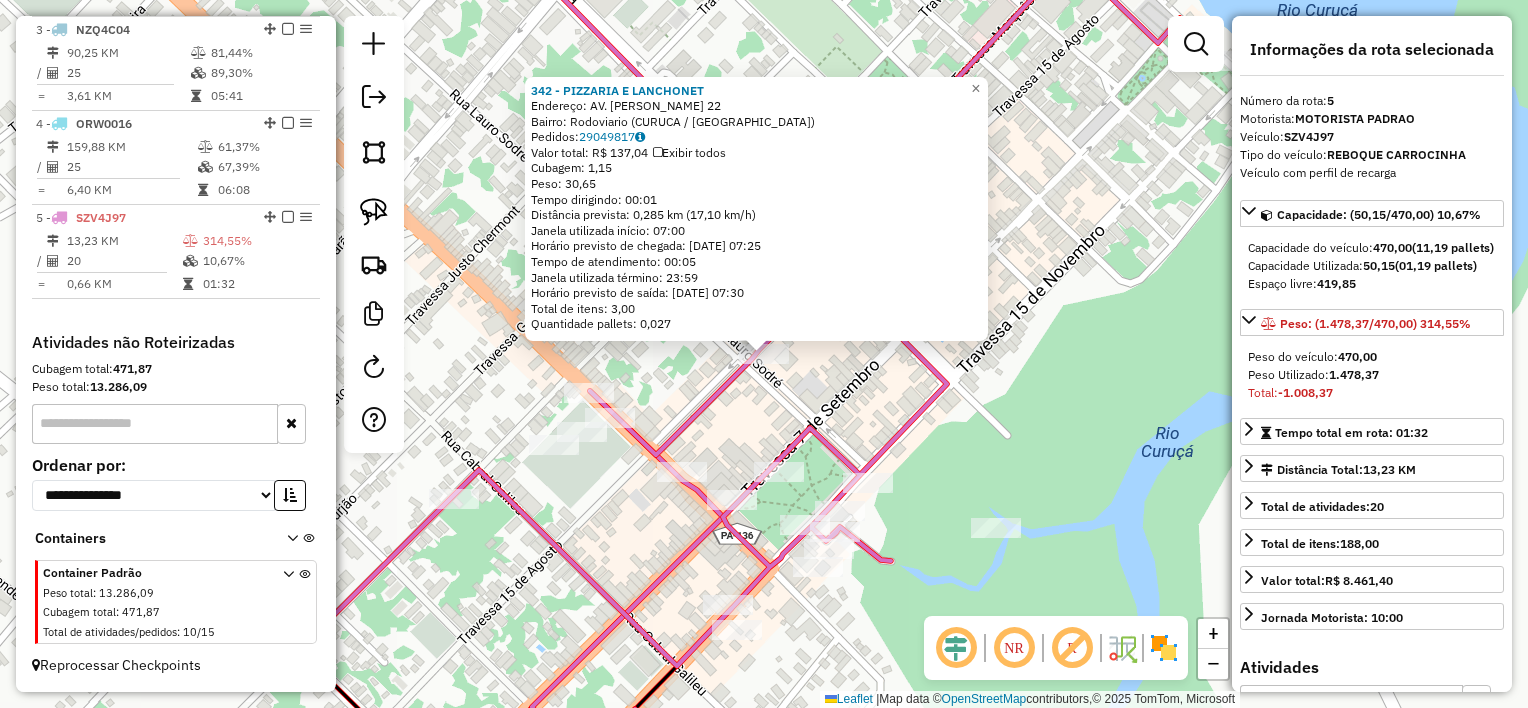 click on "342 - PIZZARIA E LANCHONET  Endereço:  AV. PAES DE CARVALHO 22   Bairro: Rodoviario (CURUCA / PA)   Pedidos:  29049817   Valor total: R$ 137,04   Exibir todos   Cubagem: 1,15  Peso: 30,65  Tempo dirigindo: 00:01   Distância prevista: 0,285 km (17,10 km/h)   Janela utilizada início: 07:00   Horário previsto de chegada: 30/07/2025 07:25   Tempo de atendimento: 00:05   Janela utilizada término: 23:59   Horário previsto de saída: 30/07/2025 07:30   Total de itens: 3,00   Quantidade pallets: 0,027  × Janela de atendimento Grade de atendimento Capacidade Transportadoras Veículos Cliente Pedidos  Rotas Selecione os dias de semana para filtrar as janelas de atendimento  Seg   Ter   Qua   Qui   Sex   Sáb   Dom  Informe o período da janela de atendimento: De: Até:  Filtrar exatamente a janela do cliente  Considerar janela de atendimento padrão  Selecione os dias de semana para filtrar as grades de atendimento  Seg   Ter   Qua   Qui   Sex   Sáb   Dom   Considerar clientes sem dia de atendimento cadastrado" 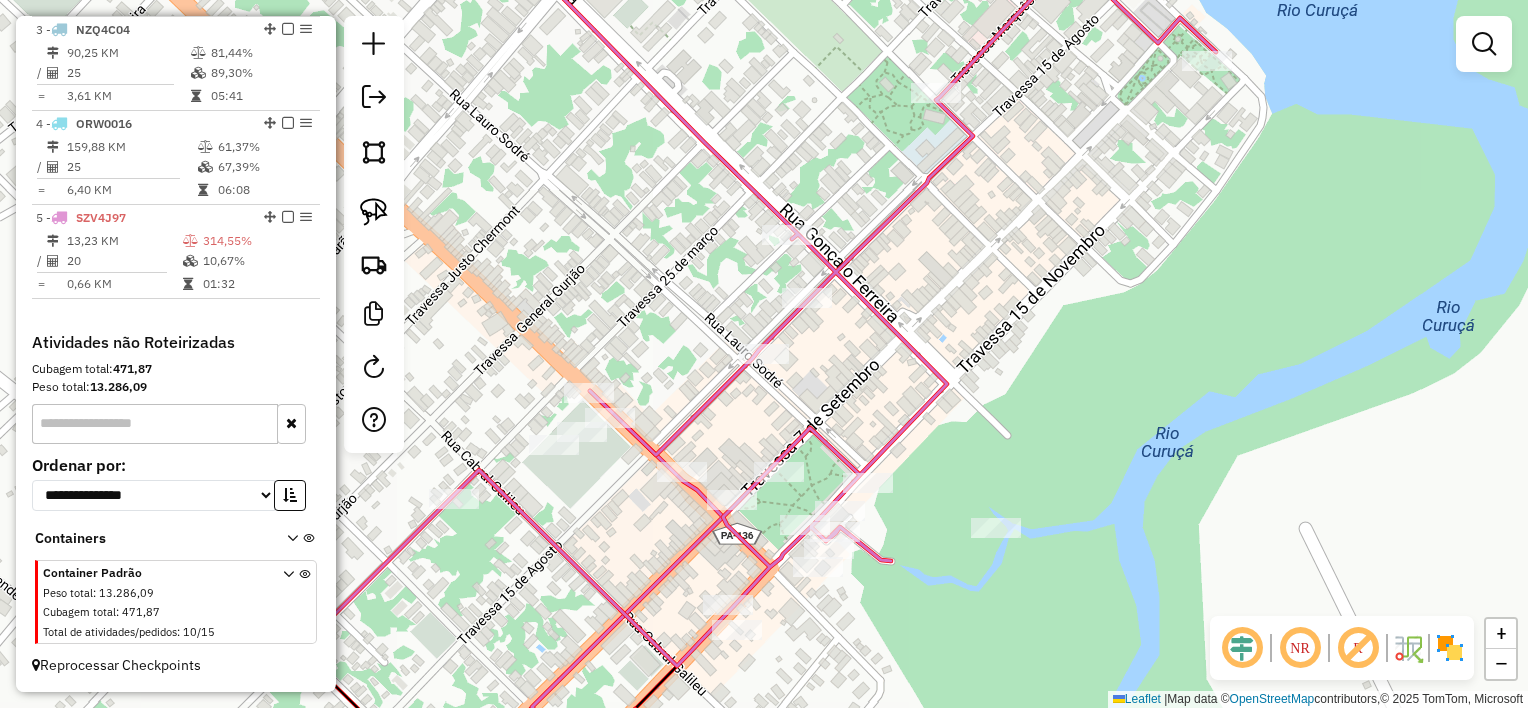 drag, startPoint x: 836, startPoint y: 393, endPoint x: 769, endPoint y: 363, distance: 73.409805 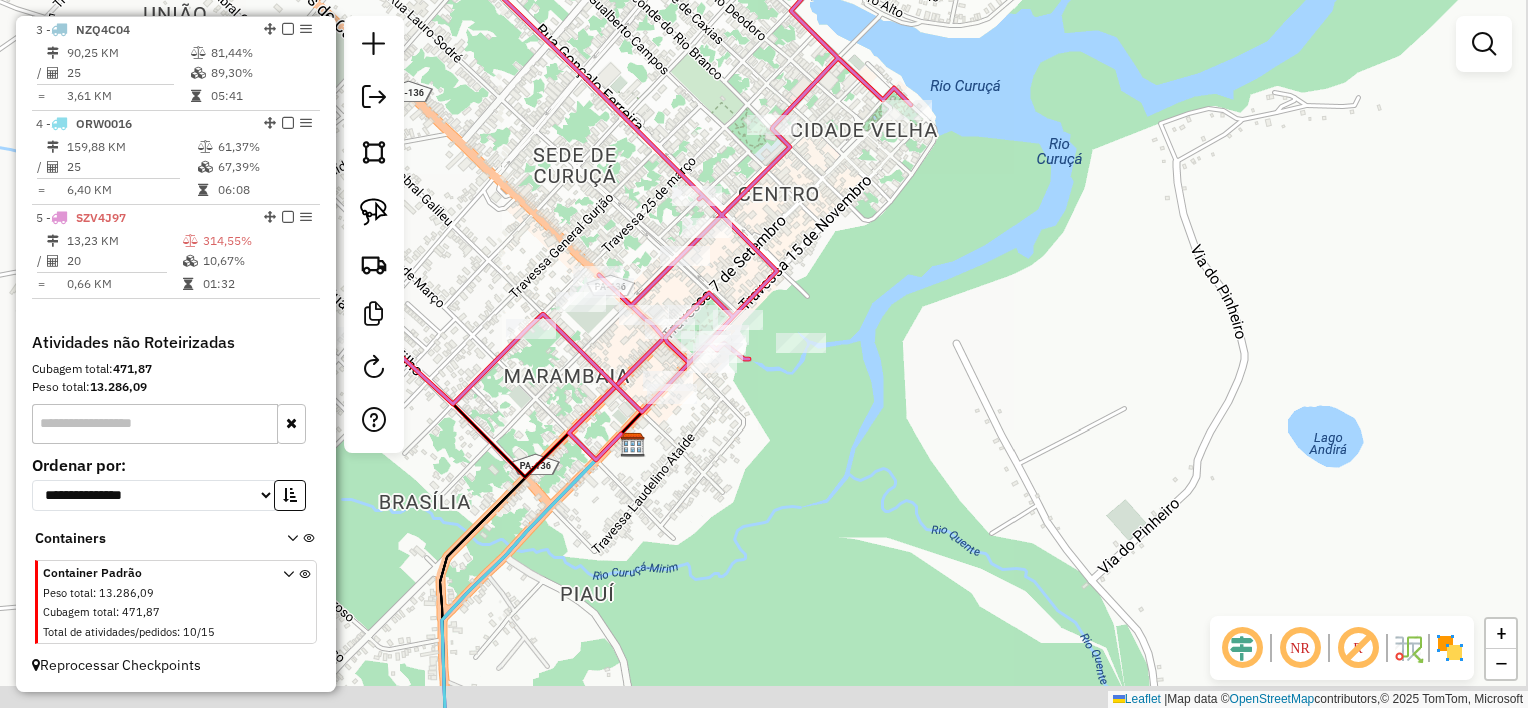 drag, startPoint x: 789, startPoint y: 352, endPoint x: 750, endPoint y: 285, distance: 77.52419 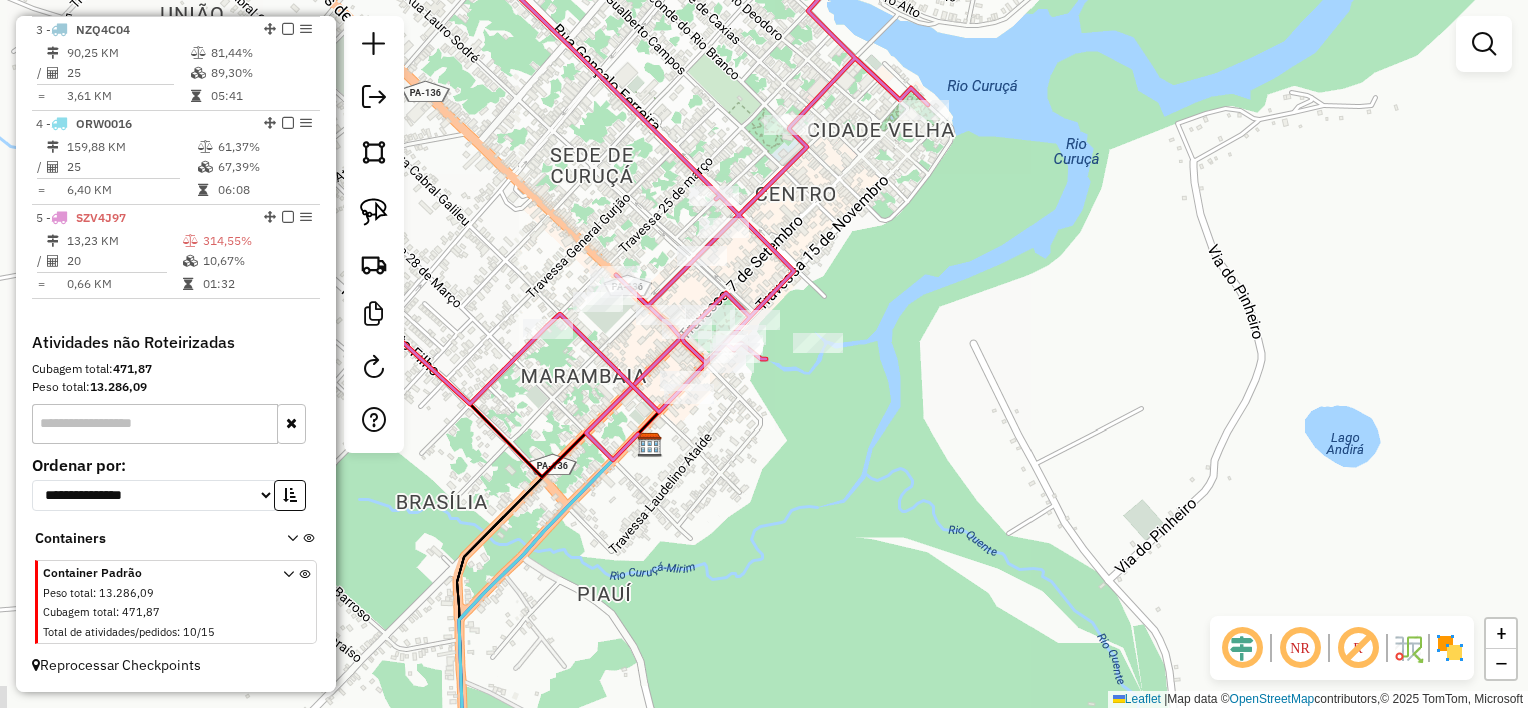 drag, startPoint x: 826, startPoint y: 296, endPoint x: 868, endPoint y: 296, distance: 42 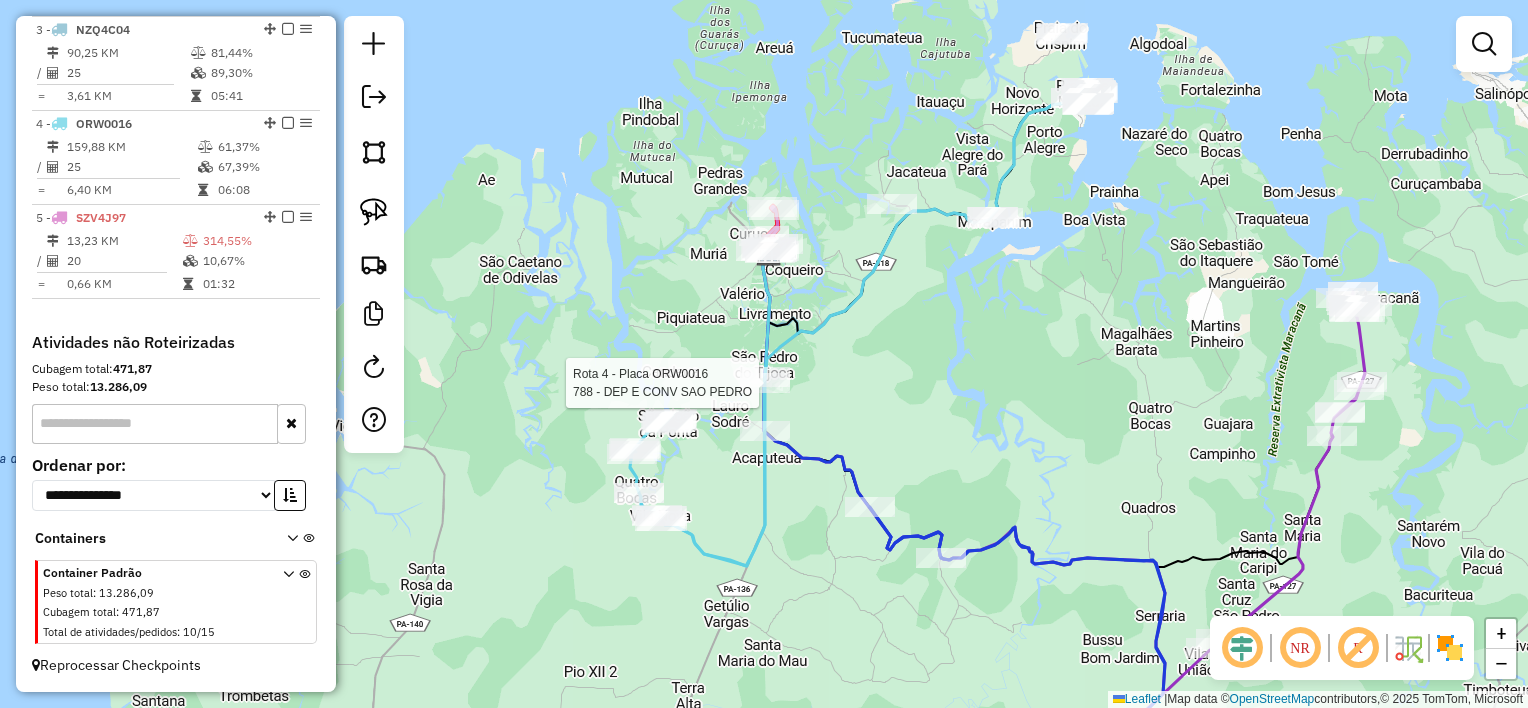 select on "**********" 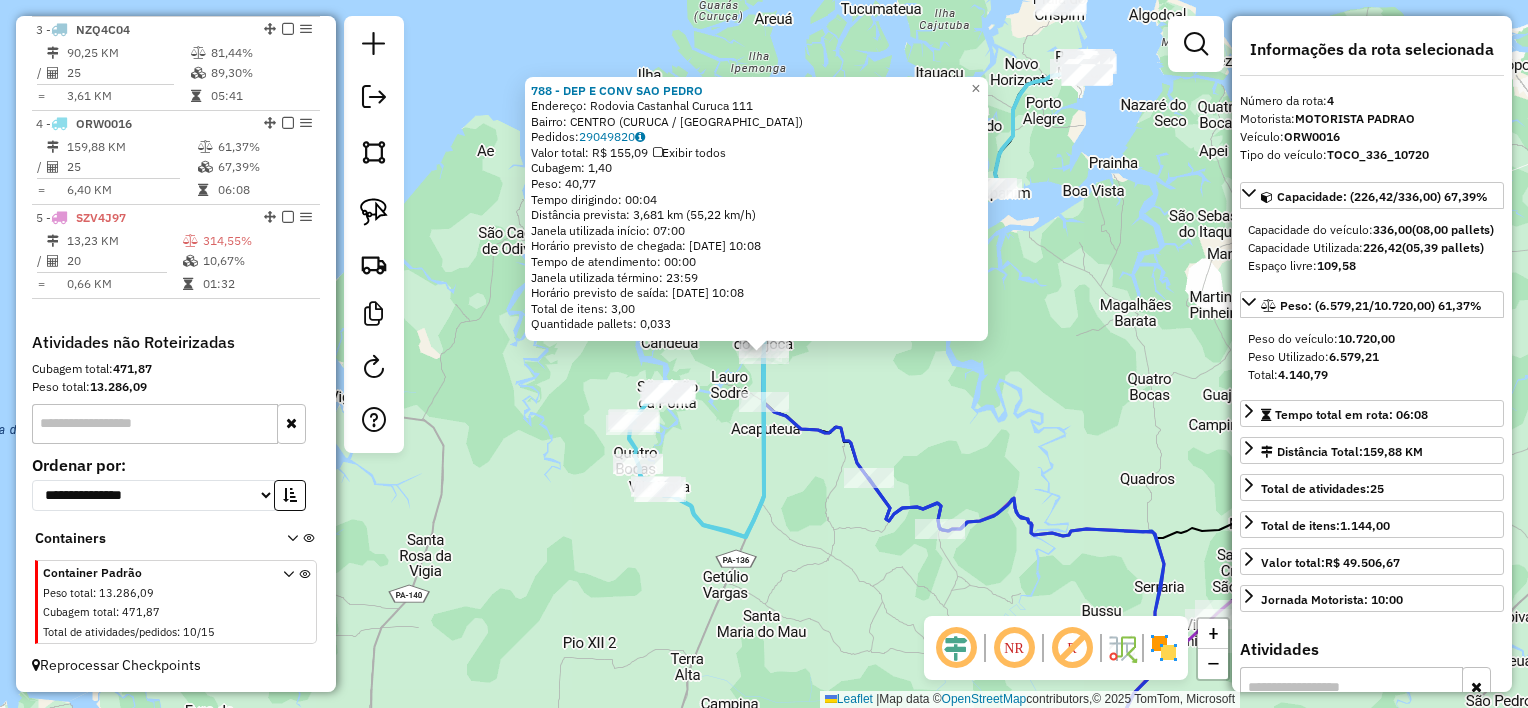 drag, startPoint x: 843, startPoint y: 388, endPoint x: 837, endPoint y: 371, distance: 18.027756 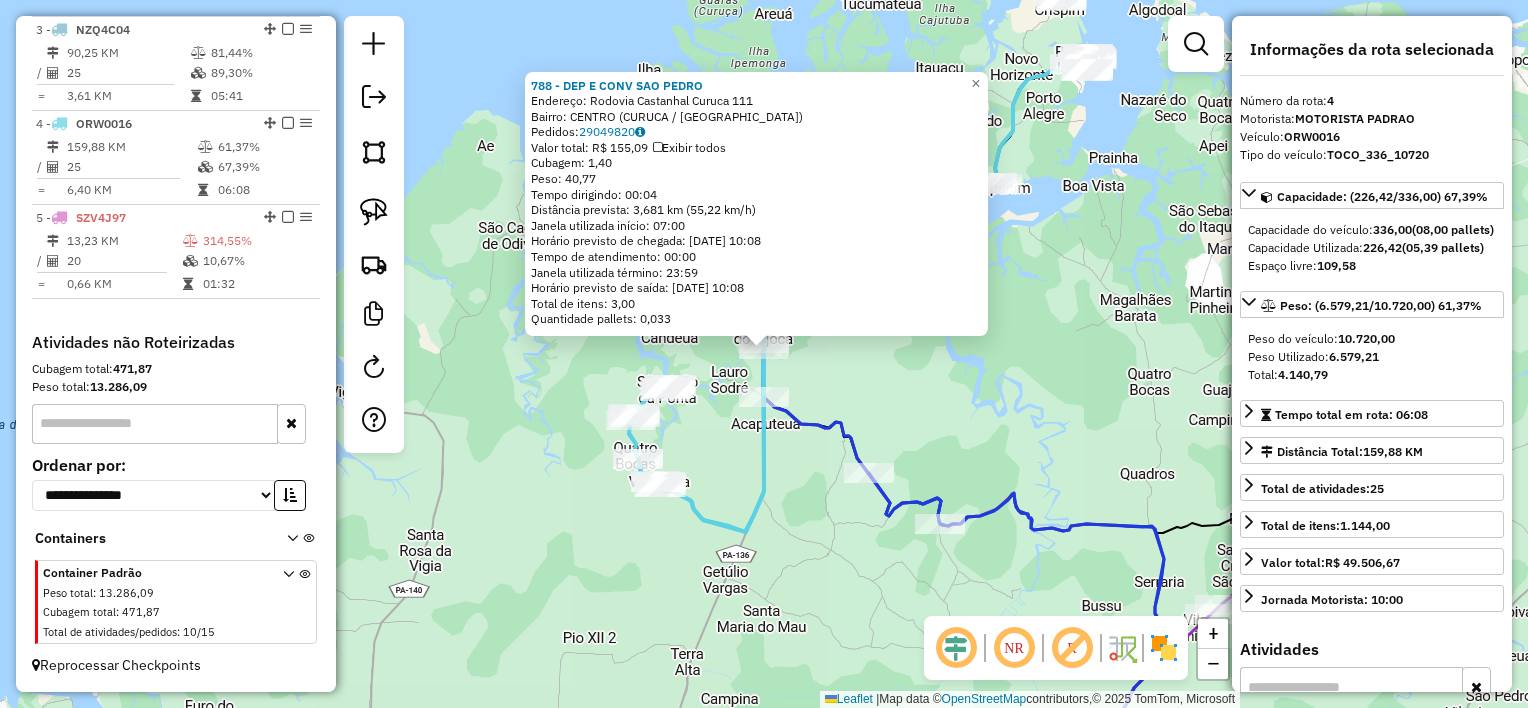 click on "788 - DEP E CONV SAO [PERSON_NAME]:  Rodovia Castanhal Curuca 111   Bairro: [GEOGRAPHIC_DATA] ([GEOGRAPHIC_DATA] / [GEOGRAPHIC_DATA])   Pedidos:  29049820   Valor total: R$ 155,09   Exibir todos   Cubagem: 1,40  Peso: 40,77  Tempo dirigindo: 00:04   Distância prevista: 3,681 km (55,22 km/h)   [GEOGRAPHIC_DATA] utilizada início: 07:00   Horário previsto de chegada: [DATE] 10:08   Tempo de atendimento: 00:00   Janela utilizada término: 23:59   Horário previsto de saída: [DATE] 10:08   Total de itens: 3,00   Quantidade pallets: 0,033  × Janela de atendimento Grade de atendimento Capacidade Transportadoras Veículos Cliente Pedidos  Rotas Selecione os dias de semana para filtrar as janelas de atendimento  Seg   Ter   Qua   Qui   Sex   Sáb   Dom  Informe o período da janela de atendimento: De: Até:  Filtrar exatamente a janela do cliente  Considerar janela de atendimento padrão  Selecione os dias de semana para filtrar as grades de atendimento  Seg   Ter   Qua   Qui   Sex   Sáb   Dom   Considerar clientes sem dia de atendimento cadastrado" 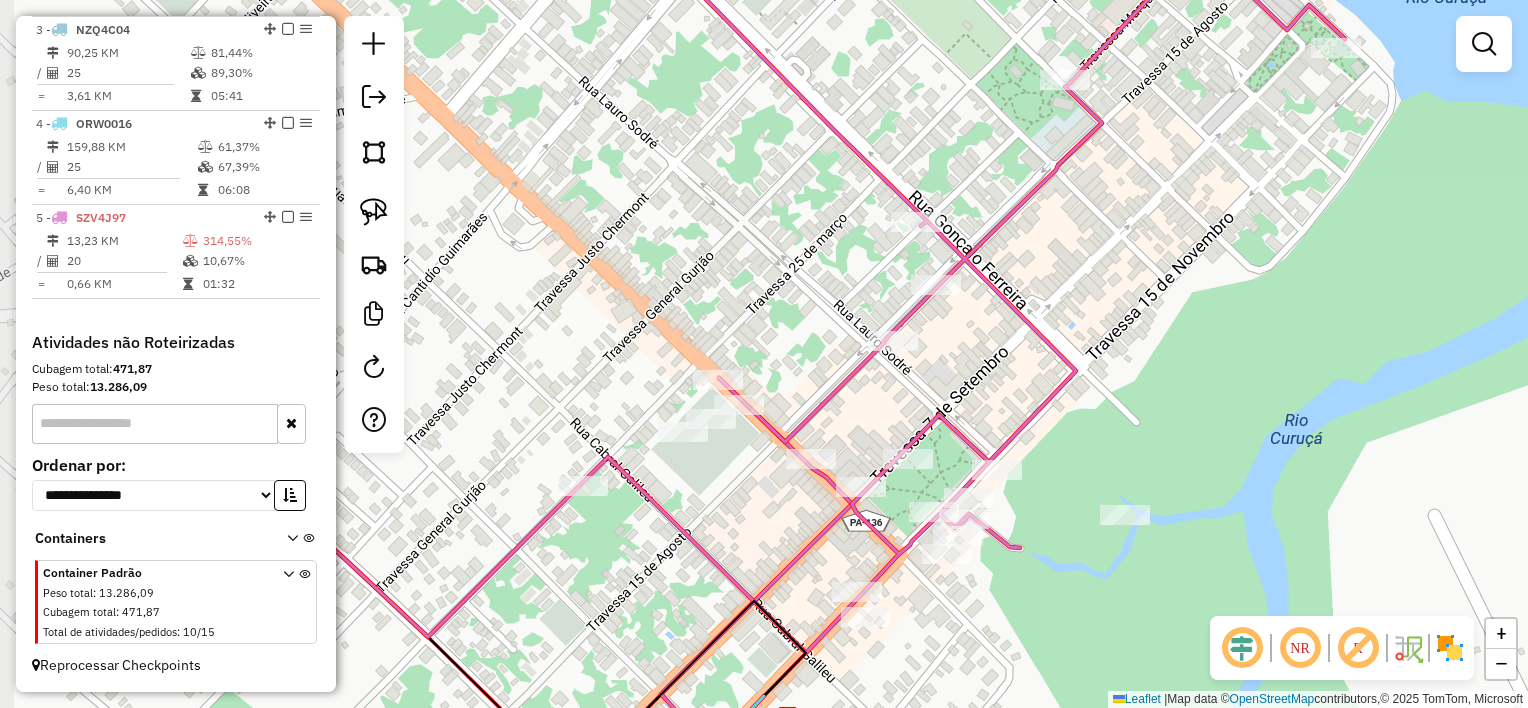 drag, startPoint x: 865, startPoint y: 400, endPoint x: 910, endPoint y: 400, distance: 45 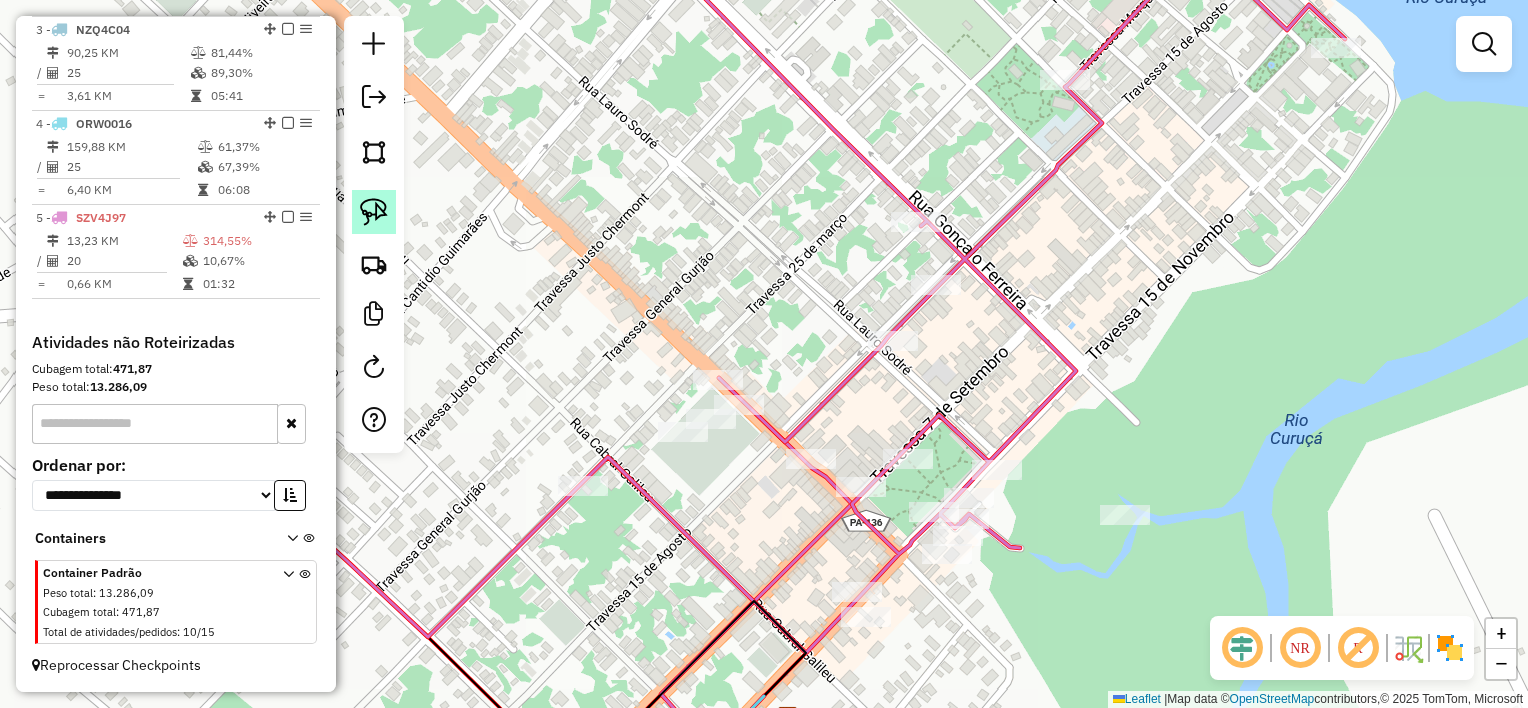 drag, startPoint x: 368, startPoint y: 212, endPoint x: 386, endPoint y: 214, distance: 18.110771 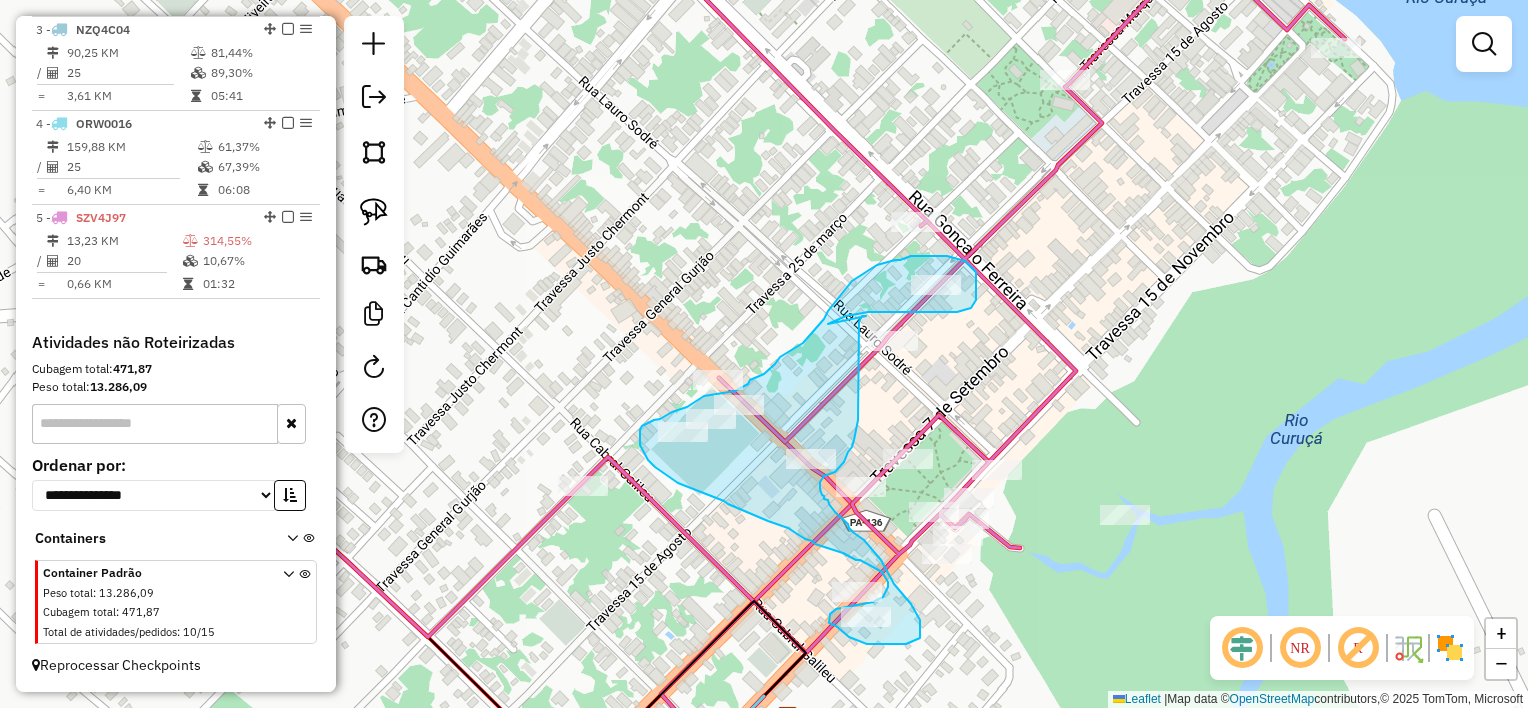 drag, startPoint x: 828, startPoint y: 324, endPoint x: 867, endPoint y: 316, distance: 39.812057 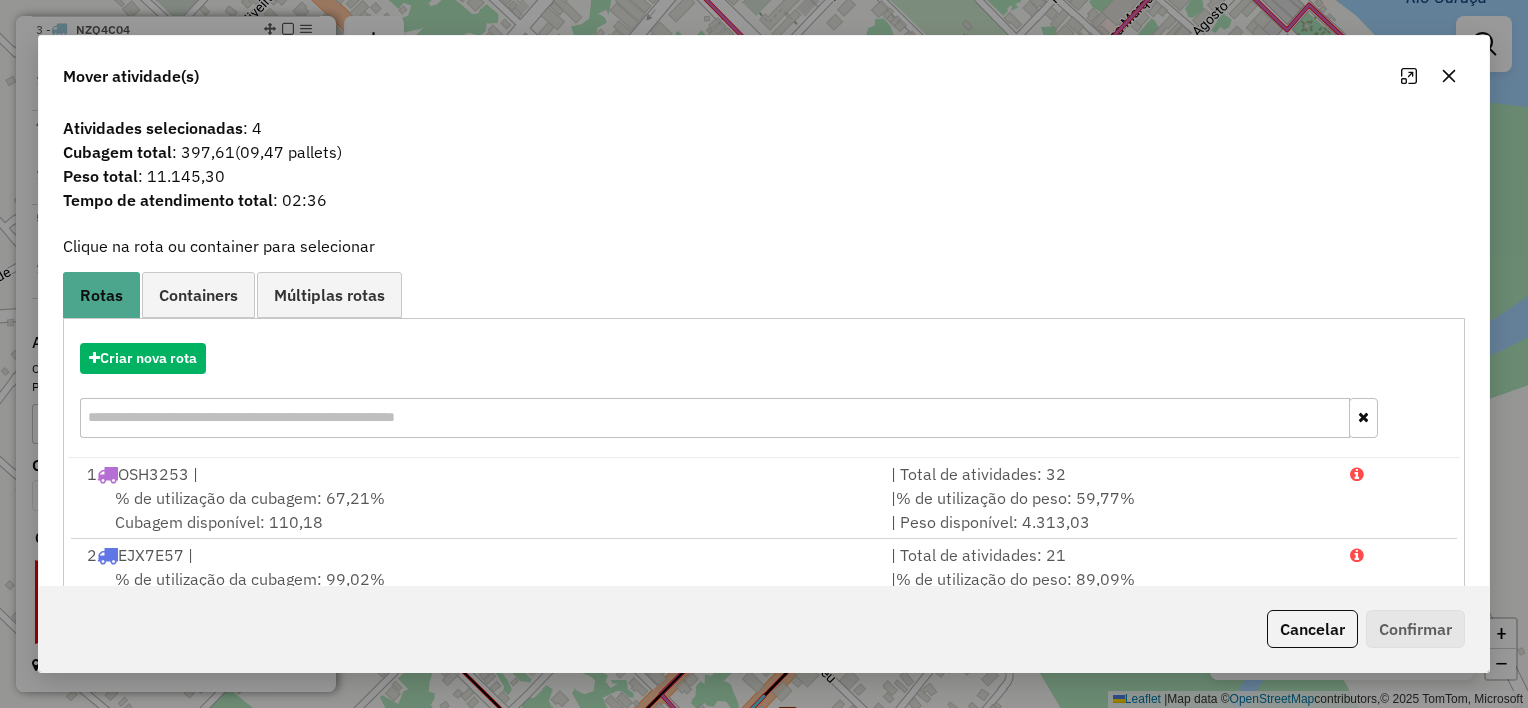 click 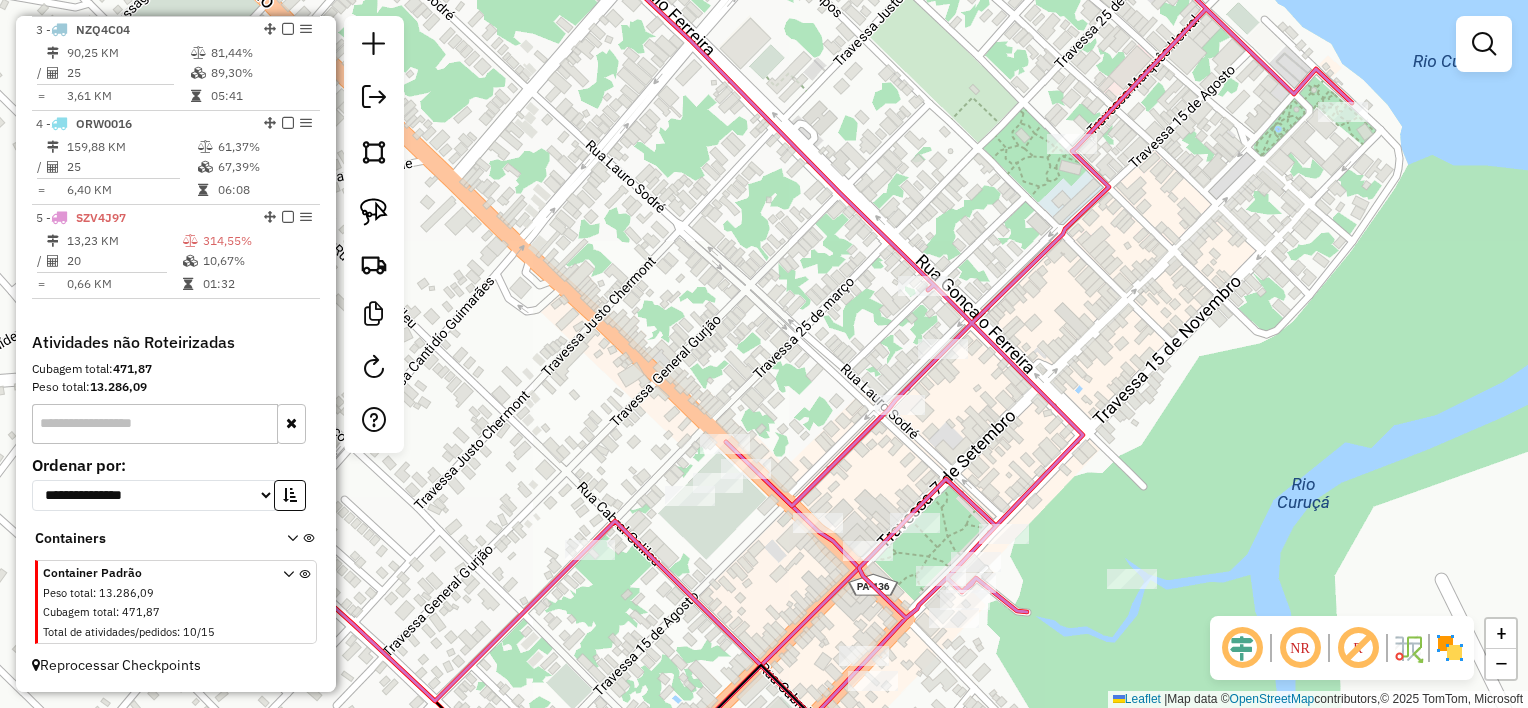 drag, startPoint x: 761, startPoint y: 492, endPoint x: 754, endPoint y: 541, distance: 49.497475 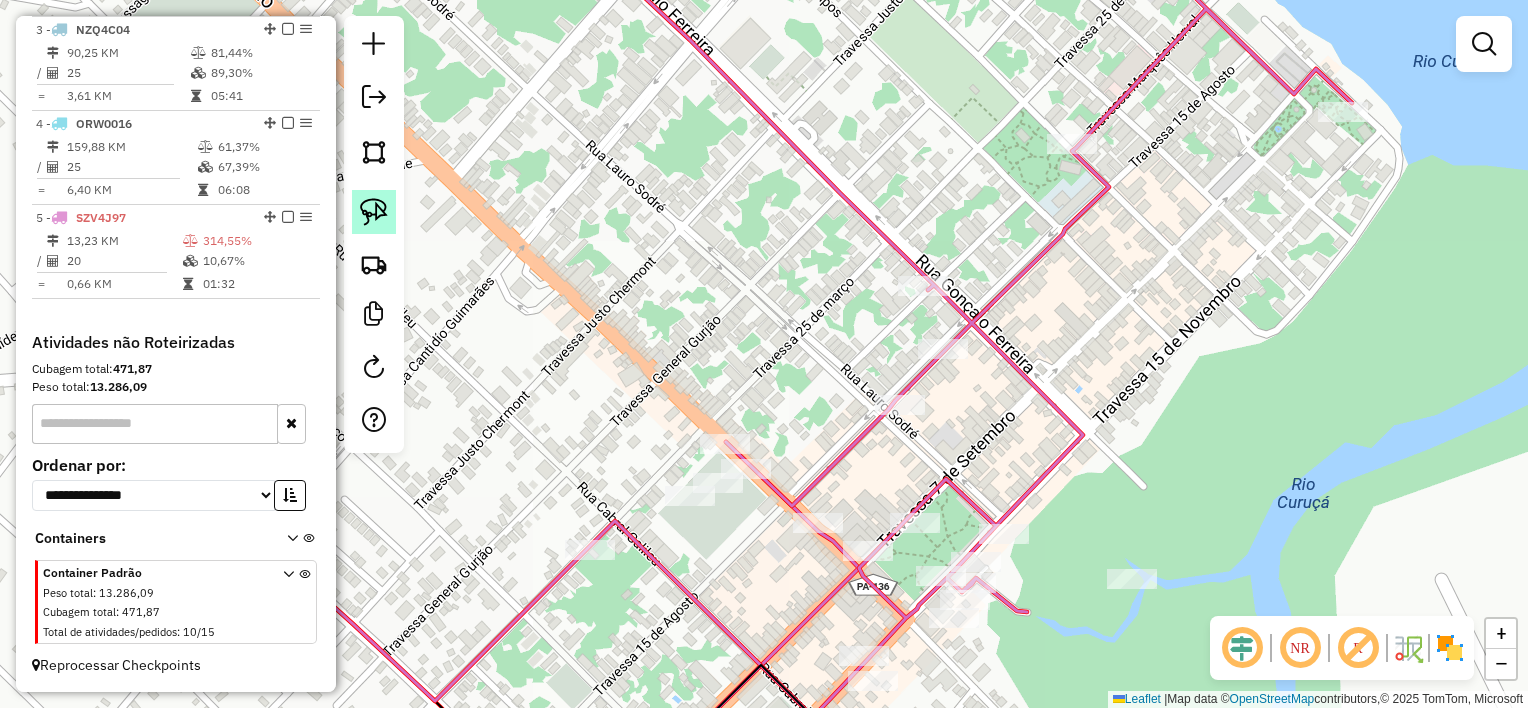 click 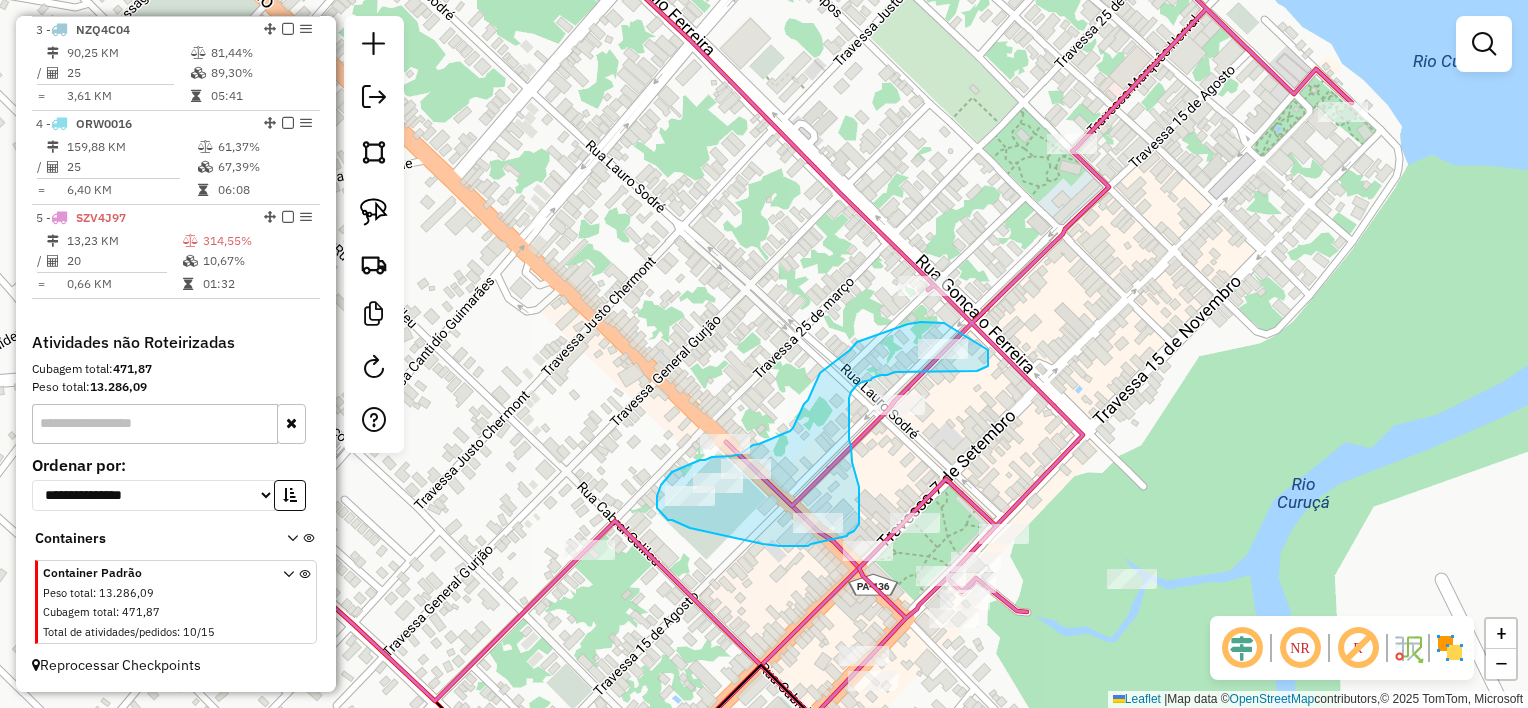 drag, startPoint x: 932, startPoint y: 322, endPoint x: 988, endPoint y: 350, distance: 62.609905 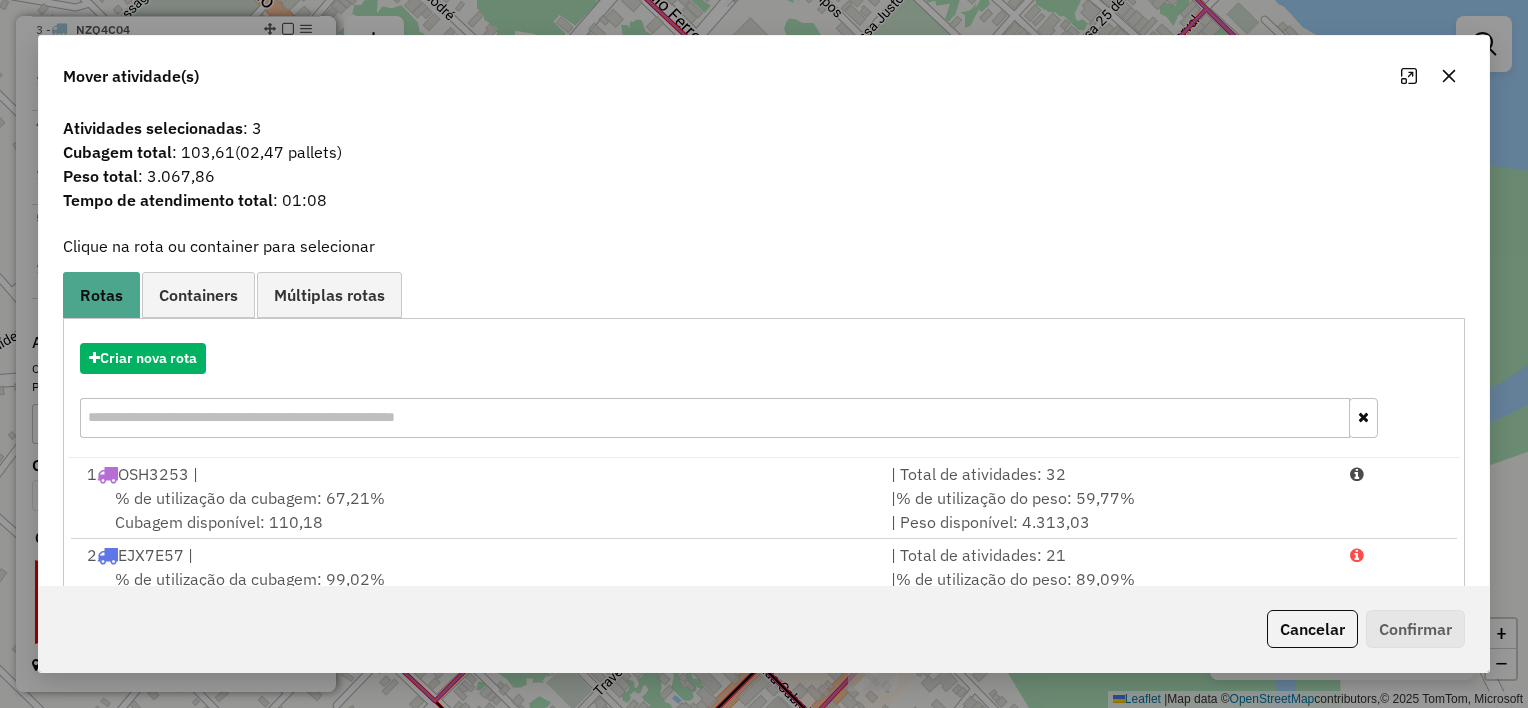 click 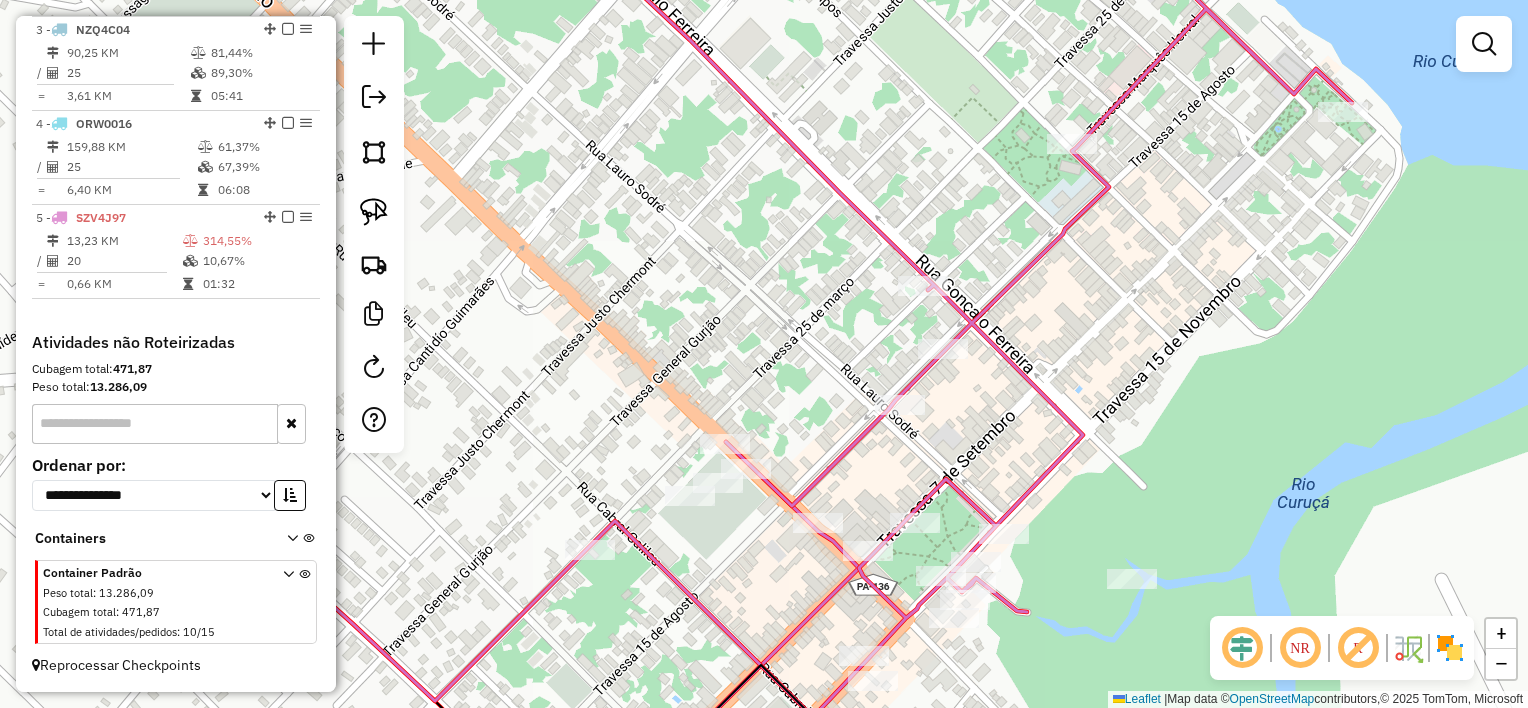 drag, startPoint x: 976, startPoint y: 385, endPoint x: 952, endPoint y: 364, distance: 31.890438 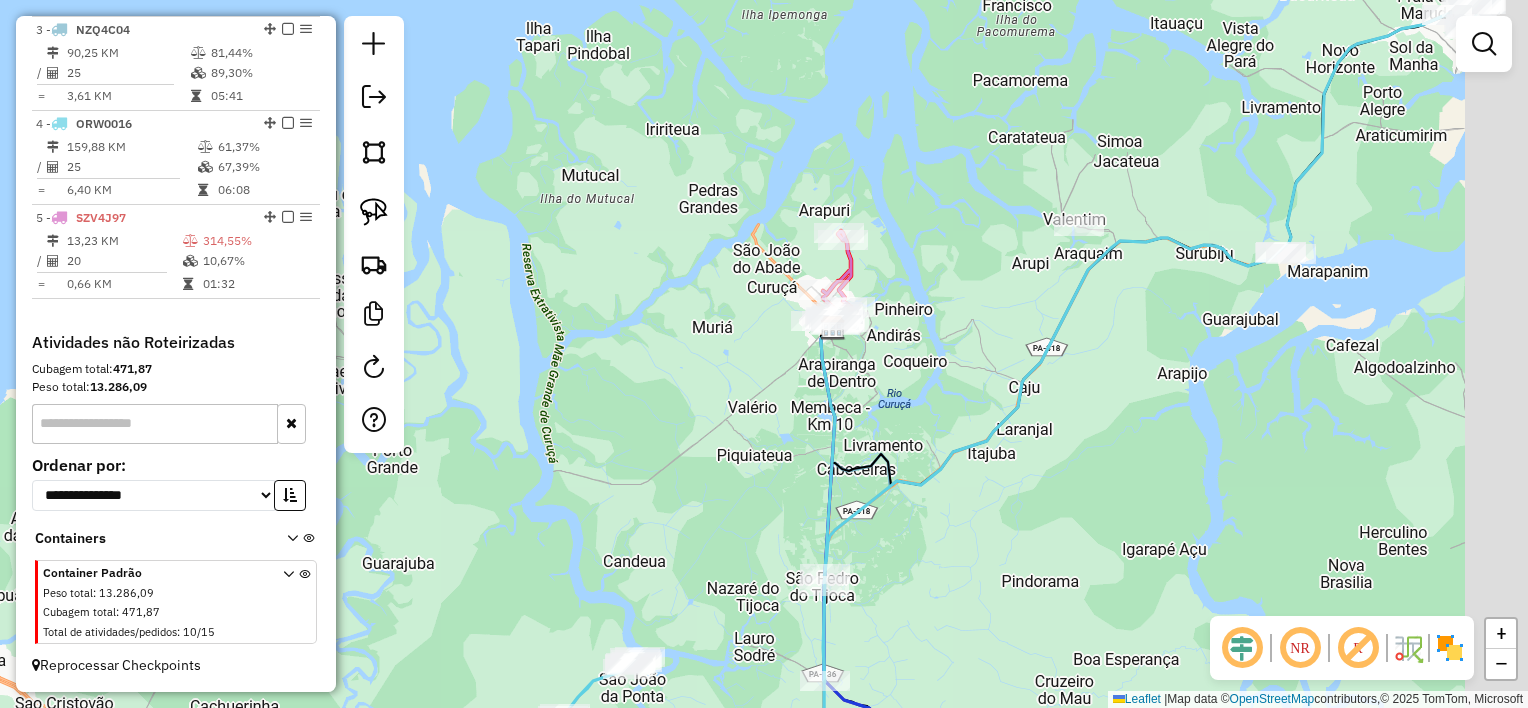 drag, startPoint x: 1285, startPoint y: 414, endPoint x: 1063, endPoint y: 313, distance: 243.89546 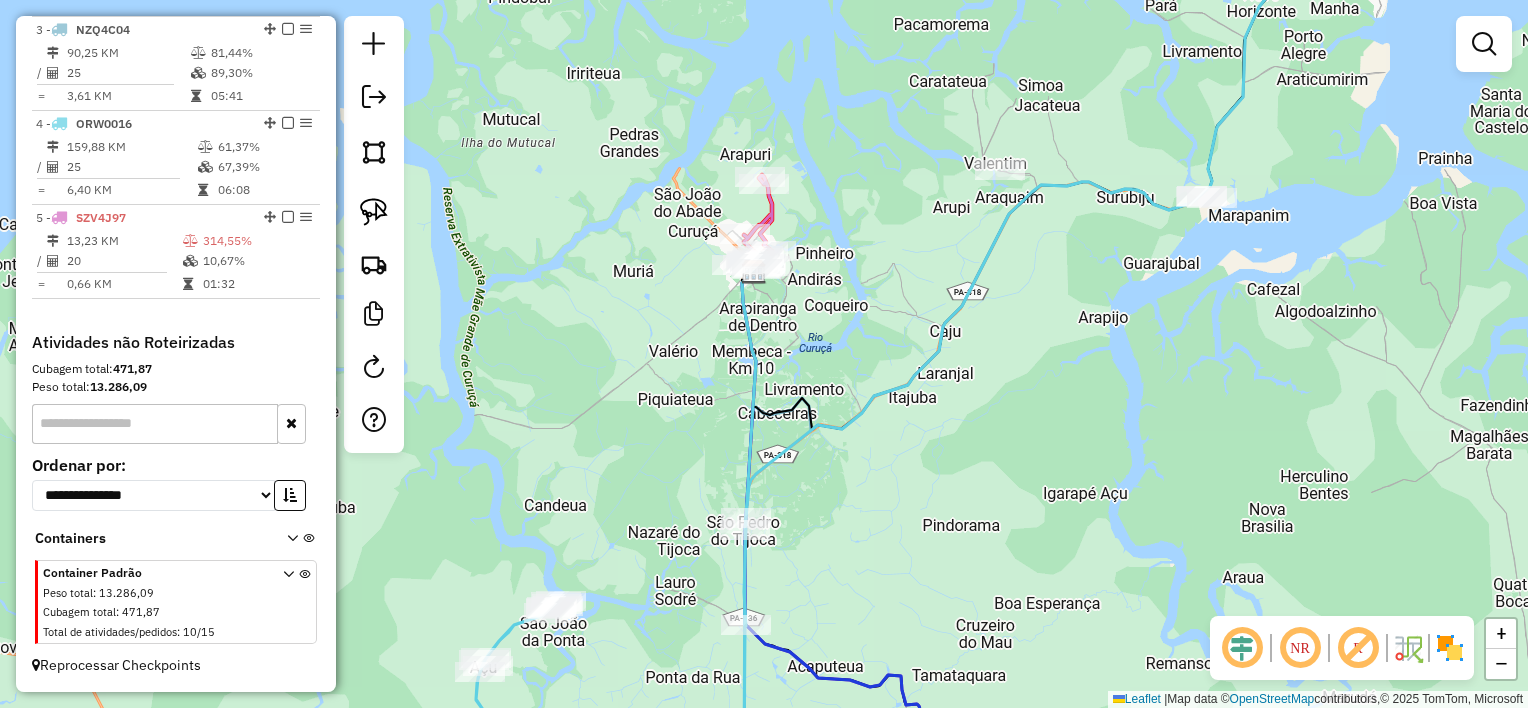 click on "Janela de atendimento Grade de atendimento Capacidade Transportadoras Veículos Cliente Pedidos  Rotas Selecione os dias de semana para filtrar as janelas de atendimento  Seg   Ter   Qua   Qui   Sex   Sáb   Dom  Informe o período da janela de atendimento: De: Até:  Filtrar exatamente a janela do cliente  Considerar janela de atendimento padrão  Selecione os dias de semana para filtrar as grades de atendimento  Seg   Ter   Qua   Qui   Sex   Sáb   Dom   Considerar clientes sem dia de atendimento cadastrado  Clientes fora do dia de atendimento selecionado Filtrar as atividades entre os valores definidos abaixo:  Peso mínimo:   Peso máximo:   Cubagem mínima:   Cubagem máxima:   De:   Até:  Filtrar as atividades entre o tempo de atendimento definido abaixo:  De:   Até:   Considerar capacidade total dos clientes não roteirizados Transportadora: Selecione um ou mais itens Tipo de veículo: Selecione um ou mais itens Veículo: Selecione um ou mais itens Motorista: Selecione um ou mais itens Nome: Rótulo:" 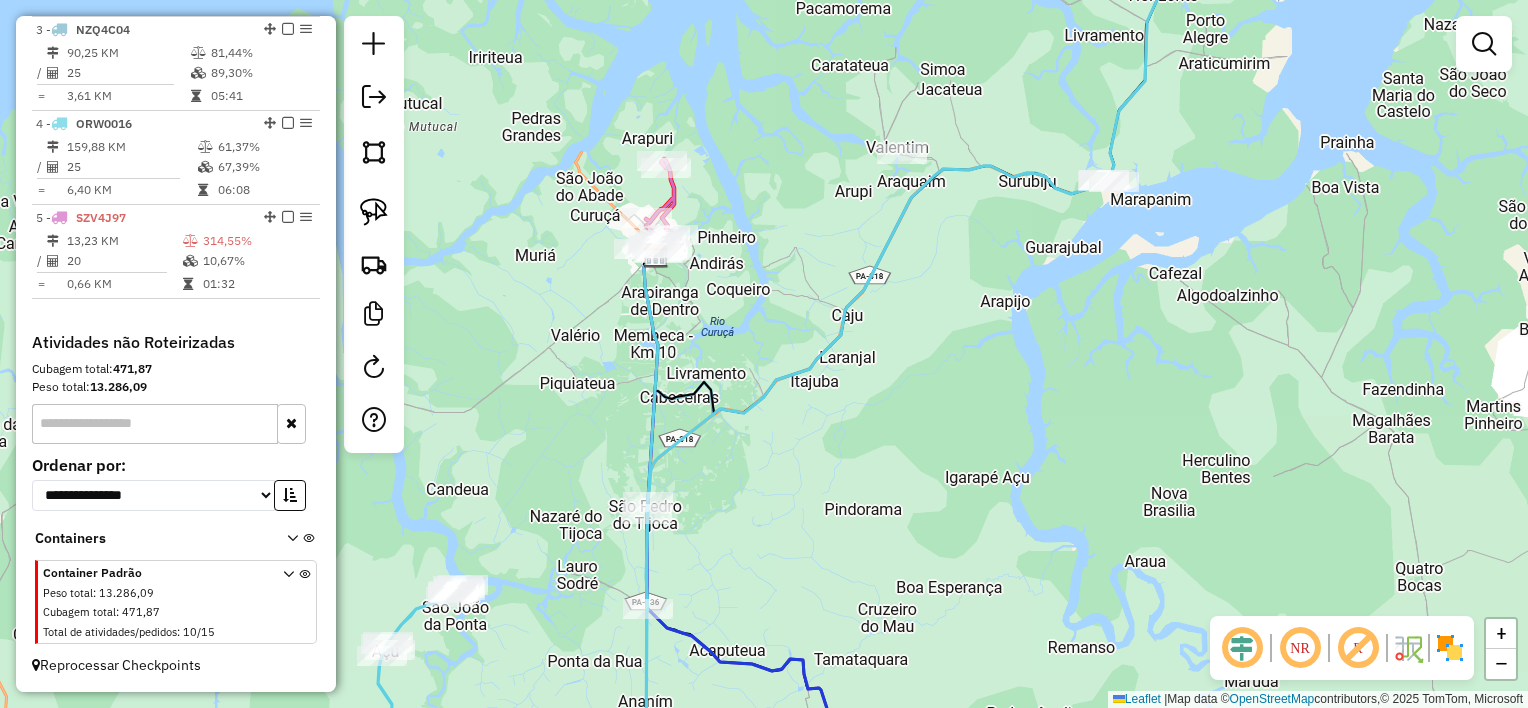 drag, startPoint x: 1048, startPoint y: 362, endPoint x: 992, endPoint y: 322, distance: 68.8186 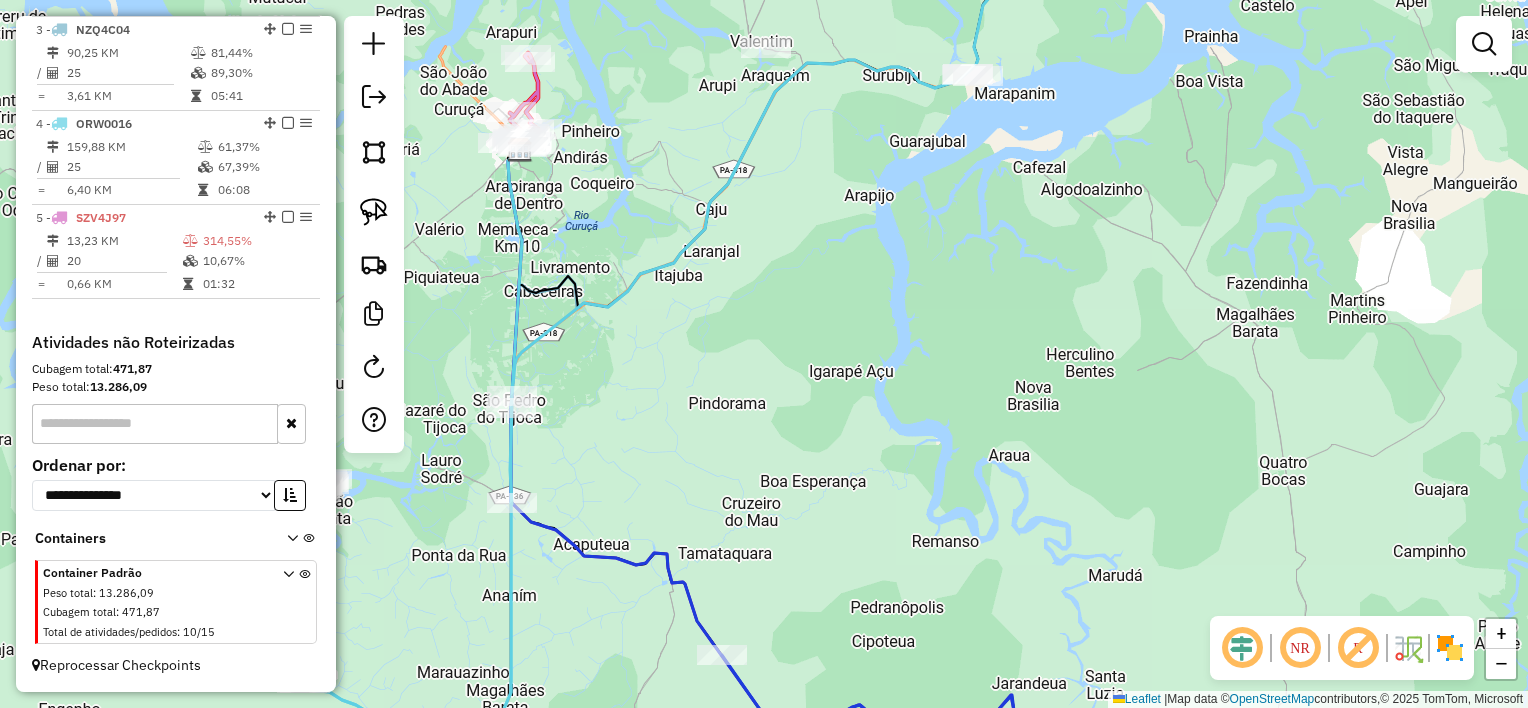 drag, startPoint x: 967, startPoint y: 332, endPoint x: 974, endPoint y: 322, distance: 12.206555 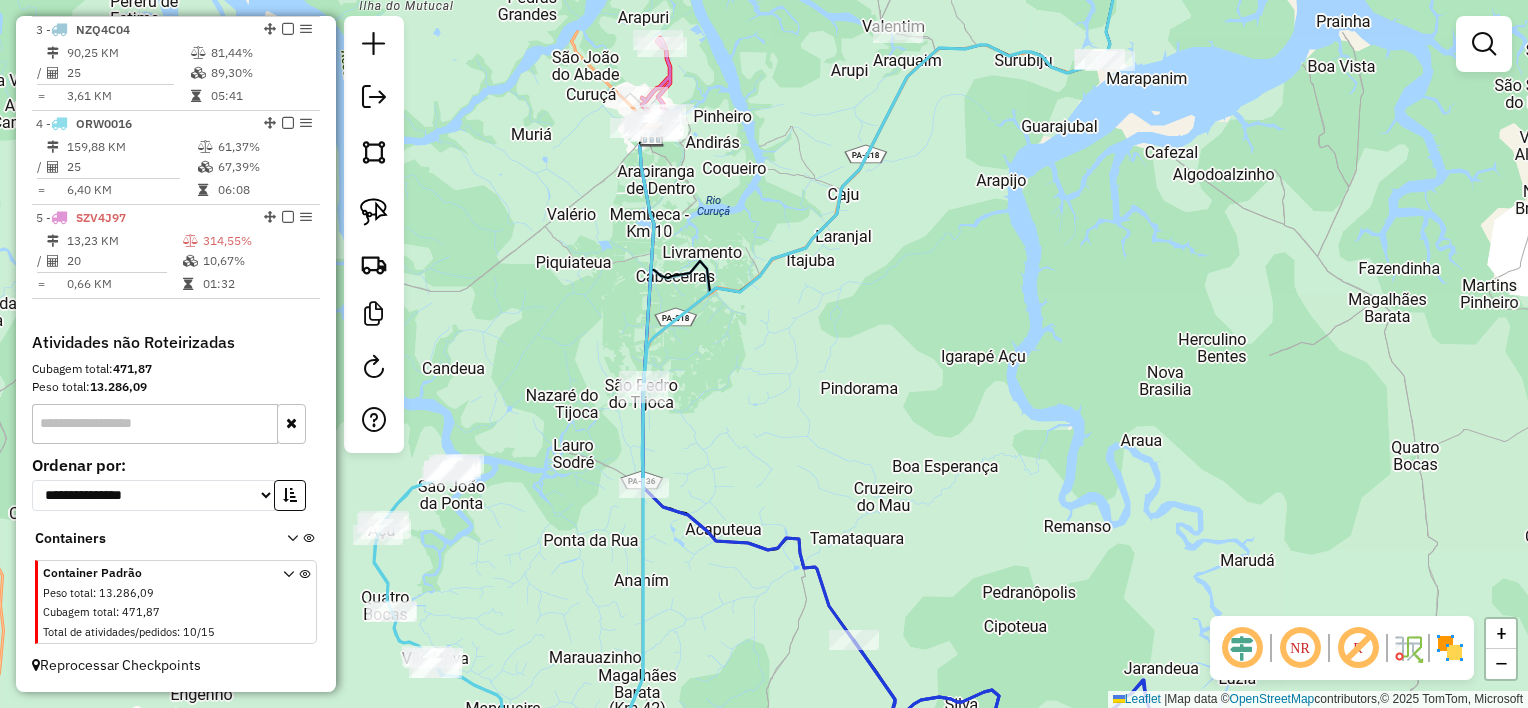 drag, startPoint x: 870, startPoint y: 390, endPoint x: 1034, endPoint y: 387, distance: 164.02744 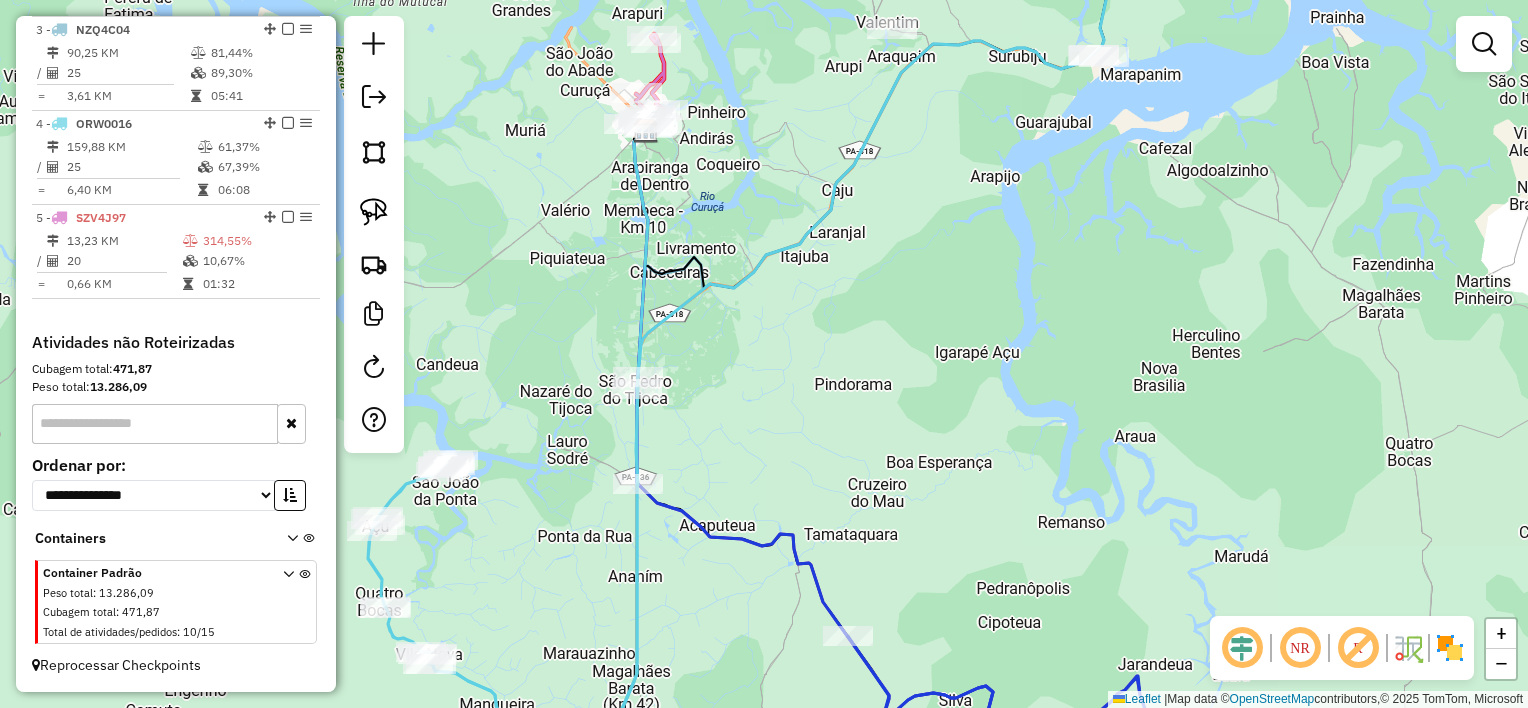drag, startPoint x: 1120, startPoint y: 341, endPoint x: 998, endPoint y: 307, distance: 126.649124 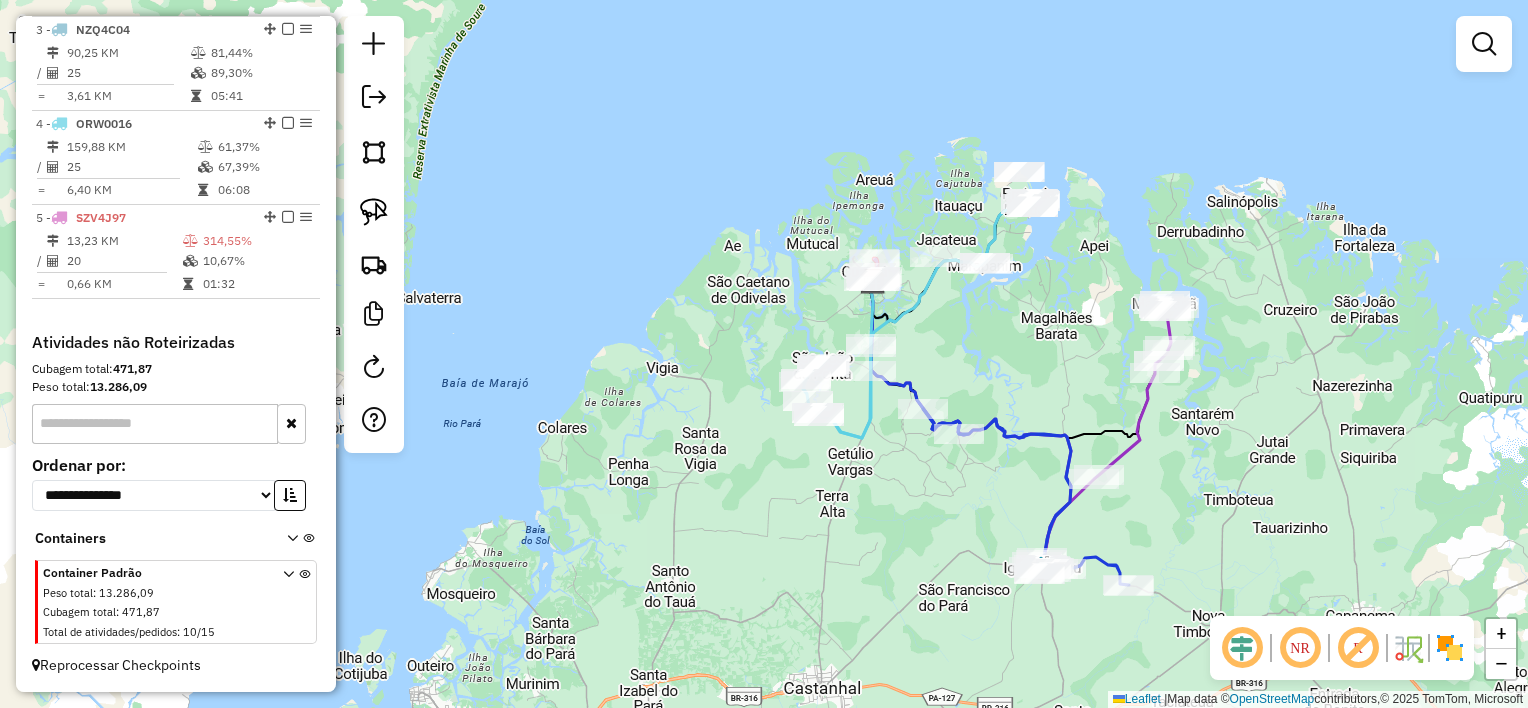 drag, startPoint x: 1016, startPoint y: 508, endPoint x: 916, endPoint y: 447, distance: 117.13667 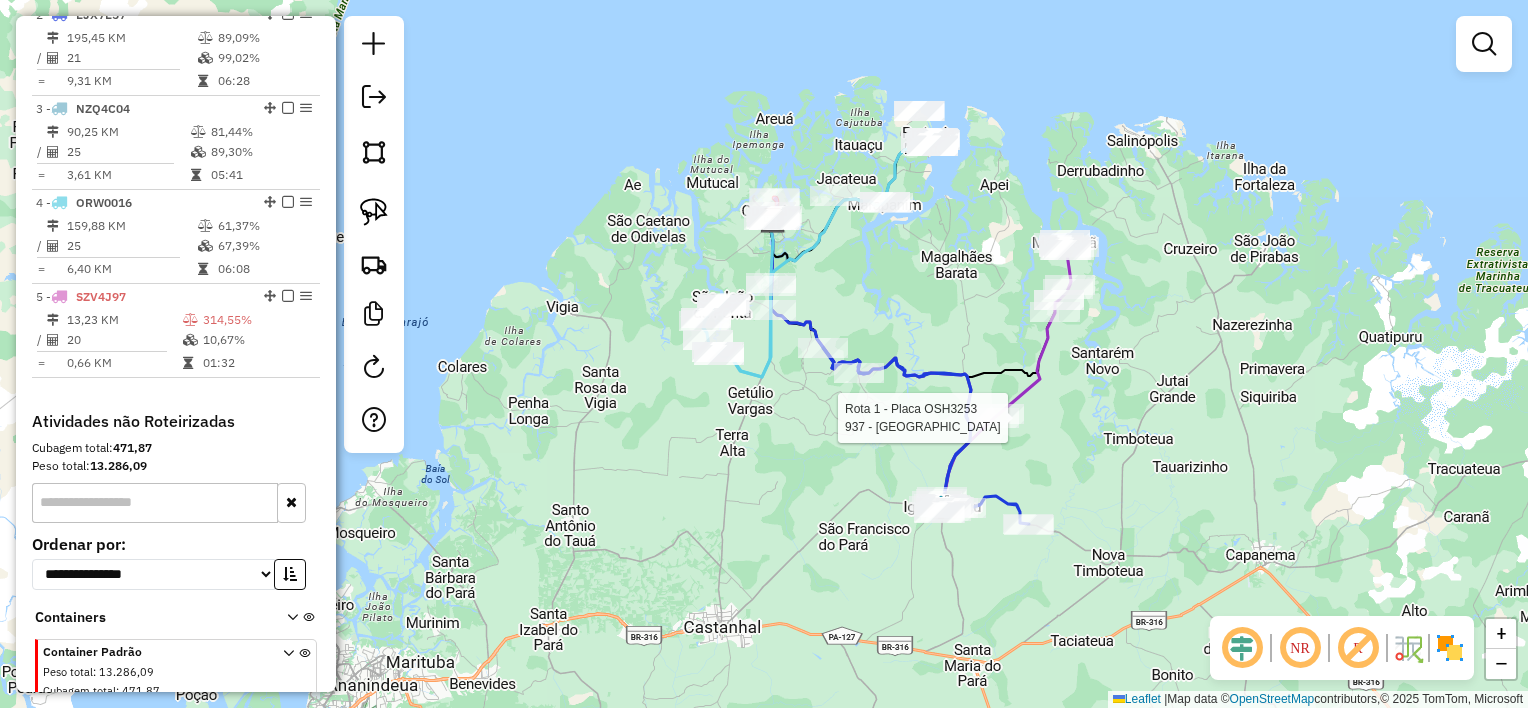 select on "**********" 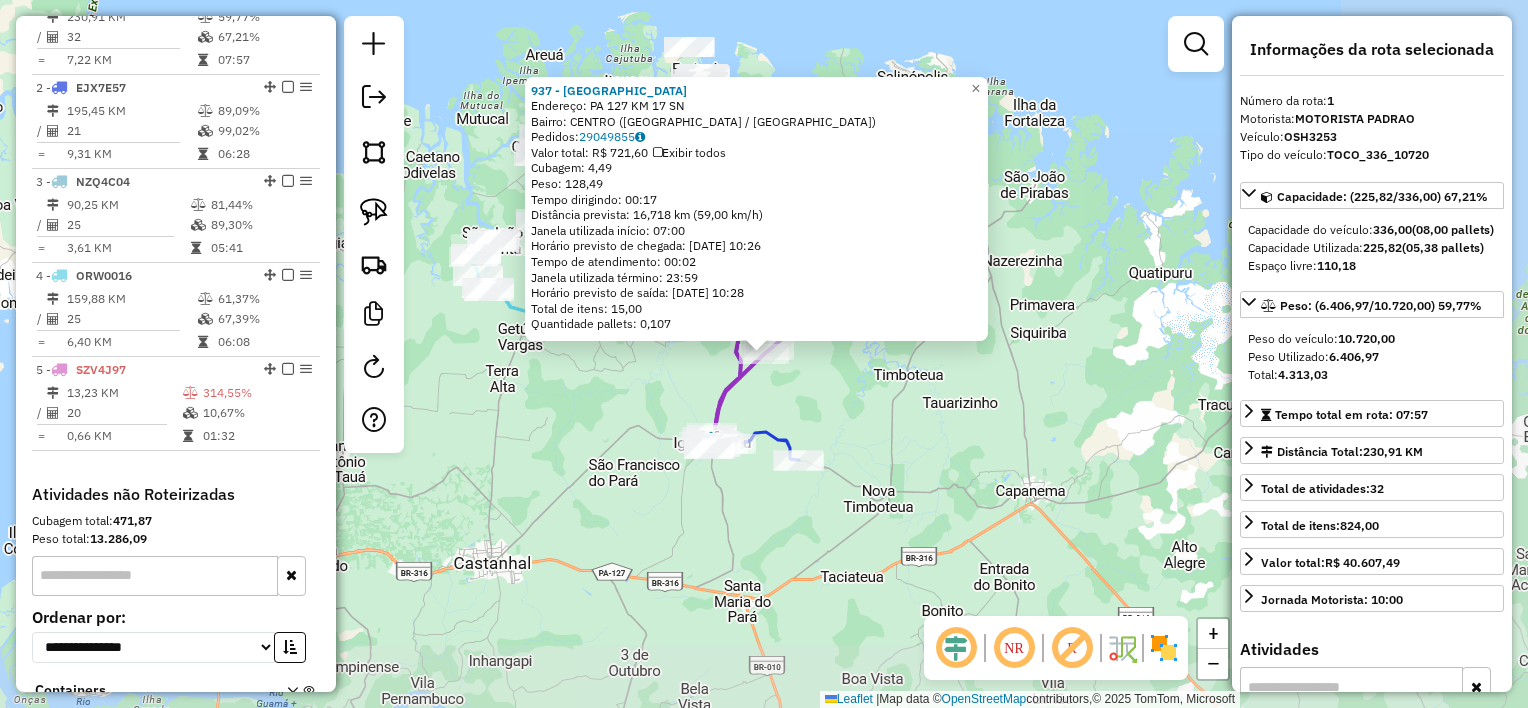 scroll, scrollTop: 748, scrollLeft: 0, axis: vertical 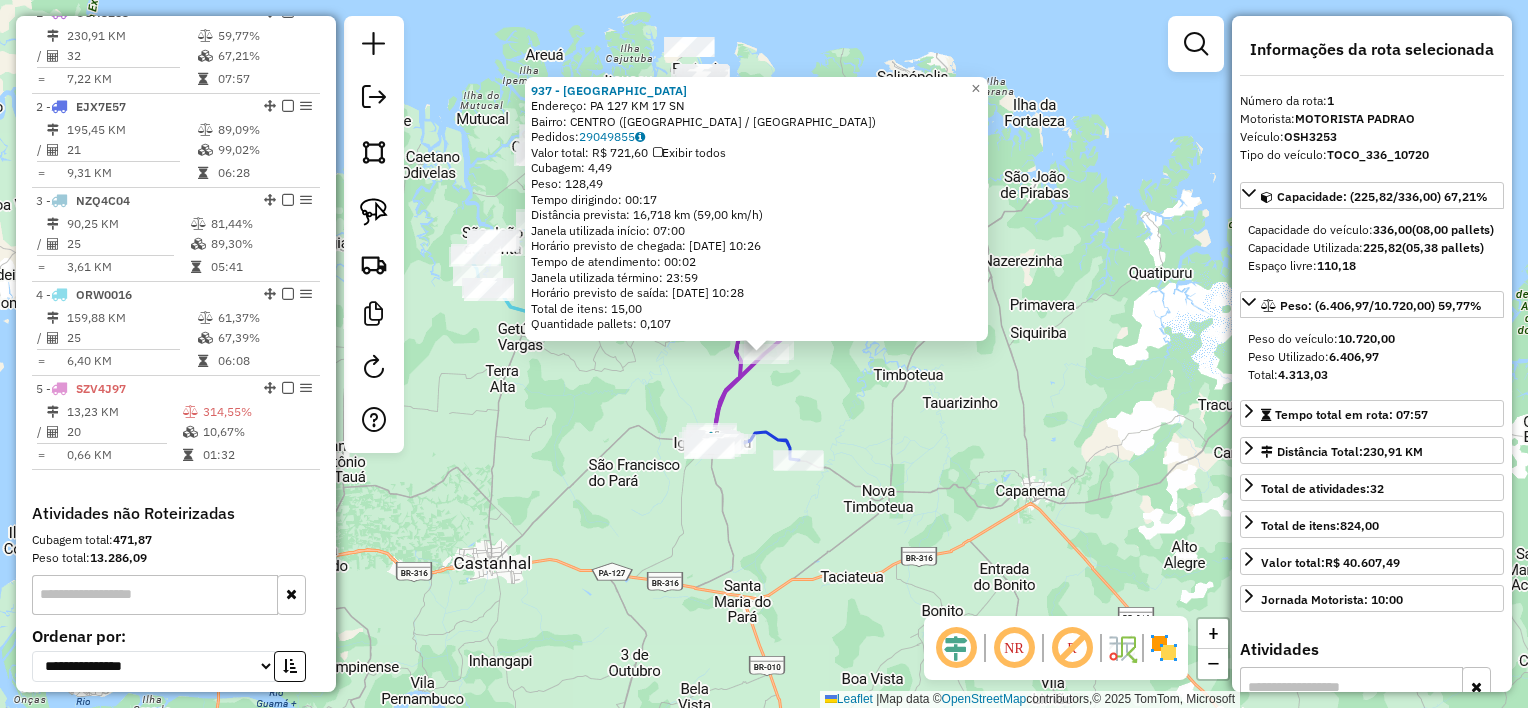 click on "937 - BAR DO PAULISTA  Endereço:  PA 127 KM 17 SN   Bairro: CENTRO (MARACANA / PA)   Pedidos:  29049855   Valor total: R$ 721,60   Exibir todos   Cubagem: 4,49  Peso: 128,49  Tempo dirigindo: 00:17   Distância prevista: 16,718 km (59,00 km/h)   Janela utilizada início: 07:00   Horário previsto de chegada: 30/07/2025 10:26   Tempo de atendimento: 00:02   Janela utilizada término: 23:59   Horário previsto de saída: 30/07/2025 10:28   Total de itens: 15,00   Quantidade pallets: 0,107  × Janela de atendimento Grade de atendimento Capacidade Transportadoras Veículos Cliente Pedidos  Rotas Selecione os dias de semana para filtrar as janelas de atendimento  Seg   Ter   Qua   Qui   Sex   Sáb   Dom  Informe o período da janela de atendimento: De: Até:  Filtrar exatamente a janela do cliente  Considerar janela de atendimento padrão  Selecione os dias de semana para filtrar as grades de atendimento  Seg   Ter   Qua   Qui   Sex   Sáb   Dom   Considerar clientes sem dia de atendimento cadastrado  De:   De:" 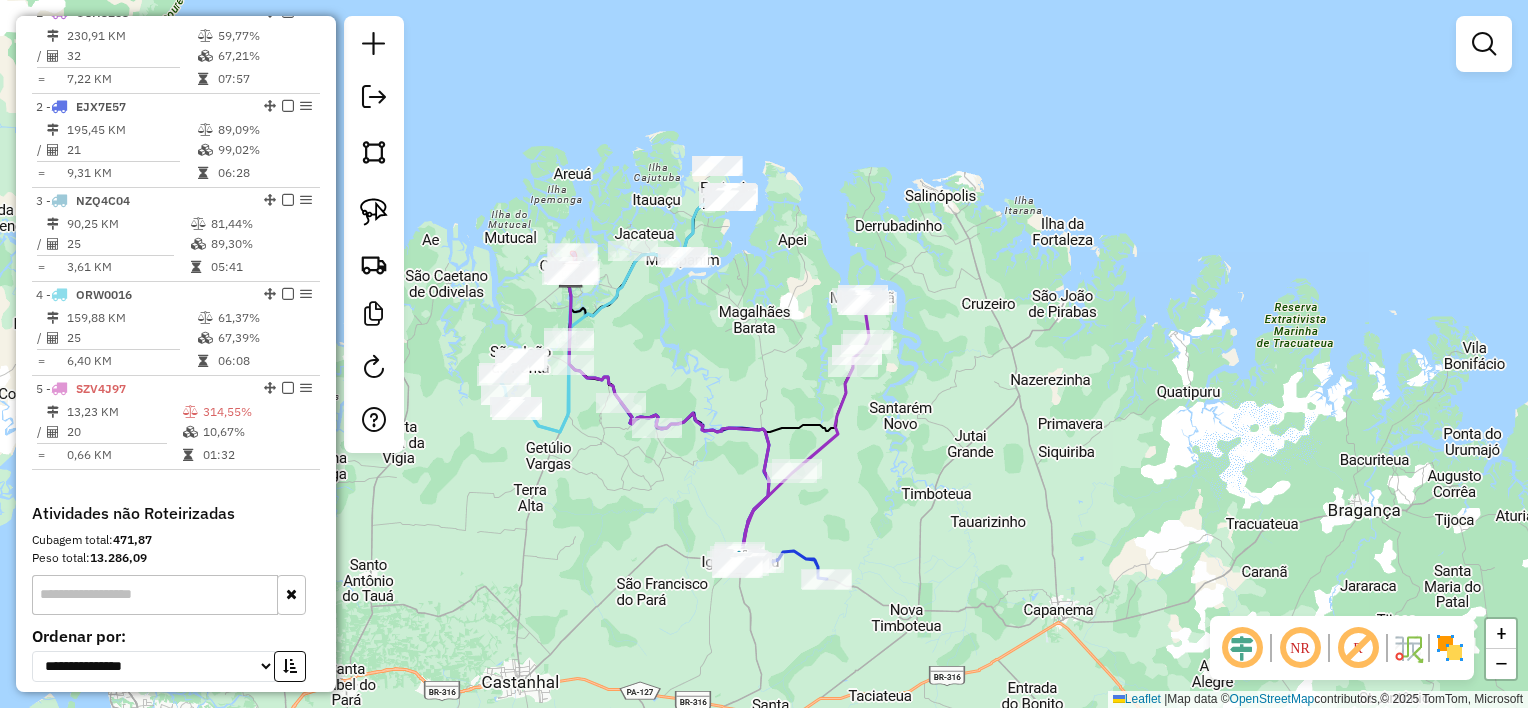 drag, startPoint x: 533, startPoint y: 324, endPoint x: 541, endPoint y: 409, distance: 85.37564 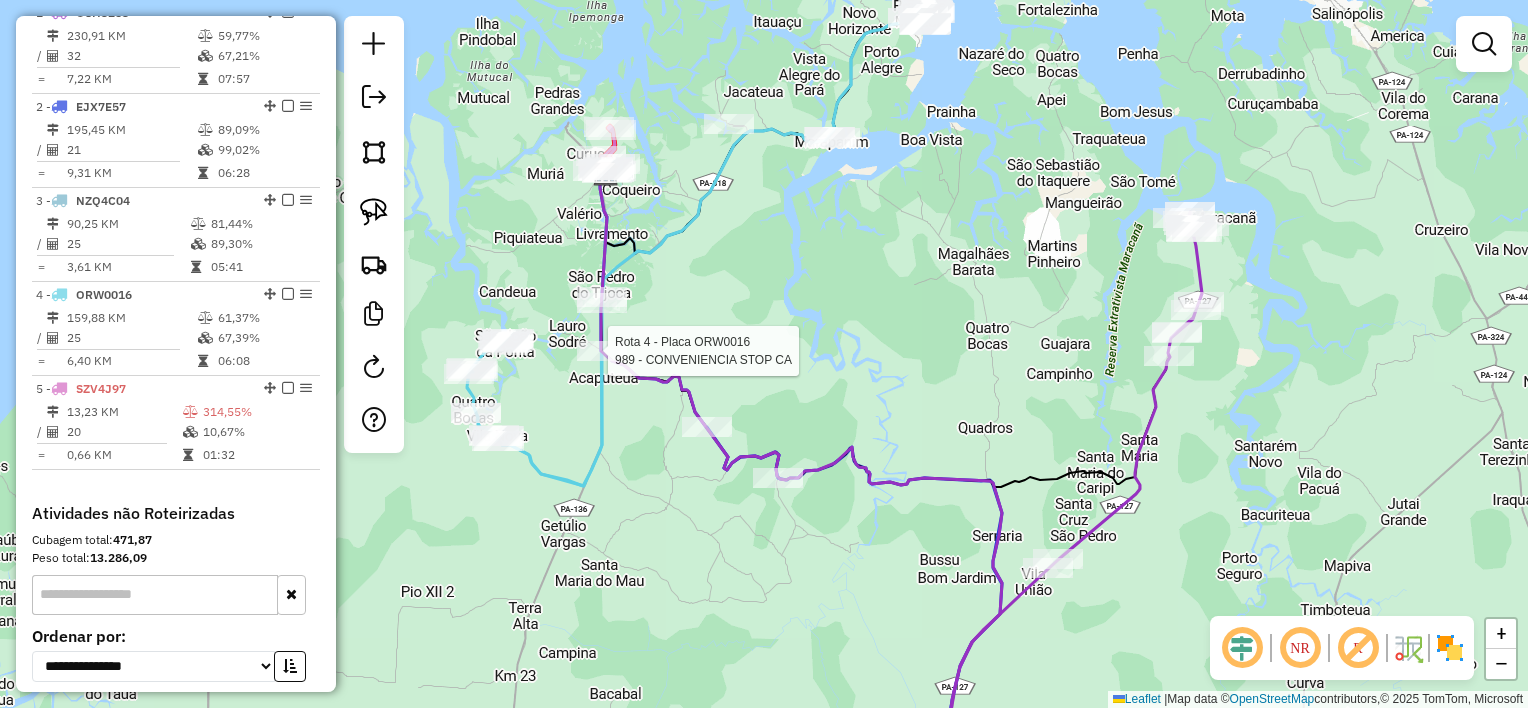 select on "**********" 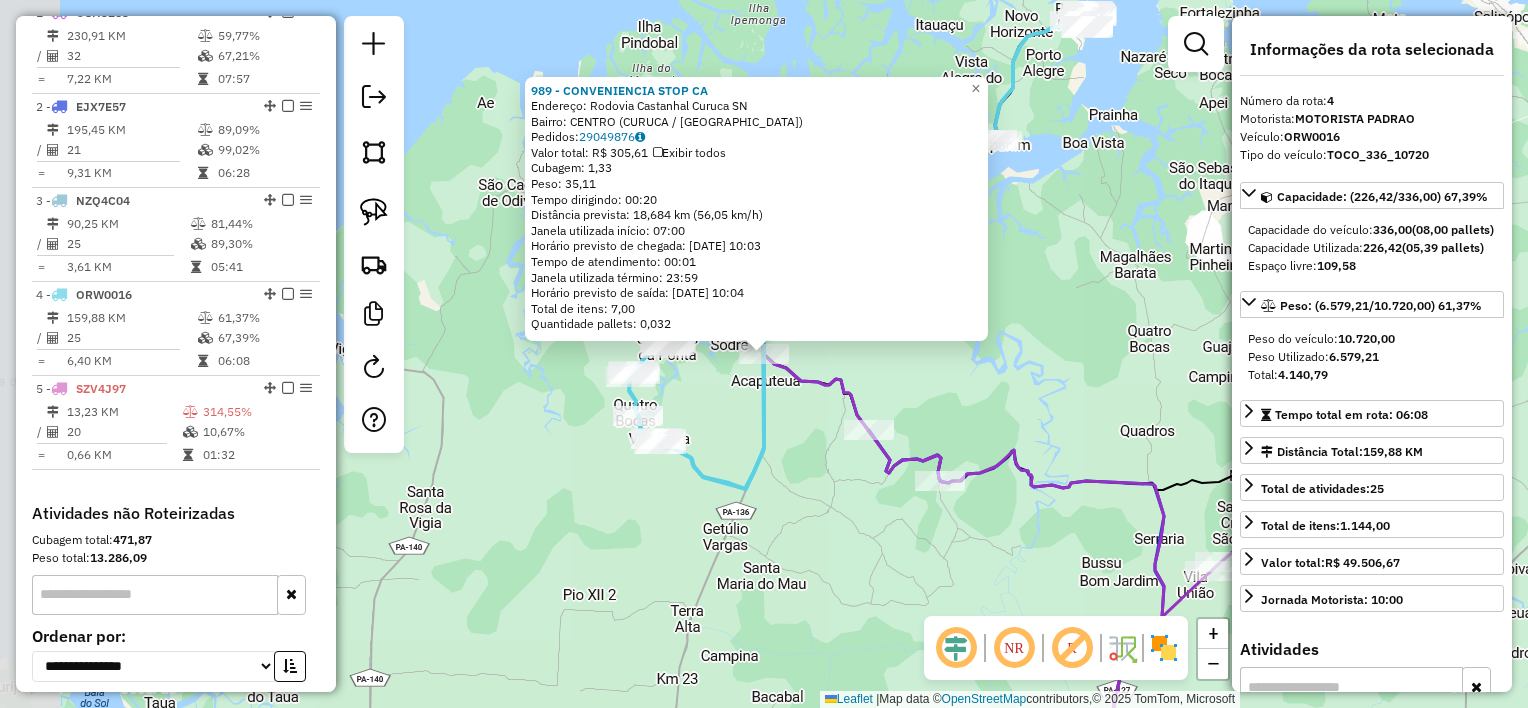 scroll, scrollTop: 935, scrollLeft: 0, axis: vertical 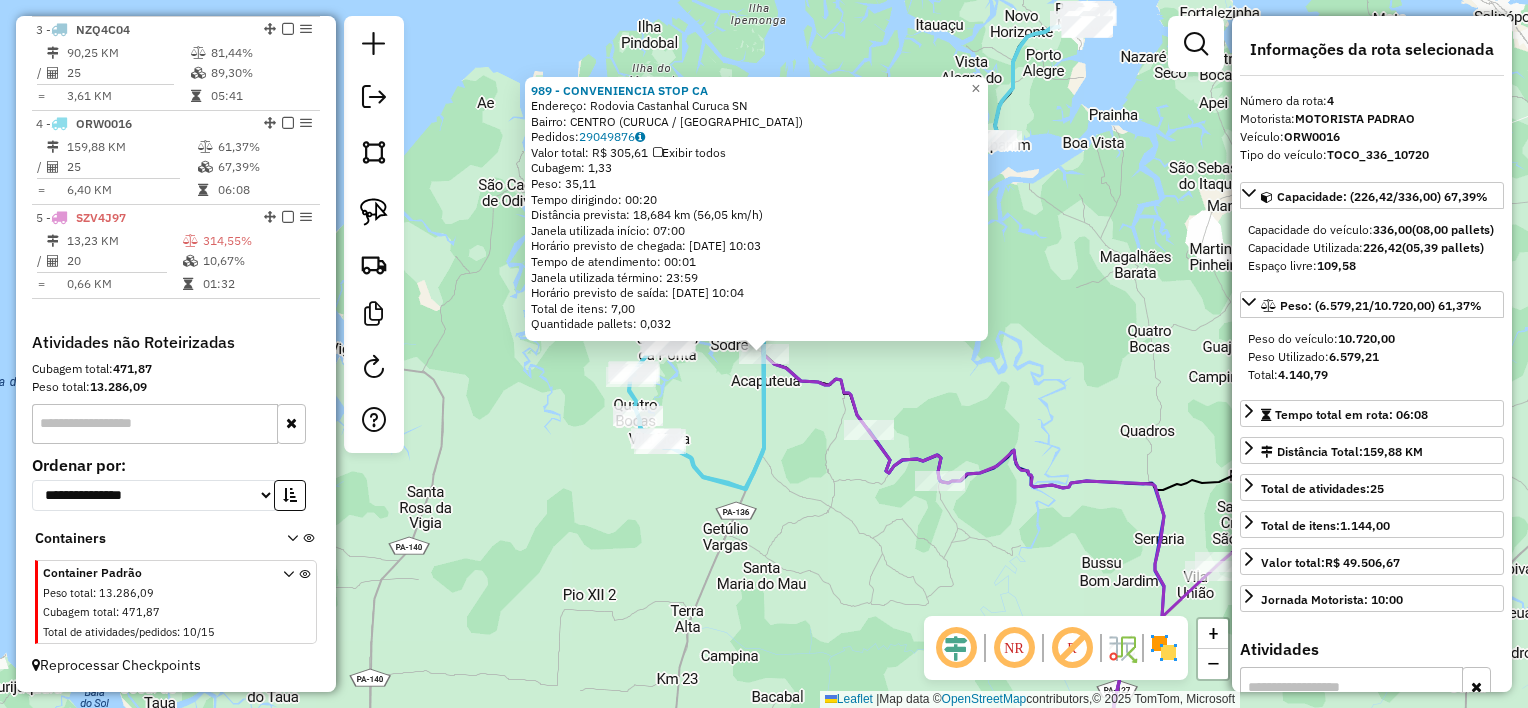 drag, startPoint x: 712, startPoint y: 387, endPoint x: 724, endPoint y: 373, distance: 18.439089 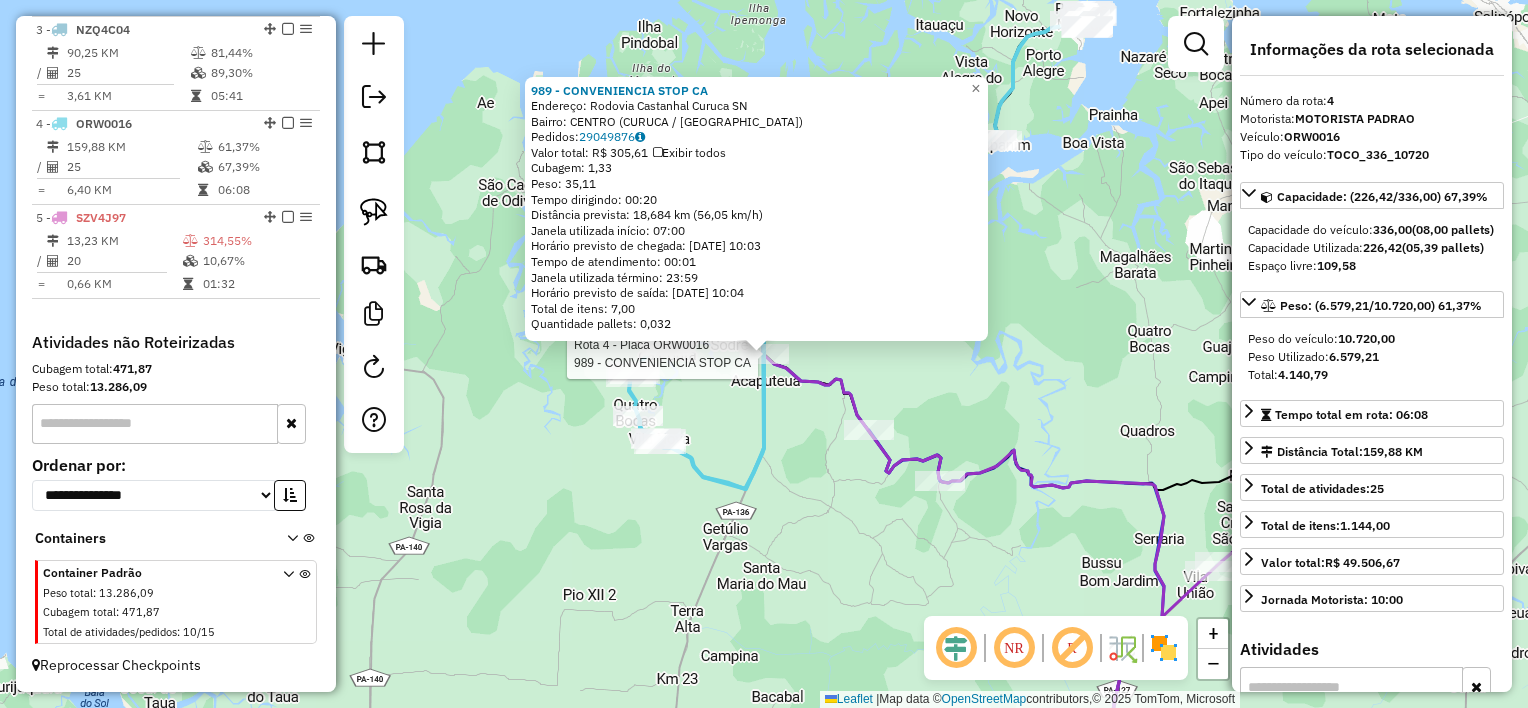 drag, startPoint x: 904, startPoint y: 380, endPoint x: 948, endPoint y: 360, distance: 48.332184 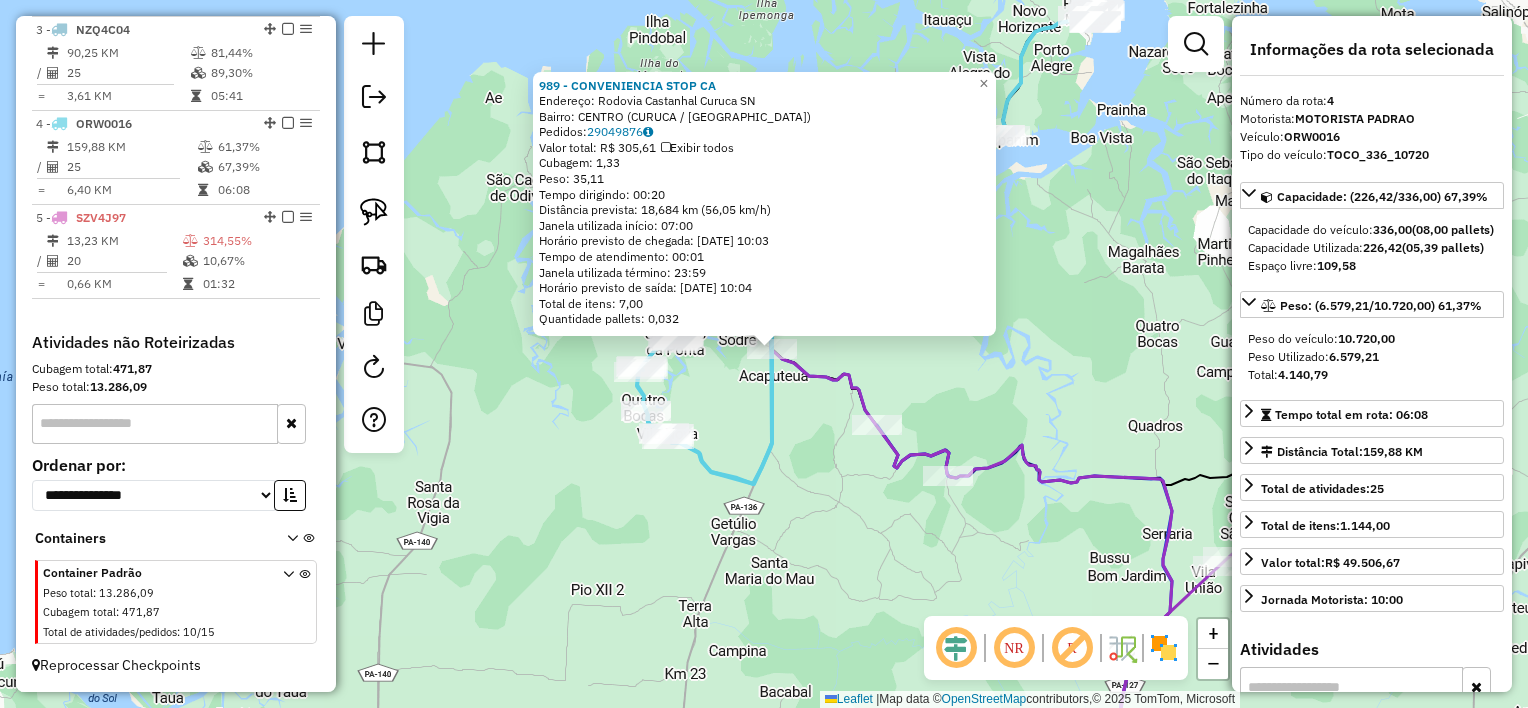 click on "989 - CONVENIENCIA STOP CA  Endereço:  Rodovia Castanhal Curuca SN   Bairro: CENTRO (CURUCA / PA)   Pedidos:  29049876   Valor total: R$ 305,61   Exibir todos   Cubagem: 1,33  Peso: 35,11  Tempo dirigindo: 00:20   Distância prevista: 18,684 km (56,05 km/h)   Janela utilizada início: 07:00   Horário previsto de chegada: 30/07/2025 10:03   Tempo de atendimento: 00:01   Janela utilizada término: 23:59   Horário previsto de saída: 30/07/2025 10:04   Total de itens: 7,00   Quantidade pallets: 0,032  × Janela de atendimento Grade de atendimento Capacidade Transportadoras Veículos Cliente Pedidos  Rotas Selecione os dias de semana para filtrar as janelas de atendimento  Seg   Ter   Qua   Qui   Sex   Sáb   Dom  Informe o período da janela de atendimento: De: Até:  Filtrar exatamente a janela do cliente  Considerar janela de atendimento padrão  Selecione os dias de semana para filtrar as grades de atendimento  Seg   Ter   Qua   Qui   Sex   Sáb   Dom   Considerar clientes sem dia de atendimento cadastrado" 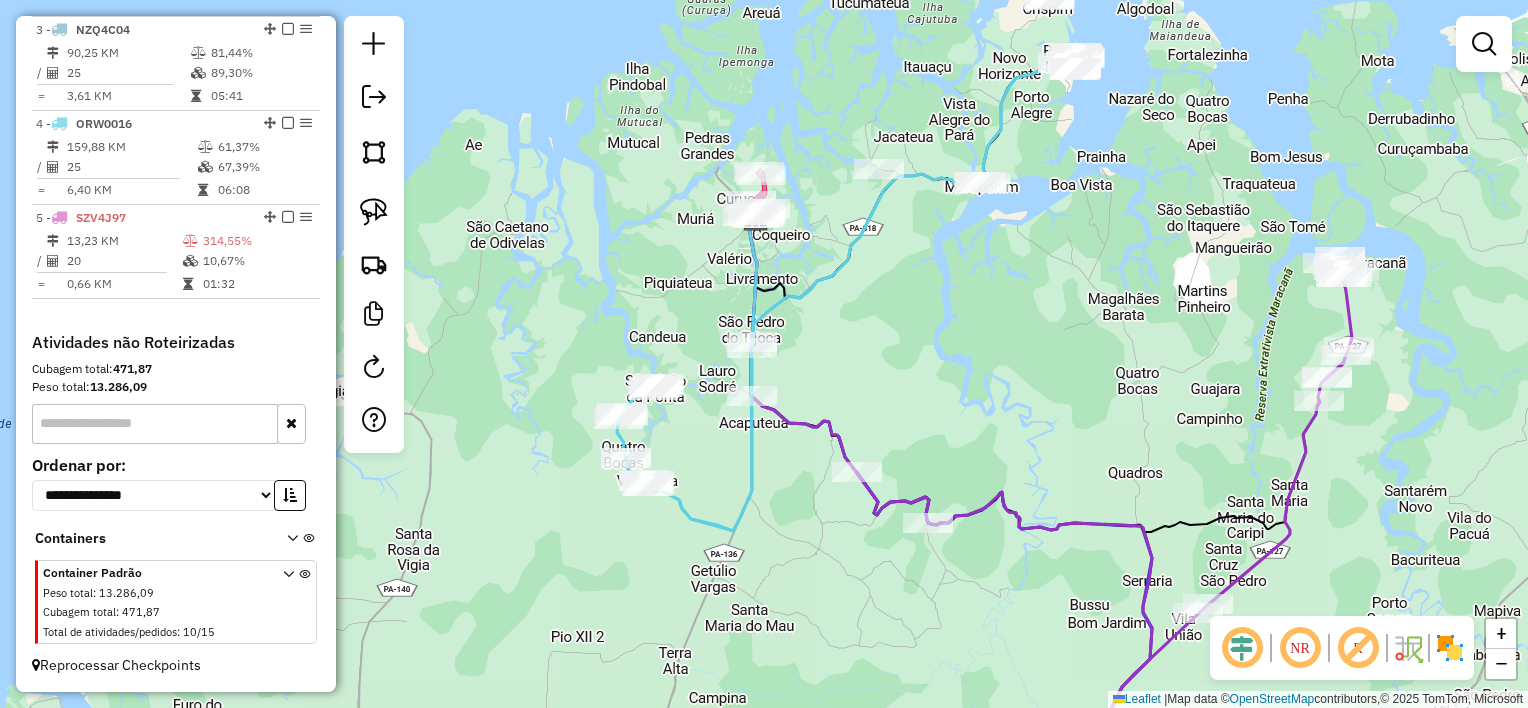 drag, startPoint x: 1054, startPoint y: 272, endPoint x: 983, endPoint y: 430, distance: 173.21951 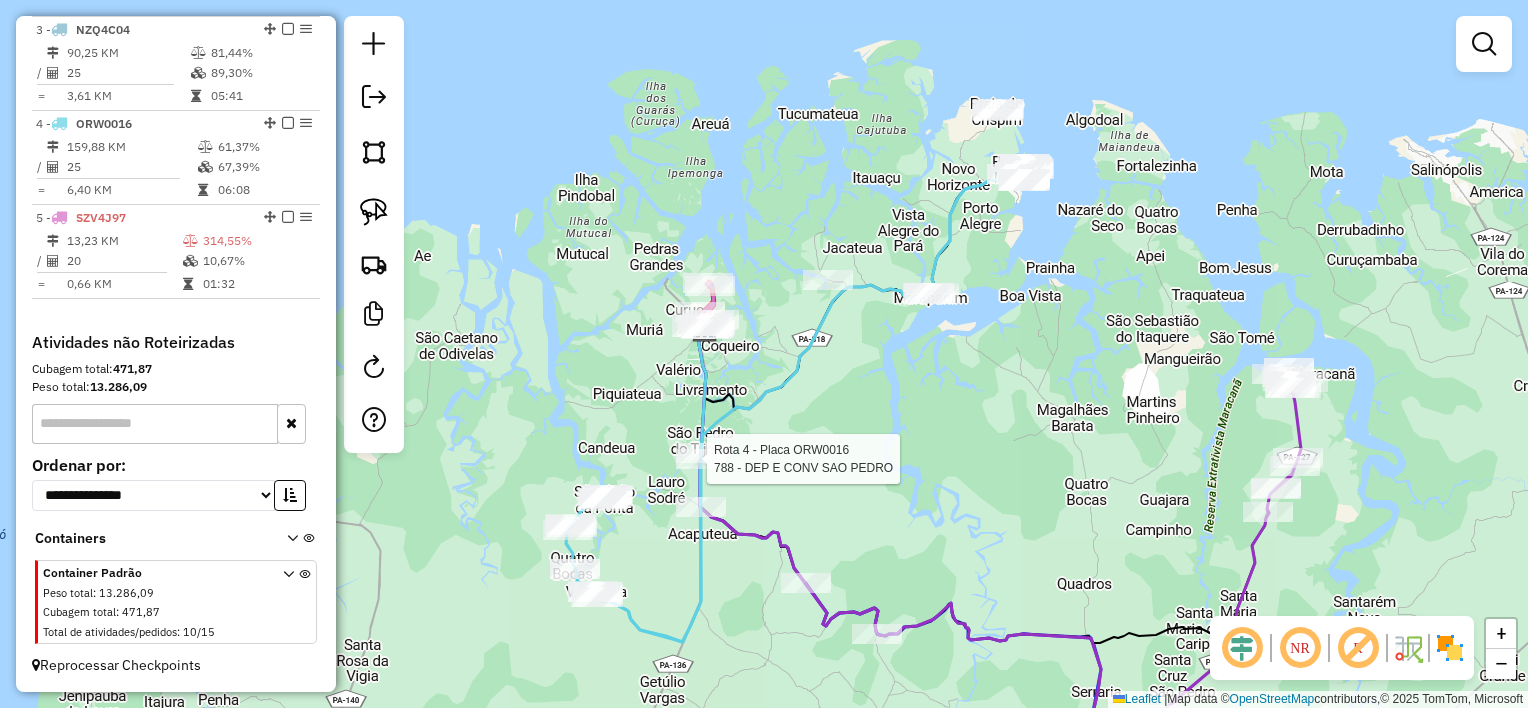 select on "**********" 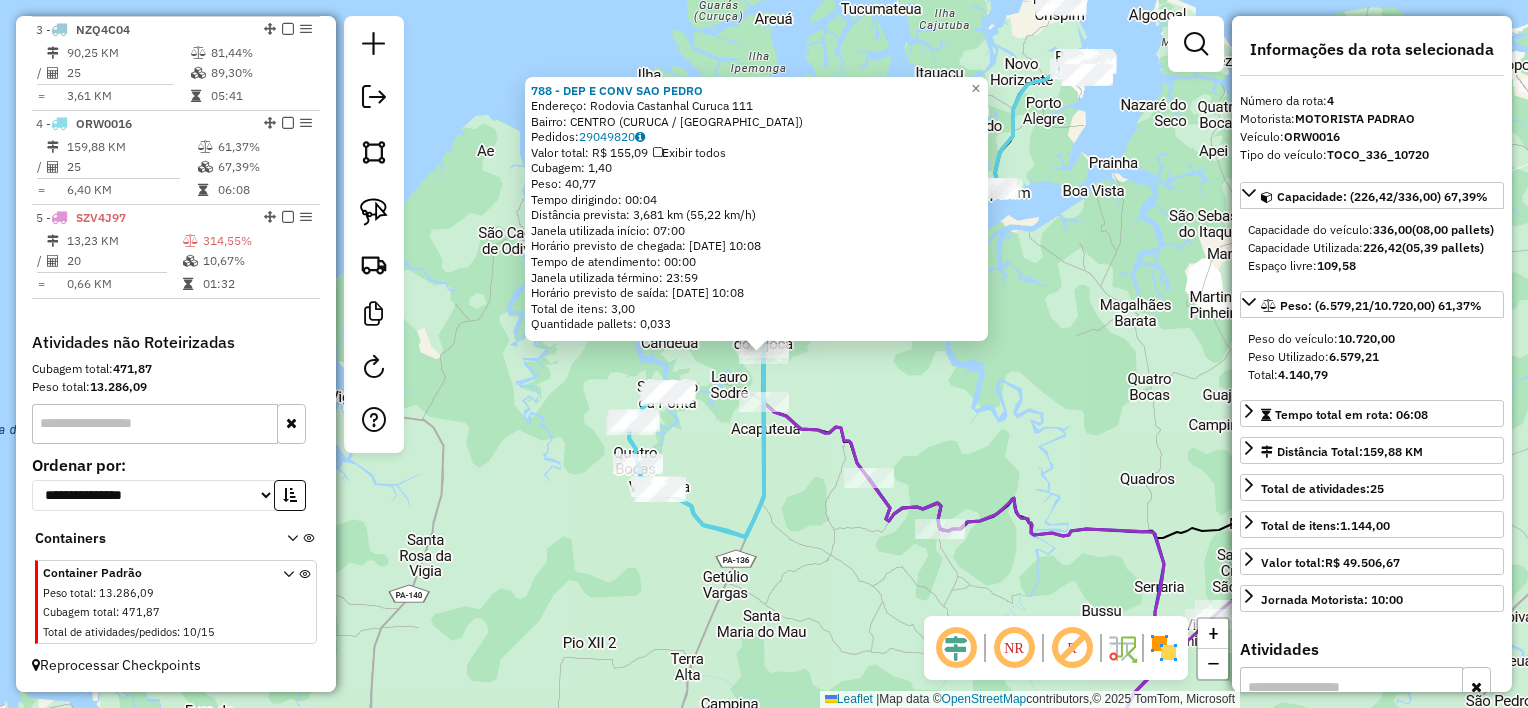 click on "788 - DEP E CONV SAO [PERSON_NAME]:  Rodovia Castanhal Curuca 111   Bairro: [GEOGRAPHIC_DATA] ([GEOGRAPHIC_DATA] / [GEOGRAPHIC_DATA])   Pedidos:  29049820   Valor total: R$ 155,09   Exibir todos   Cubagem: 1,40  Peso: 40,77  Tempo dirigindo: 00:04   Distância prevista: 3,681 km (55,22 km/h)   [GEOGRAPHIC_DATA] utilizada início: 07:00   Horário previsto de chegada: [DATE] 10:08   Tempo de atendimento: 00:00   Janela utilizada término: 23:59   Horário previsto de saída: [DATE] 10:08   Total de itens: 3,00   Quantidade pallets: 0,033  × Janela de atendimento Grade de atendimento Capacidade Transportadoras Veículos Cliente Pedidos  Rotas Selecione os dias de semana para filtrar as janelas de atendimento  Seg   Ter   Qua   Qui   Sex   Sáb   Dom  Informe o período da janela de atendimento: De: Até:  Filtrar exatamente a janela do cliente  Considerar janela de atendimento padrão  Selecione os dias de semana para filtrar as grades de atendimento  Seg   Ter   Qua   Qui   Sex   Sáb   Dom   Considerar clientes sem dia de atendimento cadastrado" 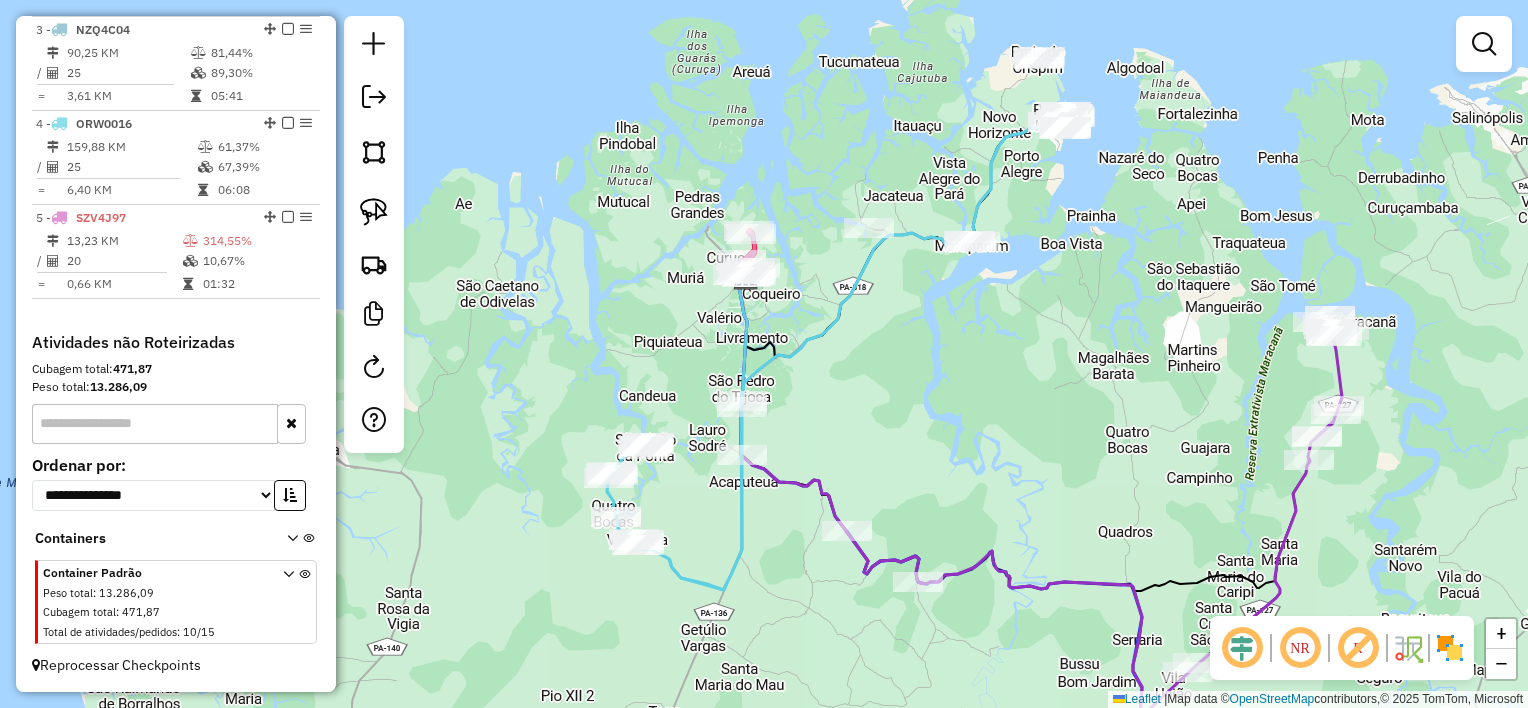 drag, startPoint x: 1111, startPoint y: 168, endPoint x: 1019, endPoint y: 396, distance: 245.86176 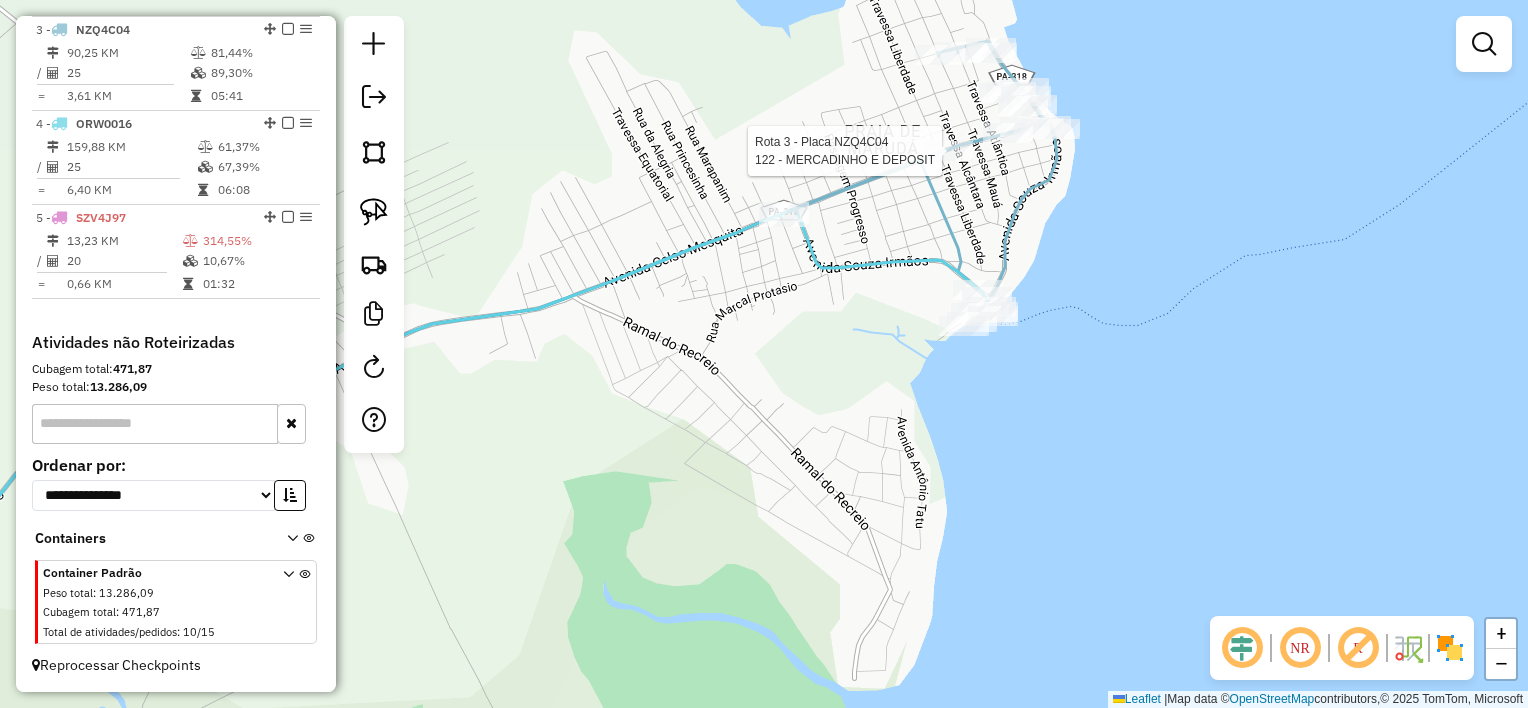 select on "**********" 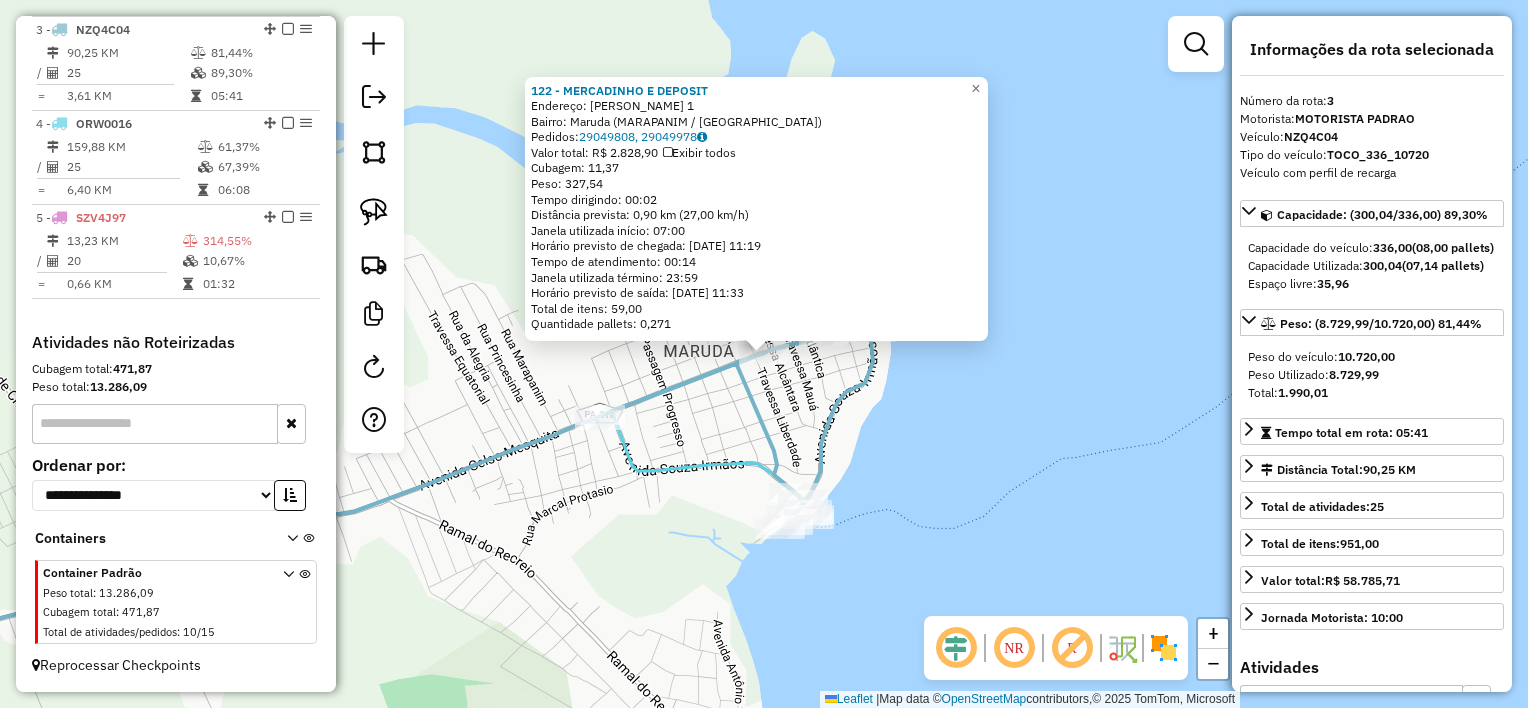drag, startPoint x: 828, startPoint y: 384, endPoint x: 803, endPoint y: 380, distance: 25.317978 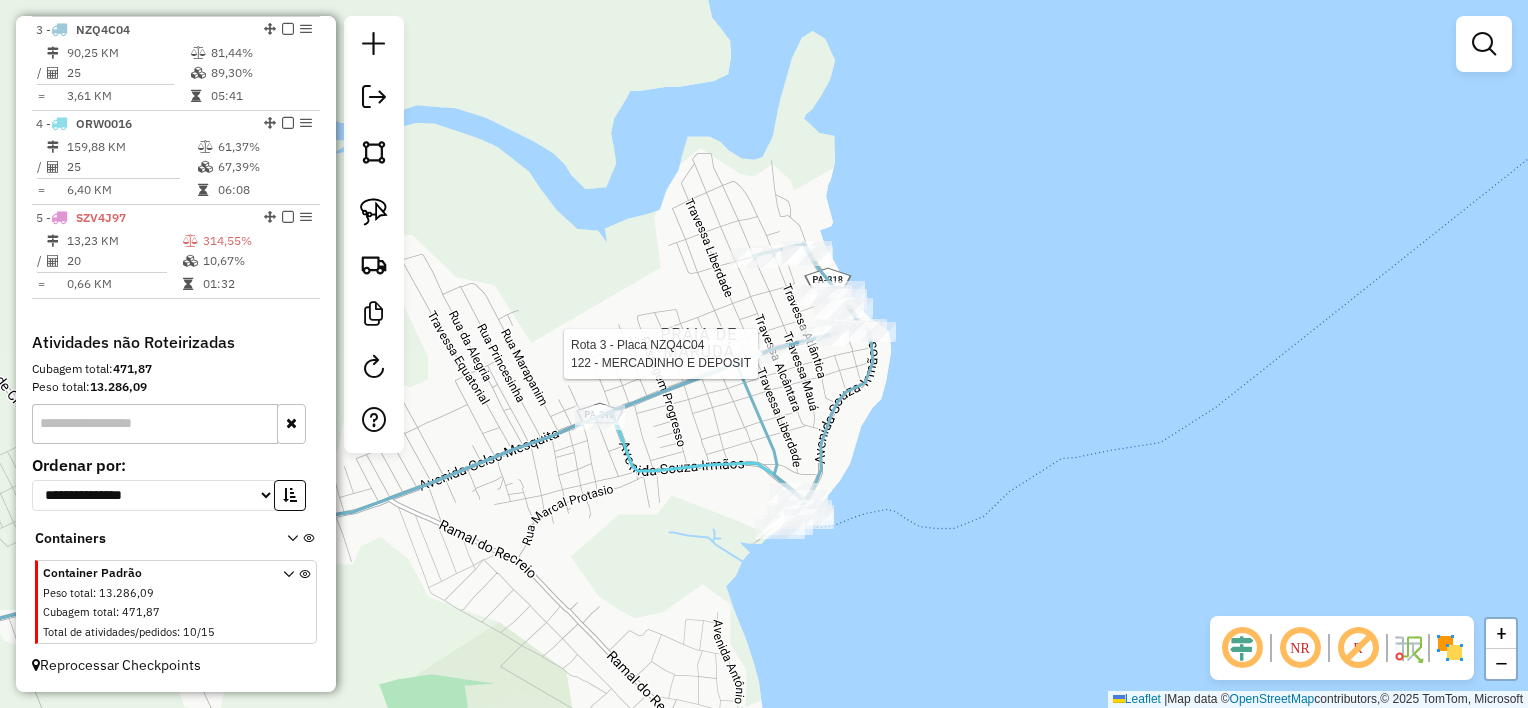 select on "**********" 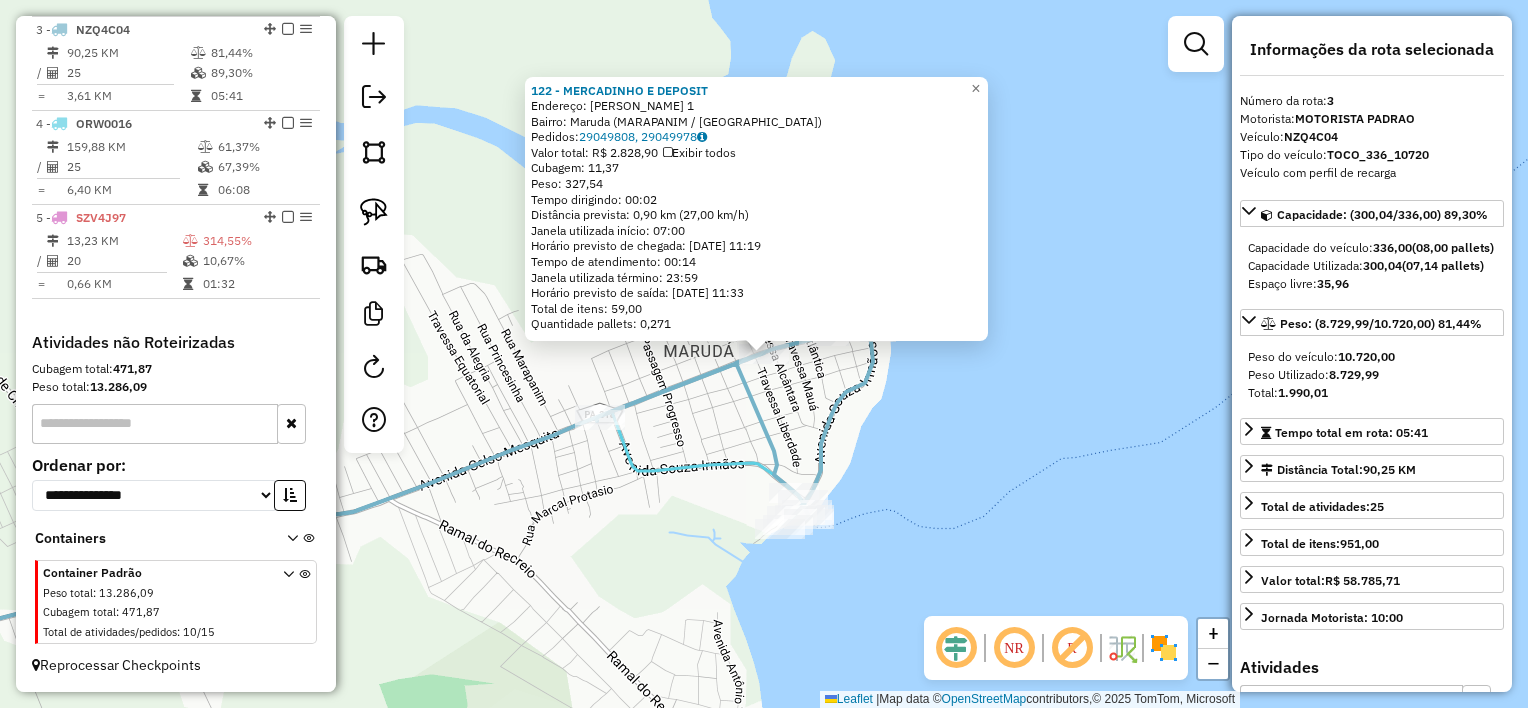 drag, startPoint x: 707, startPoint y: 514, endPoint x: 898, endPoint y: 396, distance: 224.51057 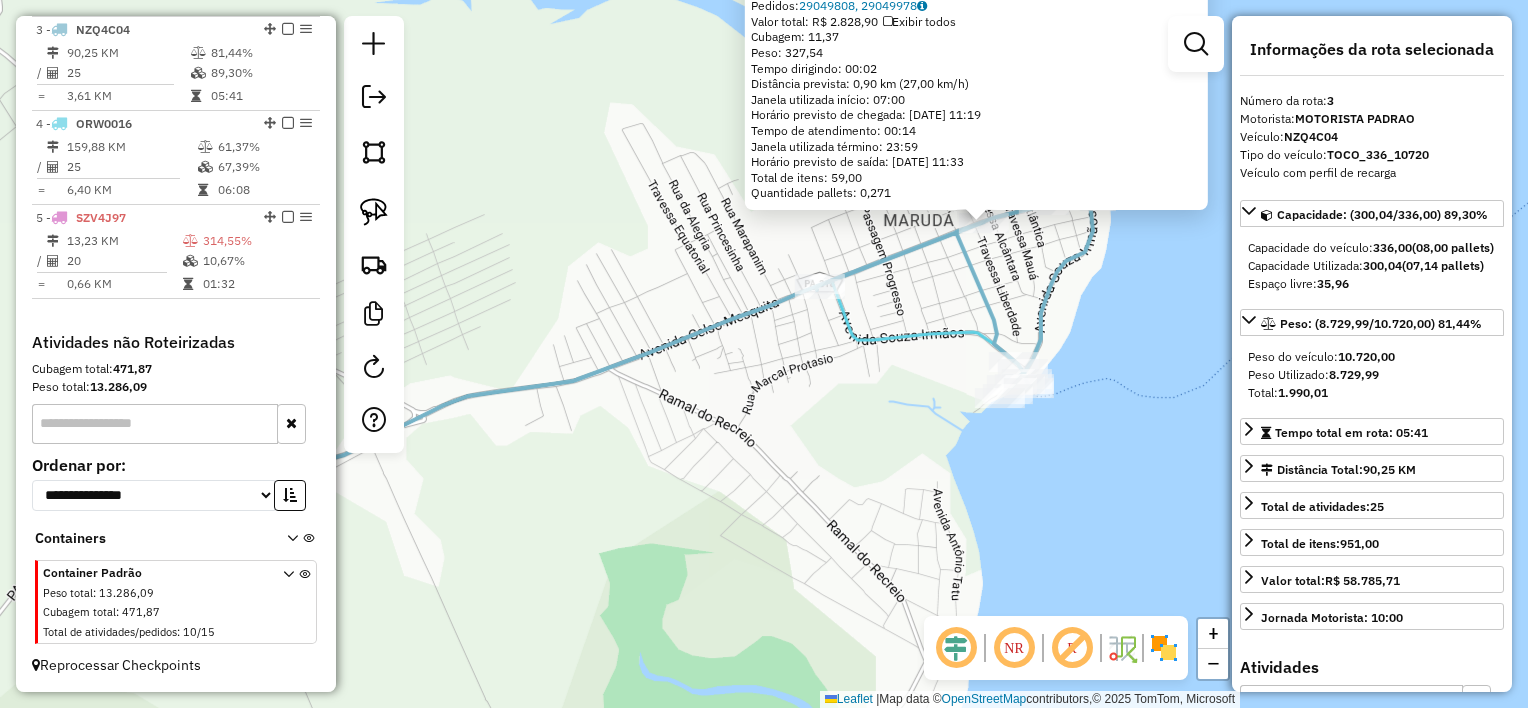 click on "122 - MERCADINHO E DEPOSIT  Endereço:  Celso mesquita 1   Bairro: Maruda (MARAPANIM / PA)   Pedidos:  29049808, 29049978   Valor total: R$ 2.828,90   Exibir todos   Cubagem: 11,37  Peso: 327,54  Tempo dirigindo: 00:02   Distância prevista: 0,90 km (27,00 km/h)   Janela utilizada início: 07:00   Horário previsto de chegada: 30/07/2025 11:19   Tempo de atendimento: 00:14   Janela utilizada término: 23:59   Horário previsto de saída: 30/07/2025 11:33   Total de itens: 59,00   Quantidade pallets: 0,271  × Janela de atendimento Grade de atendimento Capacidade Transportadoras Veículos Cliente Pedidos  Rotas Selecione os dias de semana para filtrar as janelas de atendimento  Seg   Ter   Qua   Qui   Sex   Sáb   Dom  Informe o período da janela de atendimento: De: Até:  Filtrar exatamente a janela do cliente  Considerar janela de atendimento padrão  Selecione os dias de semana para filtrar as grades de atendimento  Seg   Ter   Qua   Qui   Sex   Sáb   Dom   Clientes fora do dia de atendimento selecionado" 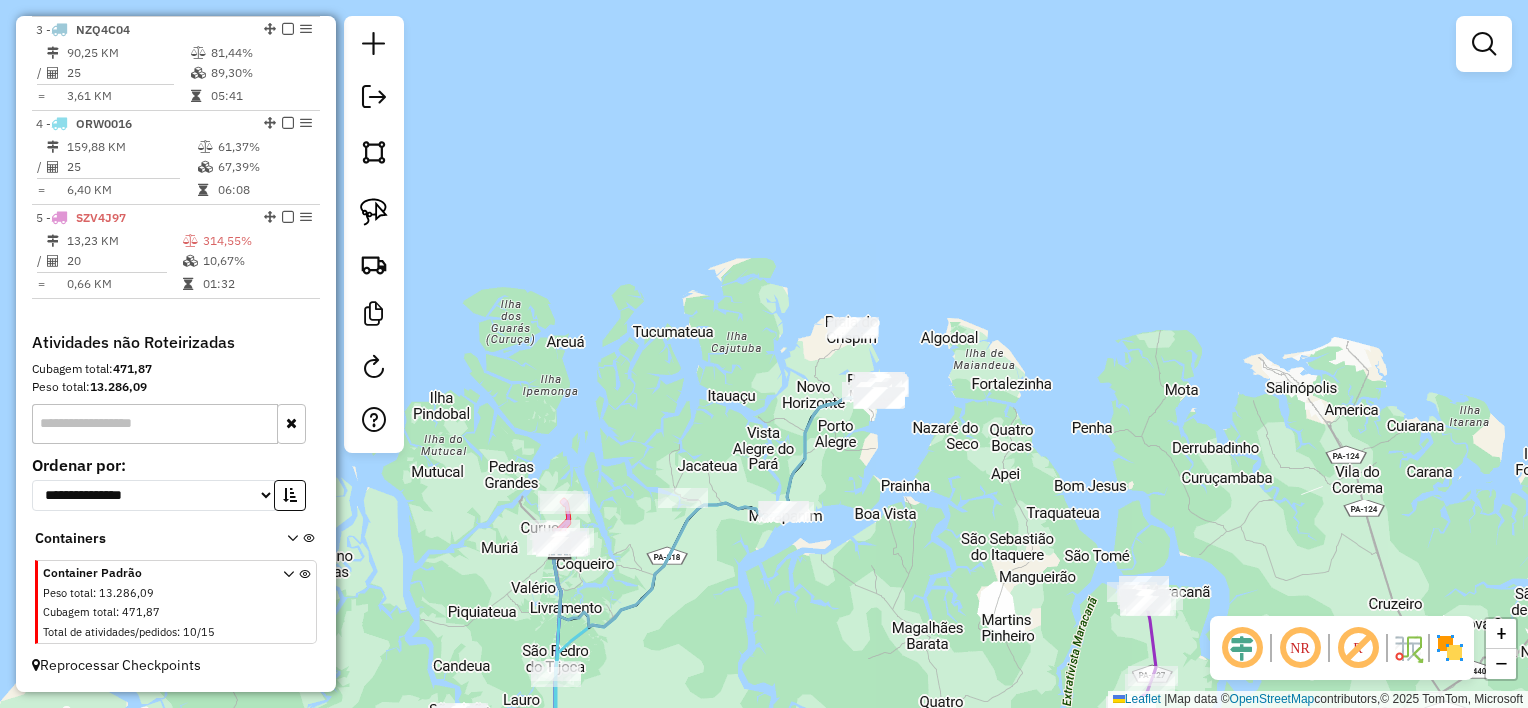 drag, startPoint x: 758, startPoint y: 618, endPoint x: 980, endPoint y: 403, distance: 309.04532 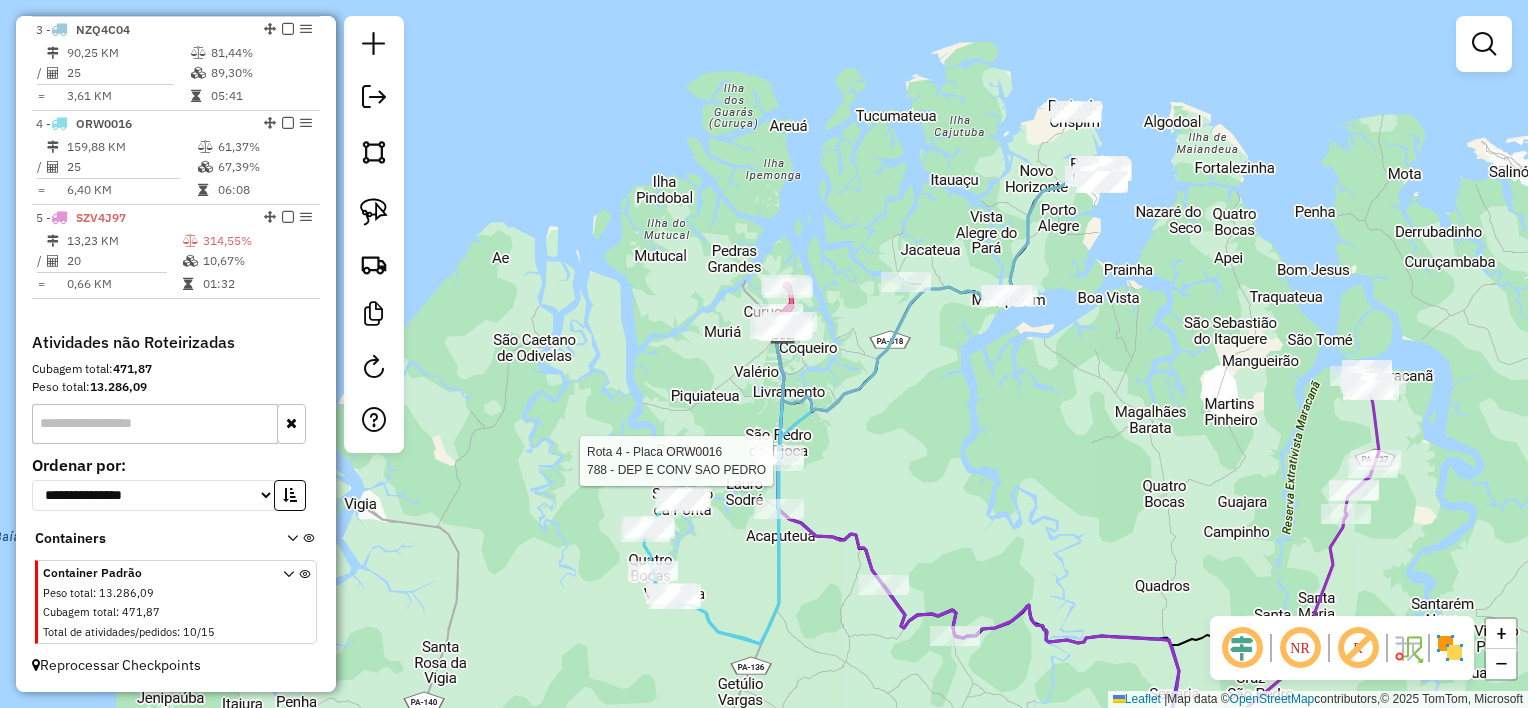 select on "**********" 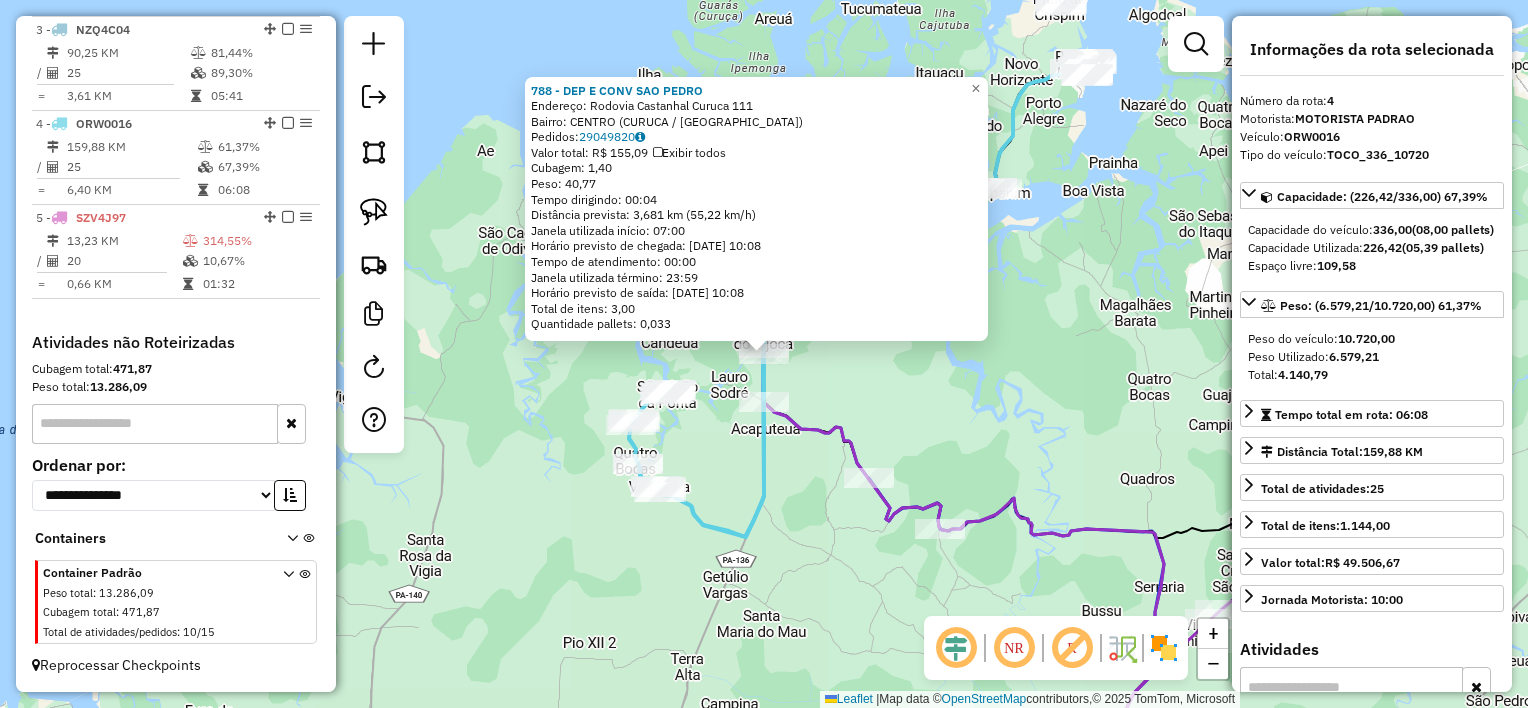 click on "Rota 4 - Placa ORW0016  788 - DEP E CONV SAO PEDRO 788 - DEP E CONV SAO PEDRO  Endereço:  Rodovia Castanhal Curuca 111   Bairro: CENTRO (CURUCA / PA)   Pedidos:  29049820   Valor total: R$ 155,09   Exibir todos   Cubagem: 1,40  Peso: 40,77  Tempo dirigindo: 00:04   Distância prevista: 3,681 km (55,22 km/h)   Janela utilizada início: 07:00   Horário previsto de chegada: 30/07/2025 10:08   Tempo de atendimento: 00:00   Janela utilizada término: 23:59   Horário previsto de saída: 30/07/2025 10:08   Total de itens: 3,00   Quantidade pallets: 0,033  × Janela de atendimento Grade de atendimento Capacidade Transportadoras Veículos Cliente Pedidos  Rotas Selecione os dias de semana para filtrar as janelas de atendimento  Seg   Ter   Qua   Qui   Sex   Sáb   Dom  Informe o período da janela de atendimento: De: Até:  Filtrar exatamente a janela do cliente  Considerar janela de atendimento padrão  Selecione os dias de semana para filtrar as grades de atendimento  Seg   Ter   Qua   Qui   Sex   Sáb   Dom  De:" 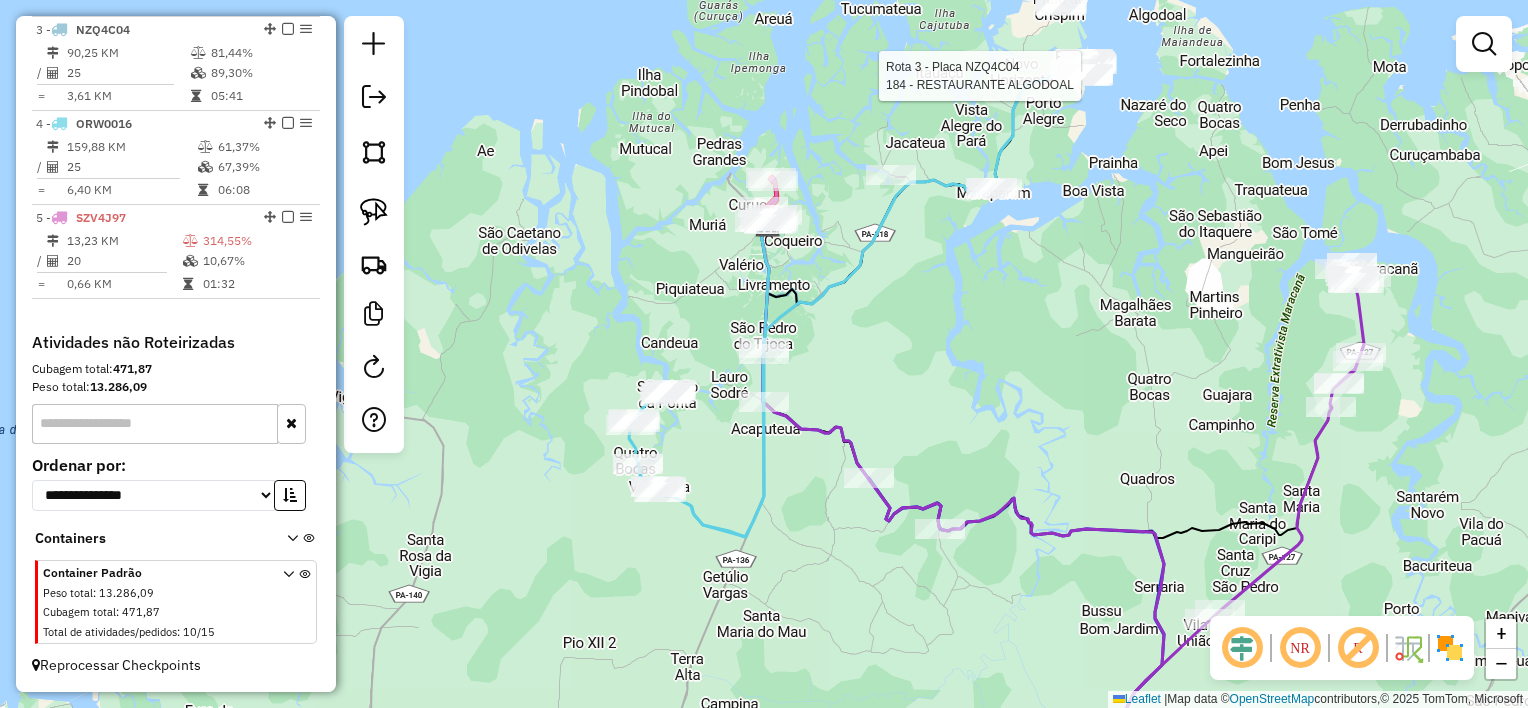 select on "**********" 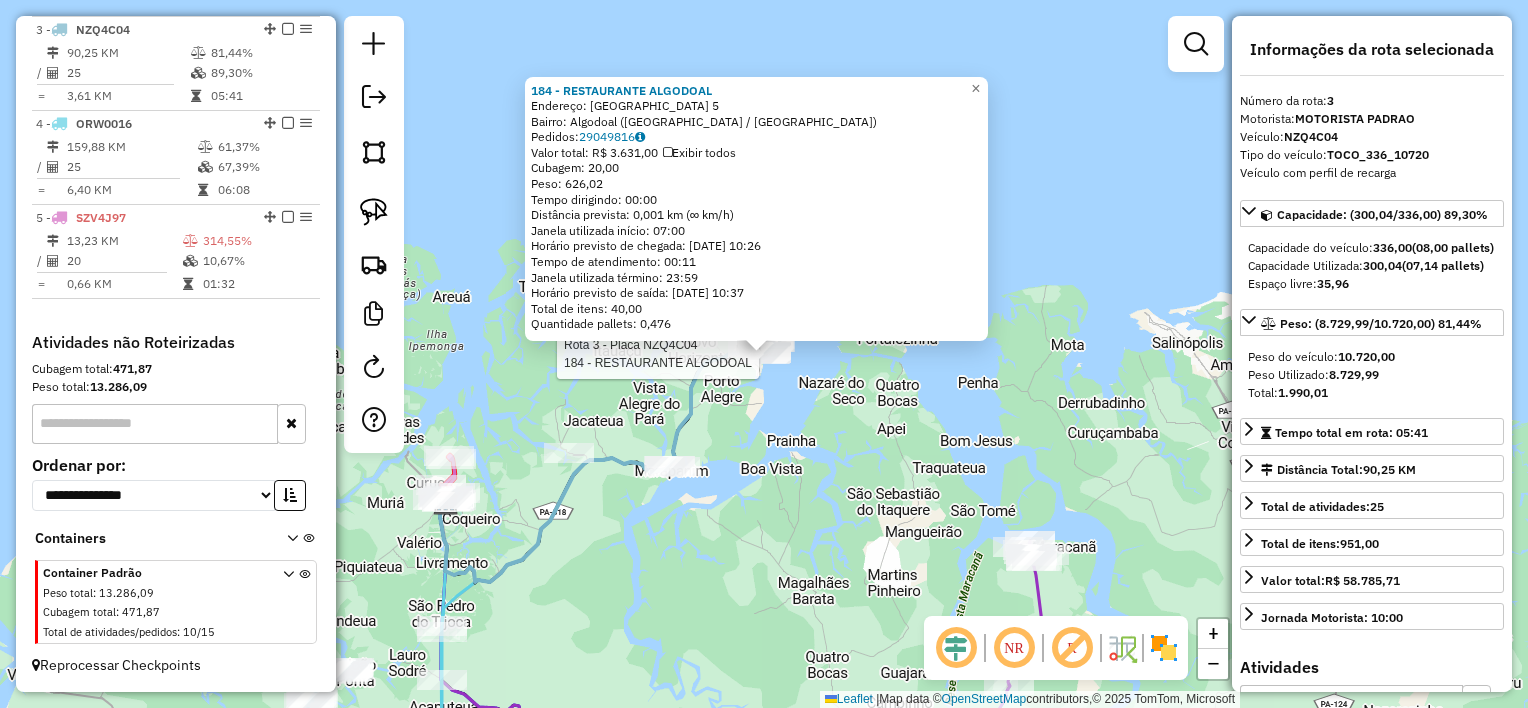 click on "Rota 3 - Placa NZQ4C04  184 - RESTAURANTE ALGODOAL 184 - RESTAURANTE ALGODOAL  Endereço:  PRAIA DA PRINCESA 5   Bairro: Algodoal (MARACANA / PA)   Pedidos:  29049816   Valor total: R$ 3.631,00   Exibir todos   Cubagem: 20,00  Peso: 626,02  Tempo dirigindo: 00:00   Distância prevista: 0,001 km (∞ km/h)   Janela utilizada início: 07:00   Horário previsto de chegada: 30/07/2025 10:26   Tempo de atendimento: 00:11   Janela utilizada término: 23:59   Horário previsto de saída: 30/07/2025 10:37   Total de itens: 40,00   Quantidade pallets: 0,476  × Janela de atendimento Grade de atendimento Capacidade Transportadoras Veículos Cliente Pedidos  Rotas Selecione os dias de semana para filtrar as janelas de atendimento  Seg   Ter   Qua   Qui   Sex   Sáb   Dom  Informe o período da janela de atendimento: De: Até:  Filtrar exatamente a janela do cliente  Considerar janela de atendimento padrão  Selecione os dias de semana para filtrar as grades de atendimento  Seg   Ter   Qua   Qui   Sex   Sáb   Dom   De:" 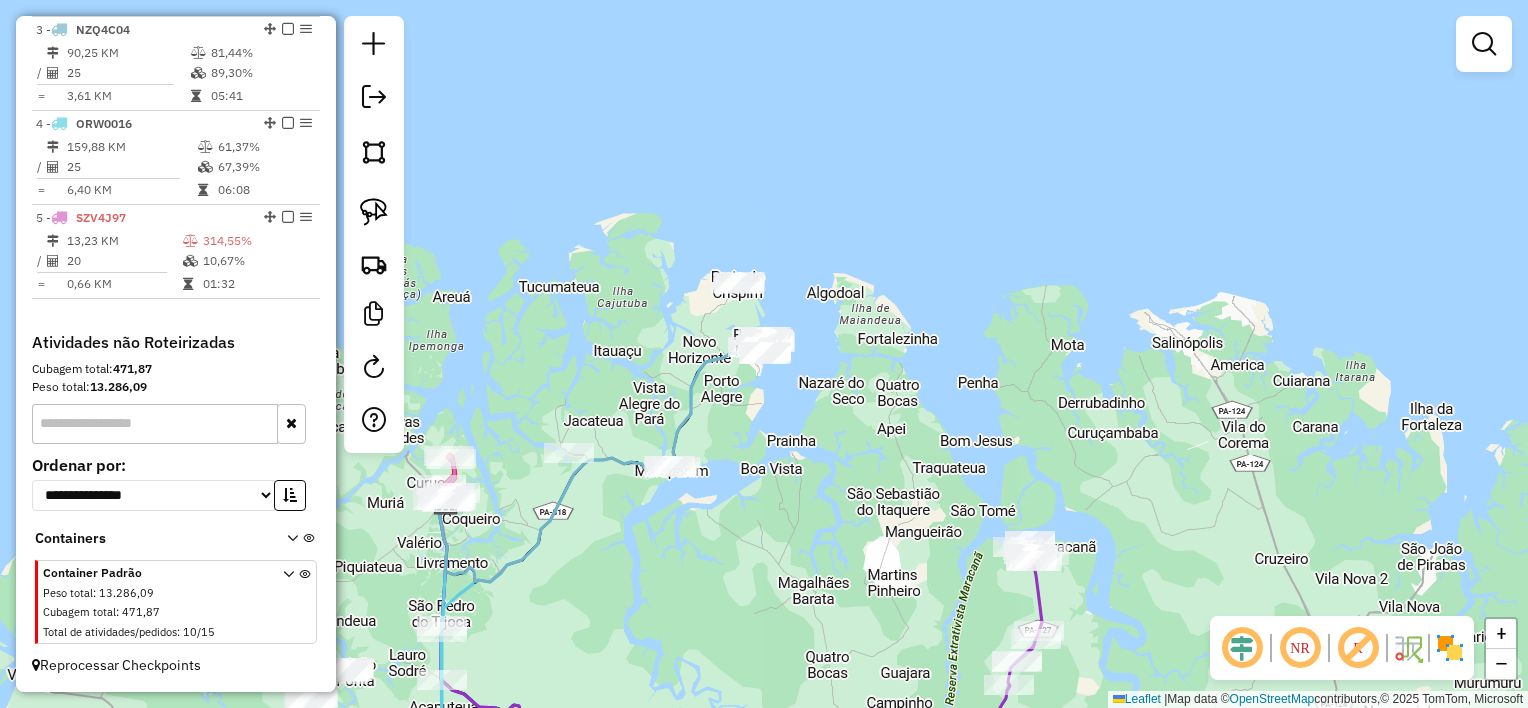 drag, startPoint x: 746, startPoint y: 570, endPoint x: 993, endPoint y: 404, distance: 297.59872 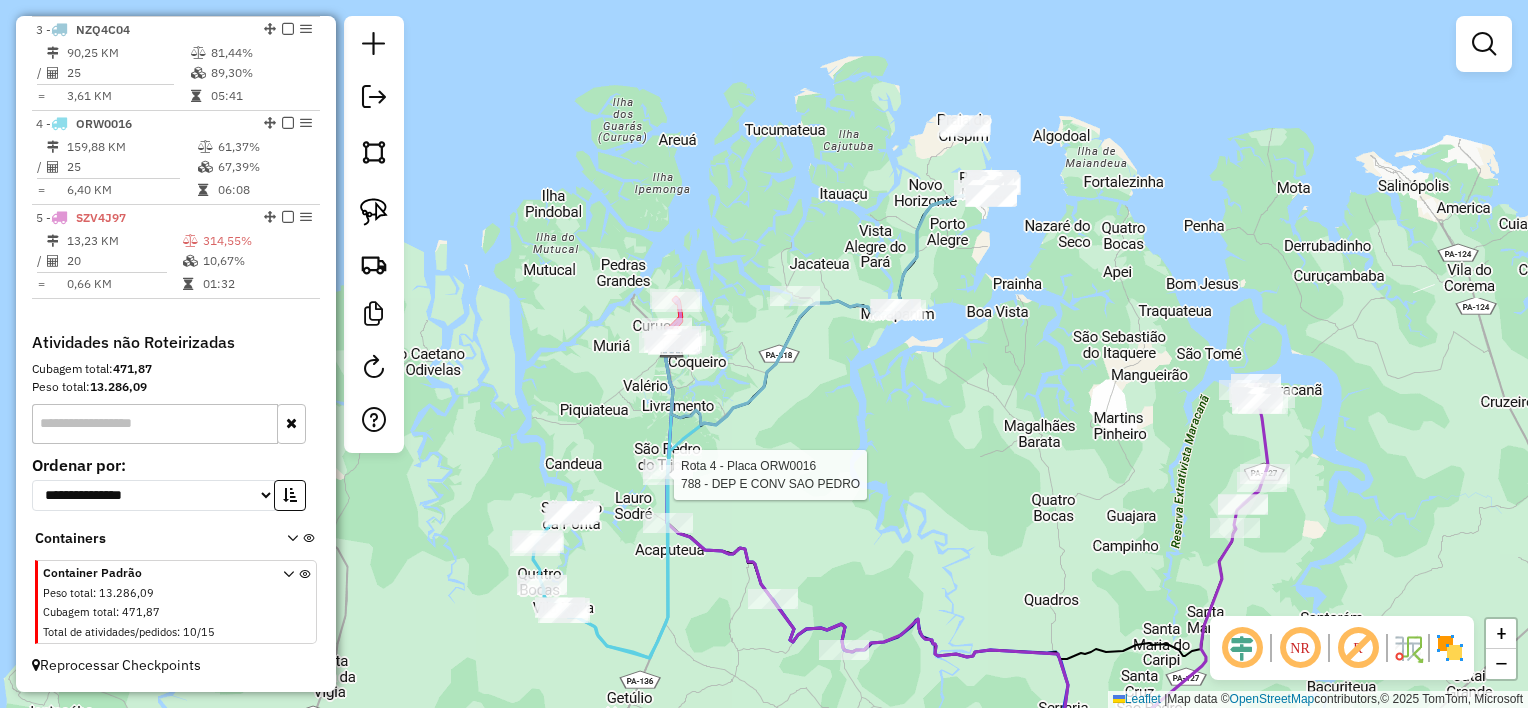 select on "**********" 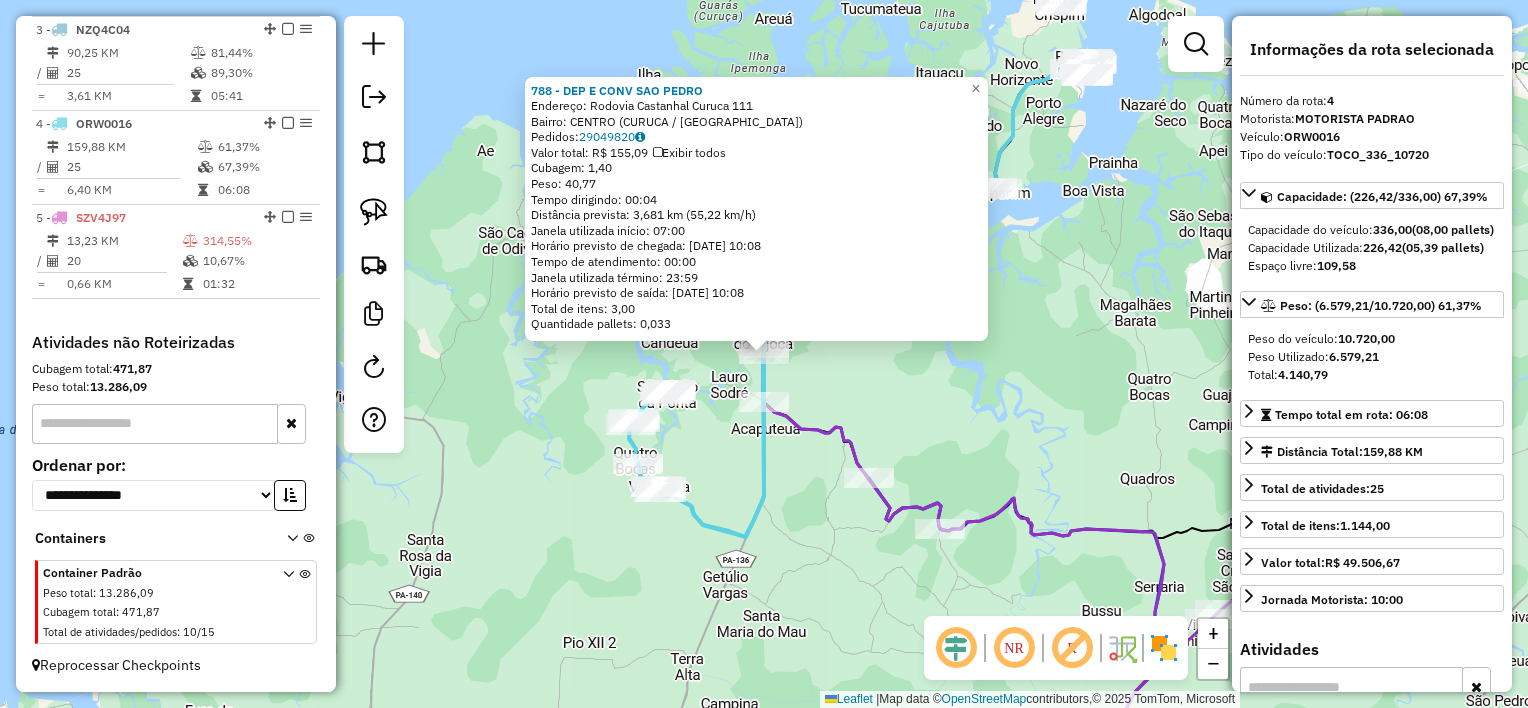 click 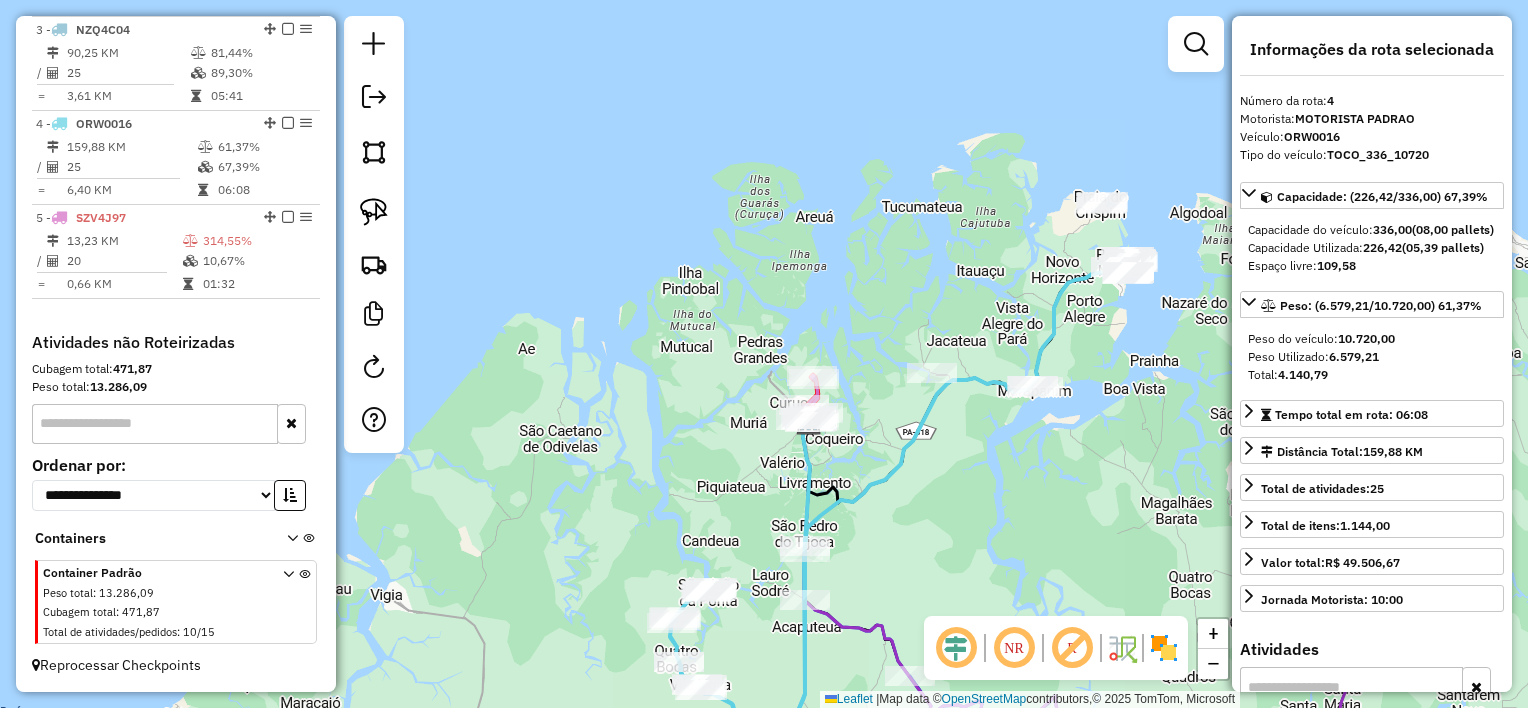 drag, startPoint x: 900, startPoint y: 361, endPoint x: 888, endPoint y: 480, distance: 119.60351 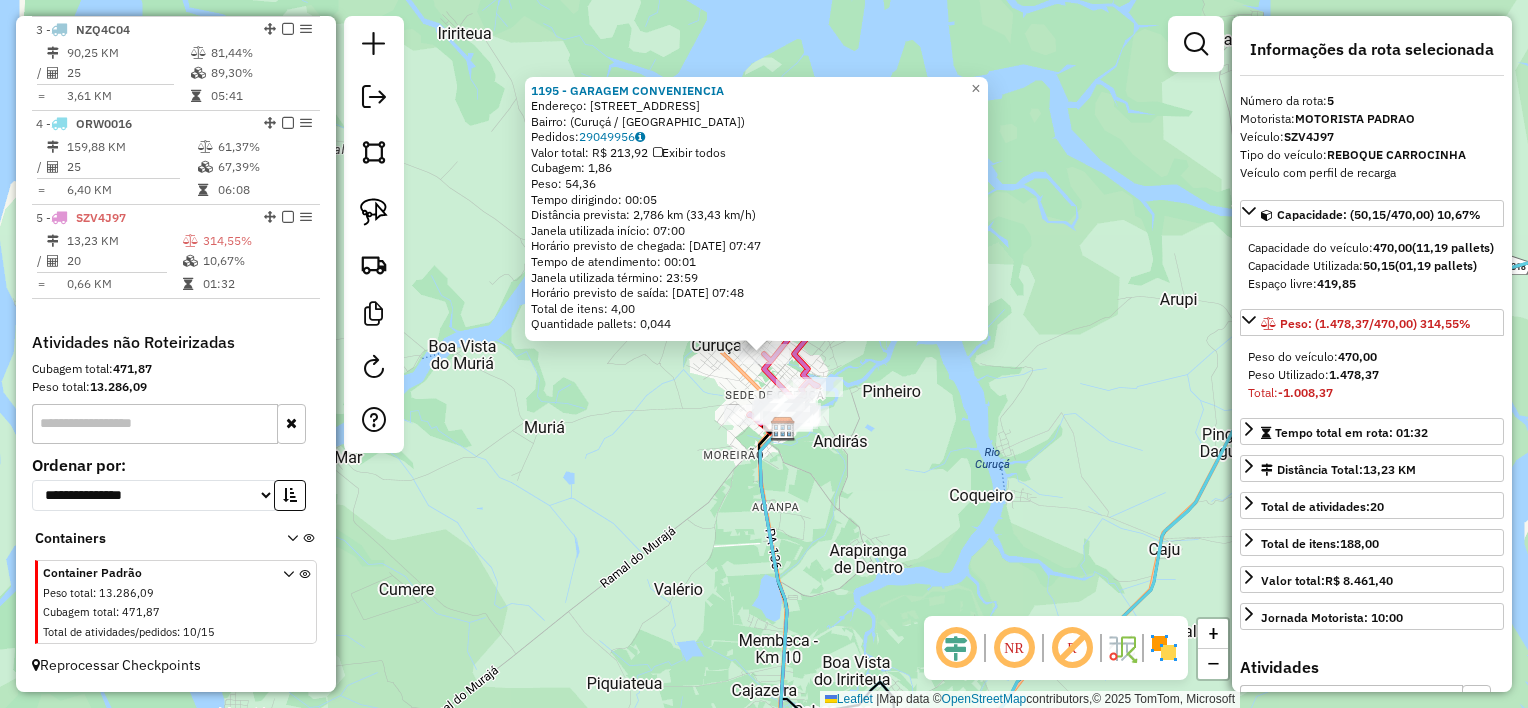 click on "1195 - GARAGEM CONVENIENCIA  Endereço: Rua Duque de Caxias, 1174   Bairro:  (Curuçá / PA)   Pedidos:  29049956   Valor total: R$ 213,92   Exibir todos   Cubagem: 1,86  Peso: 54,36  Tempo dirigindo: 00:05   Distância prevista: 2,786 km (33,43 km/h)   Janela utilizada início: 07:00   Horário previsto de chegada: 30/07/2025 07:47   Tempo de atendimento: 00:01   Janela utilizada término: 23:59   Horário previsto de saída: 30/07/2025 07:48   Total de itens: 4,00   Quantidade pallets: 0,044  × Janela de atendimento Grade de atendimento Capacidade Transportadoras Veículos Cliente Pedidos  Rotas Selecione os dias de semana para filtrar as janelas de atendimento  Seg   Ter   Qua   Qui   Sex   Sáb   Dom  Informe o período da janela de atendimento: De: Até:  Filtrar exatamente a janela do cliente  Considerar janela de atendimento padrão  Selecione os dias de semana para filtrar as grades de atendimento  Seg   Ter   Qua   Qui   Sex   Sáb   Dom   Considerar clientes sem dia de atendimento cadastrado  De:" 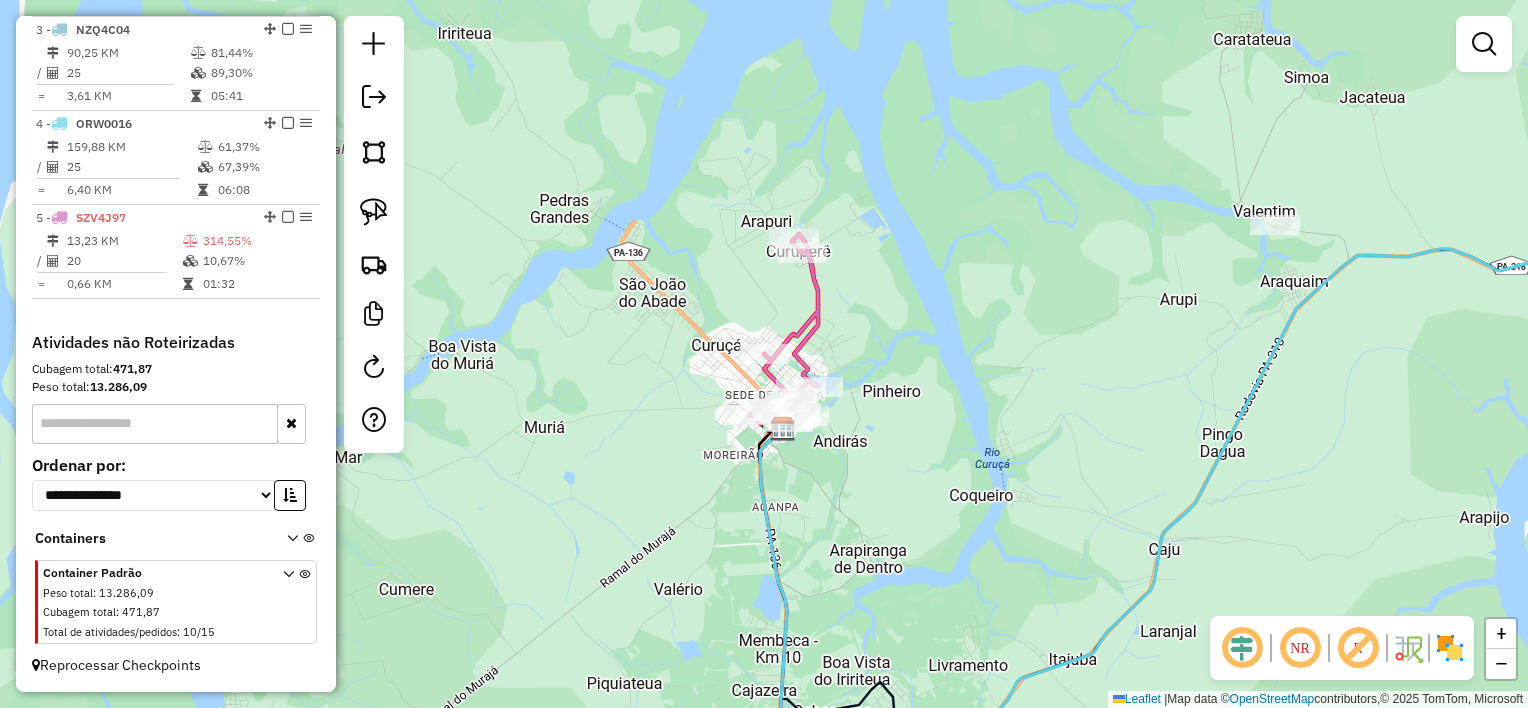 drag, startPoint x: 924, startPoint y: 496, endPoint x: 832, endPoint y: 375, distance: 152.0033 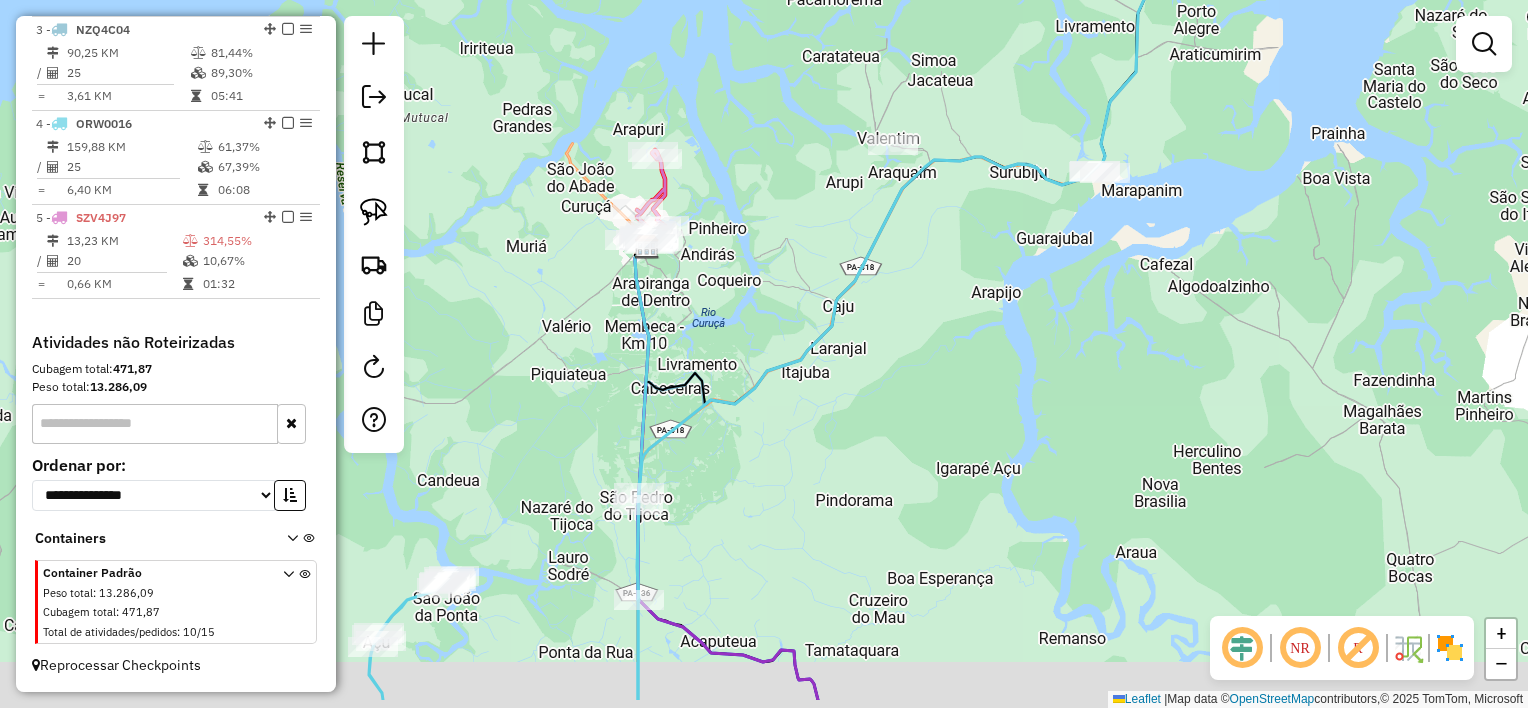 drag, startPoint x: 1058, startPoint y: 384, endPoint x: 965, endPoint y: 296, distance: 128.03516 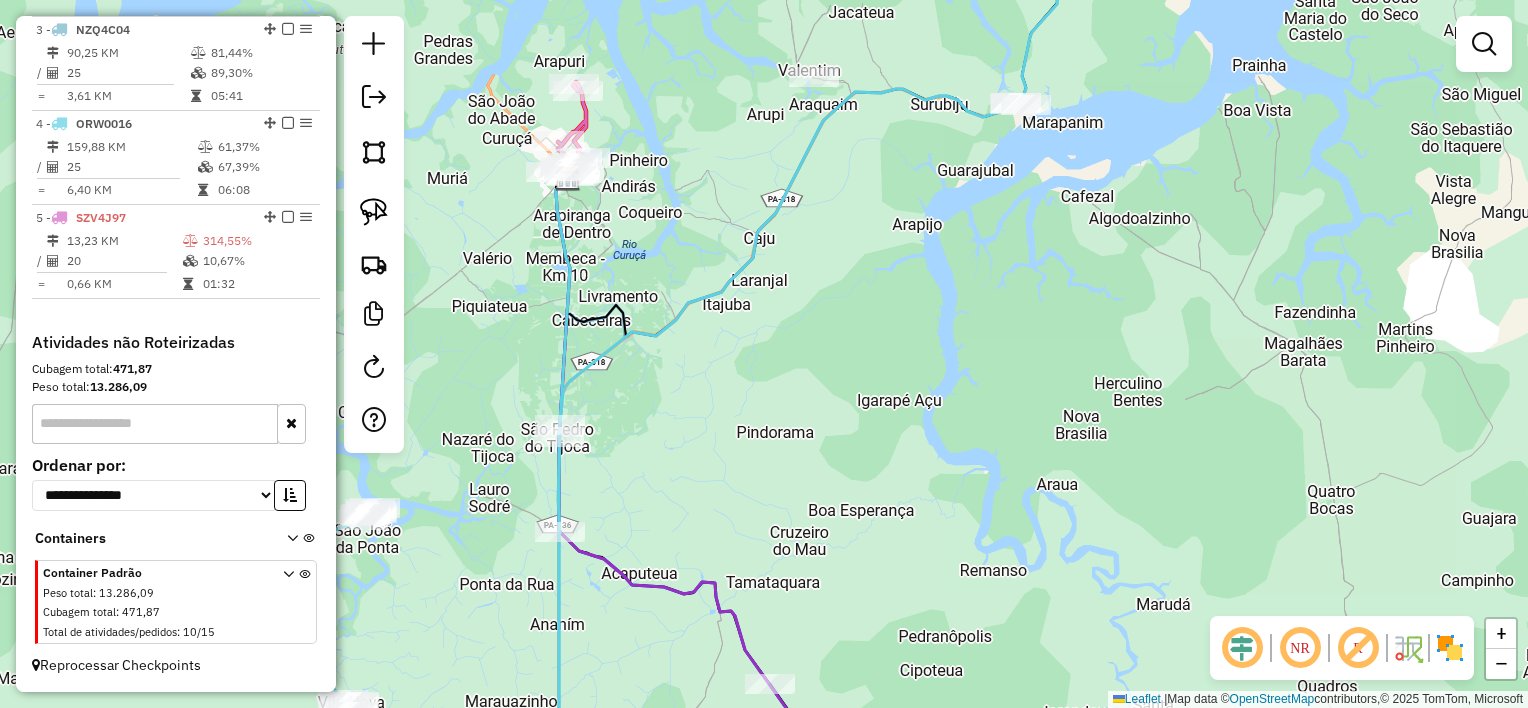 drag, startPoint x: 977, startPoint y: 372, endPoint x: 966, endPoint y: 362, distance: 14.866069 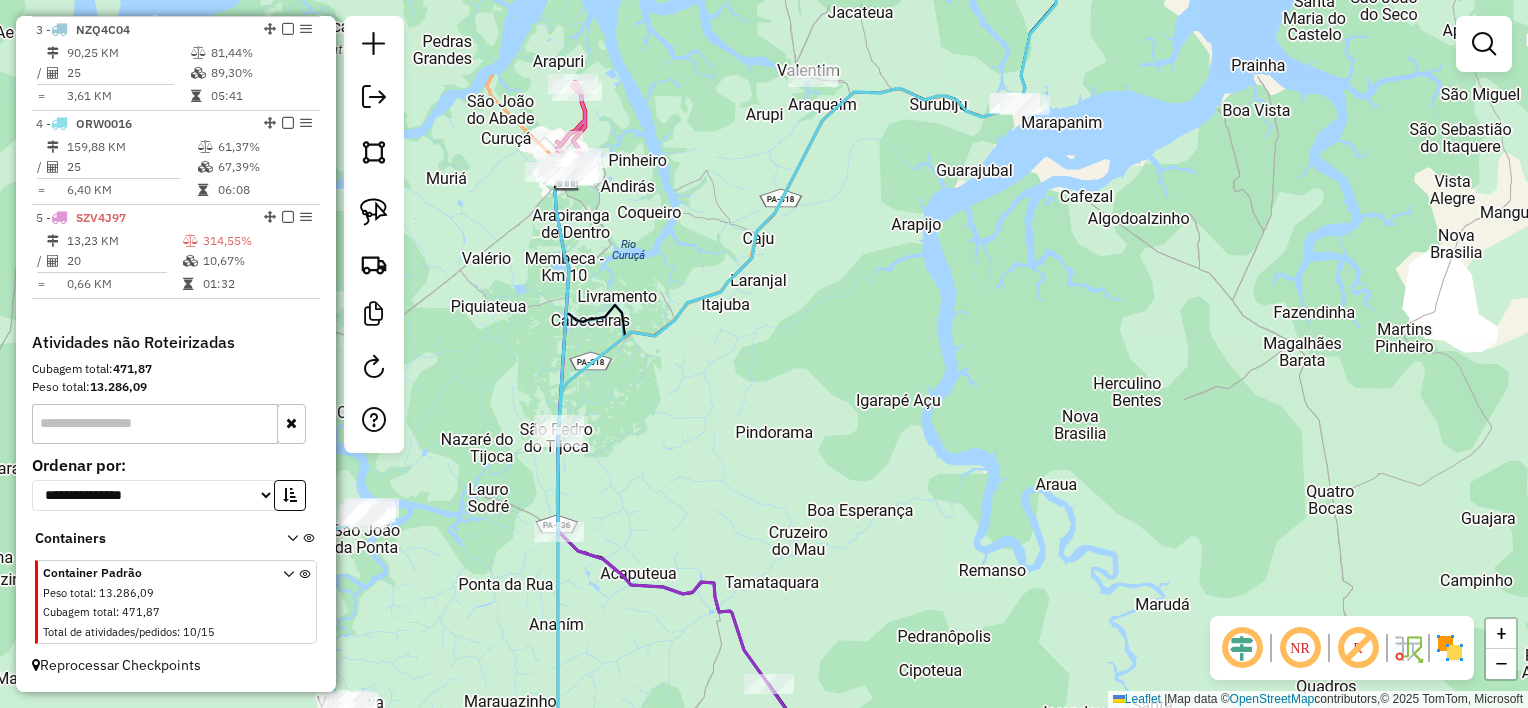 click on "Janela de atendimento Grade de atendimento Capacidade Transportadoras Veículos Cliente Pedidos  Rotas Selecione os dias de semana para filtrar as janelas de atendimento  Seg   Ter   Qua   Qui   Sex   Sáb   Dom  Informe o período da janela de atendimento: De: Até:  Filtrar exatamente a janela do cliente  Considerar janela de atendimento padrão  Selecione os dias de semana para filtrar as grades de atendimento  Seg   Ter   Qua   Qui   Sex   Sáb   Dom   Considerar clientes sem dia de atendimento cadastrado  Clientes fora do dia de atendimento selecionado Filtrar as atividades entre os valores definidos abaixo:  Peso mínimo:   Peso máximo:   Cubagem mínima:   Cubagem máxima:   De:   Até:  Filtrar as atividades entre o tempo de atendimento definido abaixo:  De:   Até:   Considerar capacidade total dos clientes não roteirizados Transportadora: Selecione um ou mais itens Tipo de veículo: Selecione um ou mais itens Veículo: Selecione um ou mais itens Motorista: Selecione um ou mais itens Nome: Rótulo:" 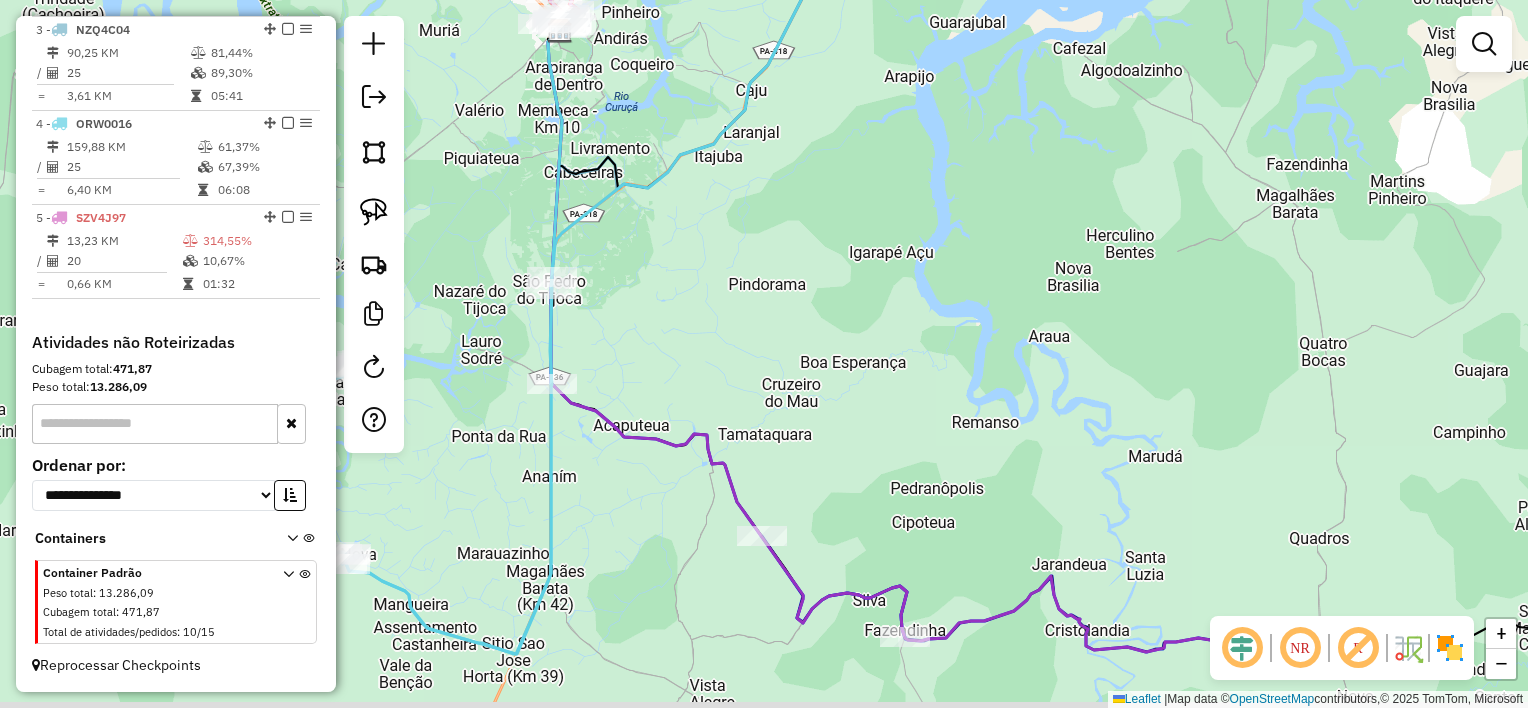 drag, startPoint x: 963, startPoint y: 322, endPoint x: 977, endPoint y: 271, distance: 52.886673 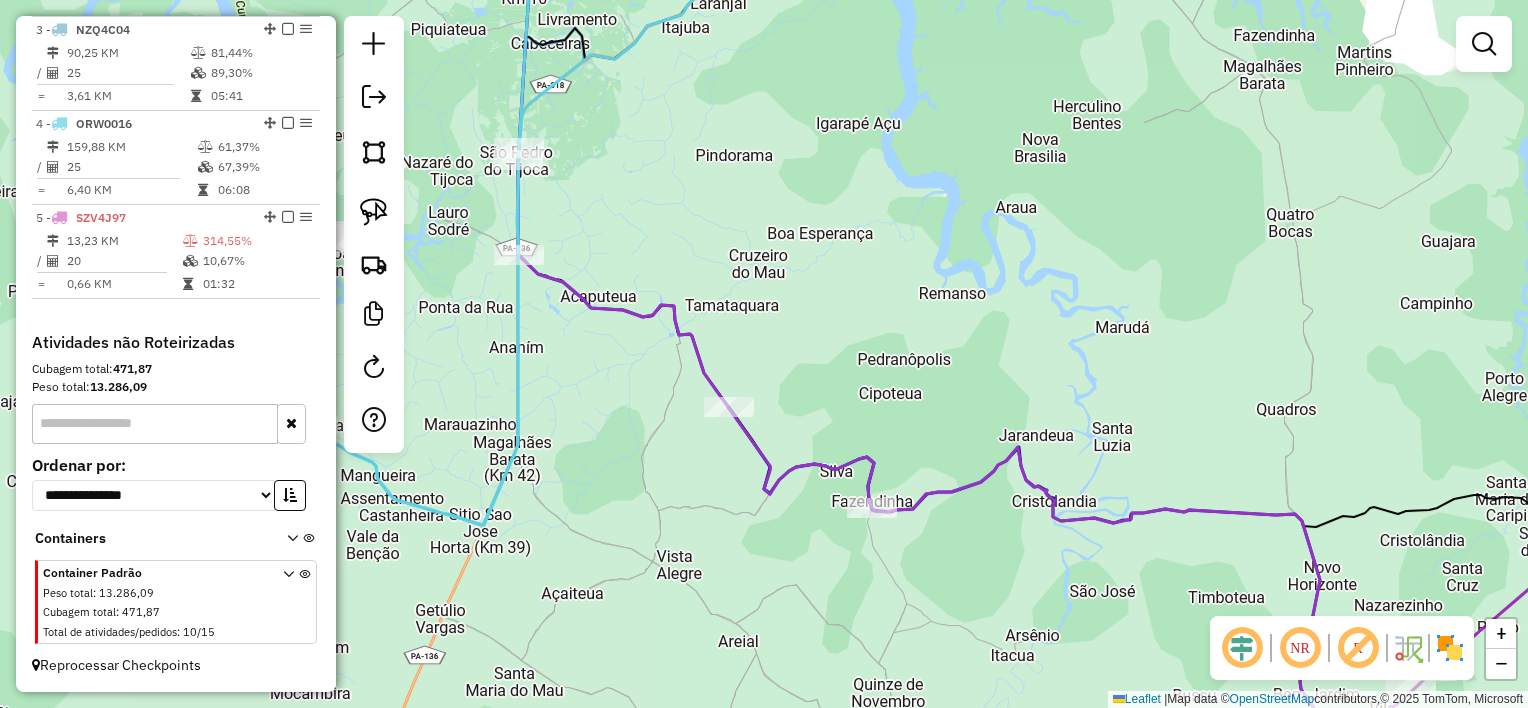 click on "Janela de atendimento Grade de atendimento Capacidade Transportadoras Veículos Cliente Pedidos  Rotas Selecione os dias de semana para filtrar as janelas de atendimento  Seg   Ter   Qua   Qui   Sex   Sáb   Dom  Informe o período da janela de atendimento: De: Até:  Filtrar exatamente a janela do cliente  Considerar janela de atendimento padrão  Selecione os dias de semana para filtrar as grades de atendimento  Seg   Ter   Qua   Qui   Sex   Sáb   Dom   Considerar clientes sem dia de atendimento cadastrado  Clientes fora do dia de atendimento selecionado Filtrar as atividades entre os valores definidos abaixo:  Peso mínimo:   Peso máximo:   Cubagem mínima:   Cubagem máxima:   De:   Até:  Filtrar as atividades entre o tempo de atendimento definido abaixo:  De:   Até:   Considerar capacidade total dos clientes não roteirizados Transportadora: Selecione um ou mais itens Tipo de veículo: Selecione um ou mais itens Veículo: Selecione um ou mais itens Motorista: Selecione um ou mais itens Nome: Rótulo:" 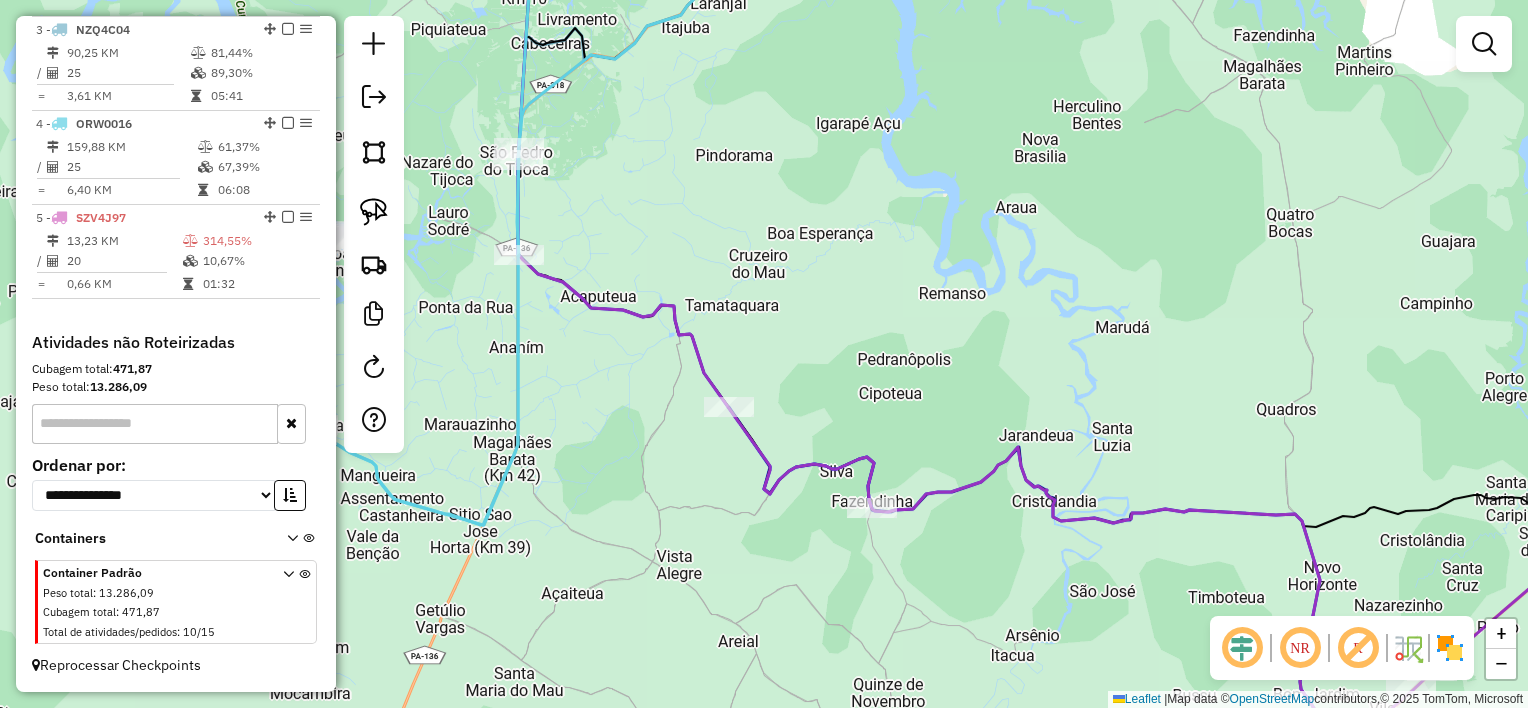 drag, startPoint x: 1008, startPoint y: 262, endPoint x: 980, endPoint y: 139, distance: 126.146736 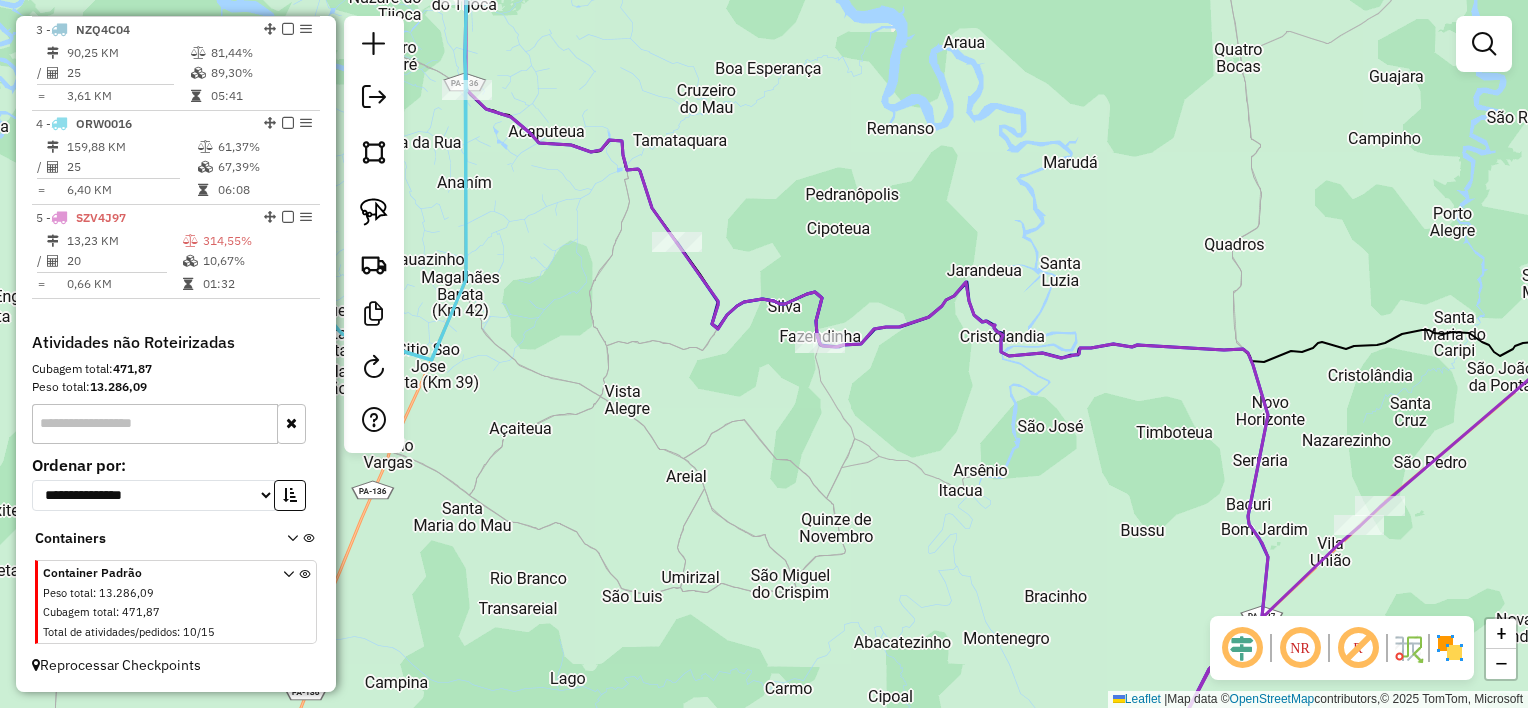 drag, startPoint x: 952, startPoint y: 433, endPoint x: 944, endPoint y: 380, distance: 53.600372 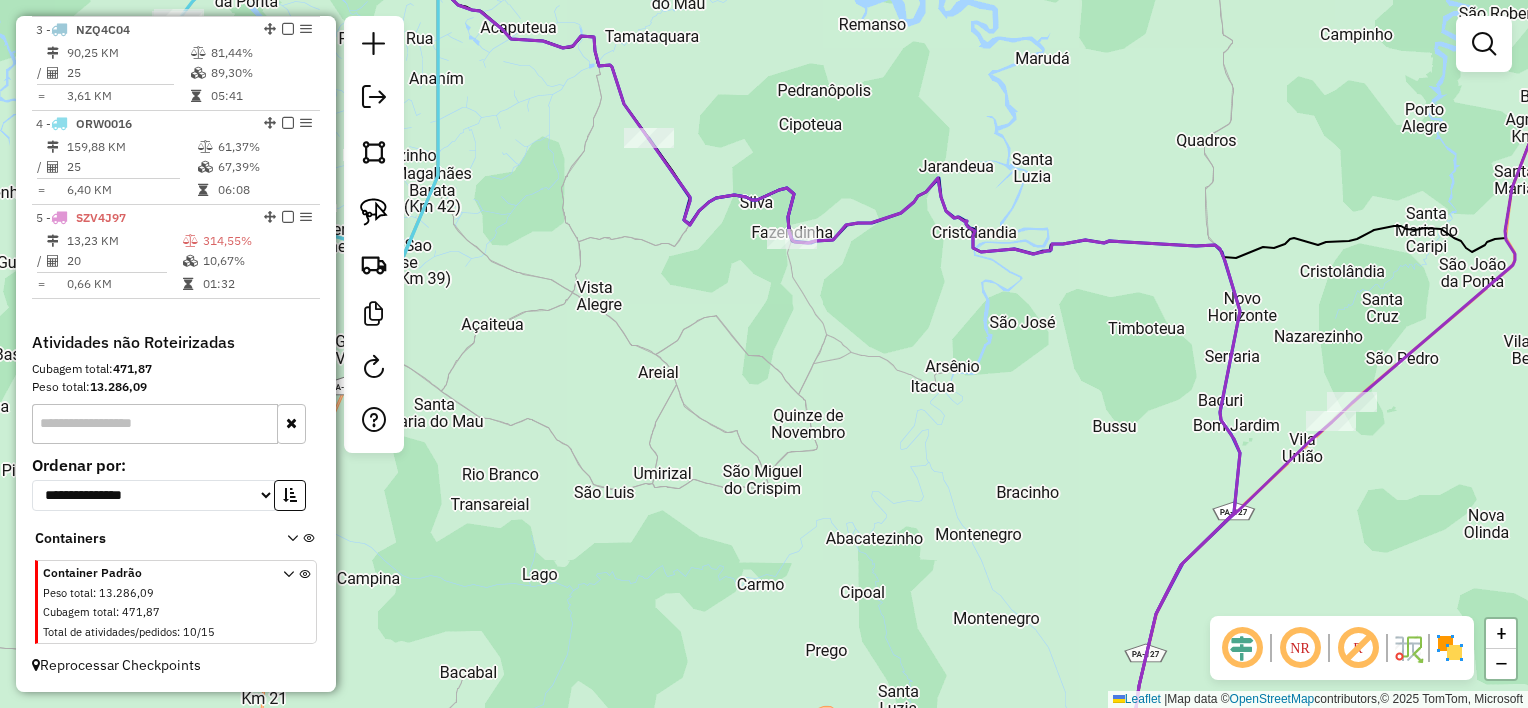 click on "Janela de atendimento Grade de atendimento Capacidade Transportadoras Veículos Cliente Pedidos  Rotas Selecione os dias de semana para filtrar as janelas de atendimento  Seg   Ter   Qua   Qui   Sex   Sáb   Dom  Informe o período da janela de atendimento: De: Até:  Filtrar exatamente a janela do cliente  Considerar janela de atendimento padrão  Selecione os dias de semana para filtrar as grades de atendimento  Seg   Ter   Qua   Qui   Sex   Sáb   Dom   Considerar clientes sem dia de atendimento cadastrado  Clientes fora do dia de atendimento selecionado Filtrar as atividades entre os valores definidos abaixo:  Peso mínimo:   Peso máximo:   Cubagem mínima:   Cubagem máxima:   De:   Até:  Filtrar as atividades entre o tempo de atendimento definido abaixo:  De:   Até:   Considerar capacidade total dos clientes não roteirizados Transportadora: Selecione um ou mais itens Tipo de veículo: Selecione um ou mais itens Veículo: Selecione um ou mais itens Motorista: Selecione um ou mais itens Nome: Rótulo:" 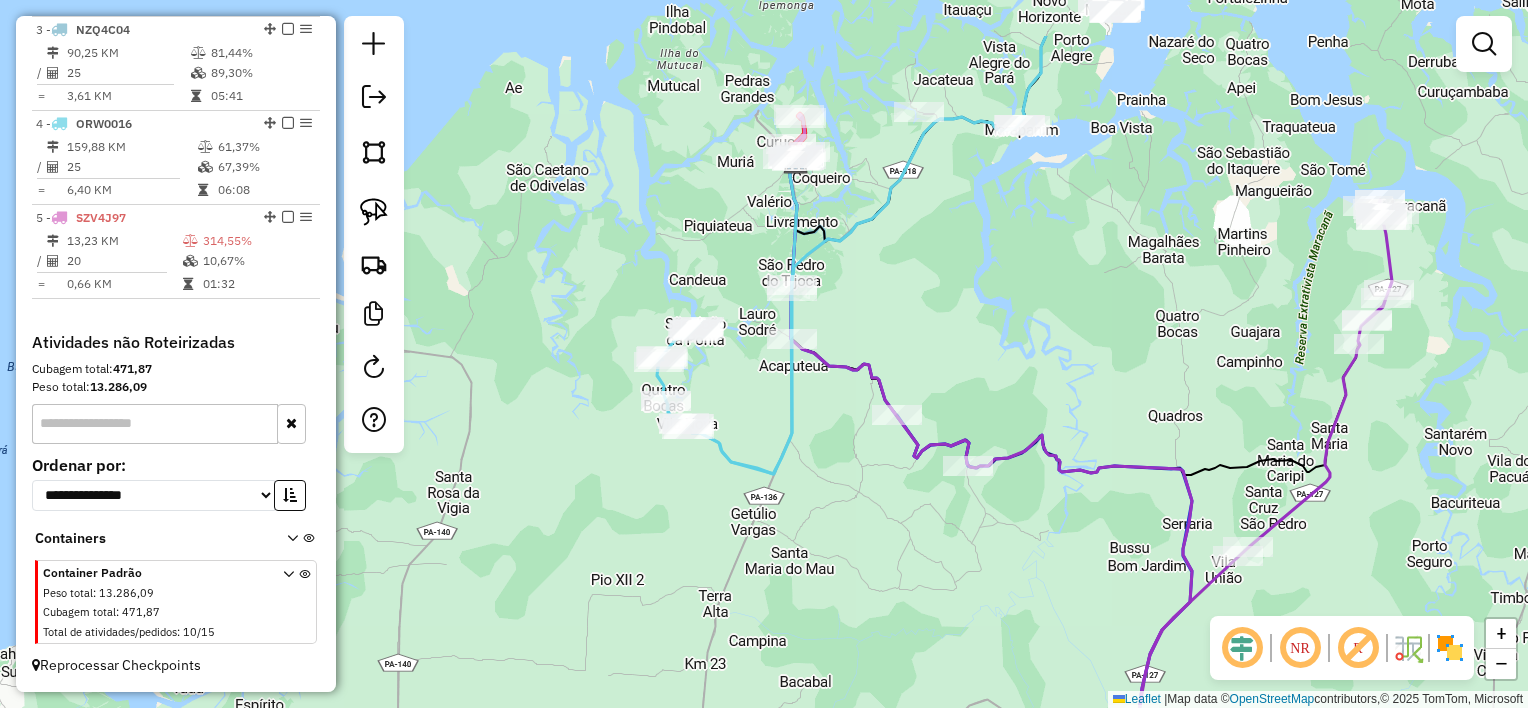 drag, startPoint x: 992, startPoint y: 288, endPoint x: 1034, endPoint y: 462, distance: 178.99721 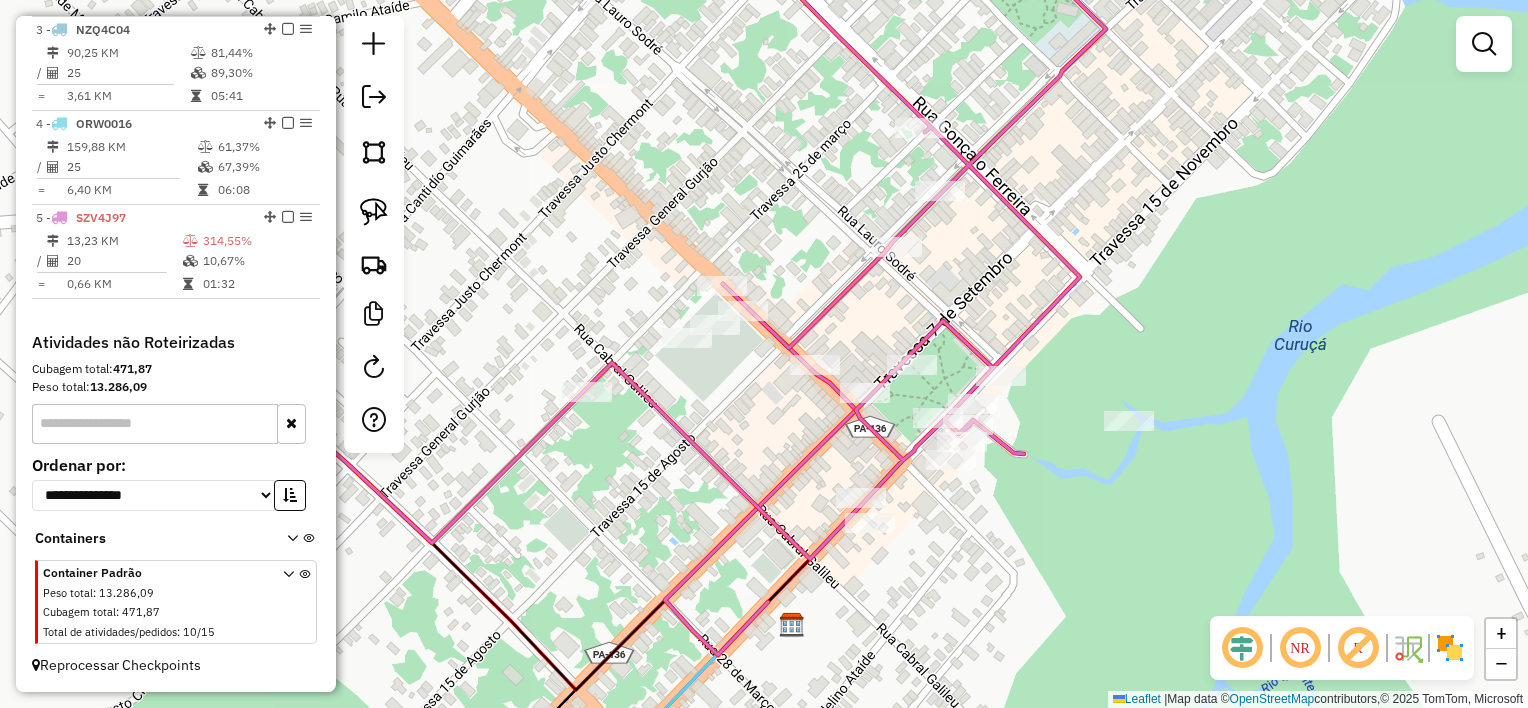 drag, startPoint x: 950, startPoint y: 265, endPoint x: 938, endPoint y: 272, distance: 13.892444 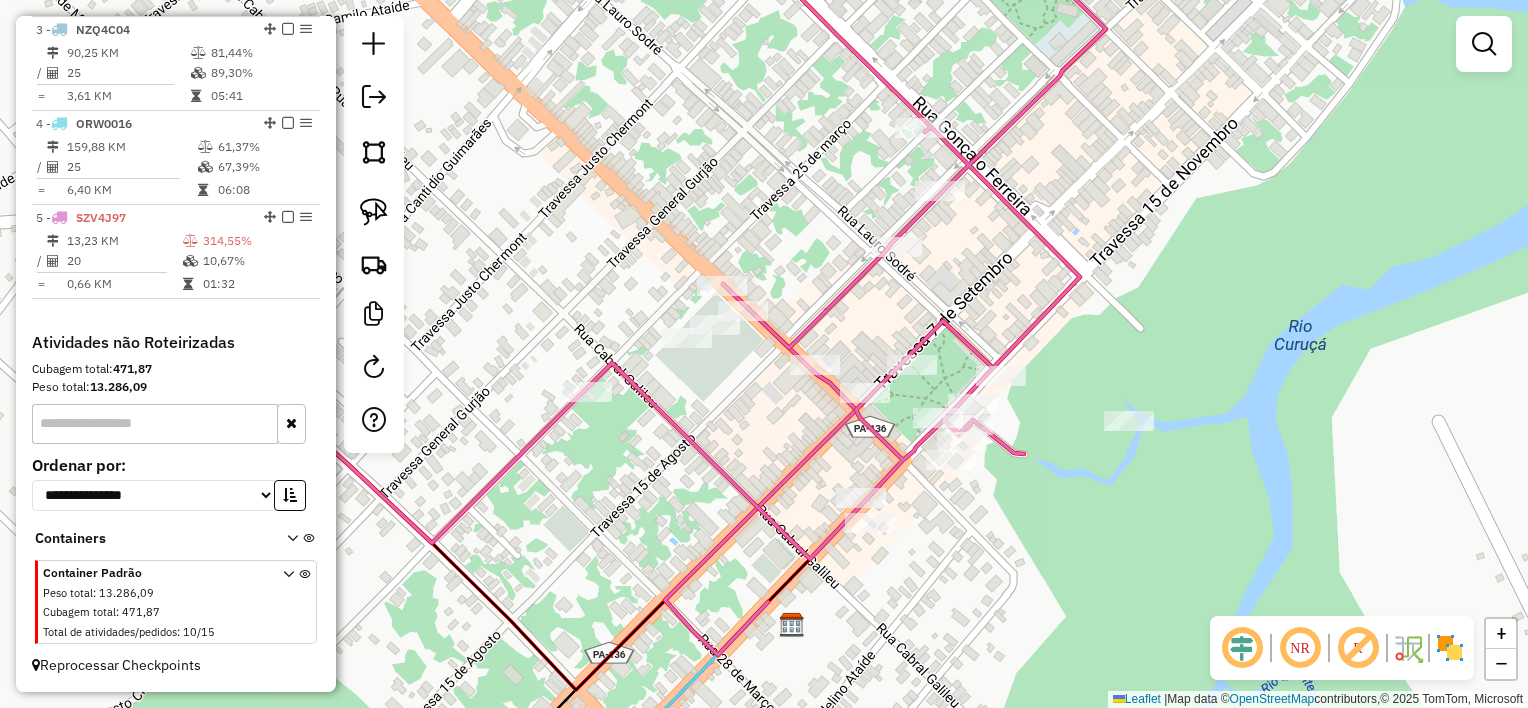 click on "Janela de atendimento Grade de atendimento Capacidade Transportadoras Veículos Cliente Pedidos  Rotas Selecione os dias de semana para filtrar as janelas de atendimento  Seg   Ter   Qua   Qui   Sex   Sáb   Dom  Informe o período da janela de atendimento: De: Até:  Filtrar exatamente a janela do cliente  Considerar janela de atendimento padrão  Selecione os dias de semana para filtrar as grades de atendimento  Seg   Ter   Qua   Qui   Sex   Sáb   Dom   Considerar clientes sem dia de atendimento cadastrado  Clientes fora do dia de atendimento selecionado Filtrar as atividades entre os valores definidos abaixo:  Peso mínimo:   Peso máximo:   Cubagem mínima:   Cubagem máxima:   De:   Até:  Filtrar as atividades entre o tempo de atendimento definido abaixo:  De:   Até:   Considerar capacidade total dos clientes não roteirizados Transportadora: Selecione um ou mais itens Tipo de veículo: Selecione um ou mais itens Veículo: Selecione um ou mais itens Motorista: Selecione um ou mais itens Nome: Rótulo:" 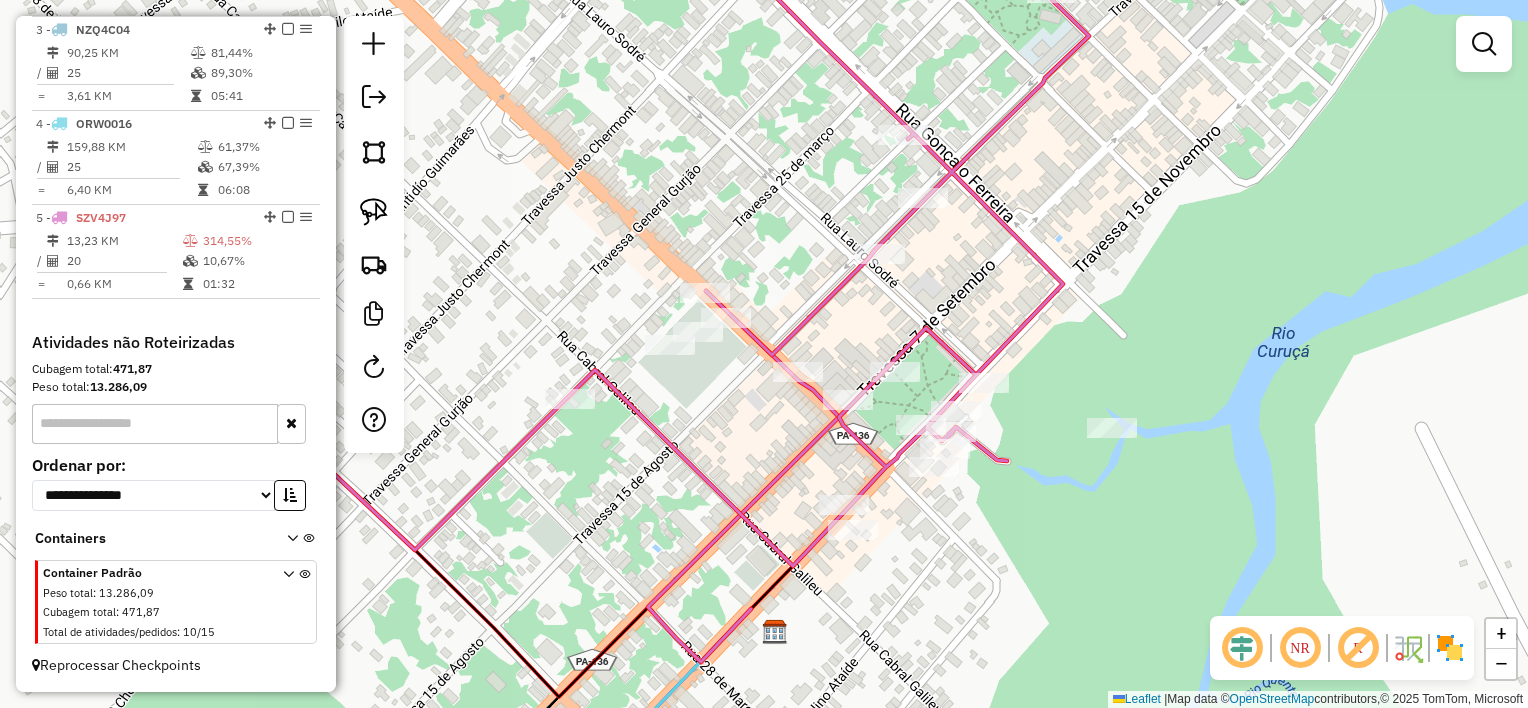 click on "Janela de atendimento Grade de atendimento Capacidade Transportadoras Veículos Cliente Pedidos  Rotas Selecione os dias de semana para filtrar as janelas de atendimento  Seg   Ter   Qua   Qui   Sex   Sáb   Dom  Informe o período da janela de atendimento: De: Até:  Filtrar exatamente a janela do cliente  Considerar janela de atendimento padrão  Selecione os dias de semana para filtrar as grades de atendimento  Seg   Ter   Qua   Qui   Sex   Sáb   Dom   Considerar clientes sem dia de atendimento cadastrado  Clientes fora do dia de atendimento selecionado Filtrar as atividades entre os valores definidos abaixo:  Peso mínimo:   Peso máximo:   Cubagem mínima:   Cubagem máxima:   De:   Até:  Filtrar as atividades entre o tempo de atendimento definido abaixo:  De:   Até:   Considerar capacidade total dos clientes não roteirizados Transportadora: Selecione um ou mais itens Tipo de veículo: Selecione um ou mais itens Veículo: Selecione um ou mais itens Motorista: Selecione um ou mais itens Nome: Rótulo:" 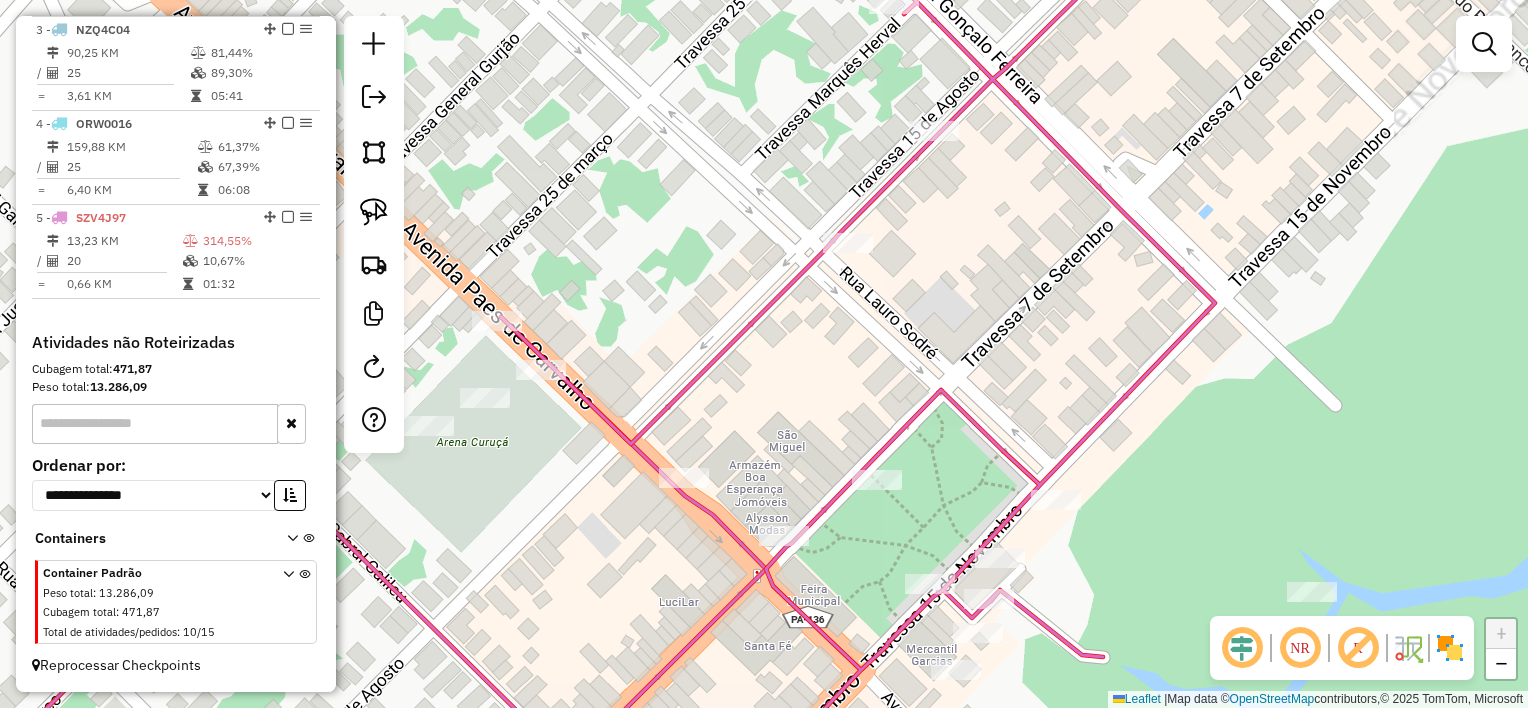 drag, startPoint x: 843, startPoint y: 320, endPoint x: 875, endPoint y: 320, distance: 32 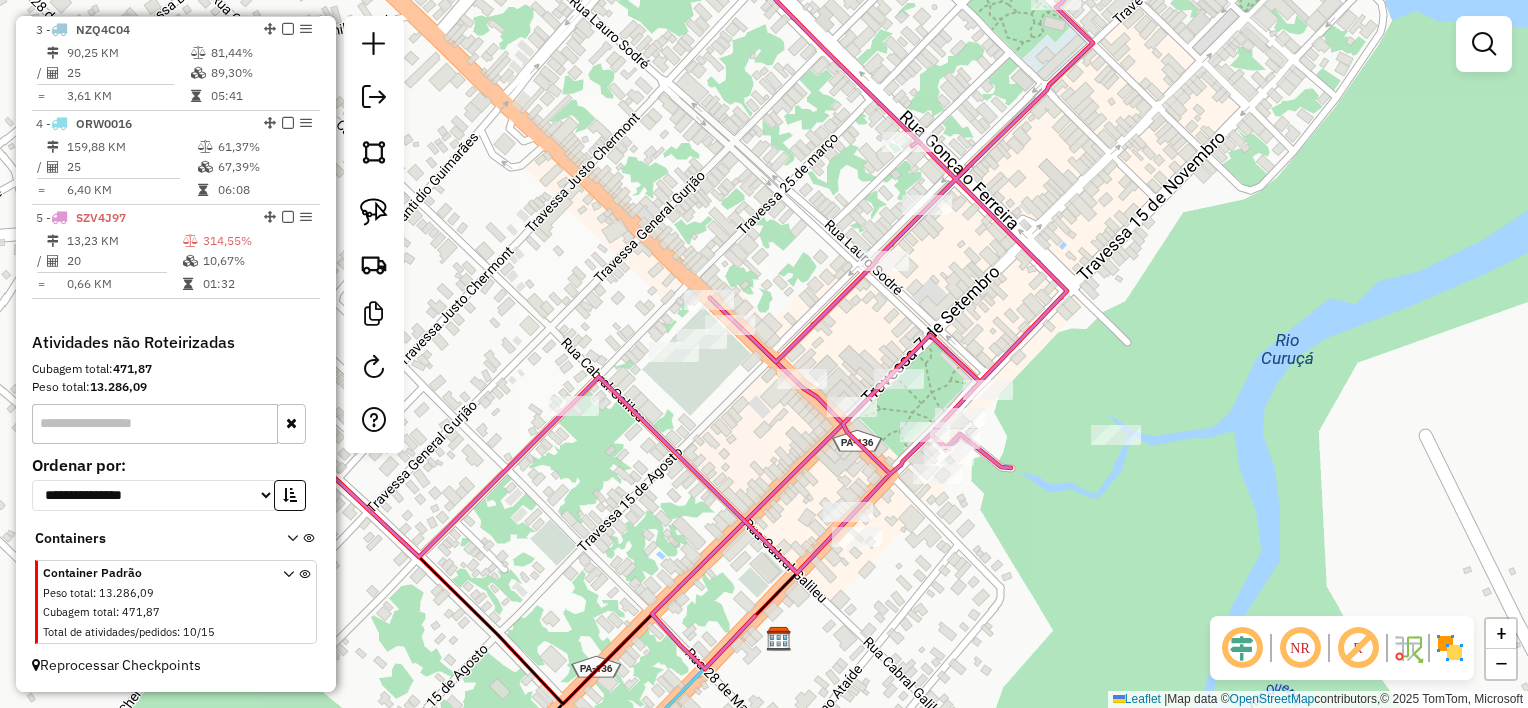 click on "Janela de atendimento Grade de atendimento Capacidade Transportadoras Veículos Cliente Pedidos  Rotas Selecione os dias de semana para filtrar as janelas de atendimento  Seg   Ter   Qua   Qui   Sex   Sáb   Dom  Informe o período da janela de atendimento: De: Até:  Filtrar exatamente a janela do cliente  Considerar janela de atendimento padrão  Selecione os dias de semana para filtrar as grades de atendimento  Seg   Ter   Qua   Qui   Sex   Sáb   Dom   Considerar clientes sem dia de atendimento cadastrado  Clientes fora do dia de atendimento selecionado Filtrar as atividades entre os valores definidos abaixo:  Peso mínimo:   Peso máximo:   Cubagem mínima:   Cubagem máxima:   De:   Até:  Filtrar as atividades entre o tempo de atendimento definido abaixo:  De:   Até:   Considerar capacidade total dos clientes não roteirizados Transportadora: Selecione um ou mais itens Tipo de veículo: Selecione um ou mais itens Veículo: Selecione um ou mais itens Motorista: Selecione um ou mais itens Nome: Rótulo:" 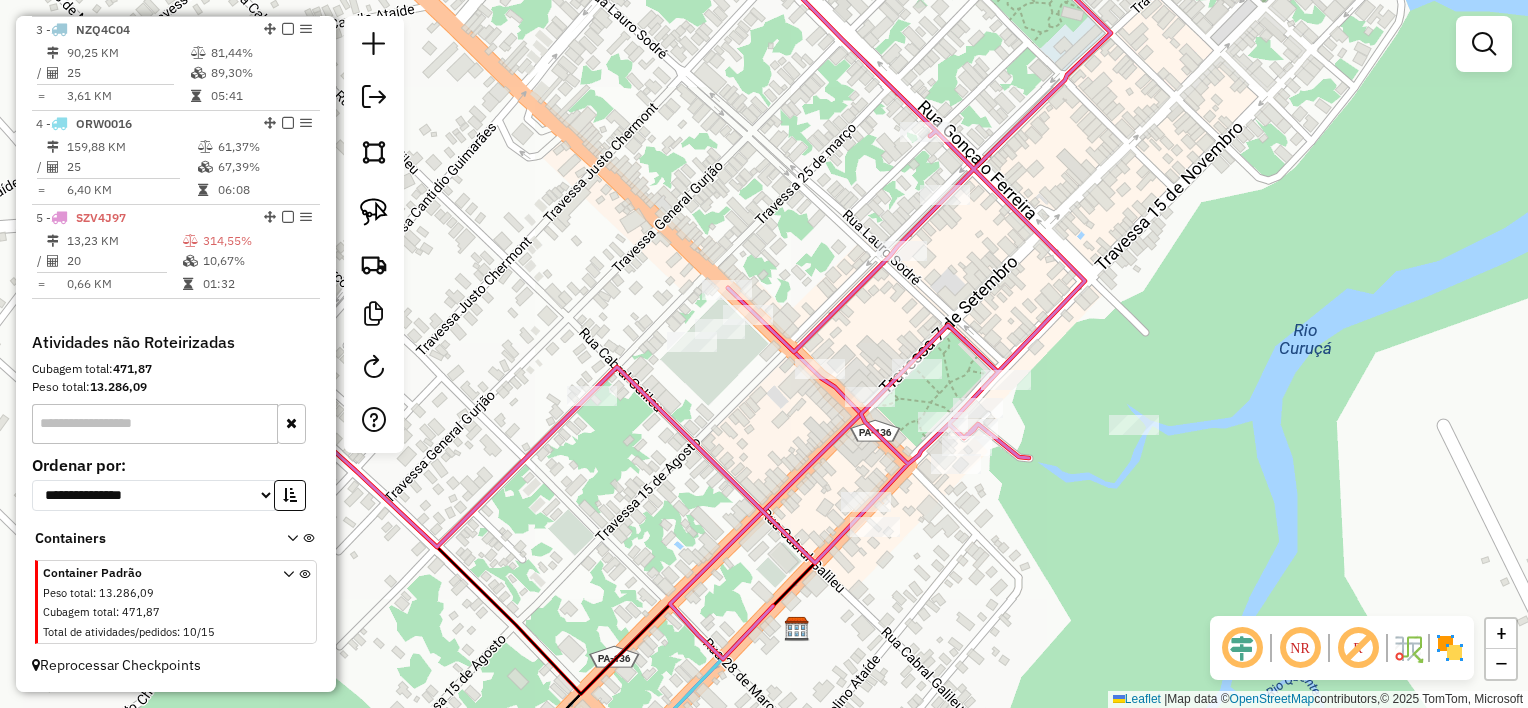 click on "Janela de atendimento Grade de atendimento Capacidade Transportadoras Veículos Cliente Pedidos  Rotas Selecione os dias de semana para filtrar as janelas de atendimento  Seg   Ter   Qua   Qui   Sex   Sáb   Dom  Informe o período da janela de atendimento: De: Até:  Filtrar exatamente a janela do cliente  Considerar janela de atendimento padrão  Selecione os dias de semana para filtrar as grades de atendimento  Seg   Ter   Qua   Qui   Sex   Sáb   Dom   Considerar clientes sem dia de atendimento cadastrado  Clientes fora do dia de atendimento selecionado Filtrar as atividades entre os valores definidos abaixo:  Peso mínimo:   Peso máximo:   Cubagem mínima:   Cubagem máxima:   De:   Até:  Filtrar as atividades entre o tempo de atendimento definido abaixo:  De:   Até:   Considerar capacidade total dos clientes não roteirizados Transportadora: Selecione um ou mais itens Tipo de veículo: Selecione um ou mais itens Veículo: Selecione um ou mais itens Motorista: Selecione um ou mais itens Nome: Rótulo:" 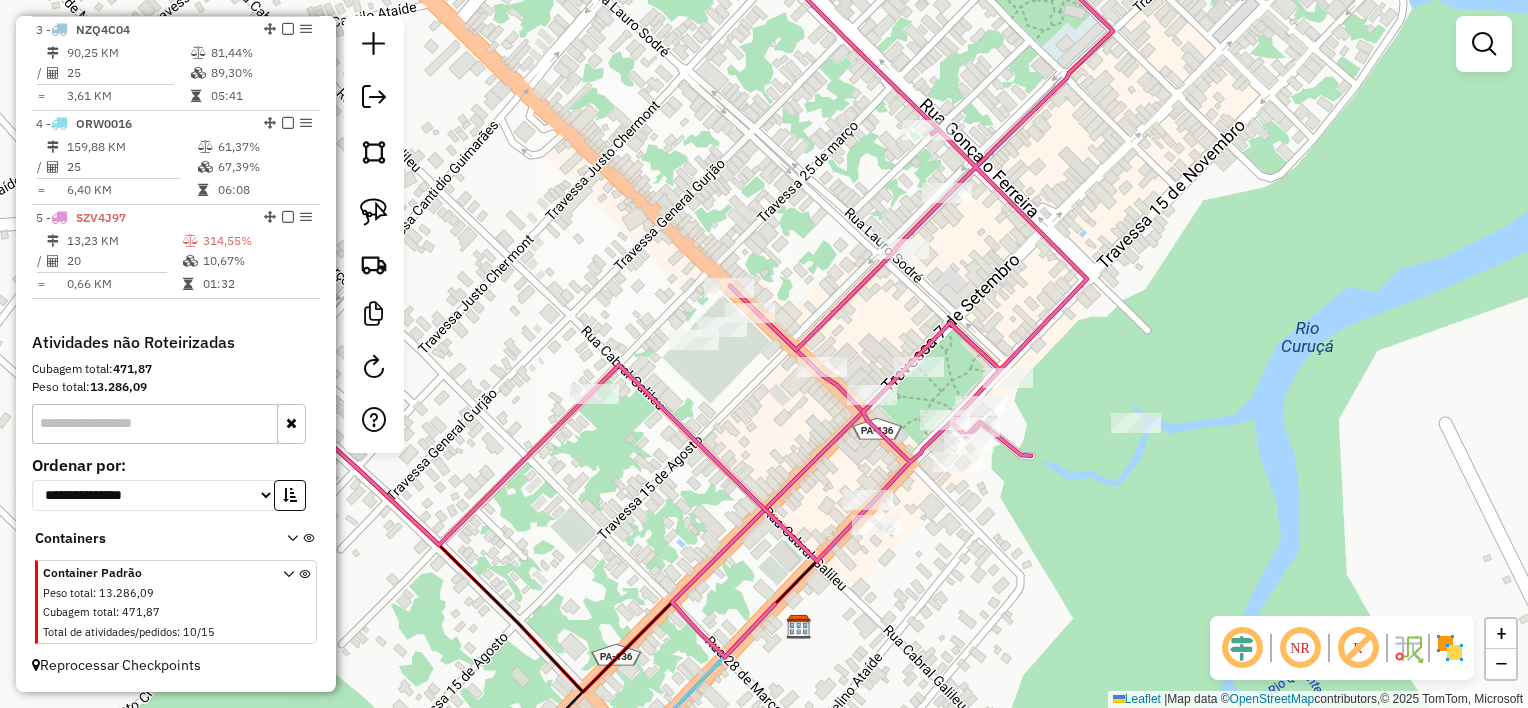 click on "Janela de atendimento Grade de atendimento Capacidade Transportadoras Veículos Cliente Pedidos  Rotas Selecione os dias de semana para filtrar as janelas de atendimento  Seg   Ter   Qua   Qui   Sex   Sáb   Dom  Informe o período da janela de atendimento: De: Até:  Filtrar exatamente a janela do cliente  Considerar janela de atendimento padrão  Selecione os dias de semana para filtrar as grades de atendimento  Seg   Ter   Qua   Qui   Sex   Sáb   Dom   Considerar clientes sem dia de atendimento cadastrado  Clientes fora do dia de atendimento selecionado Filtrar as atividades entre os valores definidos abaixo:  Peso mínimo:   Peso máximo:   Cubagem mínima:   Cubagem máxima:   De:   Até:  Filtrar as atividades entre o tempo de atendimento definido abaixo:  De:   Até:   Considerar capacidade total dos clientes não roteirizados Transportadora: Selecione um ou mais itens Tipo de veículo: Selecione um ou mais itens Veículo: Selecione um ou mais itens Motorista: Selecione um ou mais itens Nome: Rótulo:" 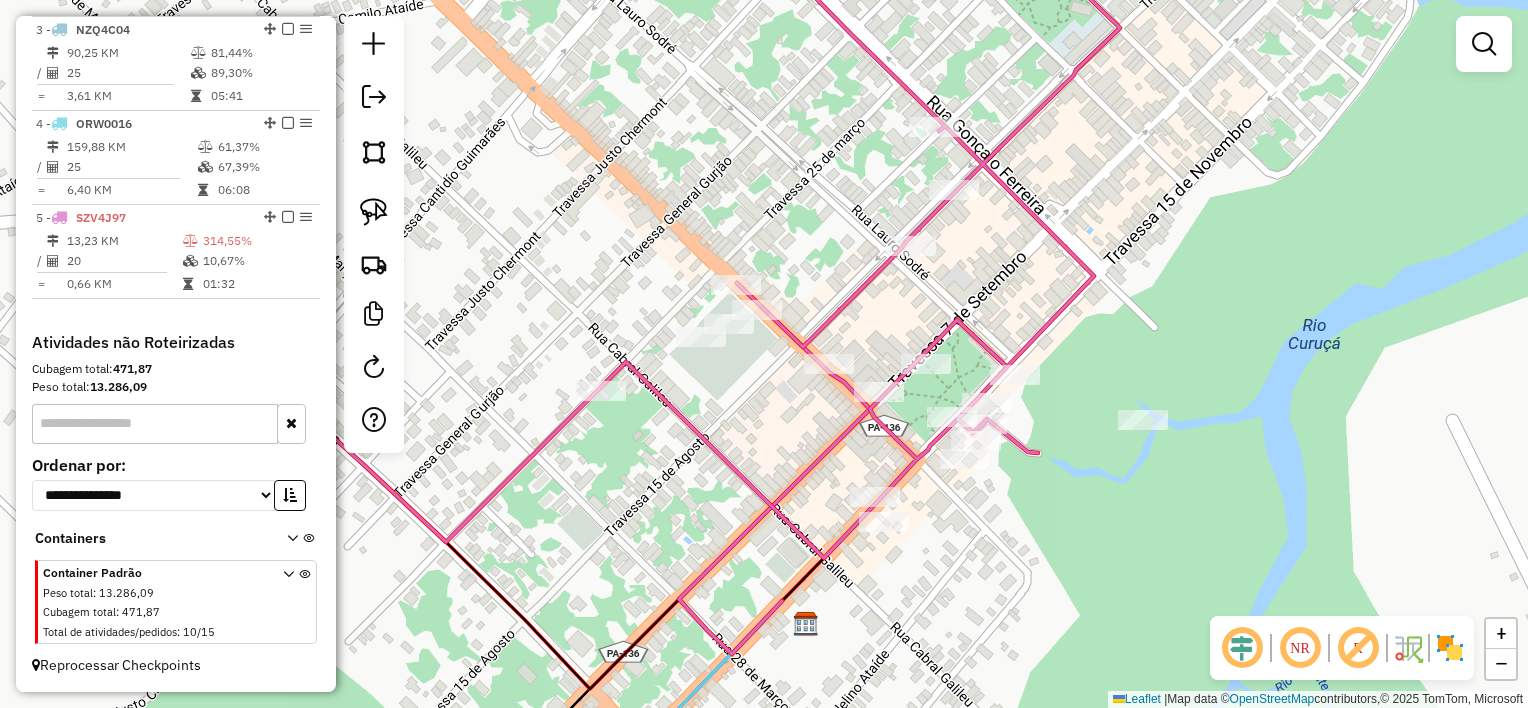 drag, startPoint x: 954, startPoint y: 256, endPoint x: 921, endPoint y: 288, distance: 45.96738 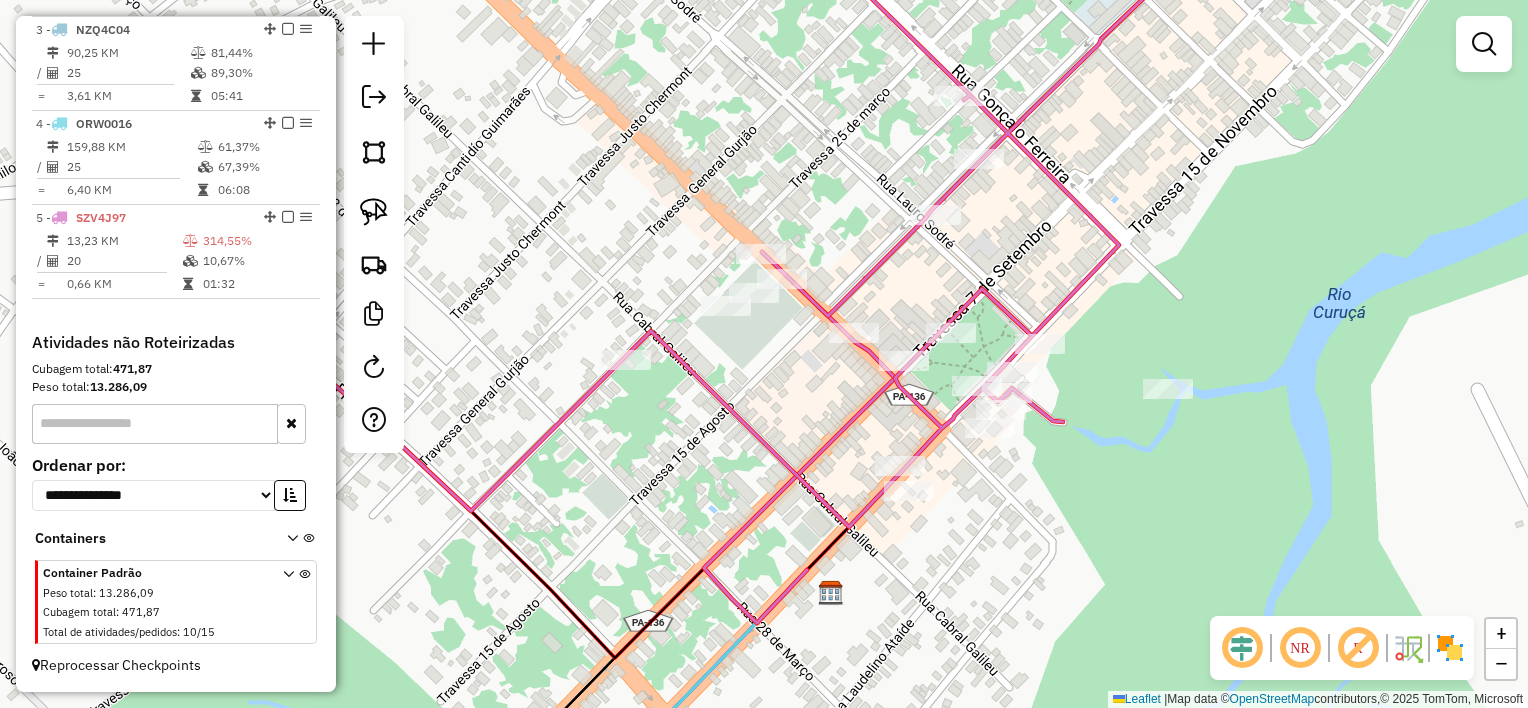 click on "Janela de atendimento Grade de atendimento Capacidade Transportadoras Veículos Cliente Pedidos  Rotas Selecione os dias de semana para filtrar as janelas de atendimento  Seg   Ter   Qua   Qui   Sex   Sáb   Dom  Informe o período da janela de atendimento: De: Até:  Filtrar exatamente a janela do cliente  Considerar janela de atendimento padrão  Selecione os dias de semana para filtrar as grades de atendimento  Seg   Ter   Qua   Qui   Sex   Sáb   Dom   Considerar clientes sem dia de atendimento cadastrado  Clientes fora do dia de atendimento selecionado Filtrar as atividades entre os valores definidos abaixo:  Peso mínimo:   Peso máximo:   Cubagem mínima:   Cubagem máxima:   De:   Até:  Filtrar as atividades entre o tempo de atendimento definido abaixo:  De:   Até:   Considerar capacidade total dos clientes não roteirizados Transportadora: Selecione um ou mais itens Tipo de veículo: Selecione um ou mais itens Veículo: Selecione um ou mais itens Motorista: Selecione um ou mais itens Nome: Rótulo:" 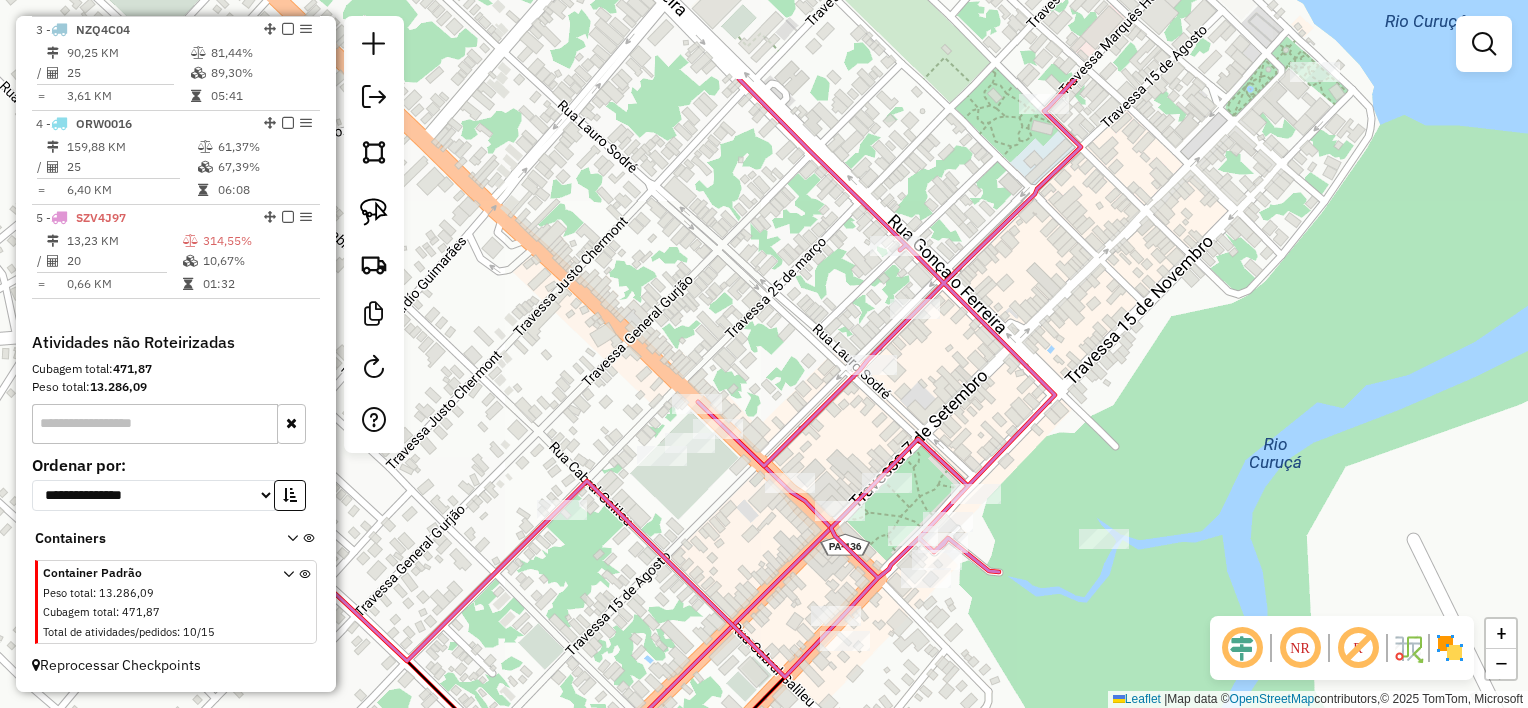 drag, startPoint x: 995, startPoint y: 241, endPoint x: 926, endPoint y: 391, distance: 165.10905 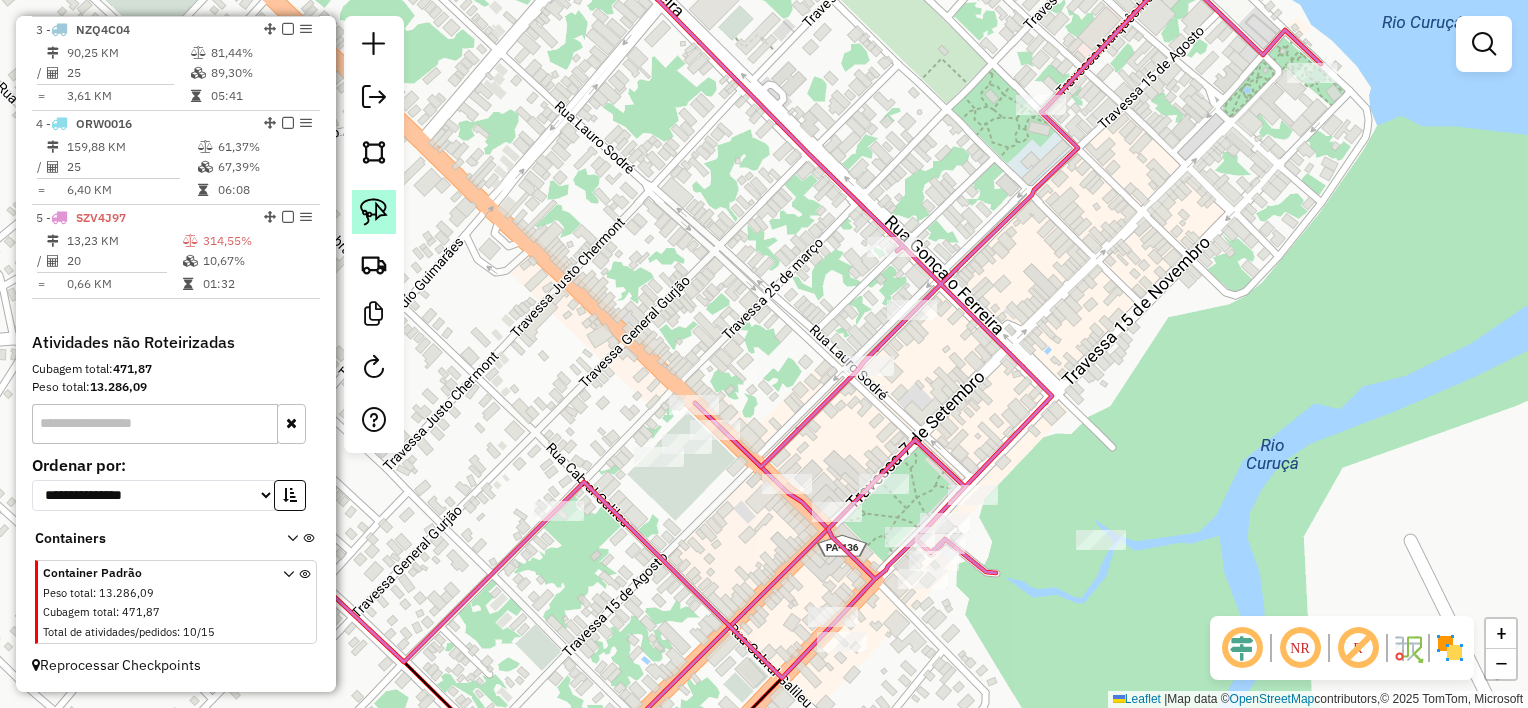 click 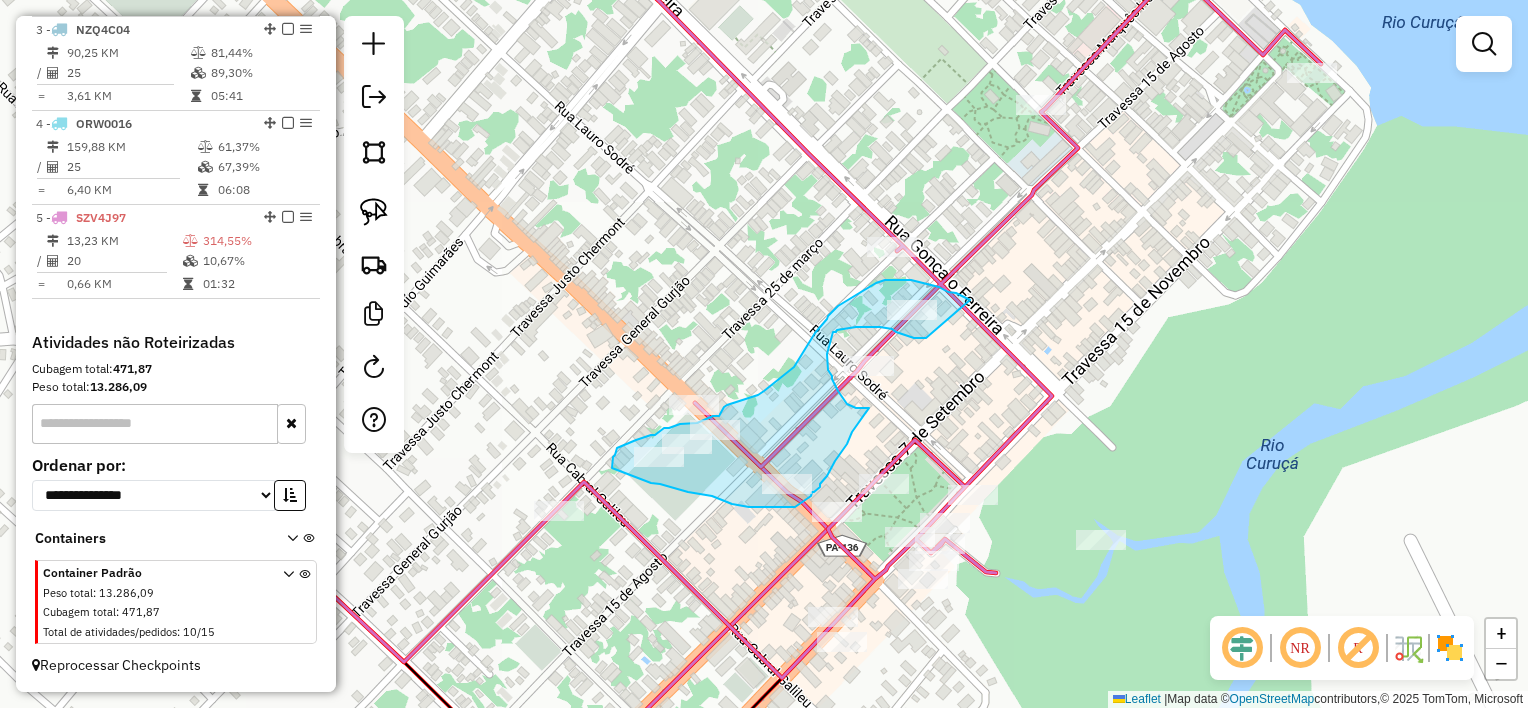 drag, startPoint x: 968, startPoint y: 298, endPoint x: 926, endPoint y: 338, distance: 58 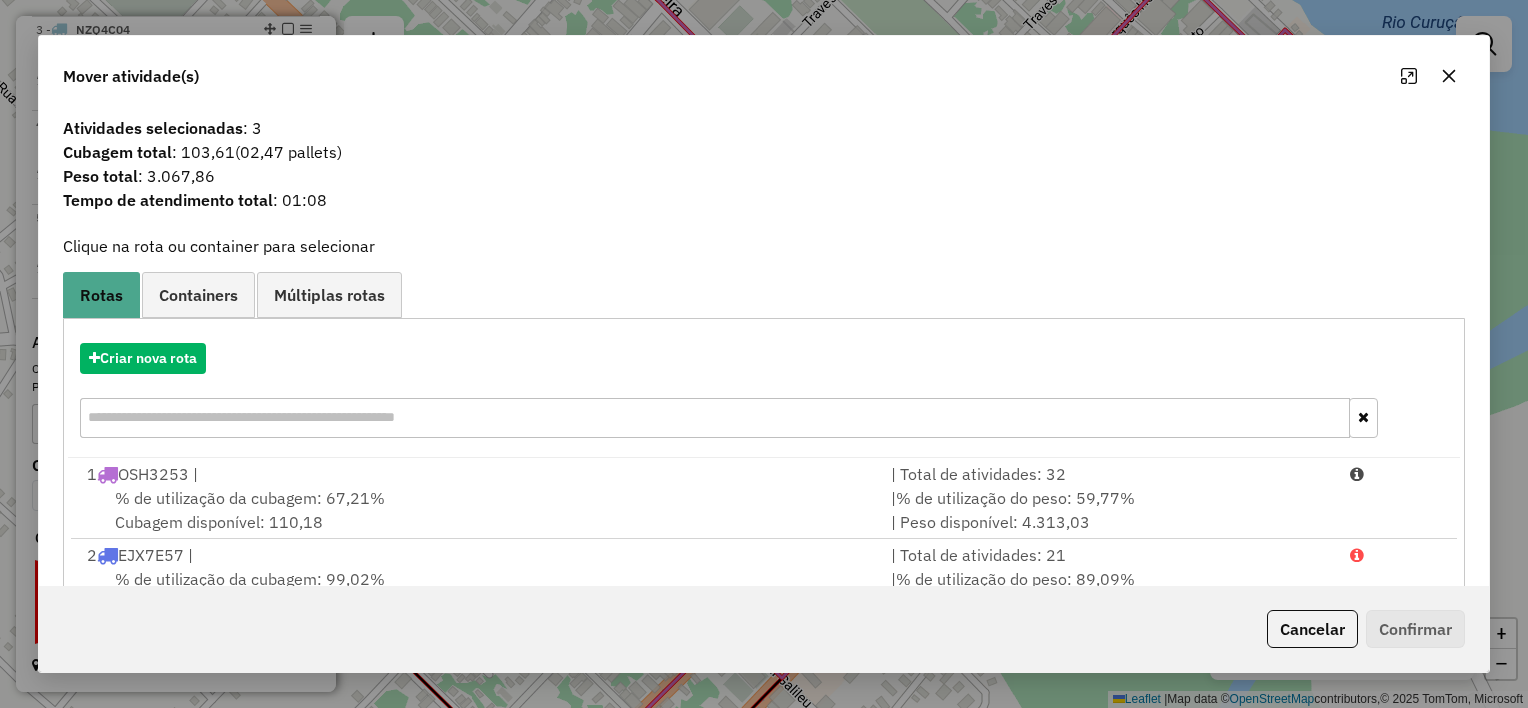 click 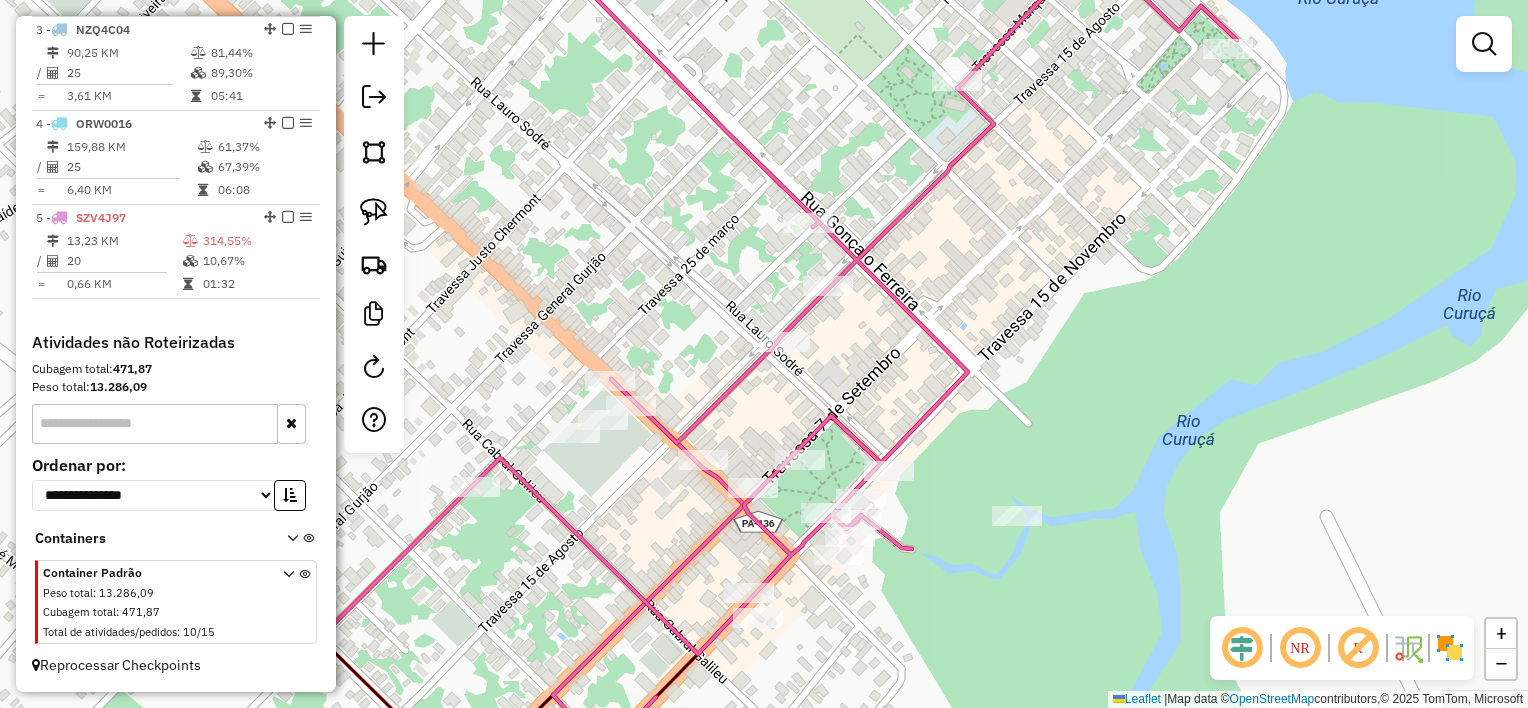 drag, startPoint x: 1036, startPoint y: 385, endPoint x: 875, endPoint y: 332, distance: 169.49927 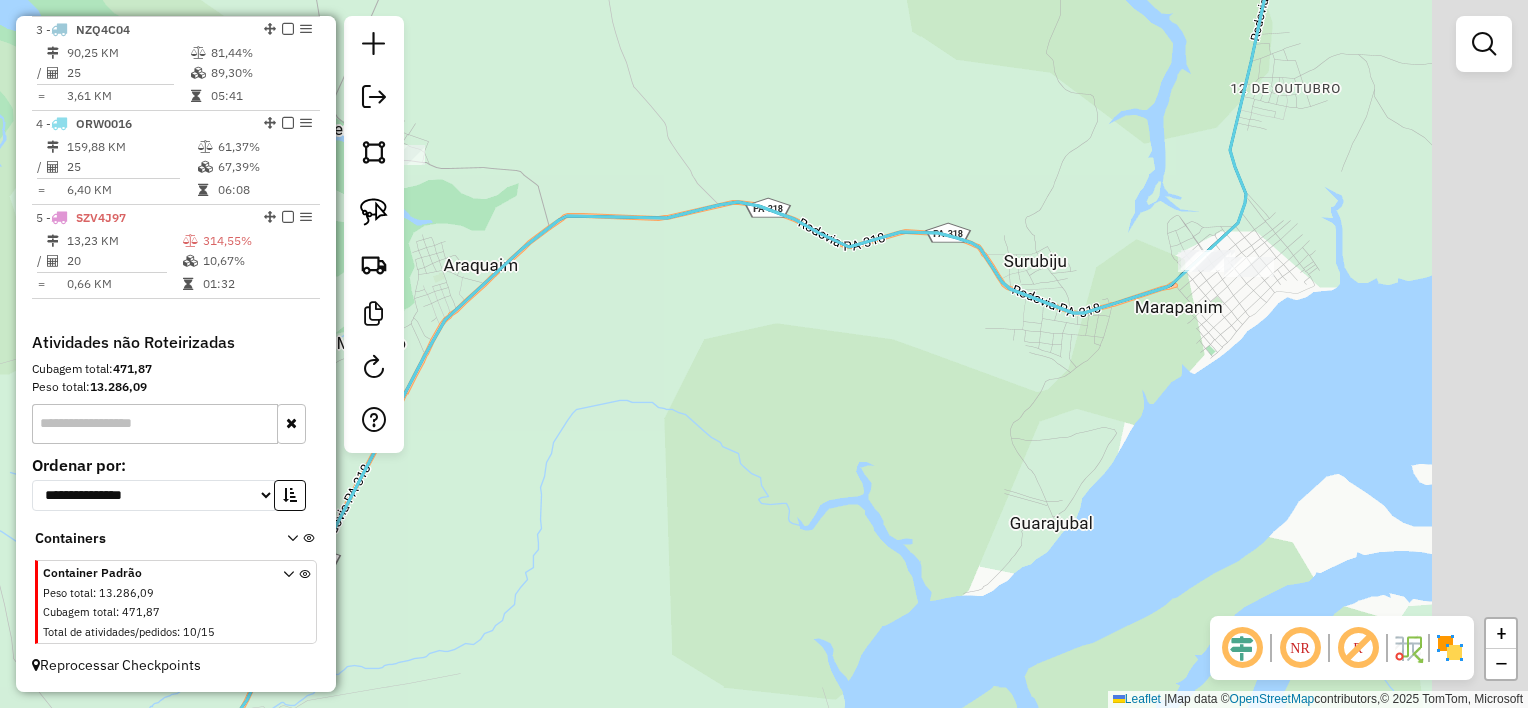 drag, startPoint x: 1306, startPoint y: 219, endPoint x: 1093, endPoint y: 216, distance: 213.02112 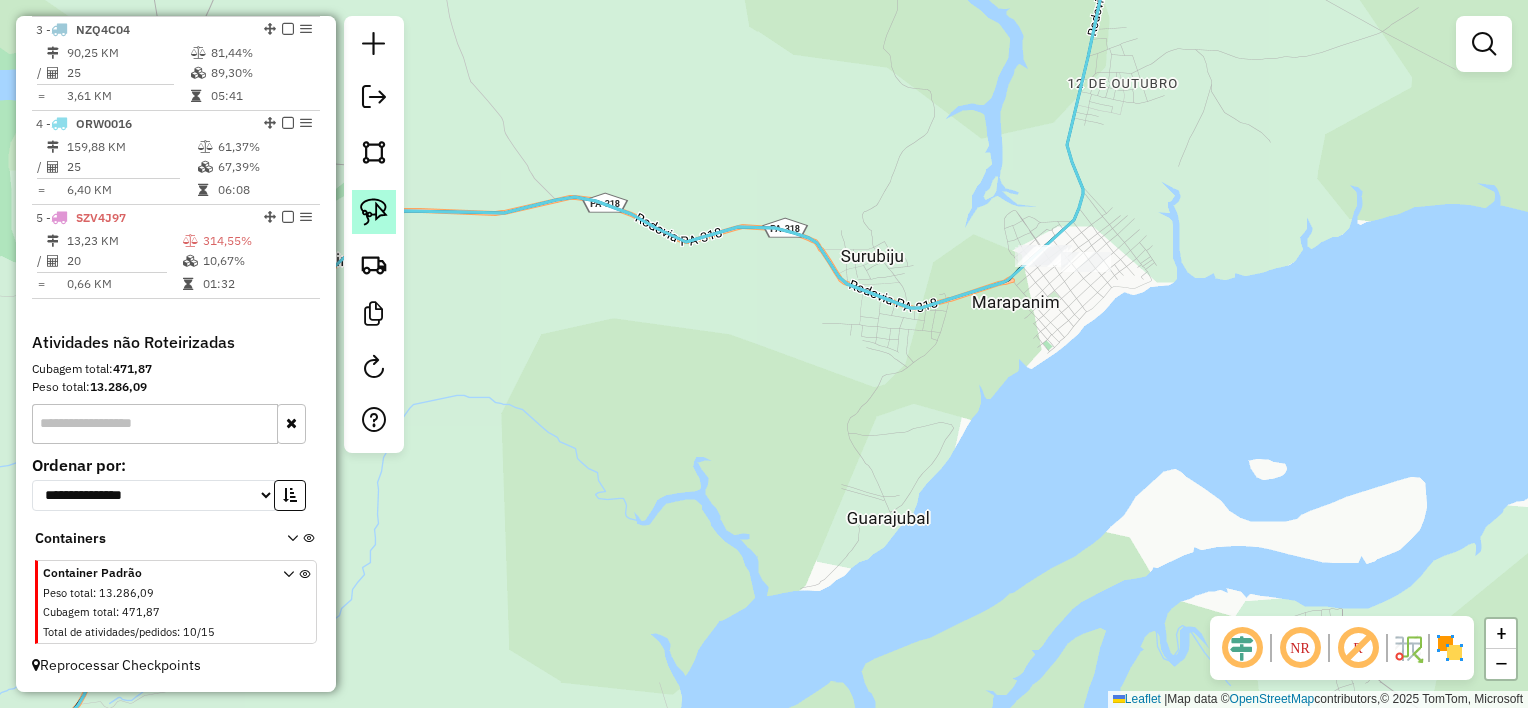 click 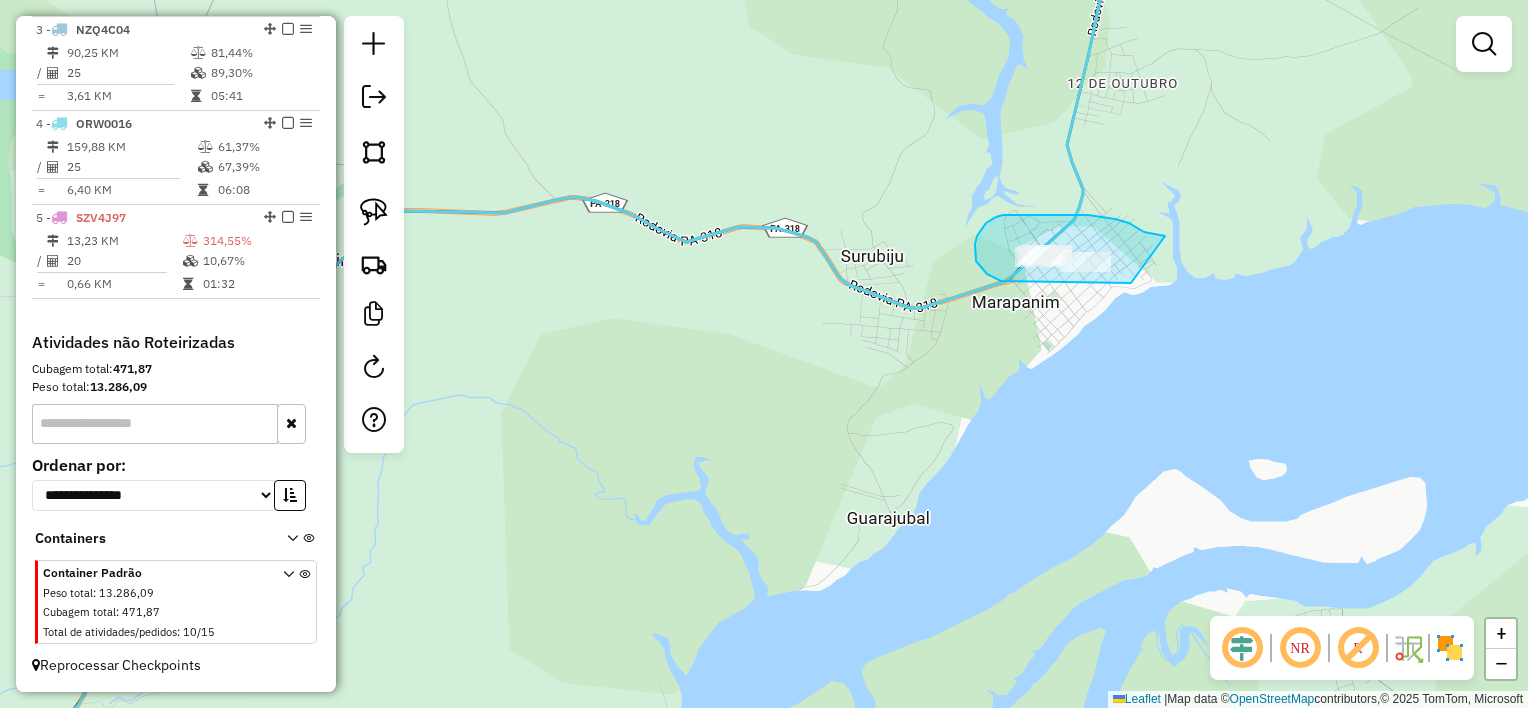 drag, startPoint x: 1165, startPoint y: 236, endPoint x: 1140, endPoint y: 281, distance: 51.47815 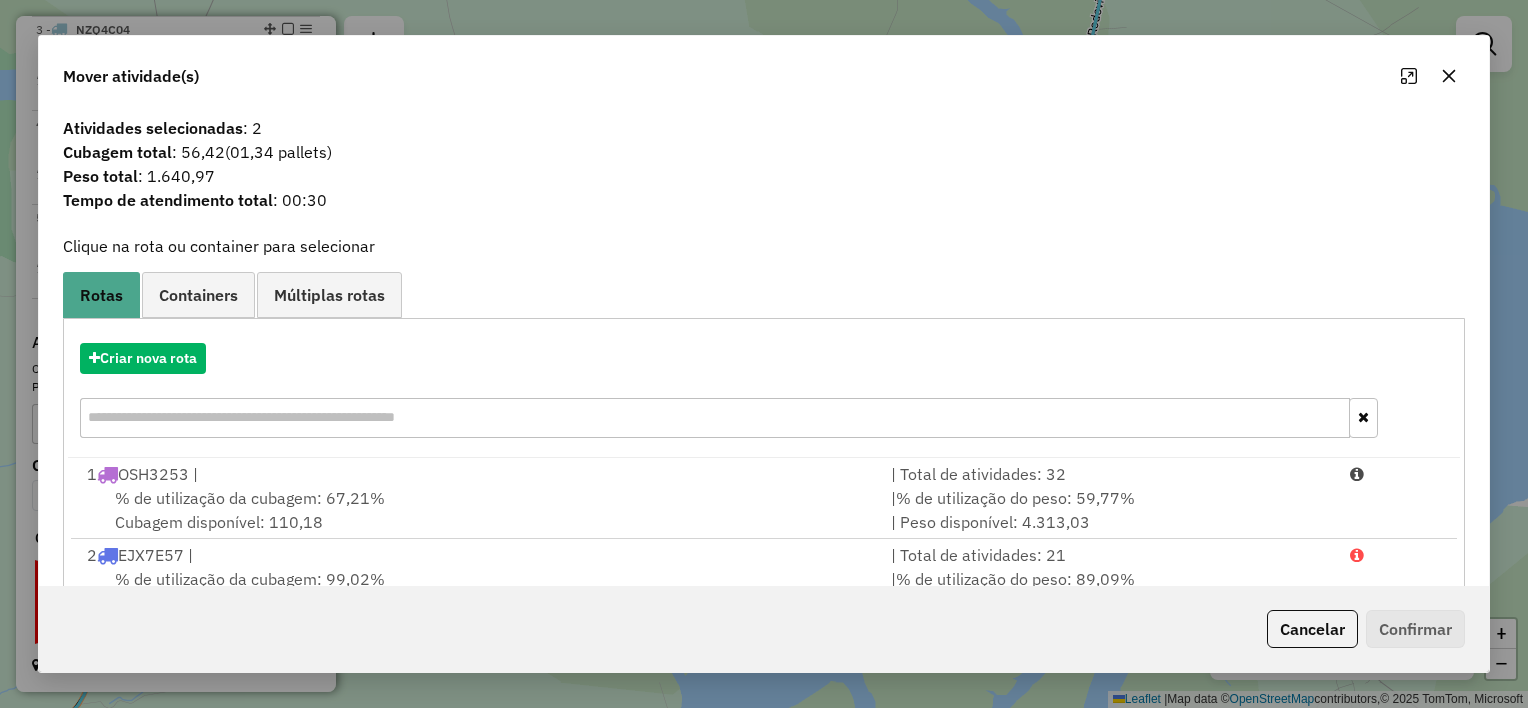 click 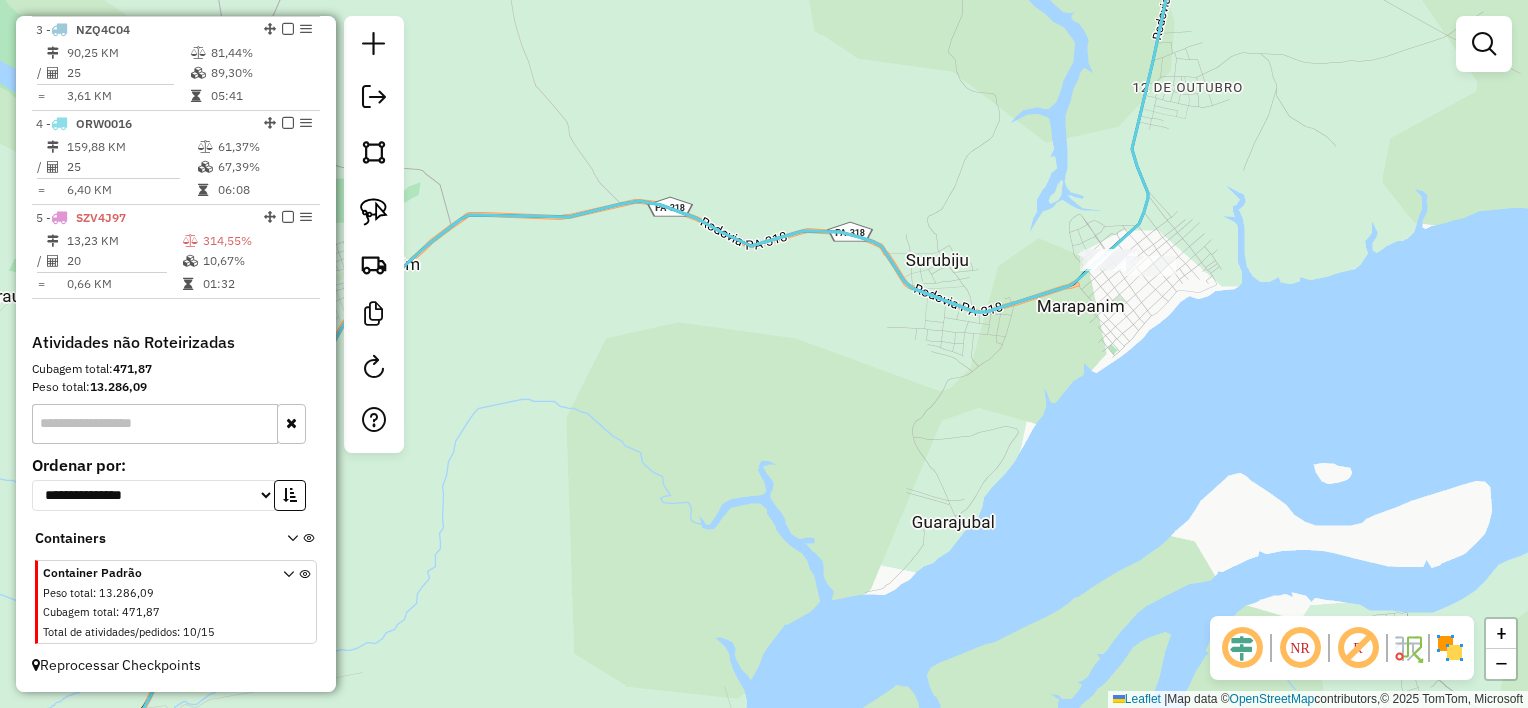 drag, startPoint x: 833, startPoint y: 429, endPoint x: 973, endPoint y: 439, distance: 140.35669 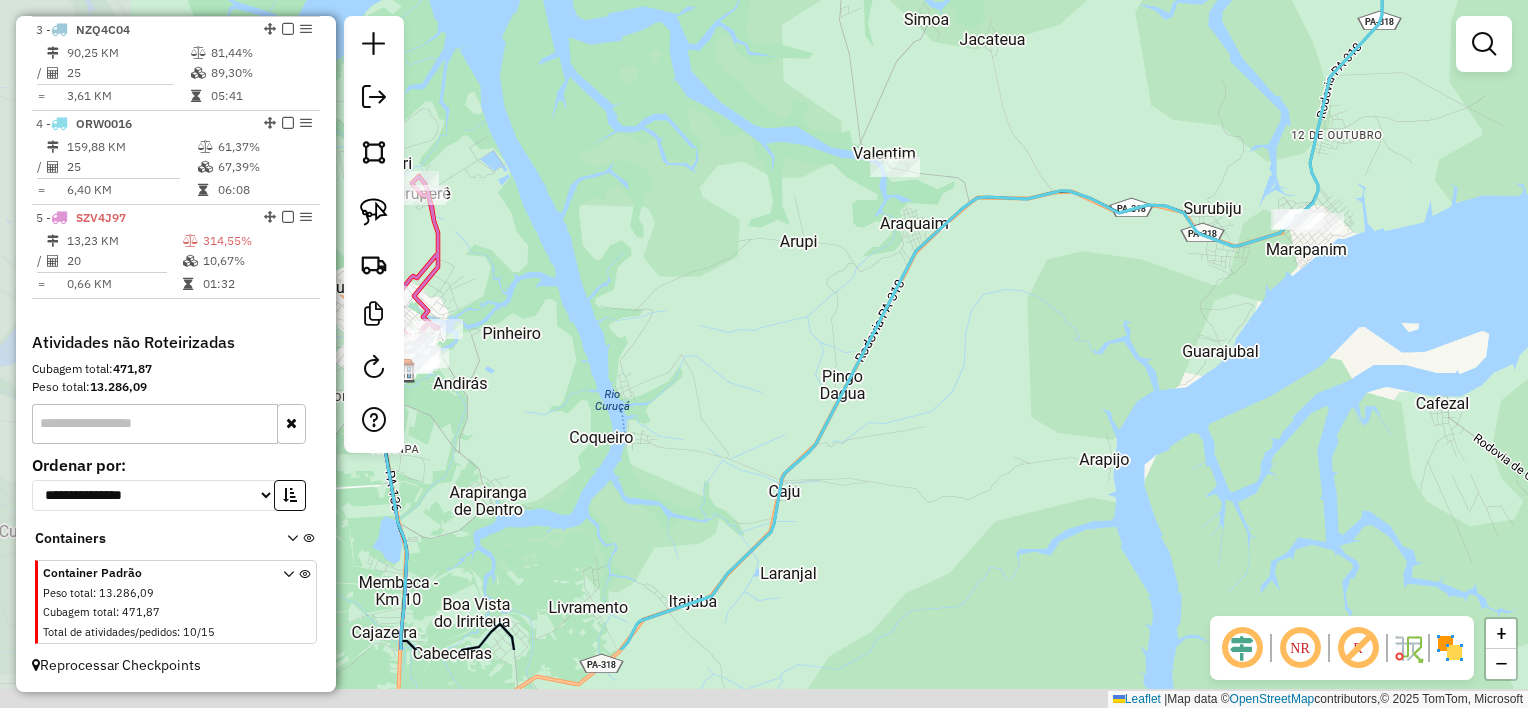drag, startPoint x: 813, startPoint y: 487, endPoint x: 1036, endPoint y: 357, distance: 258.12595 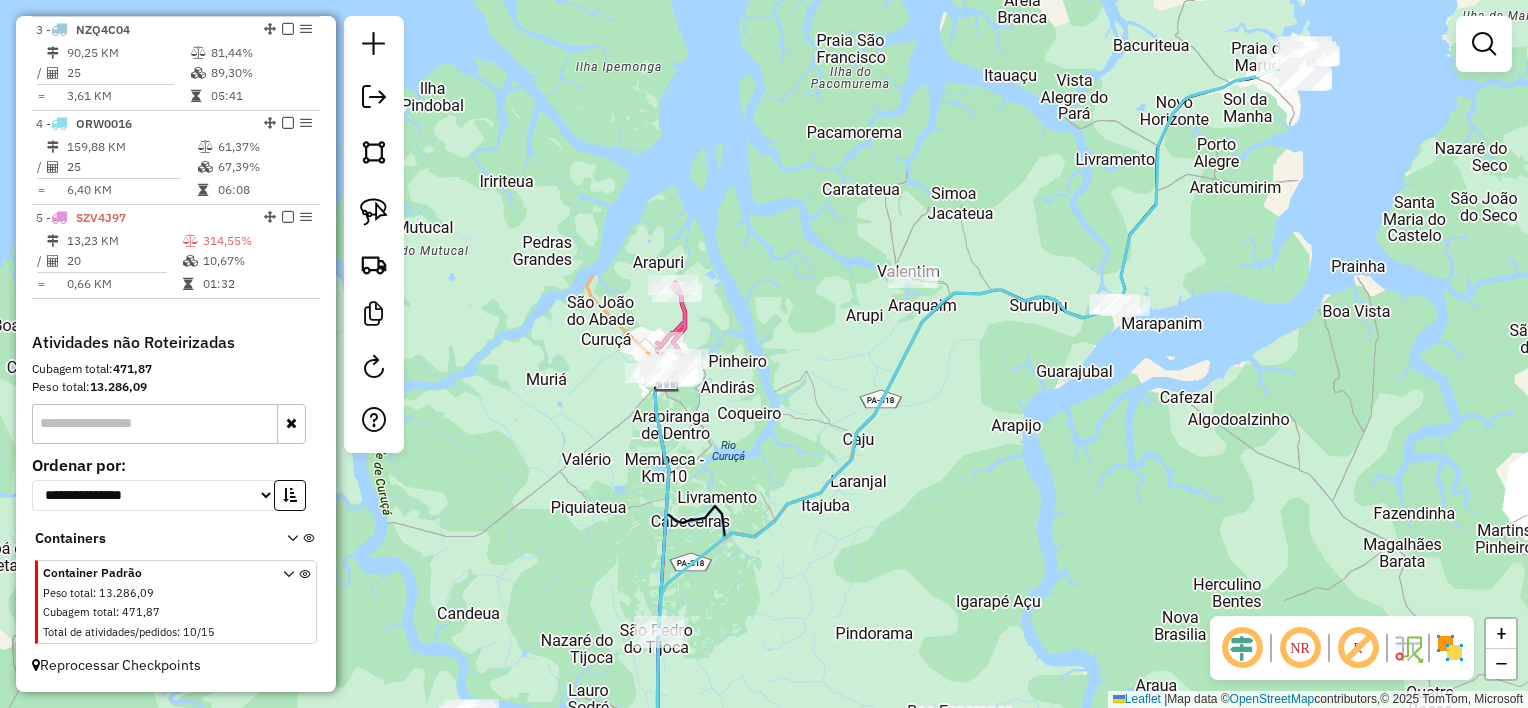 drag, startPoint x: 859, startPoint y: 362, endPoint x: 838, endPoint y: 343, distance: 28.319605 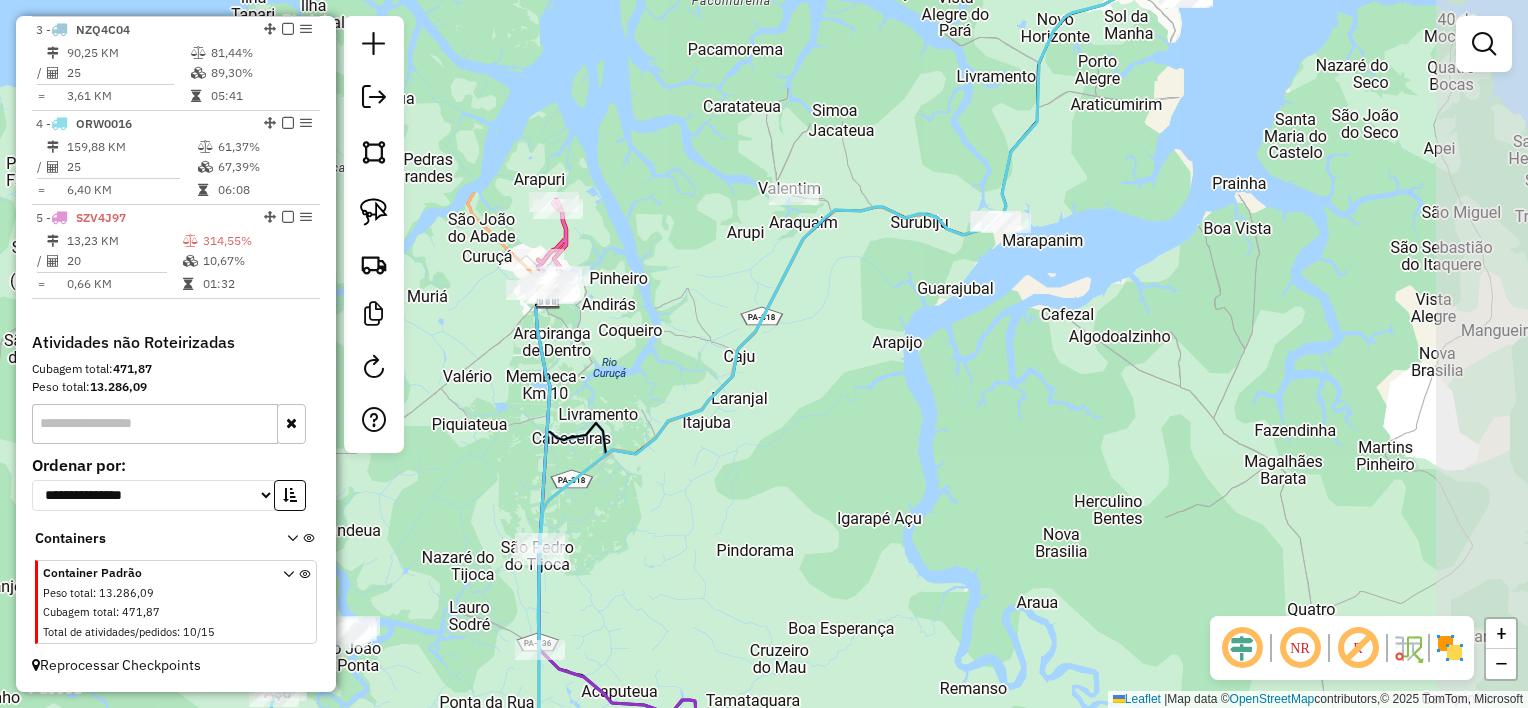 drag, startPoint x: 879, startPoint y: 373, endPoint x: 885, endPoint y: 360, distance: 14.3178215 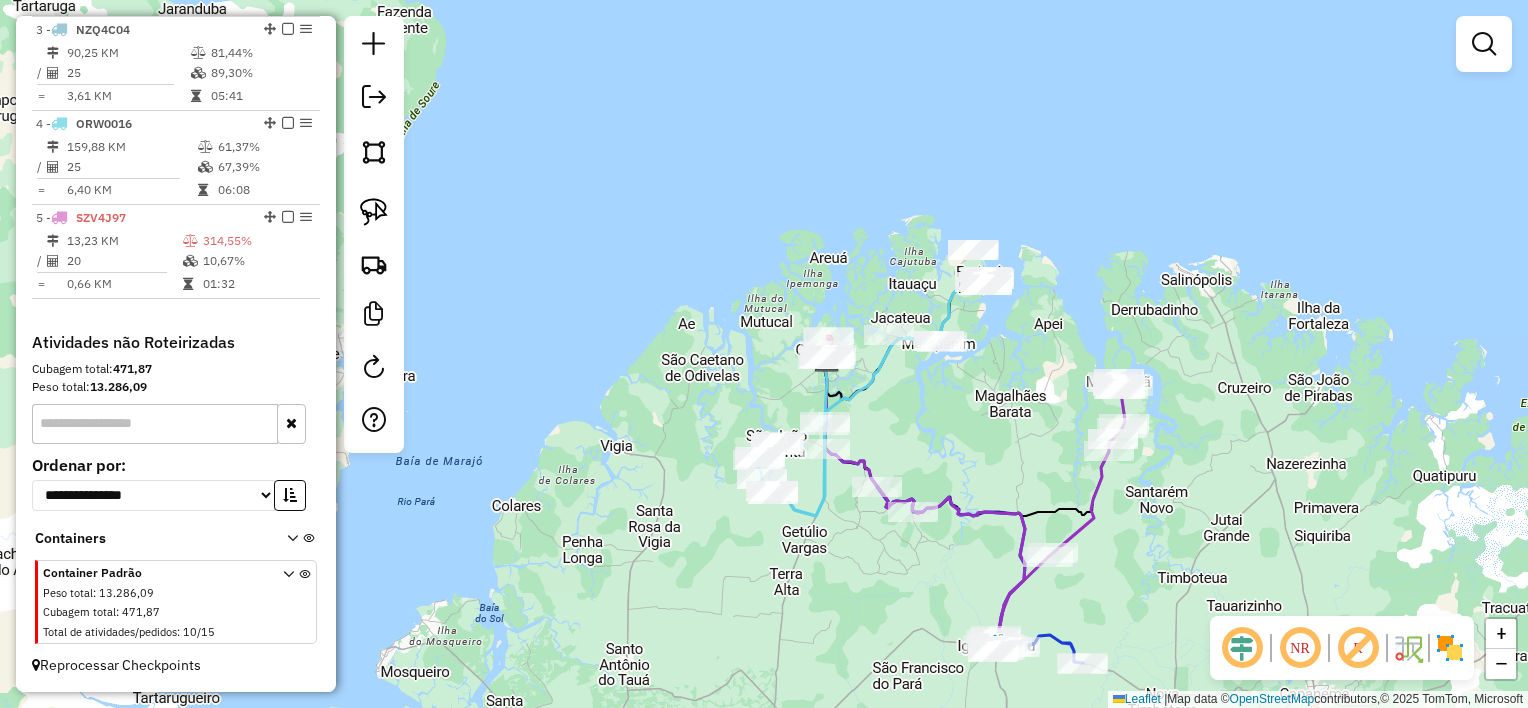 drag, startPoint x: 971, startPoint y: 466, endPoint x: 948, endPoint y: 418, distance: 53.225933 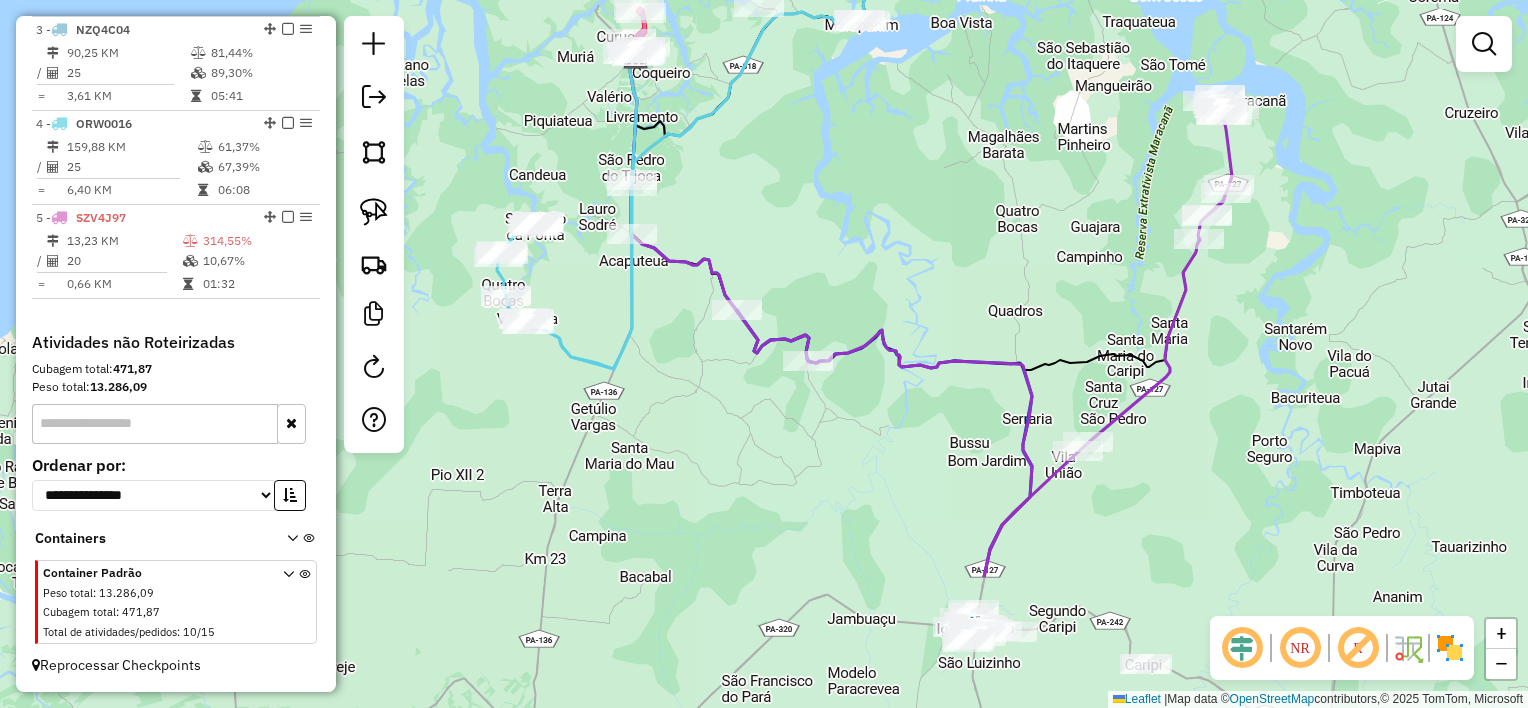 drag, startPoint x: 947, startPoint y: 440, endPoint x: 982, endPoint y: 232, distance: 210.92416 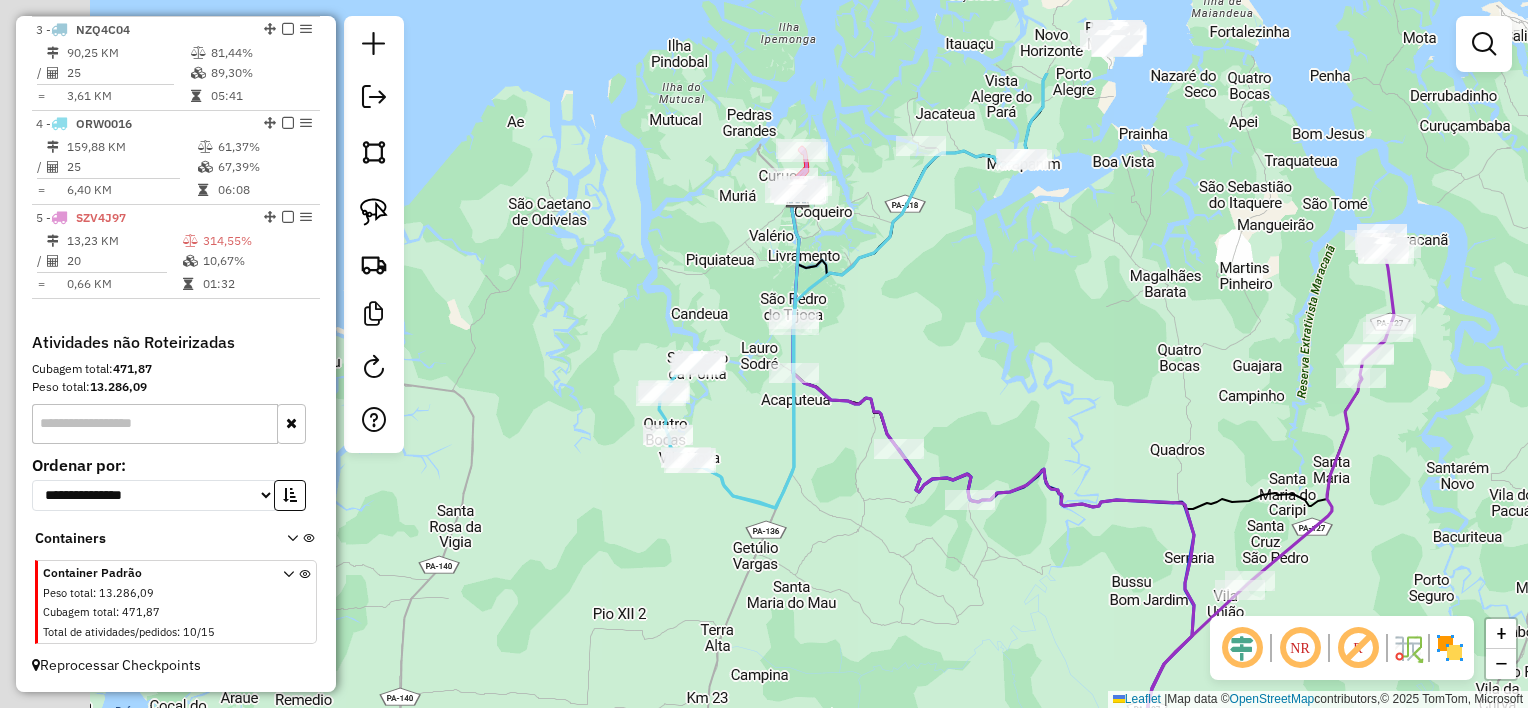 drag, startPoint x: 966, startPoint y: 552, endPoint x: 1051, endPoint y: 667, distance: 143.0035 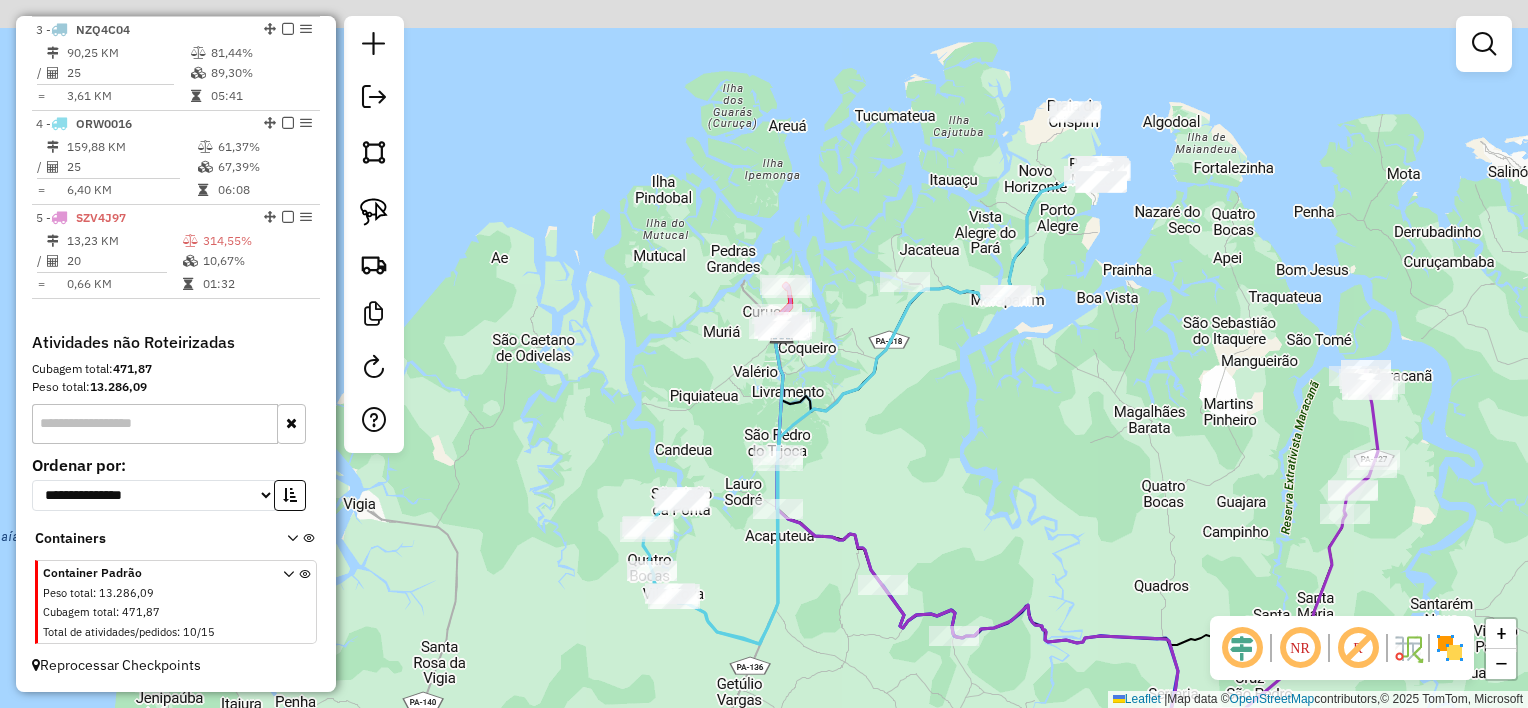drag, startPoint x: 1032, startPoint y: 372, endPoint x: 994, endPoint y: 438, distance: 76.15773 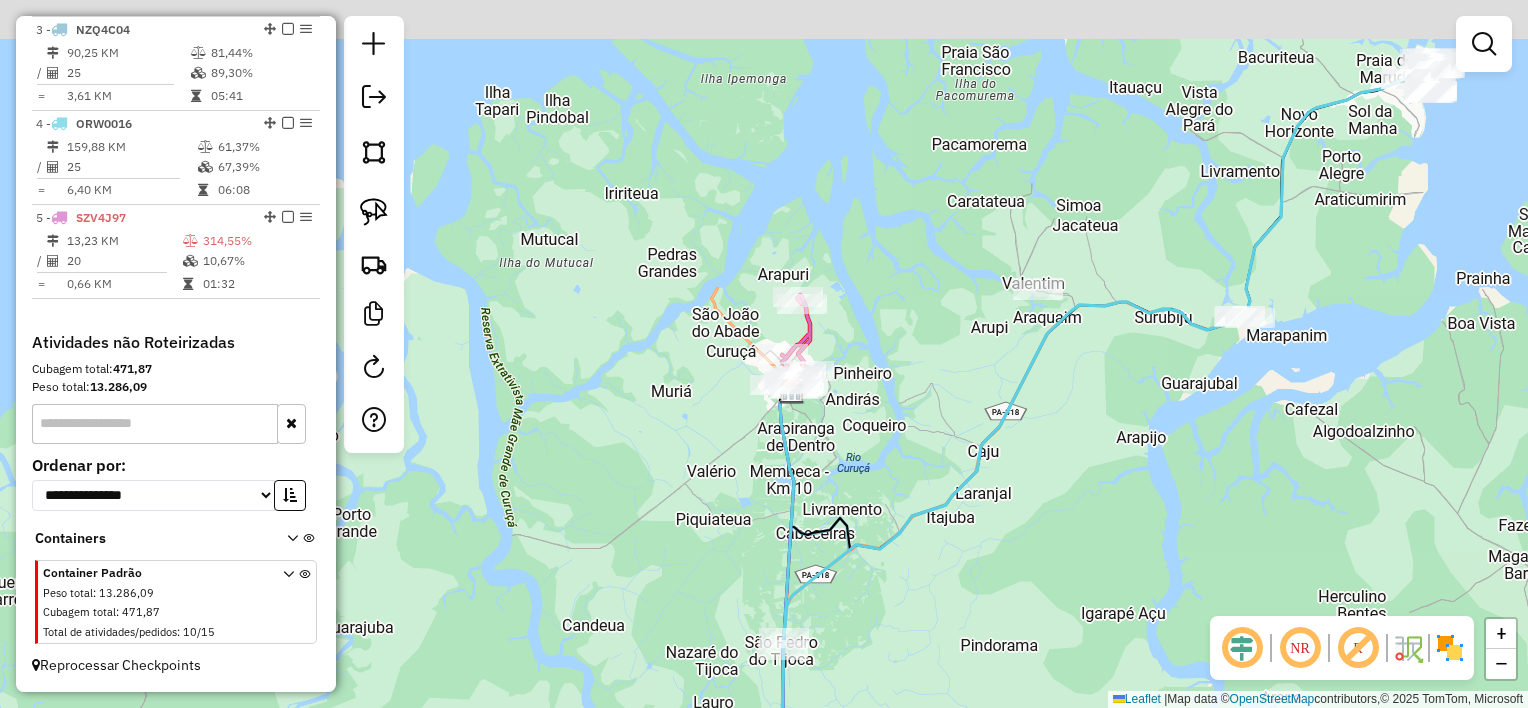 click on "Janela de atendimento Grade de atendimento Capacidade Transportadoras Veículos Cliente Pedidos  Rotas Selecione os dias de semana para filtrar as janelas de atendimento  Seg   Ter   Qua   Qui   Sex   Sáb   Dom  Informe o período da janela de atendimento: De: Até:  Filtrar exatamente a janela do cliente  Considerar janela de atendimento padrão  Selecione os dias de semana para filtrar as grades de atendimento  Seg   Ter   Qua   Qui   Sex   Sáb   Dom   Considerar clientes sem dia de atendimento cadastrado  Clientes fora do dia de atendimento selecionado Filtrar as atividades entre os valores definidos abaixo:  Peso mínimo:   Peso máximo:   Cubagem mínima:   Cubagem máxima:   De:   Até:  Filtrar as atividades entre o tempo de atendimento definido abaixo:  De:   Até:   Considerar capacidade total dos clientes não roteirizados Transportadora: Selecione um ou mais itens Tipo de veículo: Selecione um ou mais itens Veículo: Selecione um ou mais itens Motorista: Selecione um ou mais itens Nome: Rótulo:" 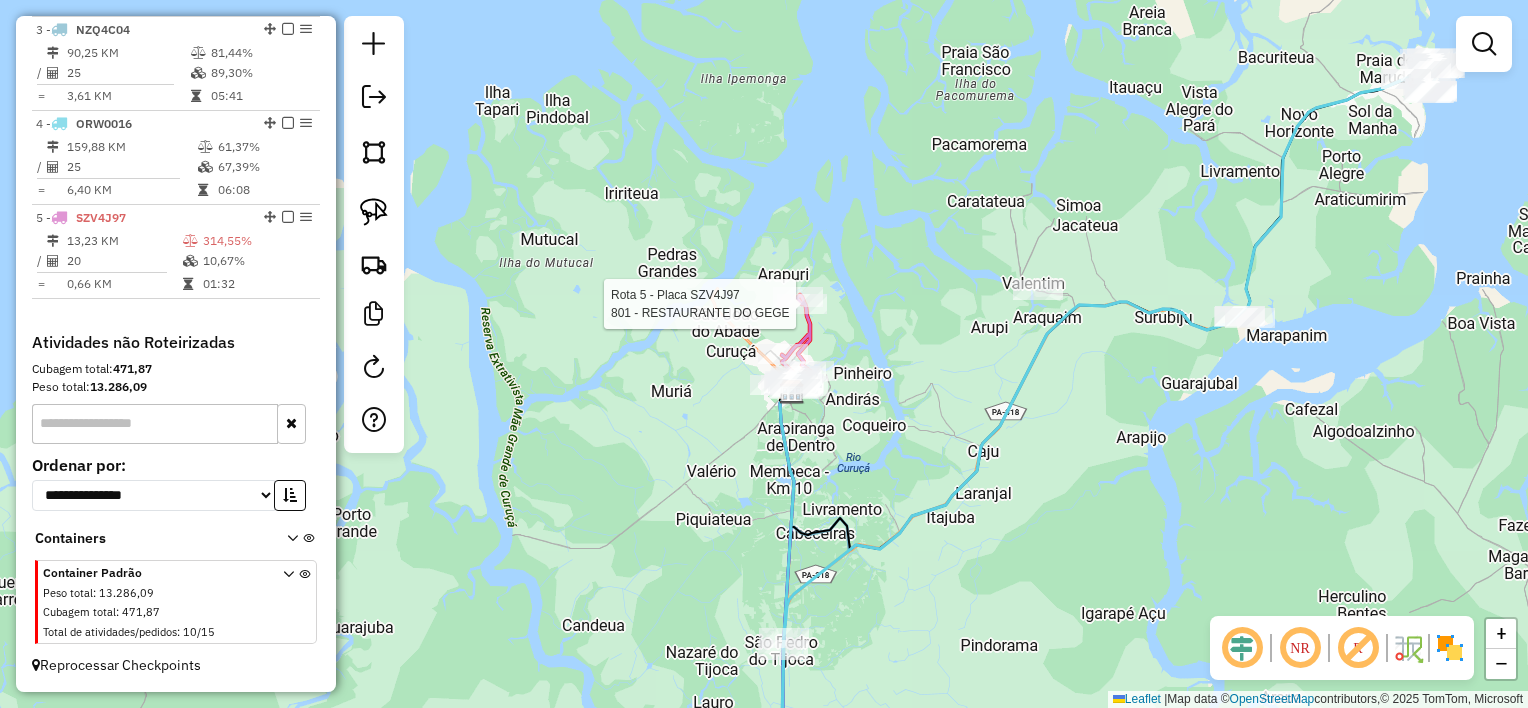 select on "**********" 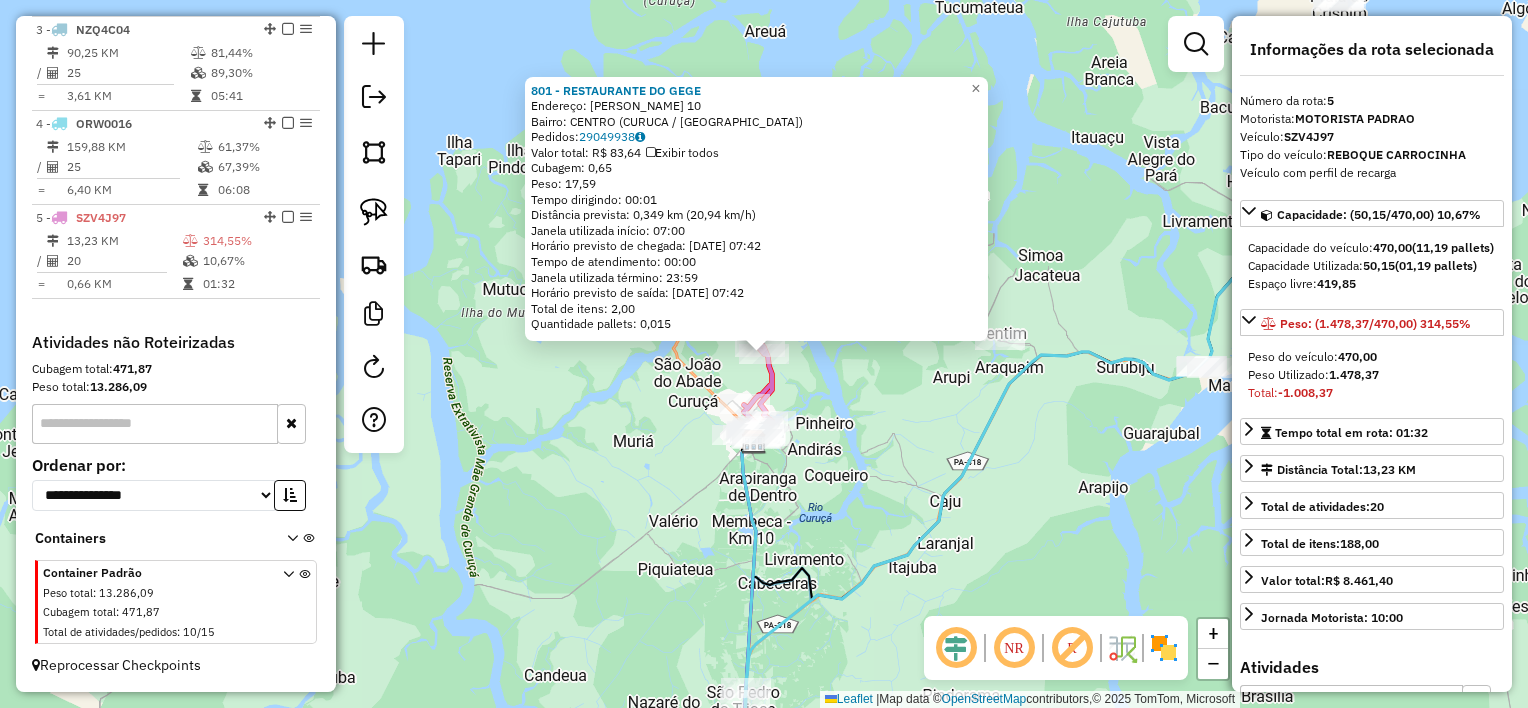 click on "801 - RESTAURANTE DO GEGE  Endereço:  PAES DE CARVALHO 10   Bairro: CENTRO (CURUCA / PA)   Pedidos:  29049938   Valor total: R$ 83,64   Exibir todos   Cubagem: 0,65  Peso: 17,59  Tempo dirigindo: 00:01   Distância prevista: 0,349 km (20,94 km/h)   Janela utilizada início: 07:00   Horário previsto de chegada: 30/07/2025 07:42   Tempo de atendimento: 00:00   Janela utilizada término: 23:59   Horário previsto de saída: 30/07/2025 07:42   Total de itens: 2,00   Quantidade pallets: 0,015  × Janela de atendimento Grade de atendimento Capacidade Transportadoras Veículos Cliente Pedidos  Rotas Selecione os dias de semana para filtrar as janelas de atendimento  Seg   Ter   Qua   Qui   Sex   Sáb   Dom  Informe o período da janela de atendimento: De: Até:  Filtrar exatamente a janela do cliente  Considerar janela de atendimento padrão  Selecione os dias de semana para filtrar as grades de atendimento  Seg   Ter   Qua   Qui   Sex   Sáb   Dom   Considerar clientes sem dia de atendimento cadastrado  De:  De:" 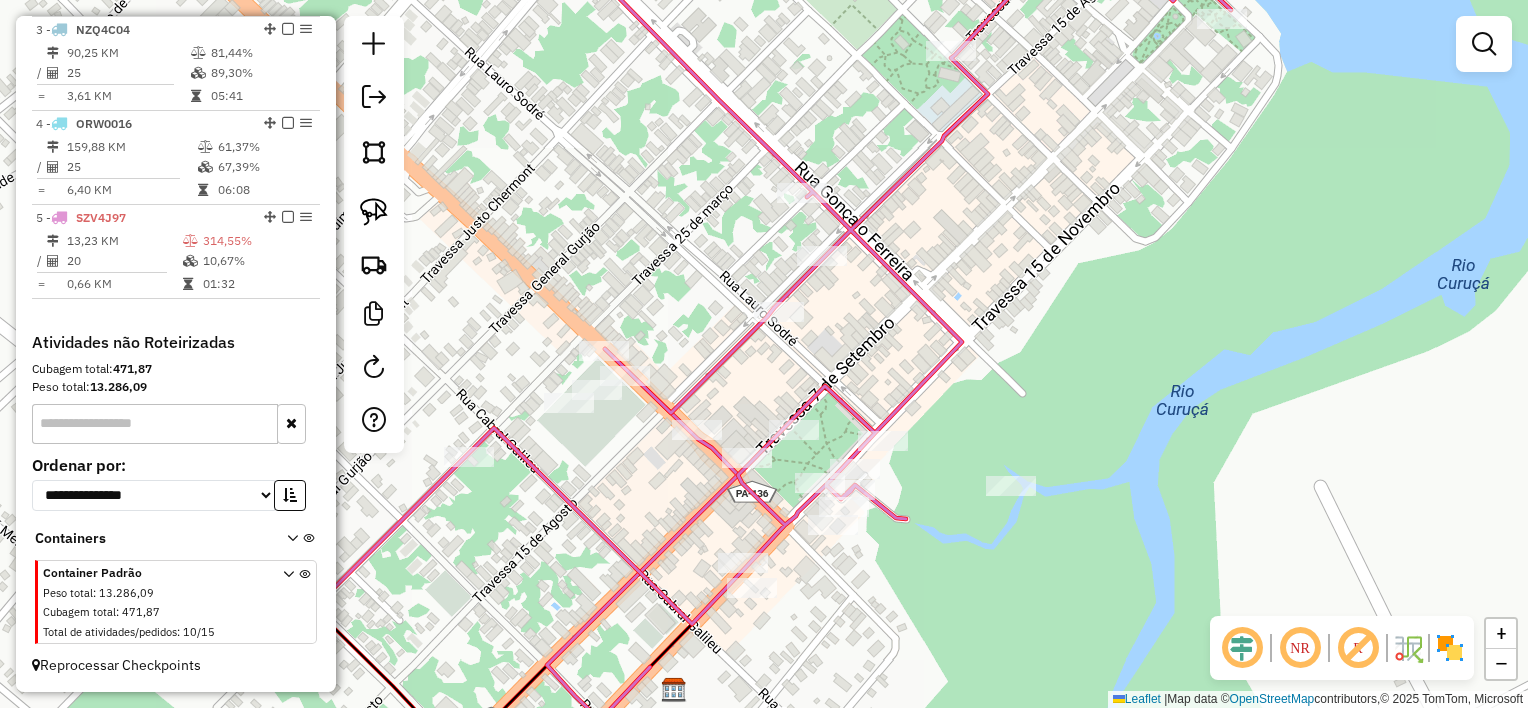 drag, startPoint x: 722, startPoint y: 366, endPoint x: 742, endPoint y: 392, distance: 32.80244 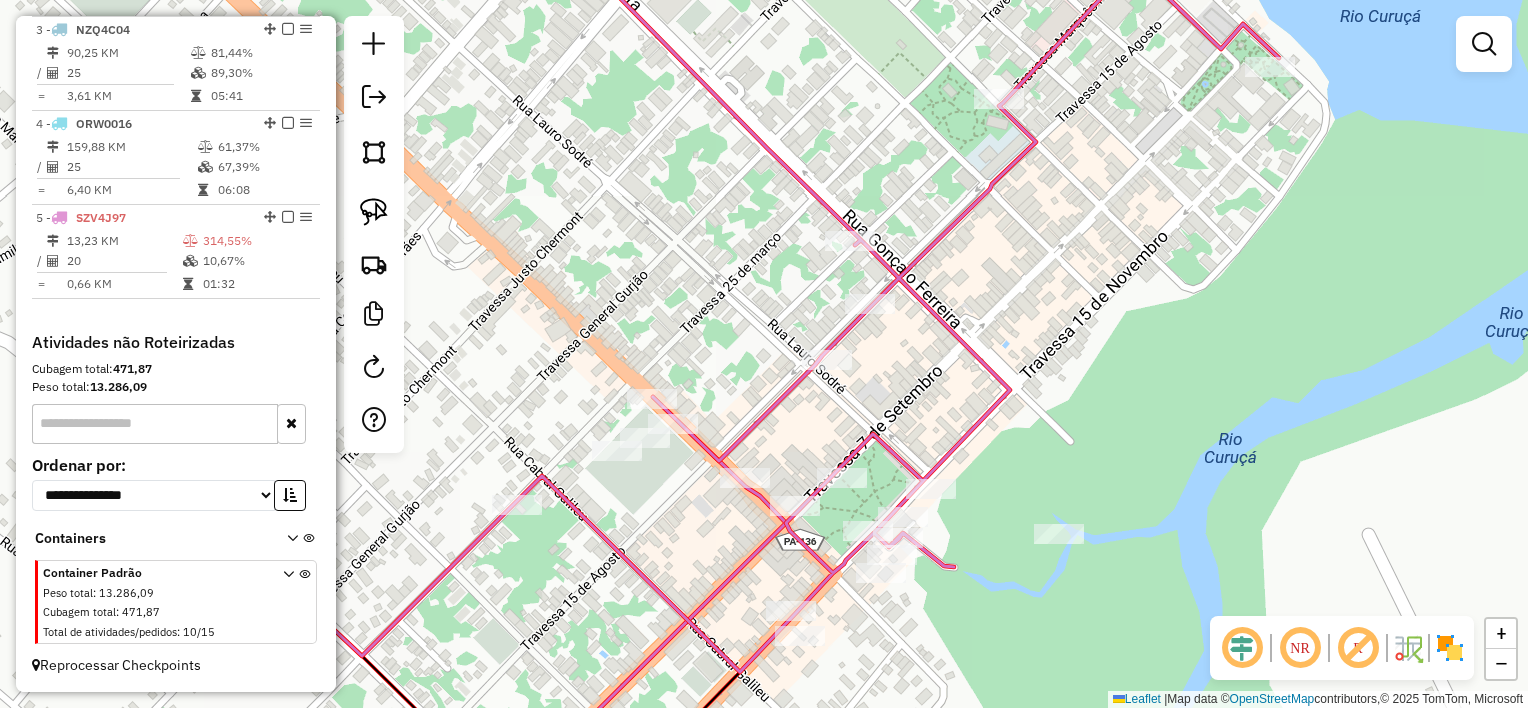drag, startPoint x: 816, startPoint y: 406, endPoint x: 849, endPoint y: 428, distance: 39.661064 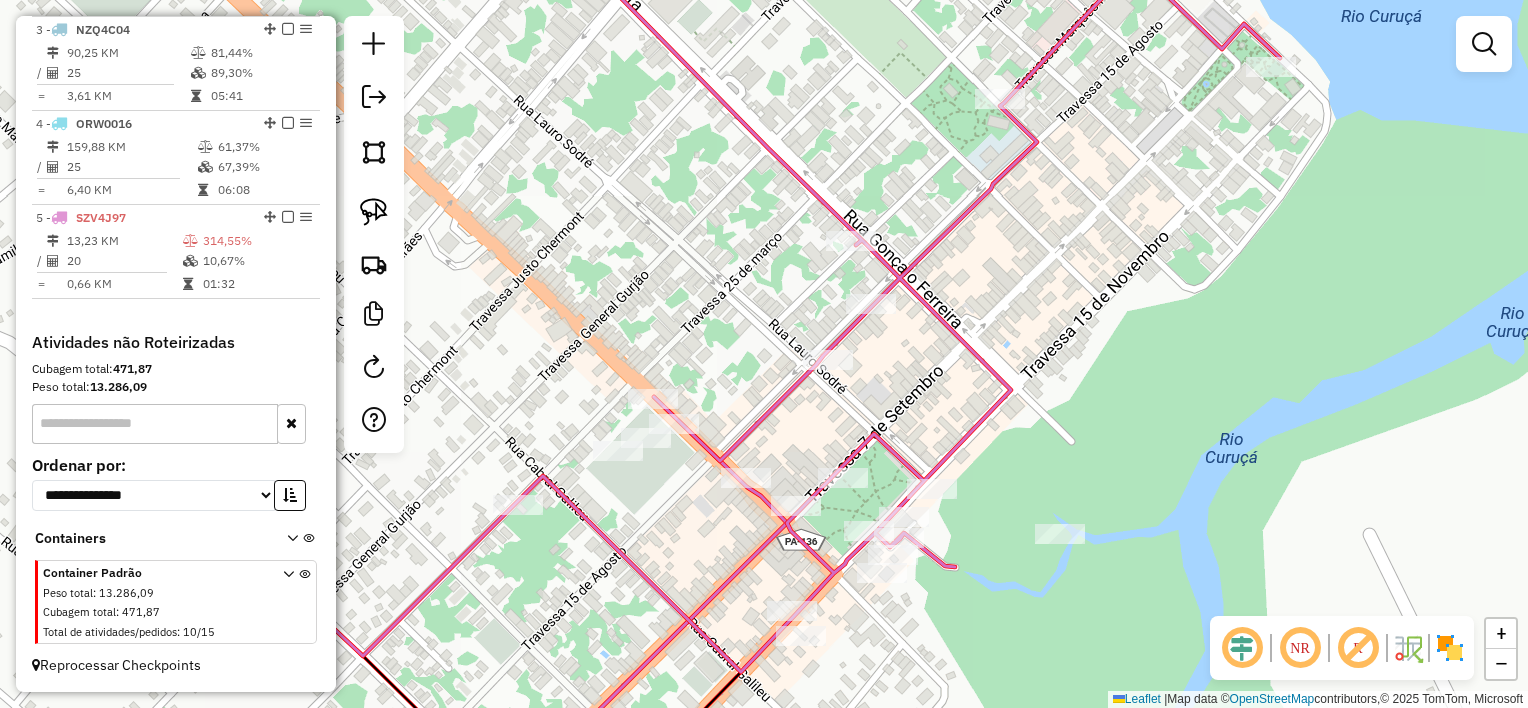 drag, startPoint x: 850, startPoint y: 432, endPoint x: 695, endPoint y: 335, distance: 182.84967 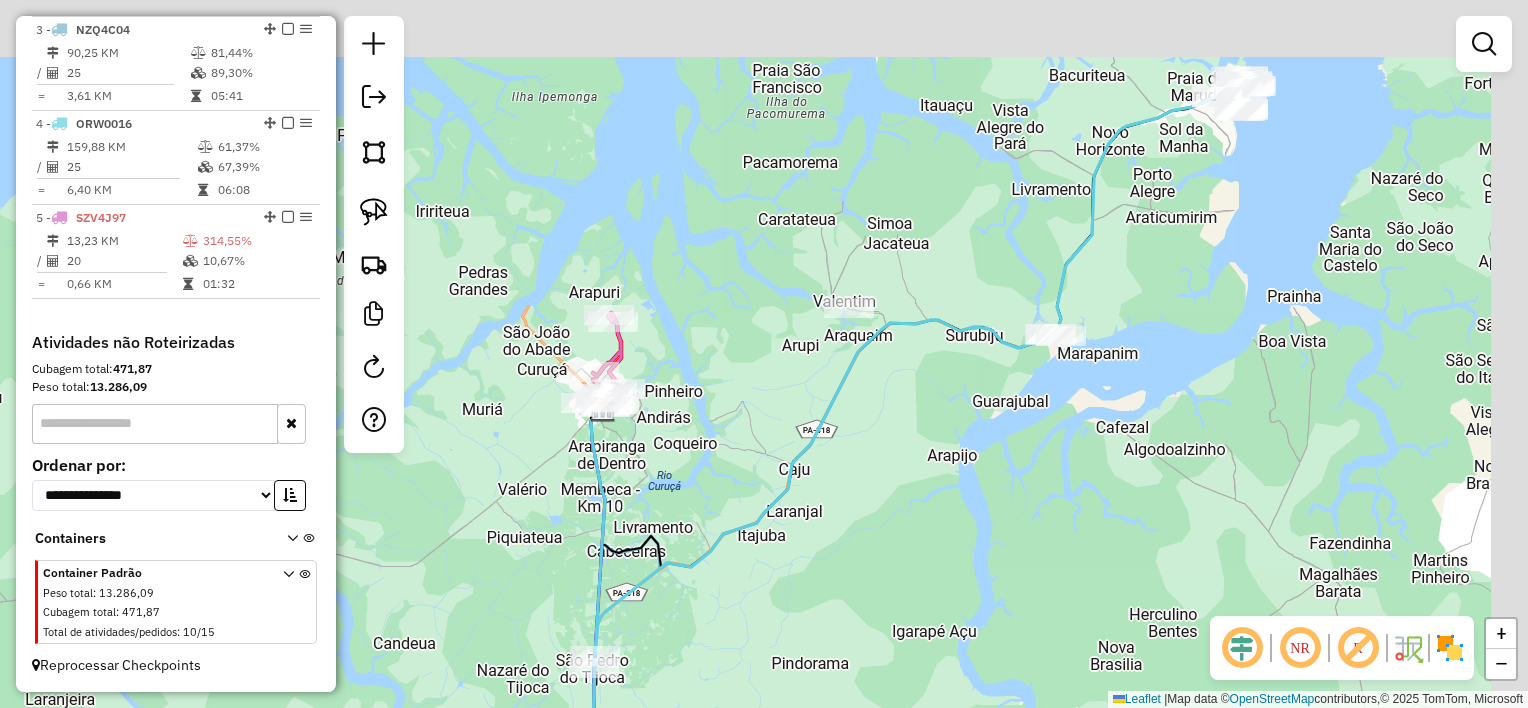drag, startPoint x: 1098, startPoint y: 367, endPoint x: 972, endPoint y: 438, distance: 144.6271 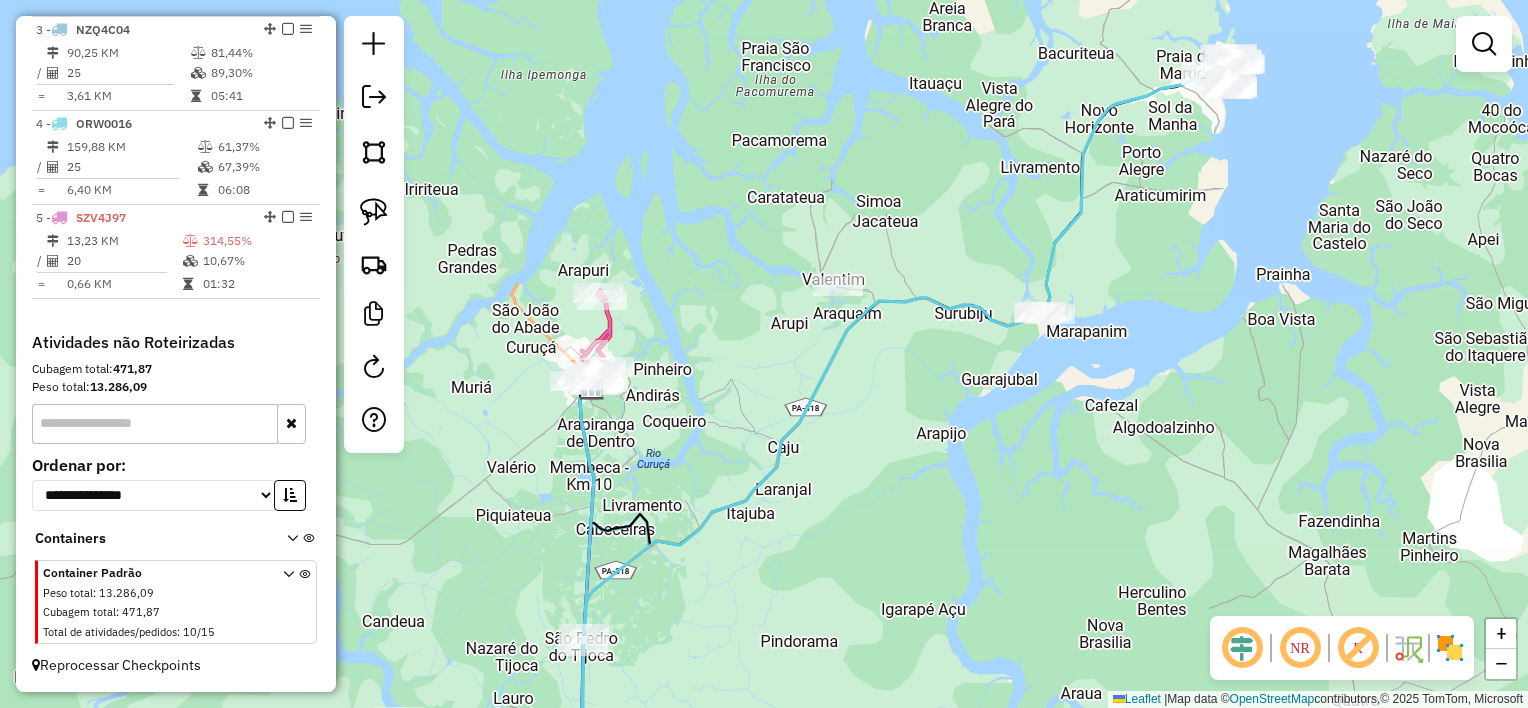 drag, startPoint x: 984, startPoint y: 541, endPoint x: 934, endPoint y: 336, distance: 211.00948 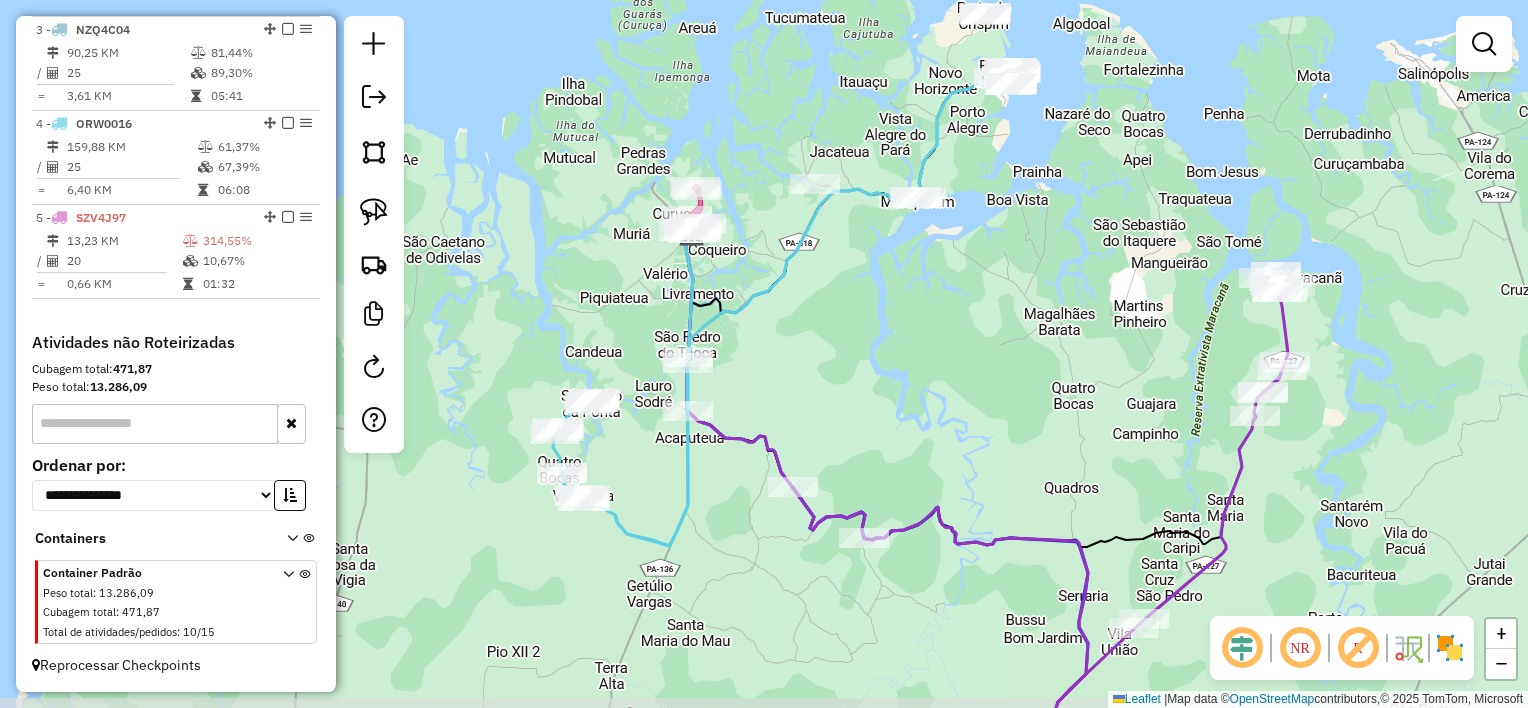 drag, startPoint x: 873, startPoint y: 408, endPoint x: 873, endPoint y: 338, distance: 70 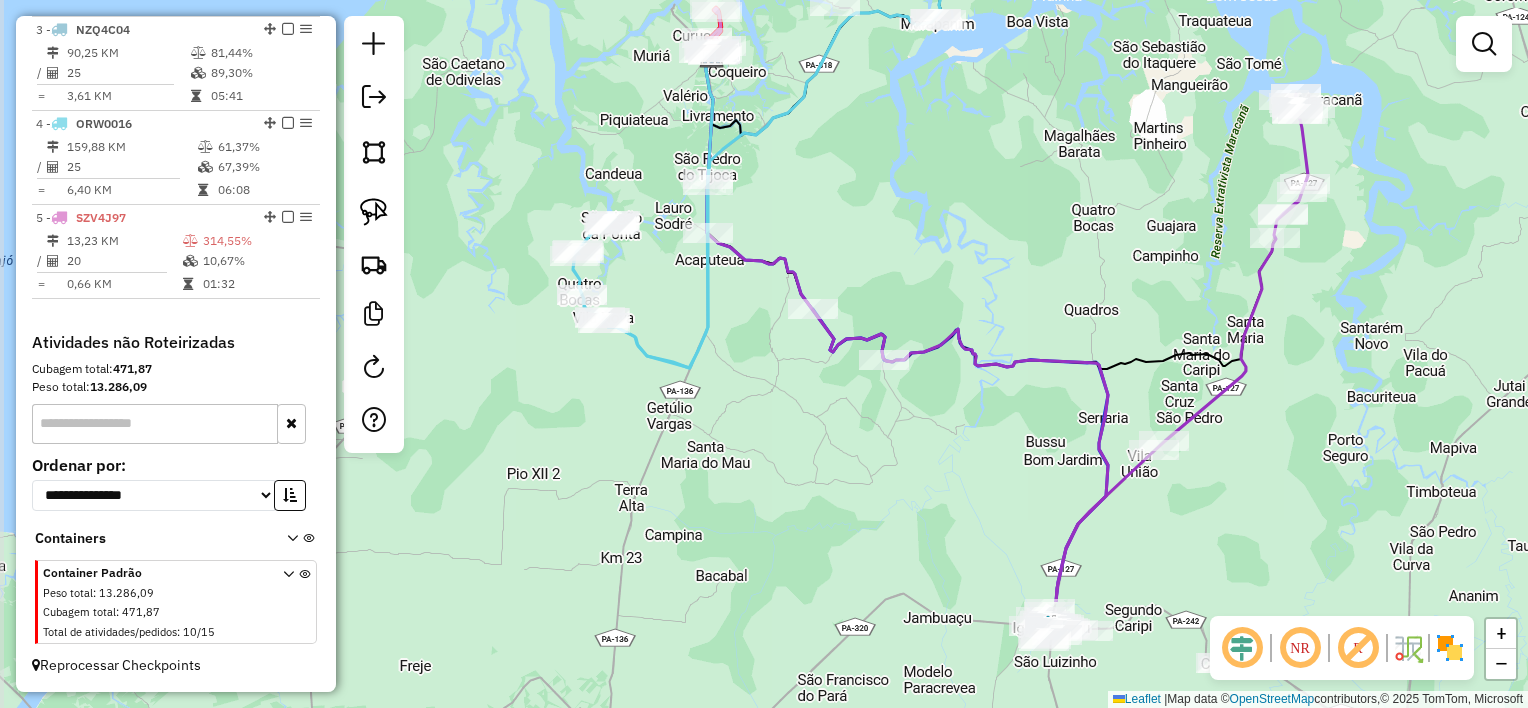 drag, startPoint x: 976, startPoint y: 336, endPoint x: 996, endPoint y: 159, distance: 178.12636 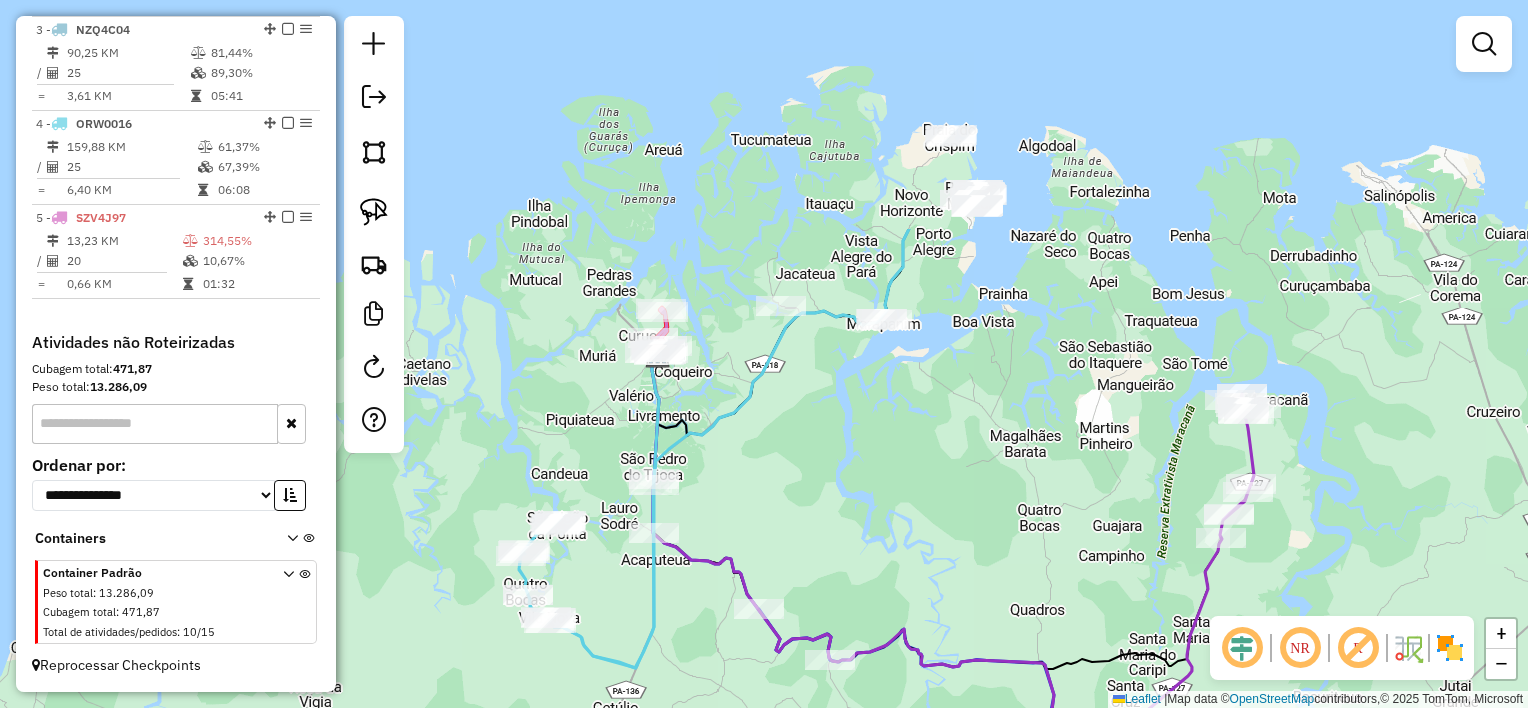 drag, startPoint x: 992, startPoint y: 180, endPoint x: 938, endPoint y: 471, distance: 295.9679 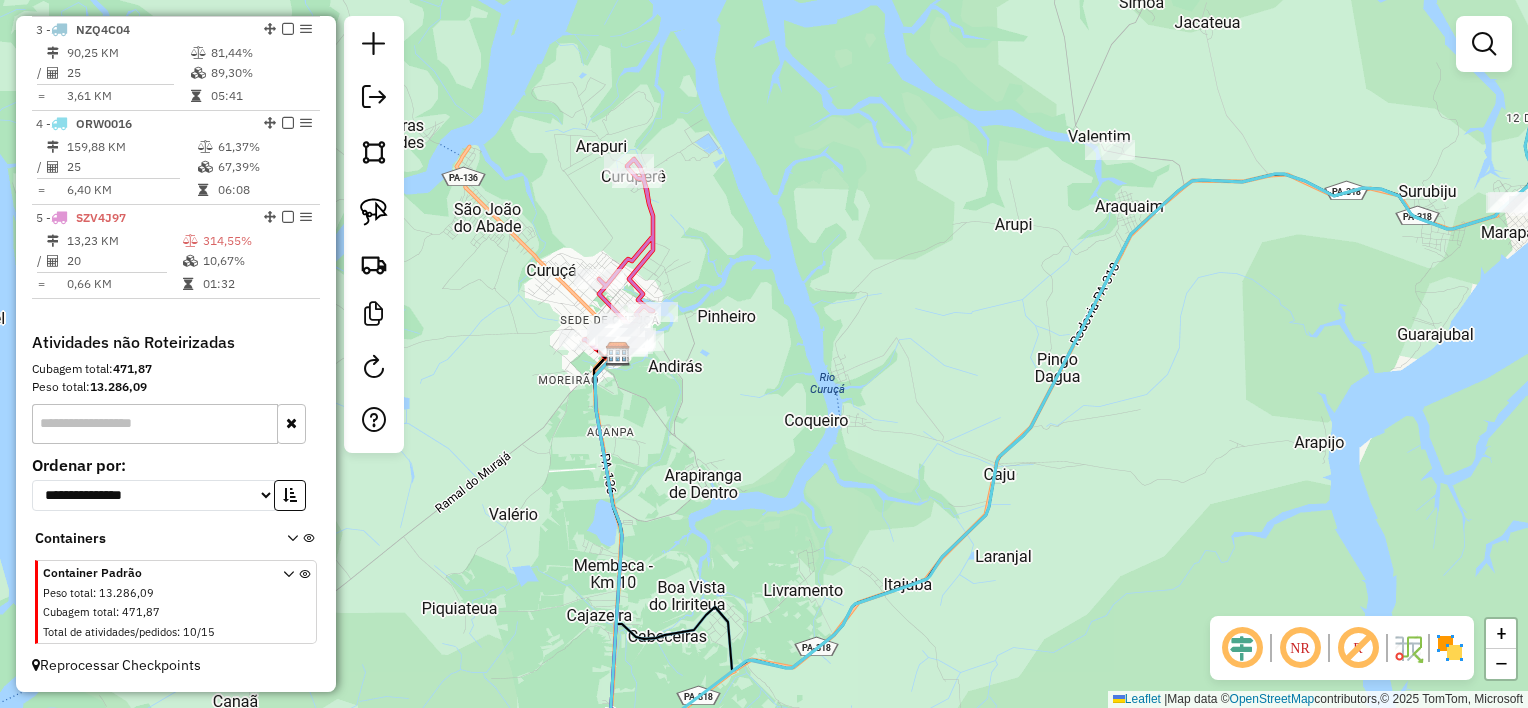 drag, startPoint x: 913, startPoint y: 446, endPoint x: 760, endPoint y: 374, distance: 169.09465 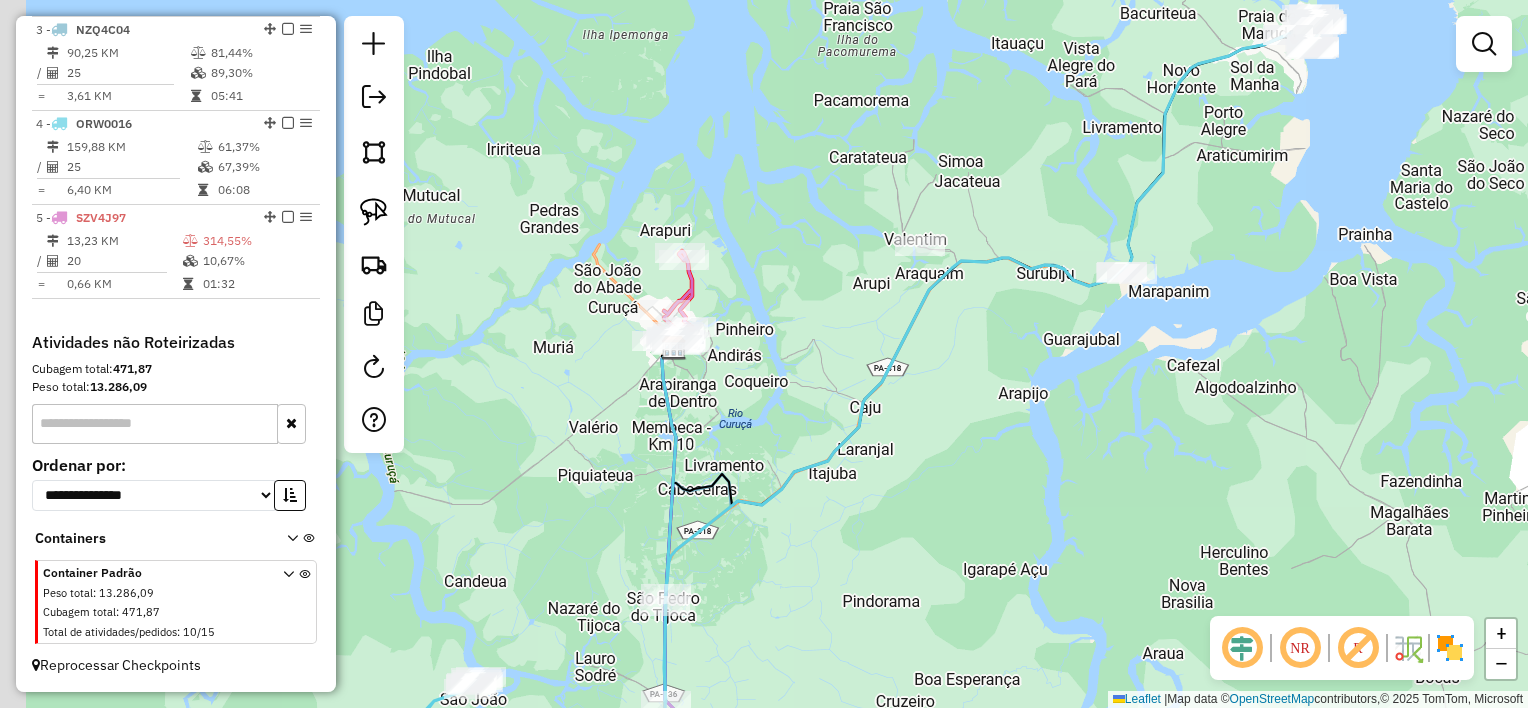 drag, startPoint x: 858, startPoint y: 373, endPoint x: 928, endPoint y: 411, distance: 79.64923 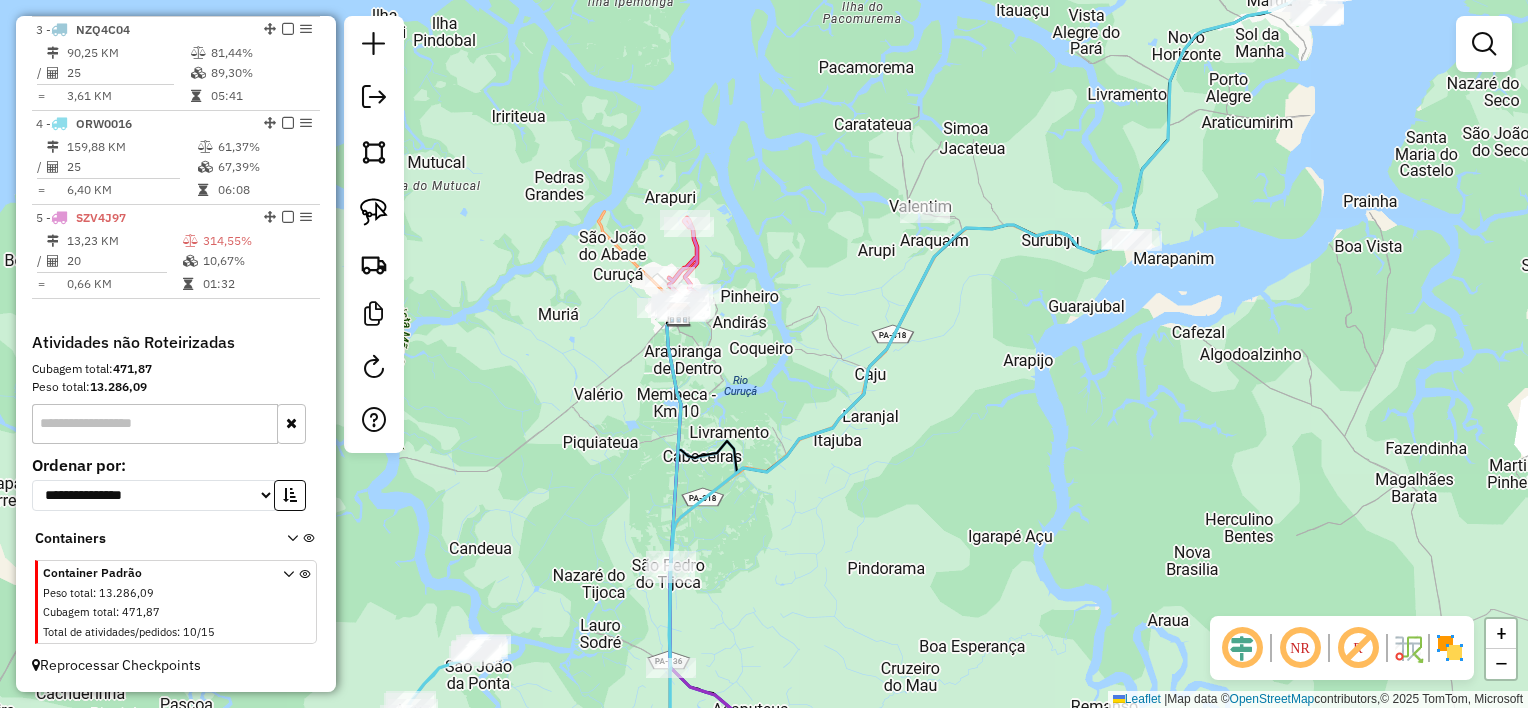 click on "Janela de atendimento Grade de atendimento Capacidade Transportadoras Veículos Cliente Pedidos  Rotas Selecione os dias de semana para filtrar as janelas de atendimento  Seg   Ter   Qua   Qui   Sex   Sáb   Dom  Informe o período da janela de atendimento: De: Até:  Filtrar exatamente a janela do cliente  Considerar janela de atendimento padrão  Selecione os dias de semana para filtrar as grades de atendimento  Seg   Ter   Qua   Qui   Sex   Sáb   Dom   Considerar clientes sem dia de atendimento cadastrado  Clientes fora do dia de atendimento selecionado Filtrar as atividades entre os valores definidos abaixo:  Peso mínimo:   Peso máximo:   Cubagem mínima:   Cubagem máxima:   De:   Até:  Filtrar as atividades entre o tempo de atendimento definido abaixo:  De:   Até:   Considerar capacidade total dos clientes não roteirizados Transportadora: Selecione um ou mais itens Tipo de veículo: Selecione um ou mais itens Veículo: Selecione um ou mais itens Motorista: Selecione um ou mais itens Nome: Rótulo:" 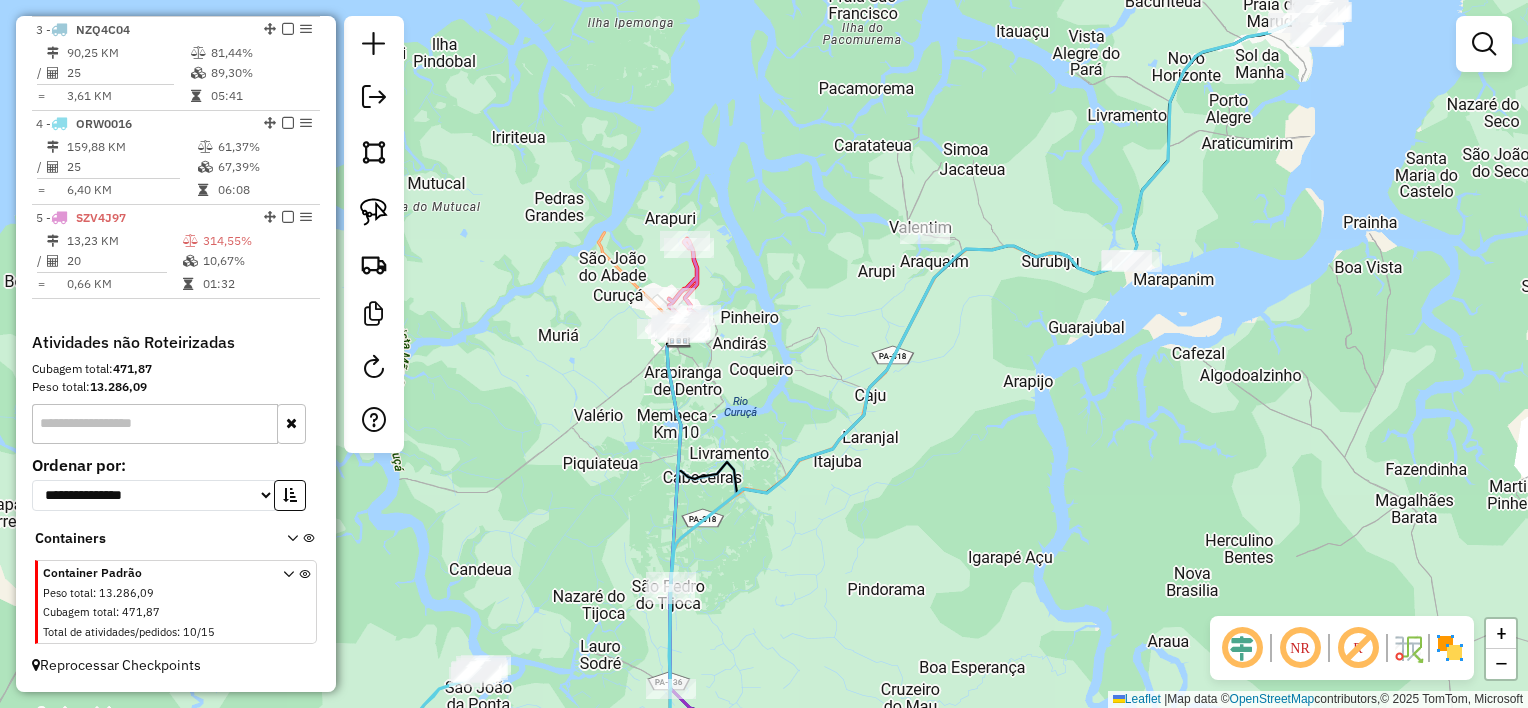drag, startPoint x: 880, startPoint y: 270, endPoint x: 880, endPoint y: 292, distance: 22 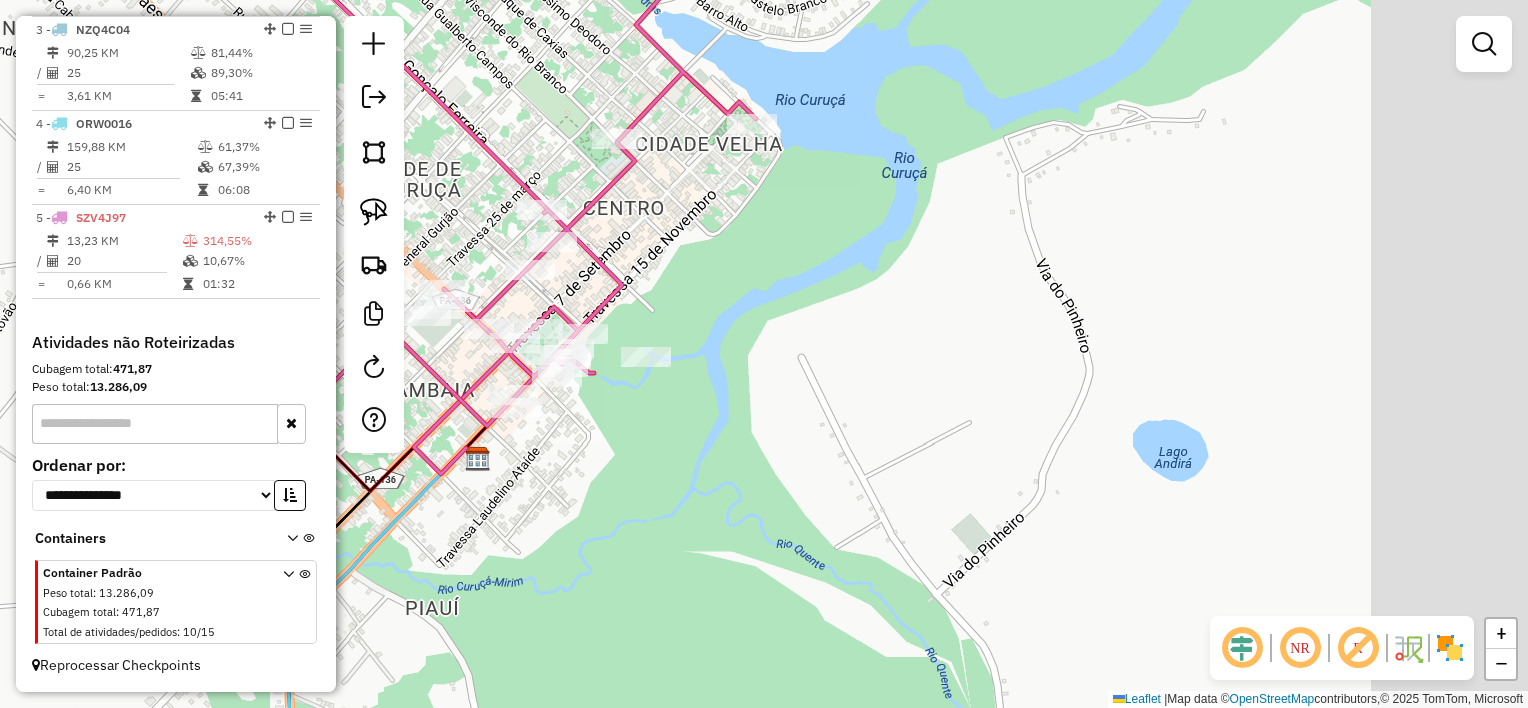 drag, startPoint x: 1040, startPoint y: 360, endPoint x: 1010, endPoint y: 360, distance: 30 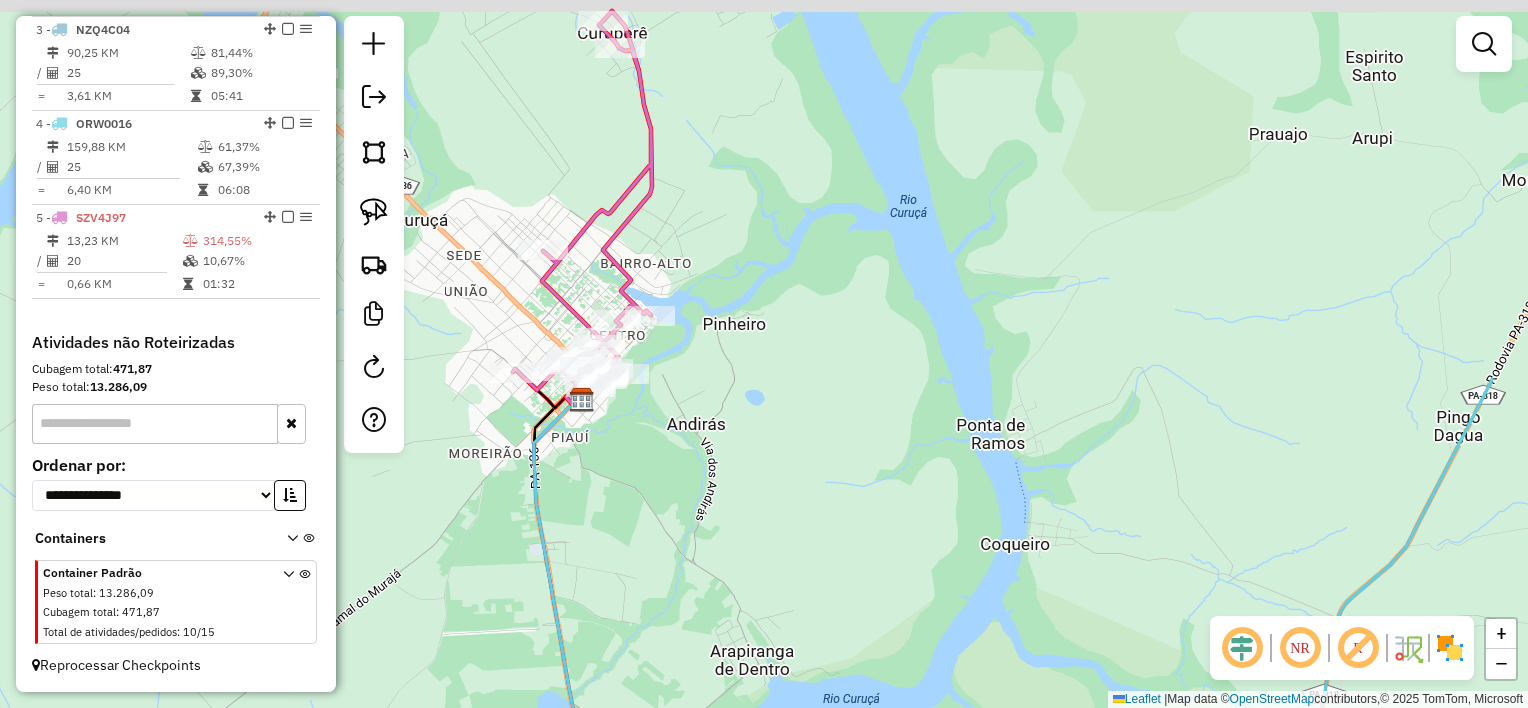 drag, startPoint x: 1232, startPoint y: 311, endPoint x: 1000, endPoint y: 341, distance: 233.93161 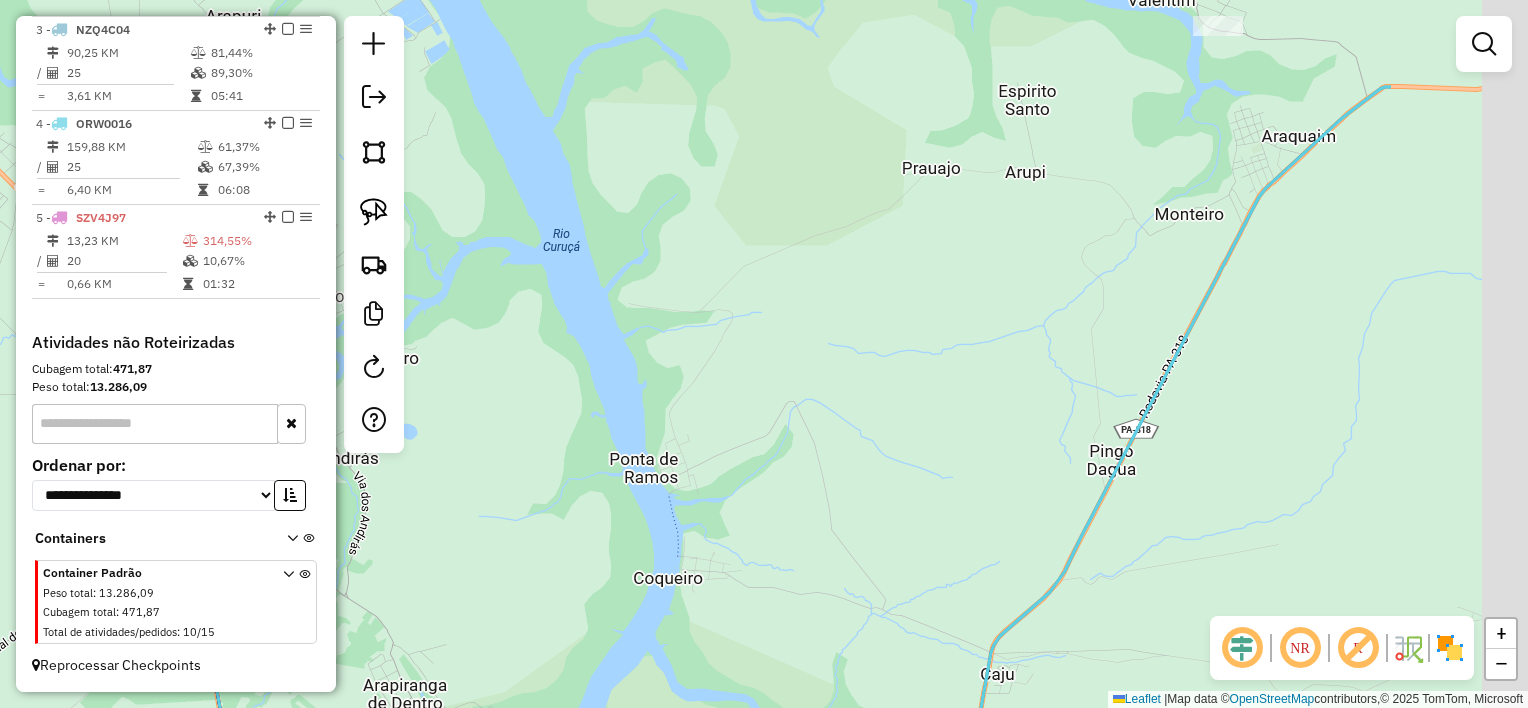 drag, startPoint x: 977, startPoint y: 362, endPoint x: 837, endPoint y: 387, distance: 142.21463 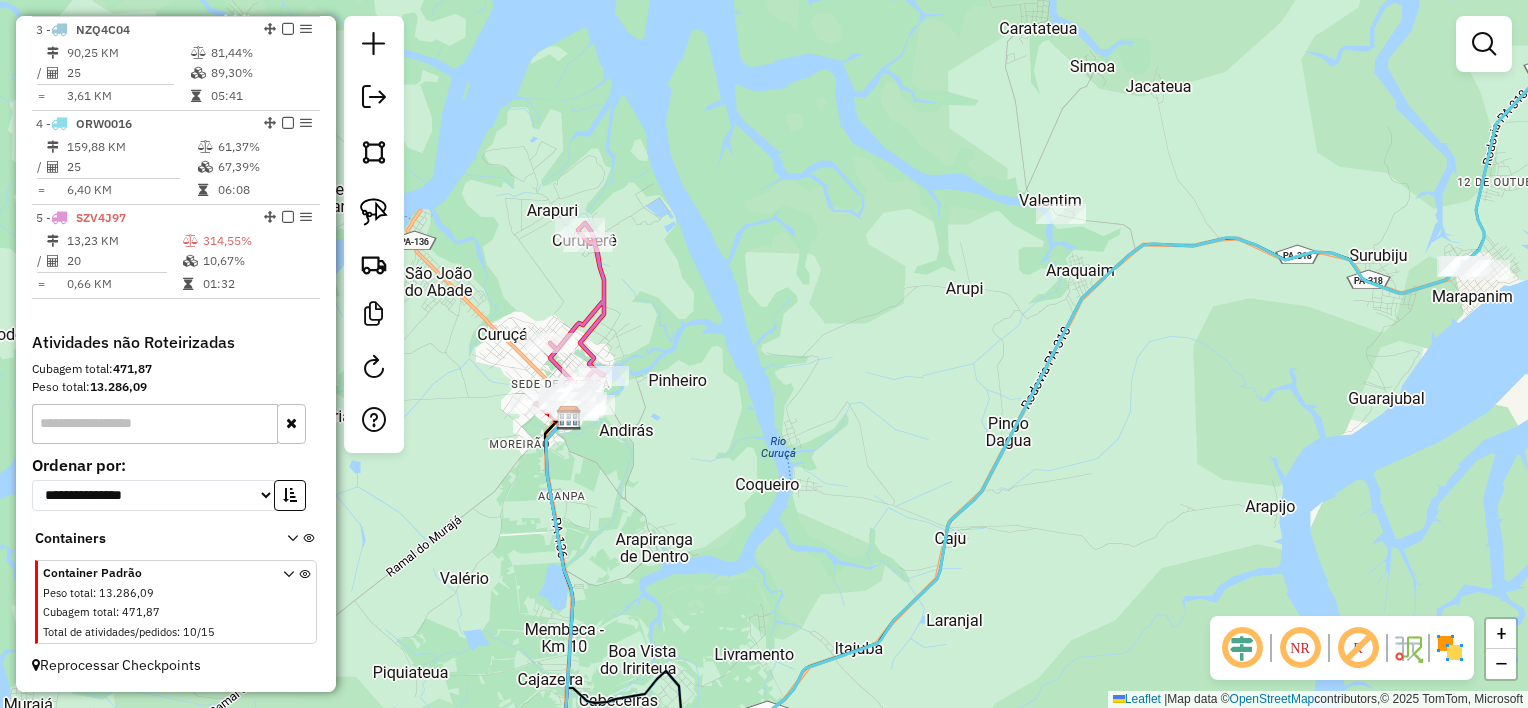 drag, startPoint x: 873, startPoint y: 342, endPoint x: 899, endPoint y: 359, distance: 31.06445 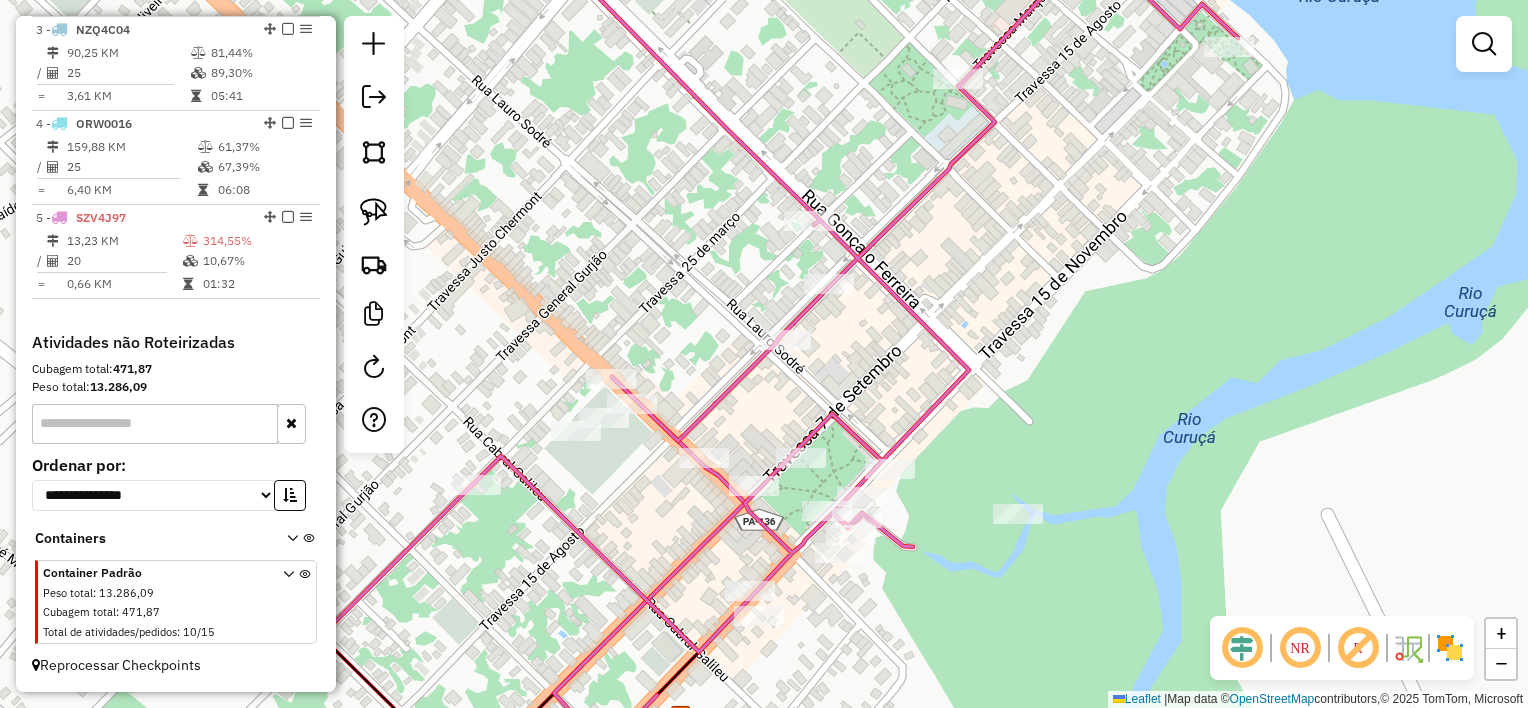 drag, startPoint x: 688, startPoint y: 338, endPoint x: 765, endPoint y: 400, distance: 98.85848 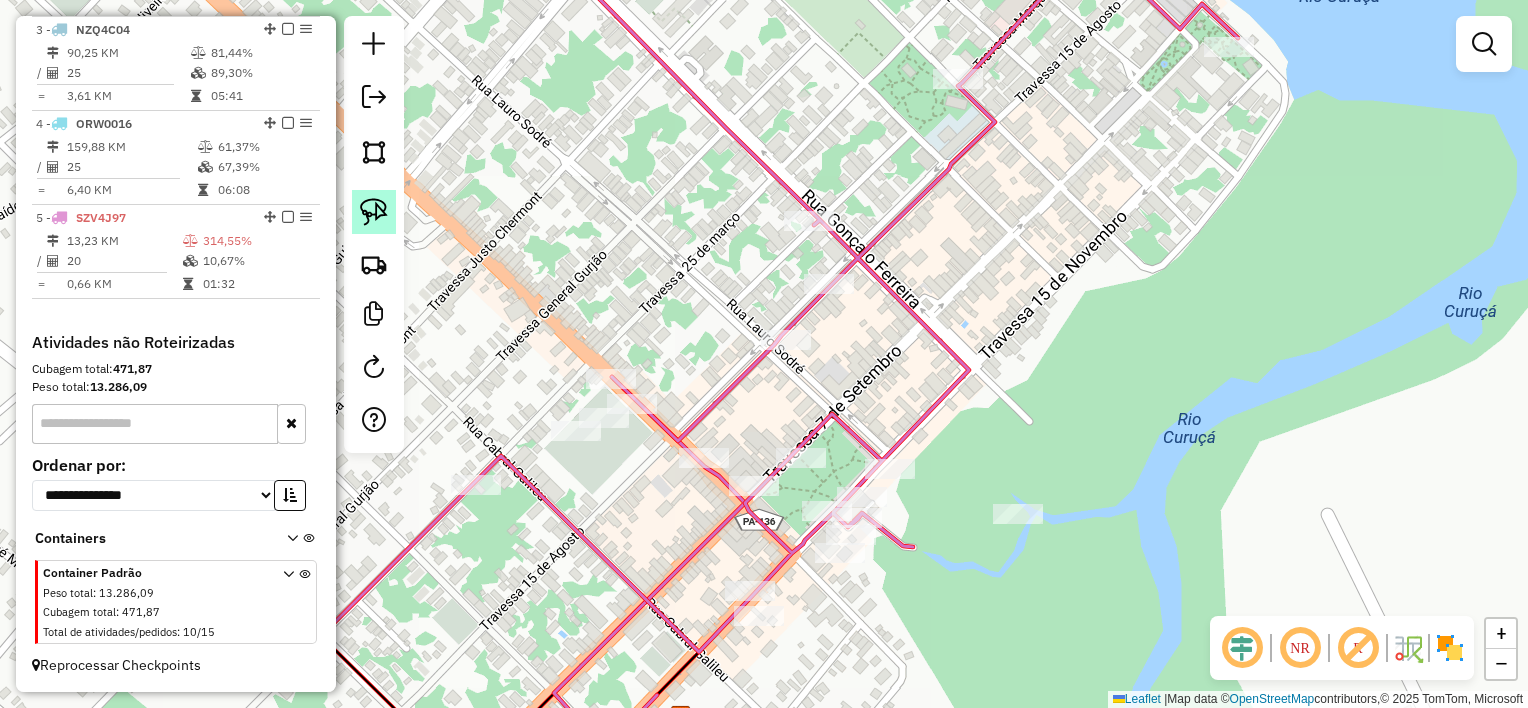 click 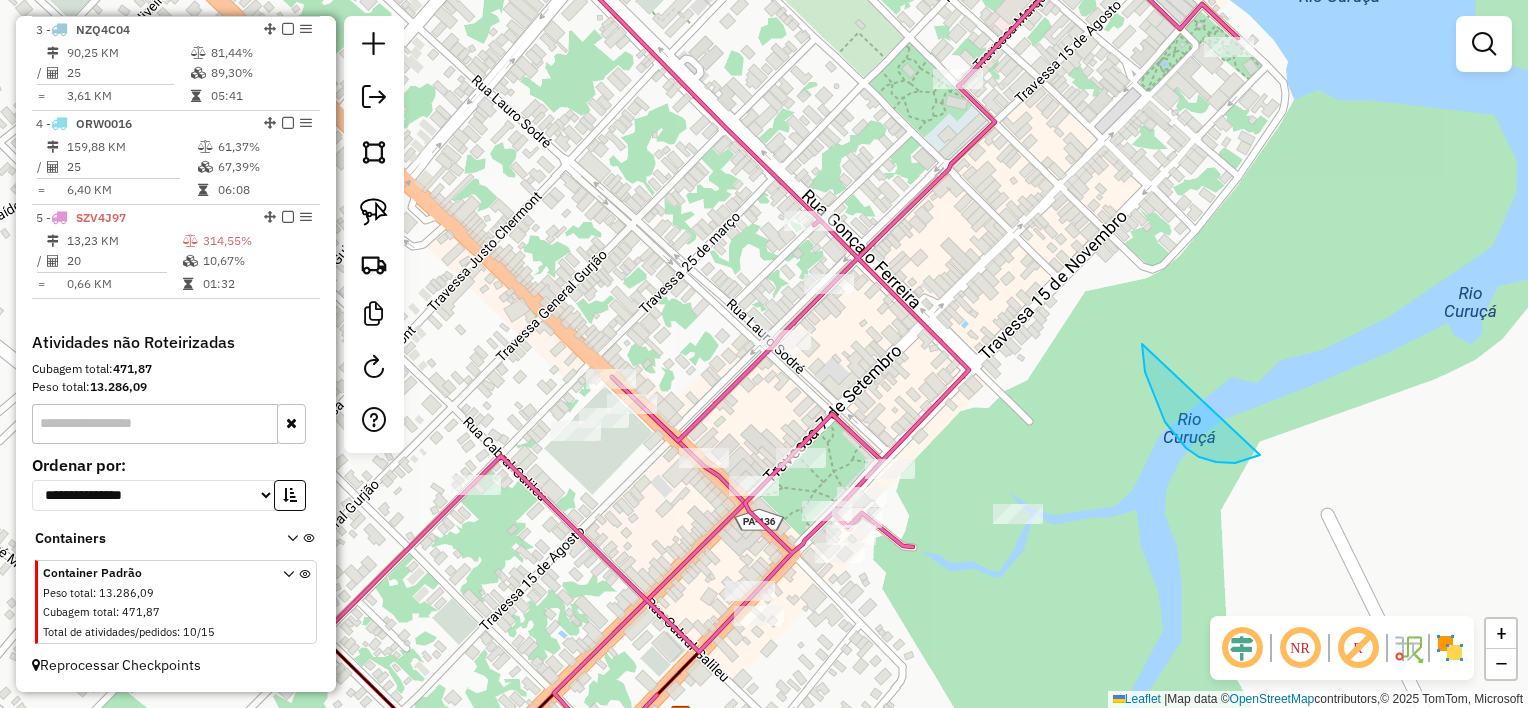 drag, startPoint x: 1142, startPoint y: 344, endPoint x: 1189, endPoint y: 346, distance: 47.042534 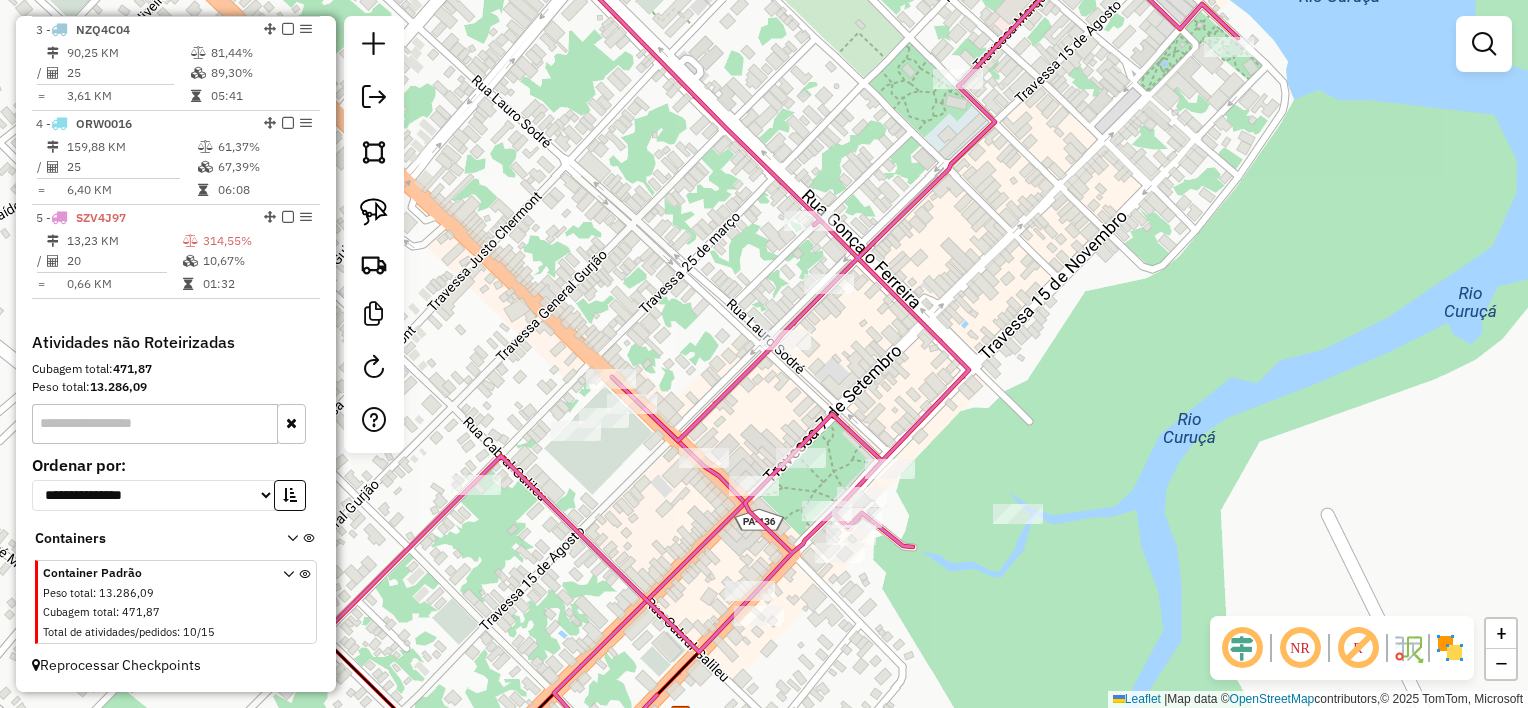 click on "Janela de atendimento Grade de atendimento Capacidade Transportadoras Veículos Cliente Pedidos  Rotas Selecione os dias de semana para filtrar as janelas de atendimento  Seg   Ter   Qua   Qui   Sex   Sáb   Dom  Informe o período da janela de atendimento: De: Até:  Filtrar exatamente a janela do cliente  Considerar janela de atendimento padrão  Selecione os dias de semana para filtrar as grades de atendimento  Seg   Ter   Qua   Qui   Sex   Sáb   Dom   Considerar clientes sem dia de atendimento cadastrado  Clientes fora do dia de atendimento selecionado Filtrar as atividades entre os valores definidos abaixo:  Peso mínimo:   Peso máximo:   Cubagem mínima:   Cubagem máxima:   De:   Até:  Filtrar as atividades entre o tempo de atendimento definido abaixo:  De:   Até:   Considerar capacidade total dos clientes não roteirizados Transportadora: Selecione um ou mais itens Tipo de veículo: Selecione um ou mais itens Veículo: Selecione um ou mais itens Motorista: Selecione um ou mais itens Nome: Rótulo:" 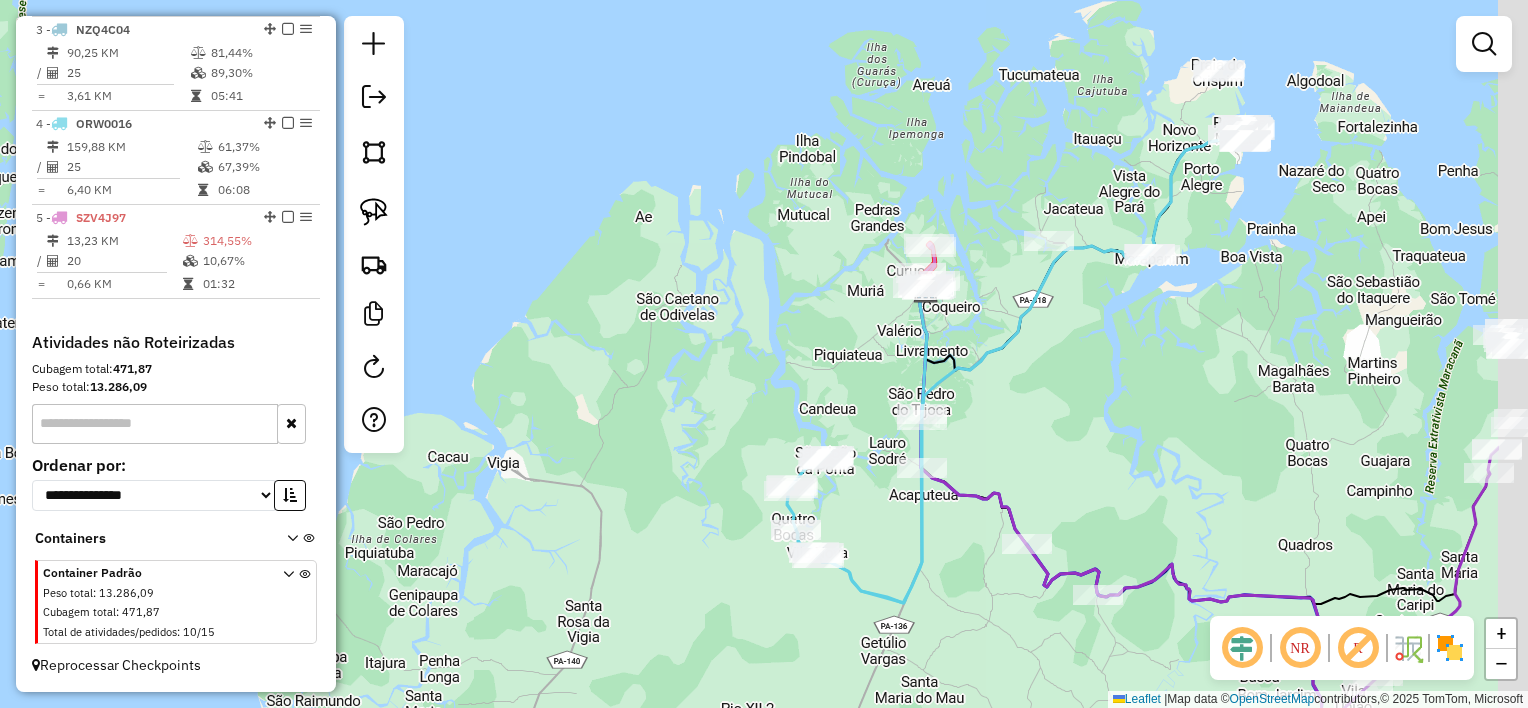 drag, startPoint x: 1245, startPoint y: 348, endPoint x: 1117, endPoint y: 383, distance: 132.69891 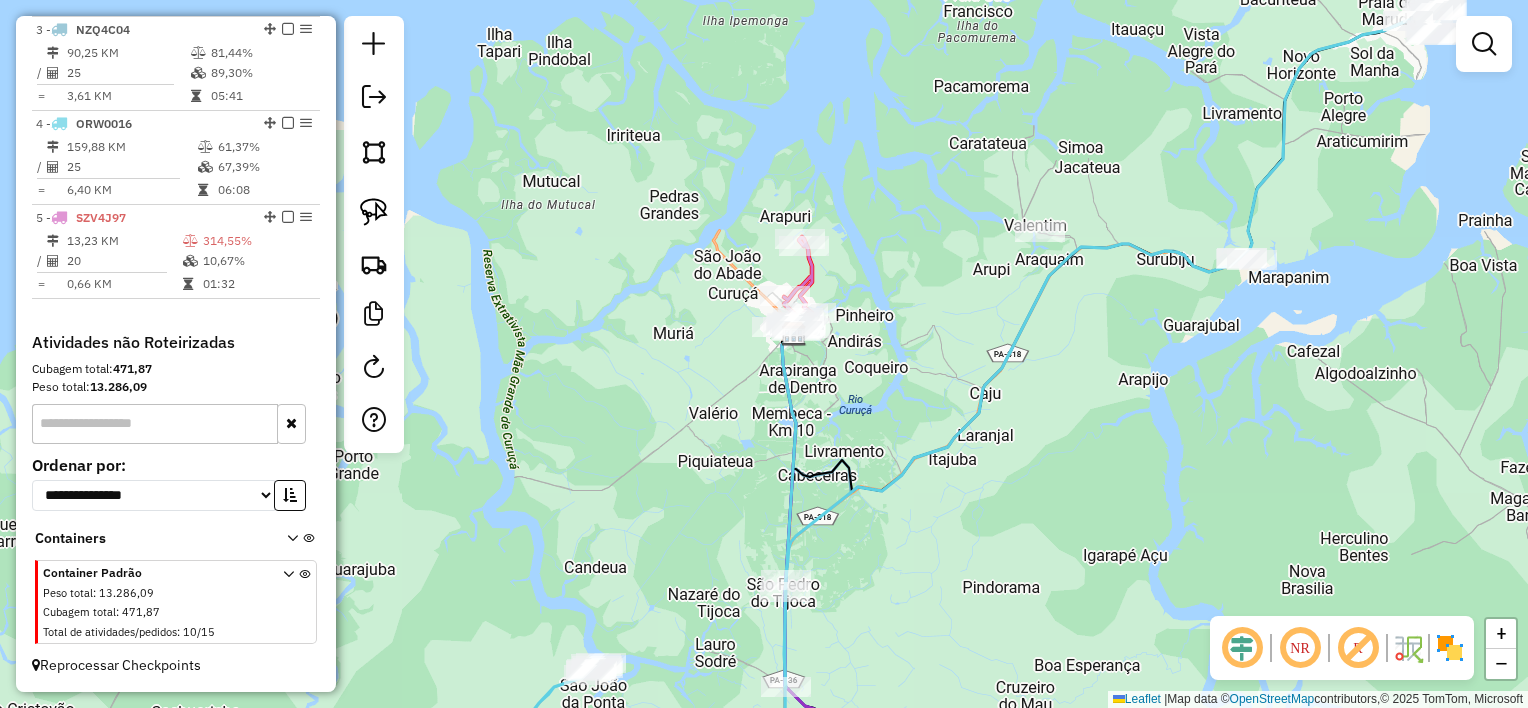 drag, startPoint x: 934, startPoint y: 316, endPoint x: 934, endPoint y: 336, distance: 20 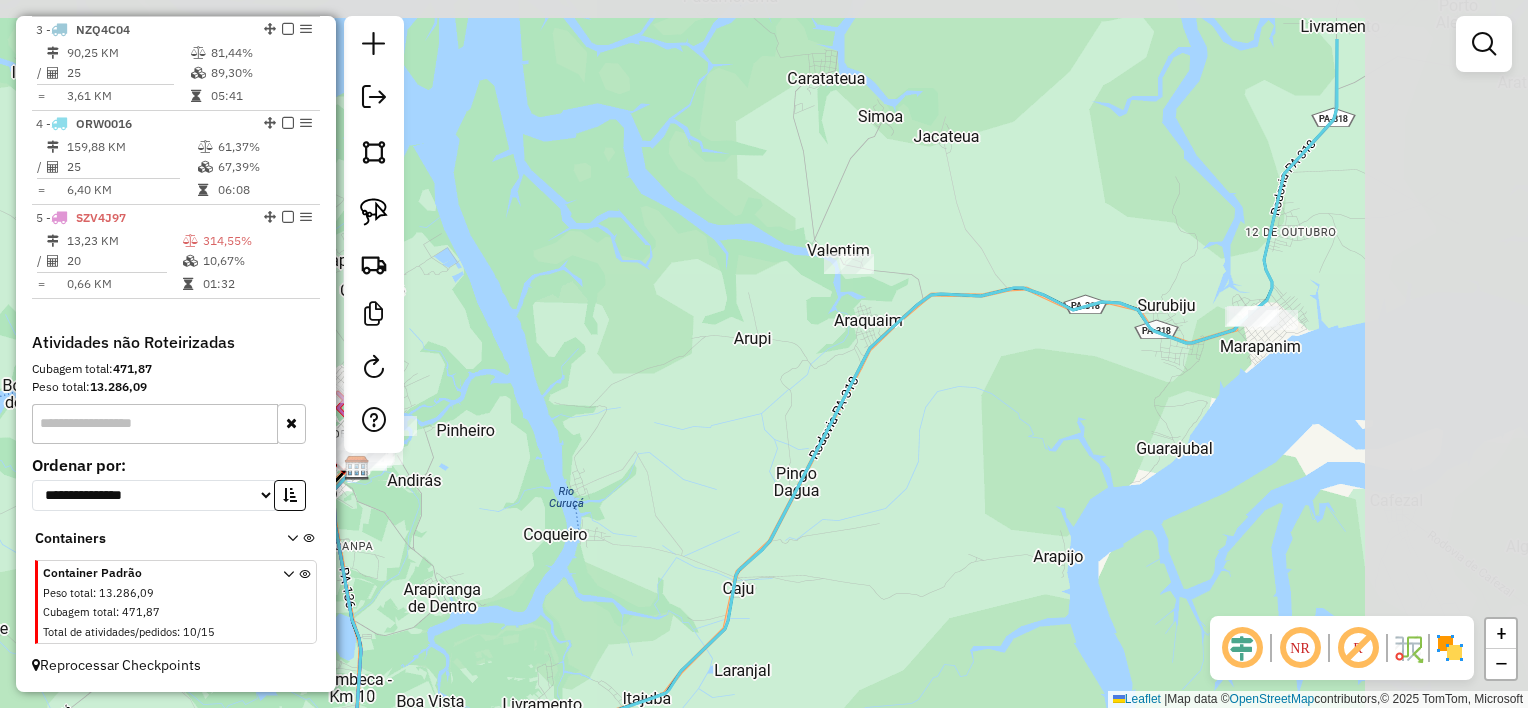 drag, startPoint x: 1325, startPoint y: 392, endPoint x: 1141, endPoint y: 466, distance: 198.32297 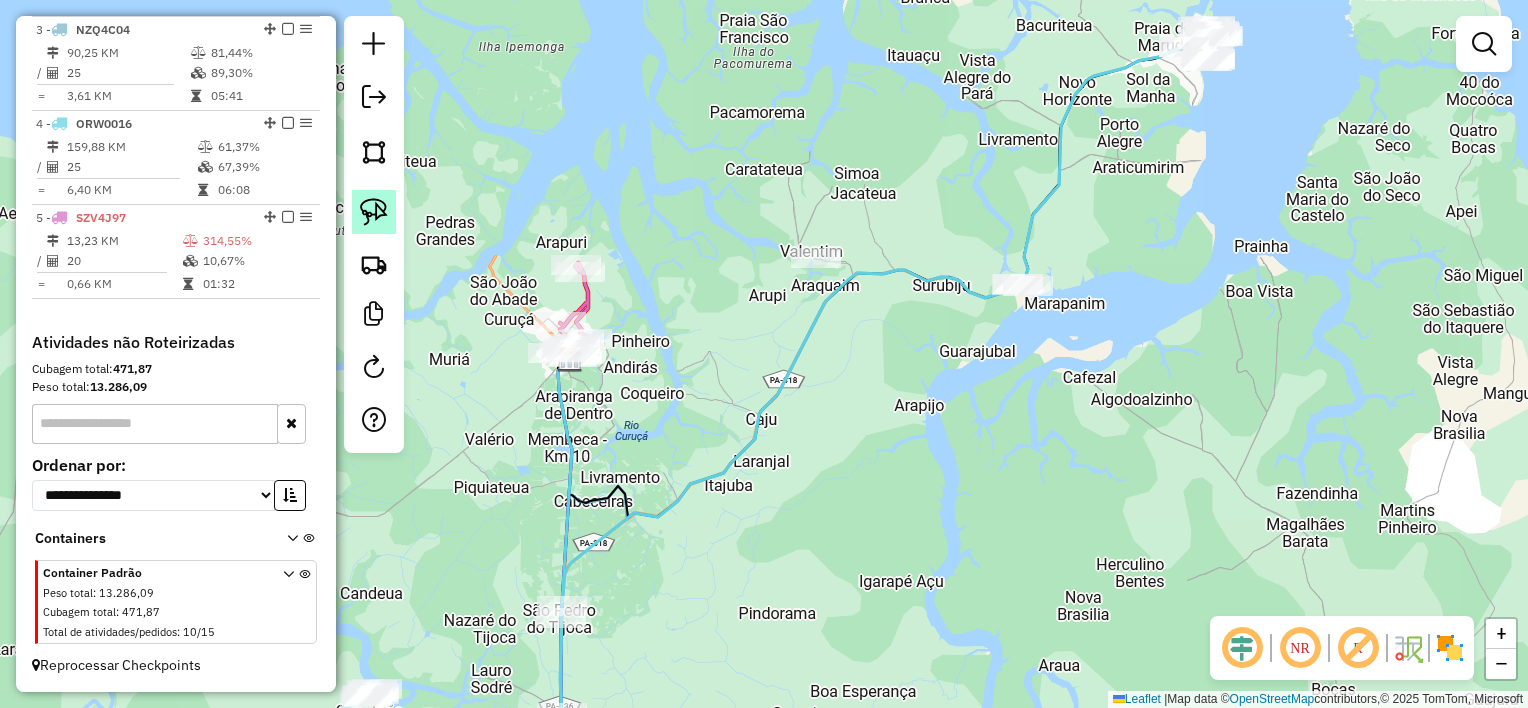 drag, startPoint x: 369, startPoint y: 220, endPoint x: 382, endPoint y: 218, distance: 13.152946 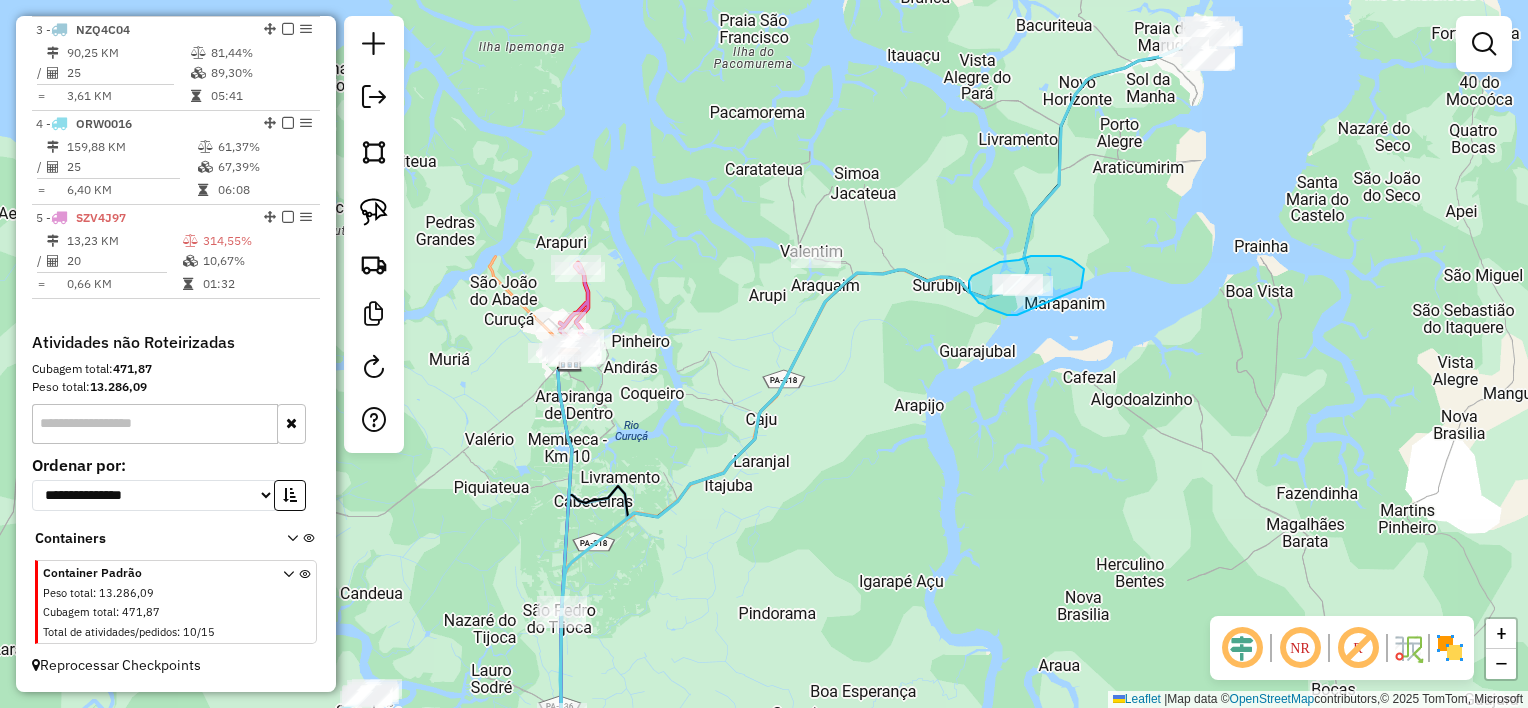 drag, startPoint x: 1060, startPoint y: 256, endPoint x: 1084, endPoint y: 287, distance: 39.20459 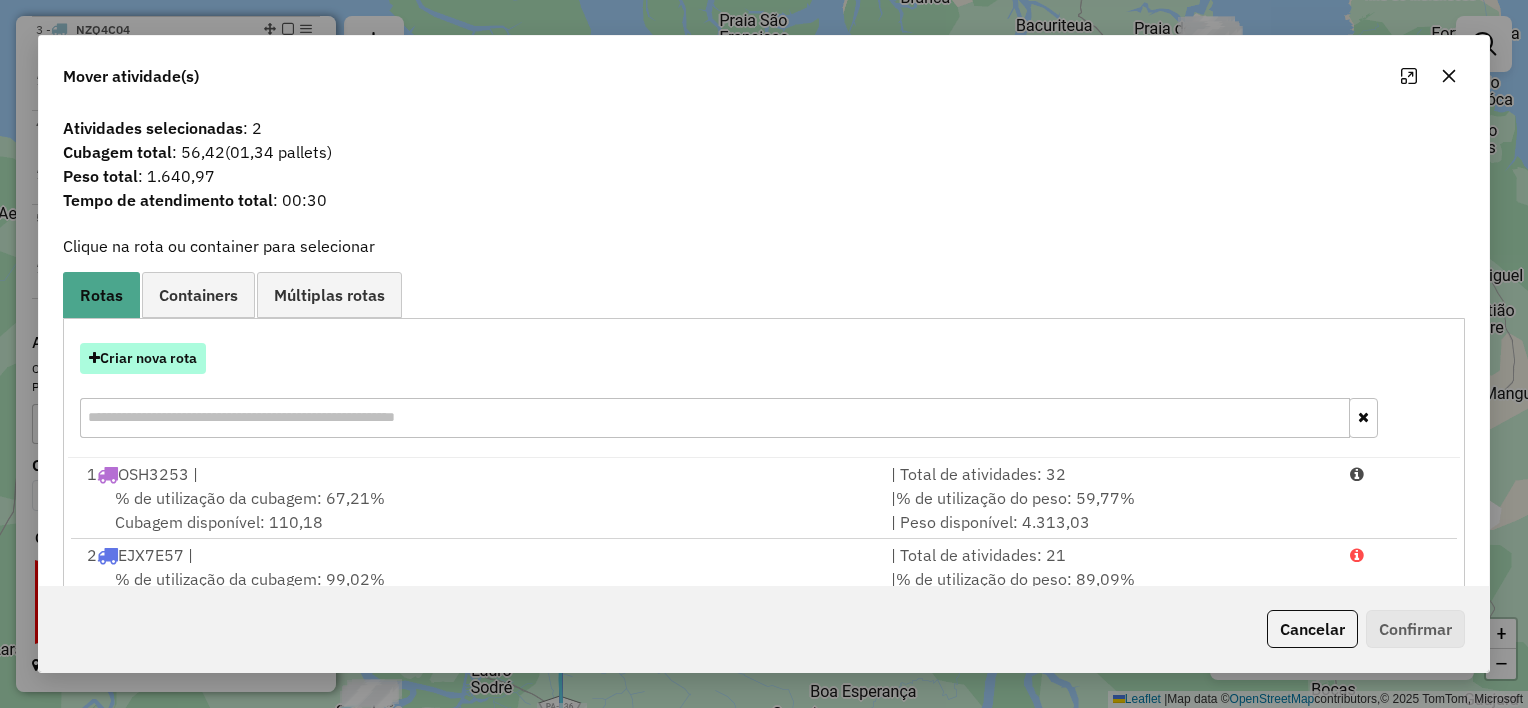 click on "Criar nova rota" at bounding box center [143, 358] 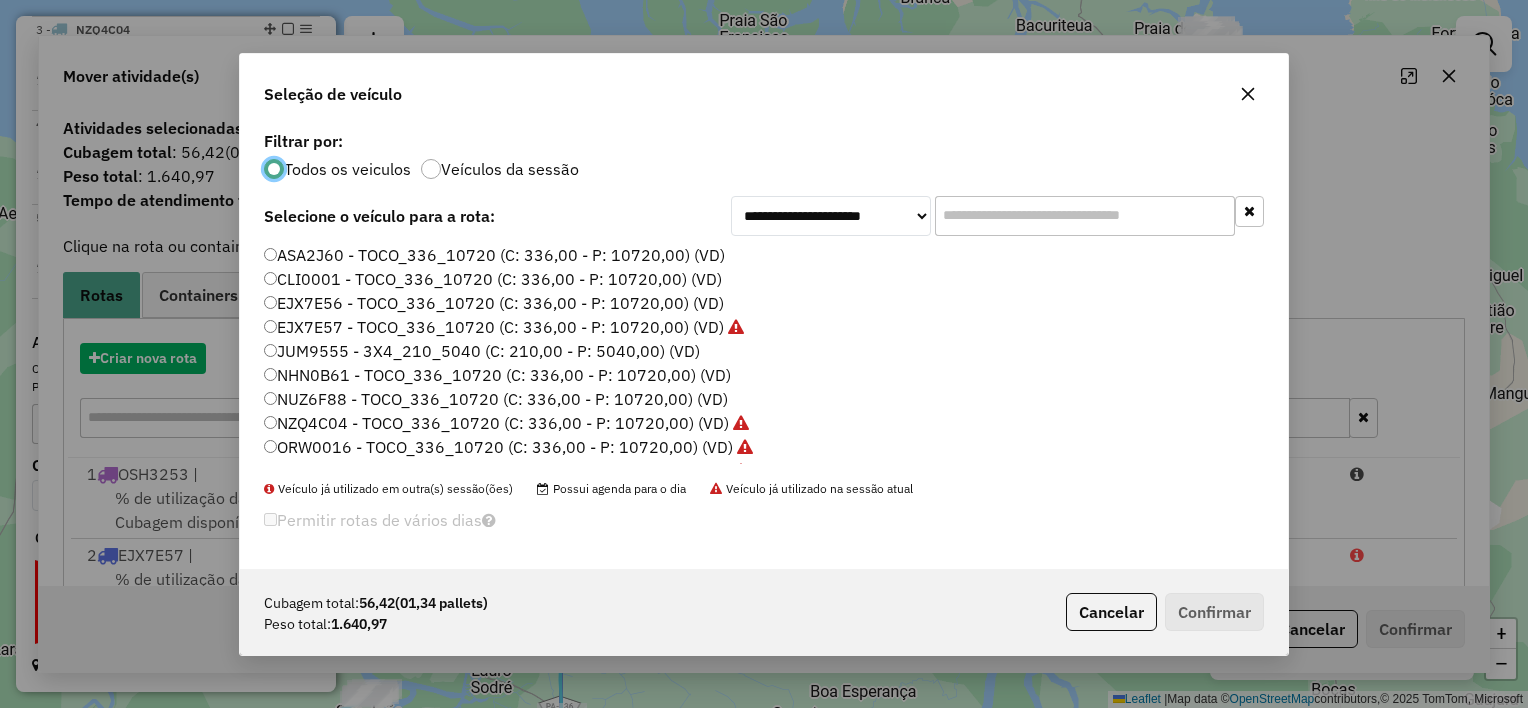 scroll, scrollTop: 10, scrollLeft: 6, axis: both 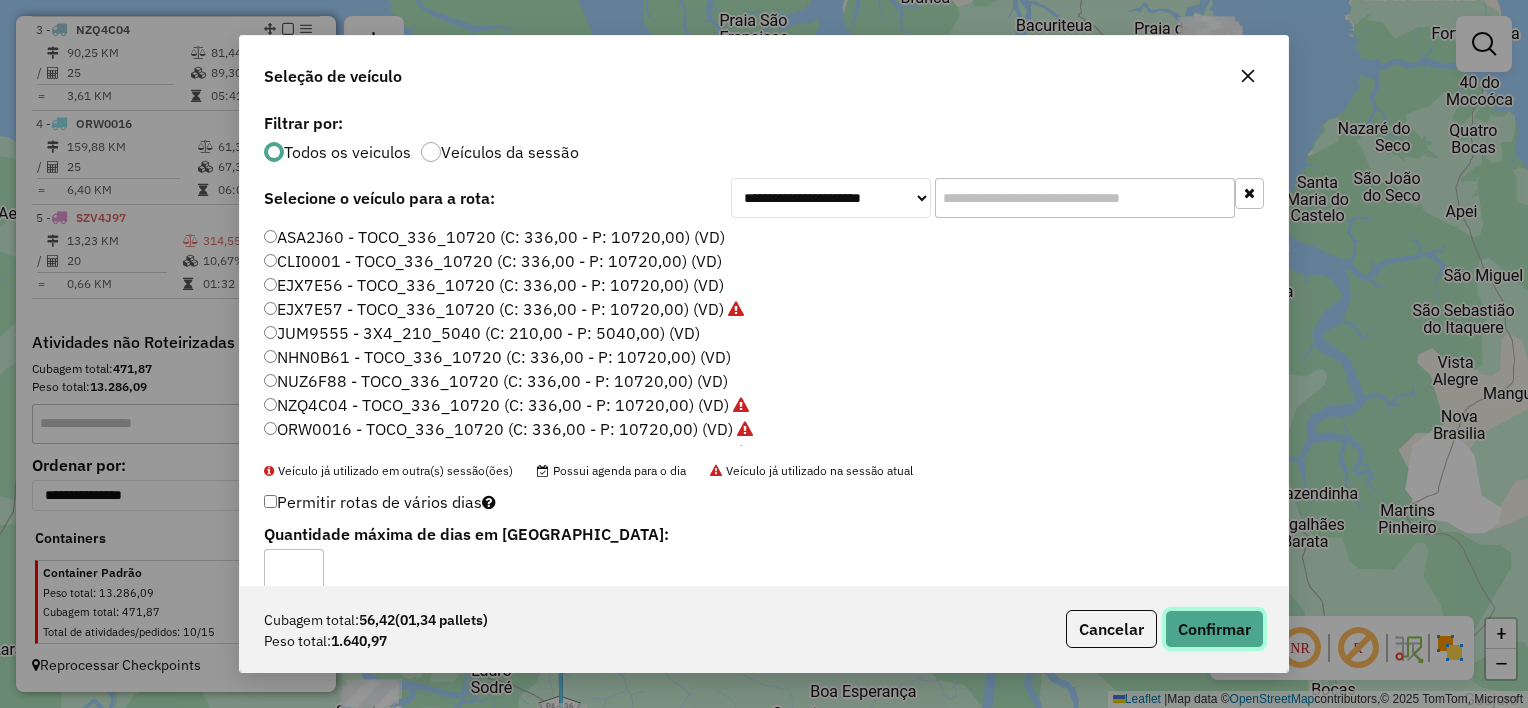 drag, startPoint x: 1235, startPoint y: 628, endPoint x: 1233, endPoint y: 604, distance: 24.083189 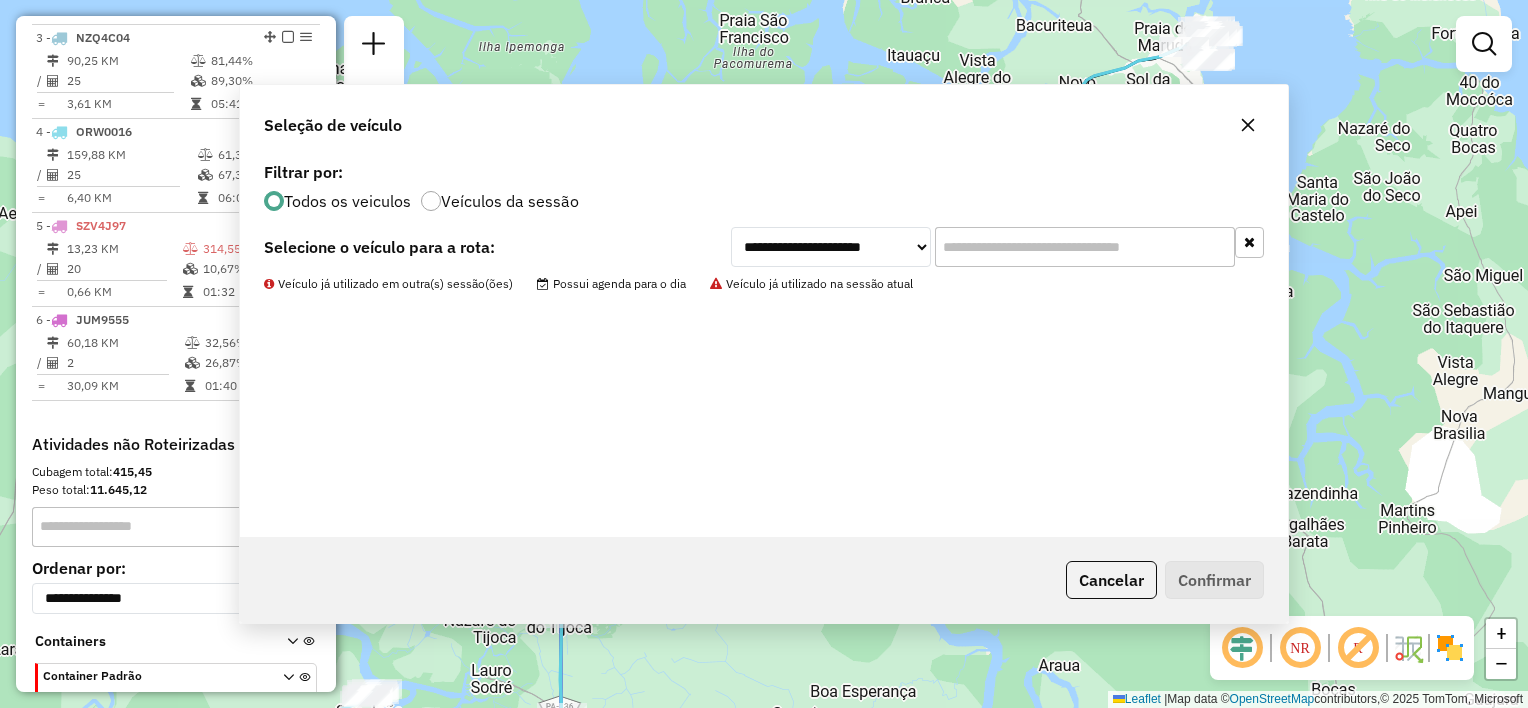 scroll, scrollTop: 960, scrollLeft: 0, axis: vertical 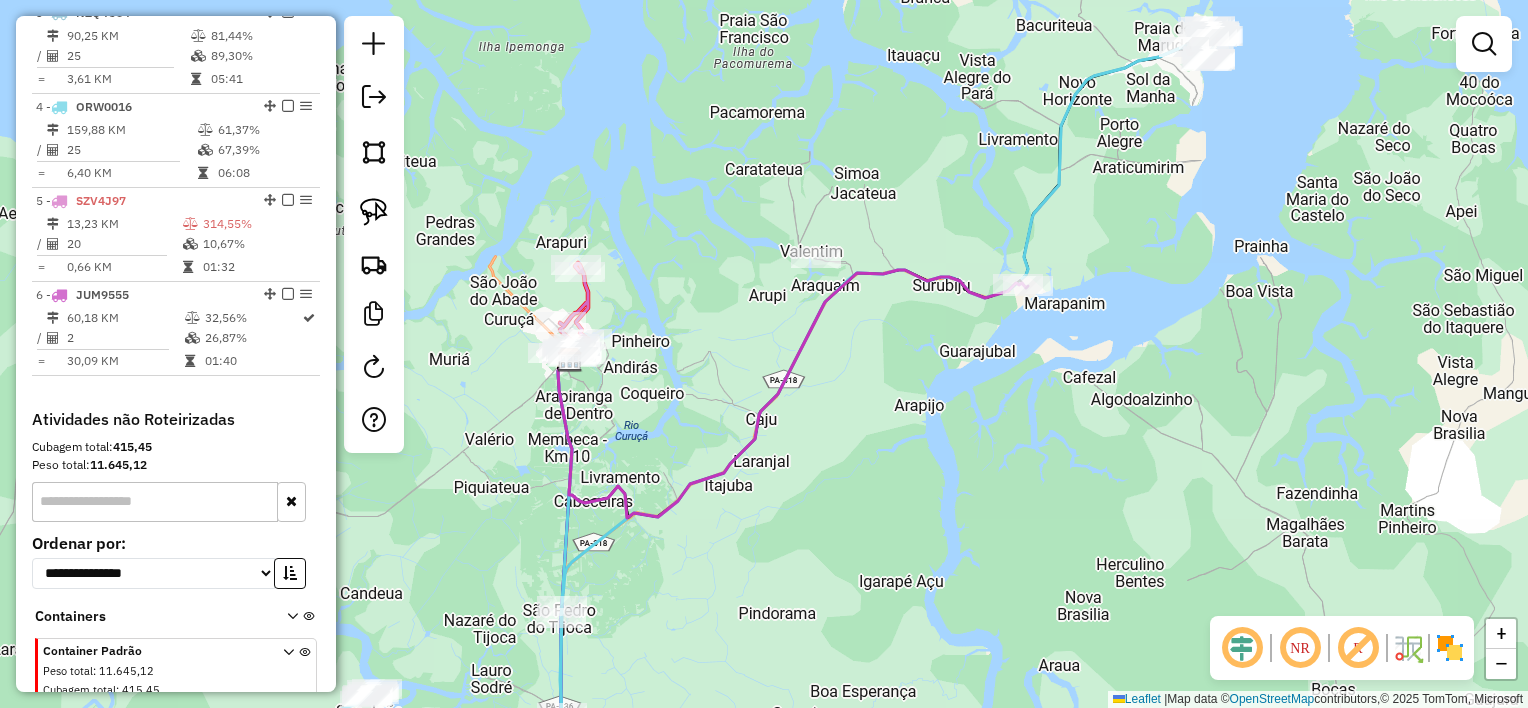 drag, startPoint x: 668, startPoint y: 391, endPoint x: 878, endPoint y: 406, distance: 210.53503 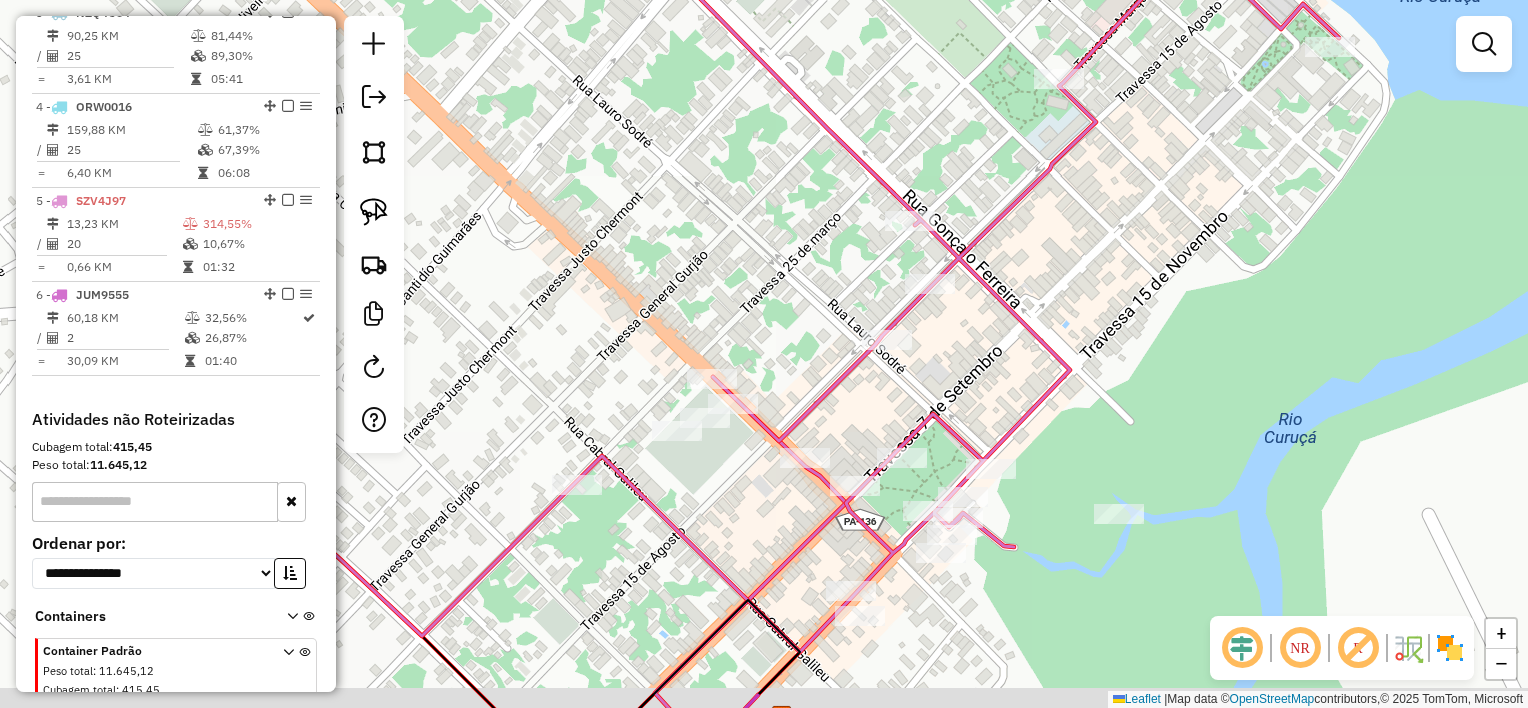 drag, startPoint x: 912, startPoint y: 398, endPoint x: 770, endPoint y: 313, distance: 165.49623 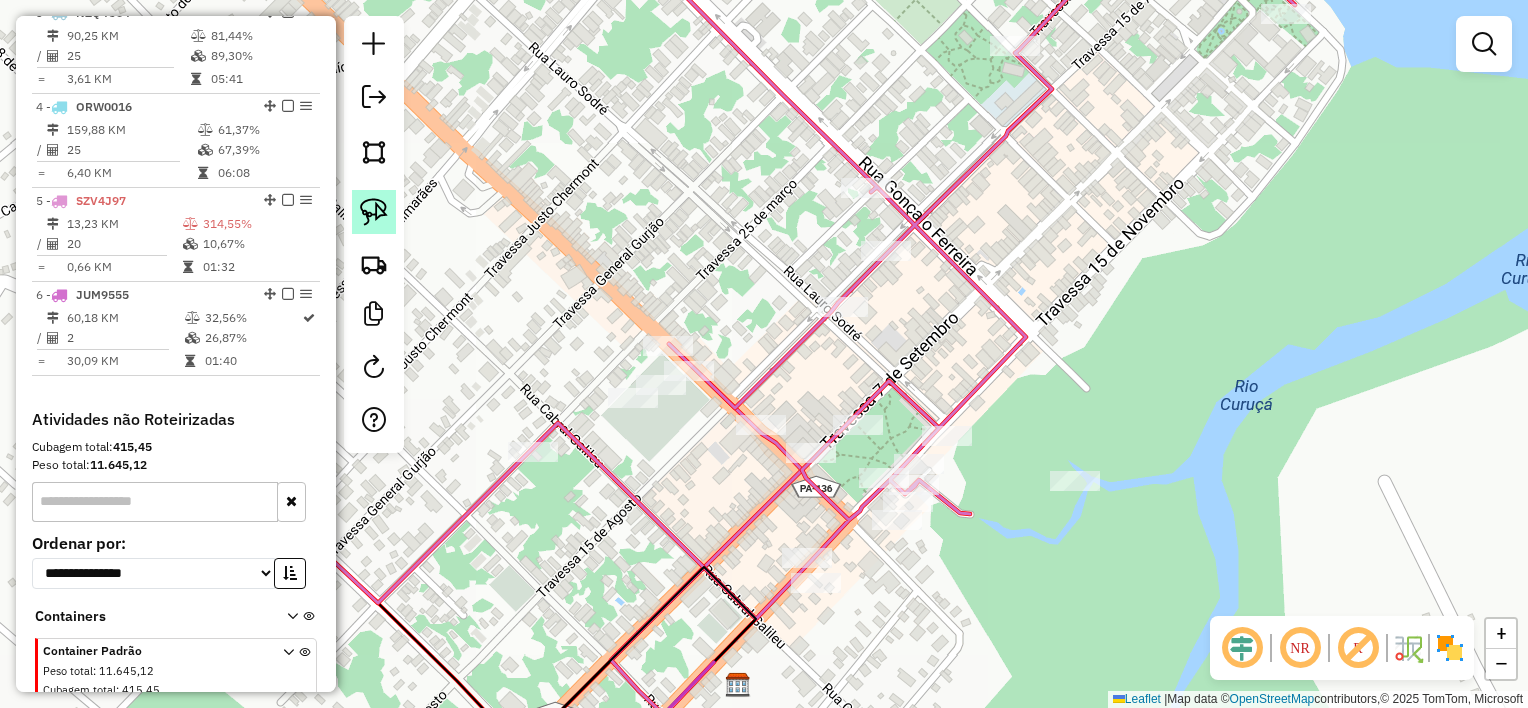 click 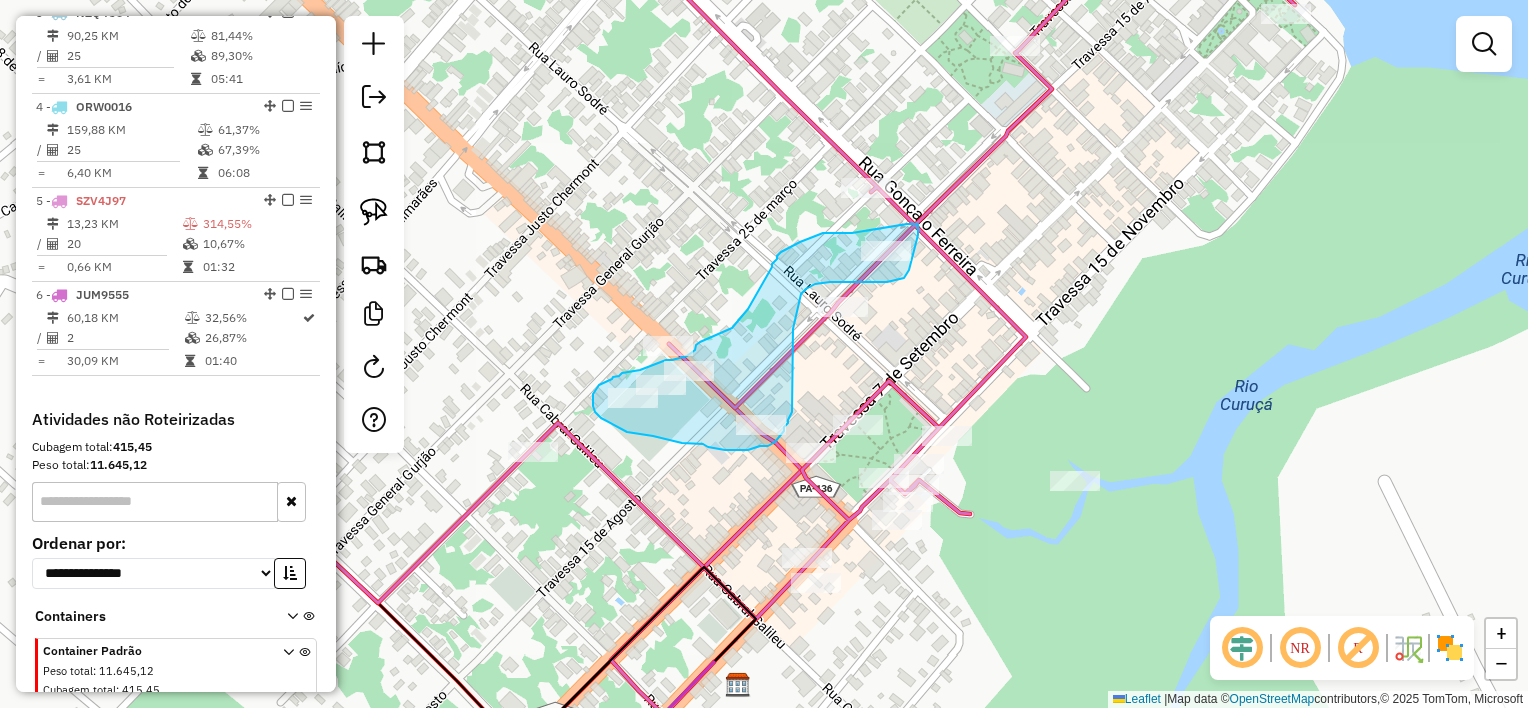 drag, startPoint x: 848, startPoint y: 232, endPoint x: 907, endPoint y: 224, distance: 59.5399 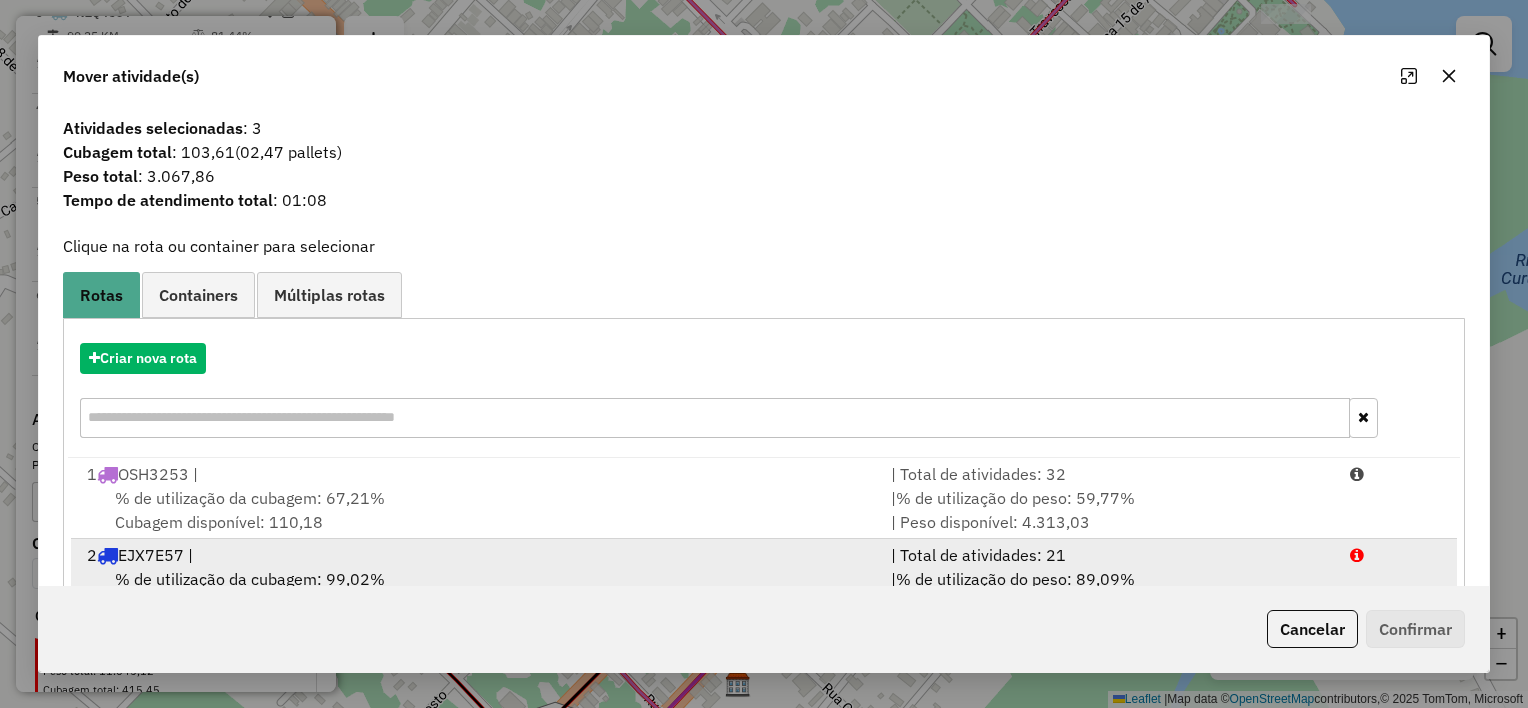 scroll, scrollTop: 84, scrollLeft: 0, axis: vertical 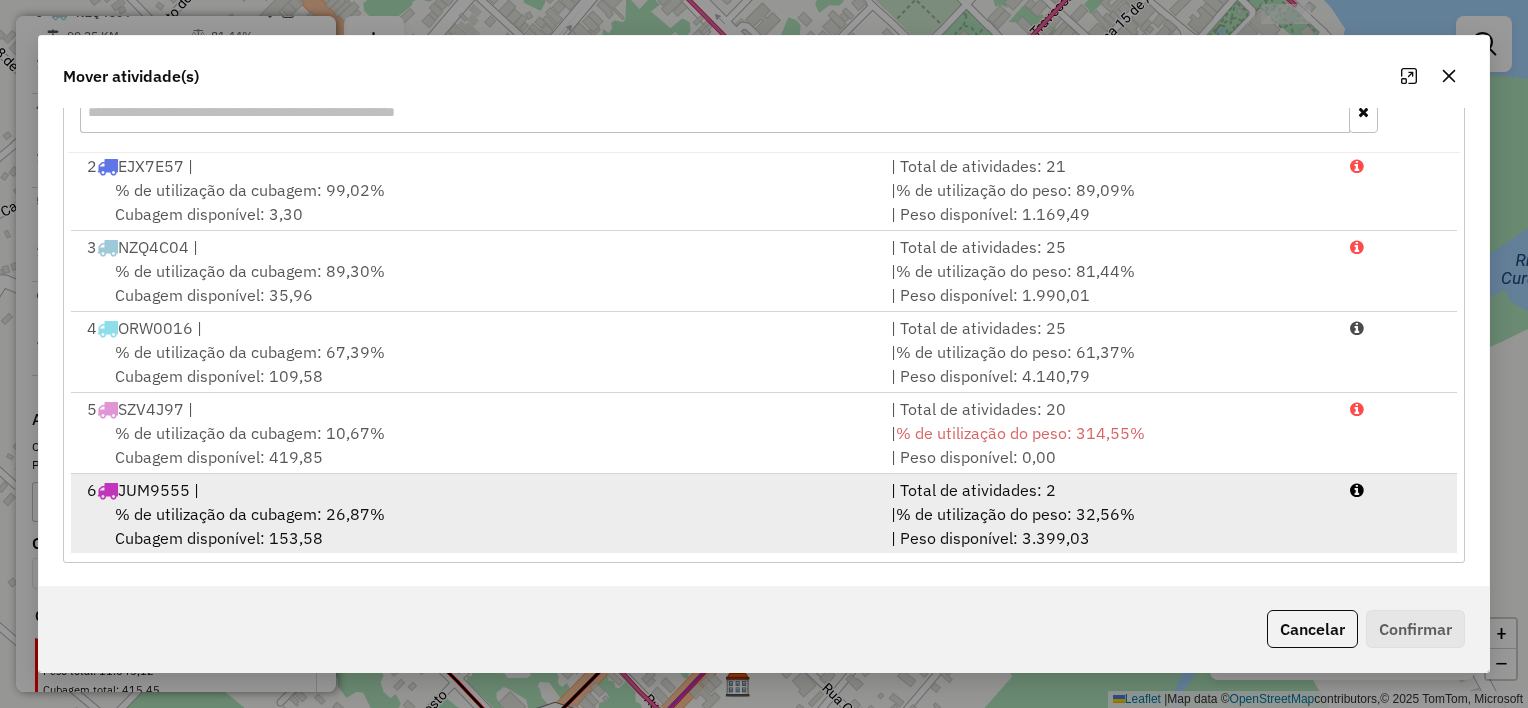 click on "% de utilização da cubagem: 26,87%  Cubagem disponível: 153,58" at bounding box center (477, 526) 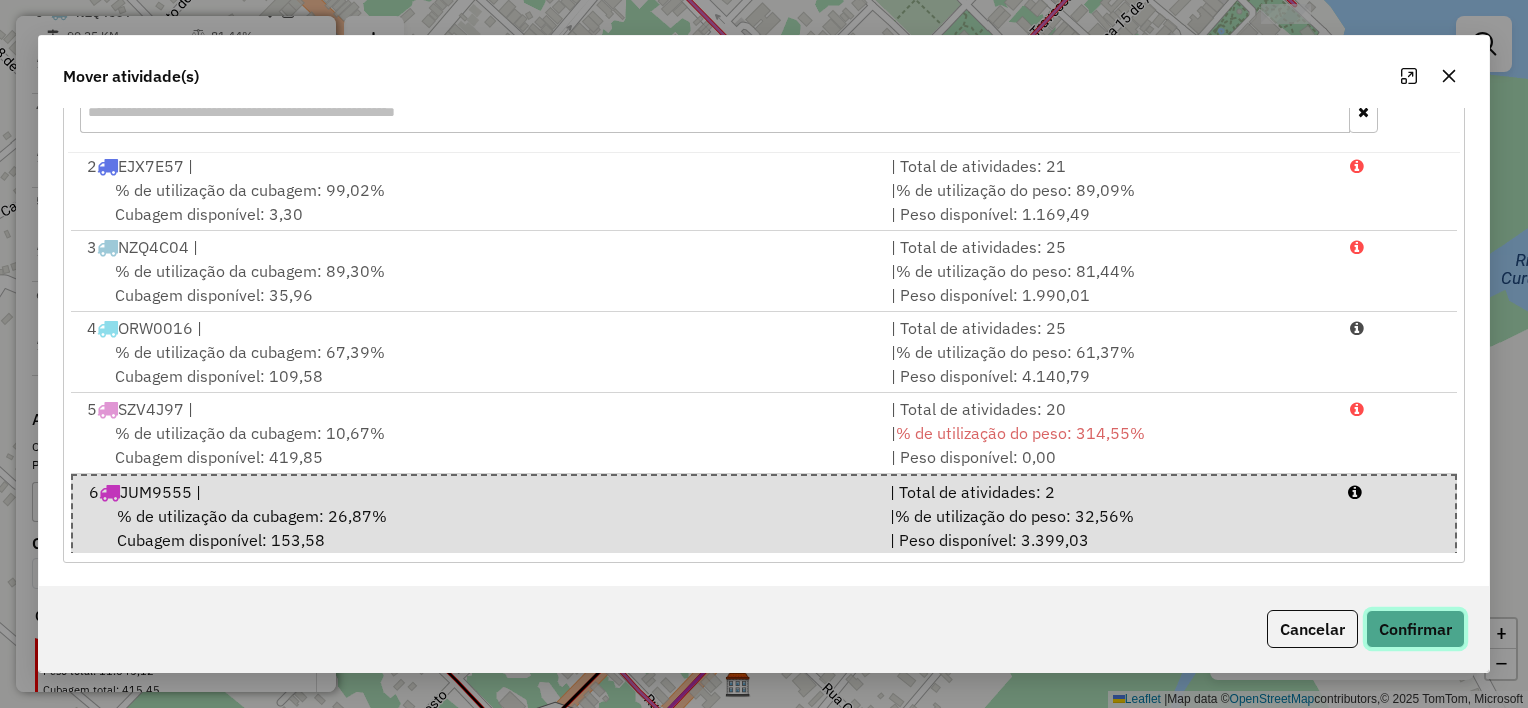 click on "Confirmar" 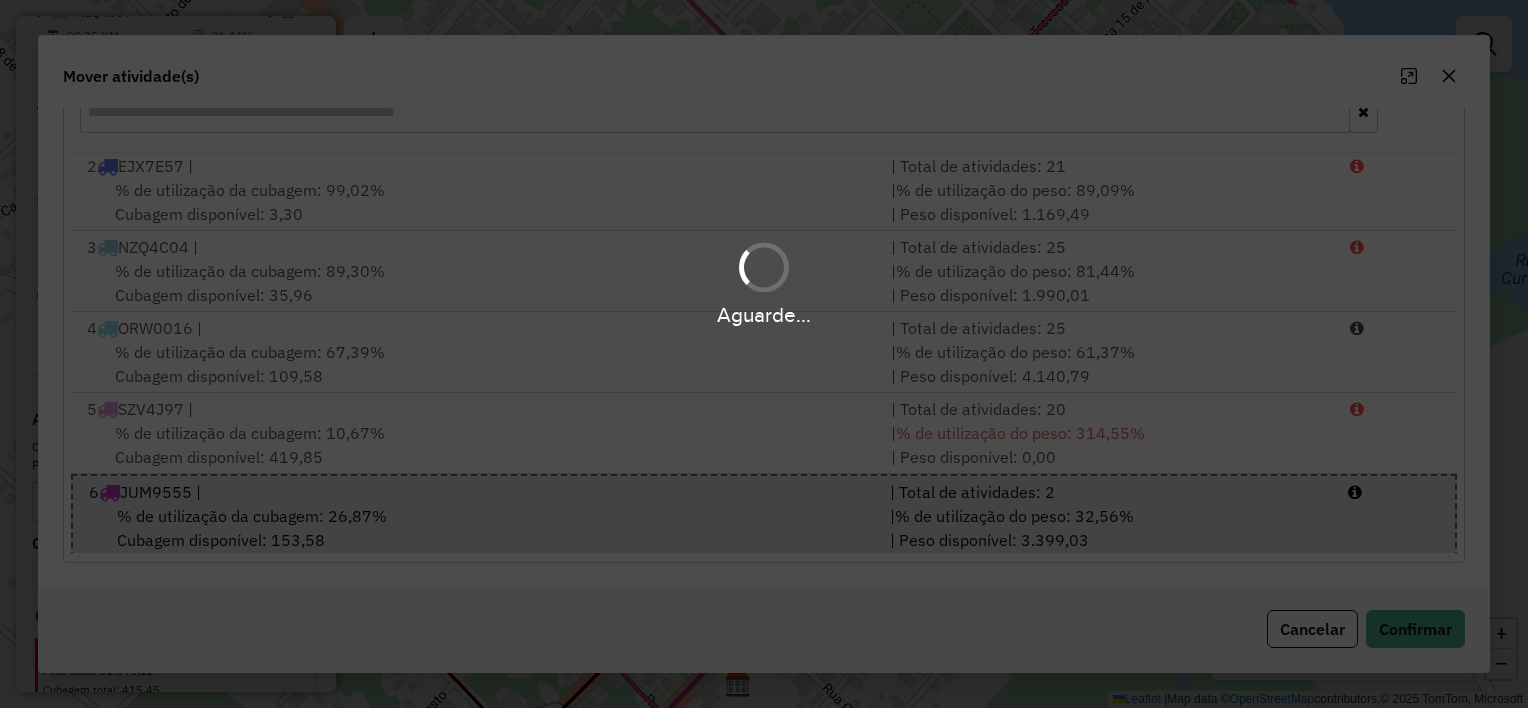 scroll, scrollTop: 0, scrollLeft: 0, axis: both 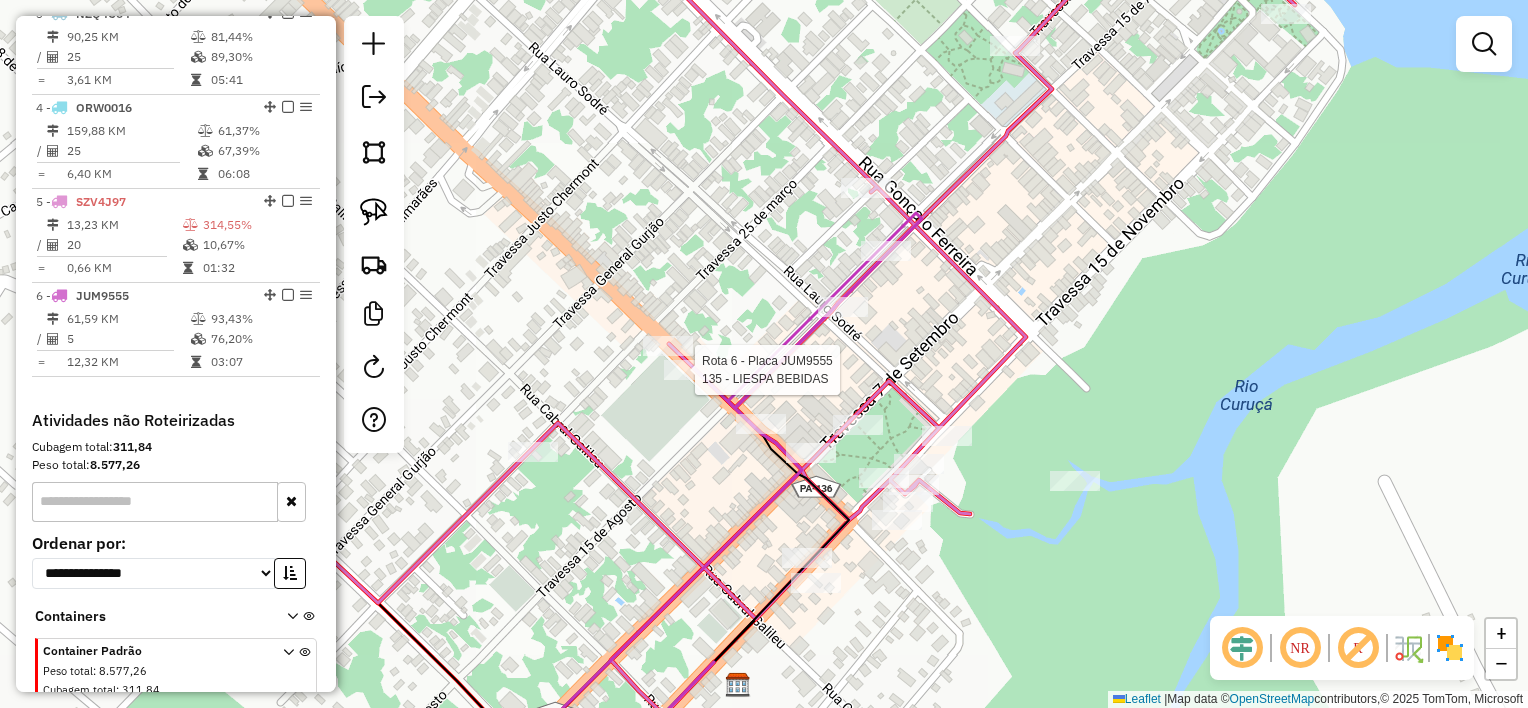 select on "**********" 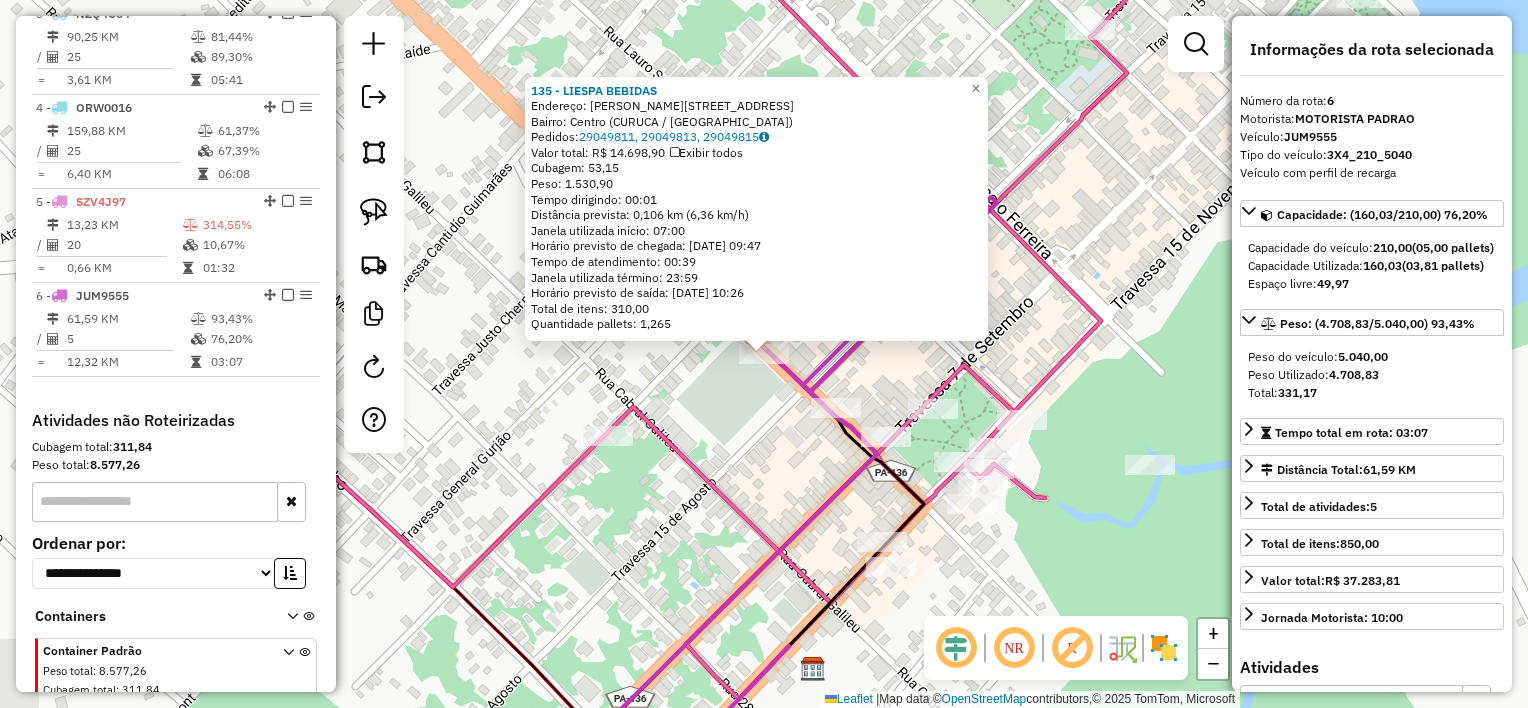 scroll, scrollTop: 1028, scrollLeft: 0, axis: vertical 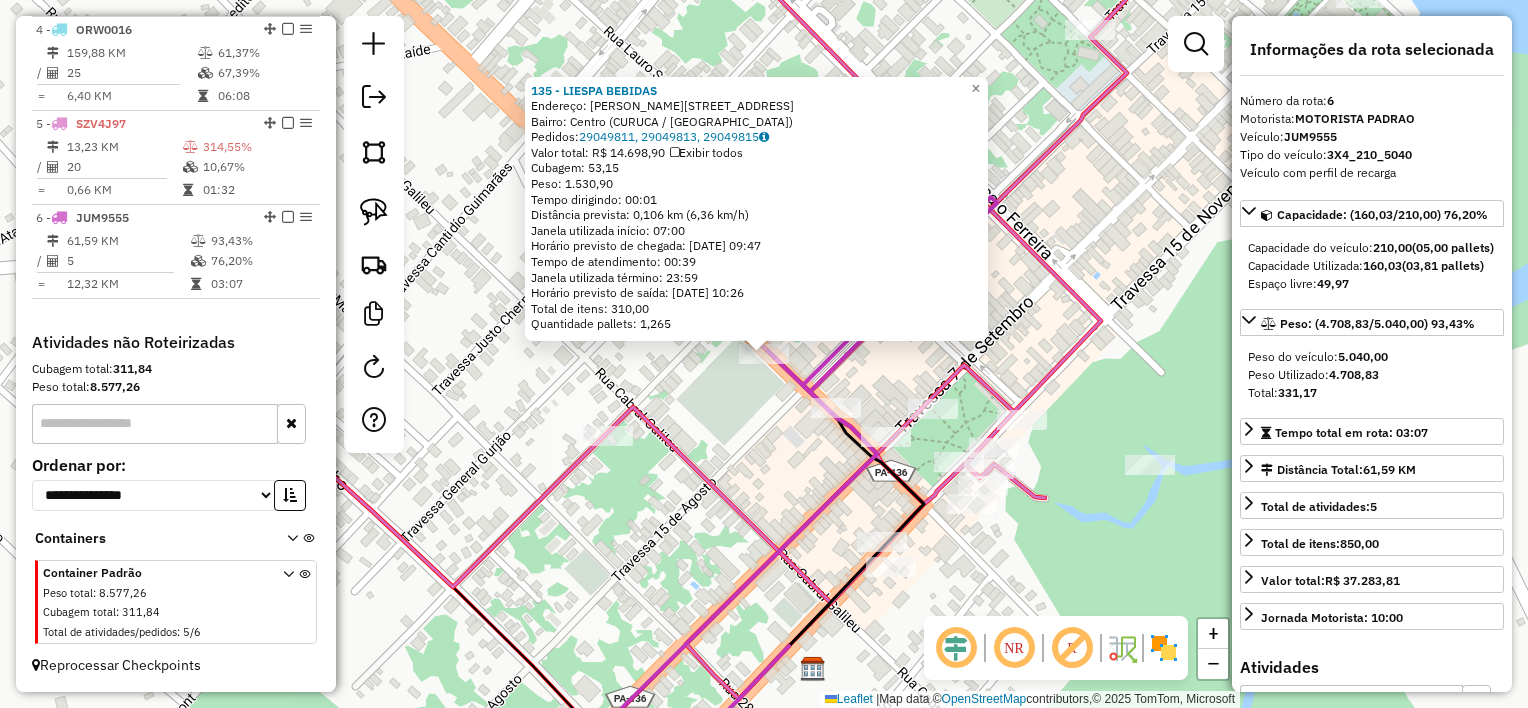 click on "135 - LIESPA BEBIDAS  Endereço:  Paes De Carvalho 10   Bairro: Centro (CURUCA / PA)   Pedidos:  29049811, 29049813, 29049815   Valor total: R$ 14.698,90   Exibir todos   Cubagem: 53,15  Peso: 1.530,90  Tempo dirigindo: 00:01   Distância prevista: 0,106 km (6,36 km/h)   Janela utilizada início: 07:00   Horário previsto de chegada: 30/07/2025 09:47   Tempo de atendimento: 00:39   Janela utilizada término: 23:59   Horário previsto de saída: 30/07/2025 10:26   Total de itens: 310,00   Quantidade pallets: 1,265  × Janela de atendimento Grade de atendimento Capacidade Transportadoras Veículos Cliente Pedidos  Rotas Selecione os dias de semana para filtrar as janelas de atendimento  Seg   Ter   Qua   Qui   Sex   Sáb   Dom  Informe o período da janela de atendimento: De: Até:  Filtrar exatamente a janela do cliente  Considerar janela de atendimento padrão  Selecione os dias de semana para filtrar as grades de atendimento  Seg   Ter   Qua   Qui   Sex   Sáb   Dom   Peso mínimo:   Peso máximo:   De:  De:" 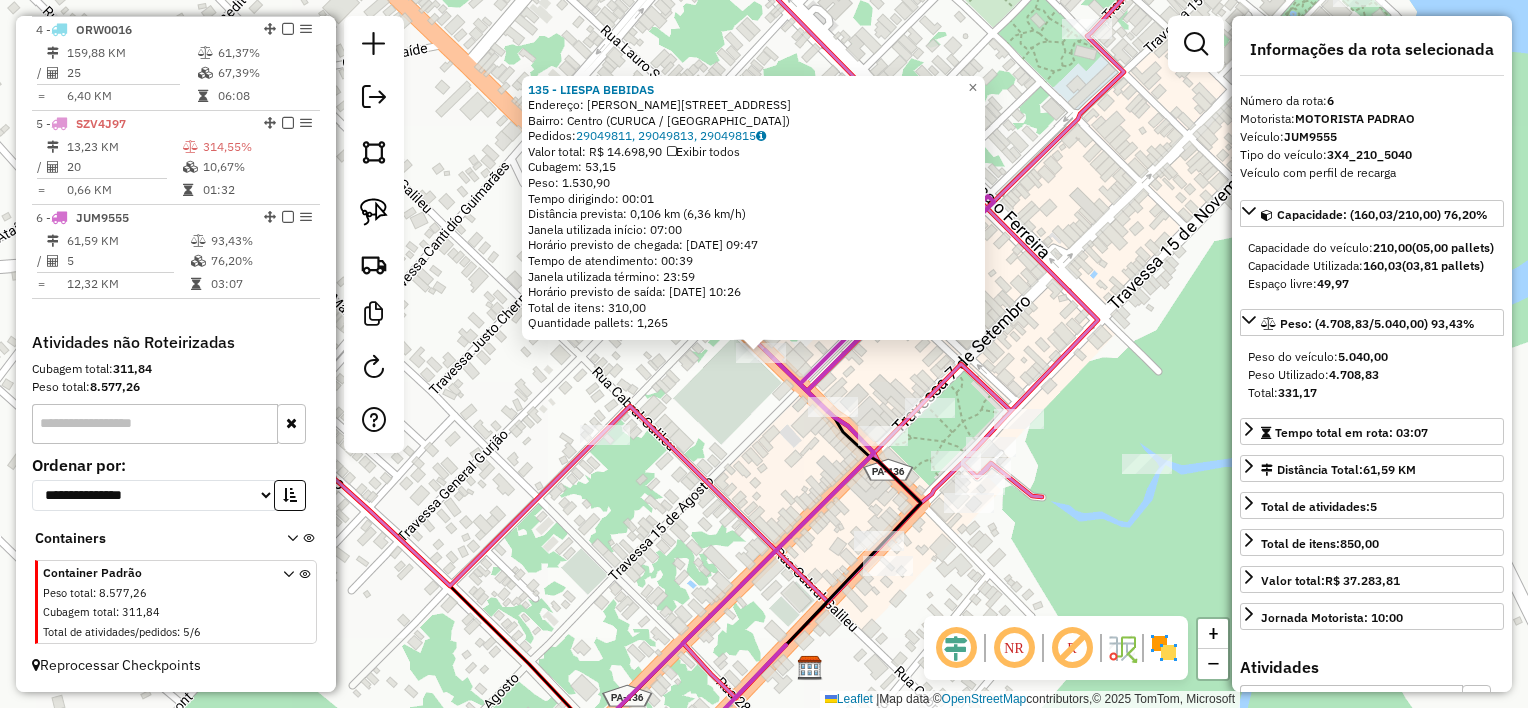 click on "135 - LIESPA BEBIDAS  Endereço:  Paes De Carvalho 10   Bairro: Centro (CURUCA / PA)   Pedidos:  29049811, 29049813, 29049815   Valor total: R$ 14.698,90   Exibir todos   Cubagem: 53,15  Peso: 1.530,90  Tempo dirigindo: 00:01   Distância prevista: 0,106 km (6,36 km/h)   Janela utilizada início: 07:00   Horário previsto de chegada: 30/07/2025 09:47   Tempo de atendimento: 00:39   Janela utilizada término: 23:59   Horário previsto de saída: 30/07/2025 10:26   Total de itens: 310,00   Quantidade pallets: 1,265  × Janela de atendimento Grade de atendimento Capacidade Transportadoras Veículos Cliente Pedidos  Rotas Selecione os dias de semana para filtrar as janelas de atendimento  Seg   Ter   Qua   Qui   Sex   Sáb   Dom  Informe o período da janela de atendimento: De: Até:  Filtrar exatamente a janela do cliente  Considerar janela de atendimento padrão  Selecione os dias de semana para filtrar as grades de atendimento  Seg   Ter   Qua   Qui   Sex   Sáb   Dom   Peso mínimo:   Peso máximo:   De:  De:" 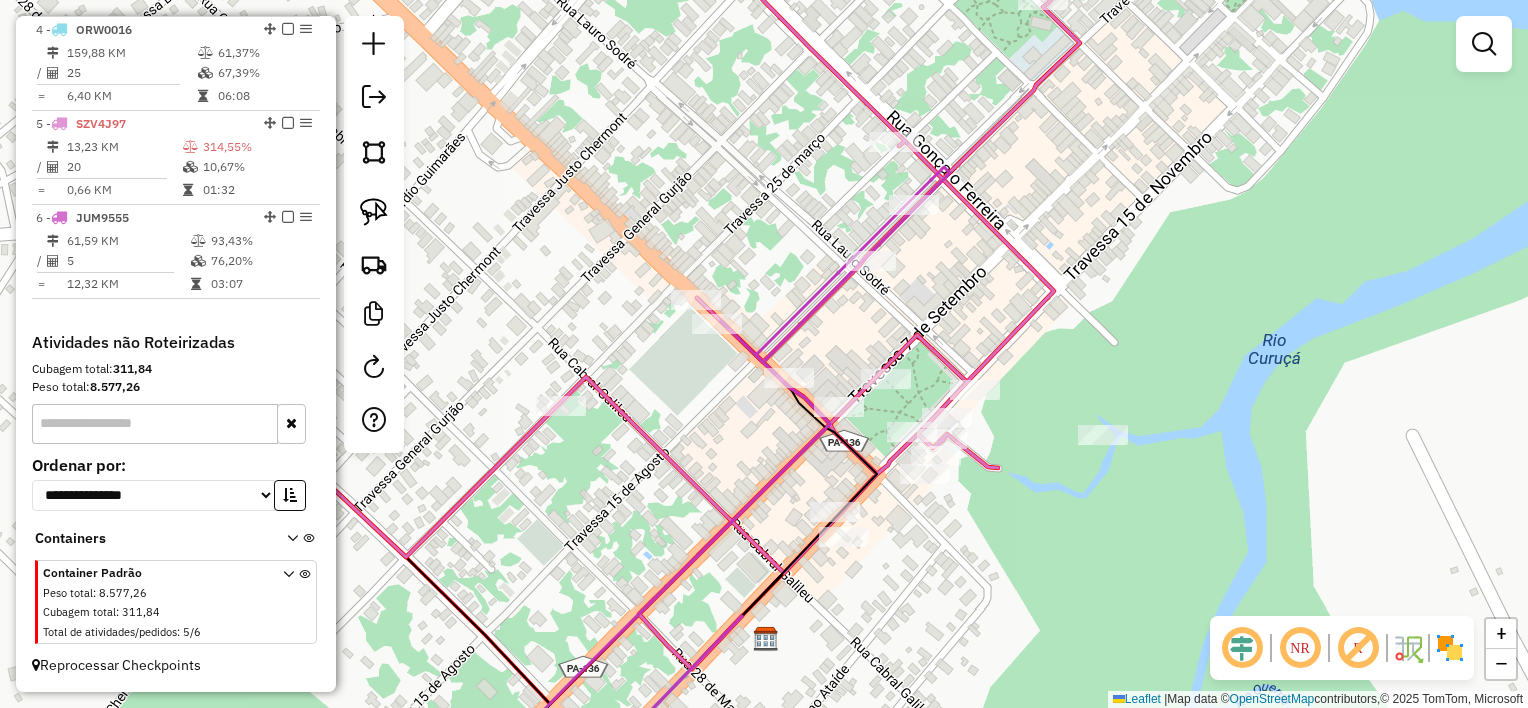click on "Janela de atendimento Grade de atendimento Capacidade Transportadoras Veículos Cliente Pedidos  Rotas Selecione os dias de semana para filtrar as janelas de atendimento  Seg   Ter   Qua   Qui   Sex   Sáb   Dom  Informe o período da janela de atendimento: De: Até:  Filtrar exatamente a janela do cliente  Considerar janela de atendimento padrão  Selecione os dias de semana para filtrar as grades de atendimento  Seg   Ter   Qua   Qui   Sex   Sáb   Dom   Considerar clientes sem dia de atendimento cadastrado  Clientes fora do dia de atendimento selecionado Filtrar as atividades entre os valores definidos abaixo:  Peso mínimo:   Peso máximo:   Cubagem mínima:   Cubagem máxima:   De:   Até:  Filtrar as atividades entre o tempo de atendimento definido abaixo:  De:   Até:   Considerar capacidade total dos clientes não roteirizados Transportadora: Selecione um ou mais itens Tipo de veículo: Selecione um ou mais itens Veículo: Selecione um ou mais itens Motorista: Selecione um ou mais itens Nome: Rótulo:" 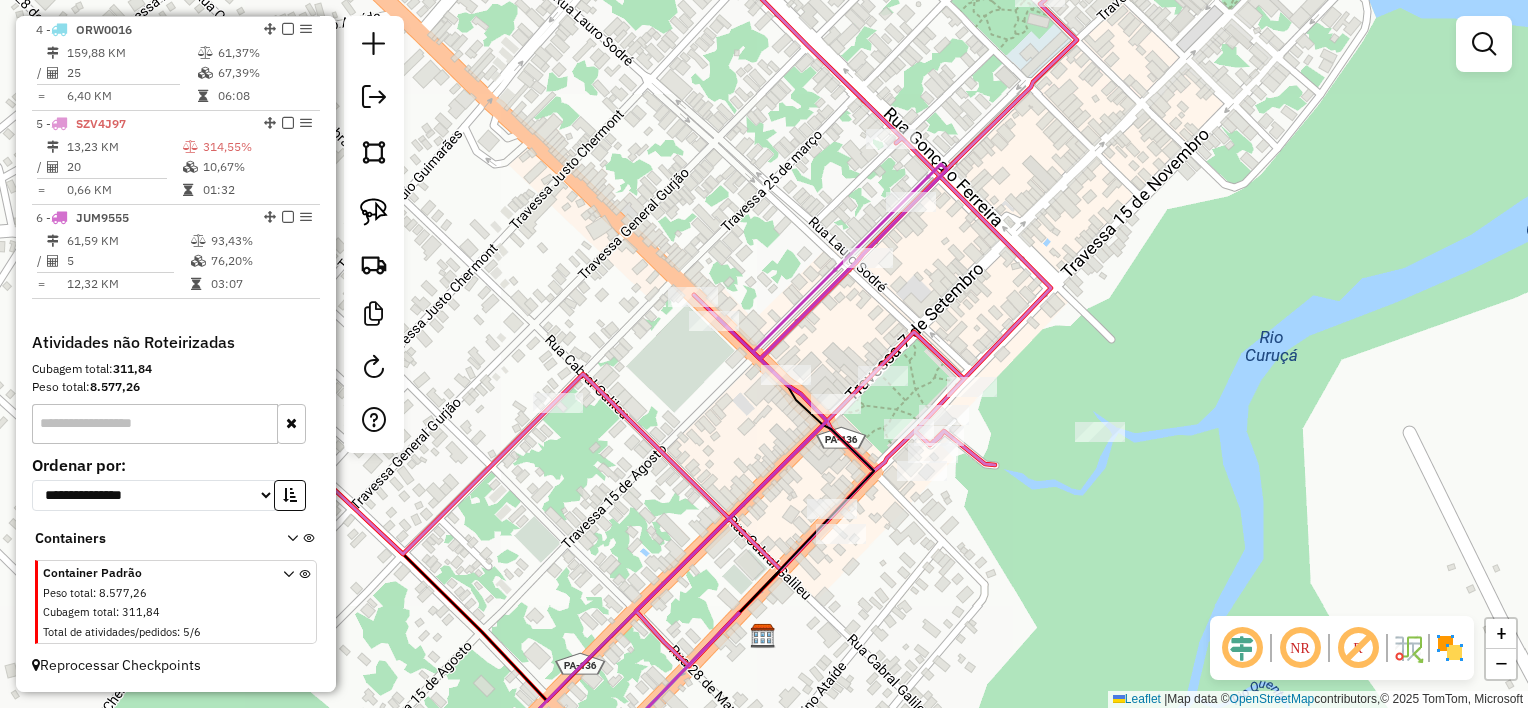 drag, startPoint x: 531, startPoint y: 421, endPoint x: 525, endPoint y: 388, distance: 33.54102 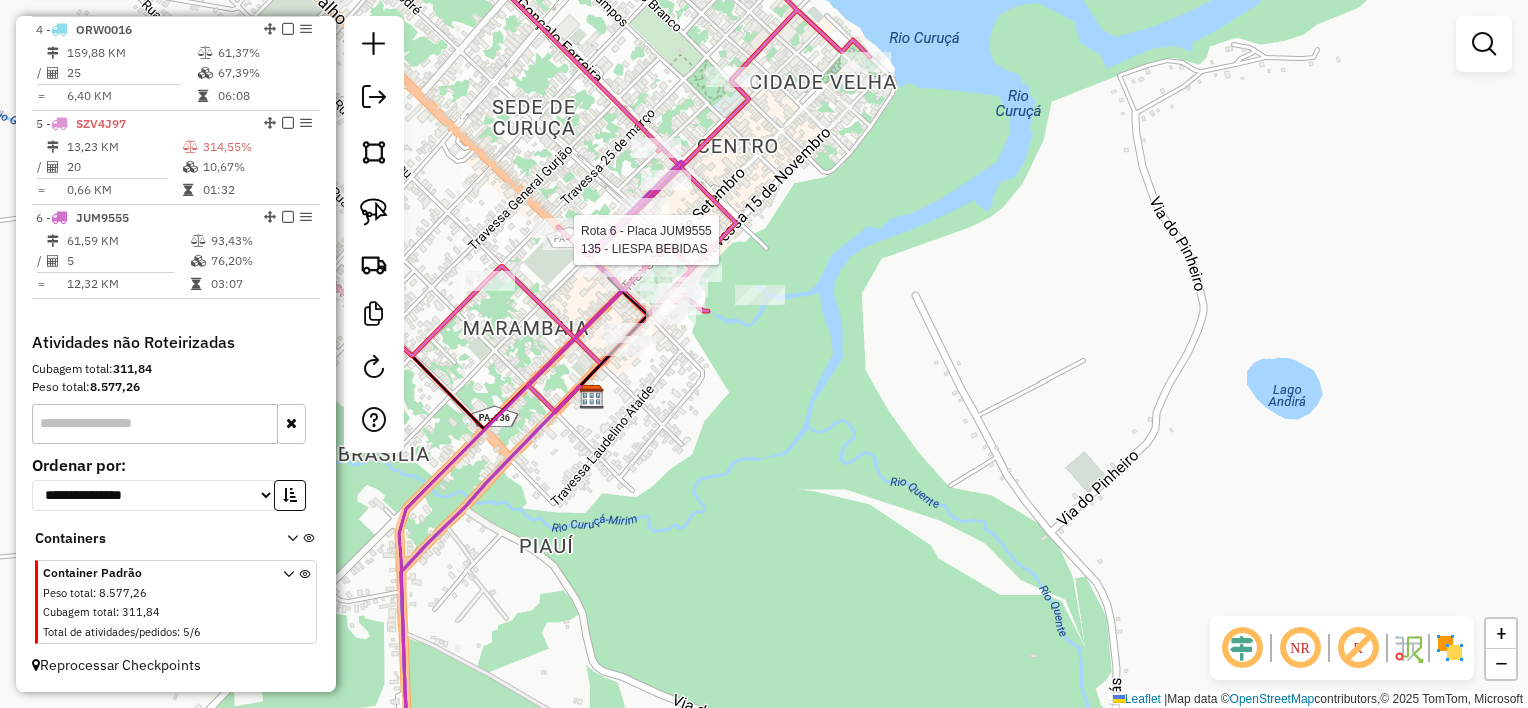 select on "**********" 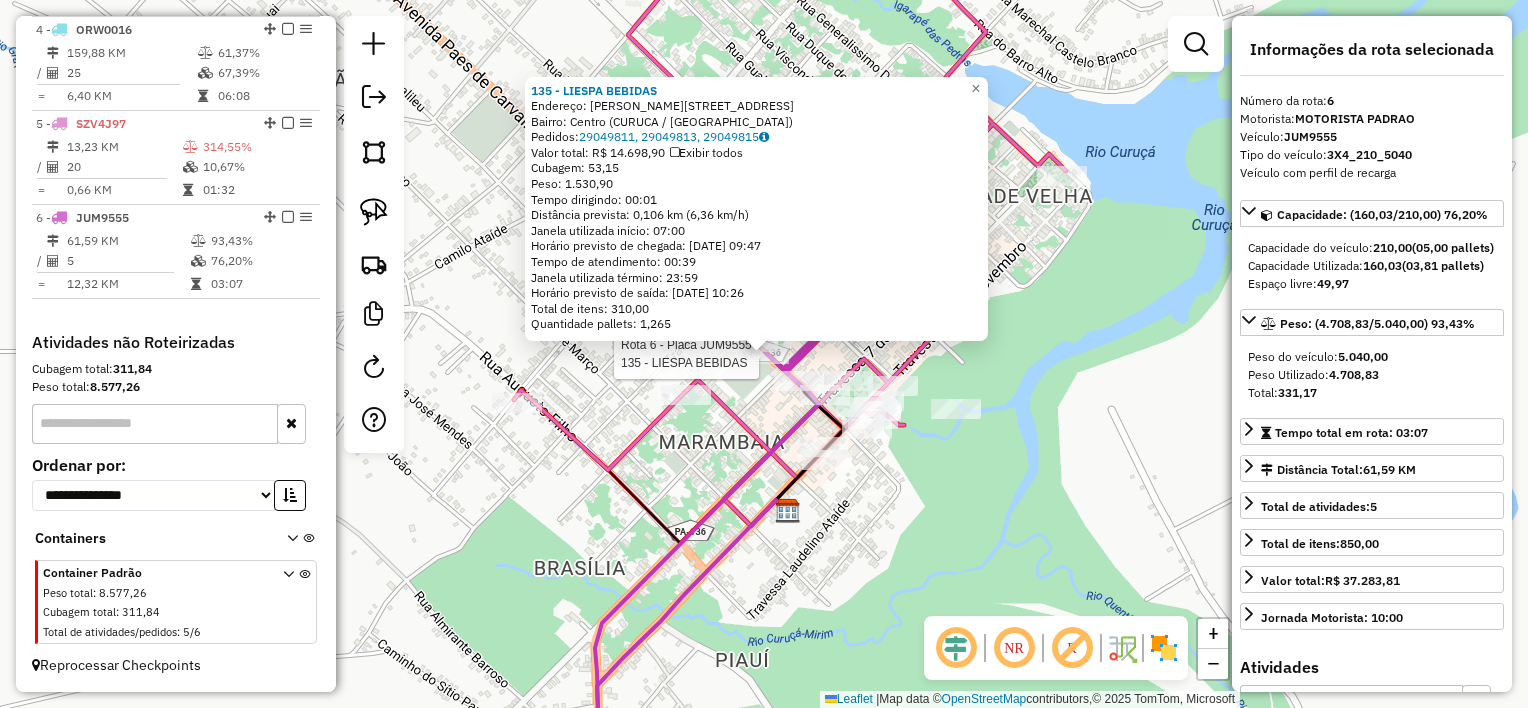 click on "Rota 6 - Placa JUM9555  135 - LIESPA BEBIDAS 135 - LIESPA BEBIDAS  Endereço:  Paes De Carvalho 10   Bairro: Centro (CURUCA / PA)   Pedidos:  29049811, 29049813, 29049815   Valor total: R$ 14.698,90   Exibir todos   Cubagem: 53,15  Peso: 1.530,90  Tempo dirigindo: 00:01   Distância prevista: 0,106 km (6,36 km/h)   Janela utilizada início: 07:00   Horário previsto de chegada: 30/07/2025 09:47   Tempo de atendimento: 00:39   Janela utilizada término: 23:59   Horário previsto de saída: 30/07/2025 10:26   Total de itens: 310,00   Quantidade pallets: 1,265  × Janela de atendimento Grade de atendimento Capacidade Transportadoras Veículos Cliente Pedidos  Rotas Selecione os dias de semana para filtrar as janelas de atendimento  Seg   Ter   Qua   Qui   Sex   Sáb   Dom  Informe o período da janela de atendimento: De: Até:  Filtrar exatamente a janela do cliente  Considerar janela de atendimento padrão  Selecione os dias de semana para filtrar as grades de atendimento  Seg   Ter   Qua   Qui   Sex   Sáb  +" 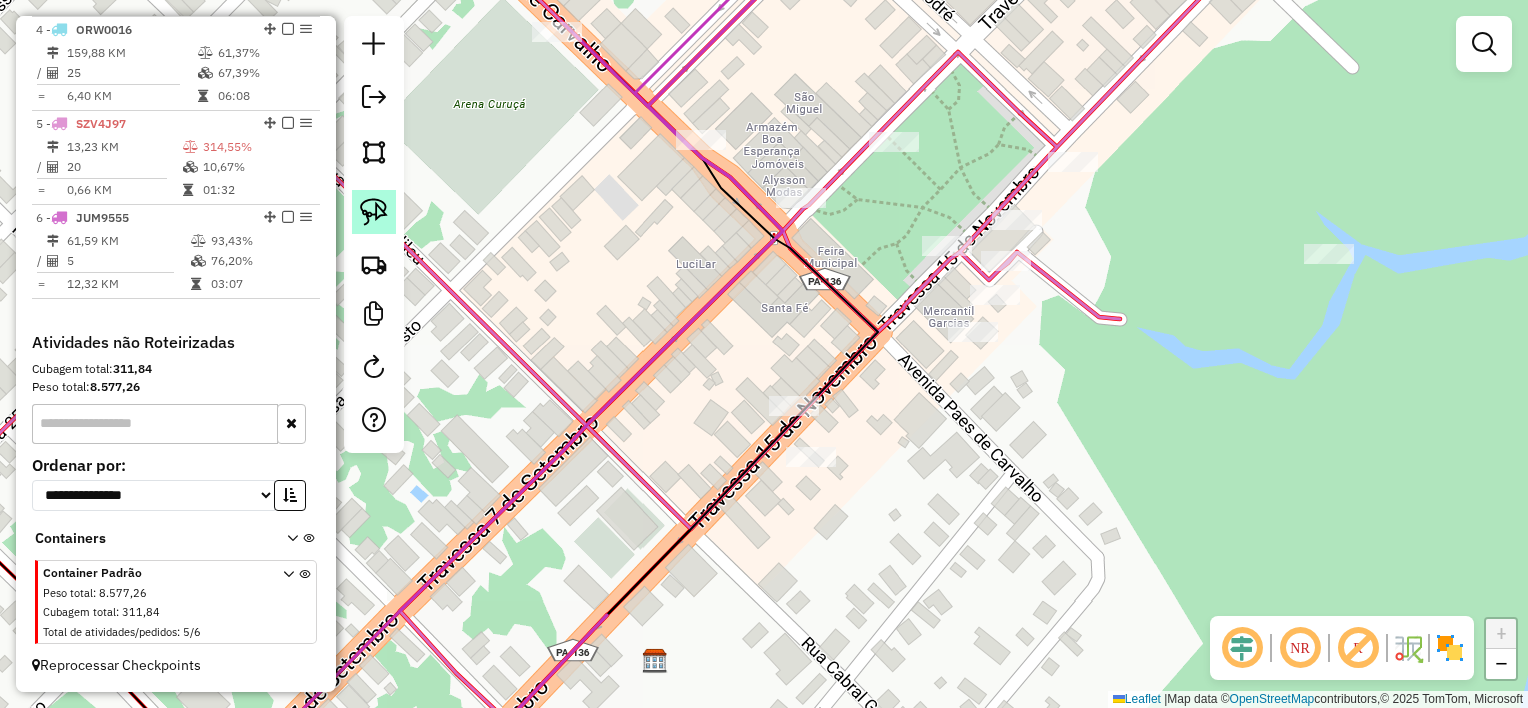 click 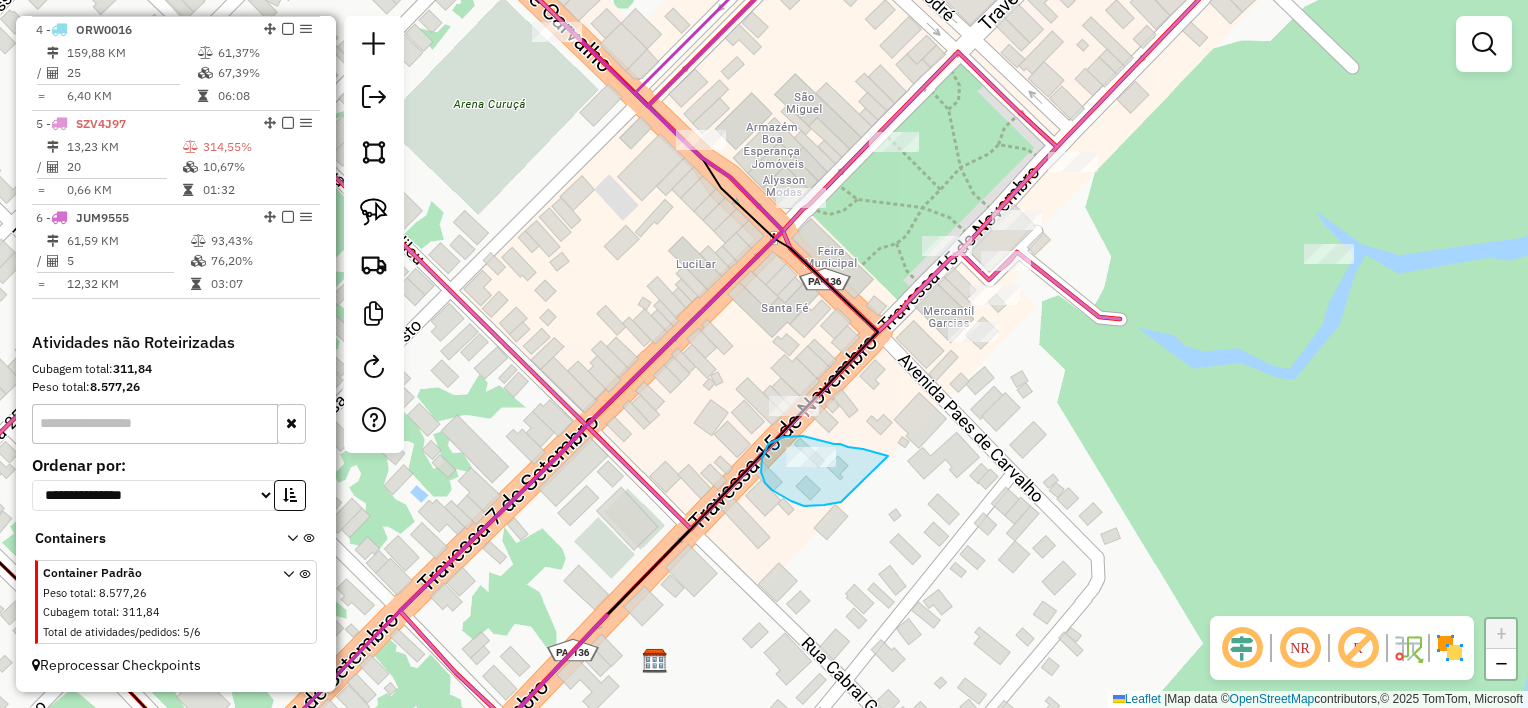 drag, startPoint x: 886, startPoint y: 456, endPoint x: 859, endPoint y: 494, distance: 46.615448 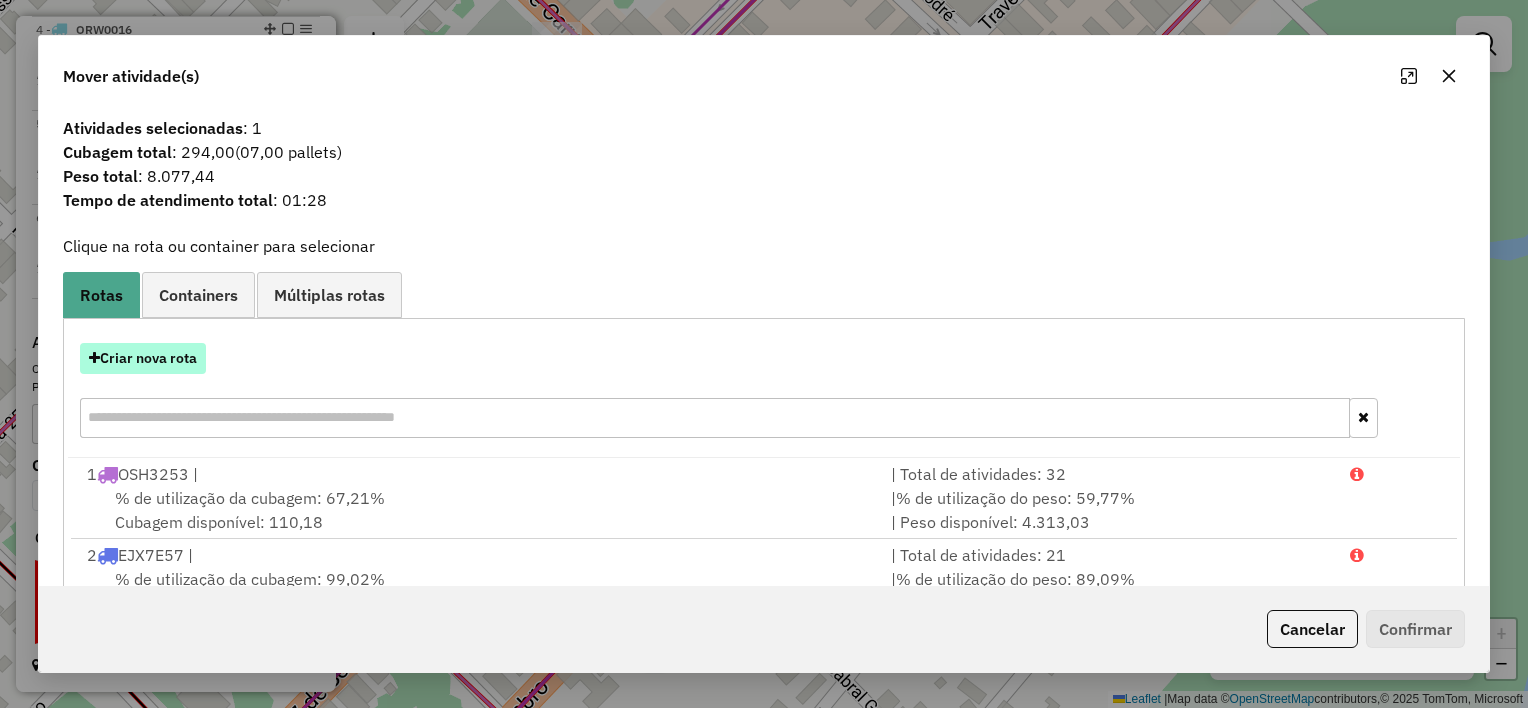 click on "Criar nova rota" at bounding box center [143, 358] 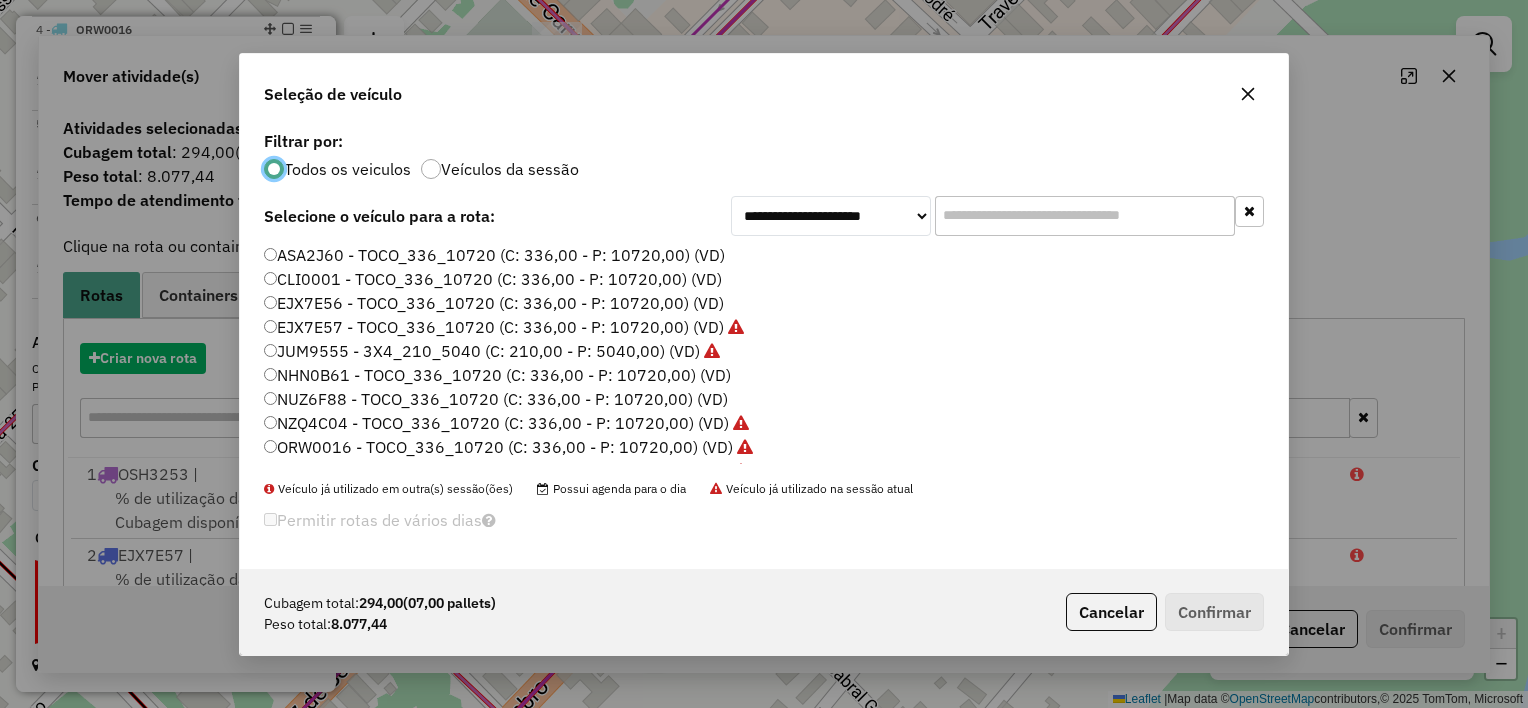 scroll, scrollTop: 10, scrollLeft: 6, axis: both 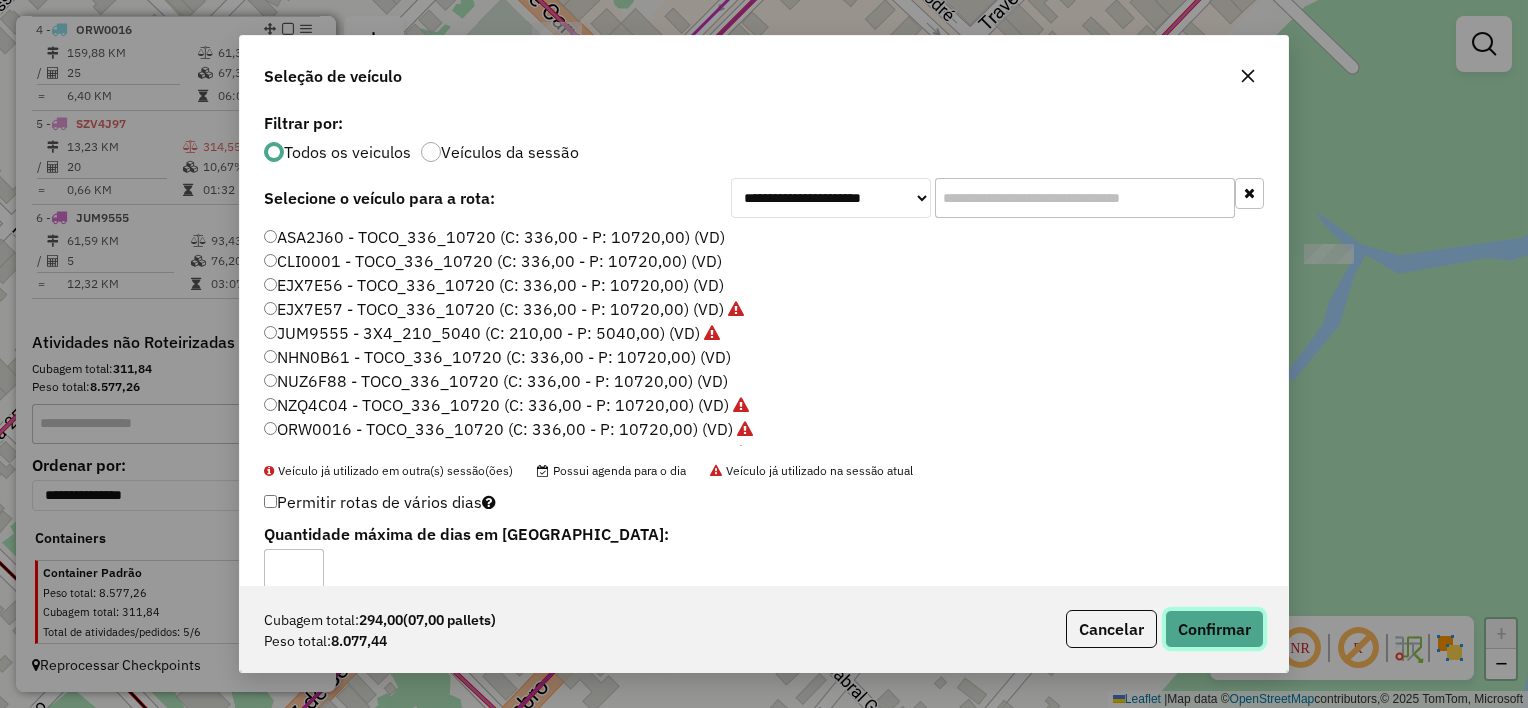 click on "Confirmar" 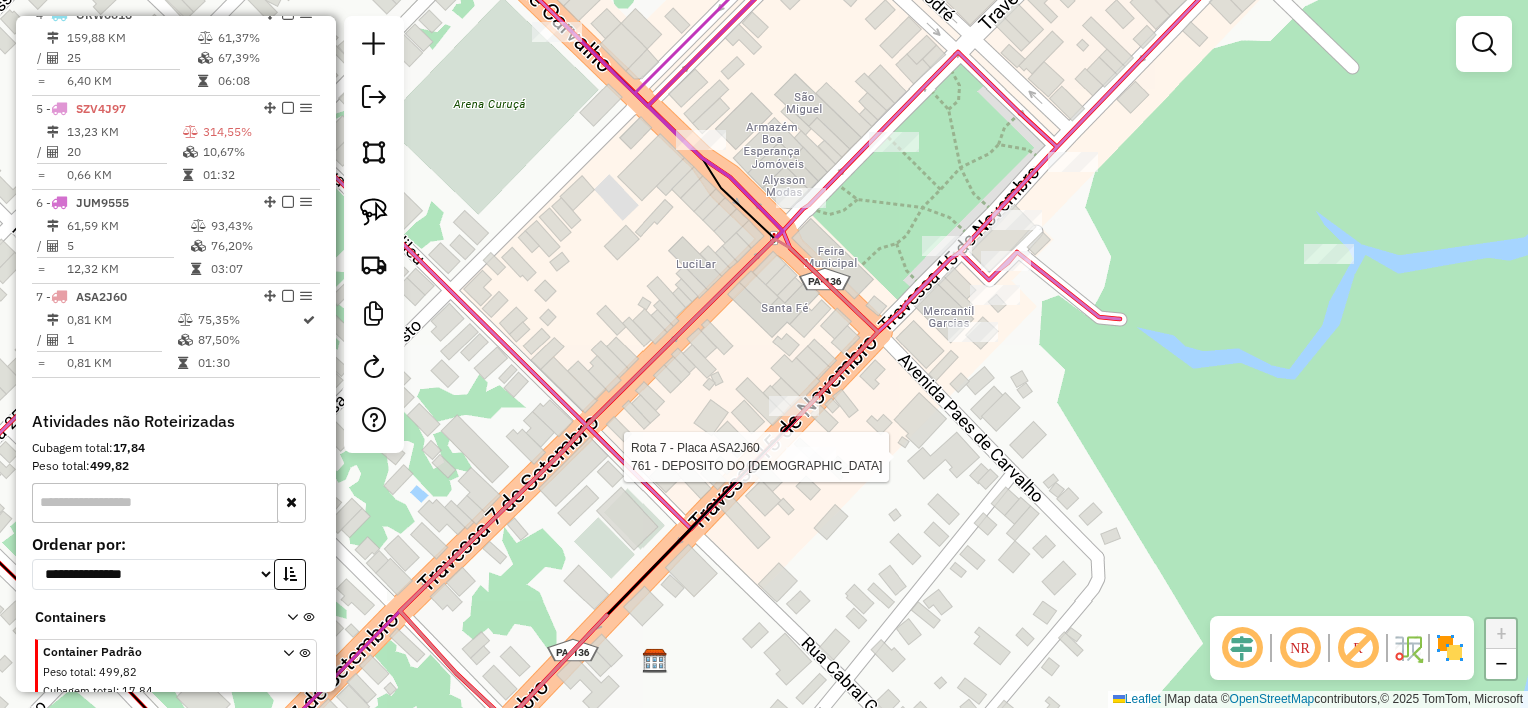 select on "**********" 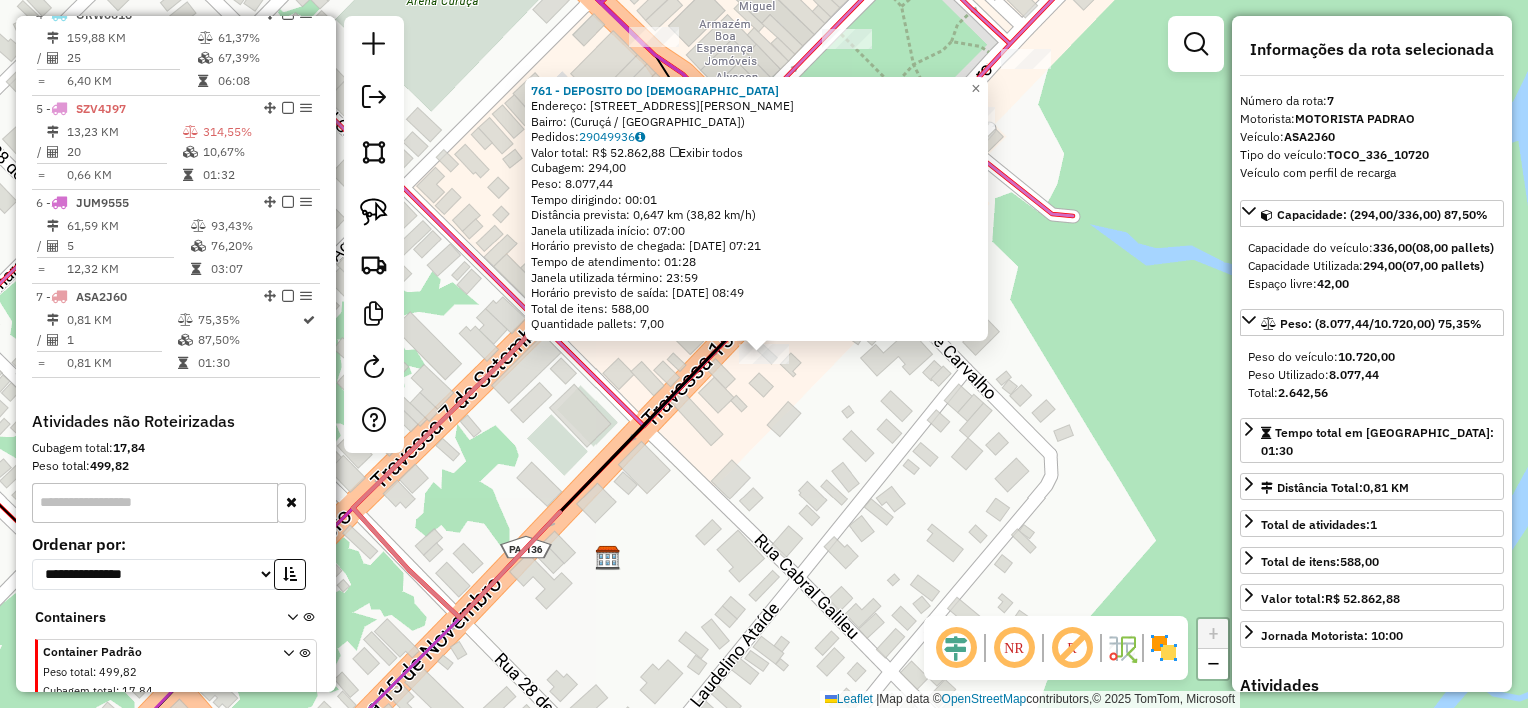 scroll, scrollTop: 1122, scrollLeft: 0, axis: vertical 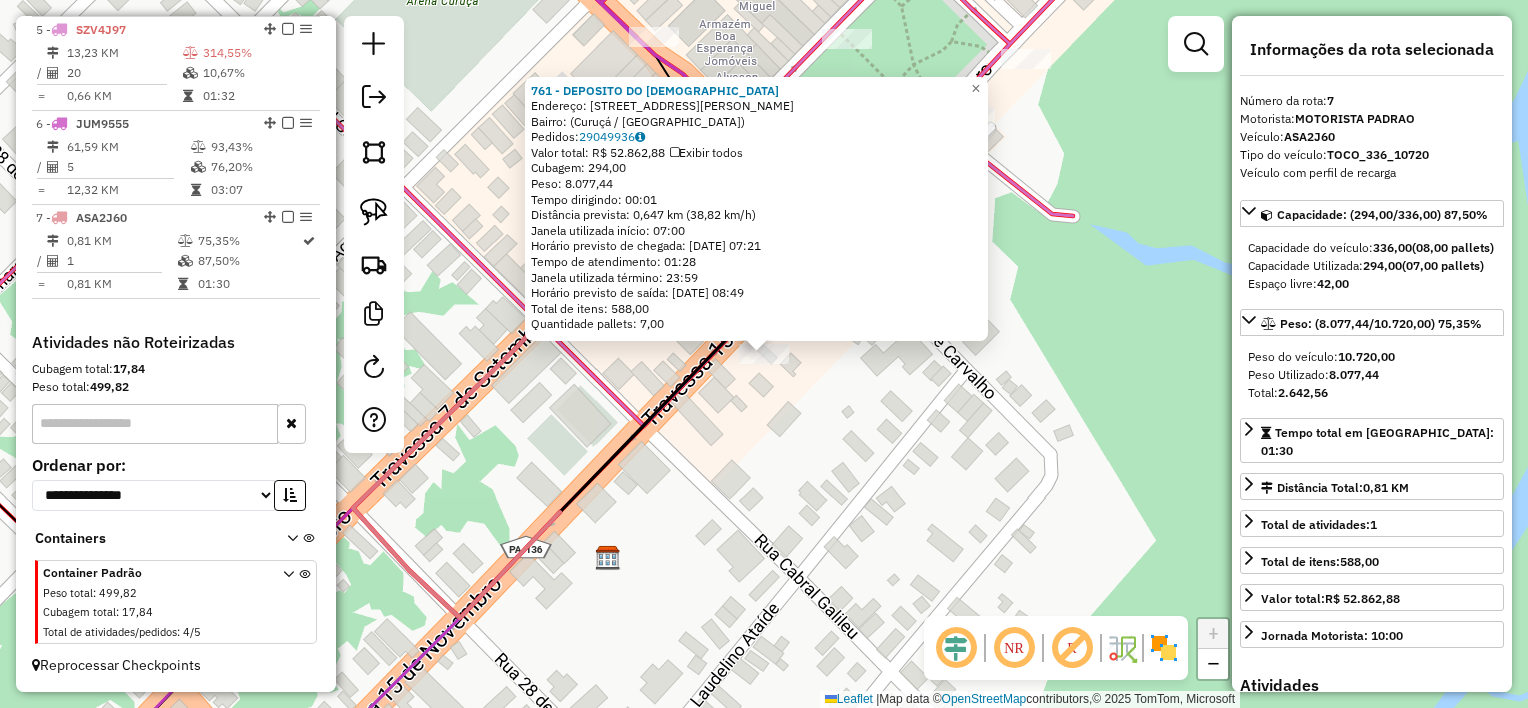 click on "761 - DEPOSITO DO JOSIVAN  Endereço: Travessa Justo Chermont, 1235   Bairro:  (Curuçá / PA)   Pedidos:  29049936   Valor total: R$ 52.862,88   Exibir todos   Cubagem: 294,00  Peso: 8.077,44  Tempo dirigindo: 00:01   Distância prevista: 0,647 km (38,82 km/h)   Janela utilizada início: 07:00   Horário previsto de chegada: 30/07/2025 07:21   Tempo de atendimento: 01:28   Janela utilizada término: 23:59   Horário previsto de saída: 30/07/2025 08:49   Total de itens: 588,00   Quantidade pallets: 7,00  × Janela de atendimento Grade de atendimento Capacidade Transportadoras Veículos Cliente Pedidos  Rotas Selecione os dias de semana para filtrar as janelas de atendimento  Seg   Ter   Qua   Qui   Sex   Sáb   Dom  Informe o período da janela de atendimento: De: Até:  Filtrar exatamente a janela do cliente  Considerar janela de atendimento padrão  Selecione os dias de semana para filtrar as grades de atendimento  Seg   Ter   Qua   Qui   Sex   Sáb   Dom   Clientes fora do dia de atendimento selecionado +" 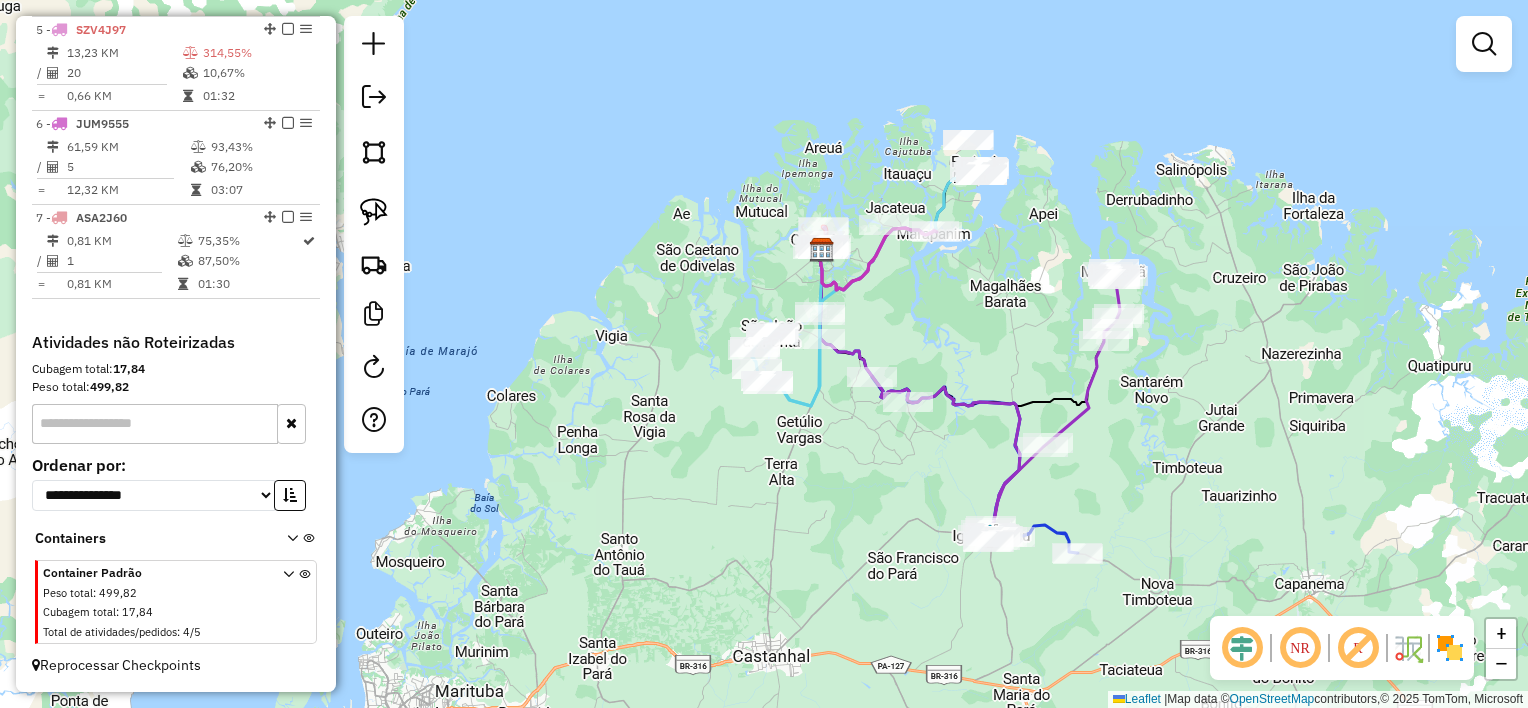 drag, startPoint x: 928, startPoint y: 488, endPoint x: 924, endPoint y: 447, distance: 41.19466 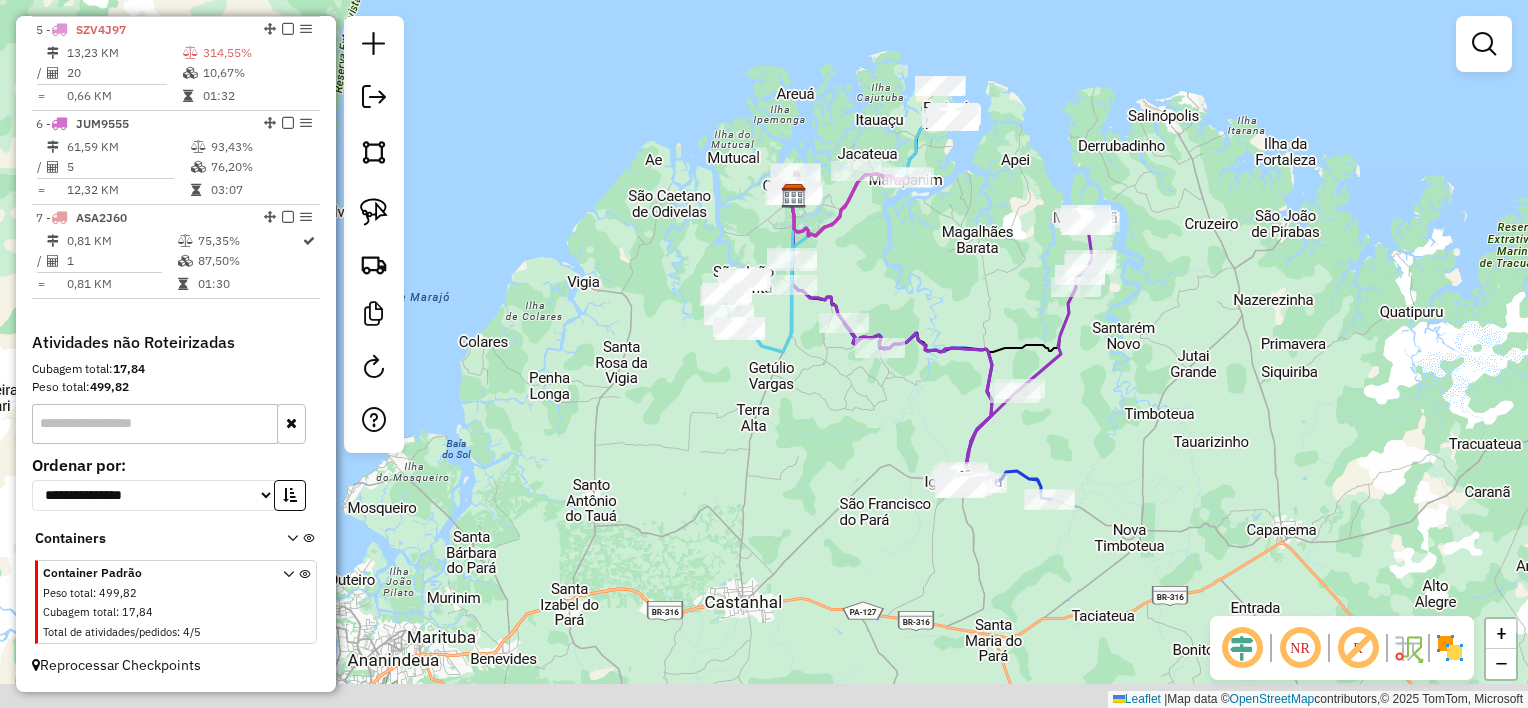 drag, startPoint x: 952, startPoint y: 455, endPoint x: 924, endPoint y: 401, distance: 60.827625 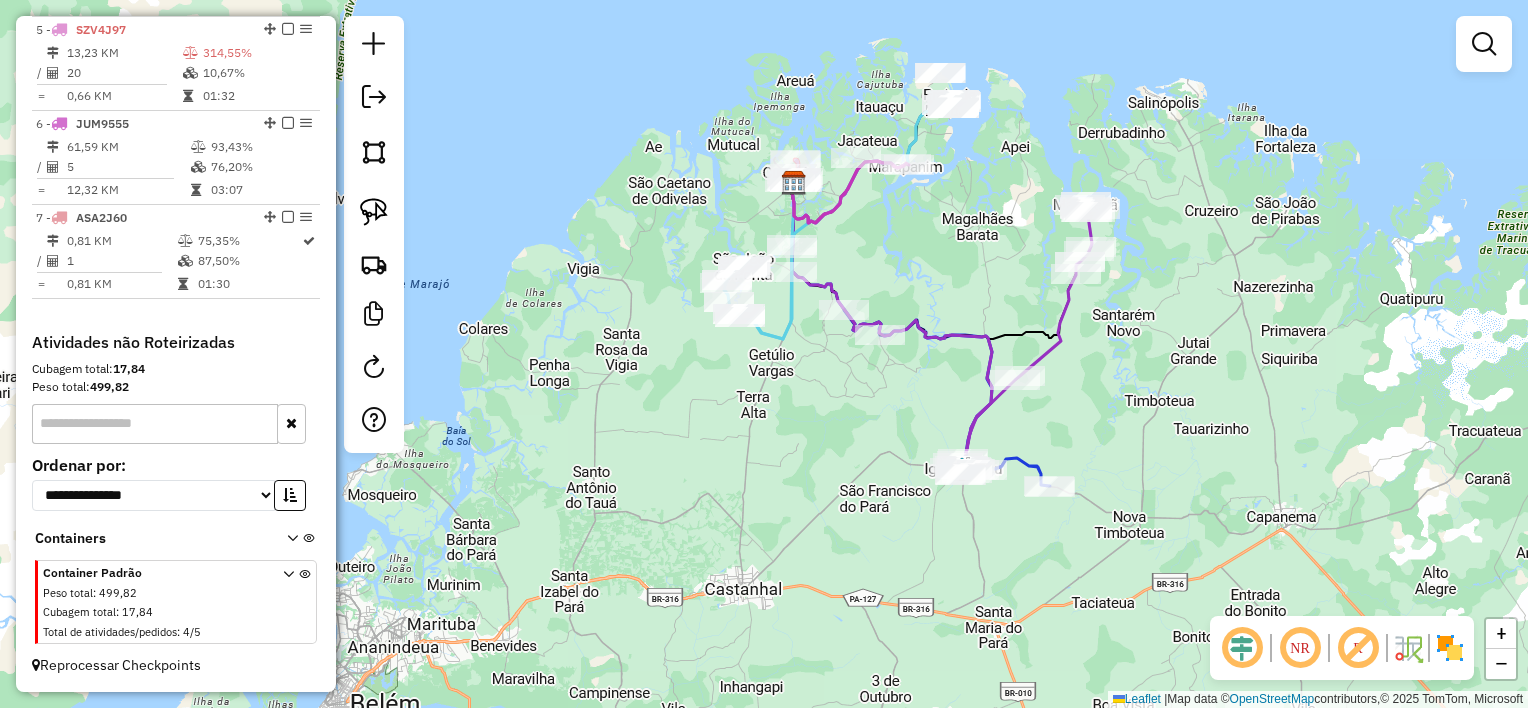 drag, startPoint x: 915, startPoint y: 419, endPoint x: 915, endPoint y: 402, distance: 17 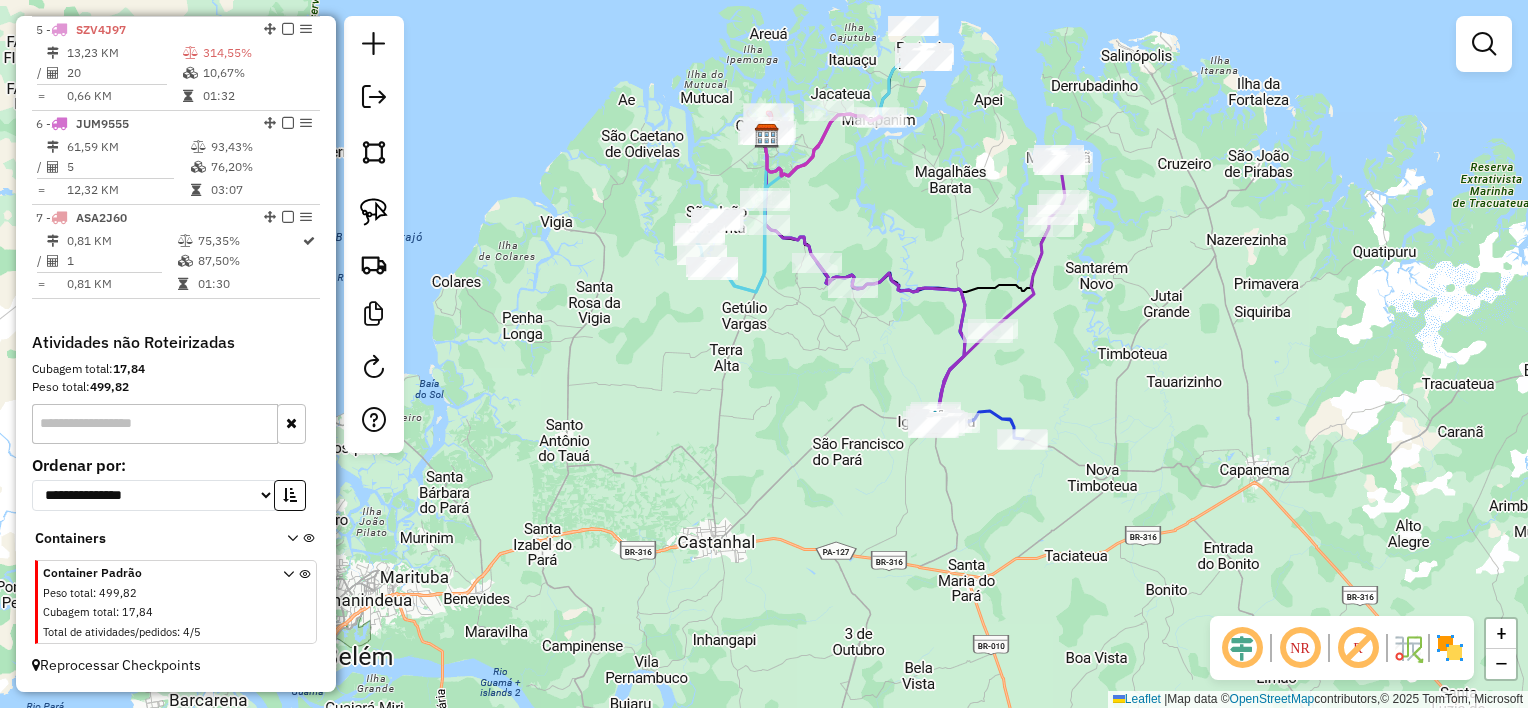 drag, startPoint x: 887, startPoint y: 359, endPoint x: 876, endPoint y: 324, distance: 36.687874 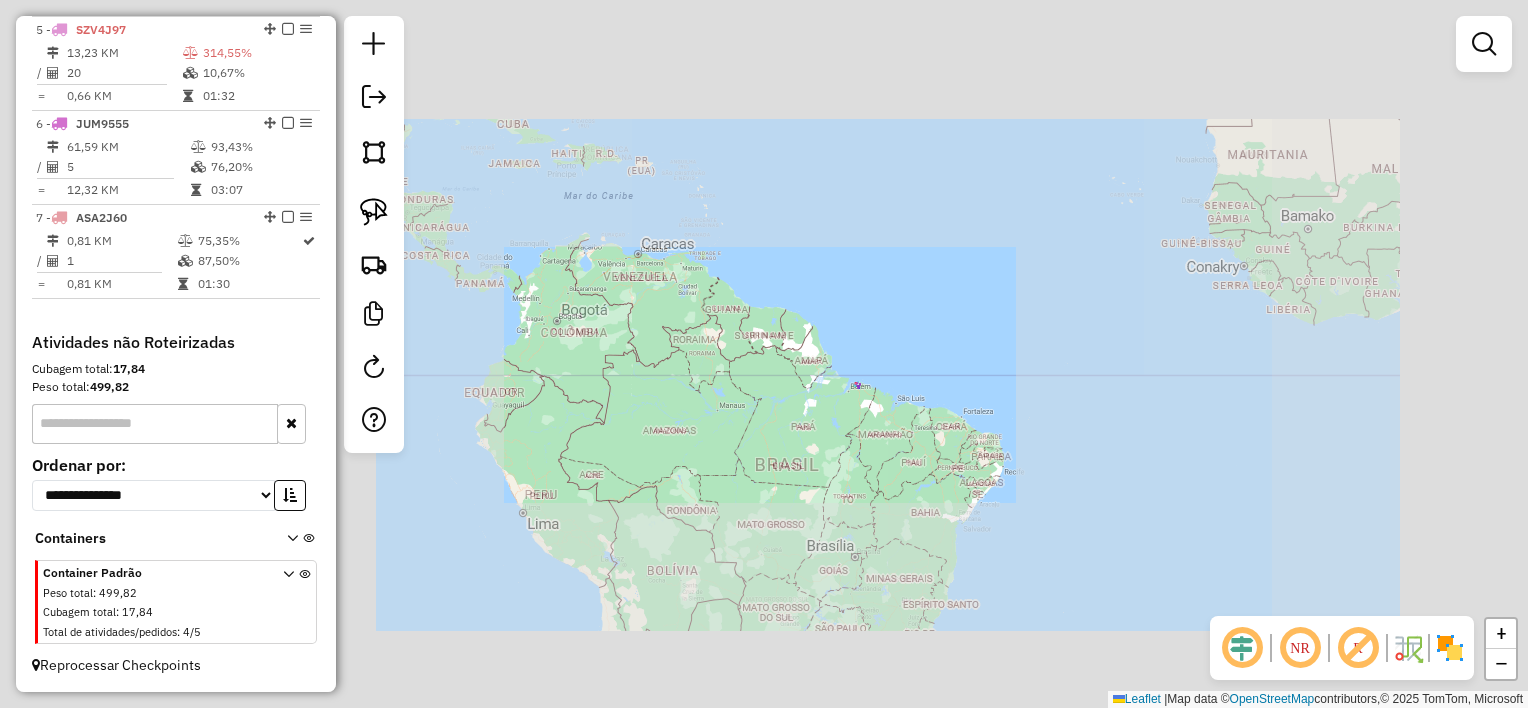 click on "Janela de atendimento Grade de atendimento Capacidade Transportadoras Veículos Cliente Pedidos  Rotas Selecione os dias de semana para filtrar as janelas de atendimento  Seg   Ter   Qua   Qui   Sex   Sáb   Dom  Informe o período da janela de atendimento: De: Até:  Filtrar exatamente a janela do cliente  Considerar janela de atendimento padrão  Selecione os dias de semana para filtrar as grades de atendimento  Seg   Ter   Qua   Qui   Sex   Sáb   Dom   Considerar clientes sem dia de atendimento cadastrado  Clientes fora do dia de atendimento selecionado Filtrar as atividades entre os valores definidos abaixo:  Peso mínimo:   Peso máximo:   Cubagem mínima:   Cubagem máxima:   De:   Até:  Filtrar as atividades entre o tempo de atendimento definido abaixo:  De:   Até:   Considerar capacidade total dos clientes não roteirizados Transportadora: Selecione um ou mais itens Tipo de veículo: Selecione um ou mais itens Veículo: Selecione um ou mais itens Motorista: Selecione um ou mais itens Nome: Rótulo:" 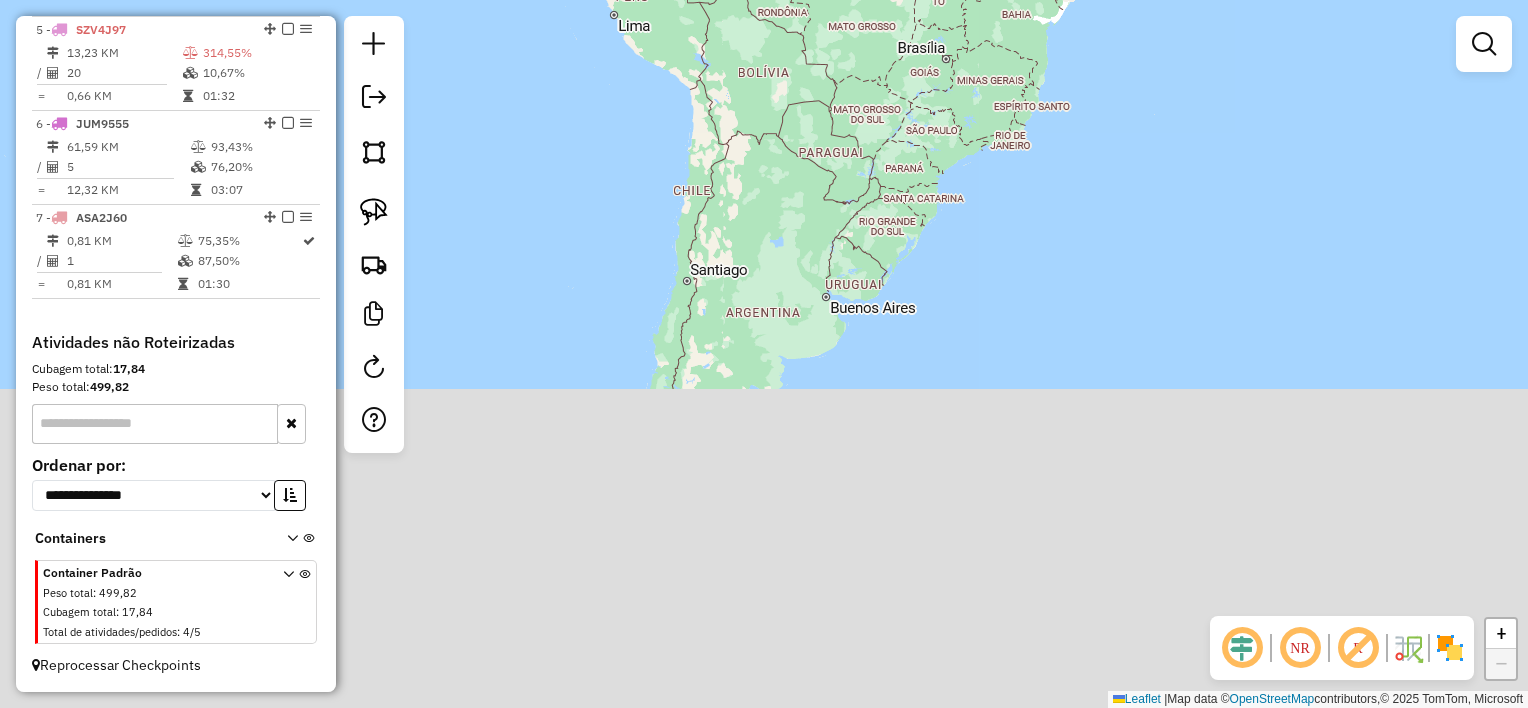 drag, startPoint x: 992, startPoint y: 278, endPoint x: 993, endPoint y: 216, distance: 62.008064 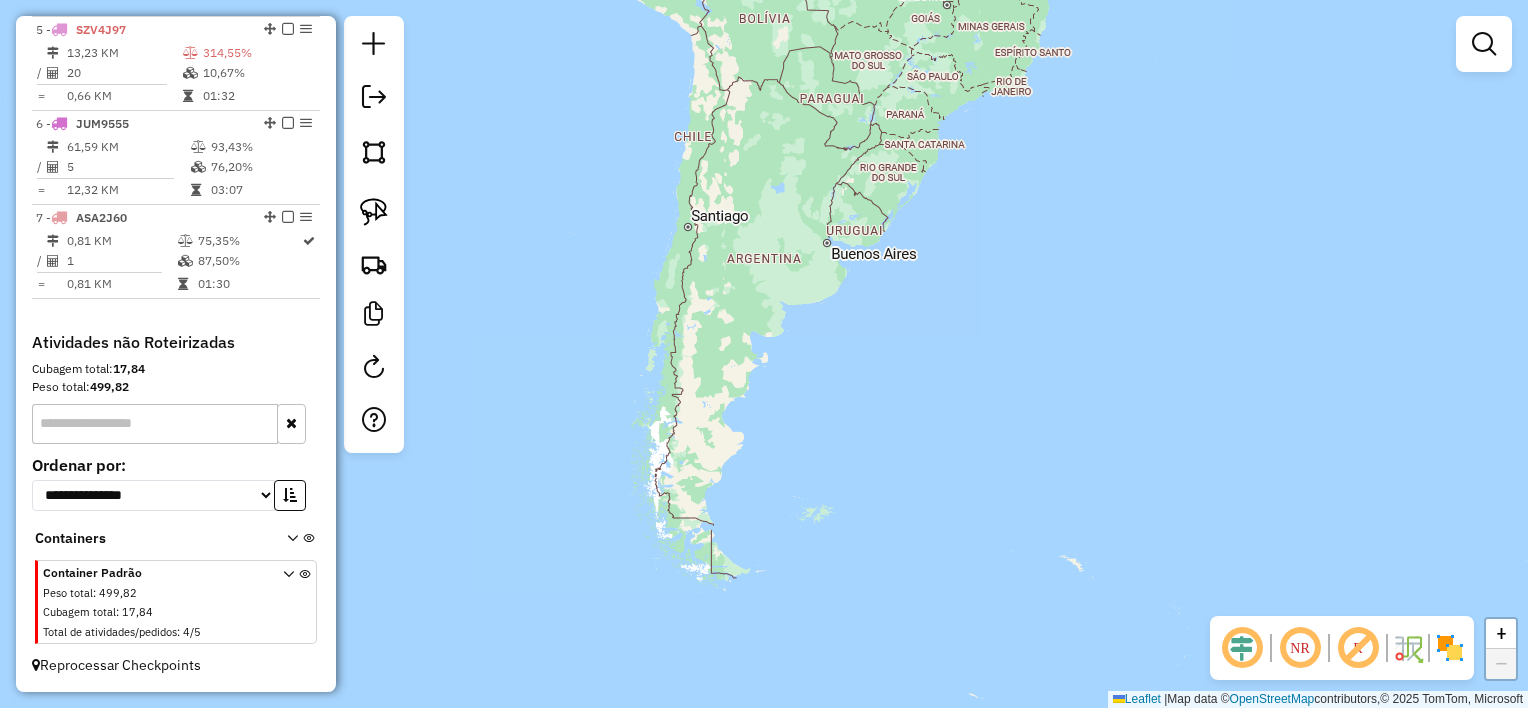 drag, startPoint x: 960, startPoint y: 397, endPoint x: 968, endPoint y: 316, distance: 81.394104 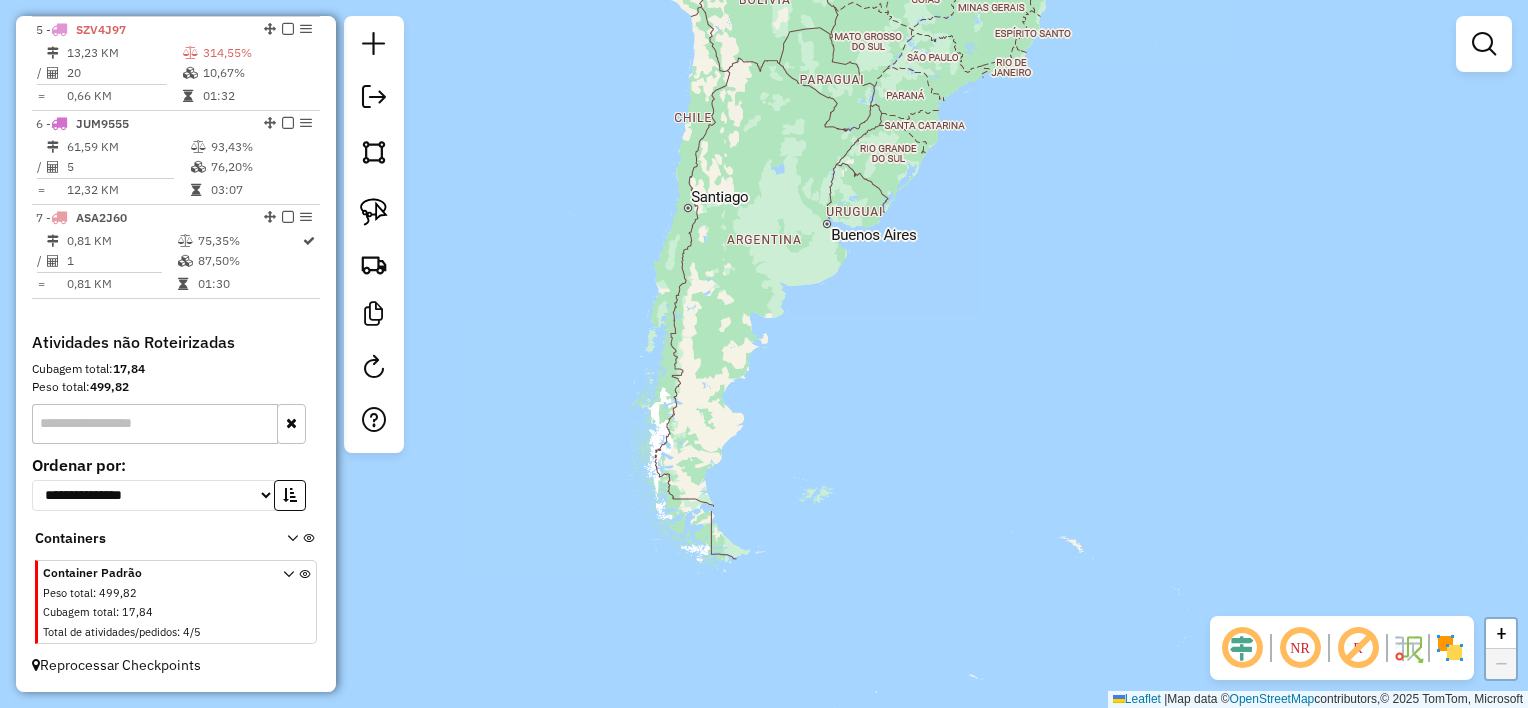 drag, startPoint x: 972, startPoint y: 209, endPoint x: 923, endPoint y: 516, distance: 310.88583 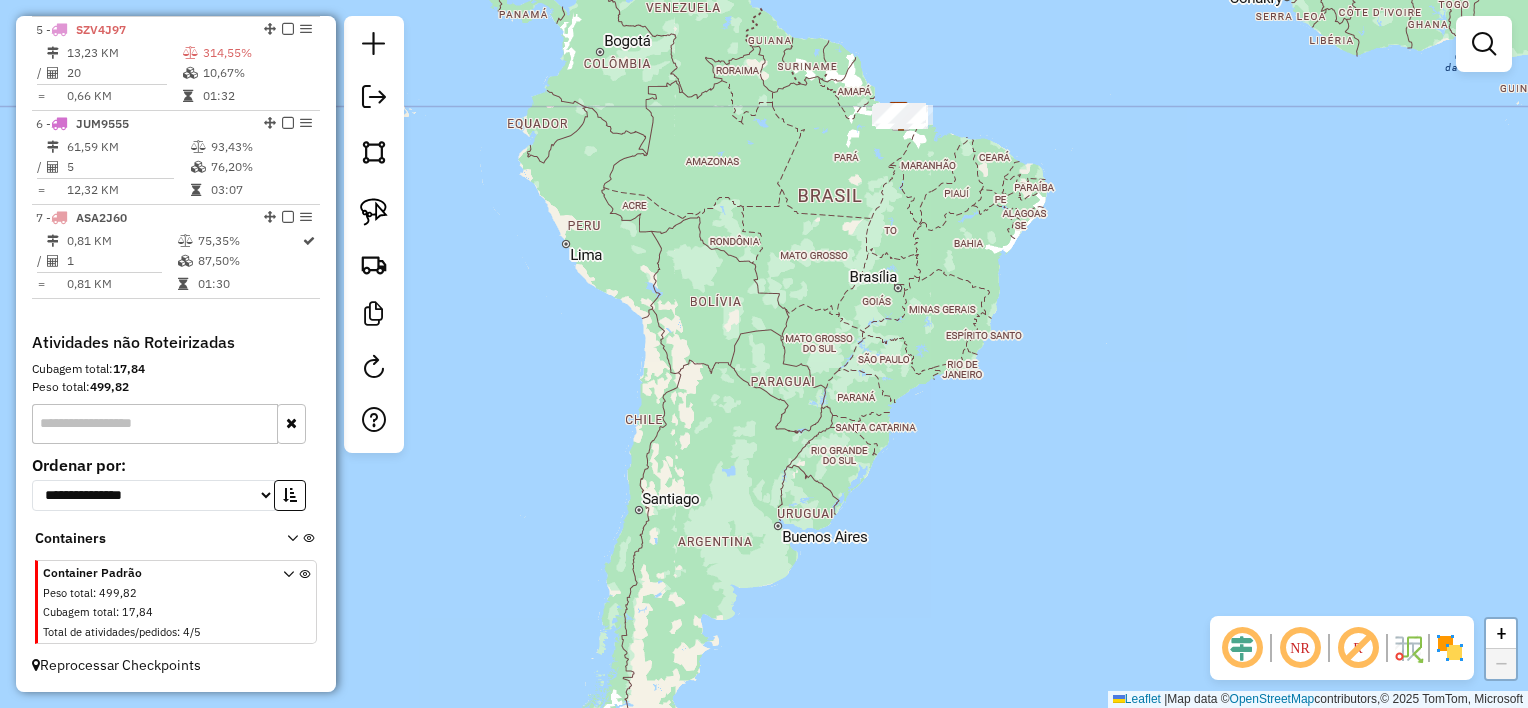 drag, startPoint x: 923, startPoint y: 282, endPoint x: 868, endPoint y: 520, distance: 244.27238 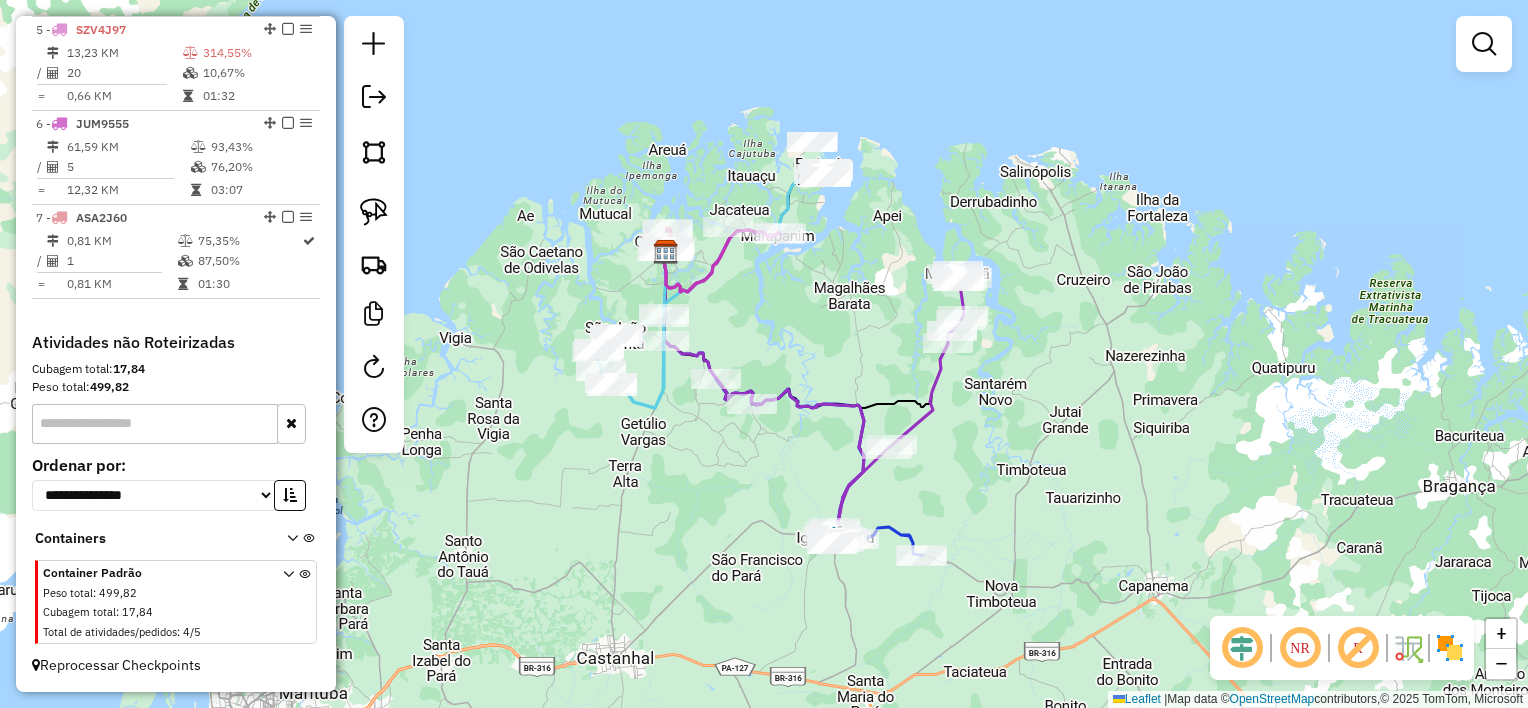click on "Janela de atendimento Grade de atendimento Capacidade Transportadoras Veículos Cliente Pedidos  Rotas Selecione os dias de semana para filtrar as janelas de atendimento  Seg   Ter   Qua   Qui   Sex   Sáb   Dom  Informe o período da janela de atendimento: De: Até:  Filtrar exatamente a janela do cliente  Considerar janela de atendimento padrão  Selecione os dias de semana para filtrar as grades de atendimento  Seg   Ter   Qua   Qui   Sex   Sáb   Dom   Considerar clientes sem dia de atendimento cadastrado  Clientes fora do dia de atendimento selecionado Filtrar as atividades entre os valores definidos abaixo:  Peso mínimo:   Peso máximo:   Cubagem mínima:   Cubagem máxima:   De:   Até:  Filtrar as atividades entre o tempo de atendimento definido abaixo:  De:   Até:   Considerar capacidade total dos clientes não roteirizados Transportadora: Selecione um ou mais itens Tipo de veículo: Selecione um ou mais itens Veículo: Selecione um ou mais itens Motorista: Selecione um ou mais itens Nome: Rótulo:" 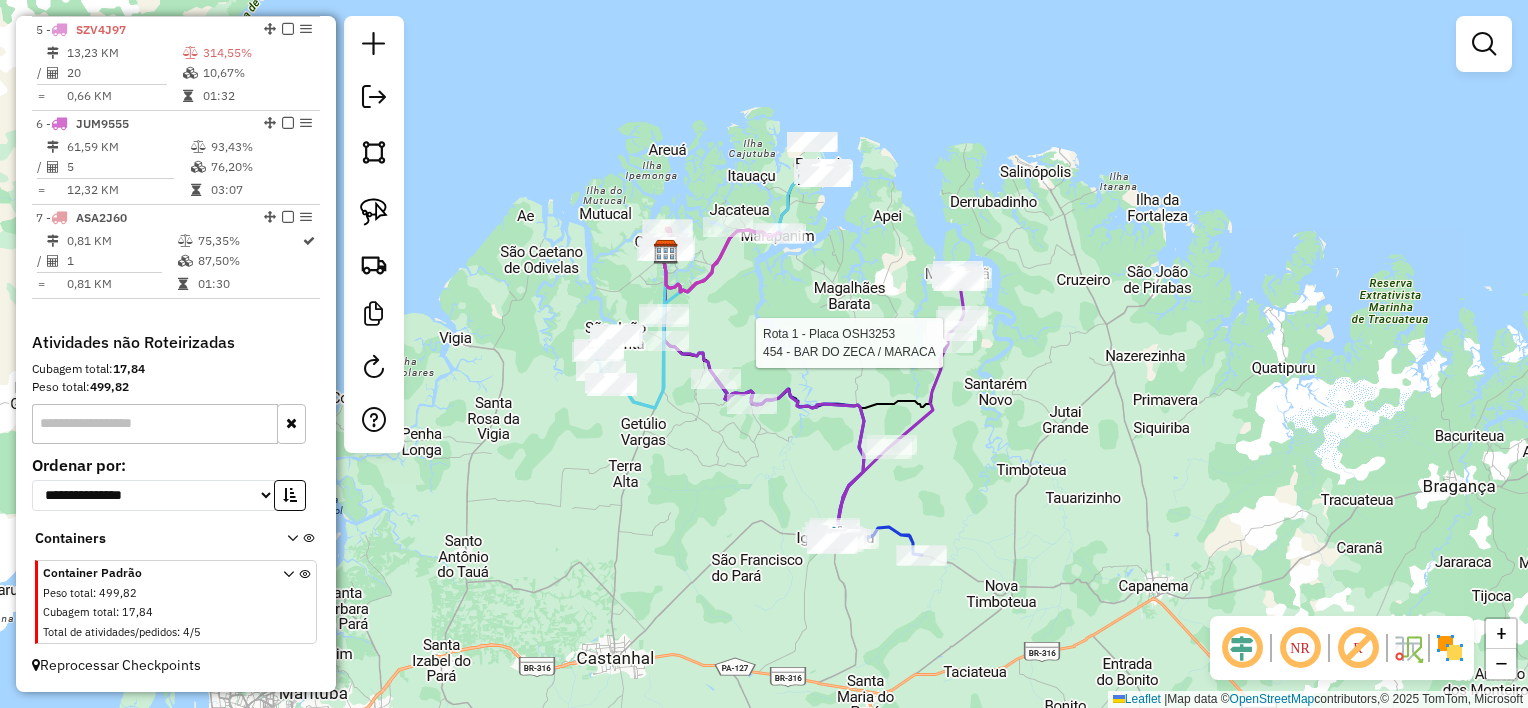 click 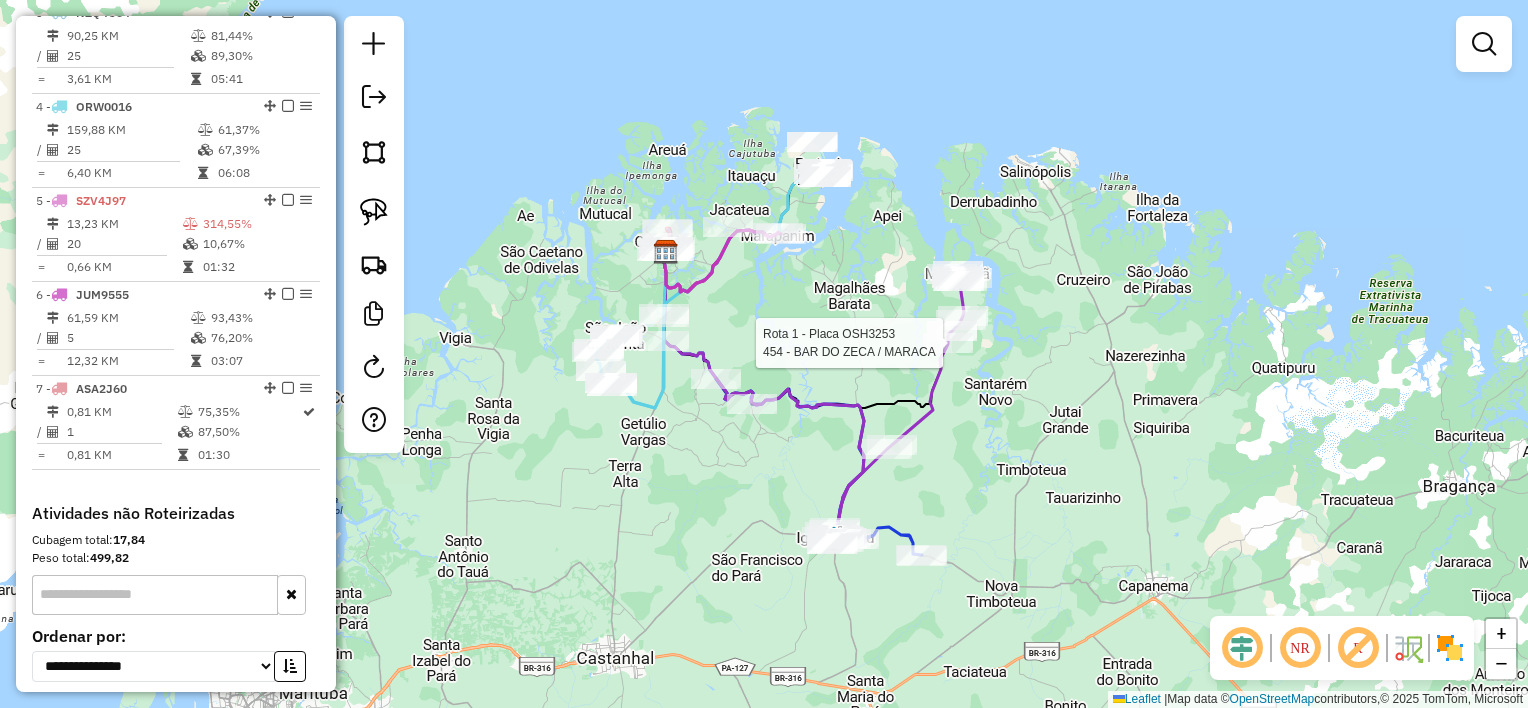 select on "**********" 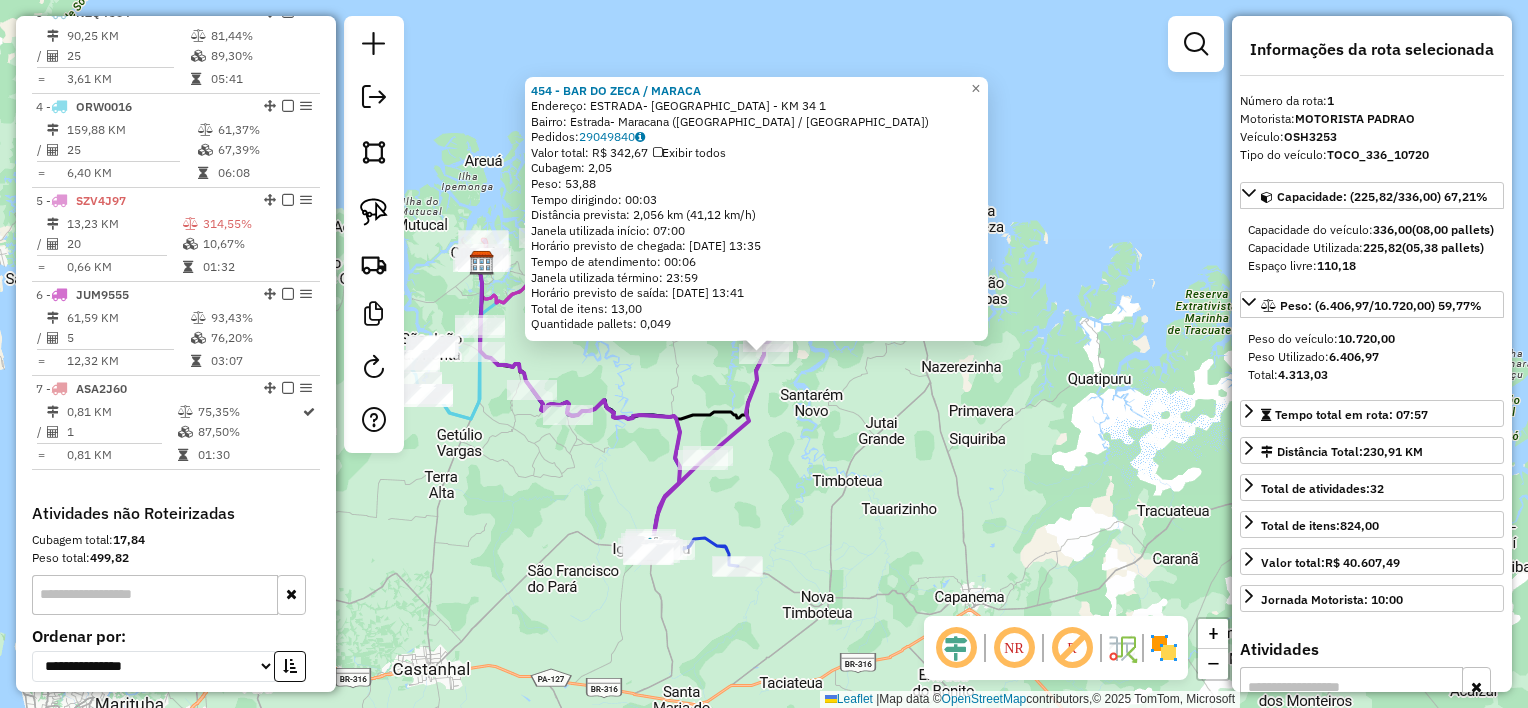 scroll, scrollTop: 748, scrollLeft: 0, axis: vertical 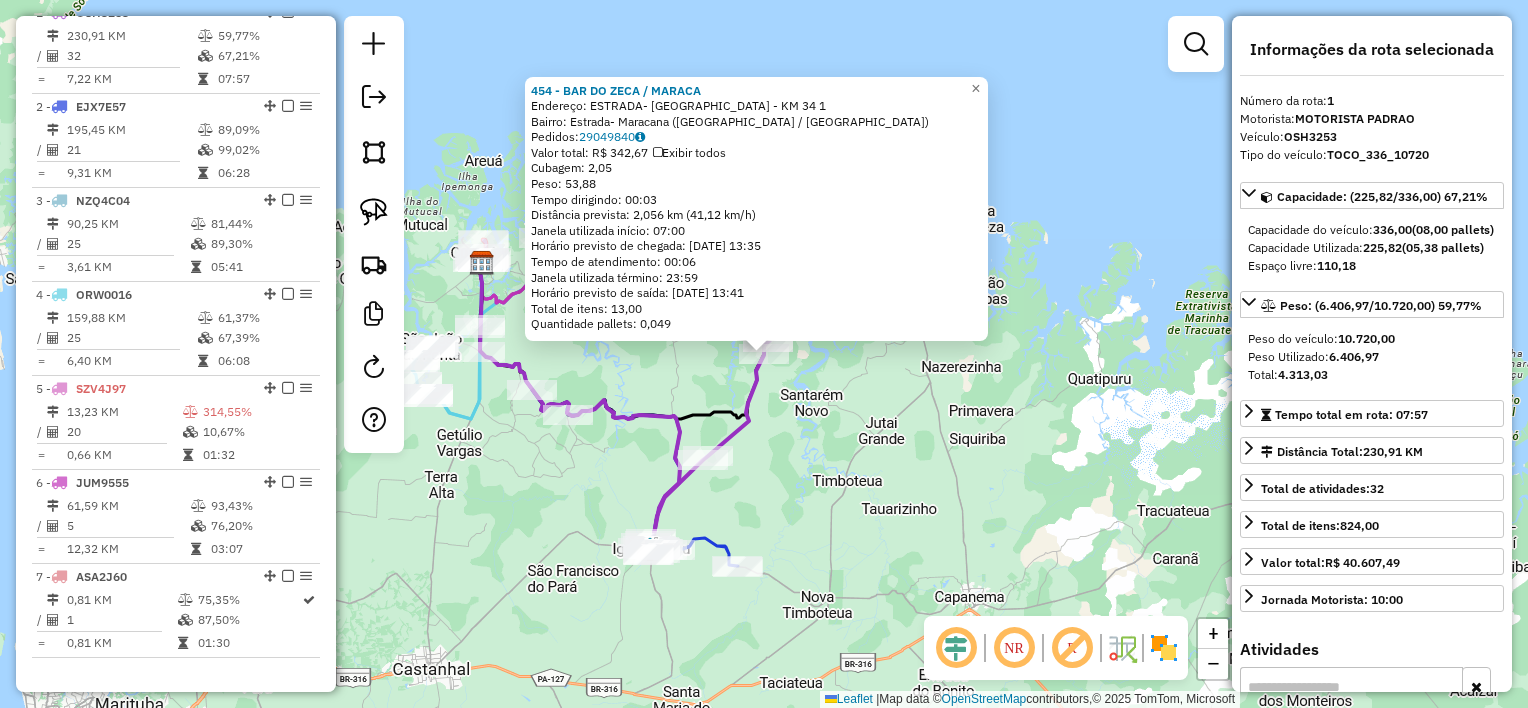 click on "454 - BAR DO ZECA / MARACA  Endereço:  ESTRADA- MARACANA -   KM 34 1   Bairro: Estrada- Maracana (MARACANA / PA)   Pedidos:  29049840   Valor total: R$ 342,67   Exibir todos   Cubagem: 2,05  Peso: 53,88  Tempo dirigindo: 00:03   Distância prevista: 2,056 km (41,12 km/h)   Janela utilizada início: 07:00   Horário previsto de chegada: 30/07/2025 13:35   Tempo de atendimento: 00:06   Janela utilizada término: 23:59   Horário previsto de saída: 30/07/2025 13:41   Total de itens: 13,00   Quantidade pallets: 0,049  × Janela de atendimento Grade de atendimento Capacidade Transportadoras Veículos Cliente Pedidos  Rotas Selecione os dias de semana para filtrar as janelas de atendimento  Seg   Ter   Qua   Qui   Sex   Sáb   Dom  Informe o período da janela de atendimento: De: Até:  Filtrar exatamente a janela do cliente  Considerar janela de atendimento padrão  Selecione os dias de semana para filtrar as grades de atendimento  Seg   Ter   Qua   Qui   Sex   Sáb   Dom   Peso mínimo:   Peso máximo:   De:  +" 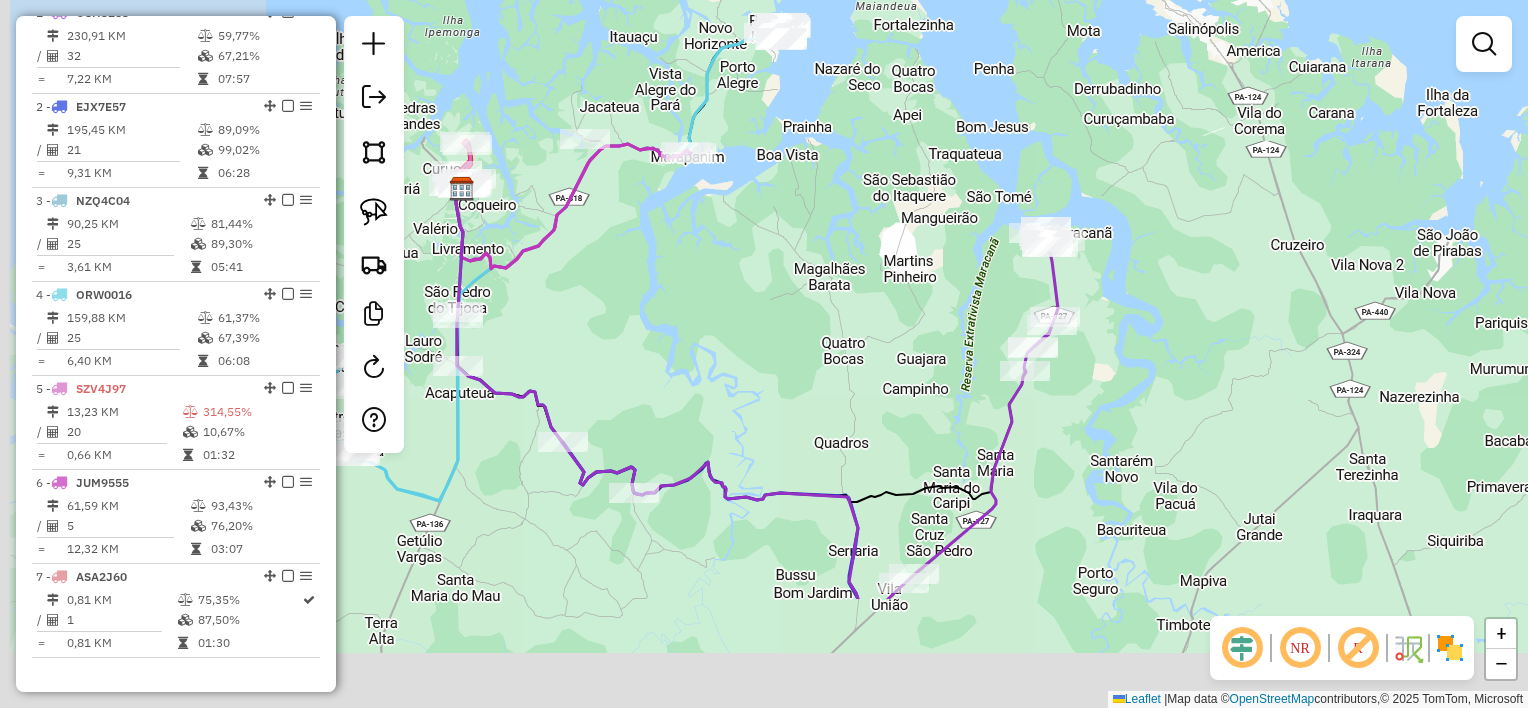 drag, startPoint x: 724, startPoint y: 545, endPoint x: 1073, endPoint y: 312, distance: 419.6308 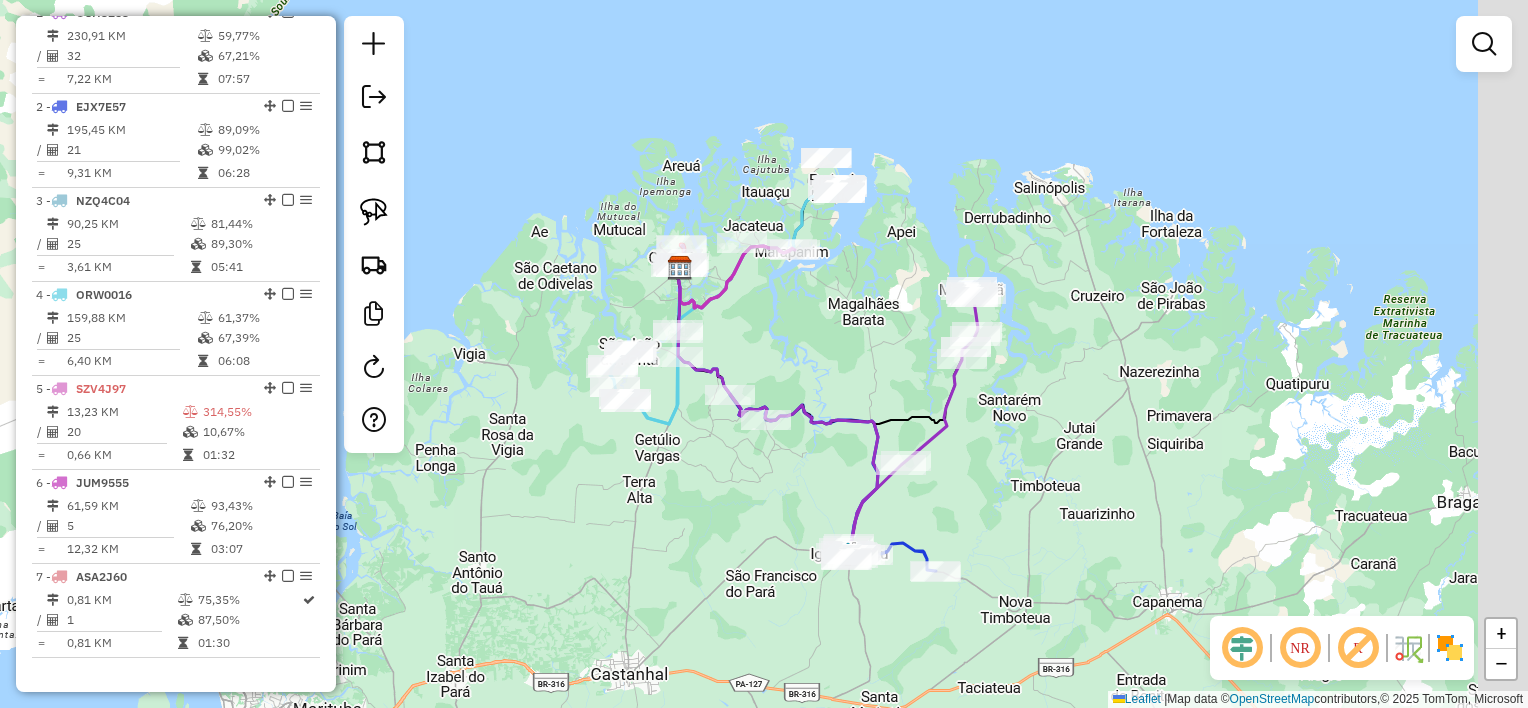 drag, startPoint x: 960, startPoint y: 292, endPoint x: 855, endPoint y: 350, distance: 119.954155 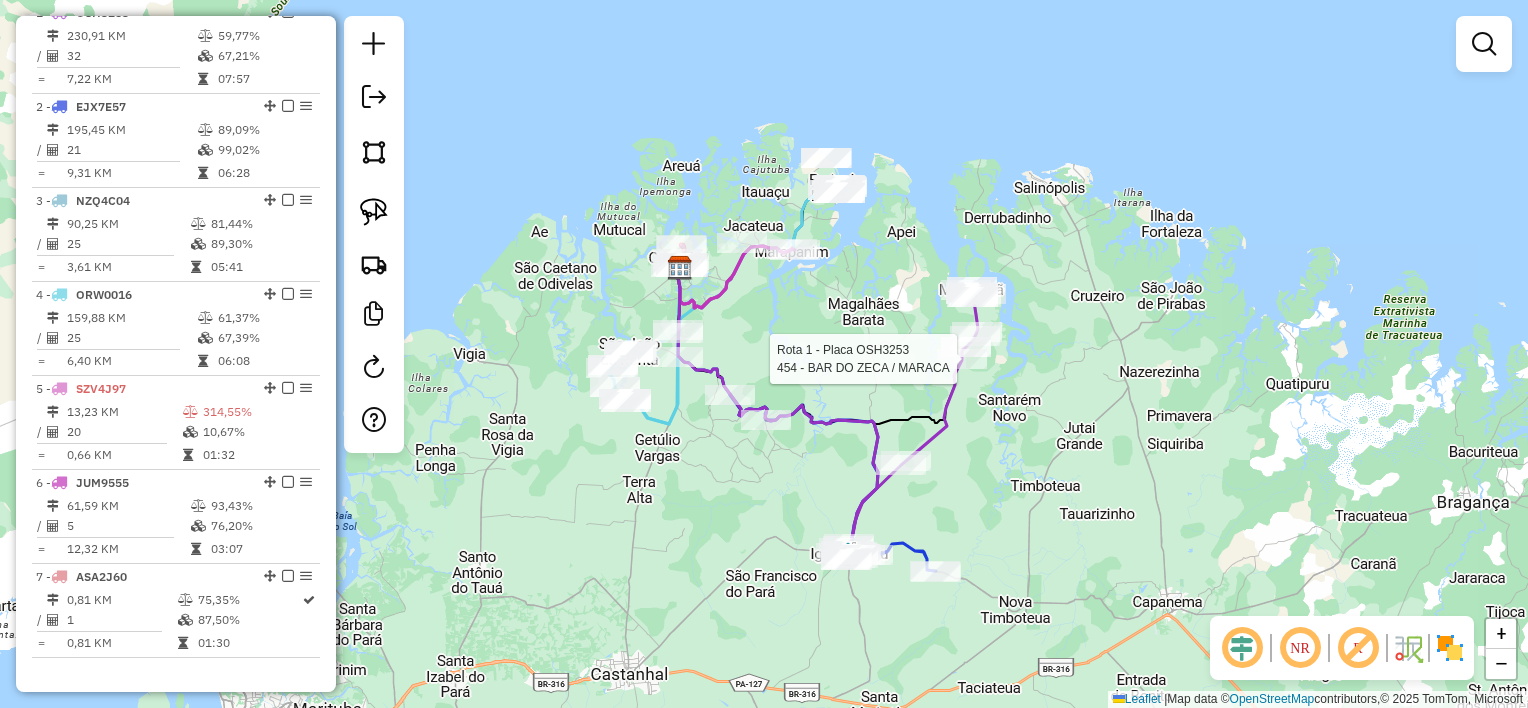 select on "**********" 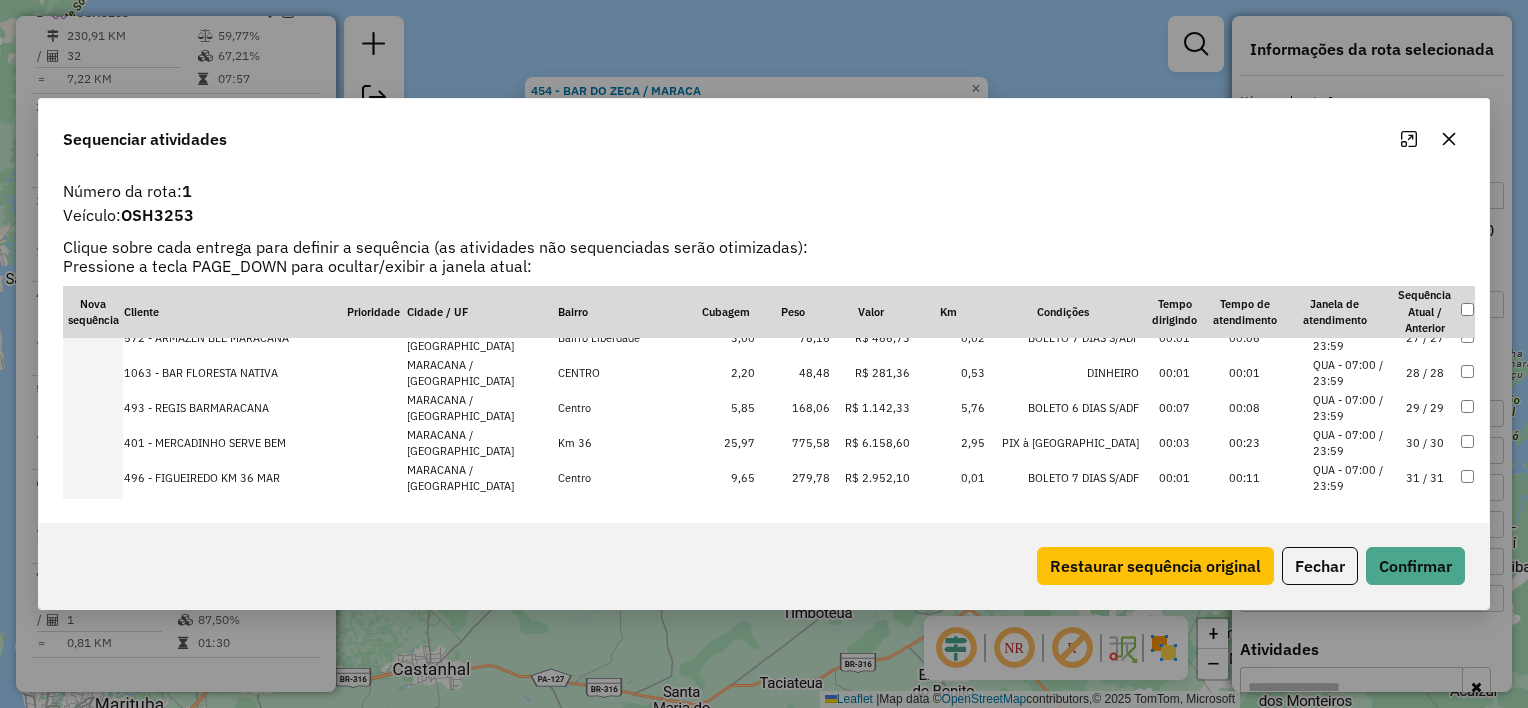 scroll, scrollTop: 977, scrollLeft: 0, axis: vertical 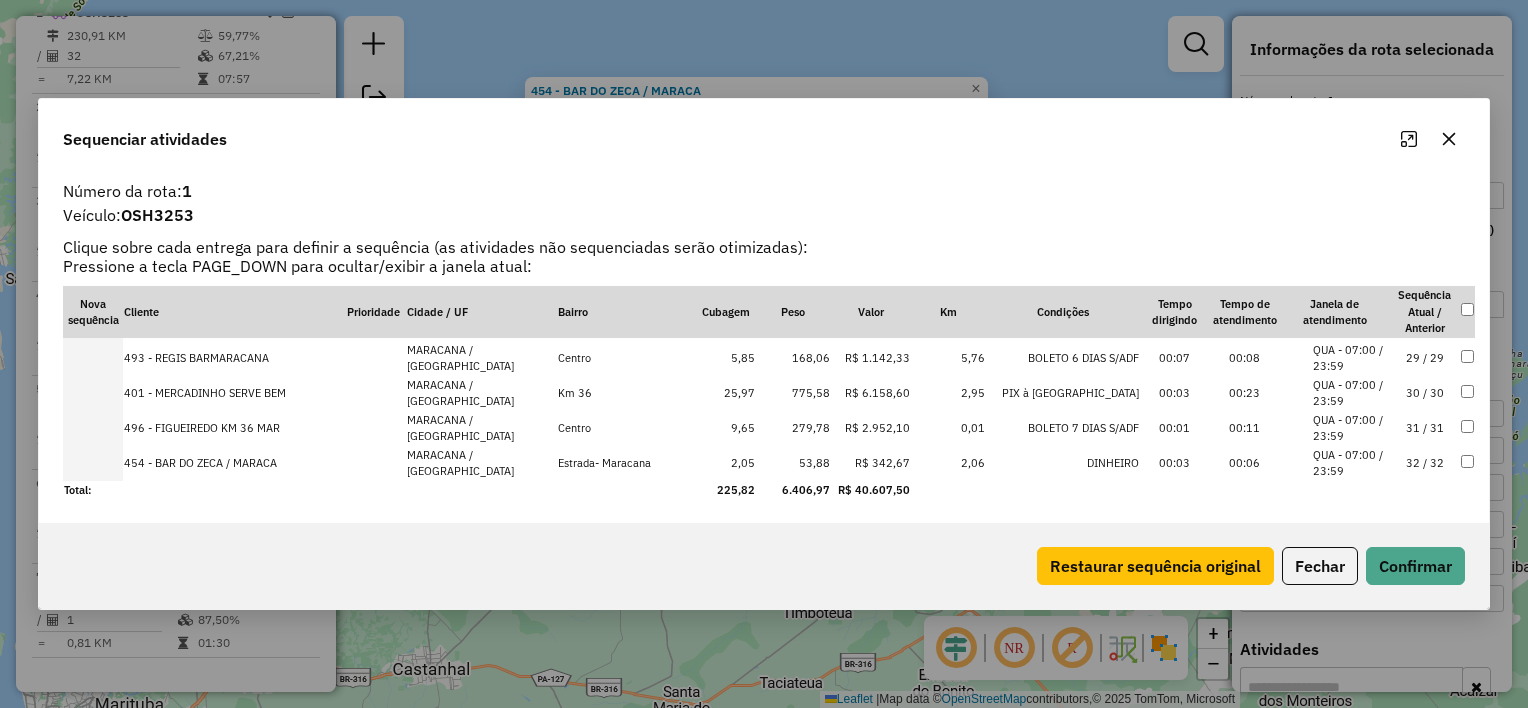 click 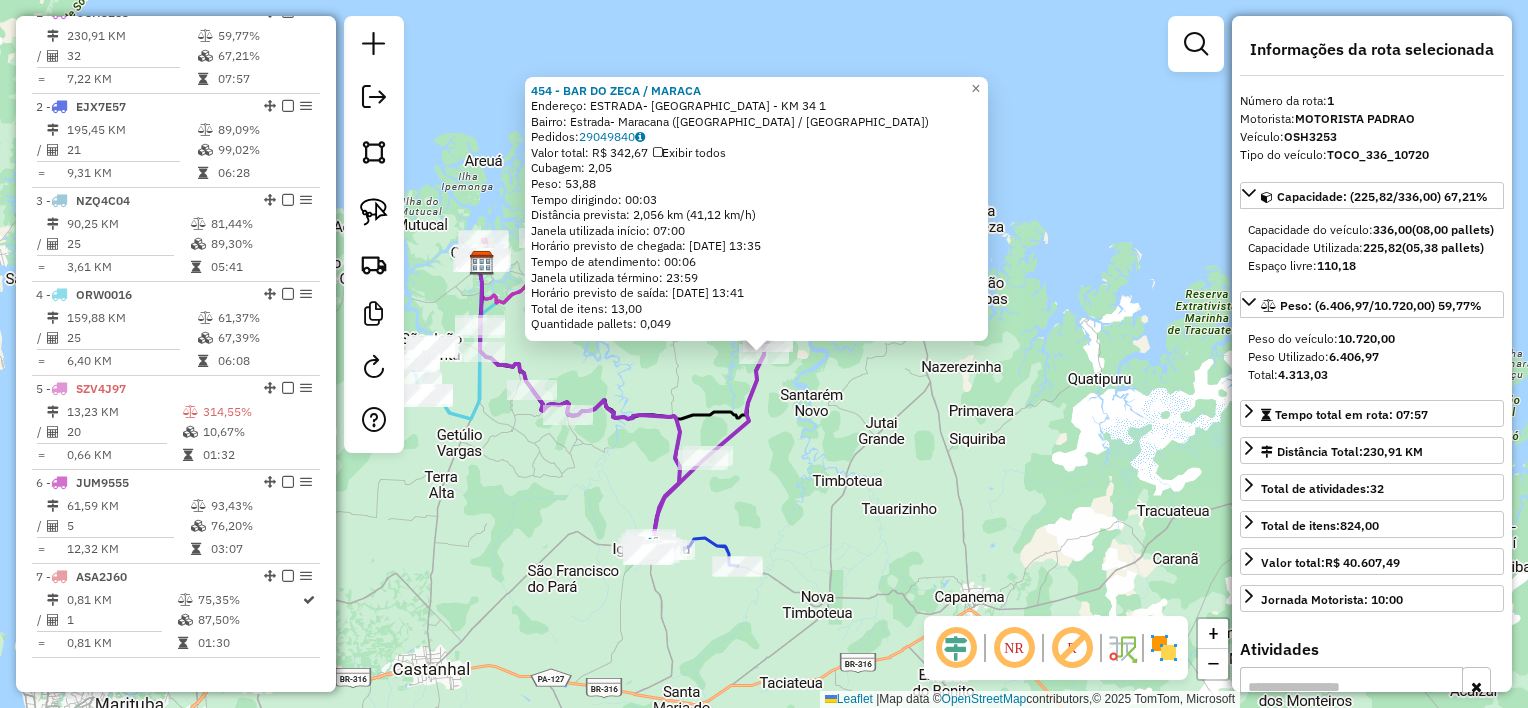 drag, startPoint x: 950, startPoint y: 463, endPoint x: 868, endPoint y: 507, distance: 93.05912 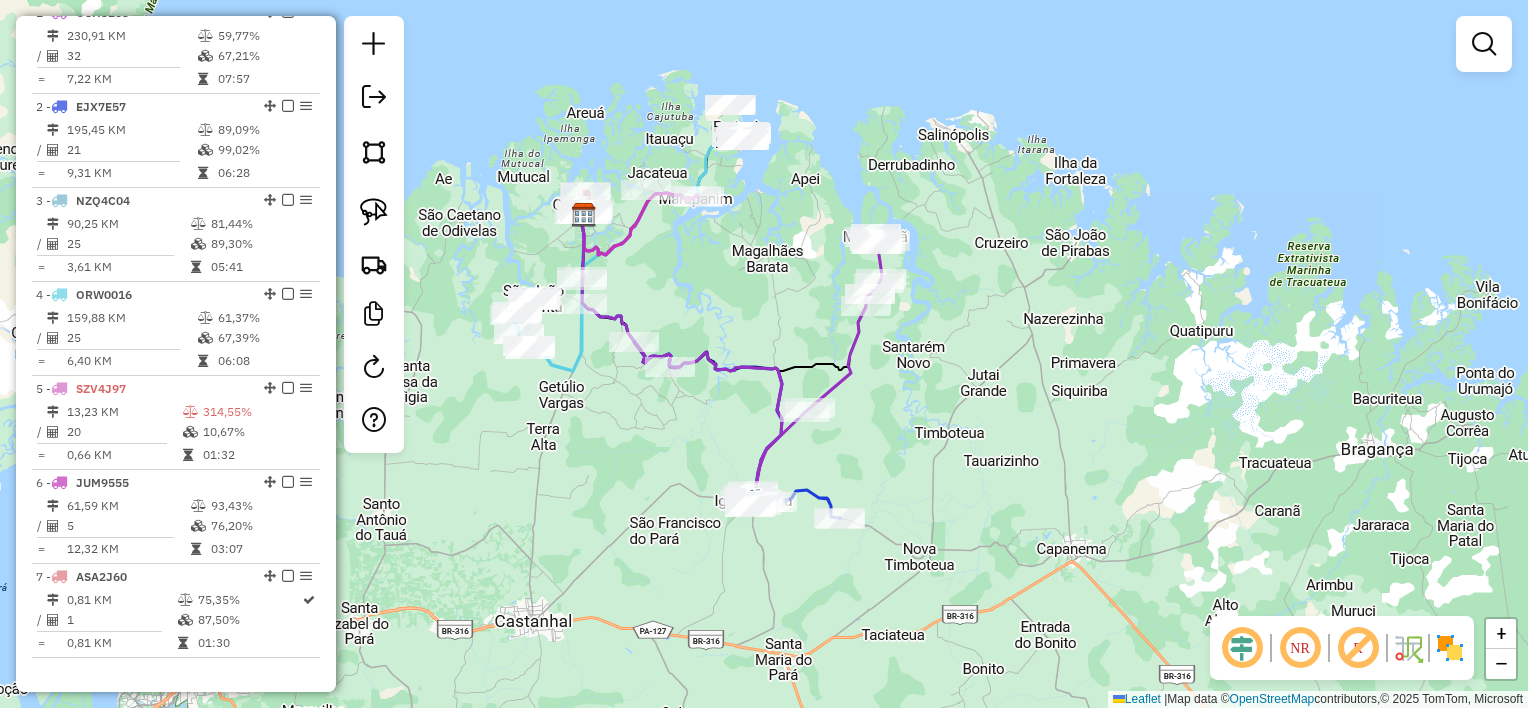 drag, startPoint x: 852, startPoint y: 516, endPoint x: 1021, endPoint y: 440, distance: 185.30246 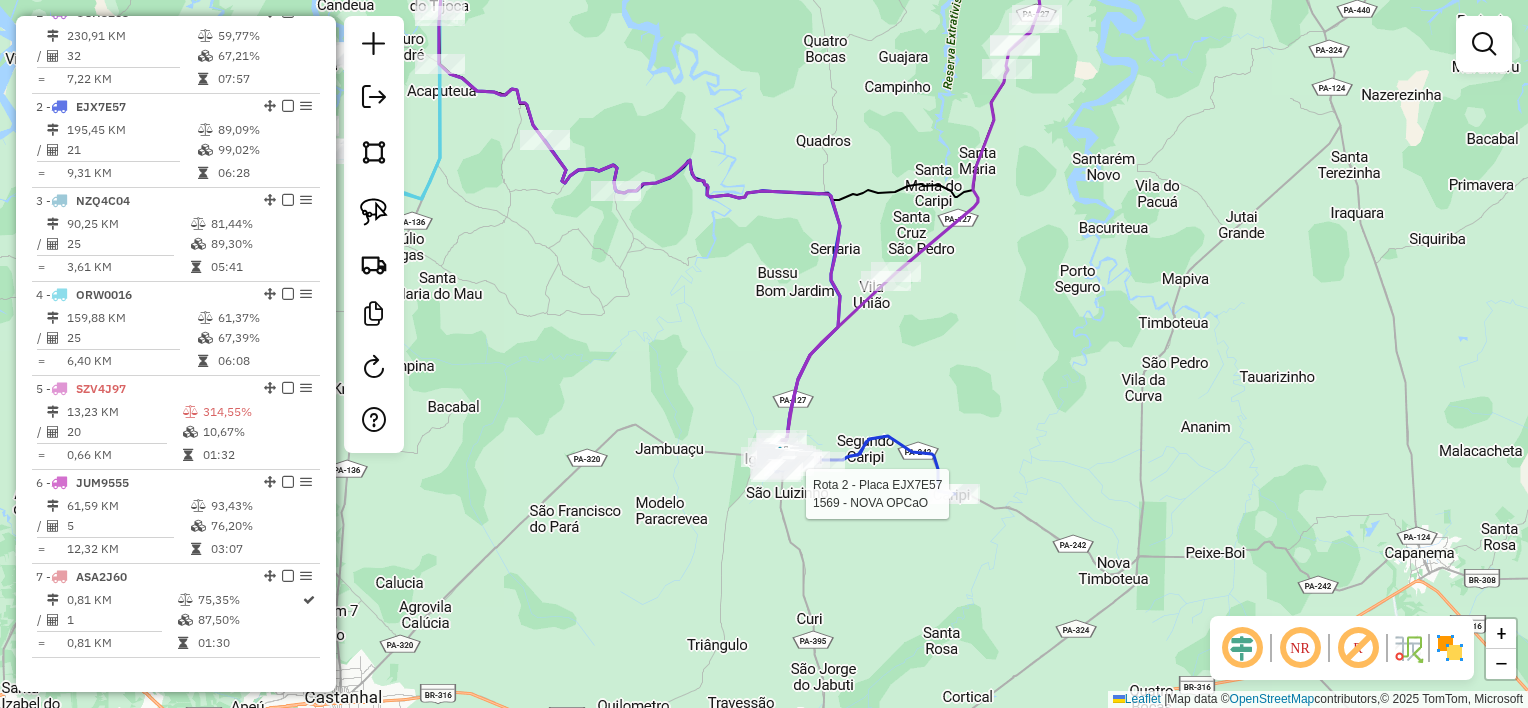select on "**********" 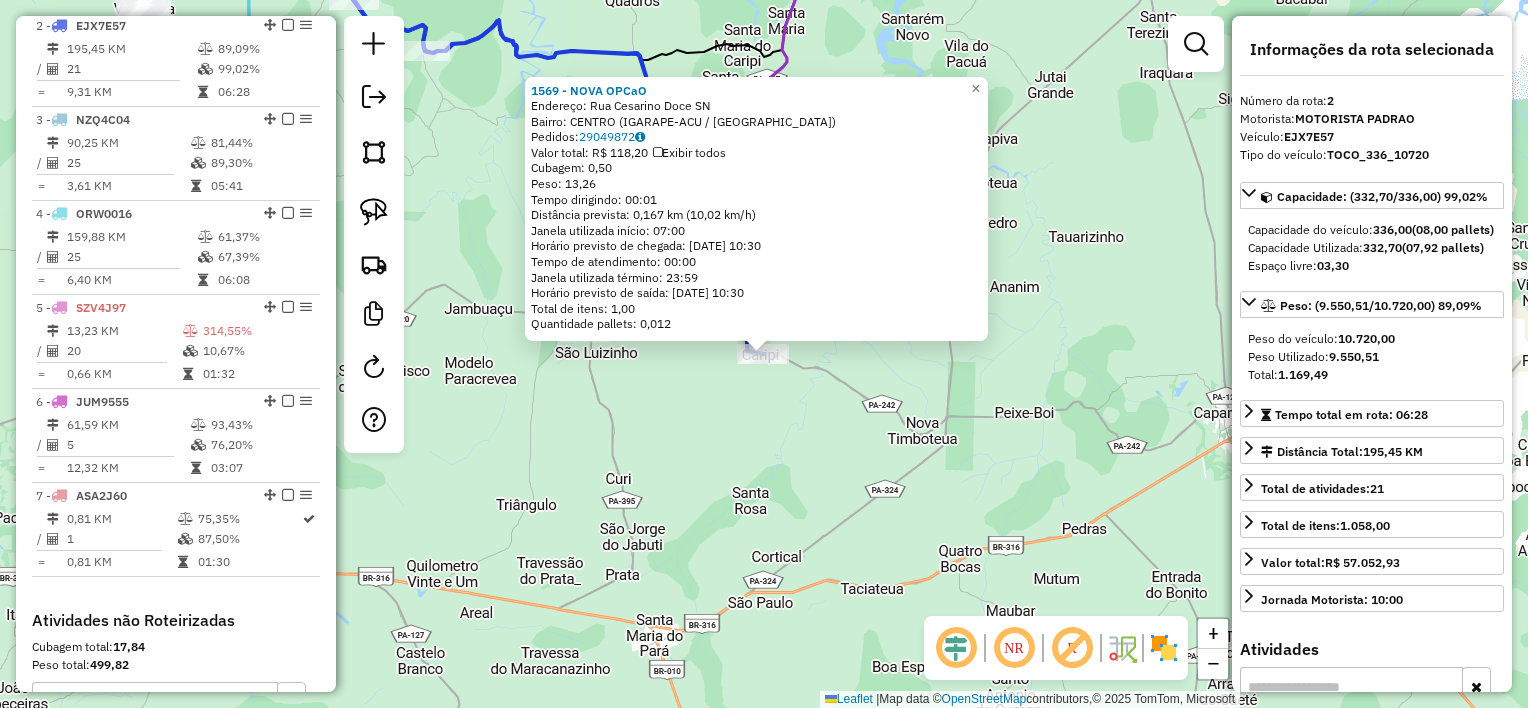 scroll, scrollTop: 843, scrollLeft: 0, axis: vertical 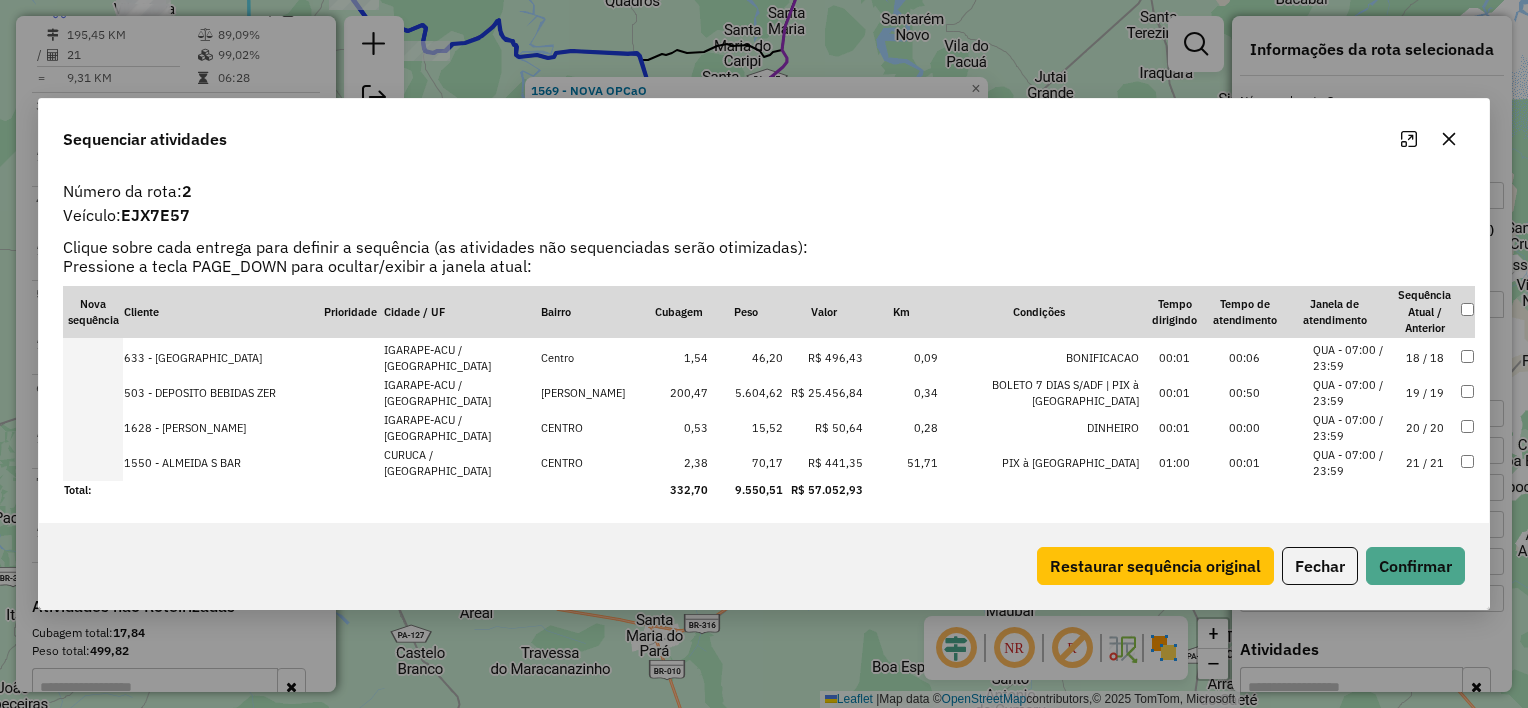 click 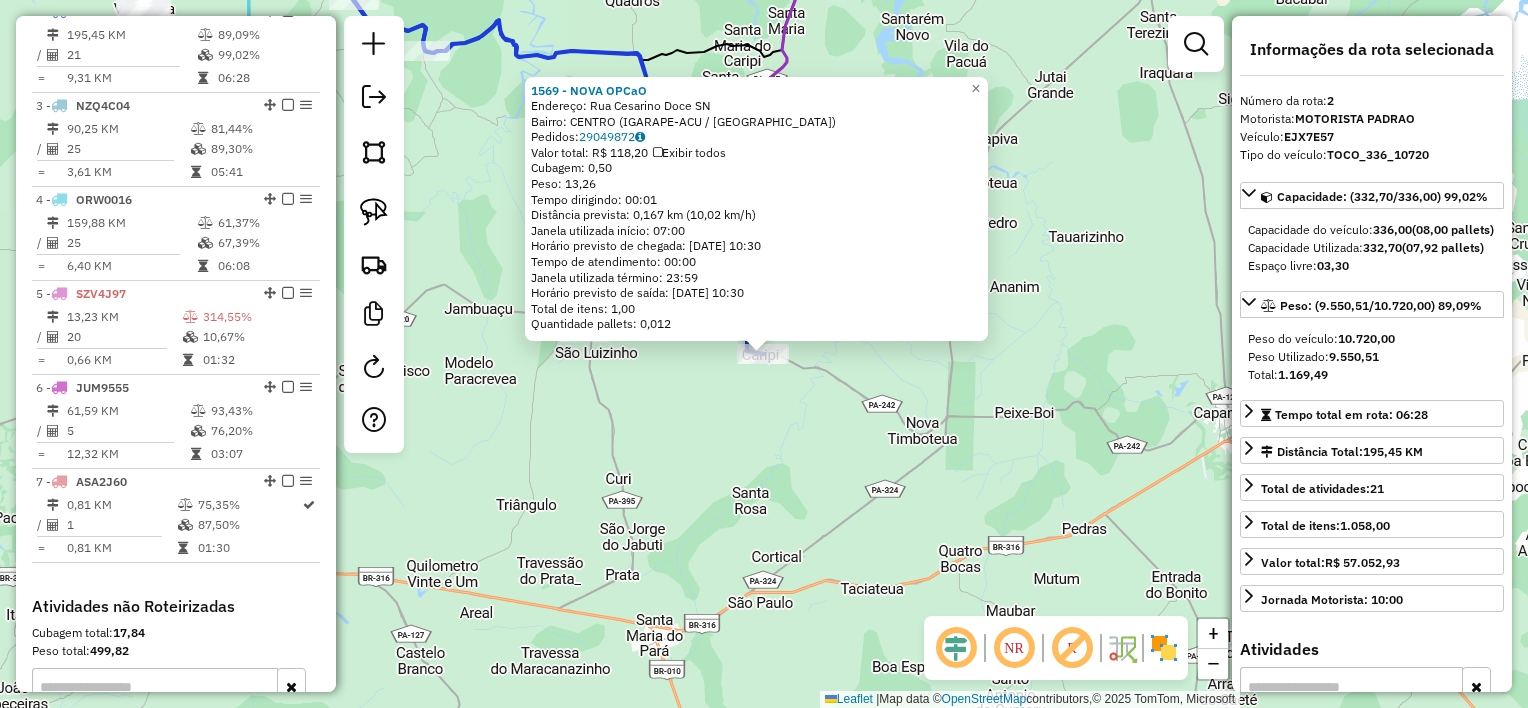 click on "1569 - NOVA OPCaO  Endereço:  Rua Cesarino Doce SN   Bairro: CENTRO (IGARAPE-ACU / PA)   Pedidos:  29049872   Valor total: R$ 118,20   Exibir todos   Cubagem: 0,50  Peso: 13,26  Tempo dirigindo: 00:01   Distância prevista: 0,167 km (10,02 km/h)   Janela utilizada início: 07:00   Horário previsto de chegada: 30/07/2025 10:30   Tempo de atendimento: 00:00   Janela utilizada término: 23:59   Horário previsto de saída: 30/07/2025 10:30   Total de itens: 1,00   Quantidade pallets: 0,012  × Janela de atendimento Grade de atendimento Capacidade Transportadoras Veículos Cliente Pedidos  Rotas Selecione os dias de semana para filtrar as janelas de atendimento  Seg   Ter   Qua   Qui   Sex   Sáb   Dom  Informe o período da janela de atendimento: De: Até:  Filtrar exatamente a janela do cliente  Considerar janela de atendimento padrão  Selecione os dias de semana para filtrar as grades de atendimento  Seg   Ter   Qua   Qui   Sex   Sáb   Dom   Considerar clientes sem dia de atendimento cadastrado  De:   De:" 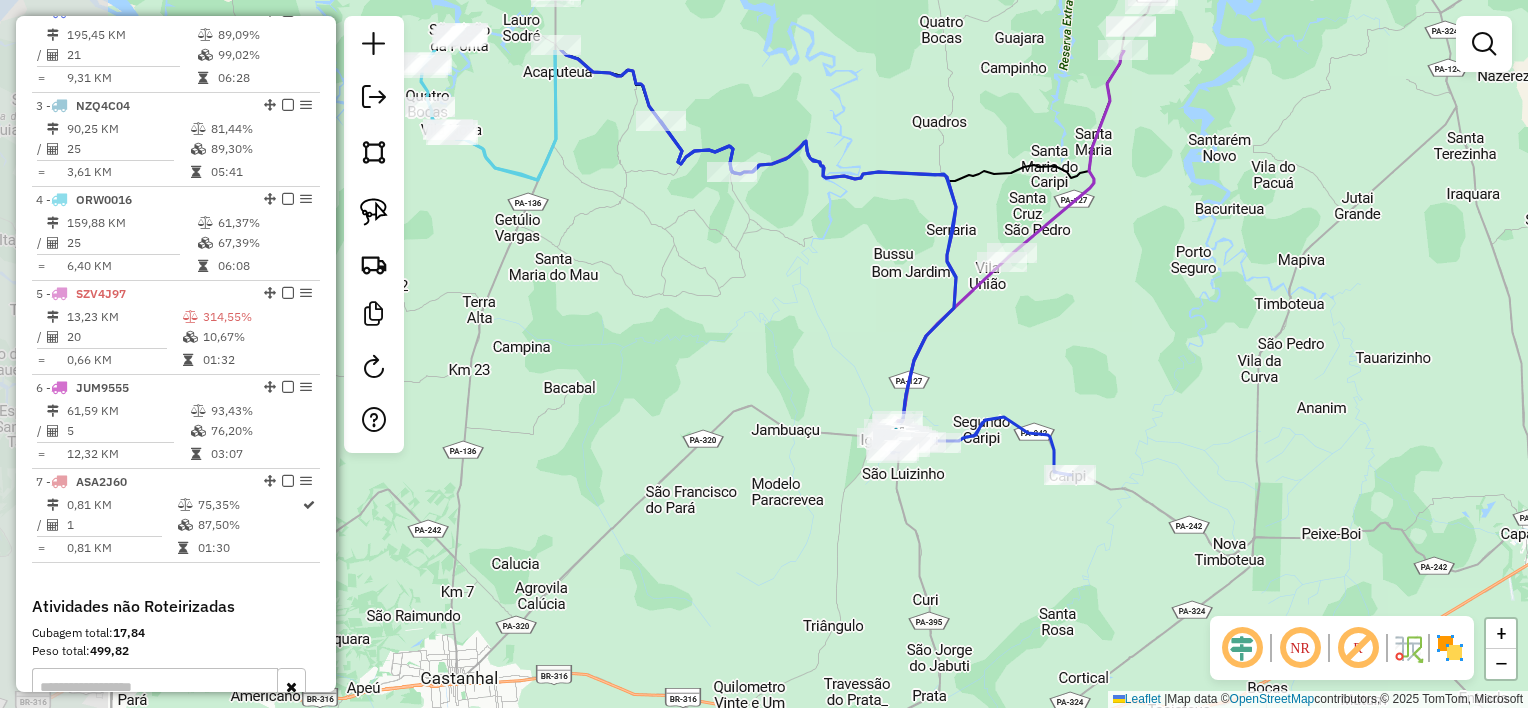 drag, startPoint x: 834, startPoint y: 284, endPoint x: 1120, endPoint y: 379, distance: 301.36523 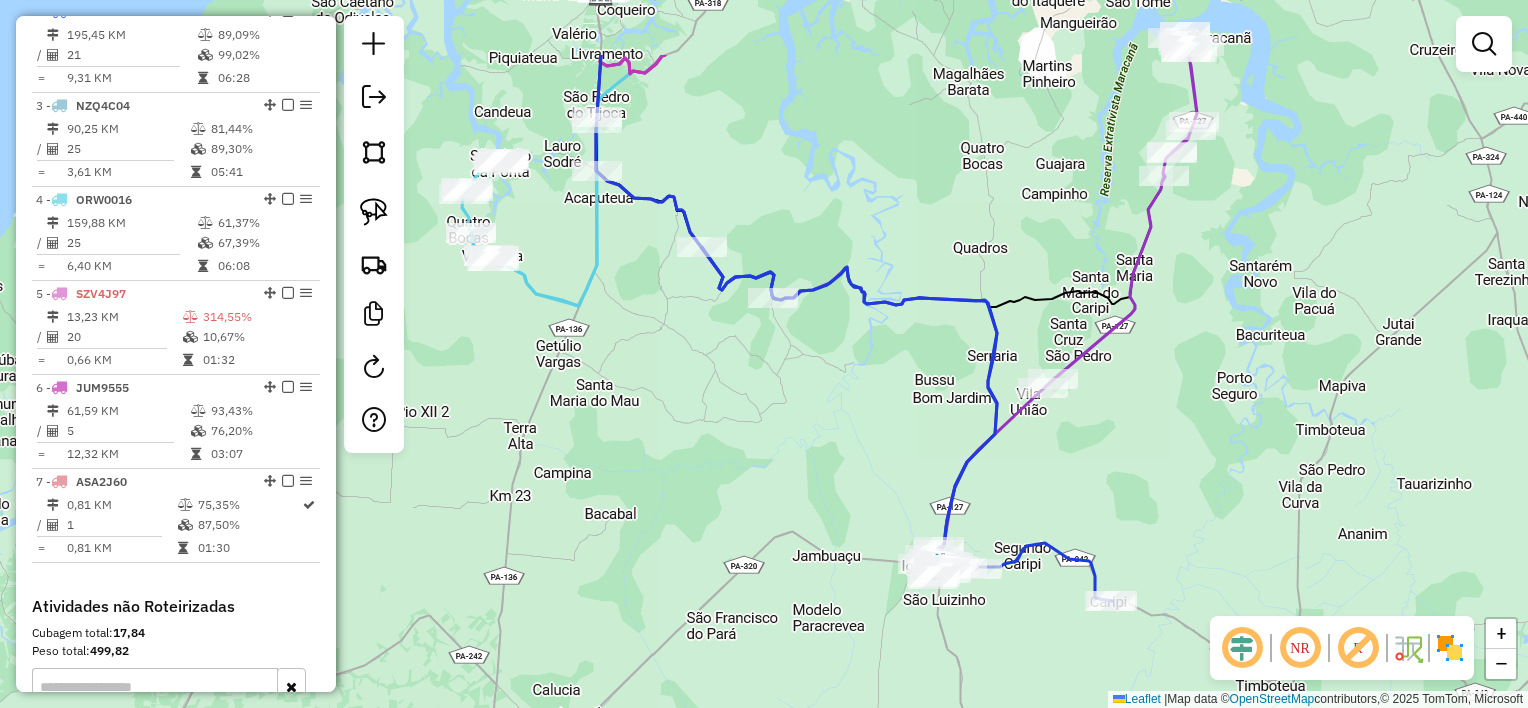 drag, startPoint x: 865, startPoint y: 311, endPoint x: 898, endPoint y: 442, distance: 135.09256 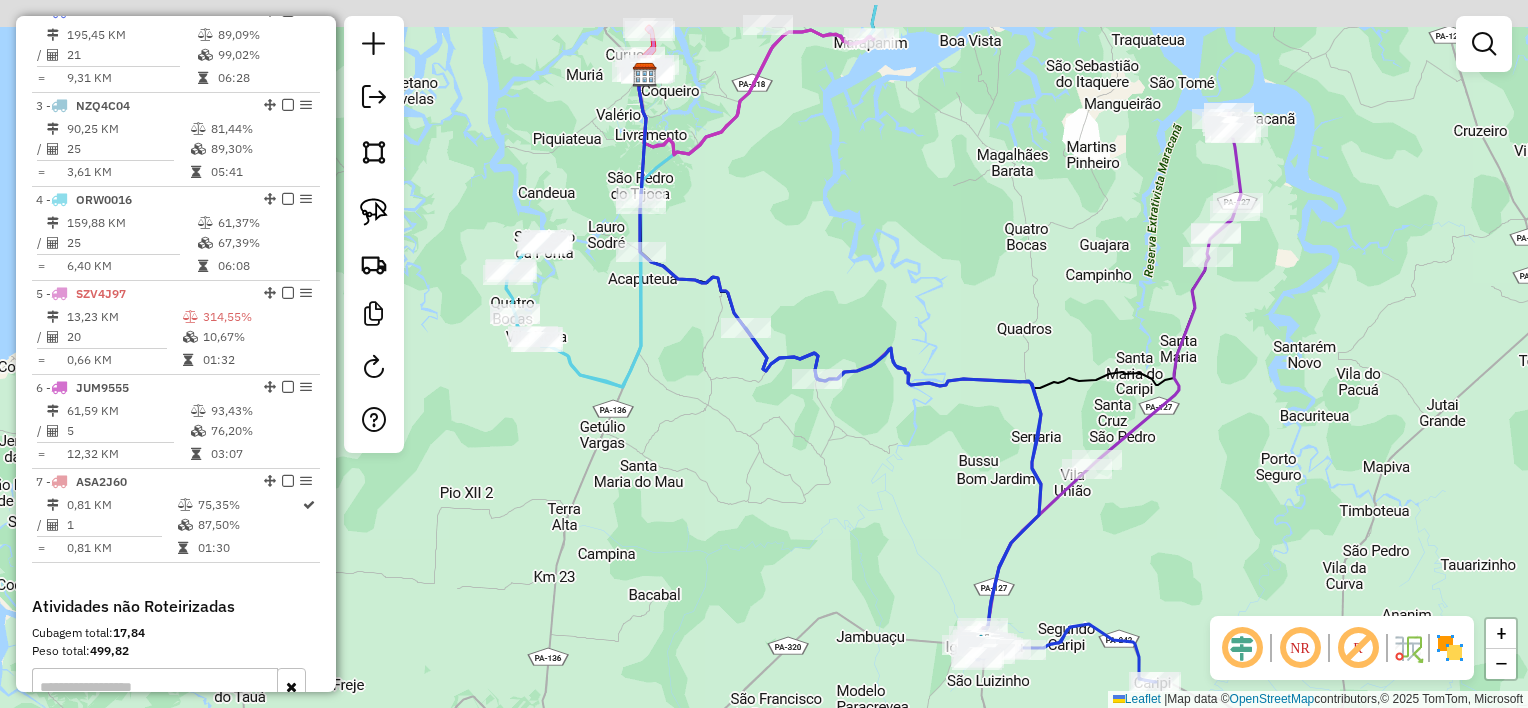 drag, startPoint x: 811, startPoint y: 180, endPoint x: 935, endPoint y: 388, distance: 242.15697 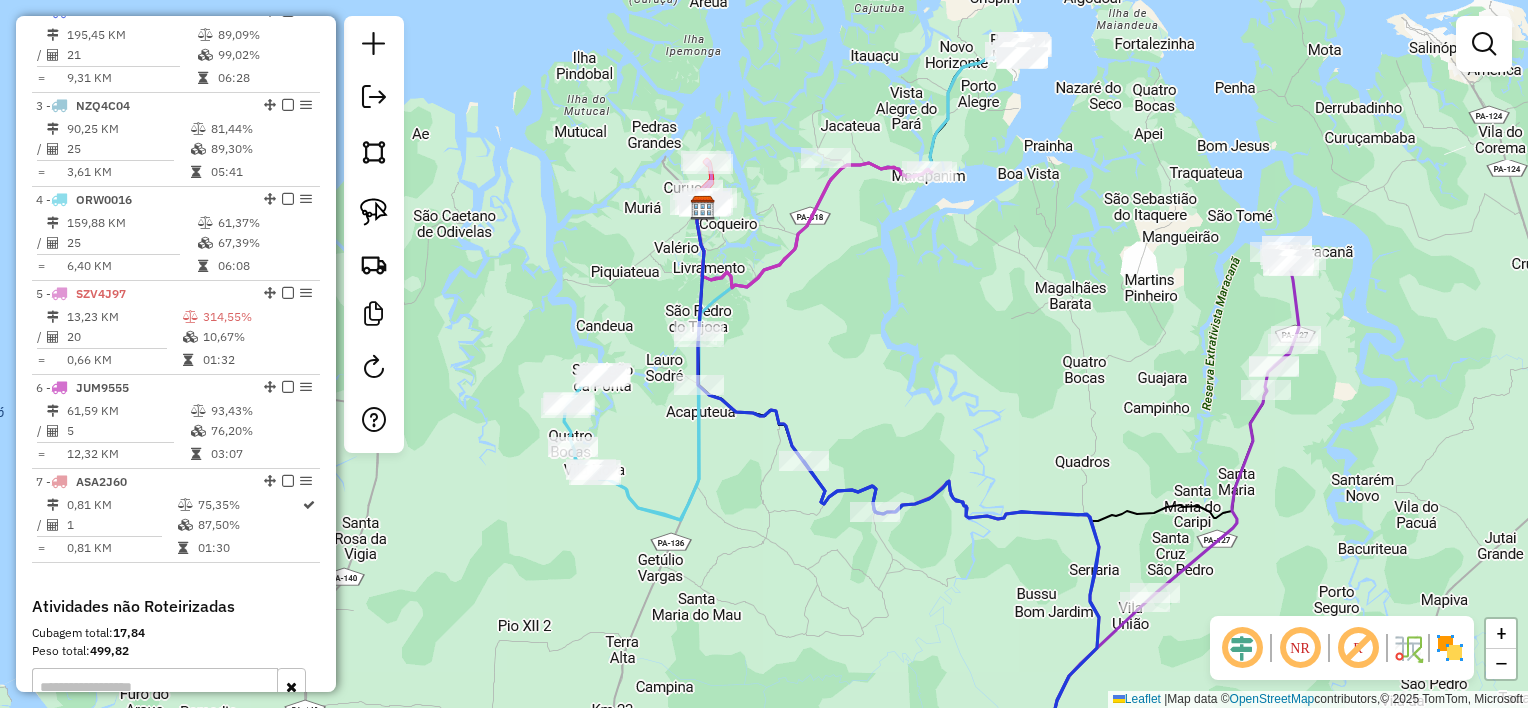 drag, startPoint x: 896, startPoint y: 320, endPoint x: 882, endPoint y: 320, distance: 14 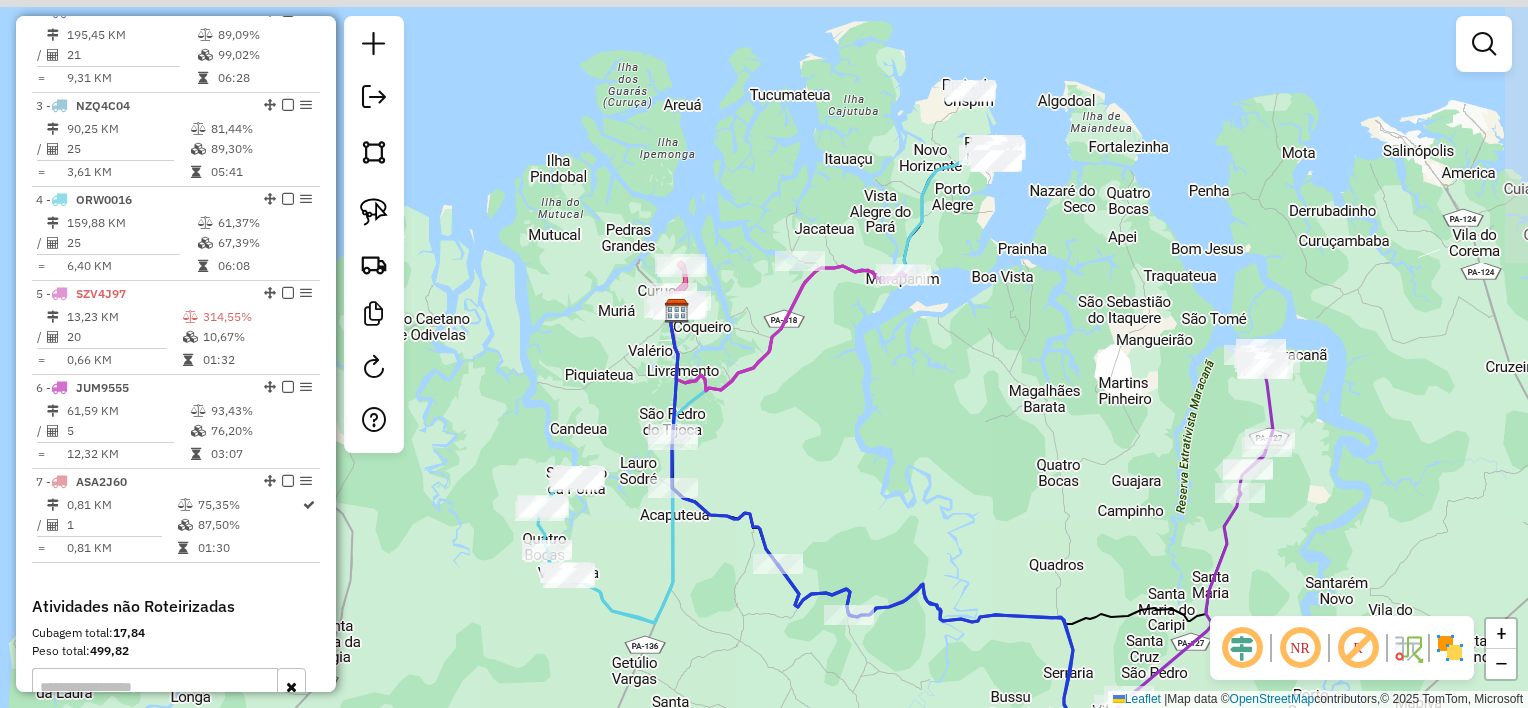 drag, startPoint x: 881, startPoint y: 304, endPoint x: 857, endPoint y: 399, distance: 97.984695 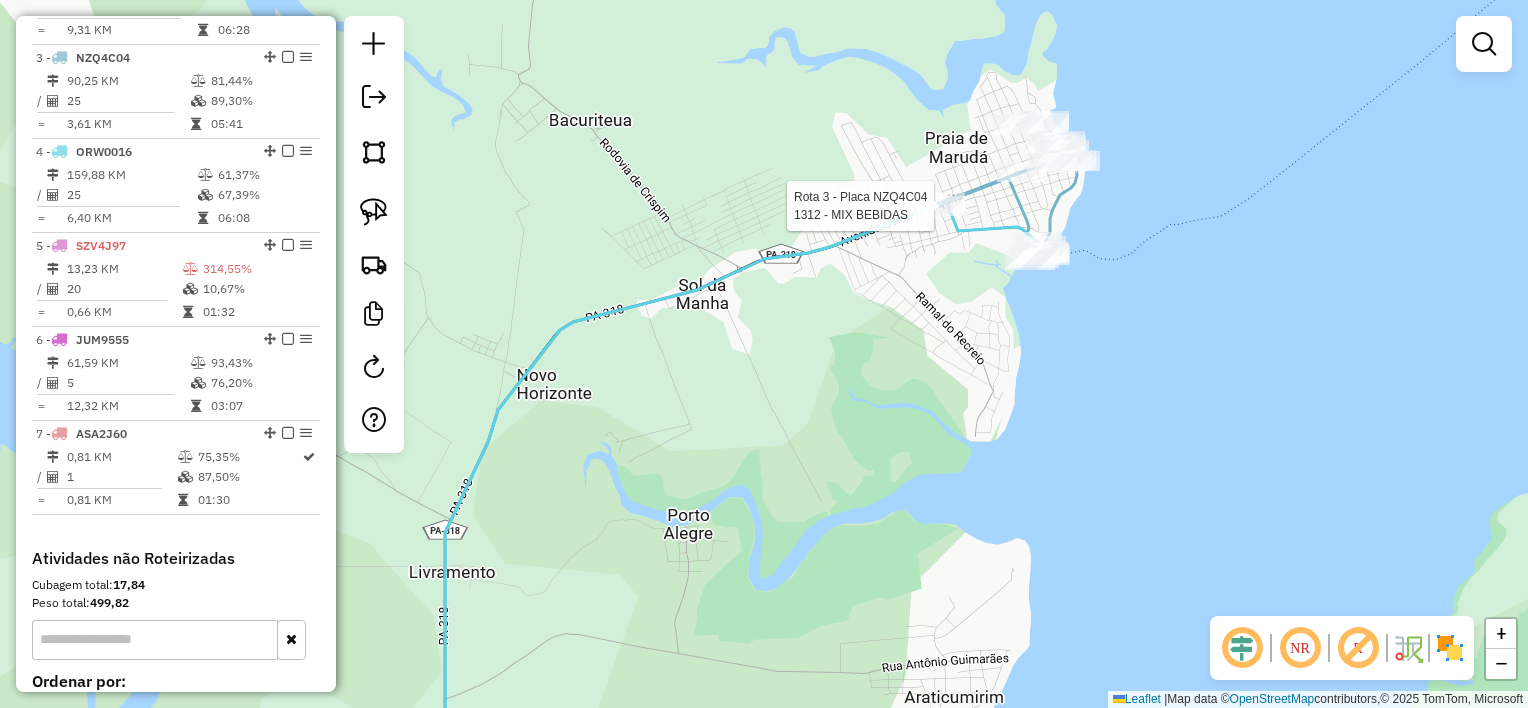 select on "**********" 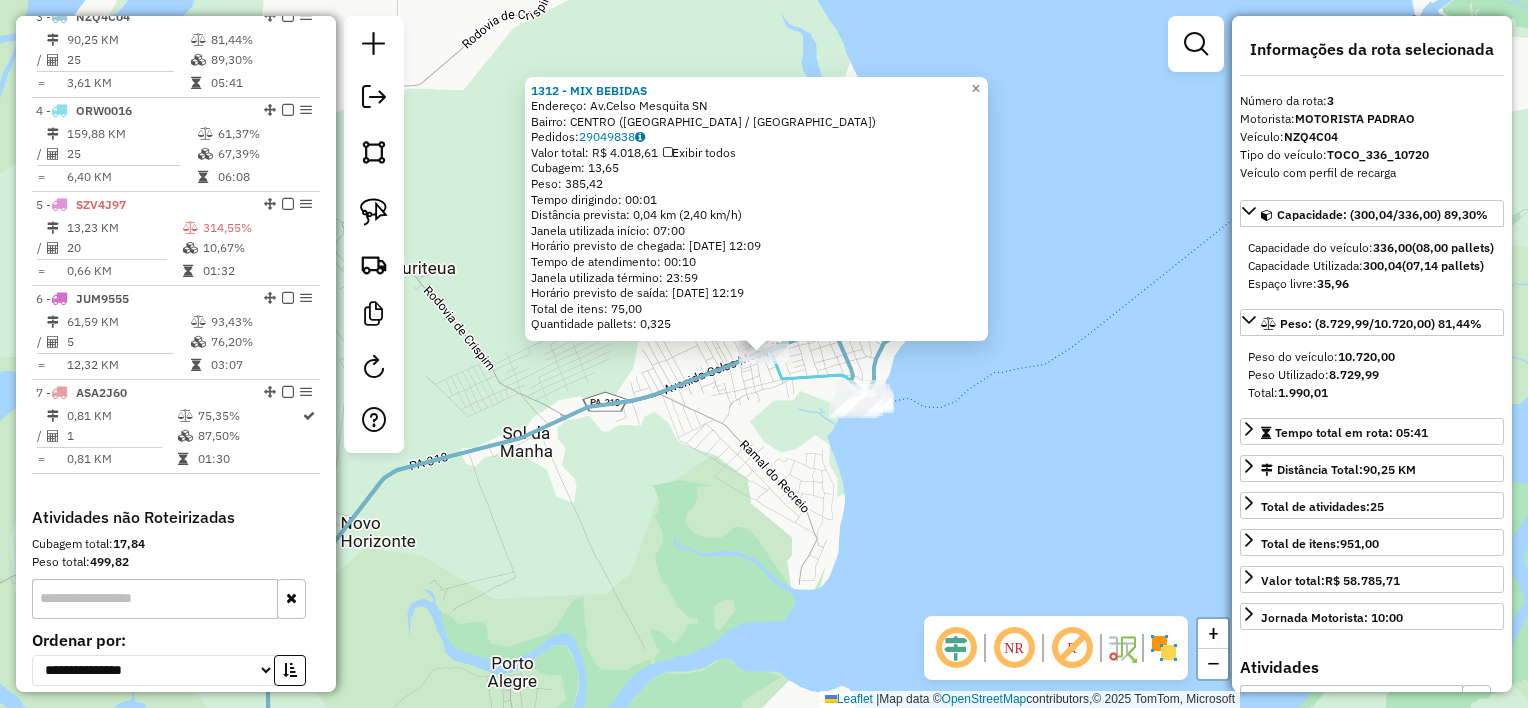 scroll, scrollTop: 936, scrollLeft: 0, axis: vertical 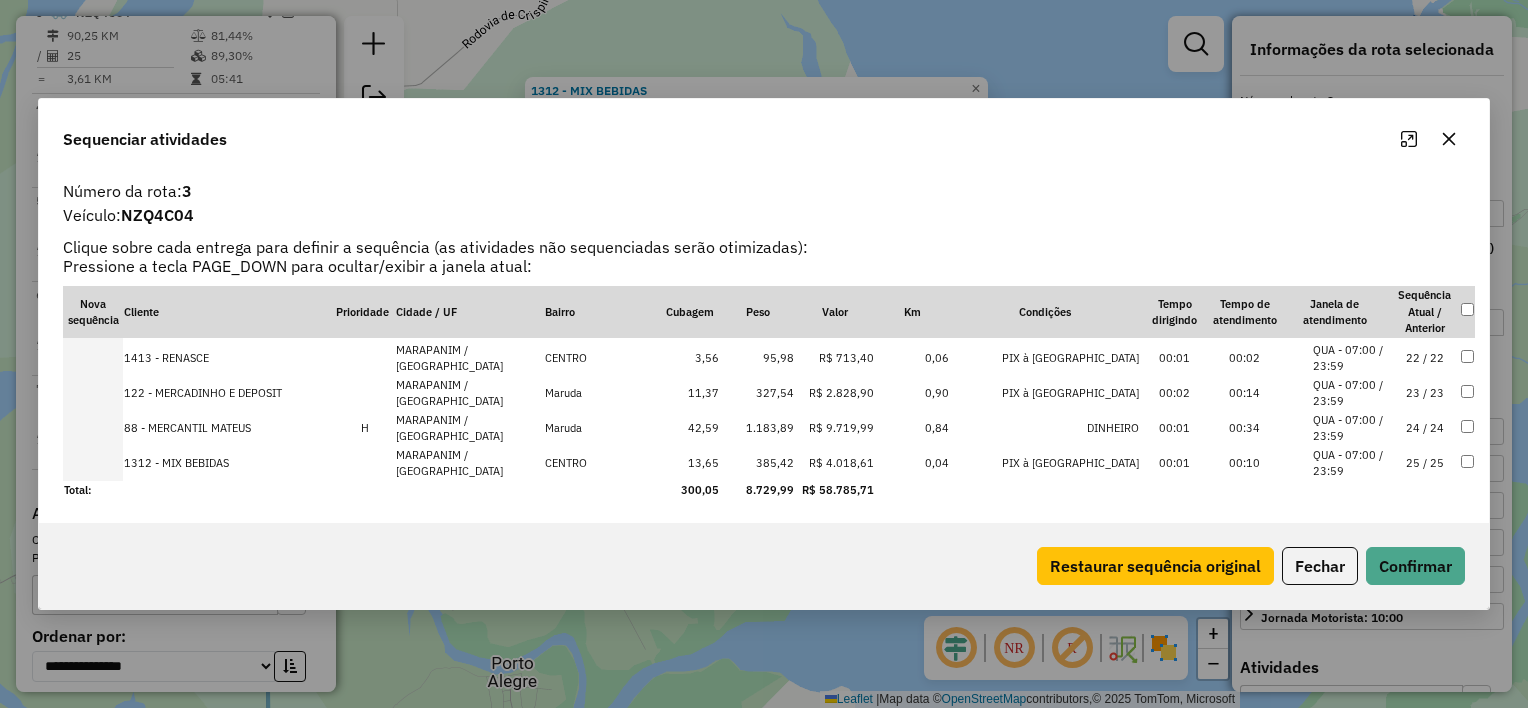 click 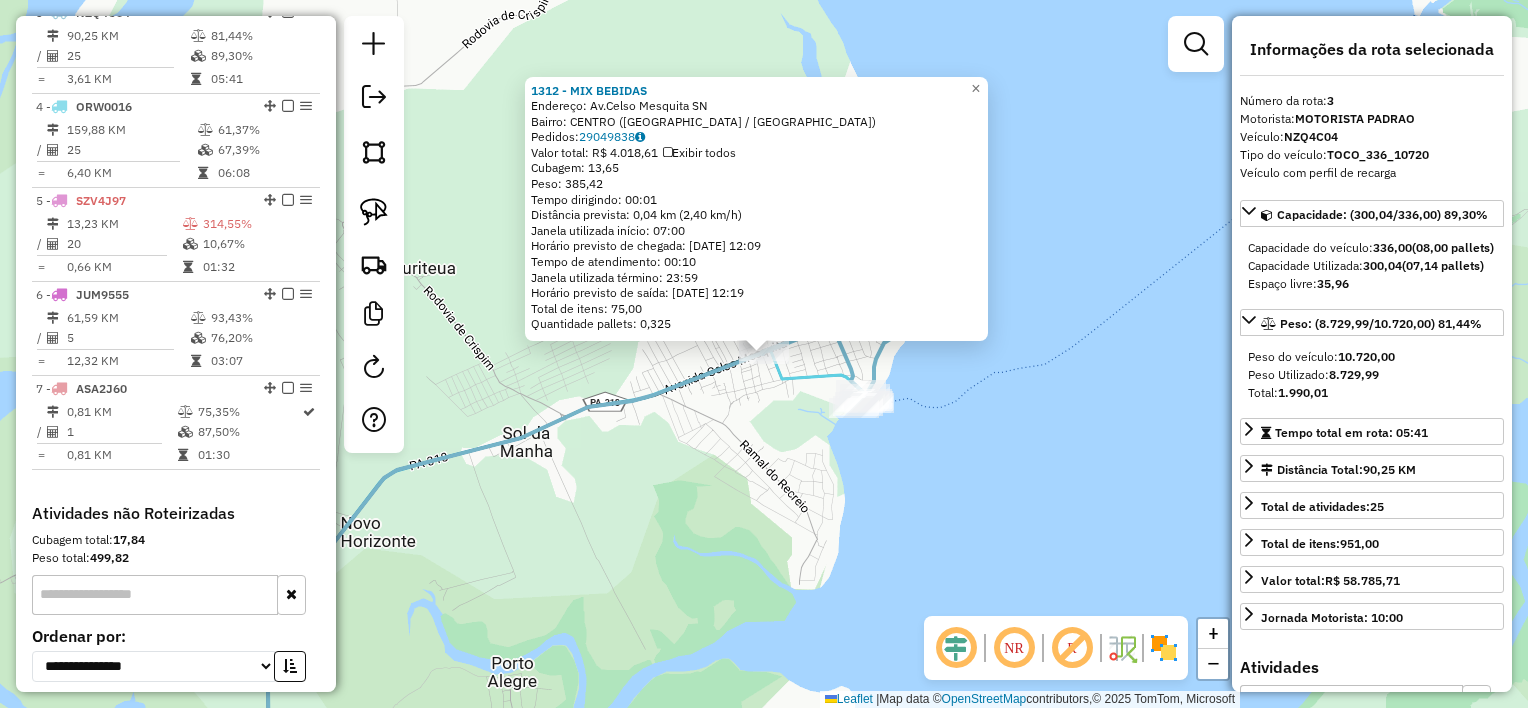 click on "1312 - MIX BEBIDAS  Endereço:  Av.Celso Mesquita SN   Bairro: CENTRO (MARAPANIM / PA)   Pedidos:  29049838   Valor total: R$ 4.018,61   Exibir todos   Cubagem: 13,65  Peso: 385,42  Tempo dirigindo: 00:01   Distância prevista: 0,04 km (2,40 km/h)   Janela utilizada início: 07:00   Horário previsto de chegada: 30/07/2025 12:09   Tempo de atendimento: 00:10   Janela utilizada término: 23:59   Horário previsto de saída: 30/07/2025 12:19   Total de itens: 75,00   Quantidade pallets: 0,325  × Janela de atendimento Grade de atendimento Capacidade Transportadoras Veículos Cliente Pedidos  Rotas Selecione os dias de semana para filtrar as janelas de atendimento  Seg   Ter   Qua   Qui   Sex   Sáb   Dom  Informe o período da janela de atendimento: De: Até:  Filtrar exatamente a janela do cliente  Considerar janela de atendimento padrão  Selecione os dias de semana para filtrar as grades de atendimento  Seg   Ter   Qua   Qui   Sex   Sáb   Dom   Considerar clientes sem dia de atendimento cadastrado  De:  De:" 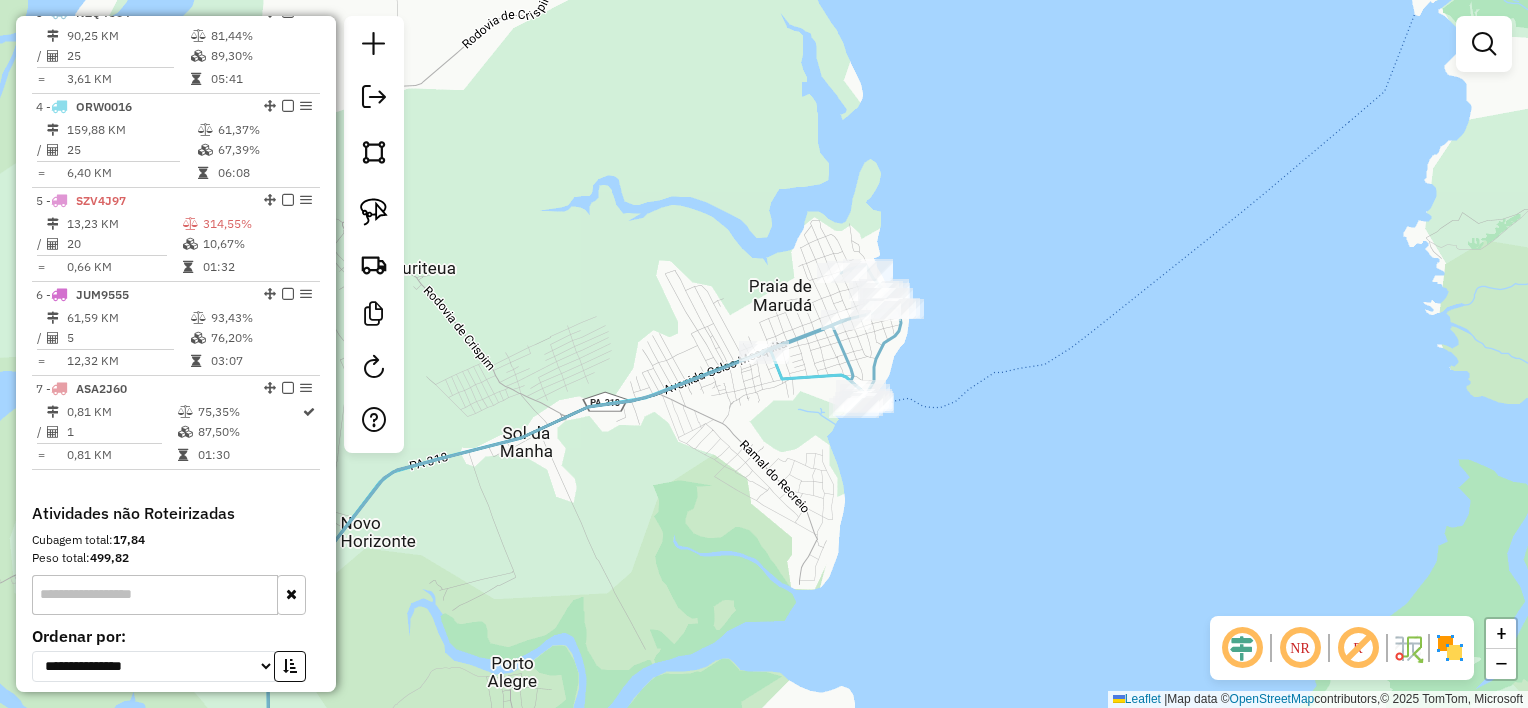 drag, startPoint x: 749, startPoint y: 527, endPoint x: 1132, endPoint y: 331, distance: 430.2383 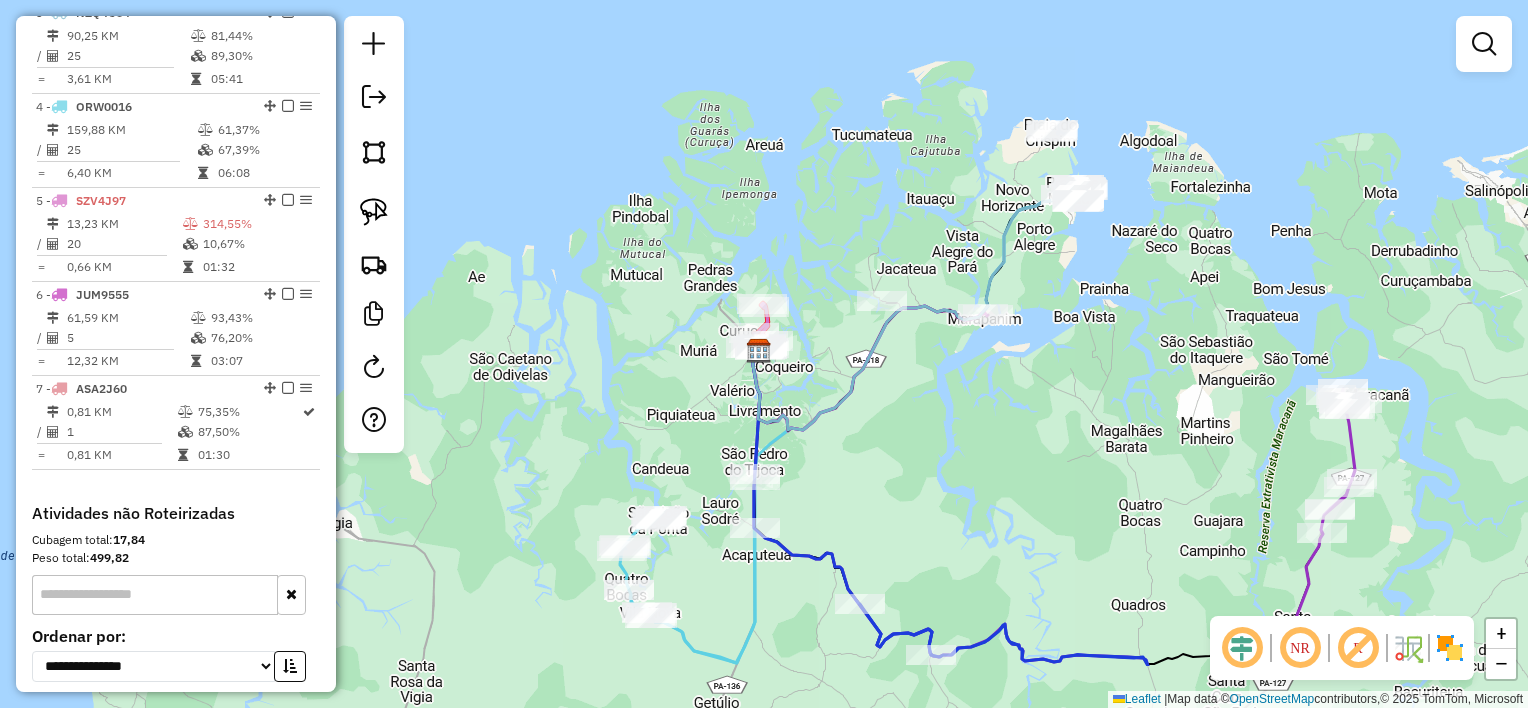 drag, startPoint x: 1114, startPoint y: 540, endPoint x: 998, endPoint y: 348, distance: 224.3212 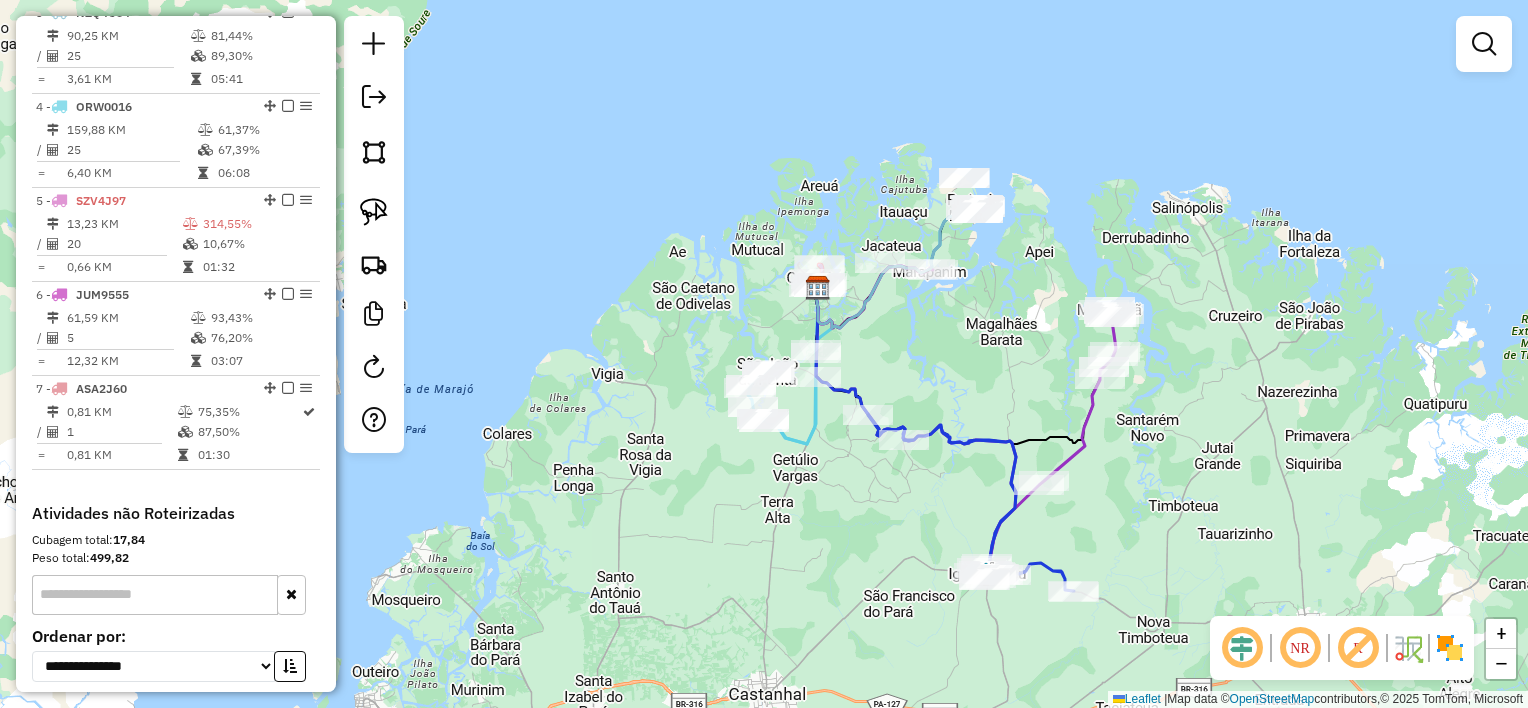 click on "Janela de atendimento Grade de atendimento Capacidade Transportadoras Veículos Cliente Pedidos  Rotas Selecione os dias de semana para filtrar as janelas de atendimento  Seg   Ter   Qua   Qui   Sex   Sáb   Dom  Informe o período da janela de atendimento: De: Até:  Filtrar exatamente a janela do cliente  Considerar janela de atendimento padrão  Selecione os dias de semana para filtrar as grades de atendimento  Seg   Ter   Qua   Qui   Sex   Sáb   Dom   Considerar clientes sem dia de atendimento cadastrado  Clientes fora do dia de atendimento selecionado Filtrar as atividades entre os valores definidos abaixo:  Peso mínimo:   Peso máximo:   Cubagem mínima:   Cubagem máxima:   De:   Até:  Filtrar as atividades entre o tempo de atendimento definido abaixo:  De:   Até:   Considerar capacidade total dos clientes não roteirizados Transportadora: Selecione um ou mais itens Tipo de veículo: Selecione um ou mais itens Veículo: Selecione um ou mais itens Motorista: Selecione um ou mais itens Nome: Rótulo:" 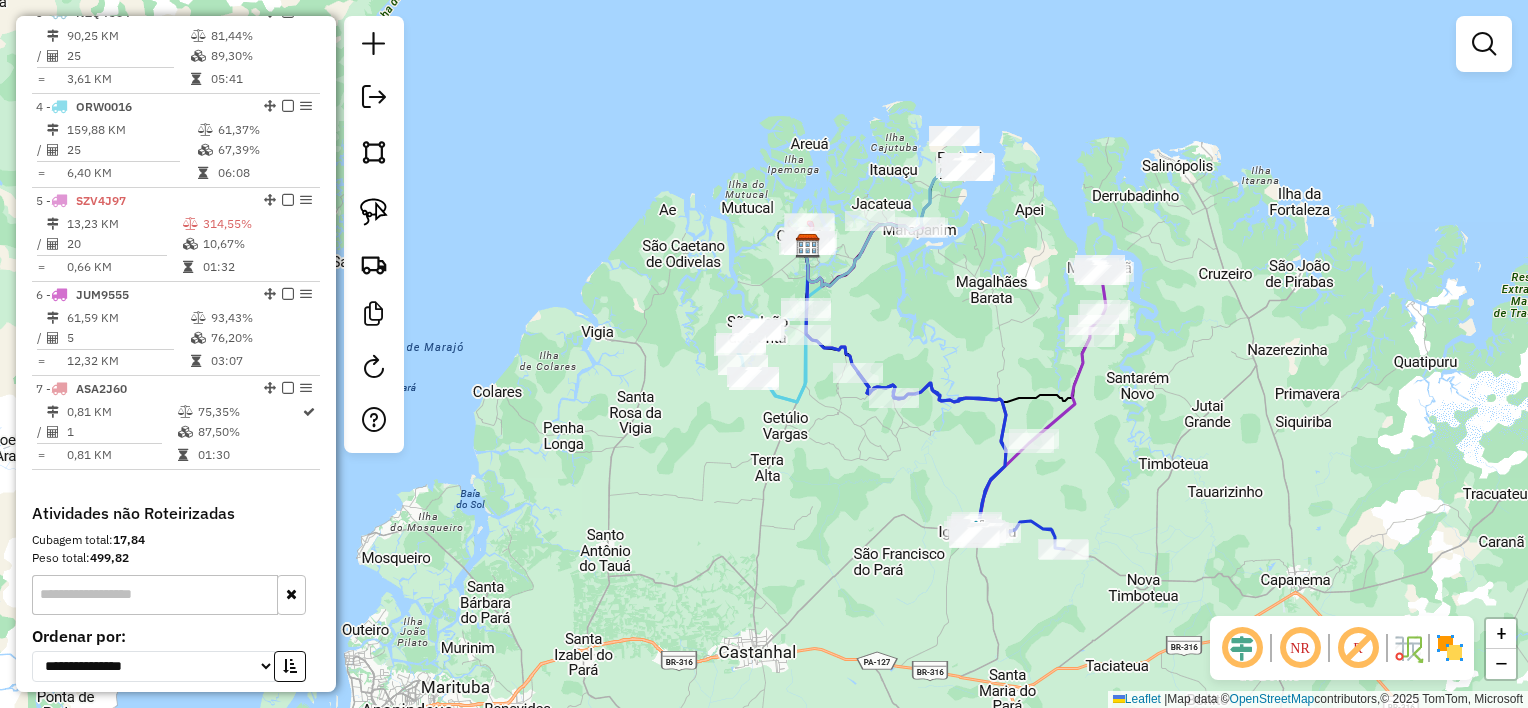 drag, startPoint x: 981, startPoint y: 369, endPoint x: 996, endPoint y: 330, distance: 41.785164 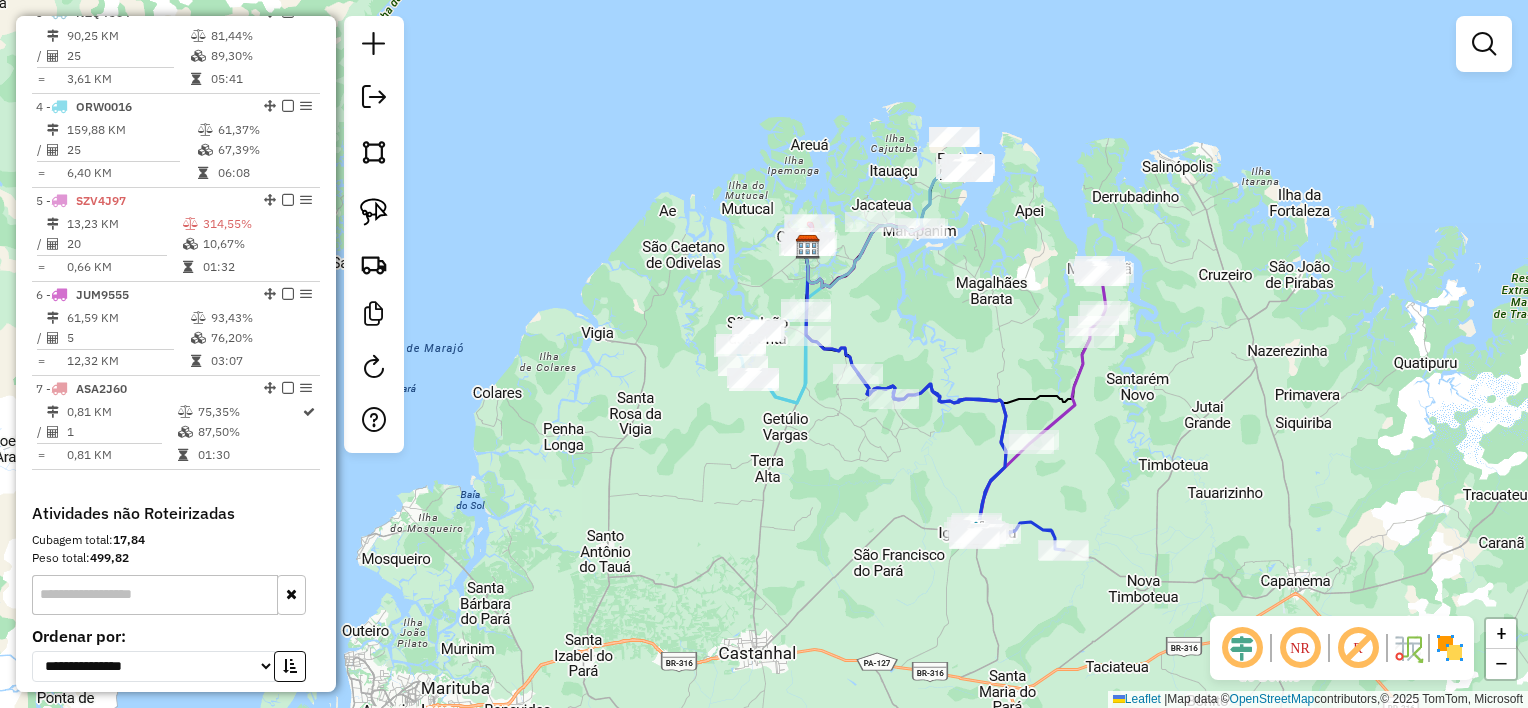 click on "Rota 2 - Placa EJX7E57  737 - DEPOSITO DA SAMARA Janela de atendimento Grade de atendimento Capacidade Transportadoras Veículos Cliente Pedidos  Rotas Selecione os dias de semana para filtrar as janelas de atendimento  Seg   Ter   Qua   Qui   Sex   Sáb   Dom  Informe o período da janela de atendimento: De: Até:  Filtrar exatamente a janela do cliente  Considerar janela de atendimento padrão  Selecione os dias de semana para filtrar as grades de atendimento  Seg   Ter   Qua   Qui   Sex   Sáb   Dom   Considerar clientes sem dia de atendimento cadastrado  Clientes fora do dia de atendimento selecionado Filtrar as atividades entre os valores definidos abaixo:  Peso mínimo:   Peso máximo:   Cubagem mínima:   Cubagem máxima:   De:   Até:  Filtrar as atividades entre o tempo de atendimento definido abaixo:  De:   Até:   Considerar capacidade total dos clientes não roteirizados Transportadora: Selecione um ou mais itens Tipo de veículo: Selecione um ou mais itens Veículo: Selecione um ou mais itens De:" 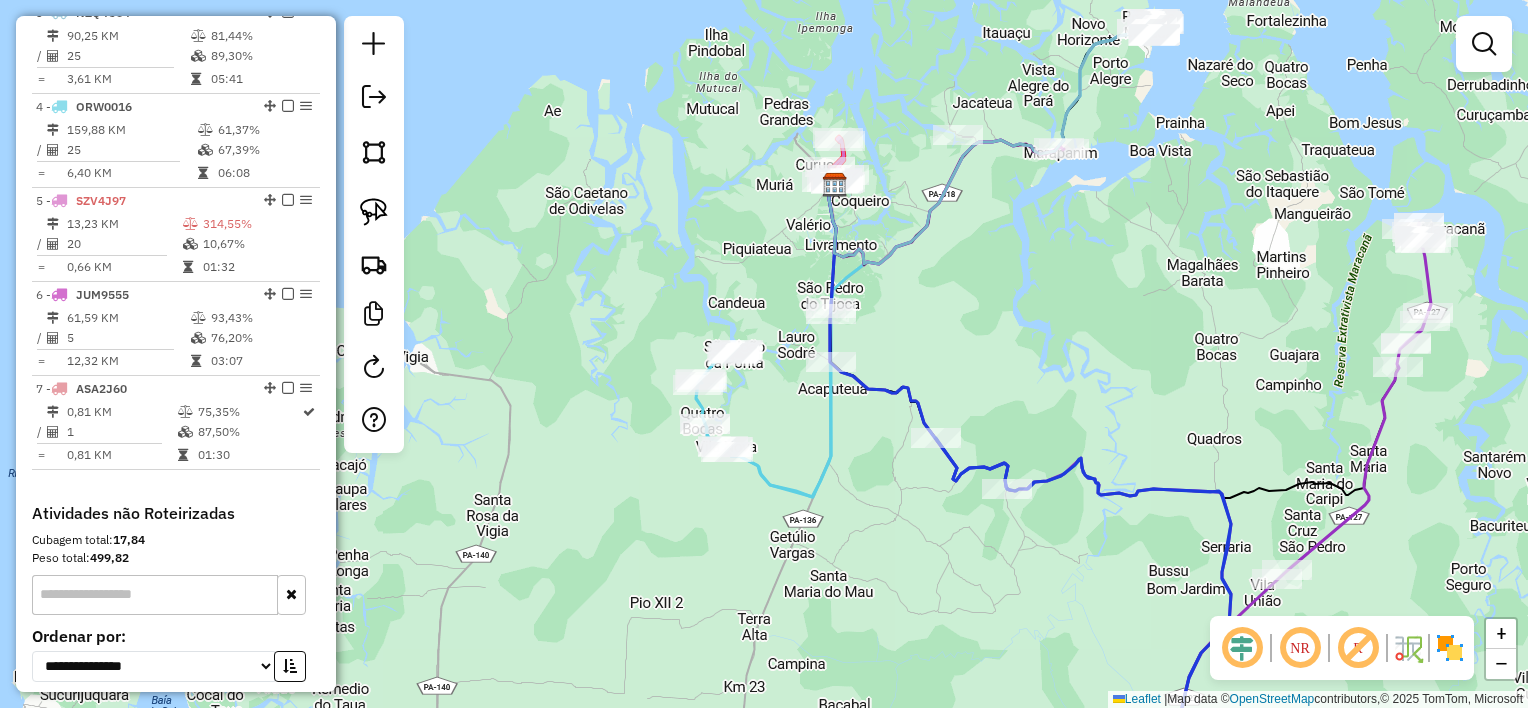 drag, startPoint x: 821, startPoint y: 300, endPoint x: 906, endPoint y: 368, distance: 108.85311 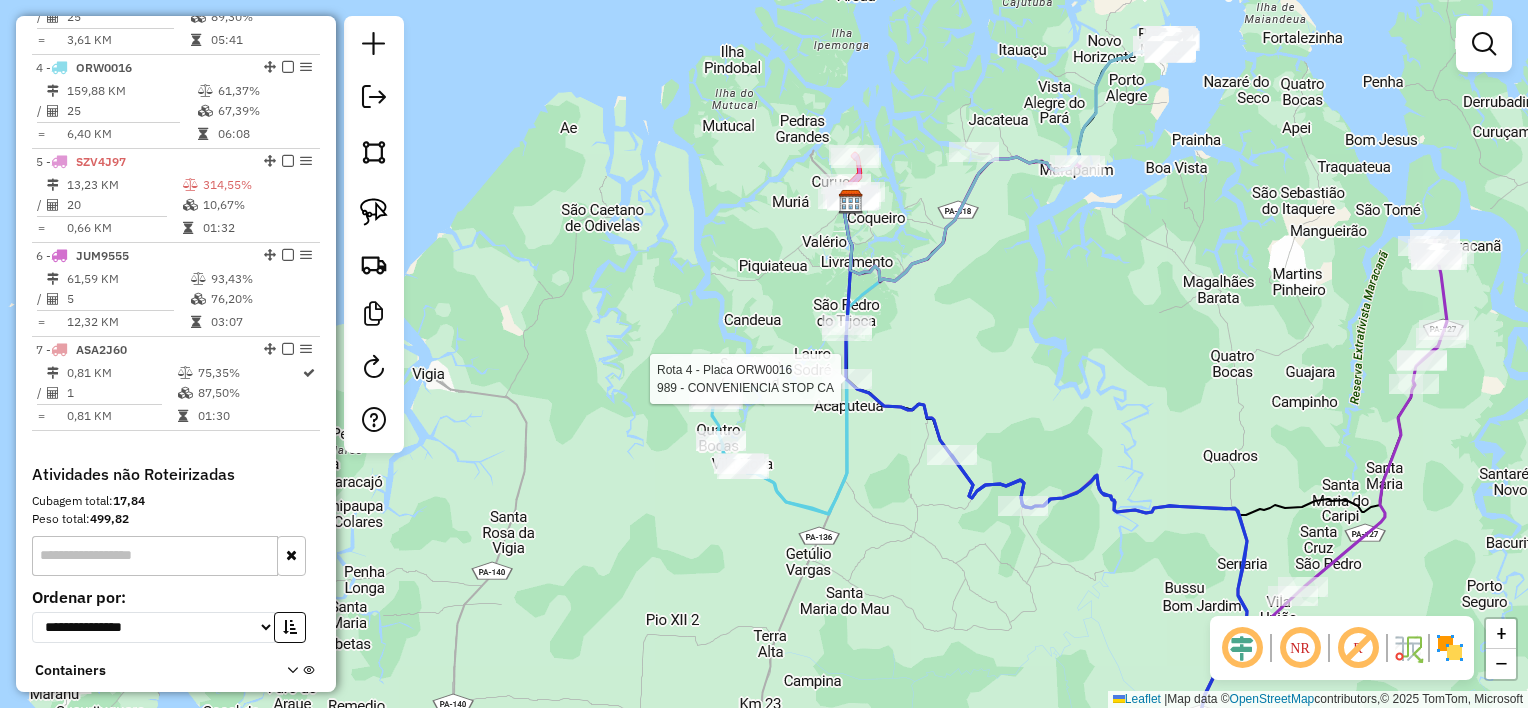 select on "**********" 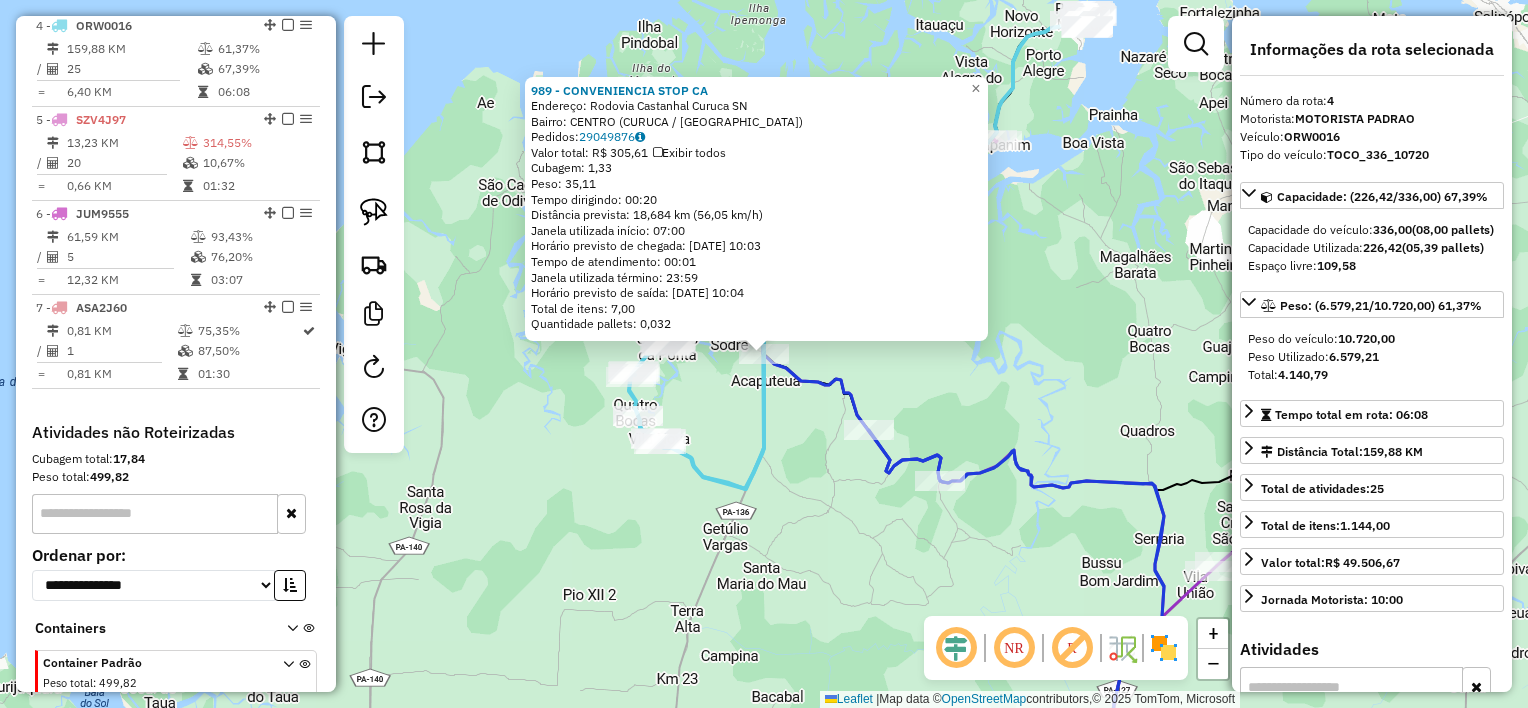 scroll, scrollTop: 1031, scrollLeft: 0, axis: vertical 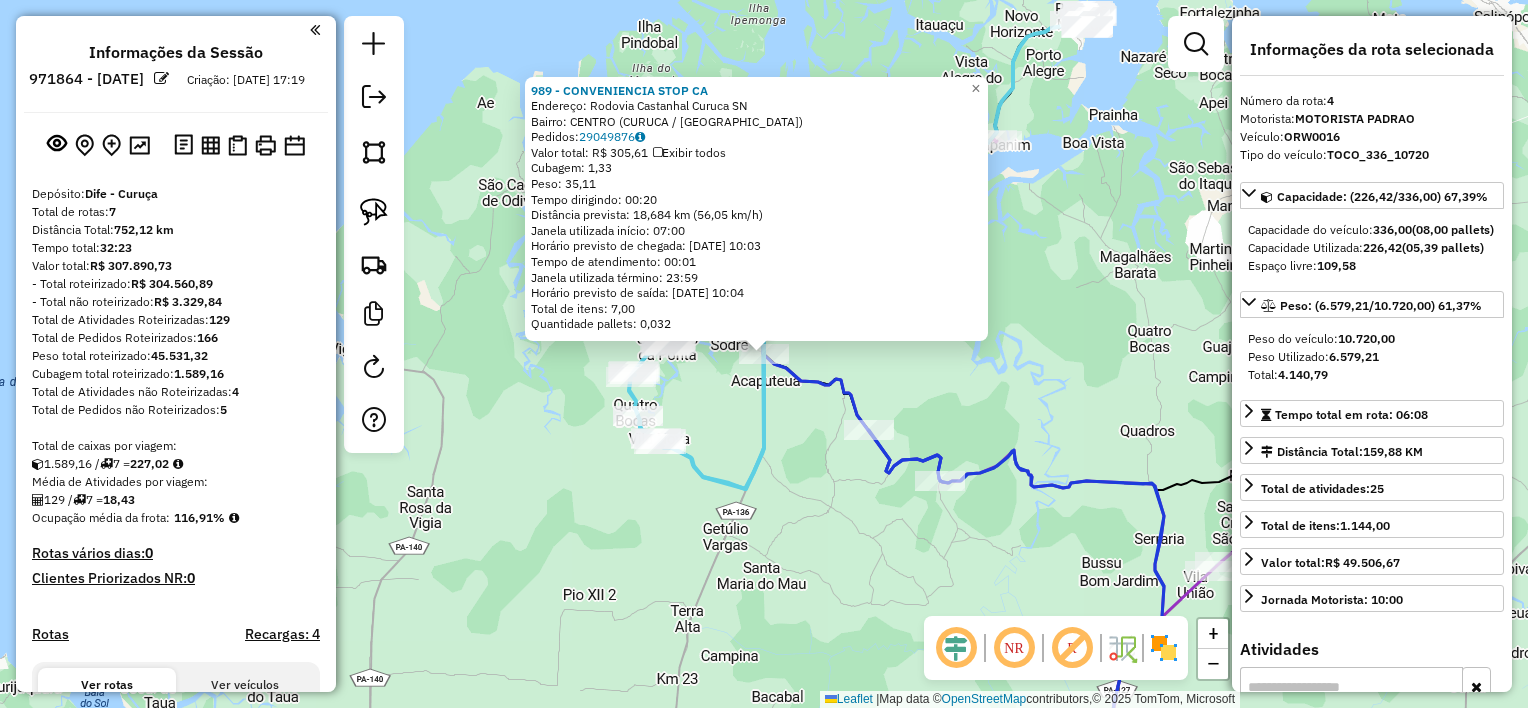 select on "**********" 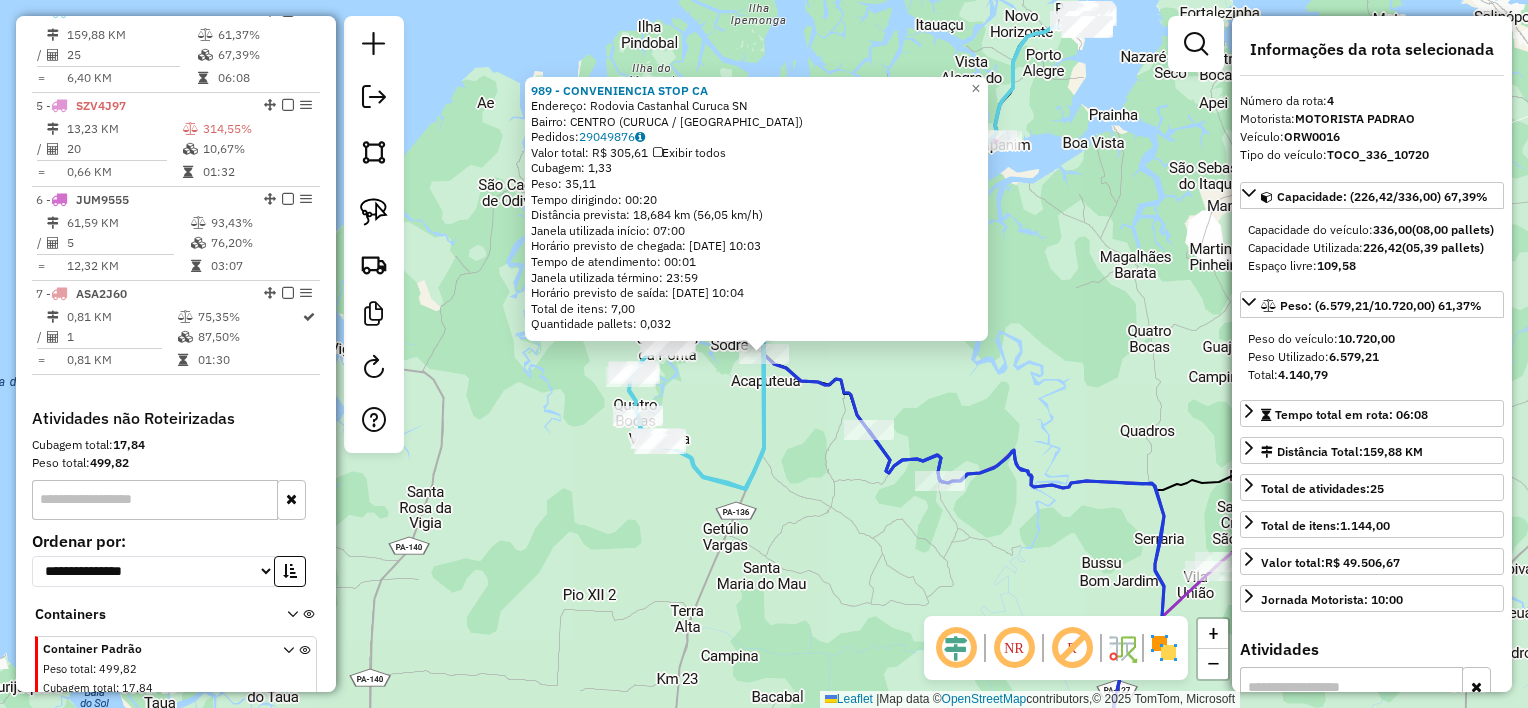 click on "989 - CONVENIENCIA STOP CA  Endereço:  Rodovia Castanhal Curuca SN   Bairro: [GEOGRAPHIC_DATA] ([GEOGRAPHIC_DATA] / [GEOGRAPHIC_DATA])   Pedidos:  29049876   Valor total: R$ 305,61   Exibir todos   Cubagem: 1,33  Peso: 35,11  Tempo dirigindo: 00:20   Distância prevista: 18,684 km (56,05 km/h)   [GEOGRAPHIC_DATA] utilizada início: 07:00   Horário previsto de chegada: [DATE] 10:03   Tempo de atendimento: 00:01   Janela utilizada término: 23:59   Horário previsto de saída: [DATE] 10:04   Total de itens: 7,00   Quantidade pallets: 0,032  × Janela de atendimento Grade de atendimento Capacidade Transportadoras Veículos Cliente Pedidos  Rotas Selecione os dias de semana para filtrar as janelas de atendimento  Seg   Ter   Qua   Qui   Sex   Sáb   Dom  Informe o período da janela de atendimento: De: Até:  Filtrar exatamente a janela do cliente  Considerar janela de atendimento padrão  Selecione os dias de semana para filtrar as grades de atendimento  Seg   Ter   Qua   Qui   Sex   Sáb   Dom   Considerar clientes sem dia de atendimento cadastrado" 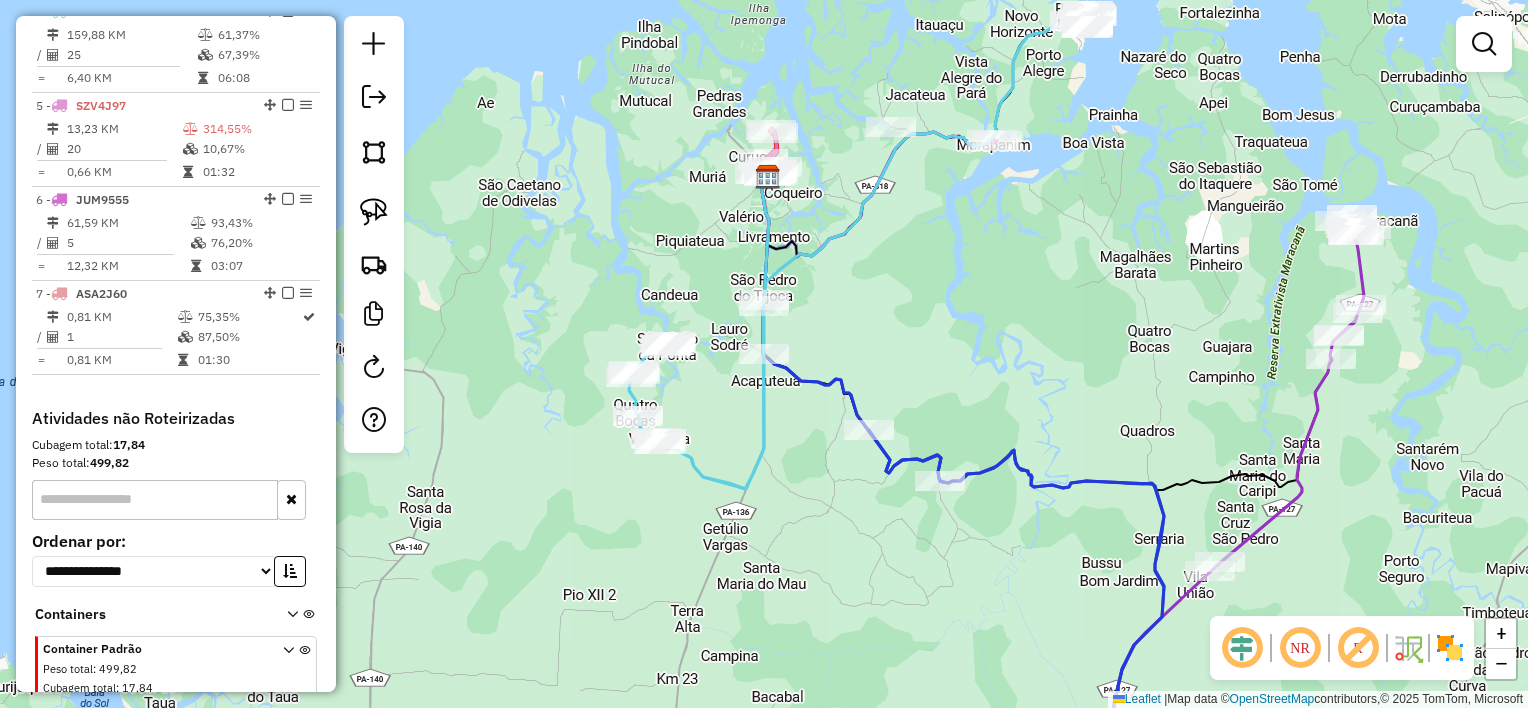 click 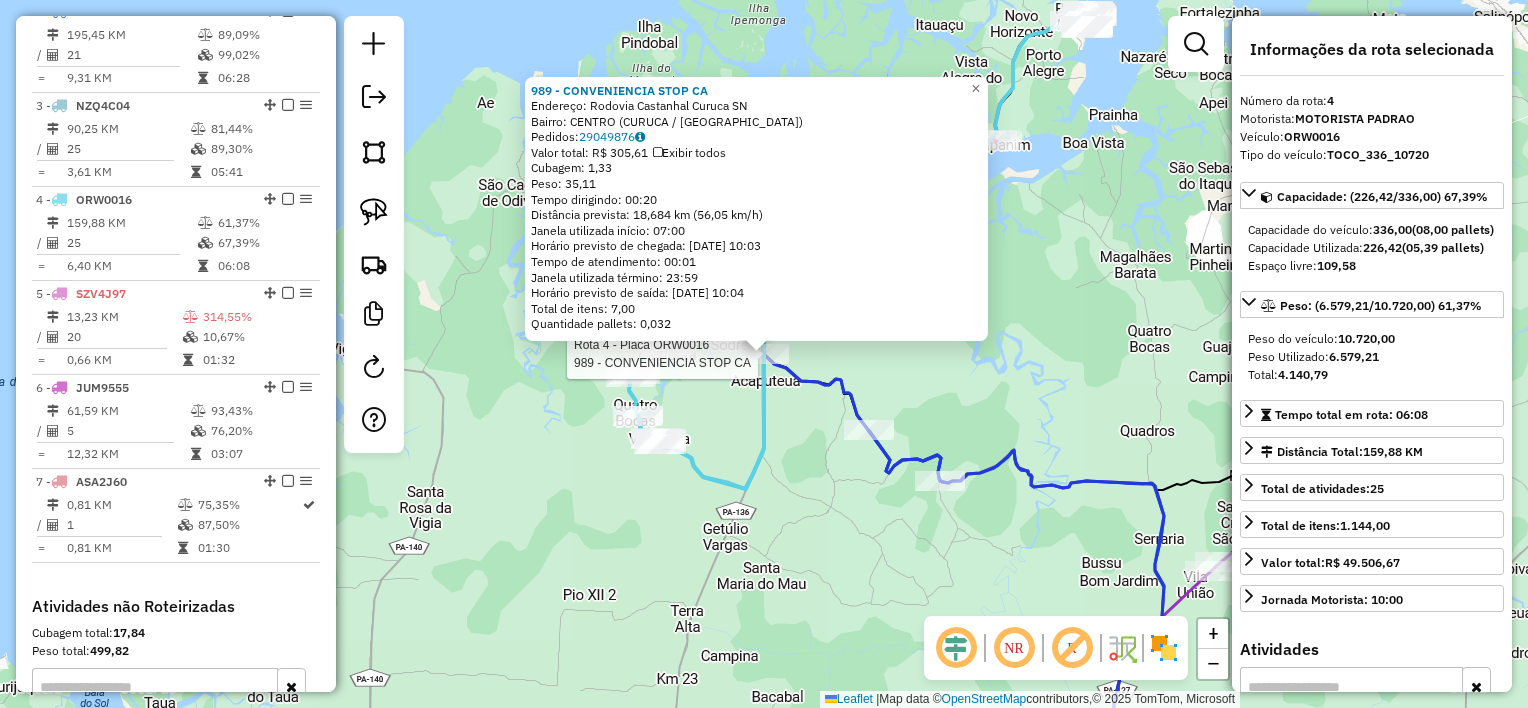 scroll, scrollTop: 1031, scrollLeft: 0, axis: vertical 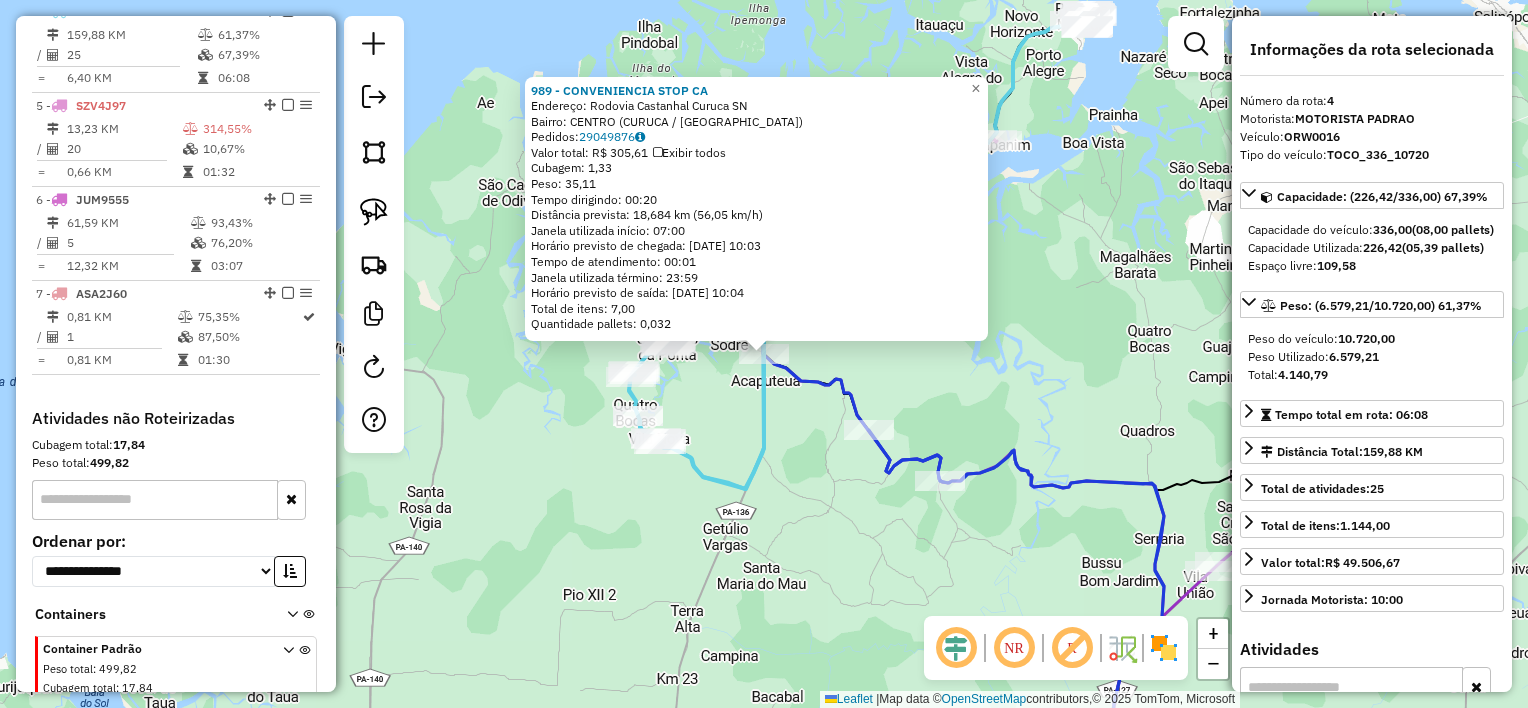 click on "989 - CONVENIENCIA STOP CA  Endereço:  Rodovia Castanhal Curuca SN   Bairro: CENTRO (CURUCA / PA)   Pedidos:  29049876   Valor total: R$ 305,61   Exibir todos   Cubagem: 1,33  Peso: 35,11  Tempo dirigindo: 00:20   Distância prevista: 18,684 km (56,05 km/h)   Janela utilizada início: 07:00   Horário previsto de chegada: 30/07/2025 10:03   Tempo de atendimento: 00:01   Janela utilizada término: 23:59   Horário previsto de saída: 30/07/2025 10:04   Total de itens: 7,00   Quantidade pallets: 0,032  × Janela de atendimento Grade de atendimento Capacidade Transportadoras Veículos Cliente Pedidos  Rotas Selecione os dias de semana para filtrar as janelas de atendimento  Seg   Ter   Qua   Qui   Sex   Sáb   Dom  Informe o período da janela de atendimento: De: Até:  Filtrar exatamente a janela do cliente  Considerar janela de atendimento padrão  Selecione os dias de semana para filtrar as grades de atendimento  Seg   Ter   Qua   Qui   Sex   Sáb   Dom   Considerar clientes sem dia de atendimento cadastrado" 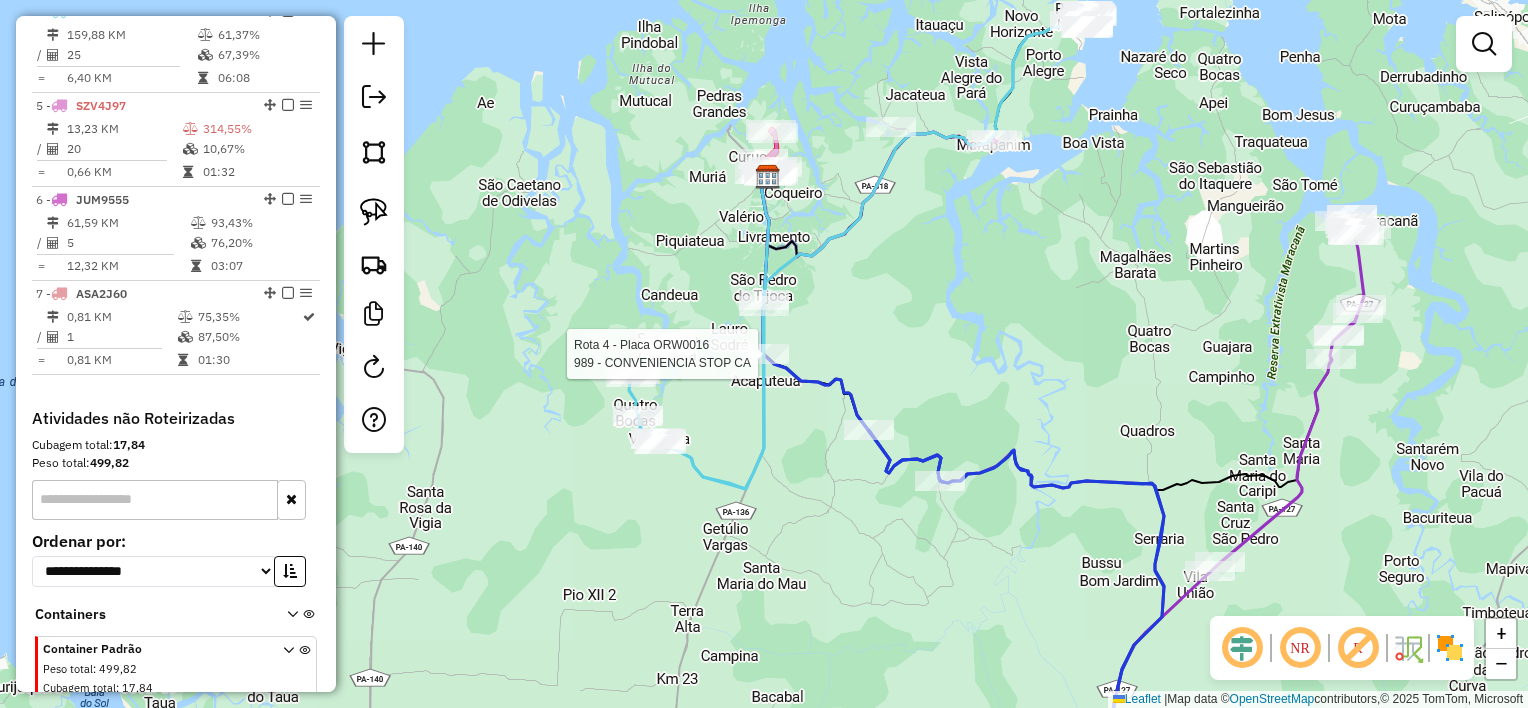 select on "**********" 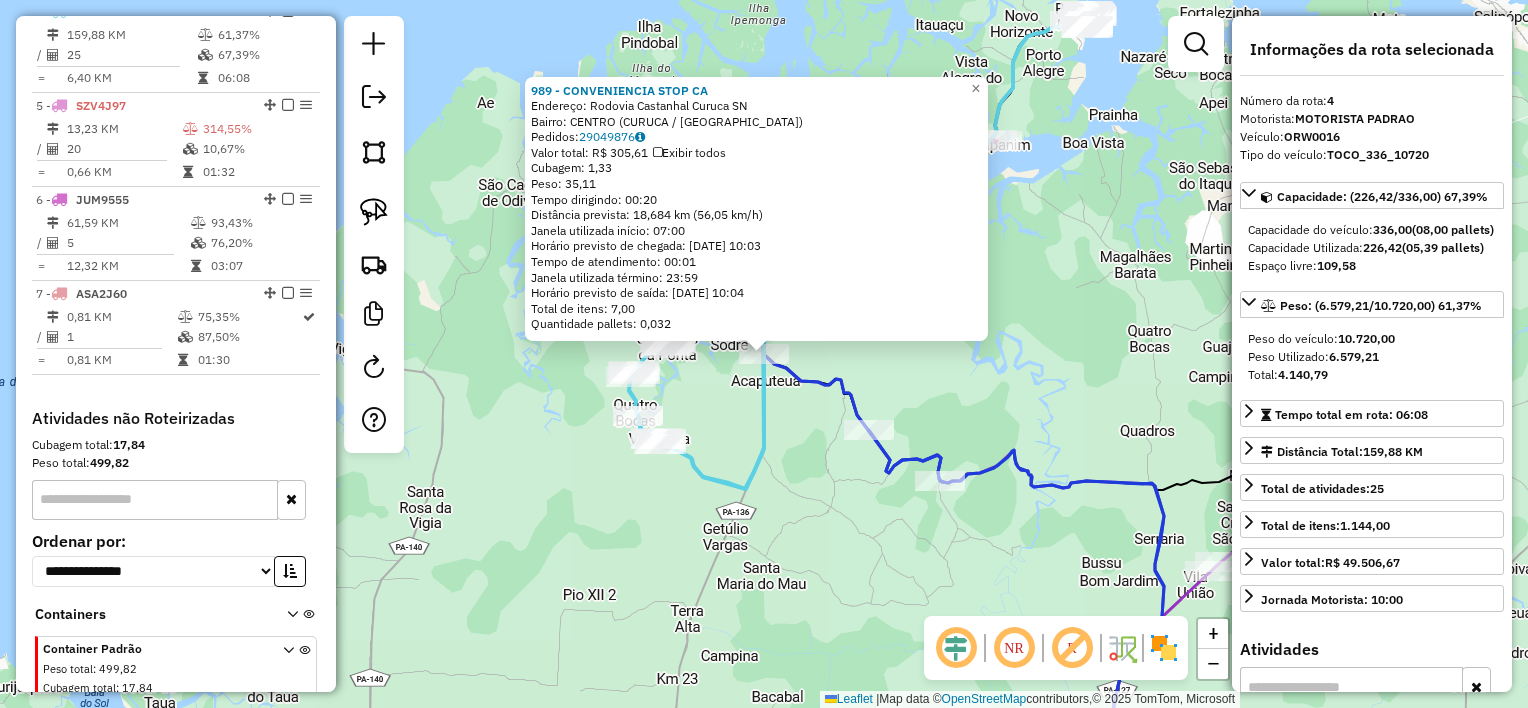 click on "Rota 4 - Placa ORW0016  989 - CONVENIENCIA STOP CA 989 - CONVENIENCIA STOP CA  Endereço:  Rodovia Castanhal Curuca SN   Bairro: CENTRO (CURUCA / PA)   Pedidos:  29049876   Valor total: R$ 305,61   Exibir todos   Cubagem: 1,33  Peso: 35,11  Tempo dirigindo: 00:20   Distância prevista: 18,684 km (56,05 km/h)   Janela utilizada início: 07:00   Horário previsto de chegada: 30/07/2025 10:03   Tempo de atendimento: 00:01   Janela utilizada término: 23:59   Horário previsto de saída: 30/07/2025 10:04   Total de itens: 7,00   Quantidade pallets: 0,032  × Janela de atendimento Grade de atendimento Capacidade Transportadoras Veículos Cliente Pedidos  Rotas Selecione os dias de semana para filtrar as janelas de atendimento  Seg   Ter   Qua   Qui   Sex   Sáb   Dom  Informe o período da janela de atendimento: De: Até:  Filtrar exatamente a janela do cliente  Considerar janela de atendimento padrão  Selecione os dias de semana para filtrar as grades de atendimento  Seg   Ter   Qua   Qui   Sex   Sáb   Dom  De:" 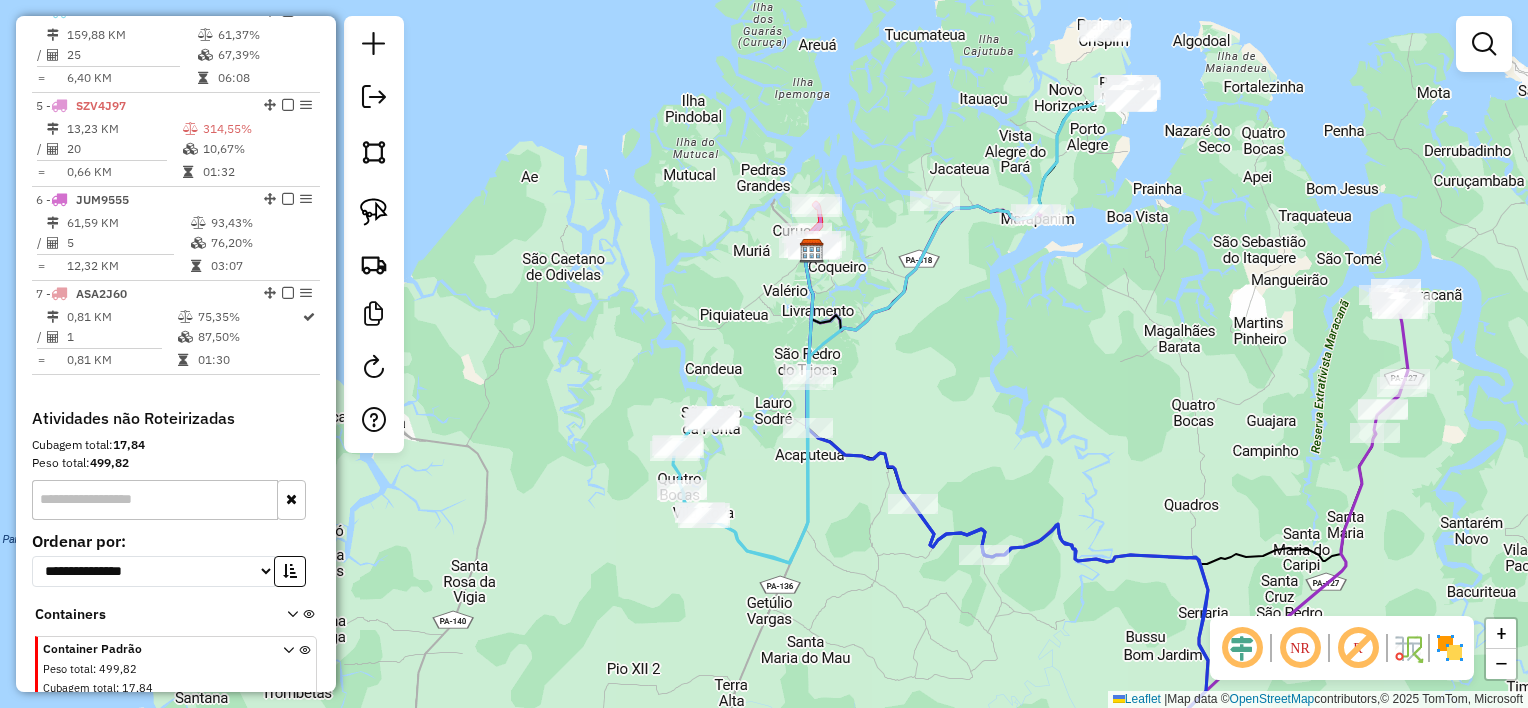drag, startPoint x: 829, startPoint y: 334, endPoint x: 875, endPoint y: 410, distance: 88.83693 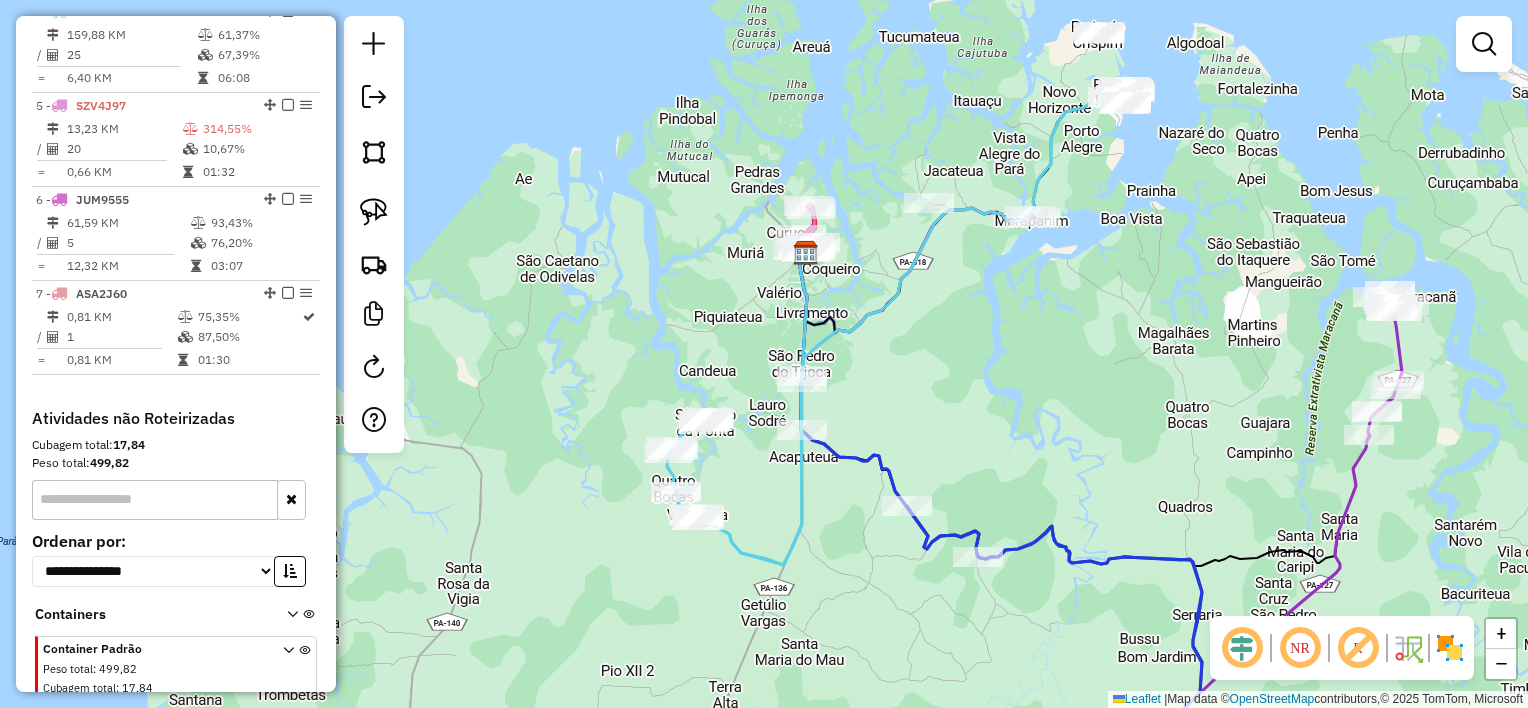 drag, startPoint x: 947, startPoint y: 388, endPoint x: 932, endPoint y: 388, distance: 15 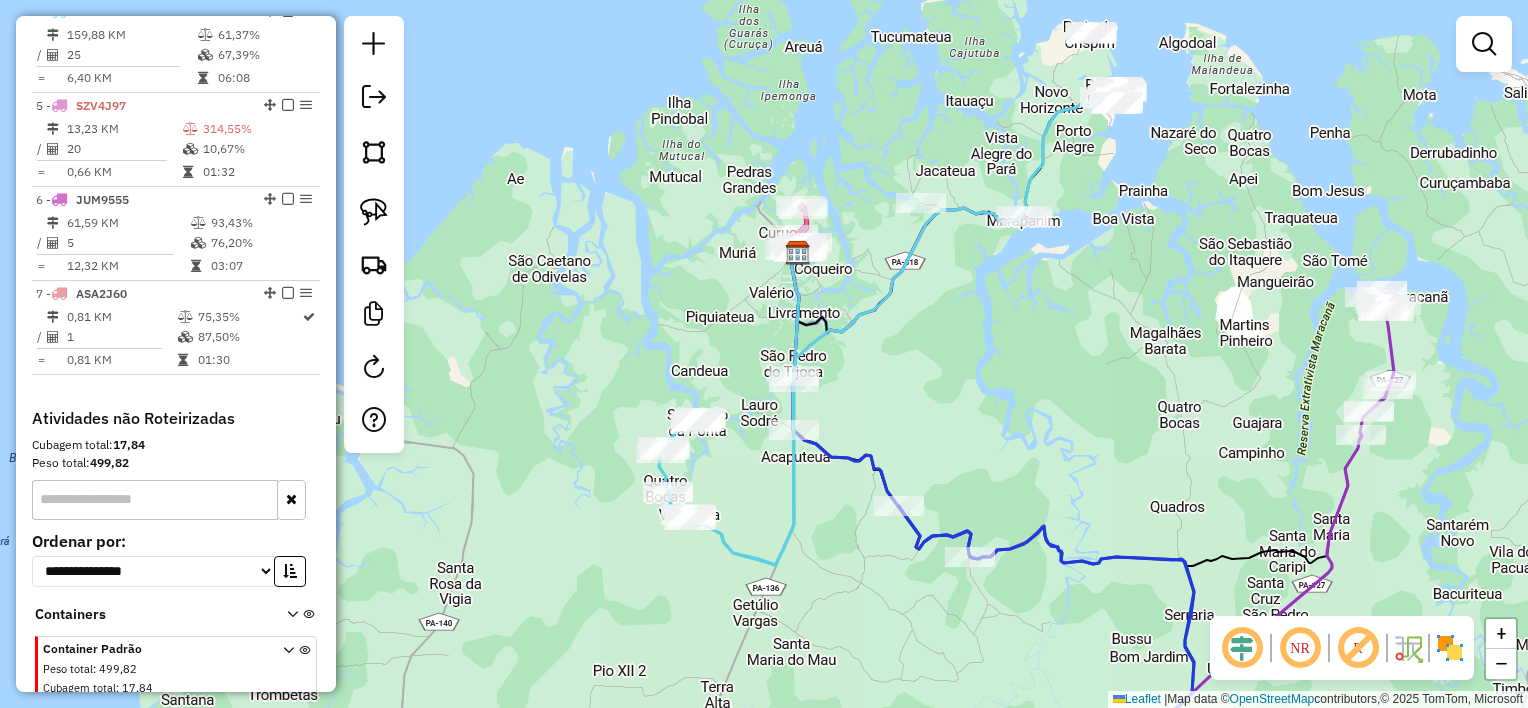 drag, startPoint x: 826, startPoint y: 432, endPoint x: 915, endPoint y: 406, distance: 92.72001 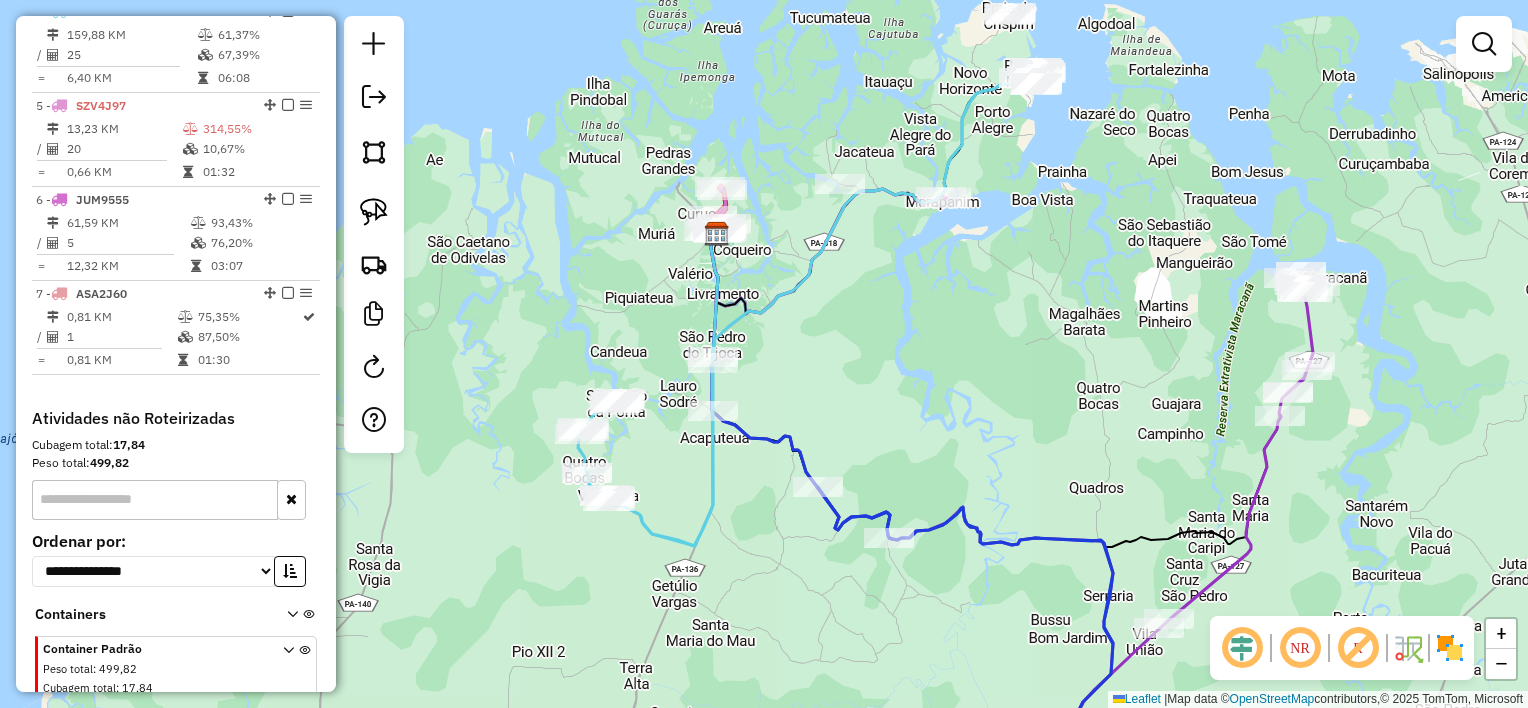 drag, startPoint x: 1021, startPoint y: 424, endPoint x: 938, endPoint y: 408, distance: 84.5281 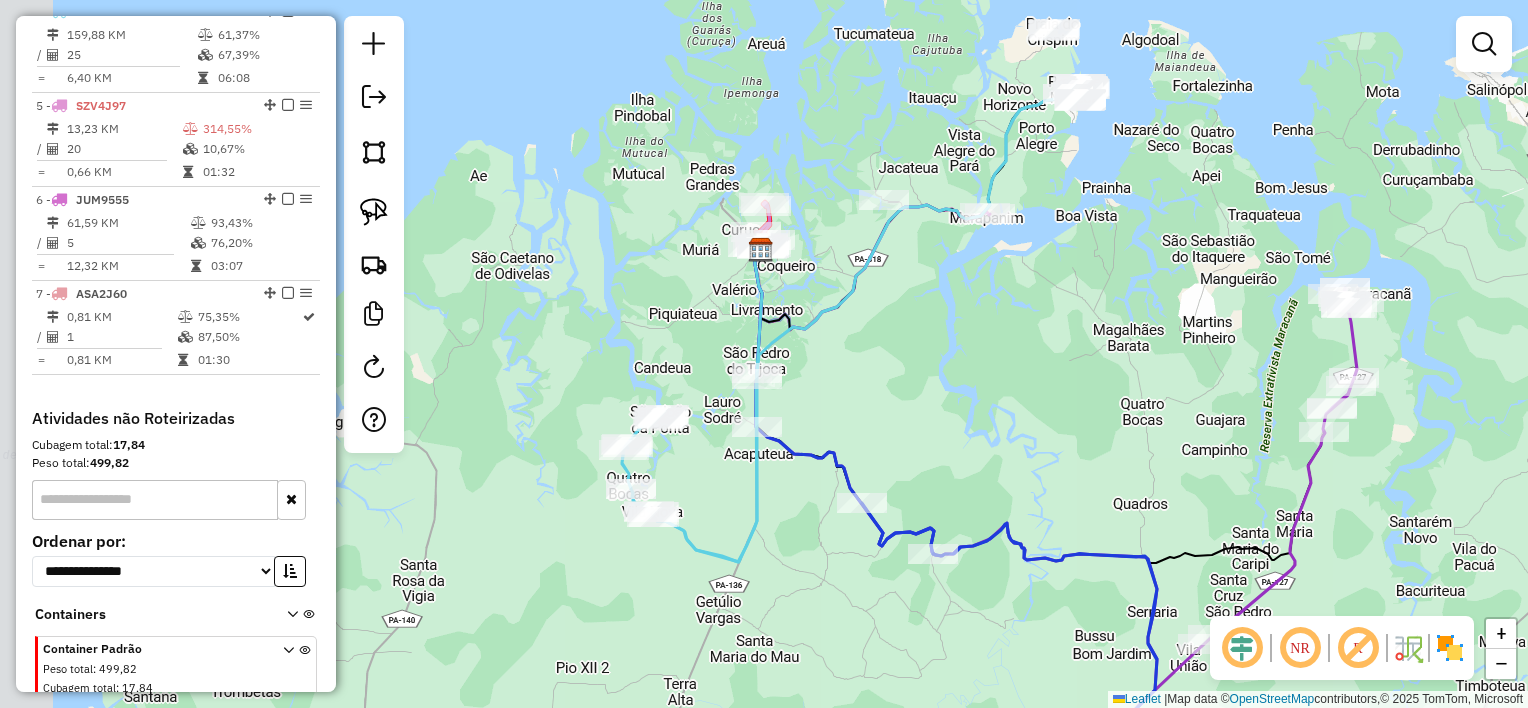 drag, startPoint x: 940, startPoint y: 364, endPoint x: 989, endPoint y: 422, distance: 75.9276 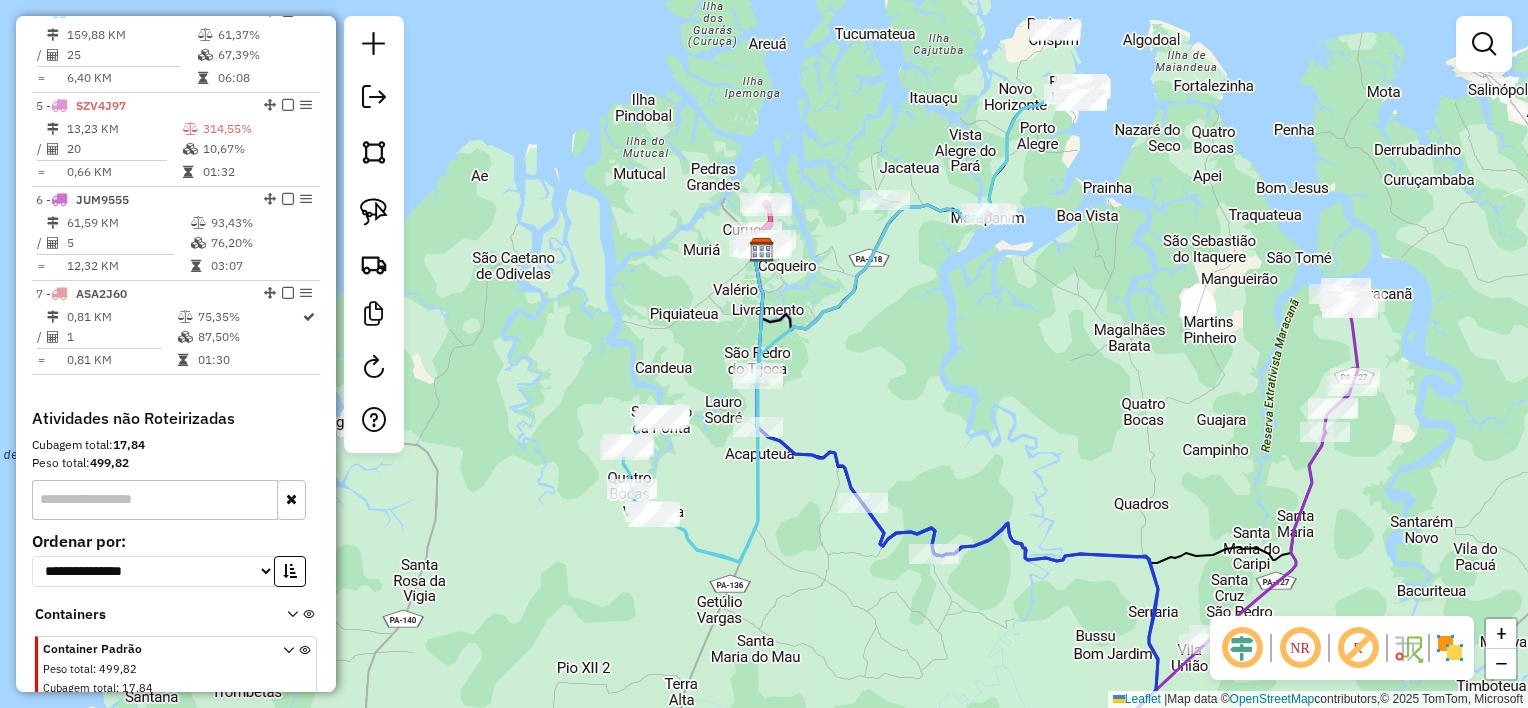 click on "Janela de atendimento Grade de atendimento Capacidade Transportadoras Veículos Cliente Pedidos  Rotas Selecione os dias de semana para filtrar as janelas de atendimento  Seg   Ter   Qua   Qui   Sex   Sáb   Dom  Informe o período da janela de atendimento: De: Até:  Filtrar exatamente a janela do cliente  Considerar janela de atendimento padrão  Selecione os dias de semana para filtrar as grades de atendimento  Seg   Ter   Qua   Qui   Sex   Sáb   Dom   Considerar clientes sem dia de atendimento cadastrado  Clientes fora do dia de atendimento selecionado Filtrar as atividades entre os valores definidos abaixo:  Peso mínimo:   Peso máximo:   Cubagem mínima:   Cubagem máxima:   De:   Até:  Filtrar as atividades entre o tempo de atendimento definido abaixo:  De:   Até:   Considerar capacidade total dos clientes não roteirizados Transportadora: Selecione um ou mais itens Tipo de veículo: Selecione um ou mais itens Veículo: Selecione um ou mais itens Motorista: Selecione um ou mais itens Nome: Rótulo:" 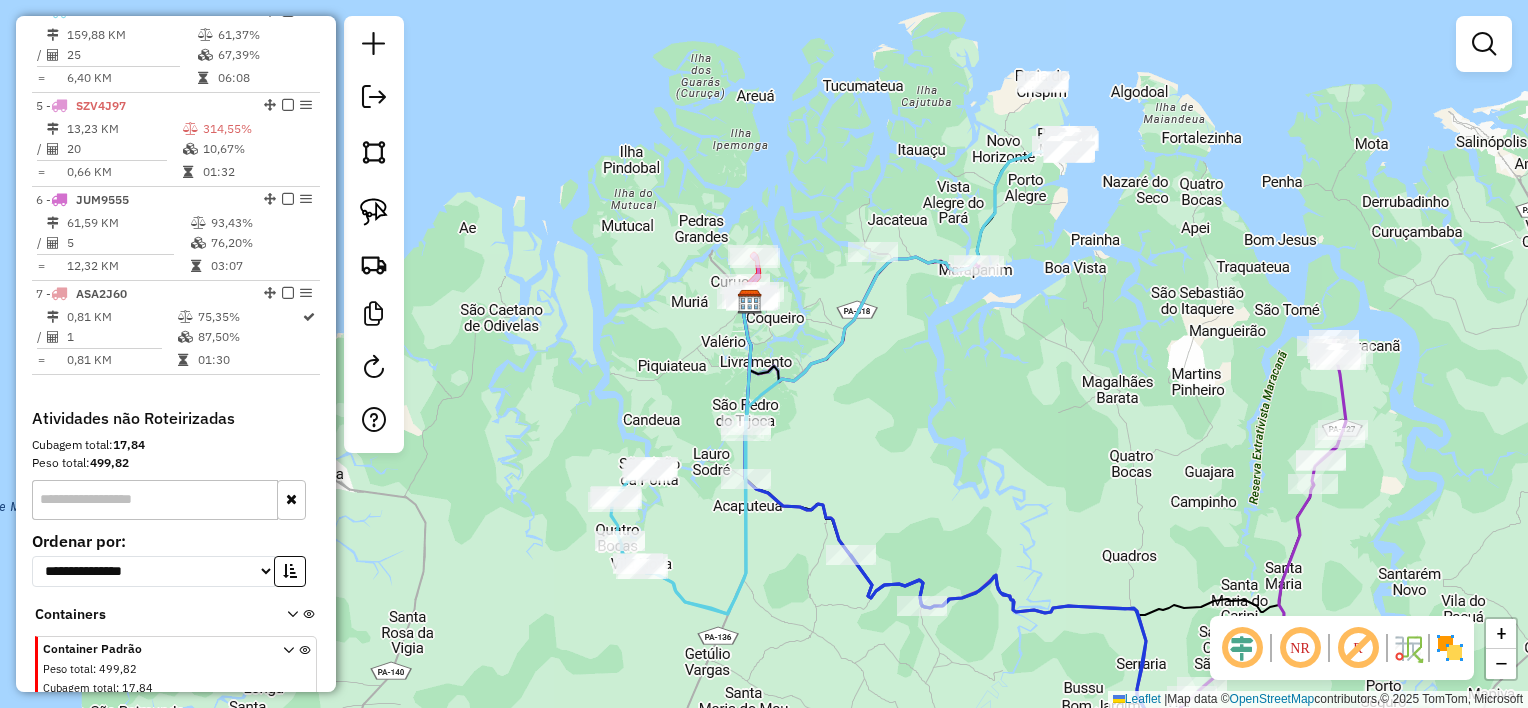 drag, startPoint x: 956, startPoint y: 376, endPoint x: 943, endPoint y: 495, distance: 119.70798 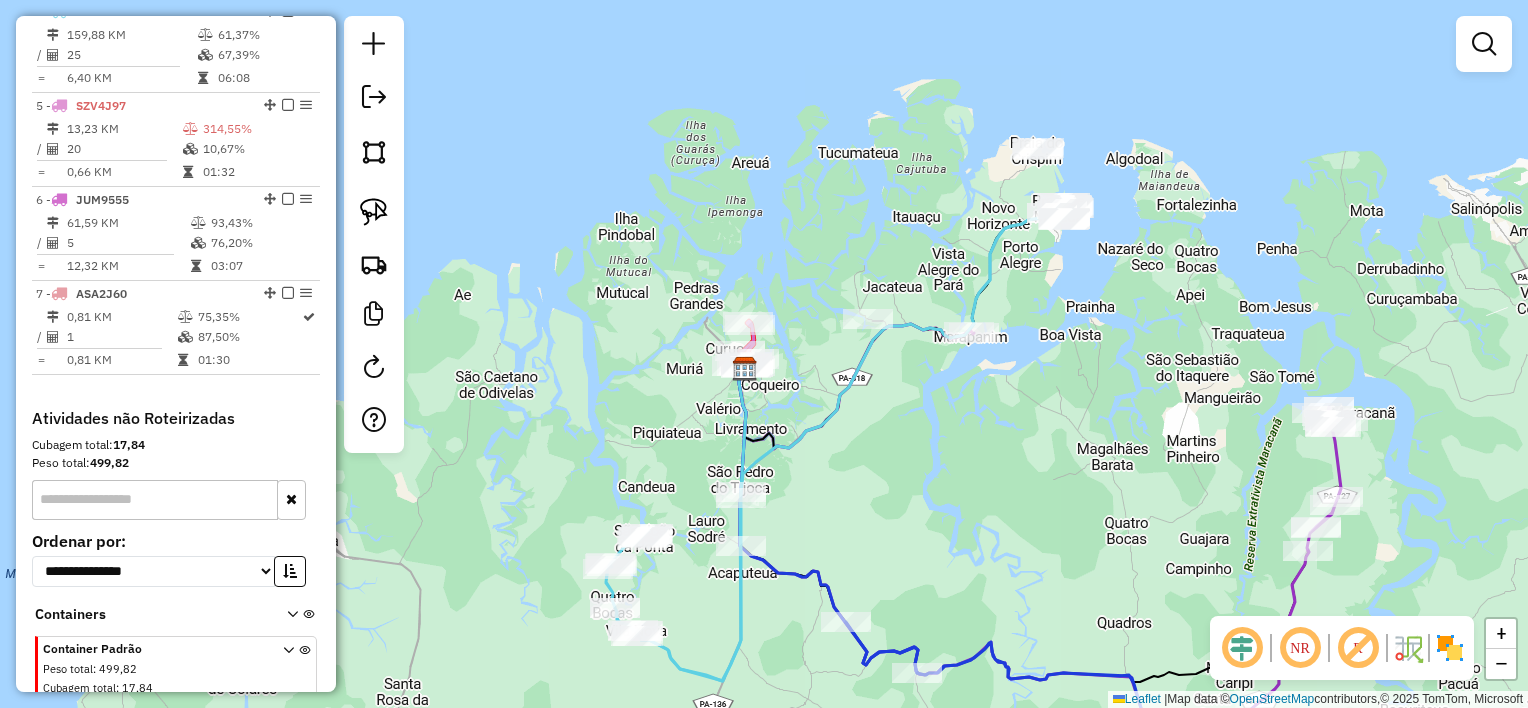 drag, startPoint x: 922, startPoint y: 548, endPoint x: 820, endPoint y: 434, distance: 152.97058 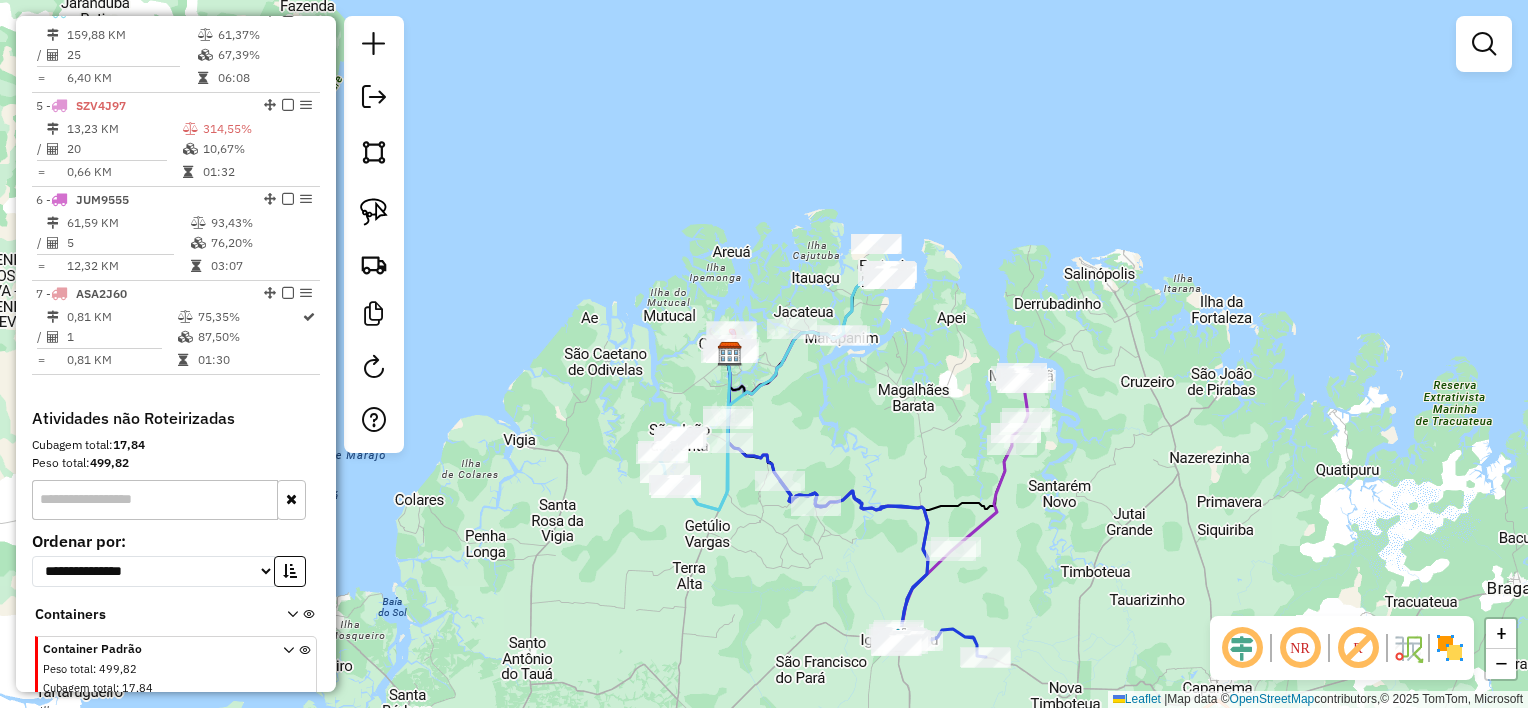 drag, startPoint x: 802, startPoint y: 427, endPoint x: 780, endPoint y: 432, distance: 22.561028 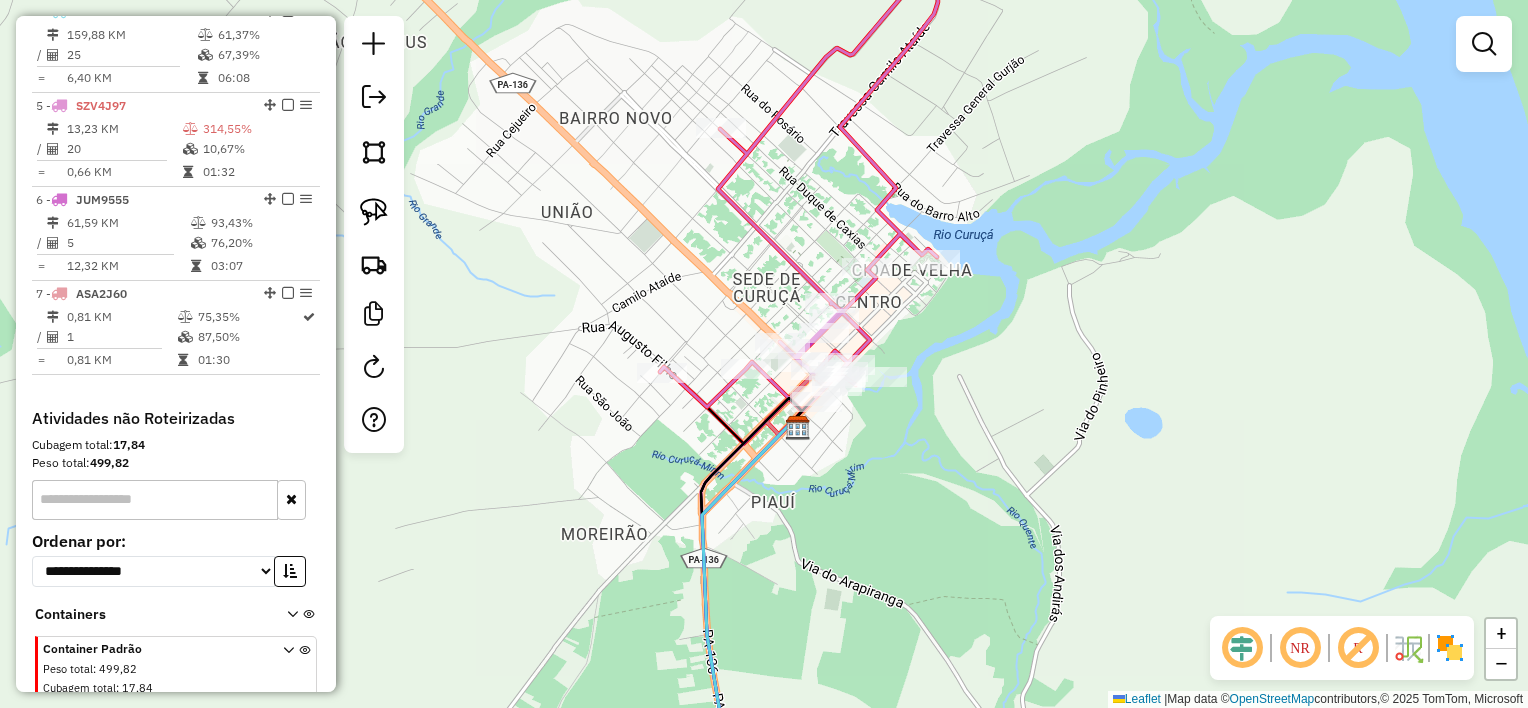 drag, startPoint x: 1284, startPoint y: 510, endPoint x: 1182, endPoint y: 432, distance: 128.40561 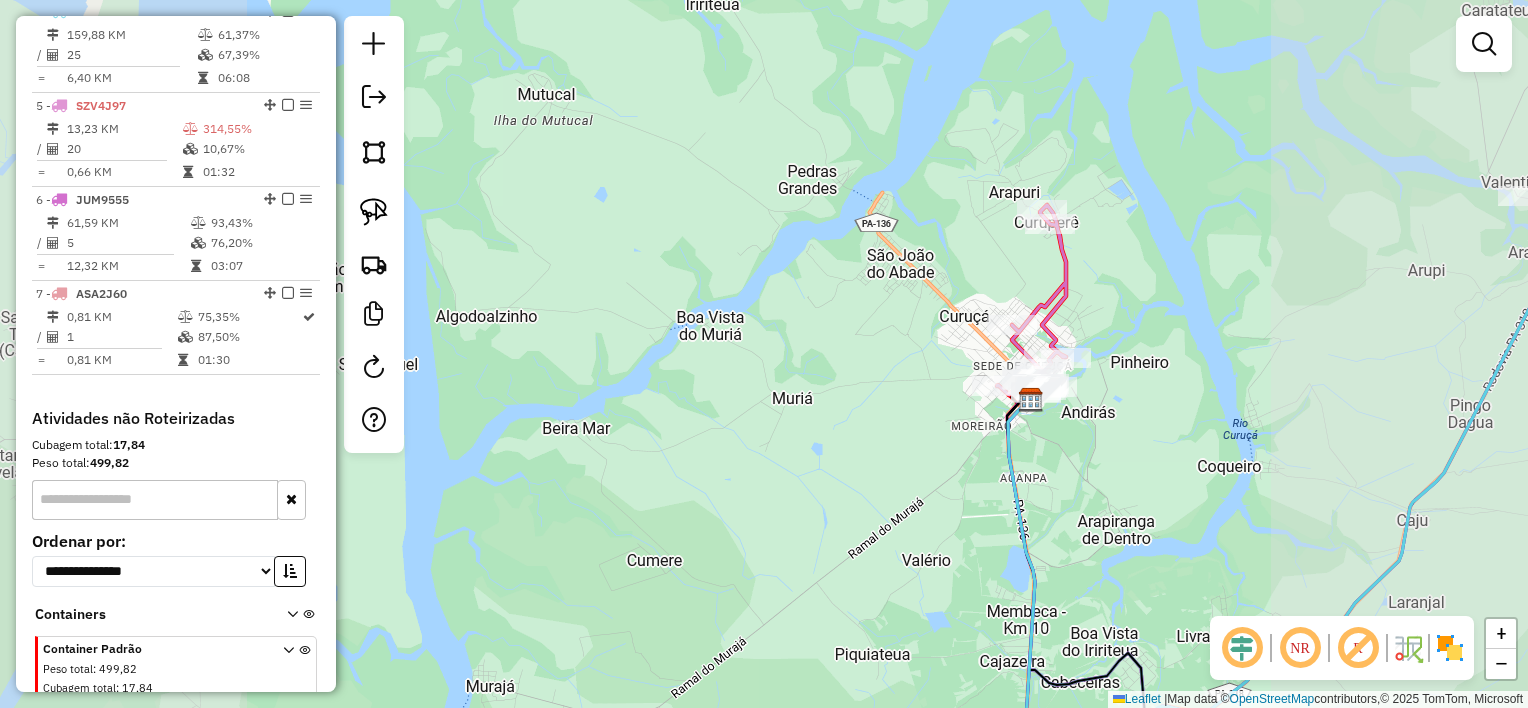 drag, startPoint x: 1133, startPoint y: 461, endPoint x: 920, endPoint y: 382, distance: 227.17834 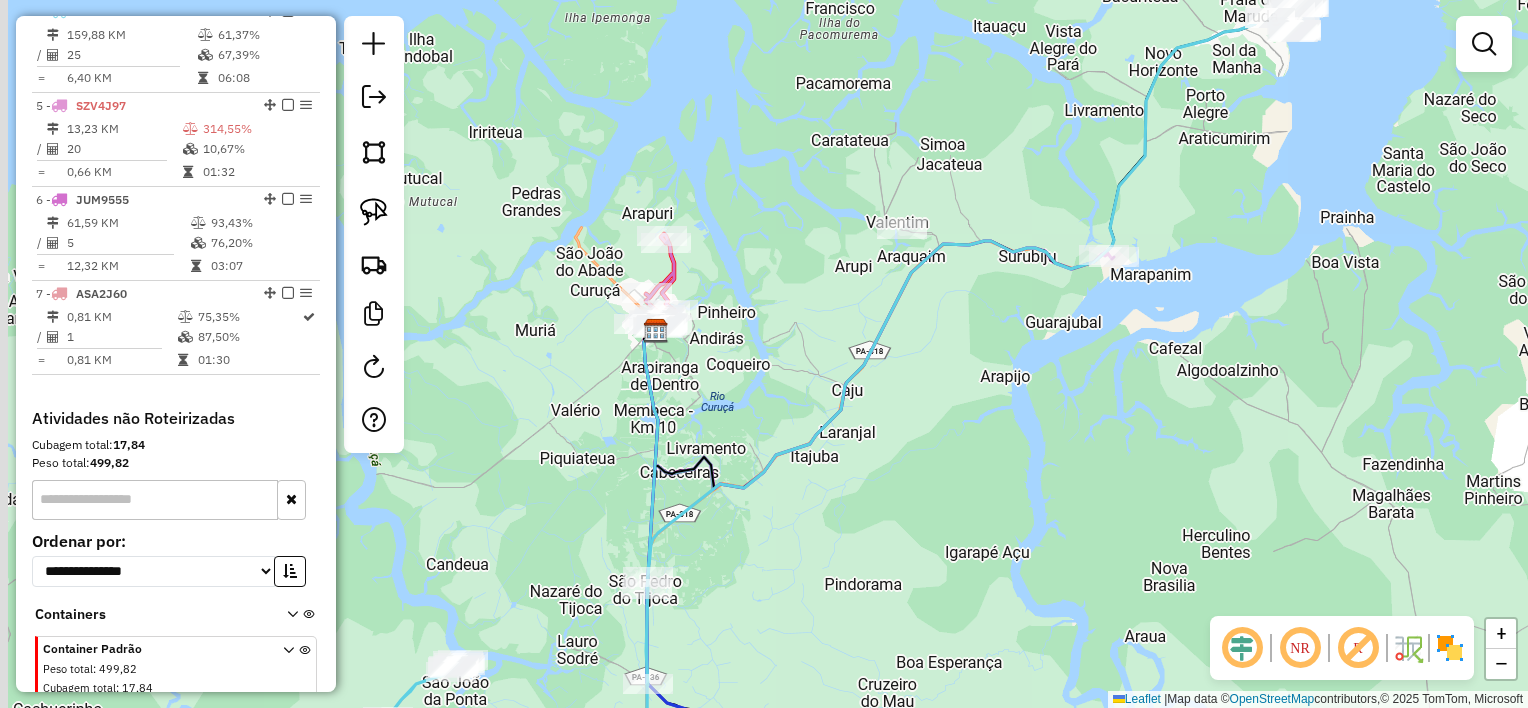 drag, startPoint x: 948, startPoint y: 412, endPoint x: 1040, endPoint y: 479, distance: 113.81125 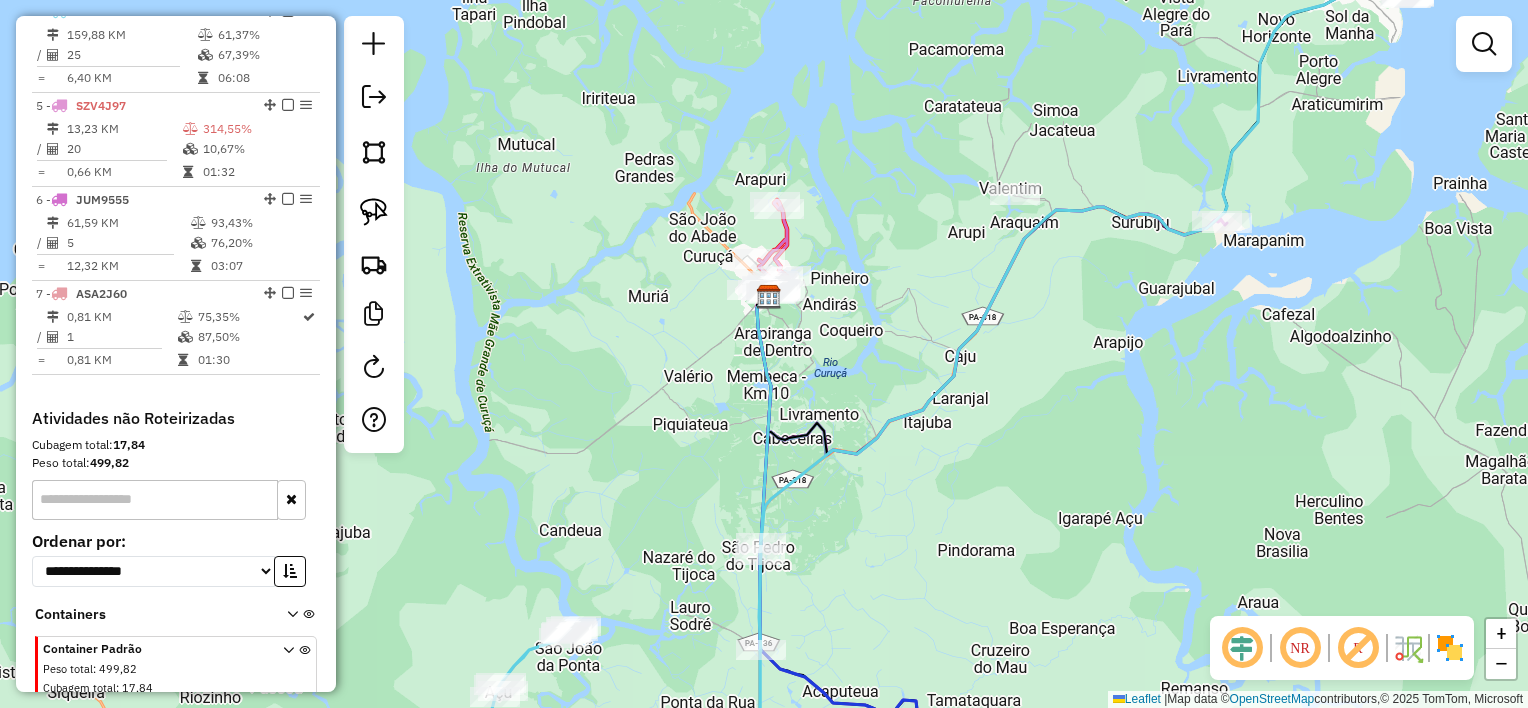 drag, startPoint x: 1078, startPoint y: 353, endPoint x: 1018, endPoint y: 286, distance: 89.938866 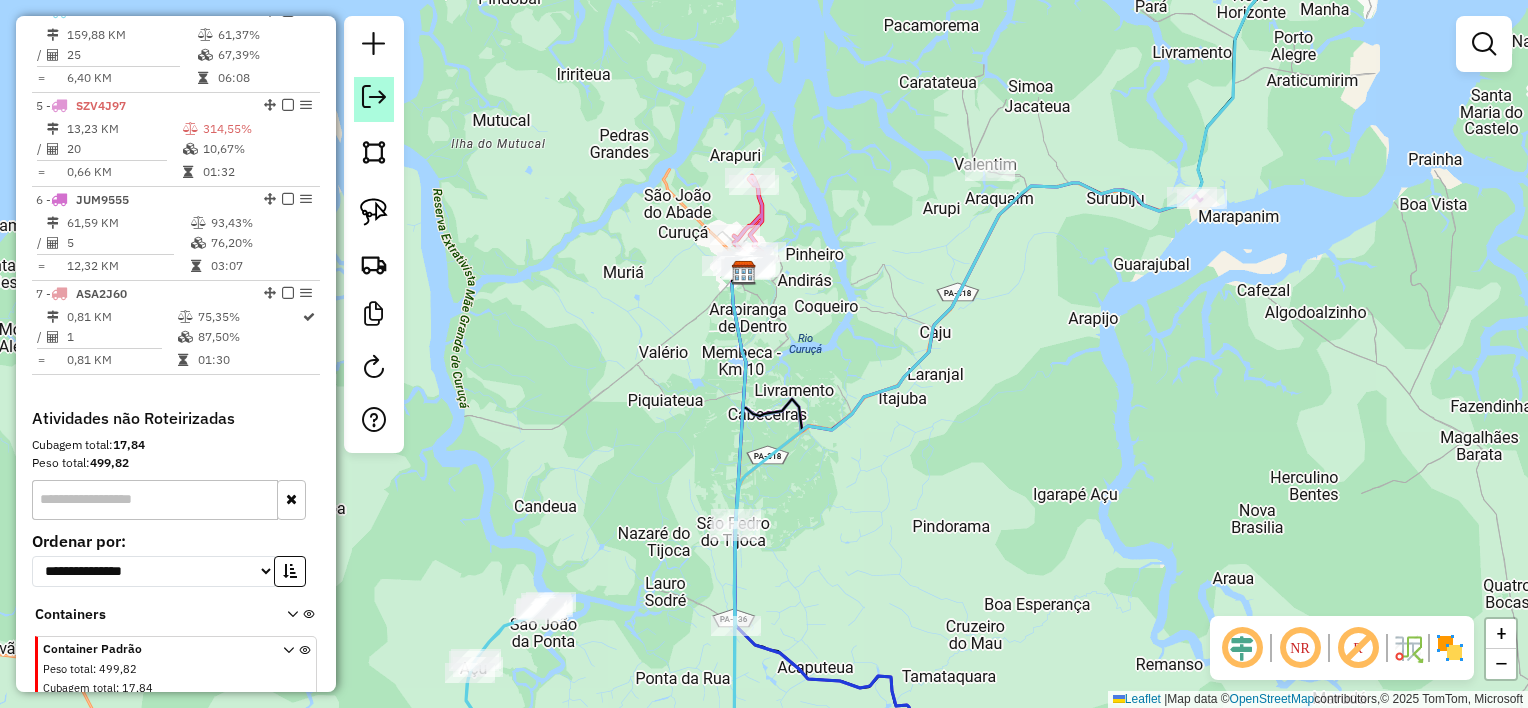click 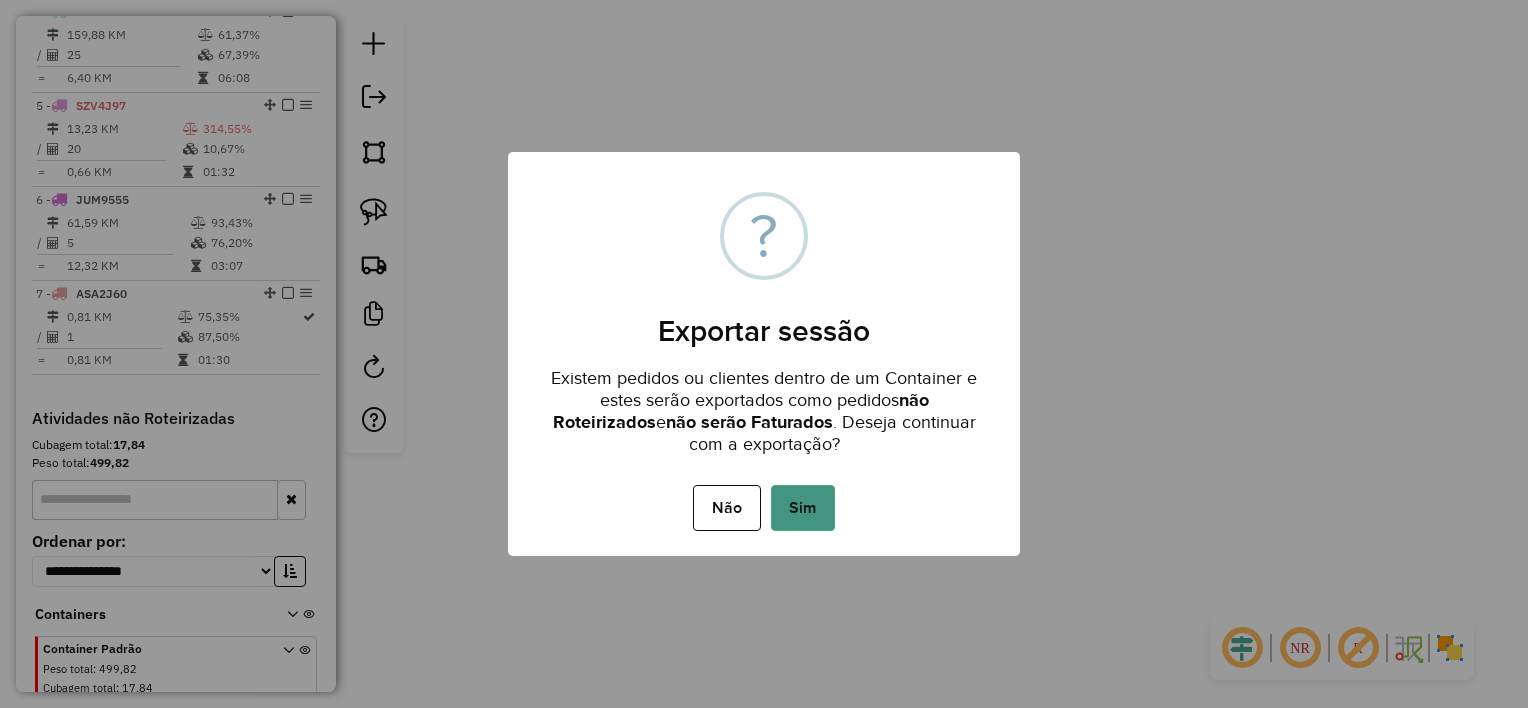 click on "Sim" at bounding box center [803, 508] 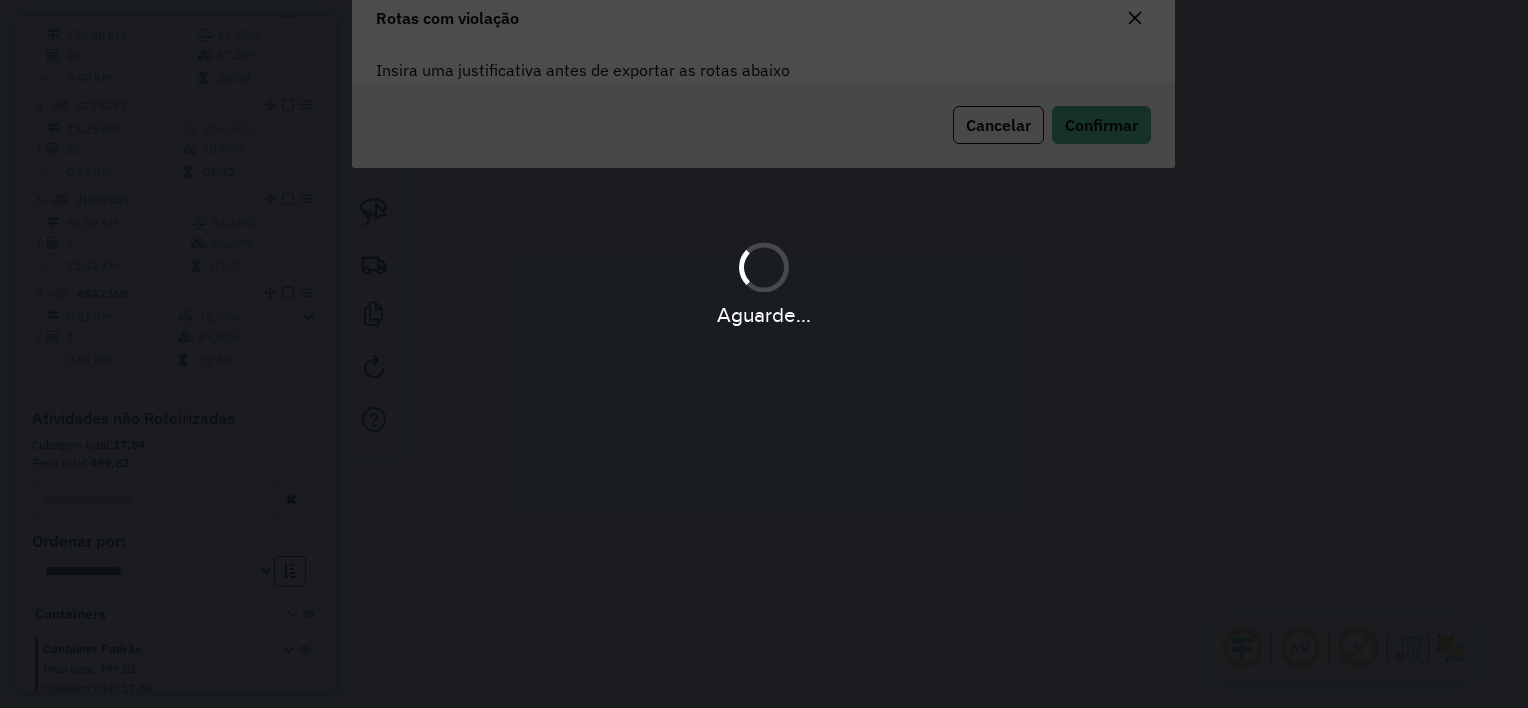 scroll, scrollTop: 107, scrollLeft: 0, axis: vertical 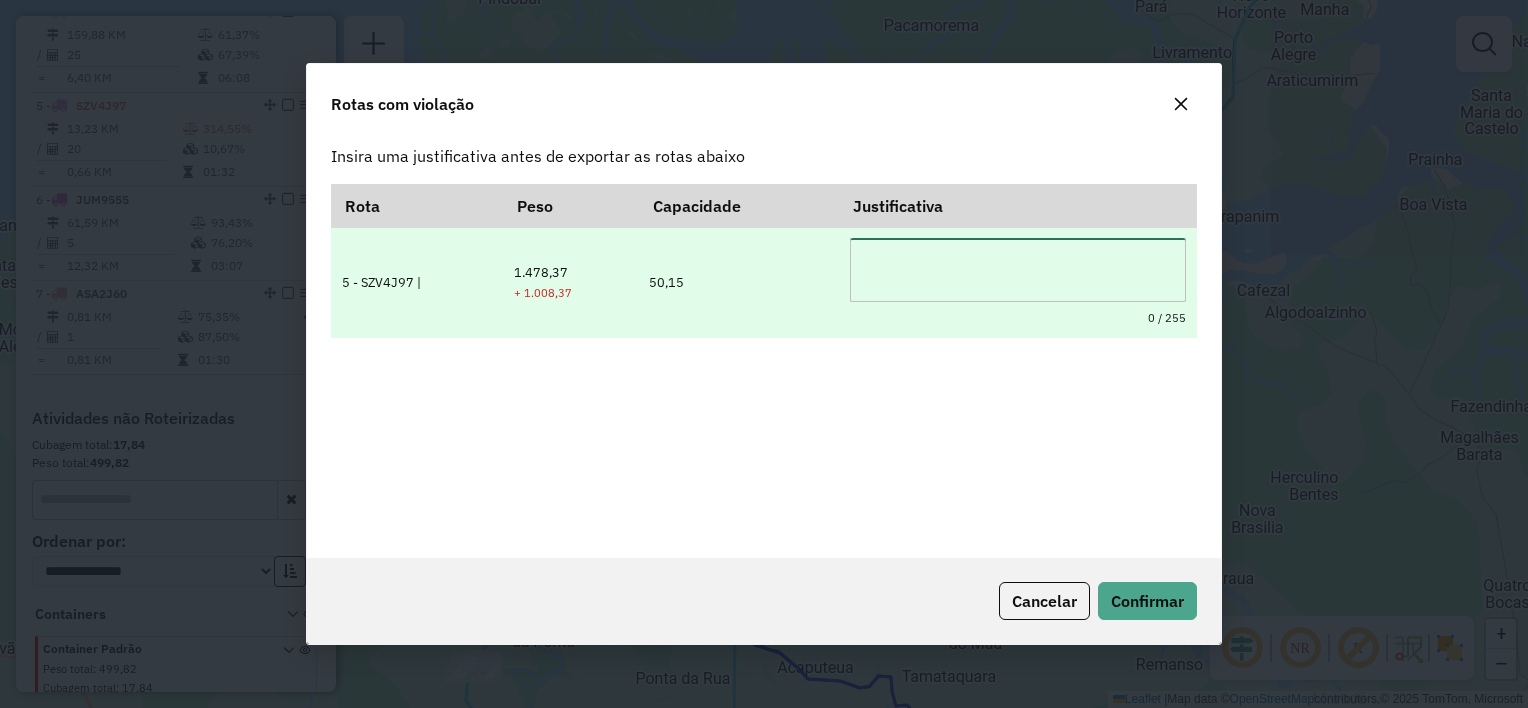 click at bounding box center [1018, 270] 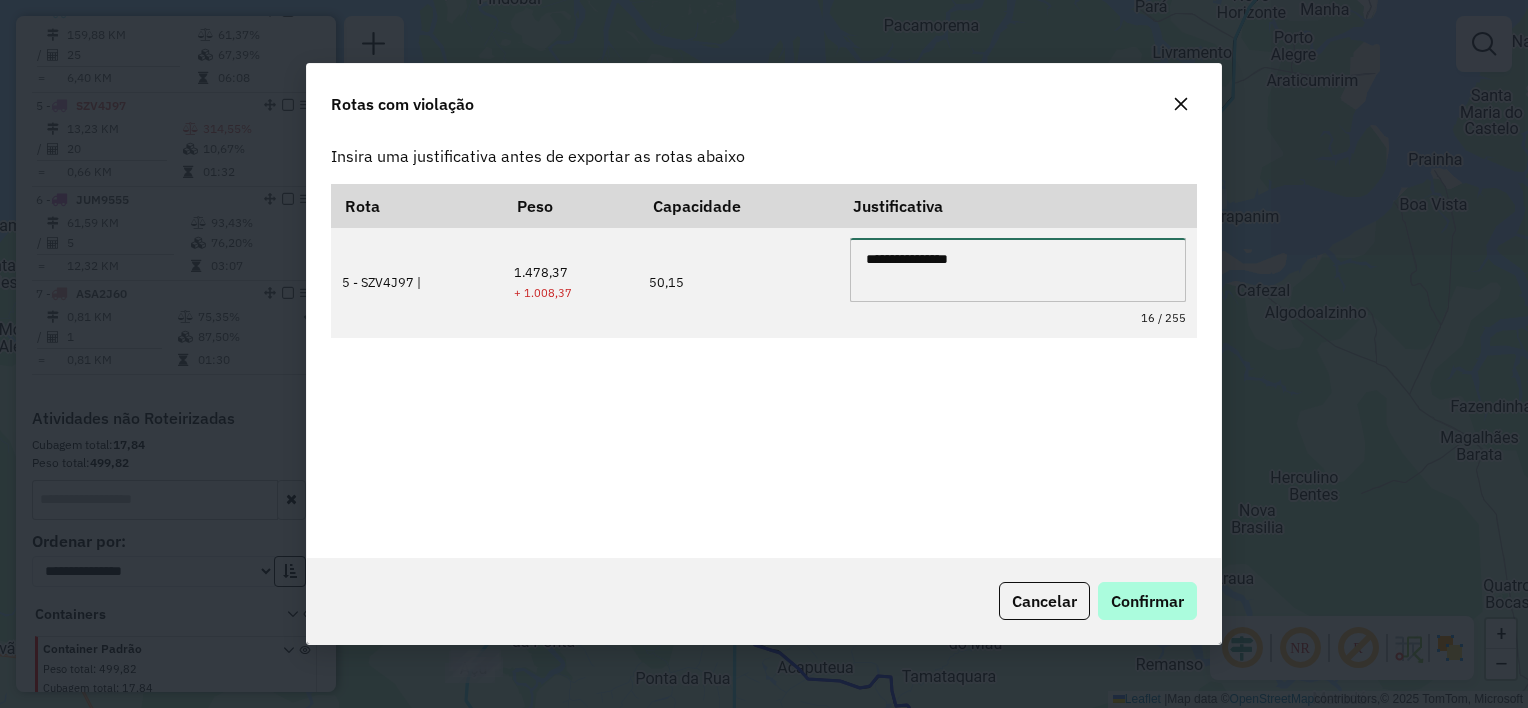 type on "**********" 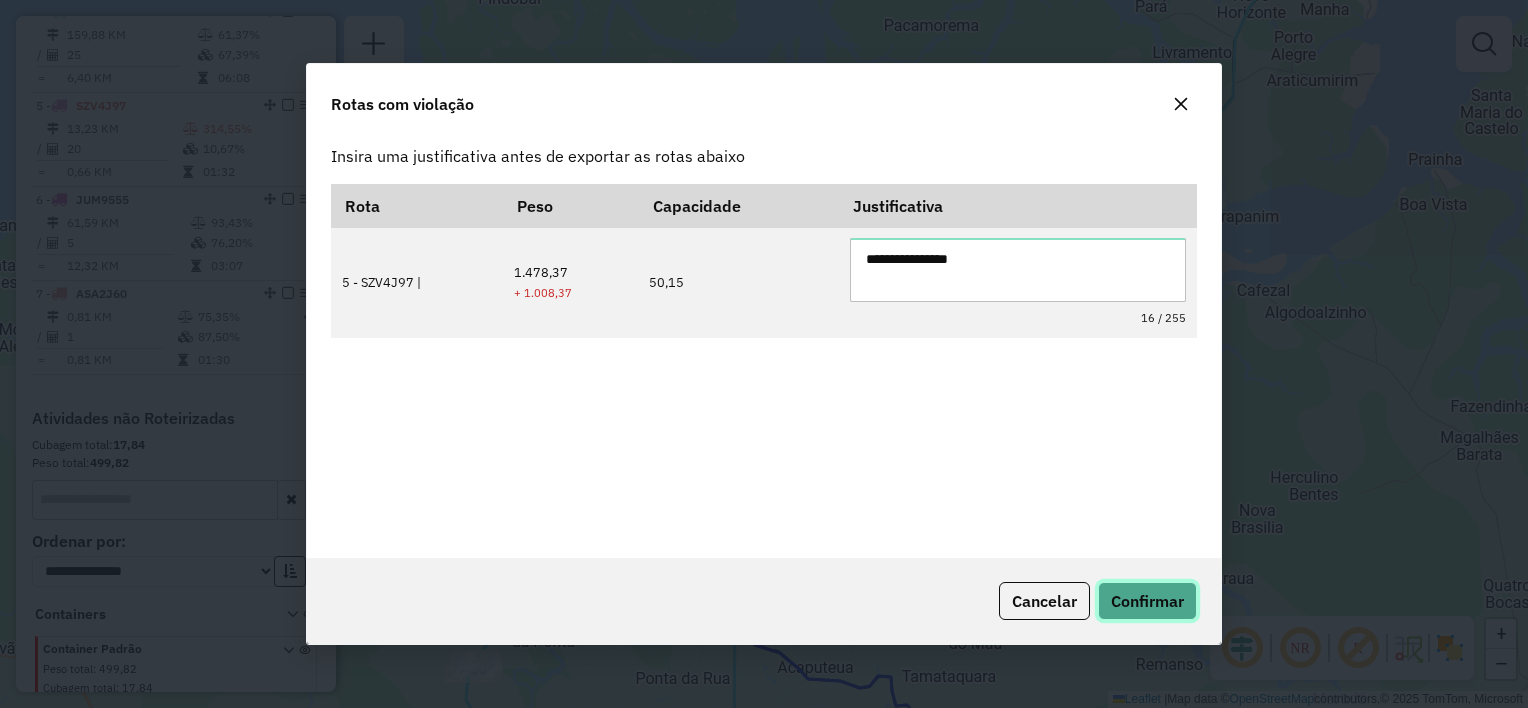 click on "Confirmar" 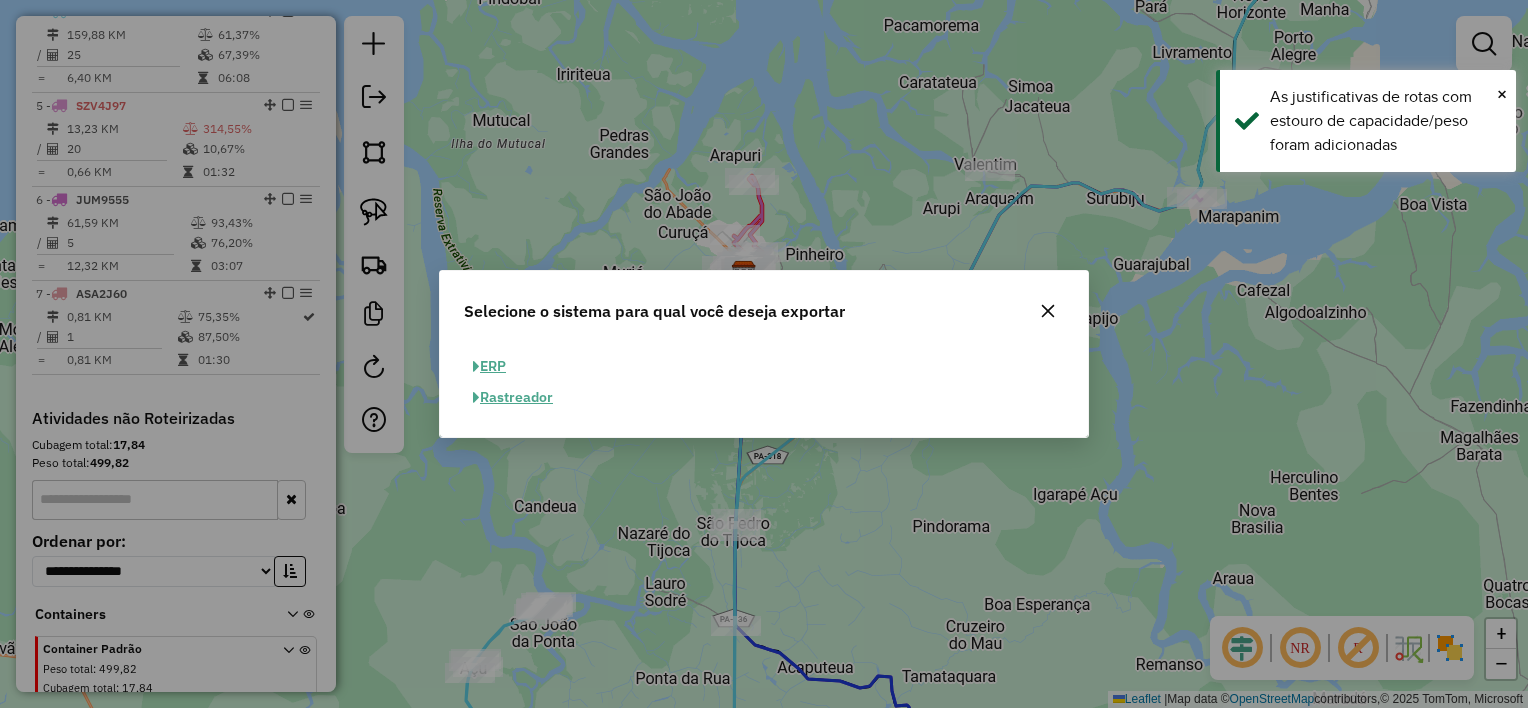 click on "ERP" 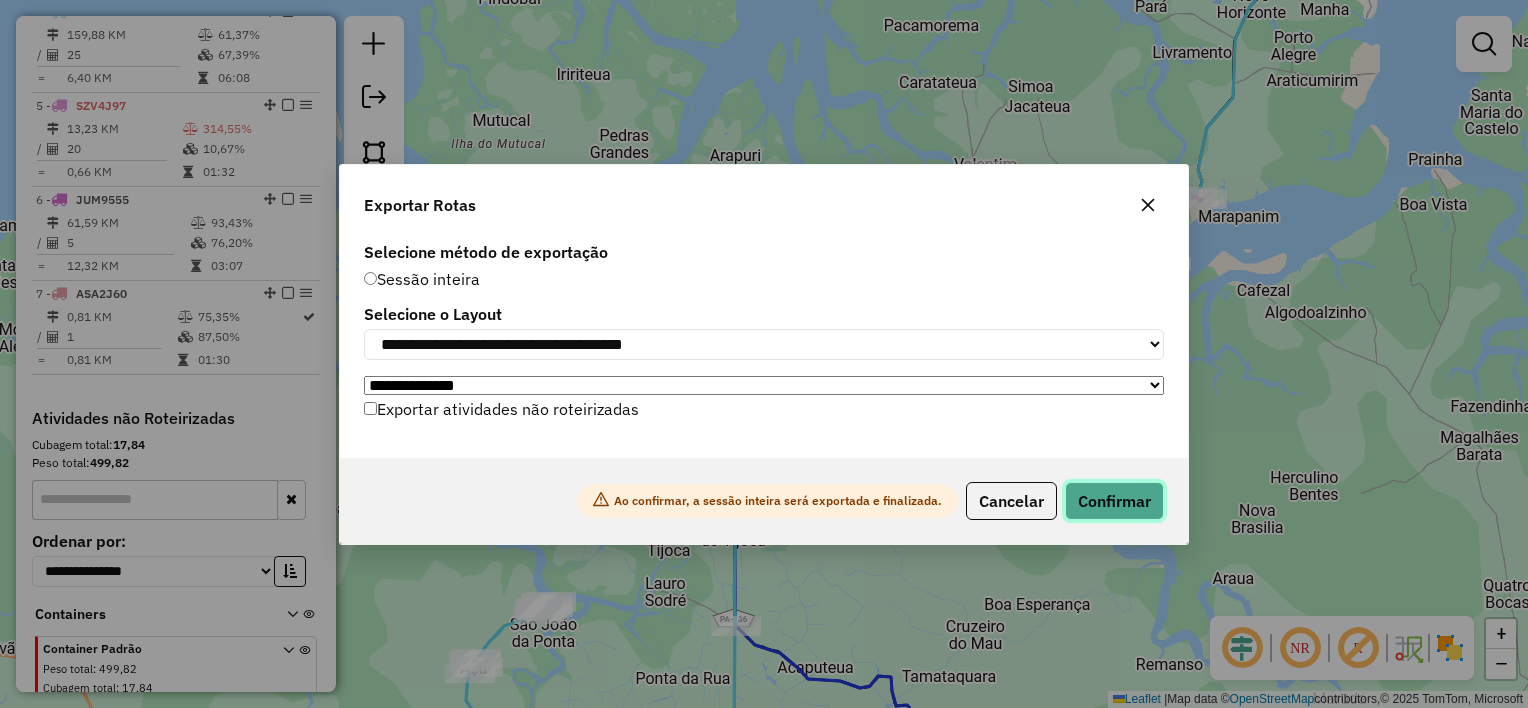 click on "Confirmar" 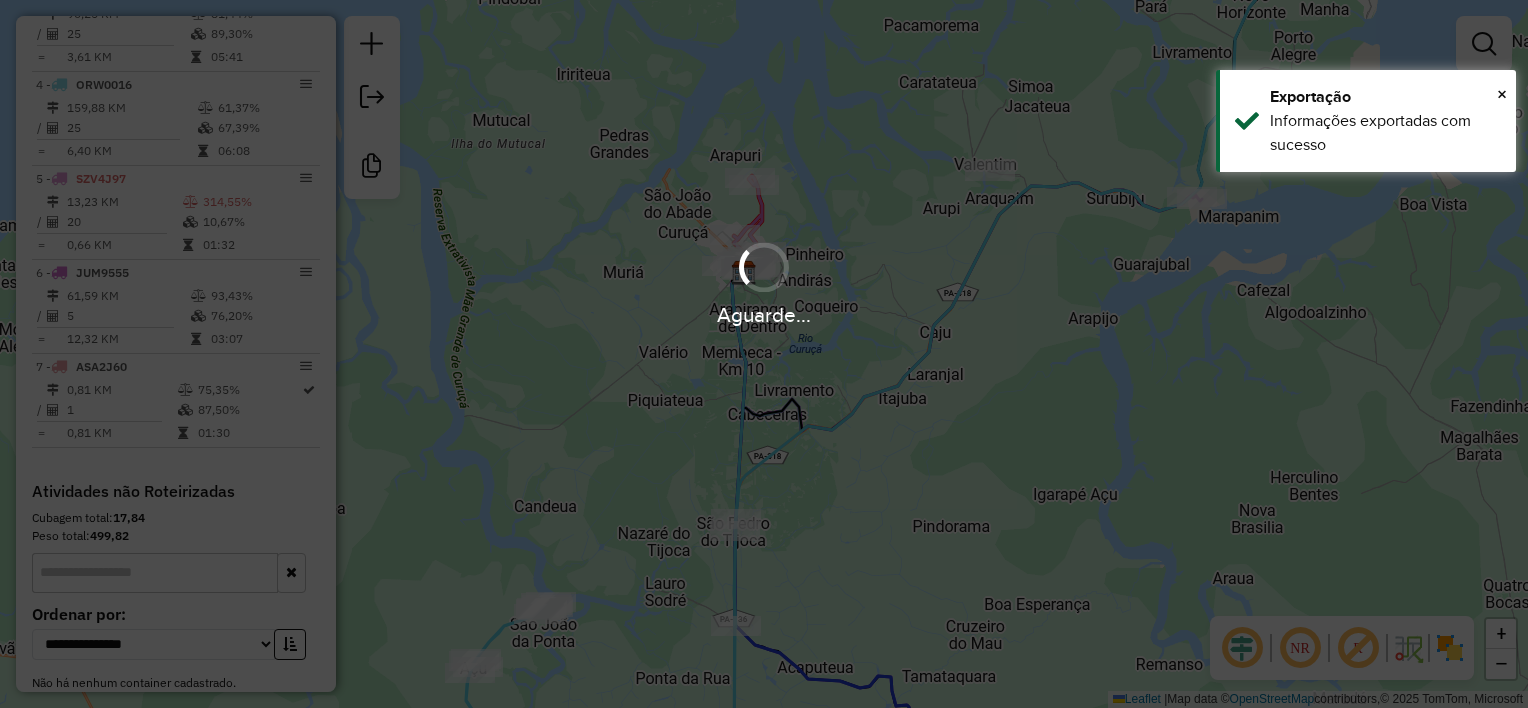 scroll, scrollTop: 1044, scrollLeft: 0, axis: vertical 